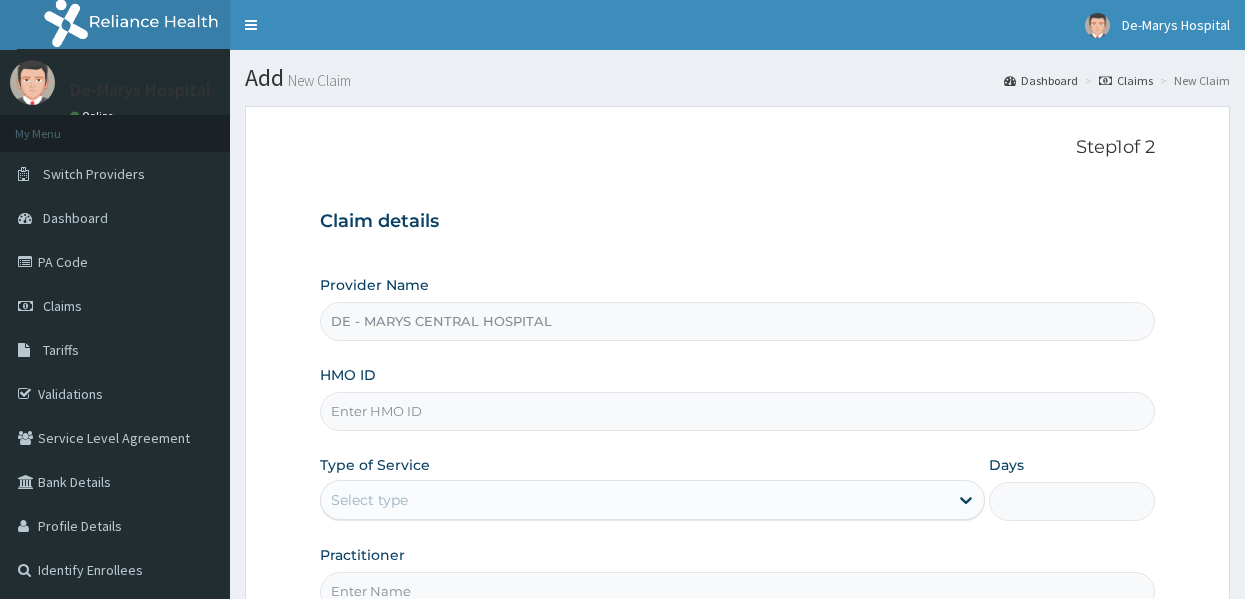 scroll, scrollTop: 0, scrollLeft: 0, axis: both 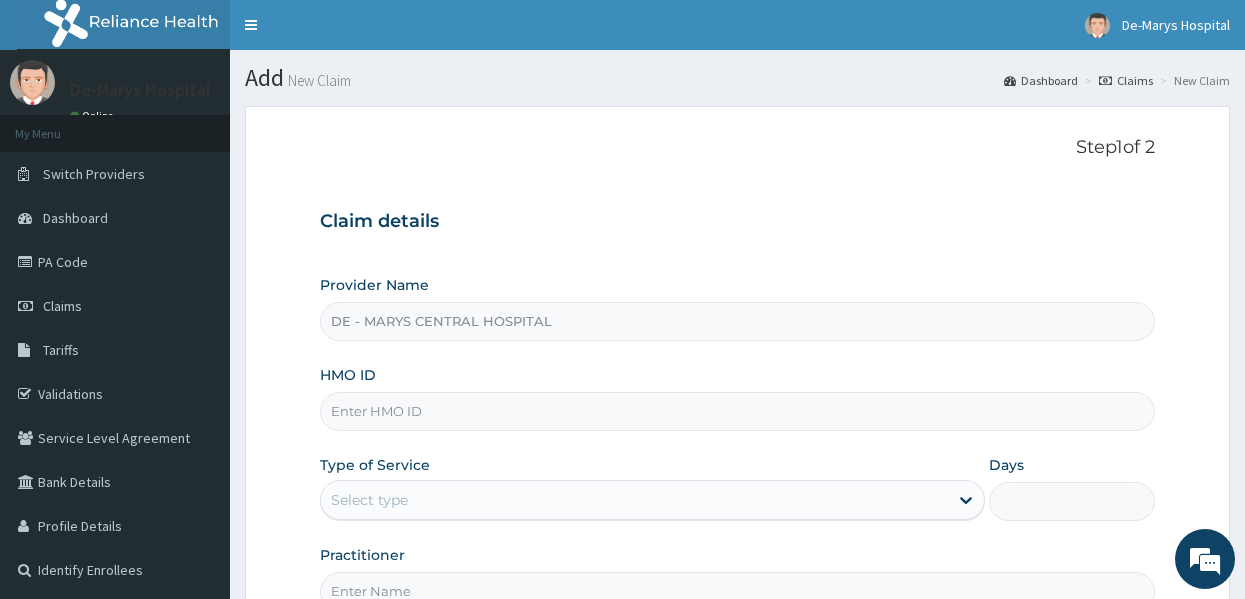 click on "Claim details" at bounding box center [738, 222] 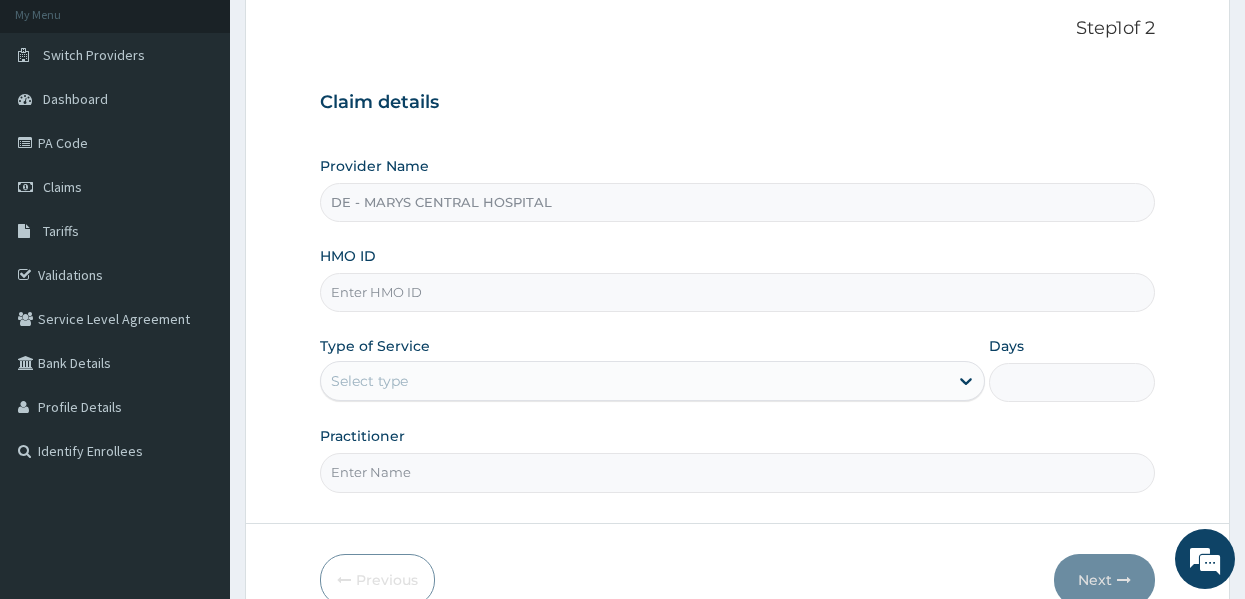 scroll, scrollTop: 120, scrollLeft: 0, axis: vertical 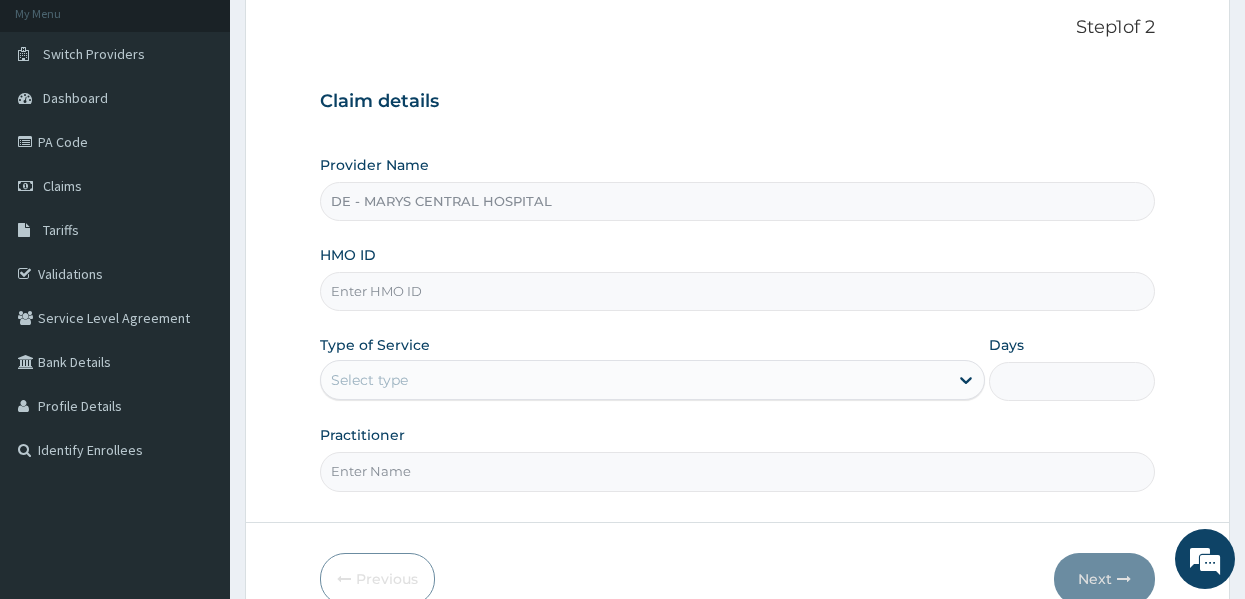 click on "HMO ID" at bounding box center (738, 291) 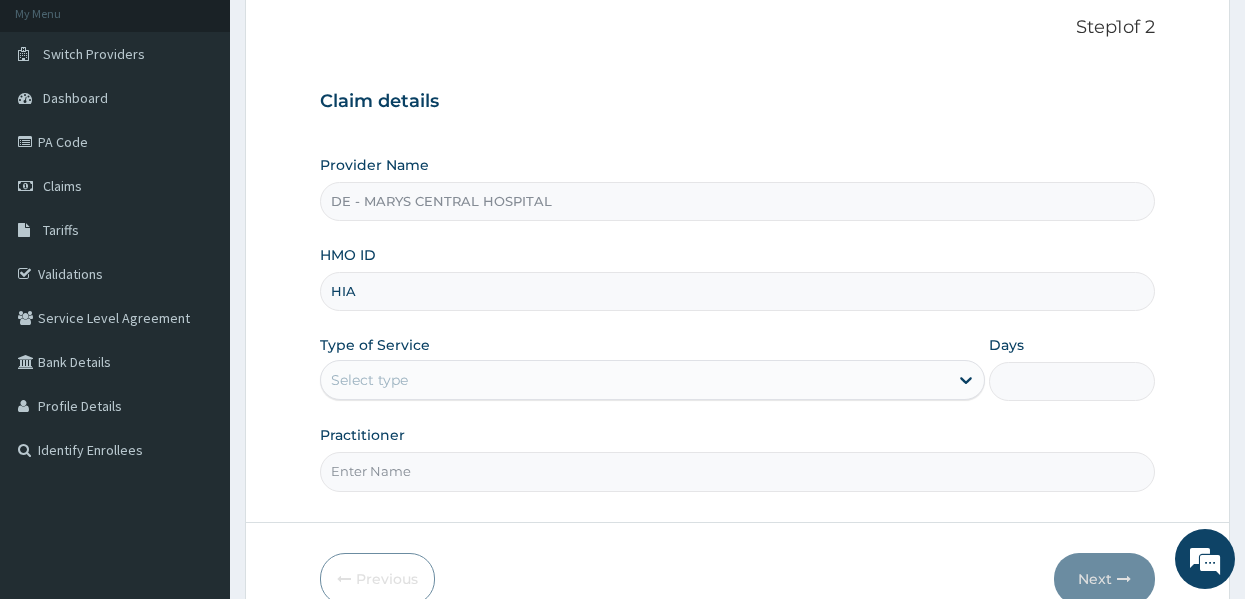 scroll, scrollTop: 0, scrollLeft: 0, axis: both 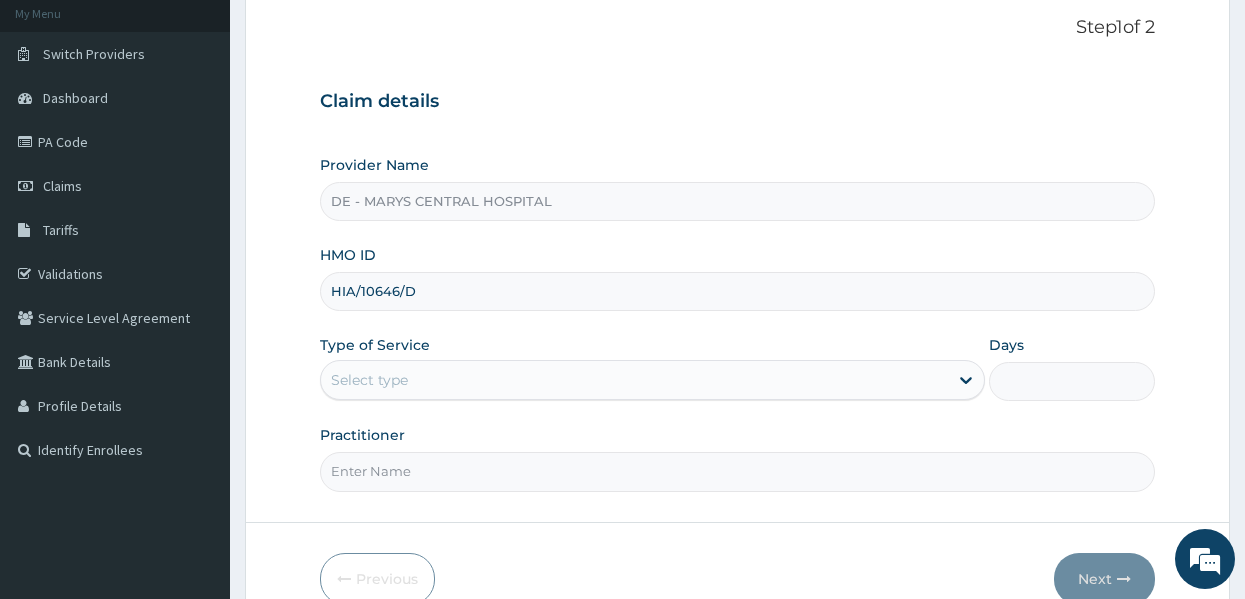 type on "HIA/10646/D" 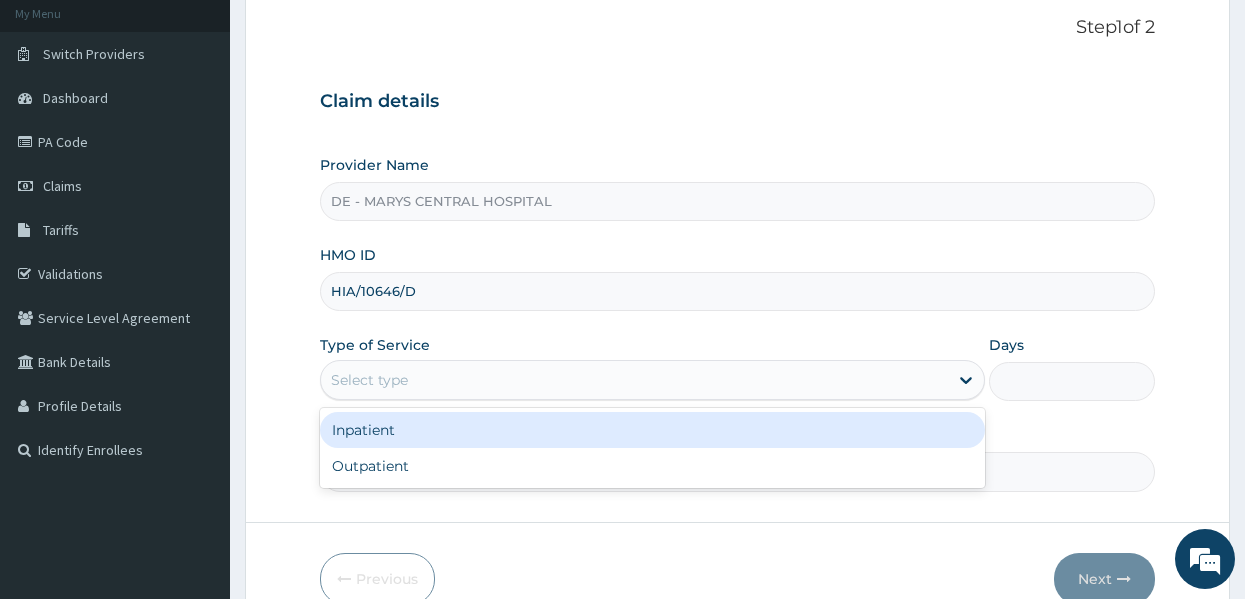 click on "Select type" at bounding box center (634, 380) 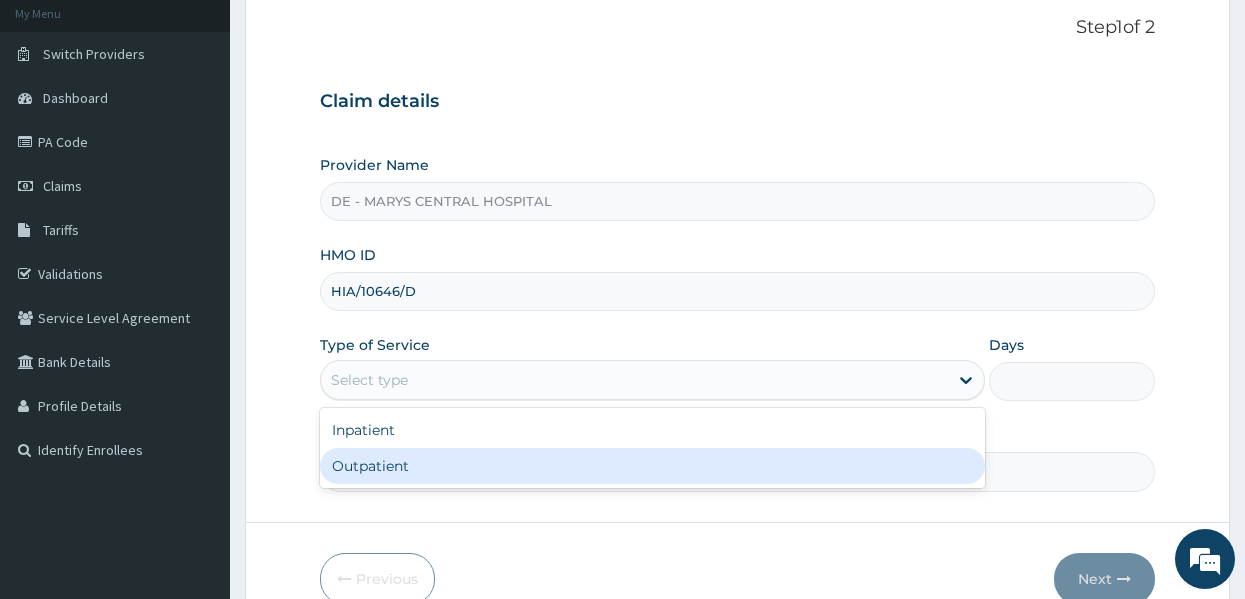 click on "Outpatient" at bounding box center (652, 466) 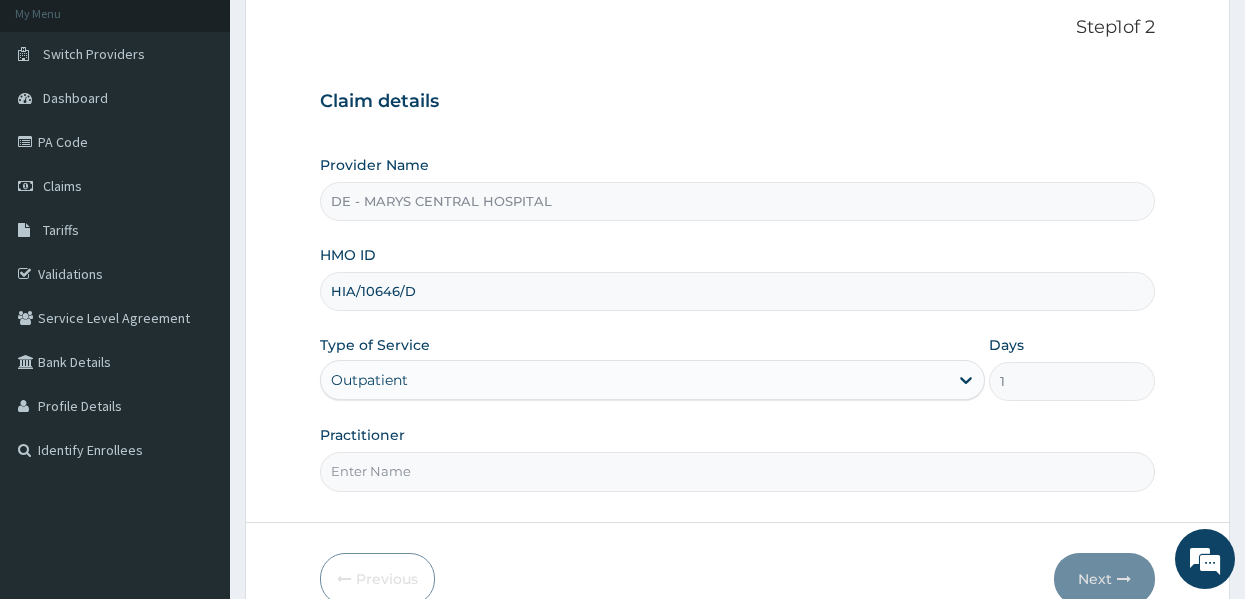 click on "Practitioner" at bounding box center (738, 471) 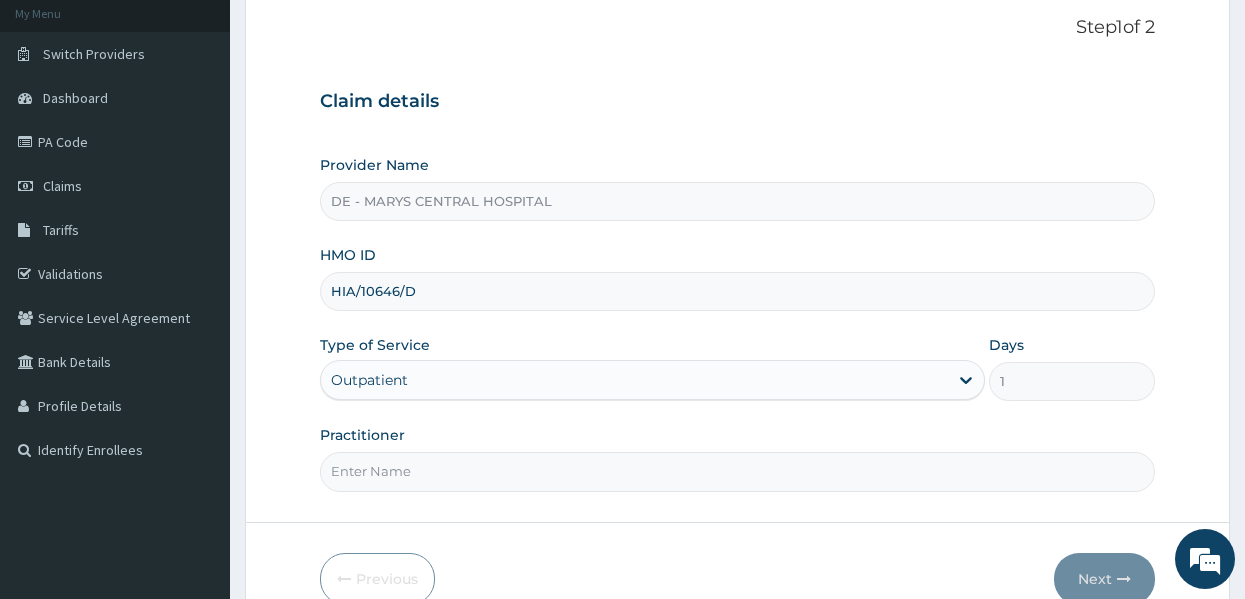 type on "DR [LAST]" 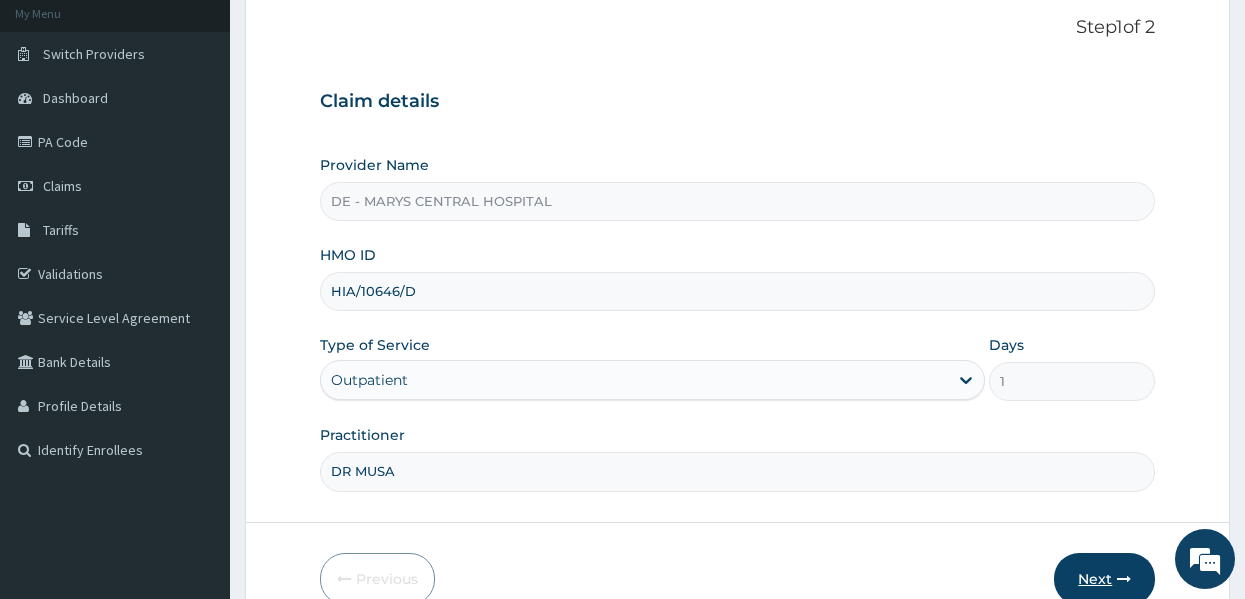 click on "Next" at bounding box center [1104, 579] 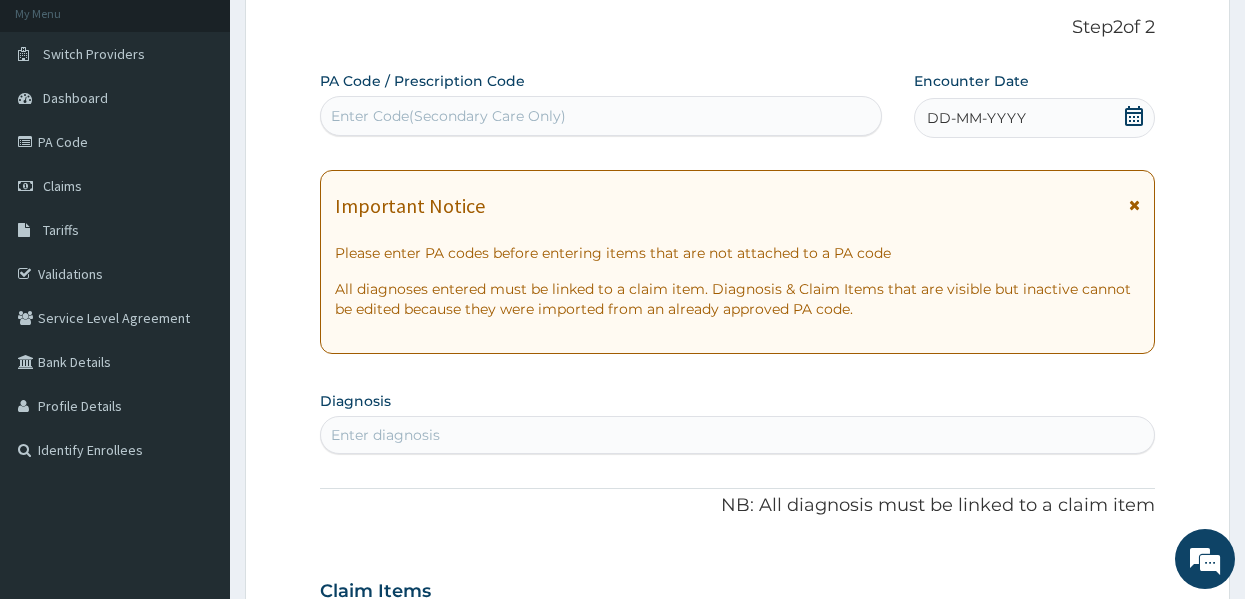 click on "Enter Code(Secondary Care Only)" at bounding box center (601, 116) 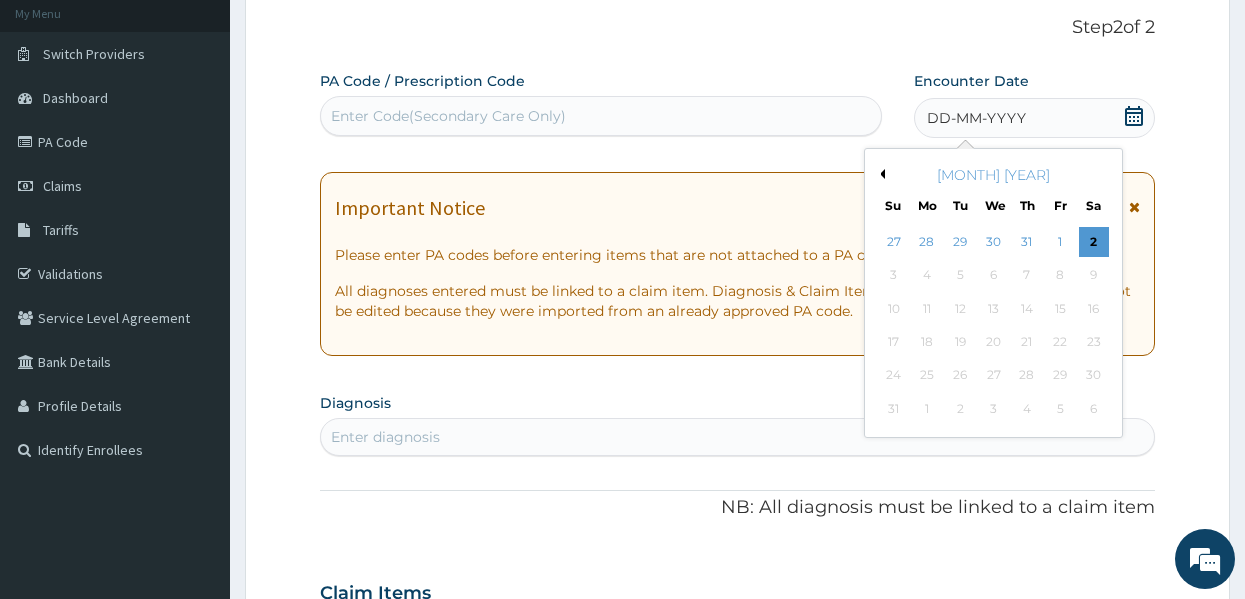 click on "Previous Month" at bounding box center (880, 174) 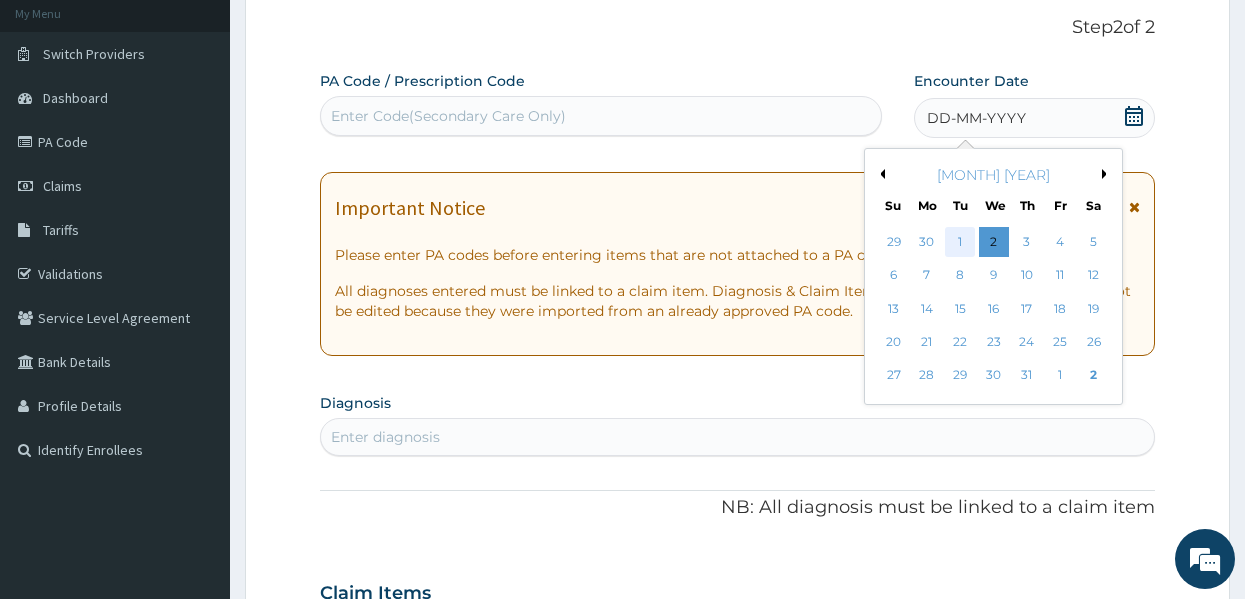 click on "1" at bounding box center [960, 242] 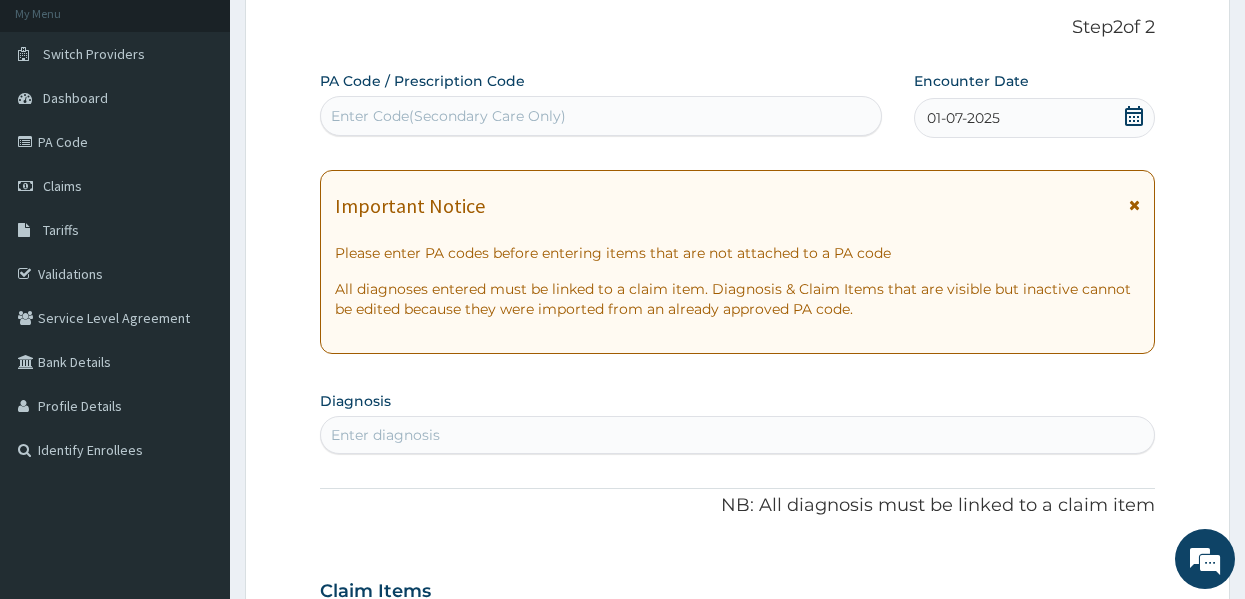 click on "Enter diagnosis" at bounding box center (738, 435) 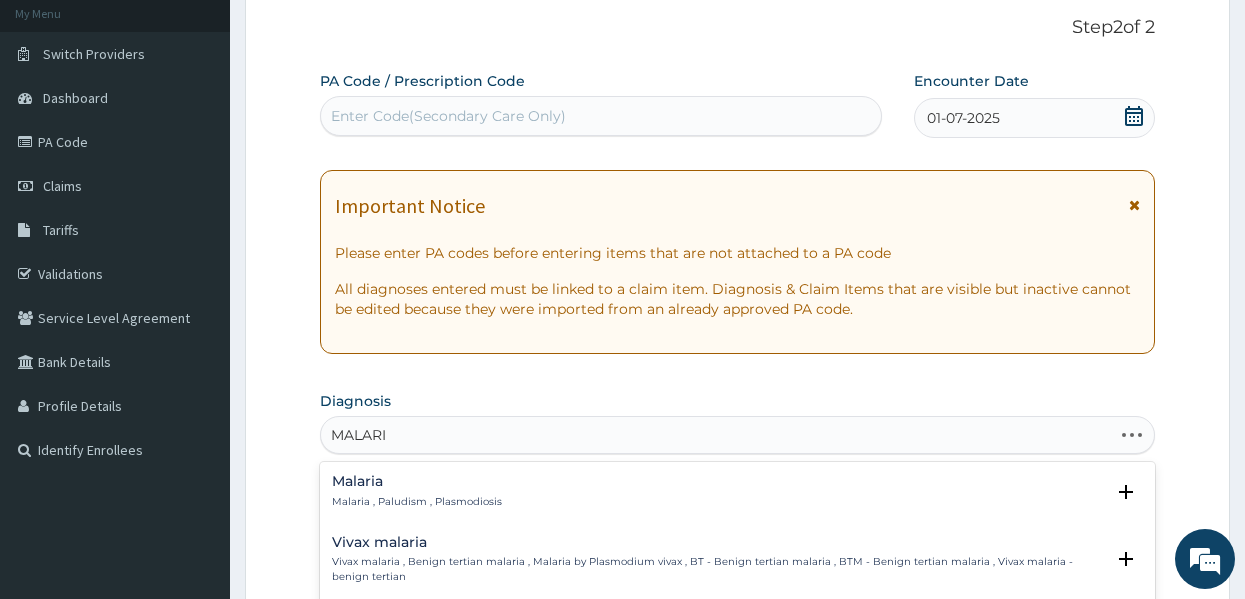 type on "MALARIA" 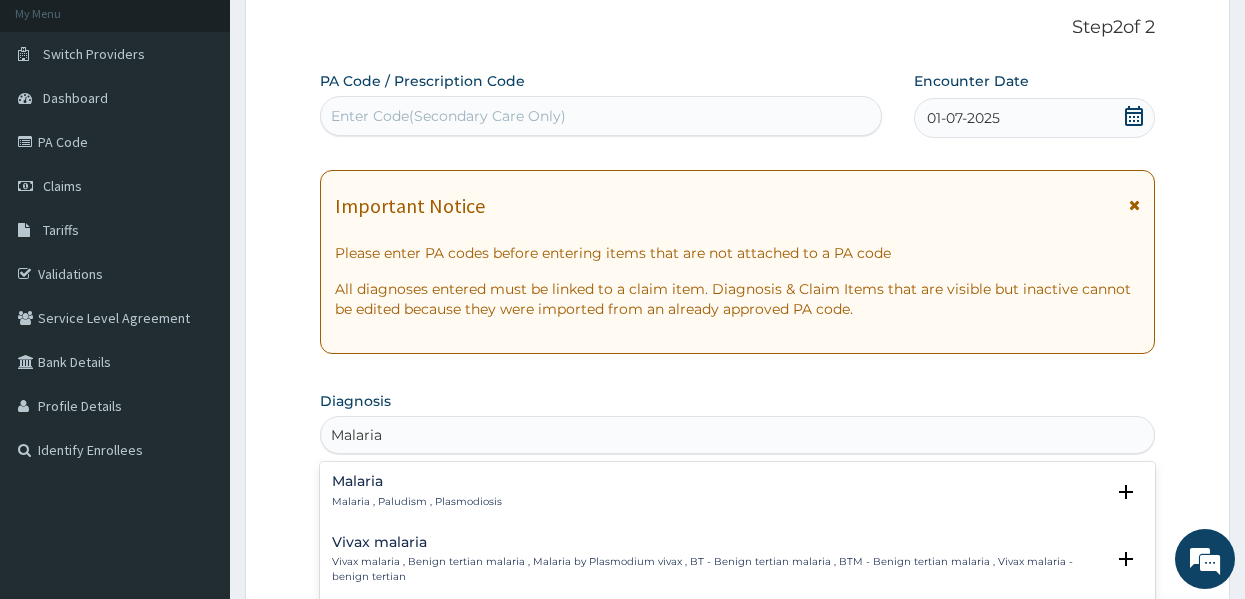 click on "Malaria , Paludism , Plasmodiosis" at bounding box center [417, 502] 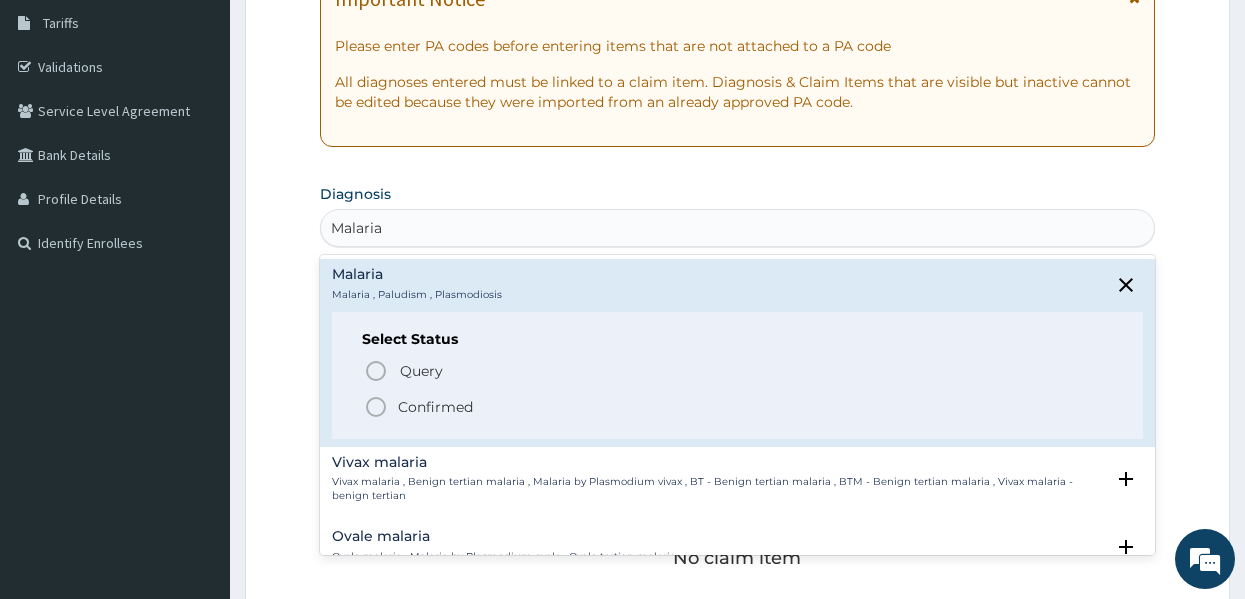 scroll, scrollTop: 360, scrollLeft: 0, axis: vertical 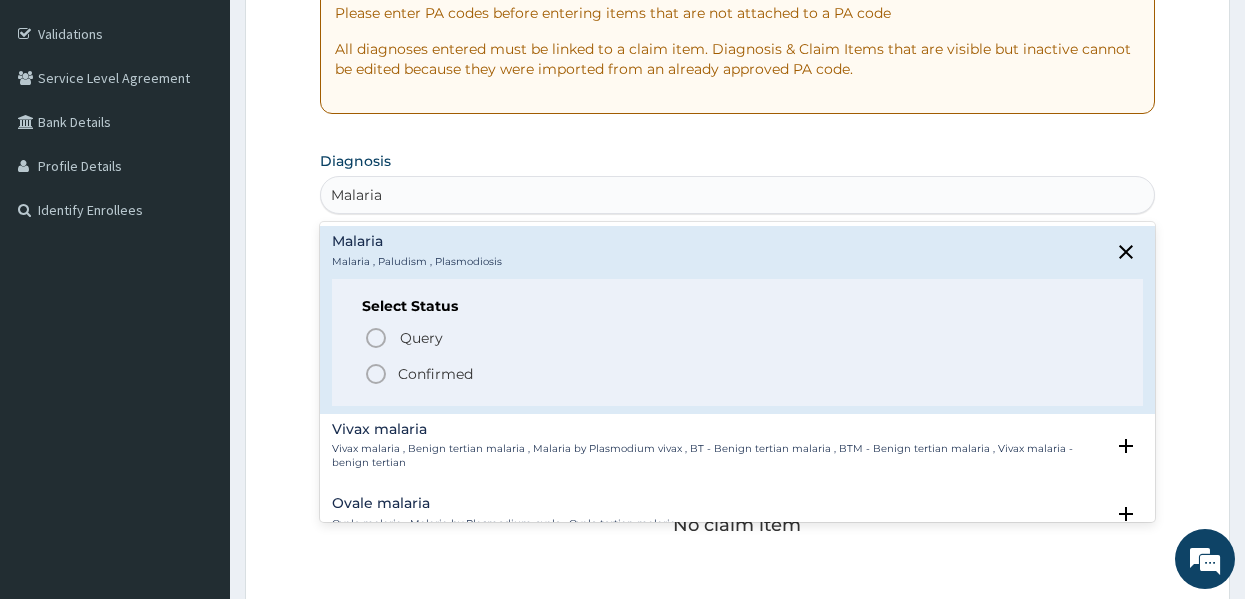 click 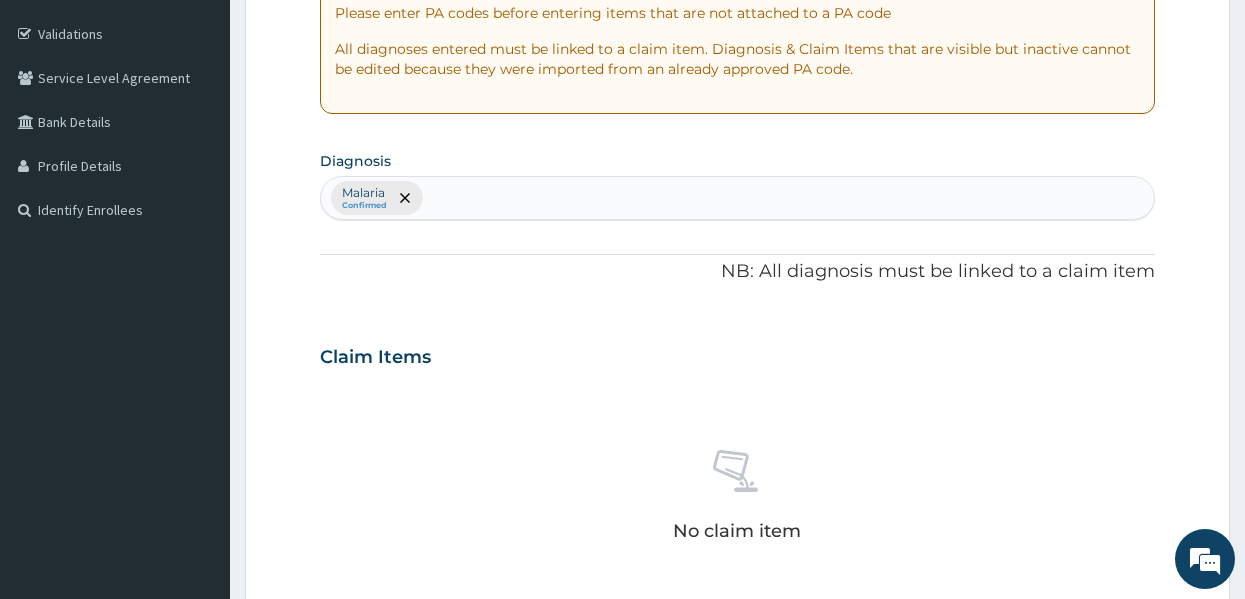 type on "N" 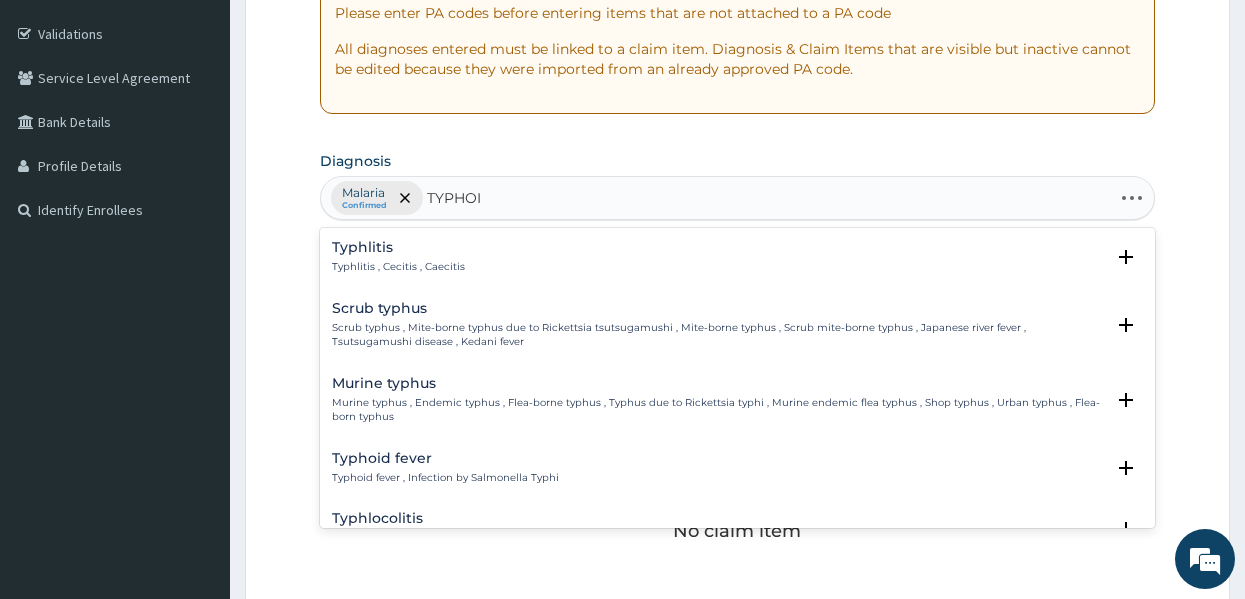 type on "TYPHOID" 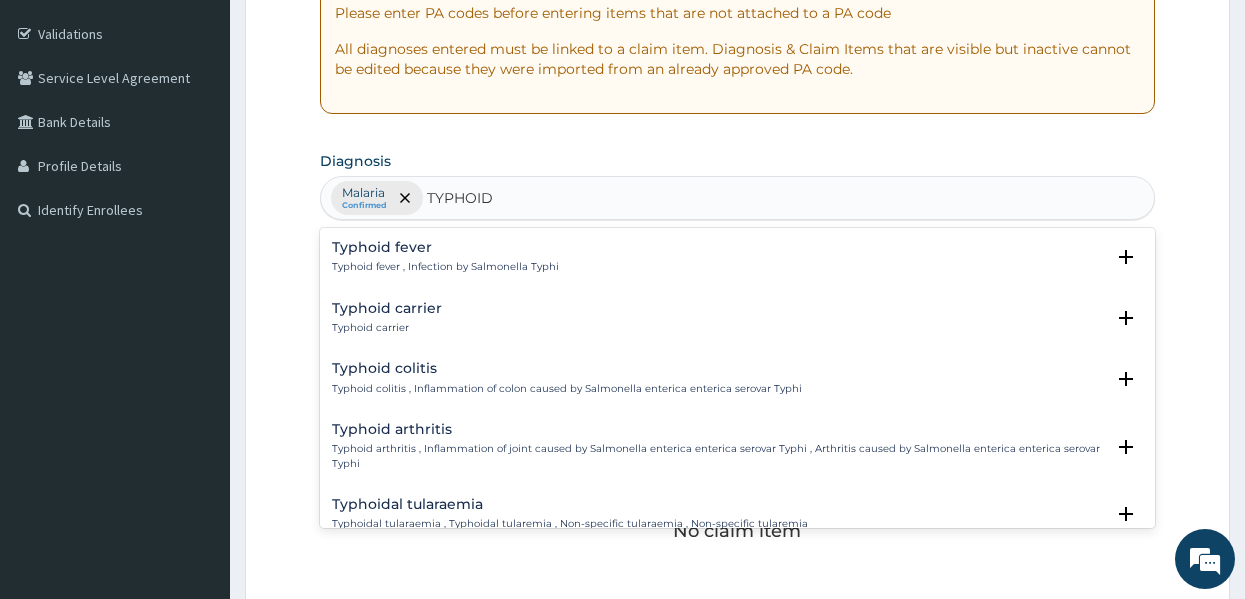 click on "Typhoid fever , Infection by Salmonella Typhi" at bounding box center [445, 267] 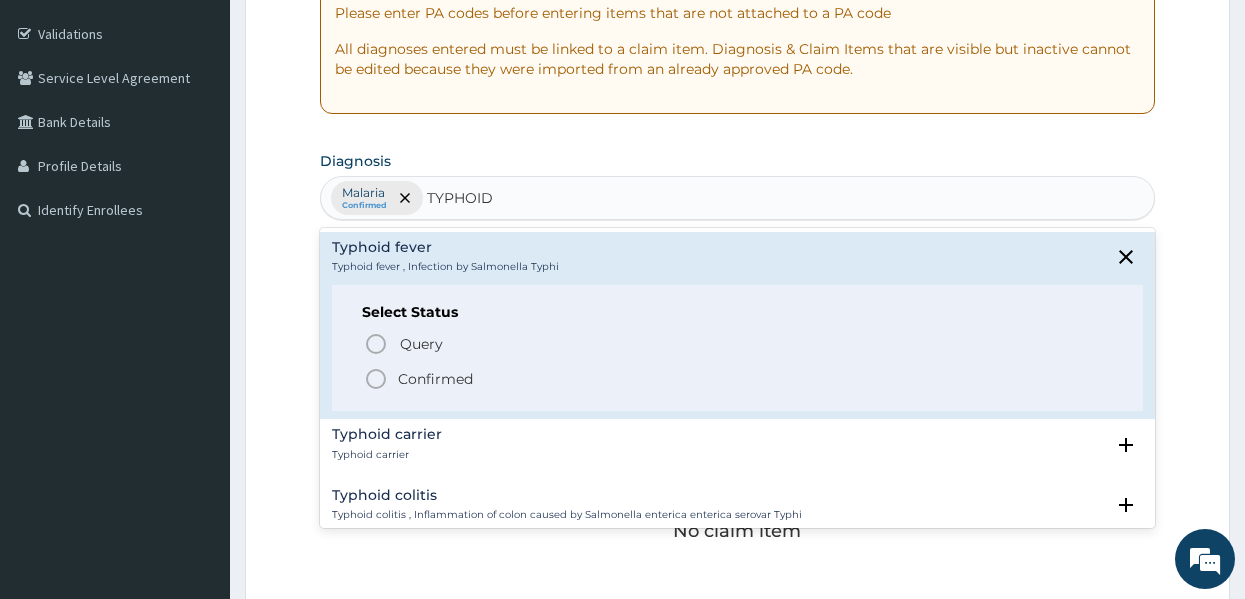 click 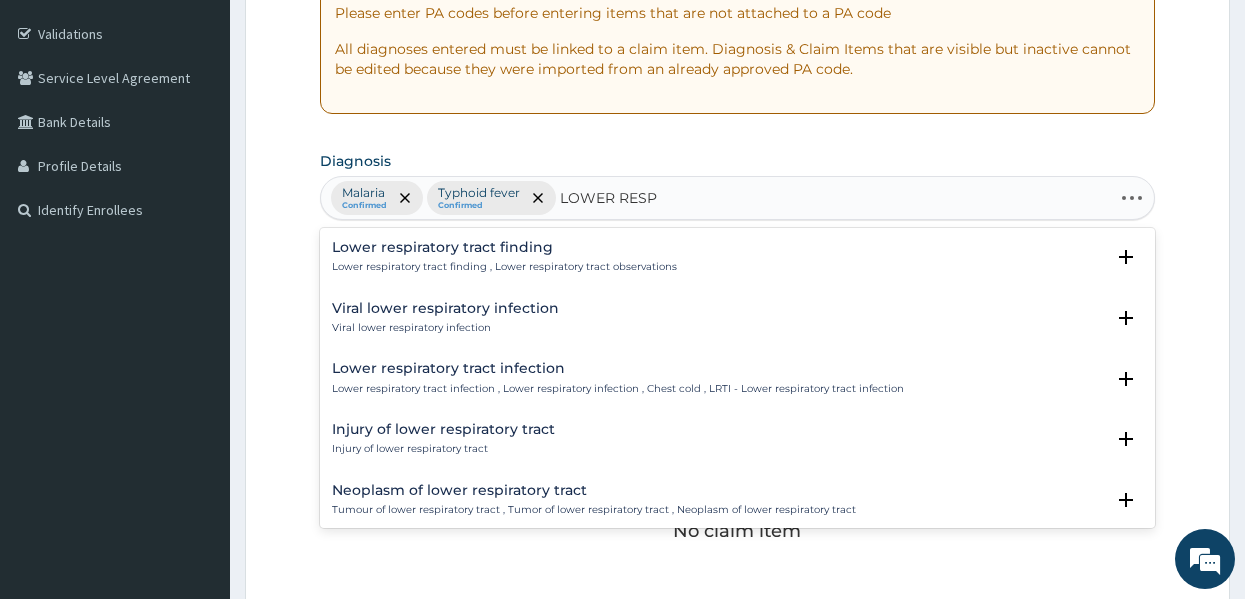type on "LOWER RESPI" 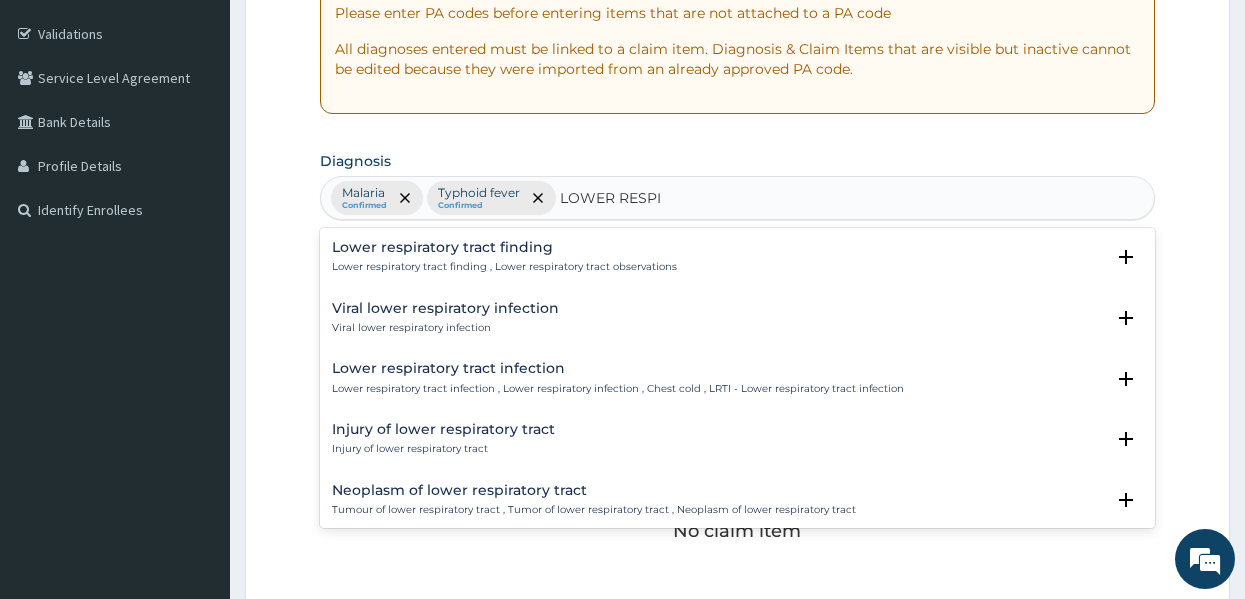 click on "Lower respiratory tract infection Lower respiratory tract infection , Lower respiratory infection , Chest cold , LRTI - Lower respiratory tract infection" at bounding box center (618, 378) 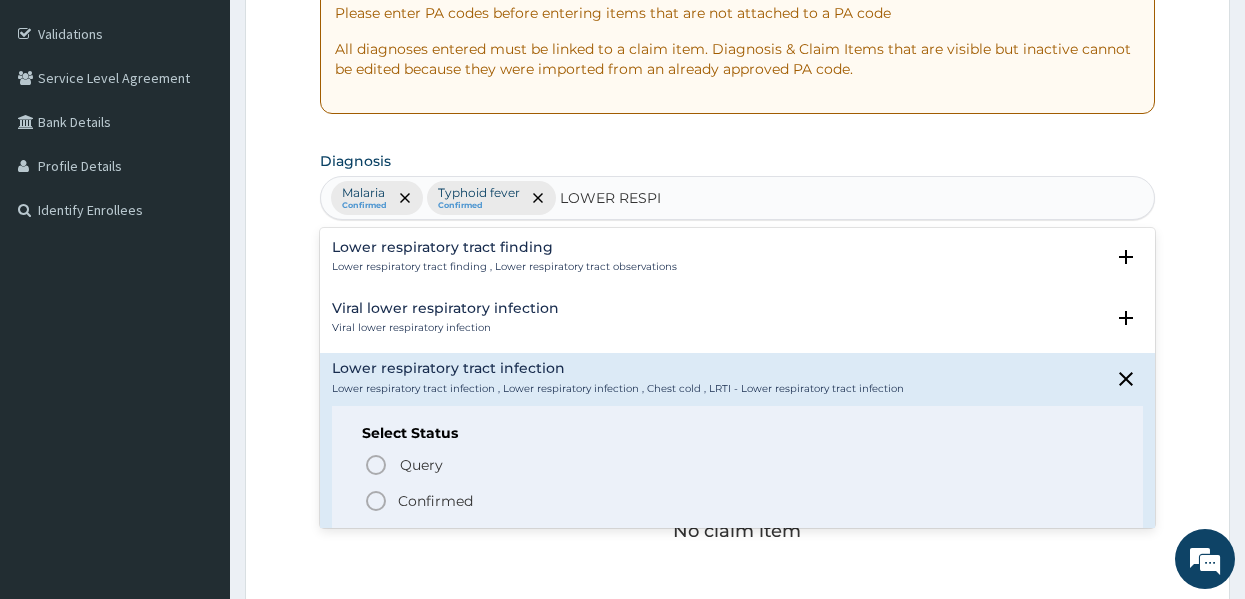 click on "Confirmed" at bounding box center [435, 501] 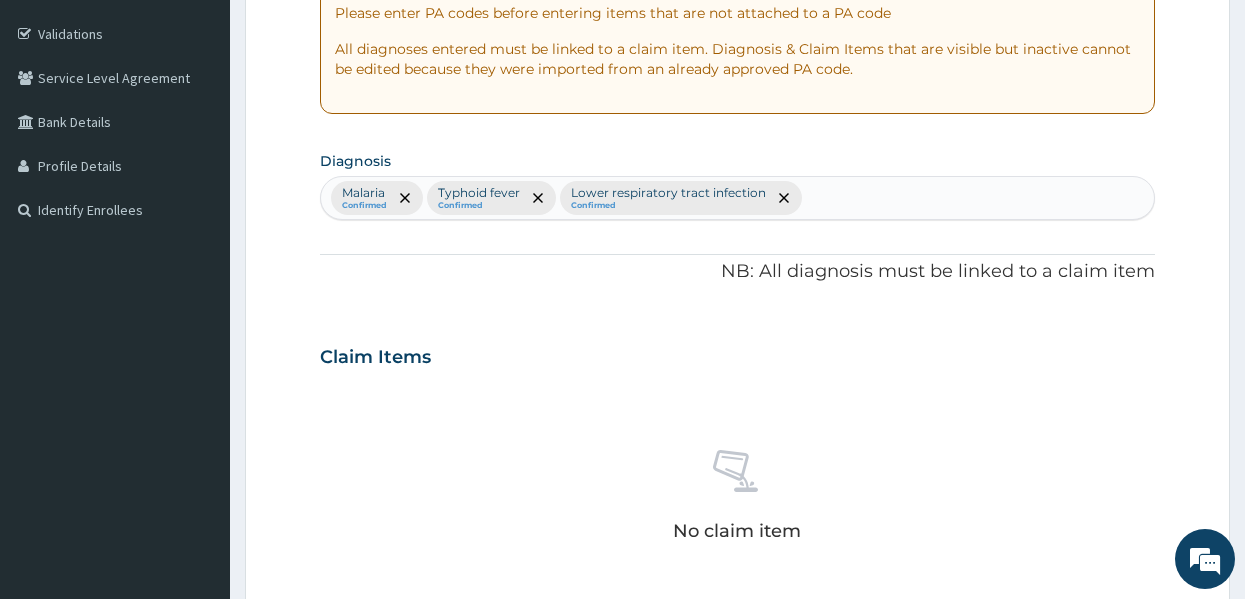 click on "Claim Items" at bounding box center [738, 353] 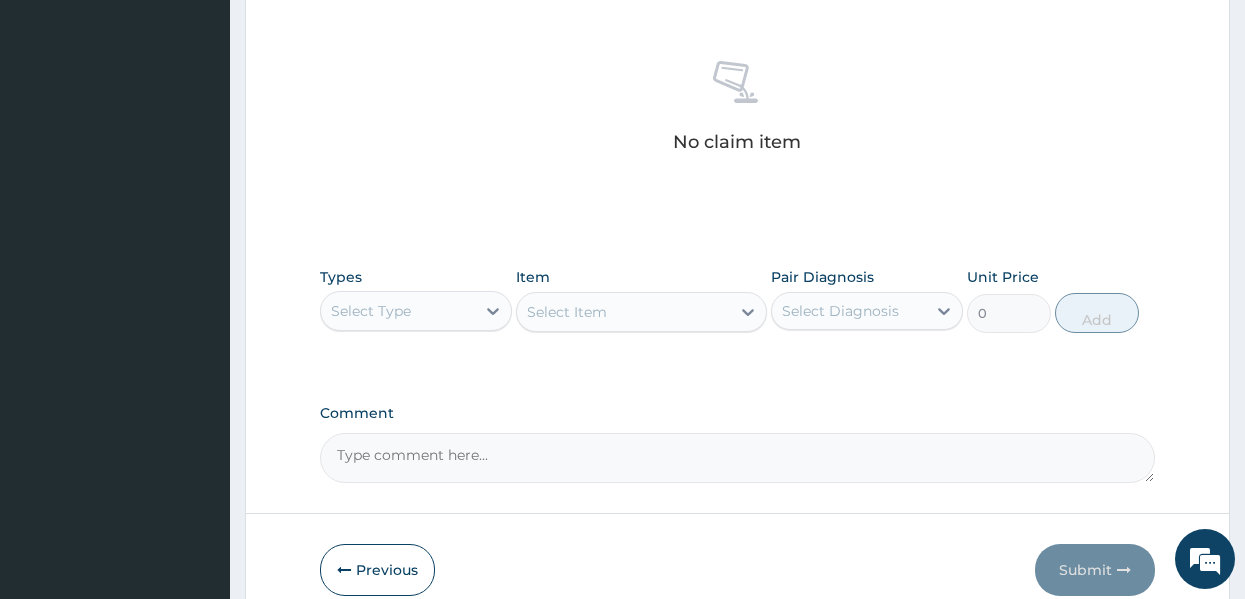 scroll, scrollTop: 752, scrollLeft: 0, axis: vertical 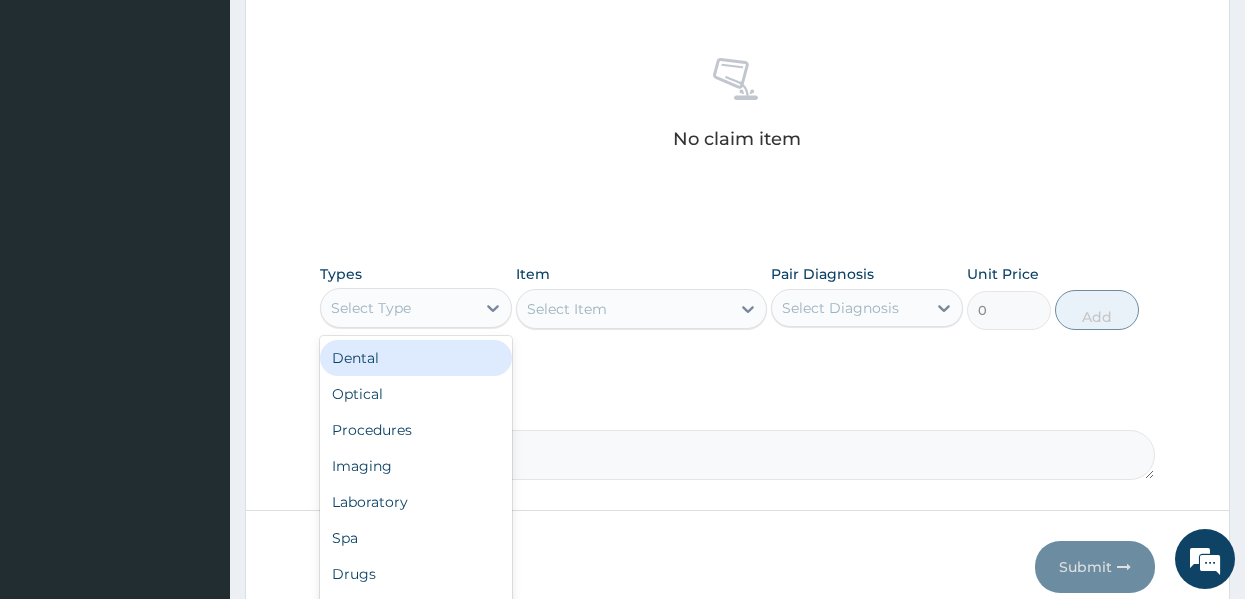 click on "Select Type" at bounding box center [398, 308] 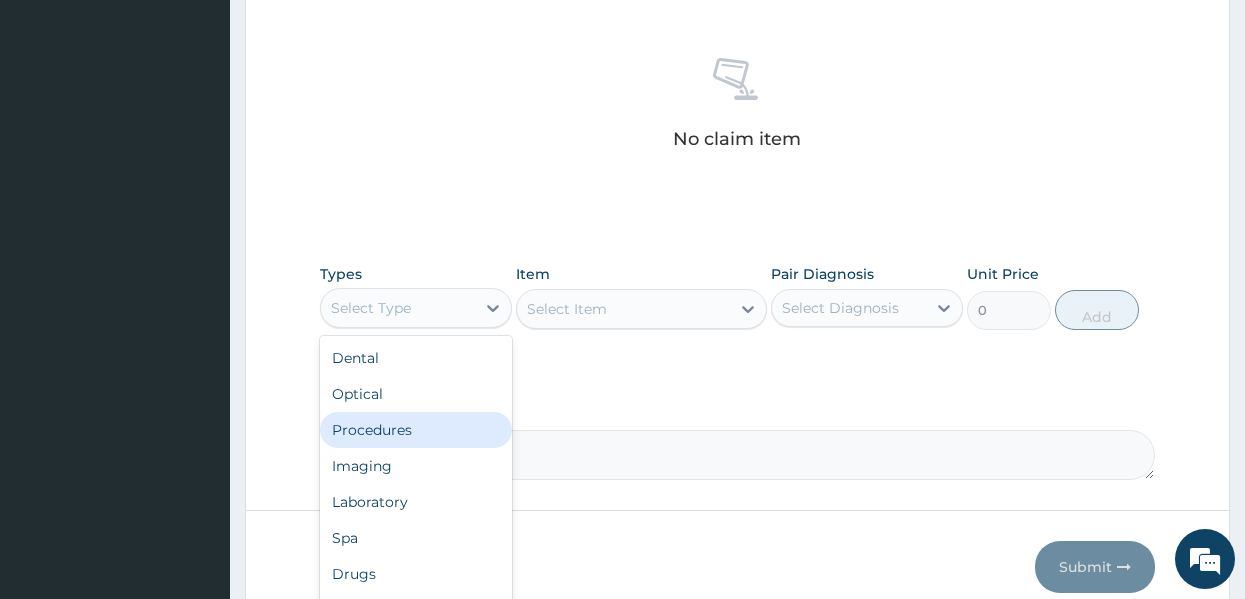 click on "Procedures" at bounding box center (416, 430) 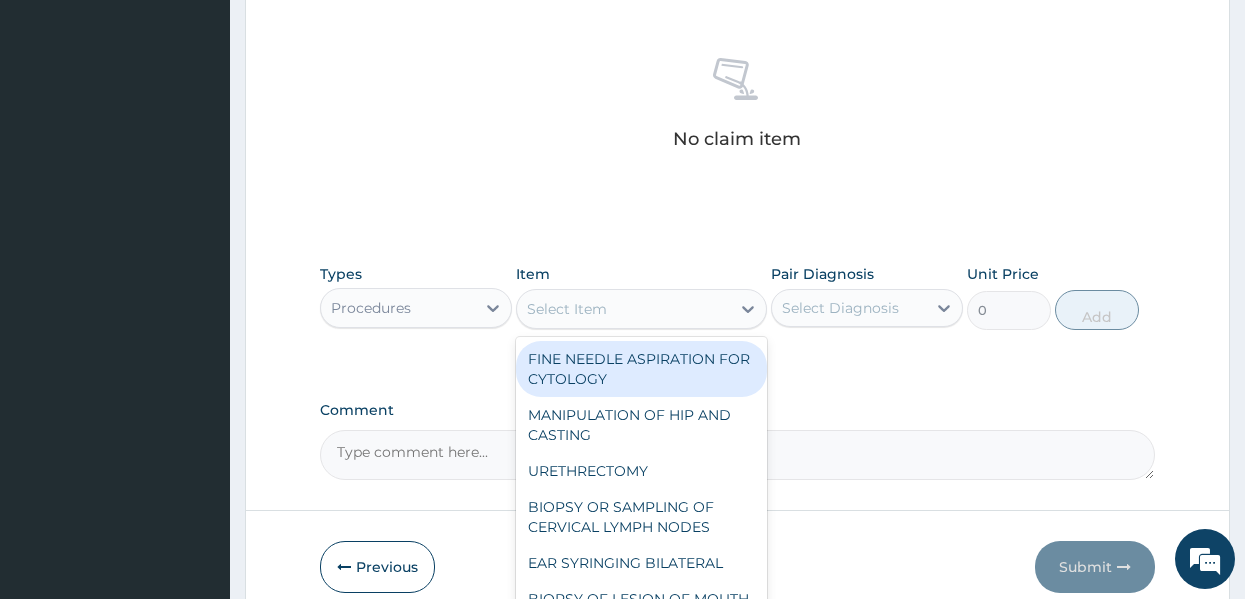 click on "Select Item" at bounding box center (623, 309) 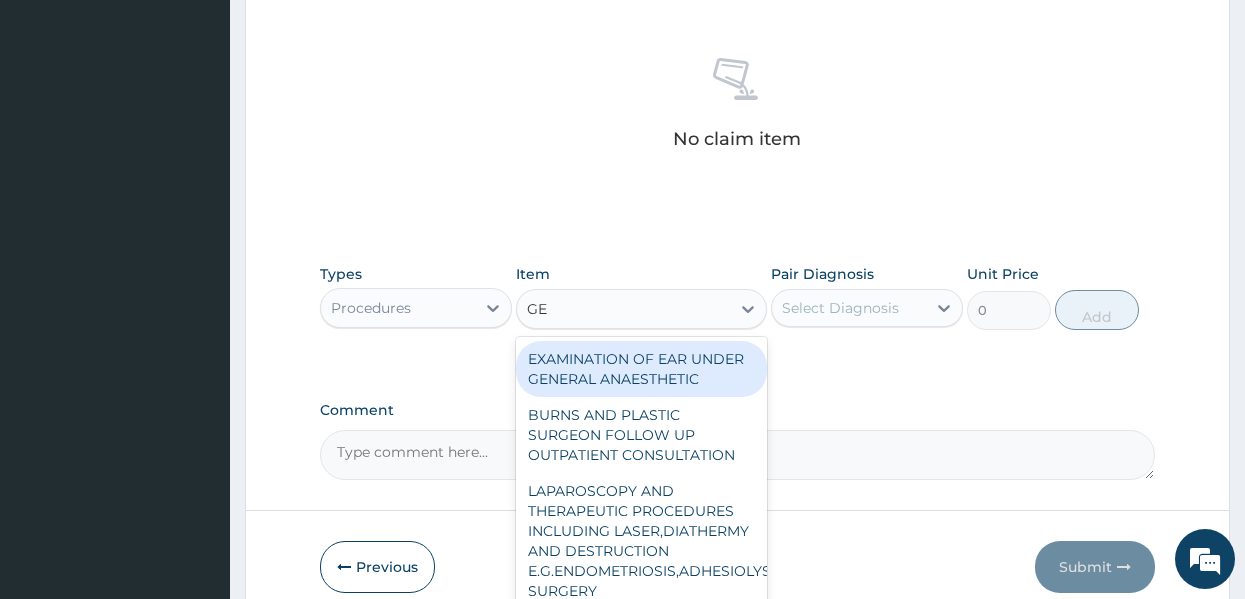 type on "GEN" 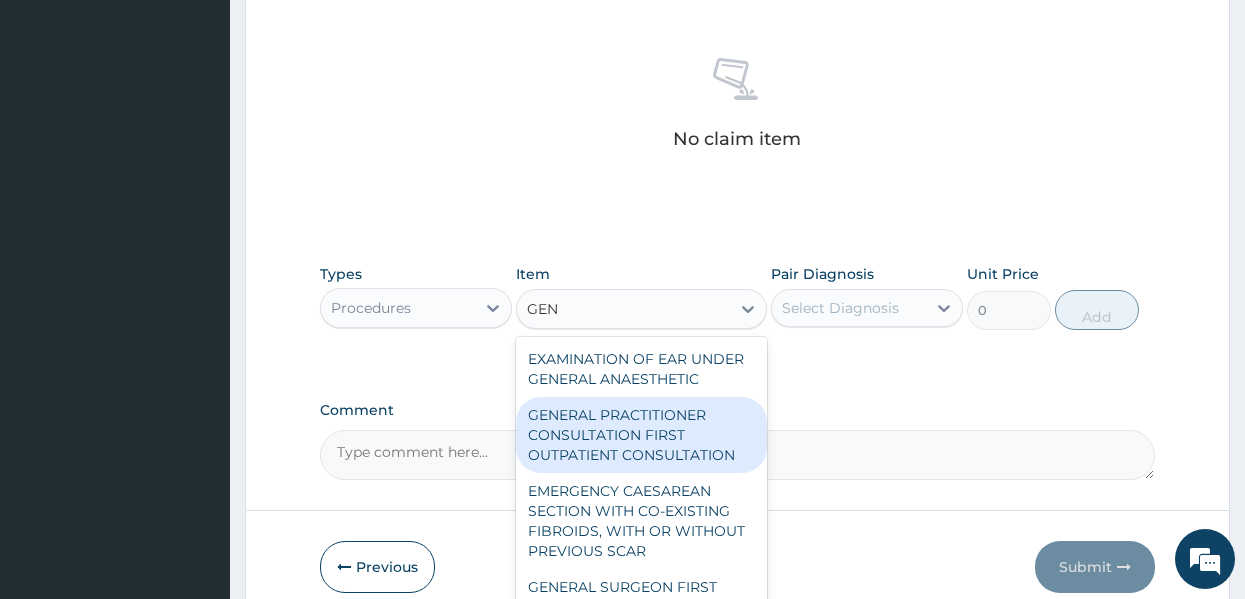 click on "GENERAL PRACTITIONER CONSULTATION FIRST OUTPATIENT CONSULTATION" at bounding box center [641, 435] 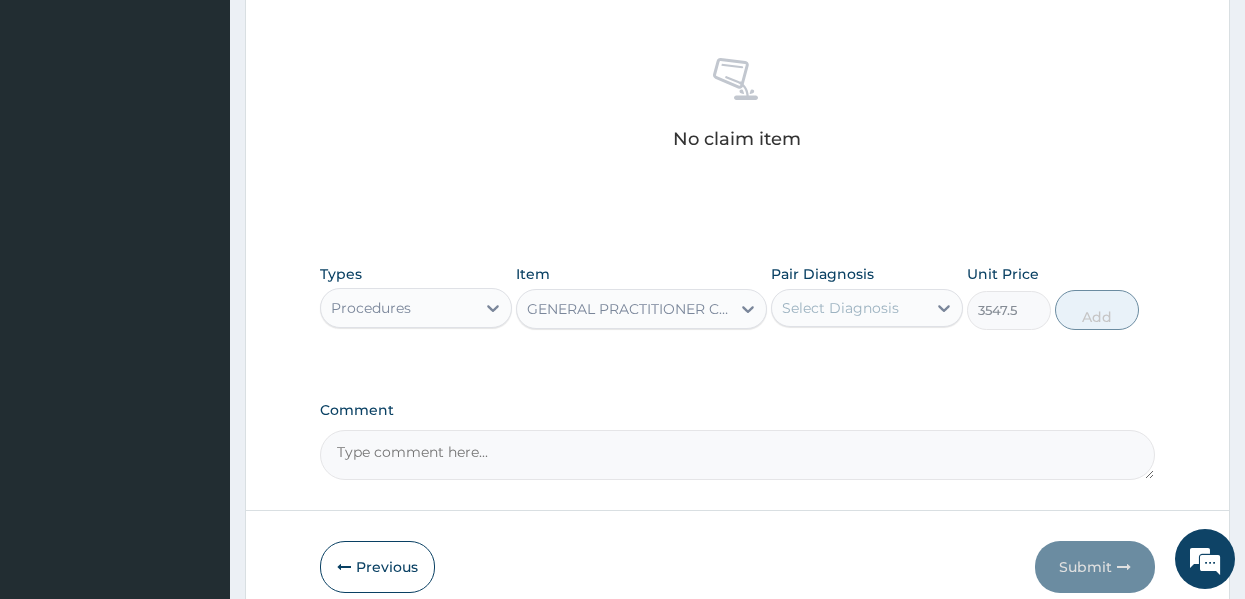 type 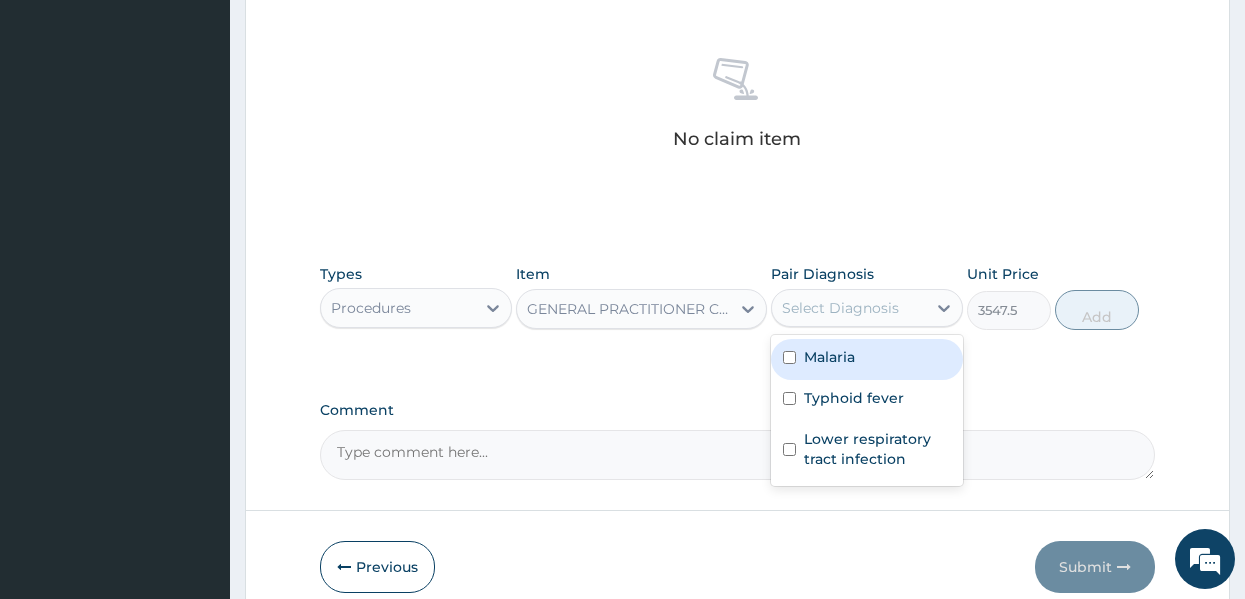 click on "Select Diagnosis" at bounding box center [840, 308] 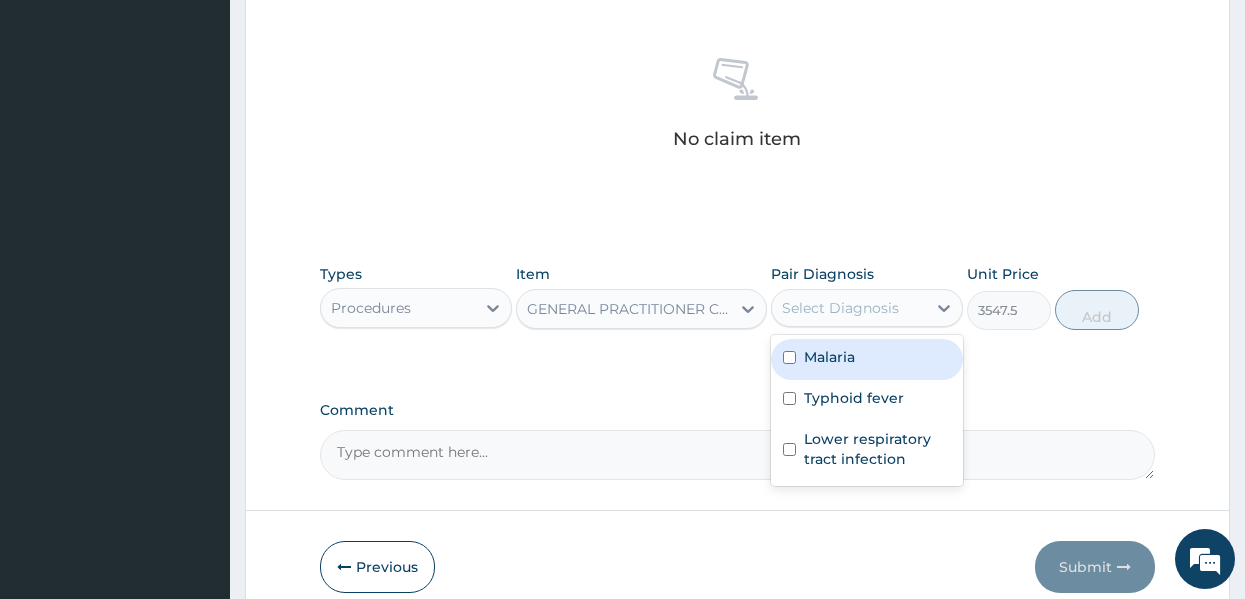 click on "Malaria" at bounding box center [829, 357] 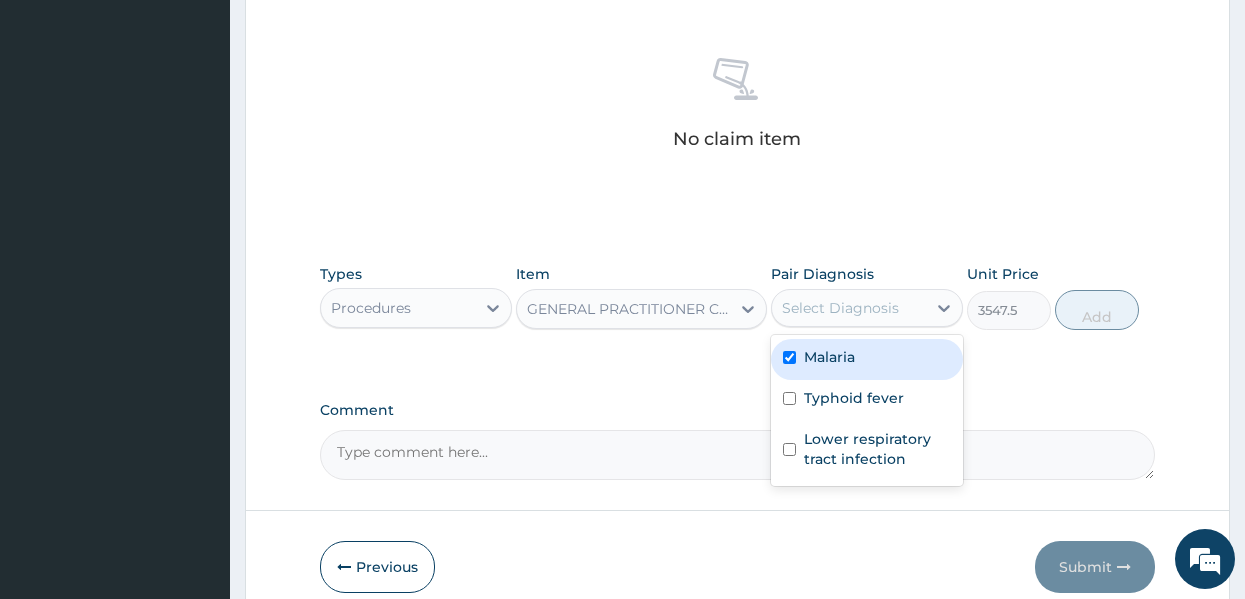 checkbox on "true" 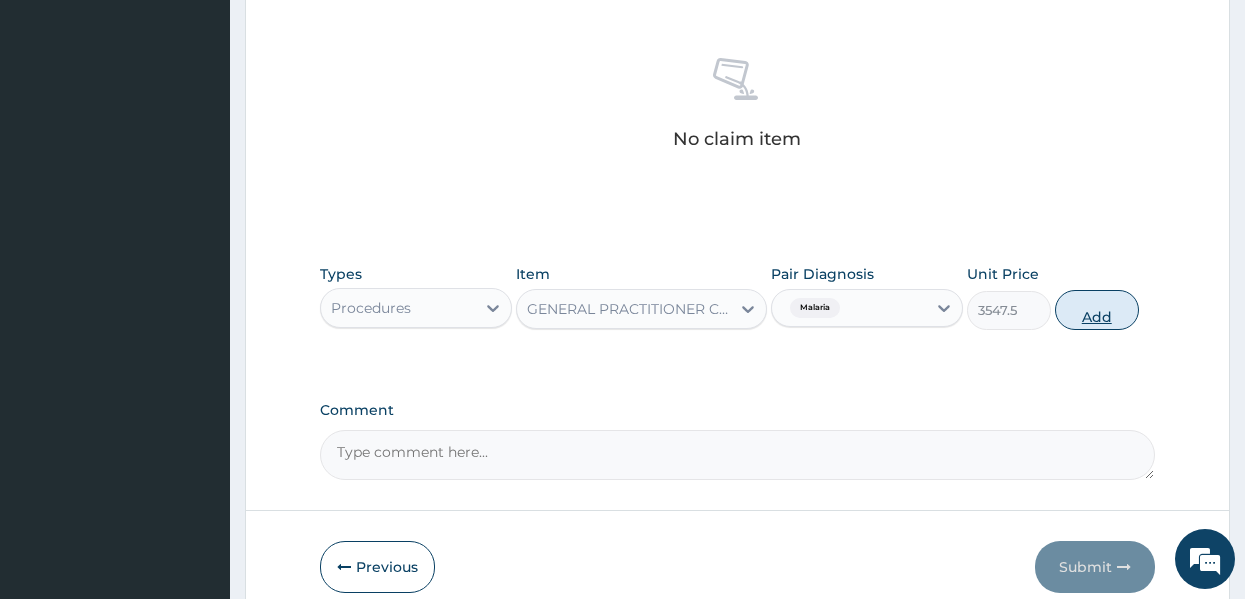 click on "Add" at bounding box center [1097, 310] 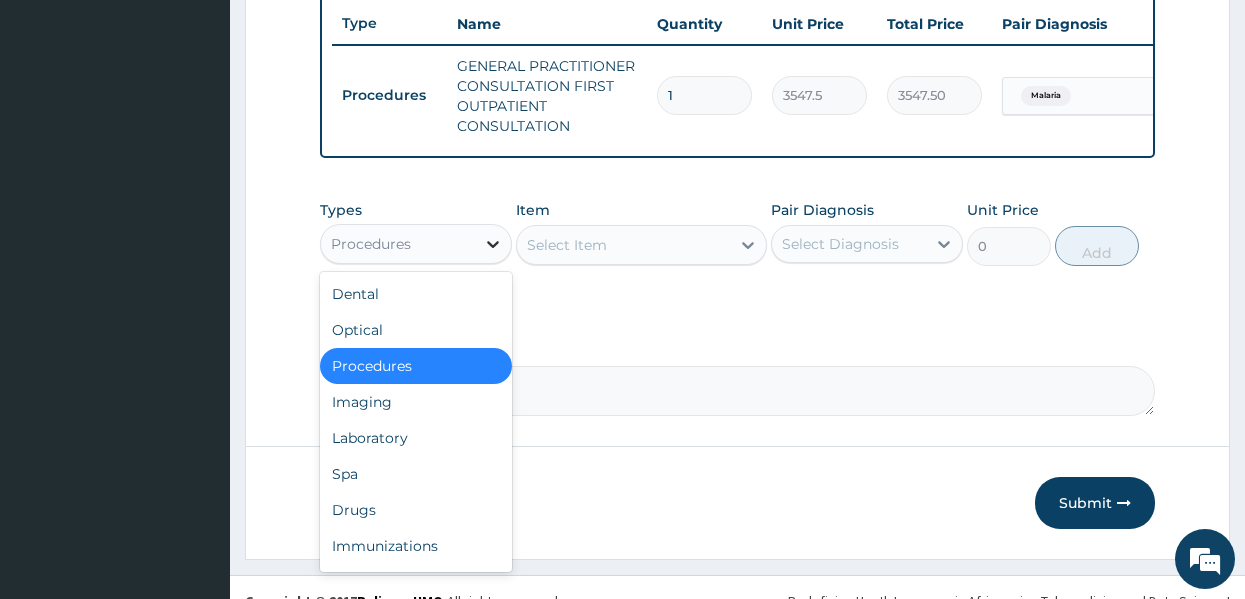click 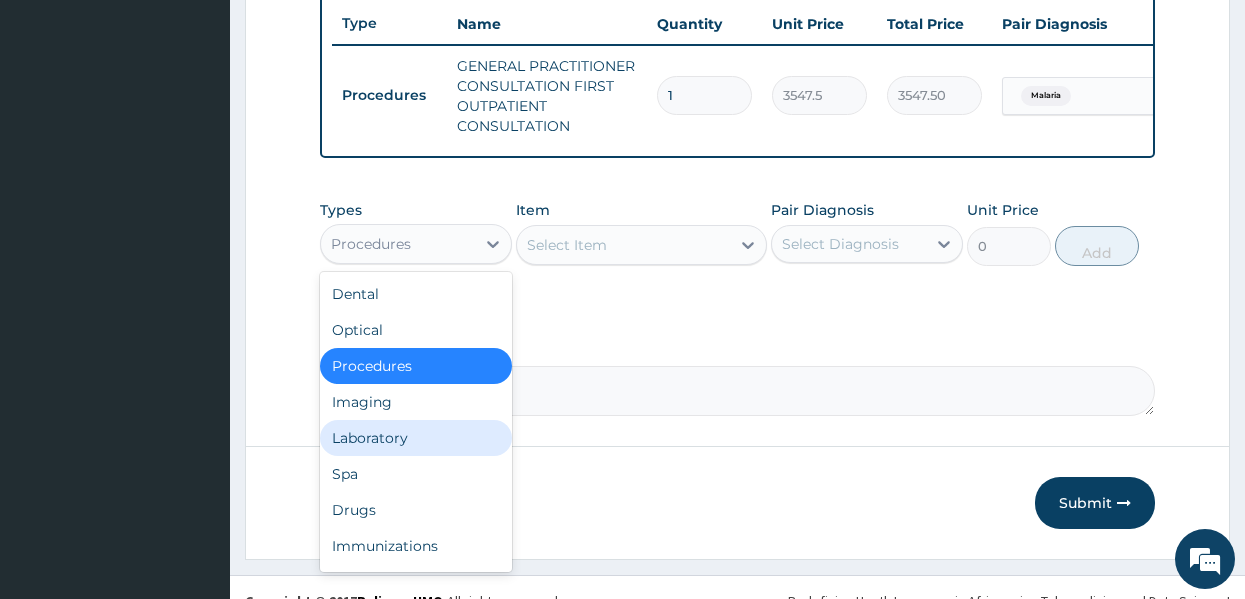 click on "Laboratory" at bounding box center (416, 438) 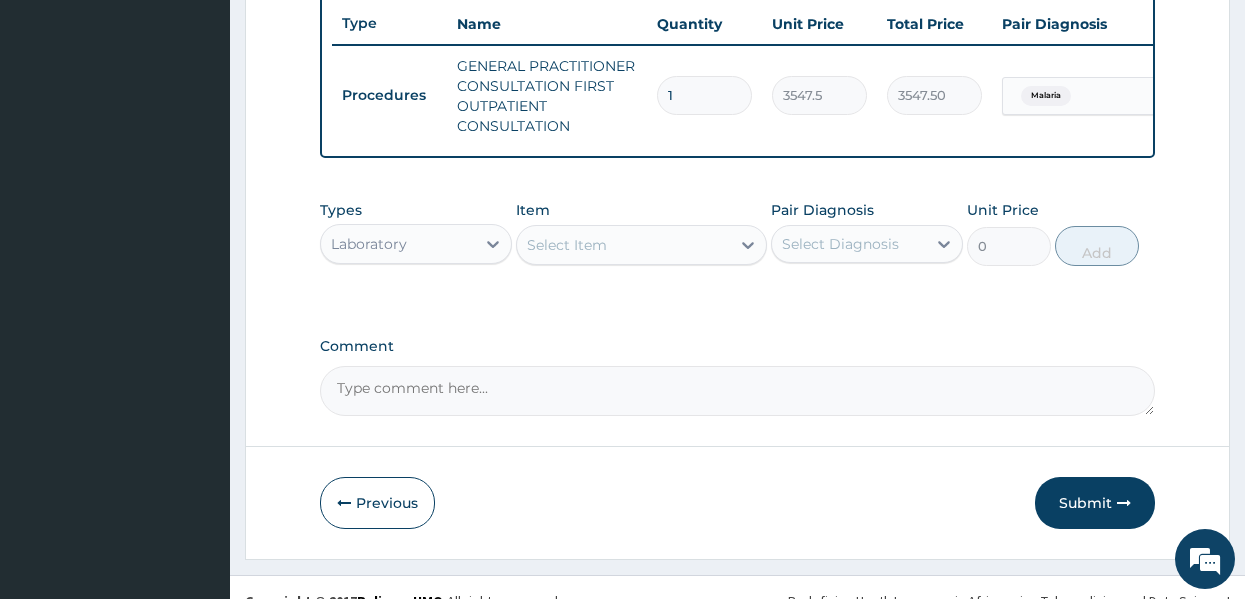 click on "Select Item" at bounding box center (567, 245) 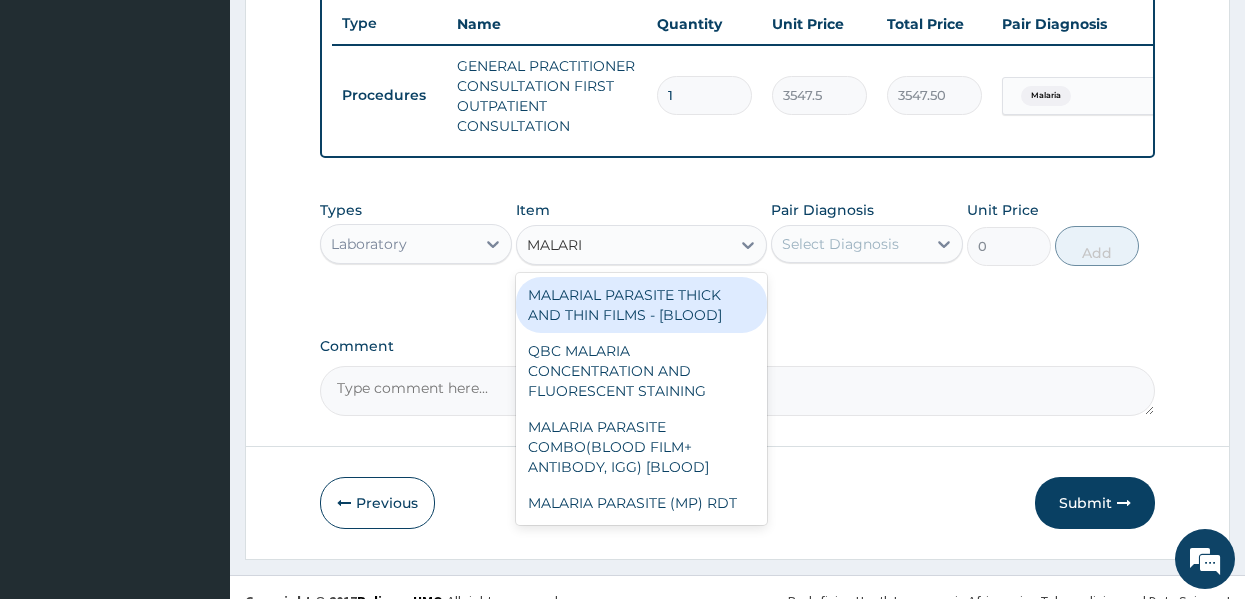 type on "MALARIA" 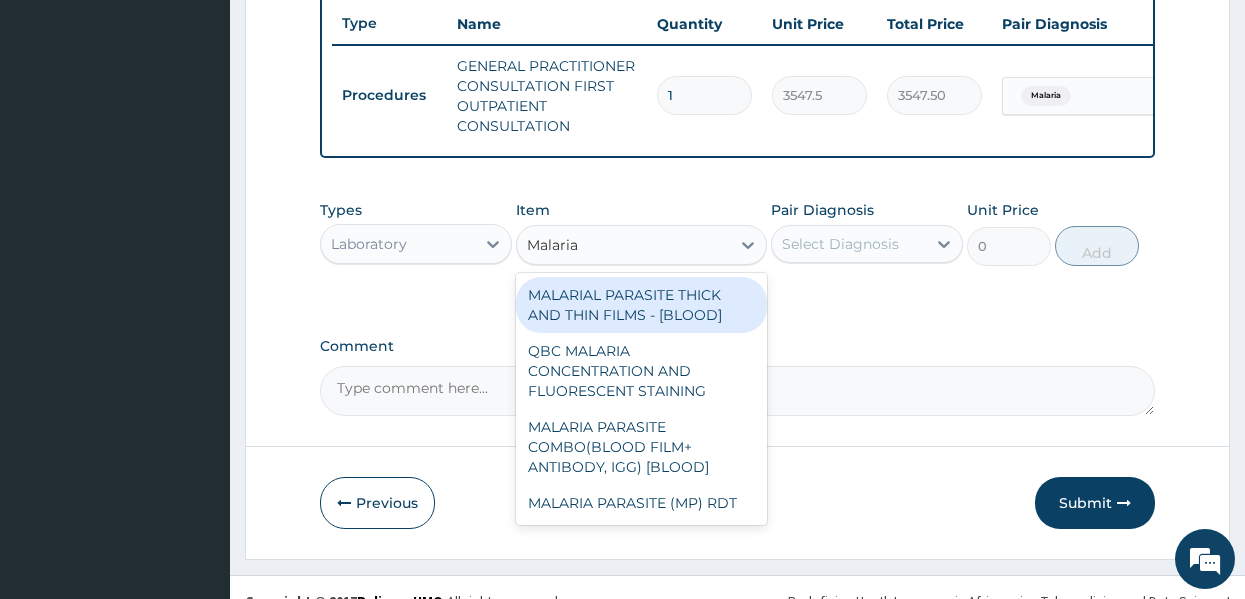 click on "MALARIAL PARASITE THICK AND THIN FILMS - [BLOOD]" at bounding box center [641, 305] 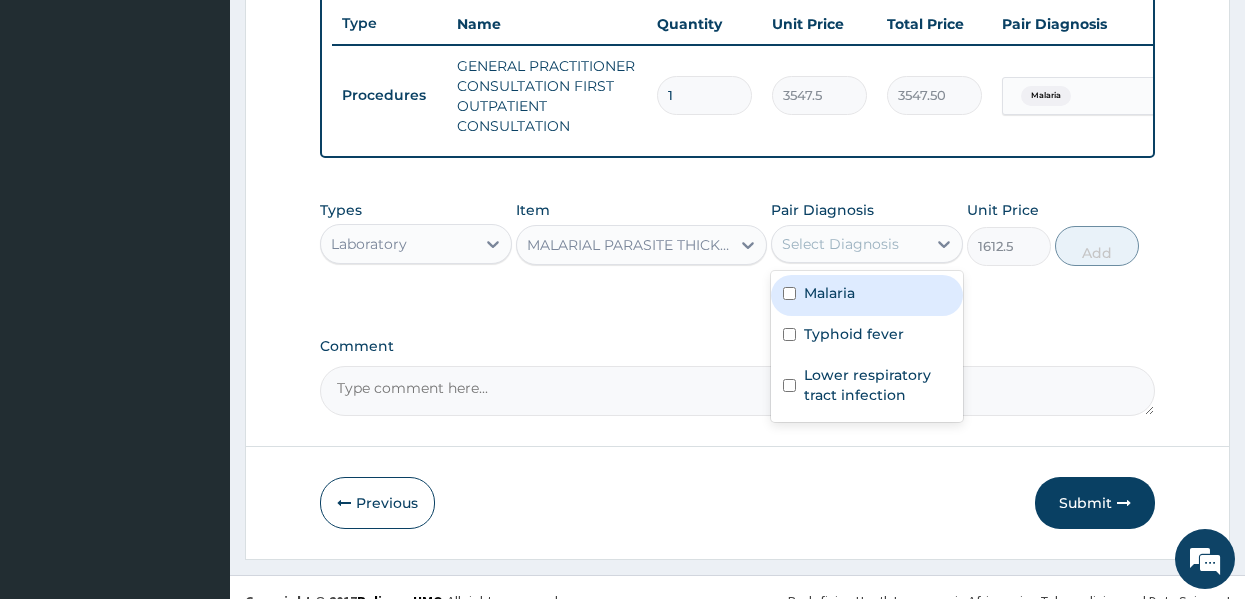 click on "Select Diagnosis" at bounding box center [840, 244] 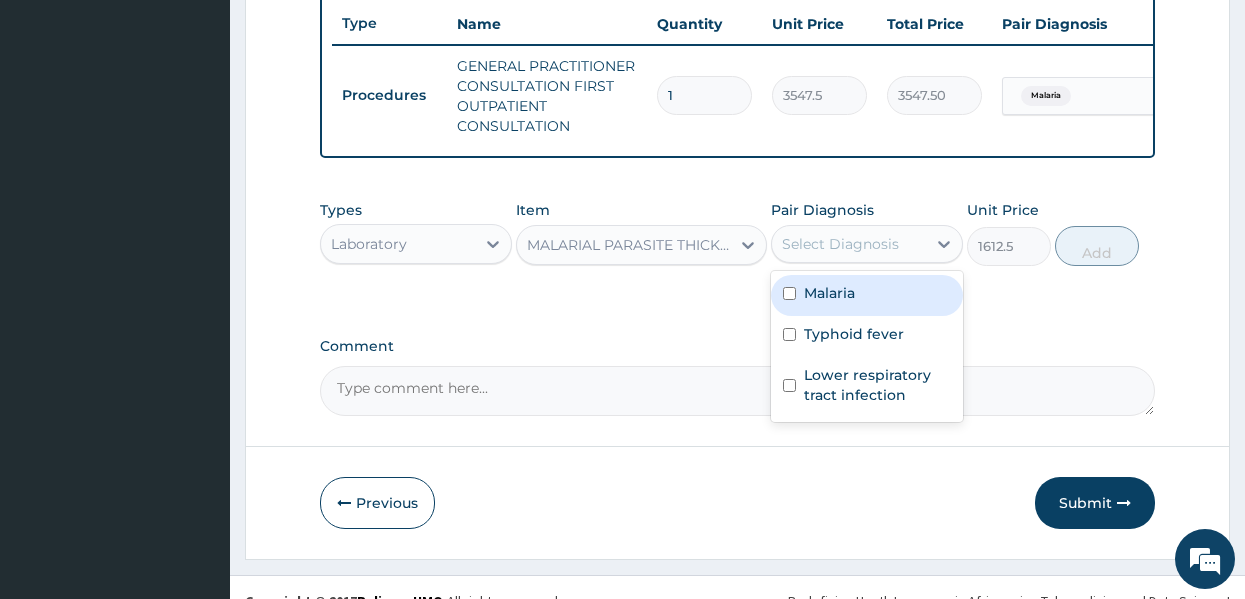 click on "Malaria" at bounding box center [829, 293] 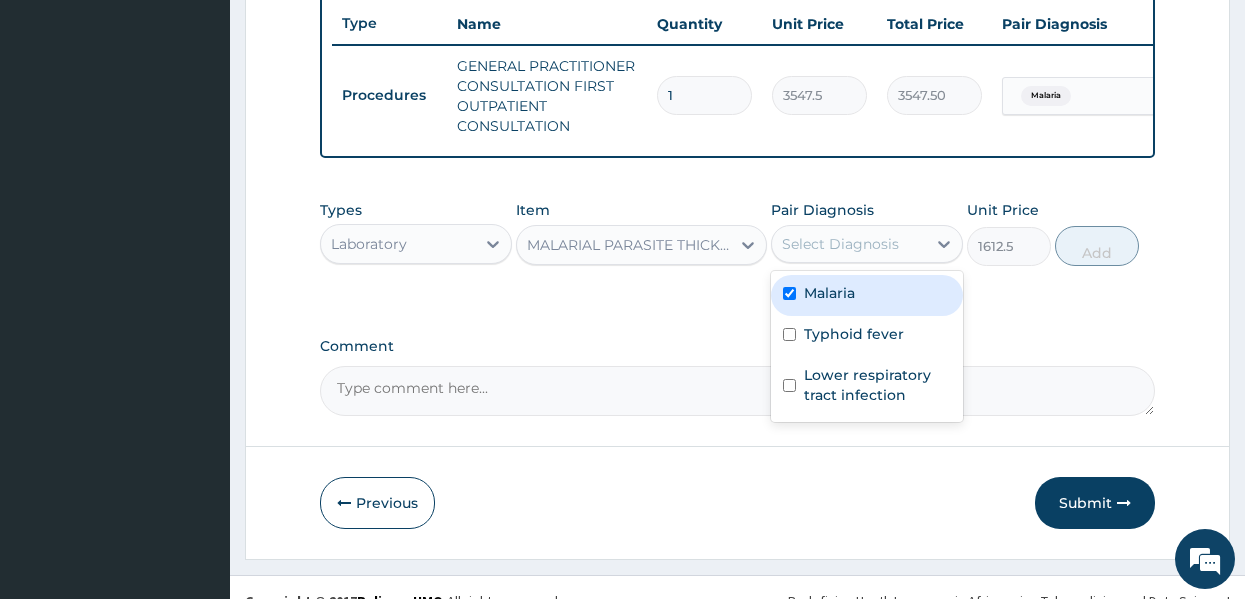 checkbox on "true" 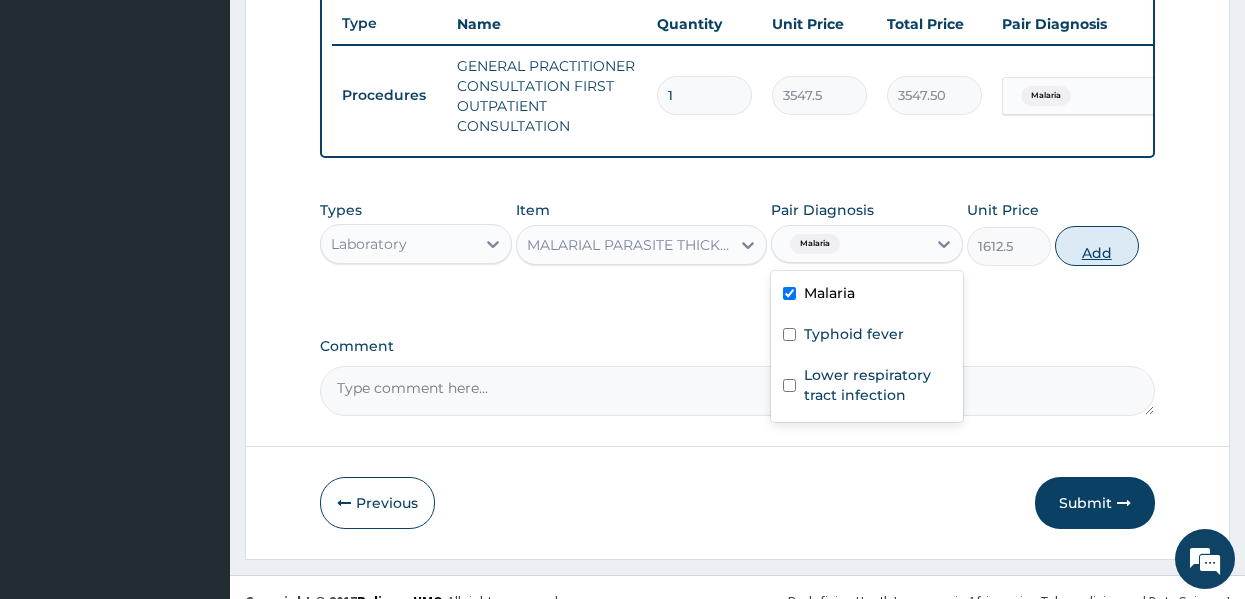 click on "Add" at bounding box center [1097, 246] 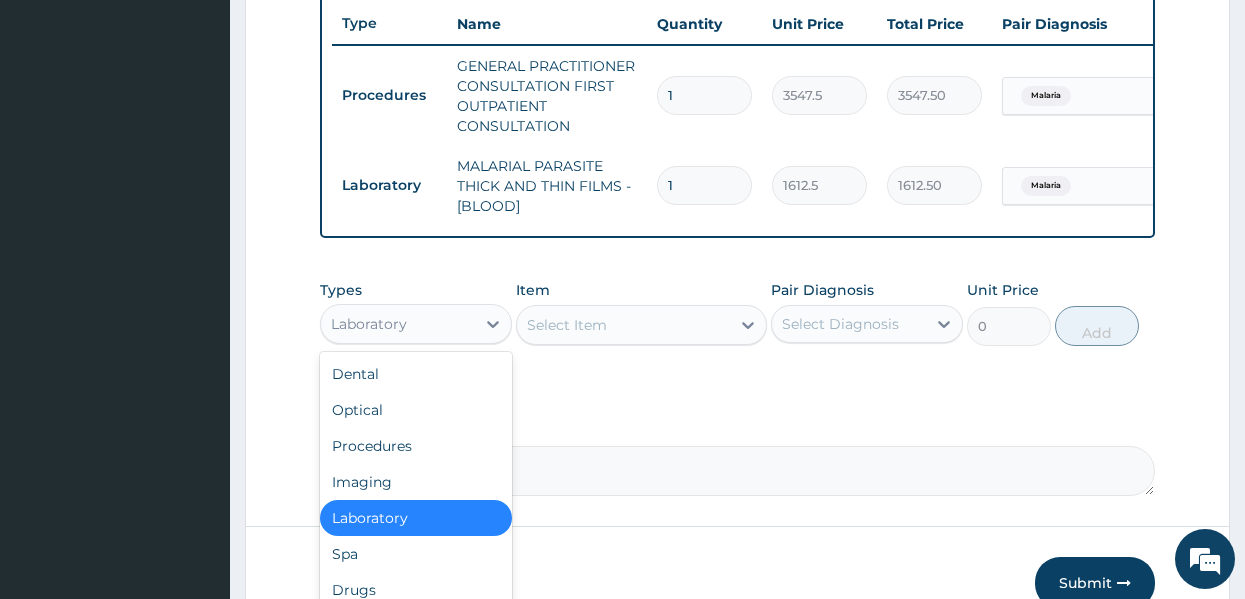 click on "Laboratory" at bounding box center (398, 324) 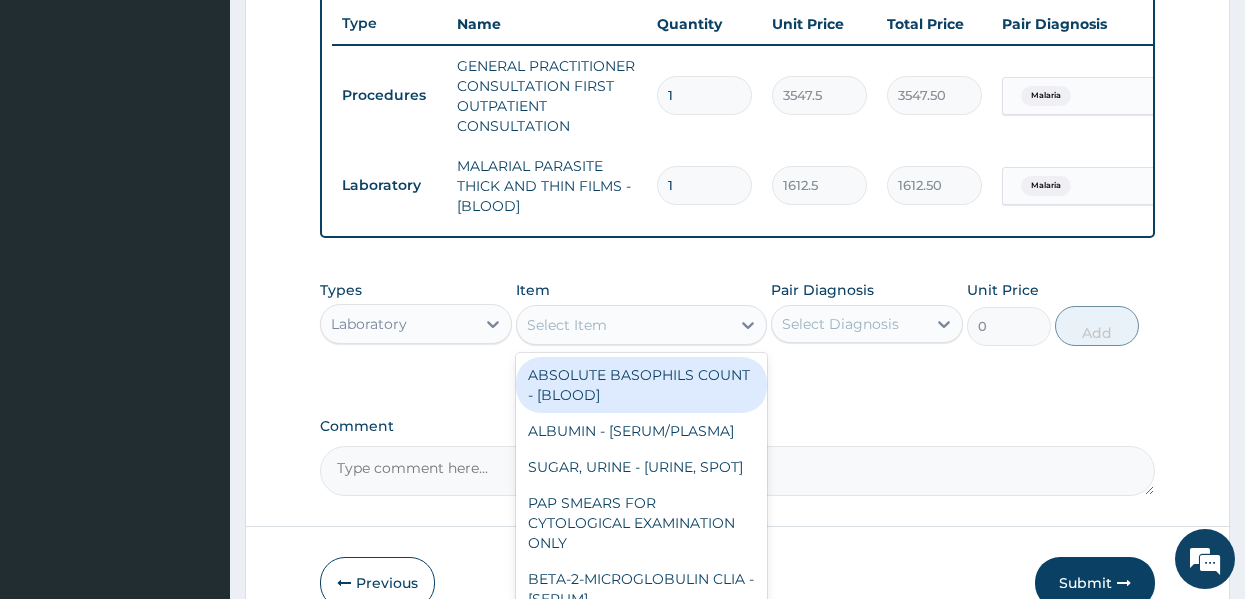 click on "Select Item" at bounding box center [567, 325] 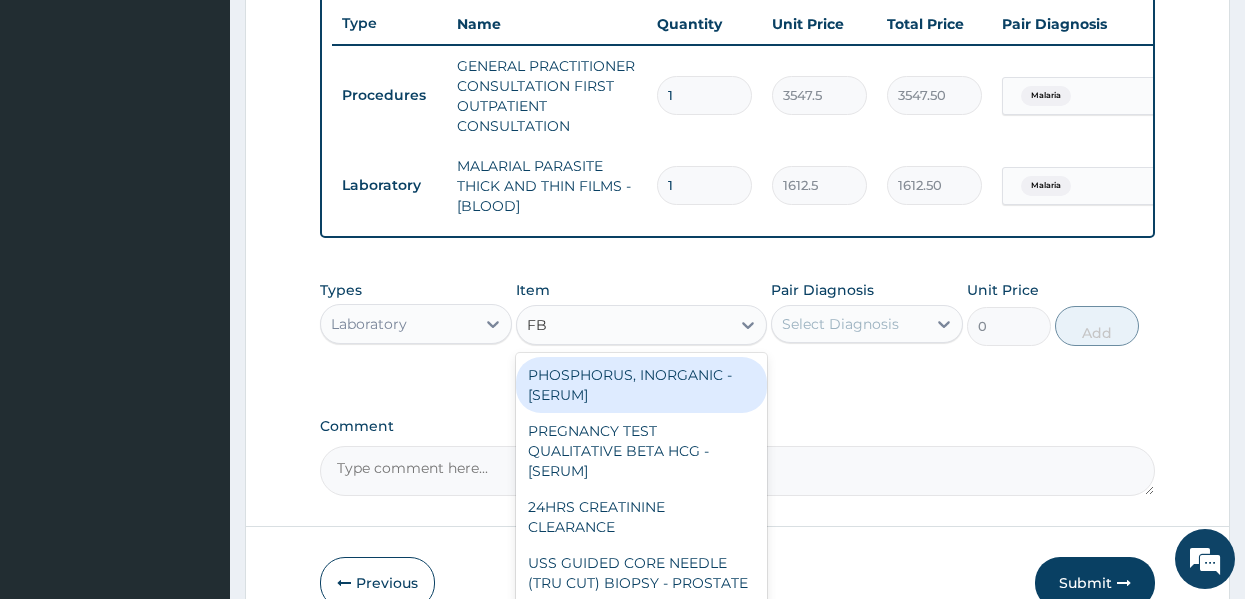 type on "FBC" 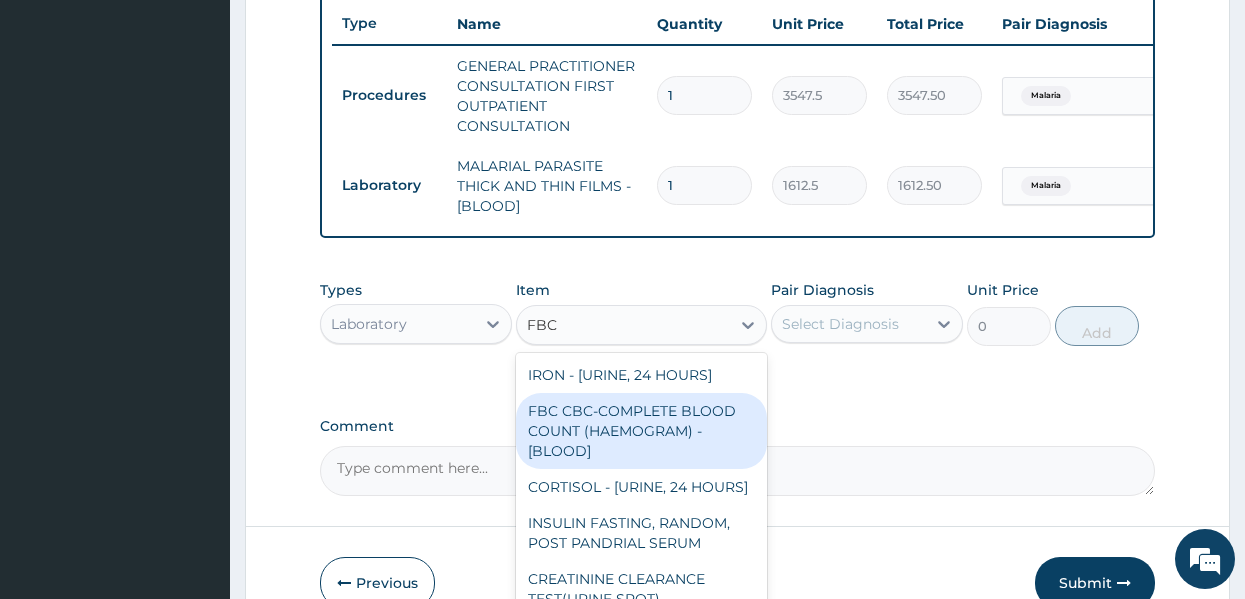 click on "FBC CBC-COMPLETE BLOOD COUNT (HAEMOGRAM) - [BLOOD]" at bounding box center [641, 431] 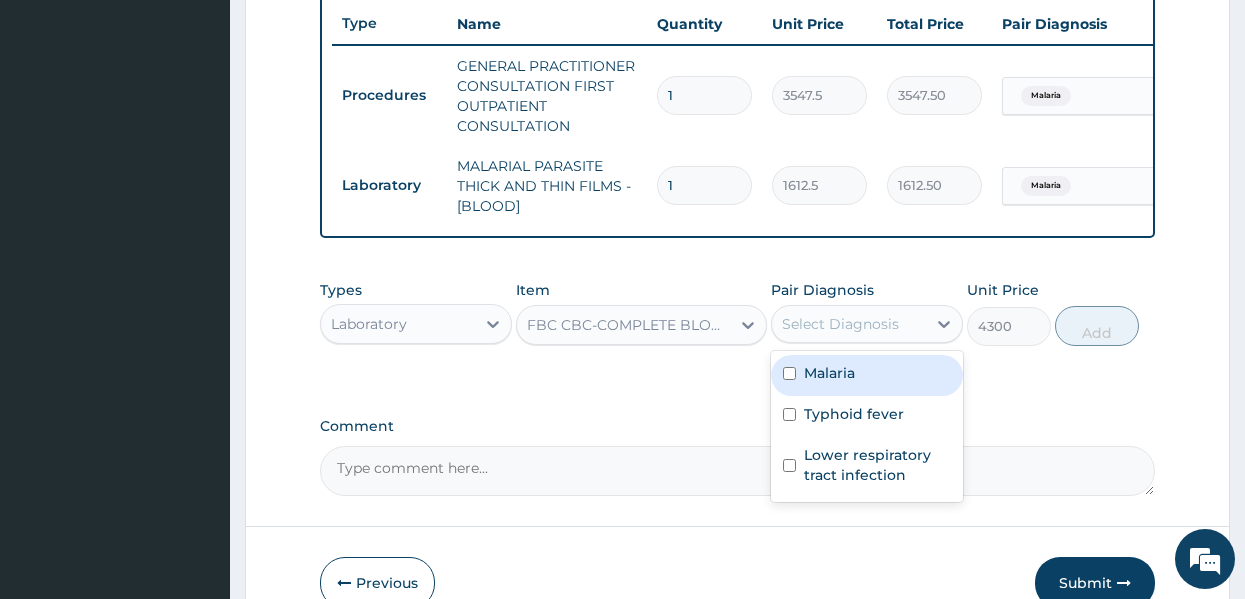 click on "Select Diagnosis" at bounding box center [840, 324] 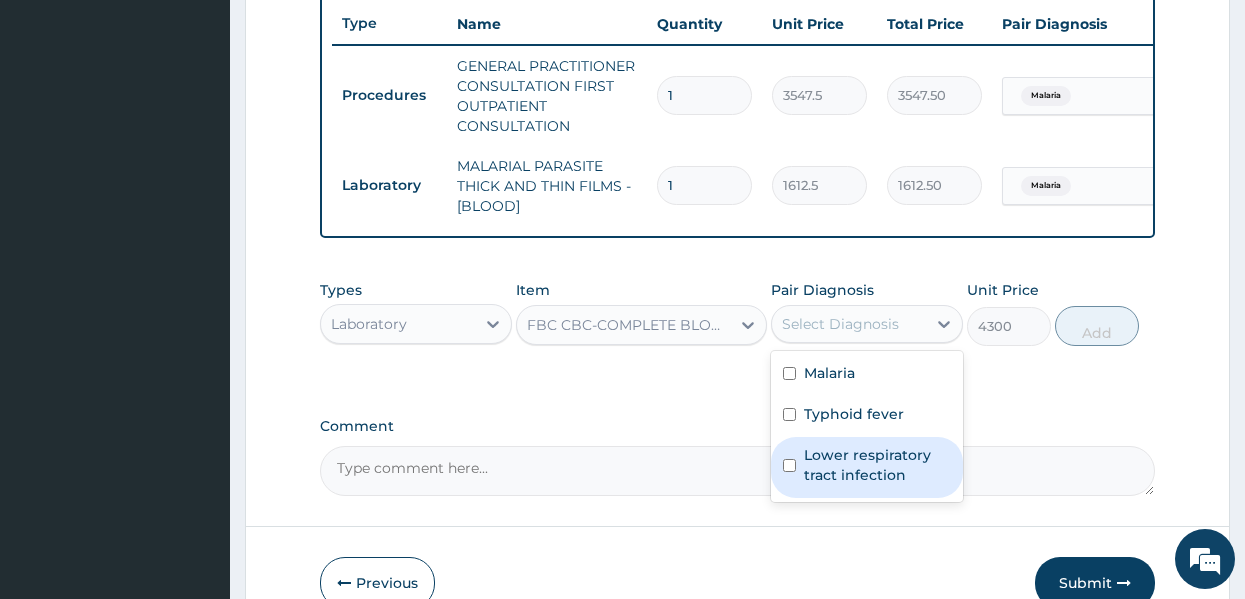 click on "Lower respiratory tract infection" at bounding box center [877, 465] 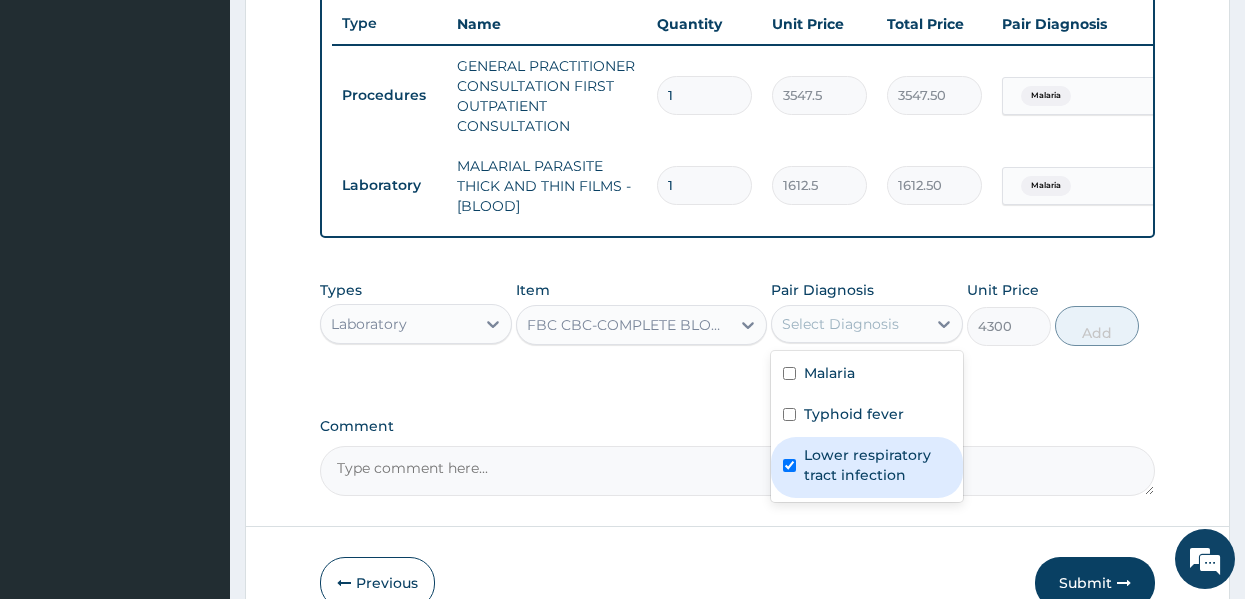 checkbox on "true" 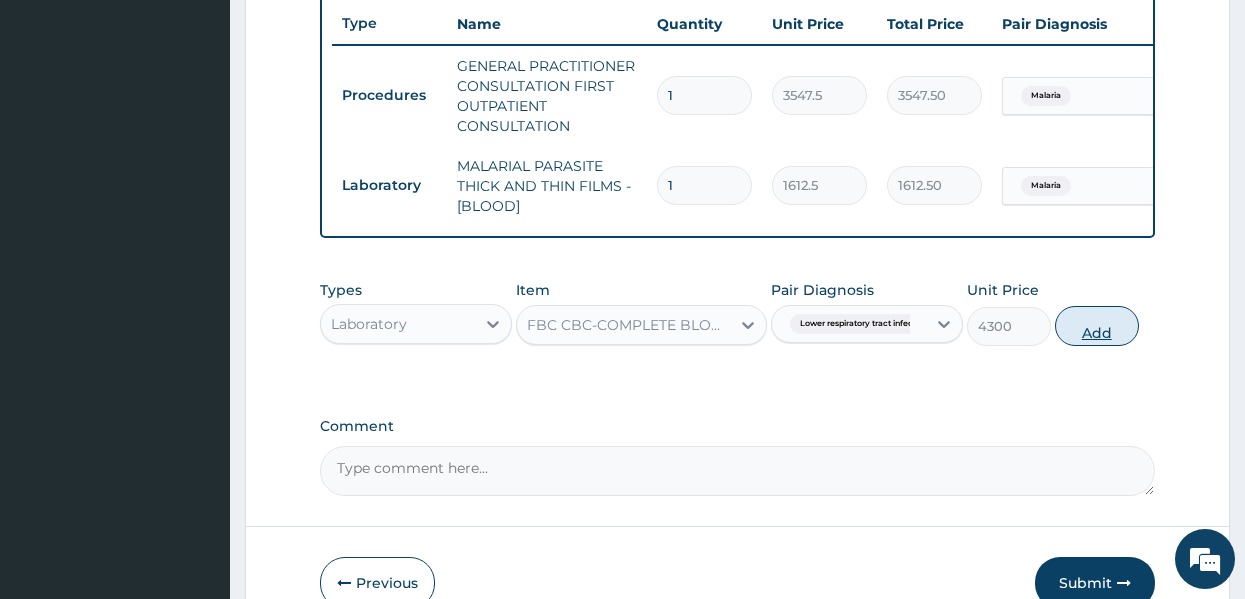 click on "Add" at bounding box center [1097, 326] 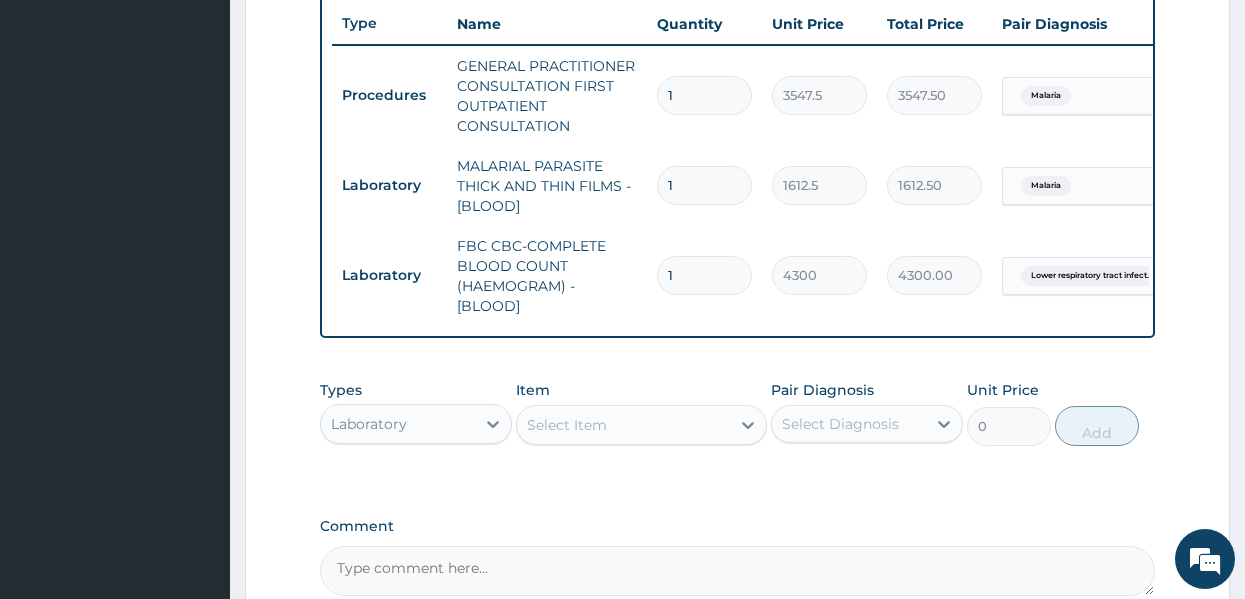 click on "Step  2  of 2 PA Code / Prescription Code Enter Code(Secondary Care Only) Encounter Date 01-07-2025 Important Notice Please enter PA codes before entering items that are not attached to a PA code   All diagnoses entered must be linked to a claim item. Diagnosis & Claim Items that are visible but inactive cannot be edited because they were imported from an already approved PA code. Diagnosis Malaria Confirmed Typhoid fever Confirmed Lower respiratory tract infection Confirmed NB: All diagnosis must be linked to a claim item Claim Items Type Name Quantity Unit Price Total Price Pair Diagnosis Actions Procedures GENERAL PRACTITIONER CONSULTATION FIRST OUTPATIENT CONSULTATION 1 3547.5 3547.50 Malaria Delete Laboratory MALARIAL PARASITE THICK AND THIN FILMS - [BLOOD] 1 1612.5 1612.50 Malaria Delete Laboratory FBC CBC-COMPLETE BLOOD COUNT (HAEMOGRAM) - [BLOOD] 1 4300 4300.00 Lower respiratory tract infect... Delete Types Laboratory Item Select Item Pair Diagnosis Select Diagnosis Unit Price 0 Add Comment" at bounding box center [737, 46] 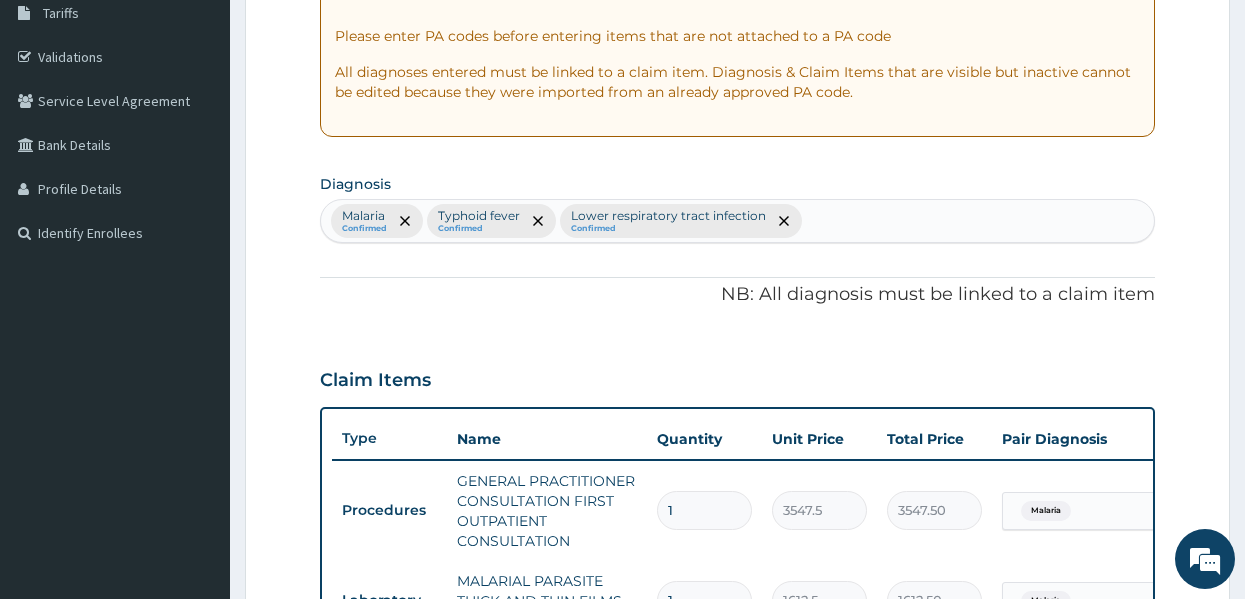 scroll, scrollTop: 312, scrollLeft: 0, axis: vertical 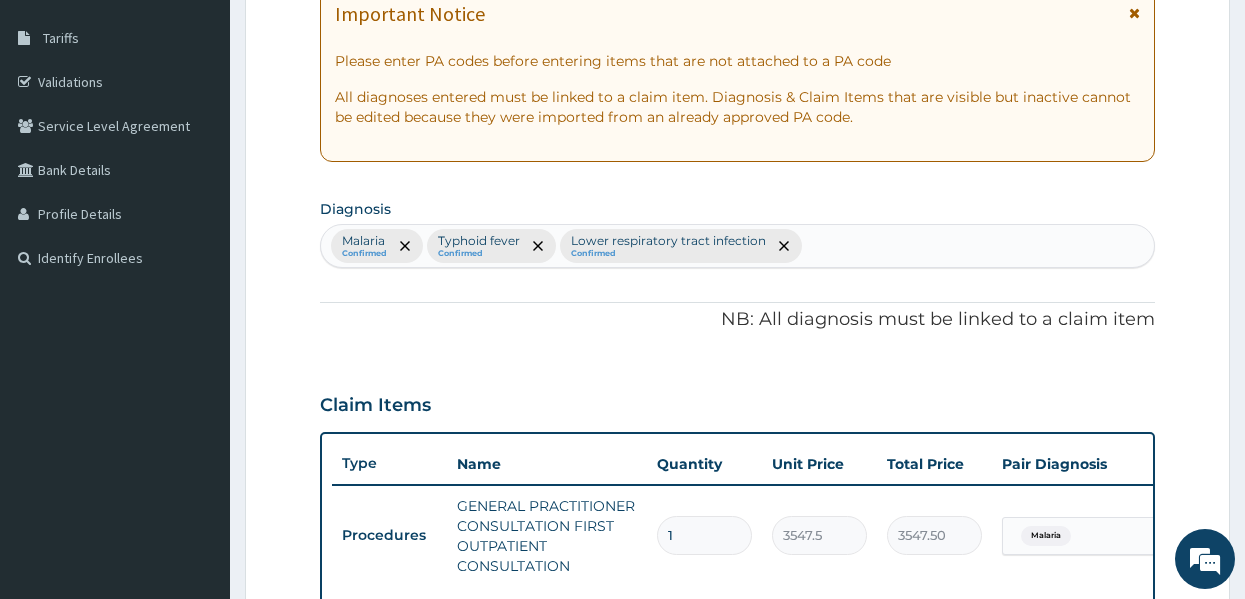 click on "Malaria Confirmed Typhoid fever Confirmed Lower respiratory tract infection Confirmed" at bounding box center (738, 246) 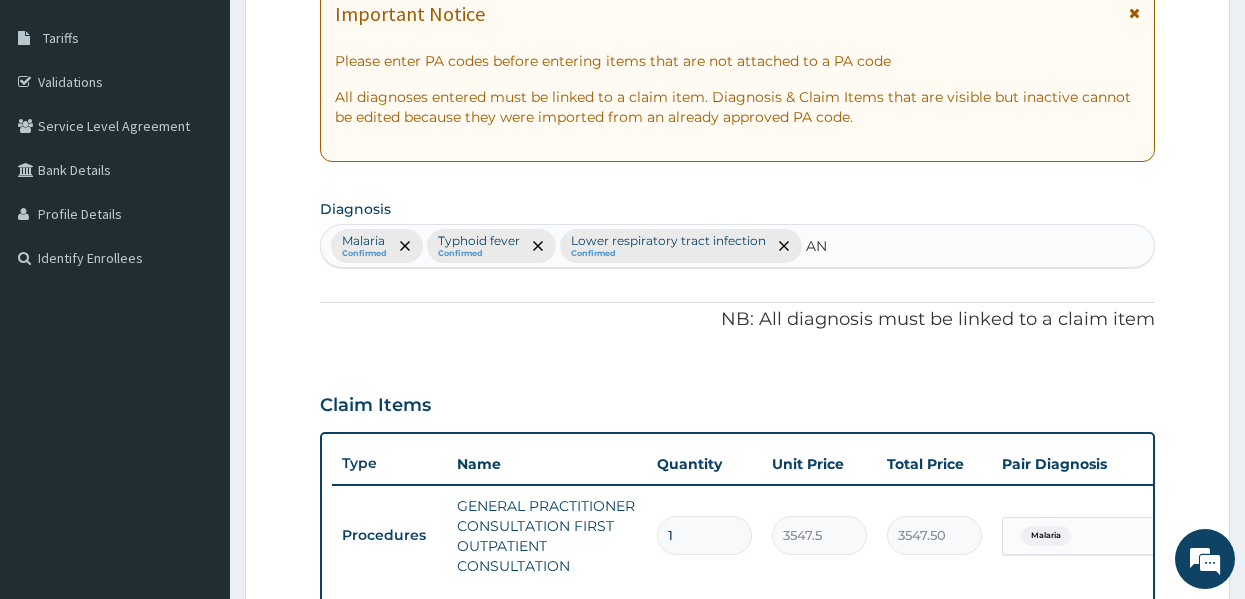 type on "ANA" 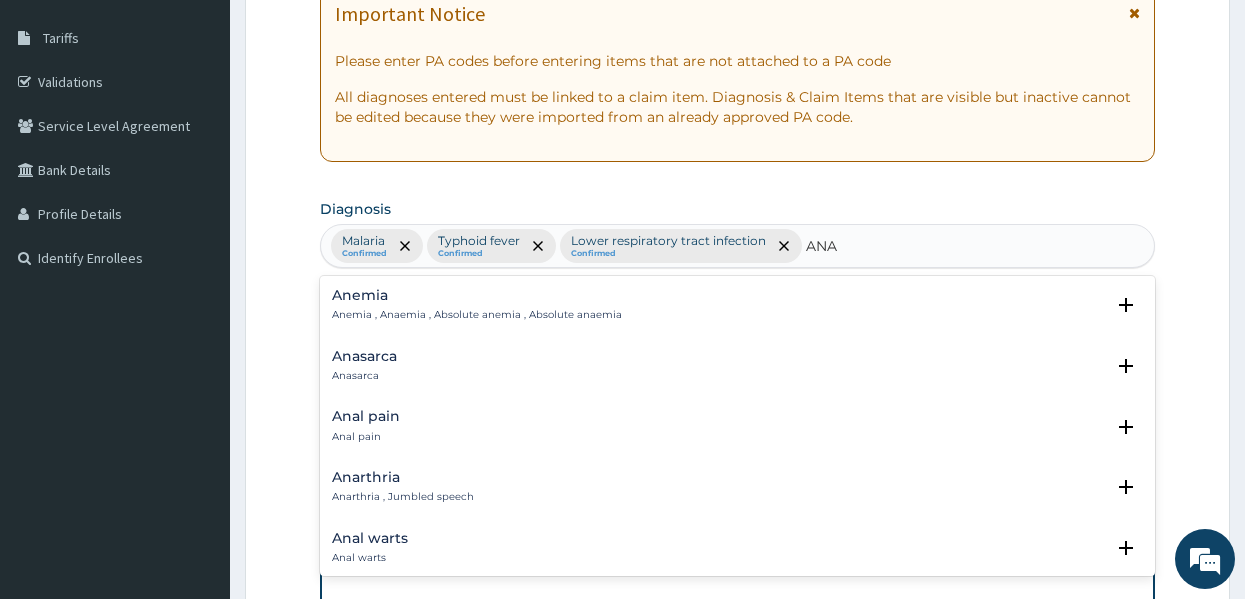 click on "Anemia Anemia , Anaemia , Absolute anemia , Absolute anaemia" at bounding box center (477, 305) 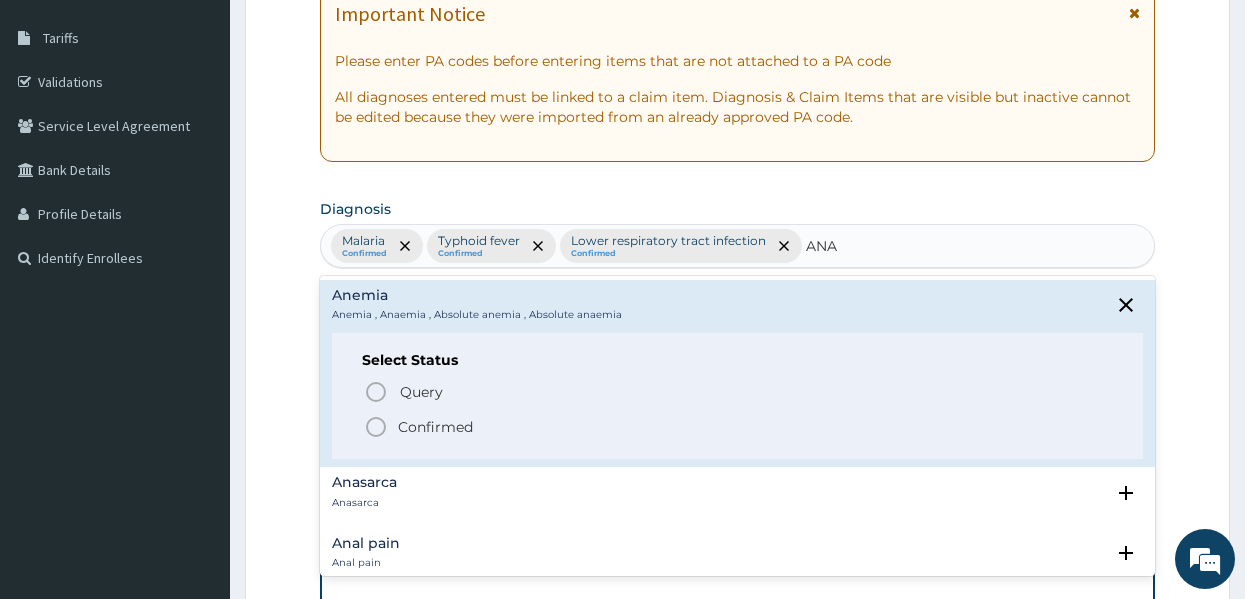 click on "Confirmed" at bounding box center (435, 427) 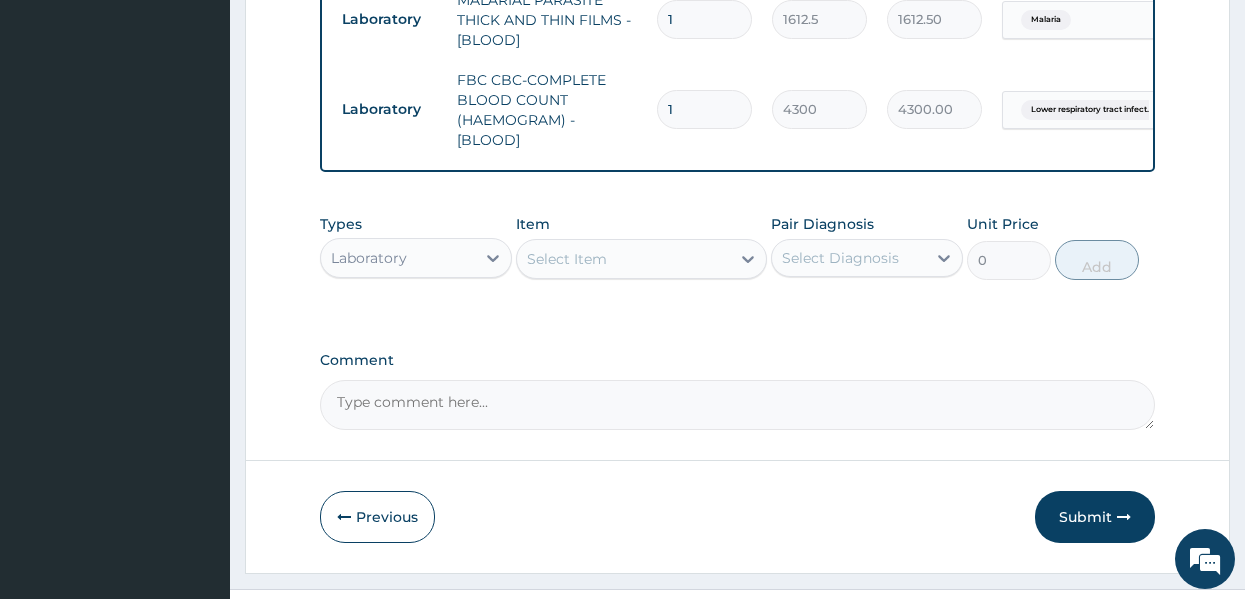 scroll, scrollTop: 920, scrollLeft: 0, axis: vertical 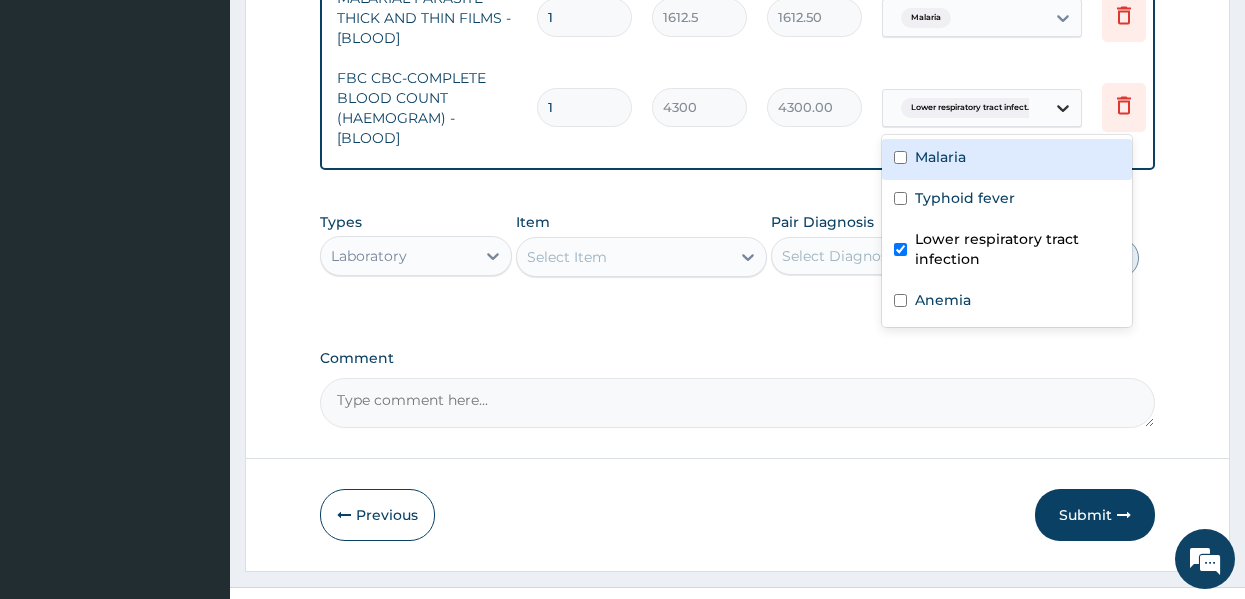 click 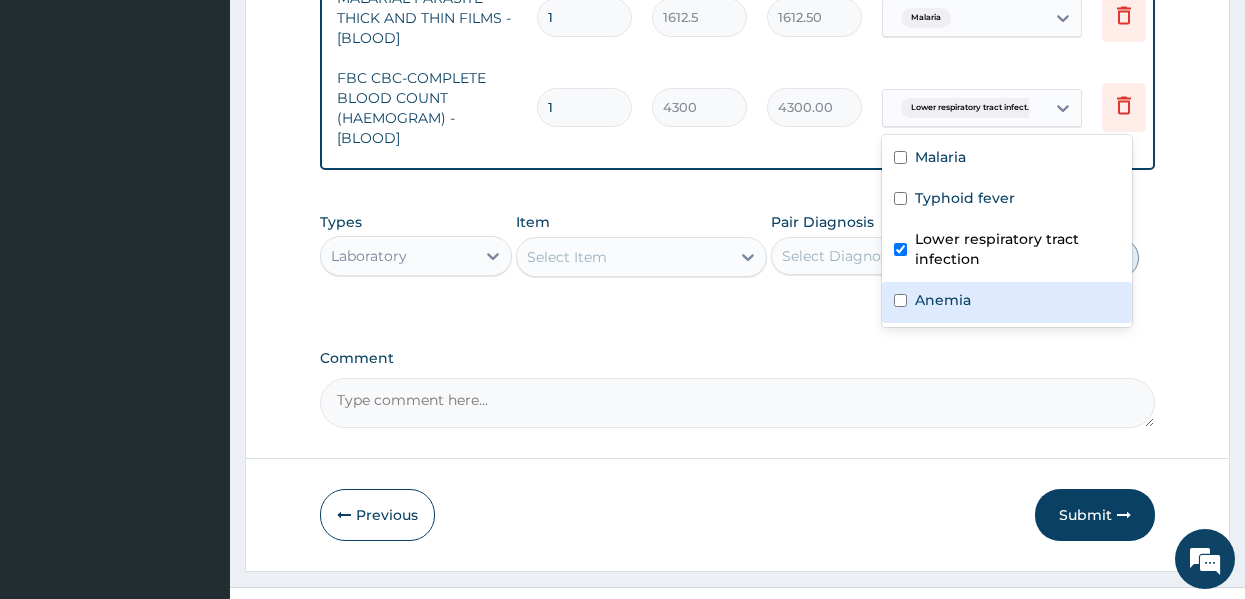 click on "Anemia" at bounding box center [1007, 302] 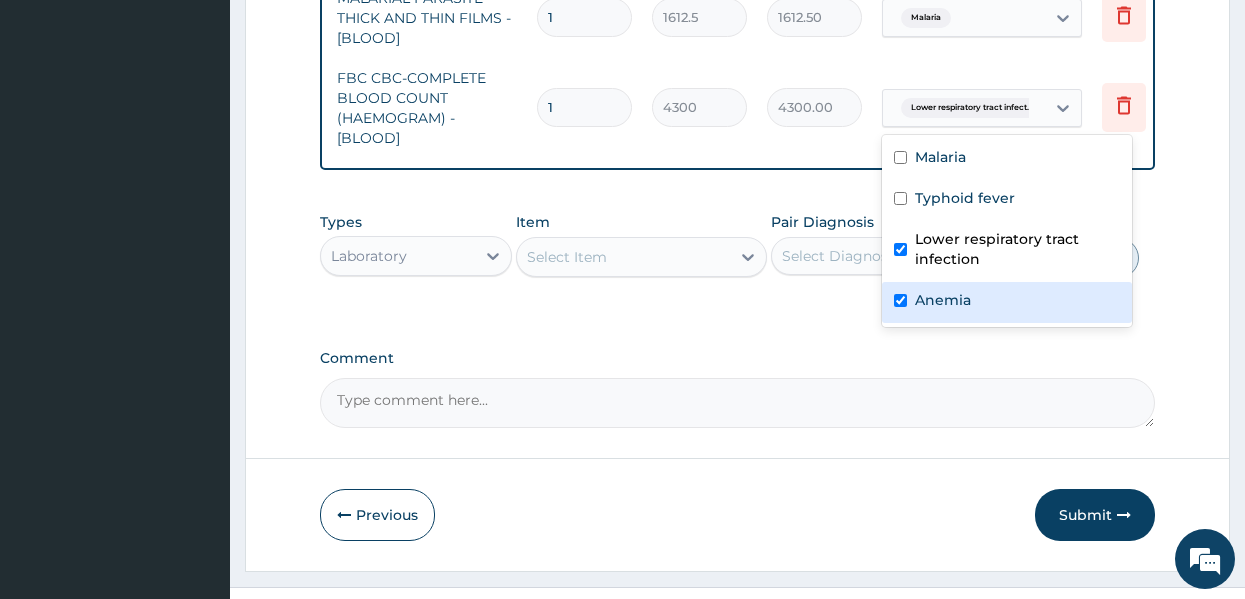 checkbox on "true" 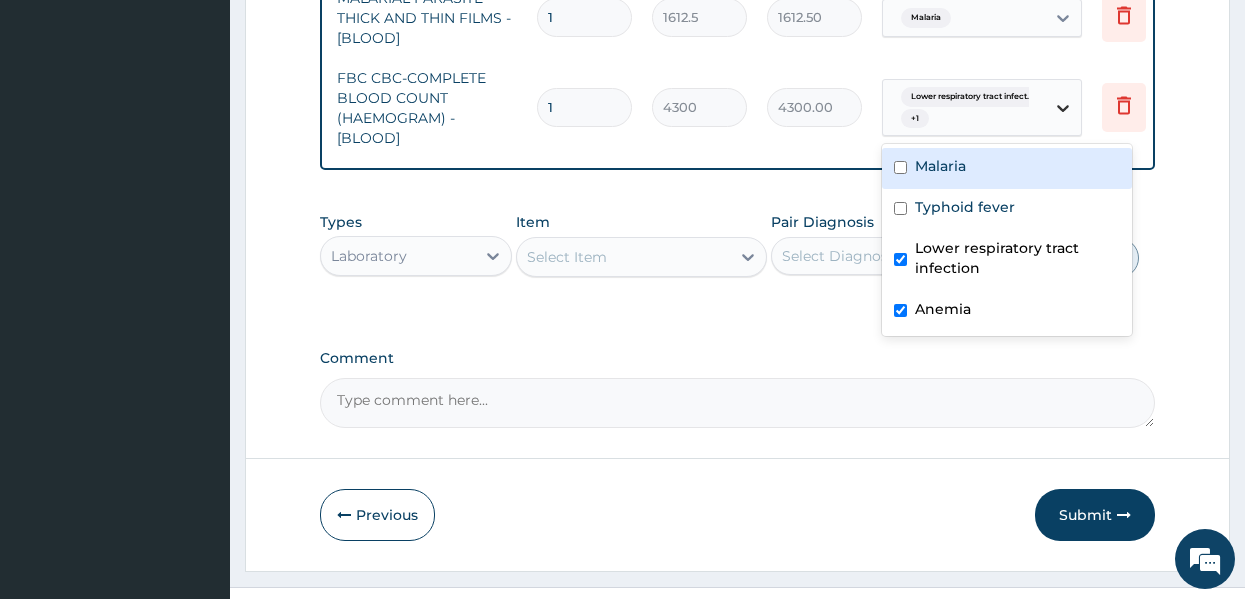 click 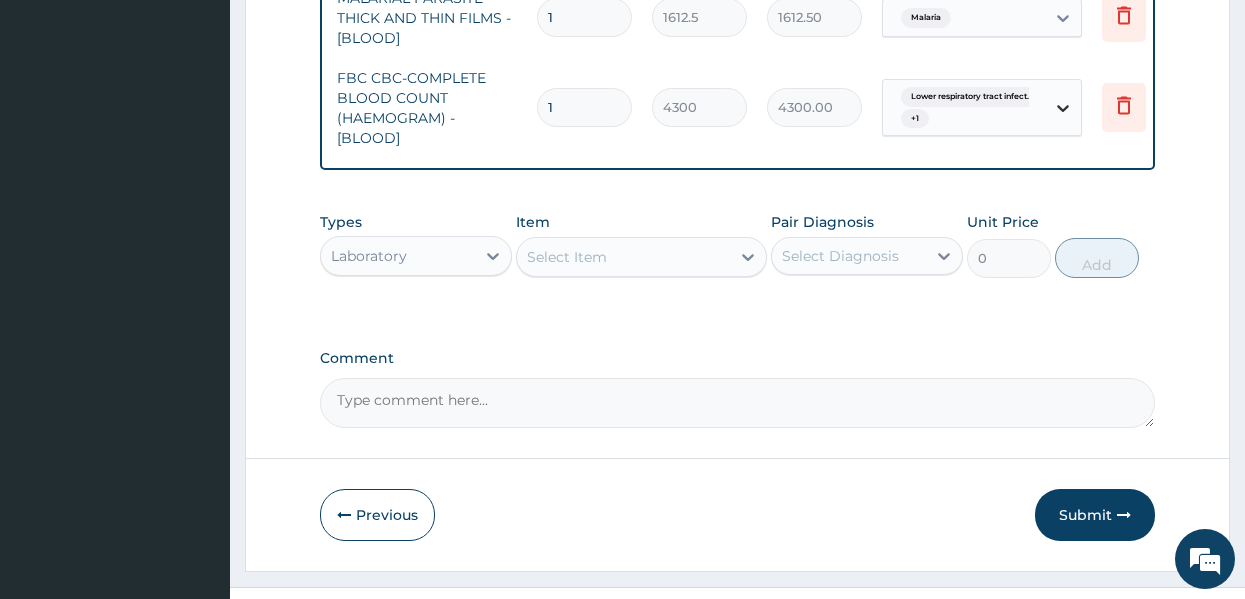 click 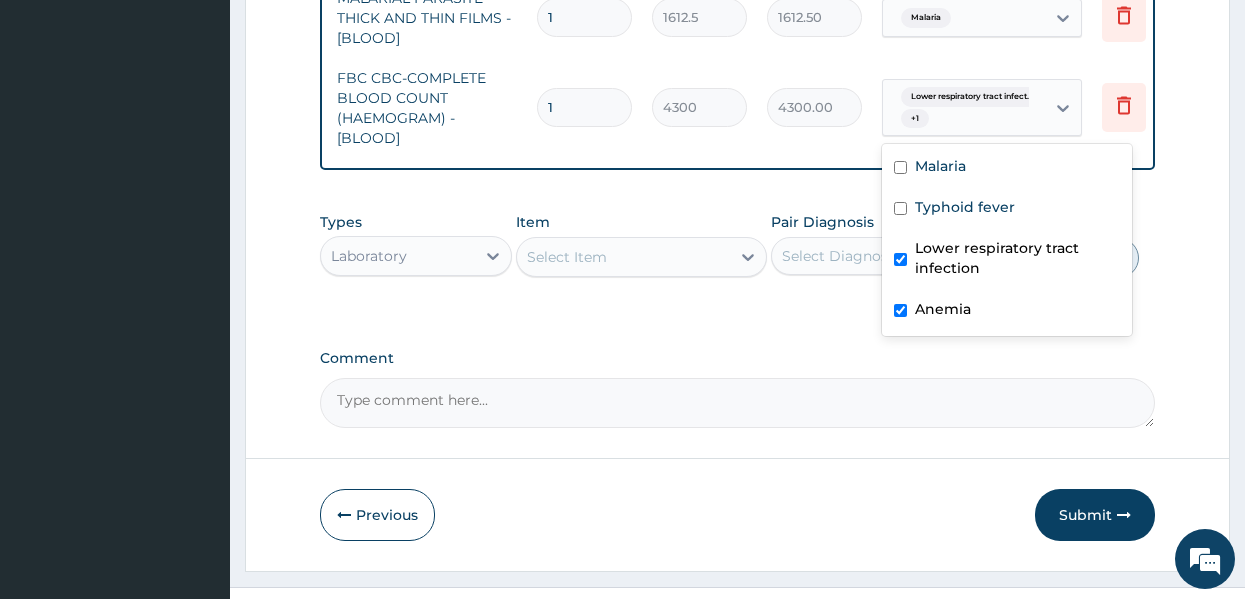 click on "Lower respiratory tract infection" at bounding box center [1017, 258] 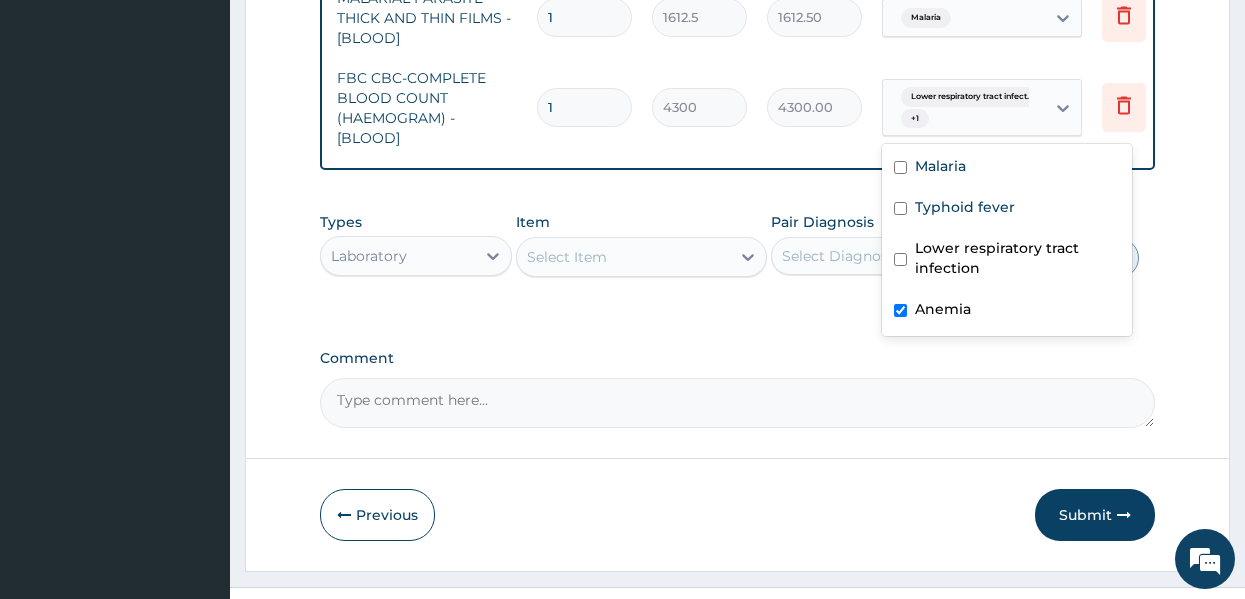 checkbox on "false" 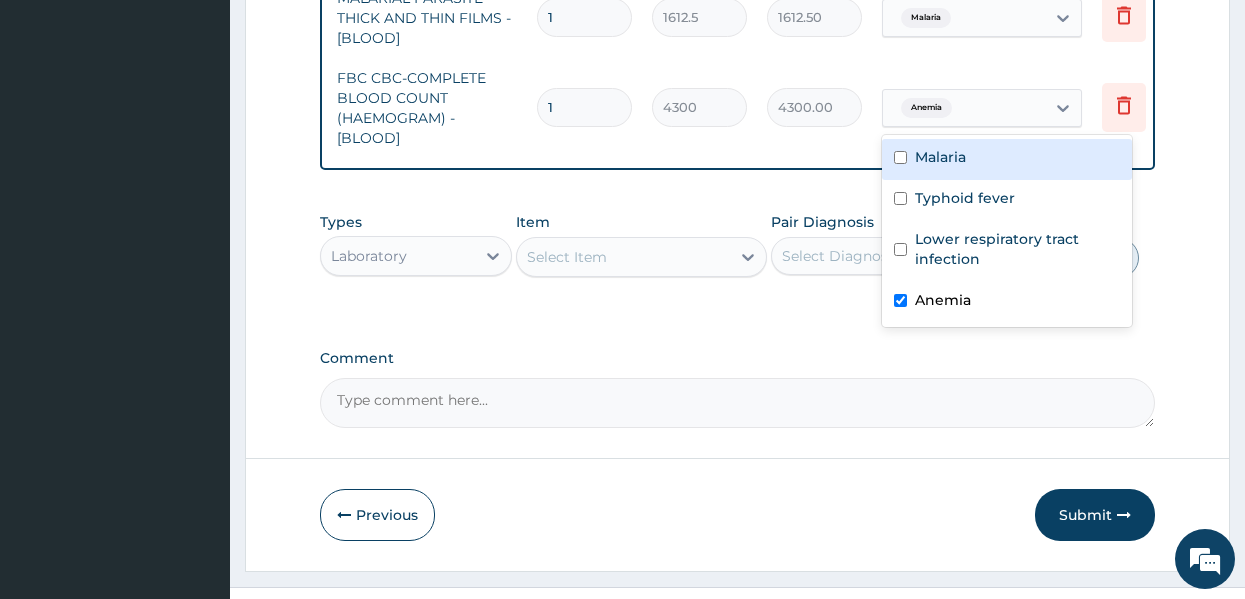 click on "Malaria" at bounding box center (940, 157) 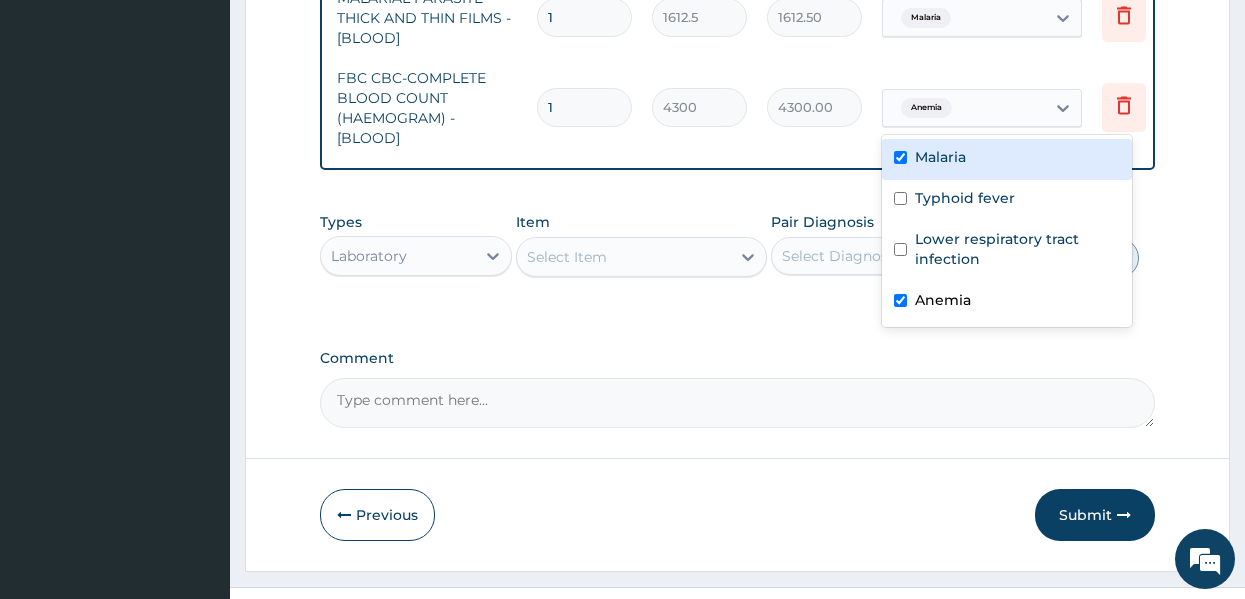 checkbox on "true" 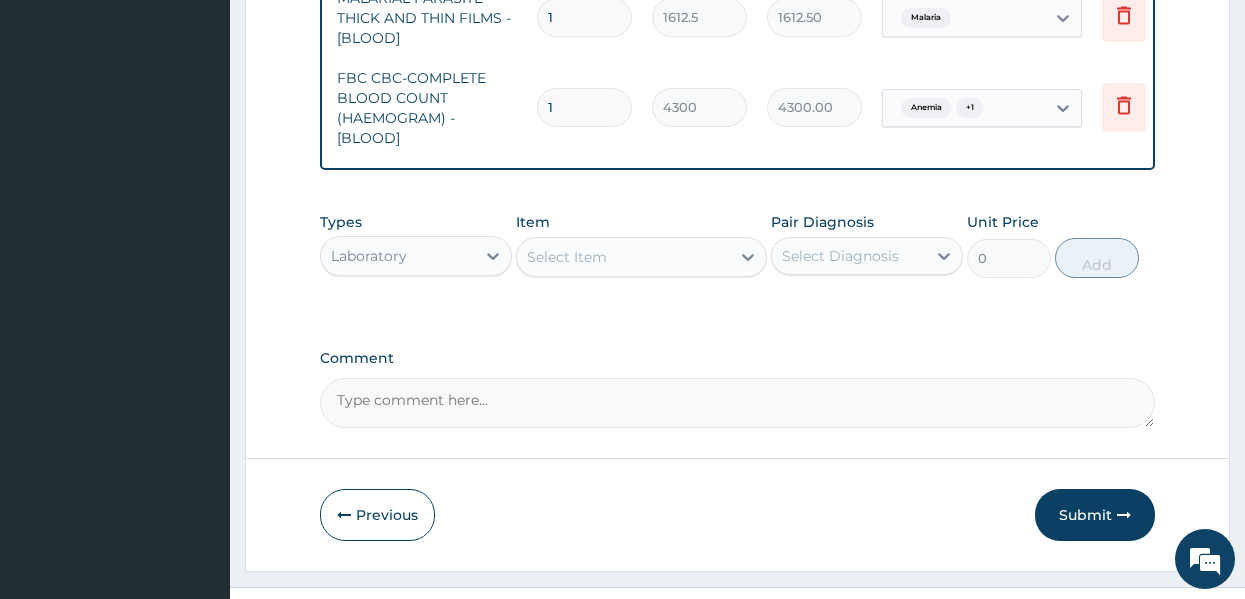 click on "PA Code / Prescription Code Enter Code(Secondary Care Only) Encounter Date 01-07-2025 Important Notice Please enter PA codes before entering items that are not attached to a PA code   All diagnoses entered must be linked to a claim item. Diagnosis & Claim Items that are visible but inactive cannot be edited because they were imported from an already approved PA code. Diagnosis Malaria Confirmed Typhoid fever Confirmed Lower respiratory tract infection Confirmed Anemia Confirmed NB: All diagnosis must be linked to a claim item Claim Items Type Name Quantity Unit Price Total Price Pair Diagnosis Actions Procedures GENERAL PRACTITIONER CONSULTATION FIRST OUTPATIENT CONSULTATION 1 3547.5 3547.50 Malaria Delete Laboratory MALARIAL PARASITE THICK AND THIN FILMS - [BLOOD] 1 1612.5 1612.50 Malaria Delete Laboratory FBC CBC-COMPLETE BLOOD COUNT (HAEMOGRAM) - [BLOOD] 1 4300 4300.00 Anemia  + 1 Delete Types Laboratory Item Select Item Pair Diagnosis Select Diagnosis Unit Price 0 Add Comment" at bounding box center [738, -151] 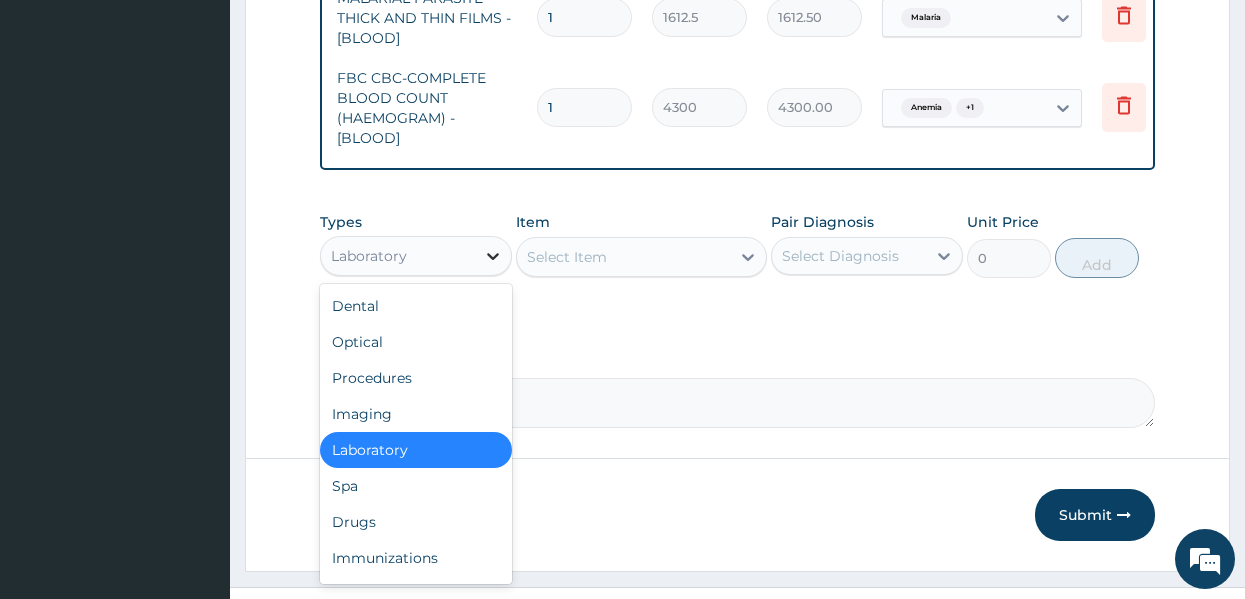 click 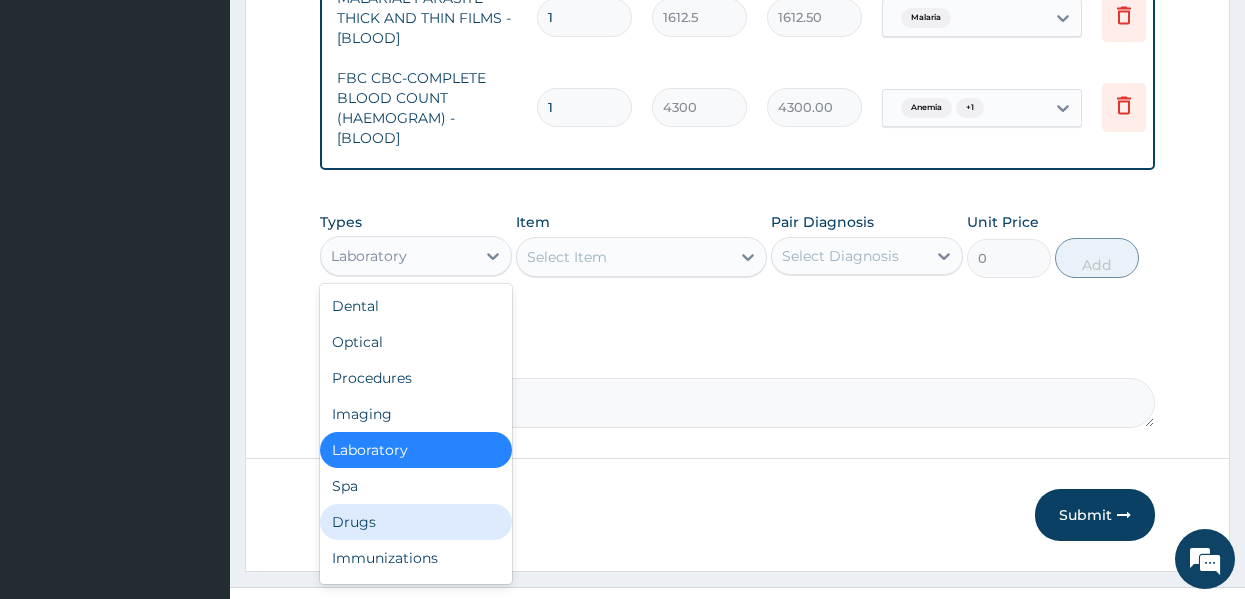 click on "Drugs" at bounding box center (416, 522) 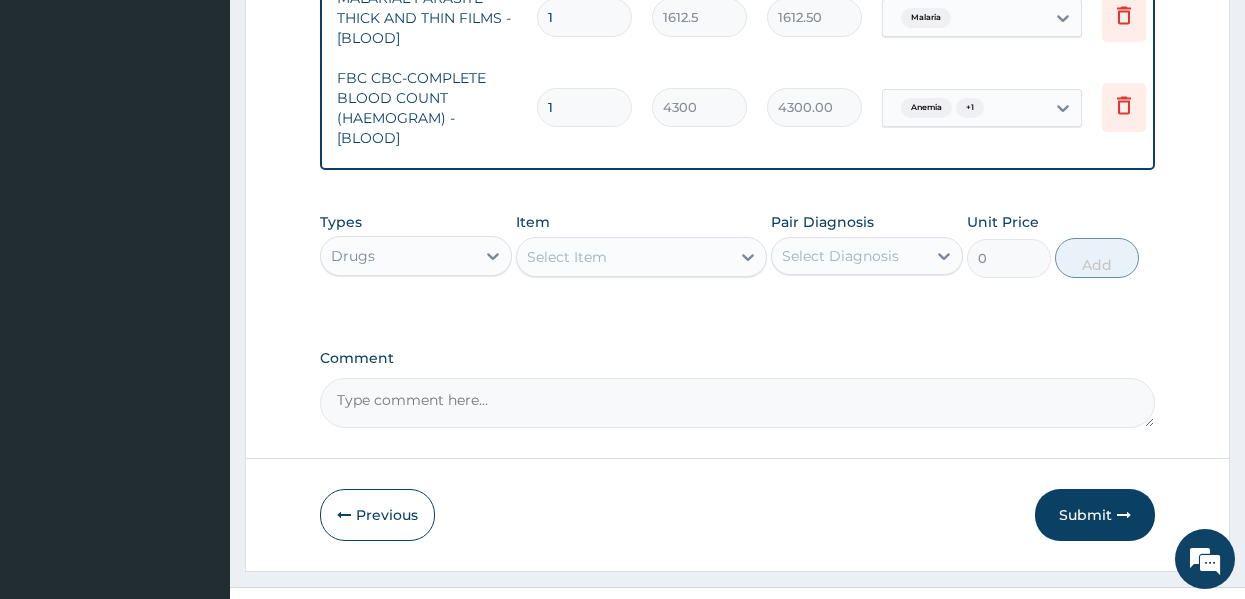 click on "Select Item" at bounding box center (623, 257) 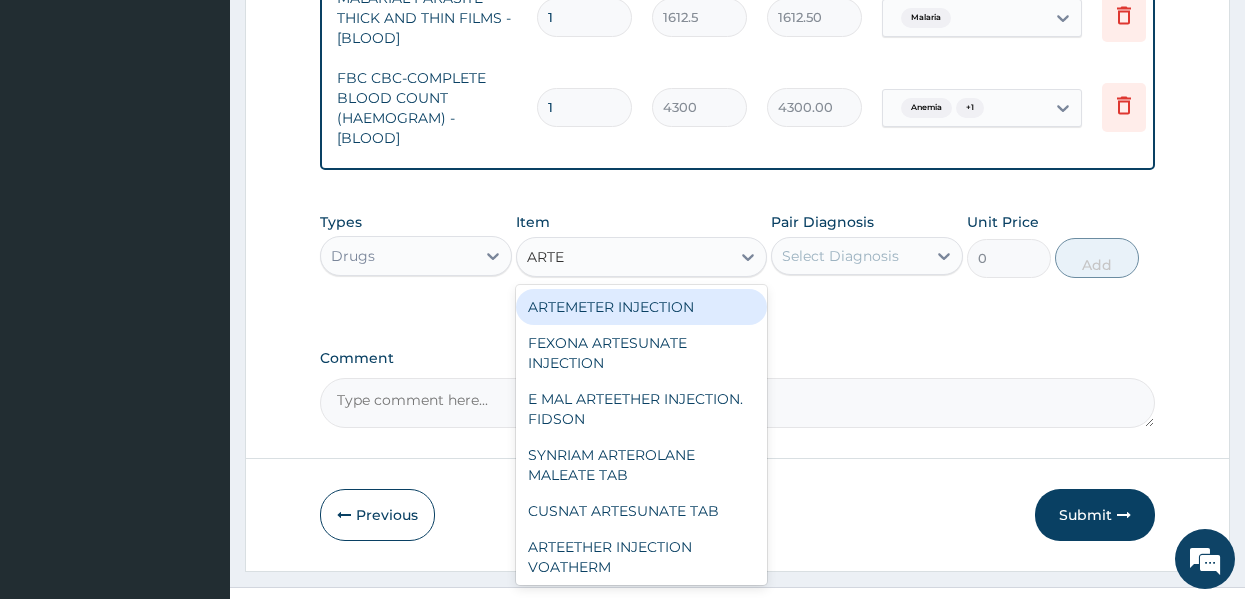type on "ARTEE" 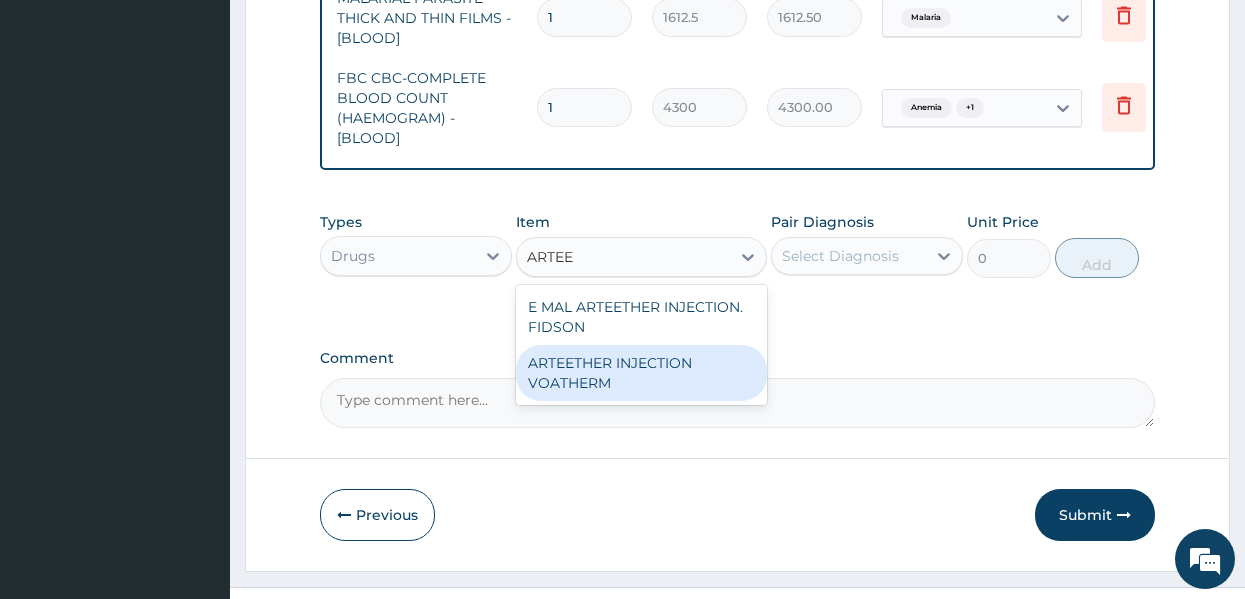 click on "ARTEETHER INJECTION VOATHERM" at bounding box center (641, 373) 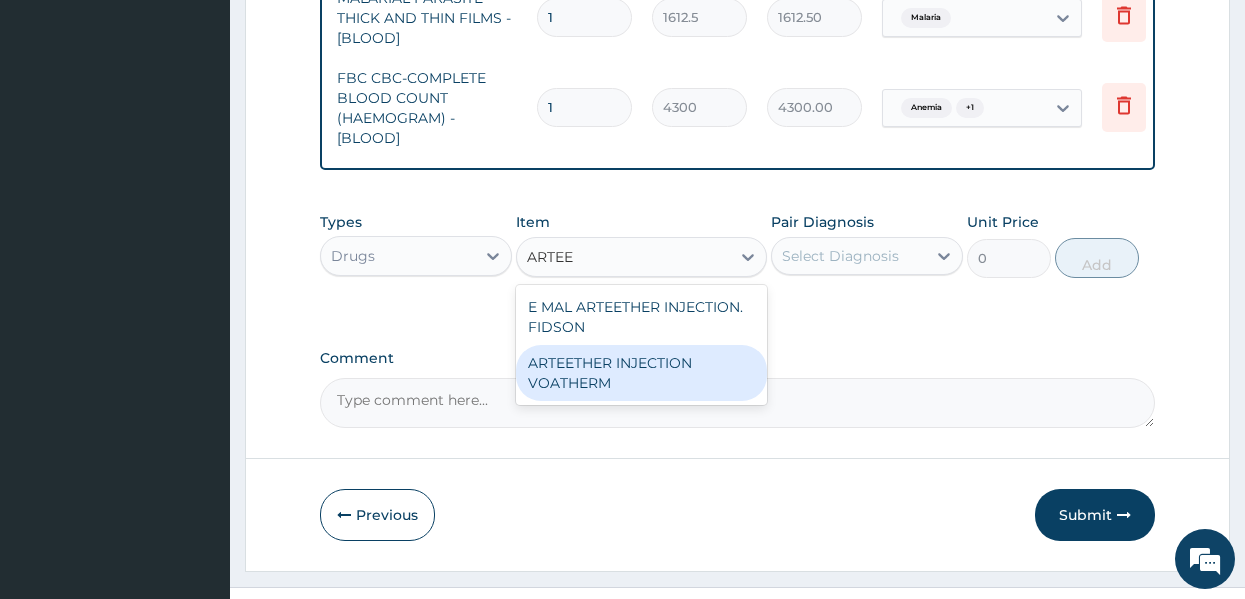 type 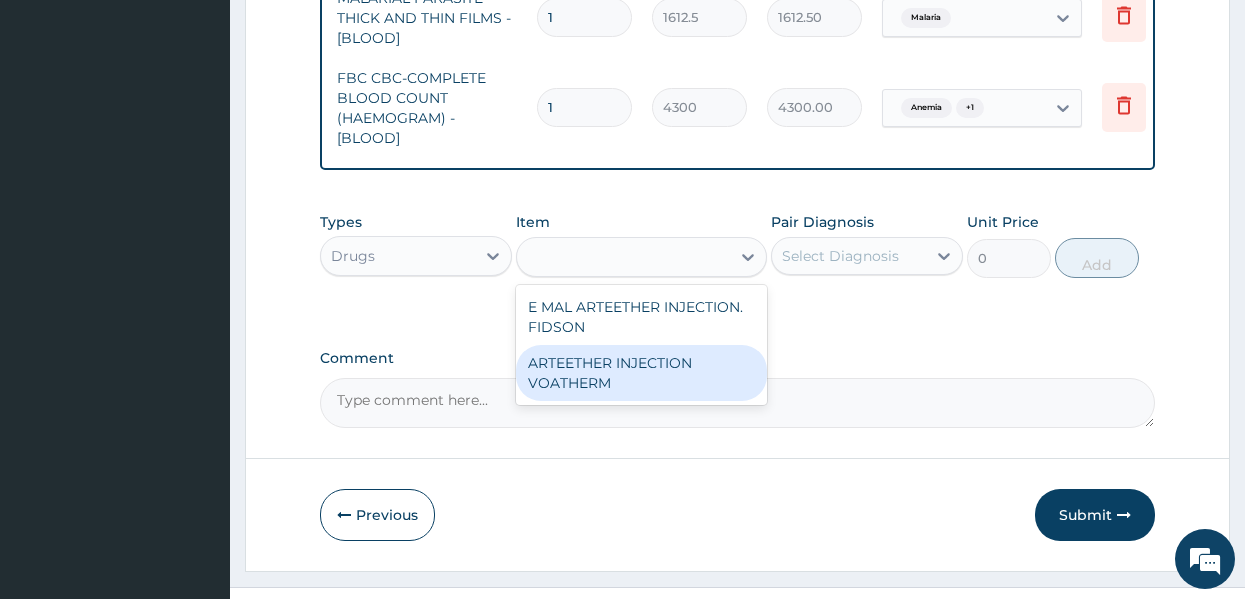 type on "1500" 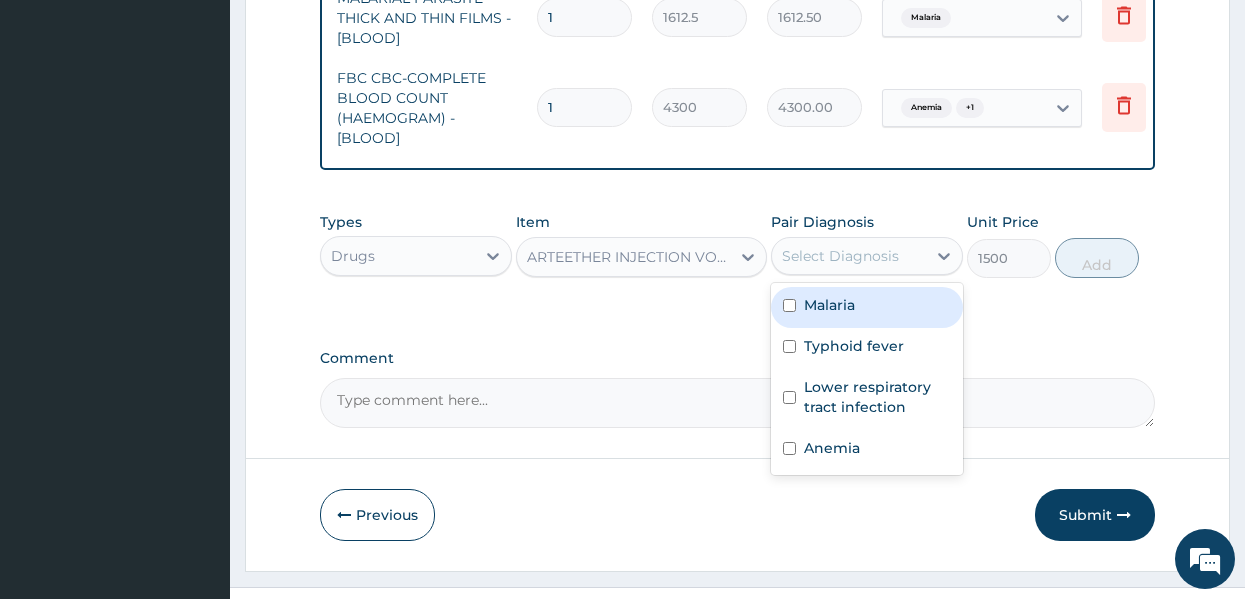 click on "Select Diagnosis" at bounding box center [840, 256] 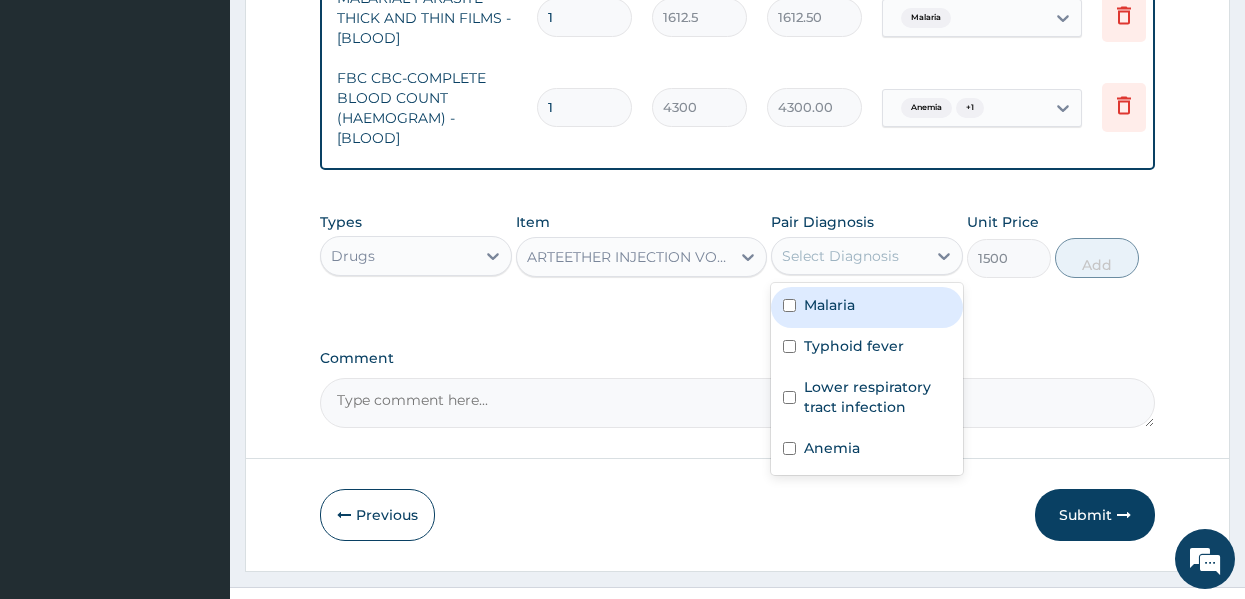 click on "Malaria" at bounding box center [829, 305] 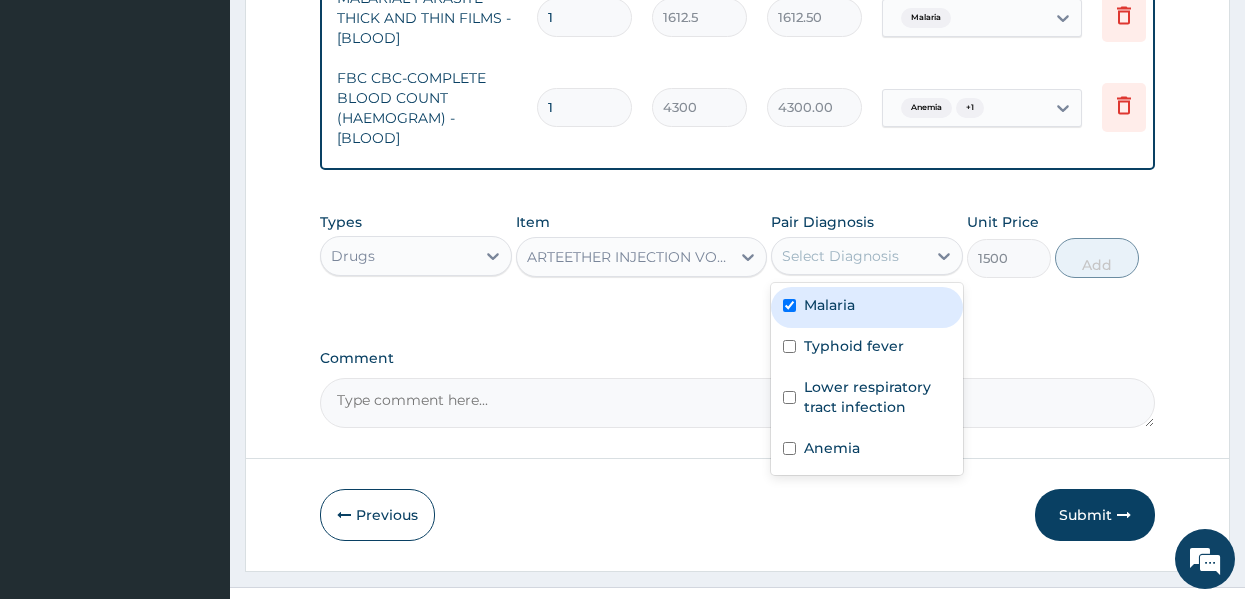 checkbox on "true" 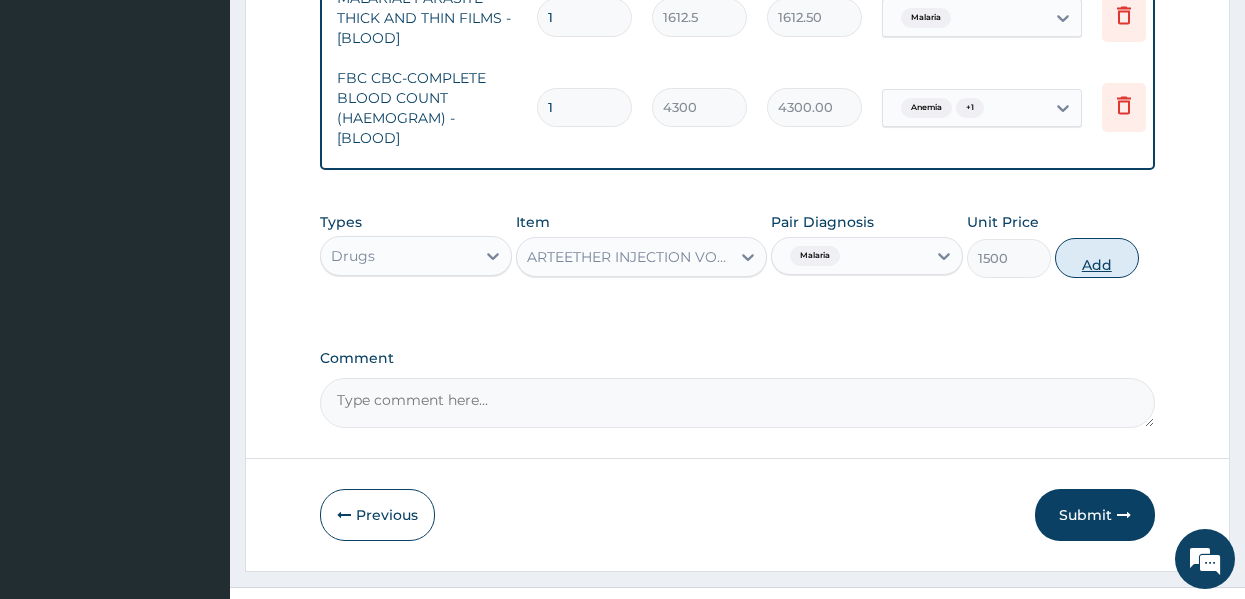 click on "Add" at bounding box center (1097, 258) 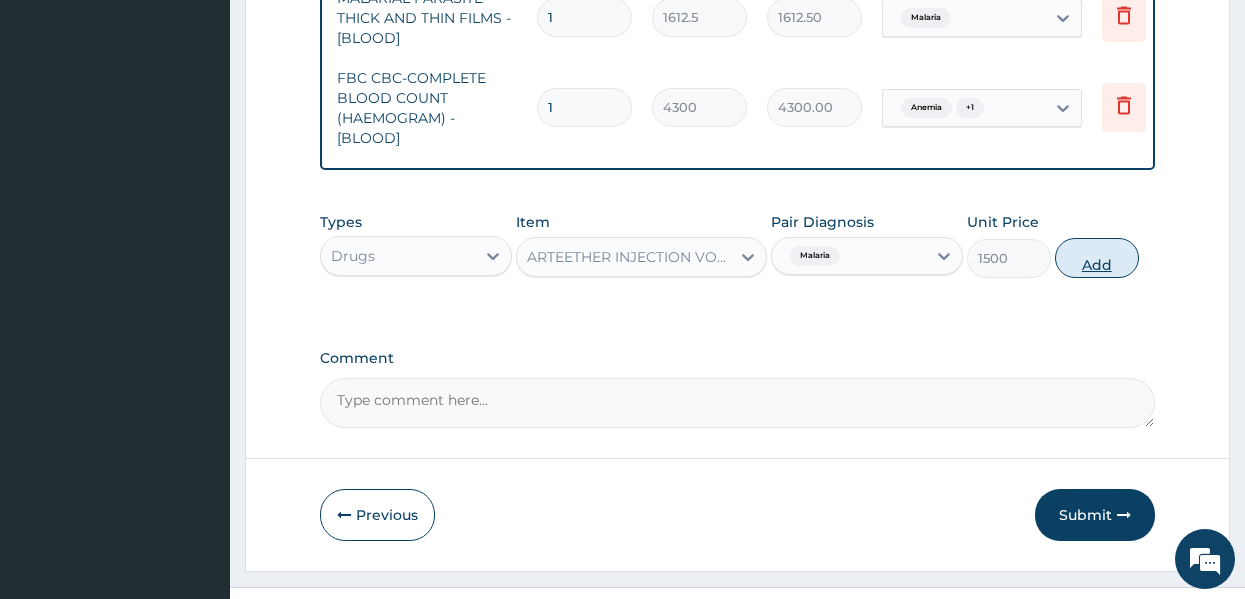 type on "0" 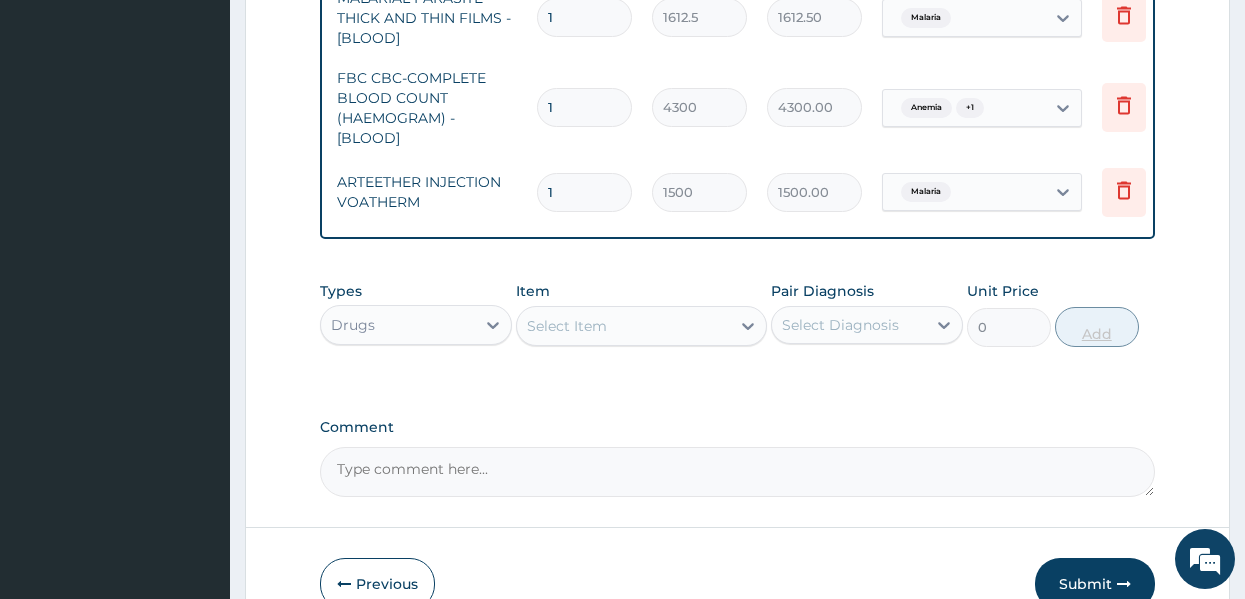 type 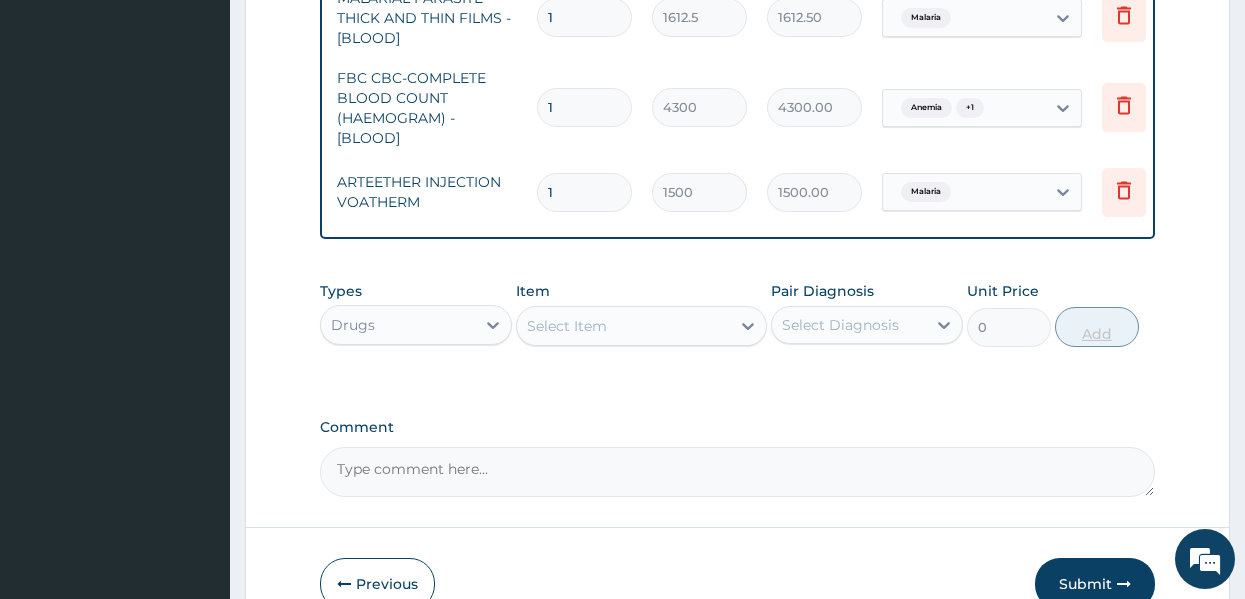 type on "0.00" 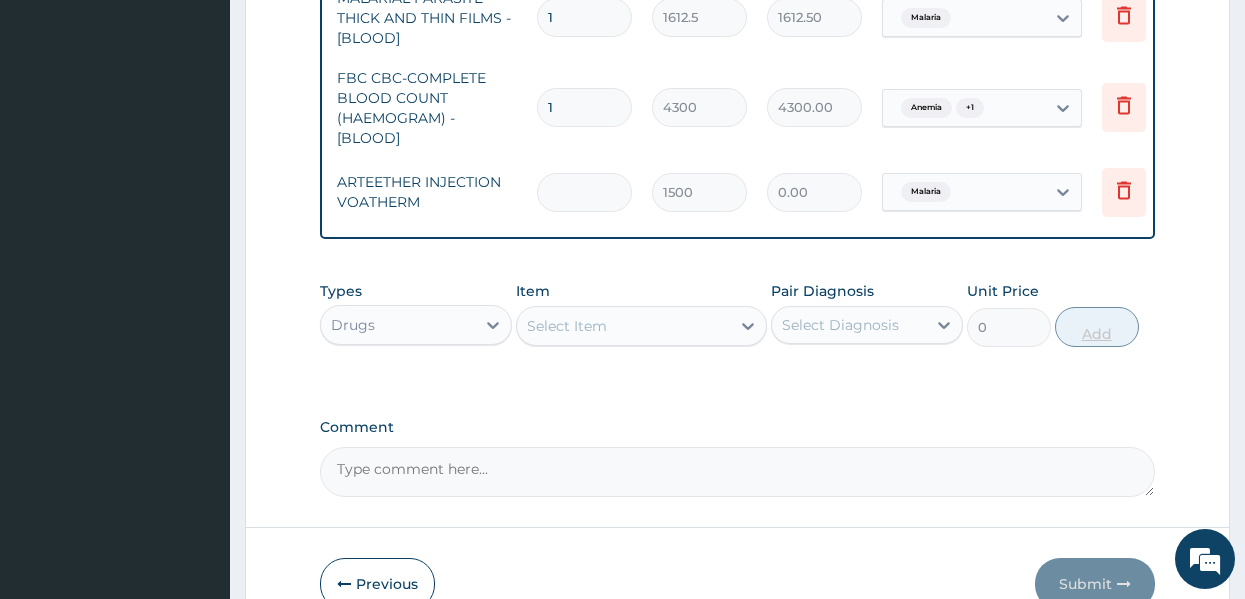 type on "3" 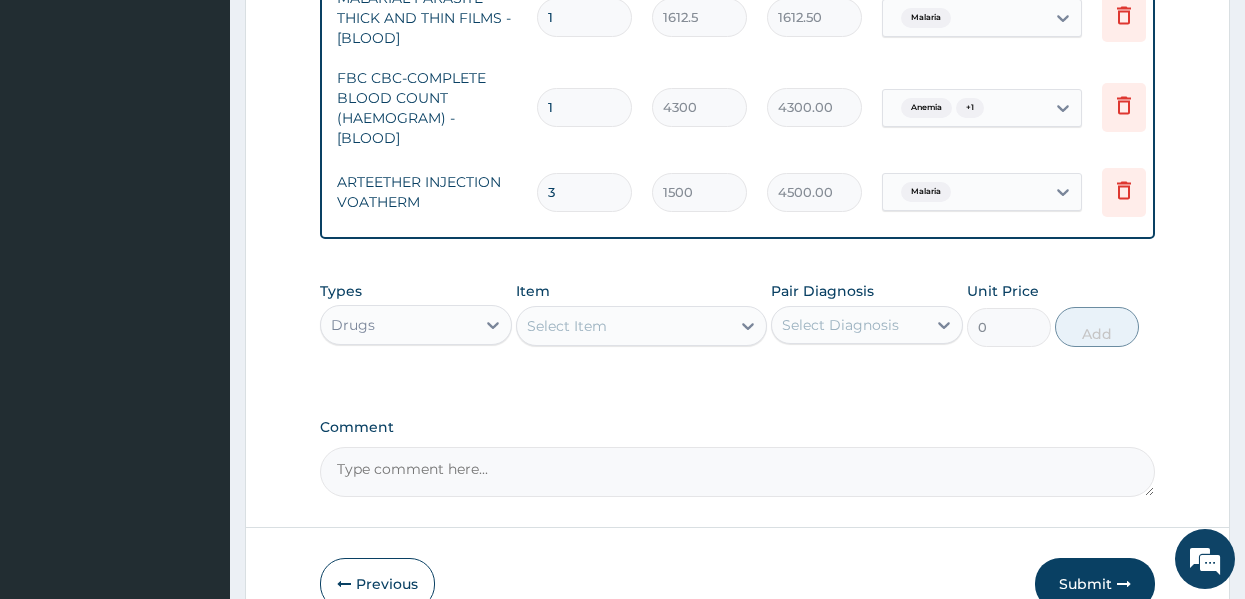 type on "3" 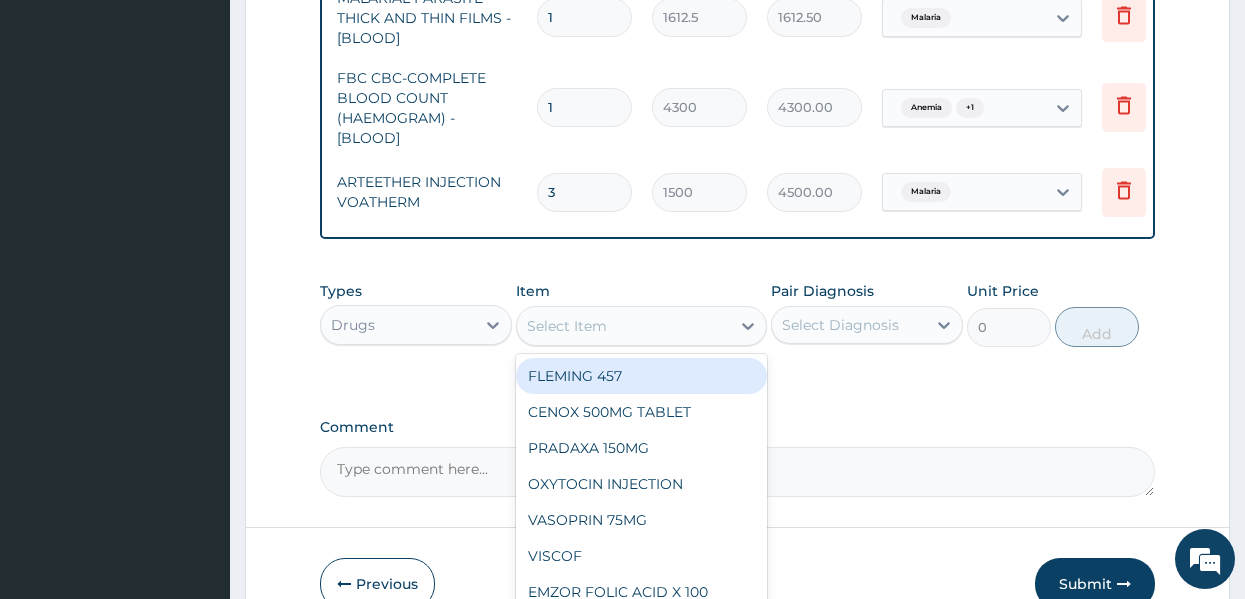 click on "Select Item" at bounding box center (567, 326) 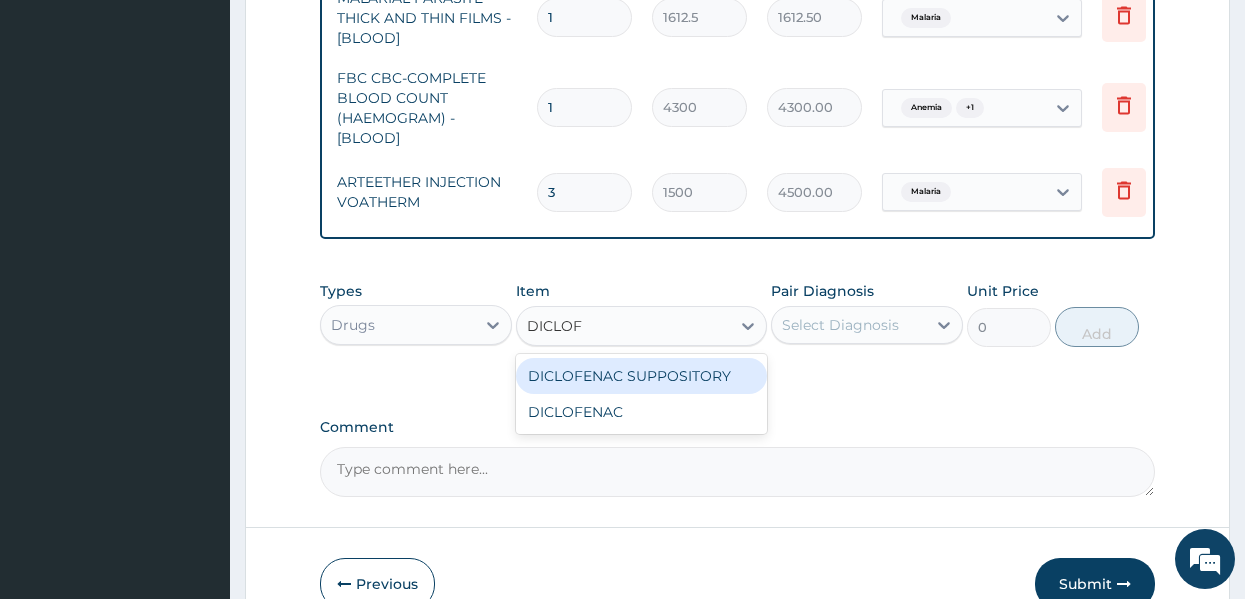 type on "DICLOFE" 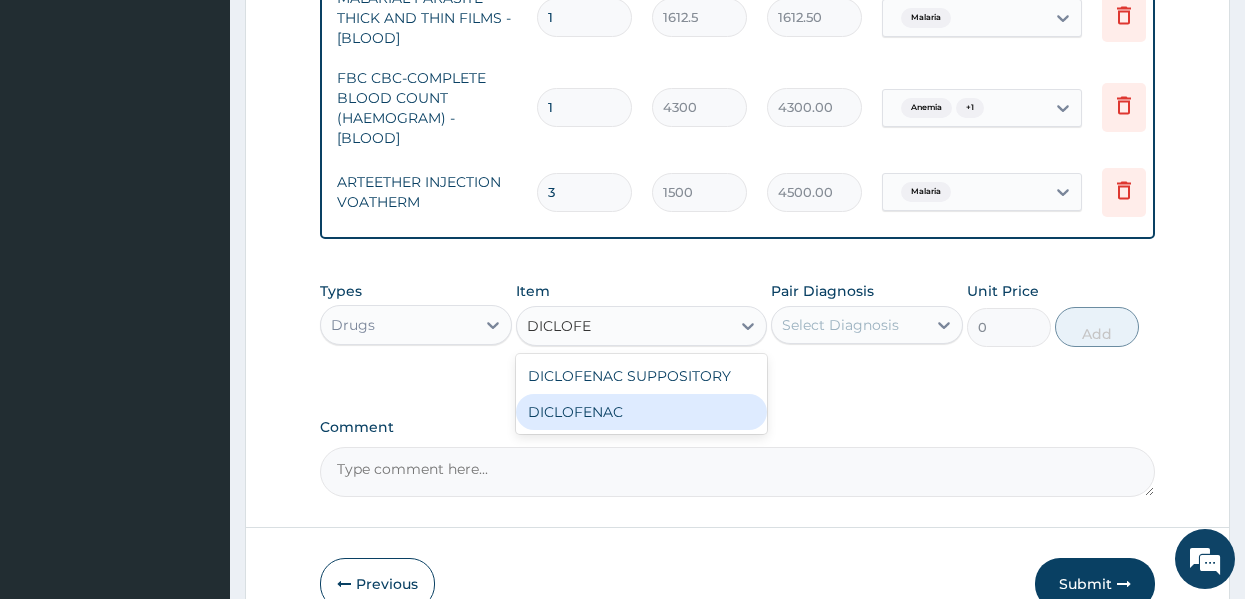 click on "DICLOFENAC" at bounding box center [641, 412] 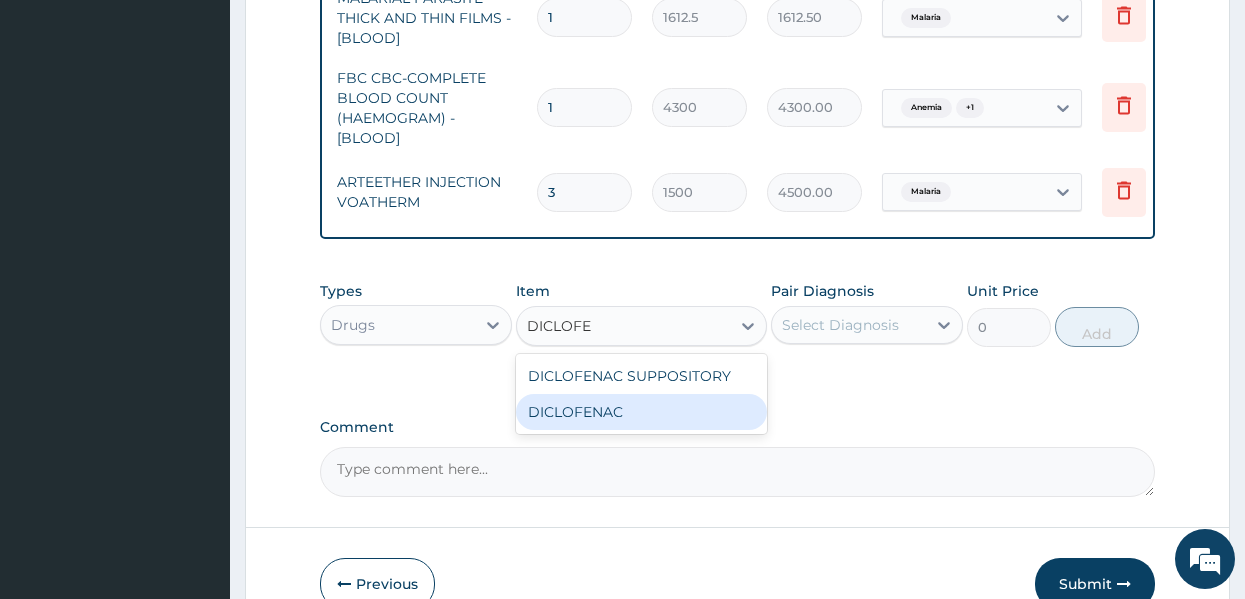 type 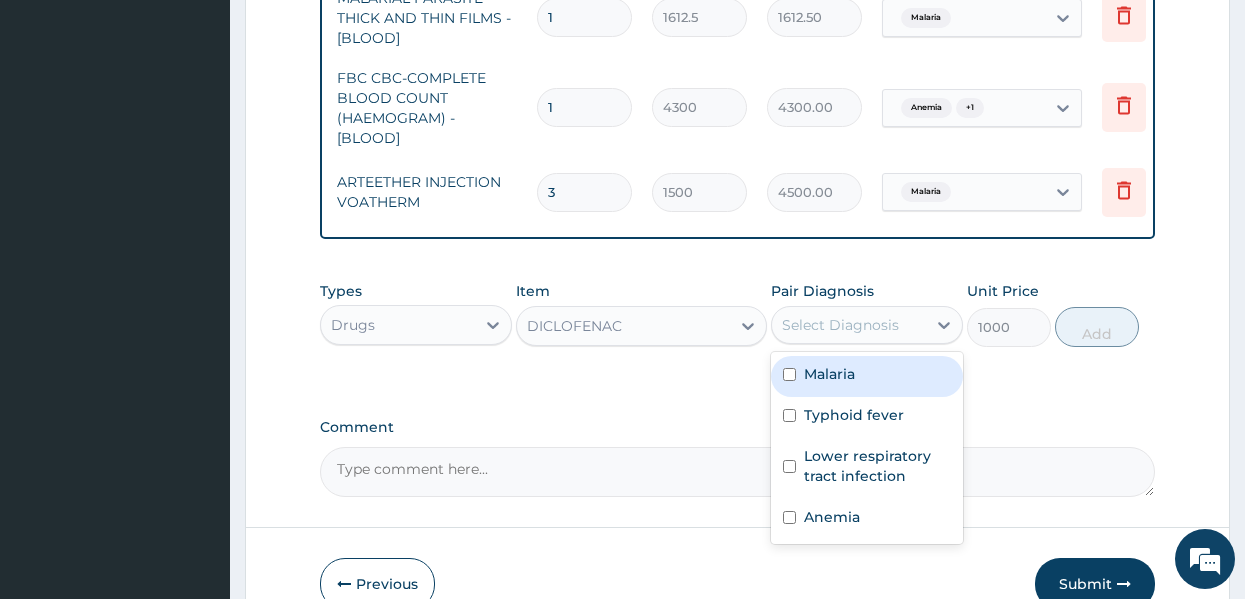 click on "Select Diagnosis" at bounding box center (840, 325) 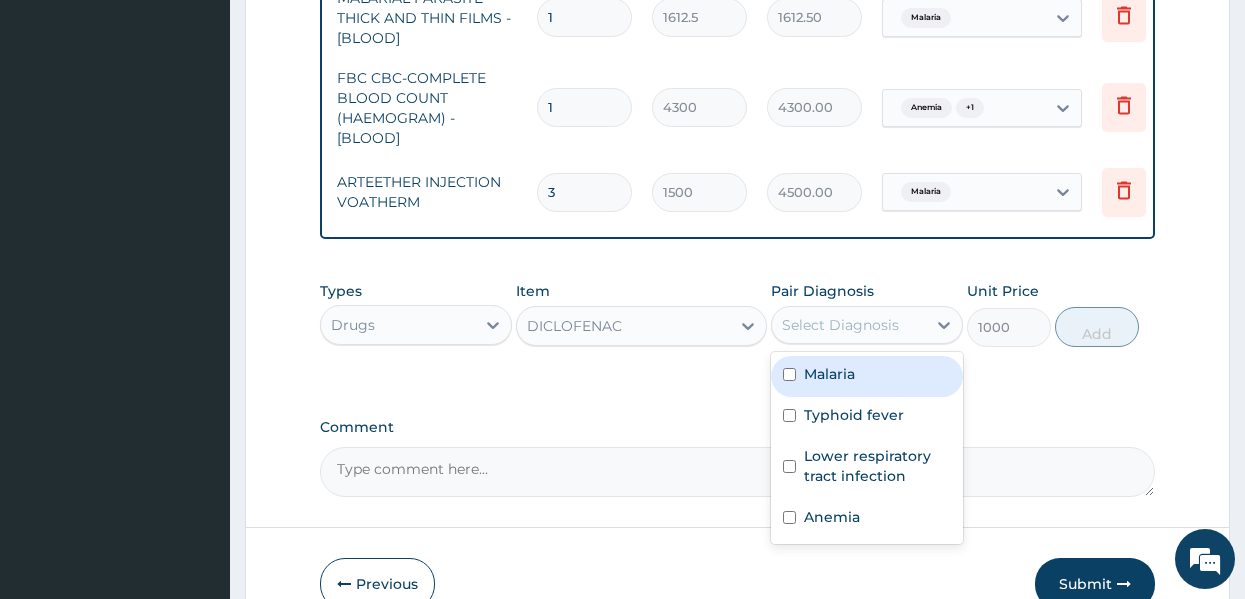 click on "Malaria" at bounding box center (829, 374) 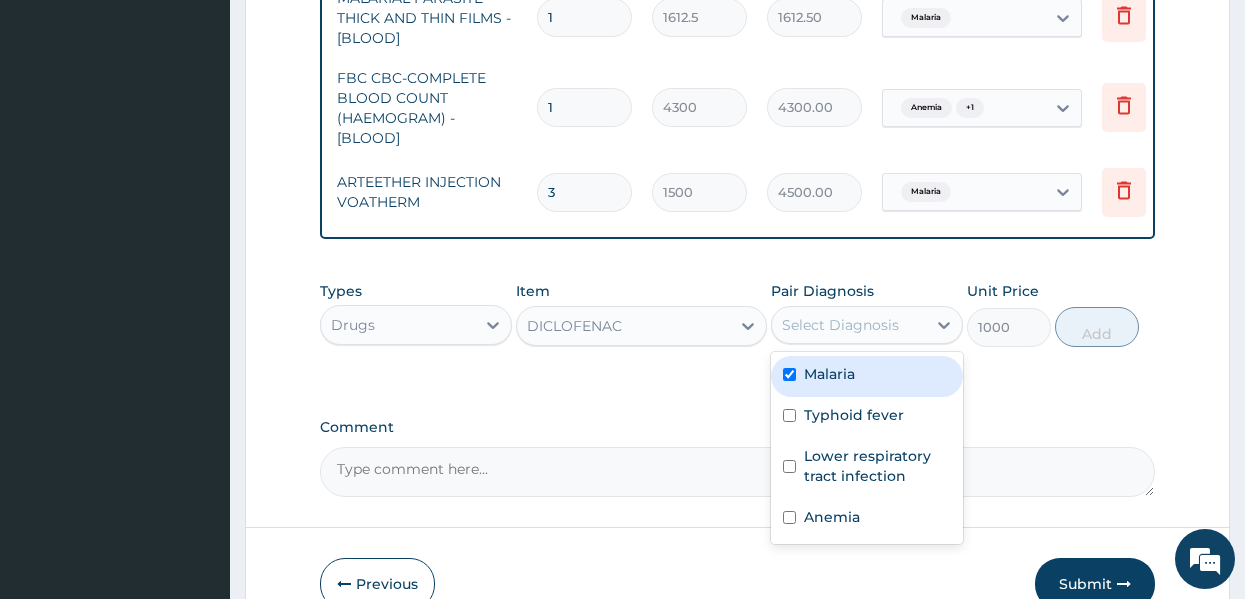 checkbox on "true" 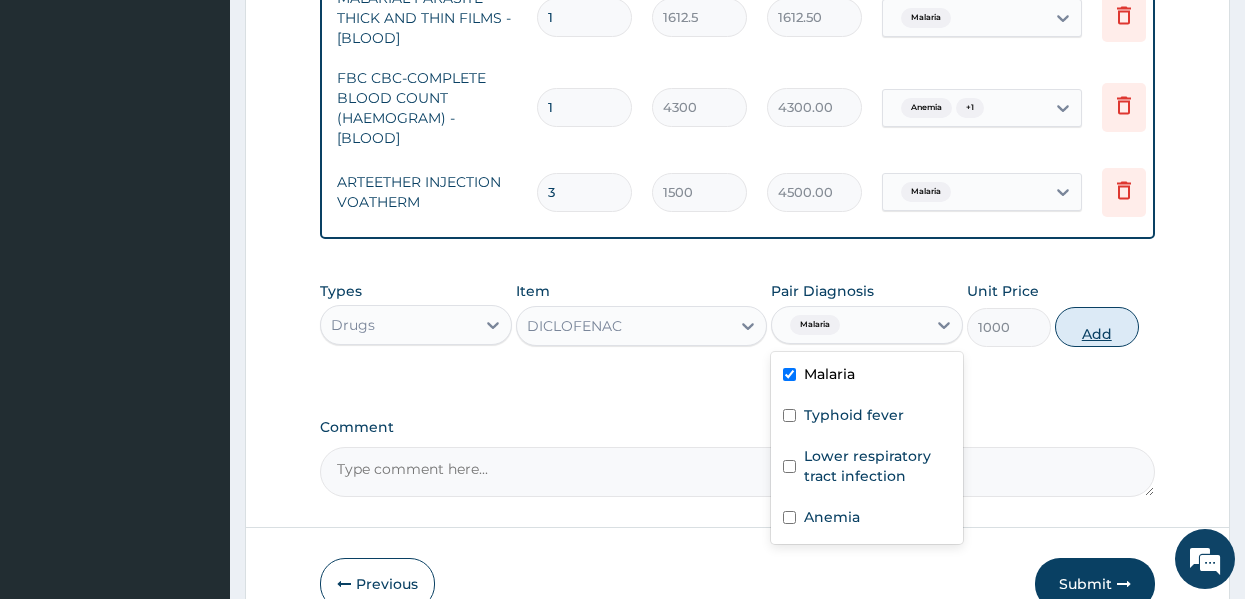 click on "Add" at bounding box center (1097, 327) 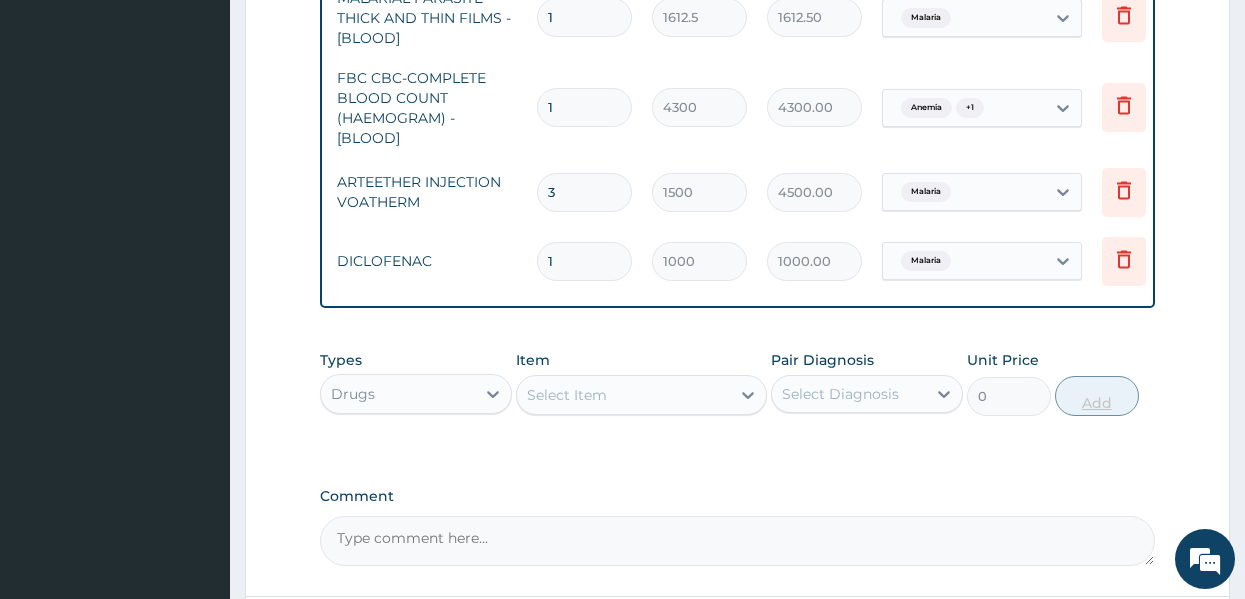 type 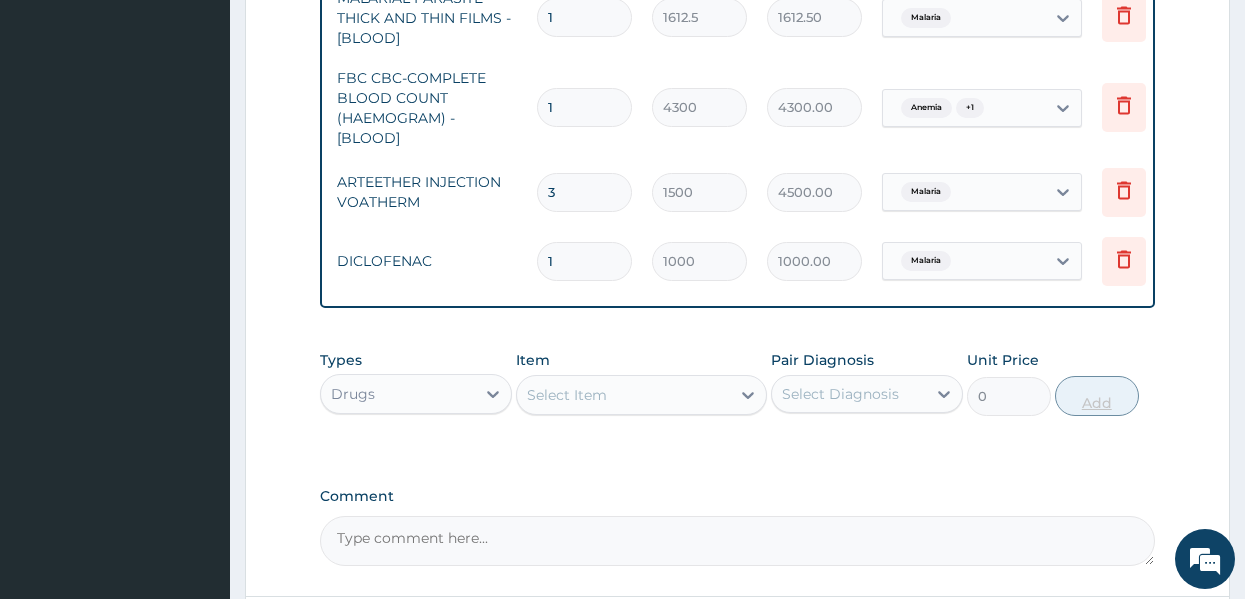 type on "0.00" 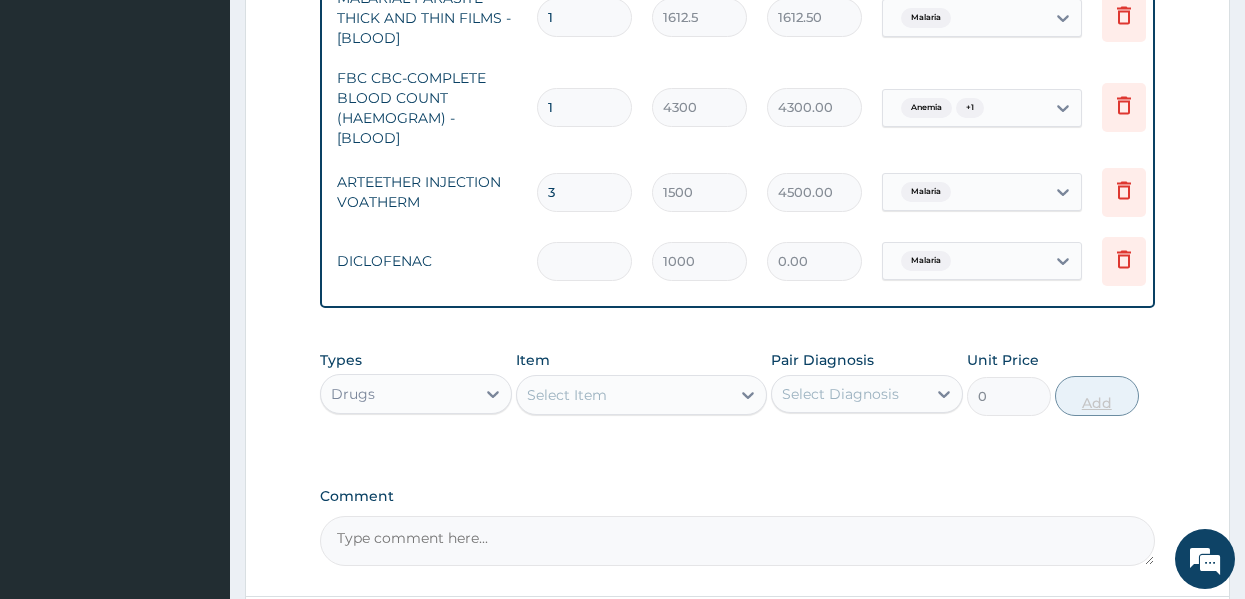 type on "3" 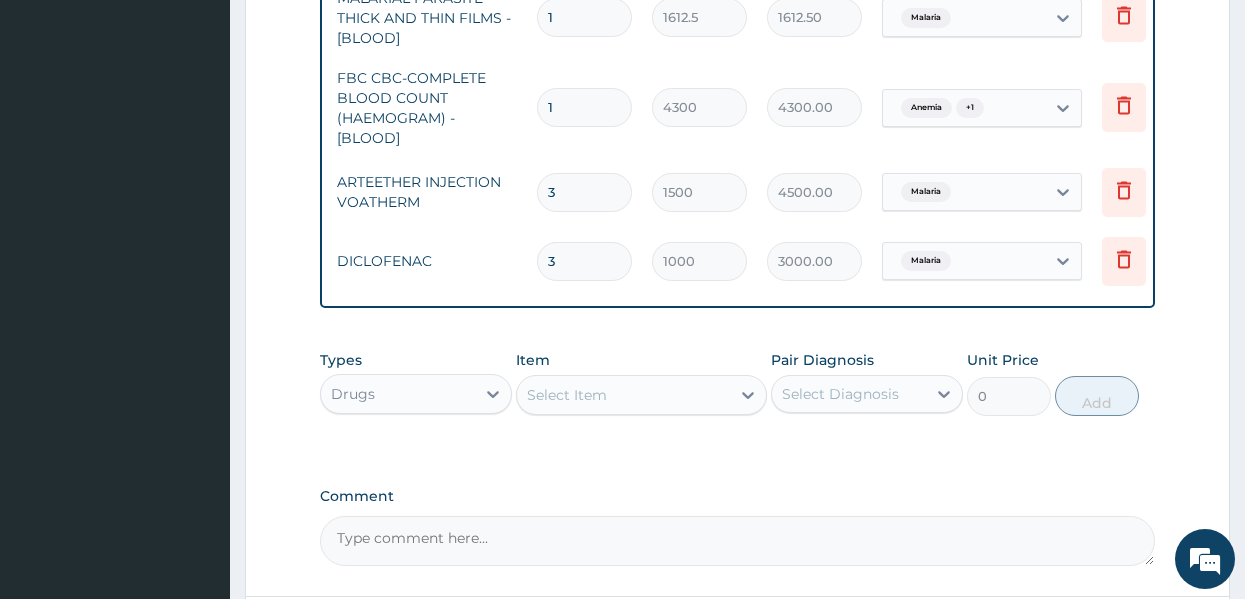 type on "3" 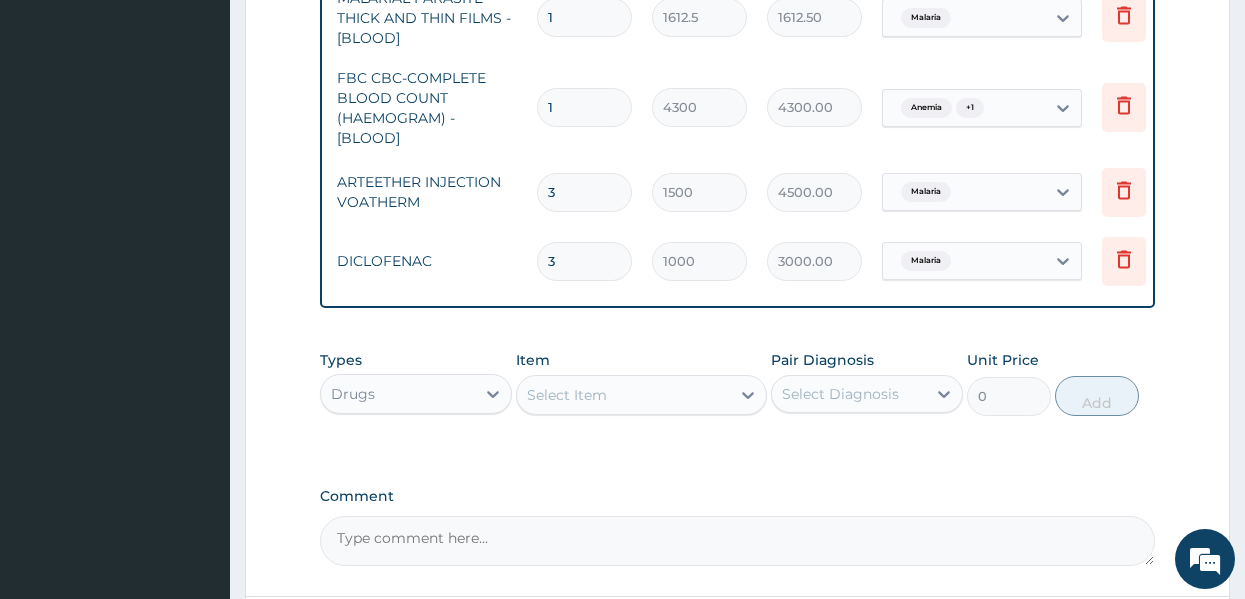 click on "Select Item" at bounding box center (623, 395) 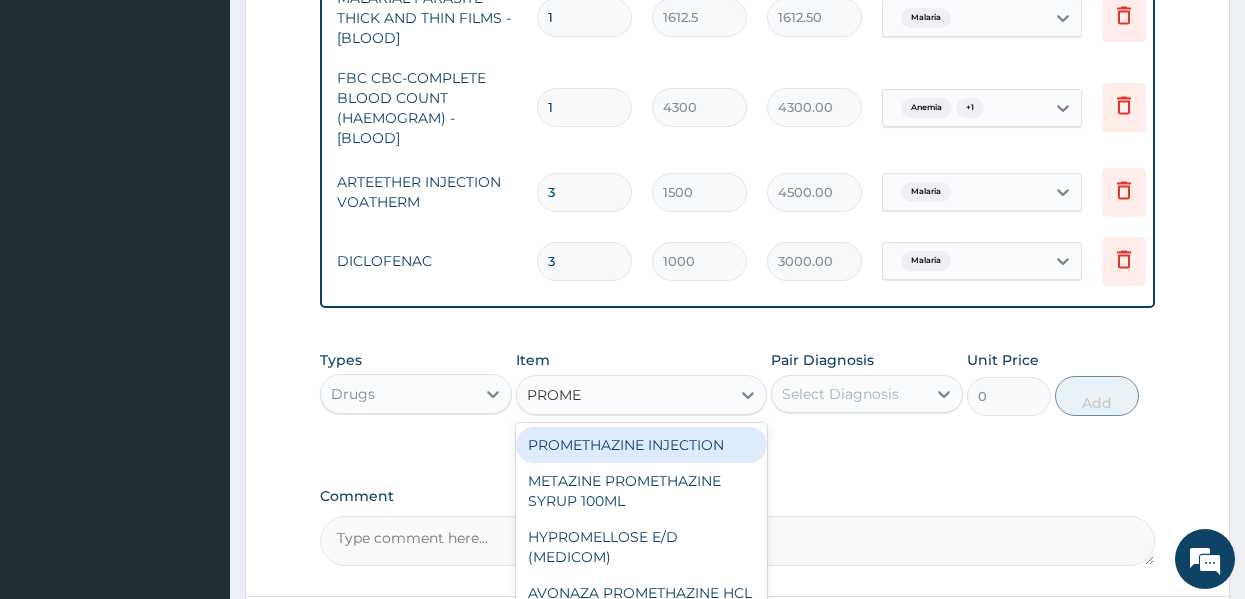 type on "PROMET" 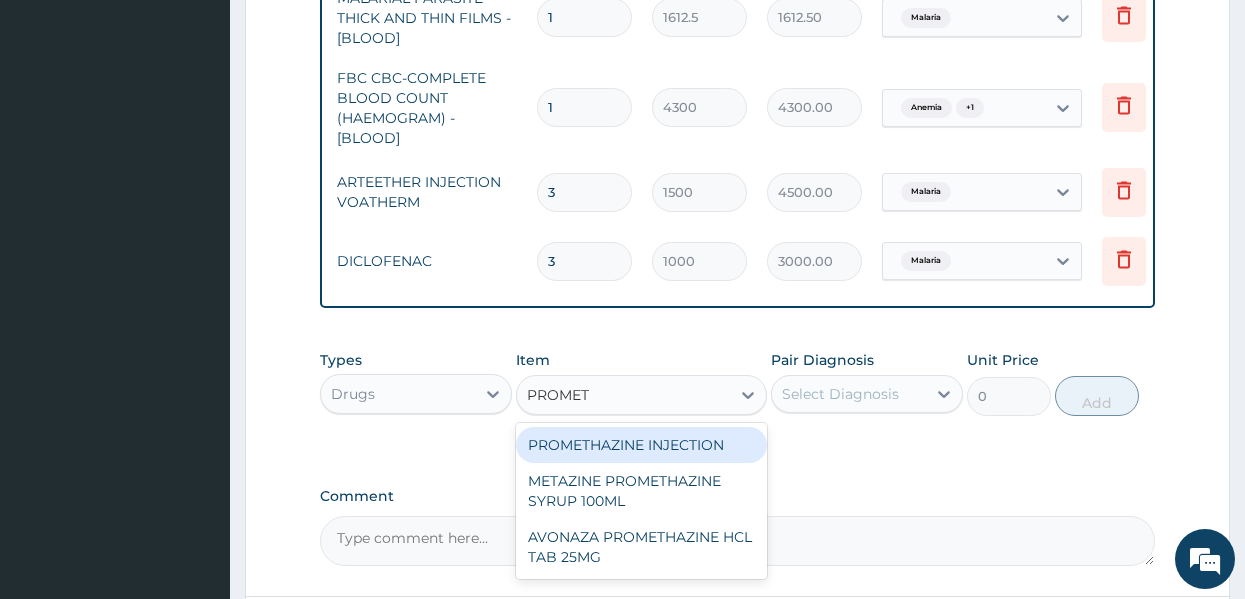 click on "PROMETHAZINE INJECTION" at bounding box center (641, 445) 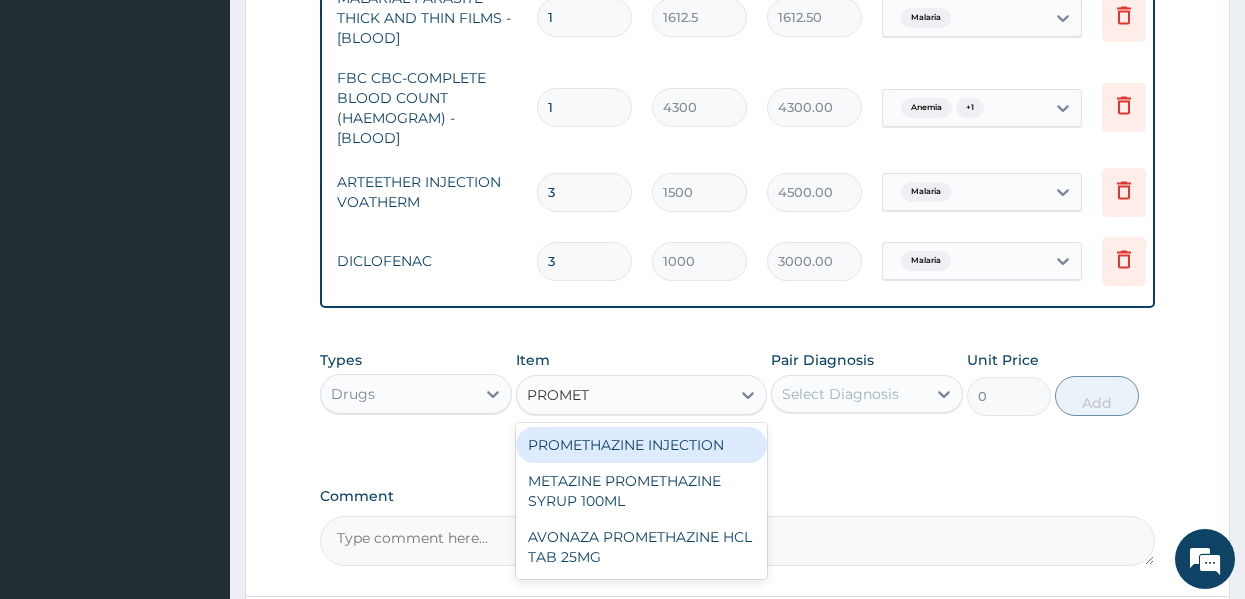 type 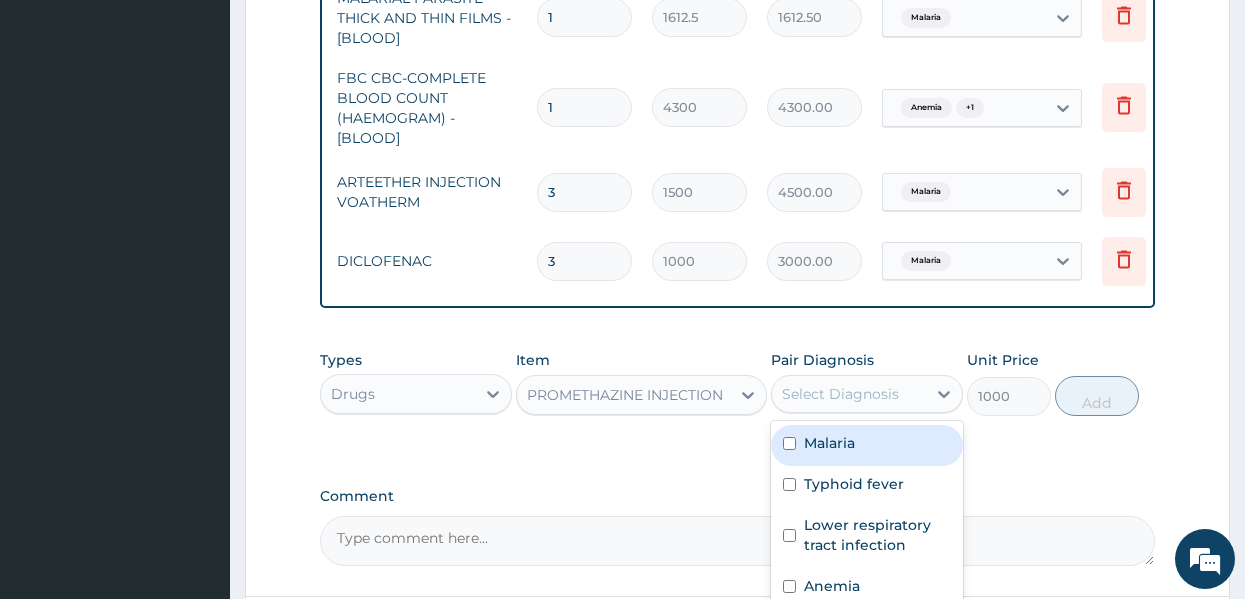 click on "Select Diagnosis" at bounding box center [840, 394] 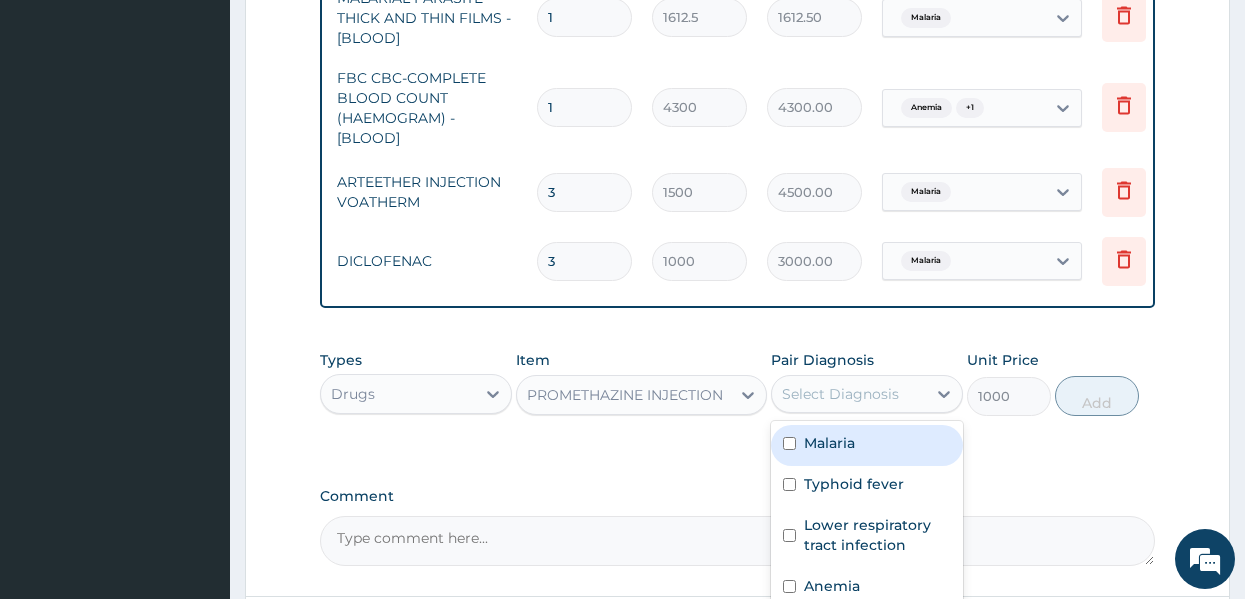 click on "Malaria" at bounding box center [829, 443] 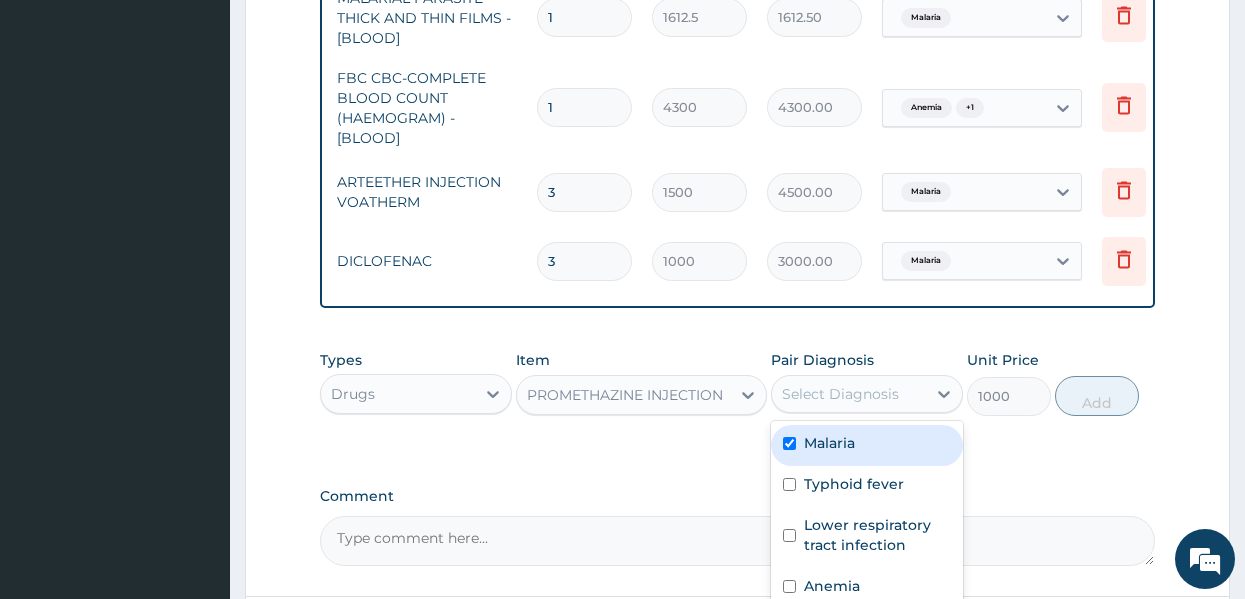 checkbox on "true" 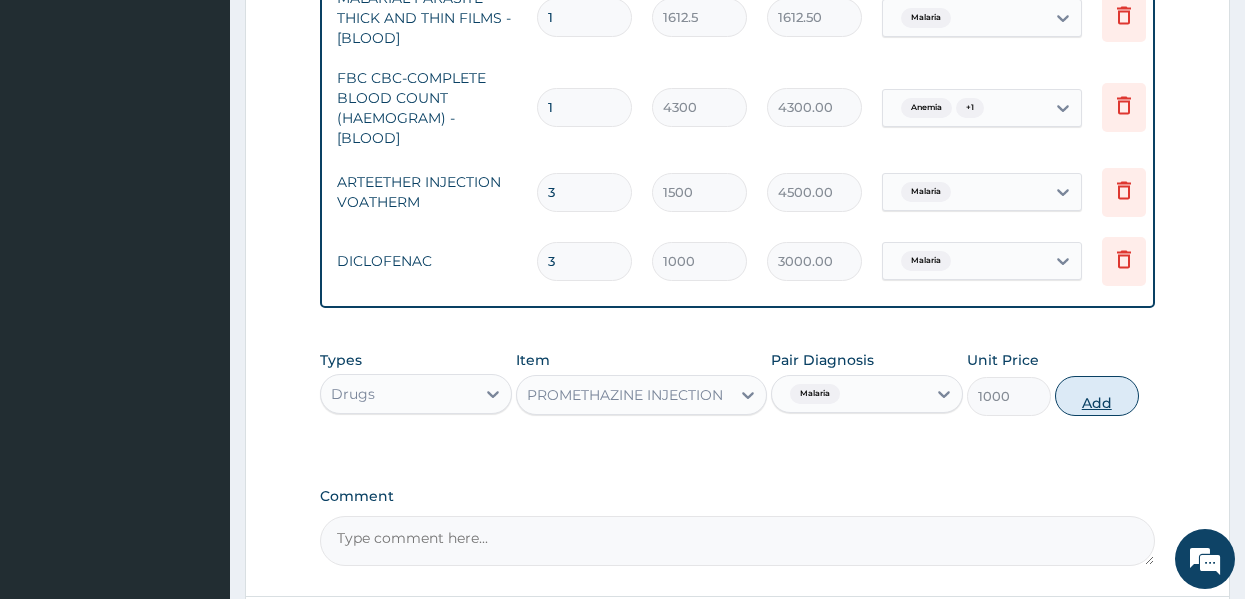 click on "Add" at bounding box center [1097, 396] 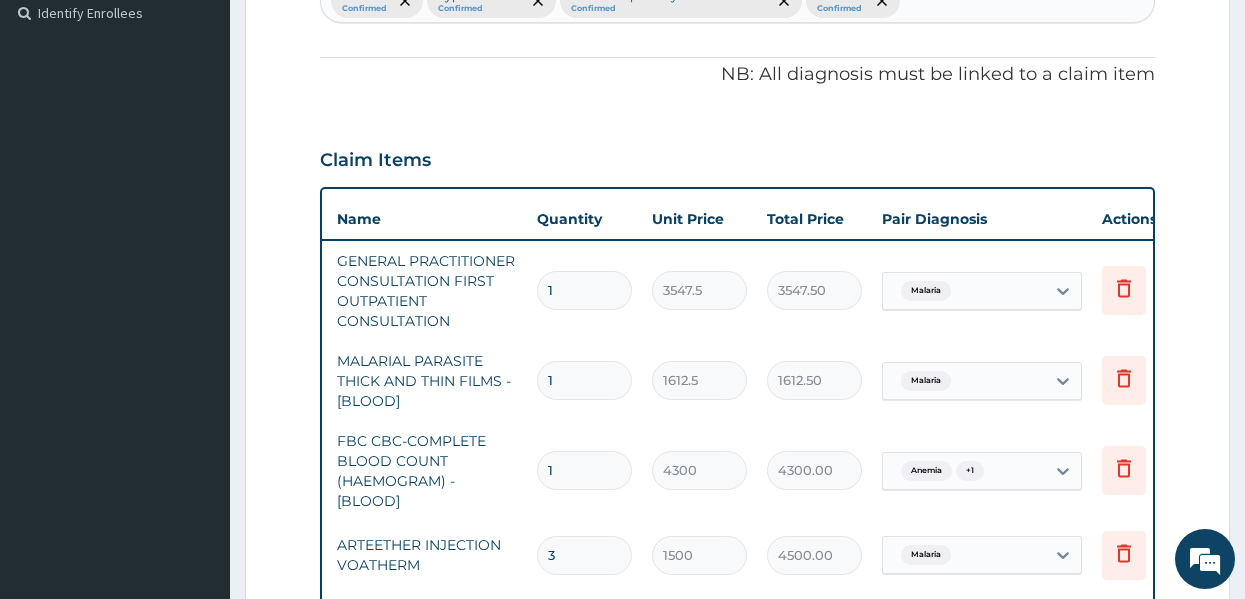 scroll, scrollTop: 548, scrollLeft: 0, axis: vertical 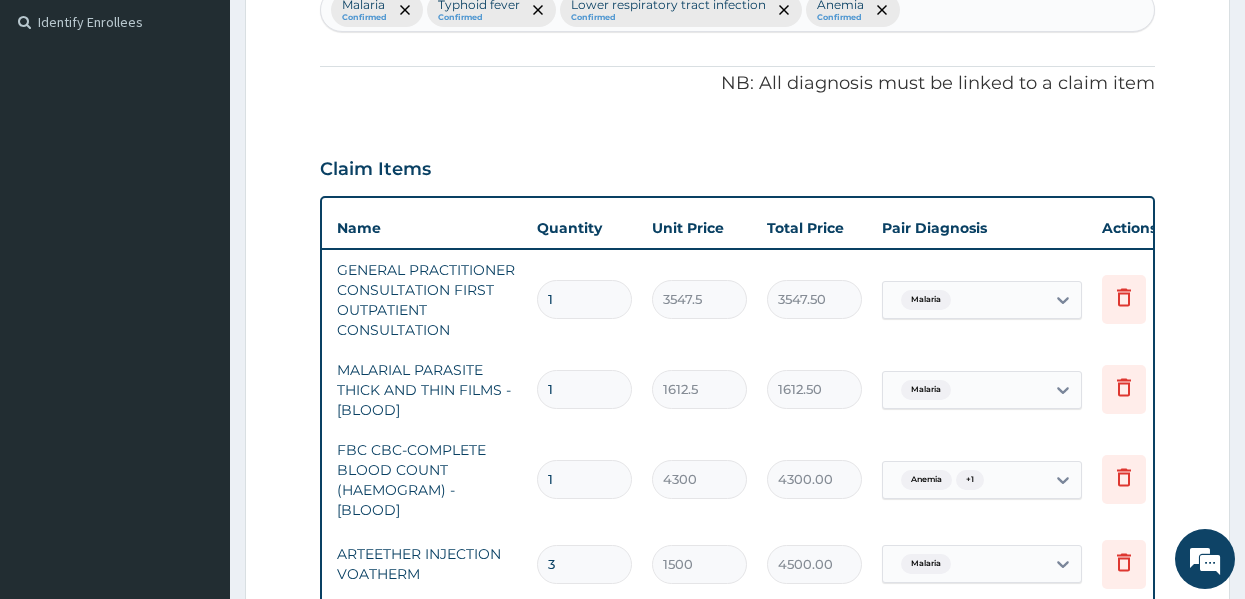 click on "Malaria Confirmed Typhoid fever Confirmed Lower respiratory tract infection Confirmed Anemia Confirmed" at bounding box center [738, 10] 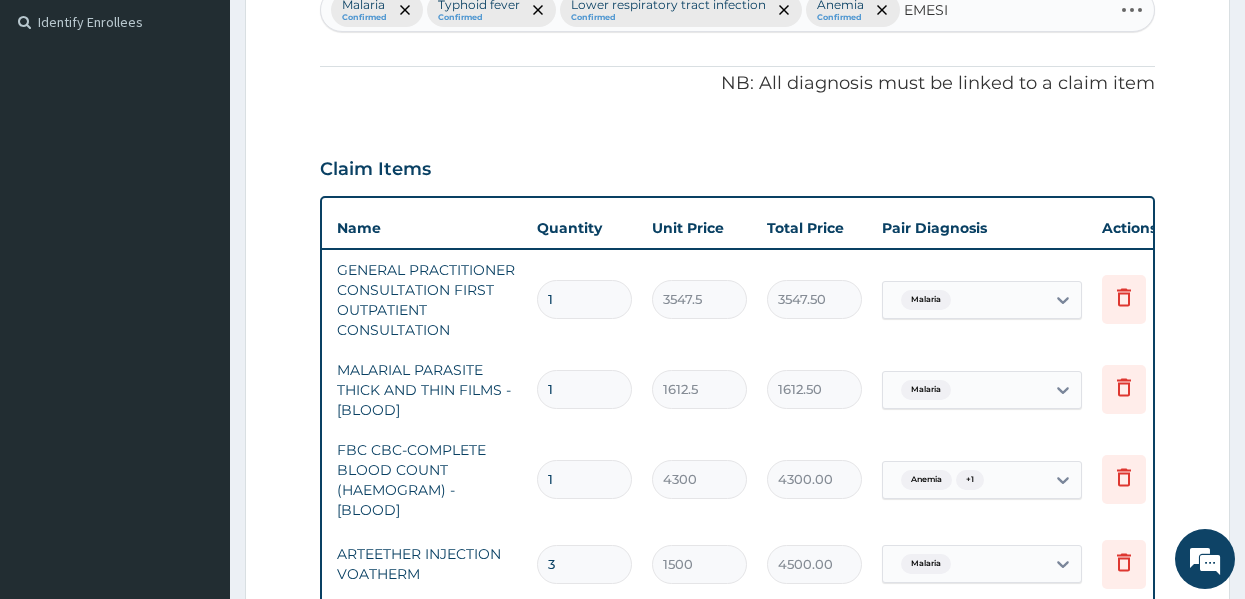 type on "EMESIS" 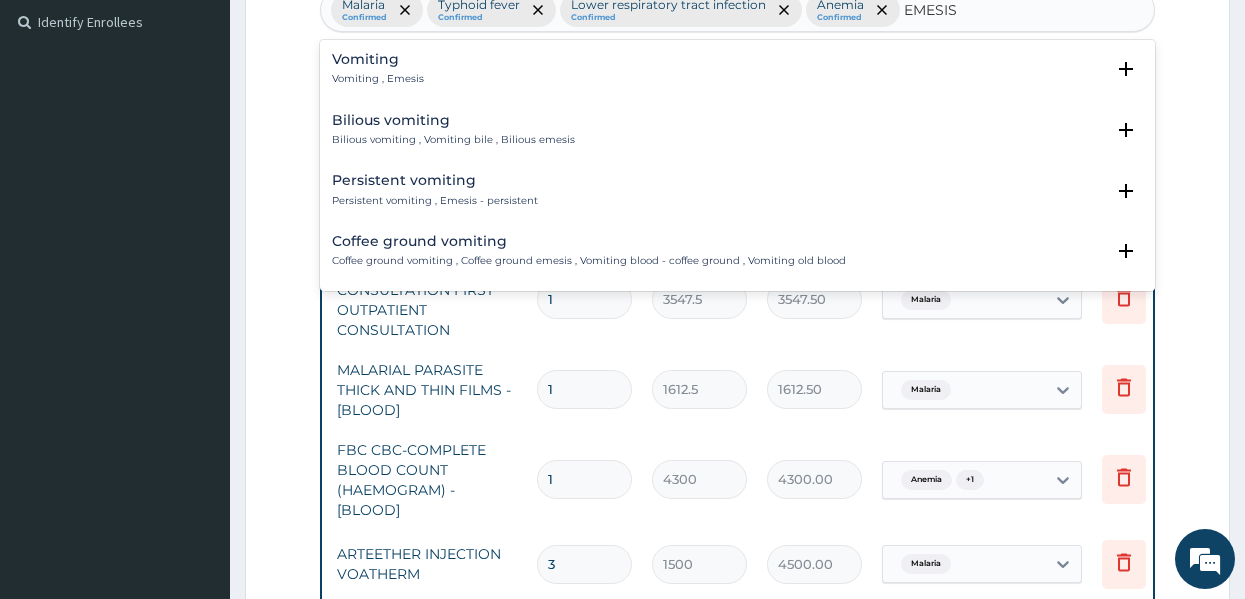 click on "Vomiting" at bounding box center (378, 59) 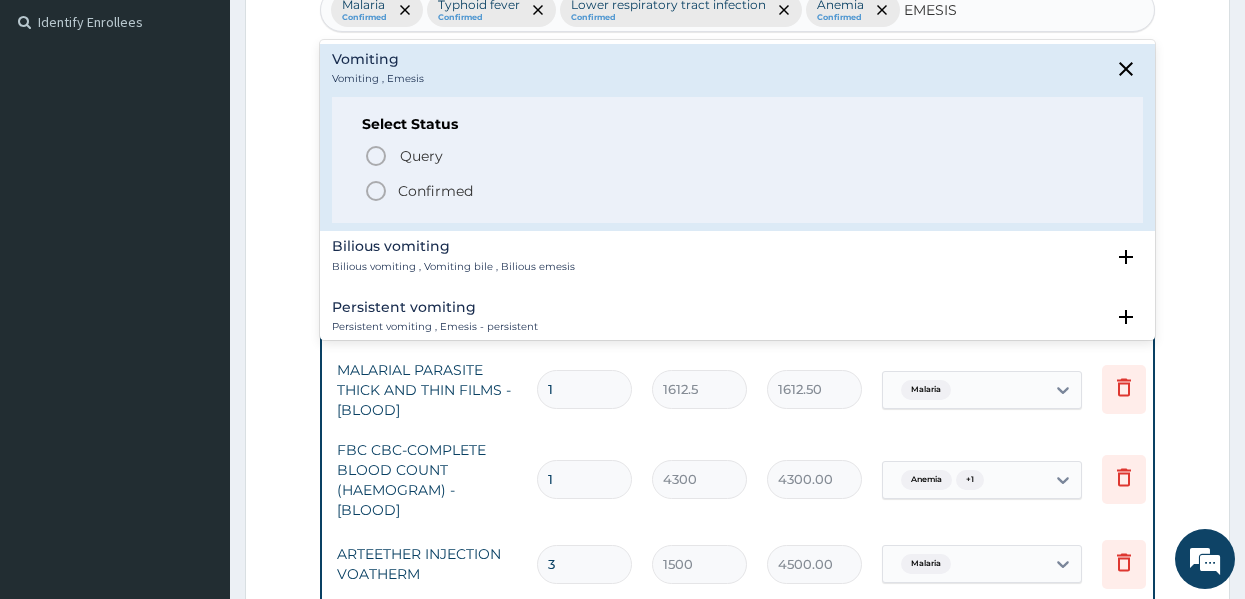 click on "Confirmed" at bounding box center (435, 191) 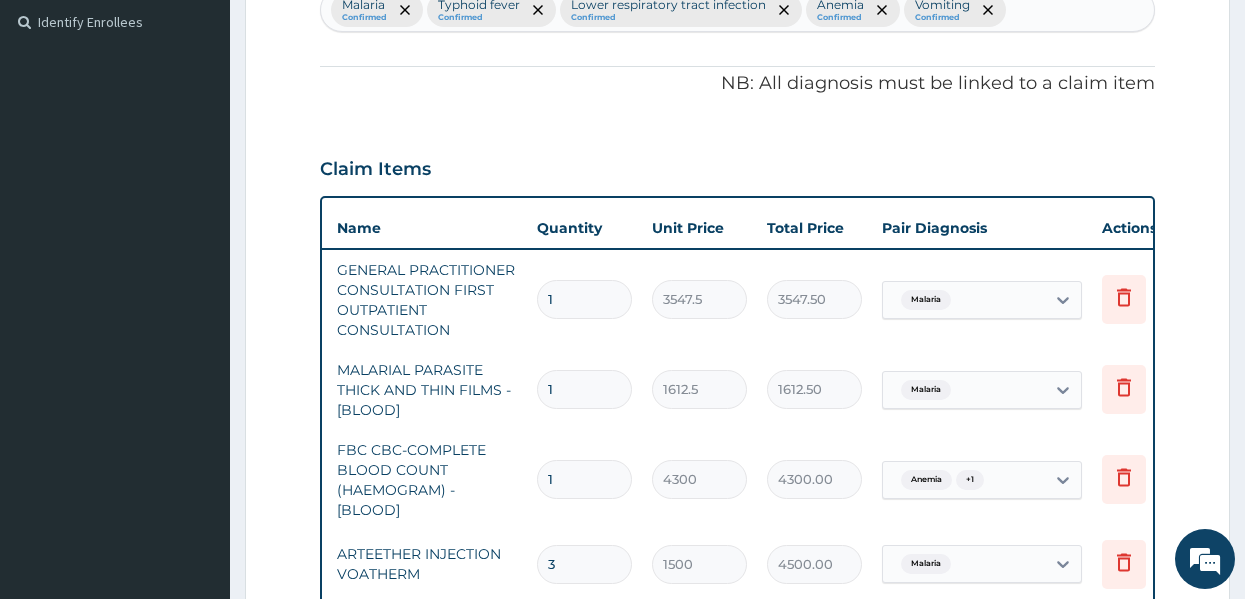 click on "Claim Items" at bounding box center [738, 165] 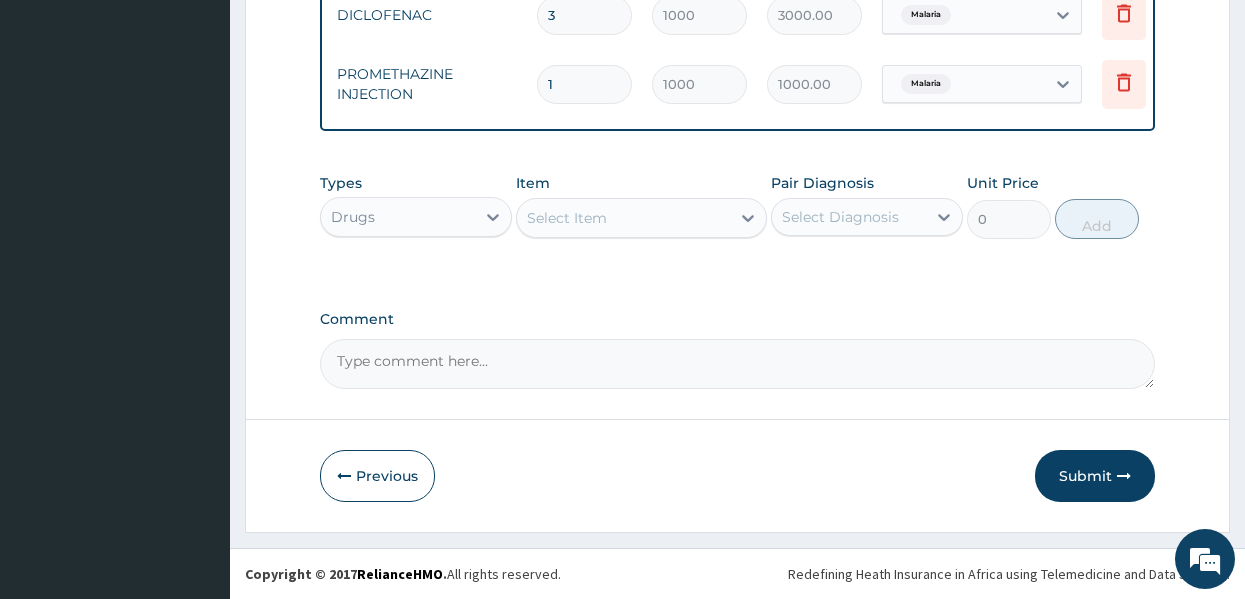 scroll, scrollTop: 1181, scrollLeft: 0, axis: vertical 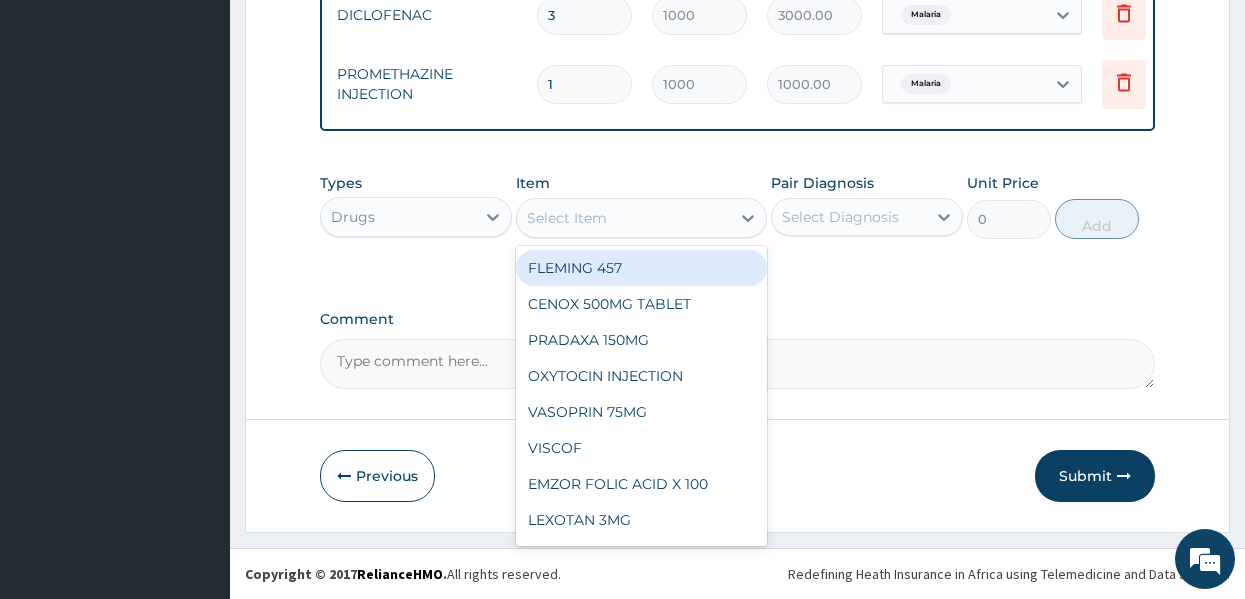 click on "Select Item" at bounding box center (567, 218) 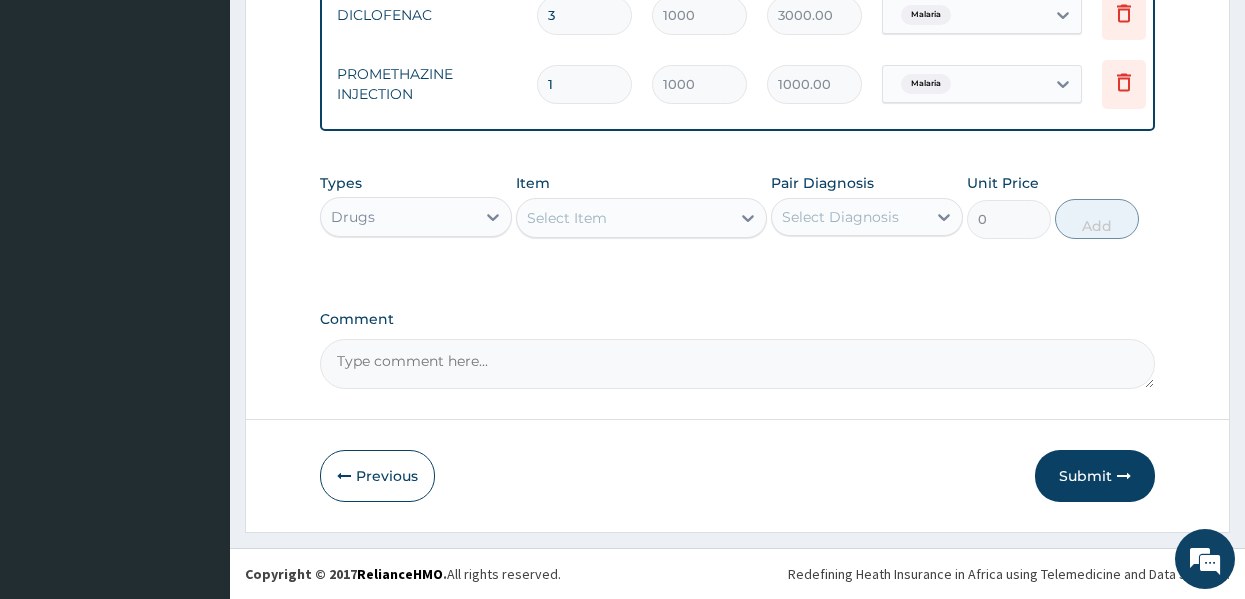 click on "1" at bounding box center [584, 84] 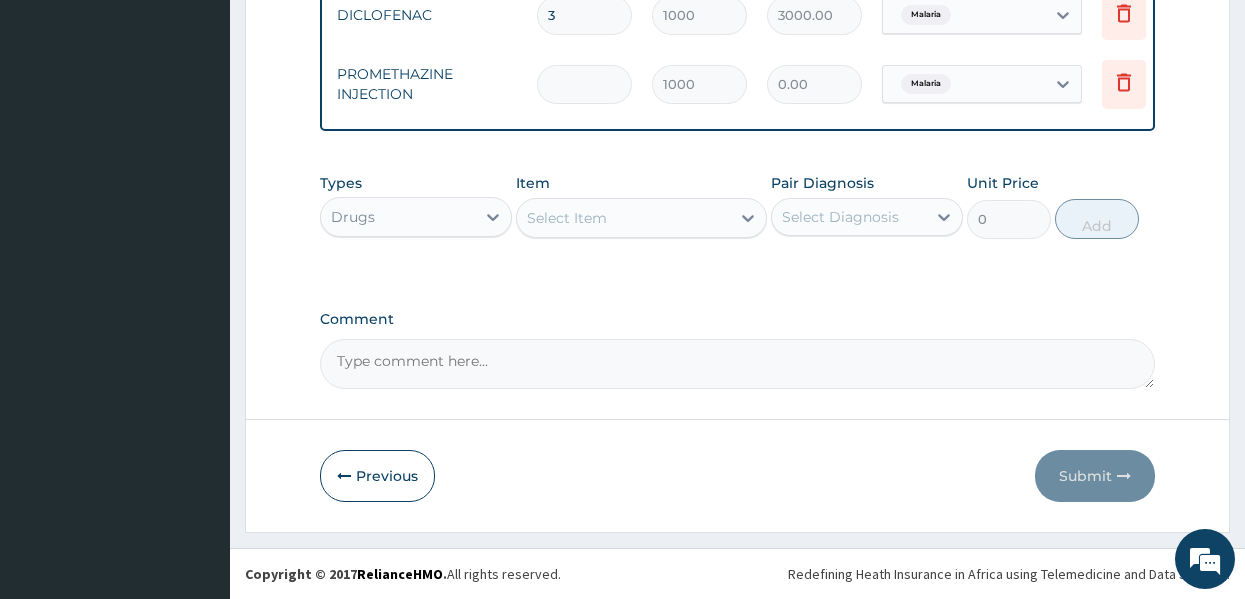 type on "2" 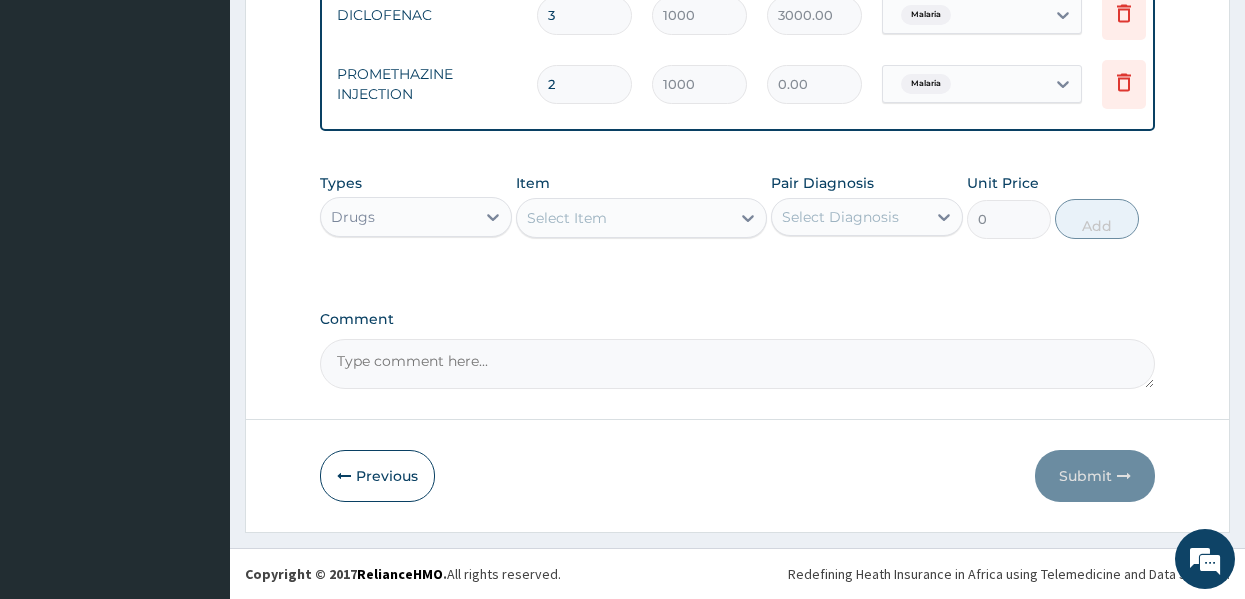 type on "2000.00" 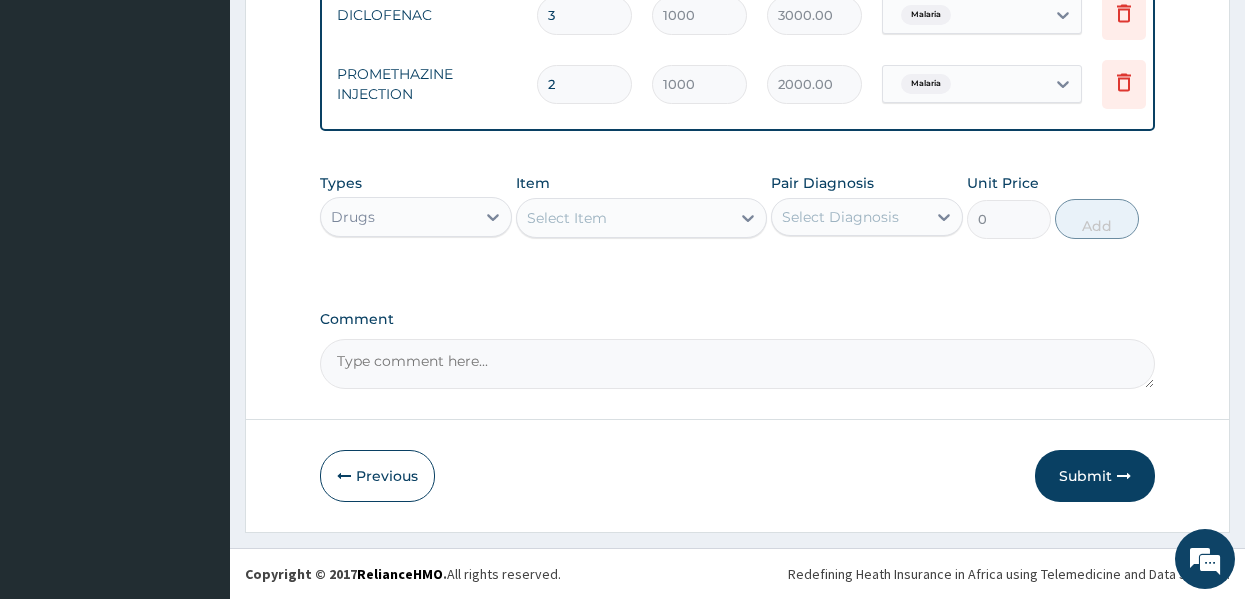 type on "2" 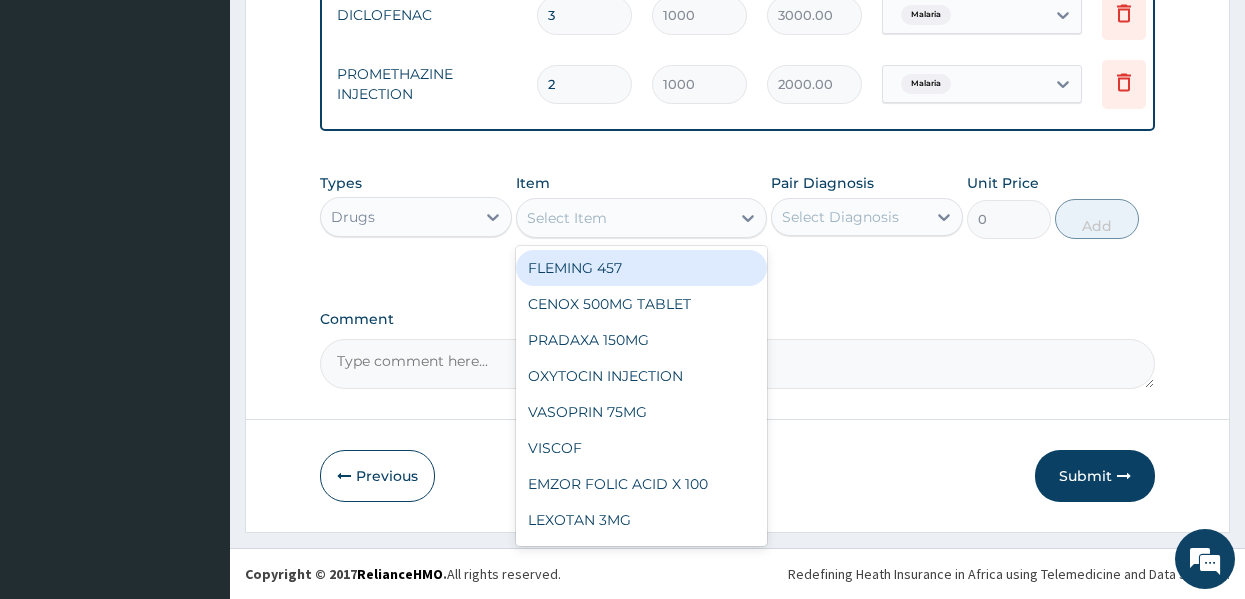 click on "Select Item" at bounding box center [567, 218] 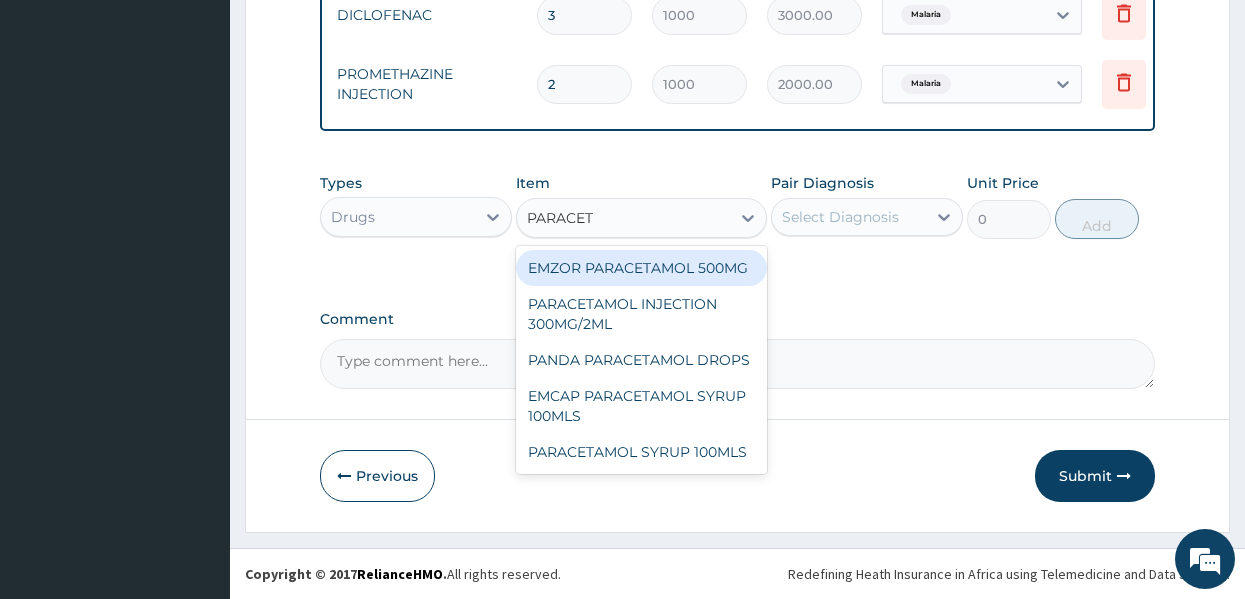 type on "PARACETA" 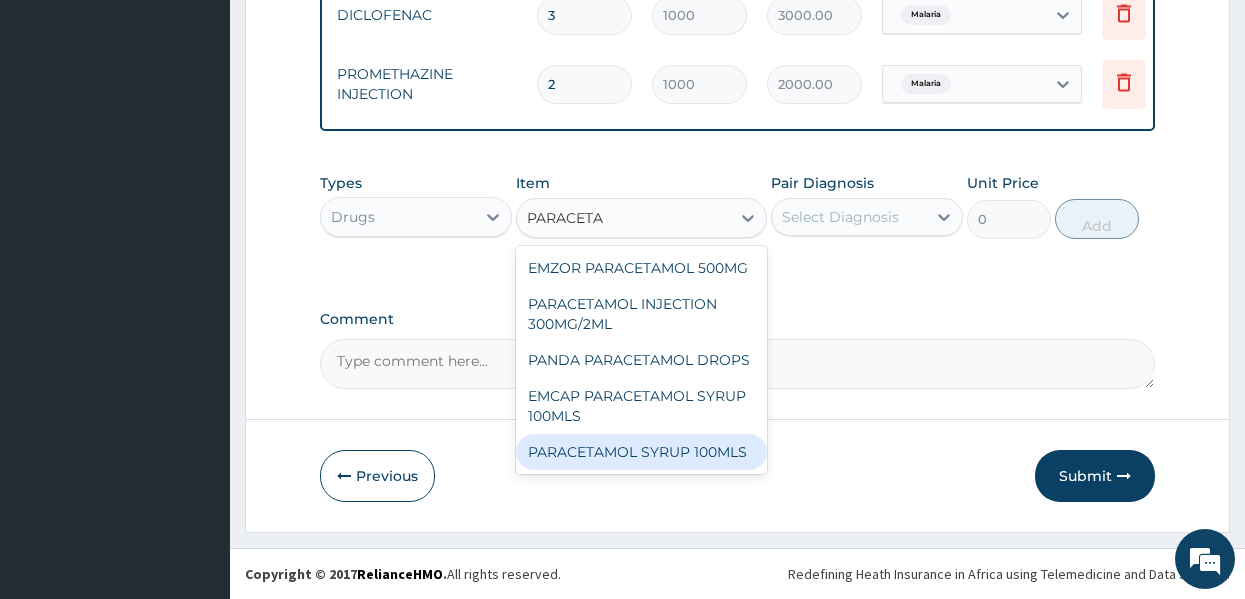 click on "PARACETAMOL SYRUP 100MLS" at bounding box center (641, 452) 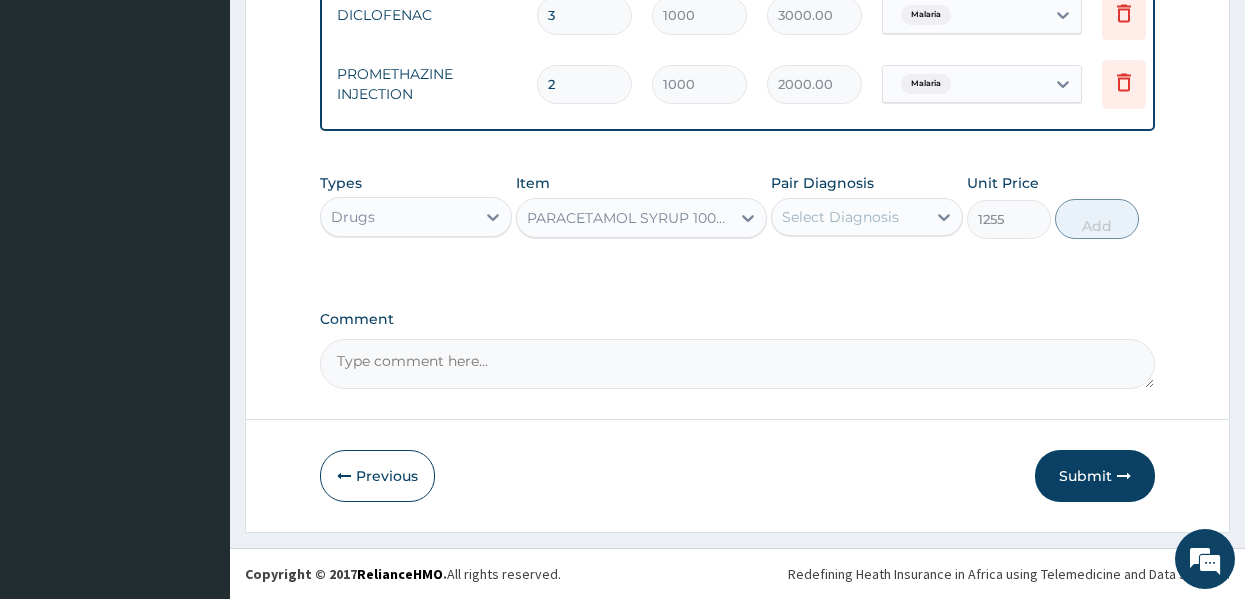 click on "Select Diagnosis" at bounding box center [840, 217] 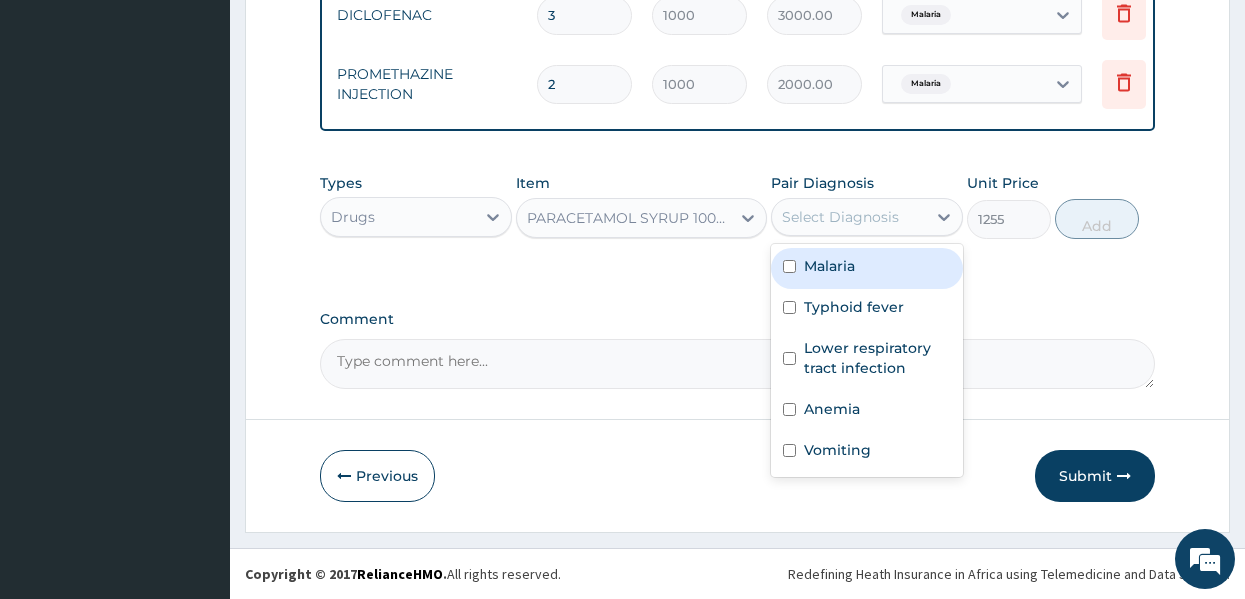 click on "Malaria" at bounding box center (829, 266) 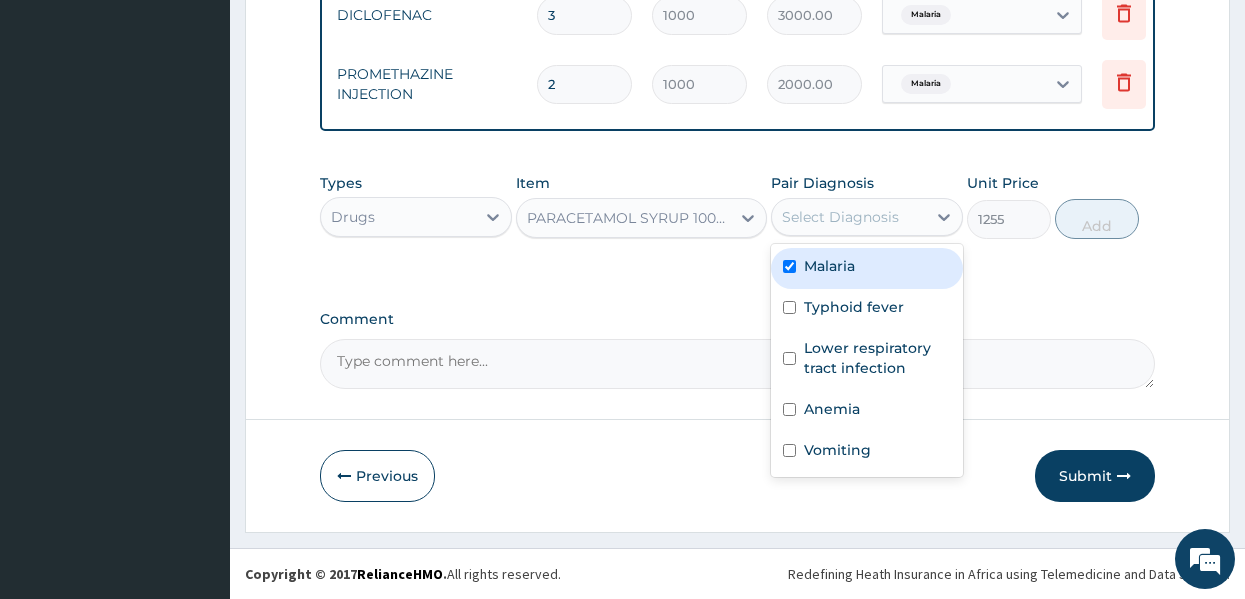 checkbox on "true" 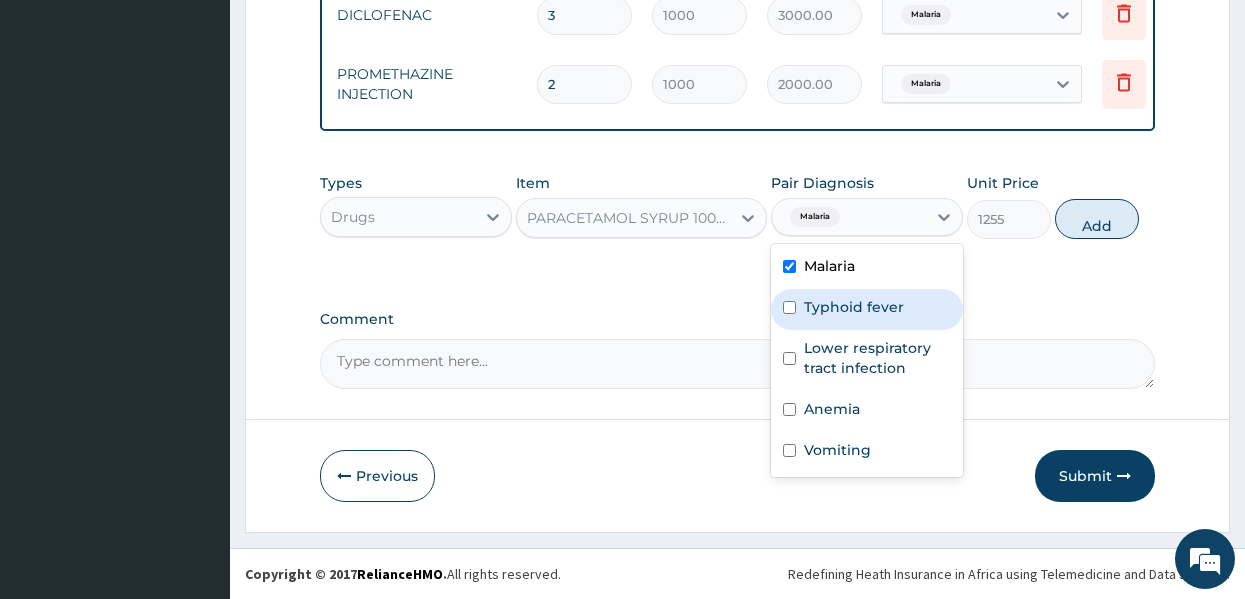 click on "Typhoid fever" at bounding box center [854, 307] 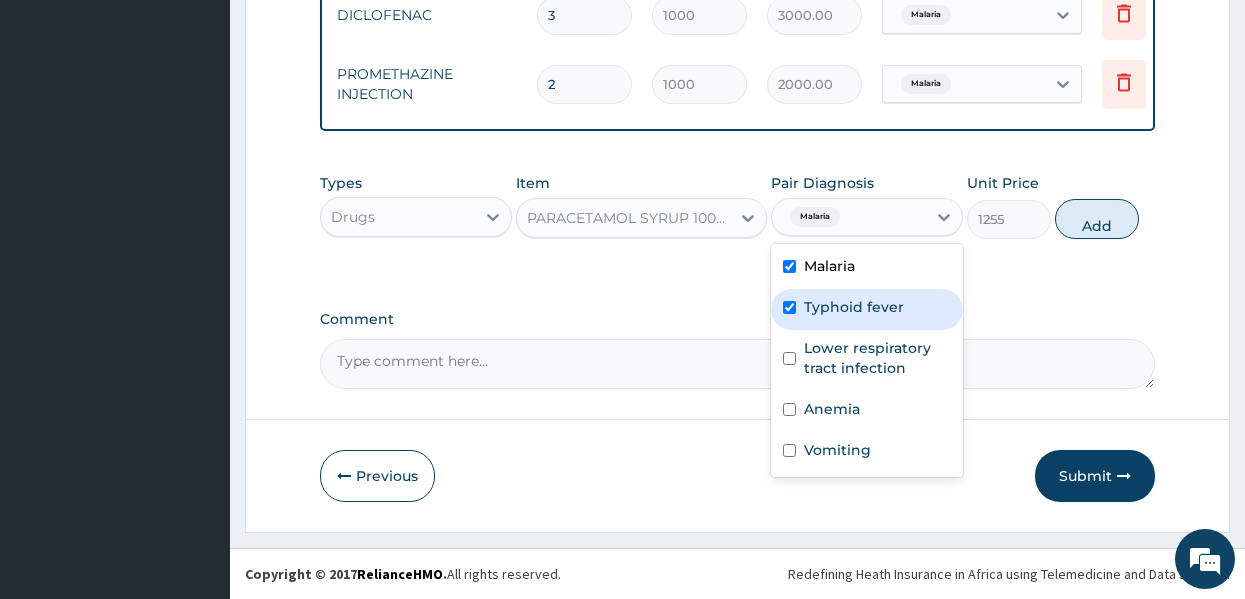 checkbox on "true" 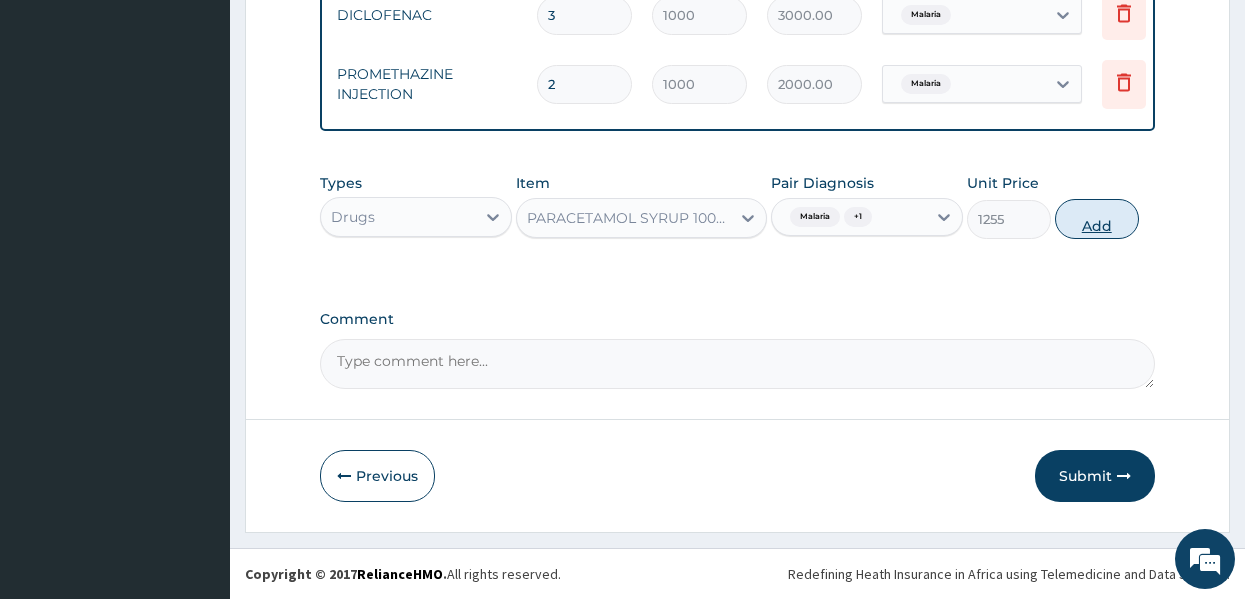 click on "Add" at bounding box center (1097, 219) 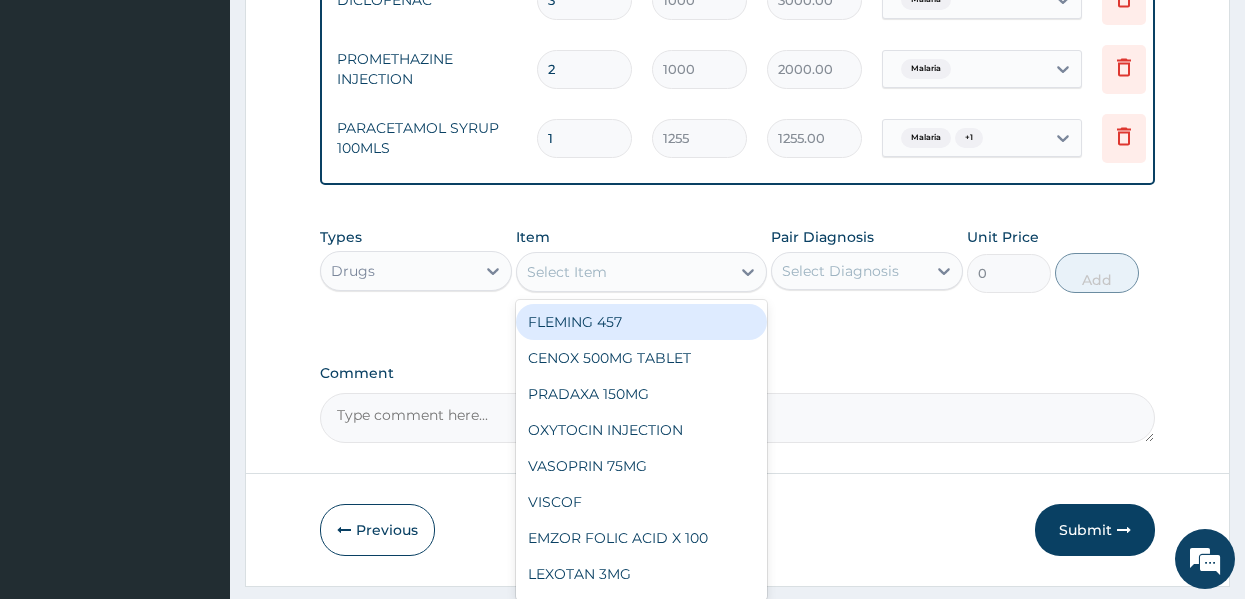 click on "Select Item" at bounding box center (623, 272) 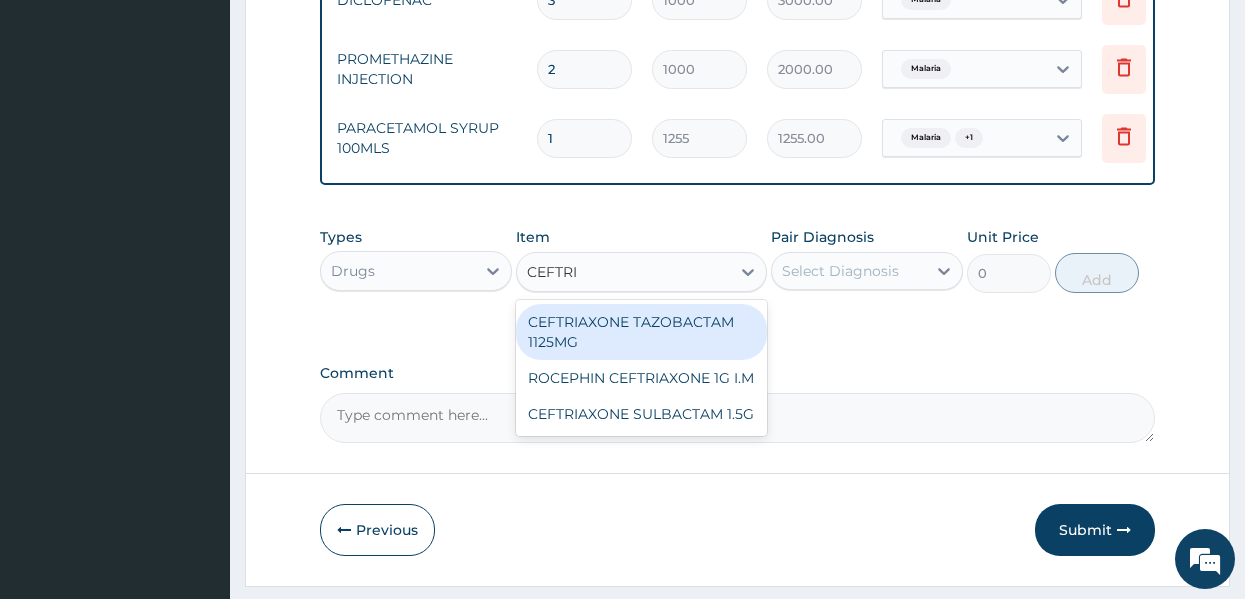 type on "CEFTRIA" 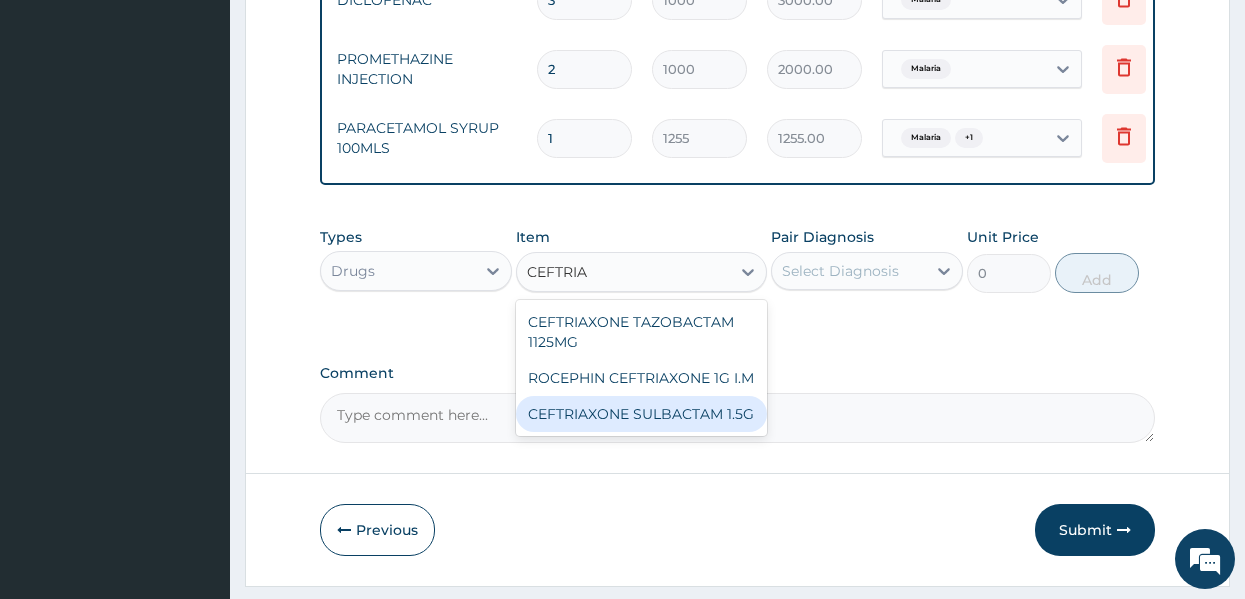 click on "CEFTRIAXONE SULBACTAM 1.5G" at bounding box center (641, 414) 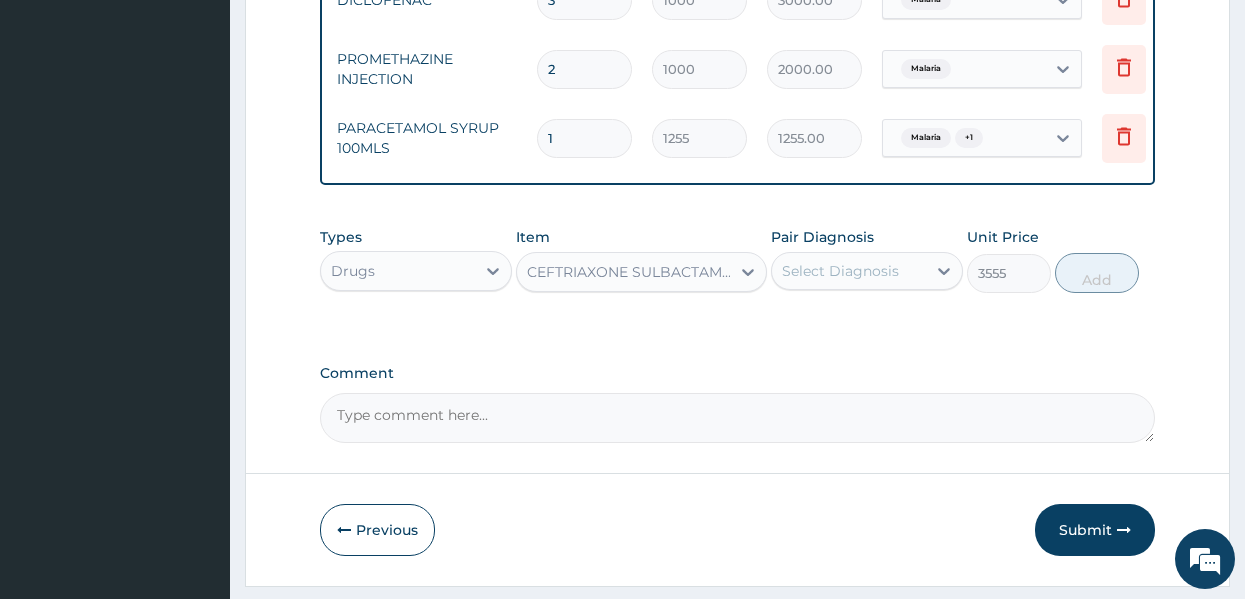 click on "Pair Diagnosis Select Diagnosis" at bounding box center (867, 260) 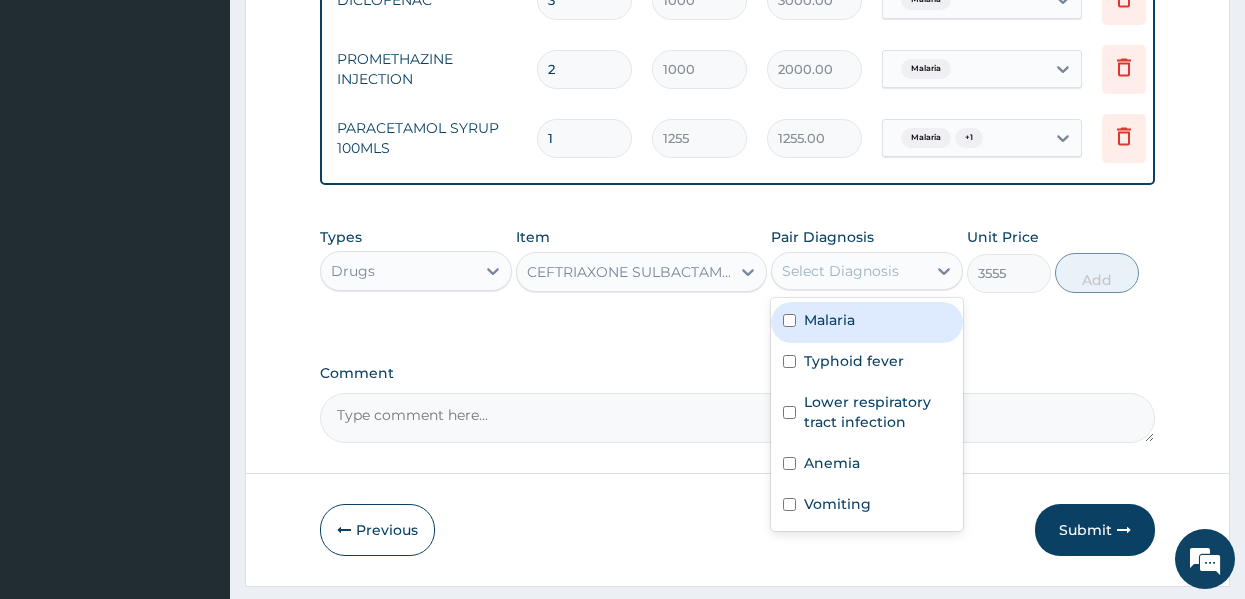 click on "Select Diagnosis" at bounding box center [849, 271] 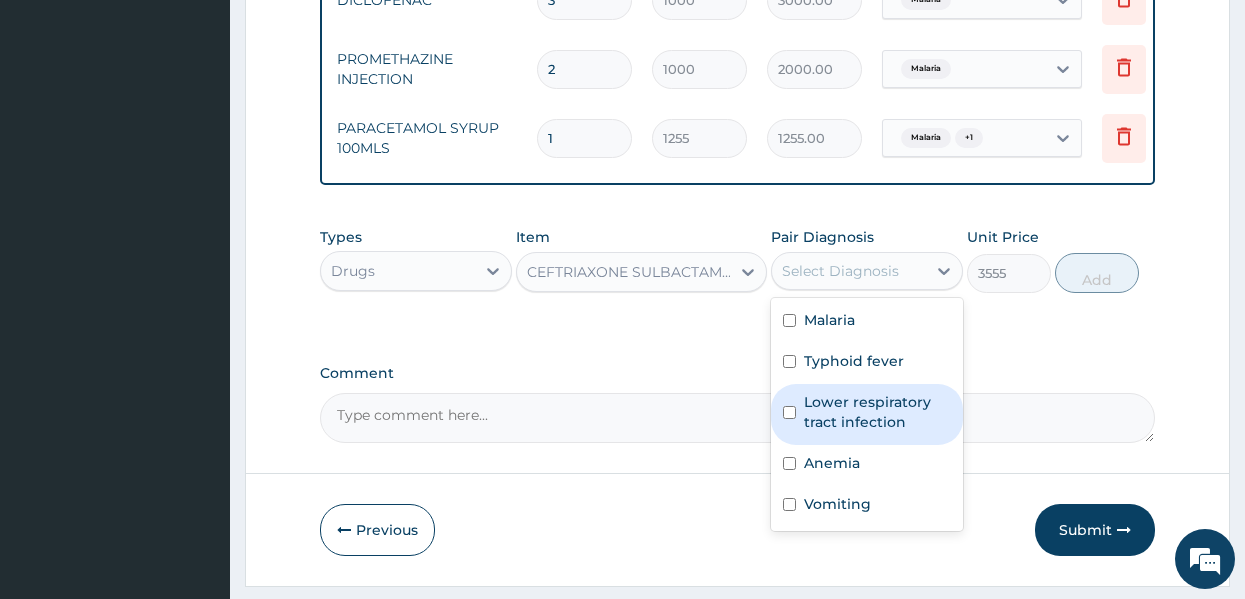click on "Lower respiratory tract infection" at bounding box center [877, 412] 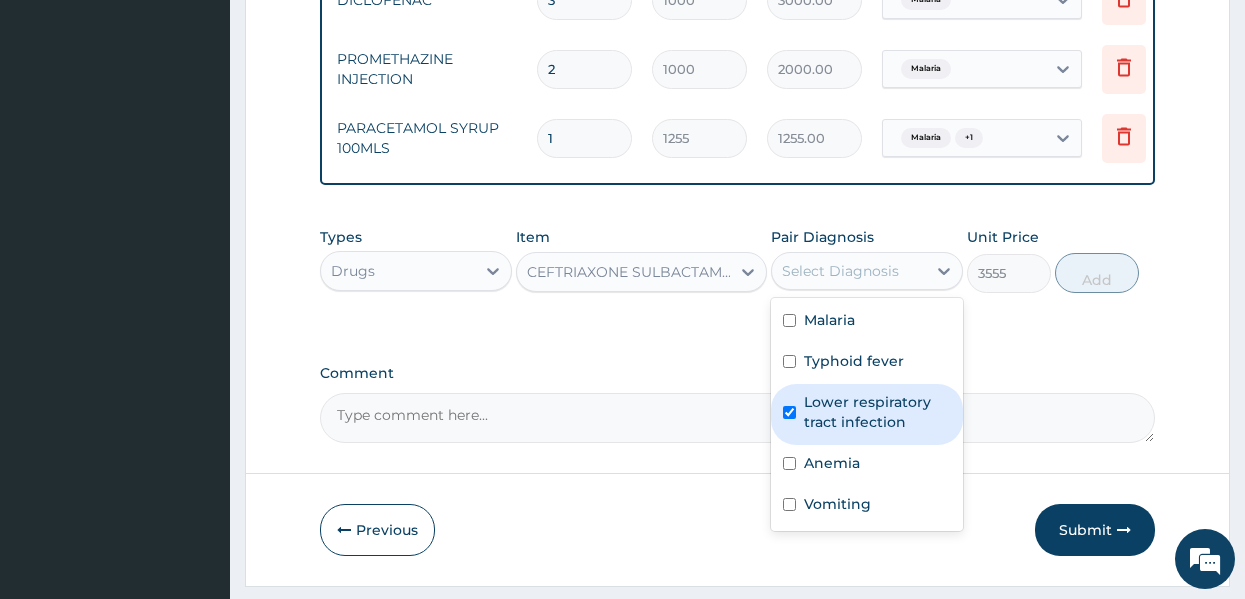 checkbox on "true" 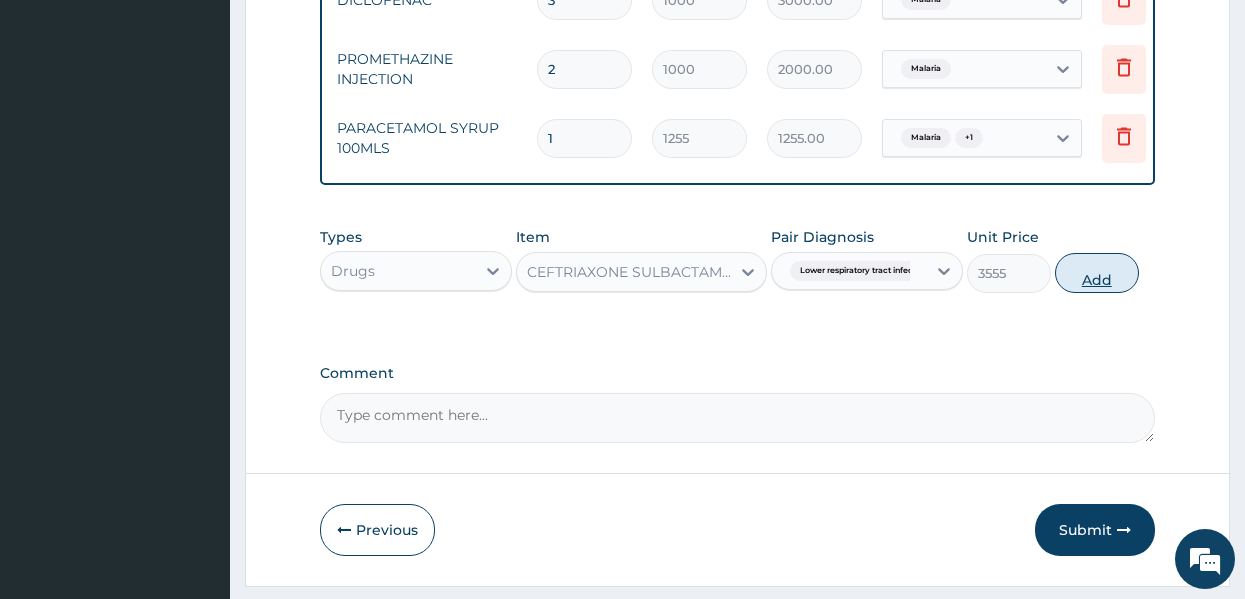click on "Add" at bounding box center [1097, 273] 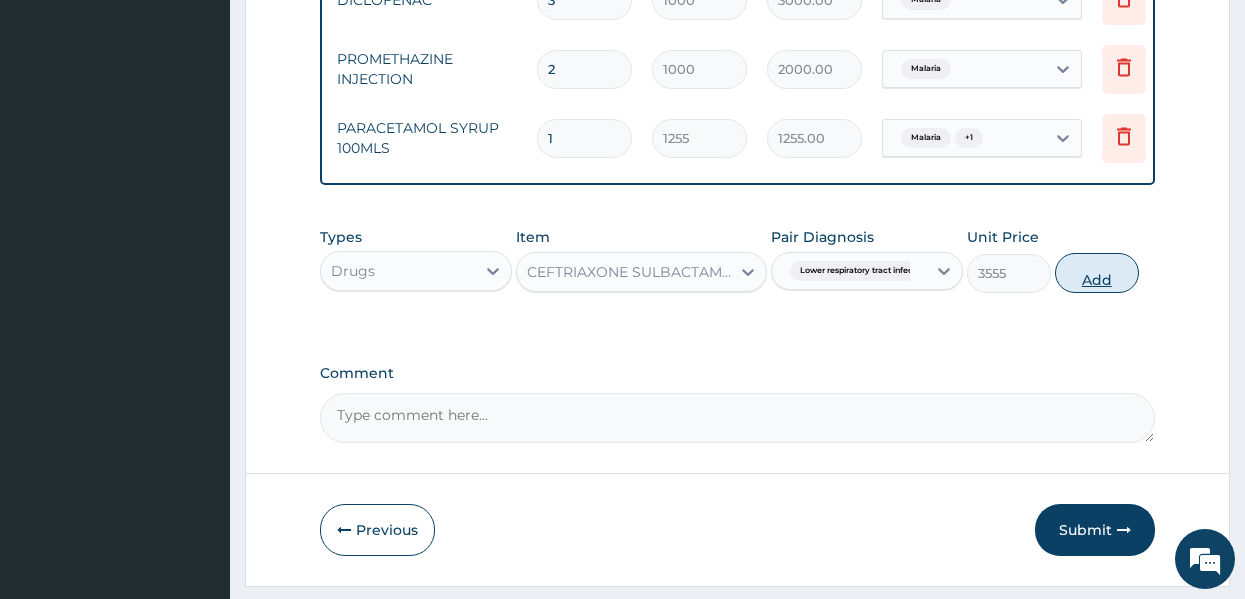 type on "0" 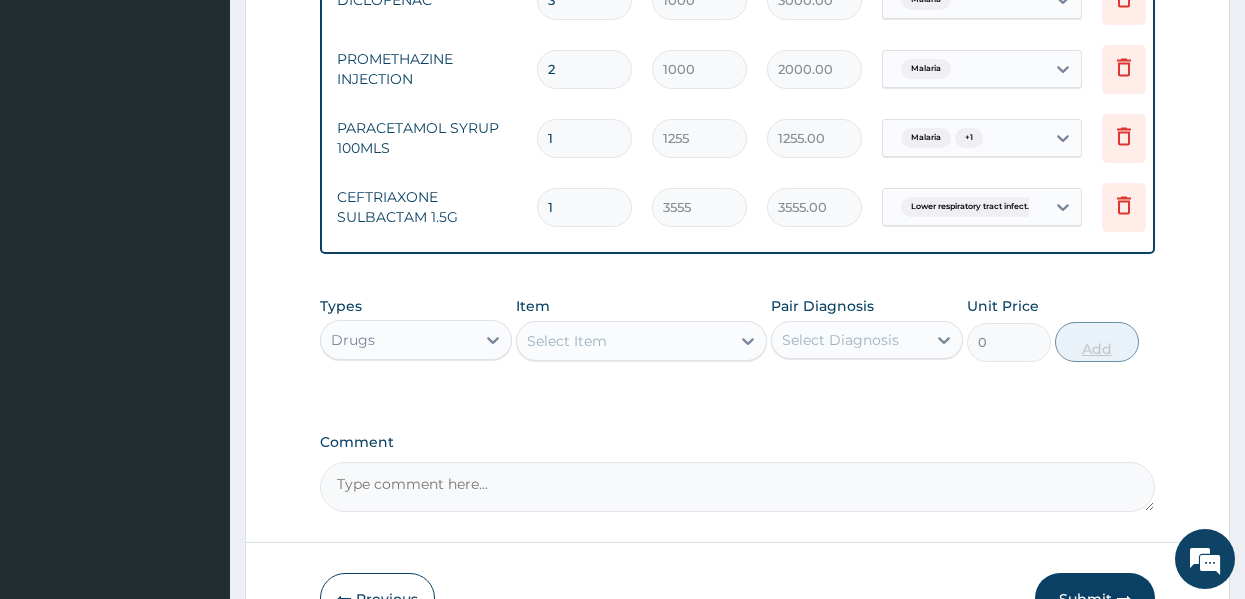 type 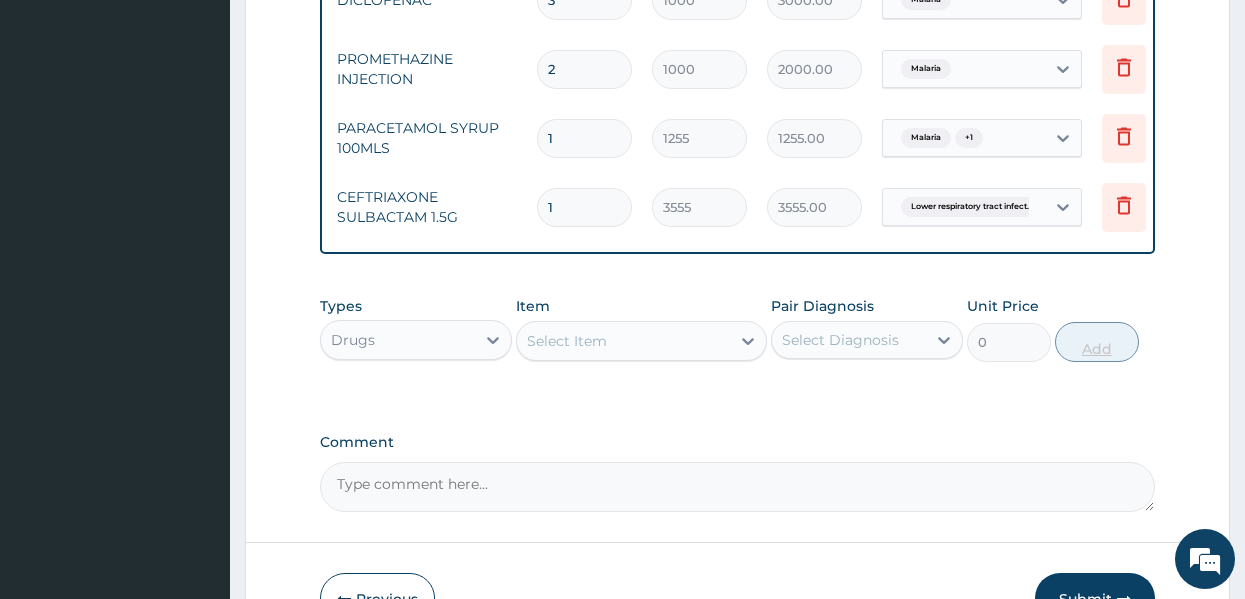 type on "0.00" 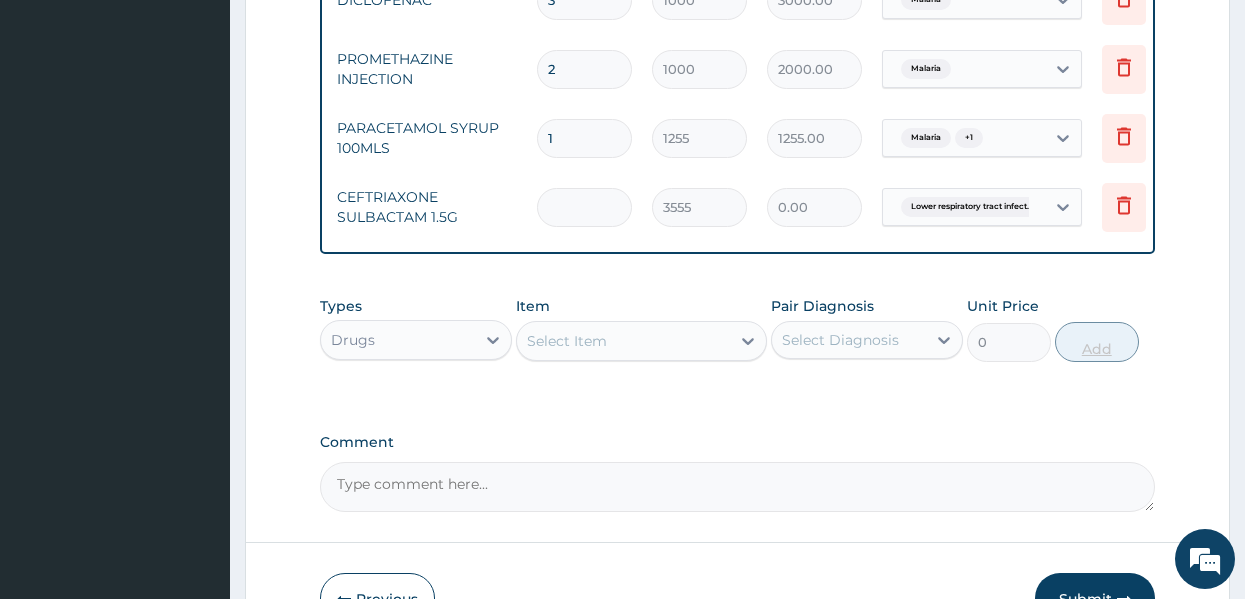 type on "3" 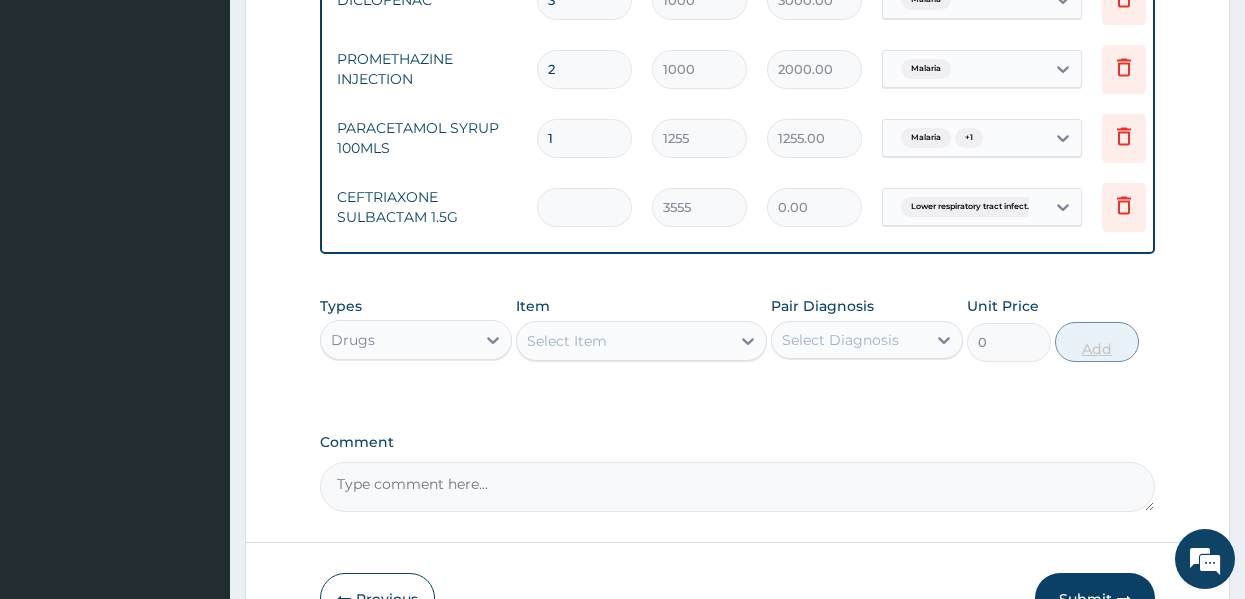 type on "10665.00" 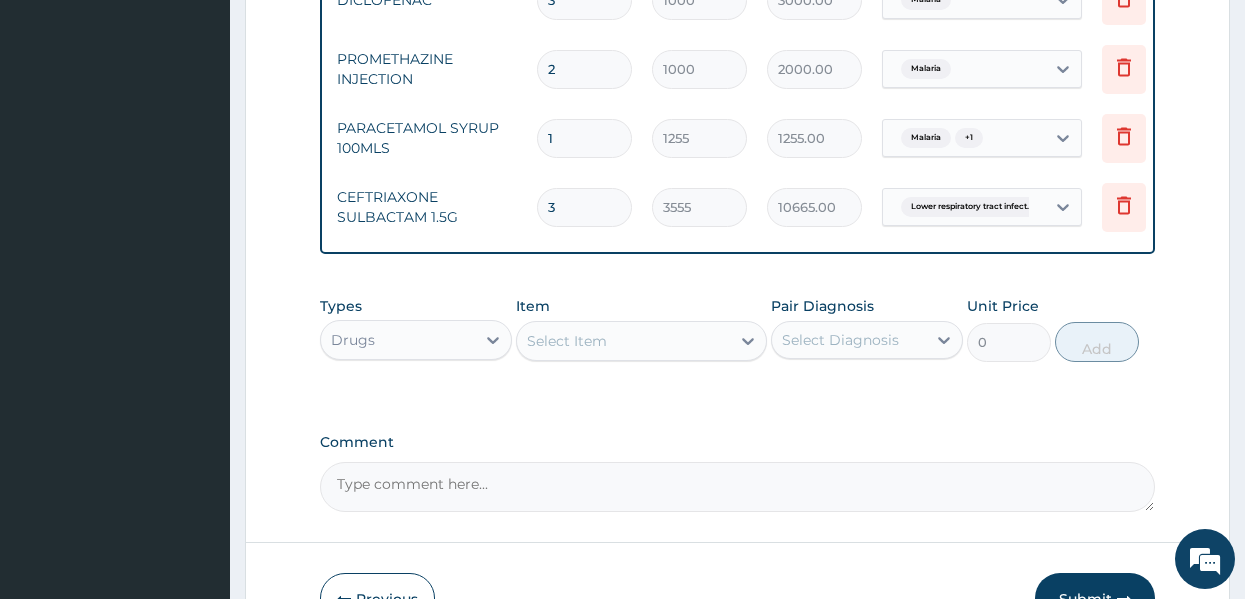 type on "3" 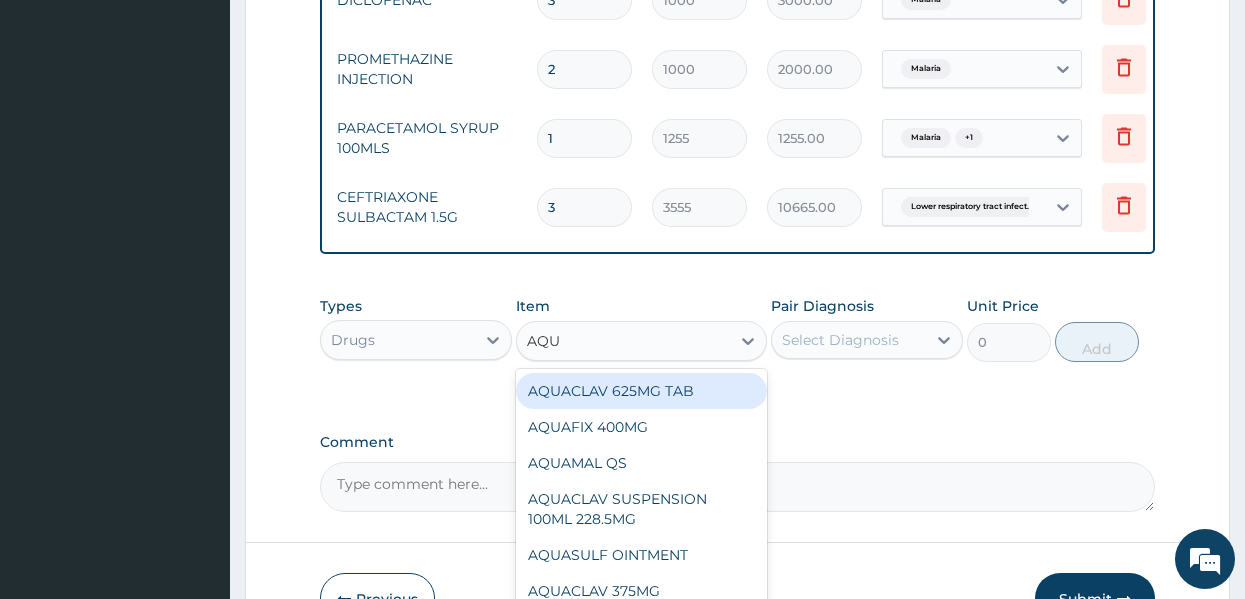 type on "AQUA" 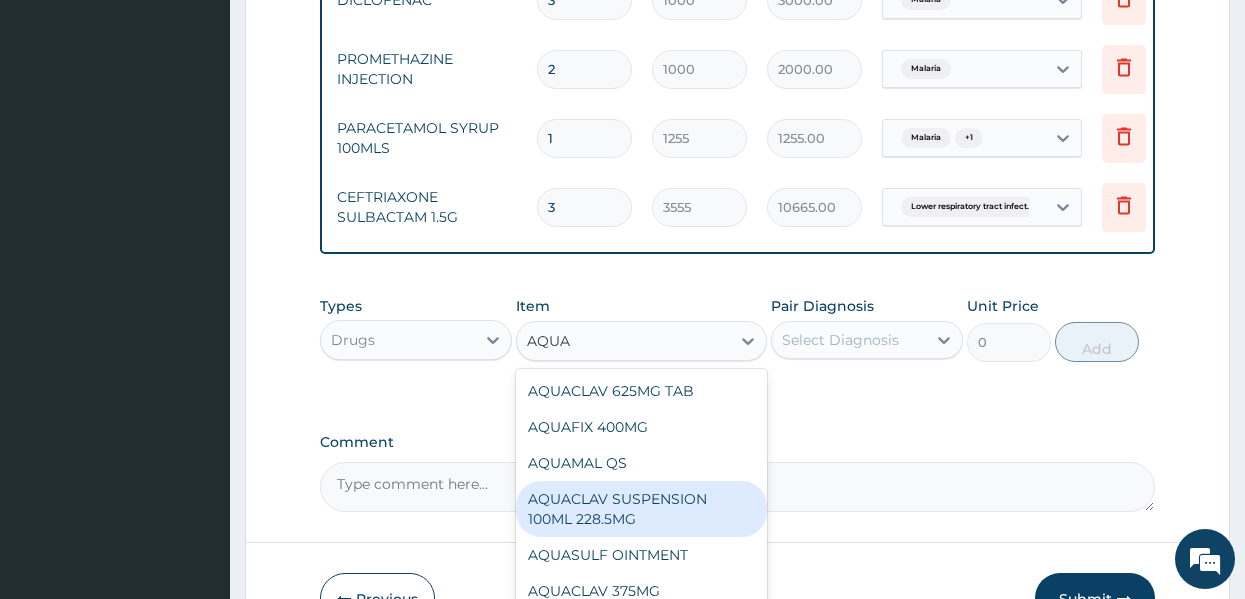 click on "AQUACLAV SUSPENSION 100ML 228.5MG" at bounding box center [641, 509] 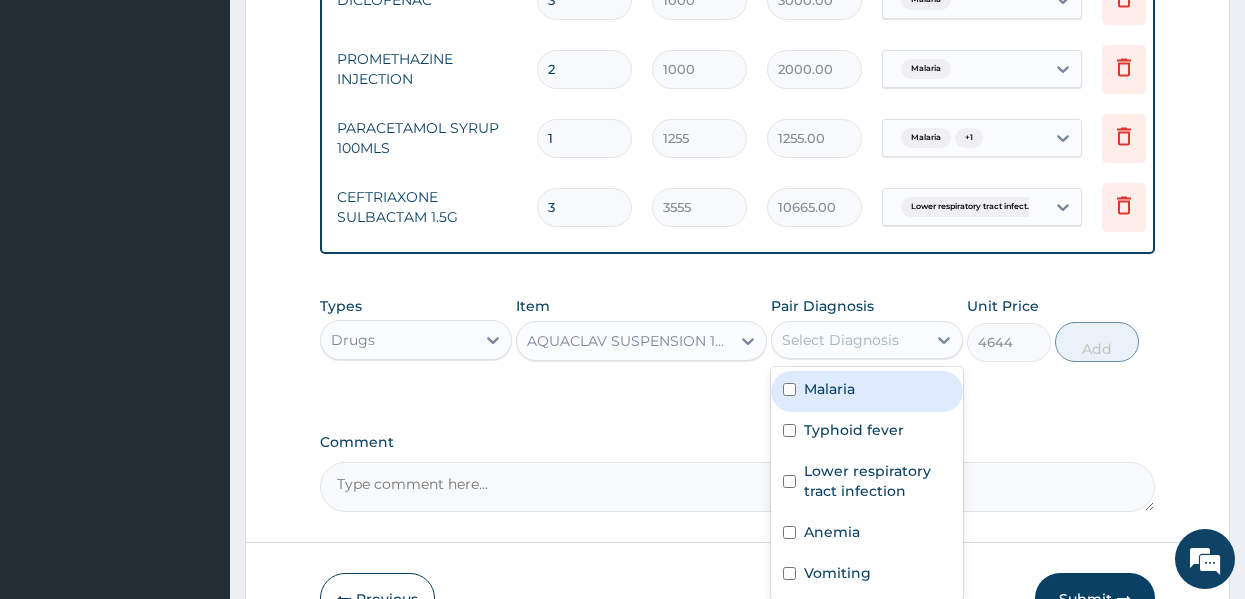 click on "Select Diagnosis" at bounding box center (840, 340) 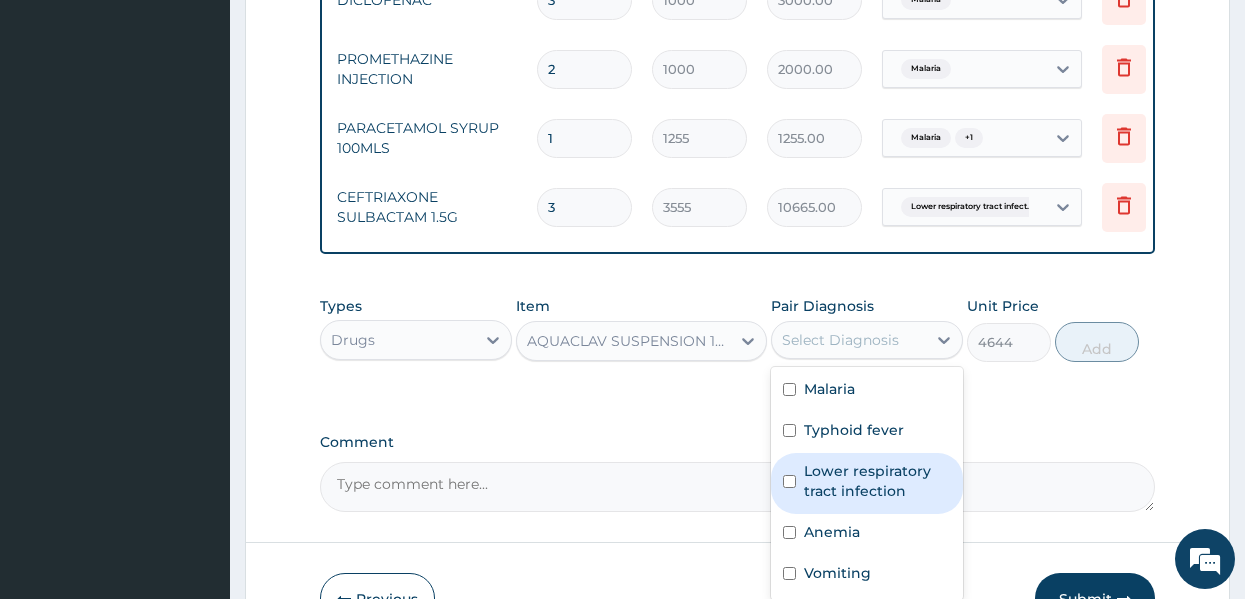 drag, startPoint x: 837, startPoint y: 444, endPoint x: 835, endPoint y: 482, distance: 38.052597 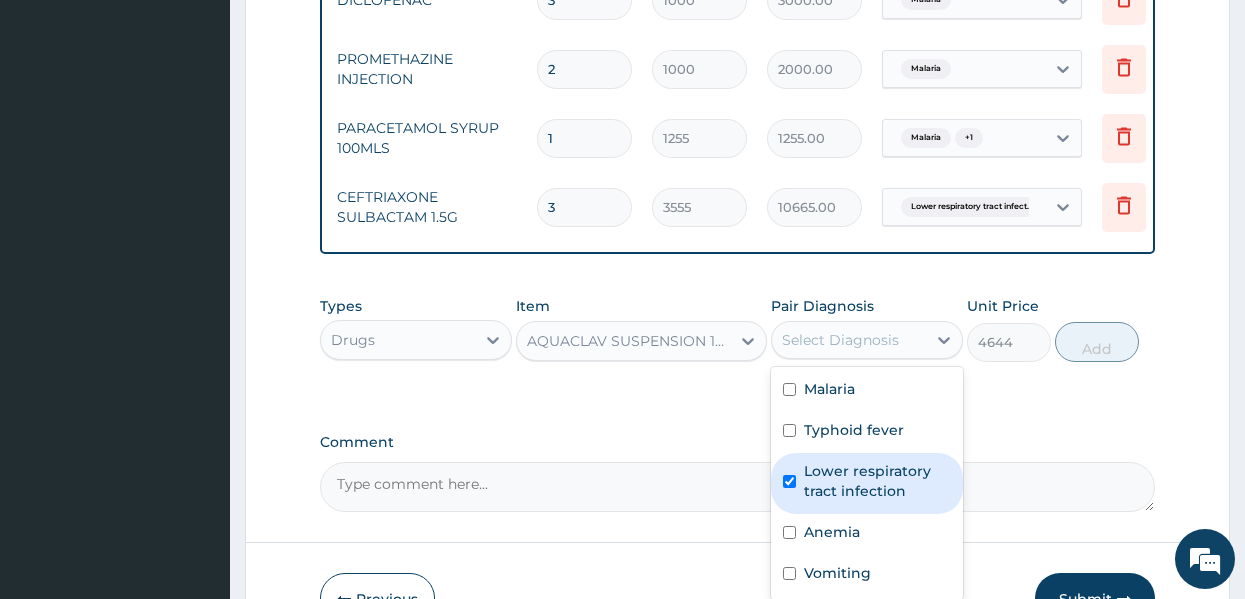 checkbox on "true" 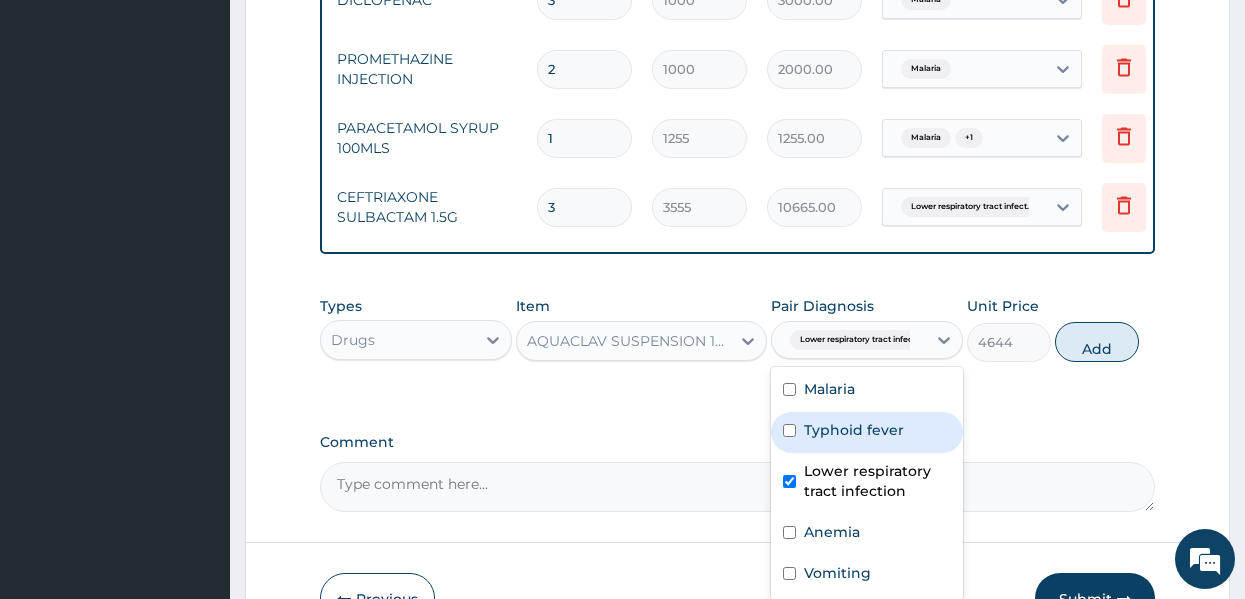 click on "Typhoid fever" at bounding box center [854, 430] 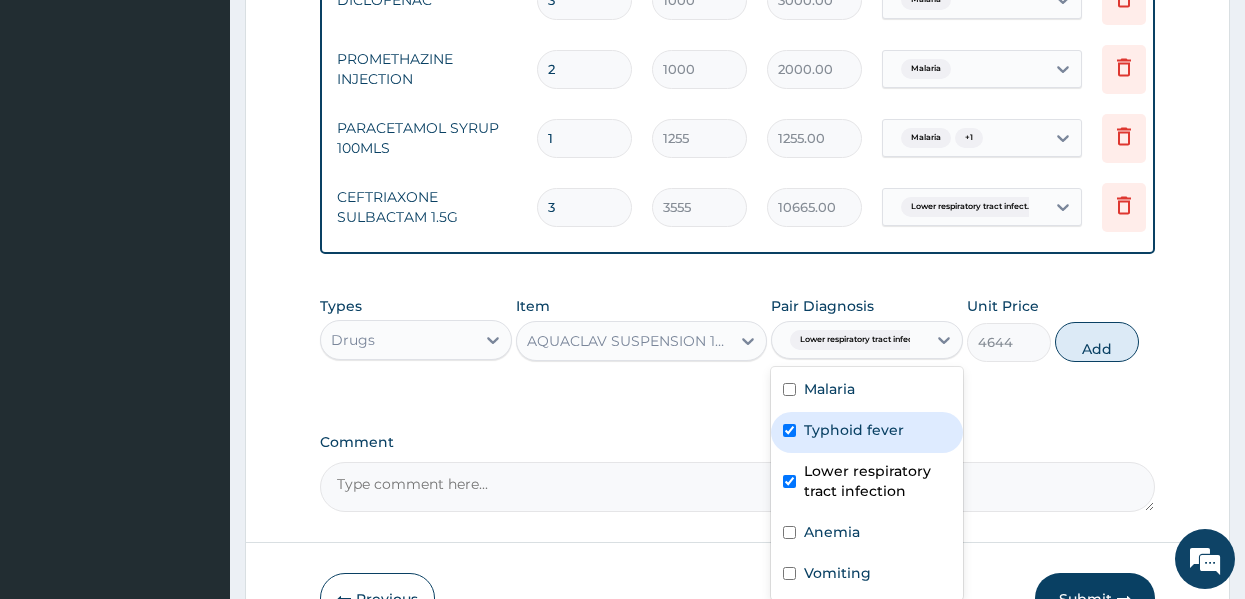 checkbox on "true" 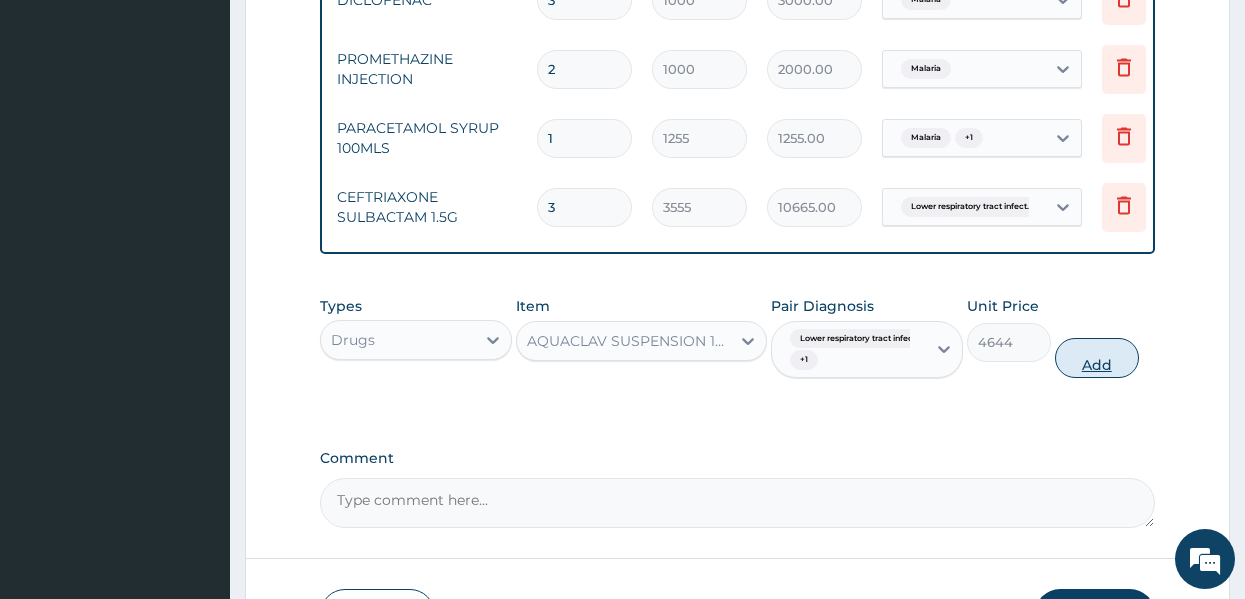 click on "Add" at bounding box center [1097, 358] 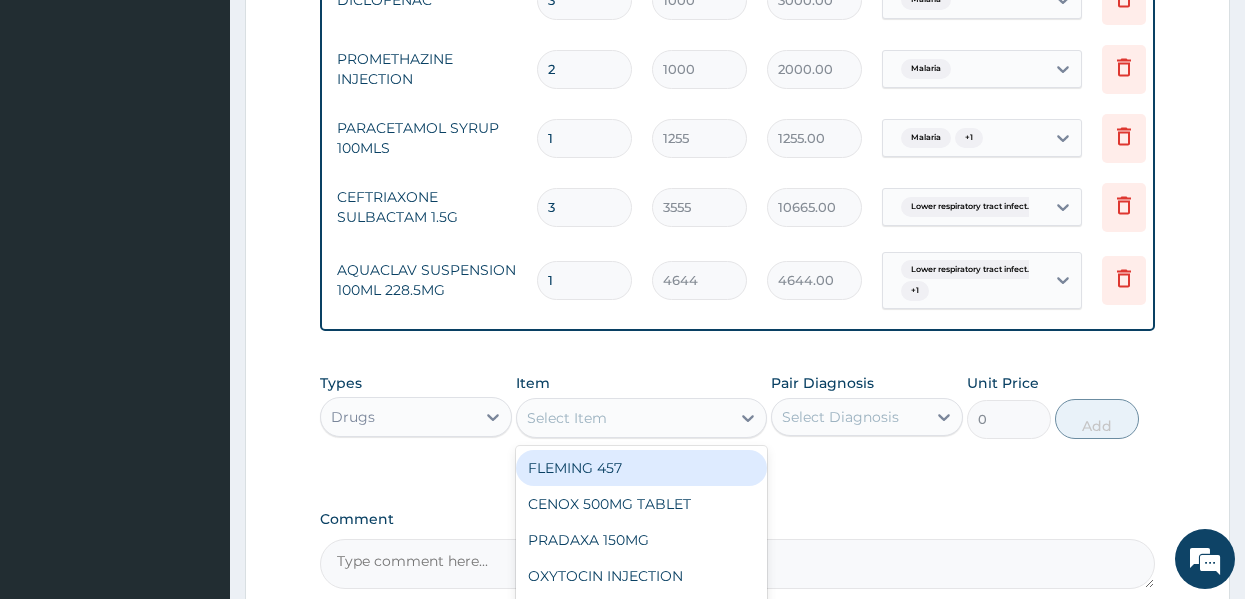 click on "Select Item" at bounding box center (567, 418) 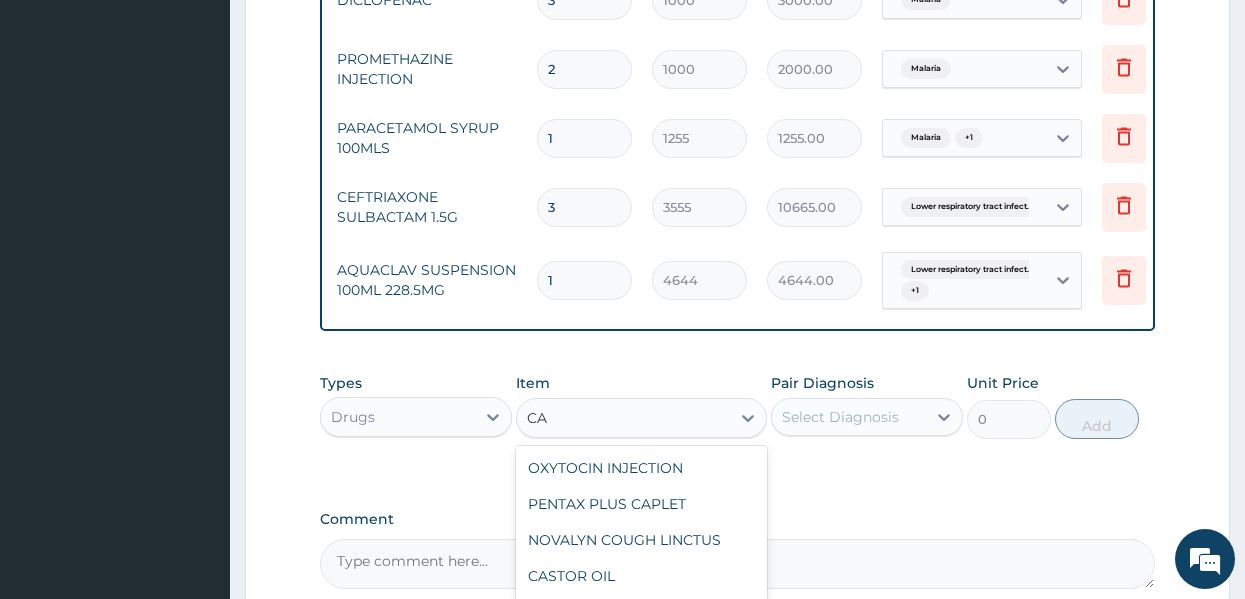 type on "C" 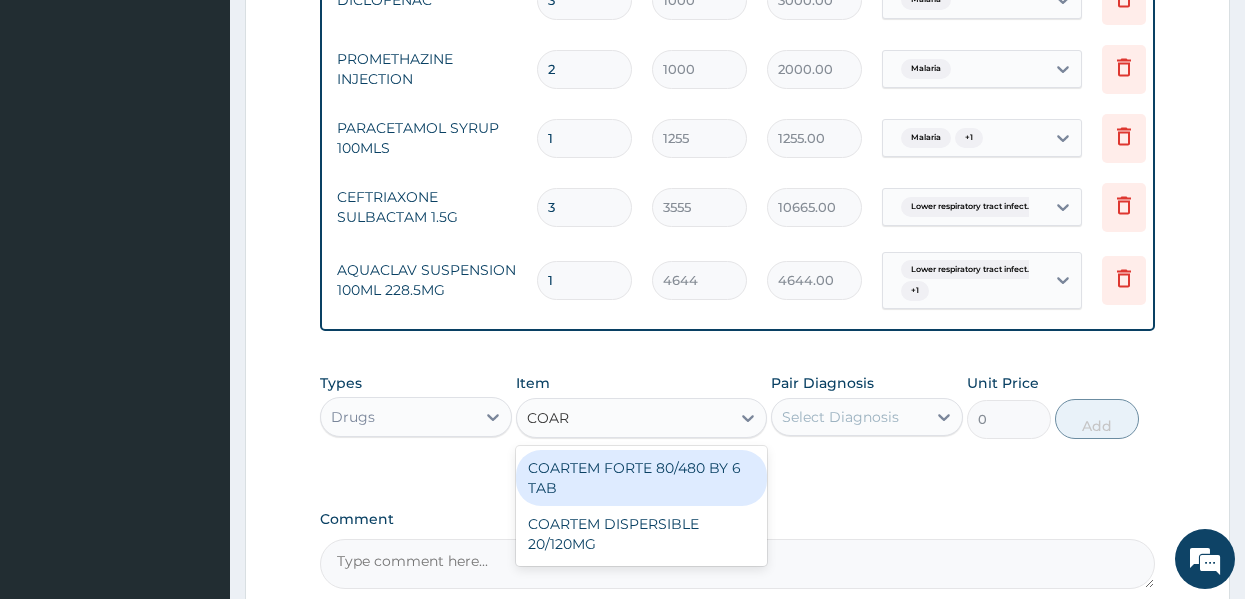 type on "COART" 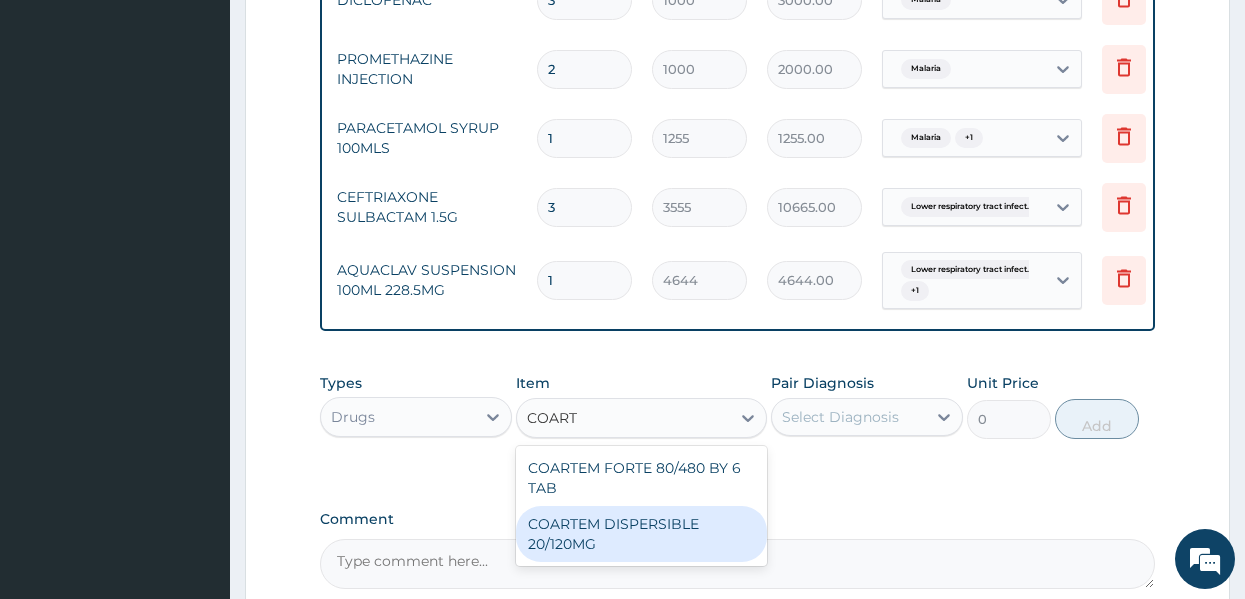 click on "COARTEM DISPERSIBLE 20/120MG" at bounding box center (641, 534) 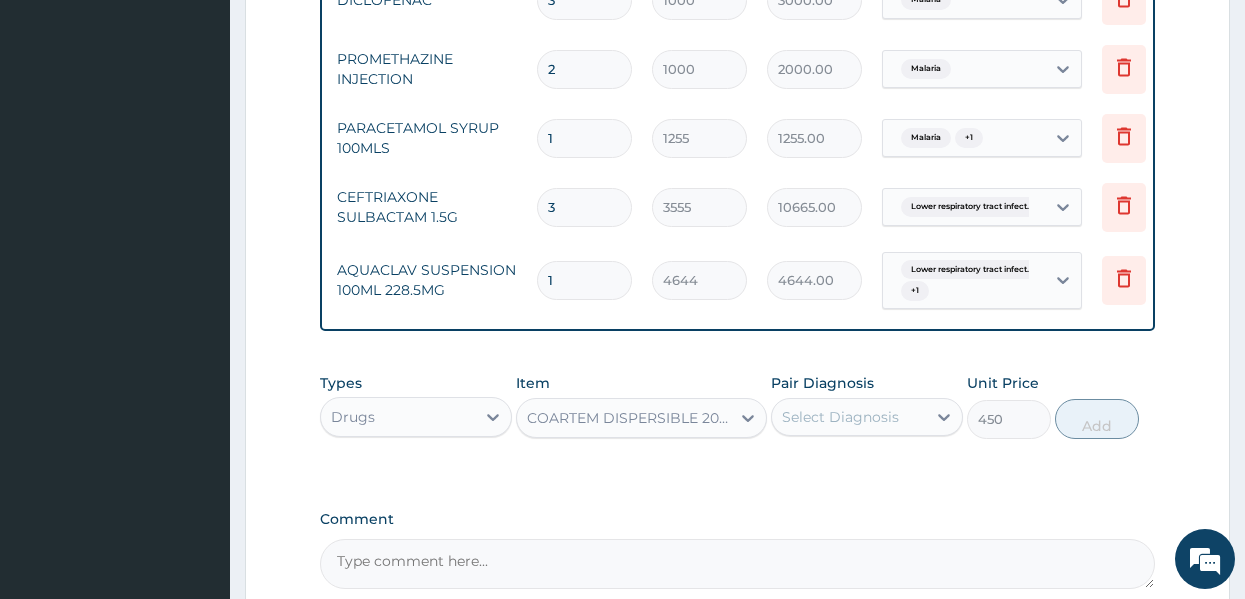 click on "Select Diagnosis" at bounding box center (840, 417) 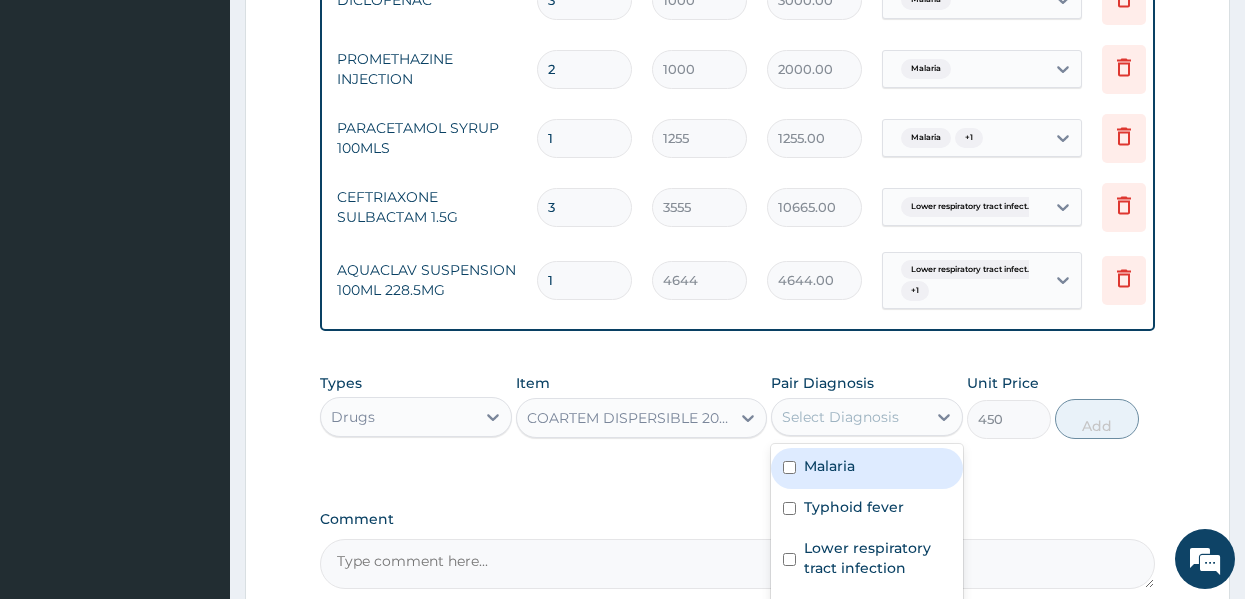 click on "Malaria" at bounding box center (829, 466) 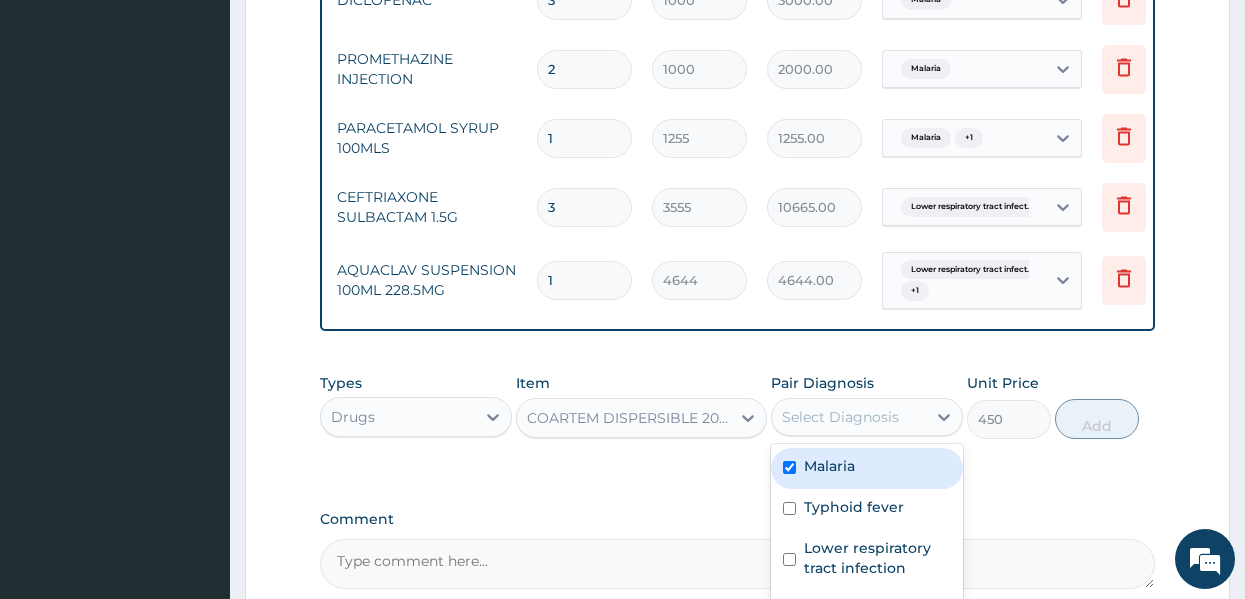 checkbox on "true" 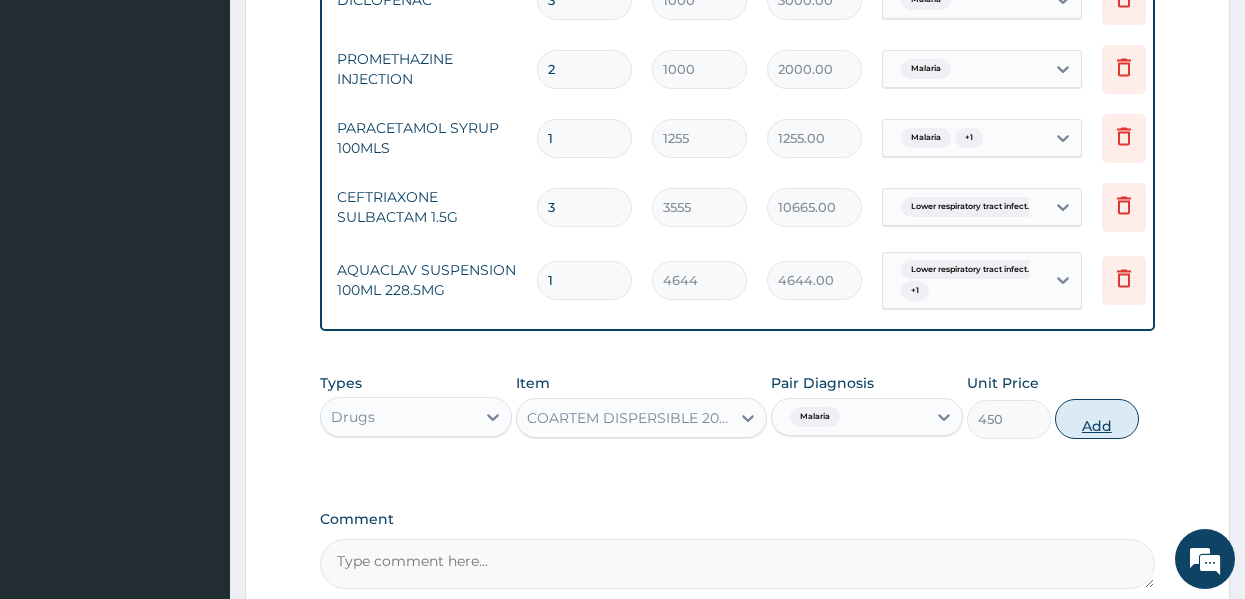 click on "Add" at bounding box center (1097, 419) 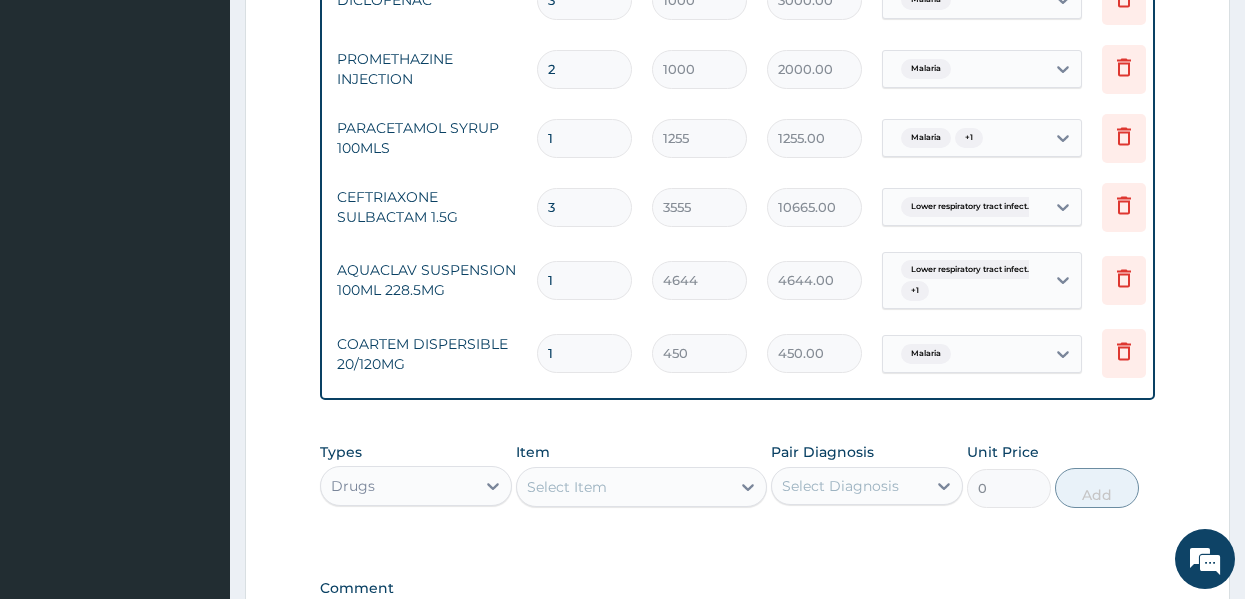click on "Types Drugs Item Select Item Pair Diagnosis Select Diagnosis Unit Price 0 Add" at bounding box center (738, 475) 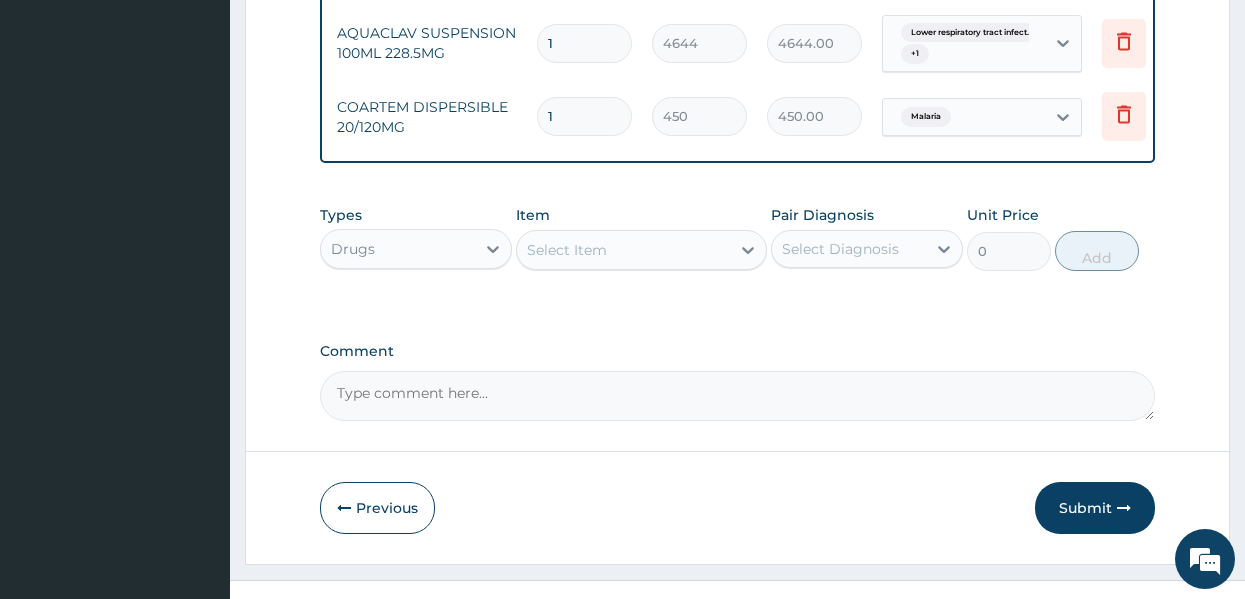 scroll, scrollTop: 1421, scrollLeft: 0, axis: vertical 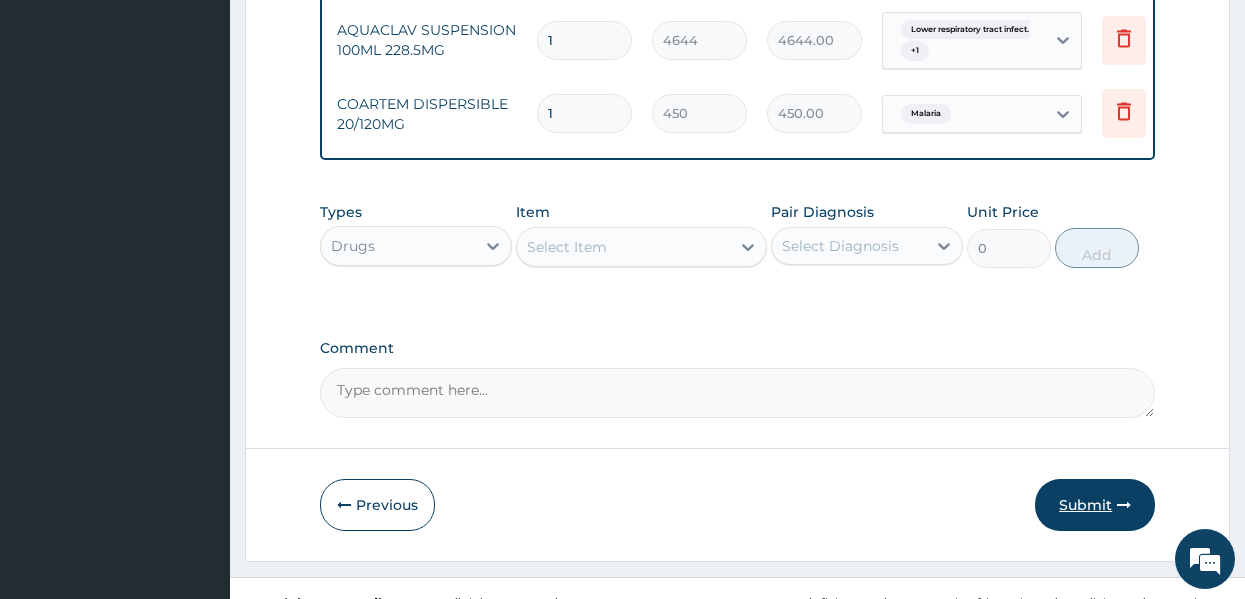 click on "Submit" at bounding box center [1095, 505] 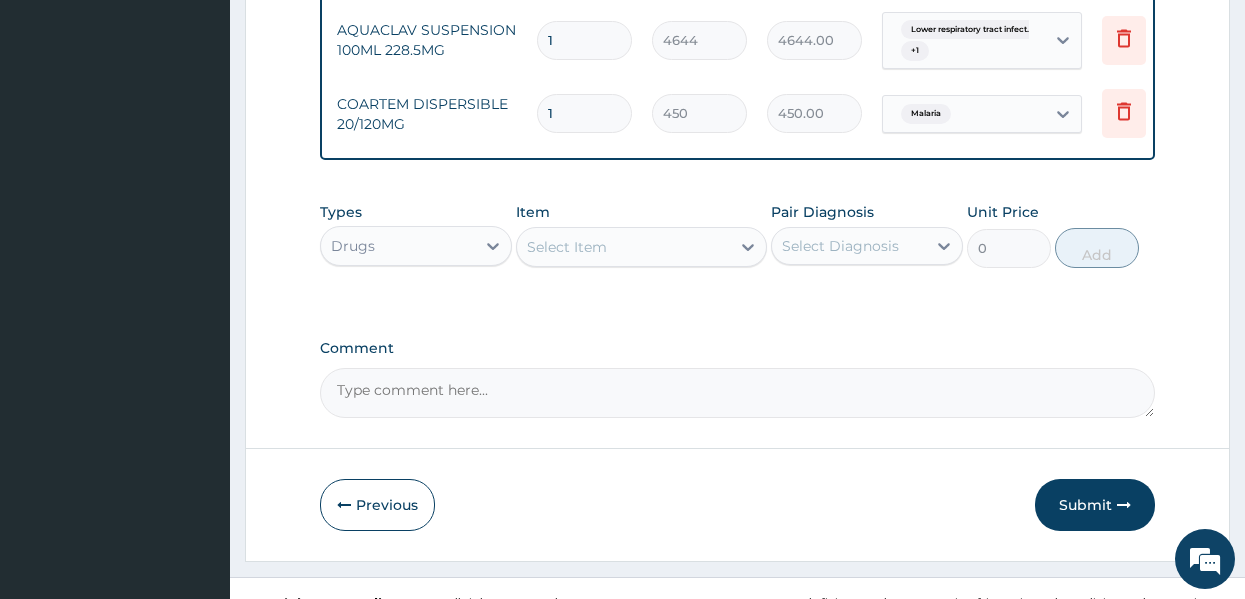 click on "PA Code / Prescription Code Enter Code(Secondary Care Only) Encounter Date 01-07-2025 Important Notice Please enter PA codes before entering items that are not attached to a PA code   All diagnoses entered must be linked to a claim item. Diagnosis & Claim Items that are visible but inactive cannot be edited because they were imported from an already approved PA code. Diagnosis Malaria Confirmed Typhoid fever Confirmed Lower respiratory tract infection Confirmed Anemia Confirmed Vomiting Confirmed NB: All diagnosis must be linked to a claim item Claim Items Type Name Quantity Unit Price Total Price Pair Diagnosis Actions Procedures GENERAL PRACTITIONER CONSULTATION FIRST OUTPATIENT CONSULTATION 1 3547.5 3547.50 Malaria Delete Laboratory MALARIAL PARASITE THICK AND THIN FILMS - [BLOOD] 1 1612.5 1612.50 Malaria Delete Laboratory FBC CBC-COMPLETE BLOOD COUNT (HAEMOGRAM) - [BLOOD] 1 4300 4300.00 Anemia  + 1 Delete Drugs ARTEETHER INJECTION VOATHERM 3 1500 4500.00 Malaria Delete Drugs DICLOFENAC 3 1000 3000.00 2 1" at bounding box center [738, -406] 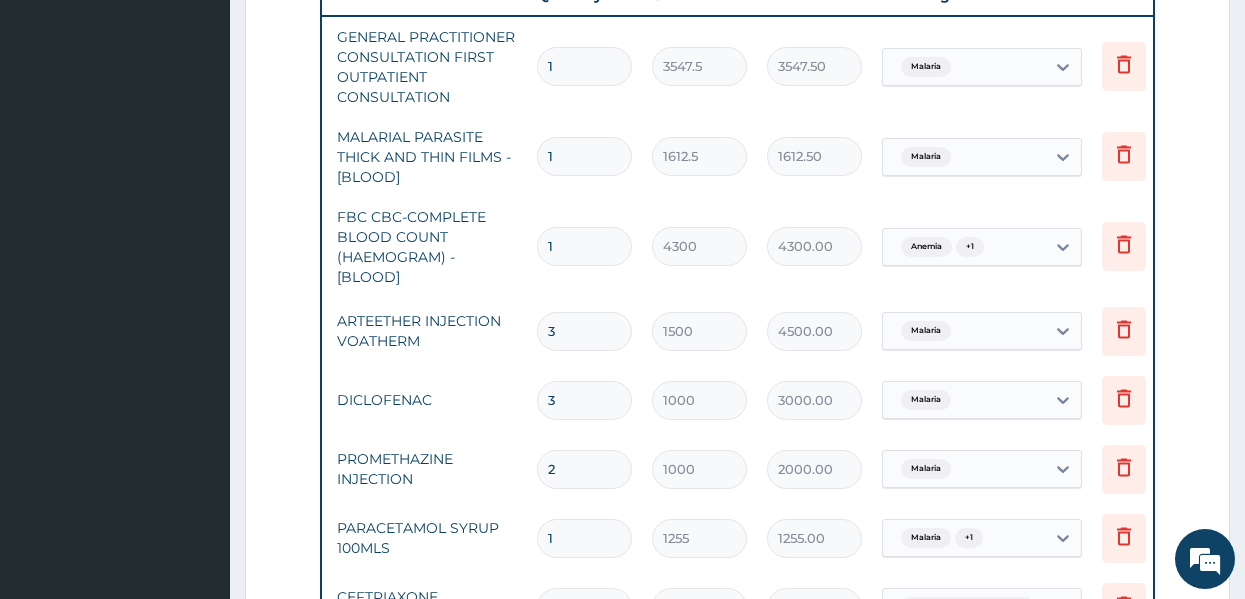 scroll, scrollTop: 821, scrollLeft: 0, axis: vertical 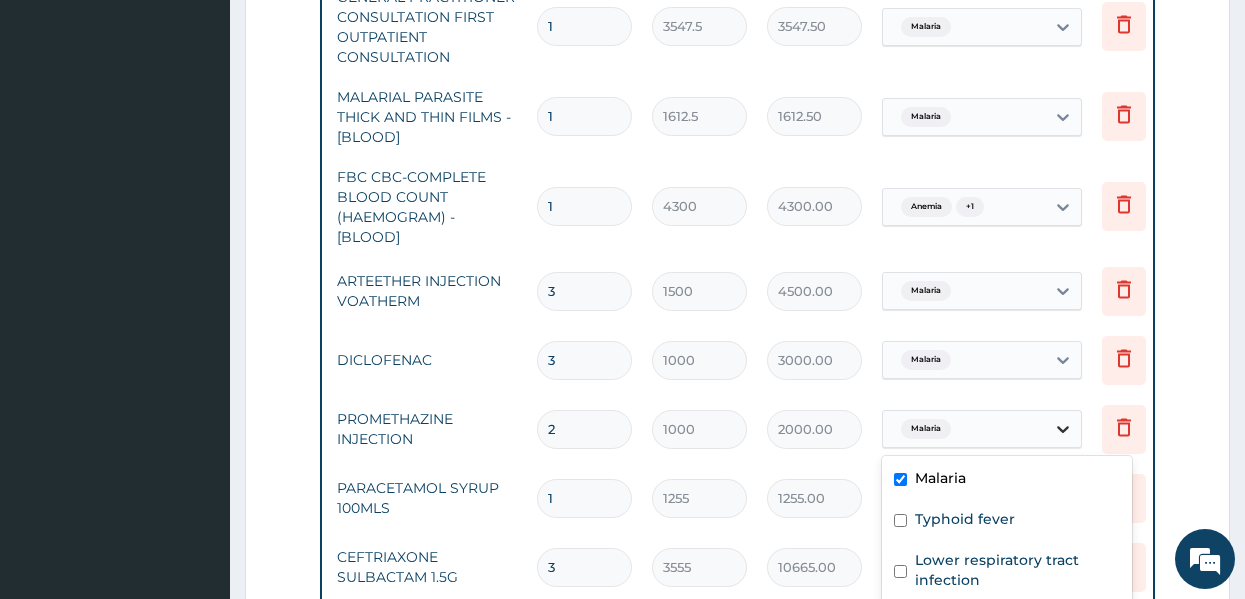 click 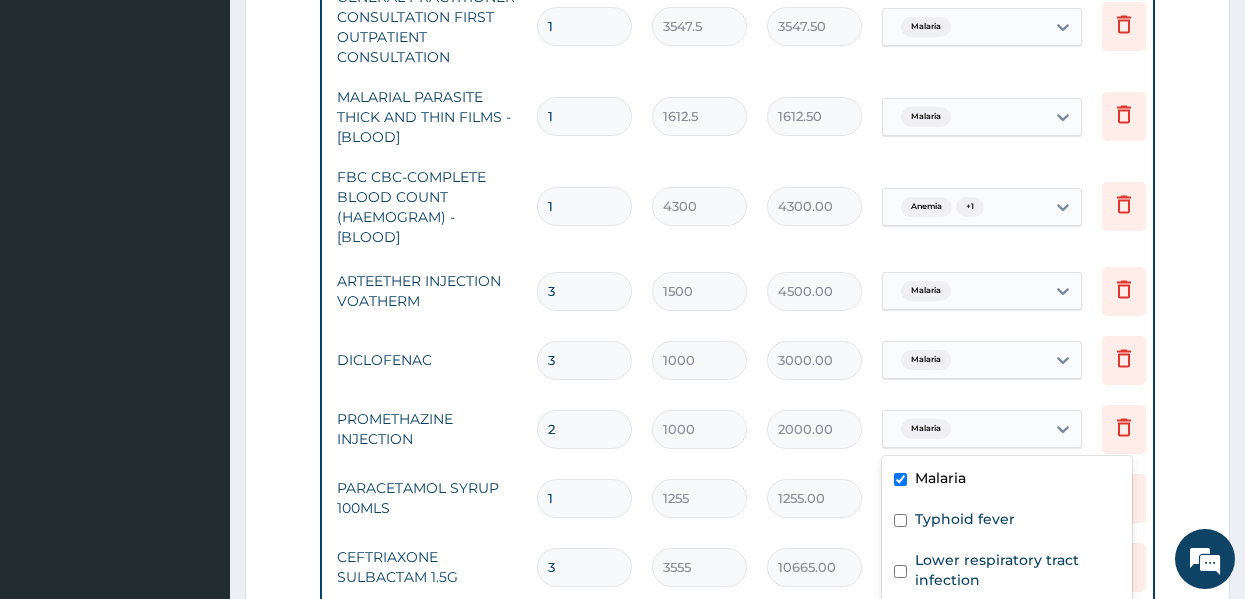 drag, startPoint x: 1102, startPoint y: 482, endPoint x: 1256, endPoint y: 356, distance: 198.97739 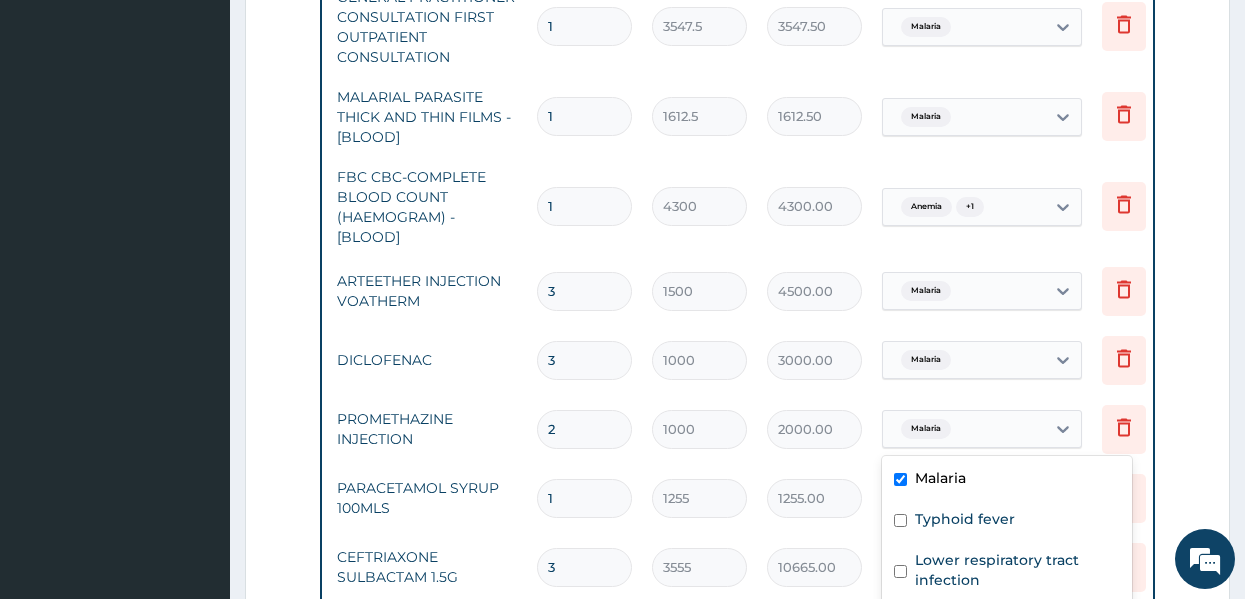 click on "R EL
Toggle navigation
De-Marys Hospital De-Marys Hospital - demaryshosp@gmail.com Member since  March 17, 2025 at 8:12:12 AM   Profile Sign out" at bounding box center [622, 203] 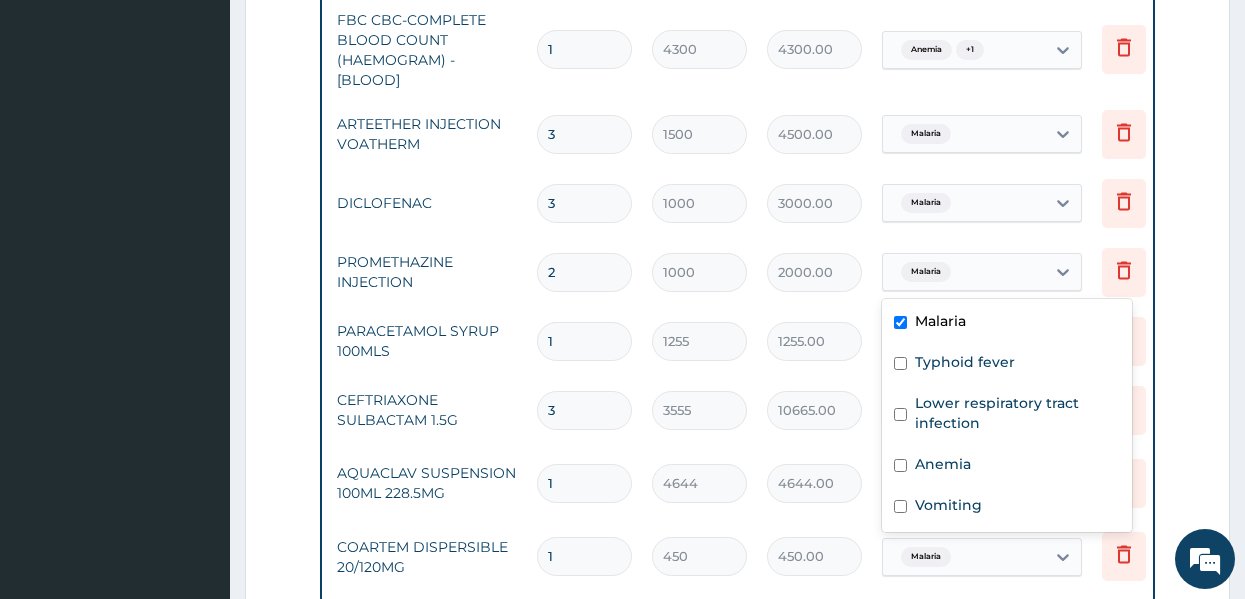 scroll, scrollTop: 1008, scrollLeft: 0, axis: vertical 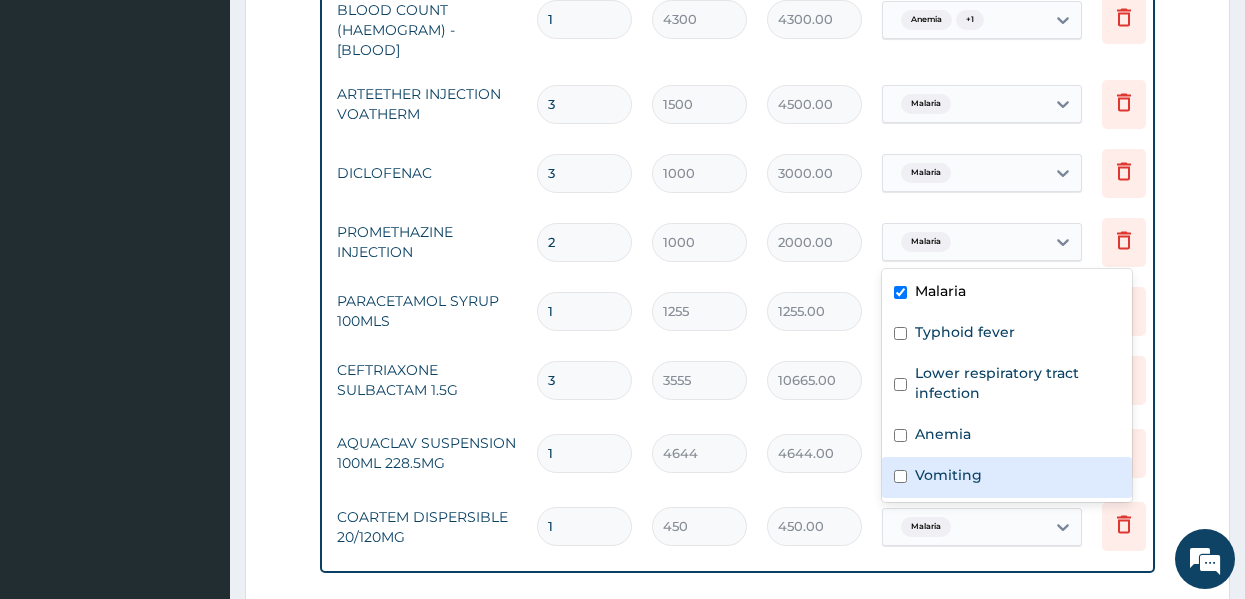 click on "Vomiting" at bounding box center (948, 475) 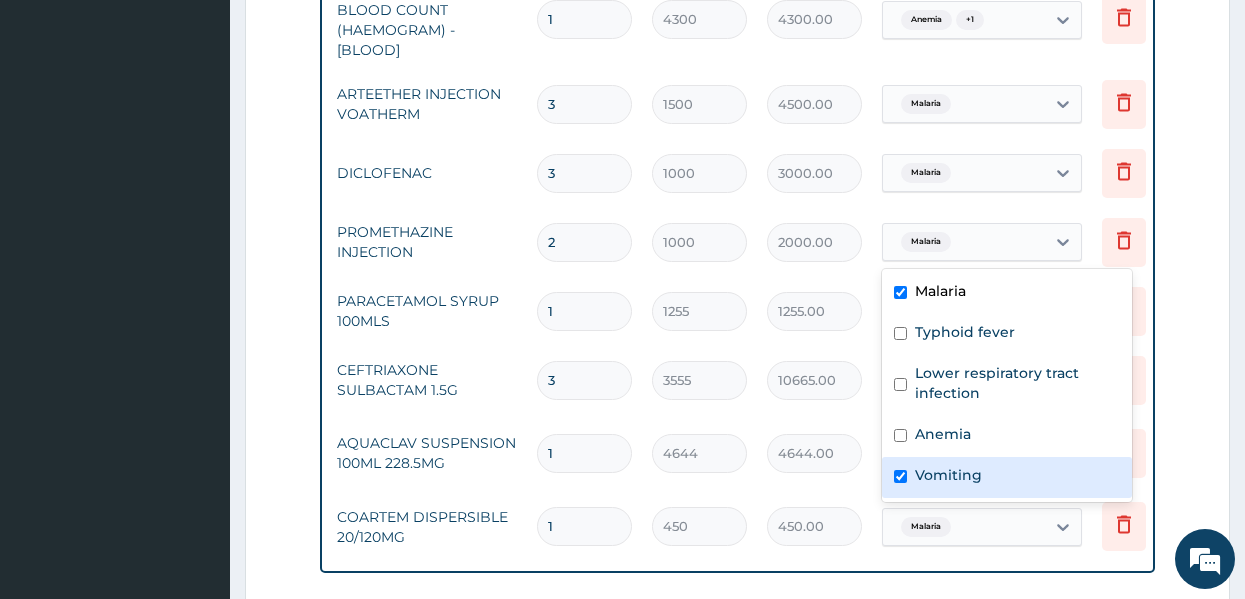 checkbox on "true" 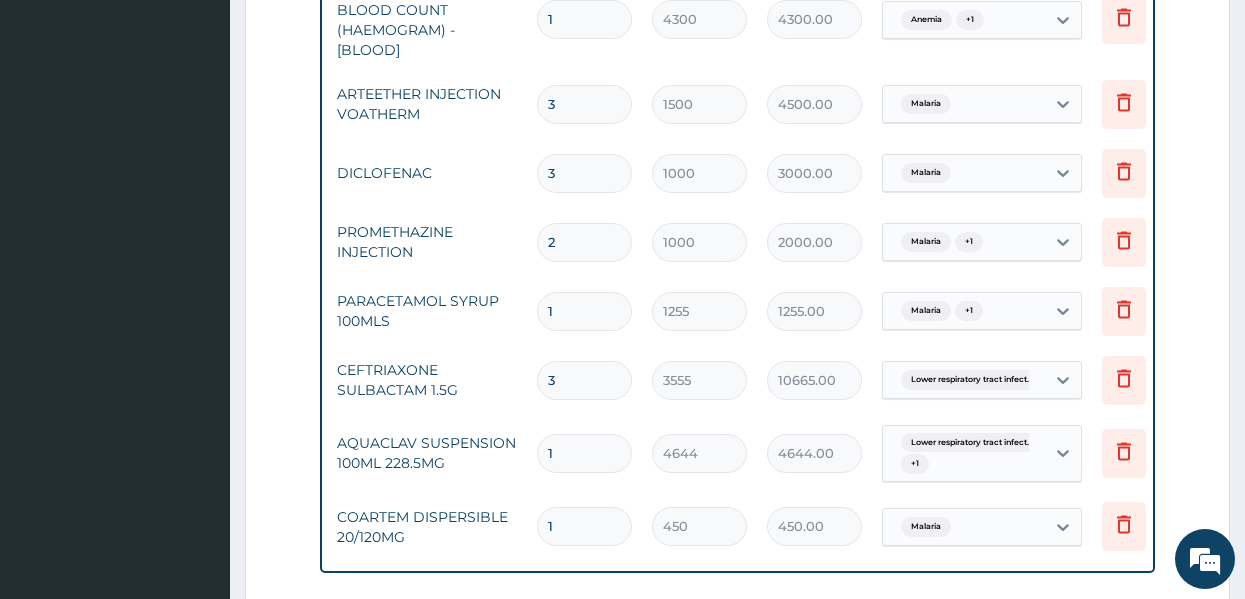 click on "Step  2  of 2 PA Code / Prescription Code Enter Code(Secondary Care Only) Encounter Date 01-07-2025 Important Notice Please enter PA codes before entering items that are not attached to a PA code   All diagnoses entered must be linked to a claim item. Diagnosis & Claim Items that are visible but inactive cannot be edited because they were imported from an already approved PA code. Diagnosis Malaria Confirmed Typhoid fever Confirmed Lower respiratory tract infection Confirmed Anemia Confirmed Vomiting Confirmed NB: All diagnosis must be linked to a claim item Claim Items Type Name Quantity Unit Price Total Price Pair Diagnosis Actions Procedures GENERAL PRACTITIONER CONSULTATION FIRST OUTPATIENT CONSULTATION 1 3547.5 3547.50 Malaria Delete Laboratory MALARIAL PARASITE THICK AND THIN FILMS - [BLOOD] 1 1612.5 1612.50 Malaria Delete Laboratory FBC CBC-COMPLETE BLOOD COUNT (HAEMOGRAM) - [BLOOD] 1 4300 4300.00 Anemia  + 1 Delete Drugs ARTEETHER INJECTION VOATHERM 3 1500 4500.00 Malaria Delete Drugs DICLOFENAC 3 2 1" at bounding box center (737, 36) 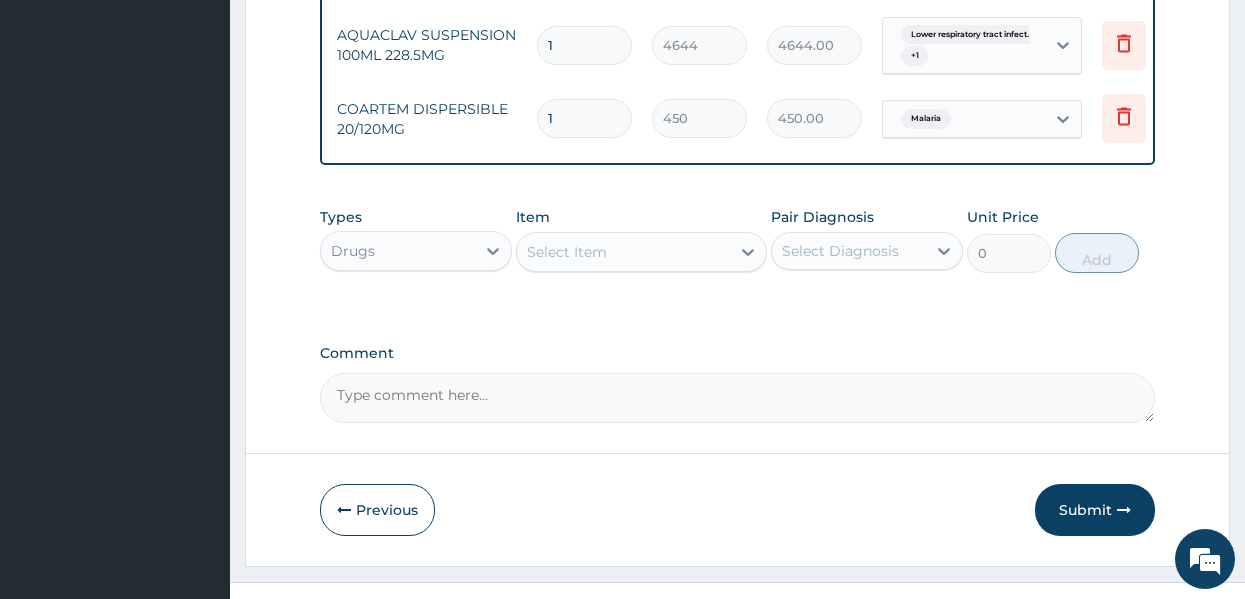scroll, scrollTop: 1465, scrollLeft: 0, axis: vertical 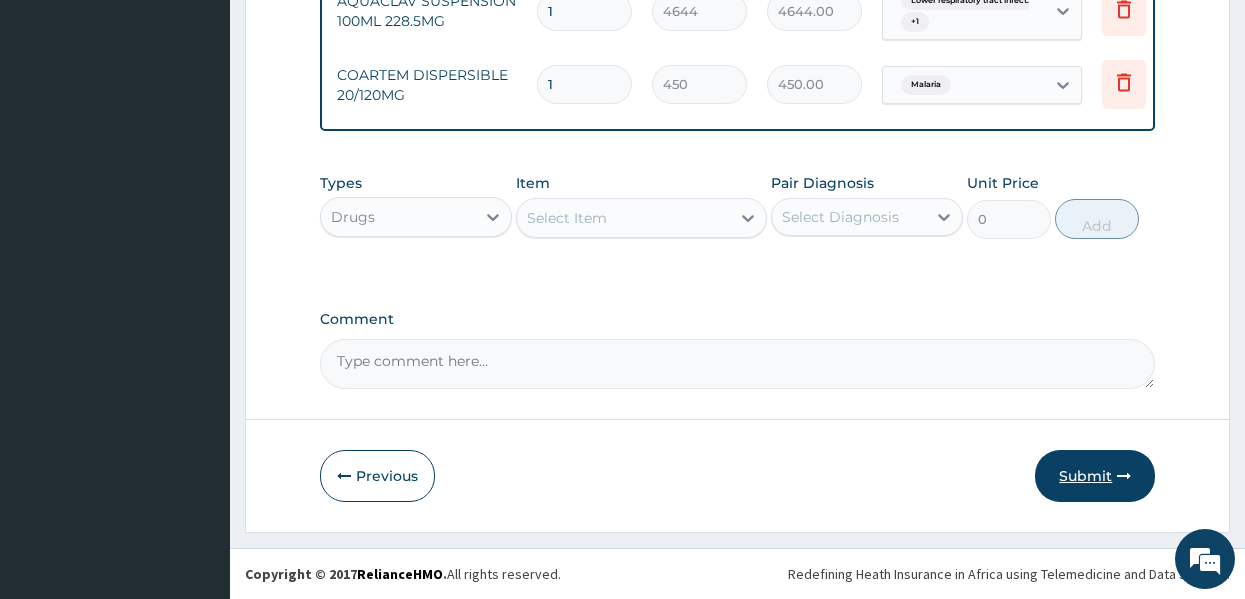 click on "Submit" at bounding box center [1095, 476] 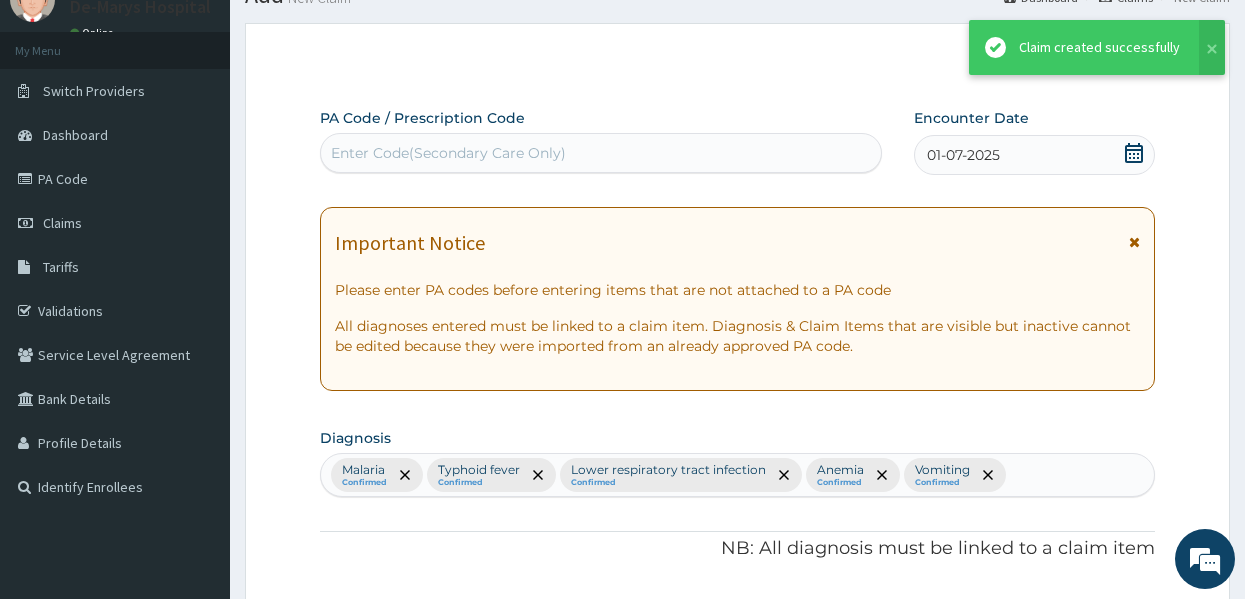 scroll, scrollTop: 1465, scrollLeft: 0, axis: vertical 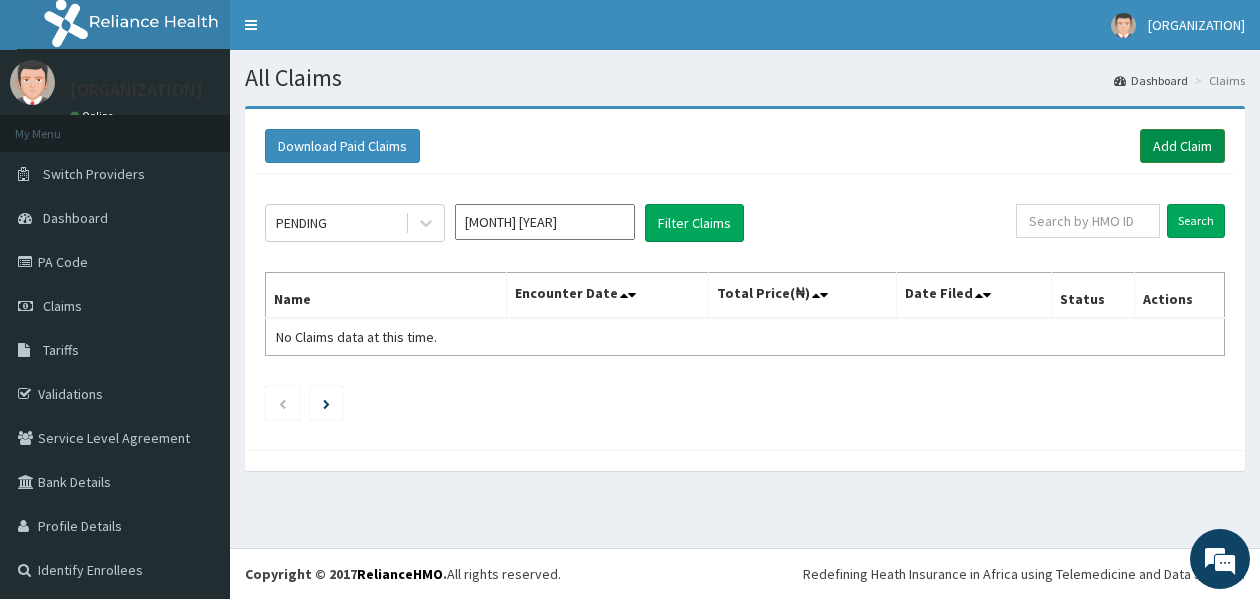 click on "Add Claim" at bounding box center [1182, 146] 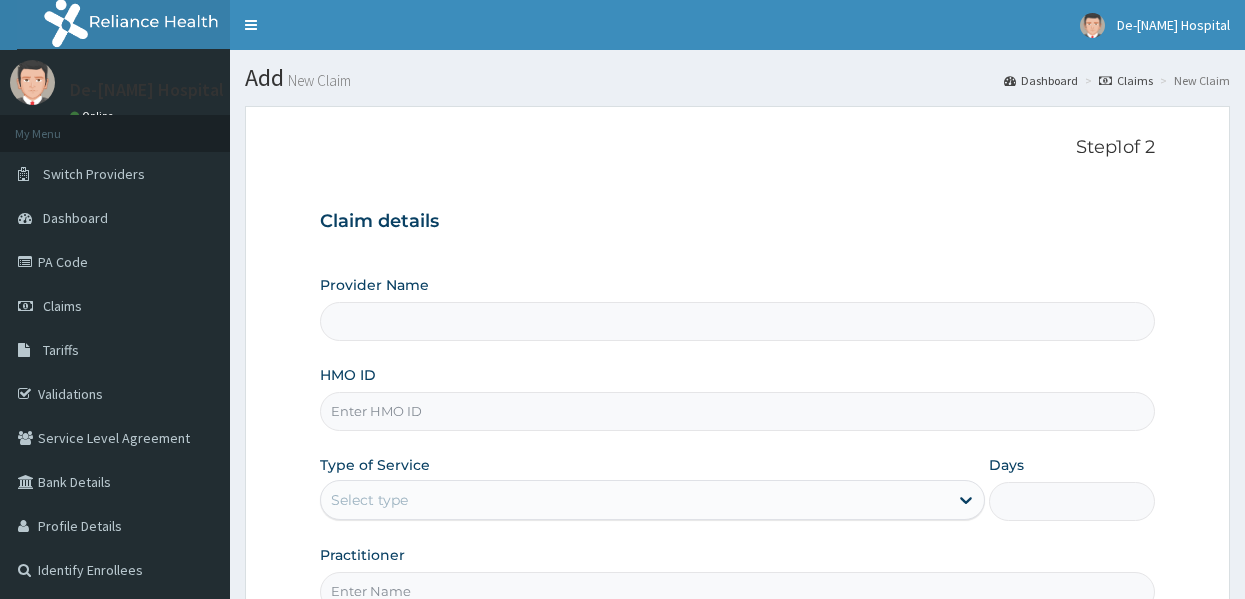 scroll, scrollTop: 0, scrollLeft: 0, axis: both 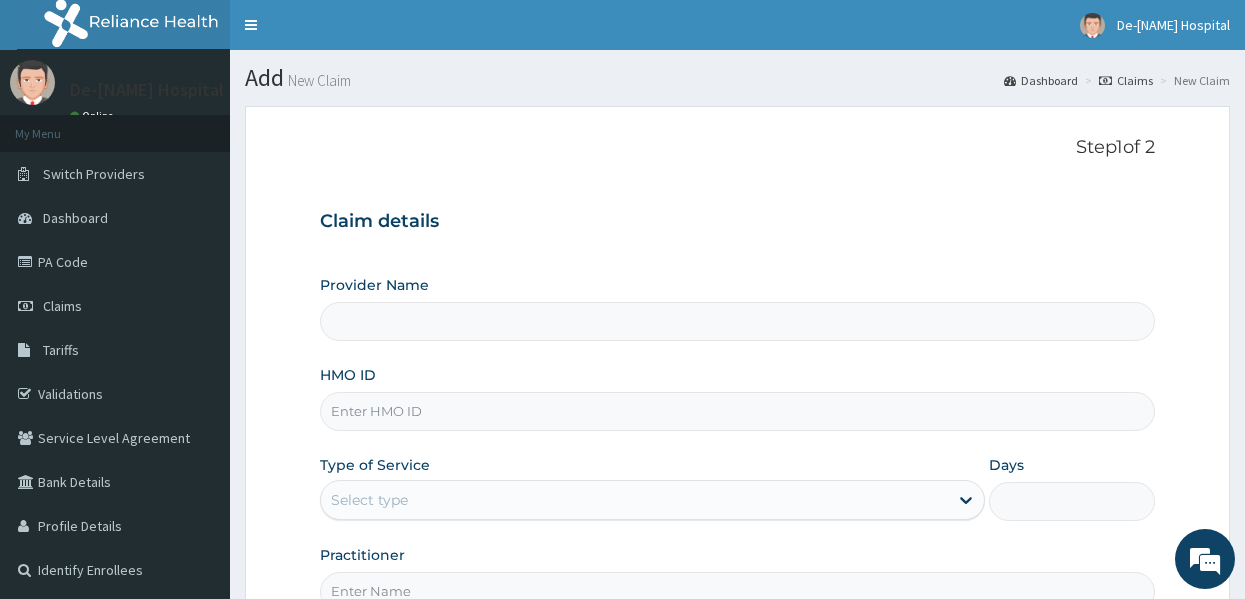 click on "HMO ID" at bounding box center (738, 411) 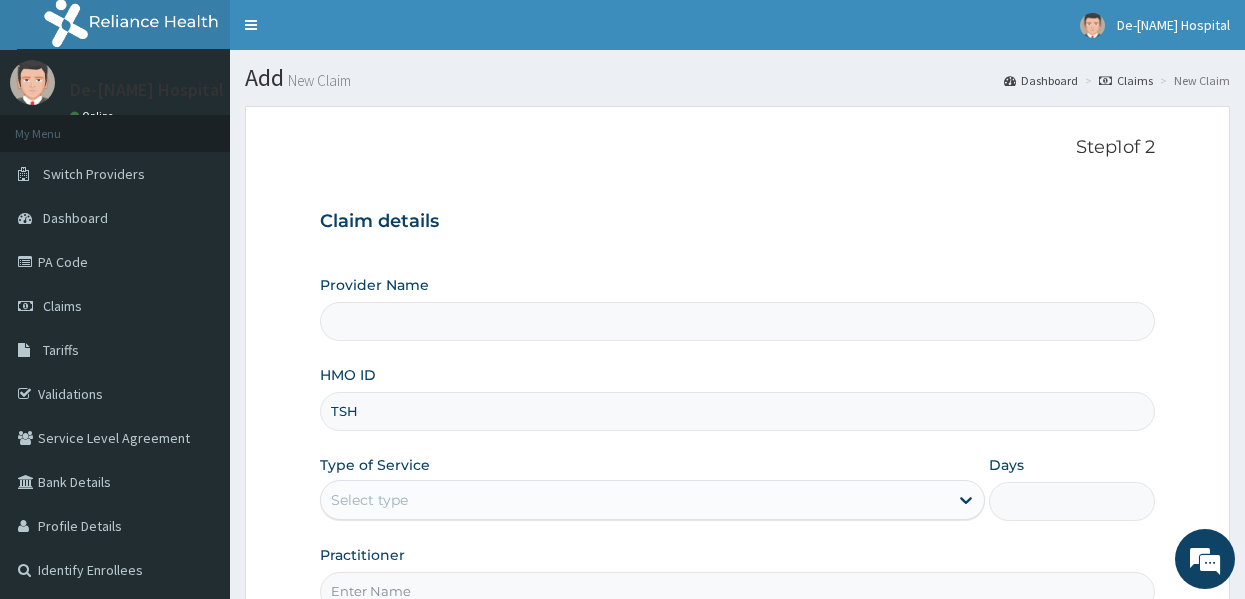 type on "TSH/" 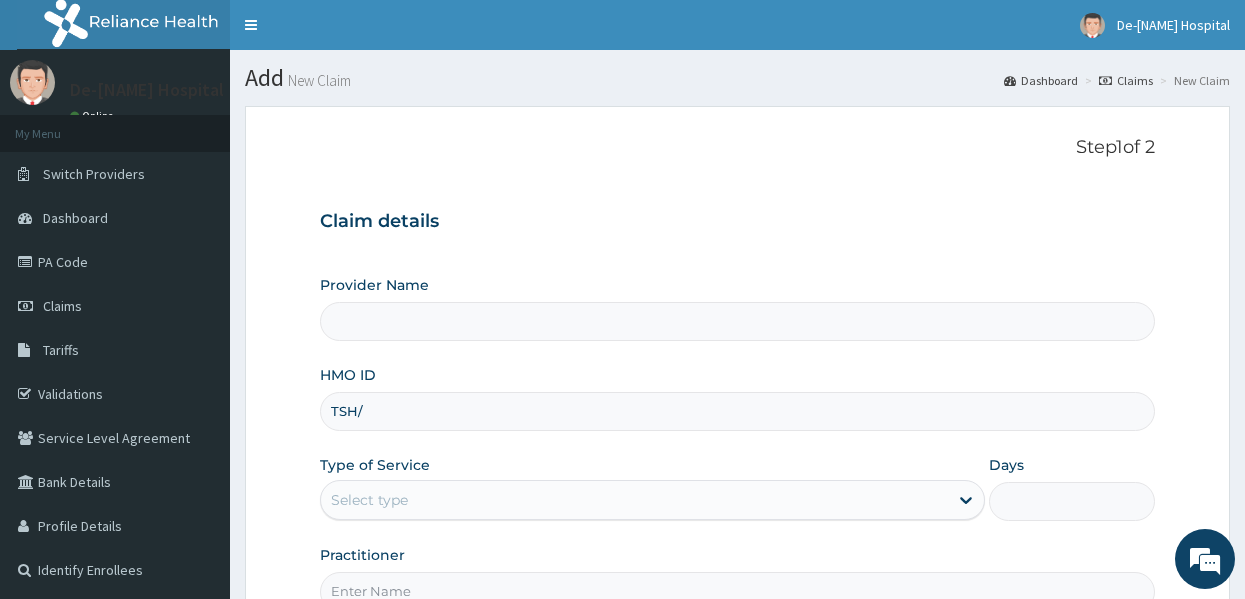 type on "DE - [HOSPITAL_NAME]" 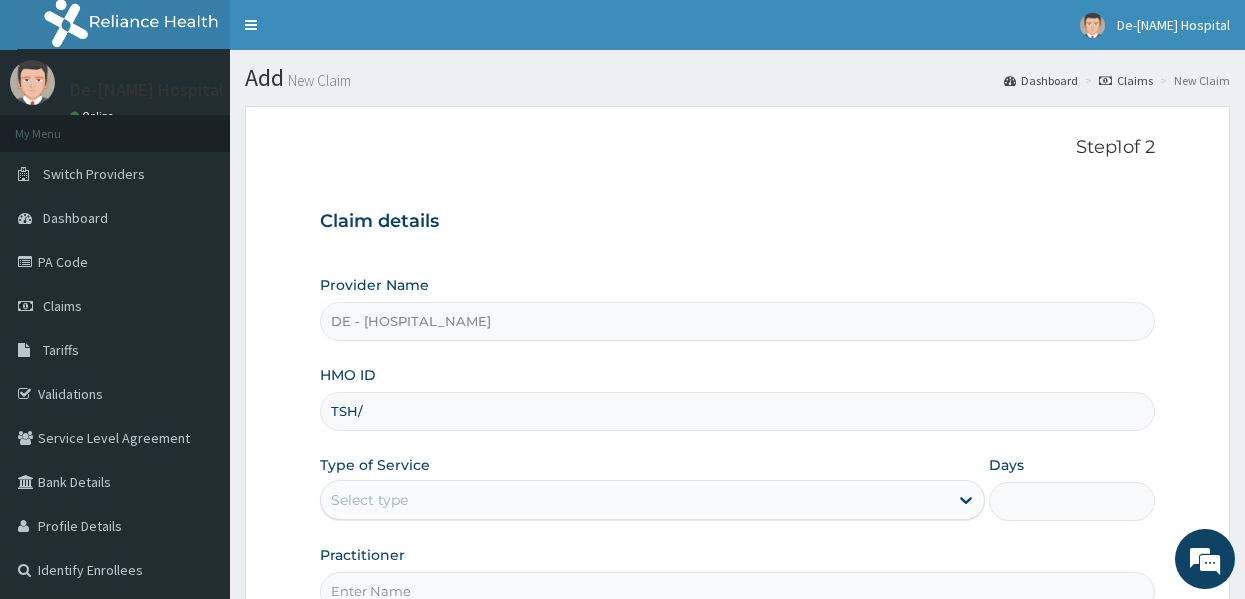 scroll, scrollTop: 0, scrollLeft: 0, axis: both 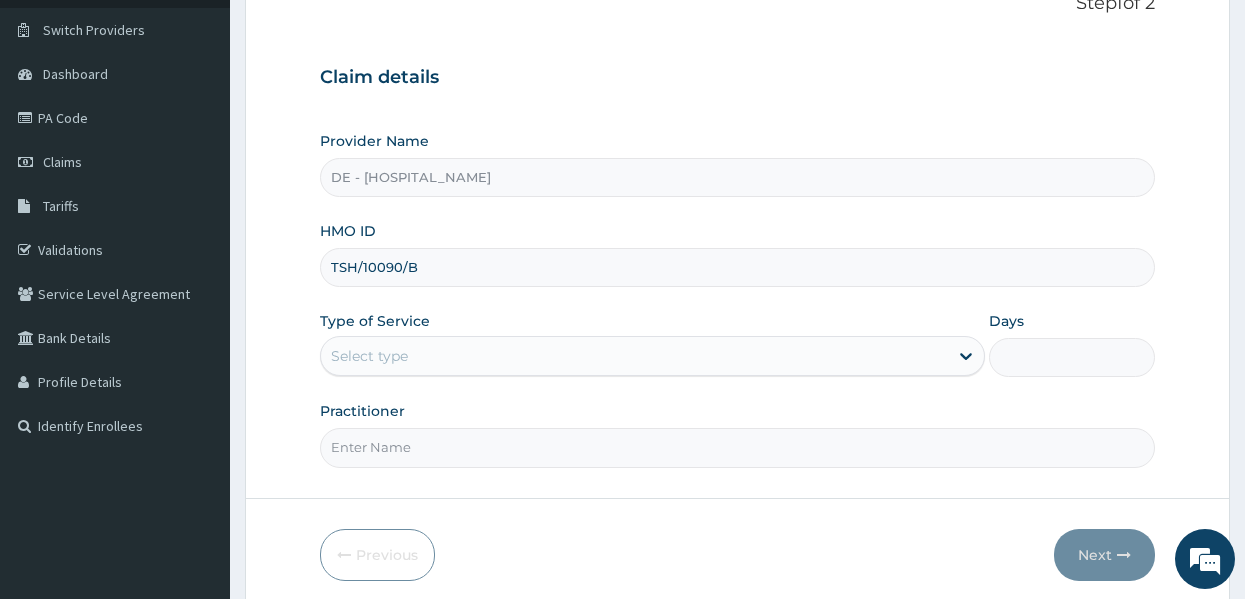 type on "TSH/10090/B" 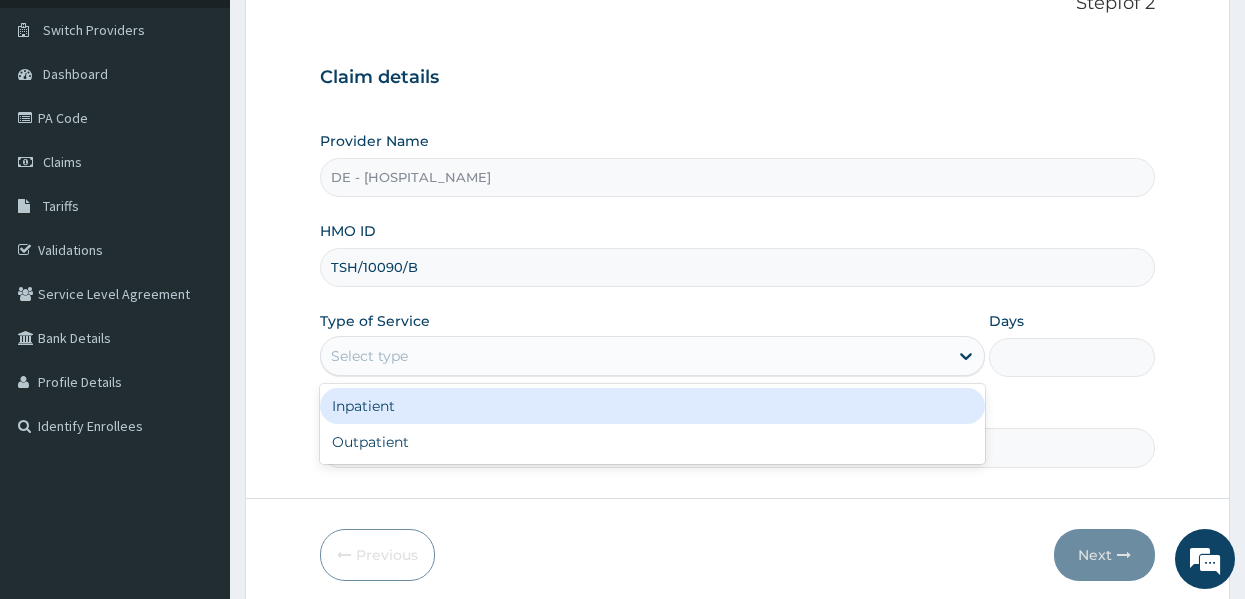 click on "Select type" at bounding box center (634, 356) 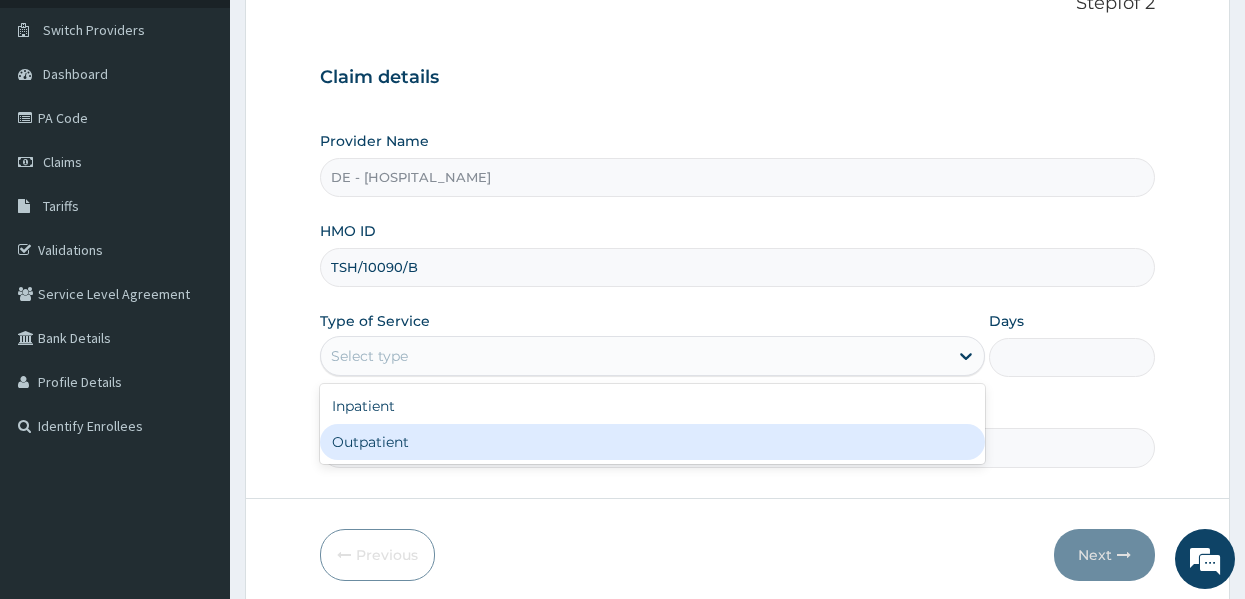 click on "Outpatient" at bounding box center [652, 442] 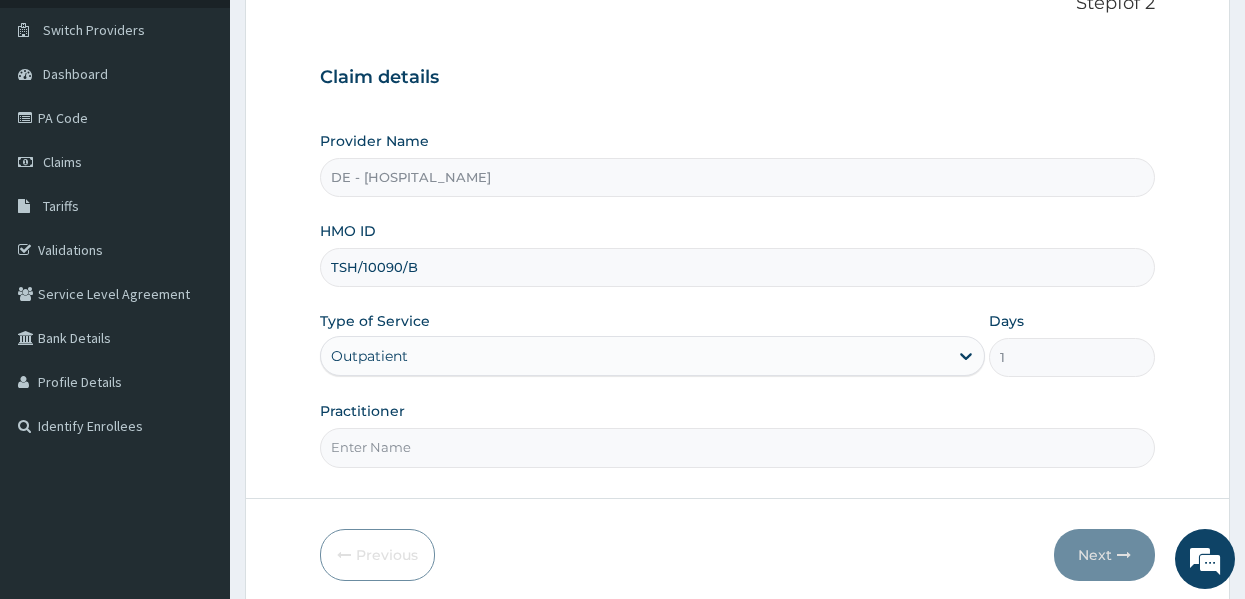 click on "Practitioner" at bounding box center [738, 447] 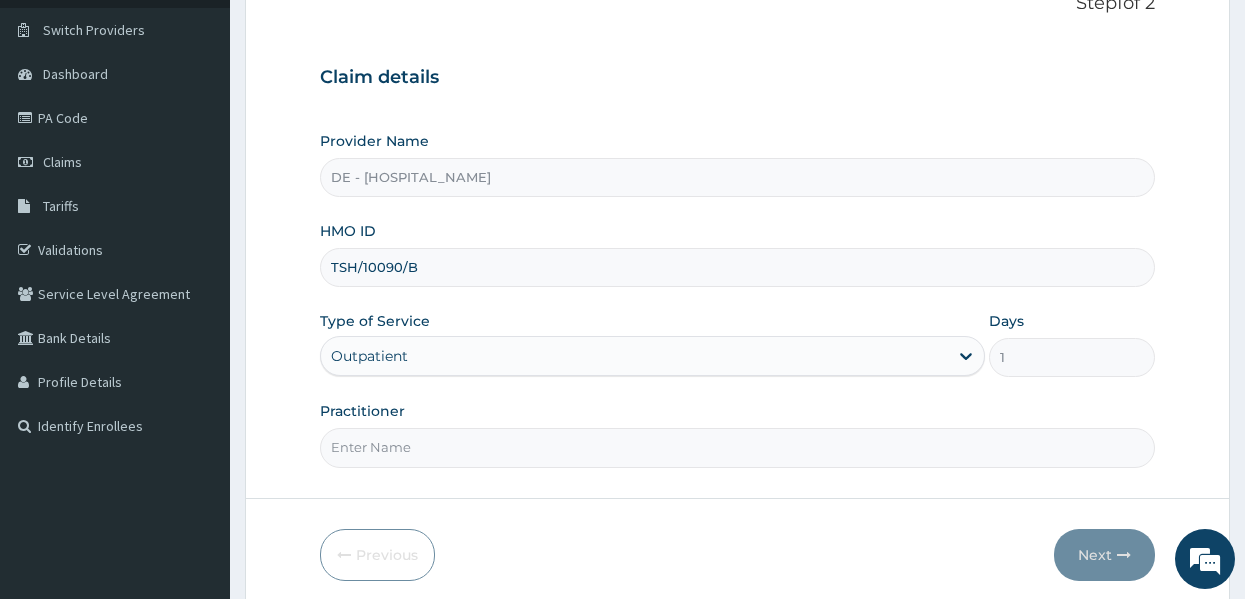 type on "DR [LAST]" 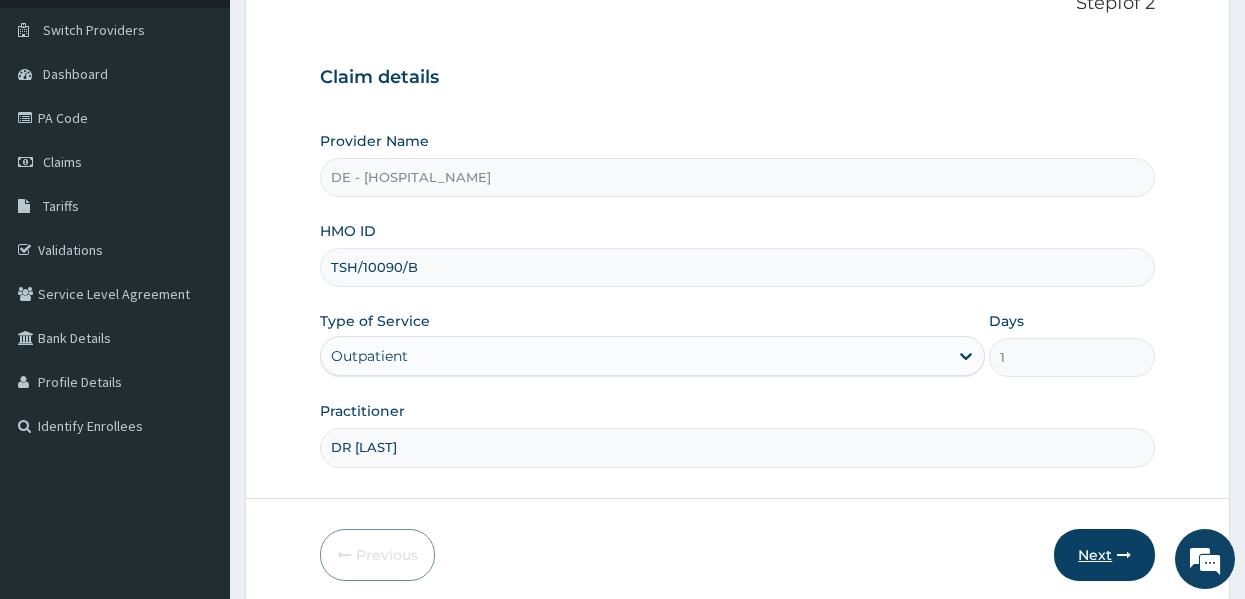 click on "Next" at bounding box center [1104, 555] 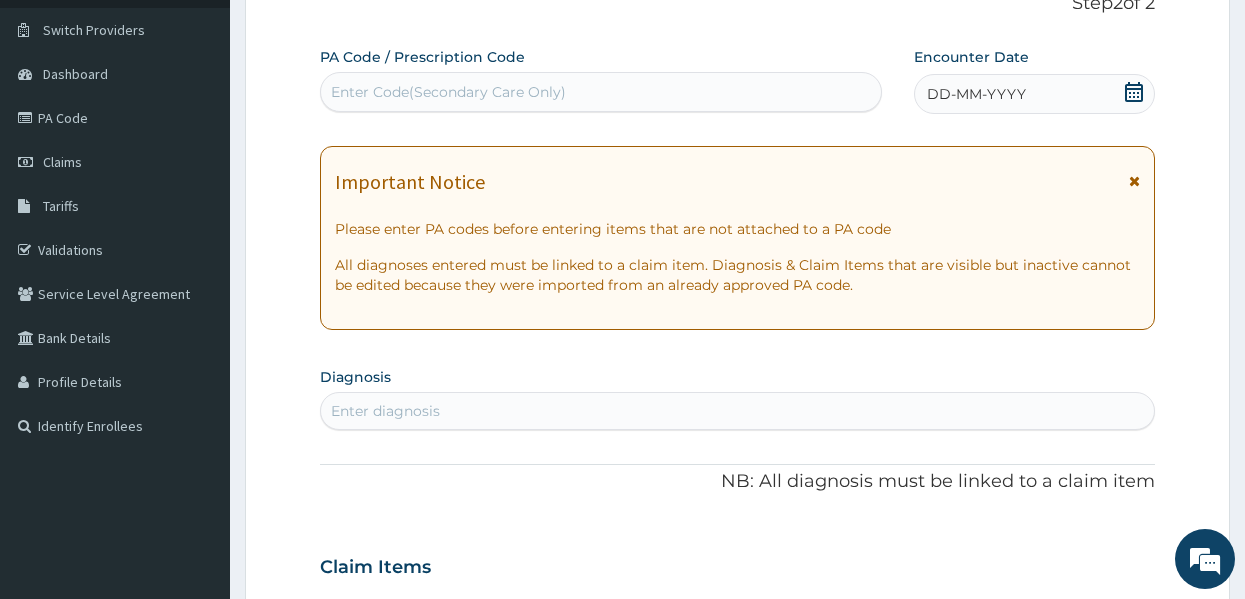click on "DD-MM-YYYY" at bounding box center (1034, 94) 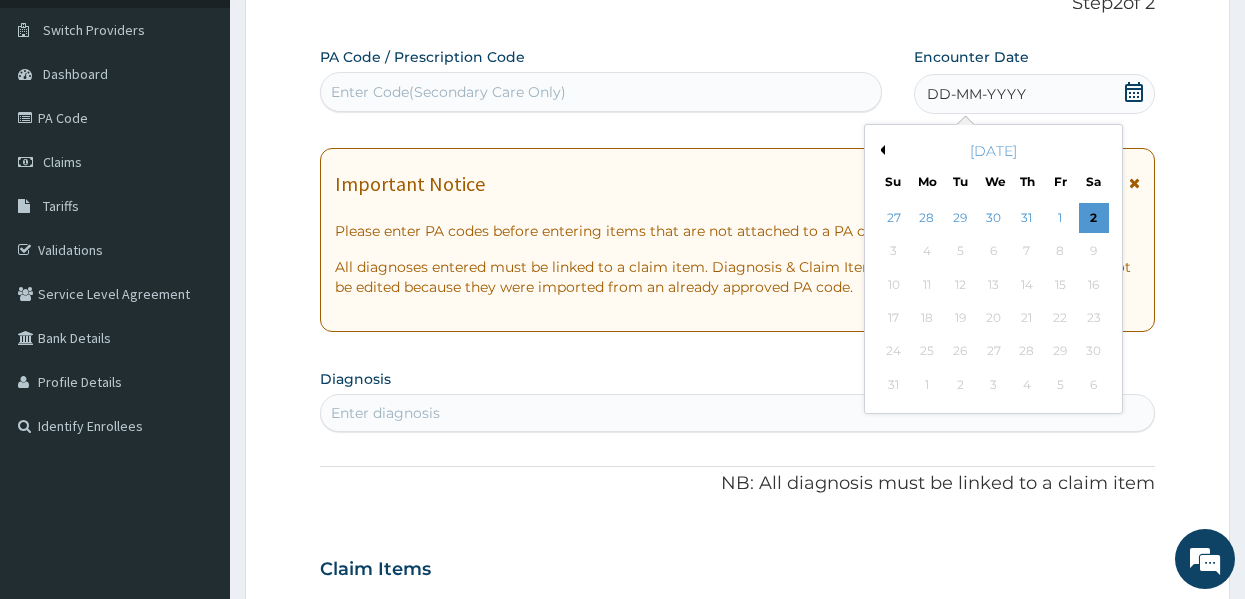 click on "Previous Month" at bounding box center (880, 150) 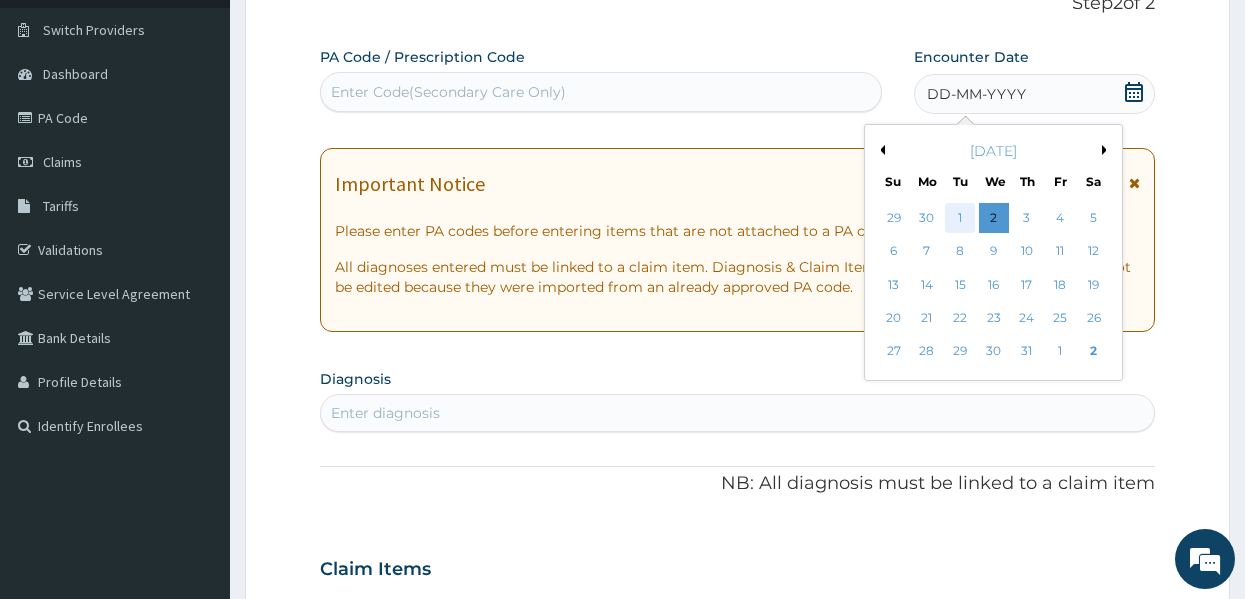 click on "1" at bounding box center [960, 218] 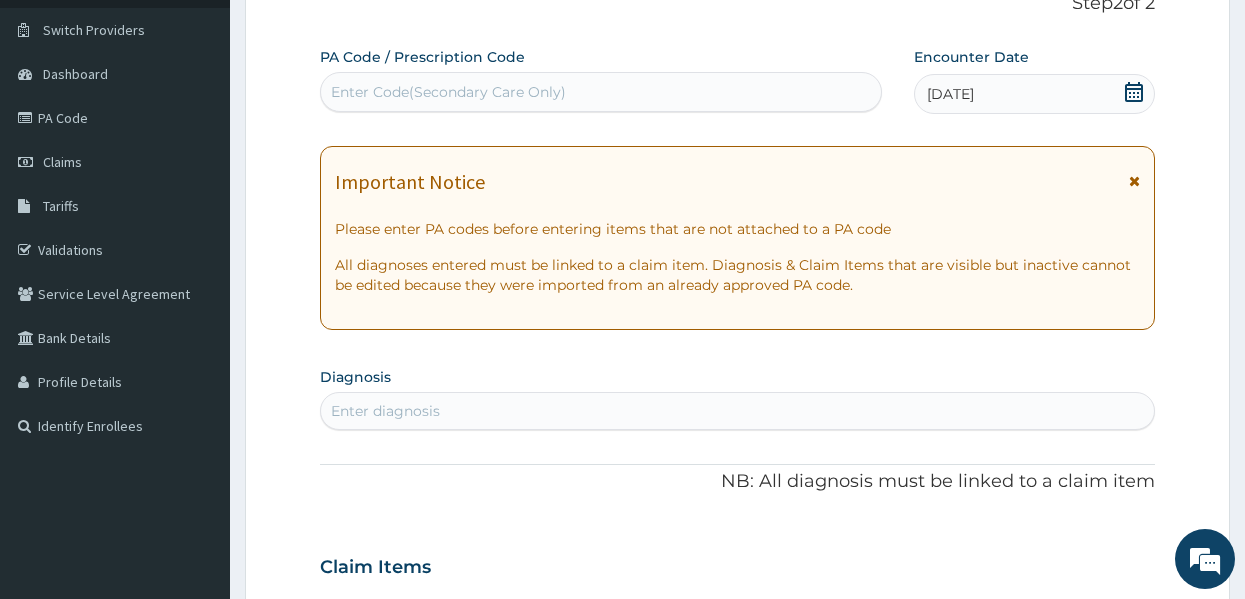 click on "Diagnosis Enter diagnosis" at bounding box center [738, 396] 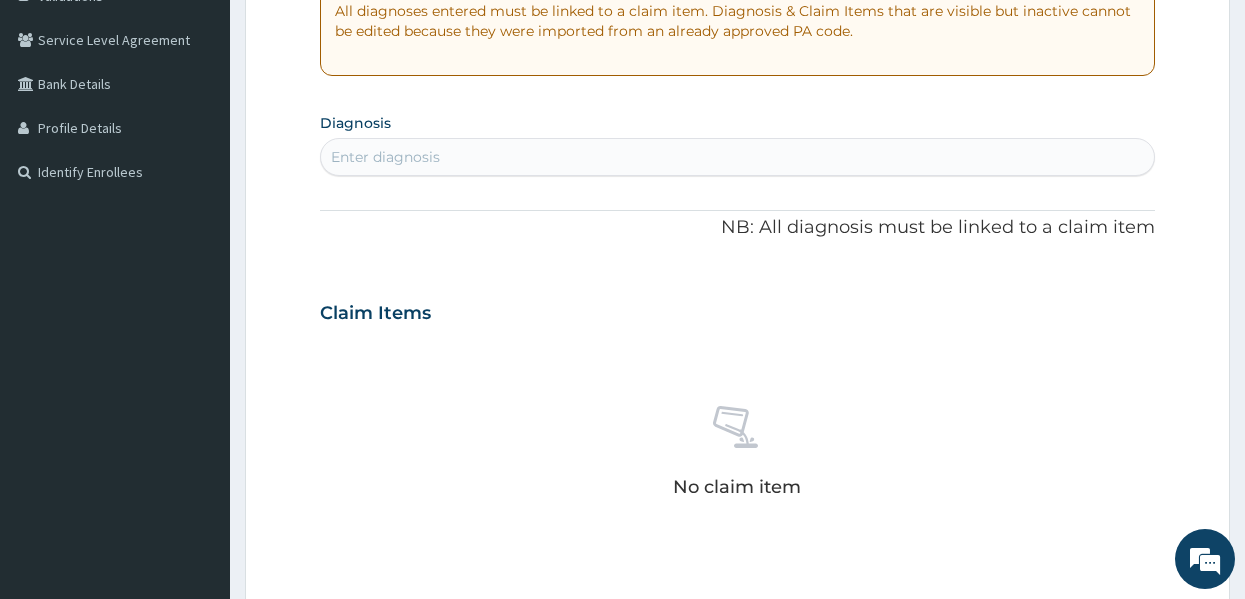 scroll, scrollTop: 397, scrollLeft: 0, axis: vertical 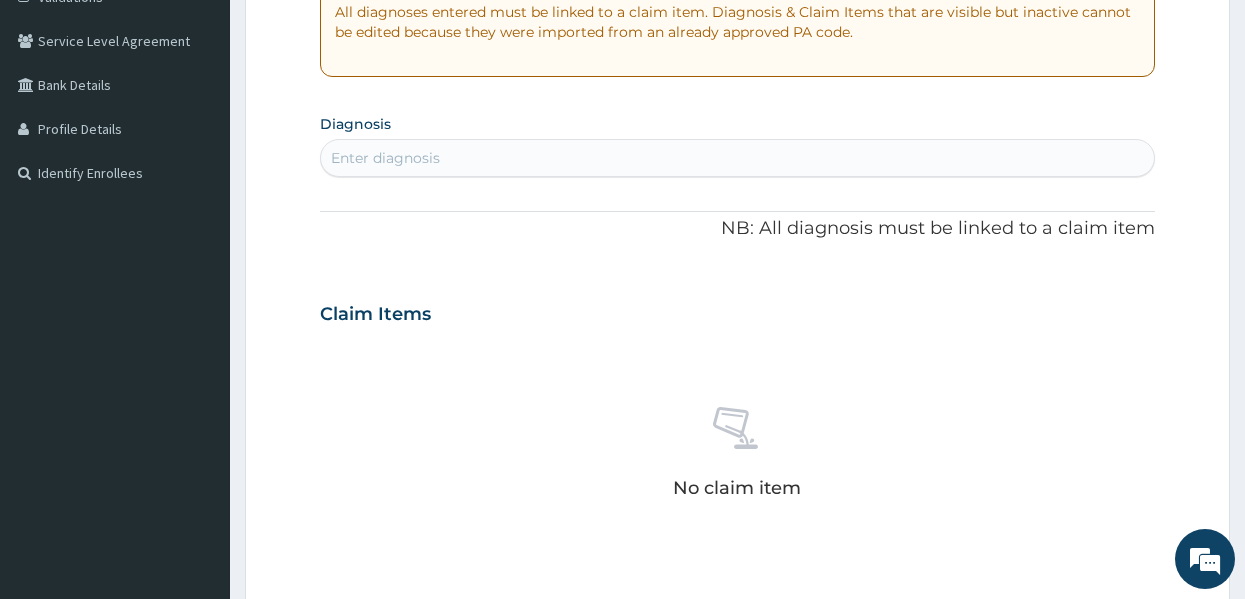 click on "Enter diagnosis" at bounding box center [738, 158] 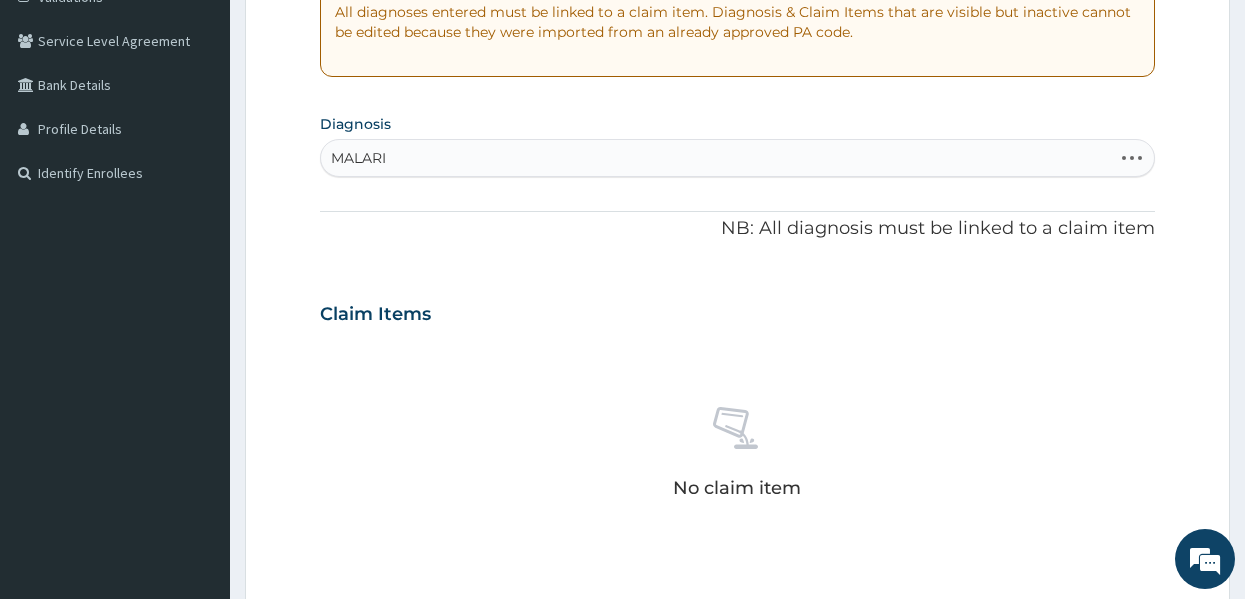 type on "MALARIA" 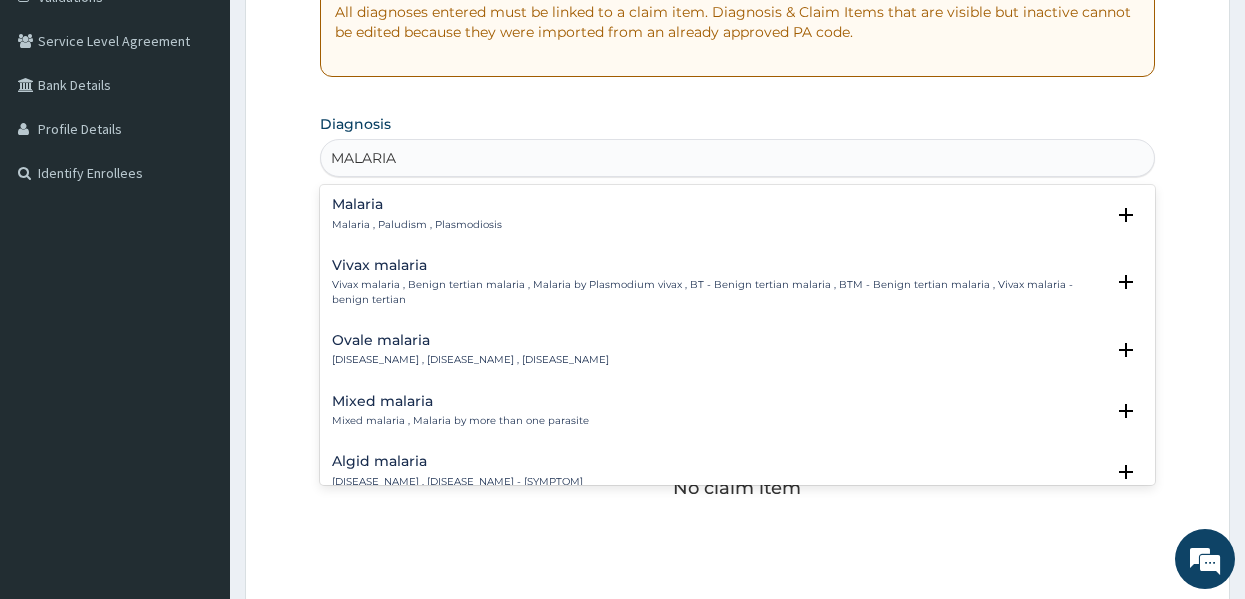 click on "Malaria" at bounding box center [417, 204] 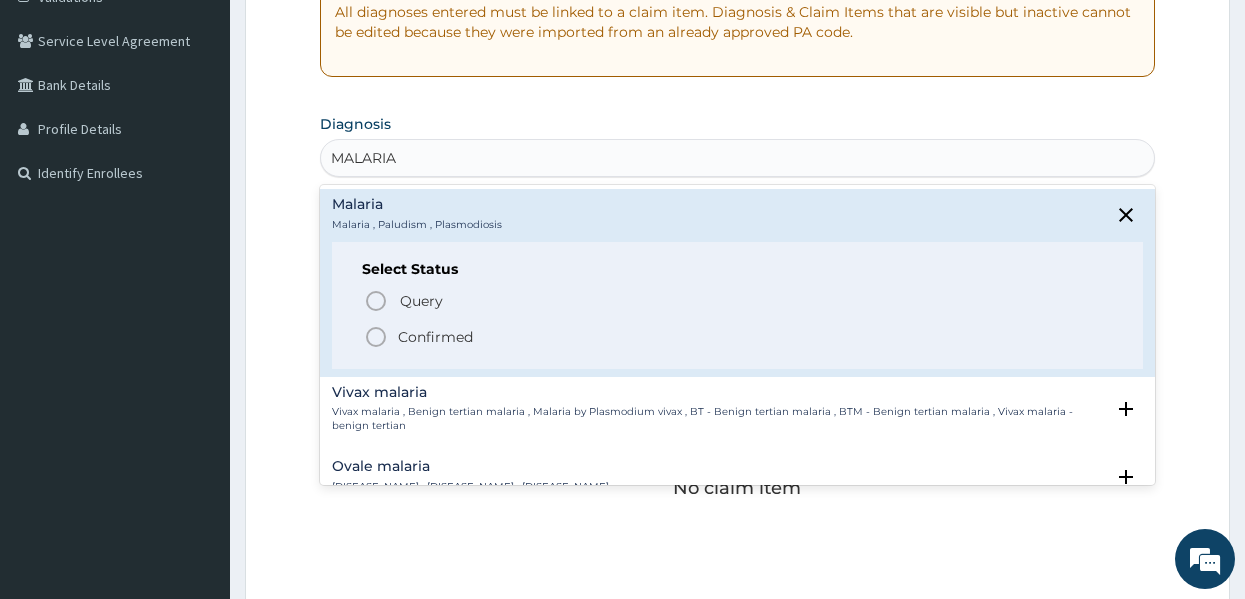 click 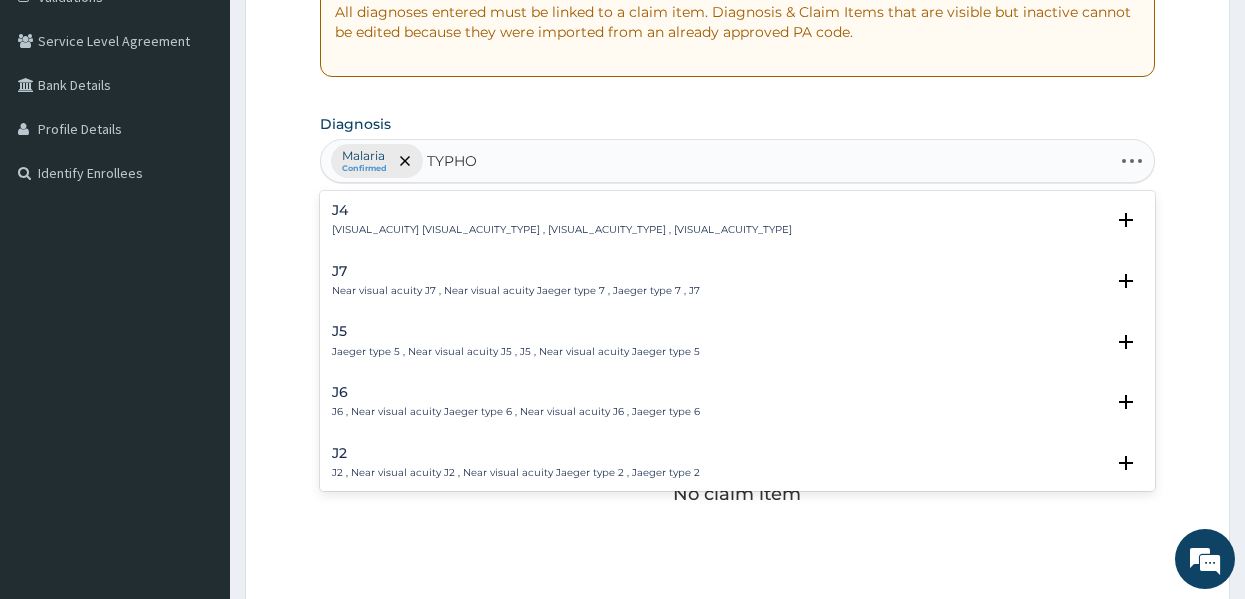 type on "TYPHOI" 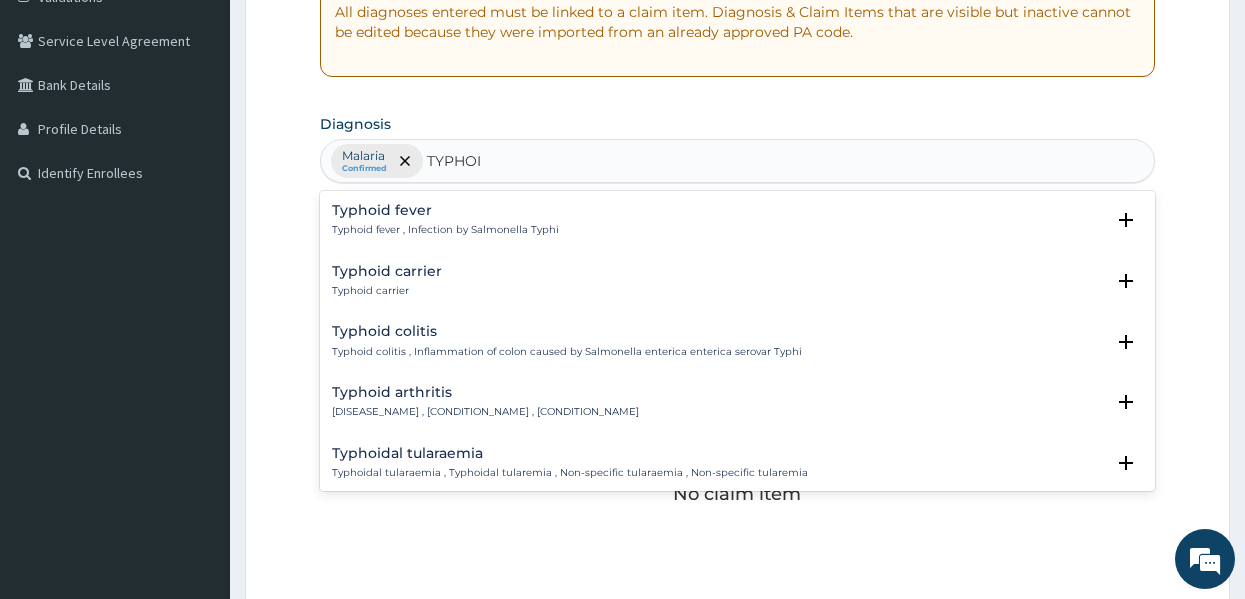click on "Typhoid fever Typhoid fever , Infection by Salmonella Typhi" at bounding box center (445, 220) 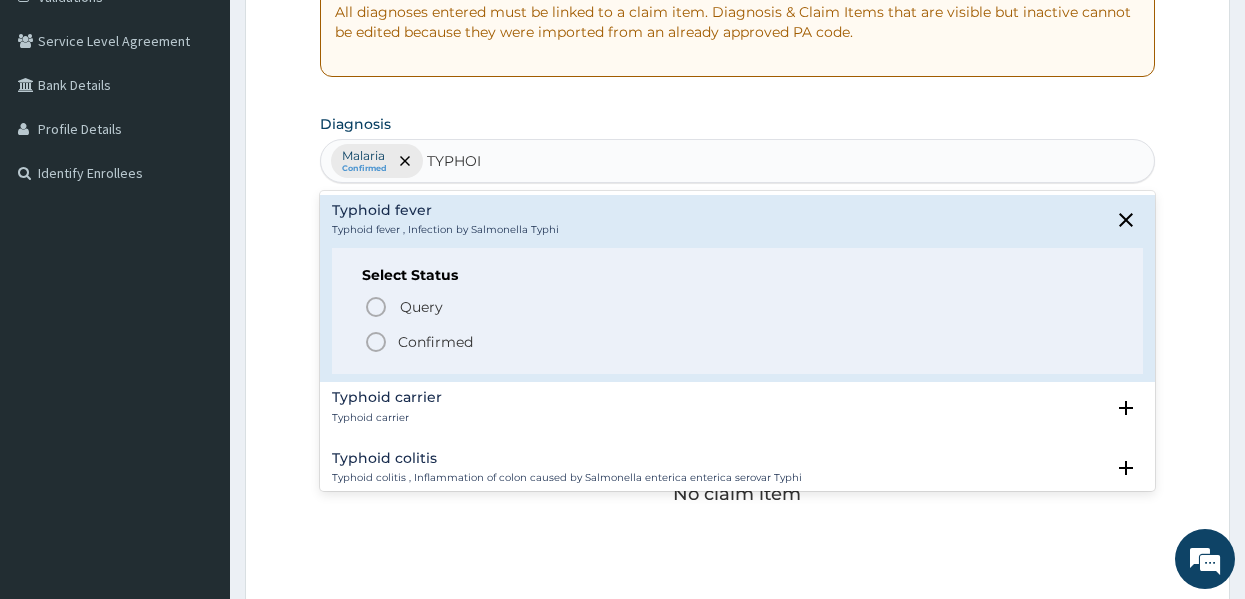 click 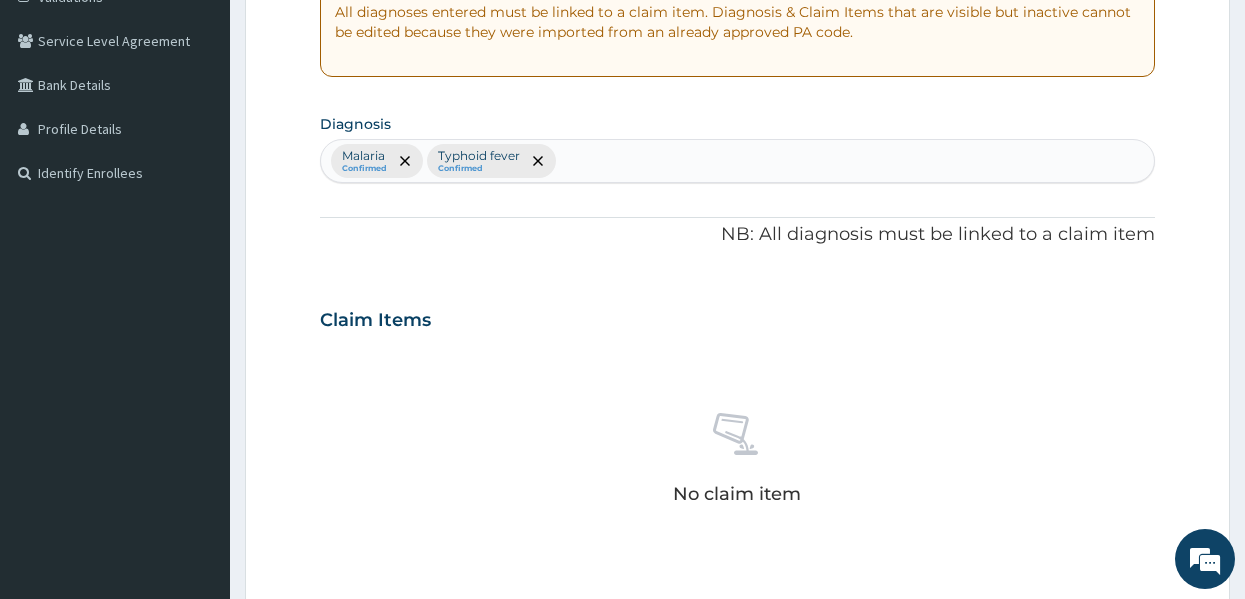 click on "No claim item" at bounding box center [738, 462] 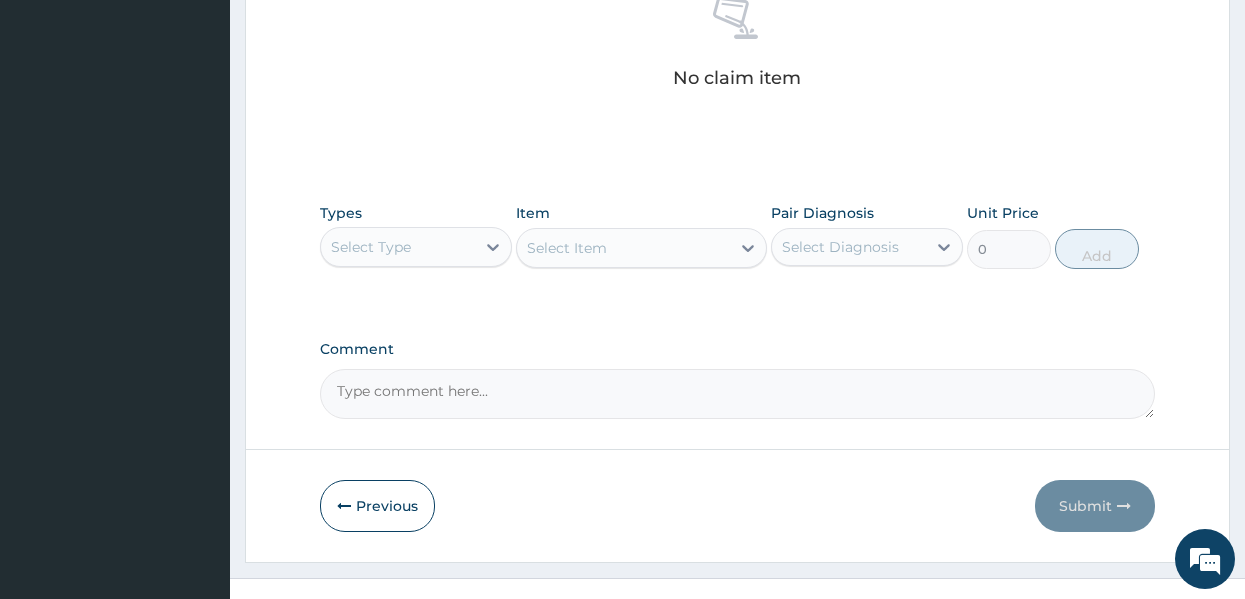 scroll, scrollTop: 843, scrollLeft: 0, axis: vertical 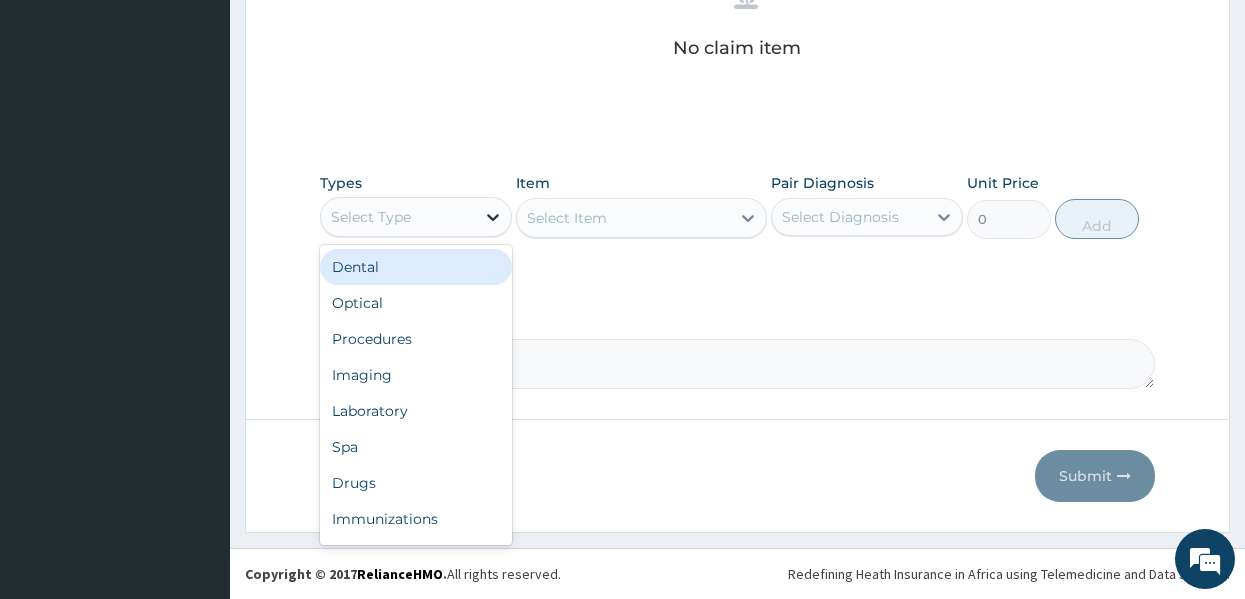 click at bounding box center [493, 217] 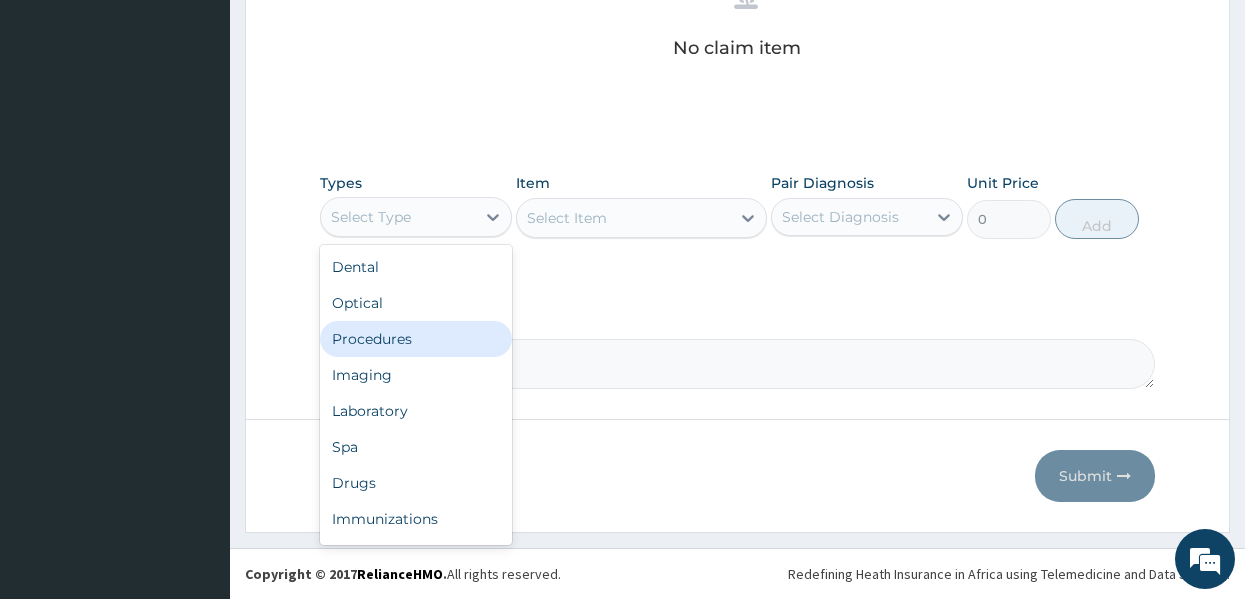 click on "Procedures" at bounding box center (416, 339) 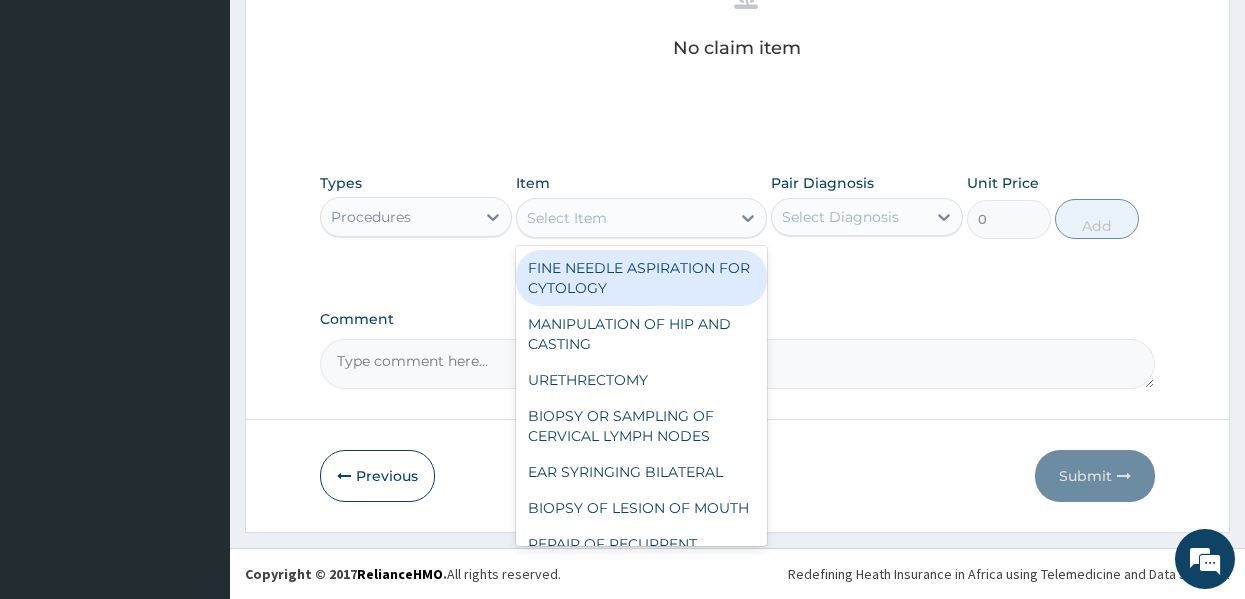 click on "Select Item" at bounding box center [567, 218] 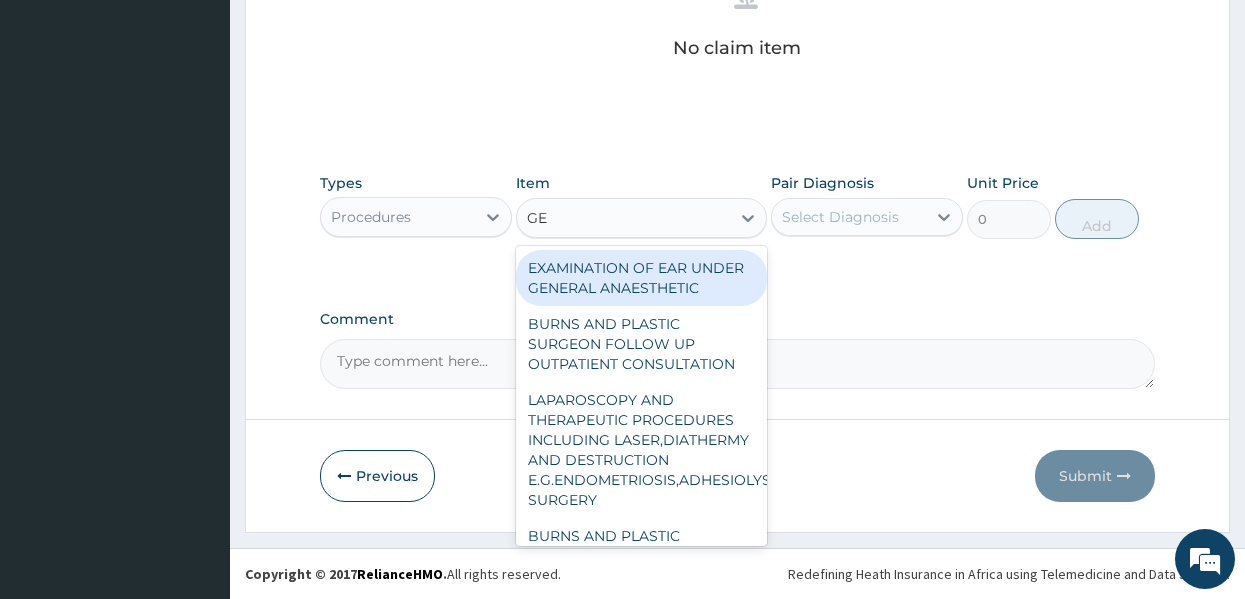 type on "GEN" 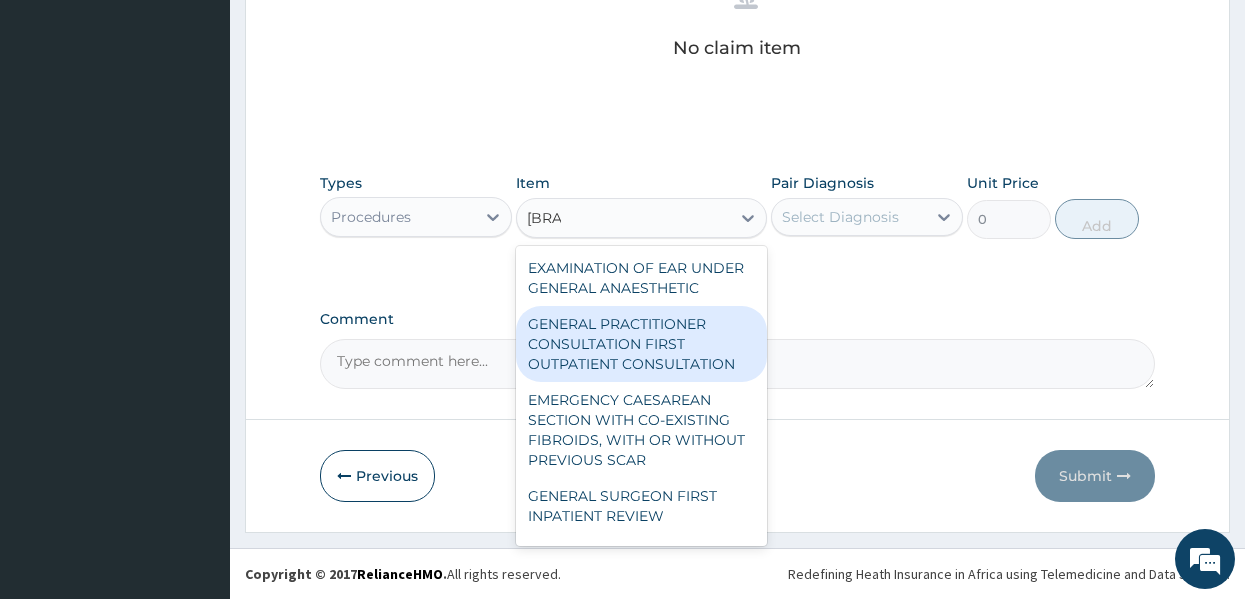 click on "GENERAL PRACTITIONER CONSULTATION FIRST OUTPATIENT CONSULTATION" at bounding box center [641, 344] 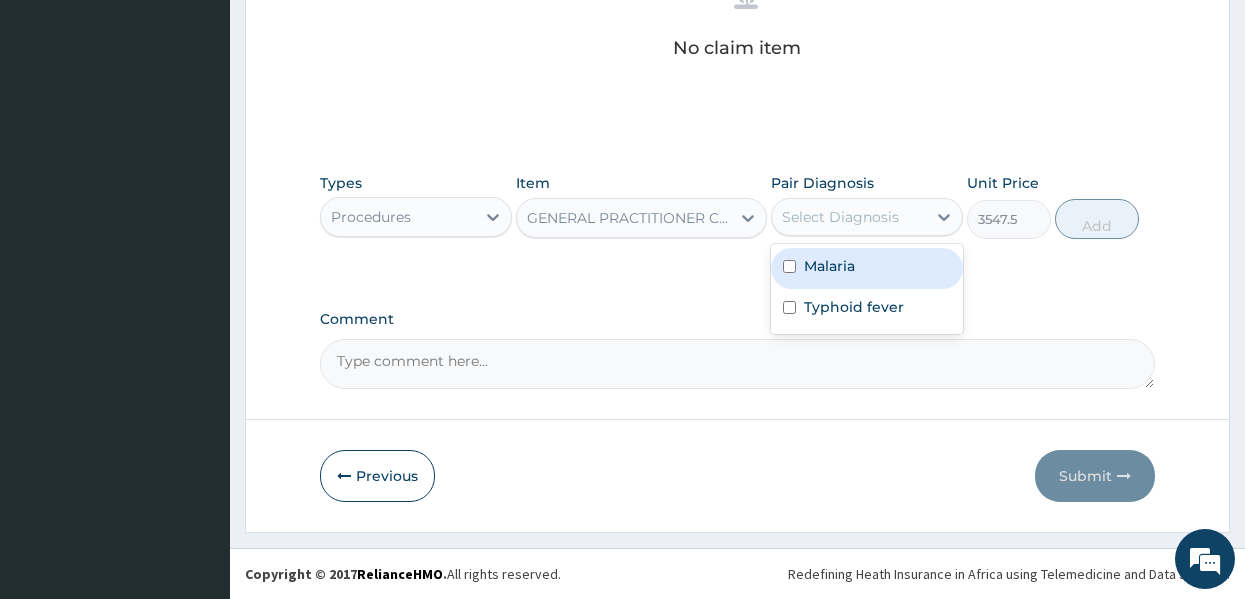 click on "Select Diagnosis" at bounding box center [849, 217] 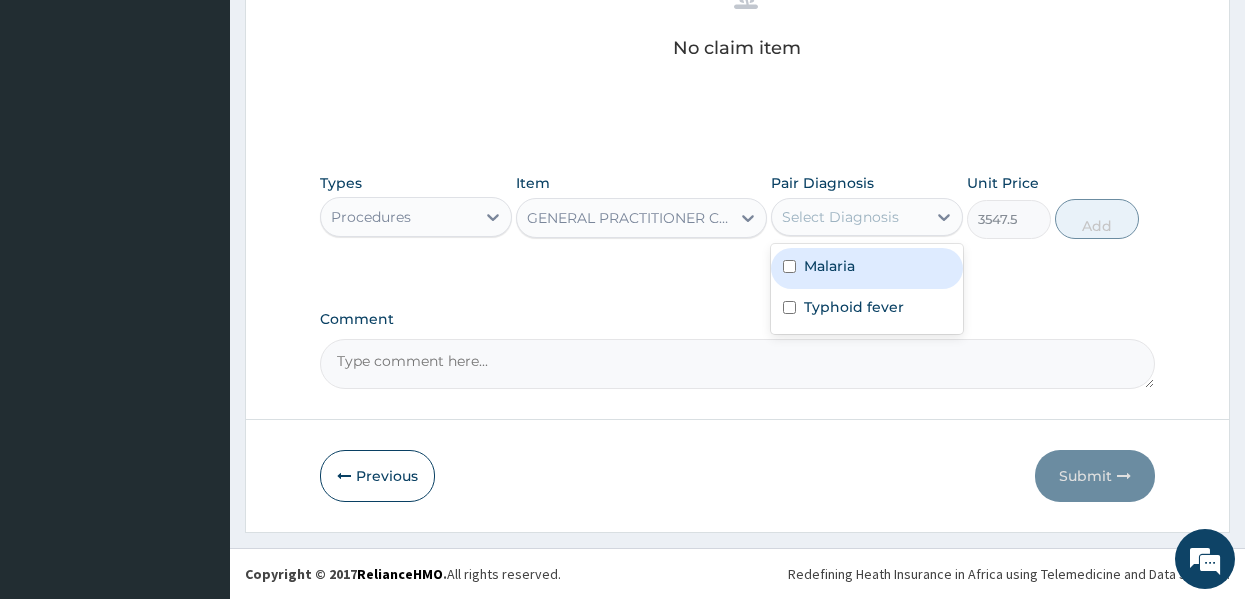 click on "Malaria" at bounding box center [829, 266] 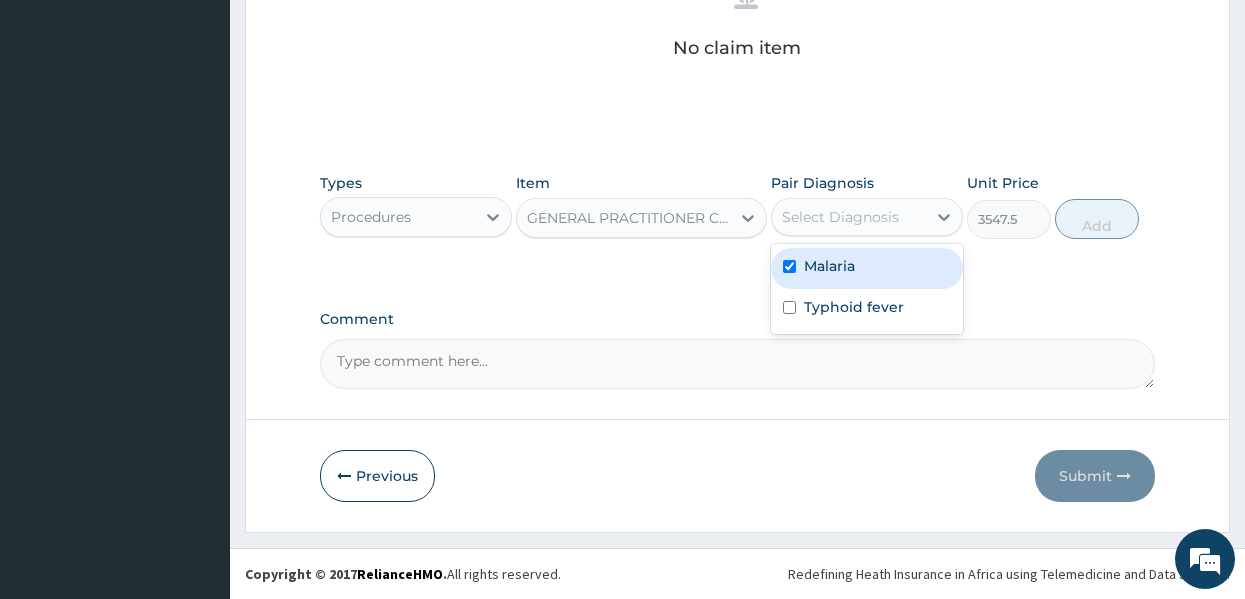 checkbox on "true" 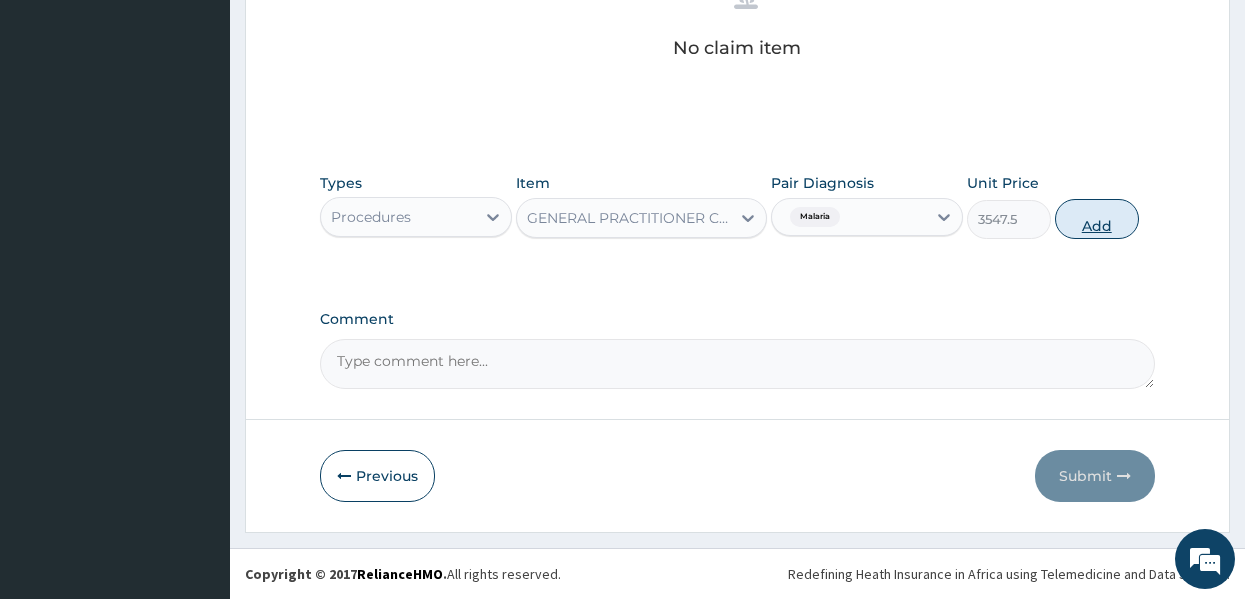 click on "Add" at bounding box center [1097, 219] 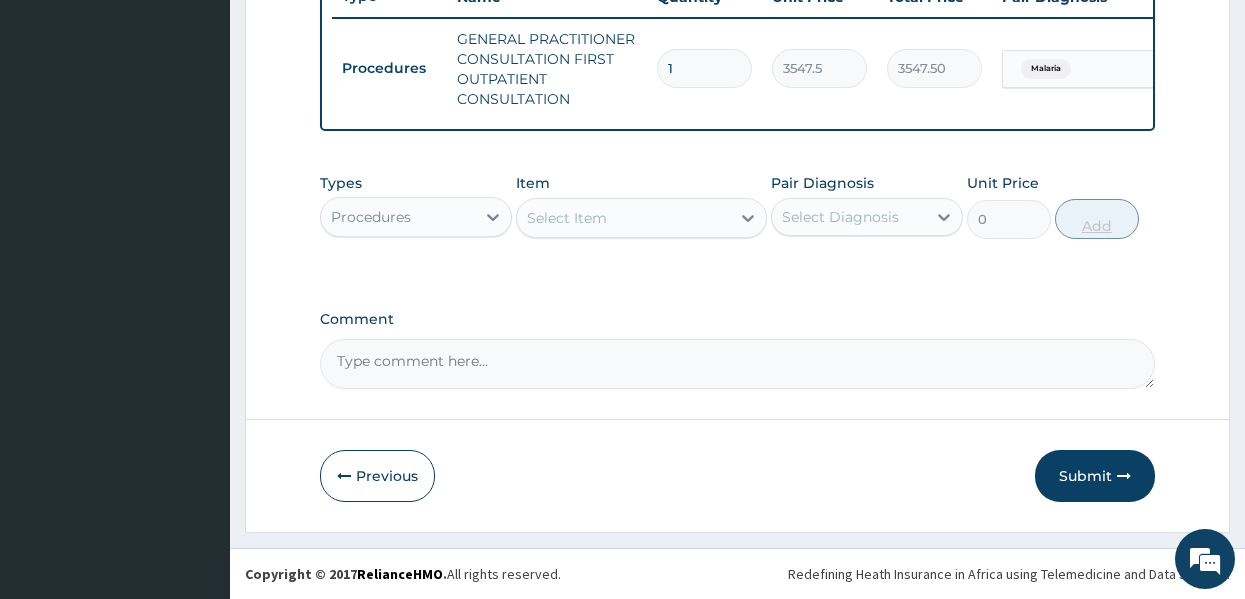 scroll, scrollTop: 794, scrollLeft: 0, axis: vertical 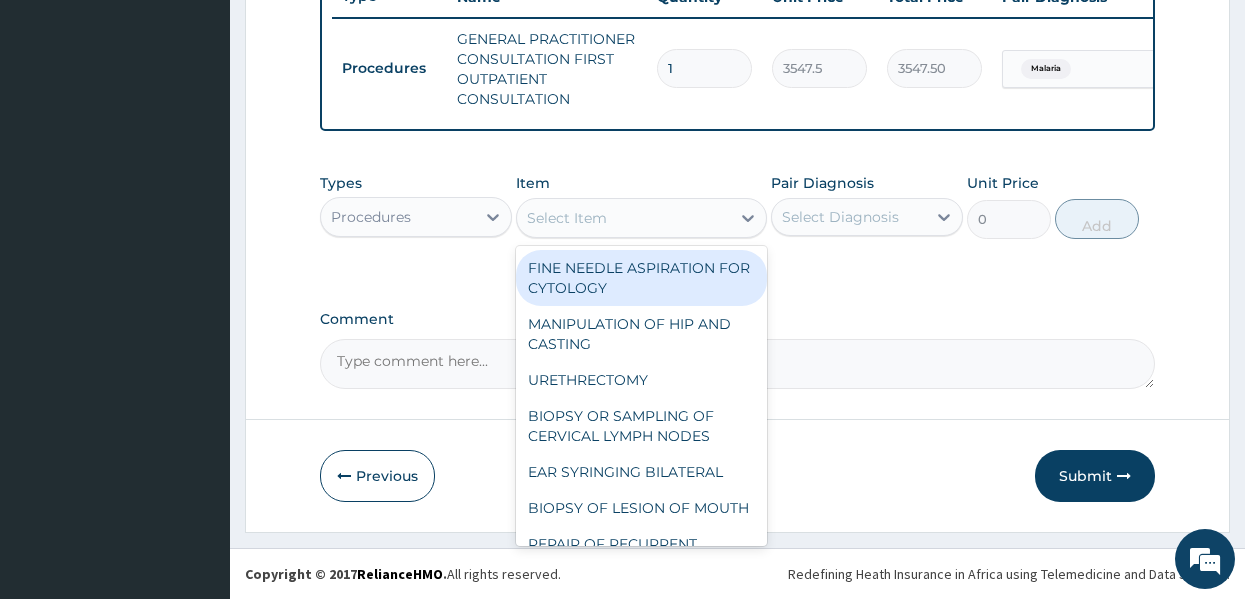 click on "Select Item" at bounding box center (623, 218) 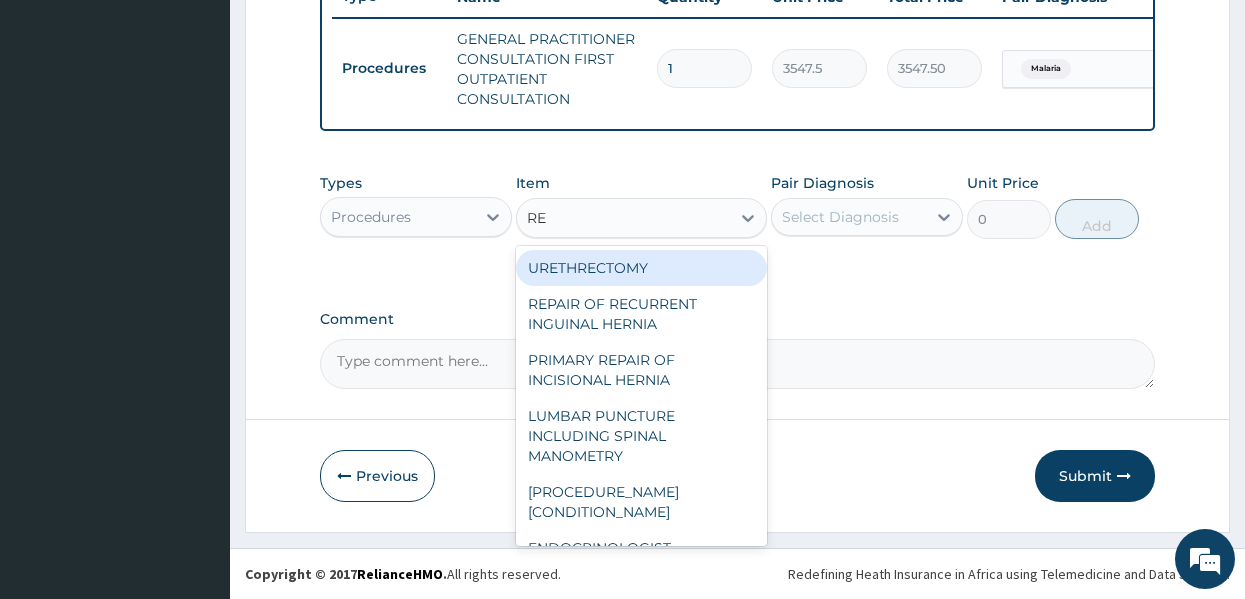 type on "REG" 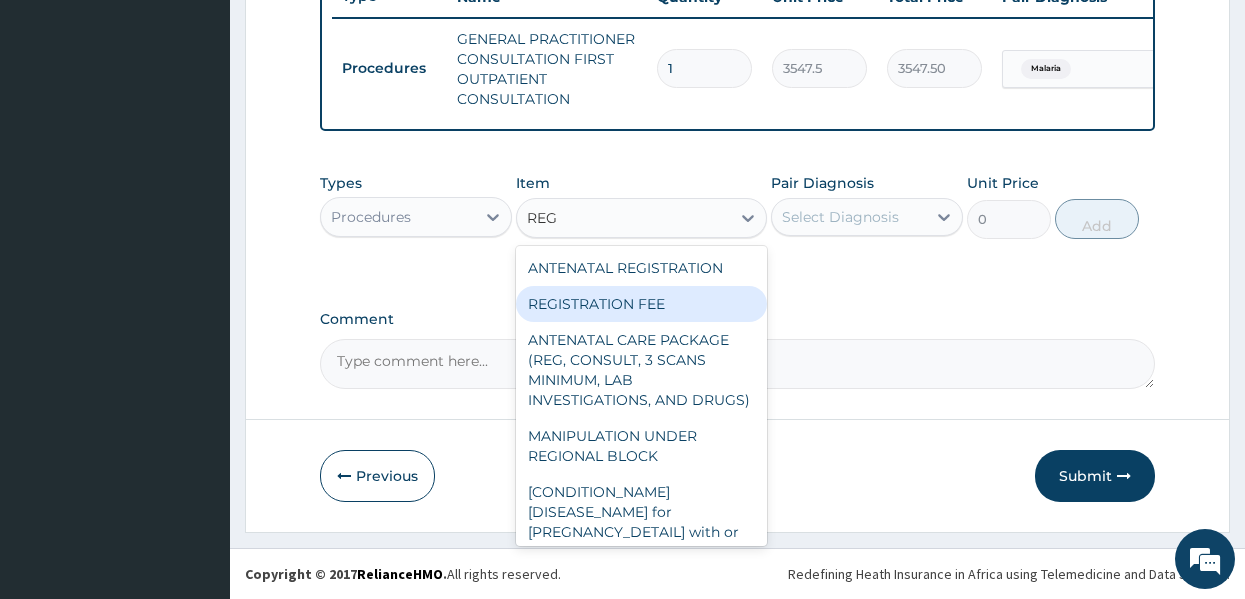 click on "REGISTRATION FEE" at bounding box center [641, 304] 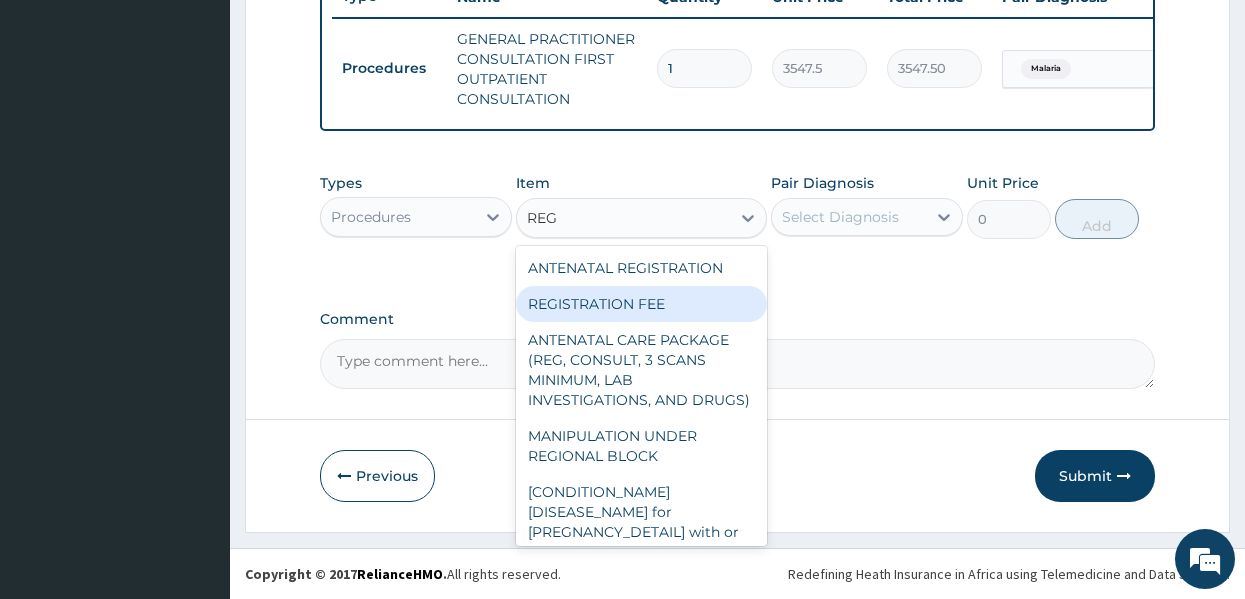 type 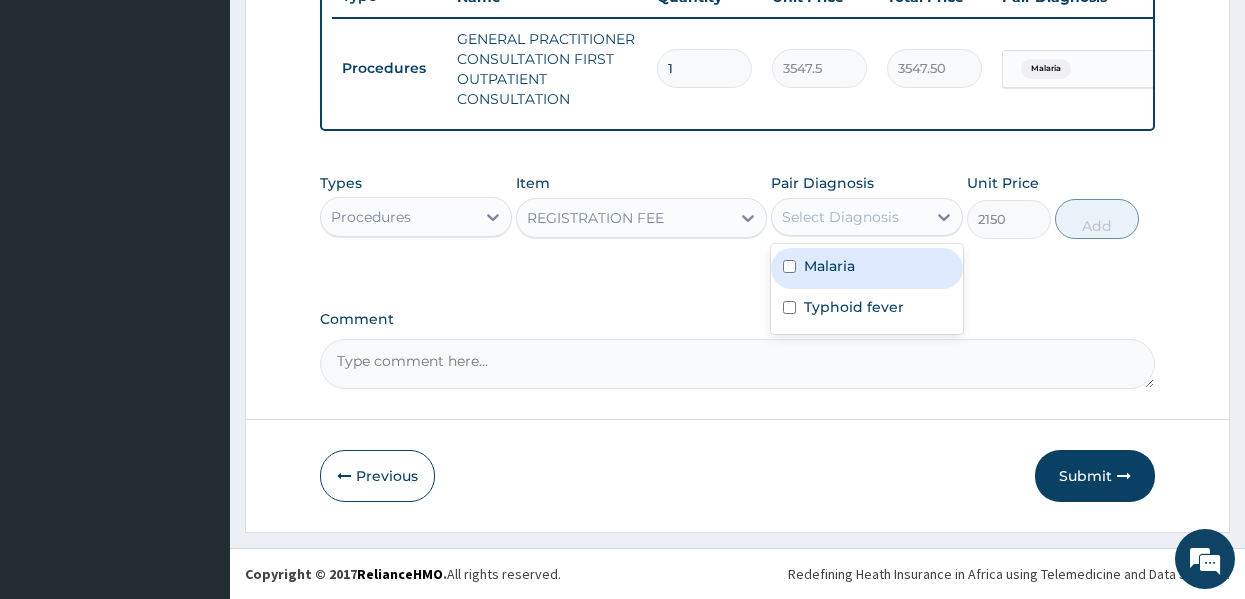 click on "Select Diagnosis" at bounding box center [840, 217] 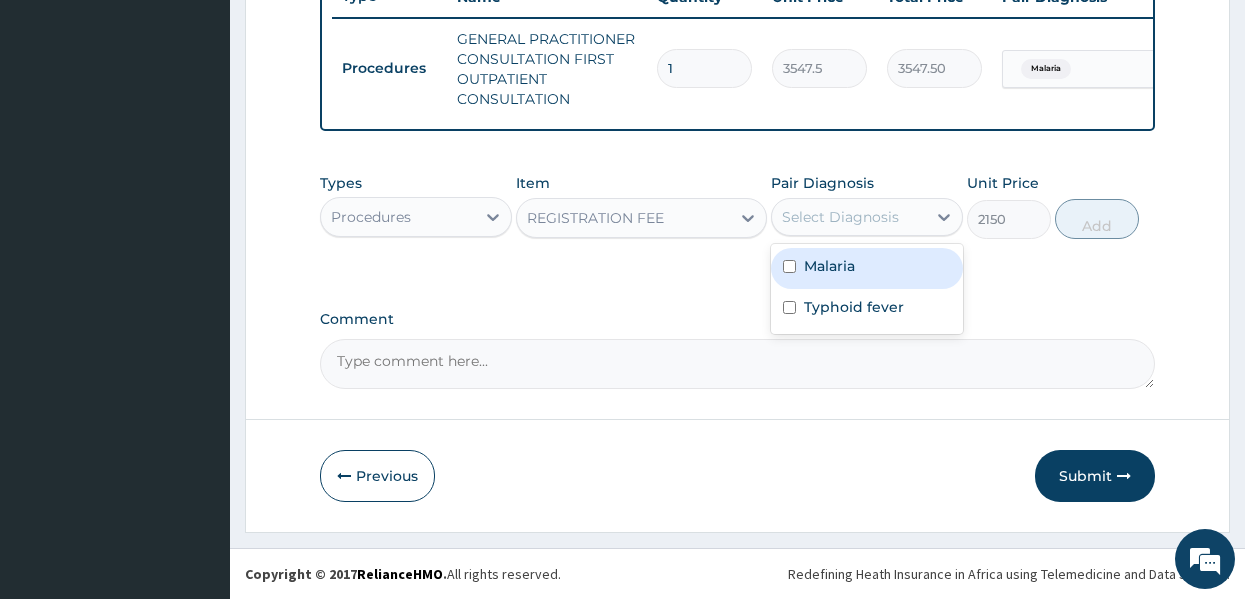 click on "Malaria" at bounding box center (829, 266) 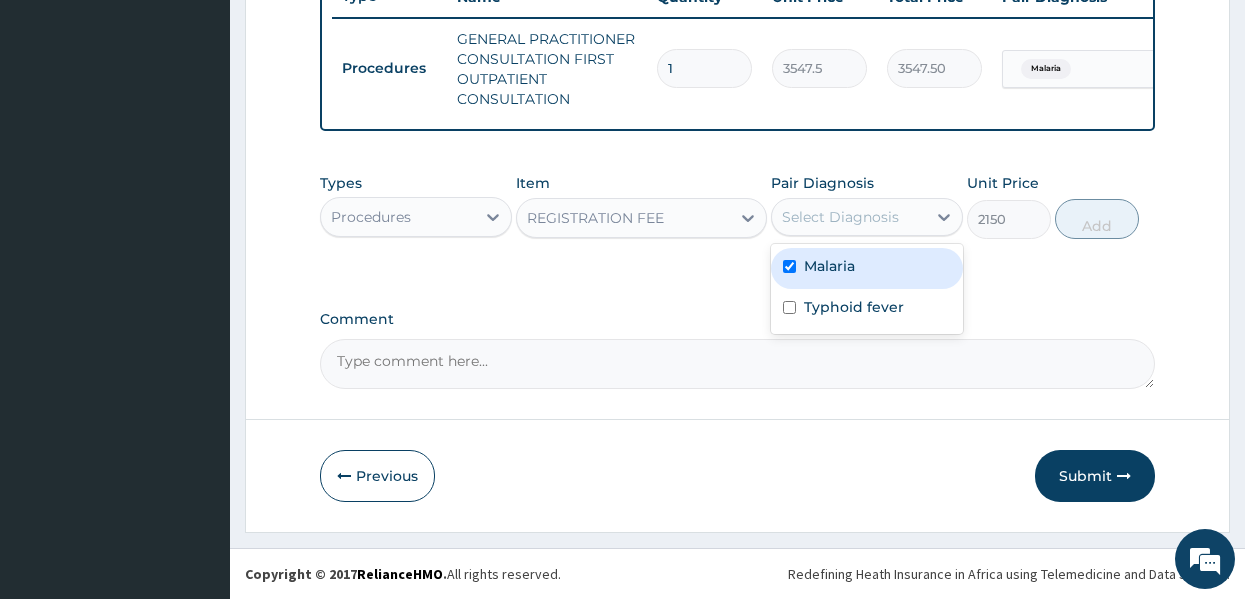 checkbox on "true" 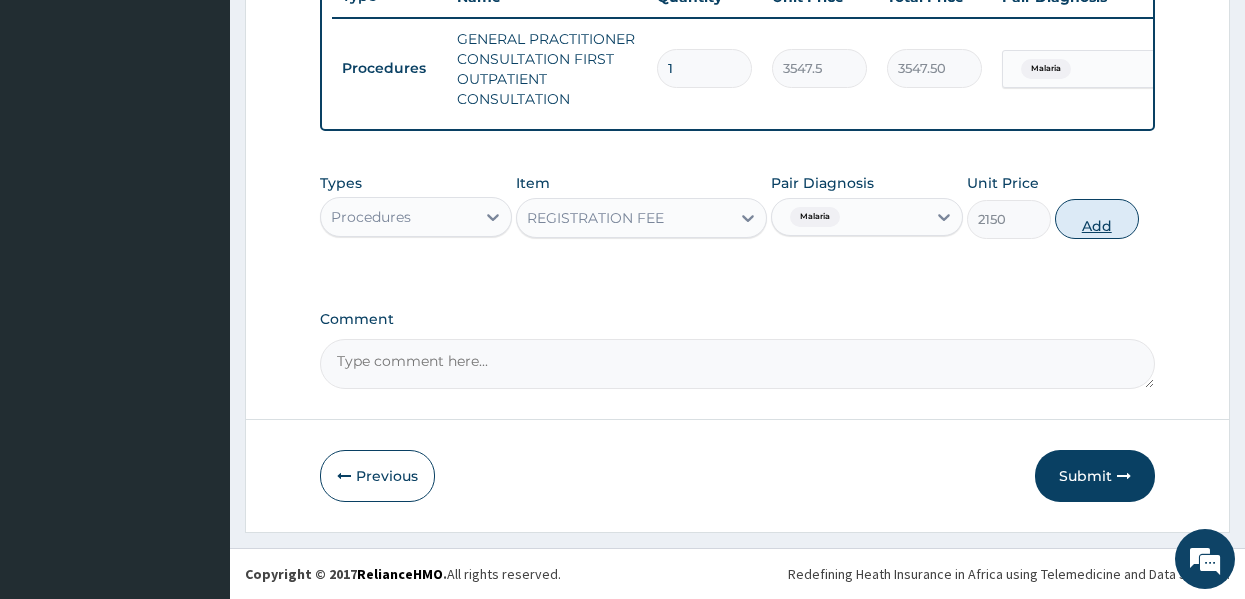 click on "Add" at bounding box center (1097, 219) 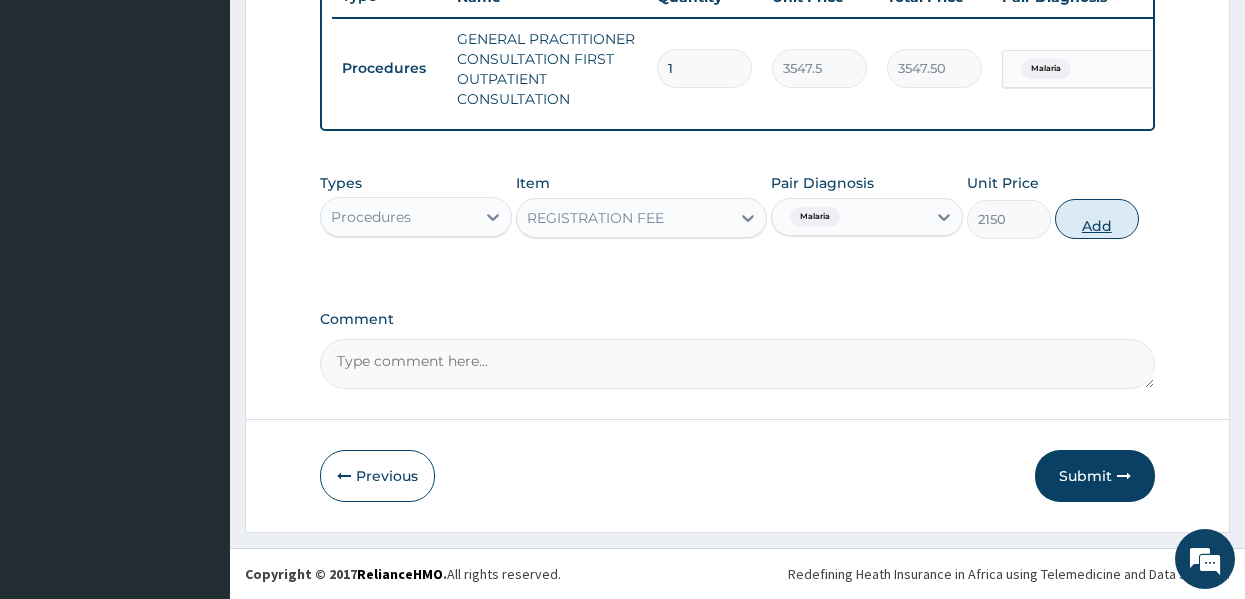 type on "0" 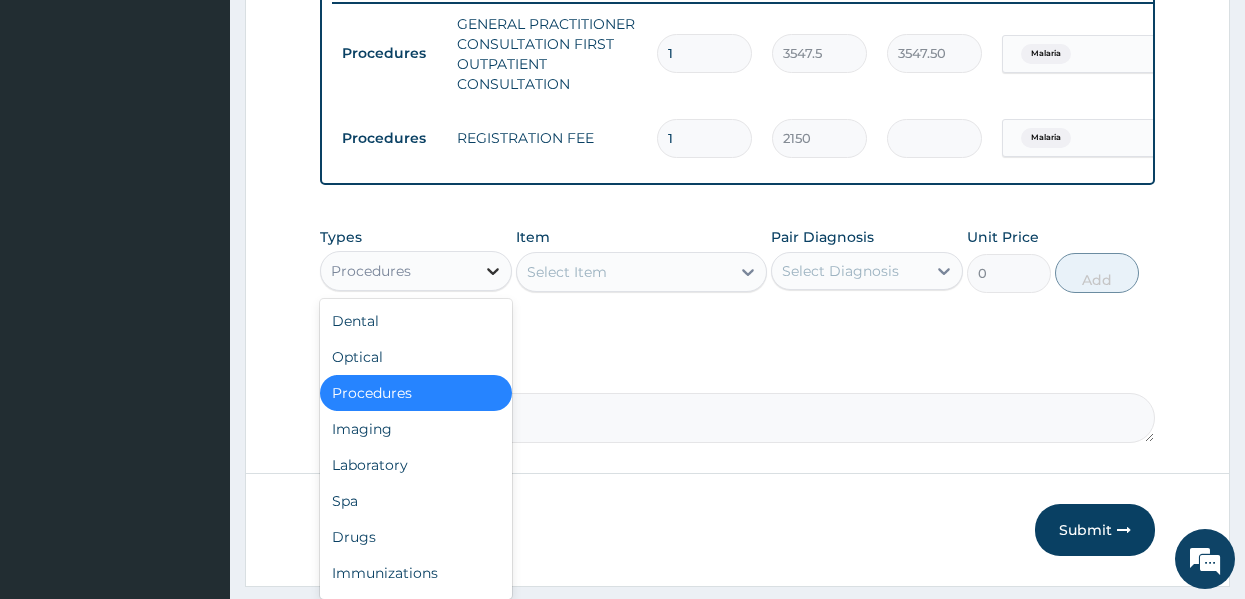 click 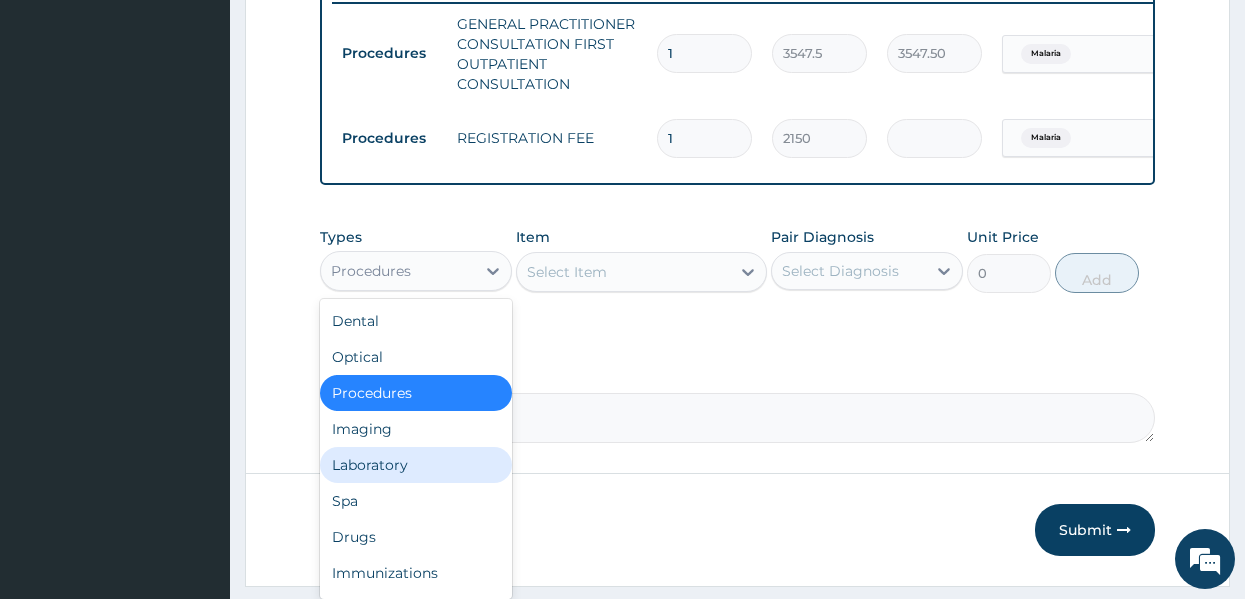 click on "Laboratory" at bounding box center [416, 465] 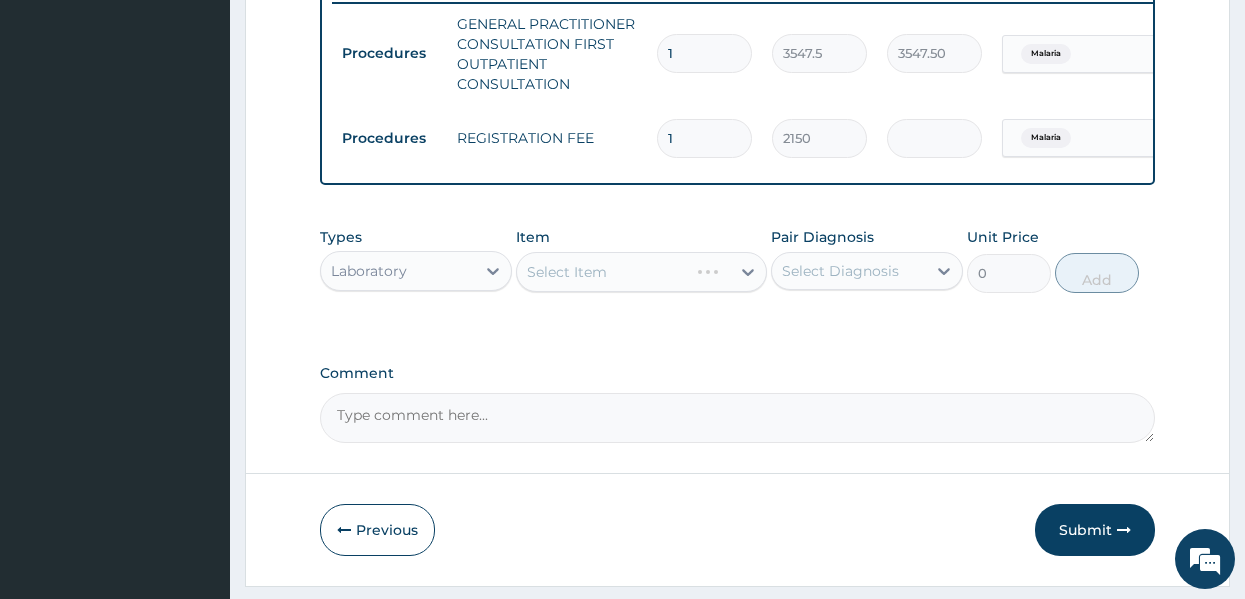 click on "Select Item" at bounding box center [641, 272] 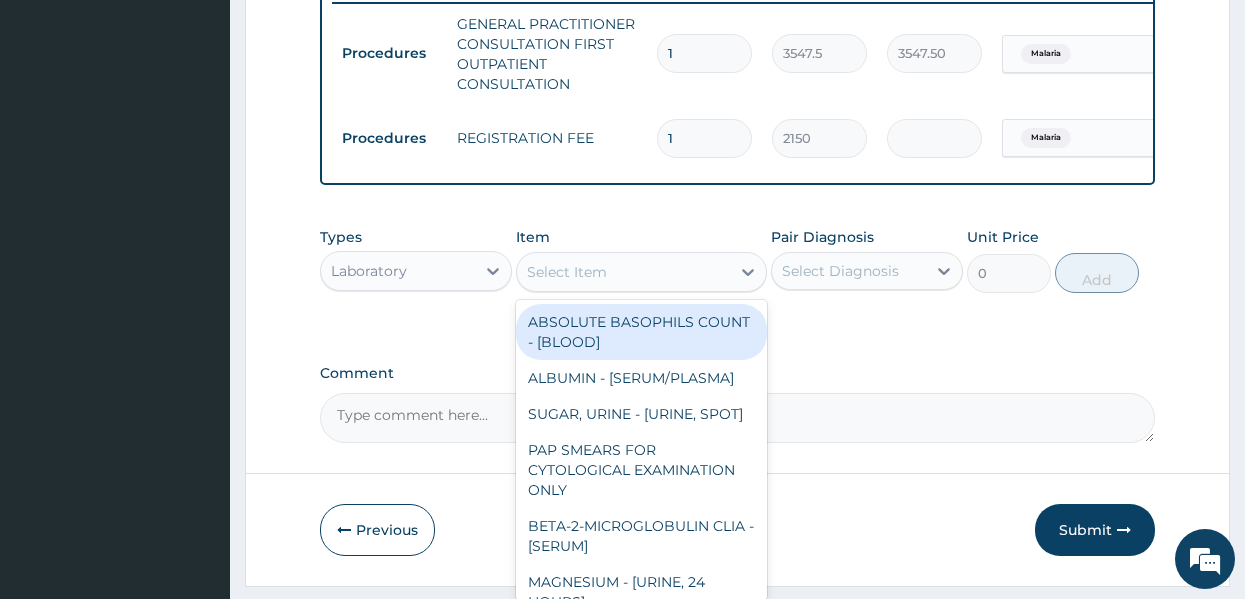 click on "Select Item" at bounding box center [567, 272] 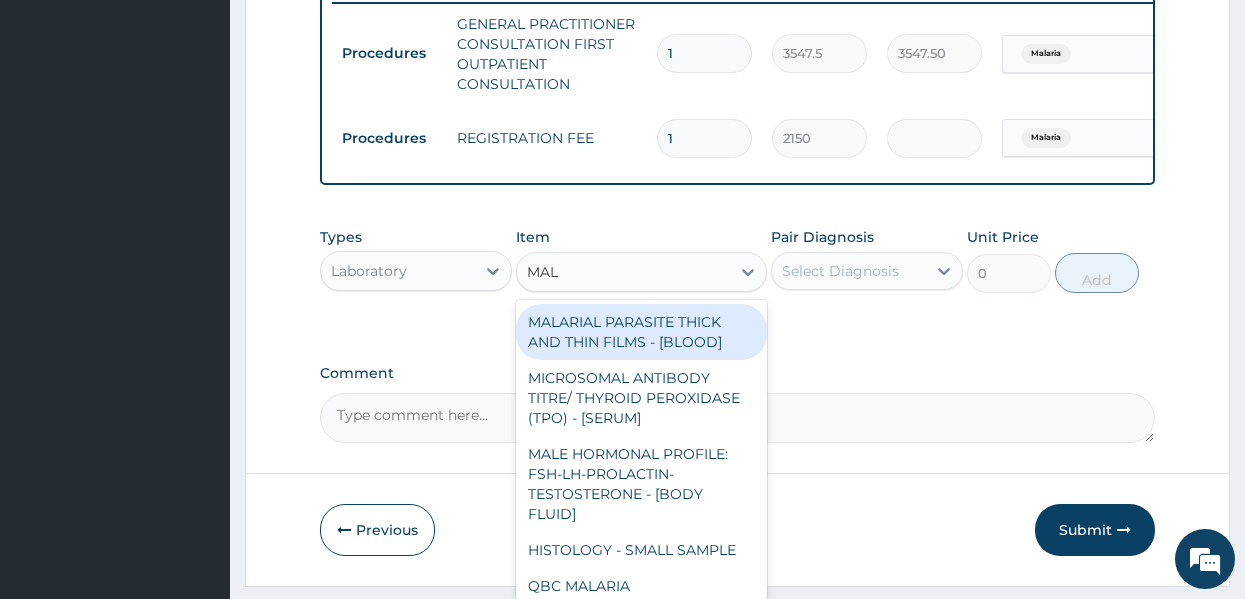type on "MALA" 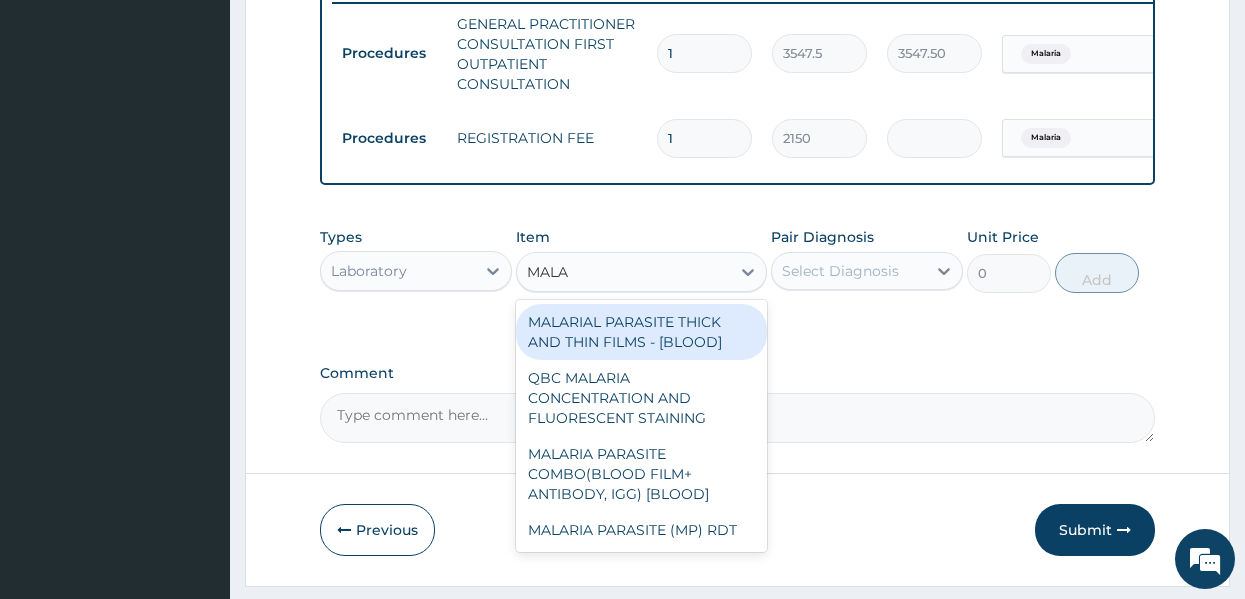 click on "MALARIAL PARASITE THICK AND THIN FILMS - [BLOOD]" at bounding box center (641, 332) 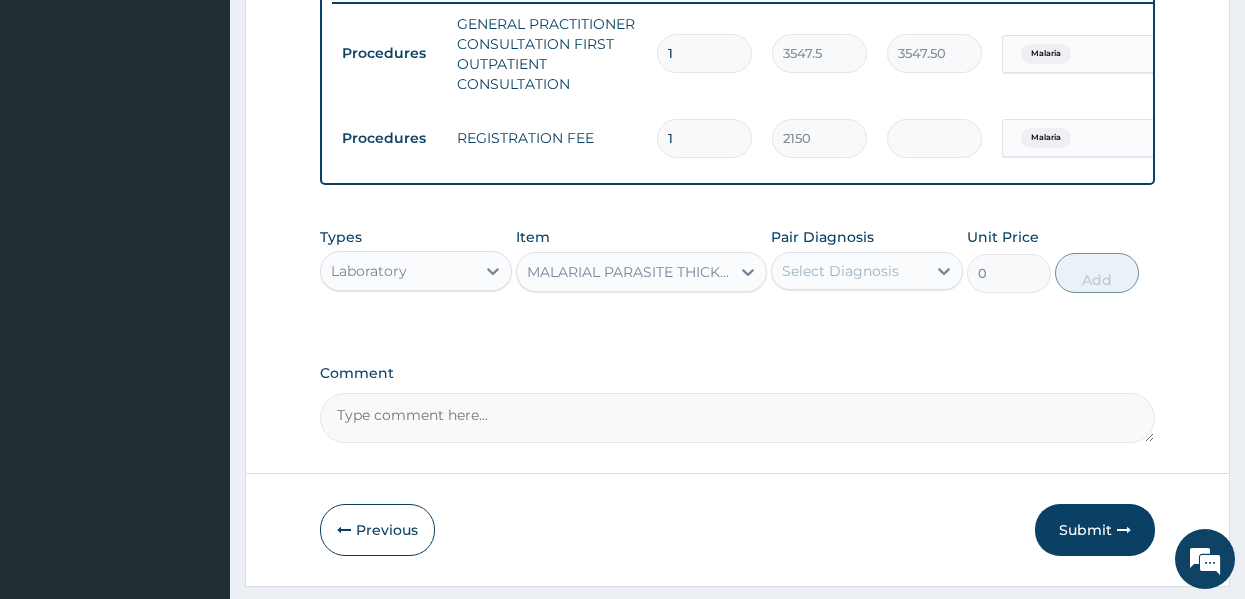 type 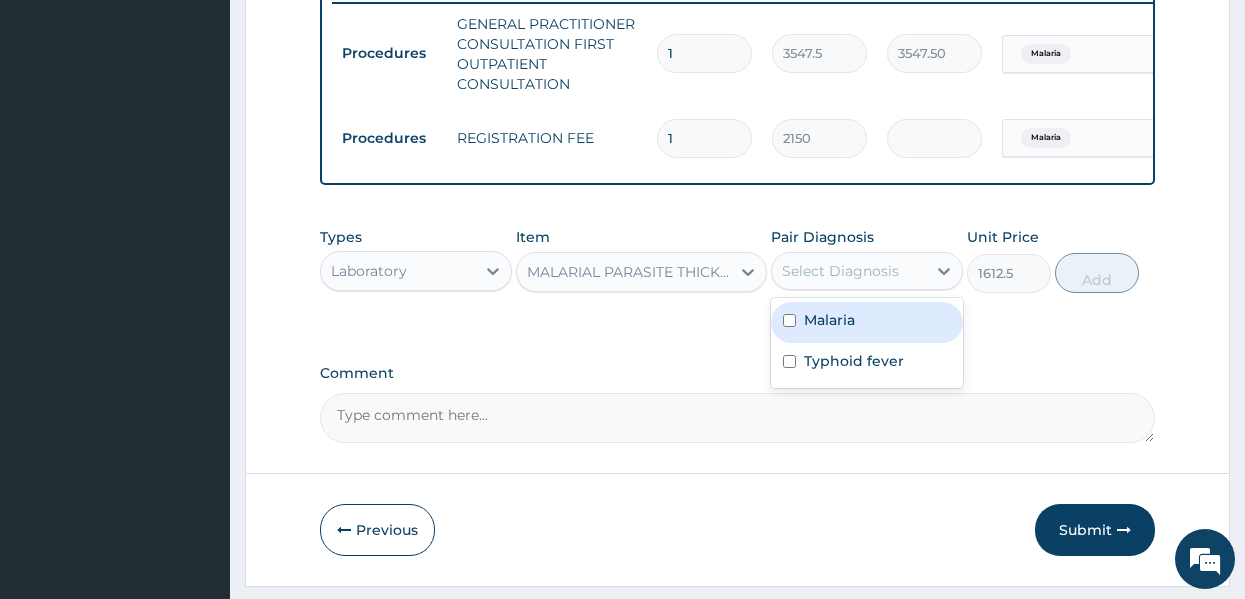 click on "Select Diagnosis" at bounding box center (840, 271) 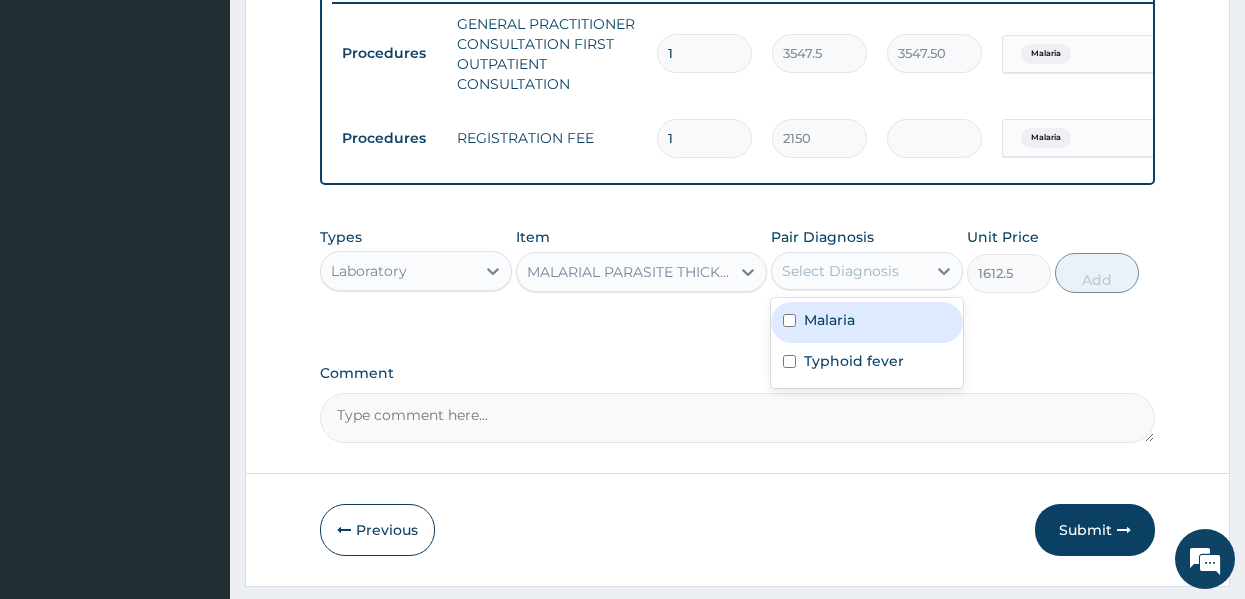 click on "Malaria" at bounding box center (829, 320) 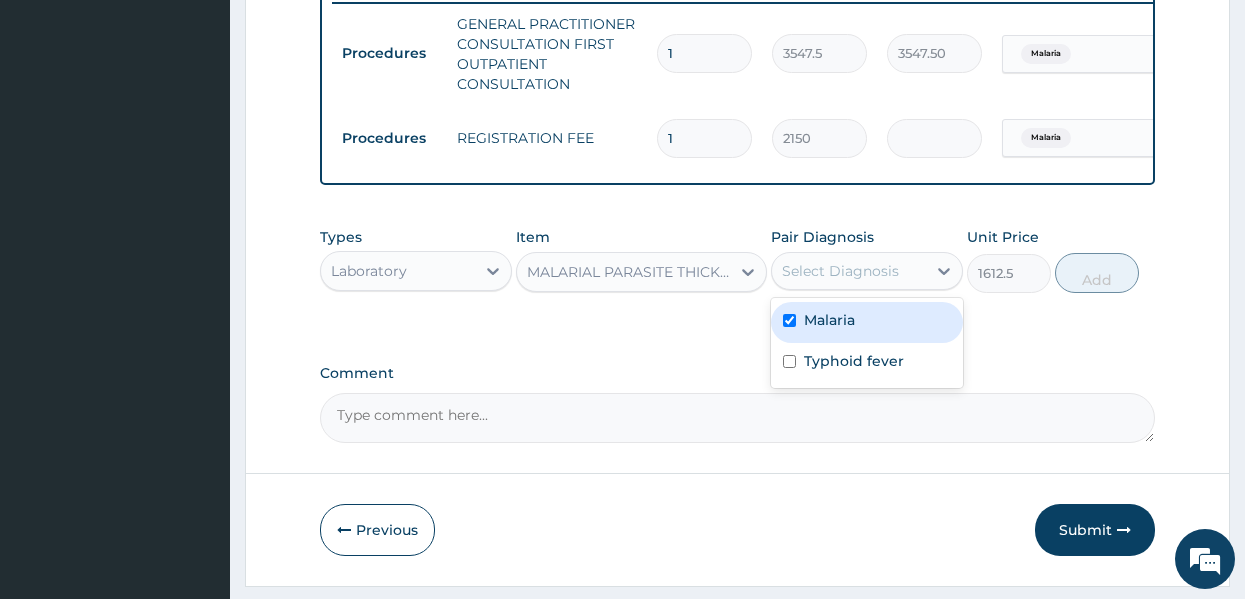checkbox on "true" 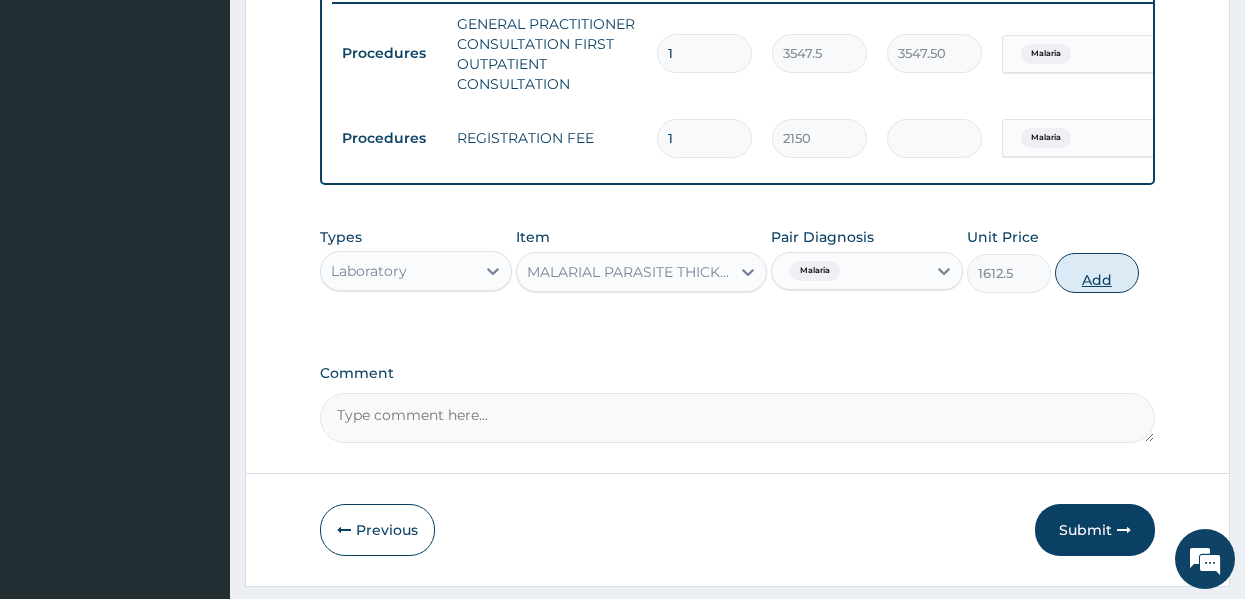 click on "Add" at bounding box center [1097, 273] 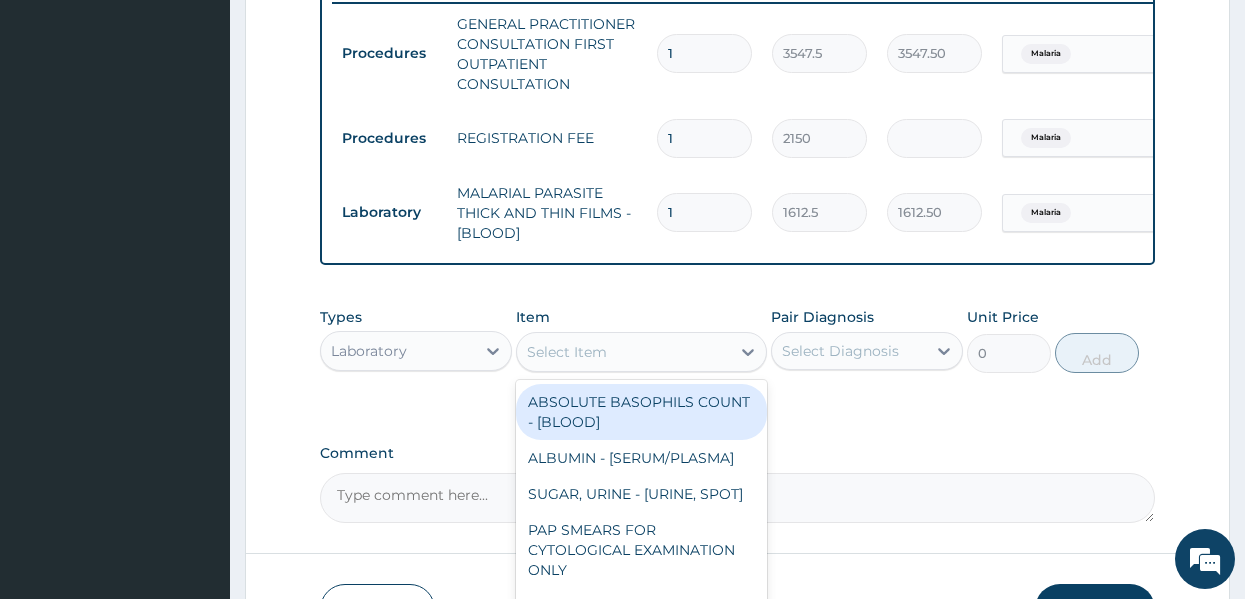 click on "Select Item" at bounding box center (641, 352) 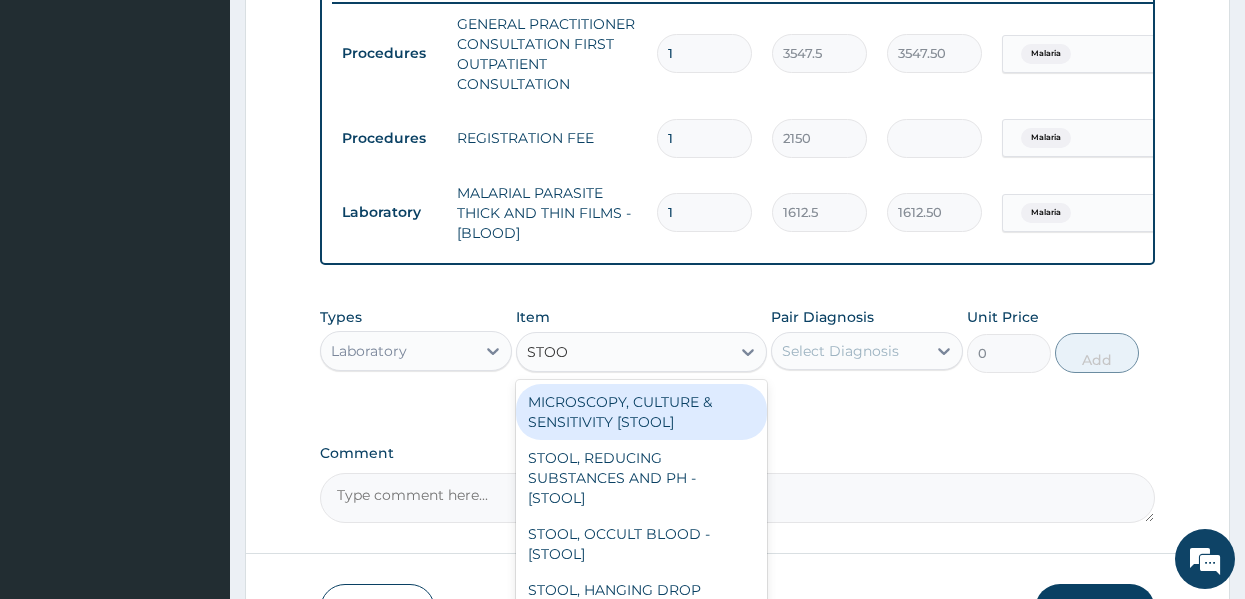 type on "STOOL" 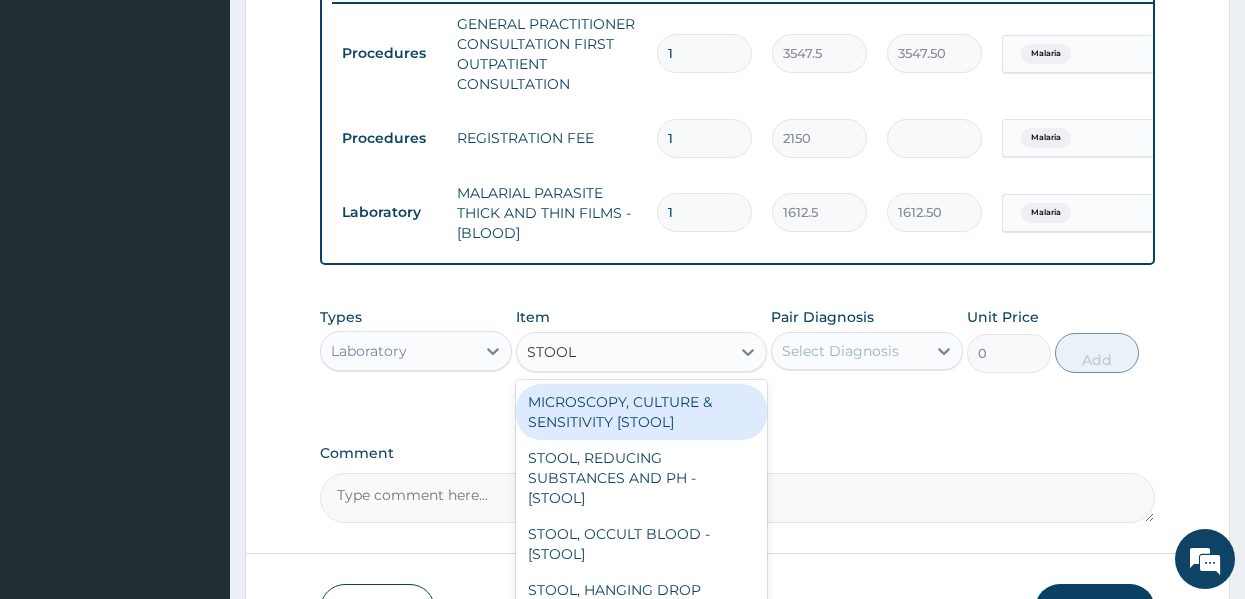 click on "MICROSCOPY, CULTURE & SENSITIVITY [STOOL]" at bounding box center (641, 412) 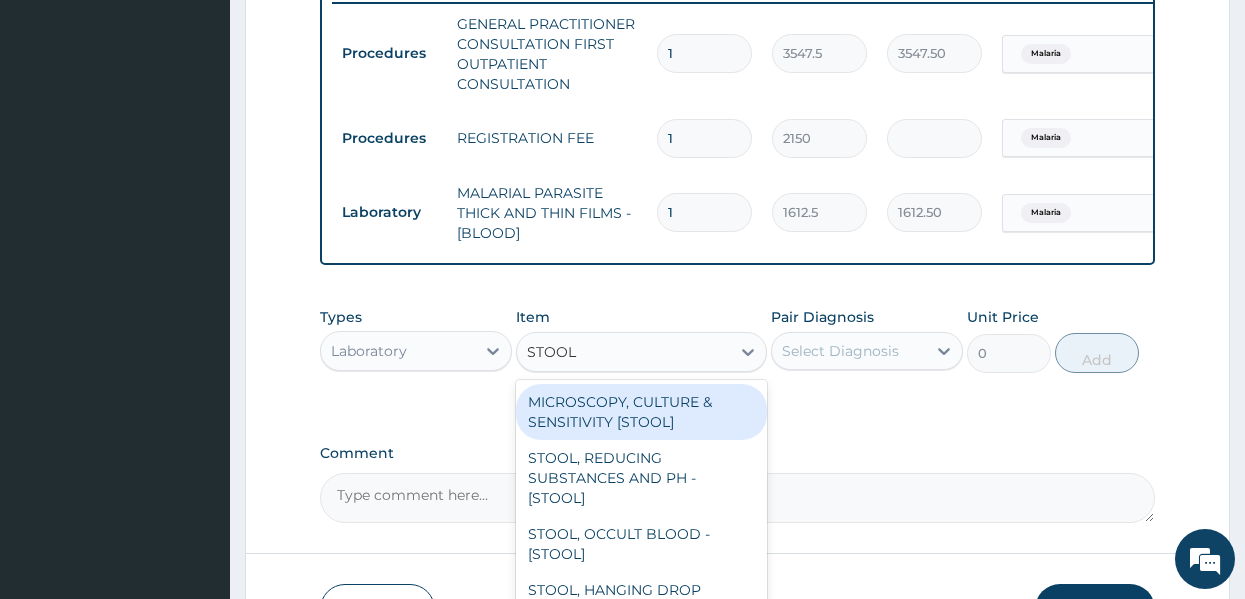 type 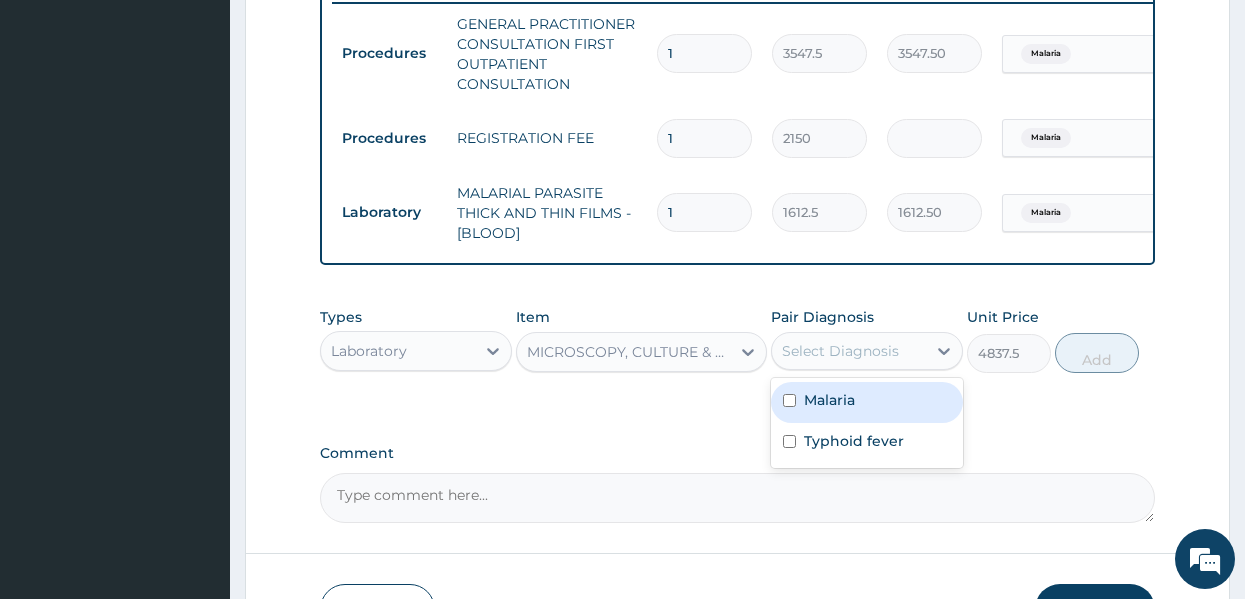 click on "Select Diagnosis" at bounding box center [840, 351] 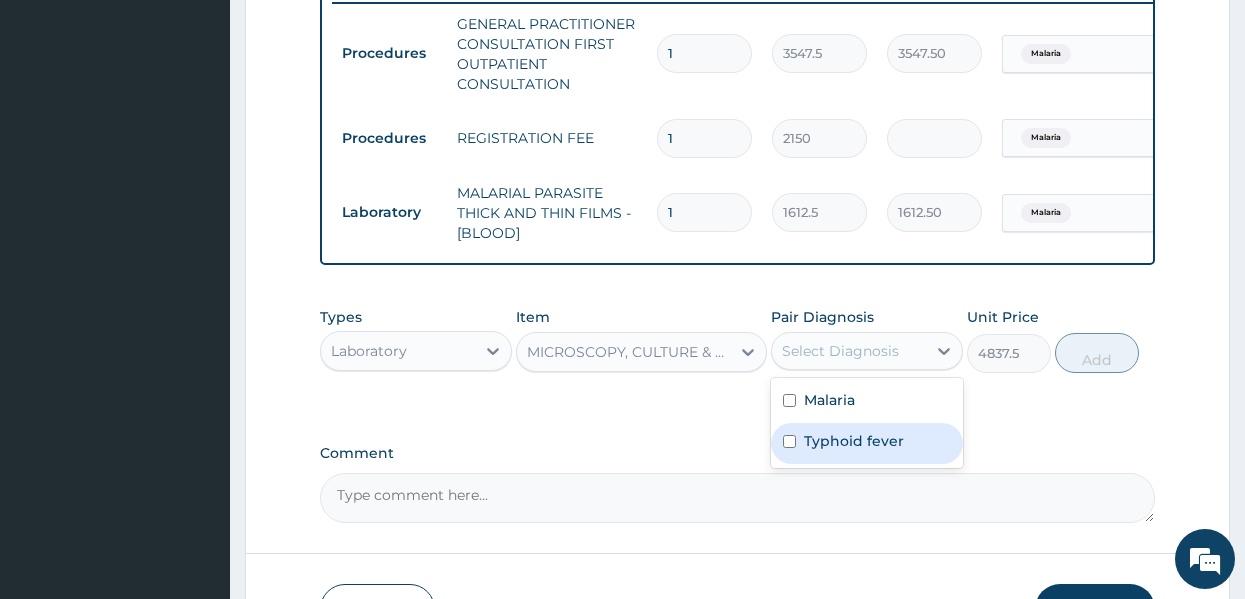 click on "Typhoid fever" at bounding box center [854, 441] 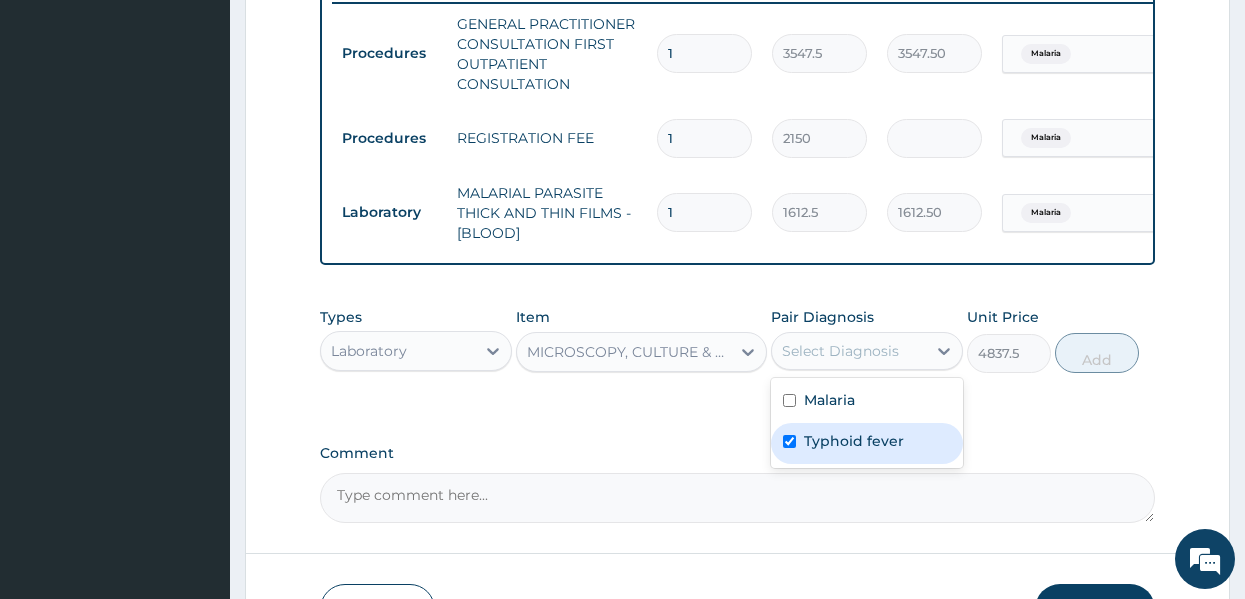 checkbox on "true" 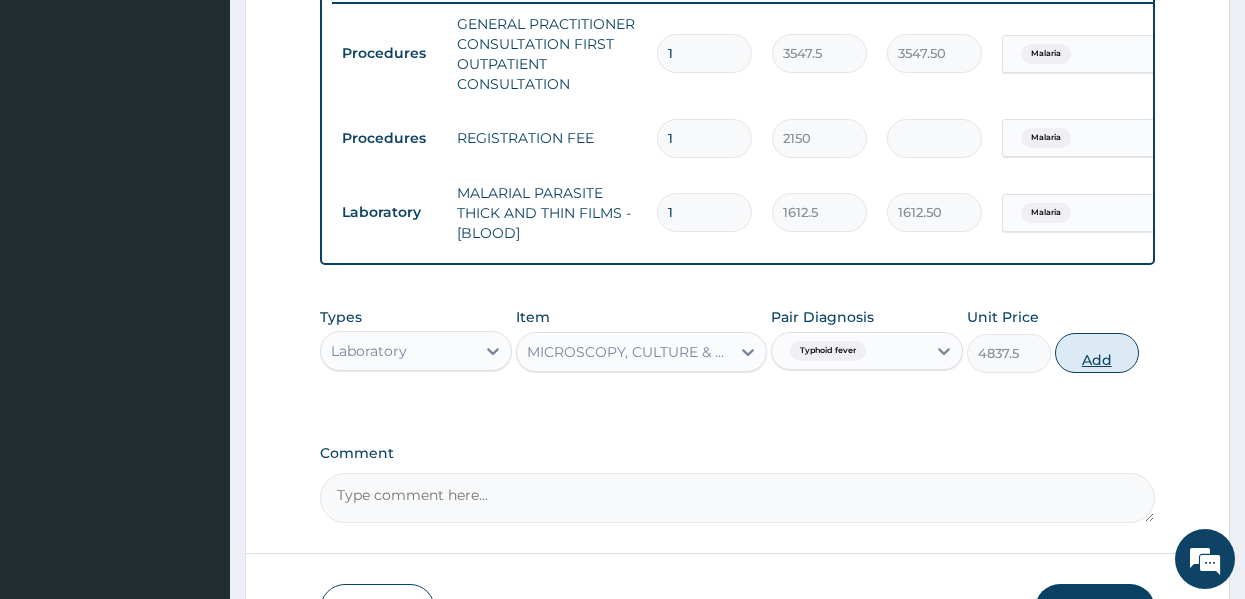click on "Add" at bounding box center [1097, 353] 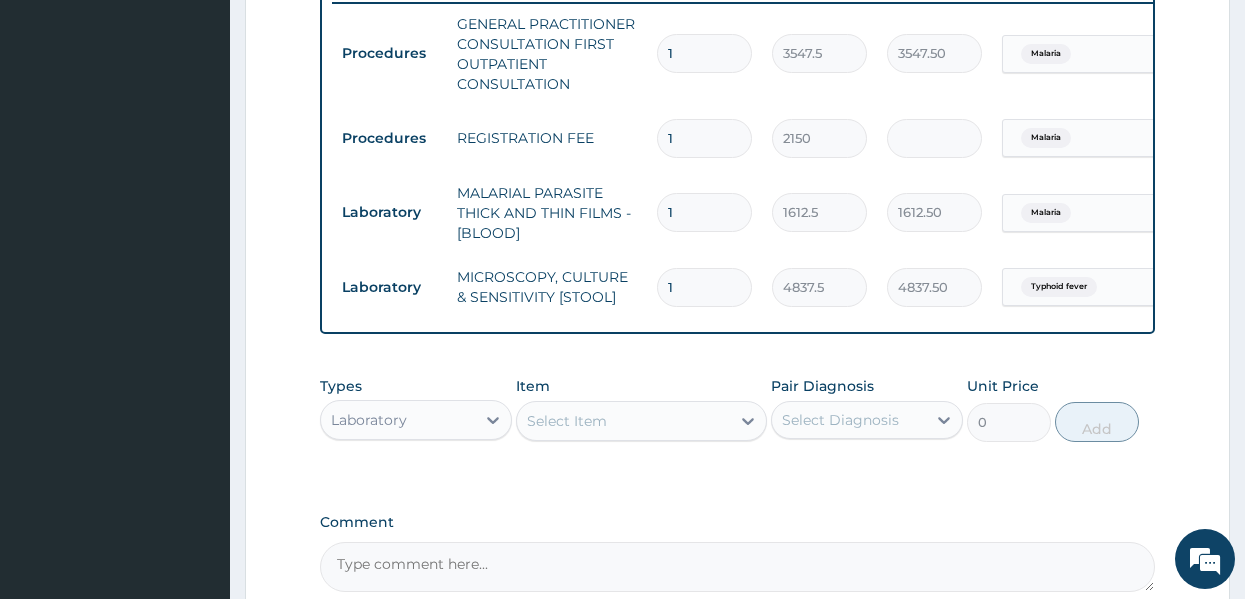 click on "Step  2  of 2 PA Code / Prescription Code Enter Code(Secondary Care Only) Encounter Date 01-07-2025 Important Notice Please enter PA codes before entering items that are not attached to a PA code   All diagnoses entered must be linked to a claim item. Diagnosis & Claim Items that are visible but inactive cannot be edited because they were imported from an already approved PA code. Diagnosis Malaria Confirmed Typhoid fever Confirmed NB: All diagnosis must be linked to a claim item Claim Items Type Name Quantity Unit Price Total Price Pair Diagnosis Actions Procedures GENERAL PRACTITIONER CONSULTATION FIRST OUTPATIENT CONSULTATION 1 3547.5 3547.50 Malaria Delete Procedures REGISTRATION FEE 1 2150 2150.00 Malaria Delete Laboratory MALARIAL PARASITE THICK AND THIN FILMS - [BLOOD] 1 1612.5 1612.50 Malaria Delete Laboratory MICROSCOPY, CULTURE & SENSITIVITY [STOOL] 1 4837.5 4837.50 Typhoid fever Delete Types Laboratory Item Select Item Pair Diagnosis Select Diagnosis Unit Price 0 Add Comment     Previous   Submit" at bounding box center [737, 23] 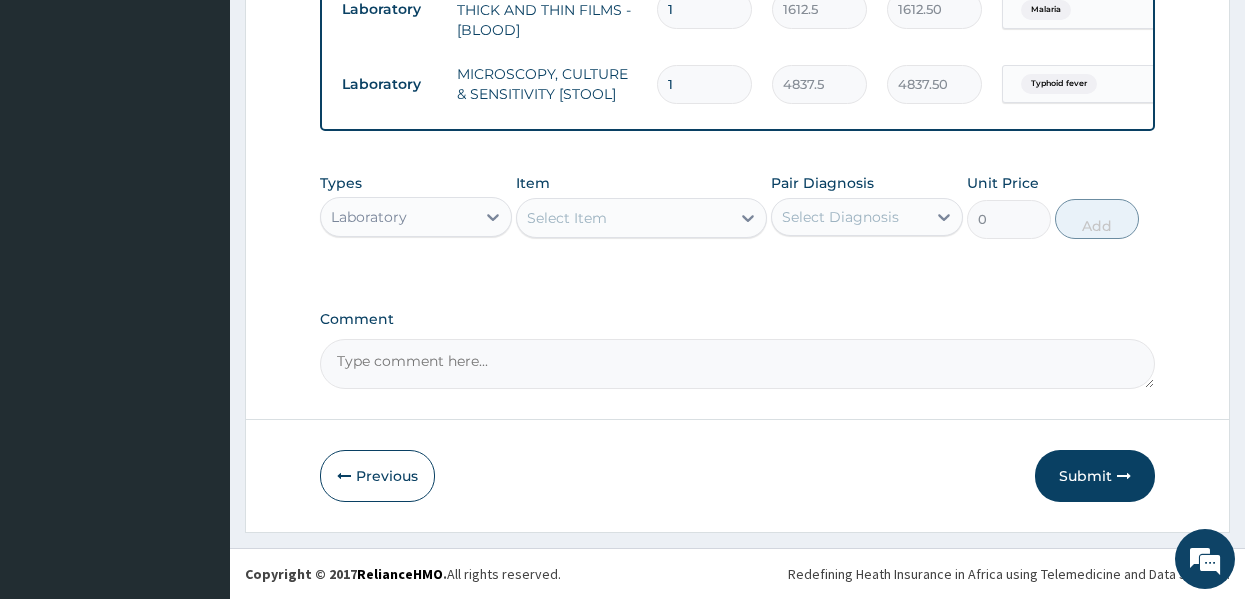 scroll, scrollTop: 1012, scrollLeft: 0, axis: vertical 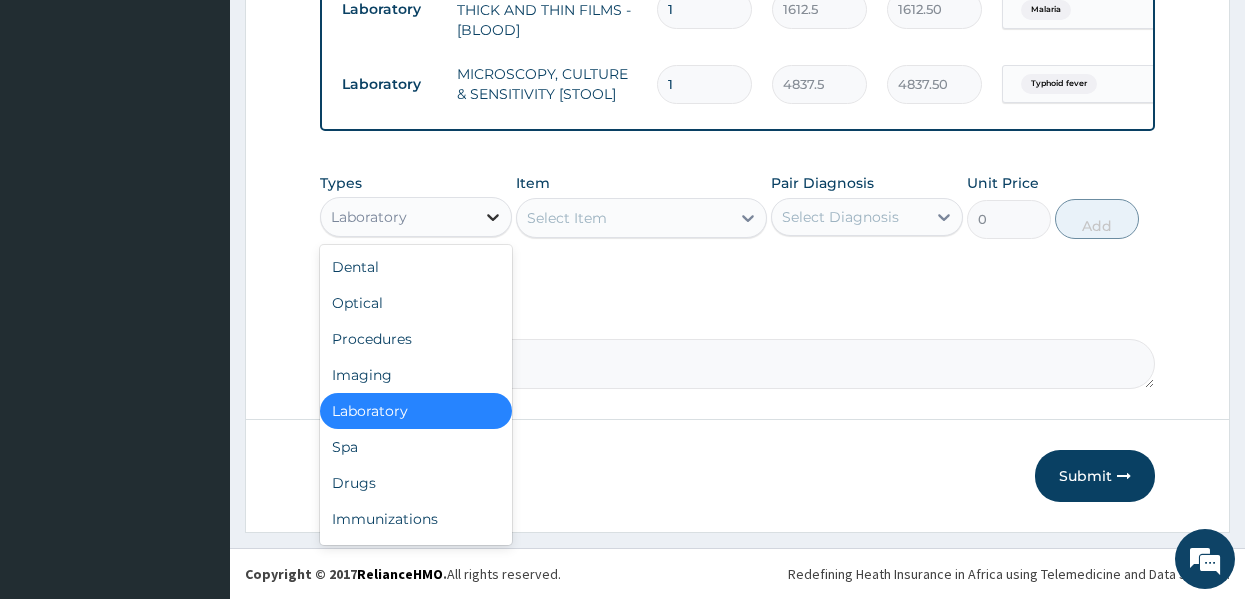 click 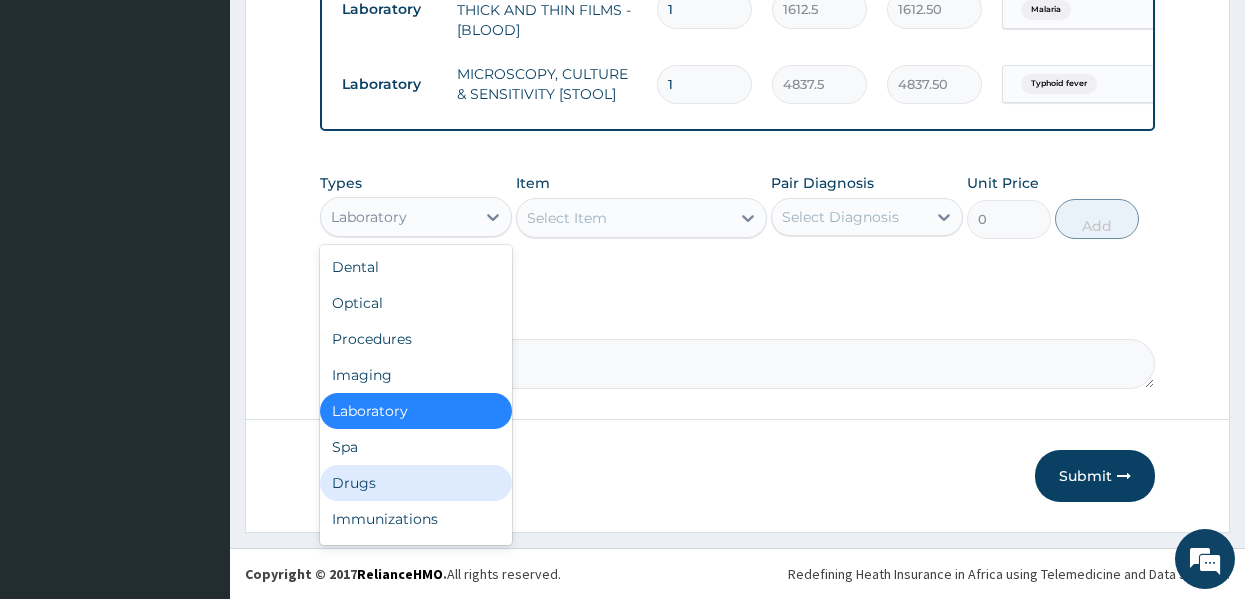 click on "Drugs" at bounding box center (416, 483) 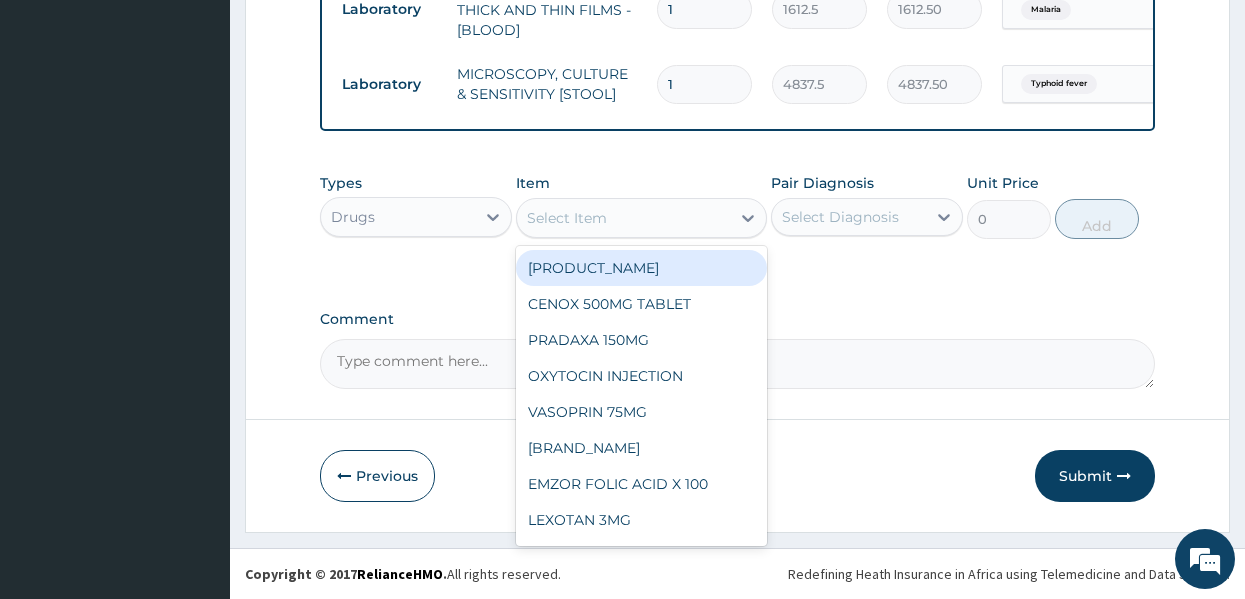 click on "Select Item" at bounding box center (623, 218) 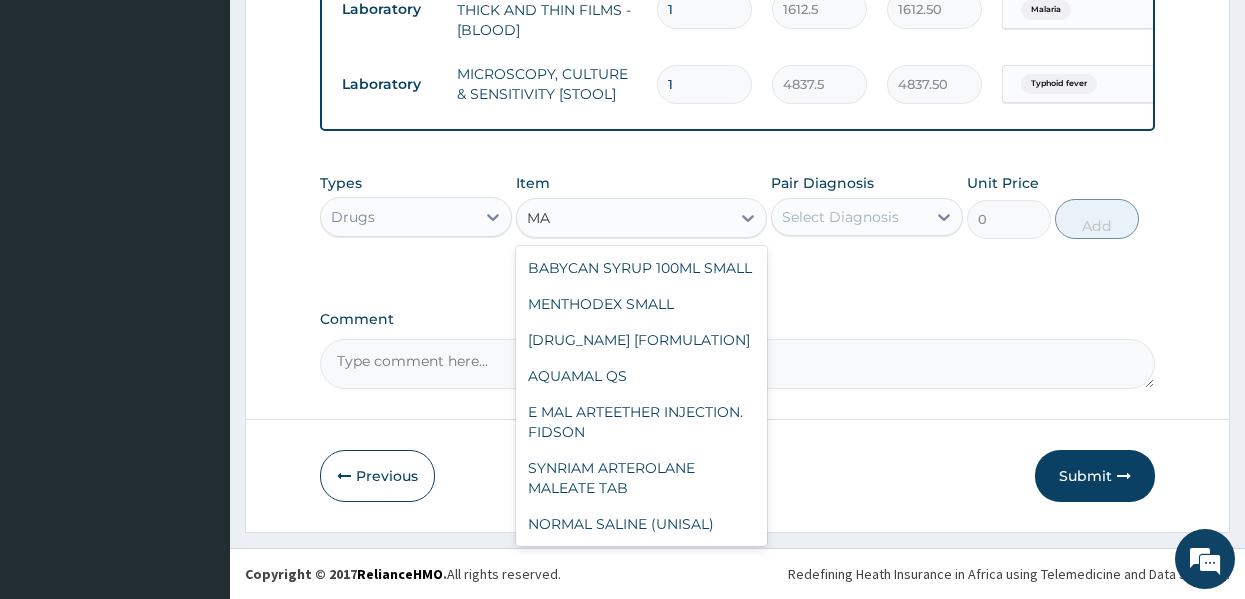 type on "M" 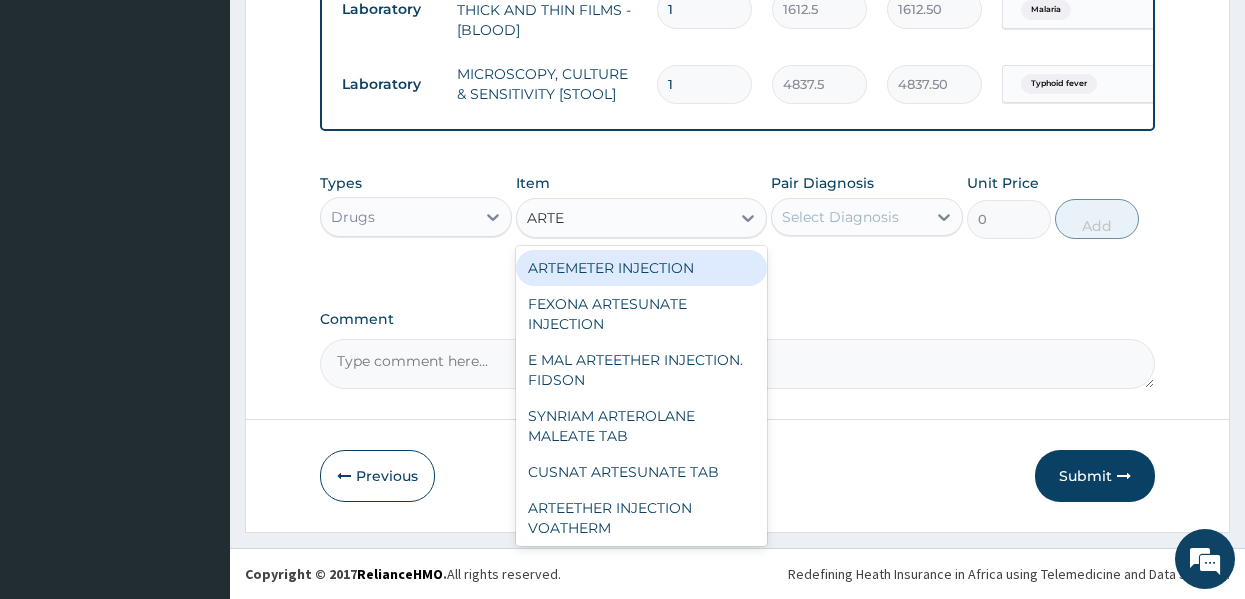 type on "ARTEE" 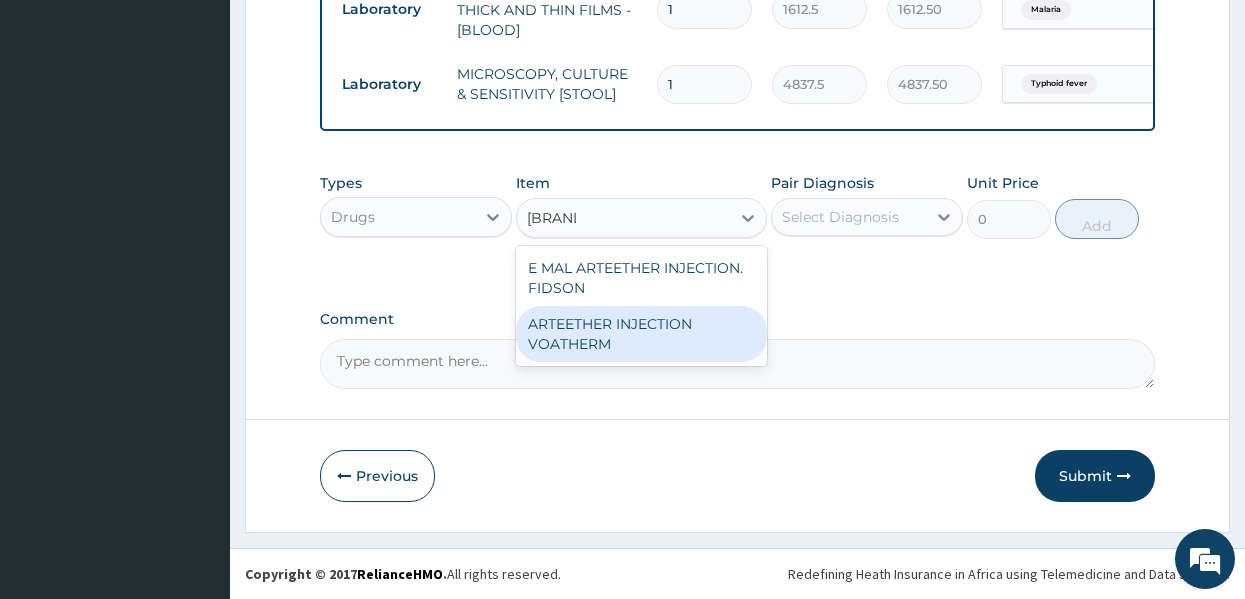 click on "ARTEETHER INJECTION VOATHERM" at bounding box center (641, 334) 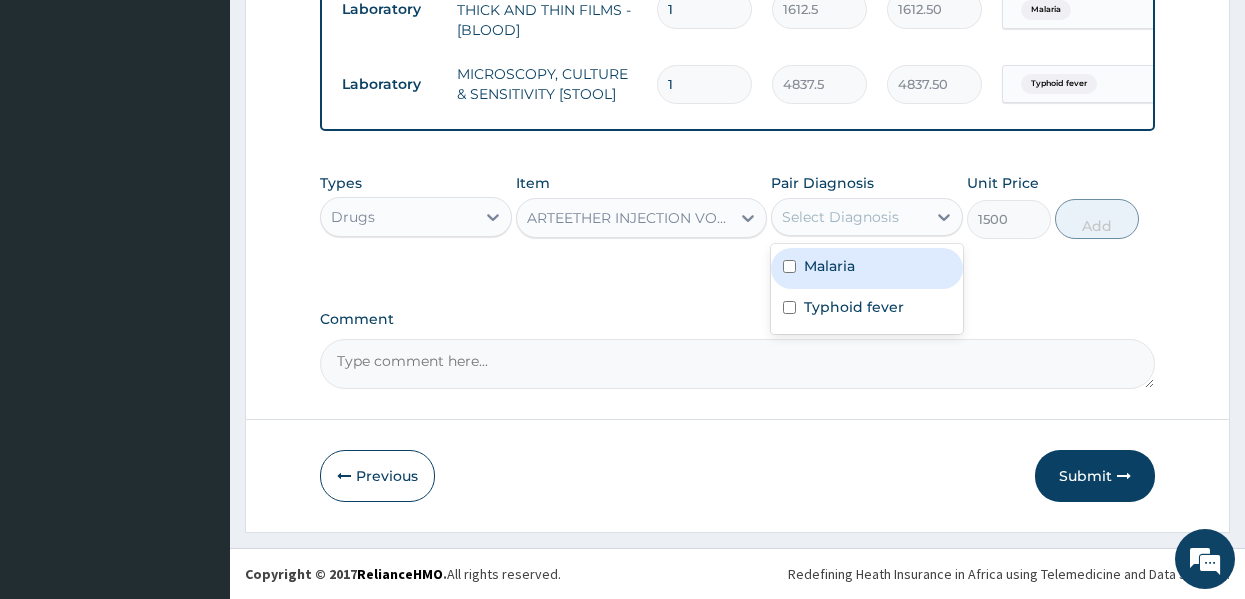 click on "Select Diagnosis" at bounding box center (867, 217) 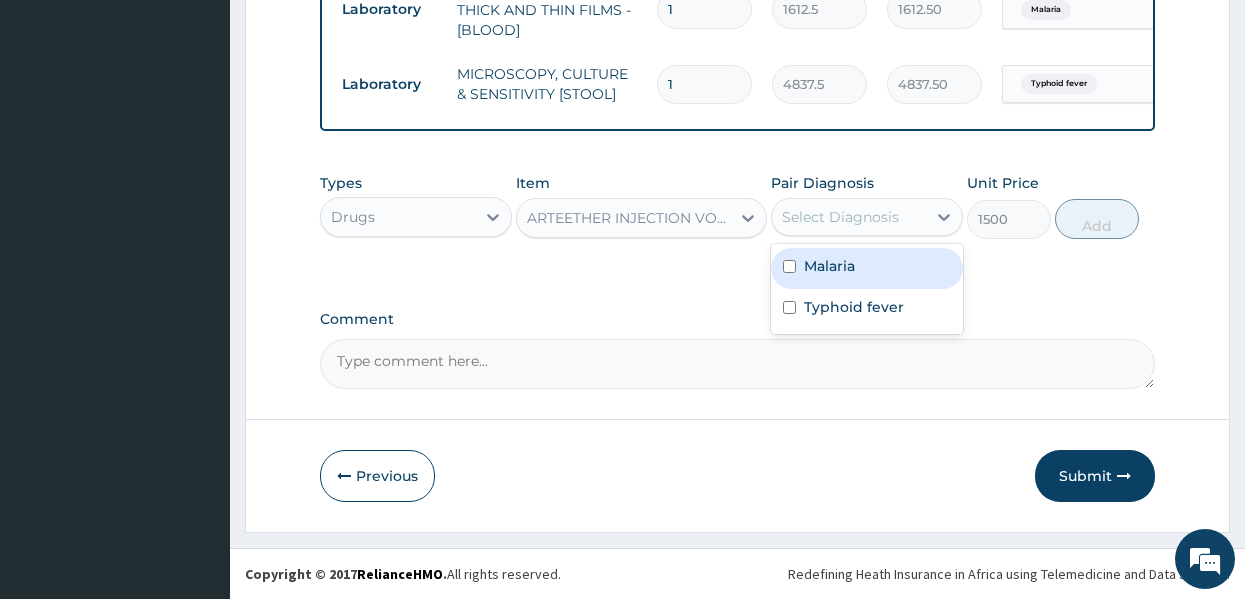 click on "Malaria" at bounding box center [829, 266] 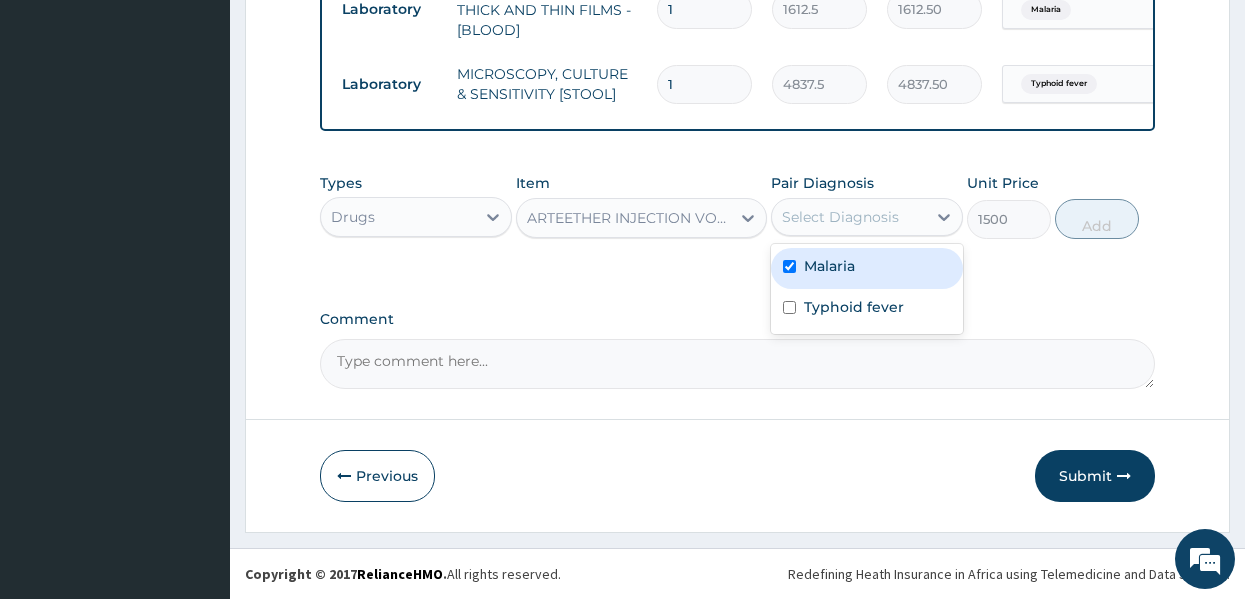 checkbox on "true" 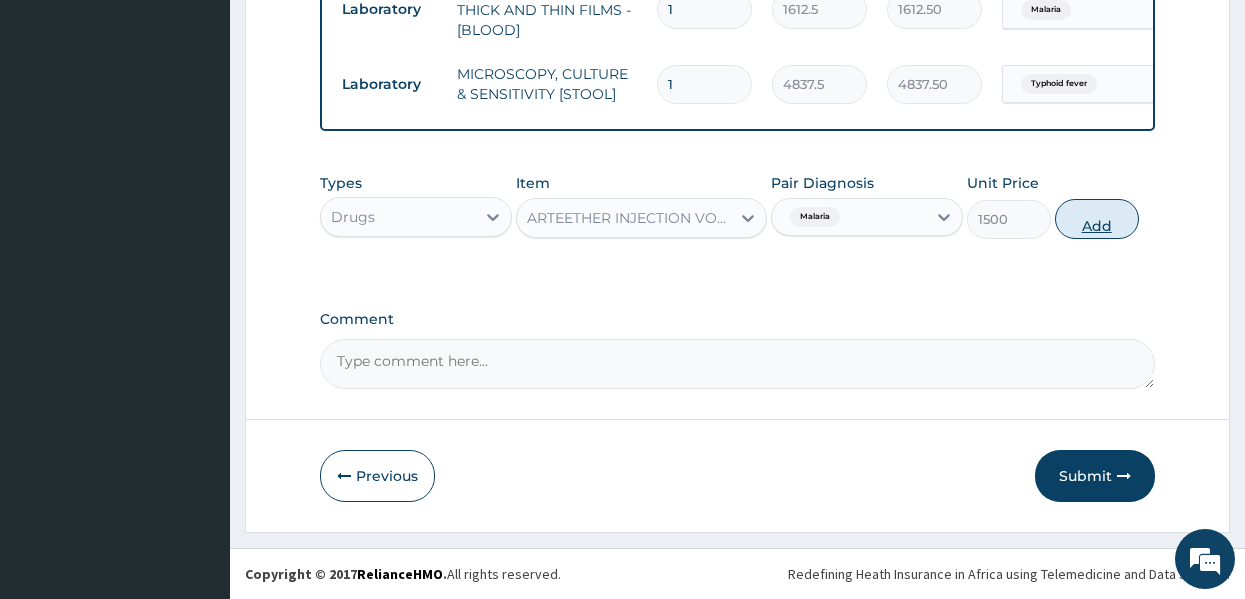 click on "Add" at bounding box center [1097, 219] 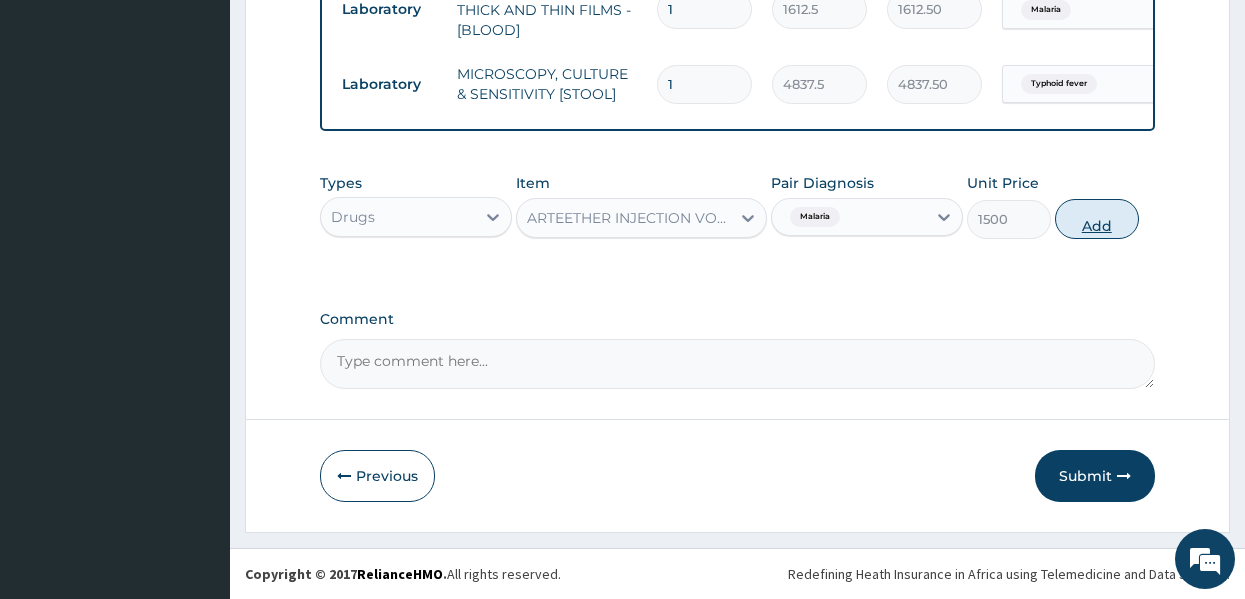 type on "0" 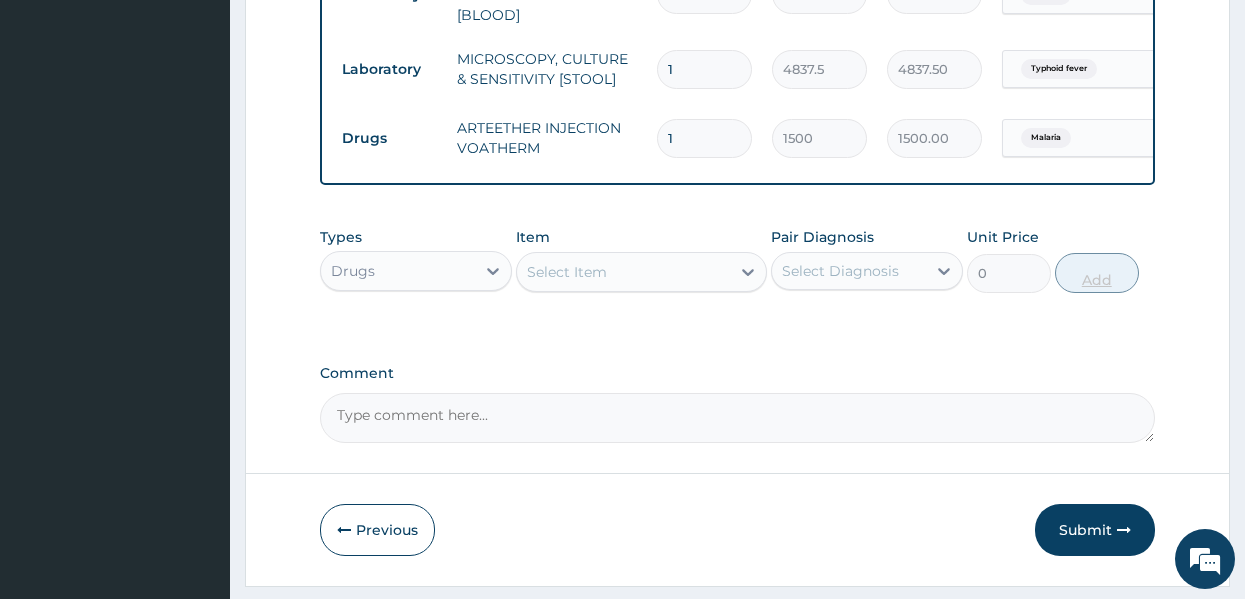type 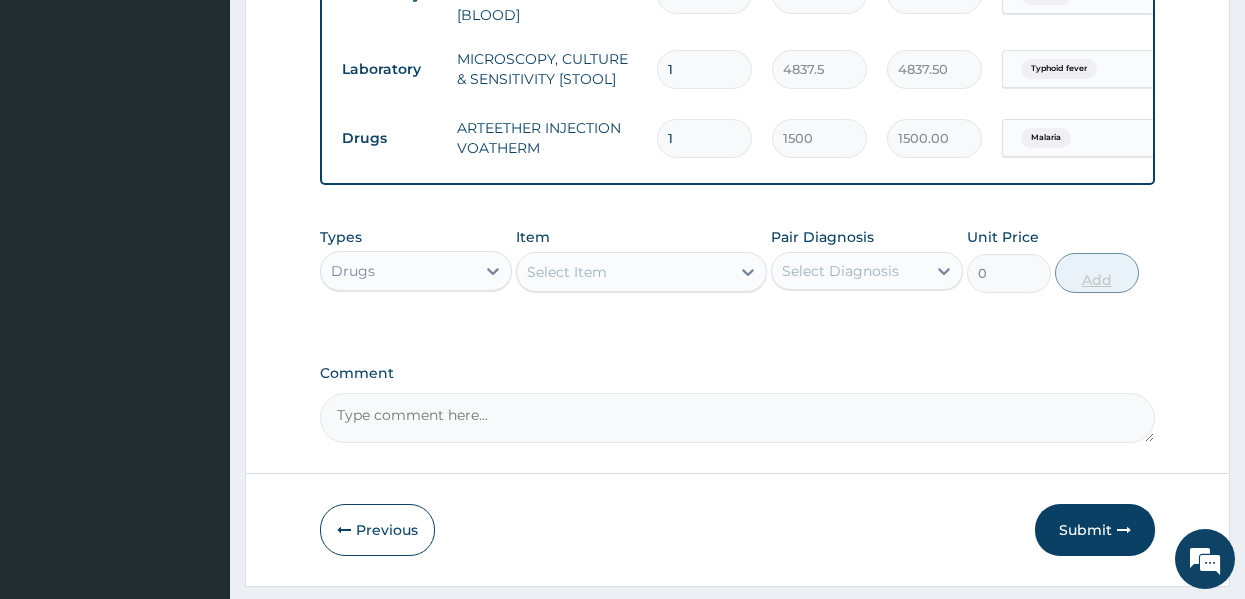 type on "0.00" 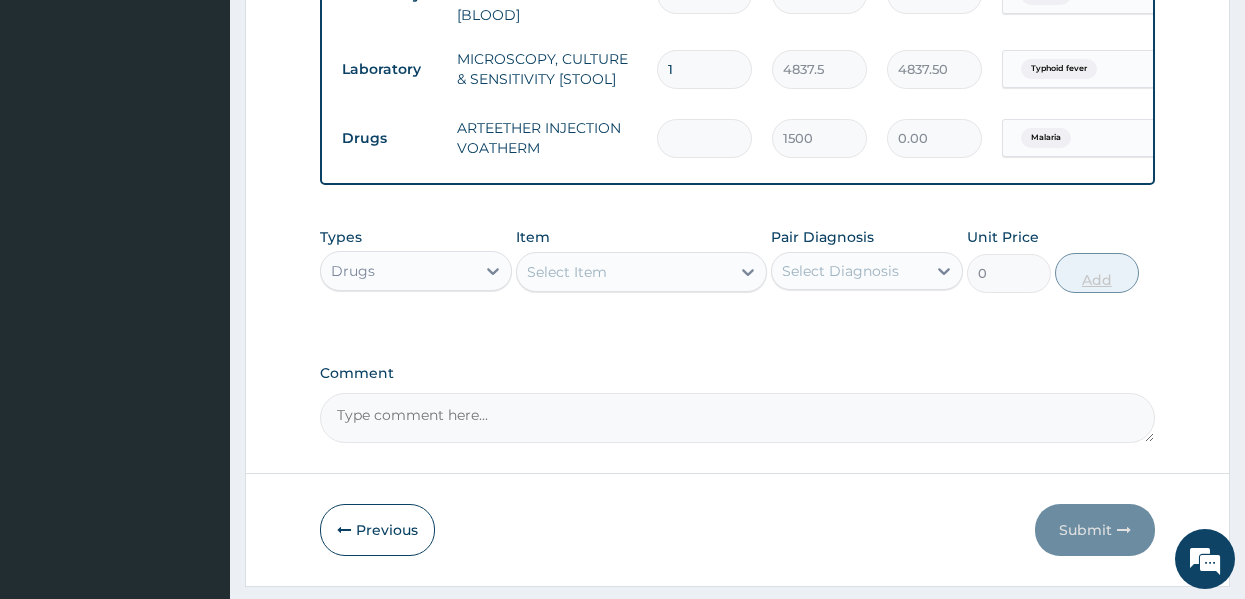 type on "3" 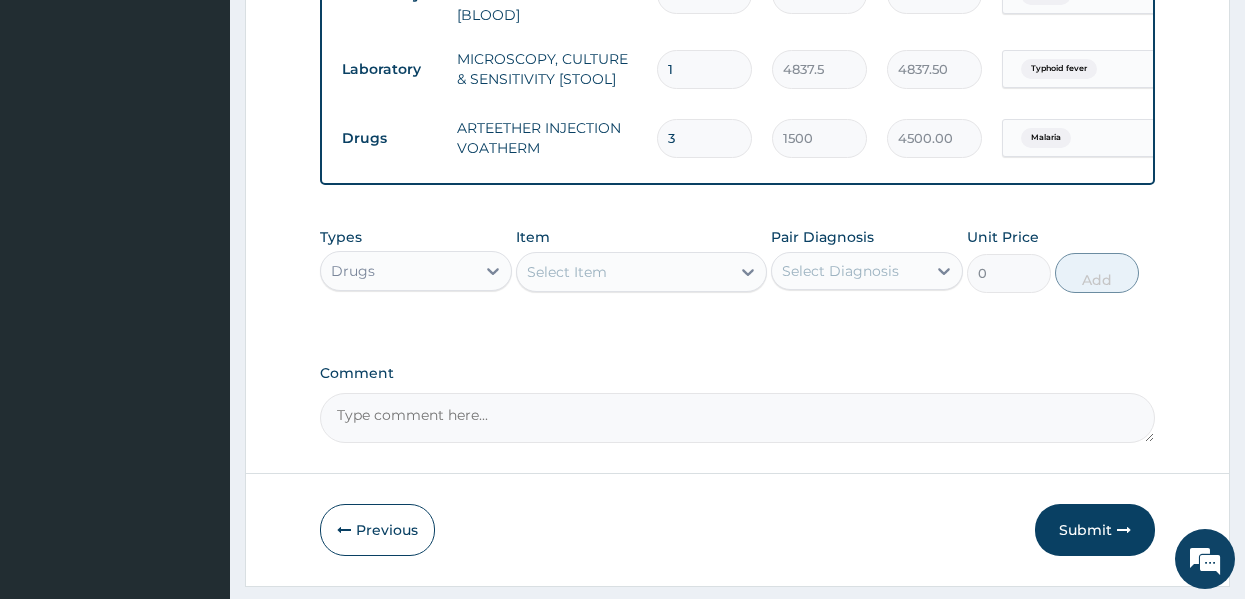type on "3" 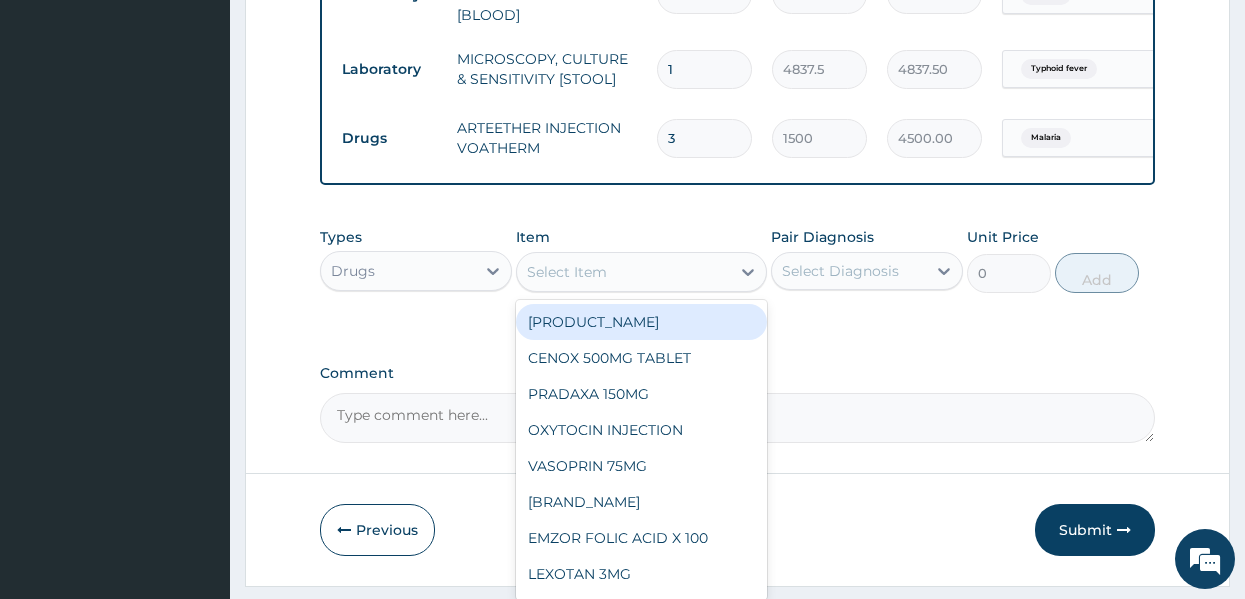 click on "Select Item" at bounding box center (623, 272) 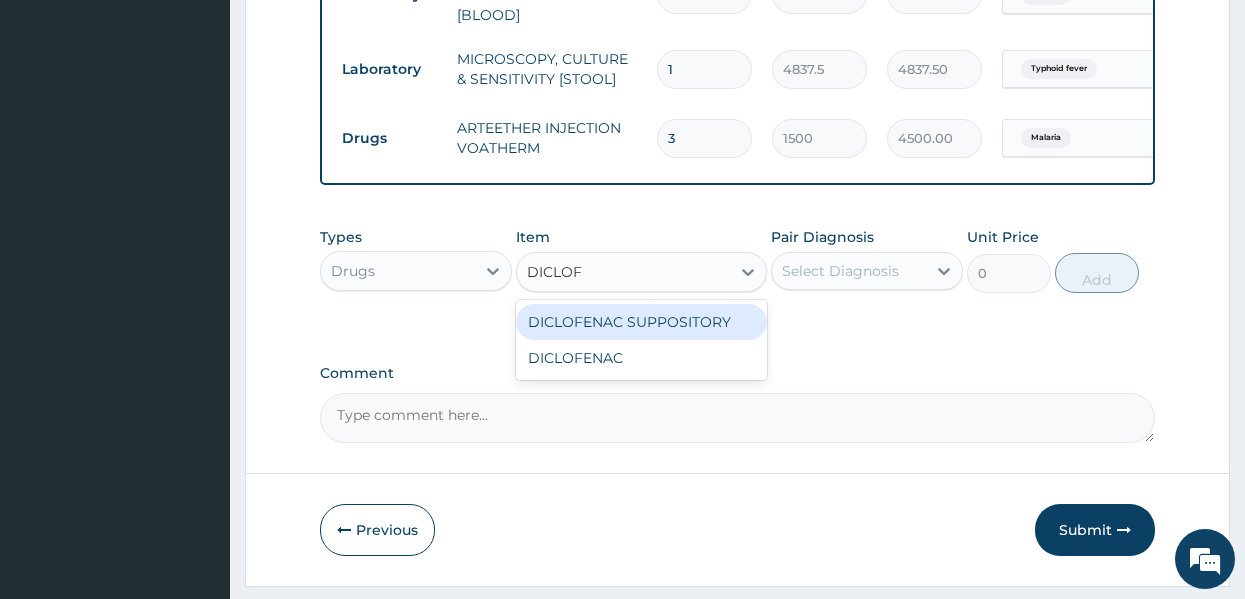 type on "DICLOFE" 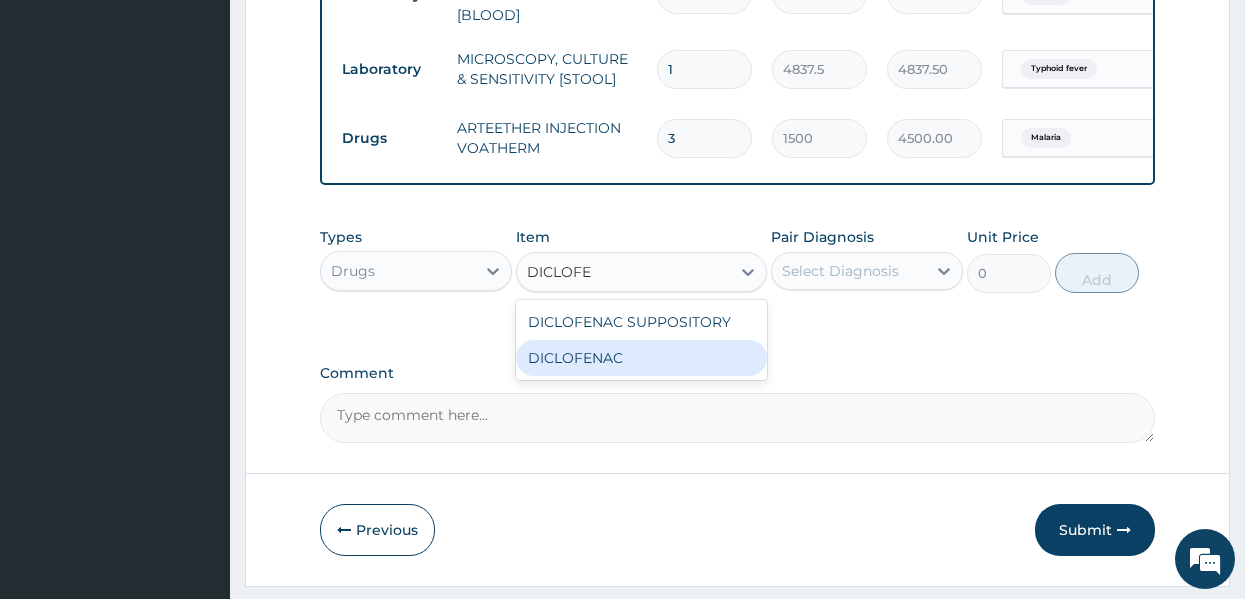 click on "DICLOFENAC" at bounding box center [641, 358] 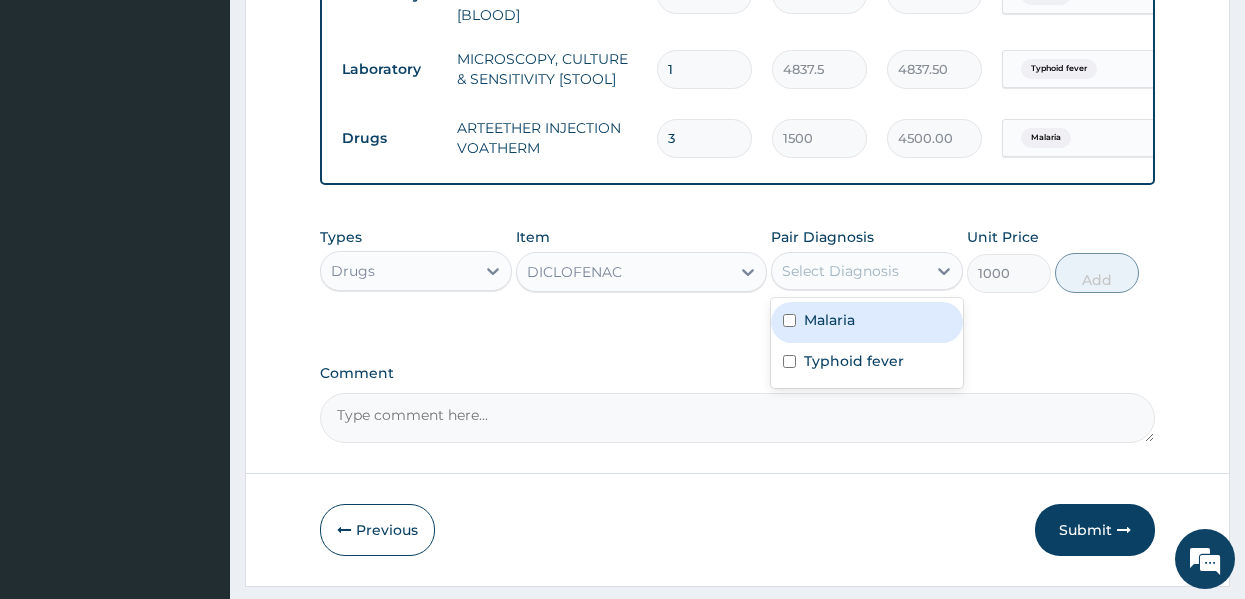 click on "Select Diagnosis" at bounding box center (840, 271) 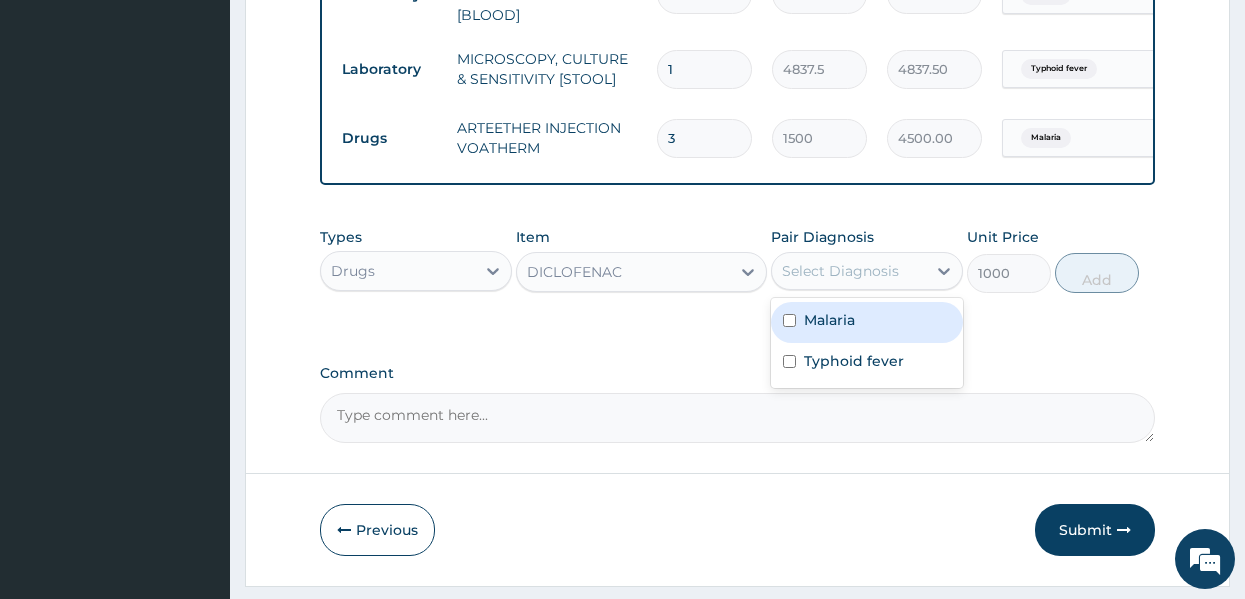 click on "Malaria" at bounding box center (829, 320) 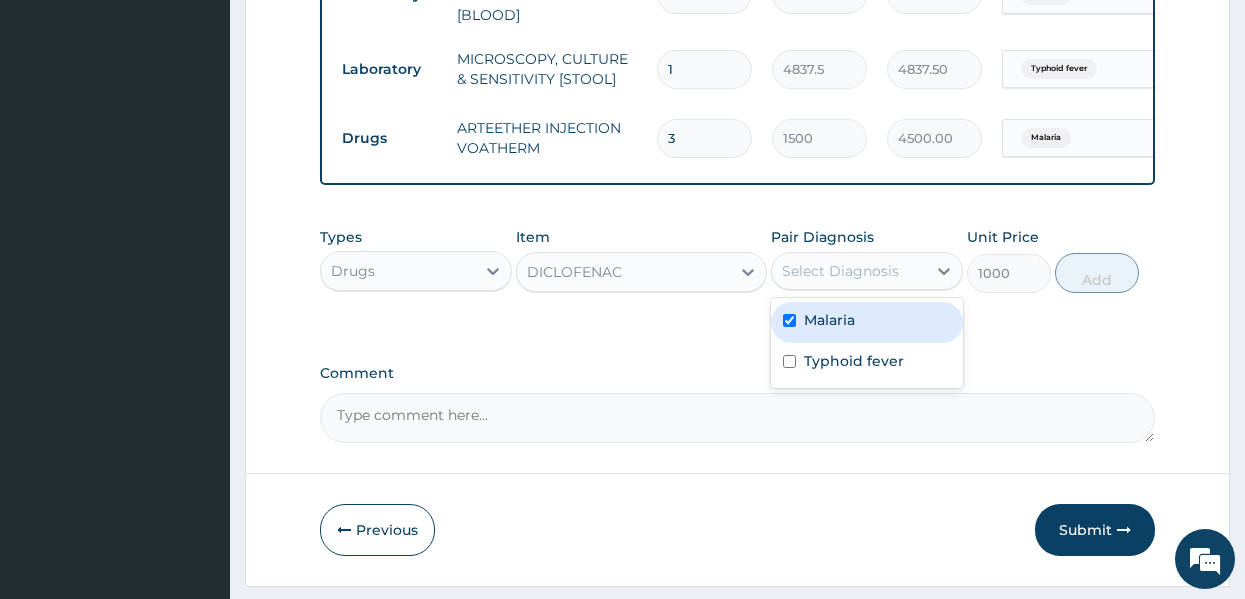 checkbox on "true" 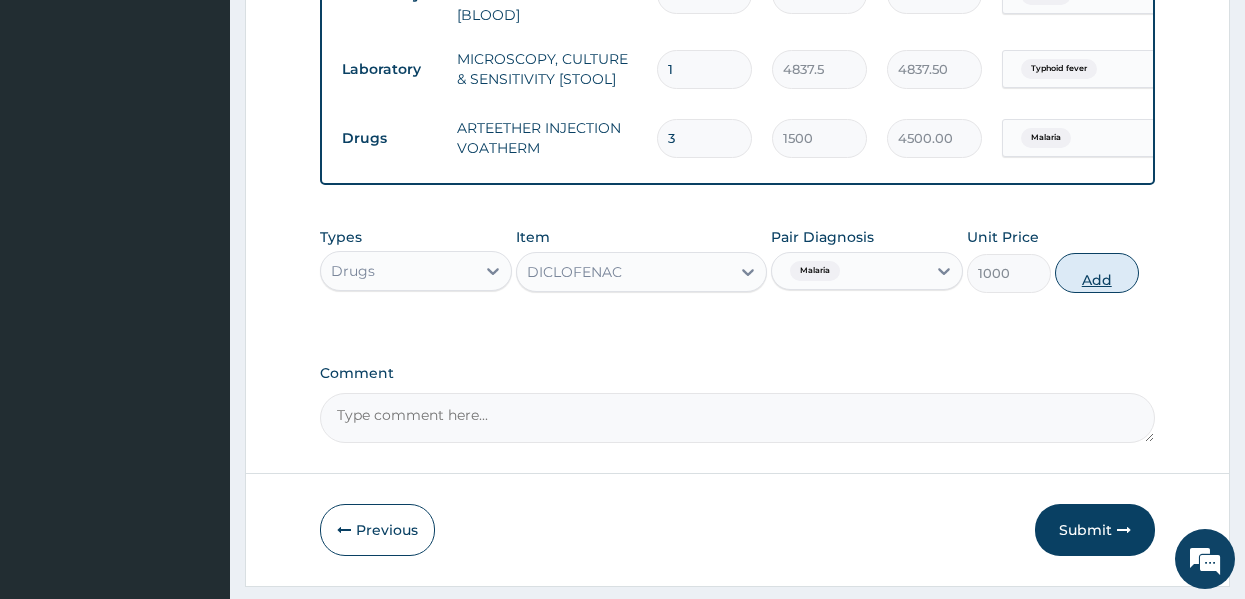 click on "Add" at bounding box center (1097, 273) 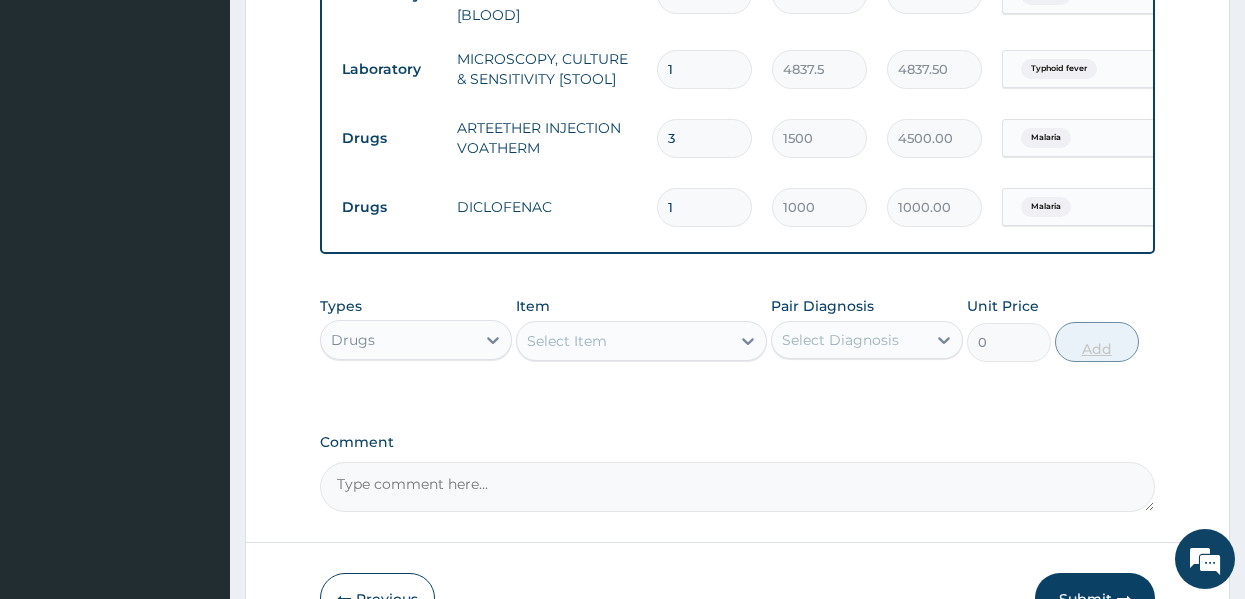 type 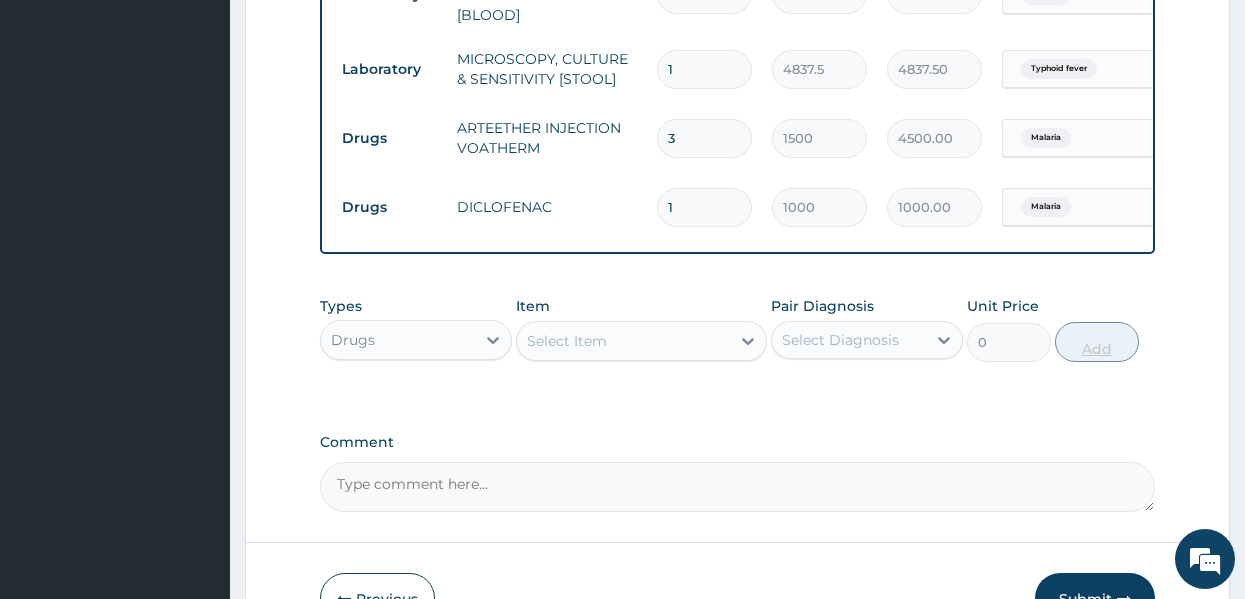 type on "0.00" 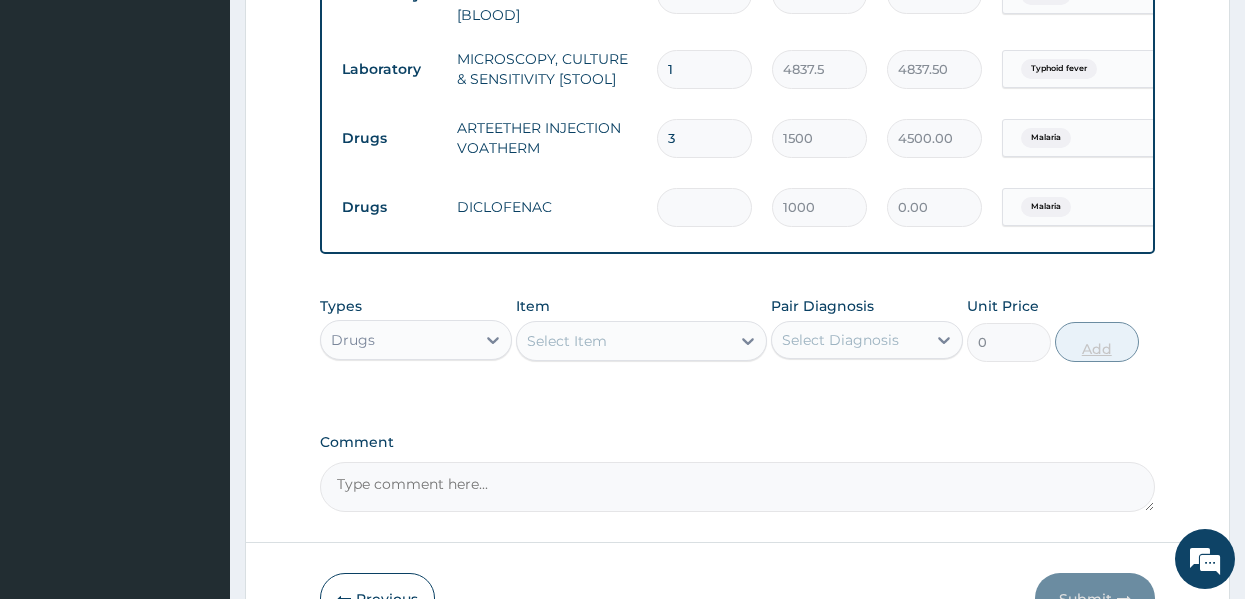 type on "3" 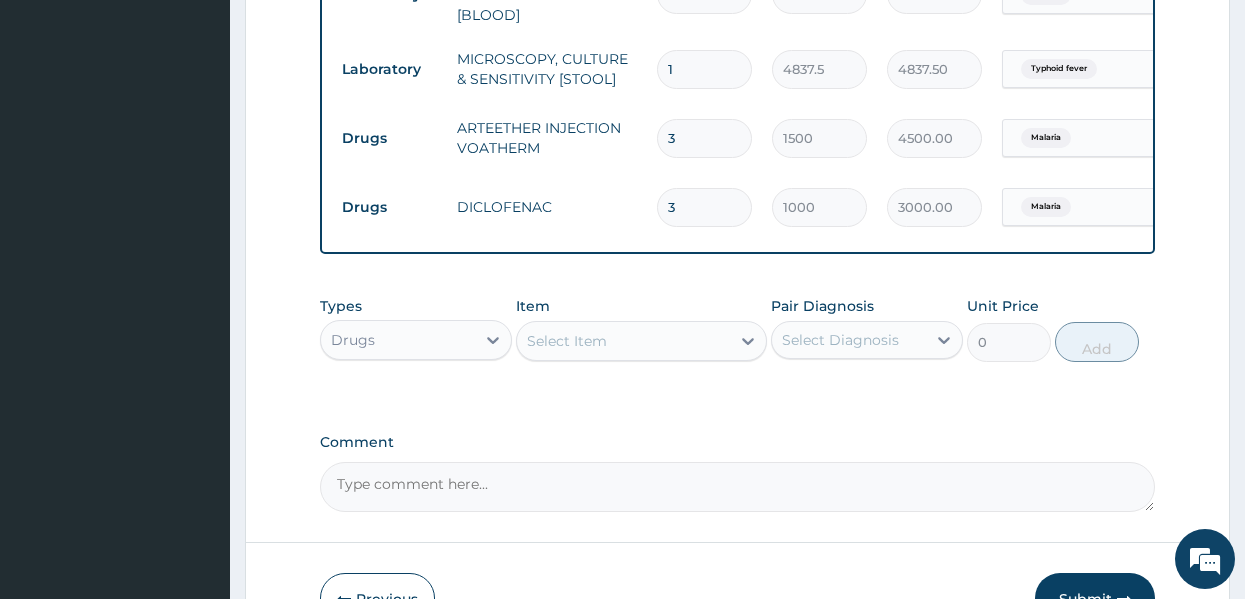 type on "3" 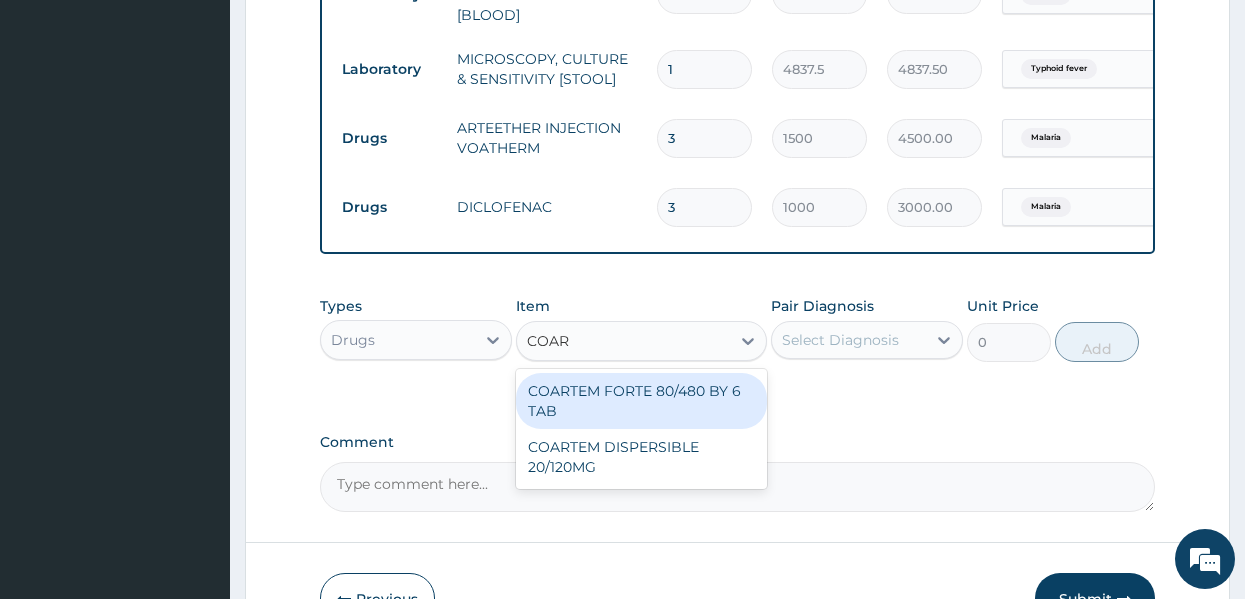 type on "COART" 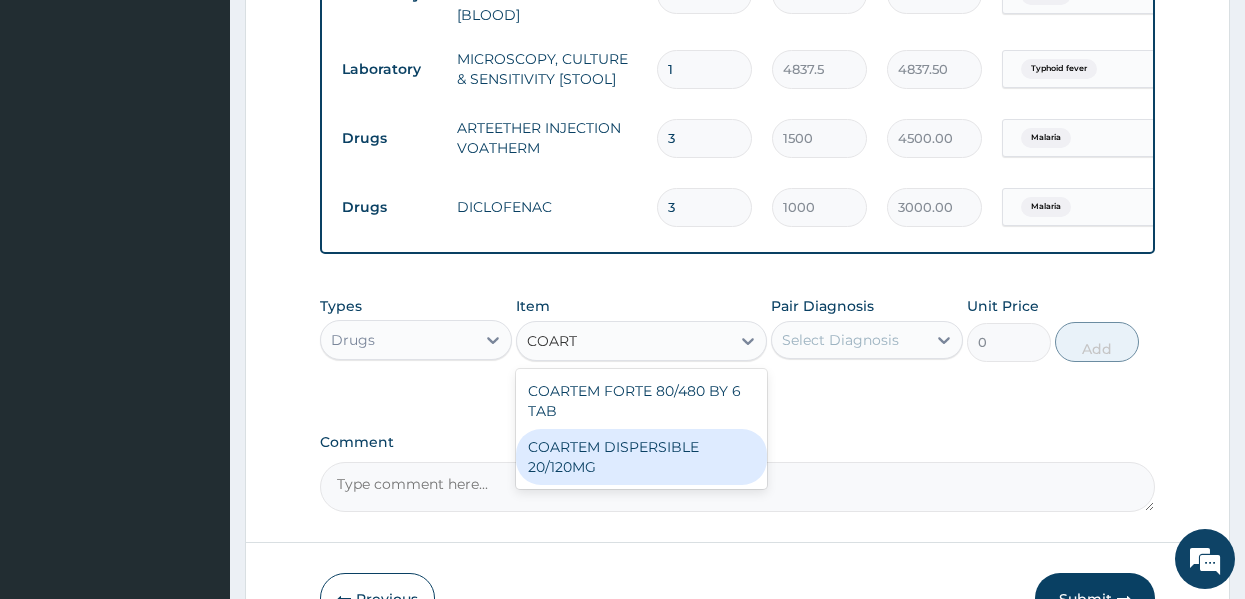 click on "COARTEM DISPERSIBLE 20/120MG" at bounding box center [641, 457] 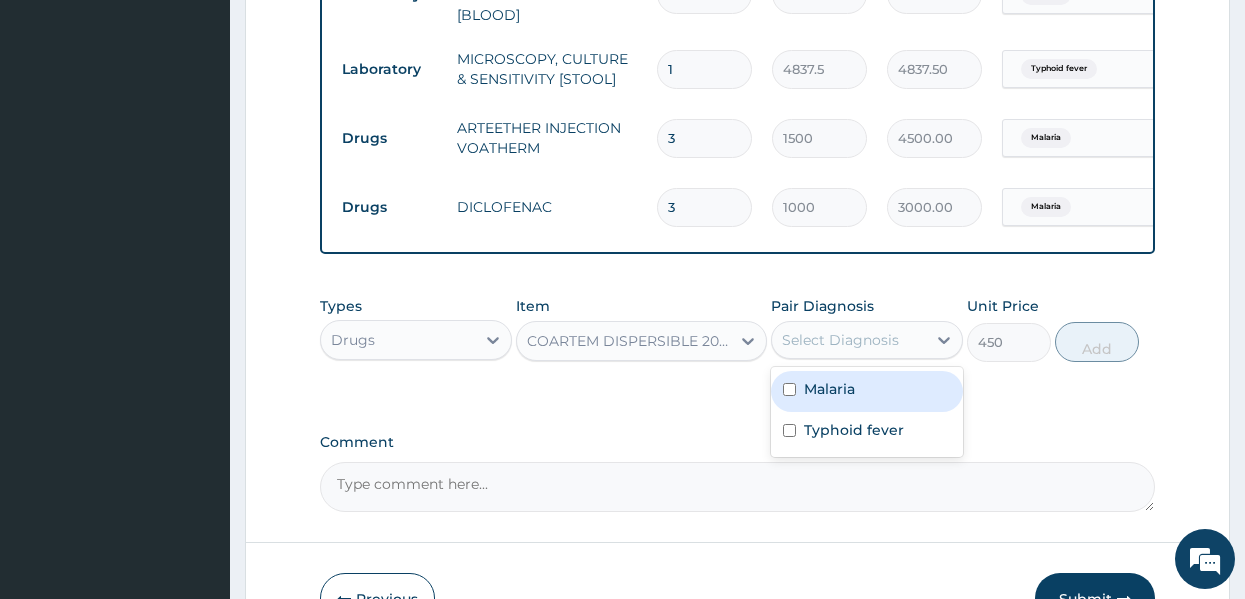 click on "Select Diagnosis" at bounding box center (849, 340) 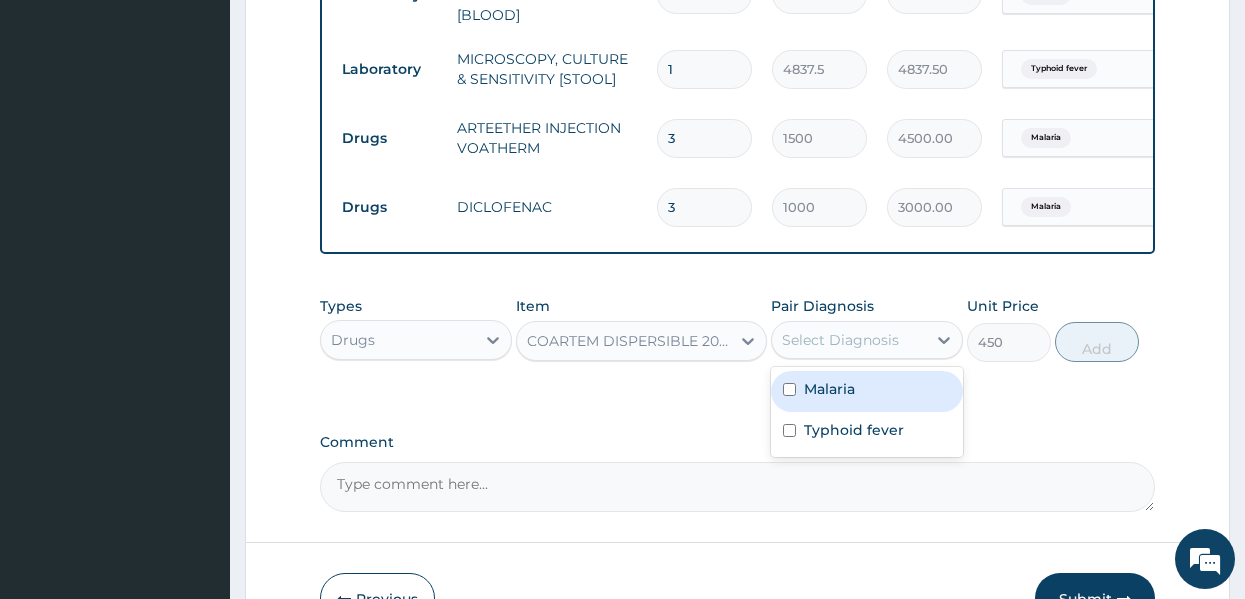 click on "Malaria" at bounding box center (829, 389) 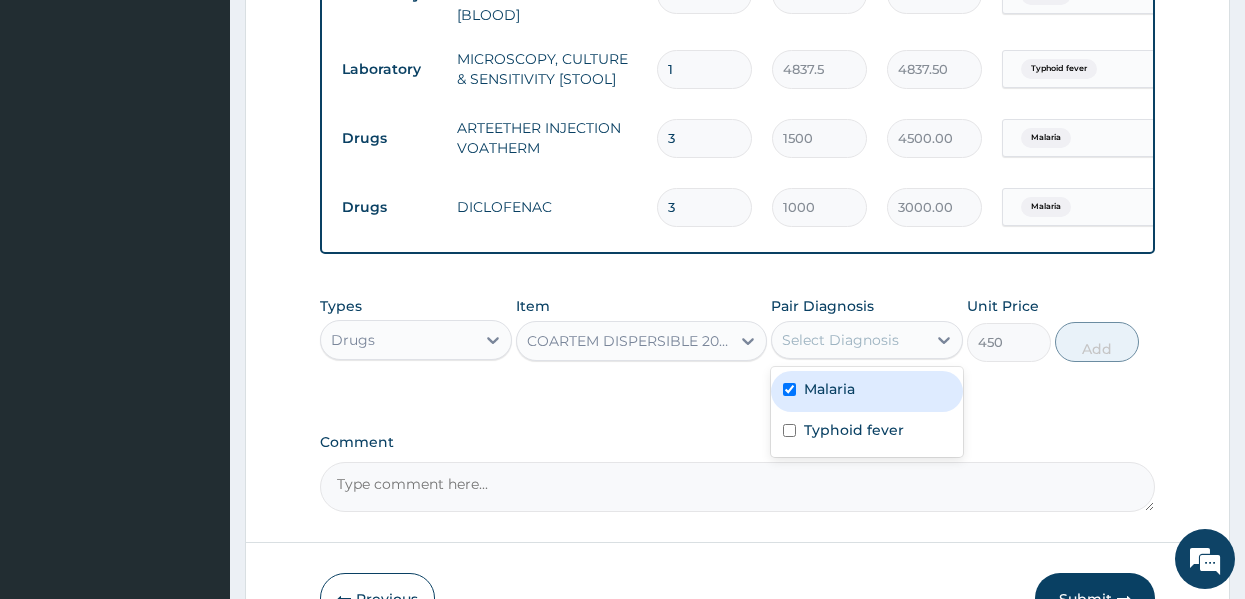 checkbox on "true" 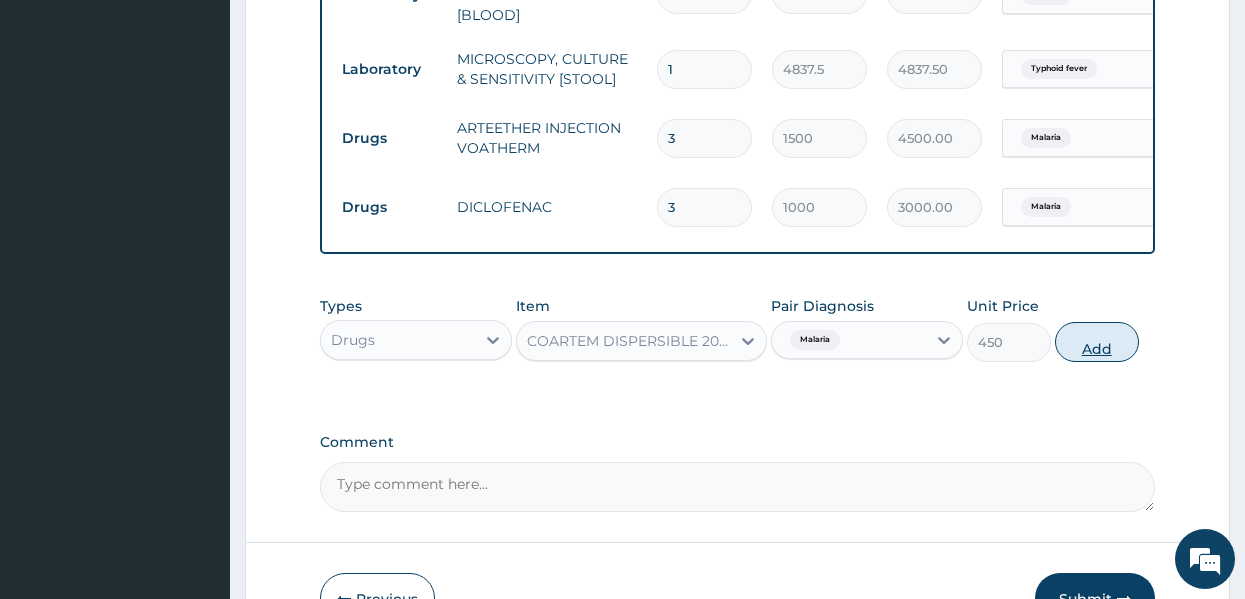 click on "Add" at bounding box center [1097, 342] 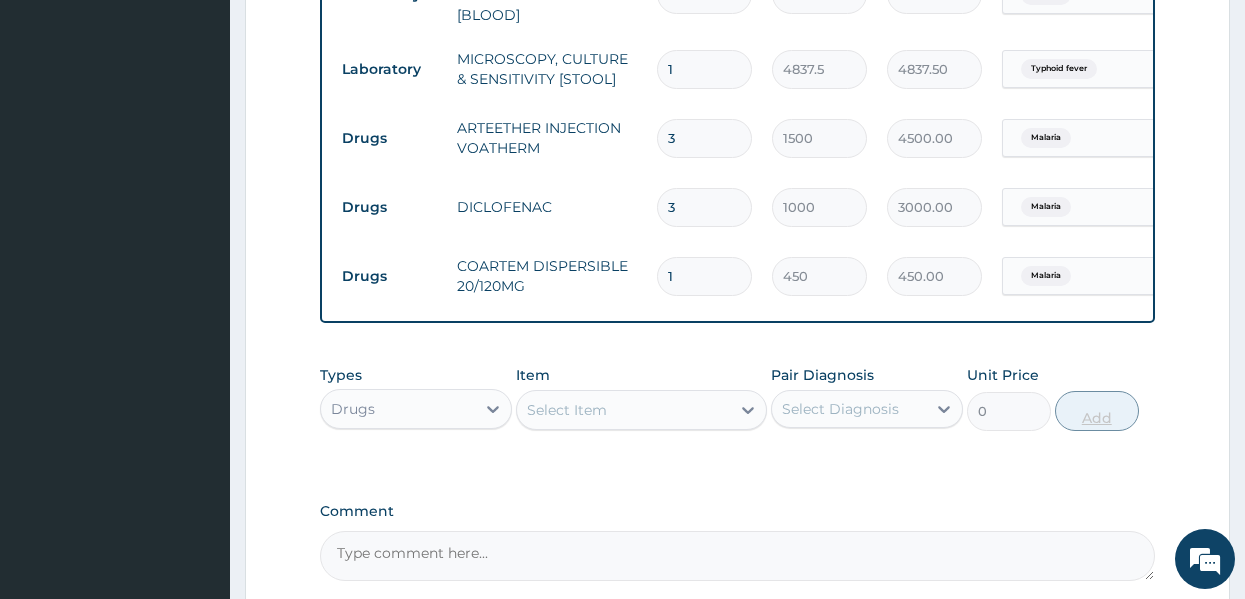 type 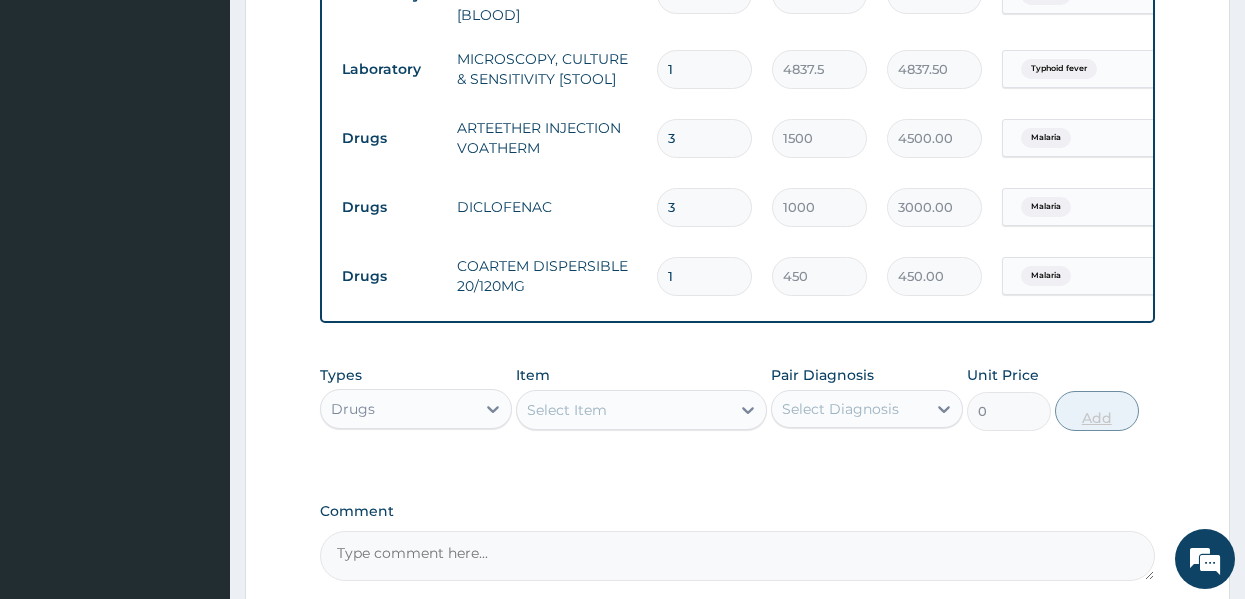 type on "0.00" 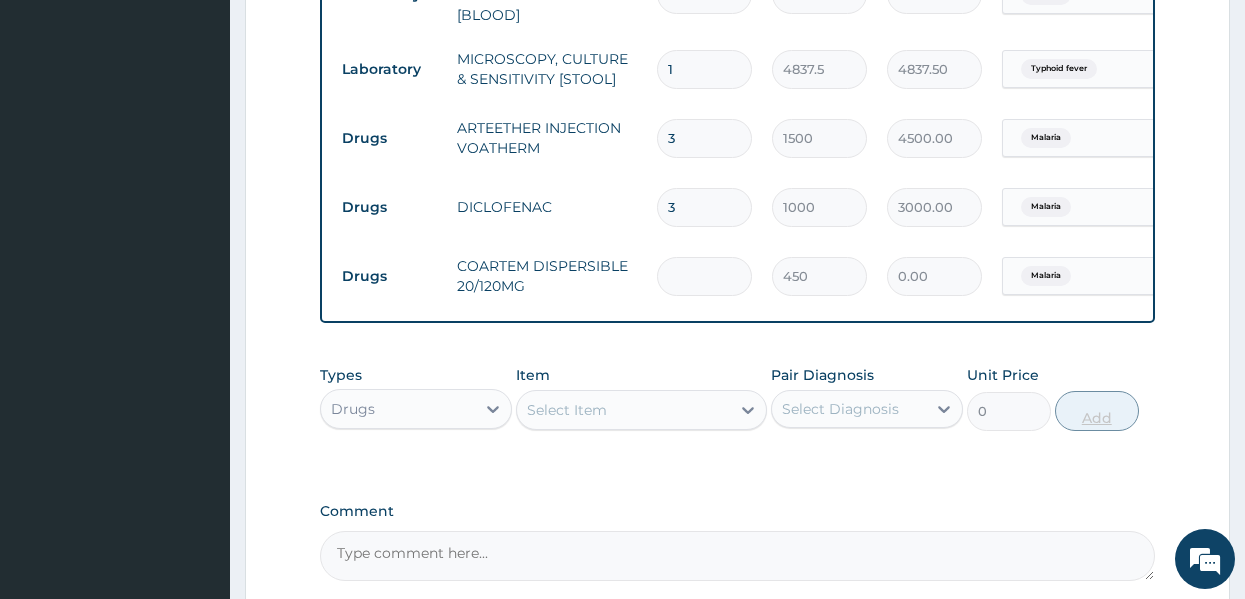 type on "6" 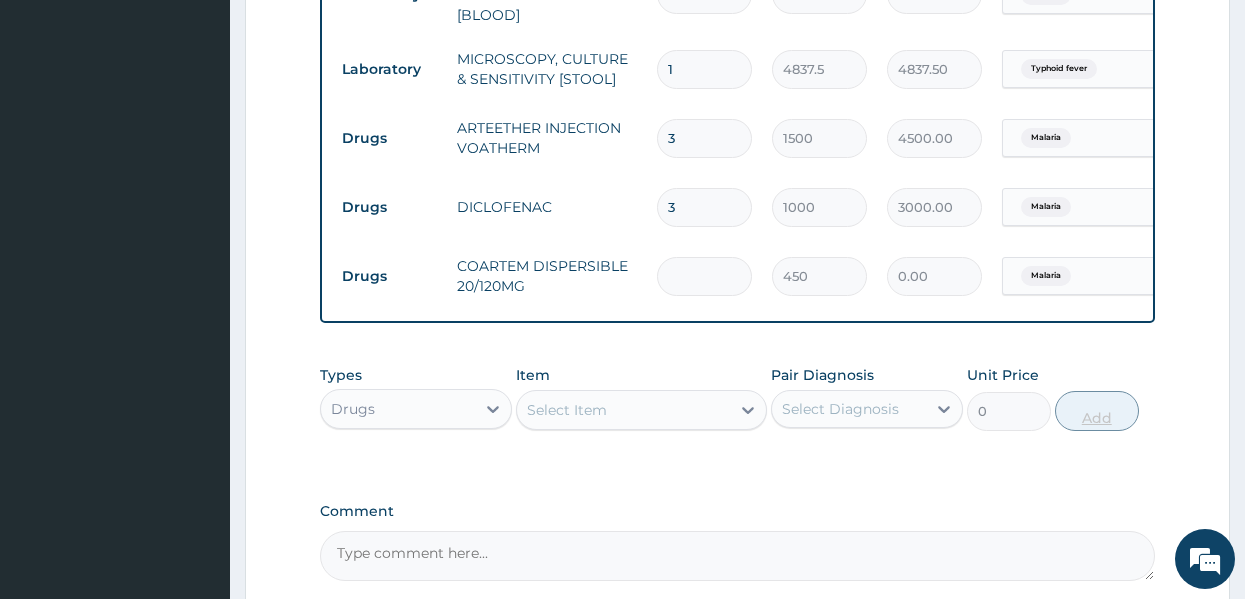 type on "2700.00" 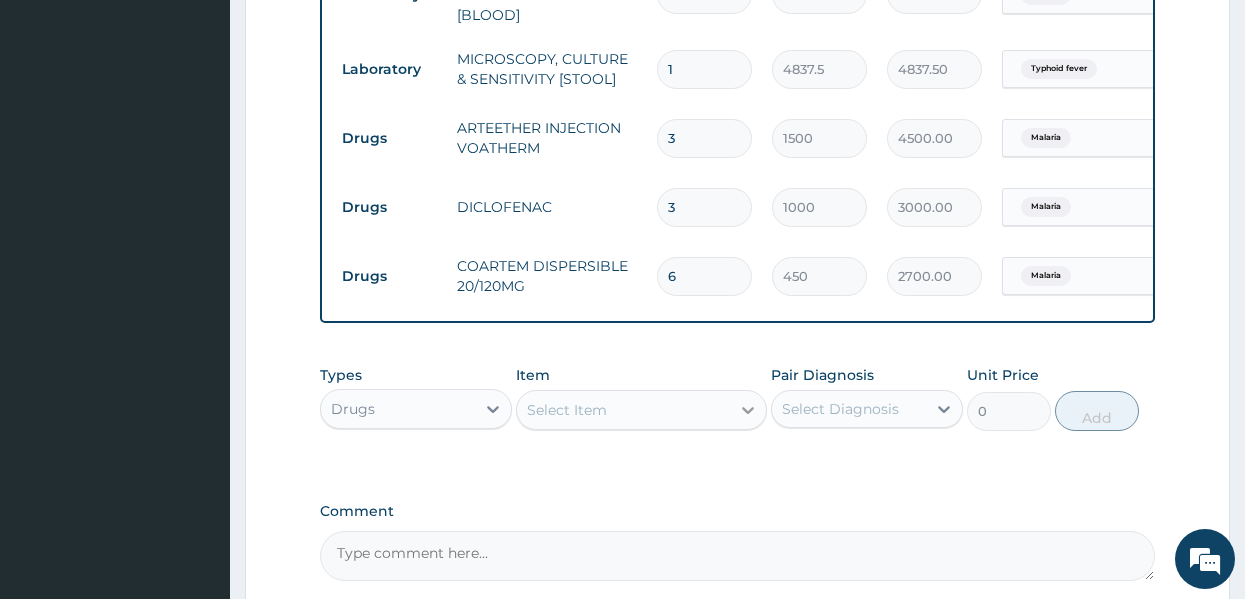 type on "6" 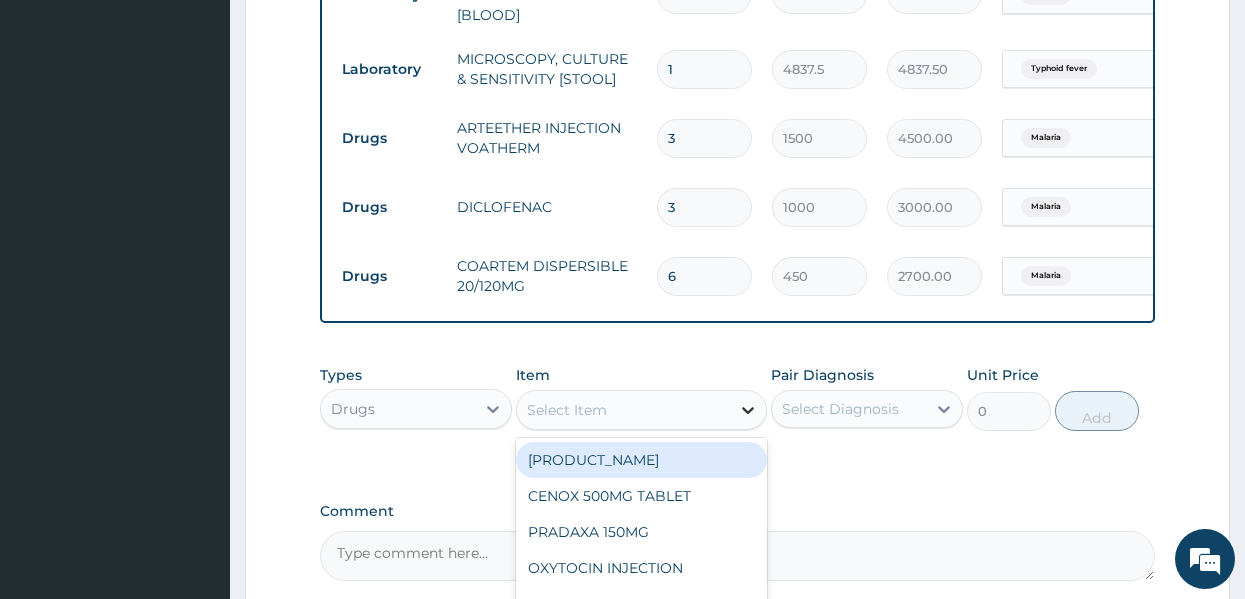 click 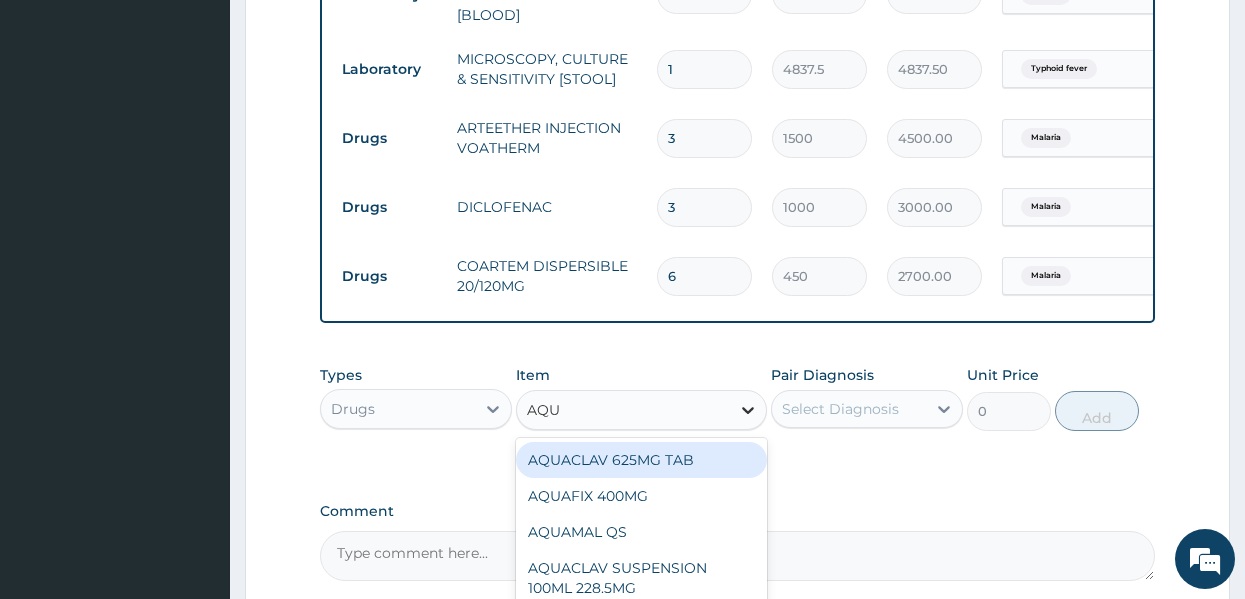 type on "AQUA" 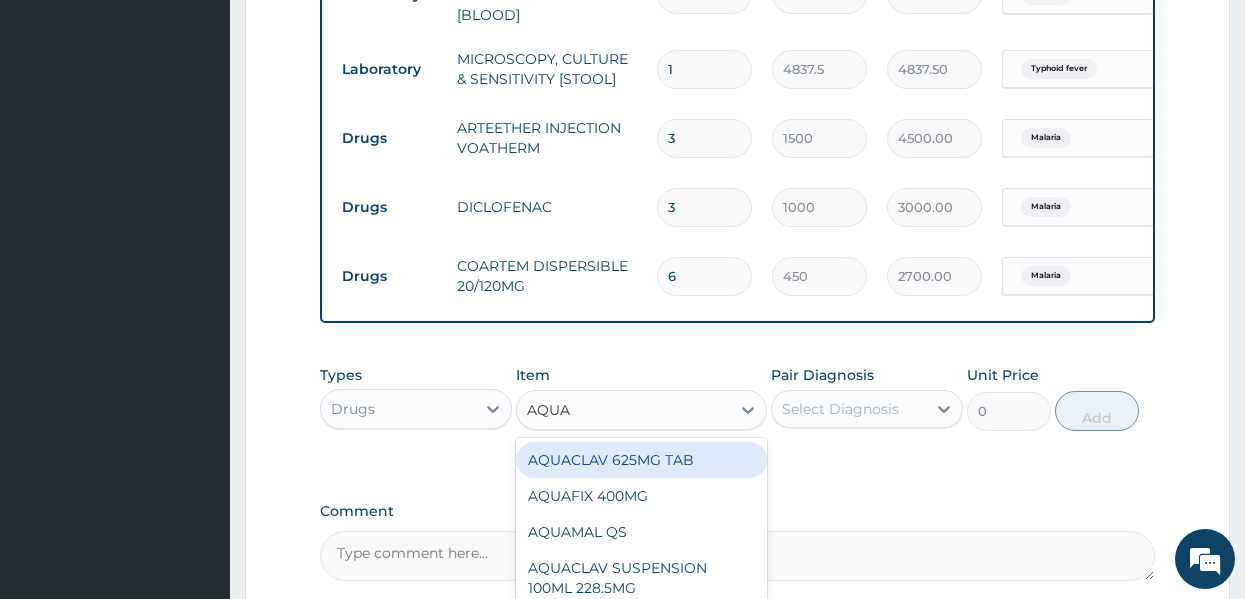 click on "AQUACLAV 625MG TAB" at bounding box center [641, 460] 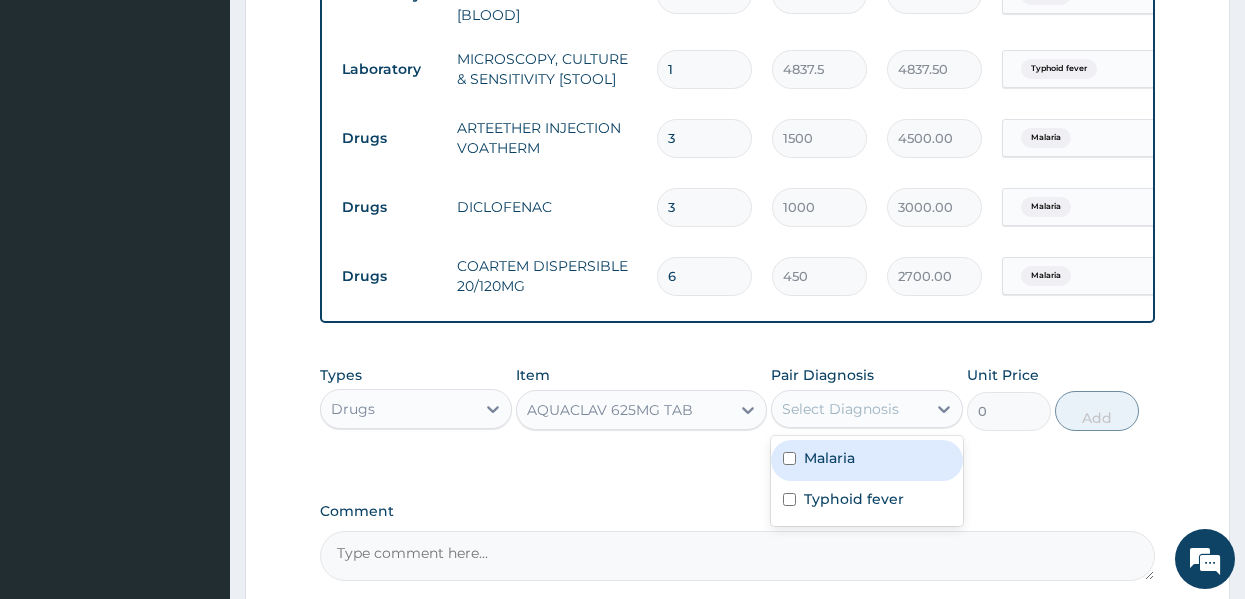 click on "Select Diagnosis" at bounding box center (840, 409) 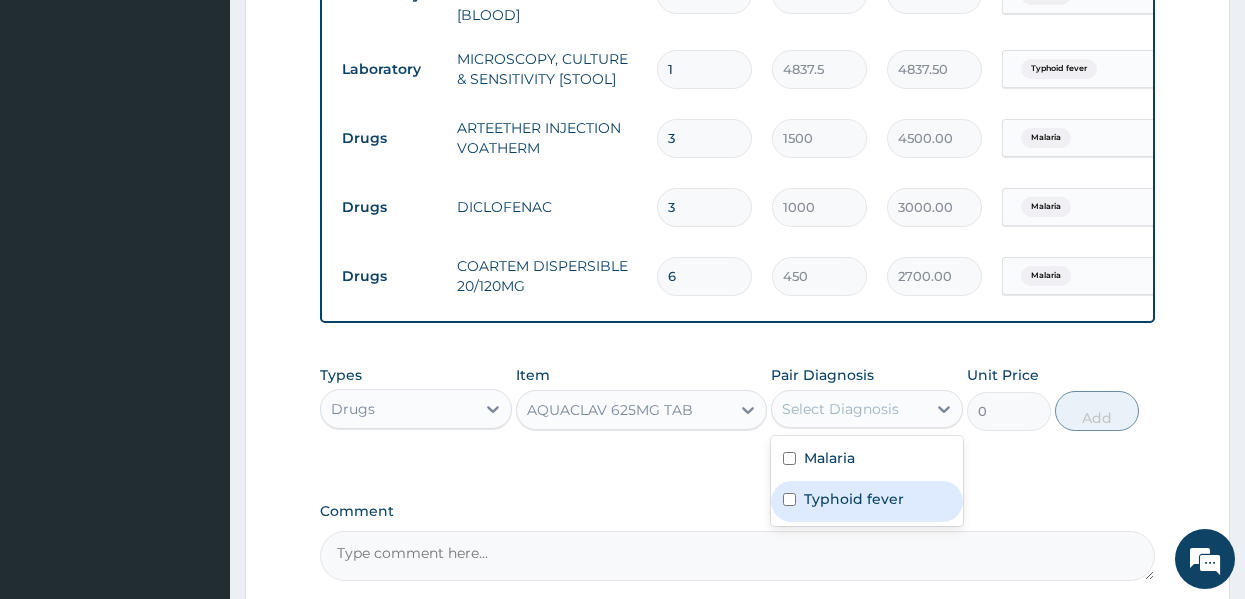 click on "Typhoid fever" at bounding box center [854, 499] 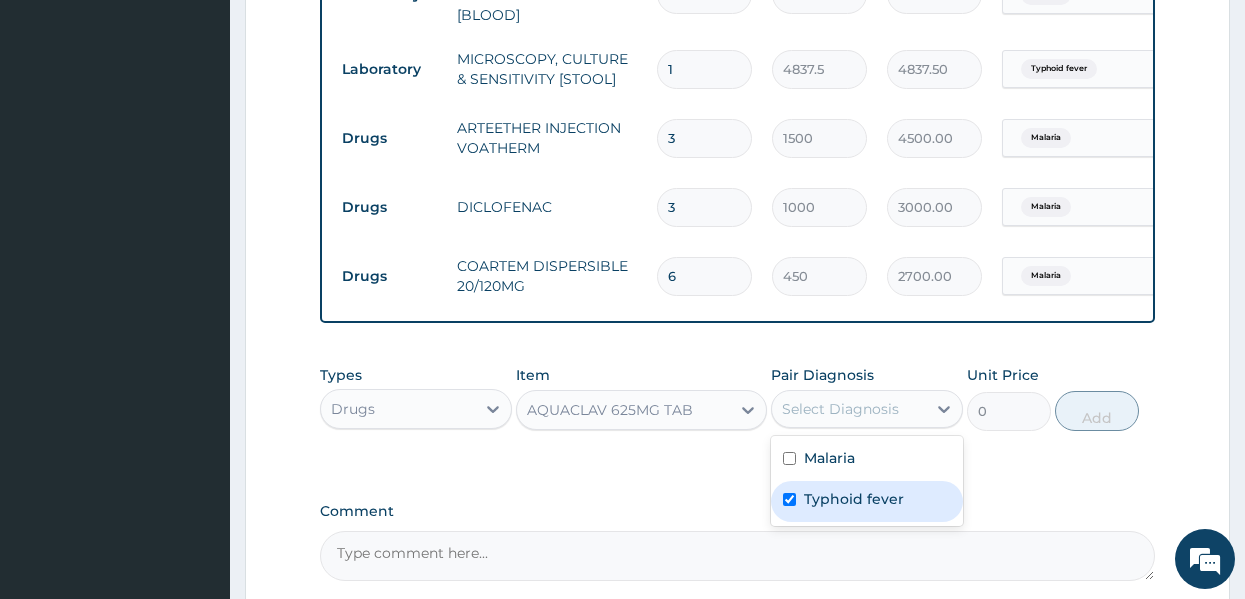 checkbox on "true" 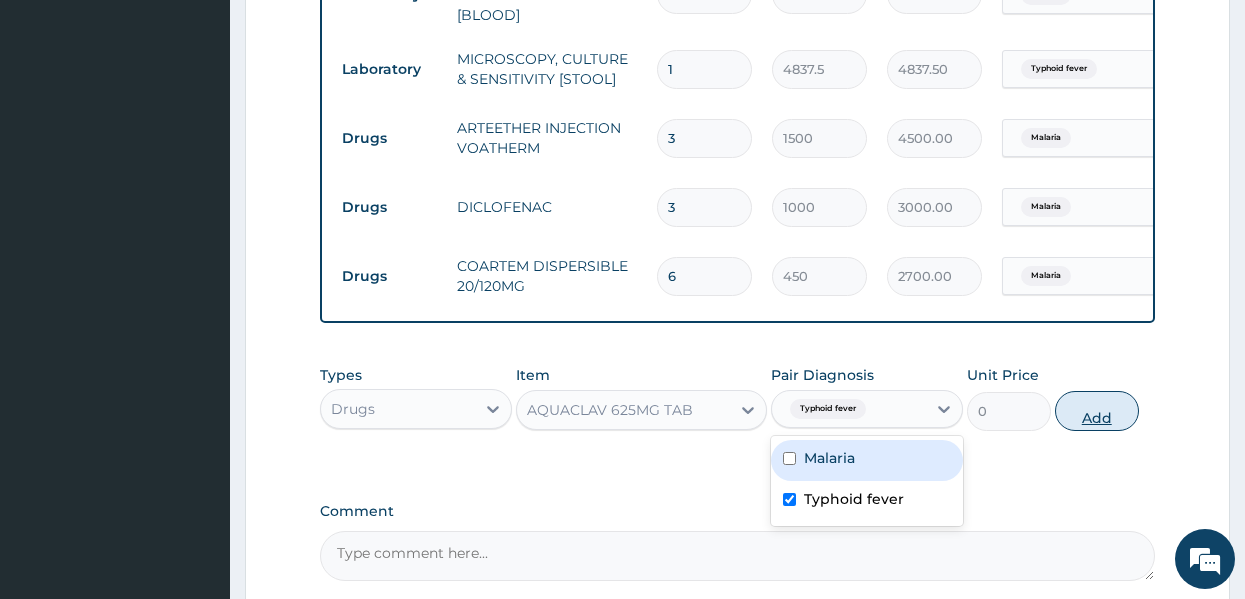 click on "Add" at bounding box center [1097, 411] 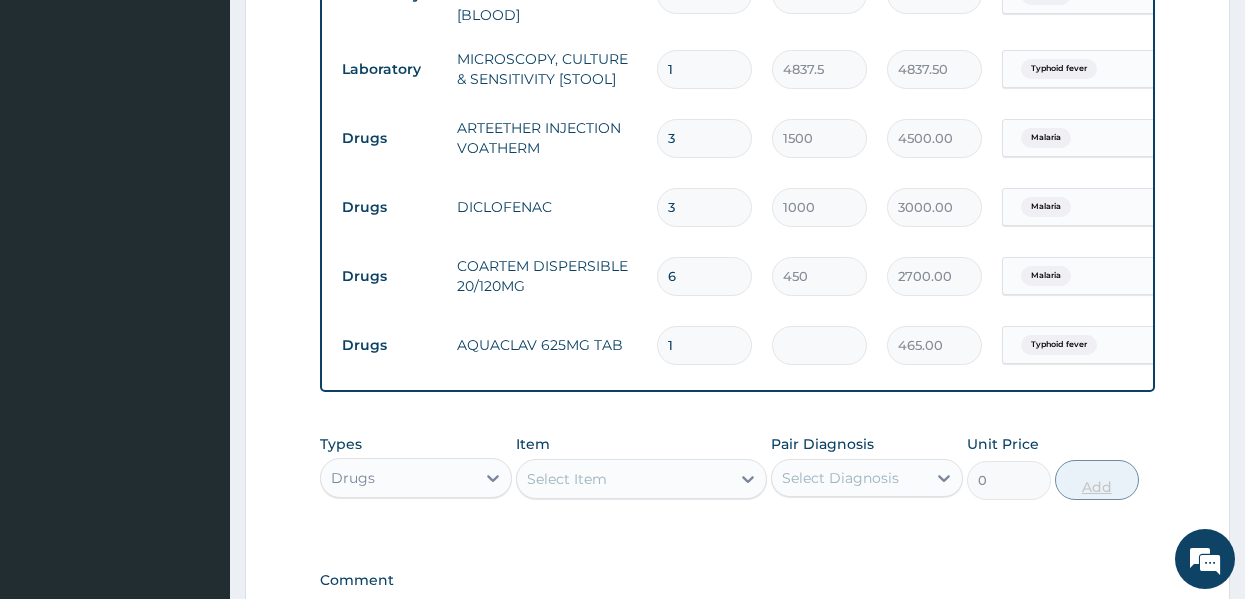 type 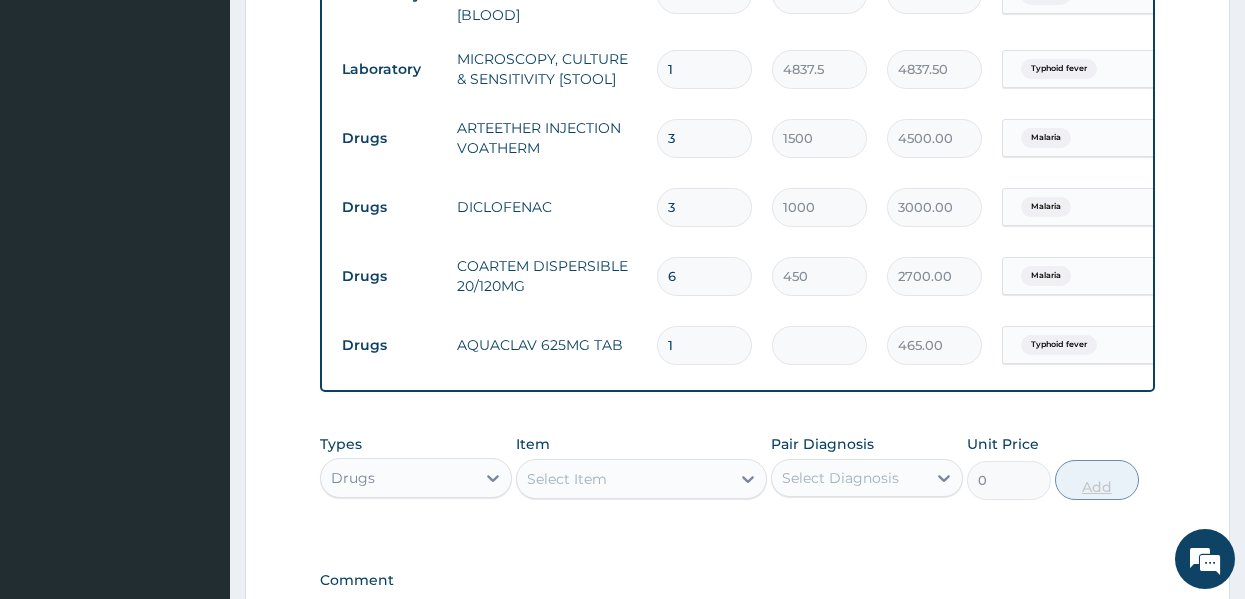 type on "0.00" 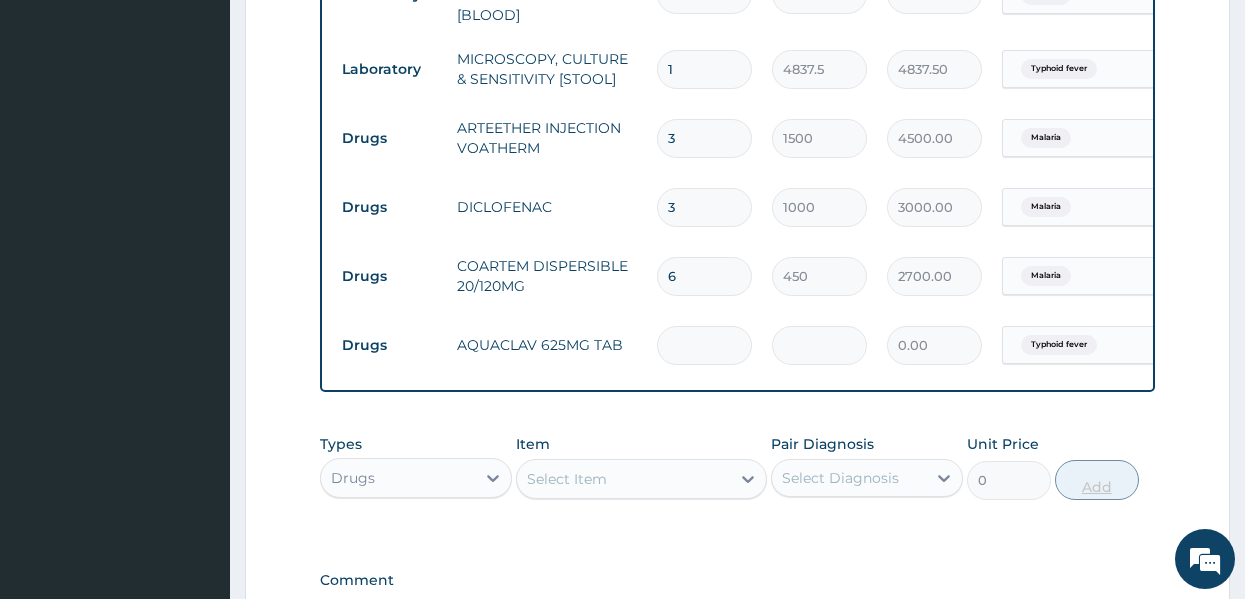 type on "7" 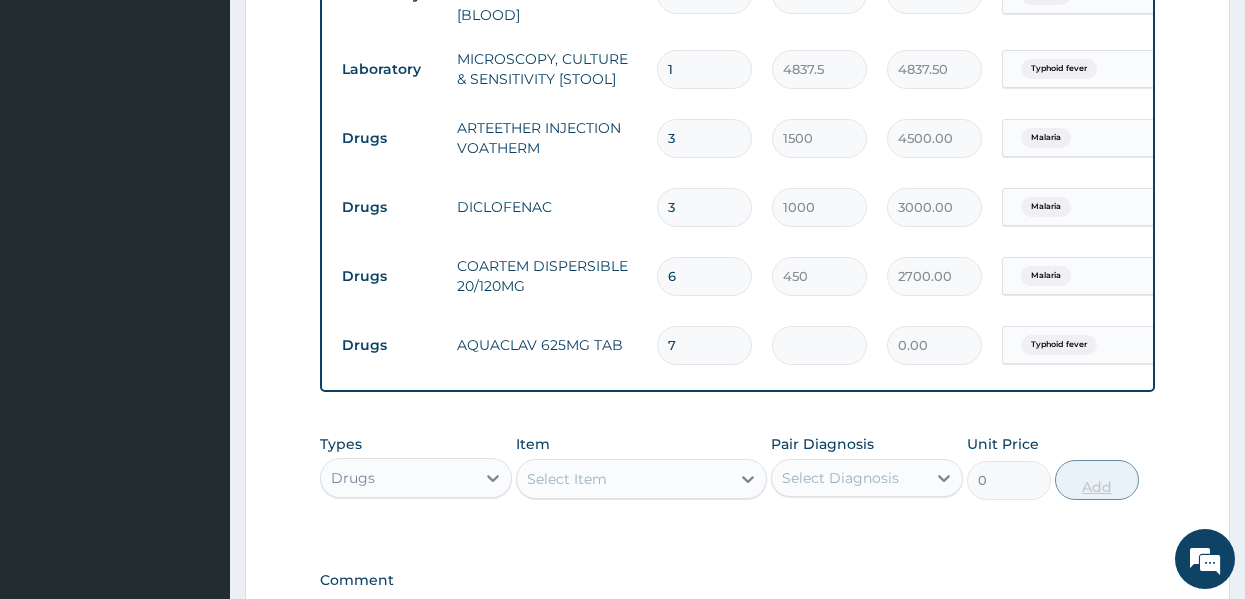 type on "3255.00" 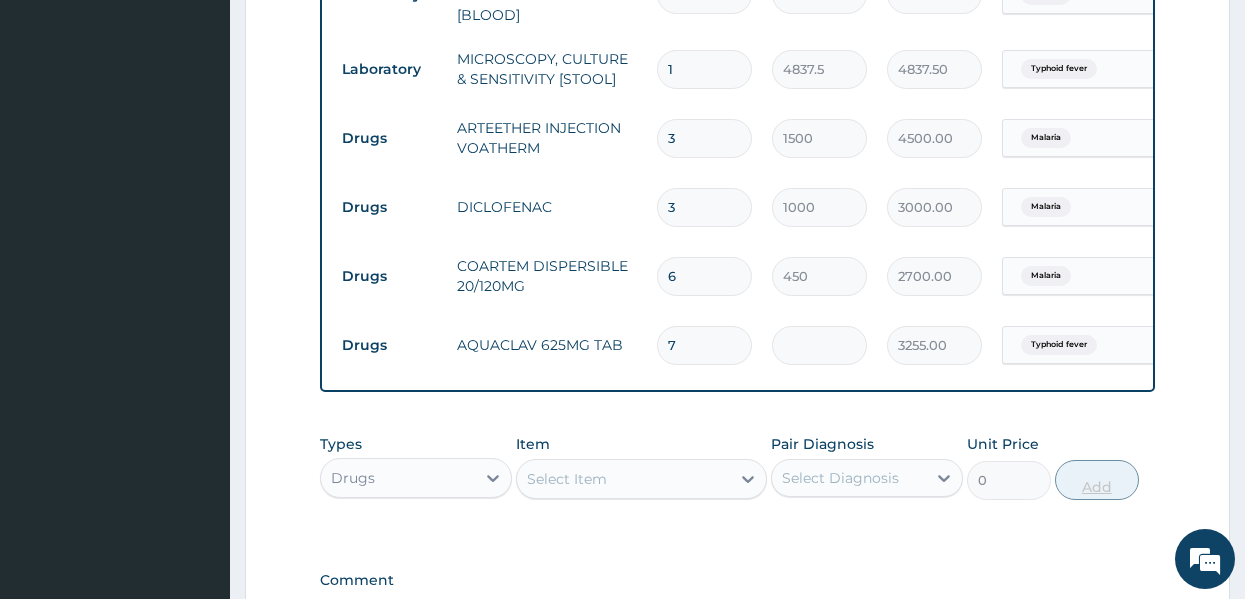 type 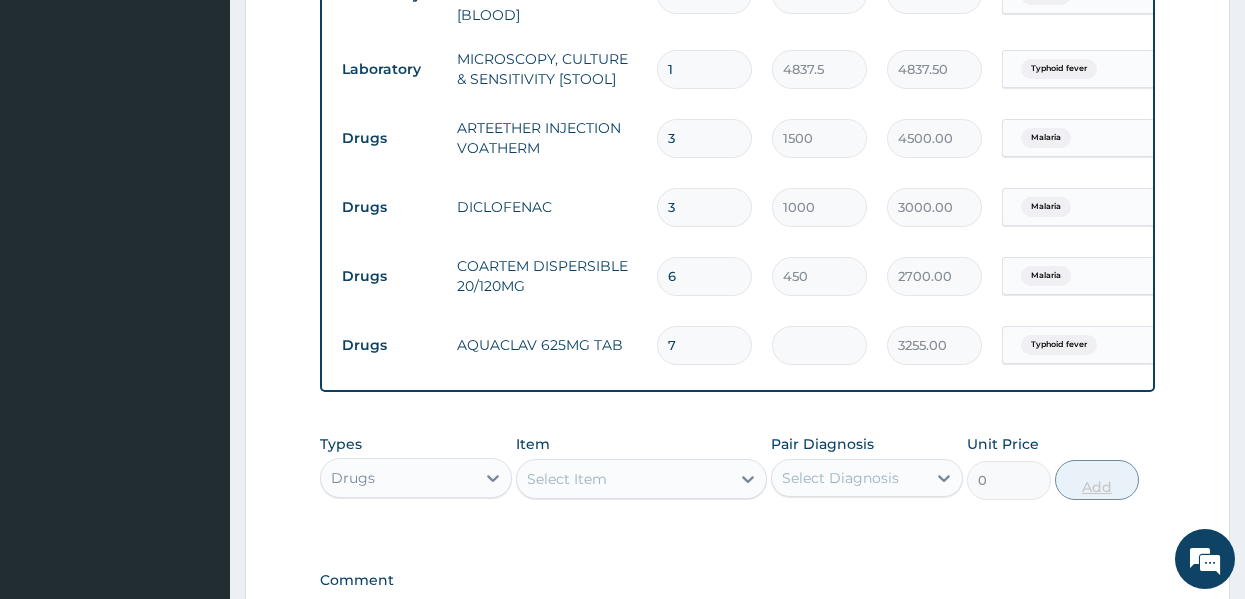type on "0.00" 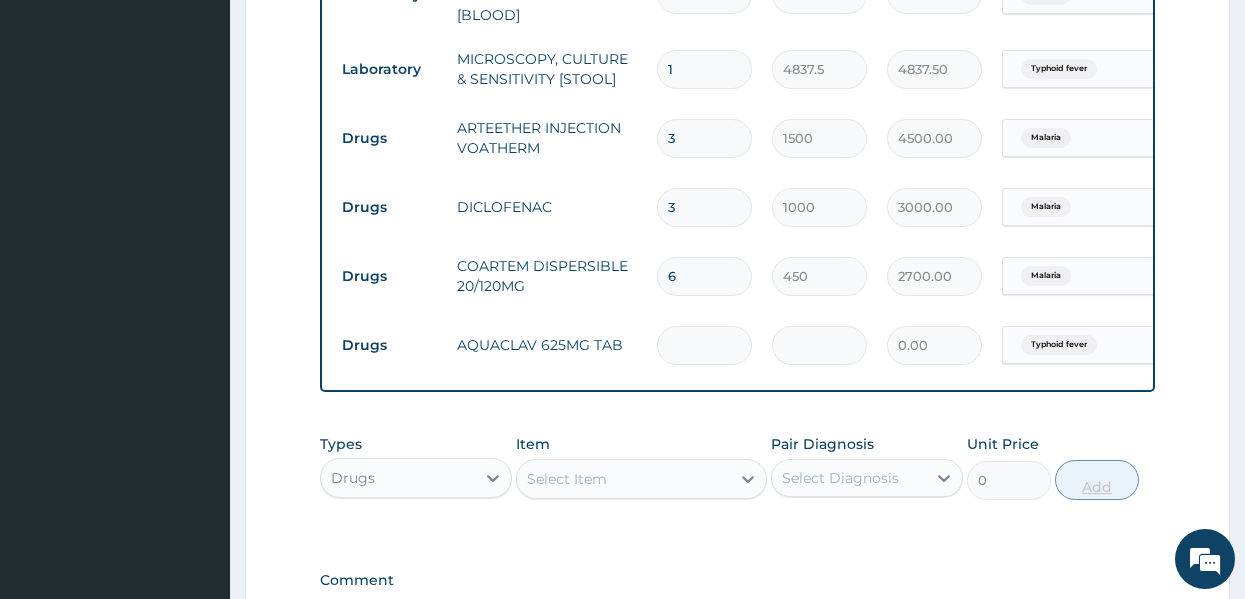 type on "1" 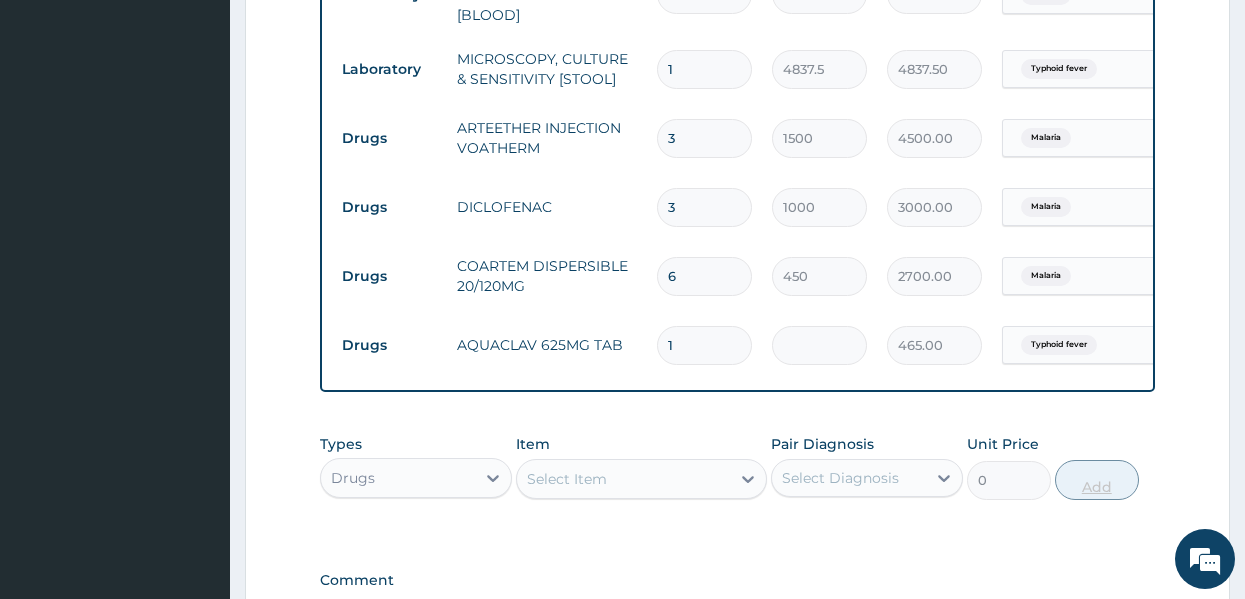 type on "14" 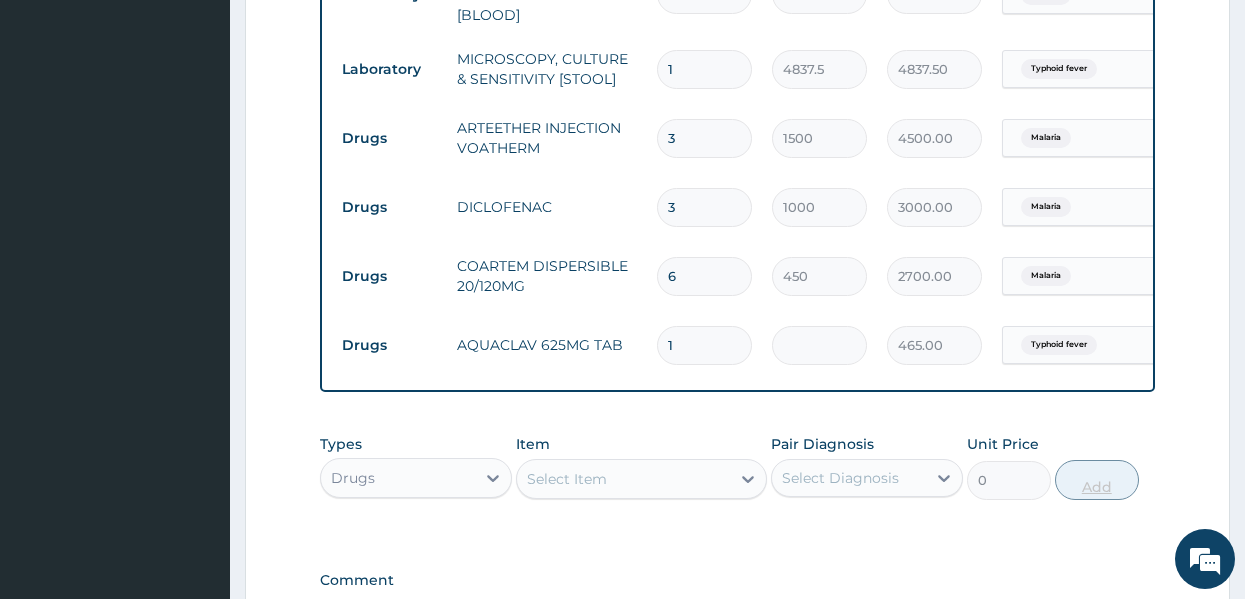 type on "6510.00" 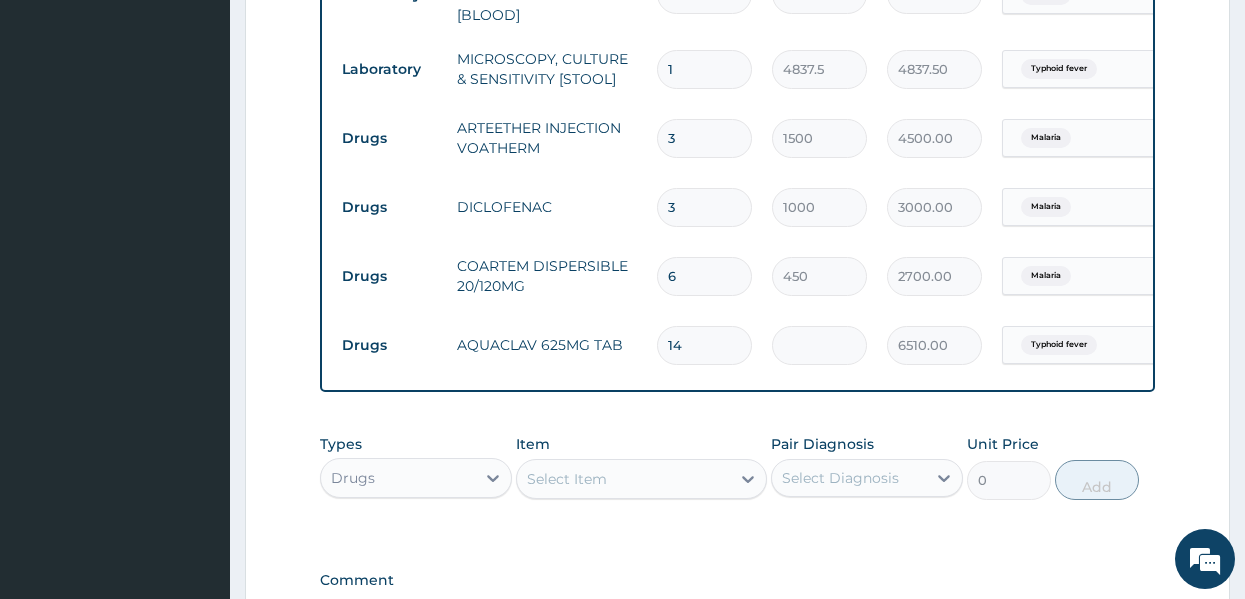 type on "14" 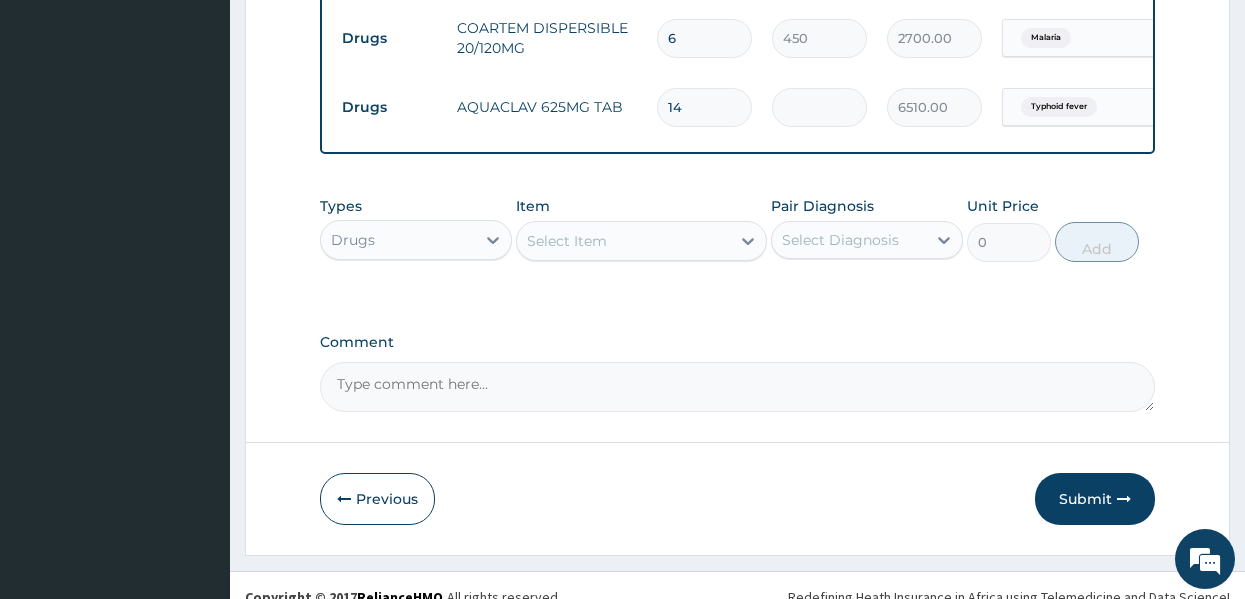 scroll, scrollTop: 1288, scrollLeft: 0, axis: vertical 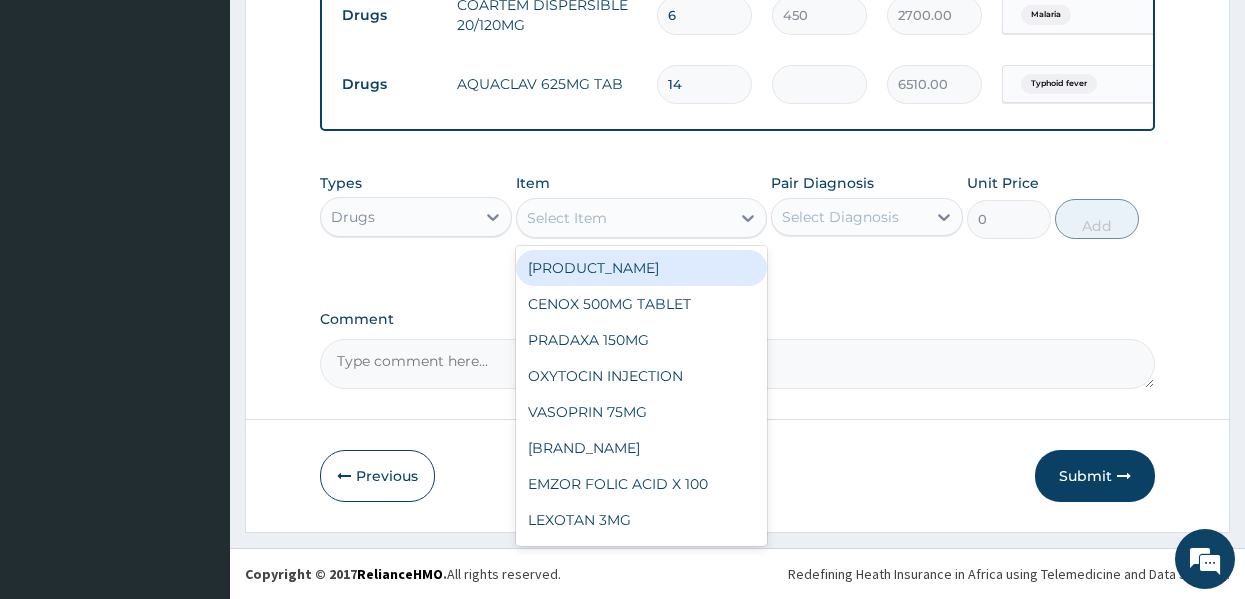 click on "Select Item" at bounding box center (623, 218) 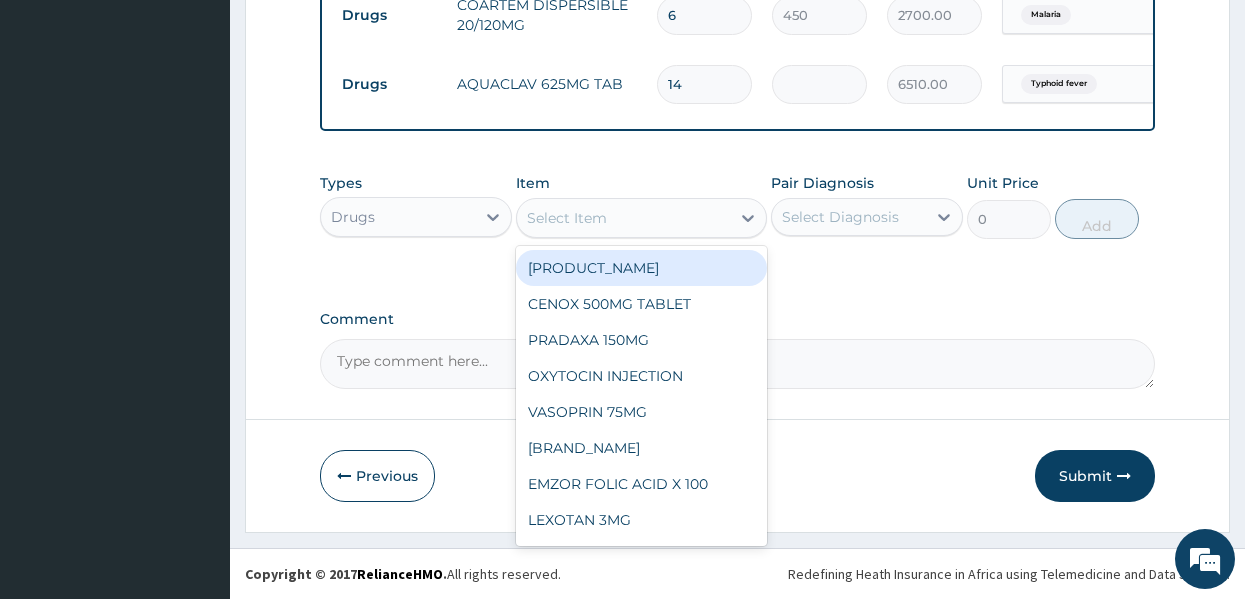 click on "Types Drugs Item option AQUACLAV 625MG TAB, selected. option FLEMING 457 focused, 1 of 787. 787 results available. Use Up and Down to choose options, press Enter to select the currently focused option, press Escape to exit the menu, press Tab to select the option and exit the menu. Select Item FLEMING 457 CENOX 500MG TABLET PRADAXA 150MG OXYTOCIN INJECTION VASOPRIN 75MG VISCOF EMZOR FOLIC ACID X 100 LEXOTAN 3MG BIOCINE SYRUP 100ML PENTAX PLUS CAPLET NOVALYN COUGH LINCTUS CINNARIZINE CASTOR OIL AQUACLAV 625MG TAB FELXICAM 20 ANDERSONS CIPROFLOXACIN INFUSION 200MG KACHAM CAPLETS INDOMETHACIN (NAXA-25) CHYMORAL TAB TORSEMIDE 20MG (TORSINEX) EMZOR ERYTHRO SUSPENSION 100ML BECOMBION 300ML TOPIRAMATE 50MG SPORIDEX SUSPENSION 125MG TUCLOX 250MG/5ML SUSPENSION 100ML AUGMENTIN 1.2G INJECTION. METOPROLOL 50MG ZOLADEX 10.8MG INJECTION SACUBITRIL VALSARTAN 100MG ULGICID TARIVID 200MG VASTAREL 35MG BURNZIN CREAM OLAYBACT CREAM ORELOX SUSPENSION 100ML 40MG/5ML CAMOSUNATE POWDER BELOW 1 YEAR CHLORAMPHENICOL 500MG CAPSULES 0" at bounding box center (738, 221) 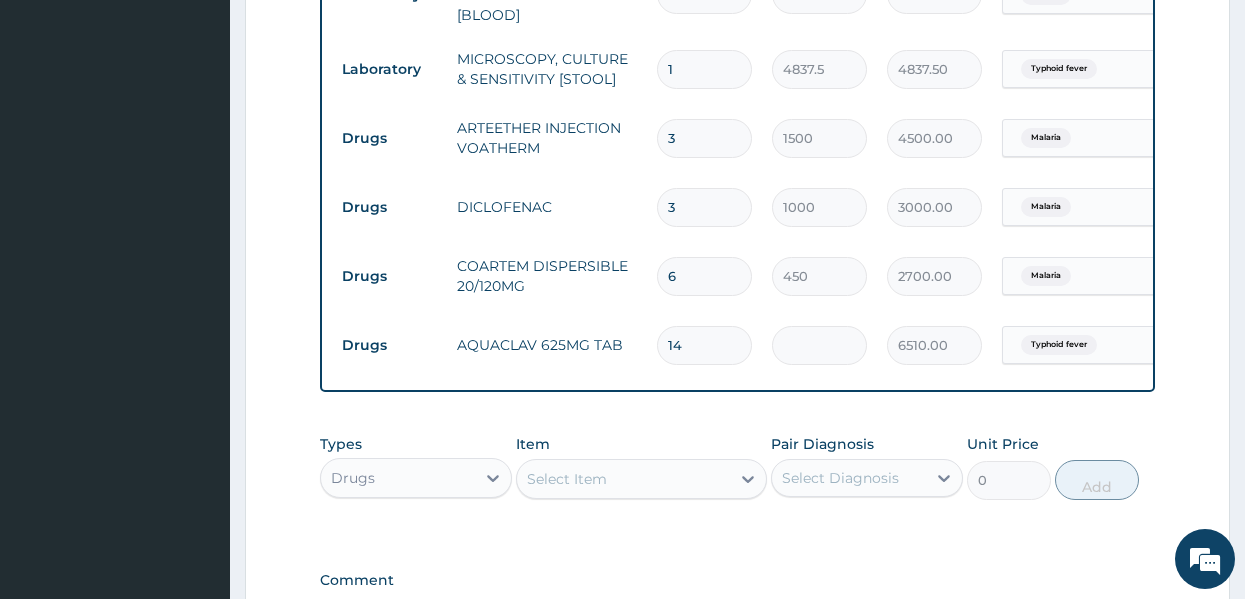 scroll, scrollTop: 968, scrollLeft: 0, axis: vertical 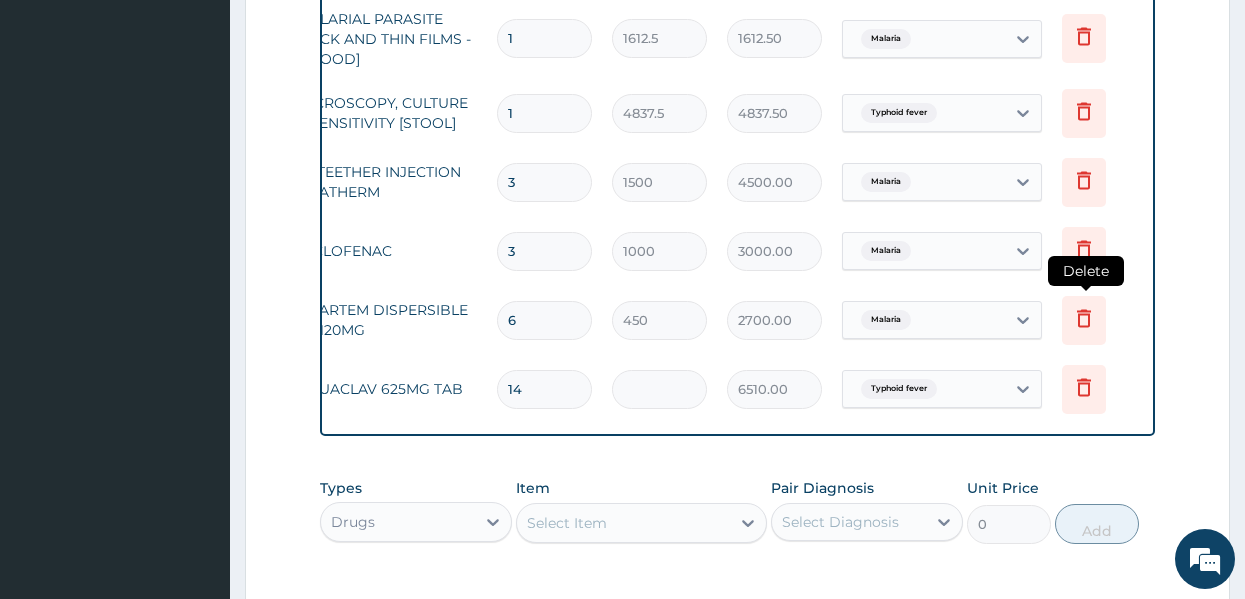 click 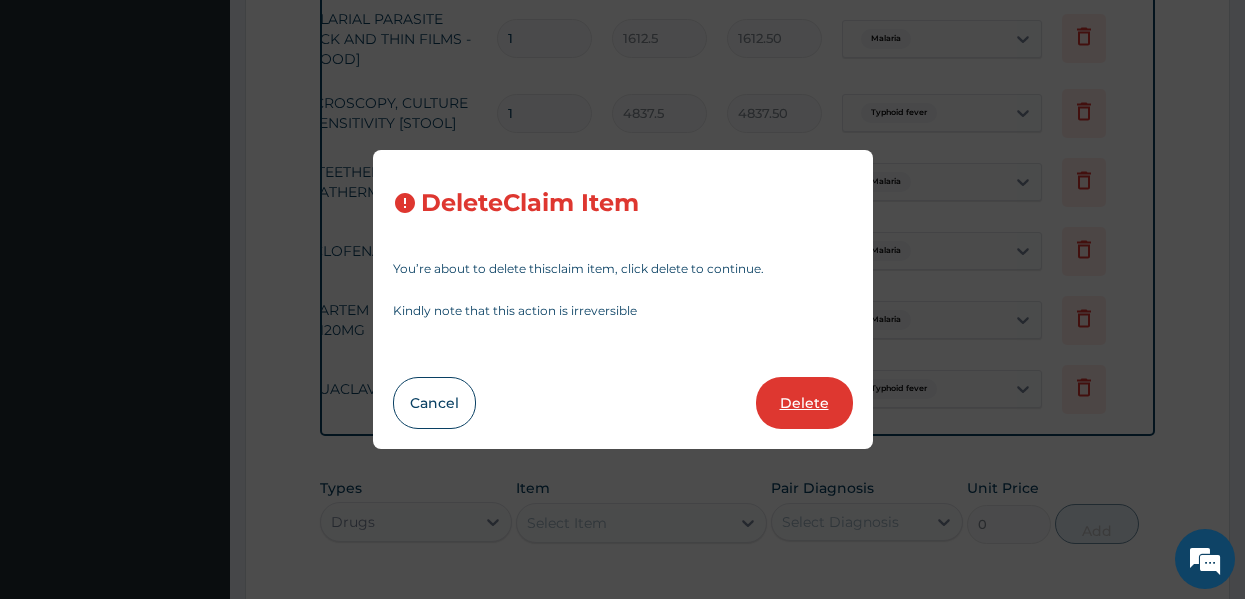 click on "Delete" at bounding box center (804, 403) 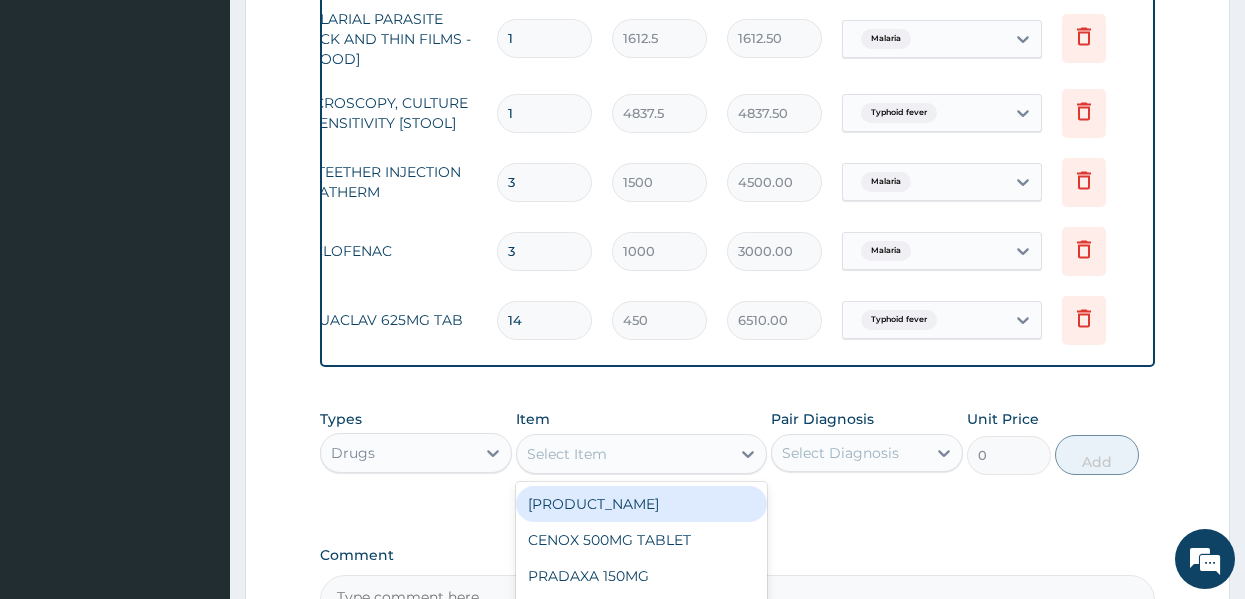 click on "Select Item" at bounding box center (567, 454) 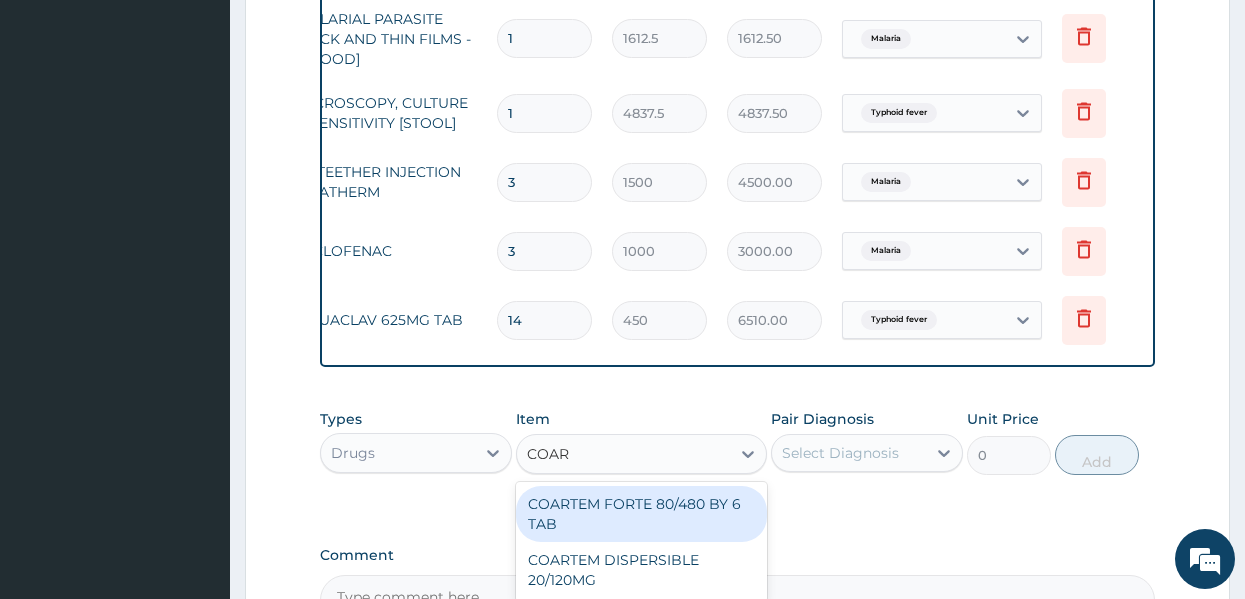 type on "COART" 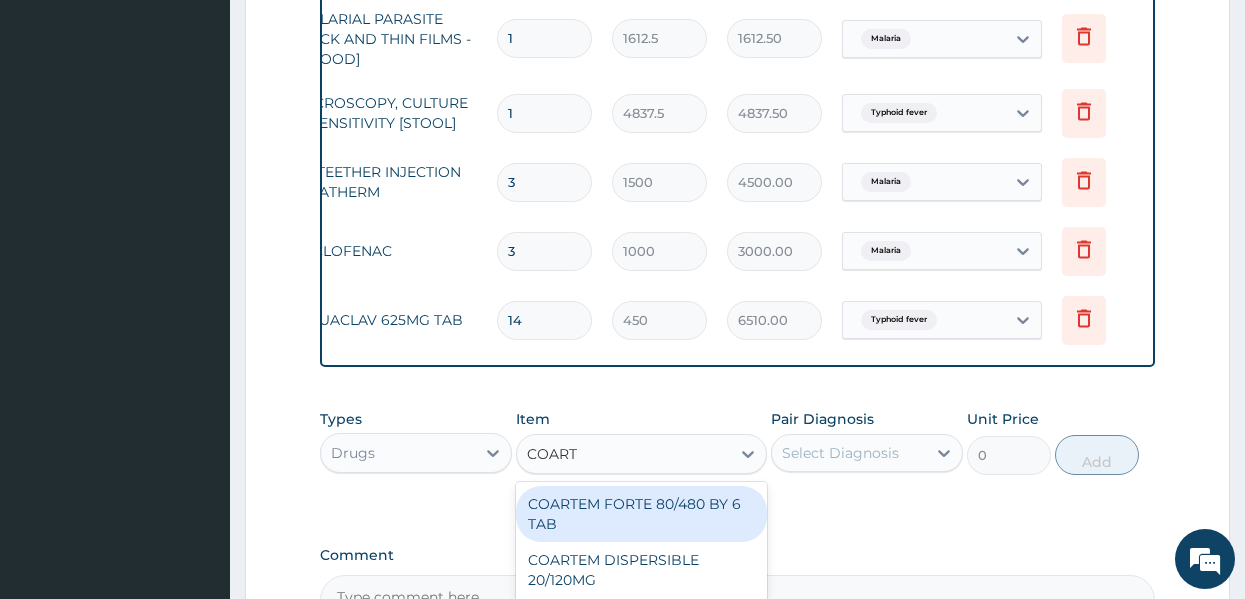 click on "COARTEM FORTE 80/480 BY 6 TAB" at bounding box center [641, 514] 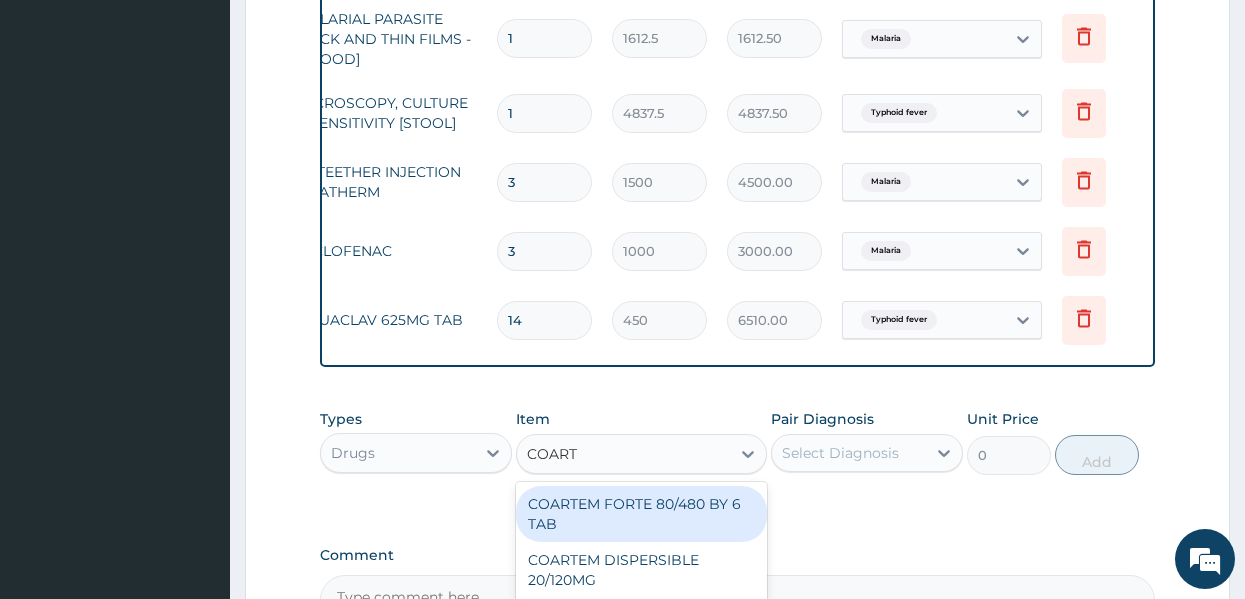 type 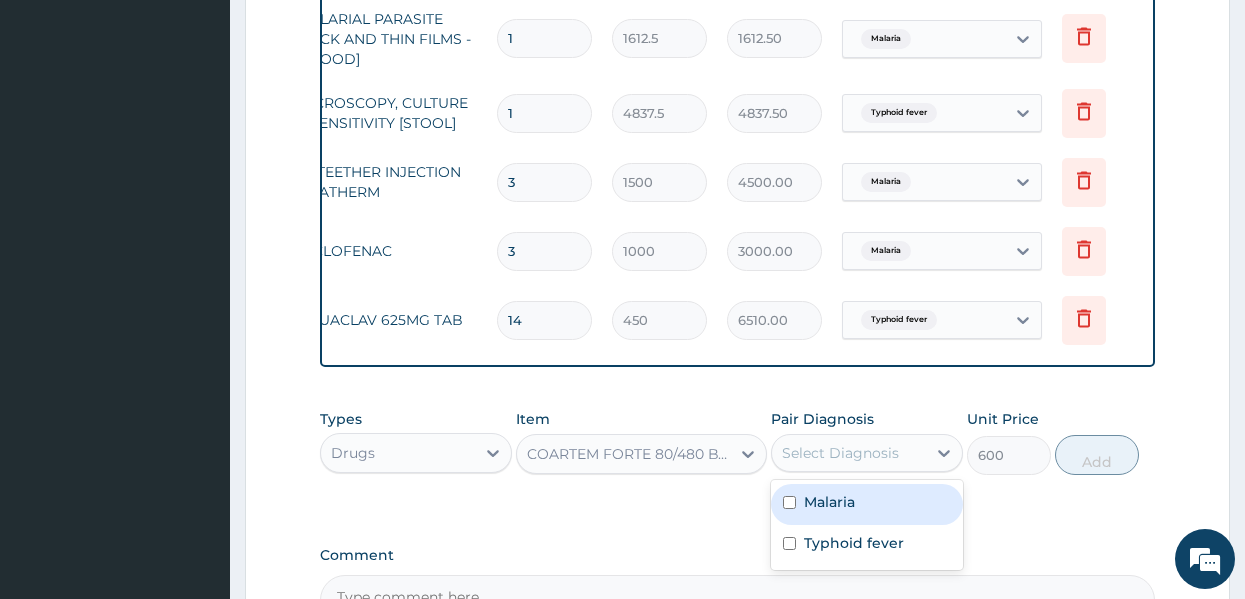 click on "Select Diagnosis" at bounding box center [840, 453] 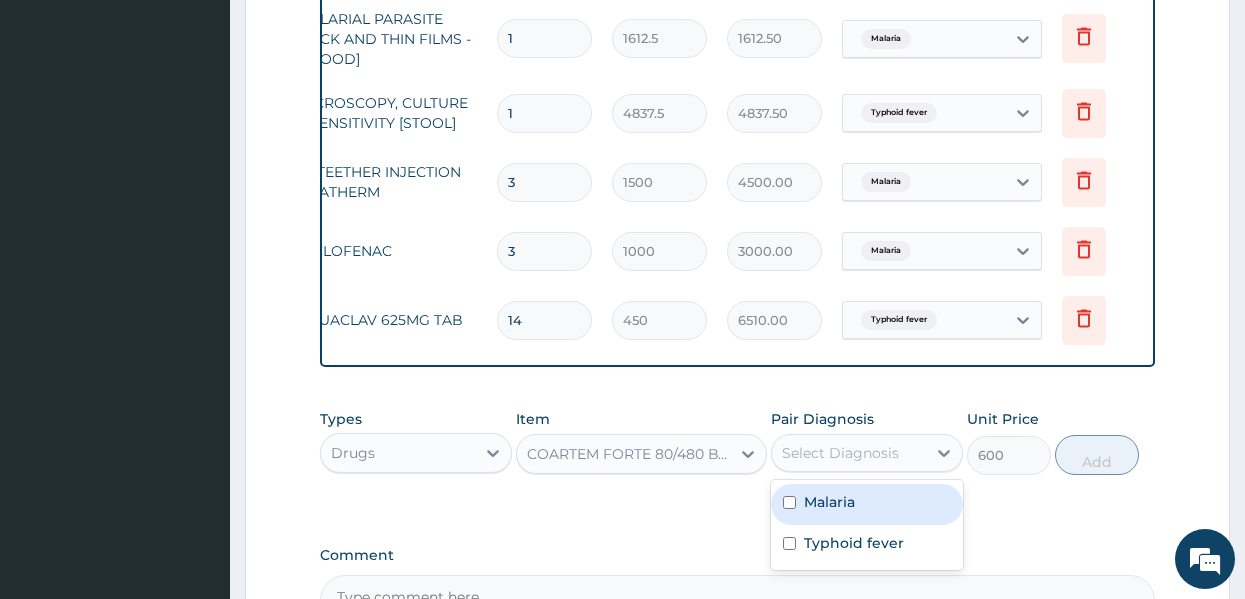 click on "Malaria" at bounding box center (829, 502) 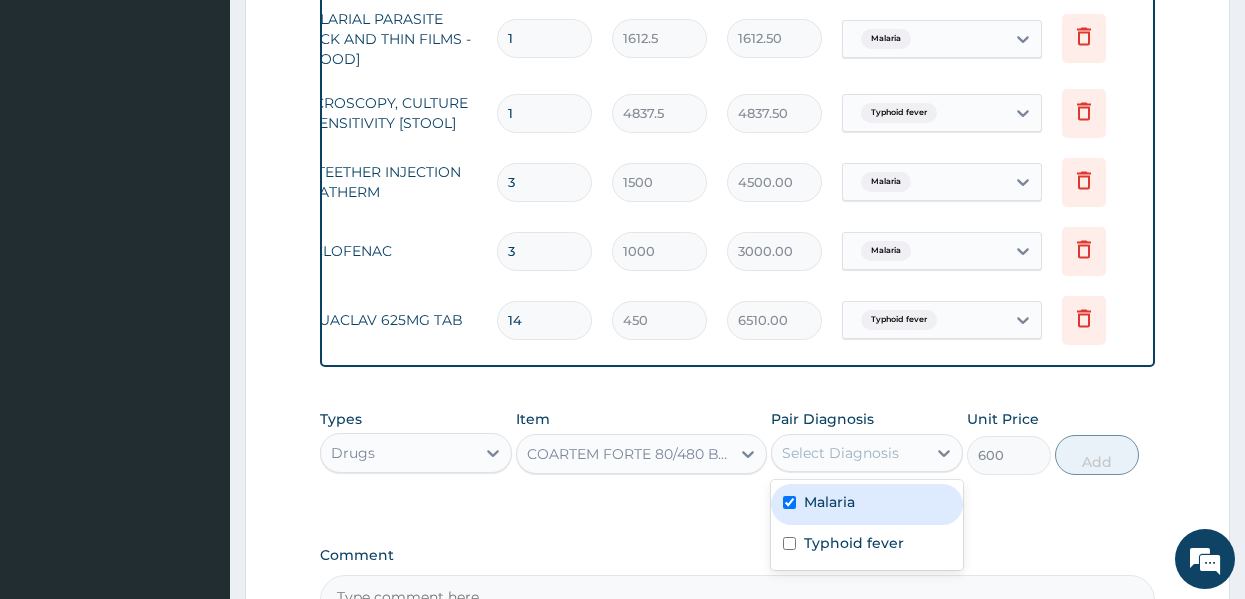 checkbox on "true" 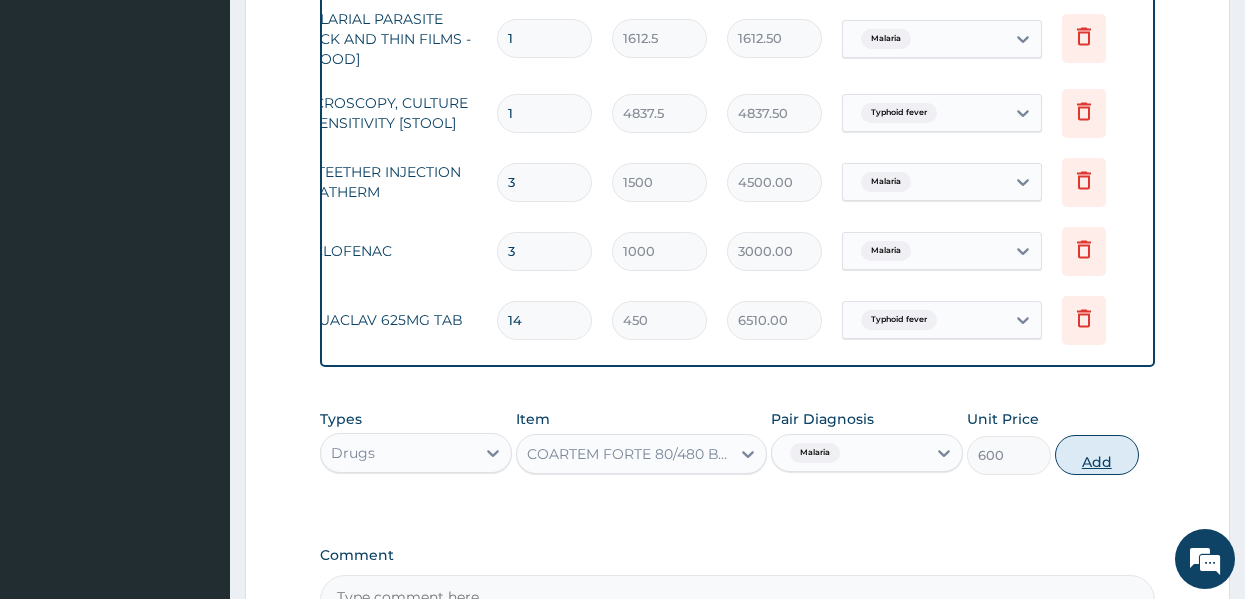 click on "Add" at bounding box center (1097, 455) 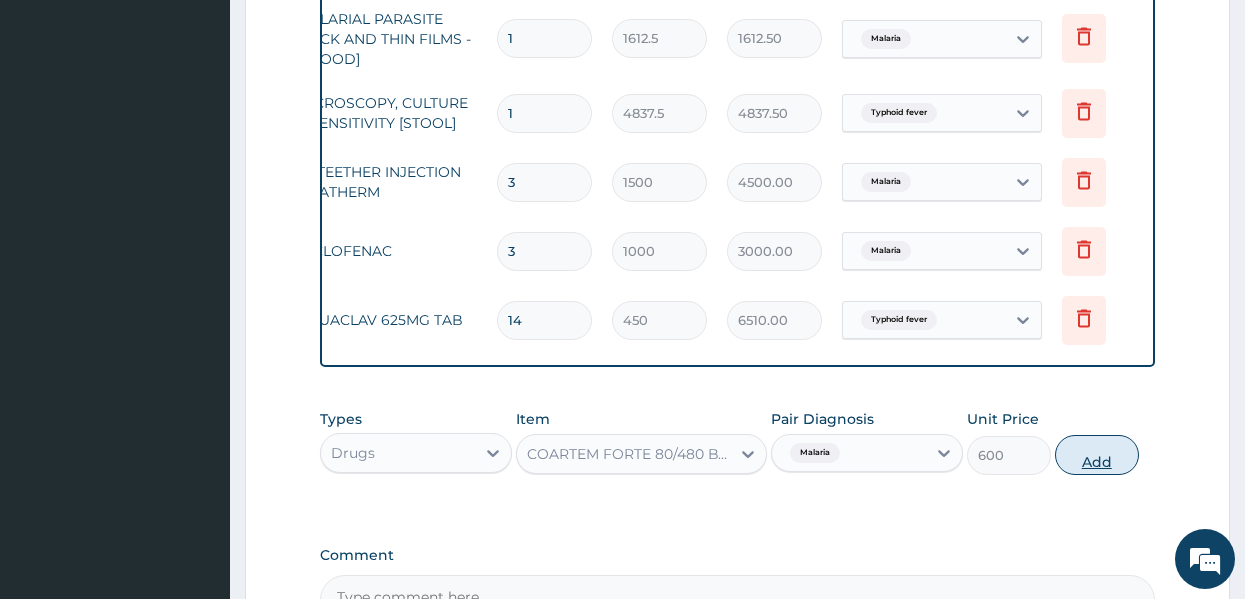 type on "0" 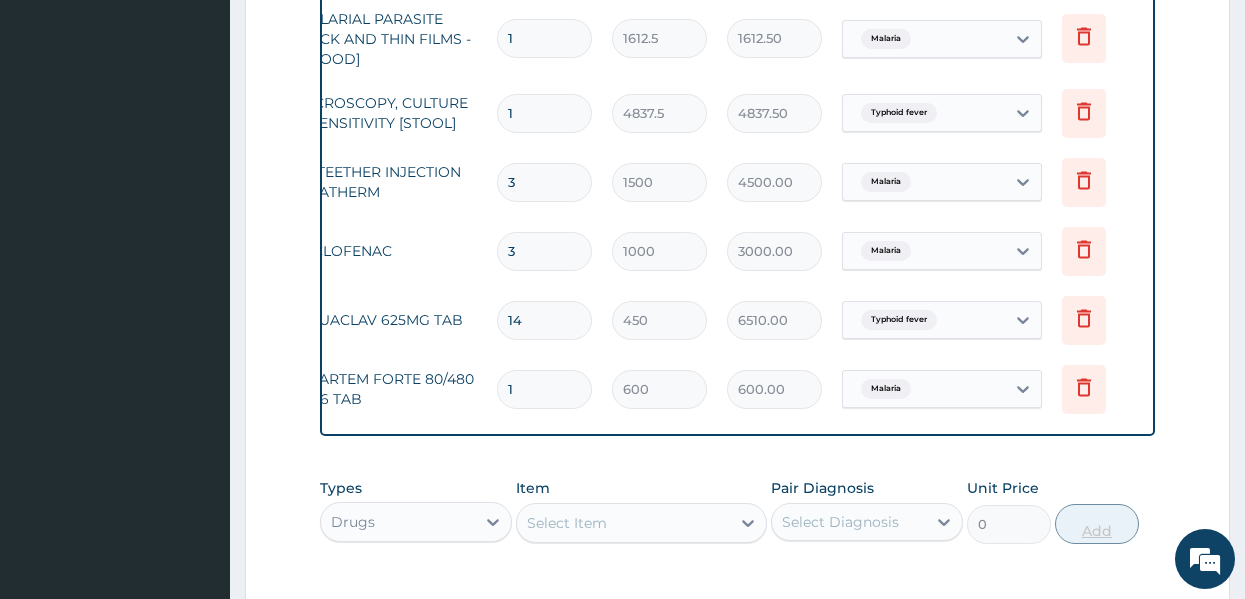 type 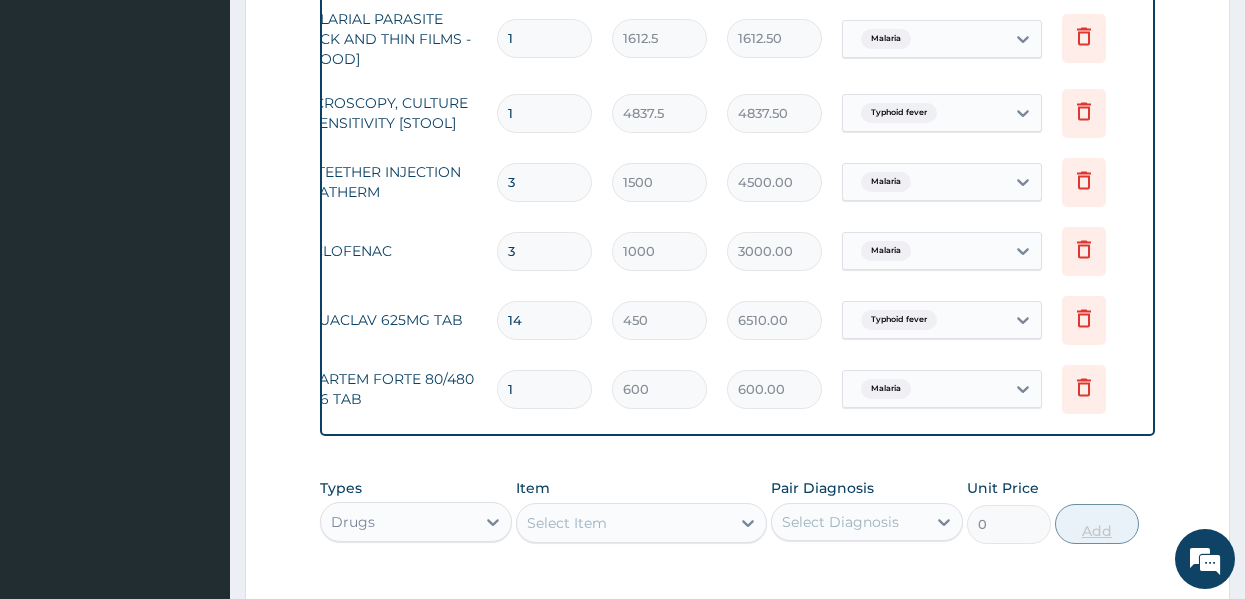 type on "0.00" 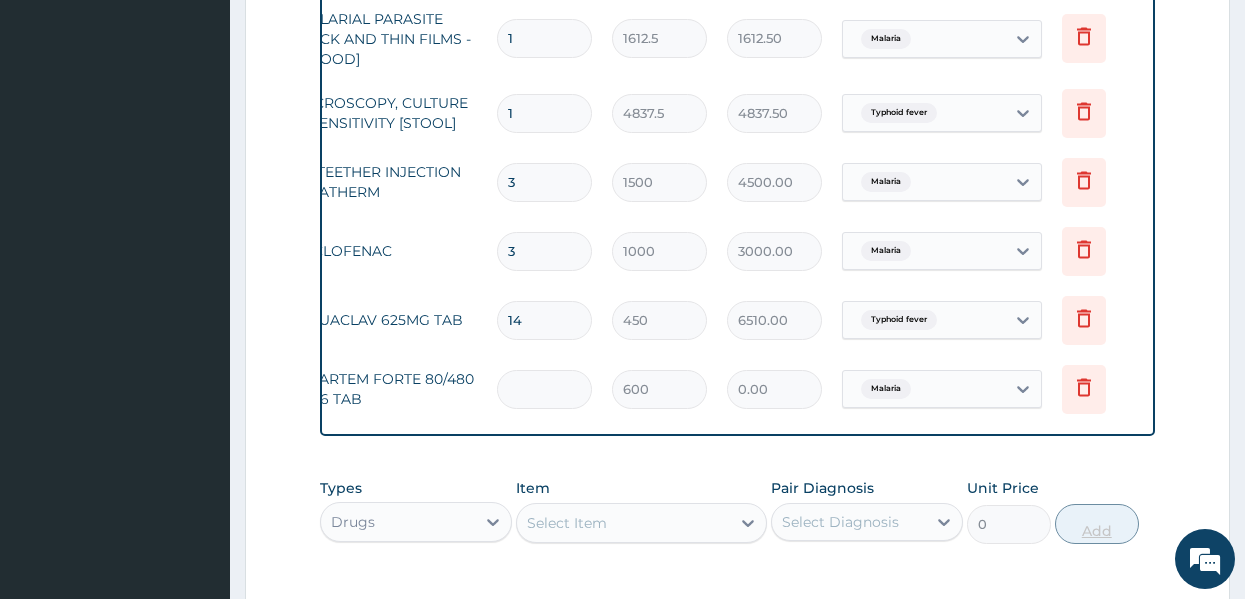 type on "6" 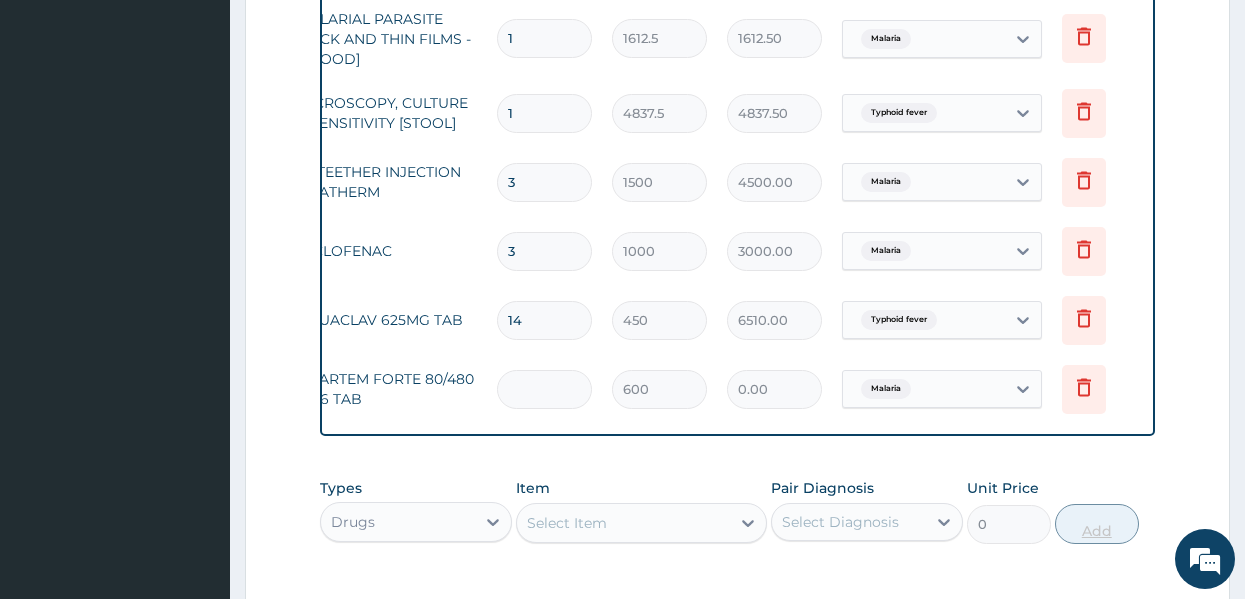 type on "3600.00" 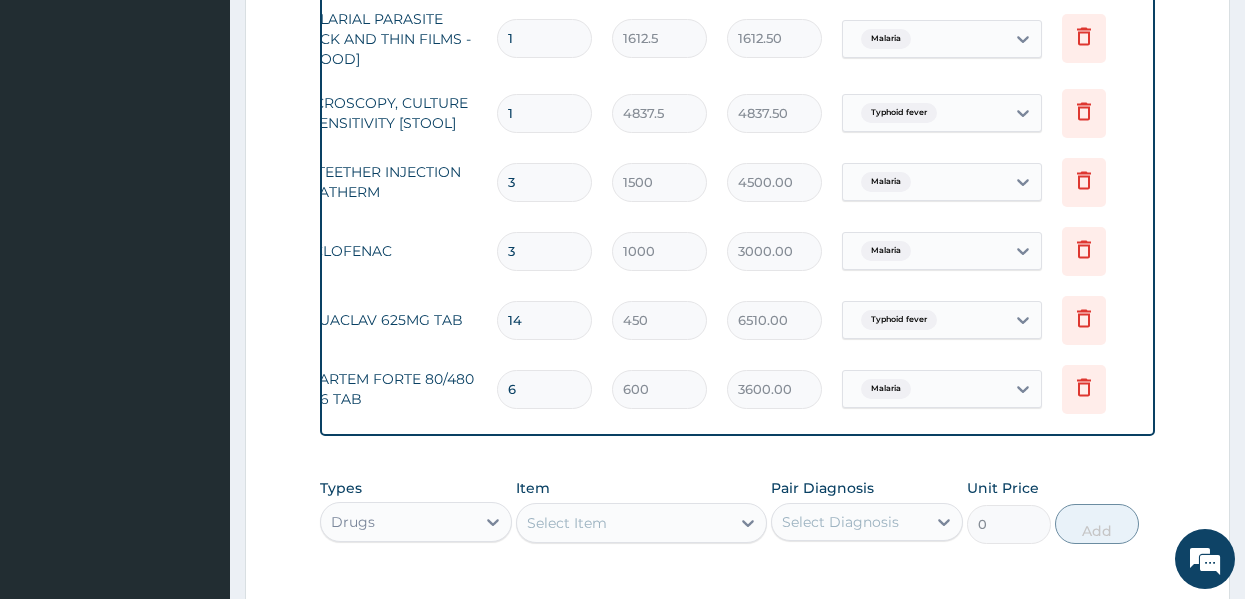 type on "6" 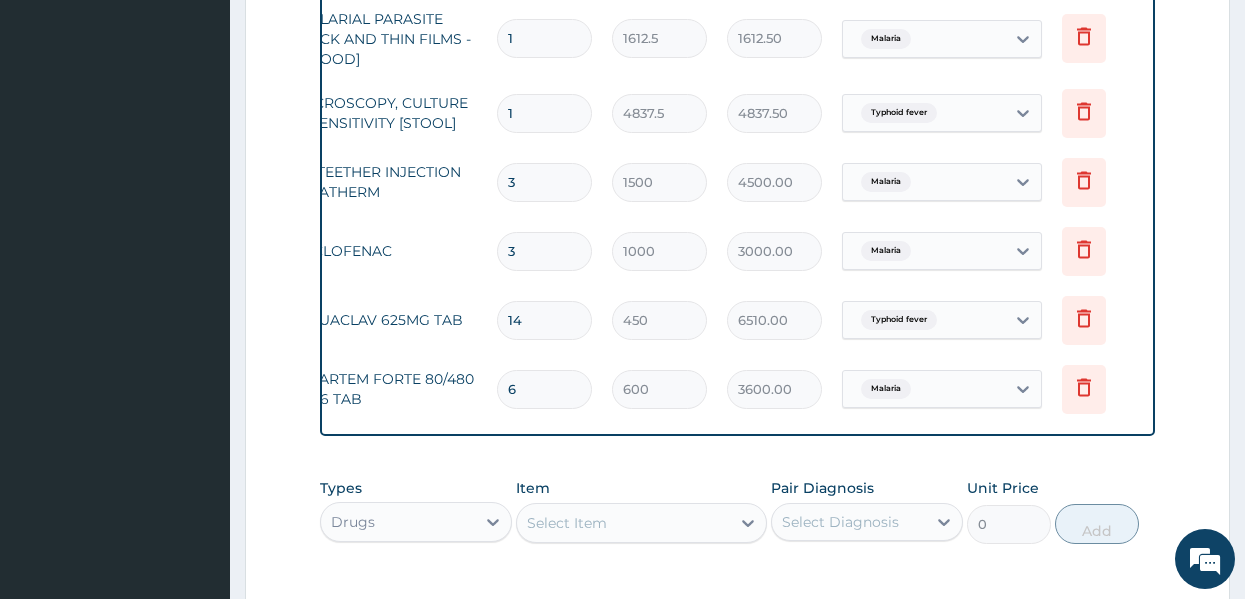 click on "PA Code / Prescription Code Enter Code(Secondary Care Only) Encounter Date 01-07-2025 Important Notice Please enter PA codes before entering items that are not attached to a PA code   All diagnoses entered must be linked to a claim item. Diagnosis & Claim Items that are visible but inactive cannot be edited because they were imported from an already approved PA code. Diagnosis Malaria Confirmed Typhoid fever Confirmed NB: All diagnosis must be linked to a claim item Claim Items Type Name Quantity Unit Price Total Price Pair Diagnosis Actions Procedures GENERAL PRACTITIONER CONSULTATION FIRST OUTPATIENT CONSULTATION 1 3547.5 3547.50 Malaria Delete Procedures REGISTRATION FEE 1 2150 2150.00 Malaria Delete Laboratory MALARIAL PARASITE THICK AND THIN FILMS - [BLOOD] 1 1612.5 1612.50 Malaria Delete Laboratory MICROSCOPY, CULTURE & SENSITIVITY [STOOL] 1 4837.5 4837.50 Typhoid fever Delete Drugs ARTEETHER INJECTION VOATHERM 3 1500 4500.00 Malaria Delete Drugs DICLOFENAC 3 1000 3000.00 Malaria Delete Drugs 14 465 6 0" at bounding box center (738, -42) 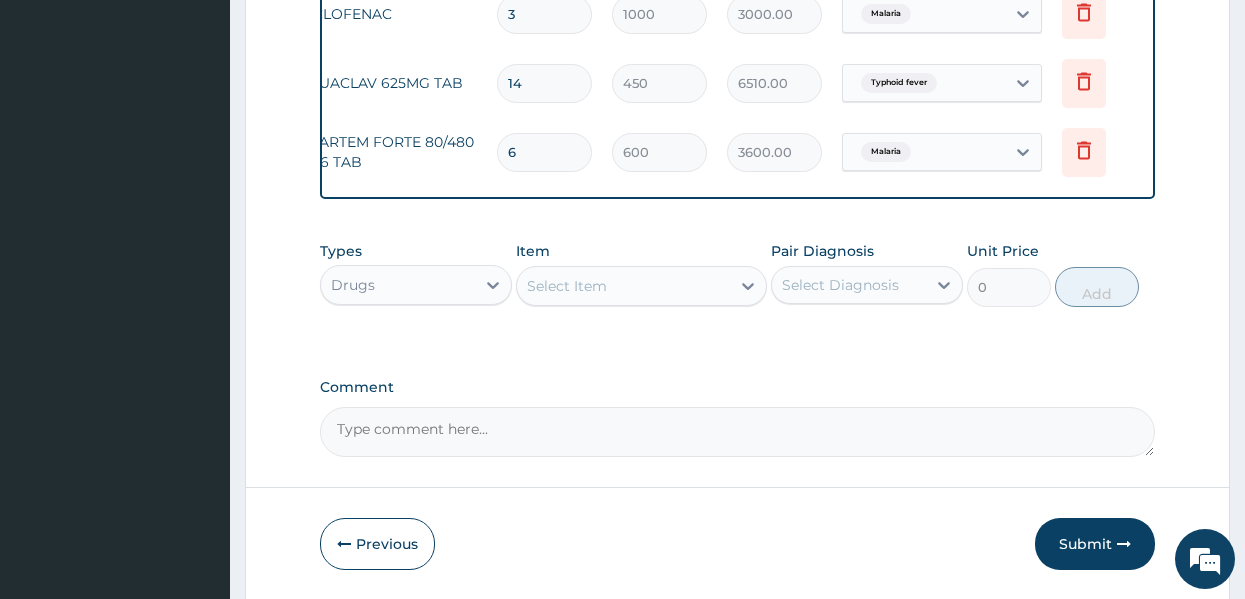 scroll, scrollTop: 1288, scrollLeft: 0, axis: vertical 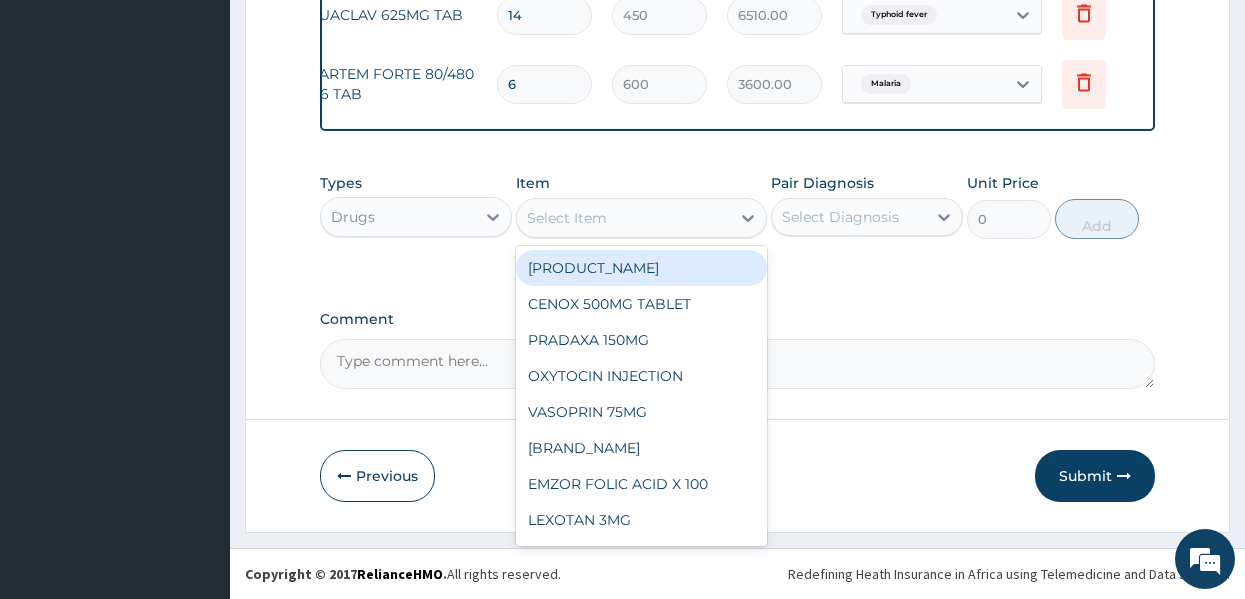 click on "Select Item" at bounding box center [623, 218] 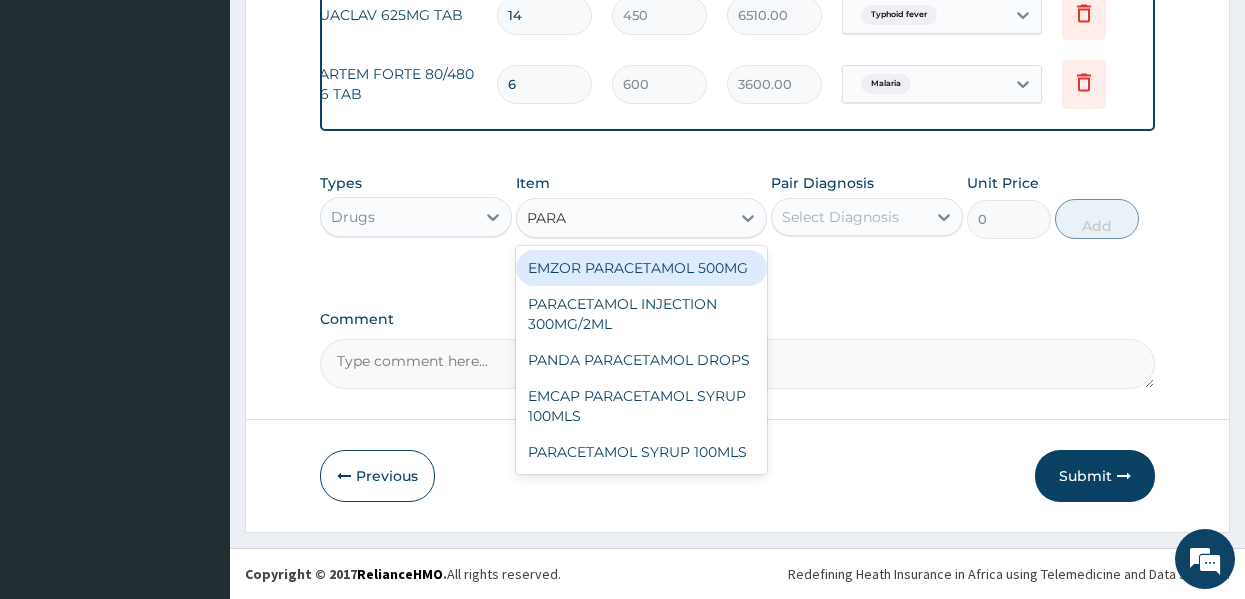 type on "PARAC" 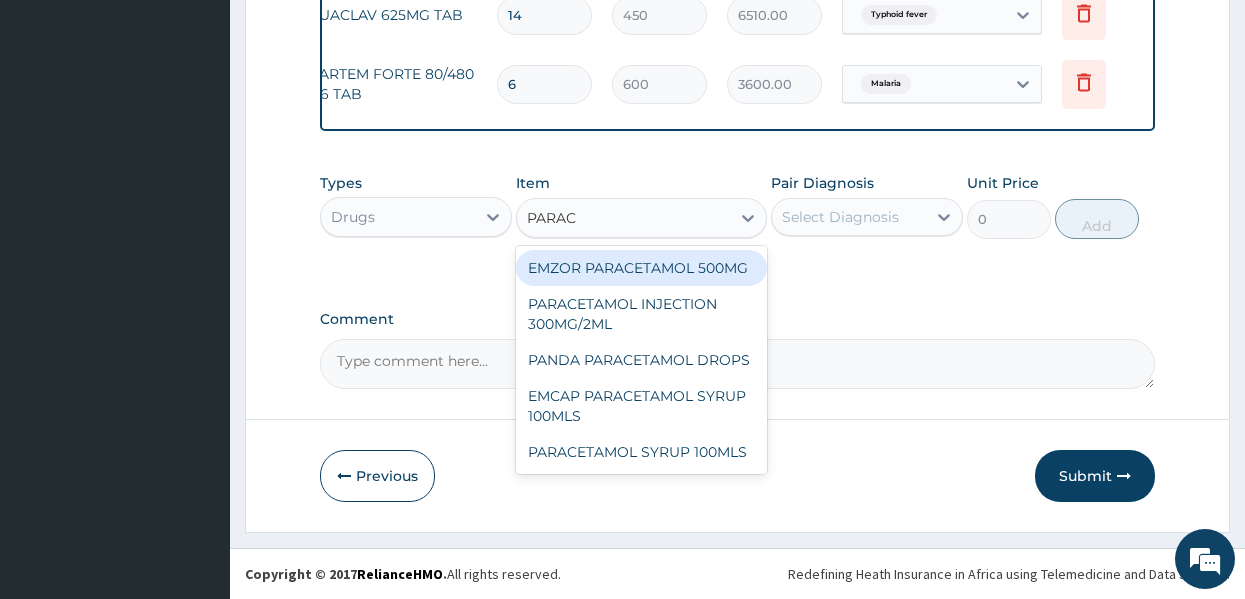 click on "EMZOR PARACETAMOL 500MG" at bounding box center [641, 268] 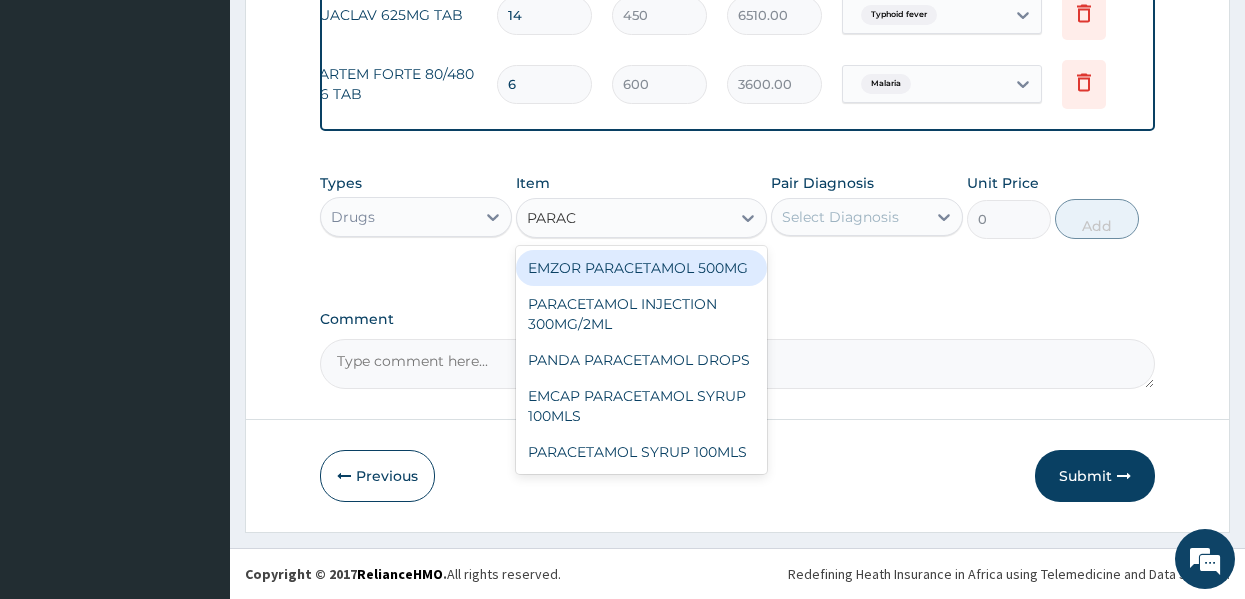 type 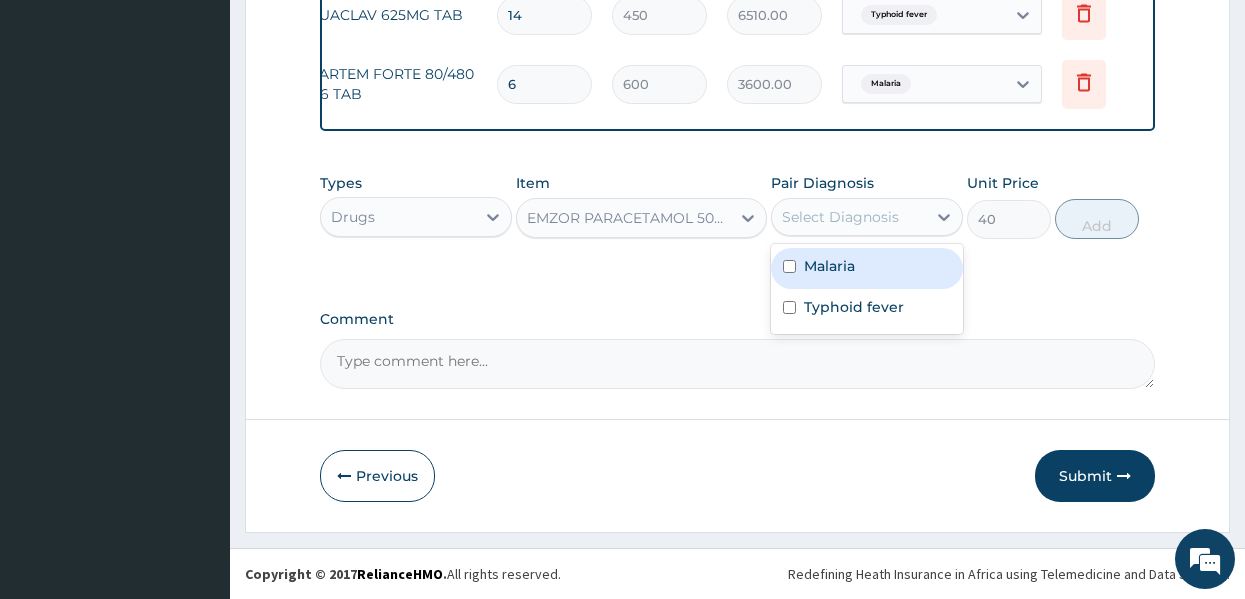 click on "Select Diagnosis" at bounding box center (840, 217) 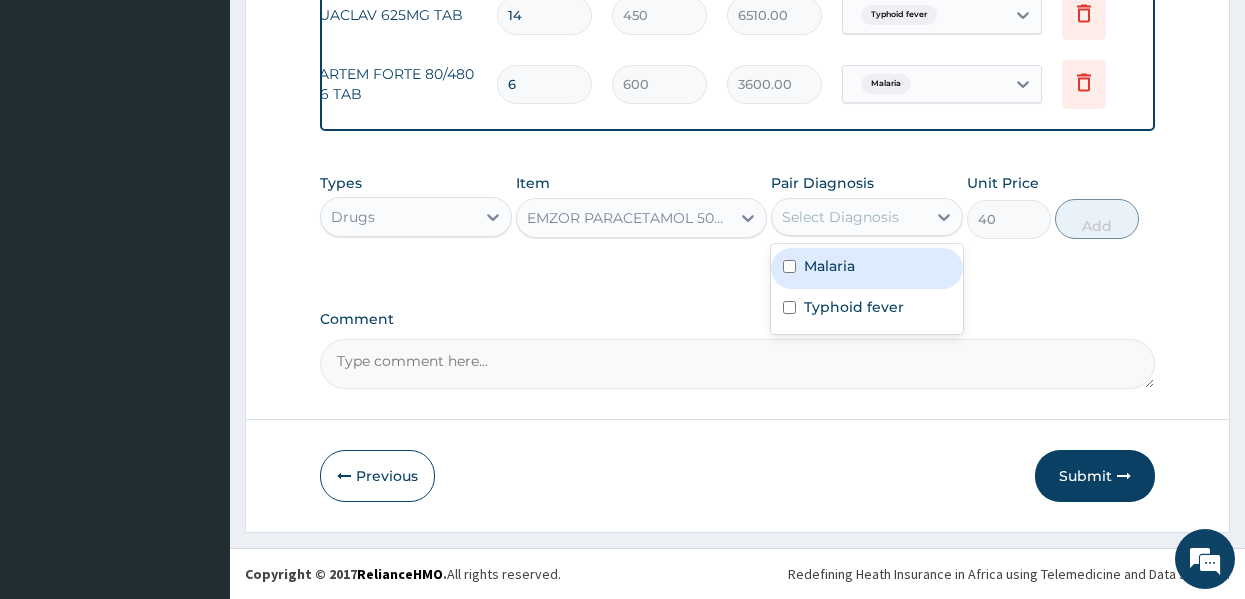 click on "Malaria" at bounding box center [829, 266] 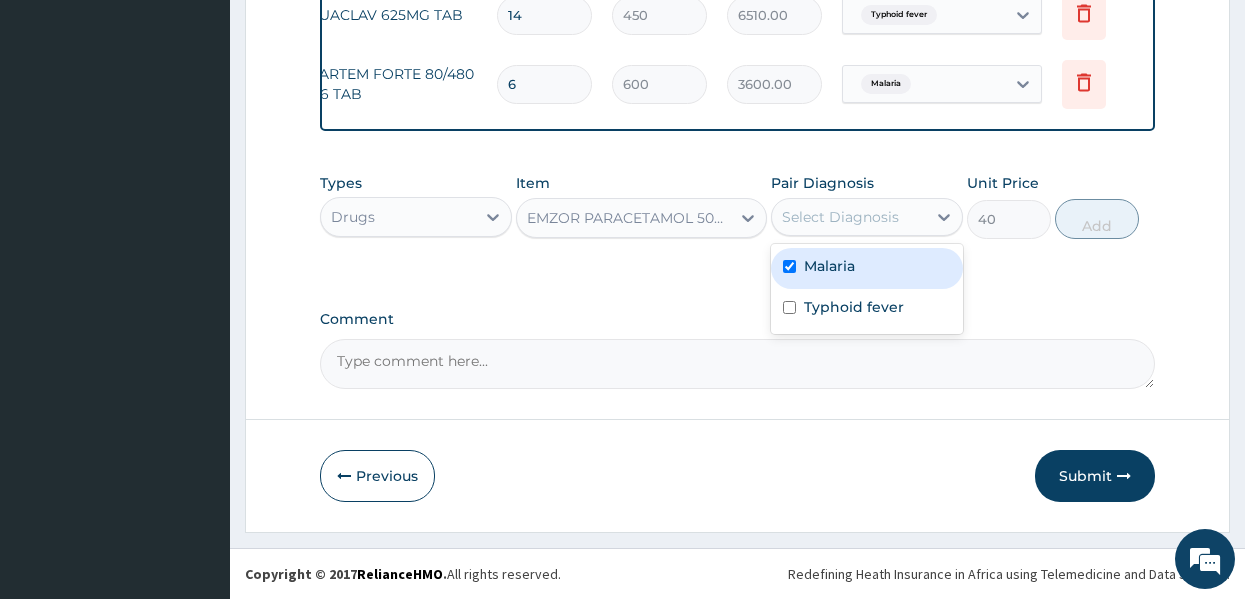 checkbox on "true" 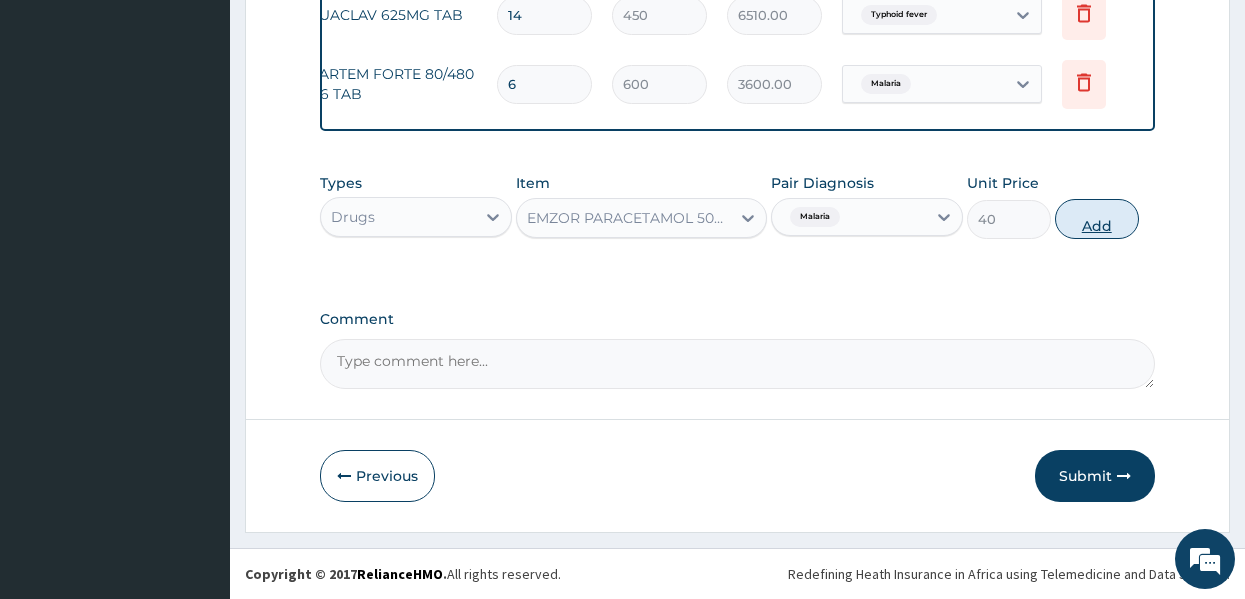 click on "Add" at bounding box center [1097, 219] 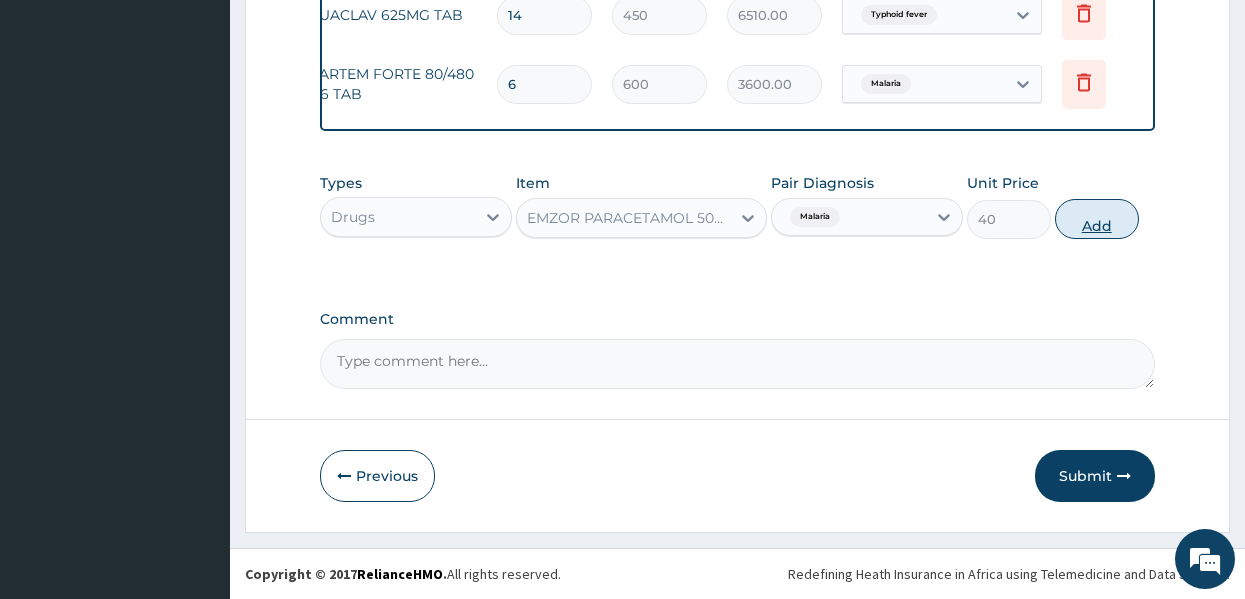 type on "0" 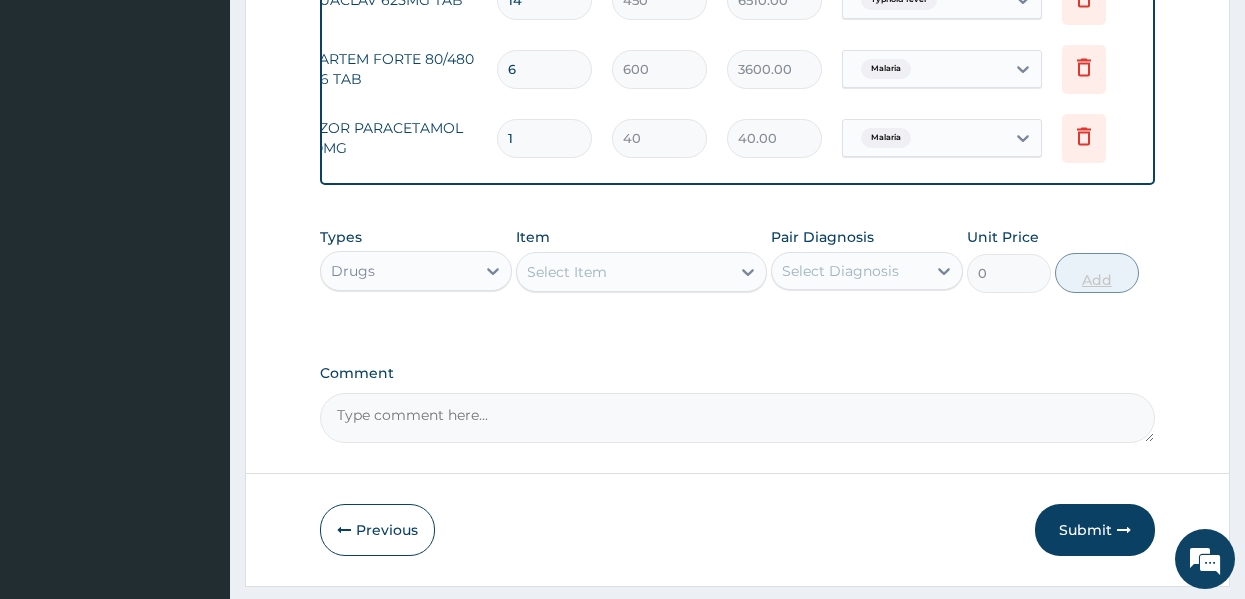 type on "18" 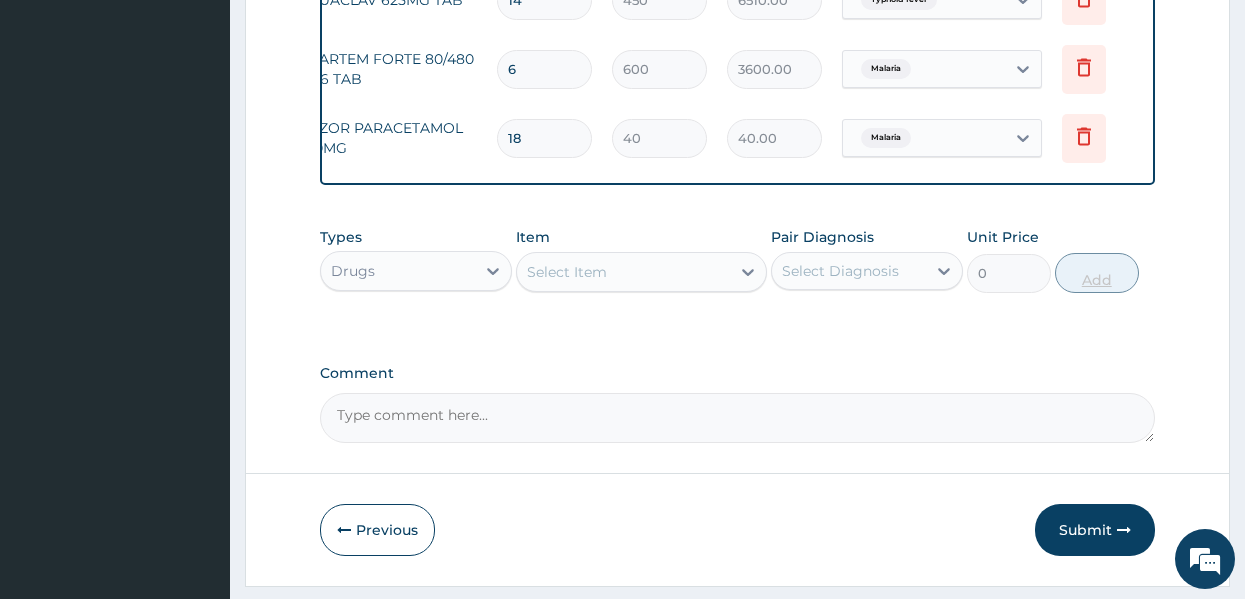 type on "720.00" 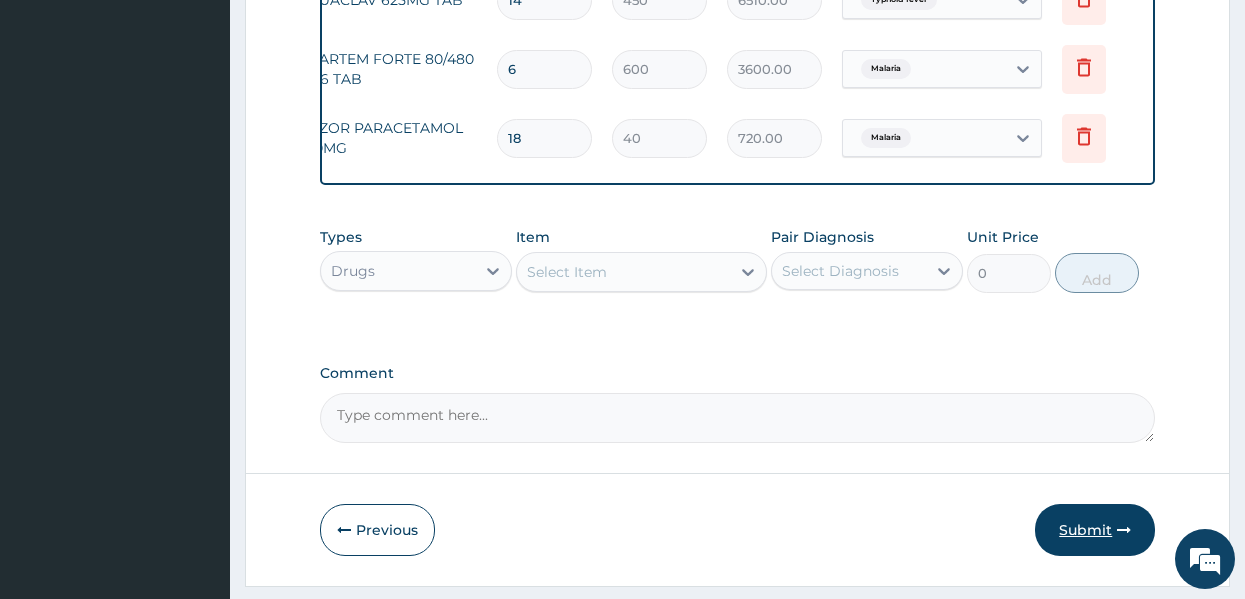 type on "18" 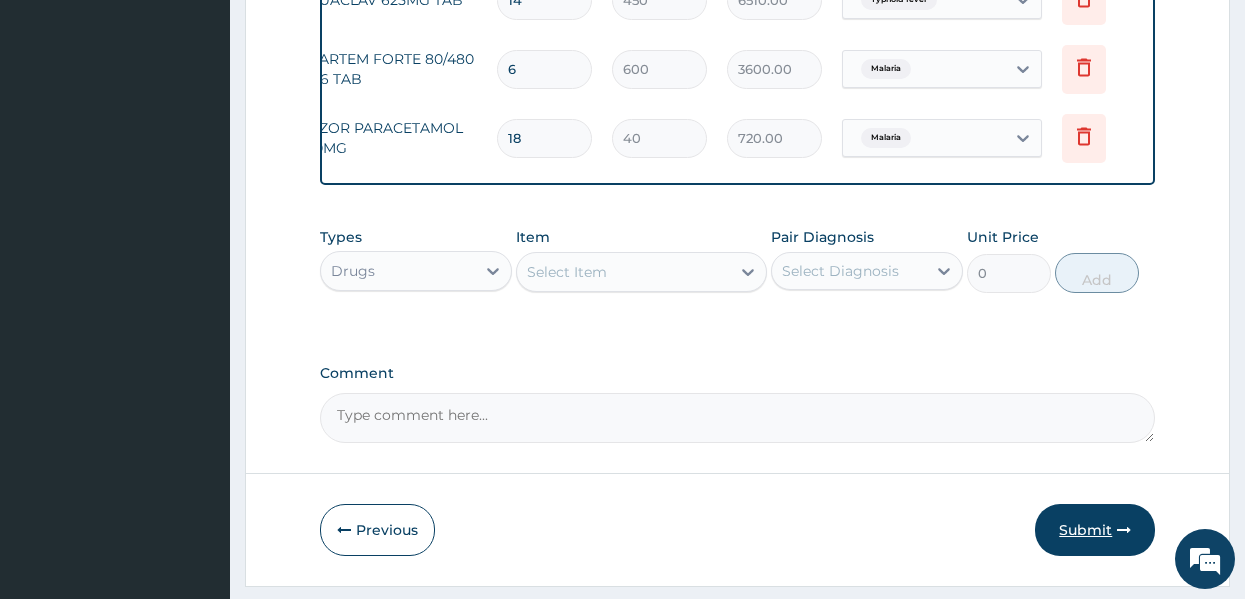 click on "Submit" at bounding box center (1095, 530) 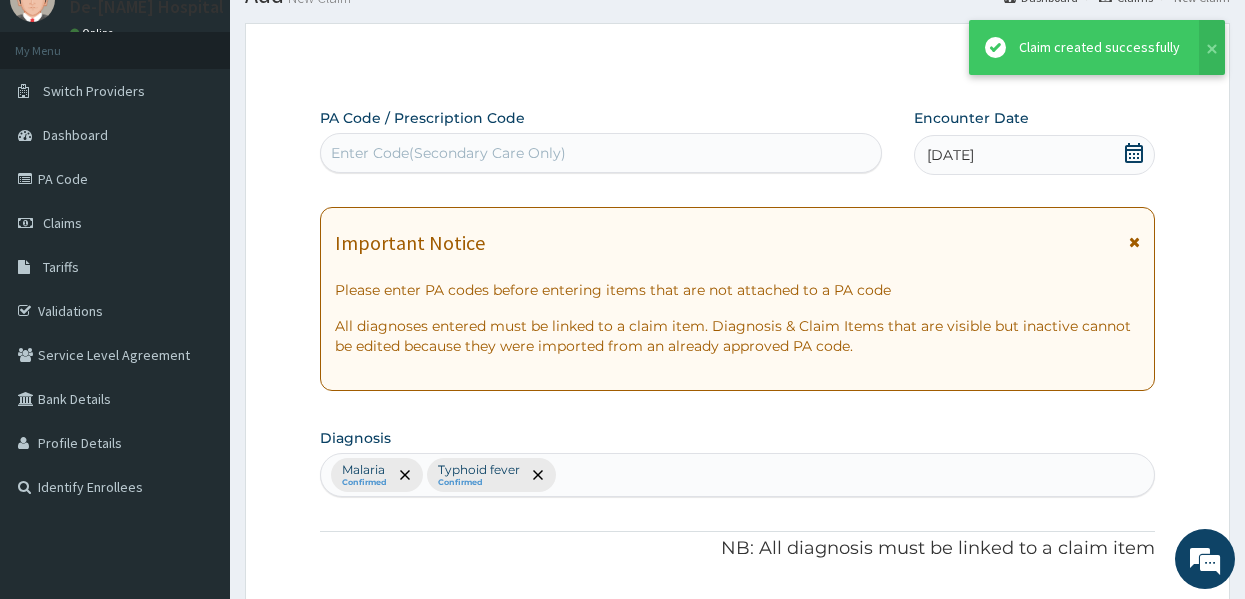 scroll, scrollTop: 1288, scrollLeft: 0, axis: vertical 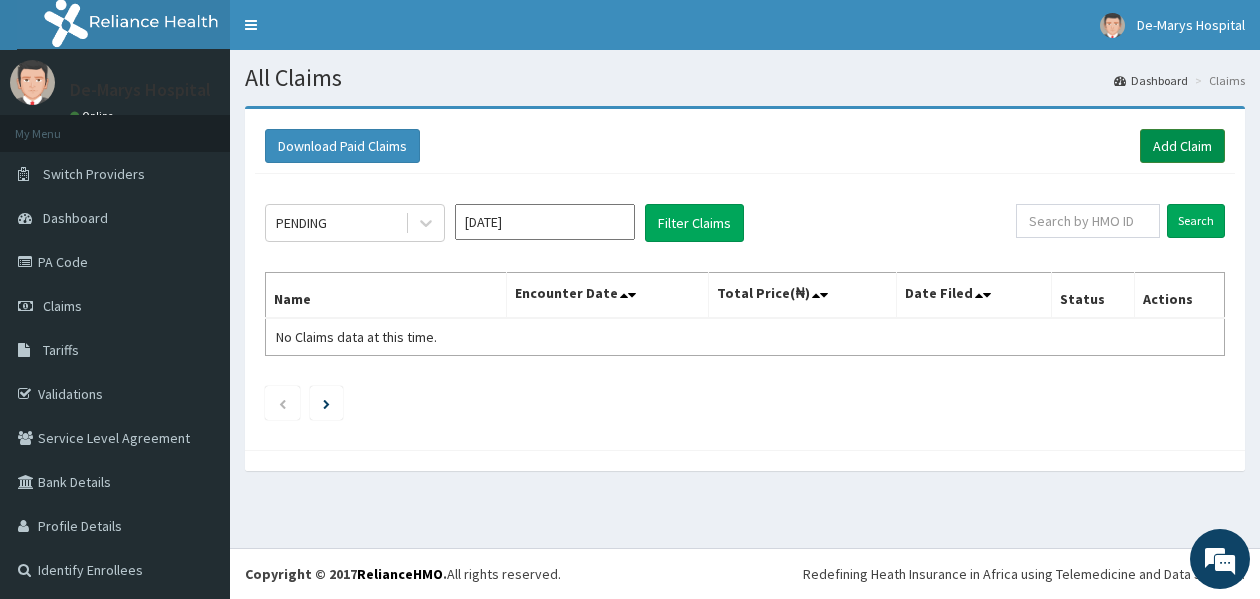 click on "Add Claim" at bounding box center [1182, 146] 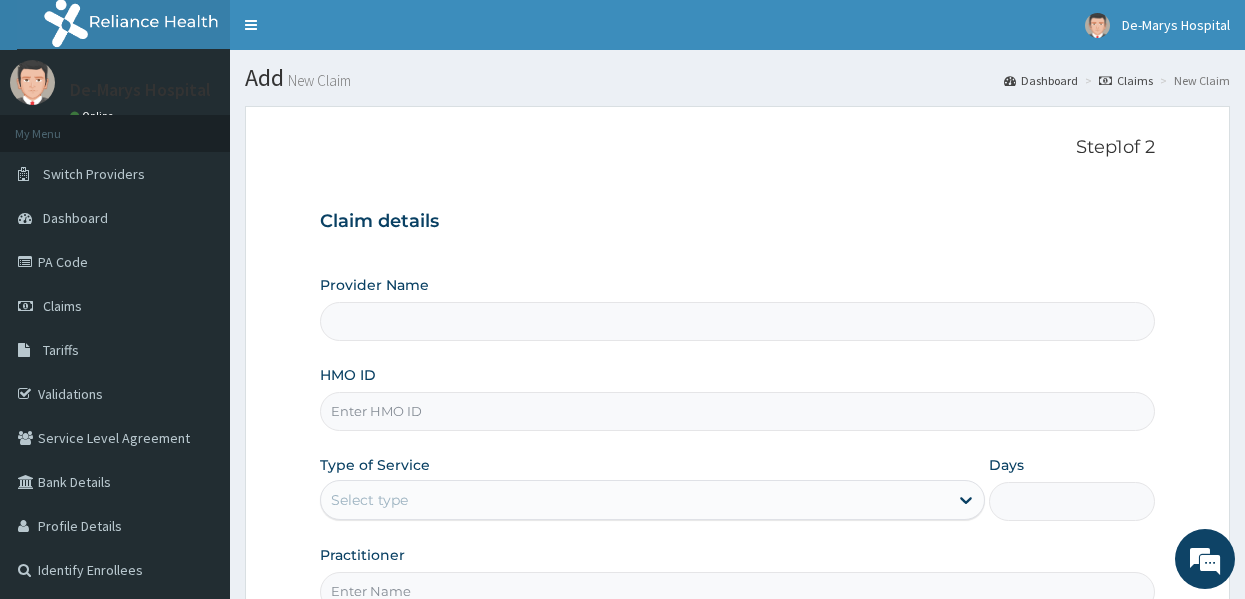 scroll, scrollTop: 0, scrollLeft: 0, axis: both 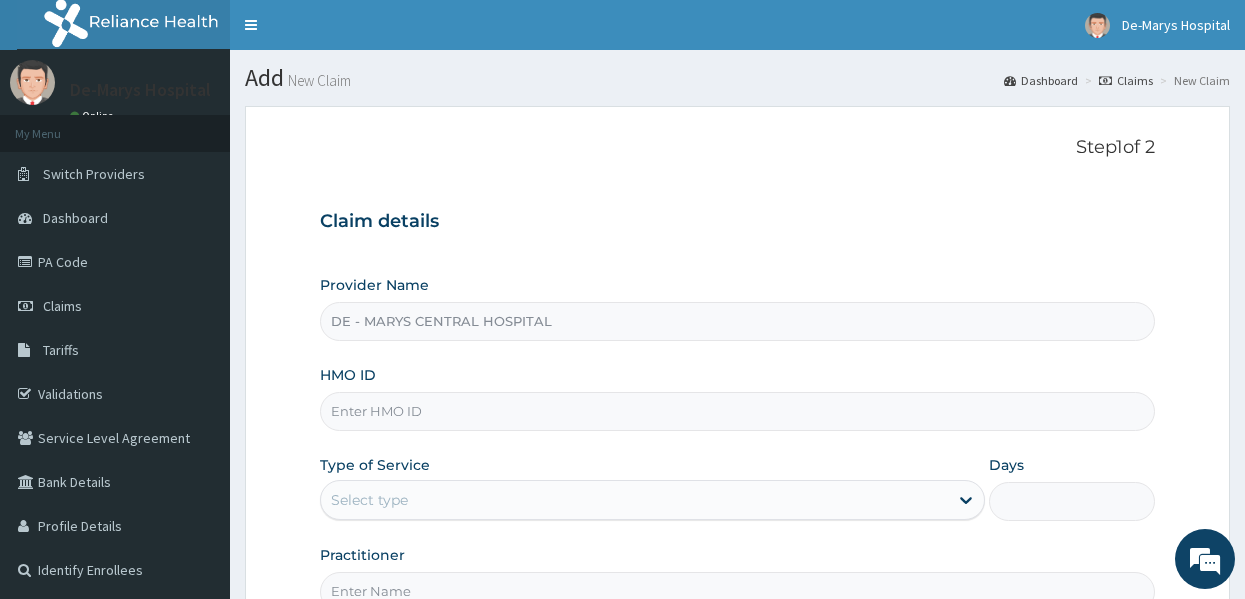 click on "HMO ID" at bounding box center [738, 411] 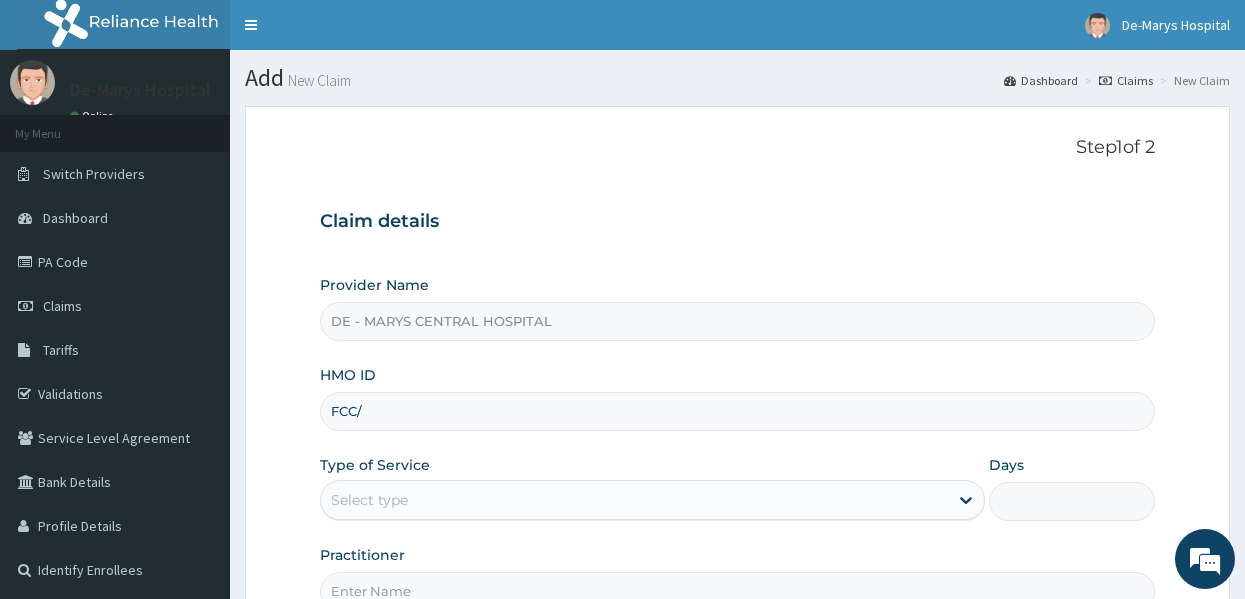 scroll, scrollTop: 0, scrollLeft: 0, axis: both 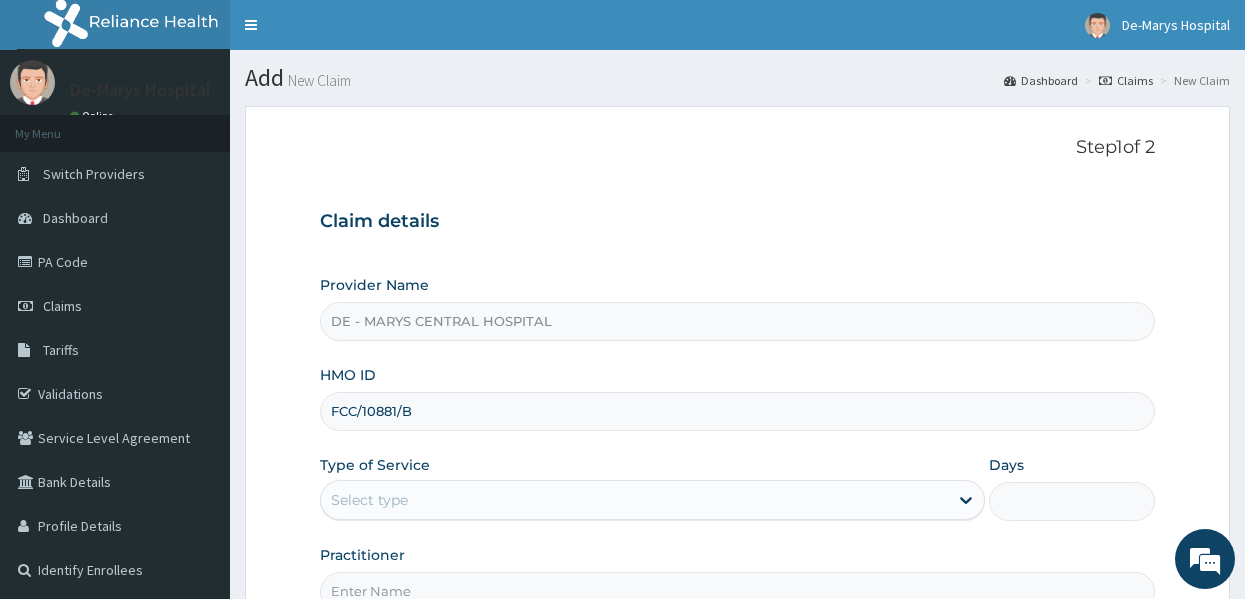 type on "FCC/10881/B" 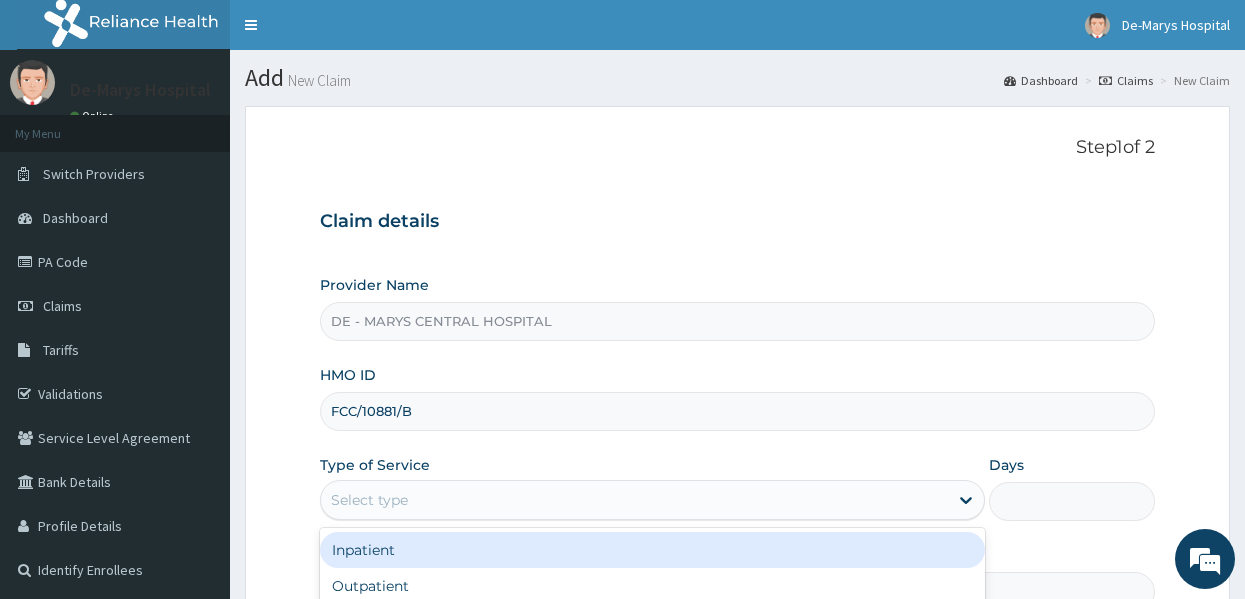 click on "Select type" at bounding box center (634, 500) 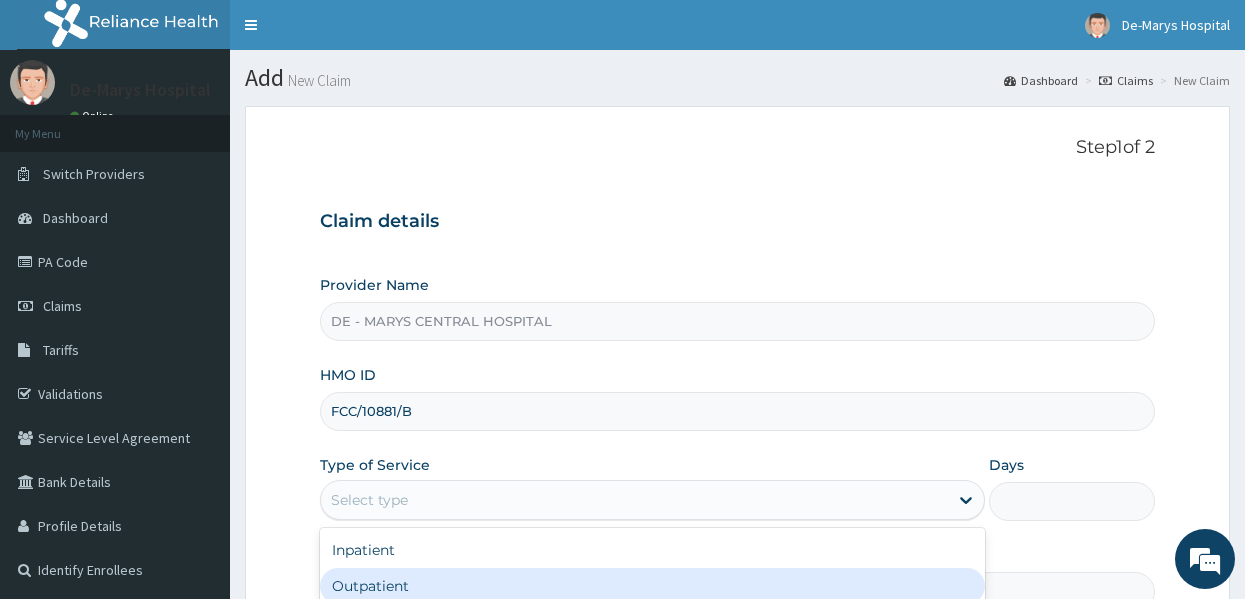 click on "Outpatient" at bounding box center (652, 586) 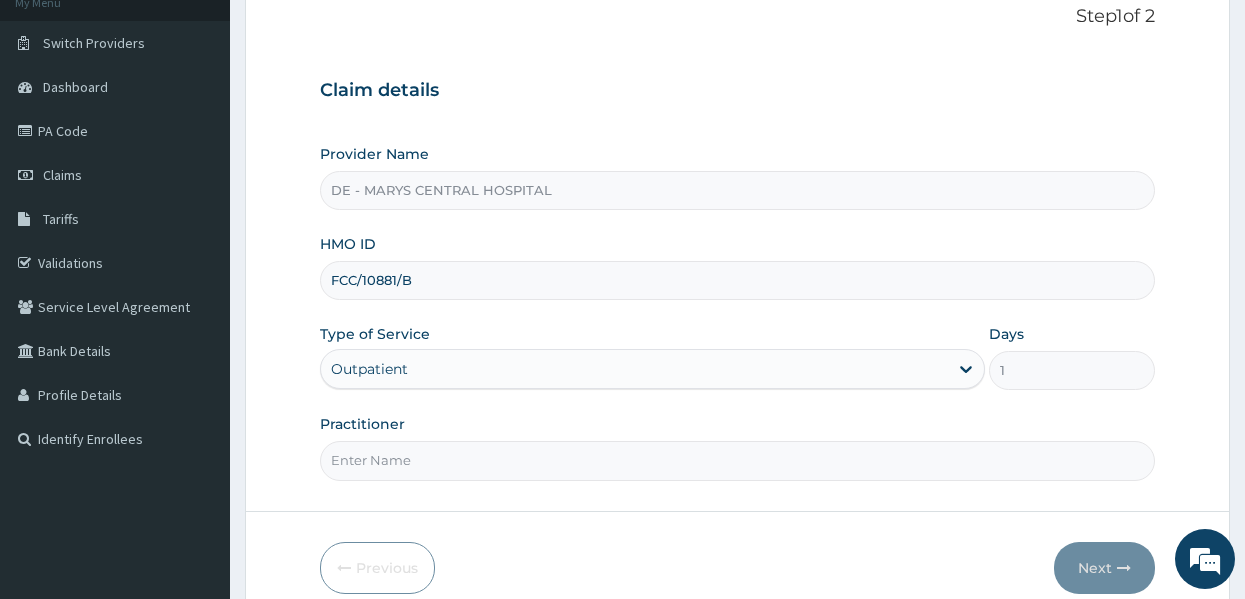 scroll, scrollTop: 133, scrollLeft: 0, axis: vertical 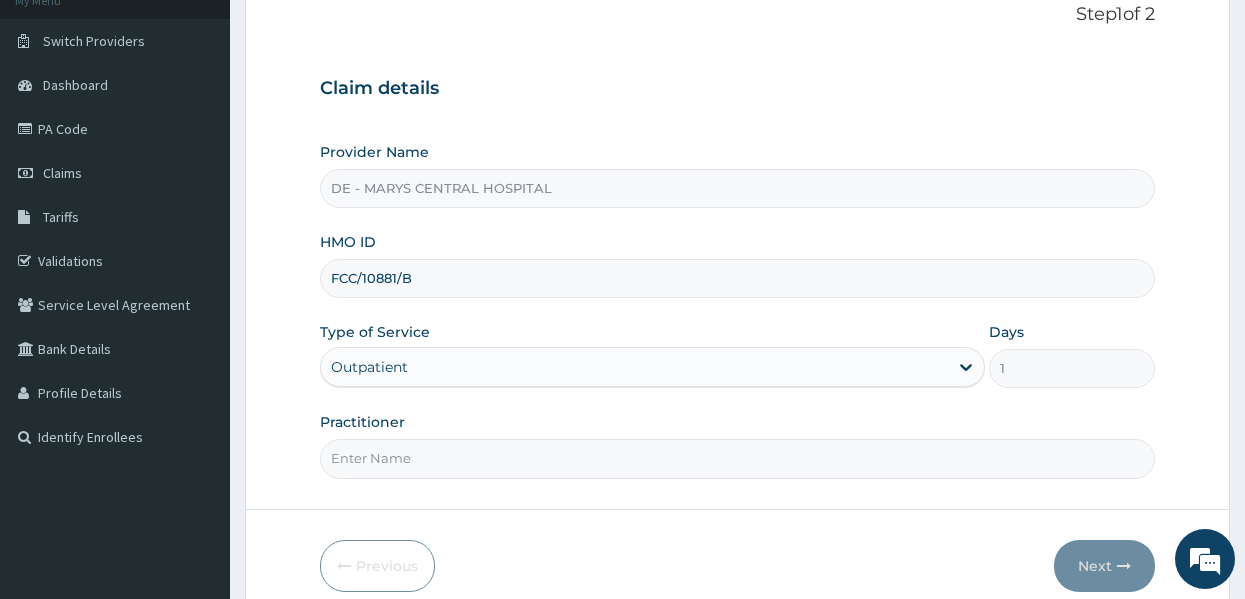 click on "Practitioner" at bounding box center [738, 458] 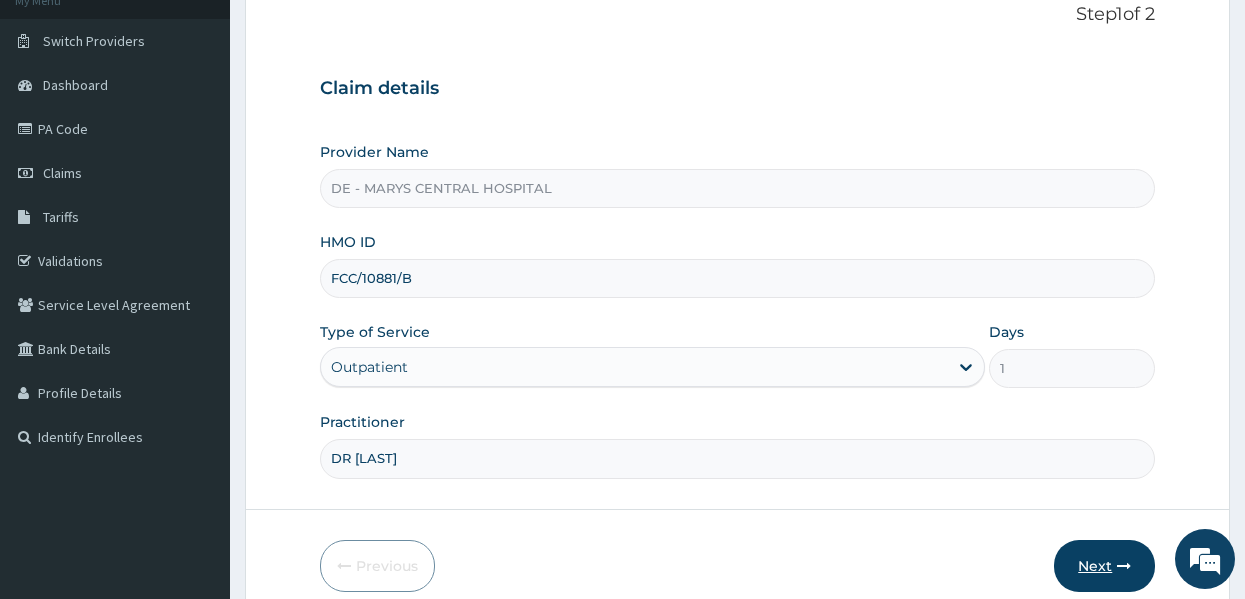 click on "Next" at bounding box center [1104, 566] 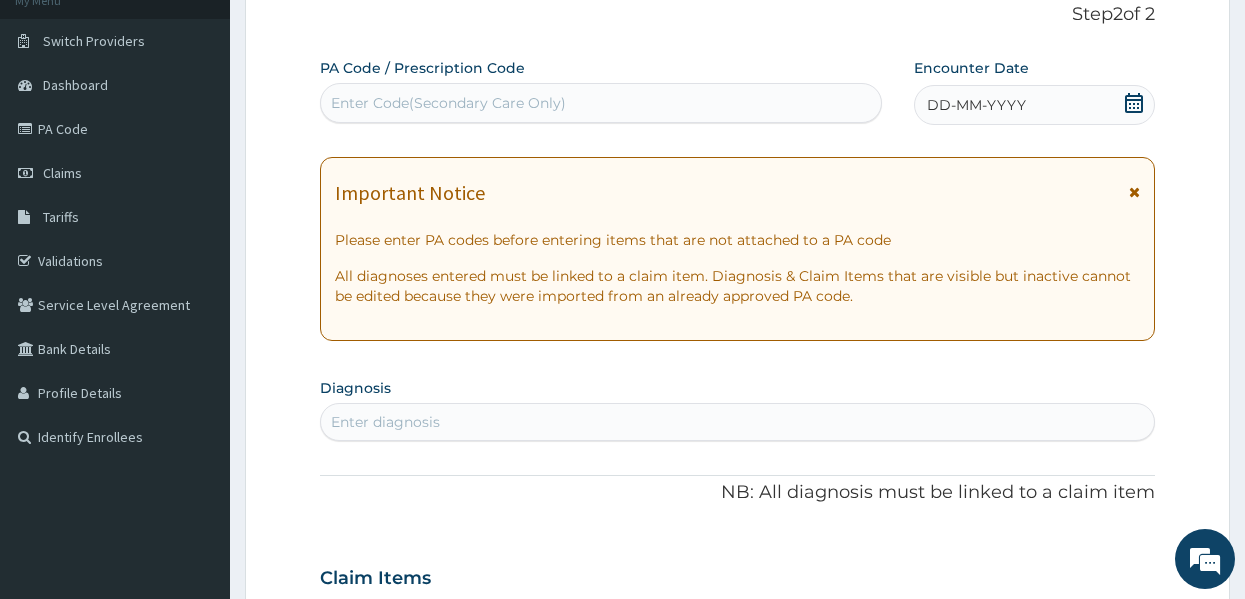 click on "DD-MM-YYYY" at bounding box center (976, 105) 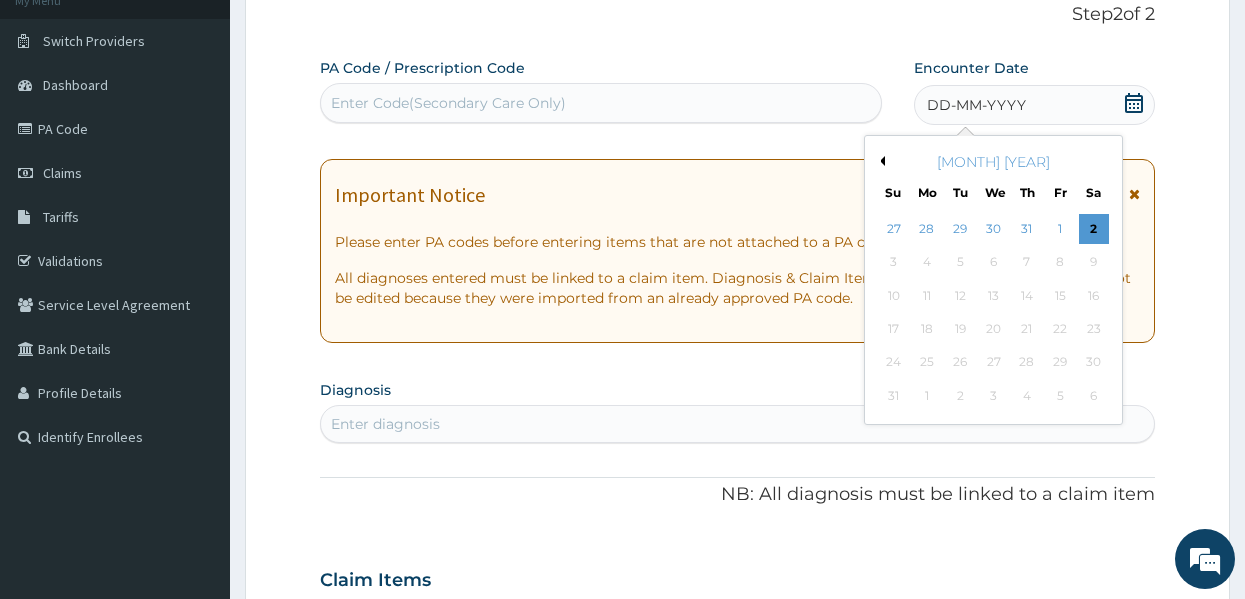 click on "Previous Month" at bounding box center [880, 161] 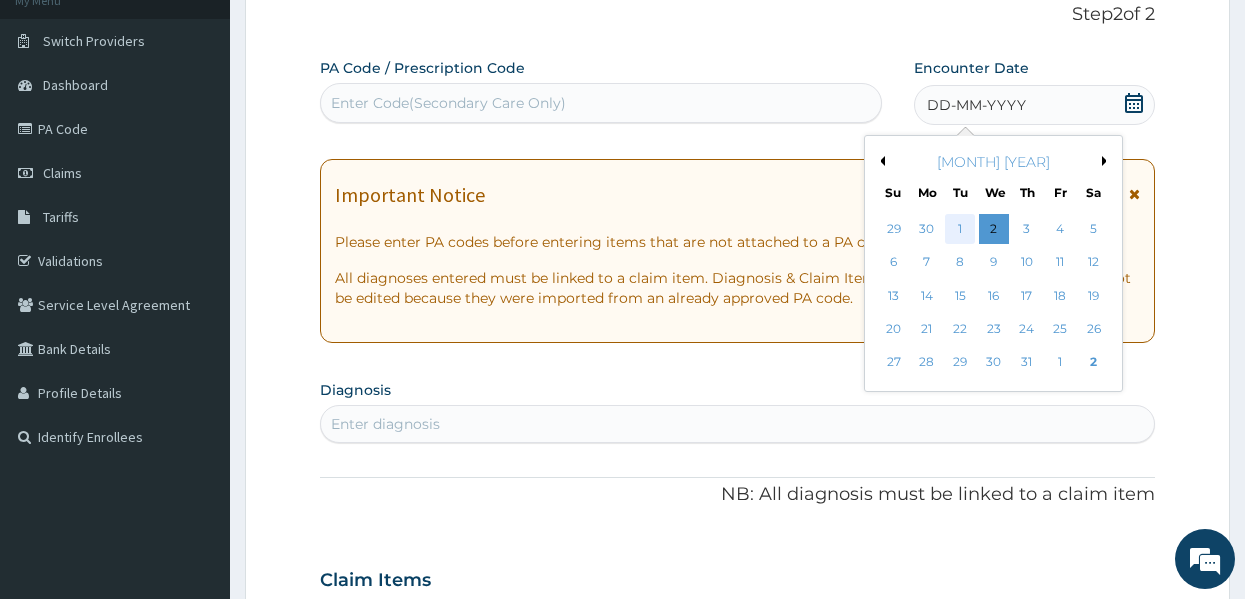click on "1" at bounding box center (960, 229) 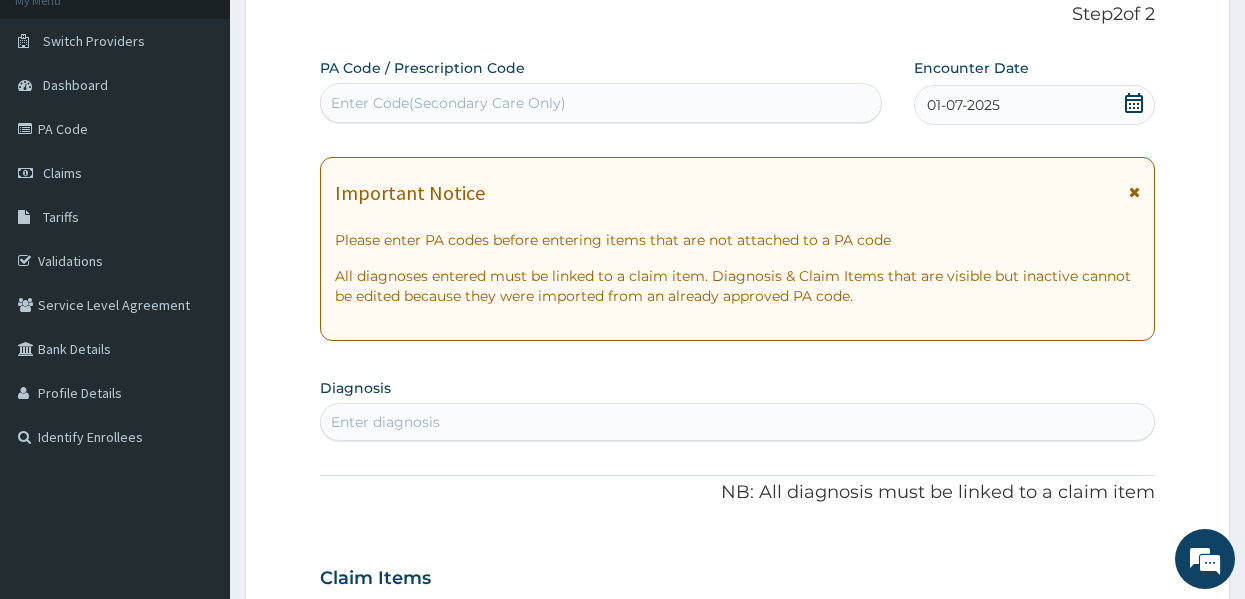 click on "Enter diagnosis" at bounding box center (738, 422) 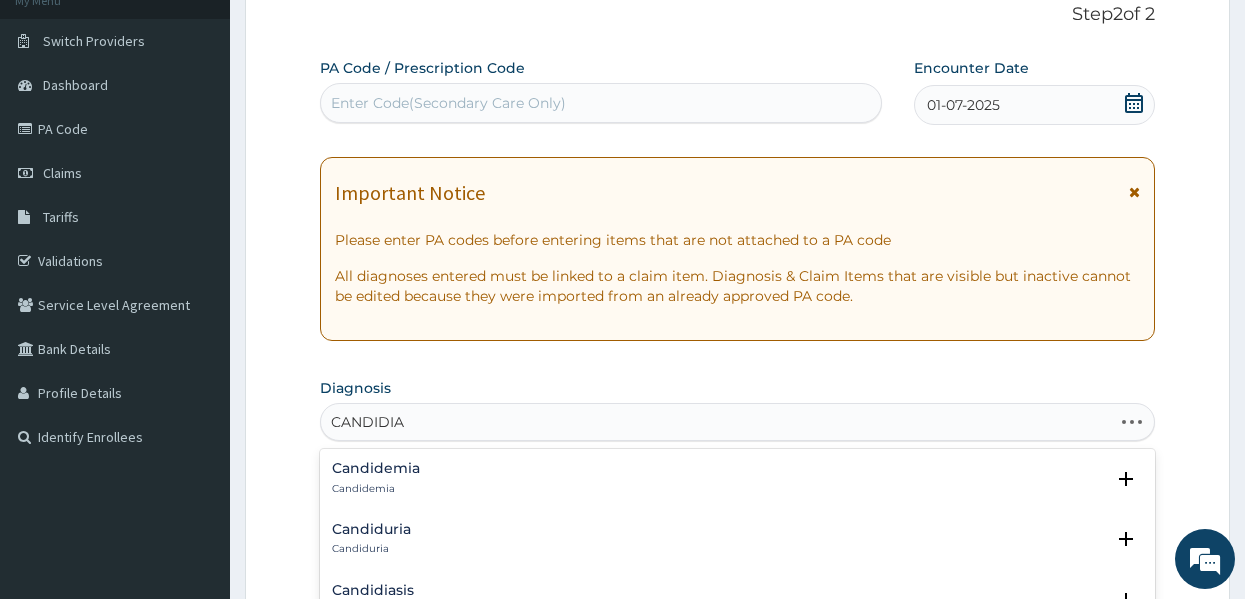 type on "CANDIDIAS" 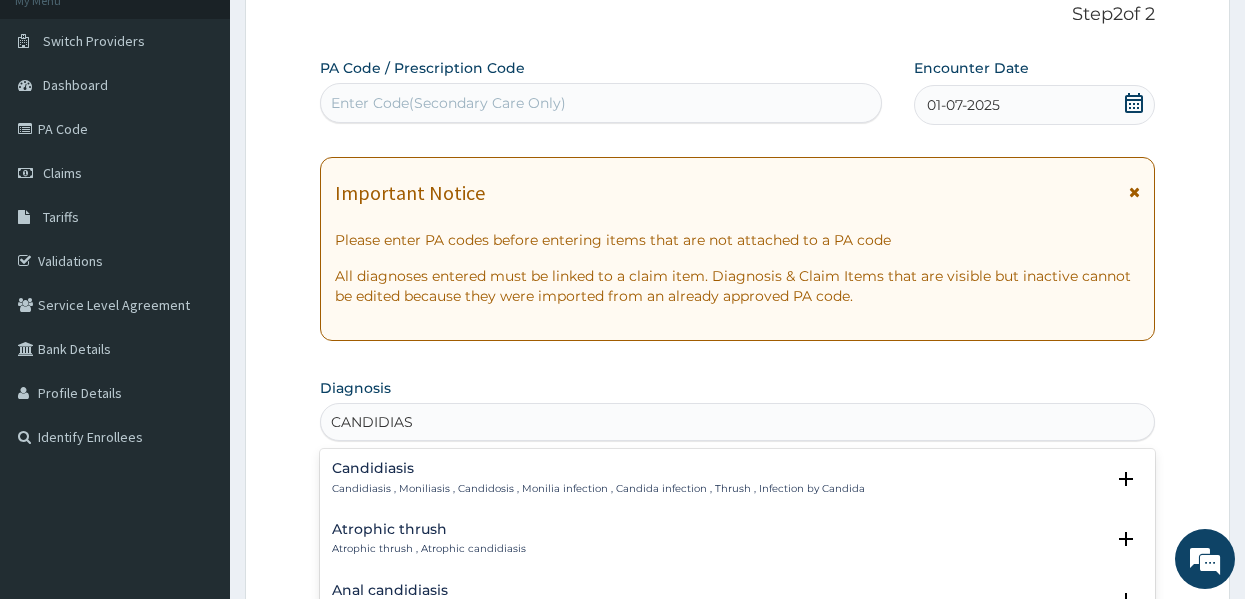 click on "Candidiasis Candidiasis , Moniliasis , Candidosis , Monilia infection , Candida infection , Thrush , Infection by Candida" at bounding box center (598, 478) 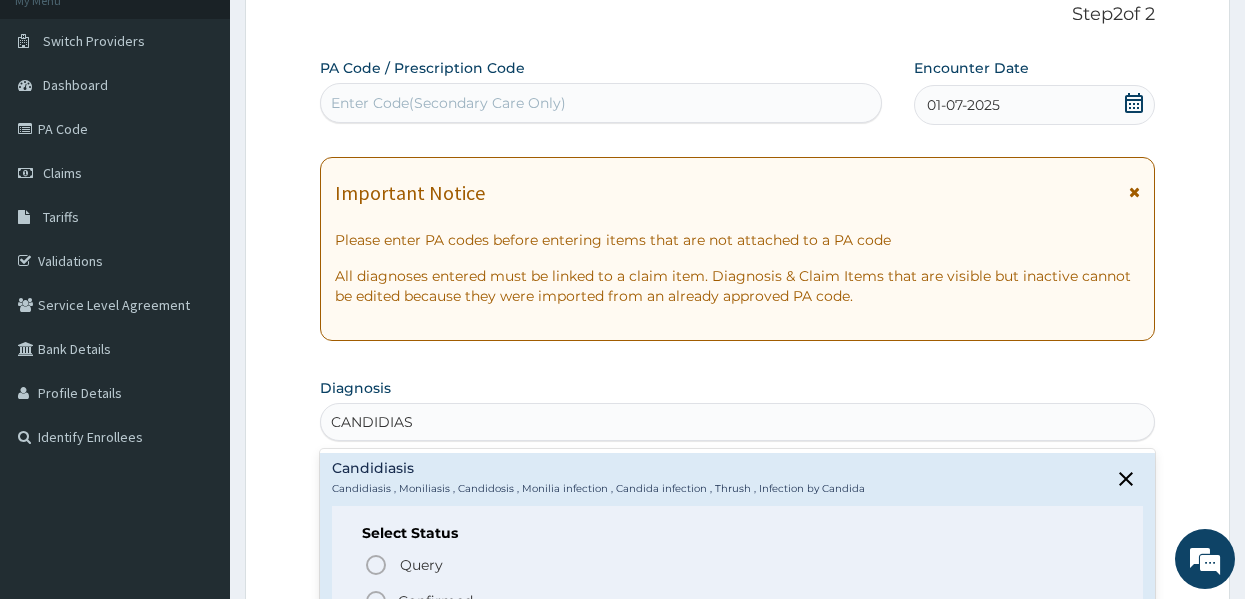 click 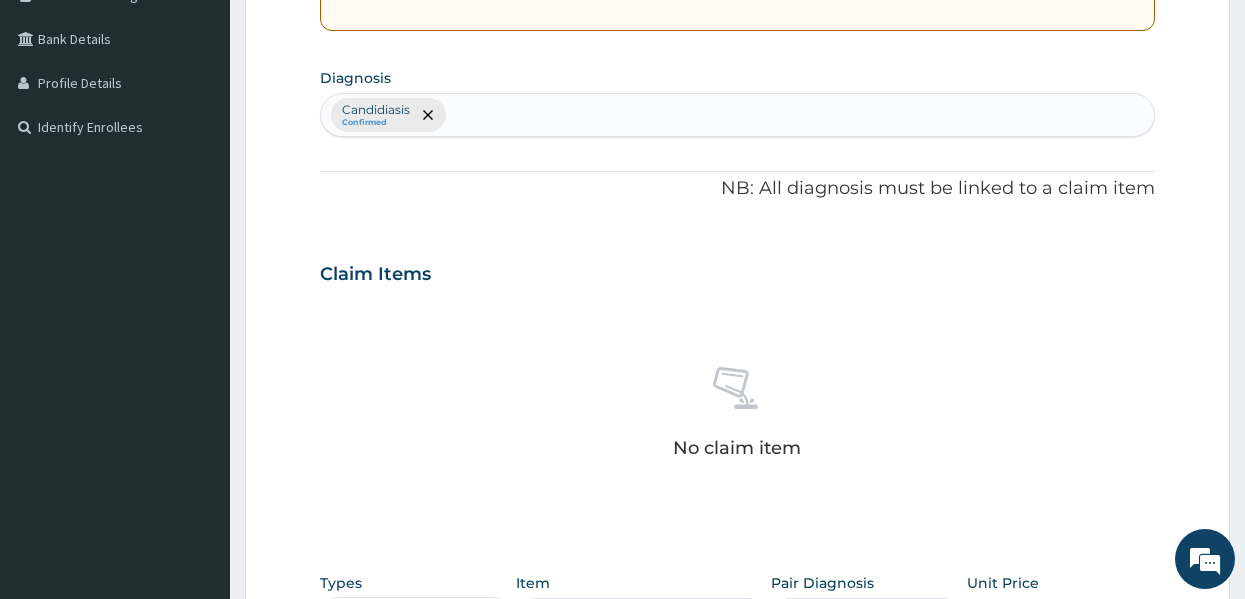scroll, scrollTop: 450, scrollLeft: 0, axis: vertical 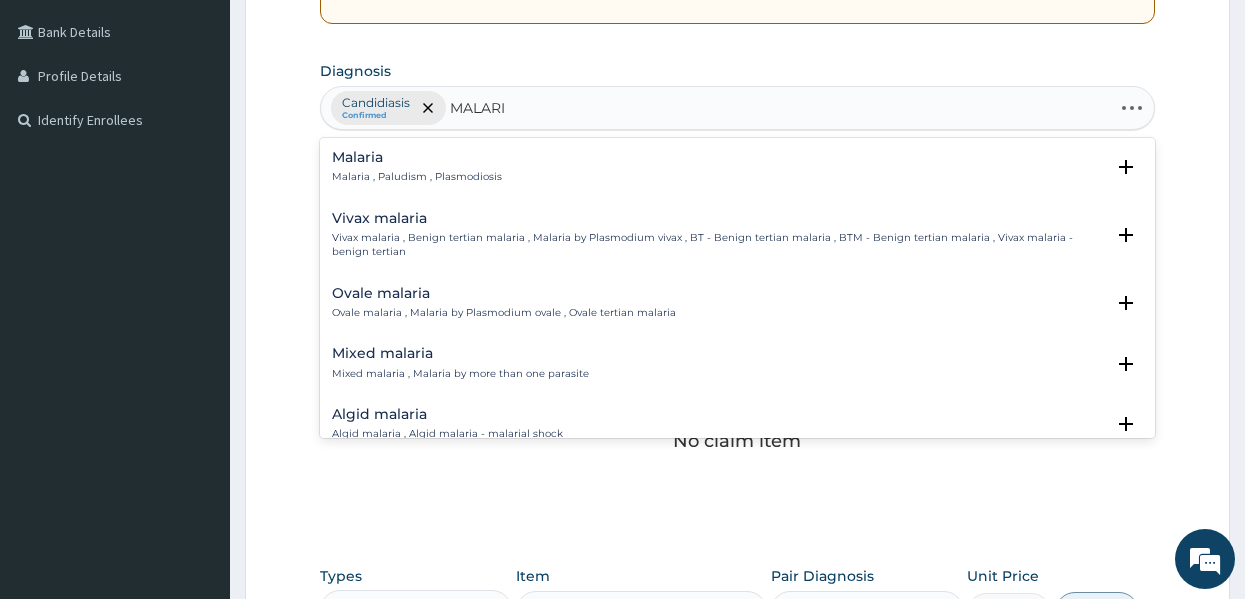 type on "MALARIA" 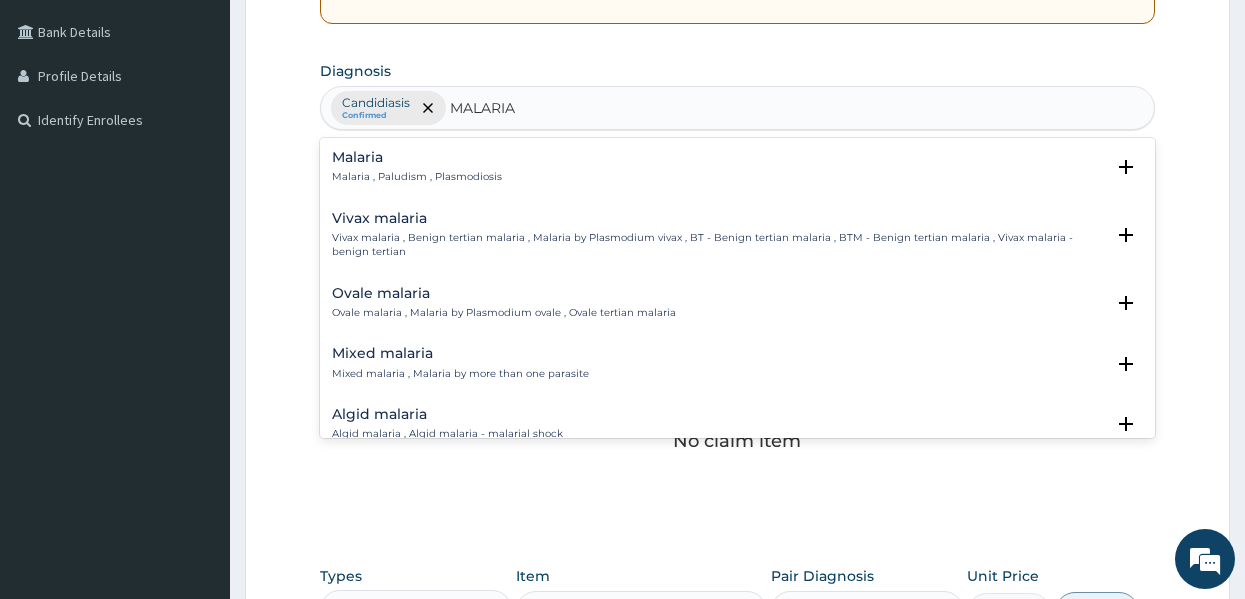 click on "Malaria" at bounding box center [417, 157] 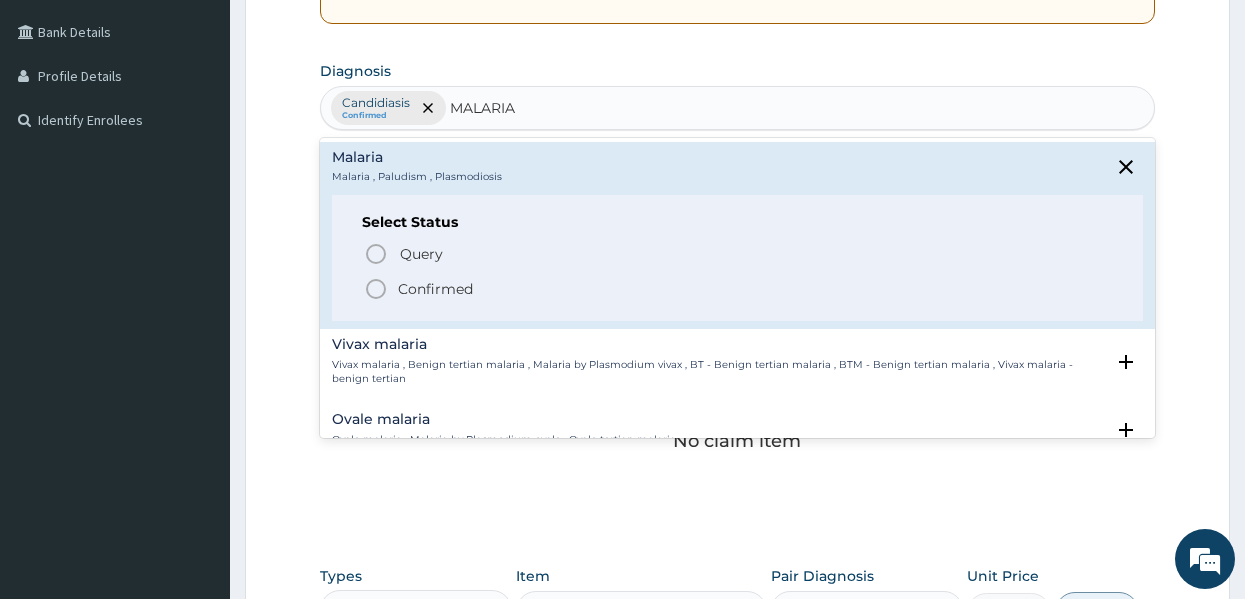 click on "Confirmed" at bounding box center [435, 289] 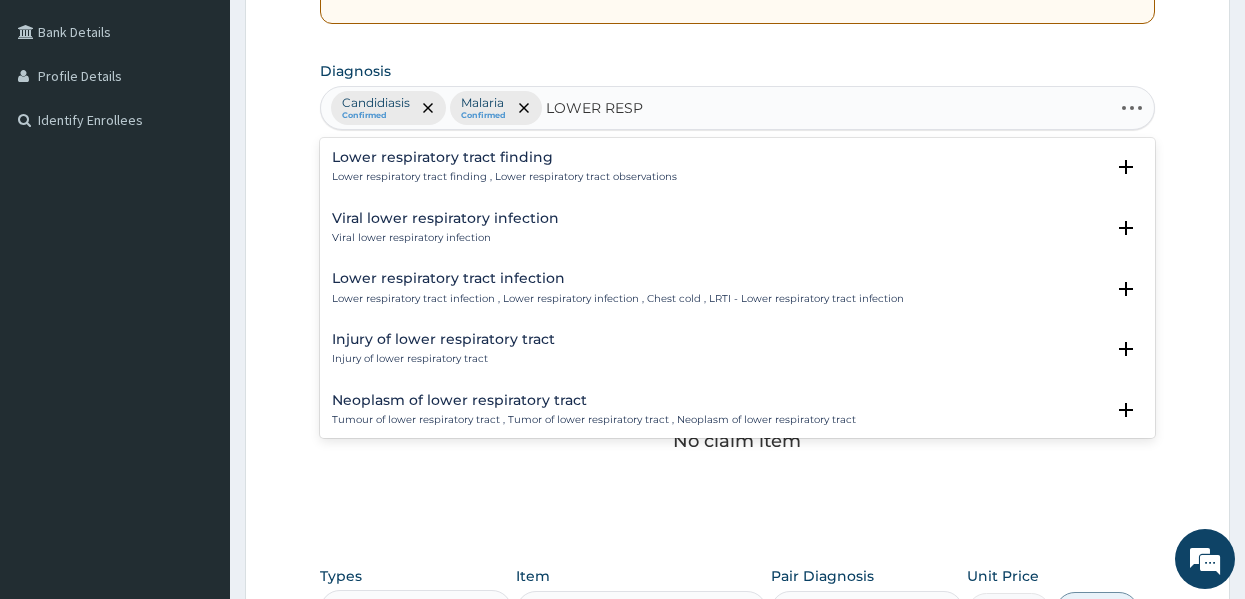 type on "LOWER RESPI" 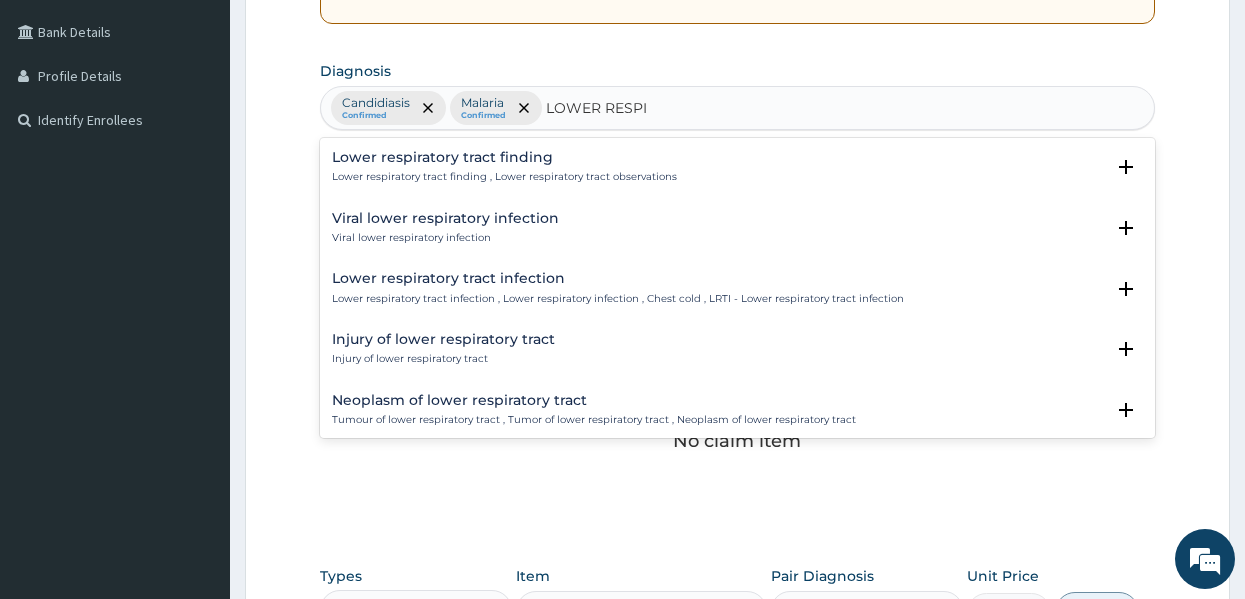 click on "Lower respiratory tract infection , Lower respiratory infection , Chest cold , LRTI - Lower respiratory tract infection" at bounding box center [618, 299] 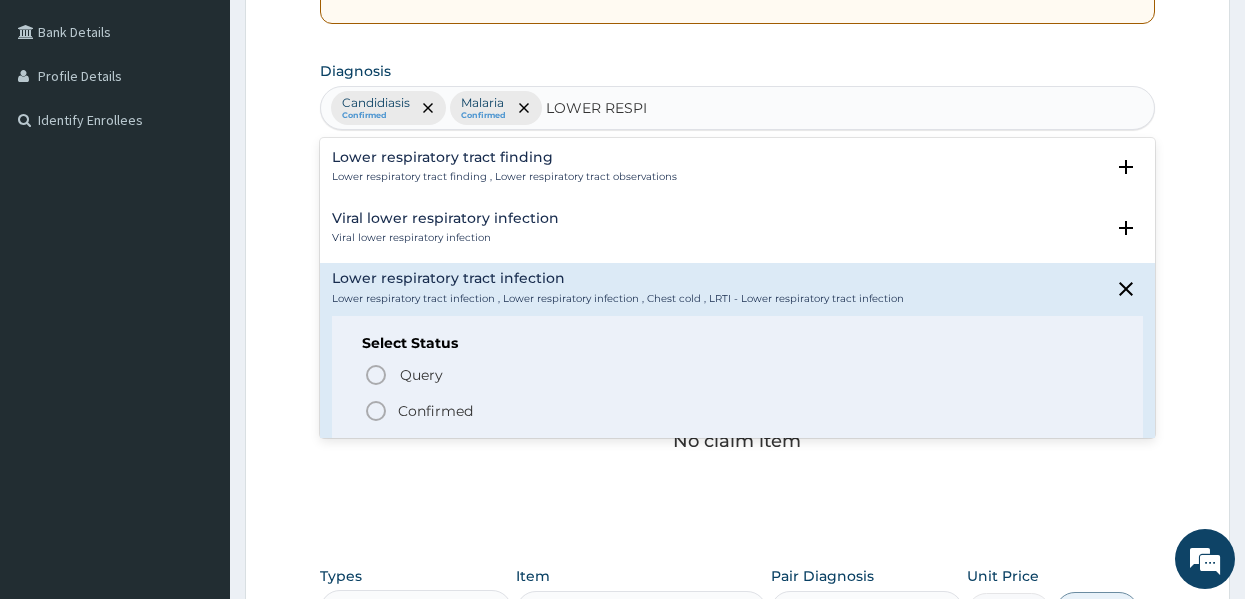 click 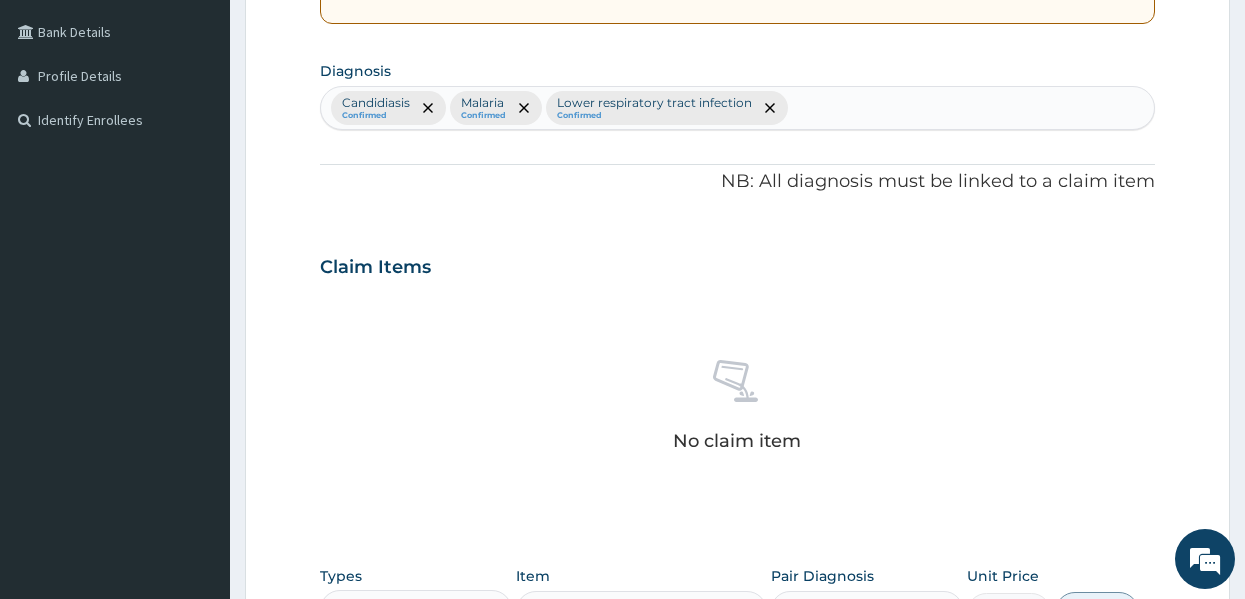 click on "No claim item" at bounding box center [738, 409] 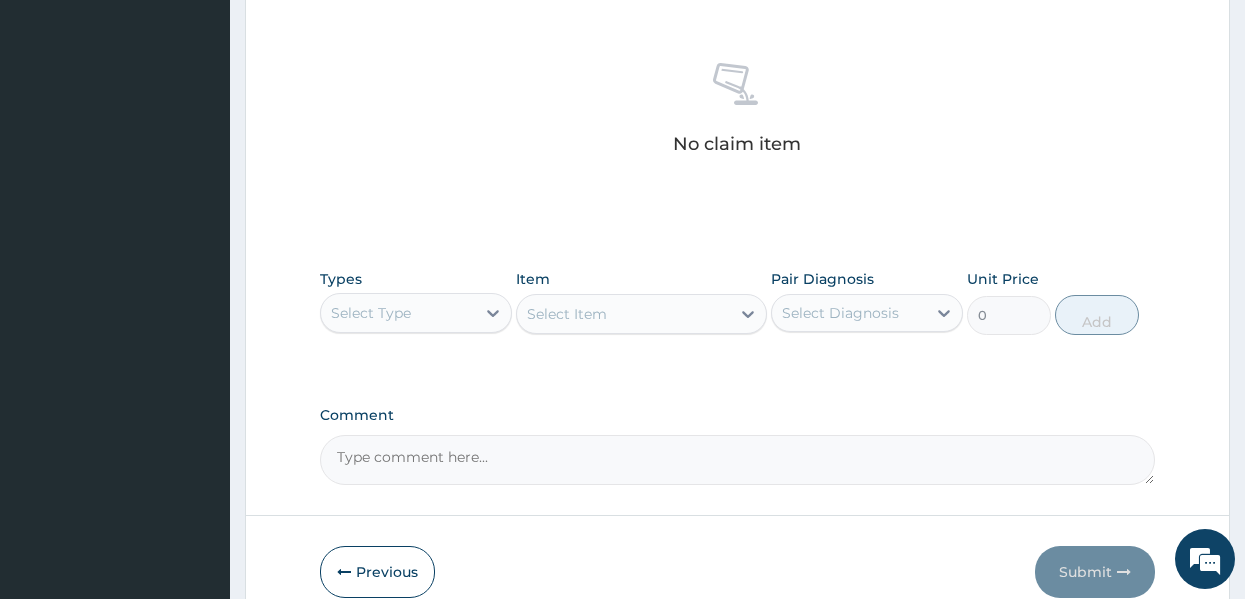 scroll, scrollTop: 843, scrollLeft: 0, axis: vertical 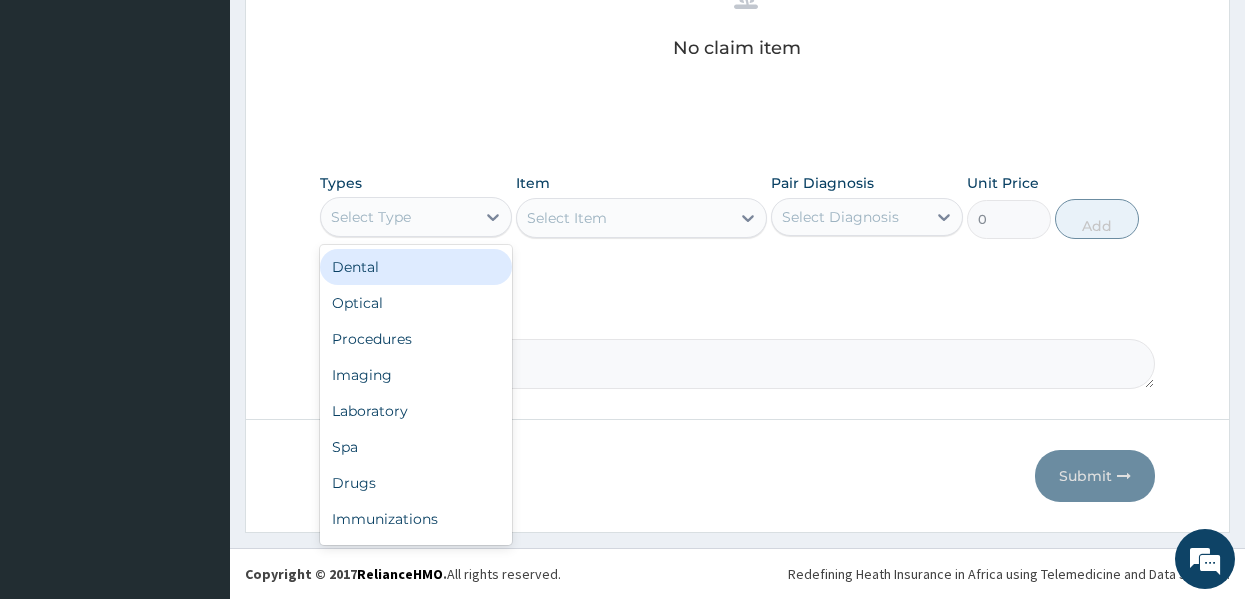 click on "Select Type" at bounding box center [398, 217] 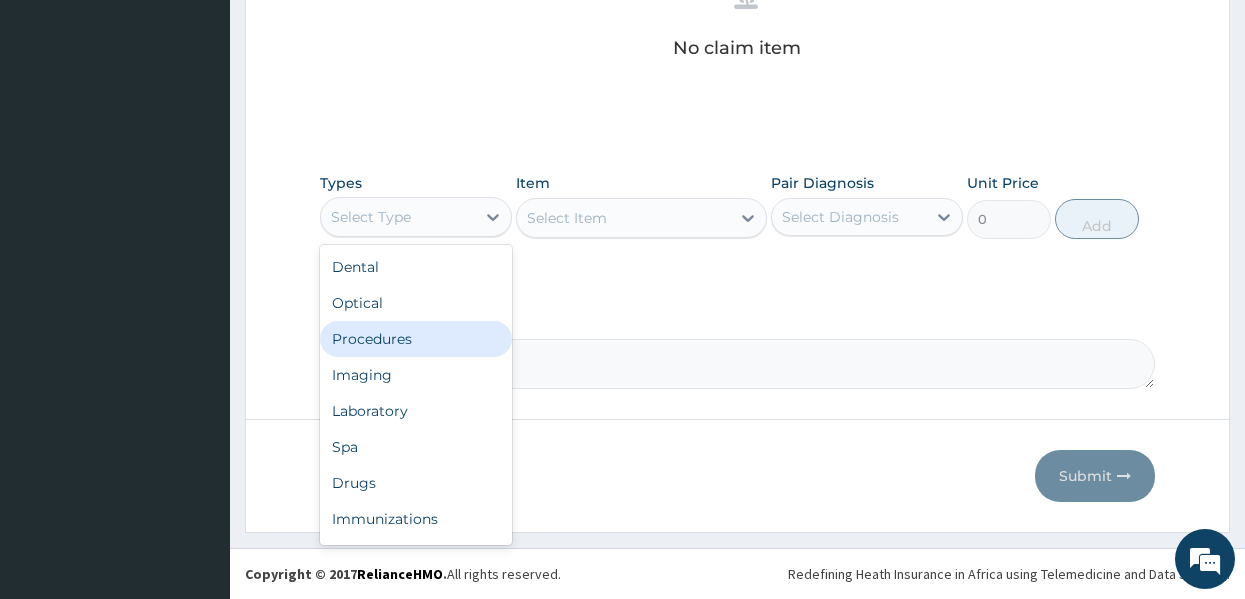 click on "Procedures" at bounding box center (416, 339) 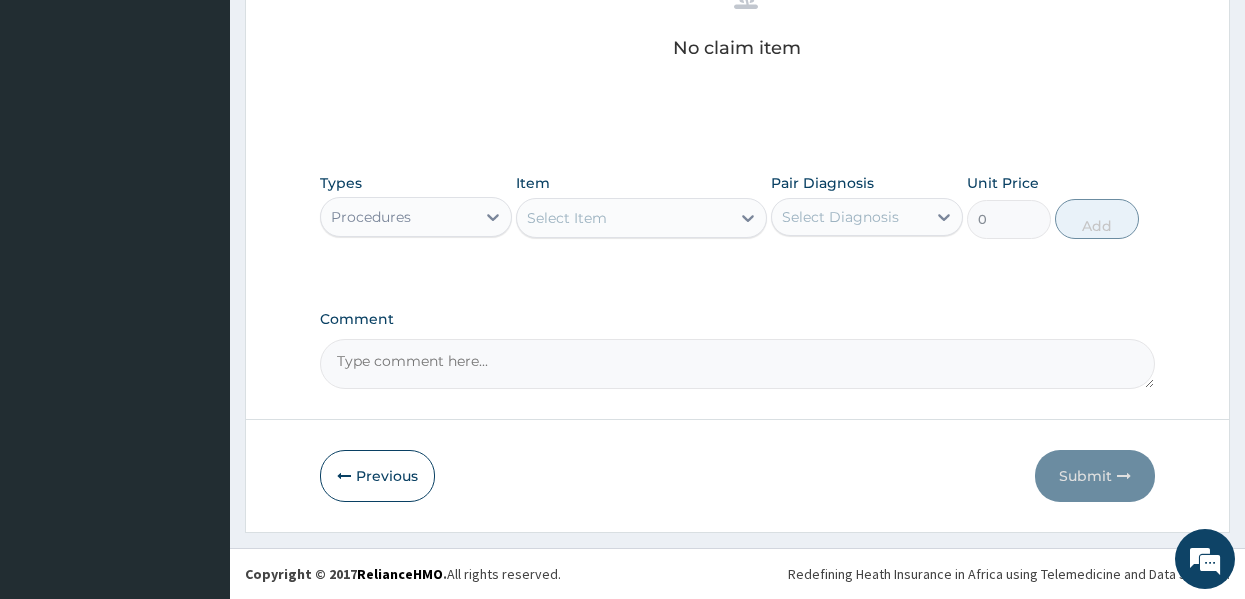 click on "Select Item" at bounding box center [623, 218] 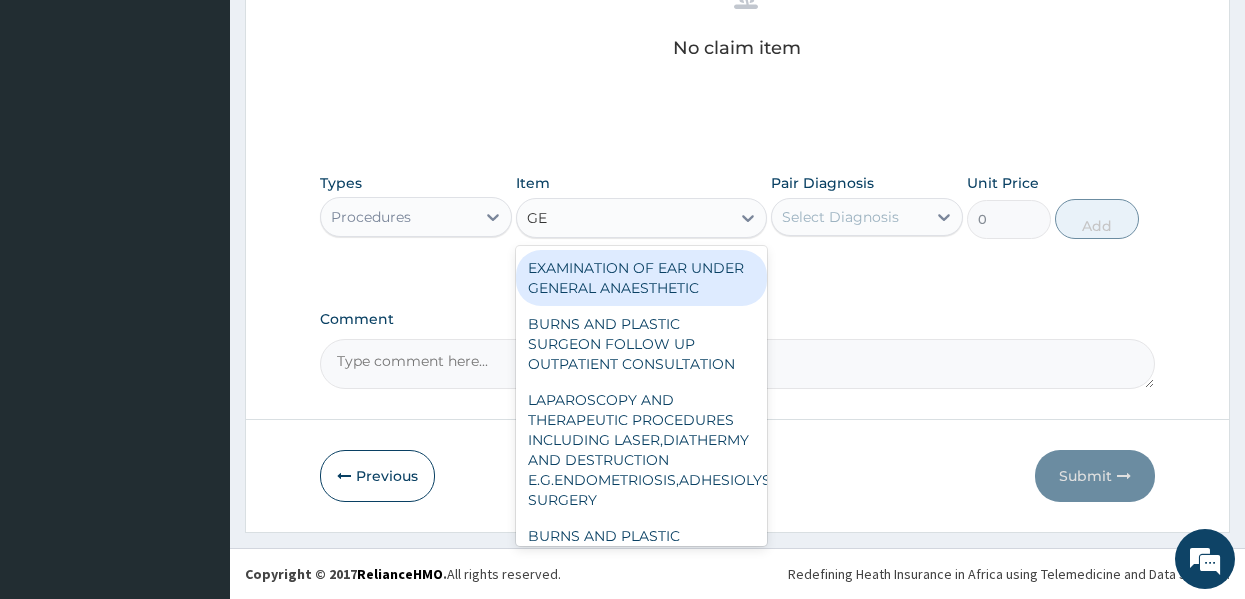 type on "[BRAND_NAME]" 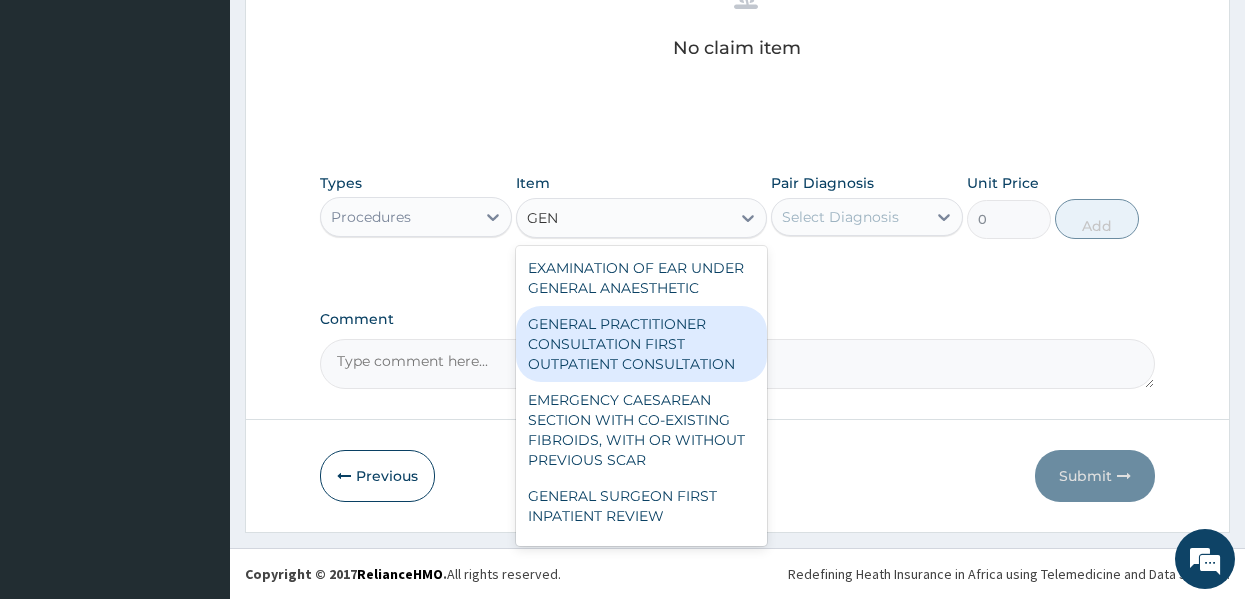 click on "GENERAL PRACTITIONER CONSULTATION FIRST OUTPATIENT CONSULTATION" at bounding box center [641, 344] 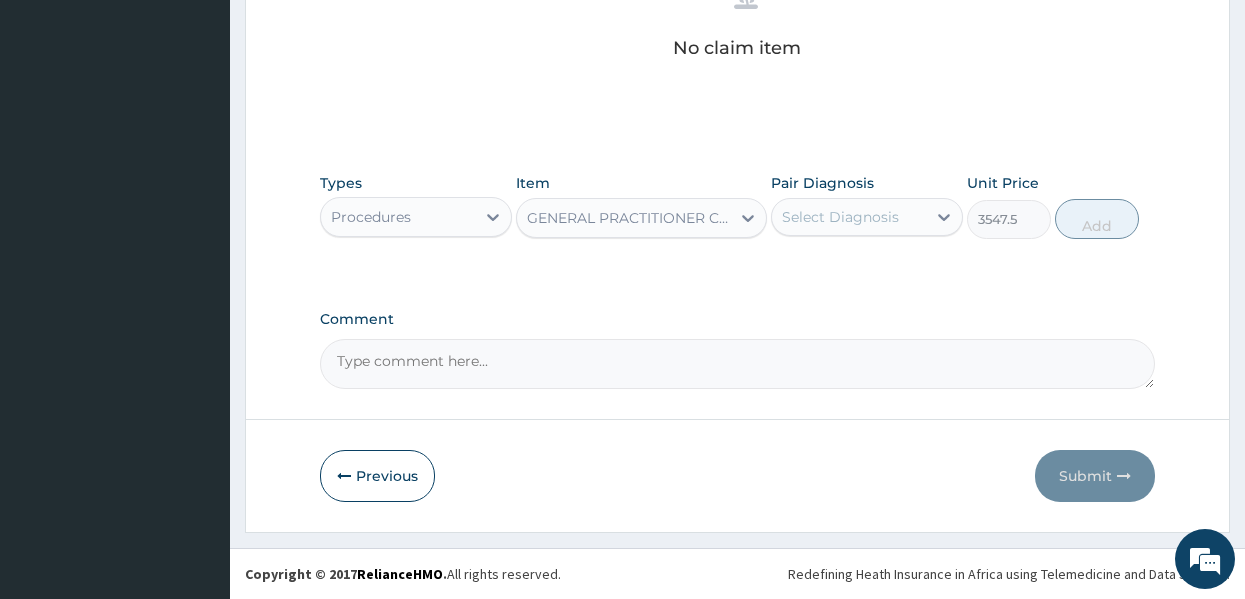 click on "Select Diagnosis" at bounding box center (840, 217) 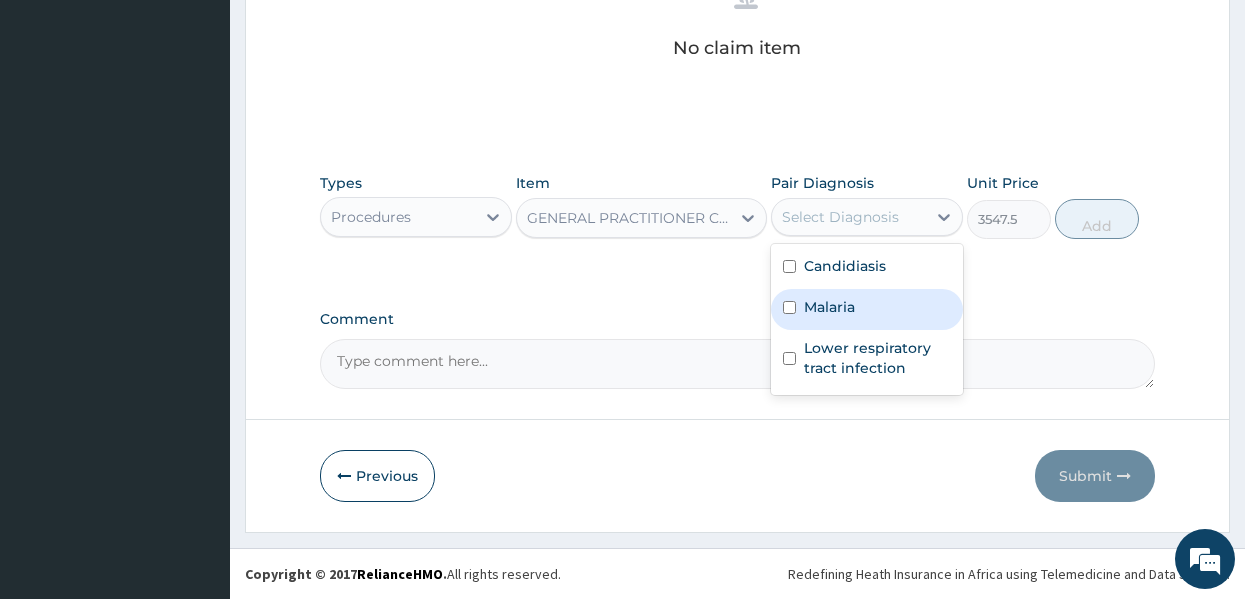 click on "Malaria" at bounding box center [829, 307] 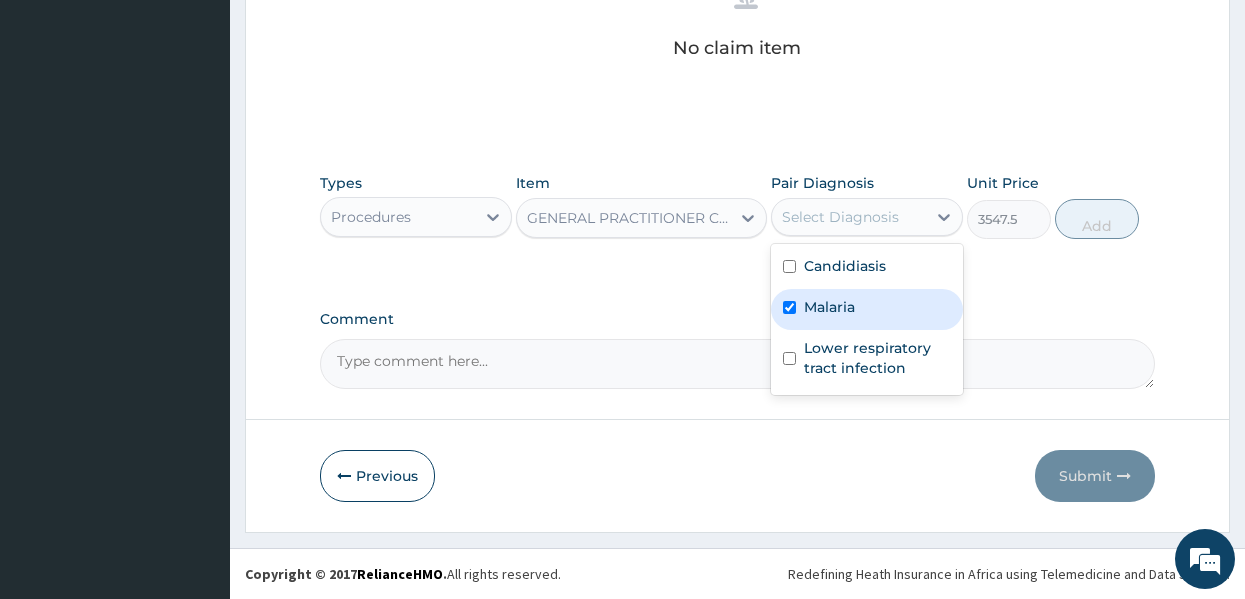 checkbox on "true" 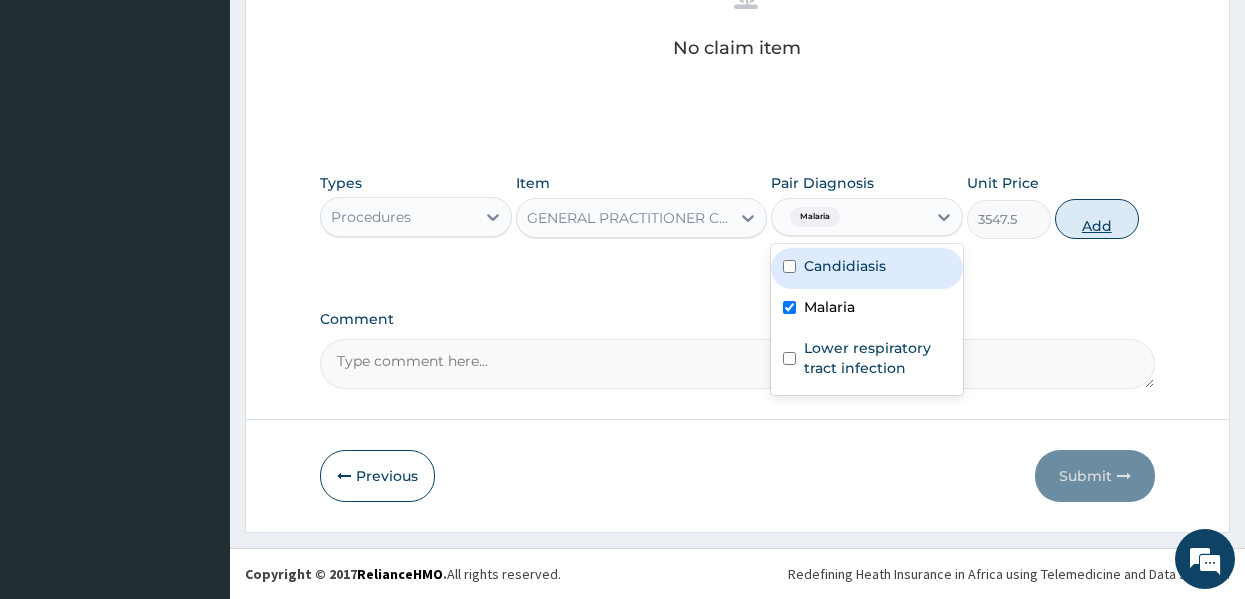 click on "Add" at bounding box center [1097, 219] 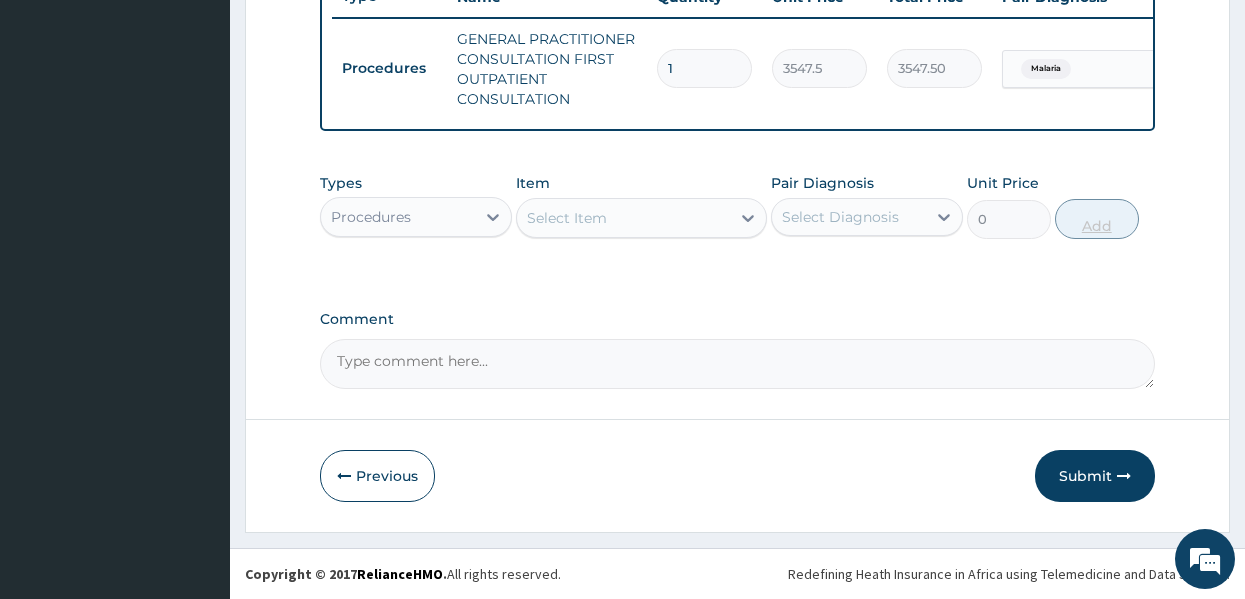 scroll, scrollTop: 794, scrollLeft: 0, axis: vertical 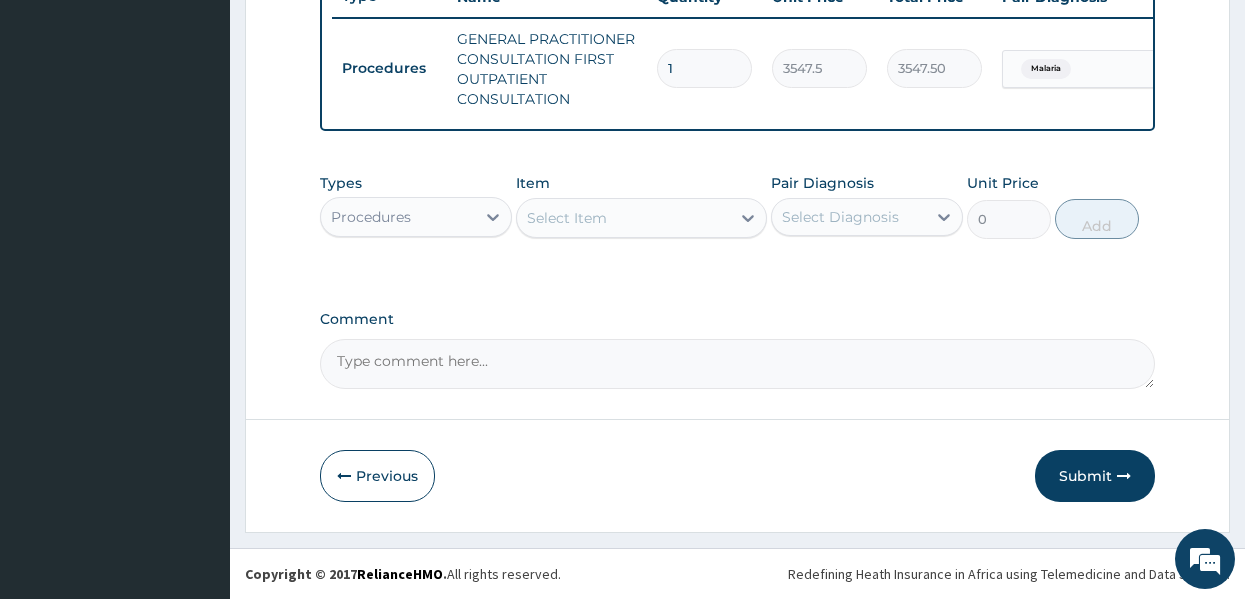 click on "Select Item" at bounding box center (567, 218) 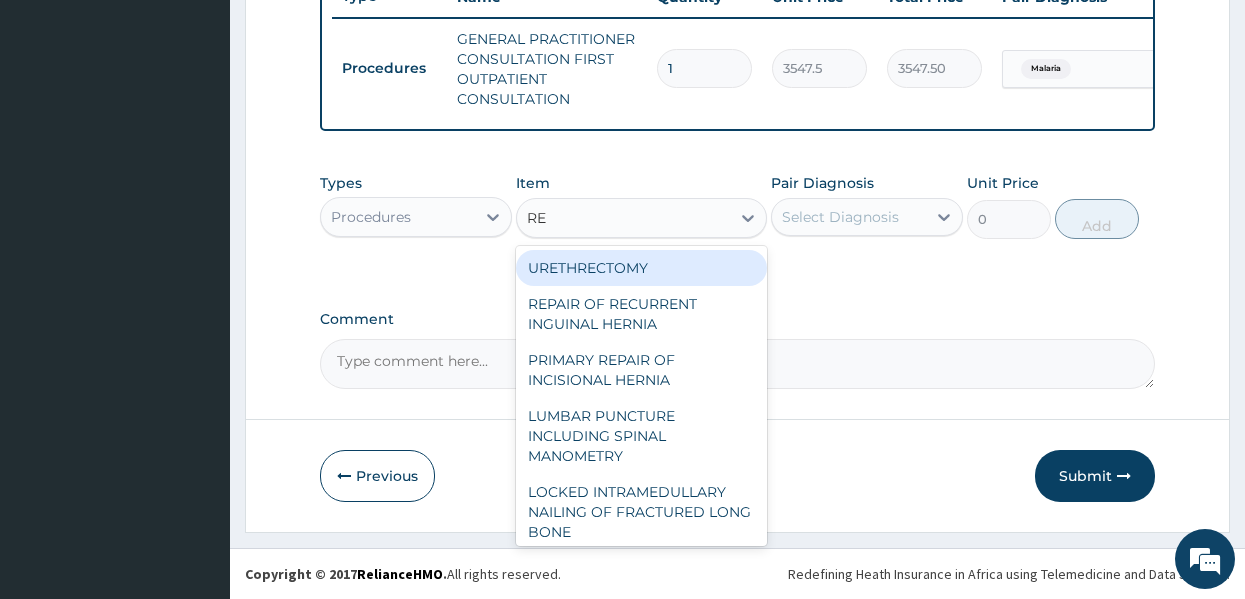 type on "REG" 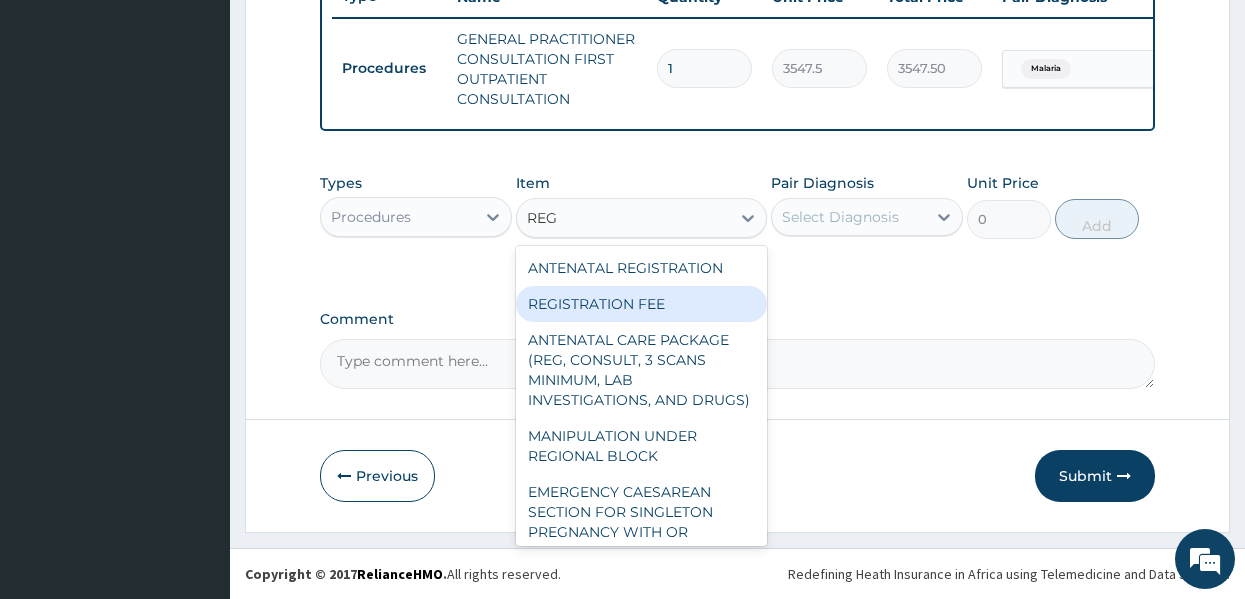 click on "REGISTRATION FEE" at bounding box center (641, 304) 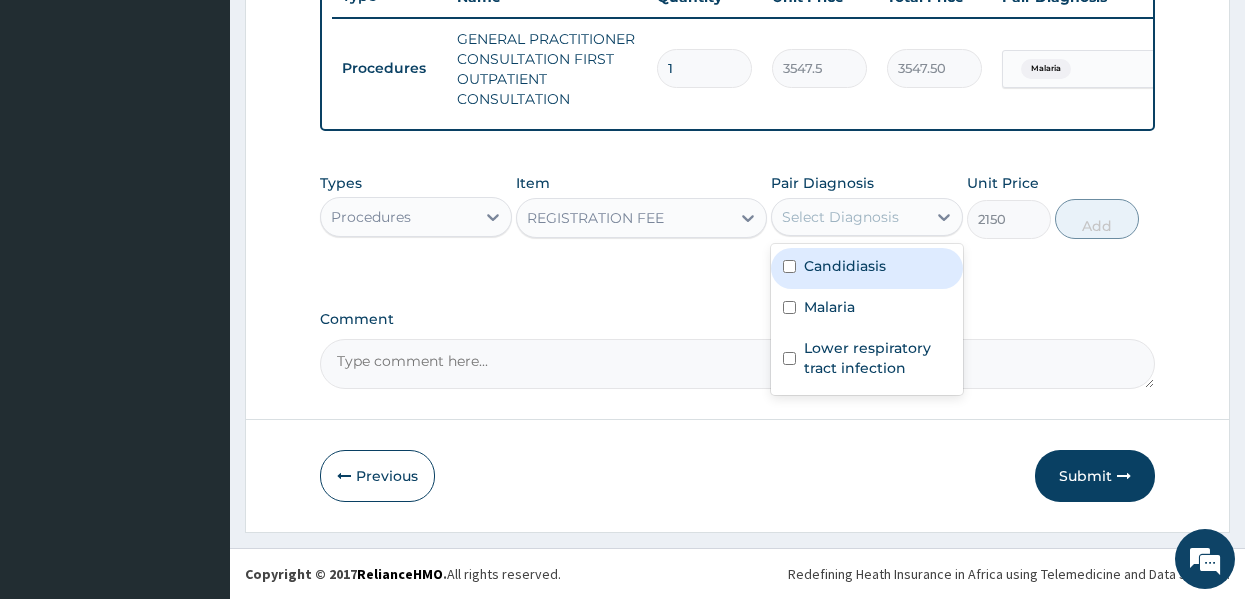 click on "Select Diagnosis" at bounding box center [840, 217] 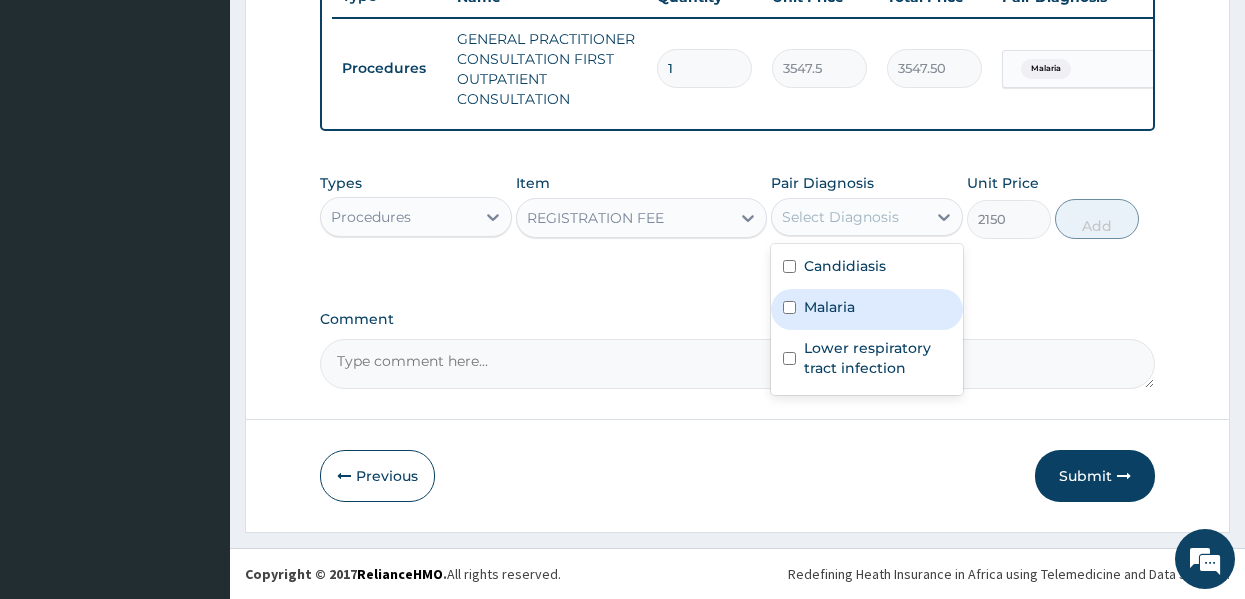 click on "Malaria" at bounding box center [829, 307] 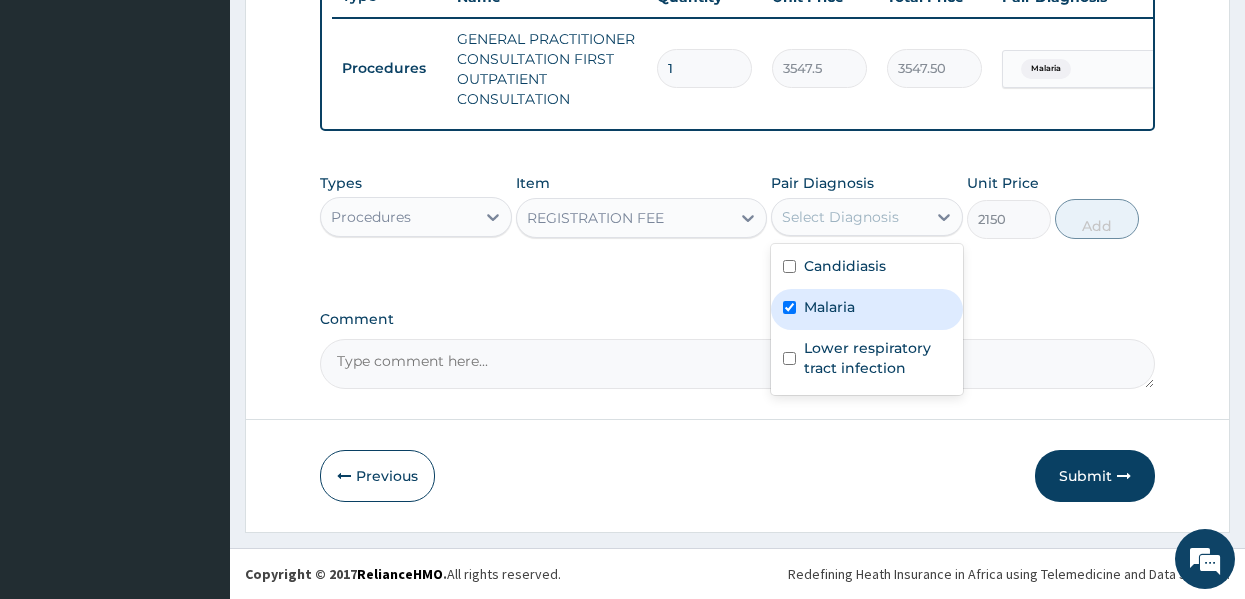 checkbox on "true" 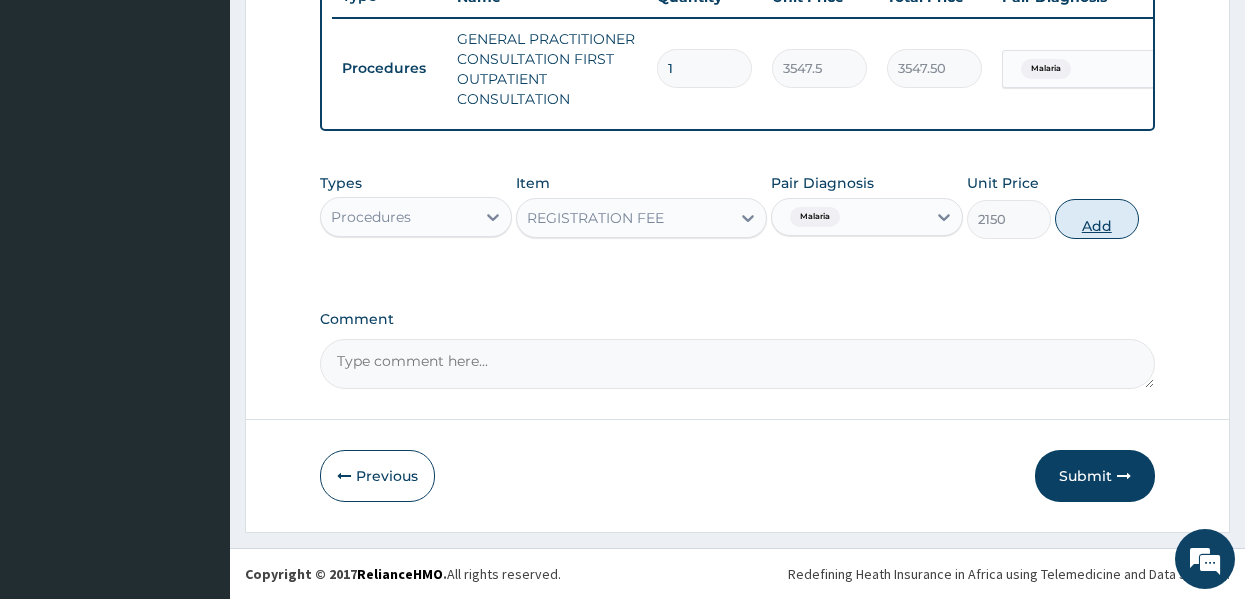 click on "Add" at bounding box center (1097, 219) 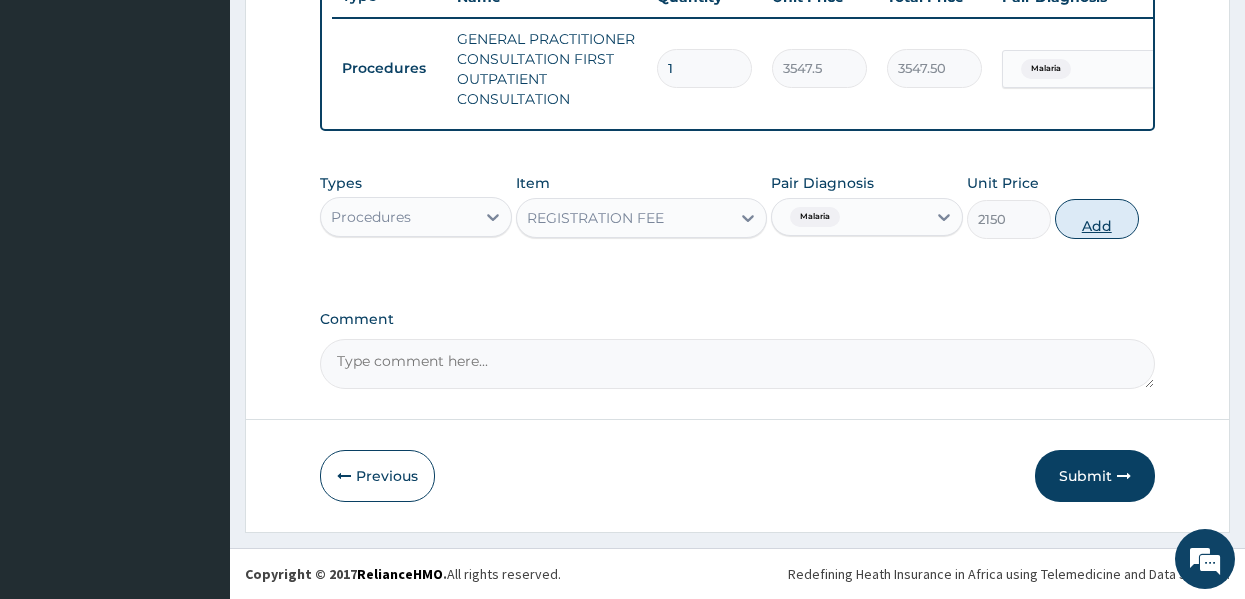 type on "0" 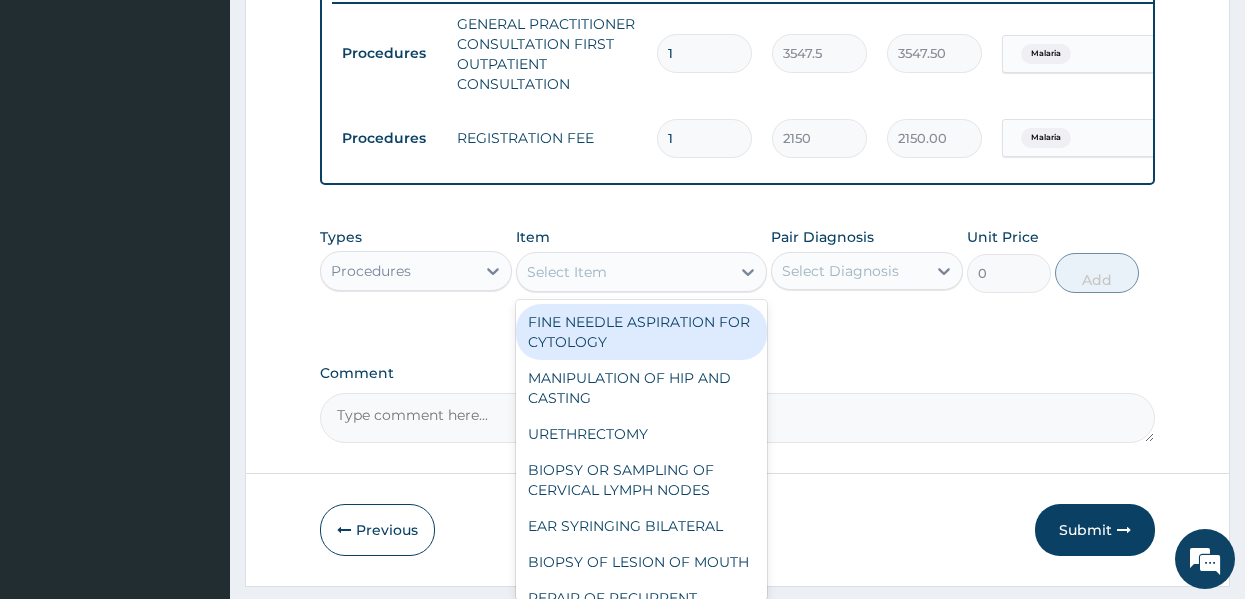 click on "Select Item" at bounding box center (567, 272) 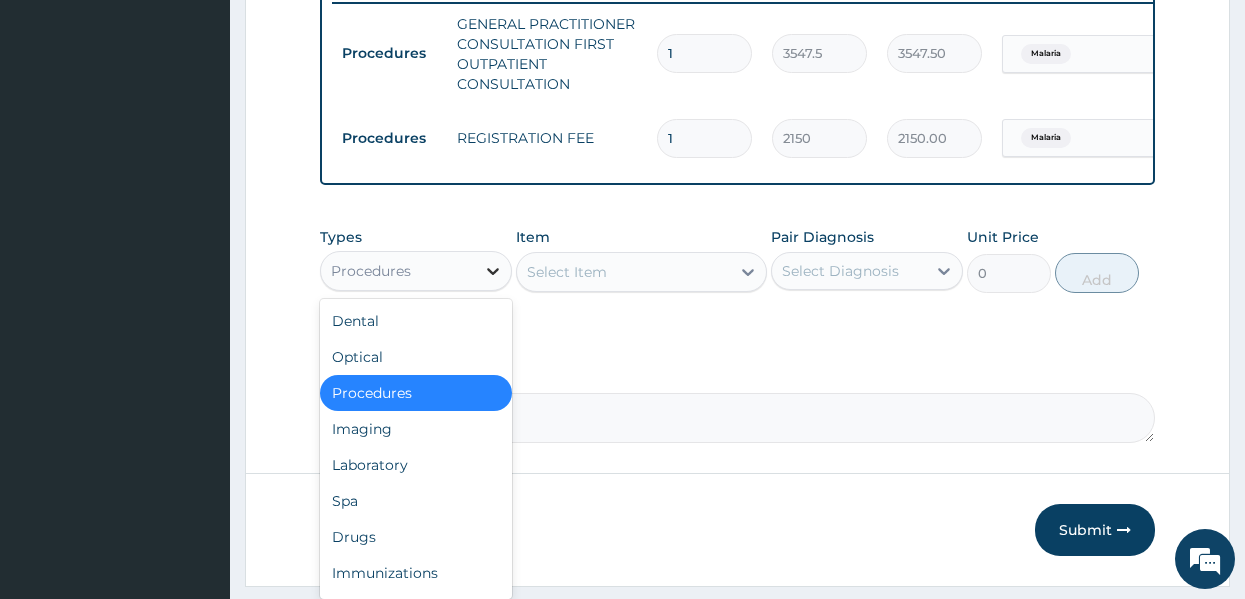 click 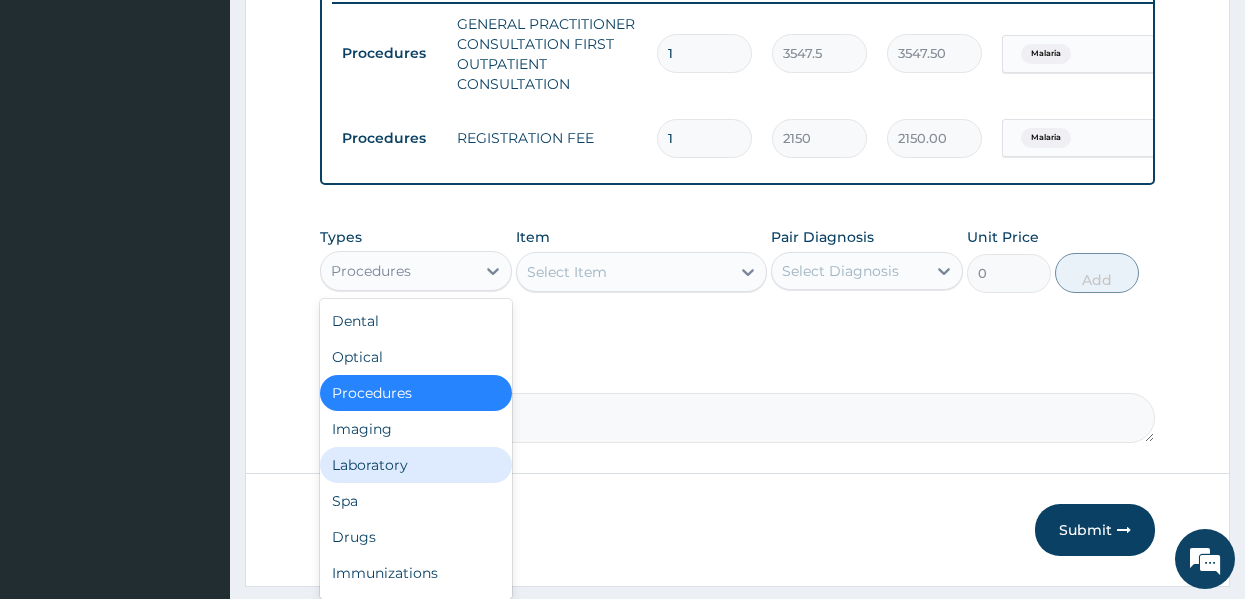 click on "Laboratory" at bounding box center (416, 465) 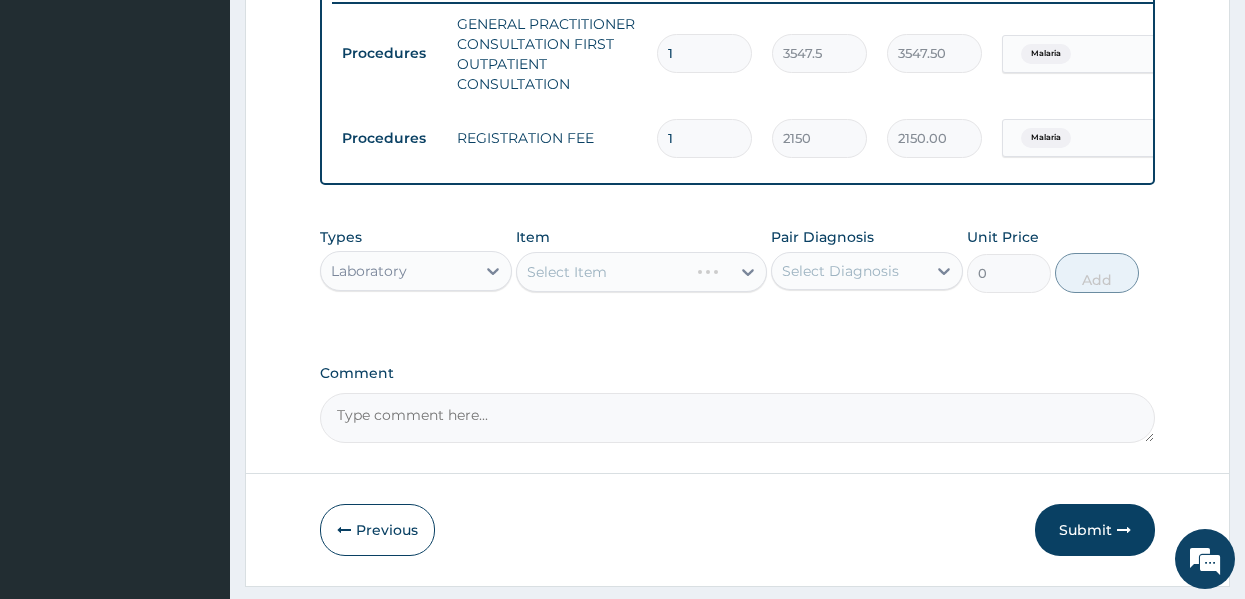 click on "Select Item" at bounding box center (641, 272) 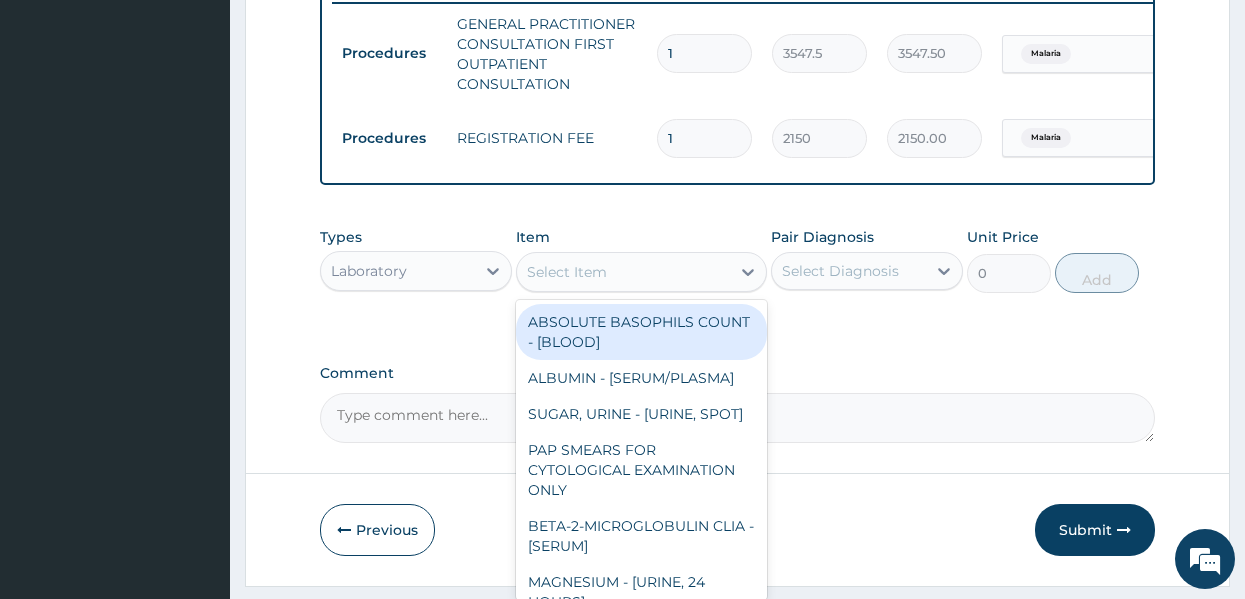 click on "Select Item" at bounding box center (623, 272) 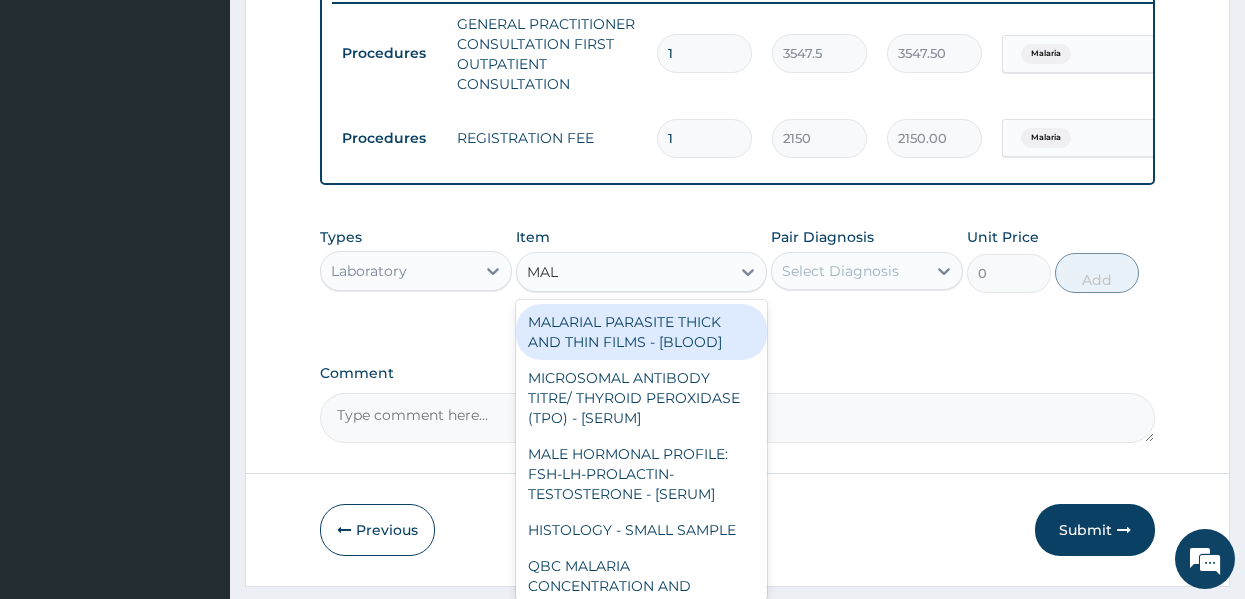 type on "MALA" 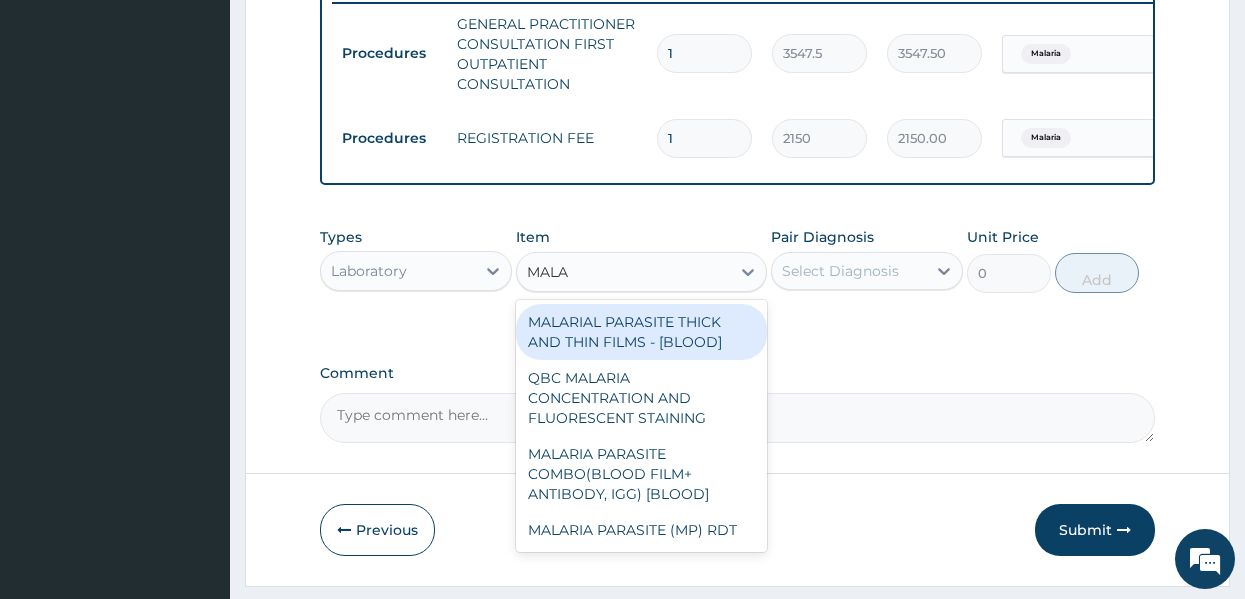 click on "MALARIAL PARASITE THICK AND THIN FILMS - [BLOOD]" at bounding box center (641, 332) 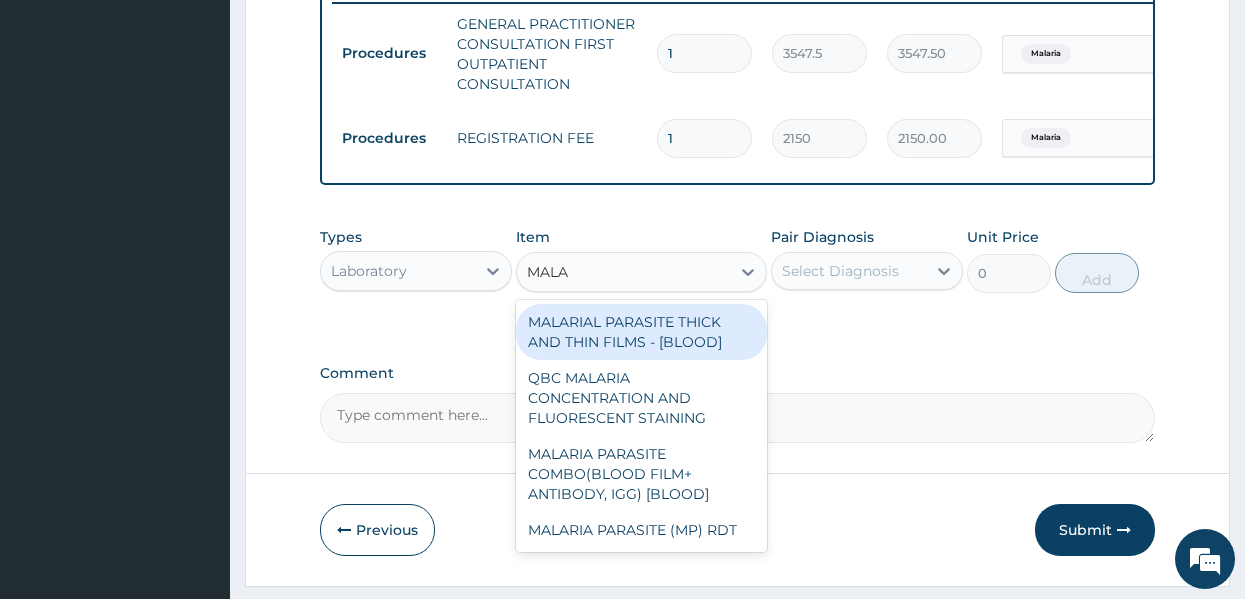 type 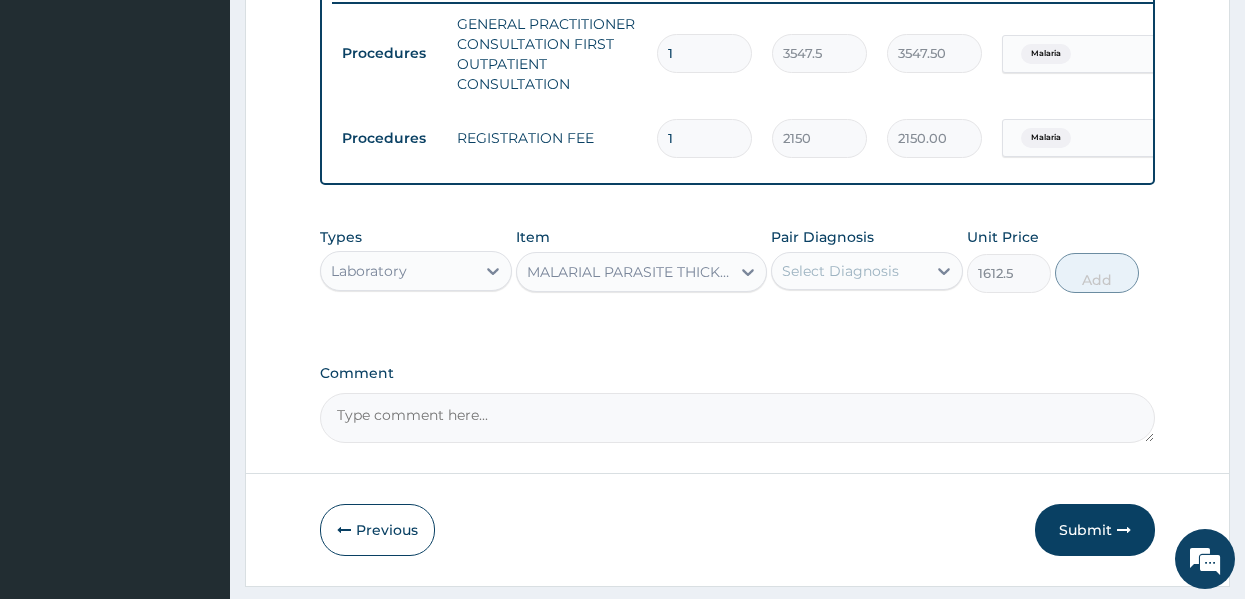 click on "Select Diagnosis" at bounding box center [840, 271] 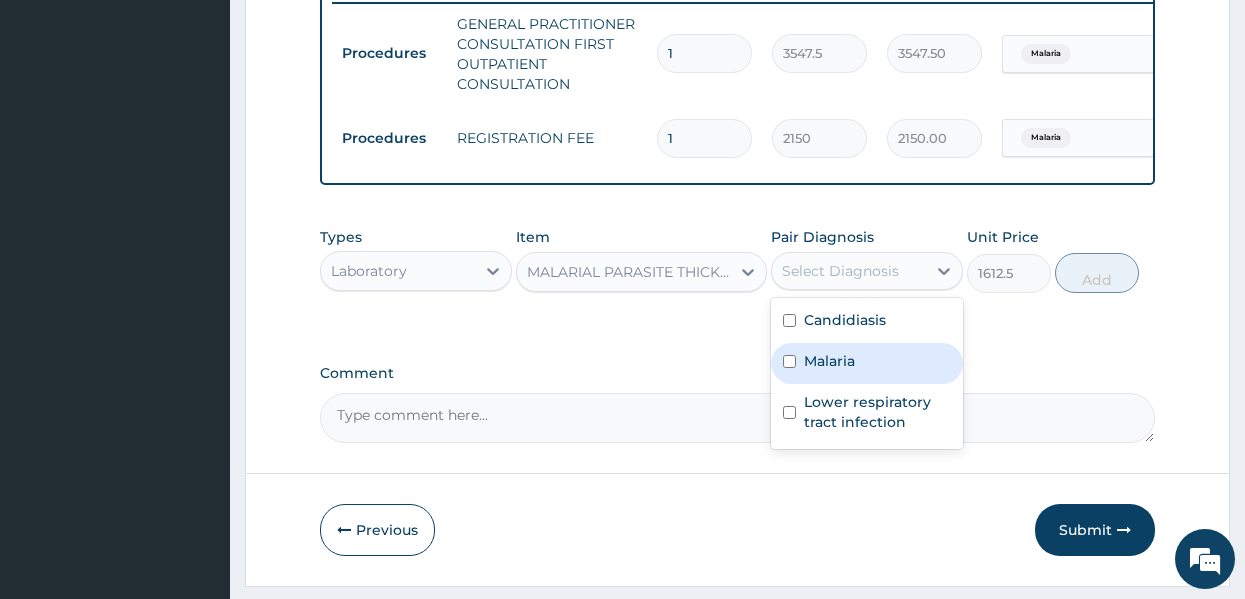 click on "Malaria" at bounding box center [829, 361] 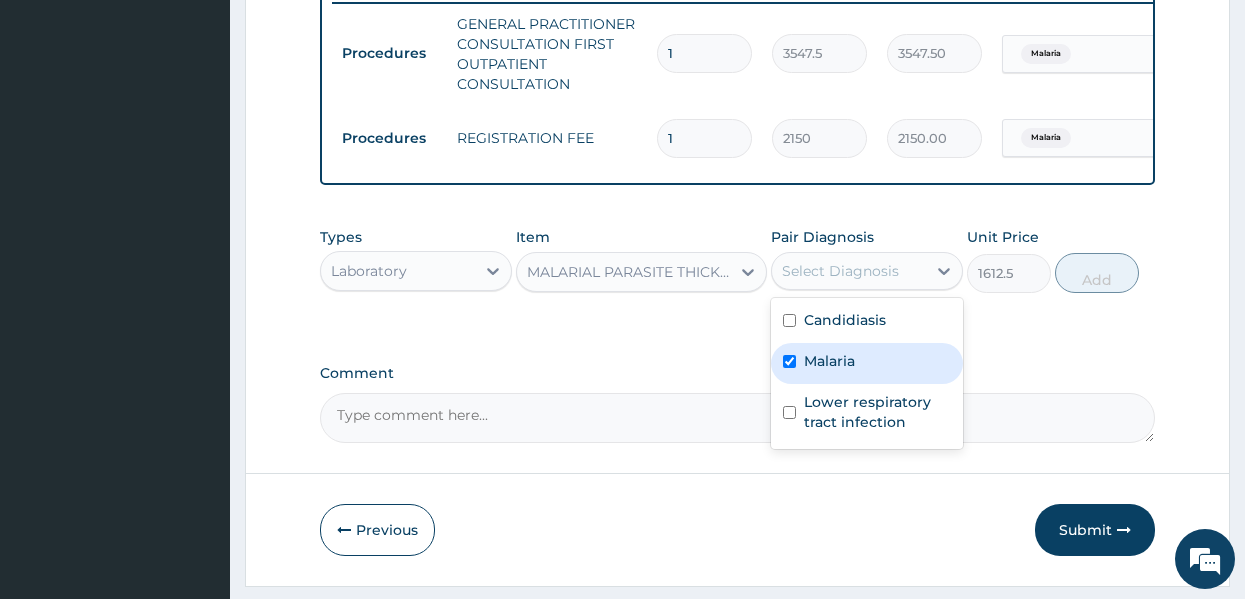 checkbox on "true" 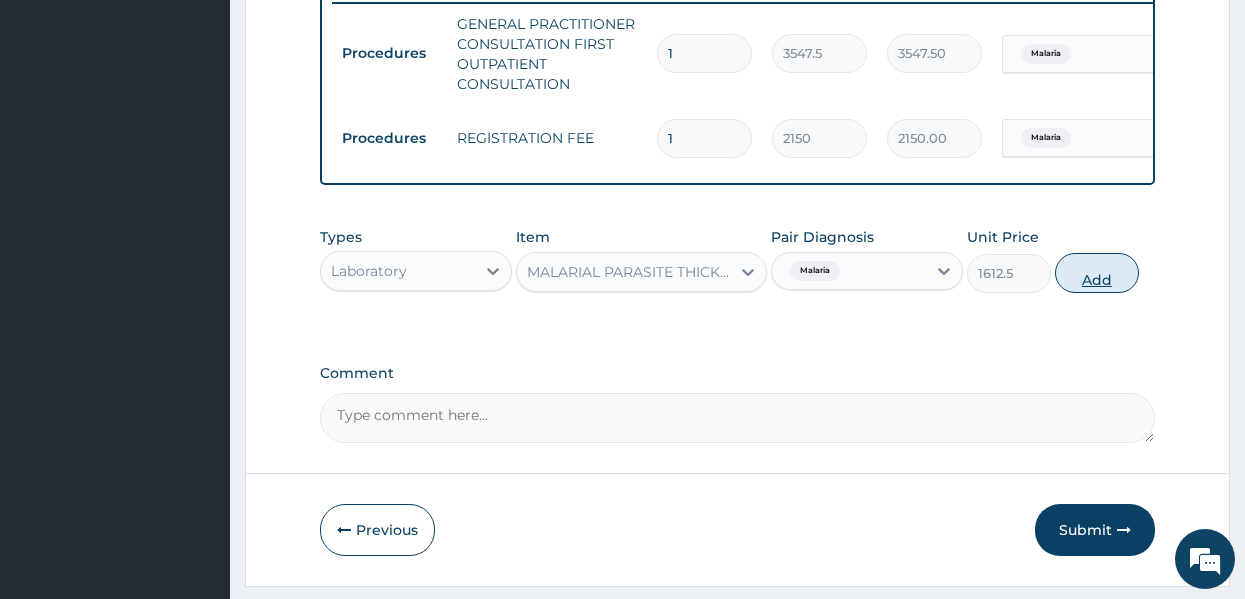 click on "Add" at bounding box center (1097, 273) 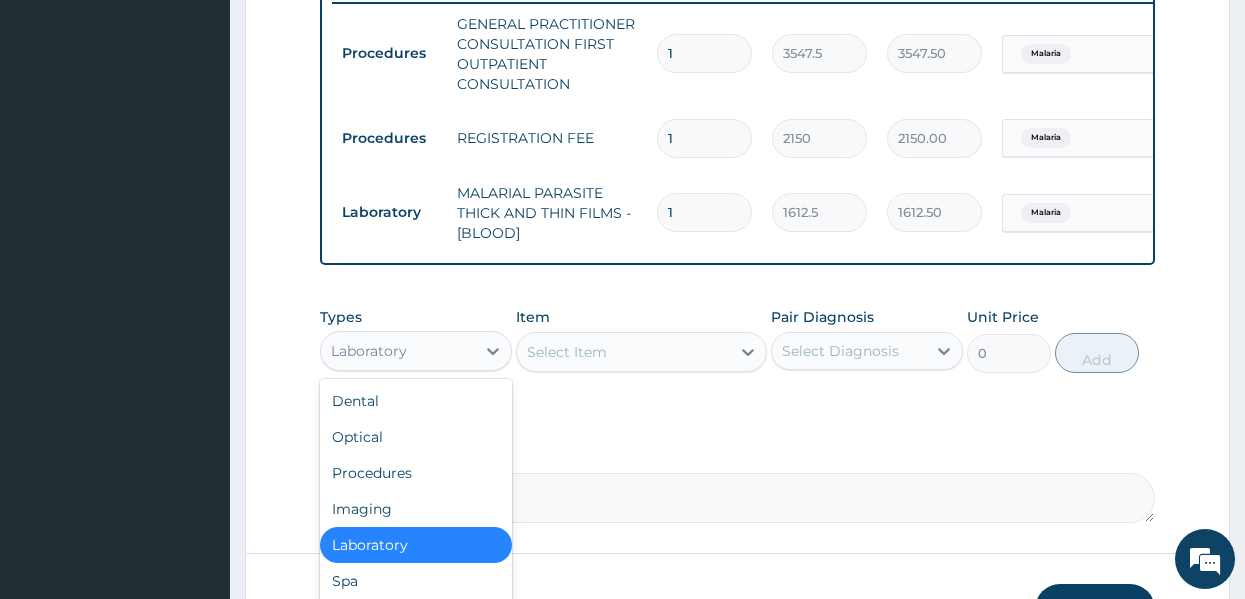 click on "Laboratory" at bounding box center [398, 351] 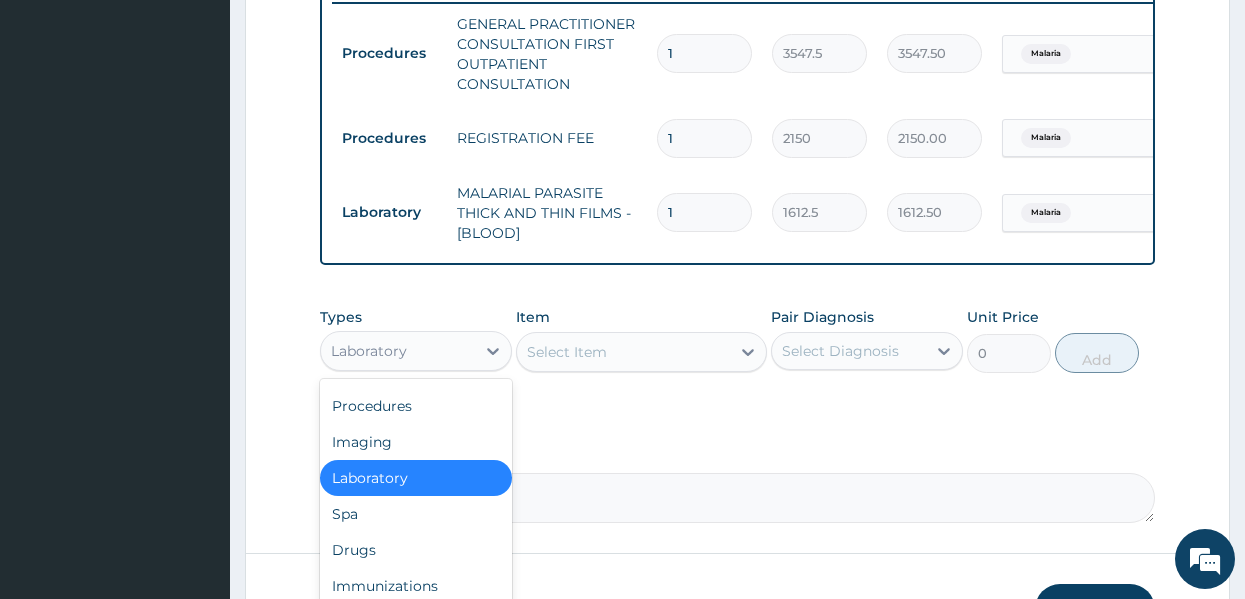 scroll, scrollTop: 68, scrollLeft: 0, axis: vertical 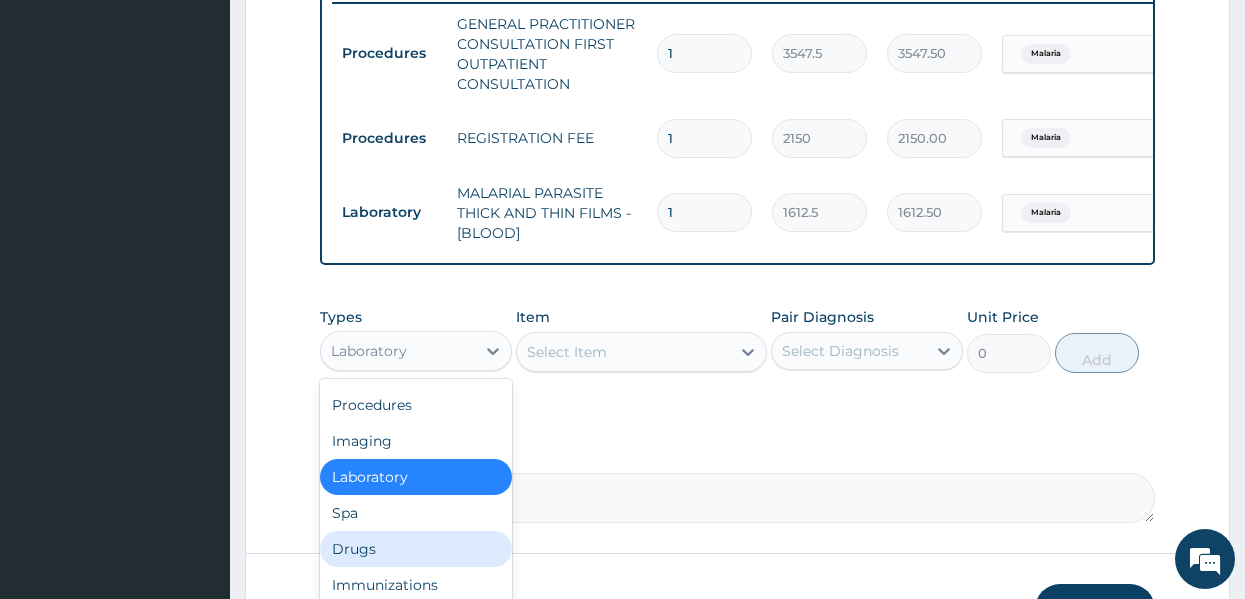 click on "Drugs" at bounding box center (416, 549) 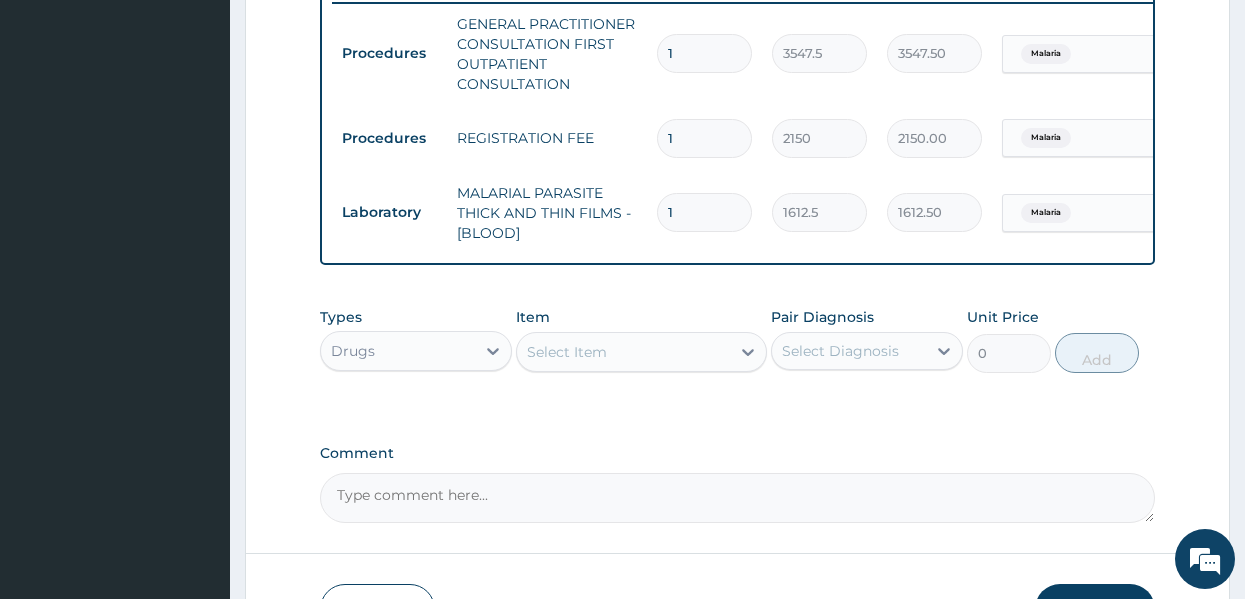 click on "Select Item" at bounding box center (567, 352) 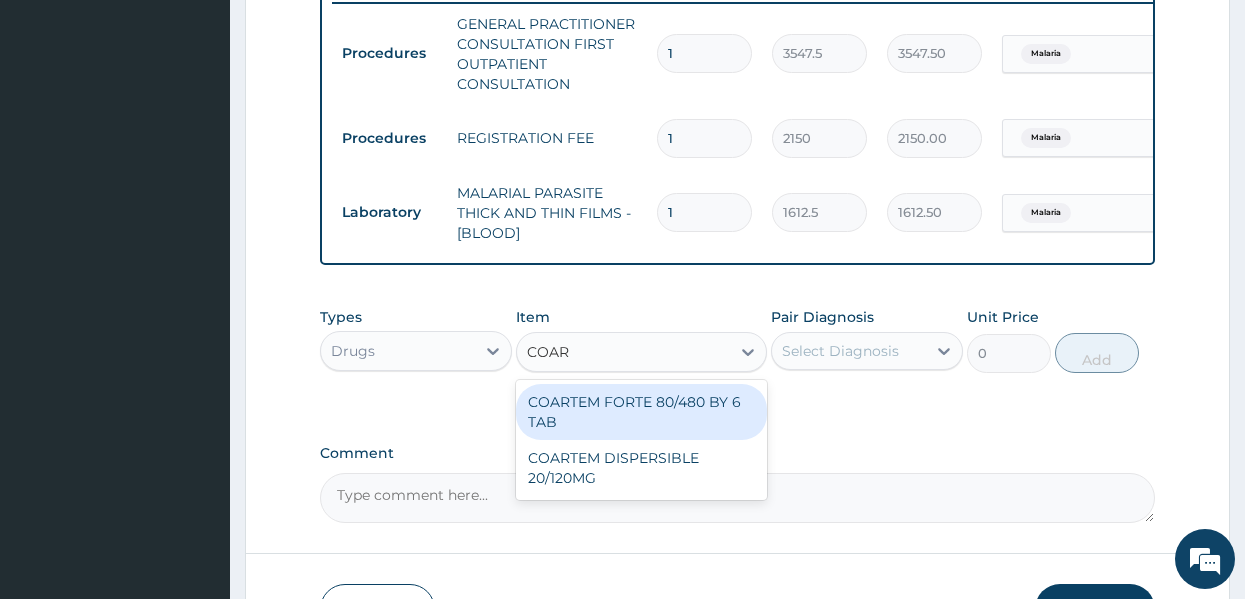 type on "COART" 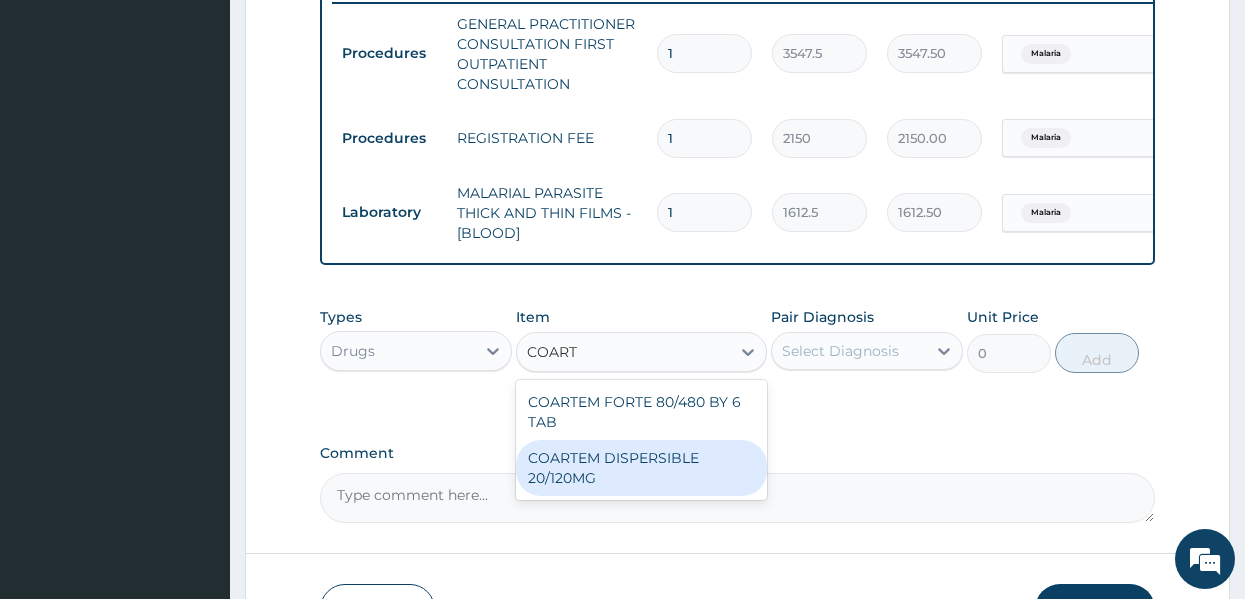 click on "COARTEM DISPERSIBLE 20/120MG" at bounding box center (641, 468) 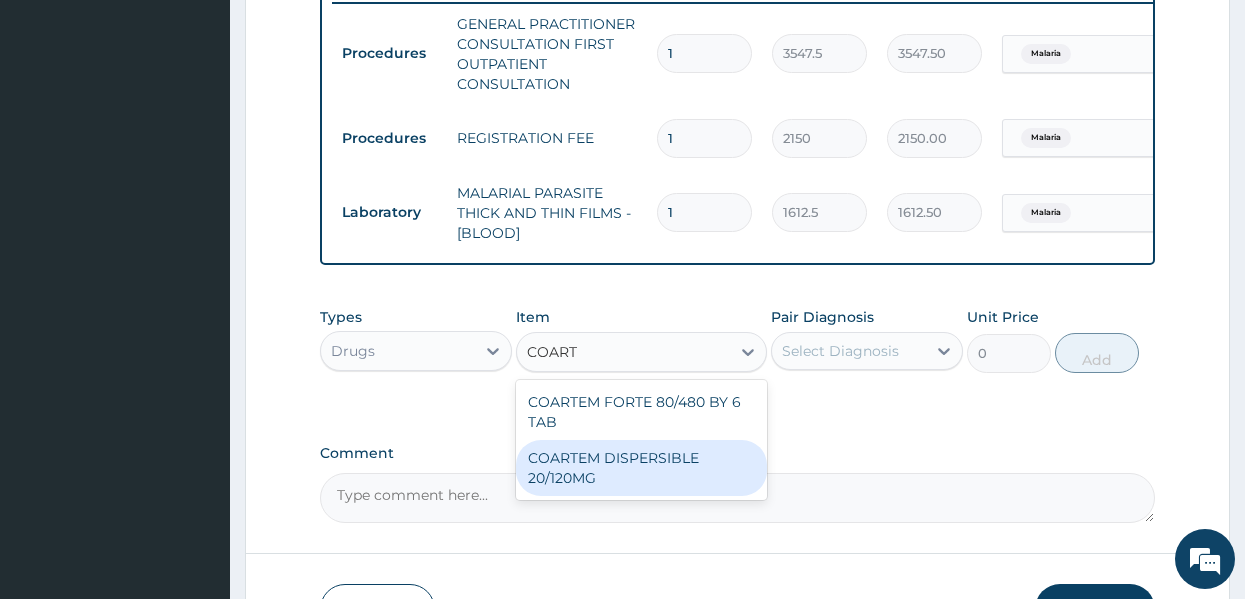 type 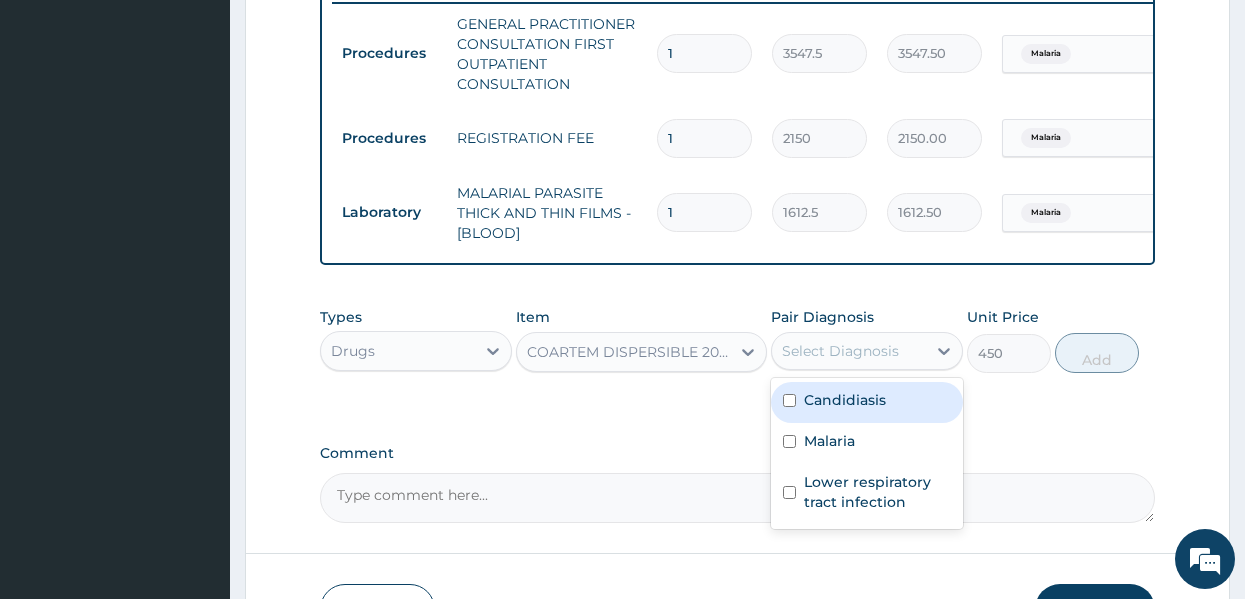 click on "Select Diagnosis" at bounding box center (840, 351) 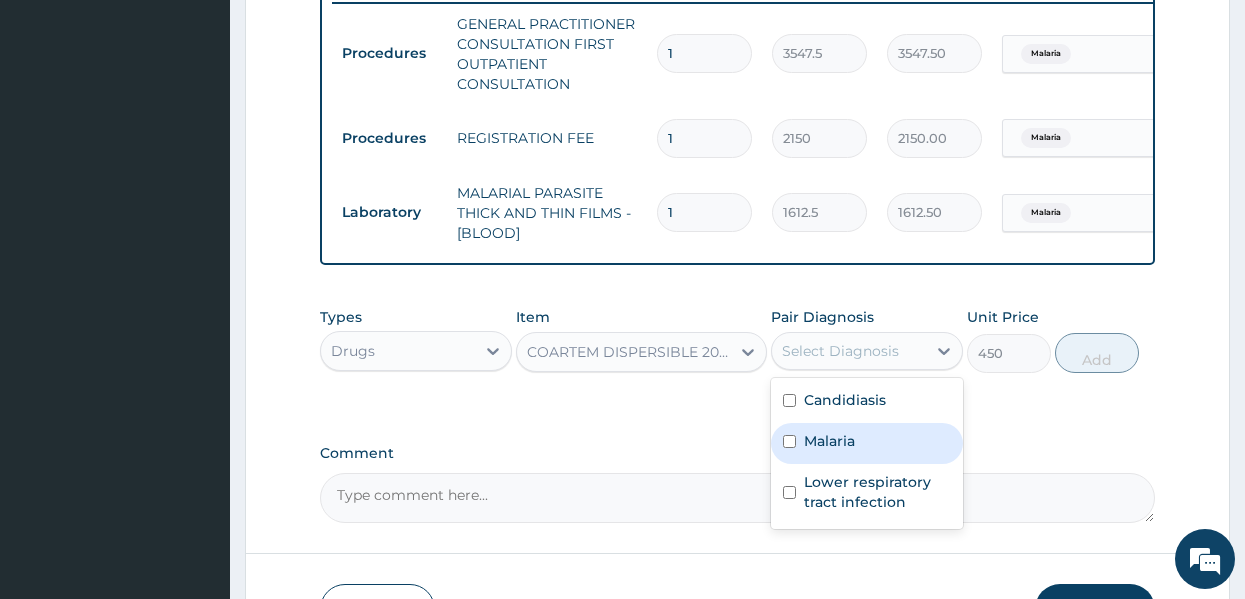 click on "Malaria" at bounding box center (829, 441) 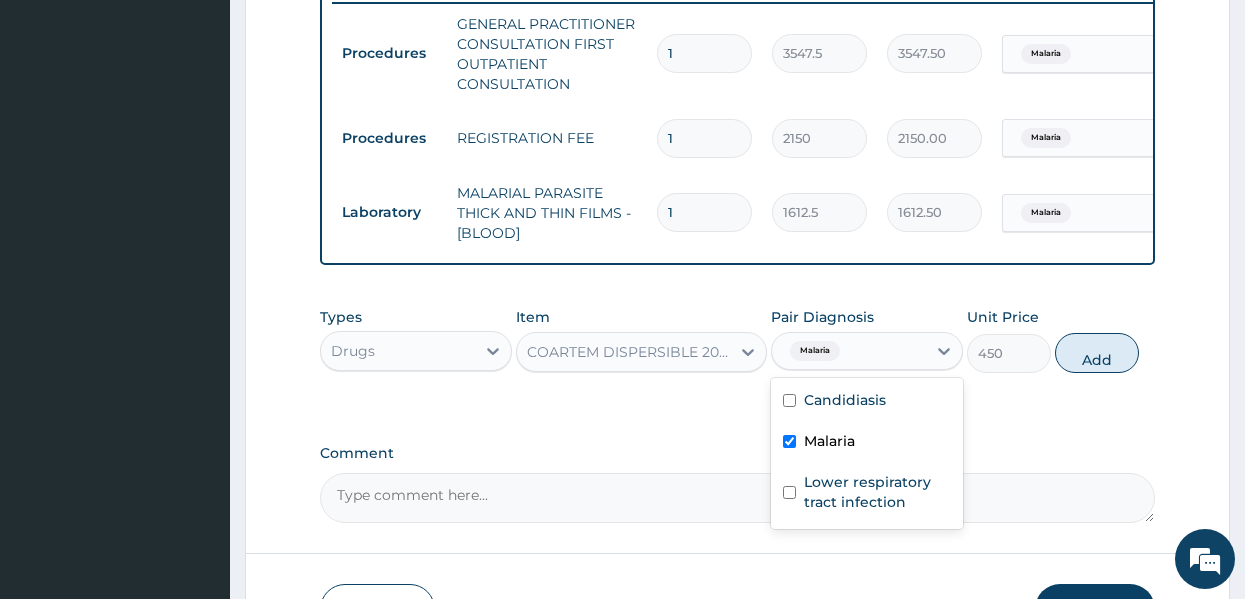 checkbox on "true" 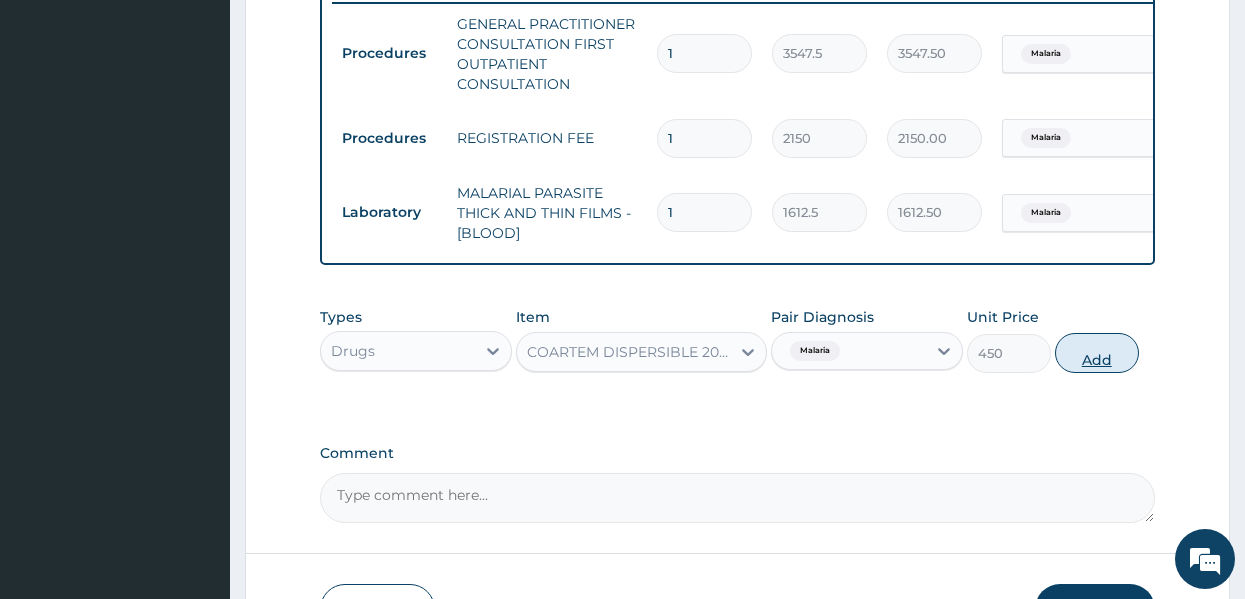 click on "Add" at bounding box center [1097, 353] 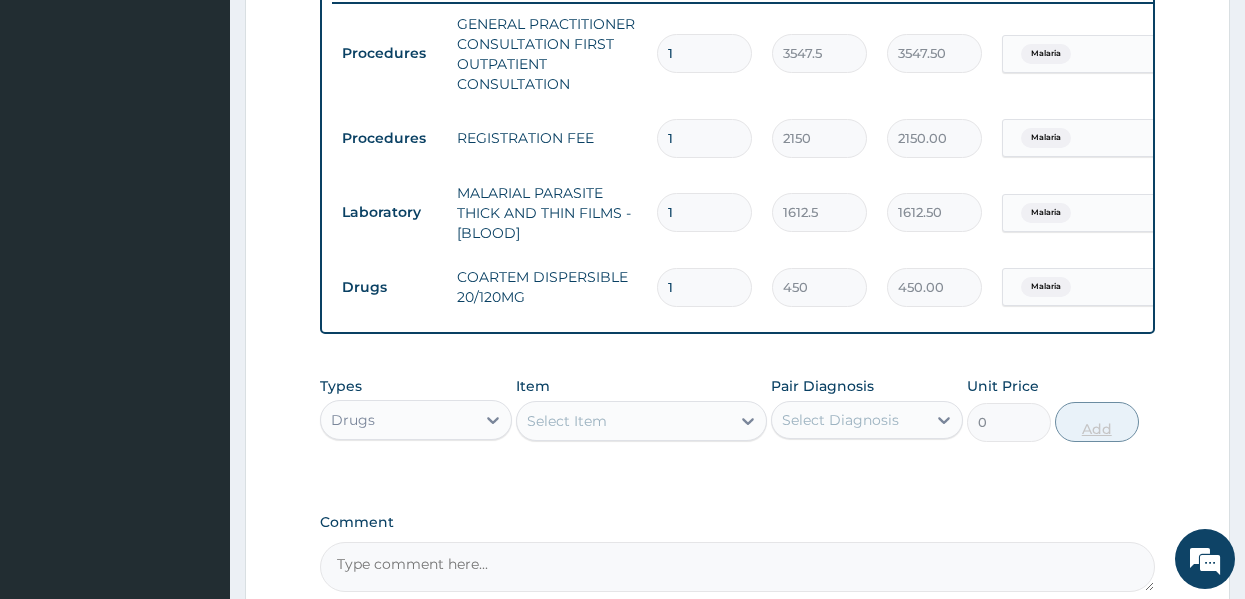 type 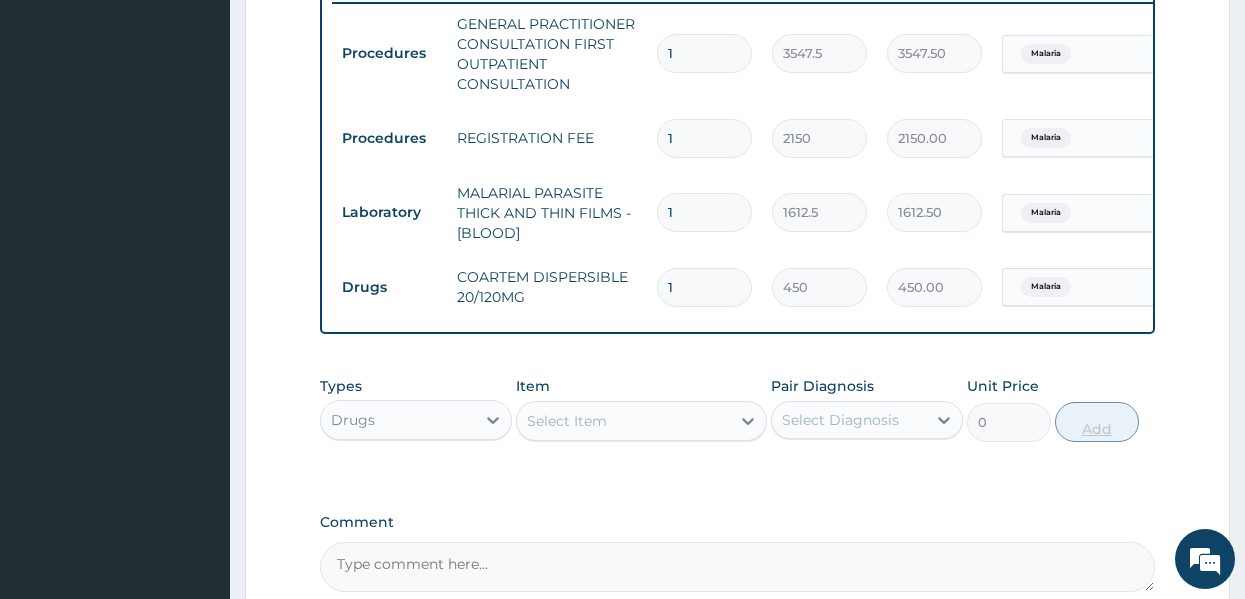 type on "0.00" 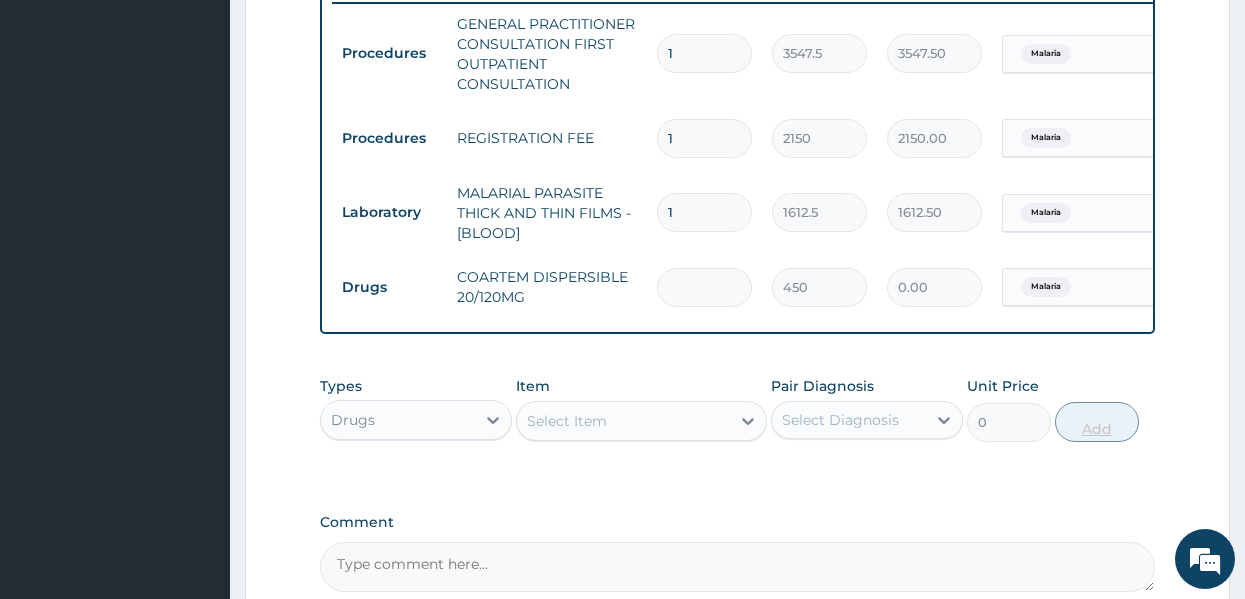 type on "6" 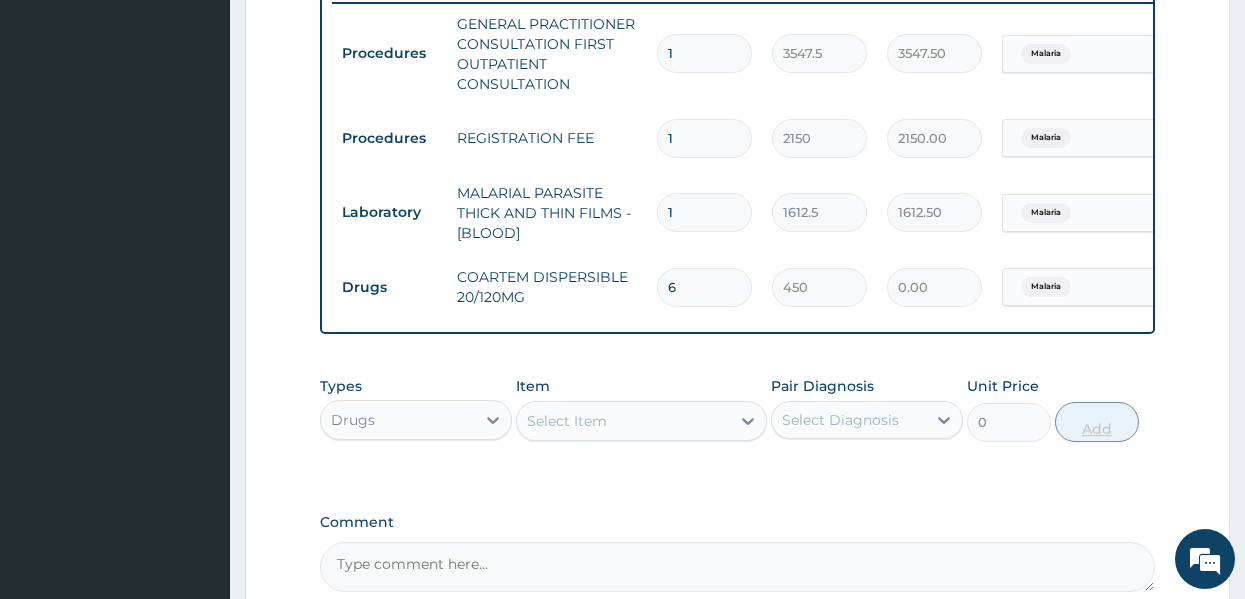 type on "2700.00" 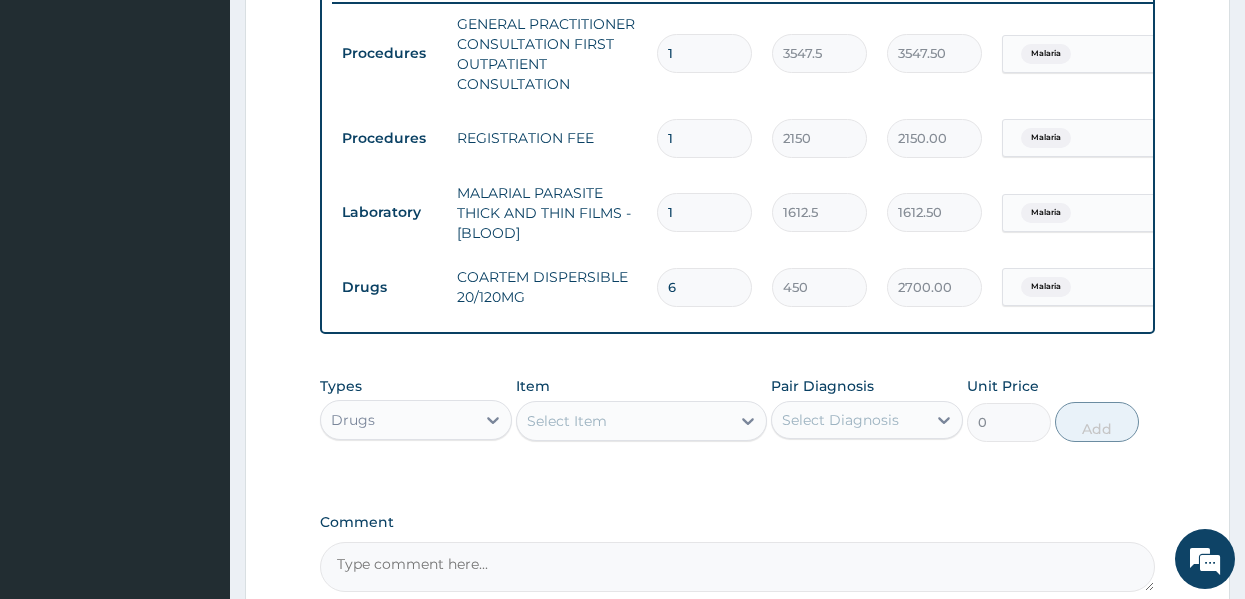type on "6" 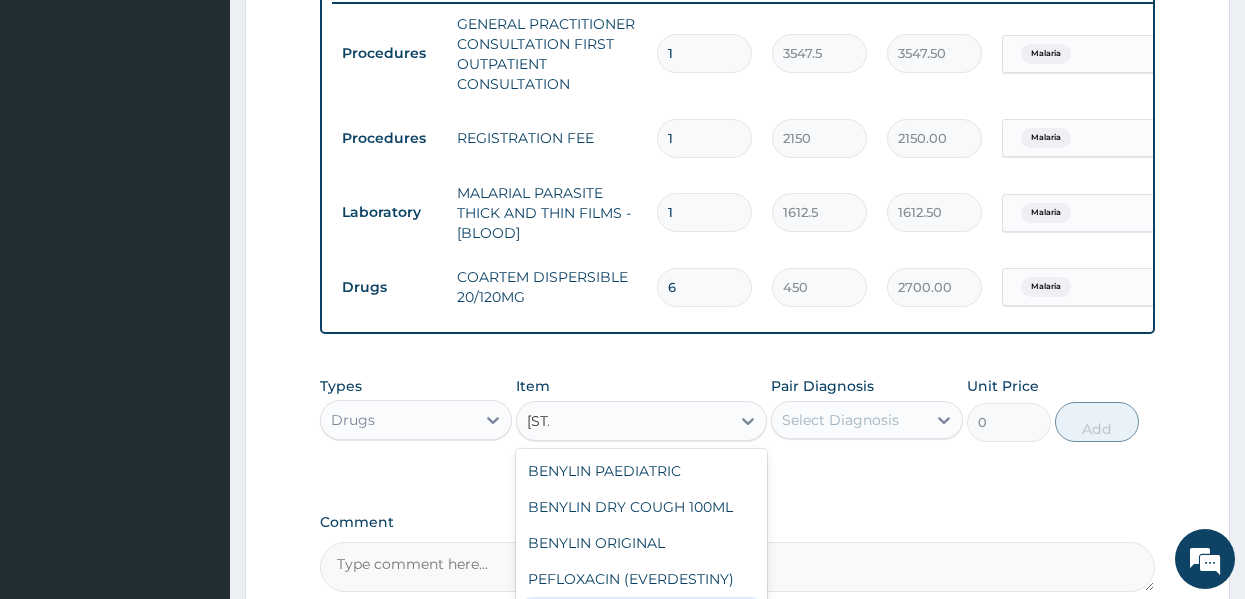 type on "N" 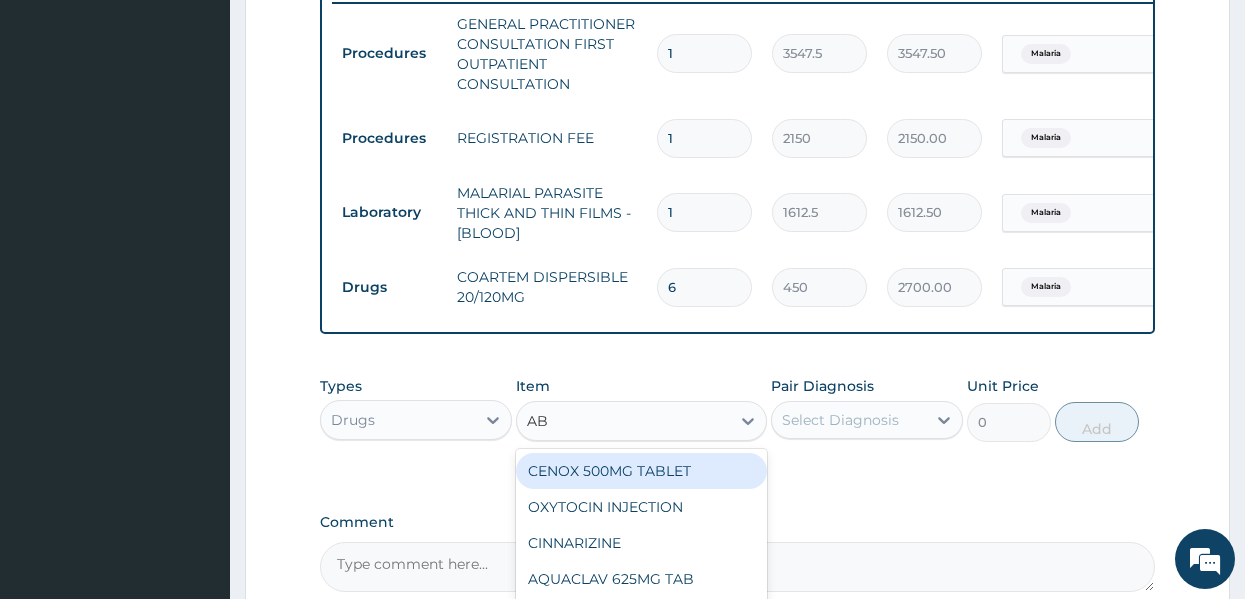 type on "ABF" 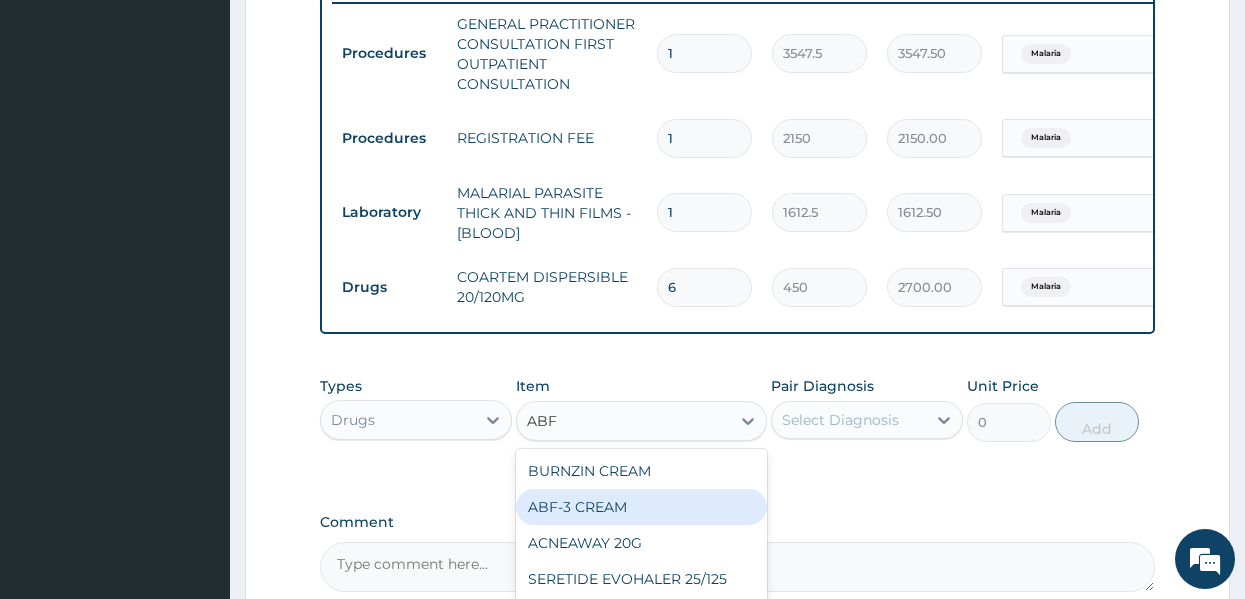click on "ABF-3 CREAM" at bounding box center (641, 507) 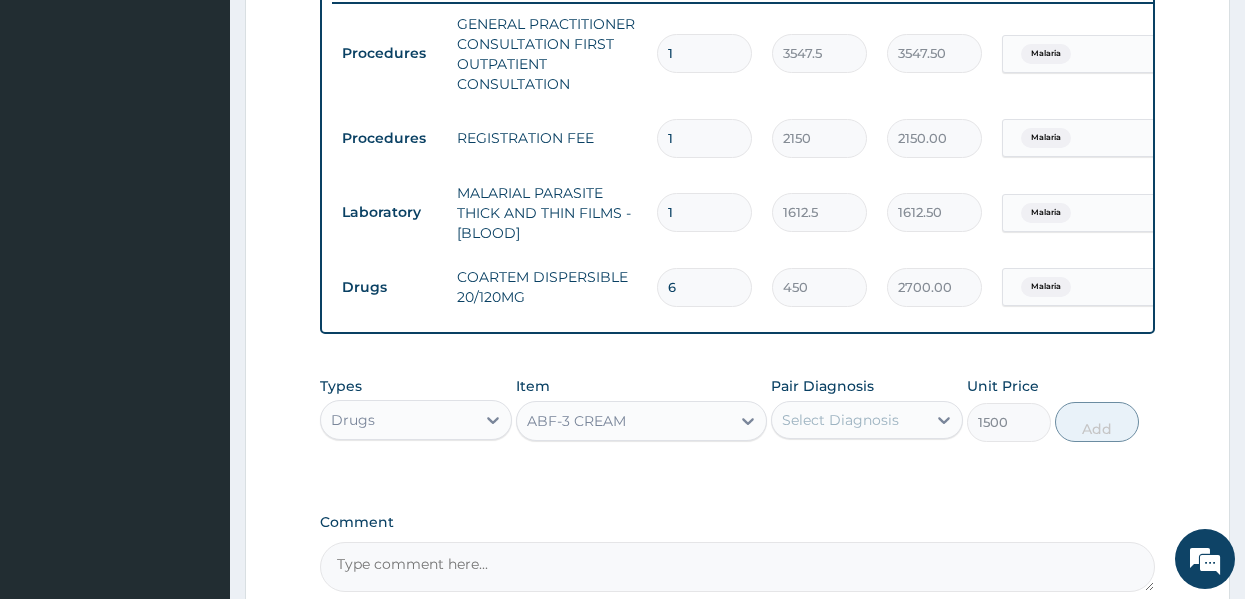 click on "Select Diagnosis" at bounding box center [840, 420] 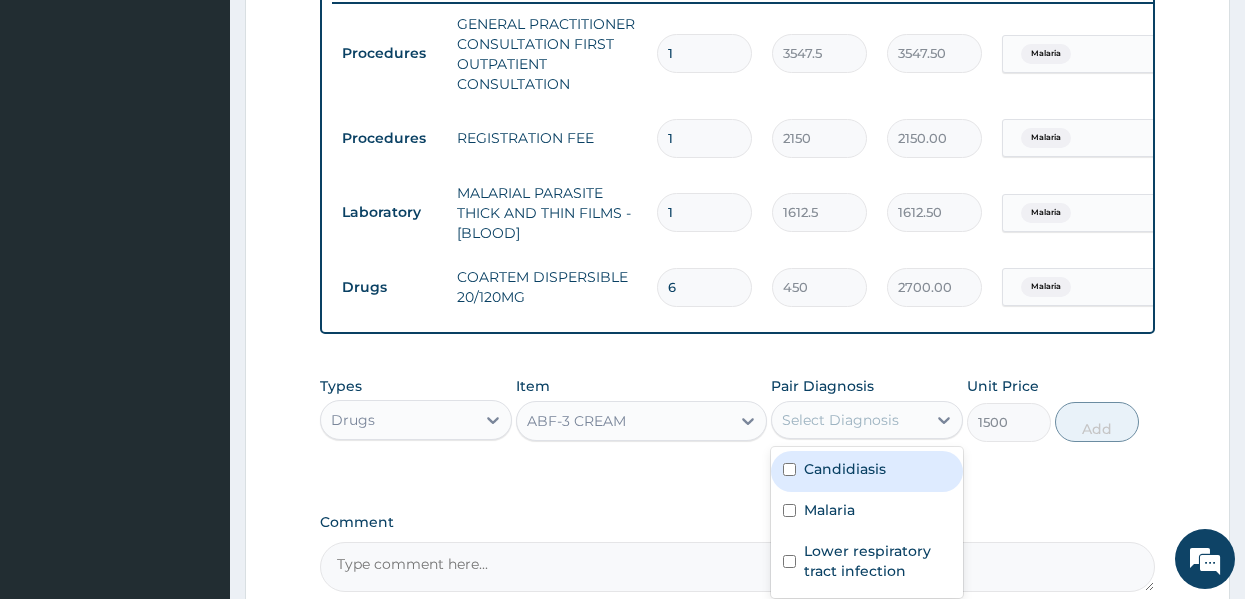 click on "Candidiasis" at bounding box center [845, 469] 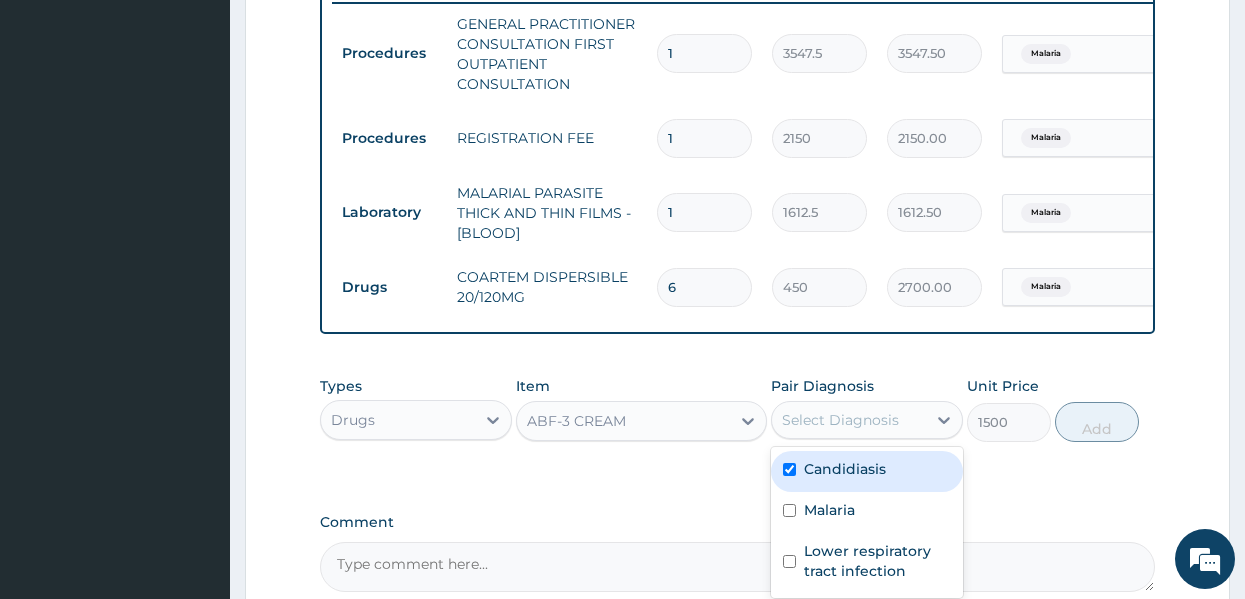 checkbox on "true" 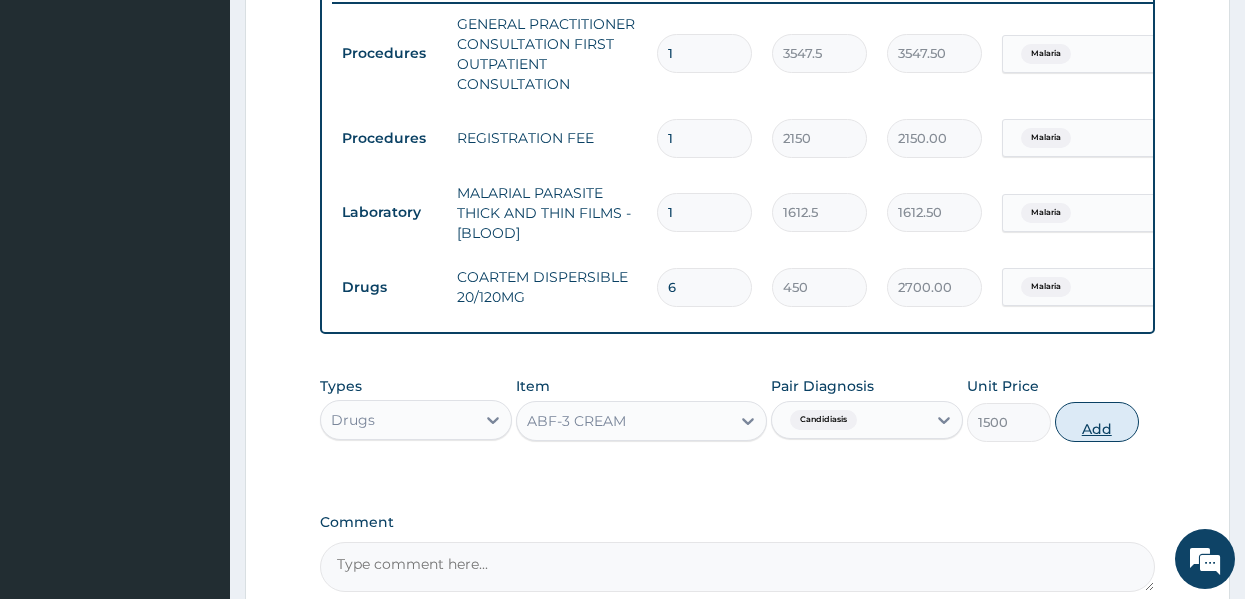 click on "Add" at bounding box center [1097, 422] 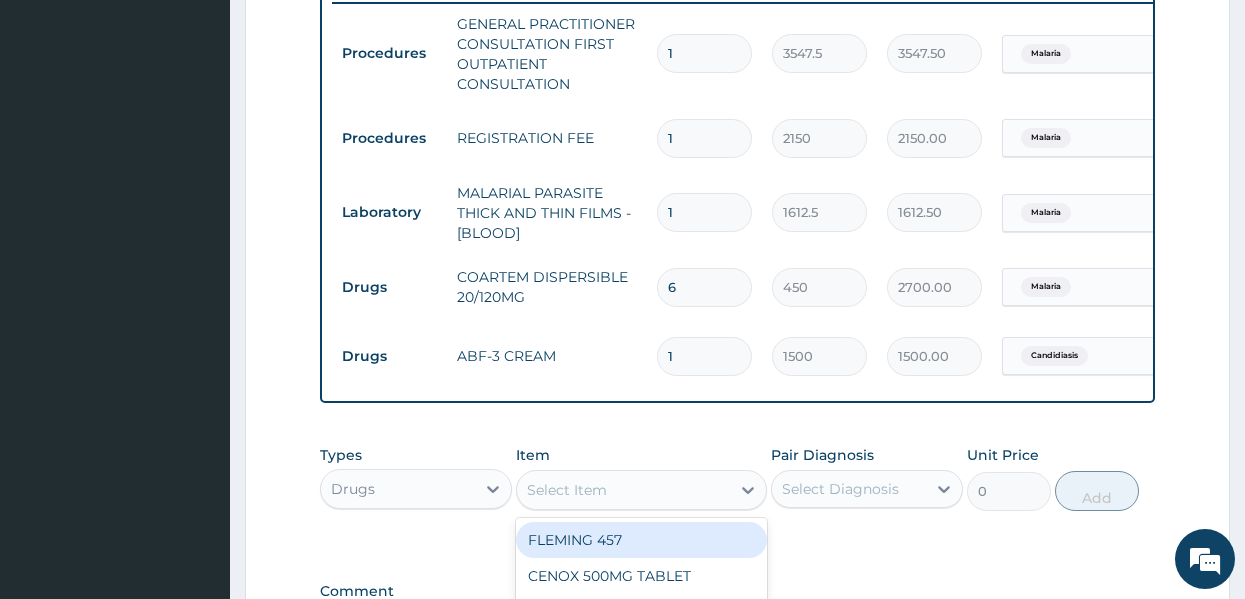 click on "Select Item" at bounding box center (623, 490) 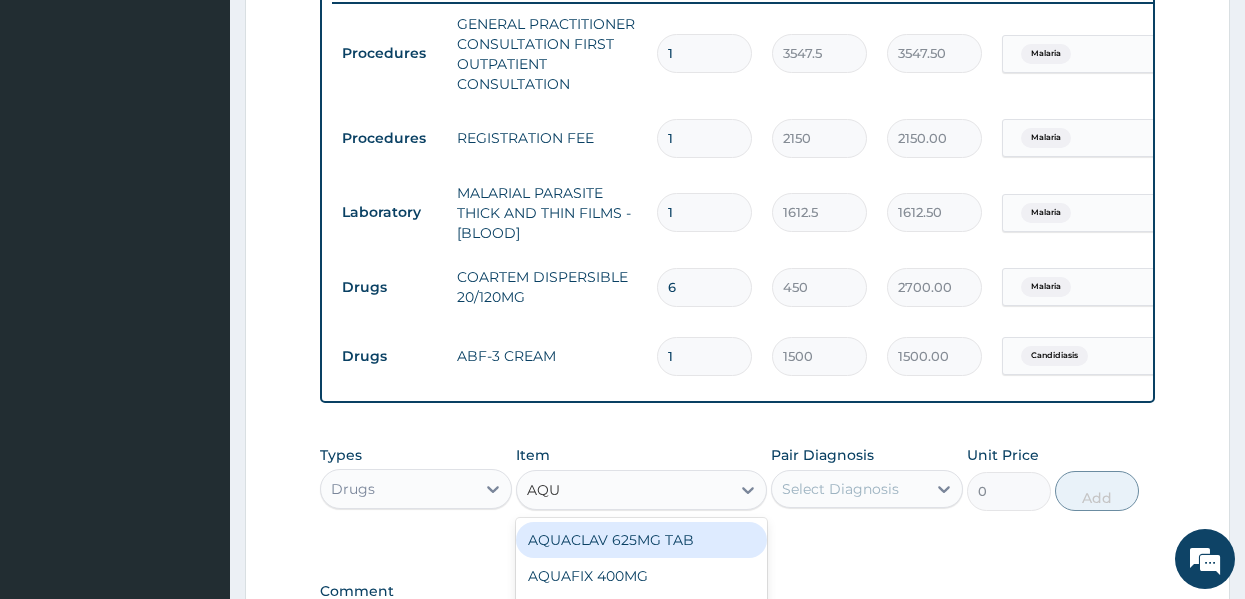 type on "AQUA" 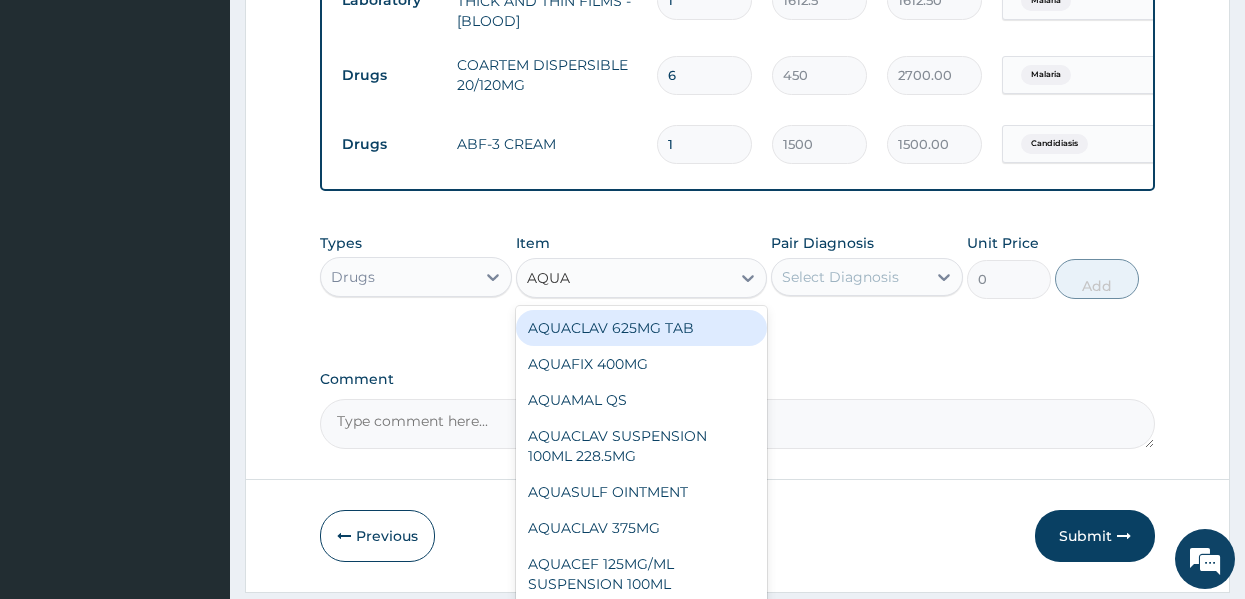 scroll, scrollTop: 1009, scrollLeft: 0, axis: vertical 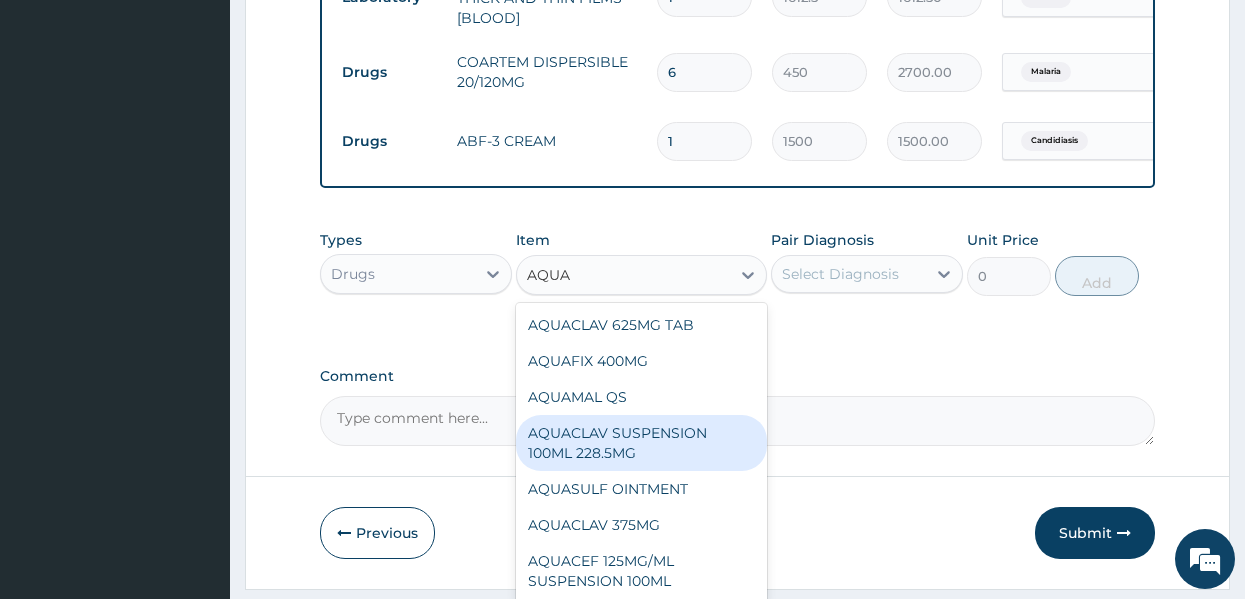 click on "AQUACLAV SUSPENSION 100ML 228.5MG" at bounding box center [641, 443] 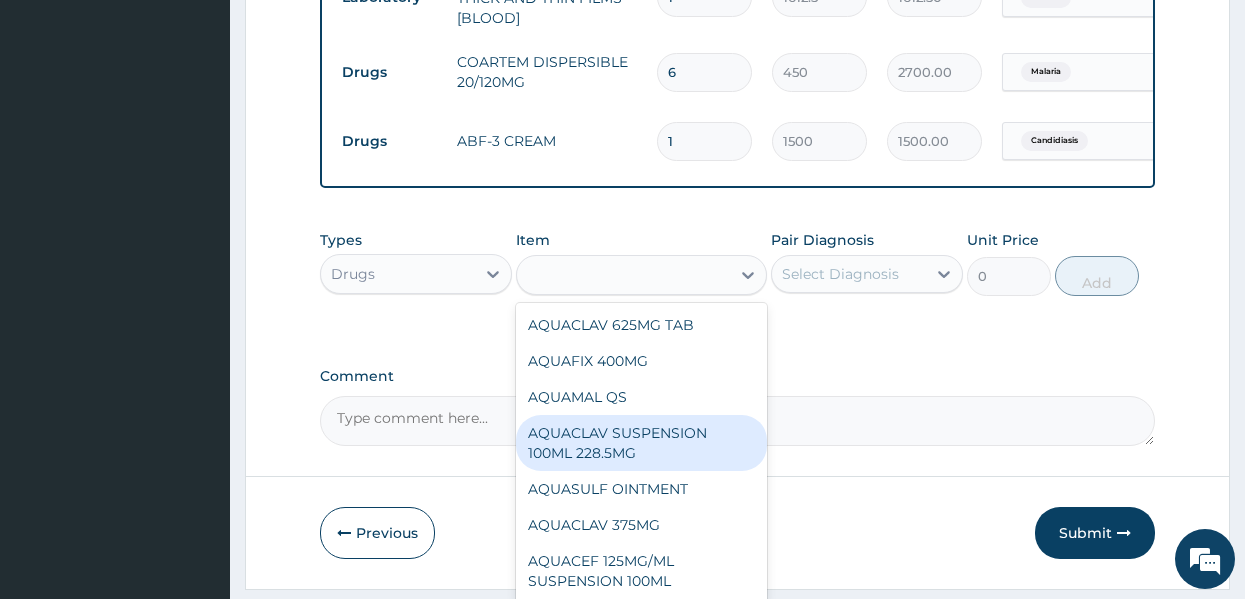 type on "4644" 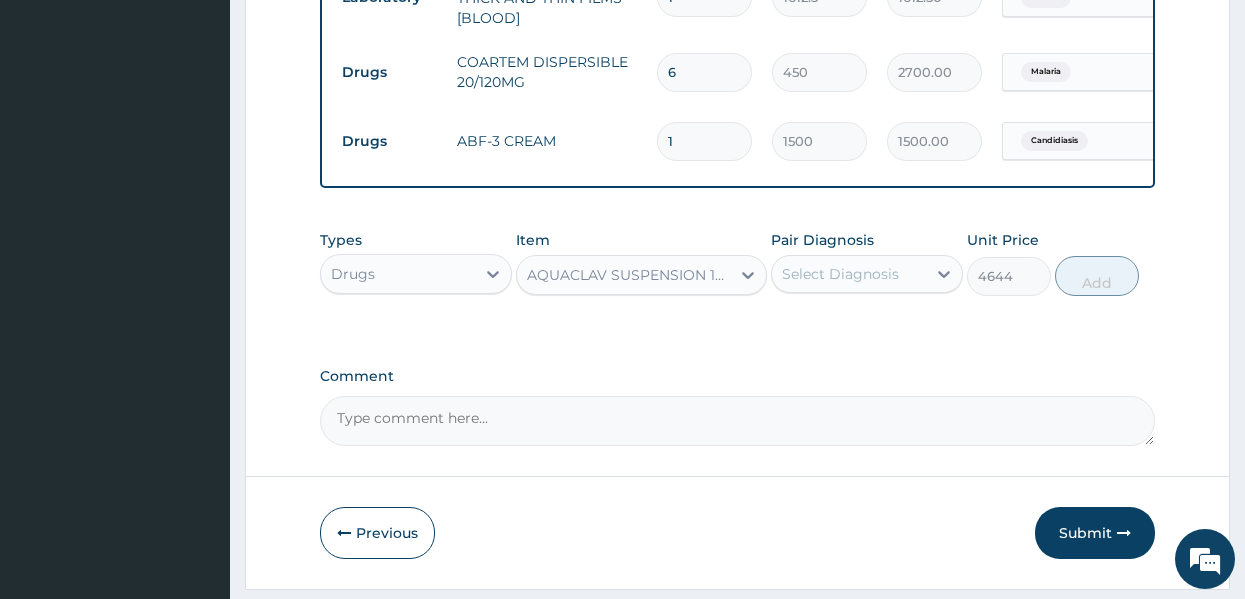 click on "Select Diagnosis" at bounding box center (840, 274) 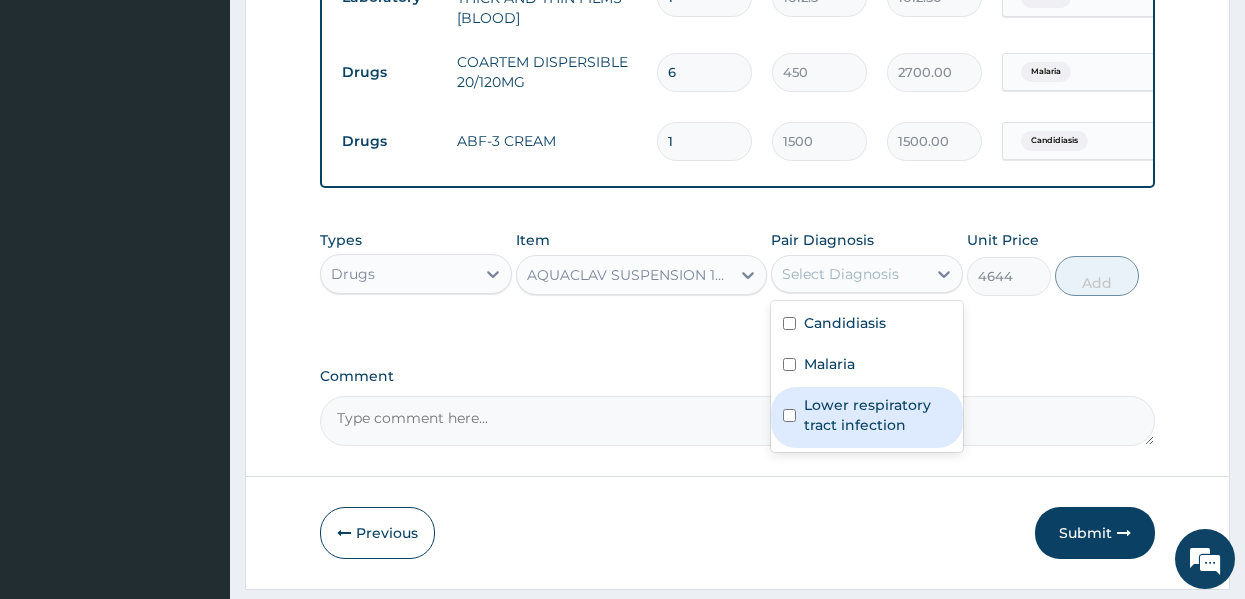 click on "Lower respiratory tract infection" at bounding box center (877, 415) 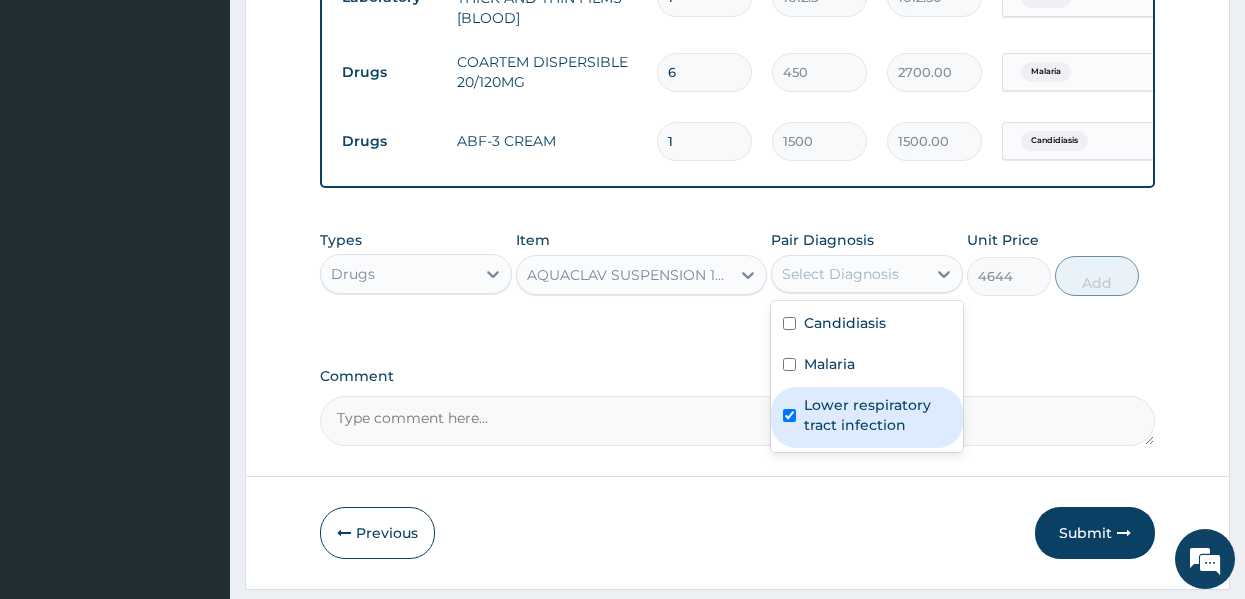 checkbox on "true" 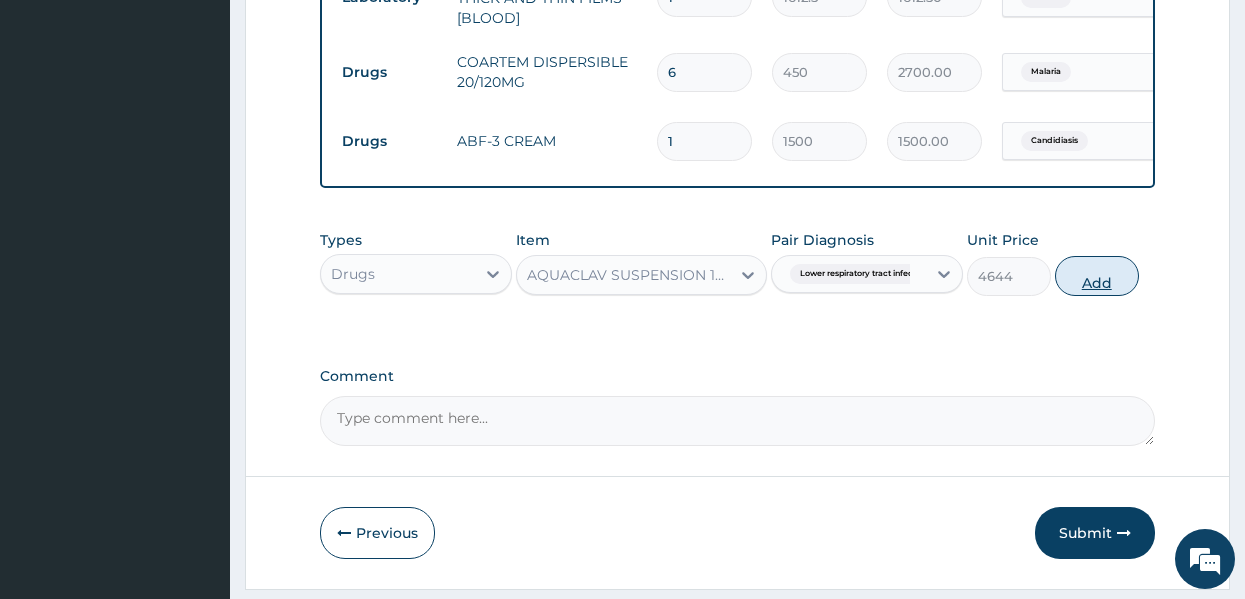 click on "Add" at bounding box center [1097, 276] 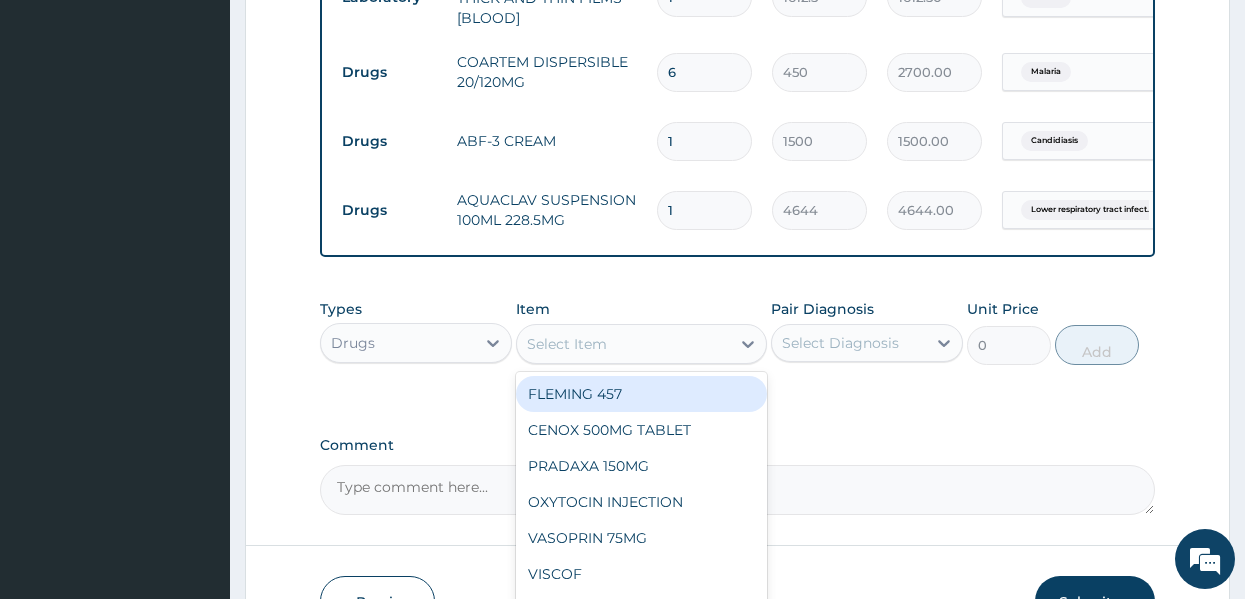 click on "Select Item" at bounding box center (567, 344) 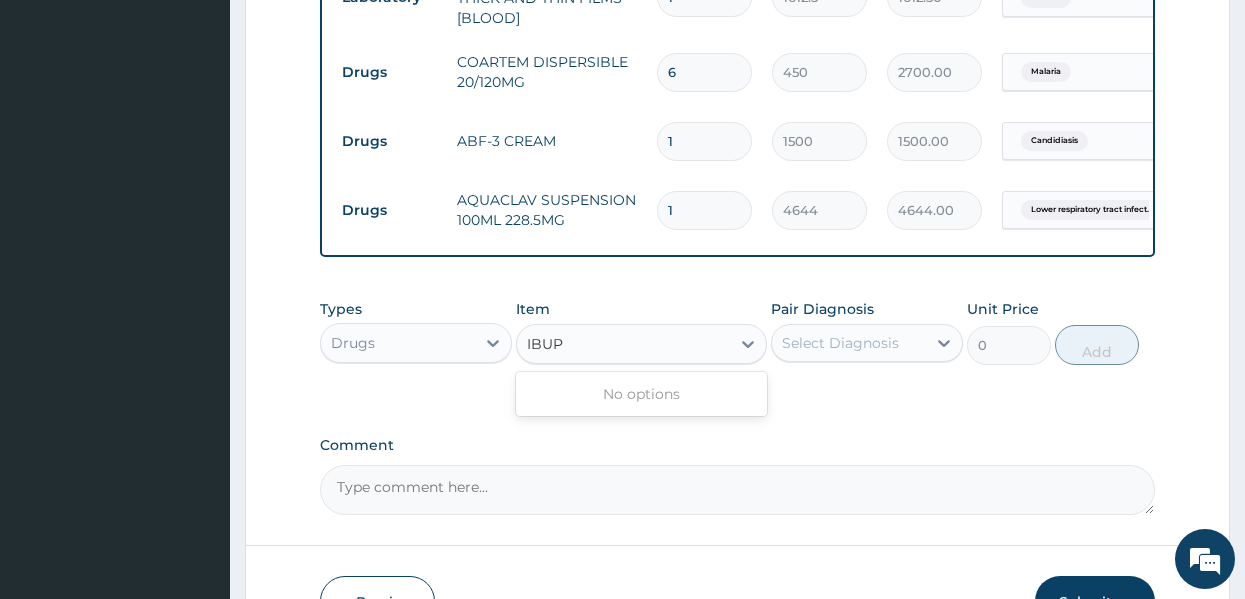 type on "IBU" 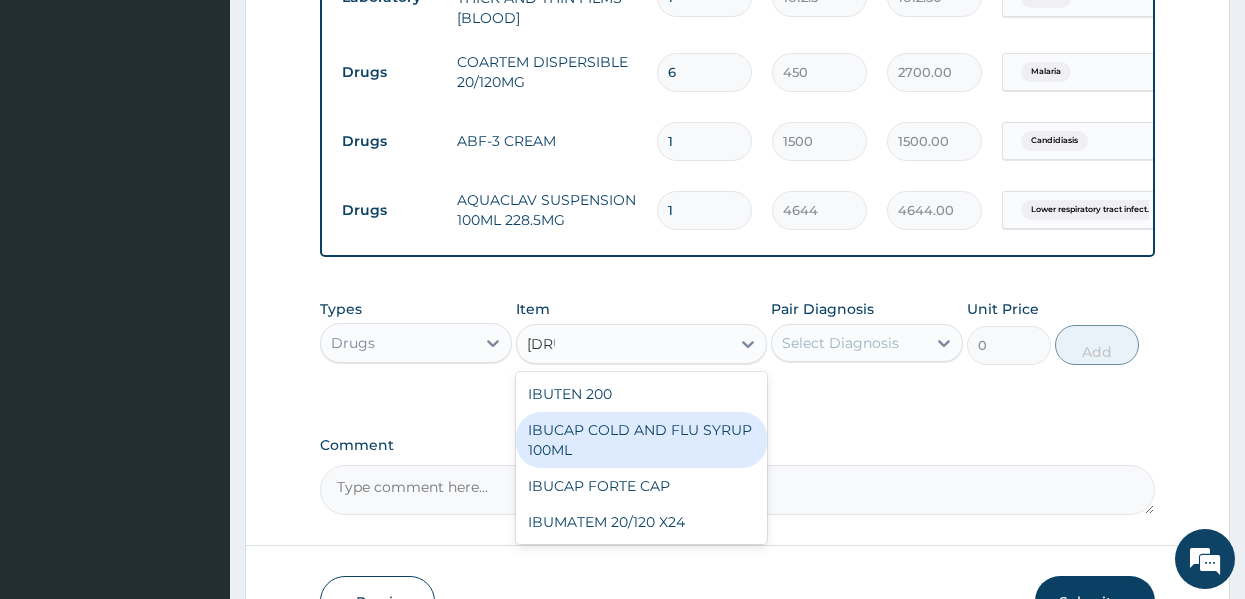 click on "IBUCAP COLD AND FLU SYRUP 100ML" at bounding box center [641, 440] 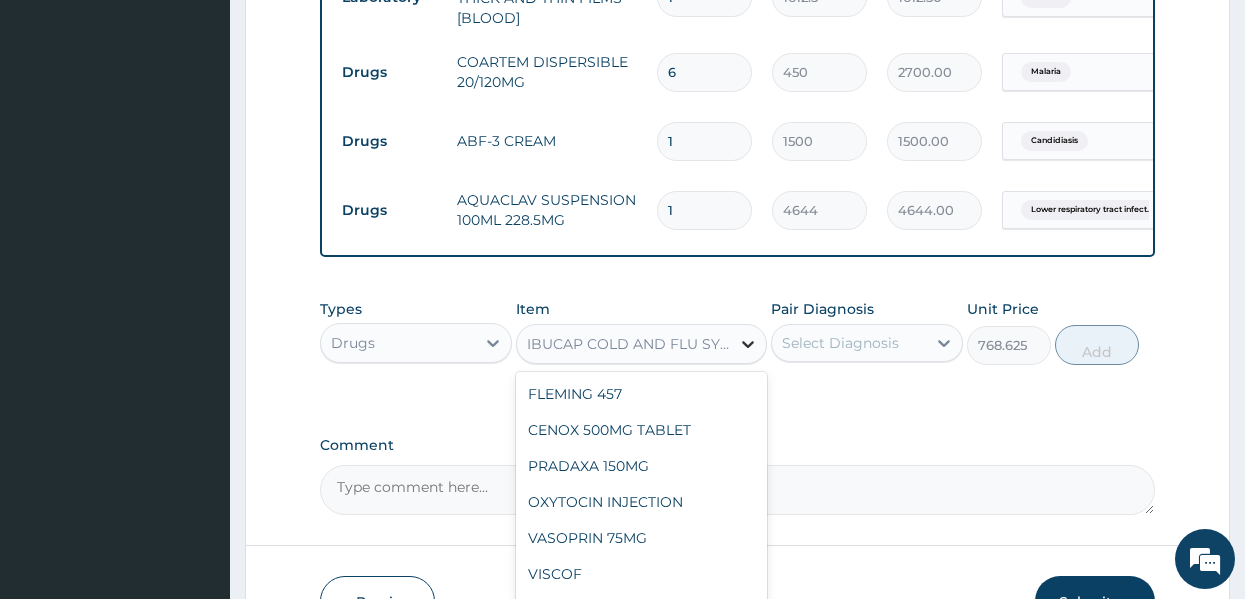 click 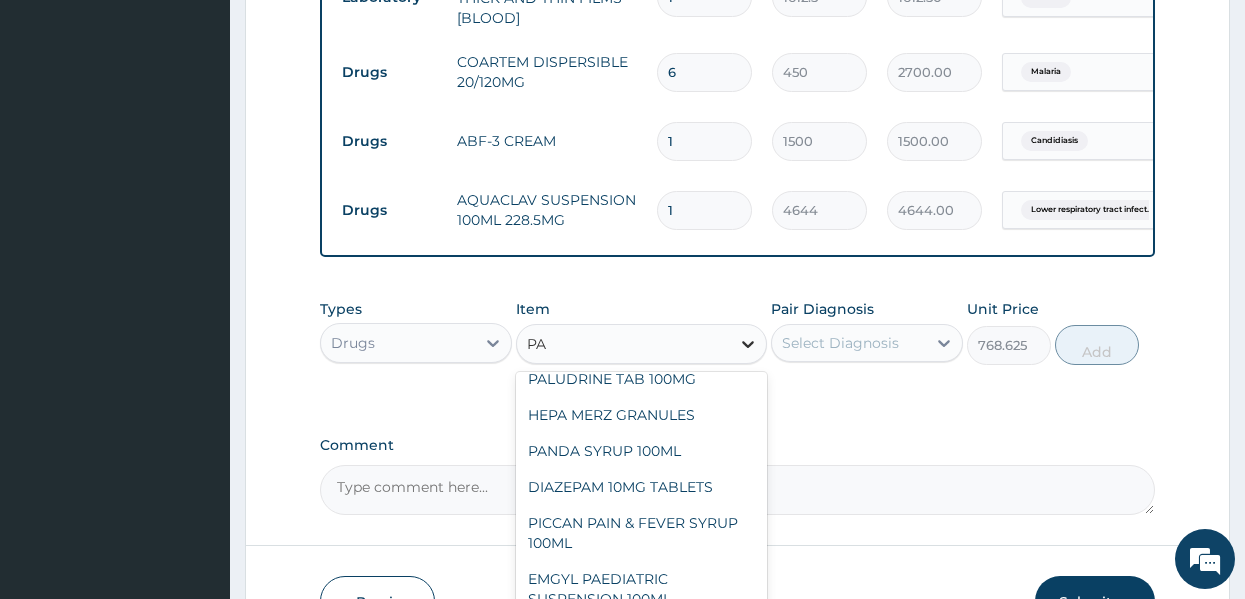type on "PAR" 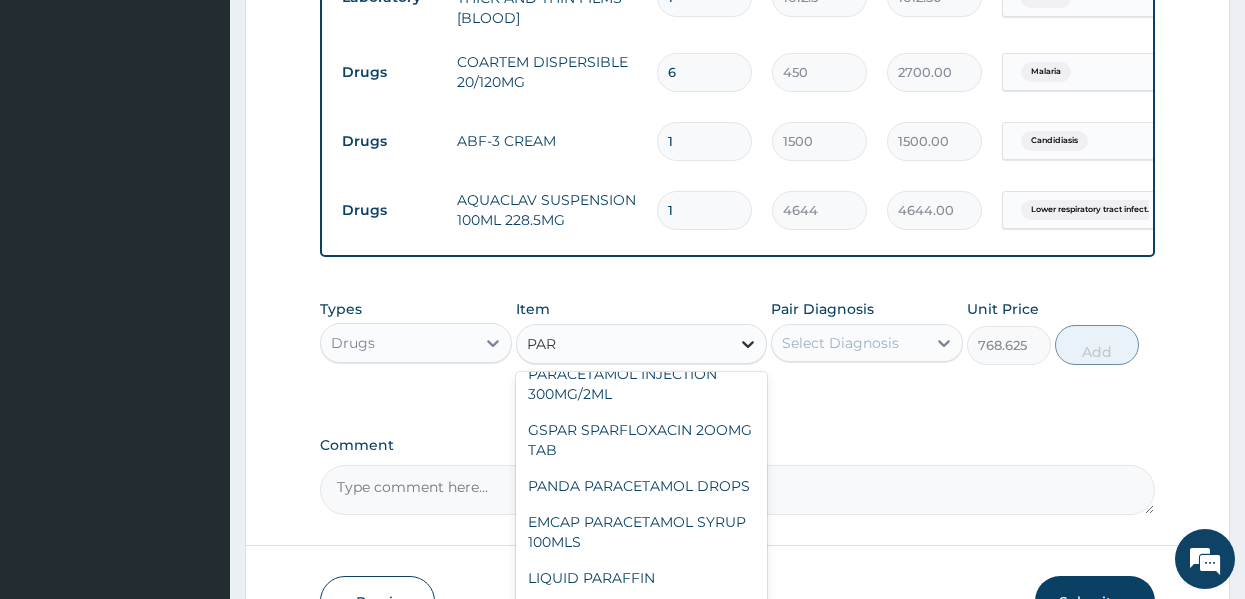 scroll, scrollTop: 212, scrollLeft: 0, axis: vertical 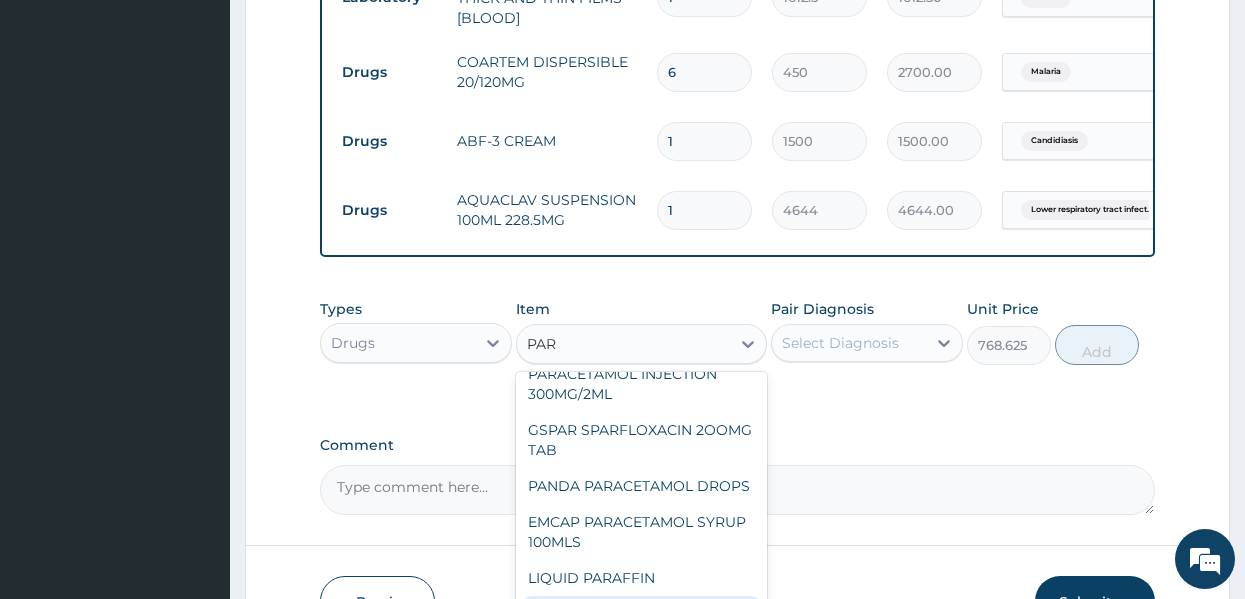click on "PARACETAMOL SYRUP 100MLS" at bounding box center [641, 614] 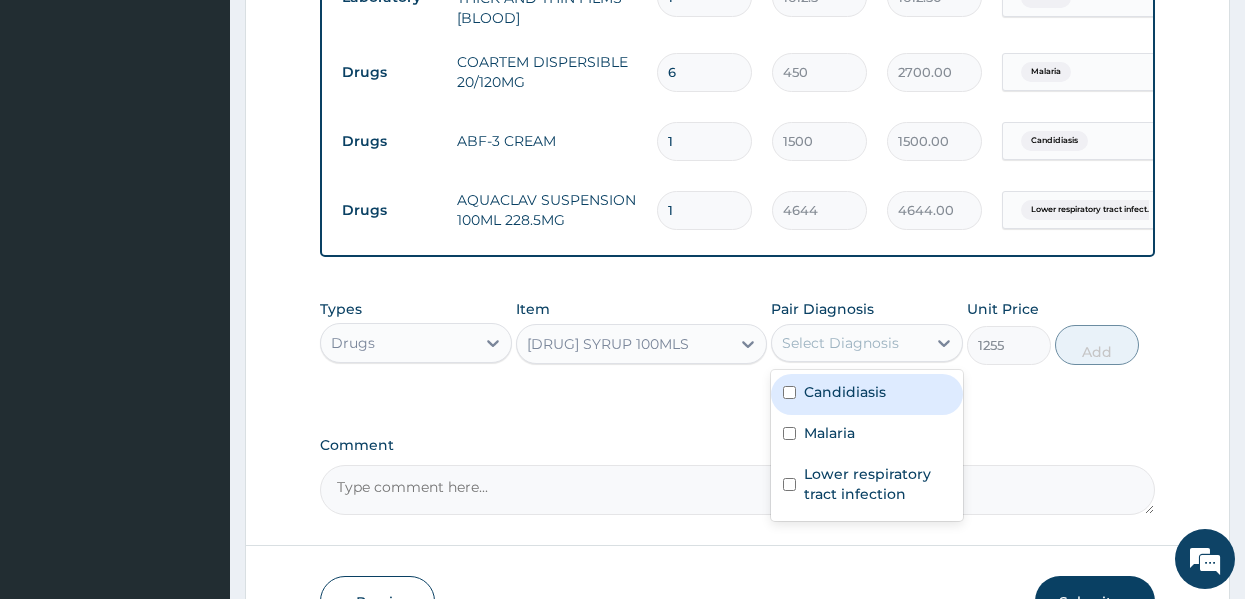 click on "Select Diagnosis" at bounding box center (840, 343) 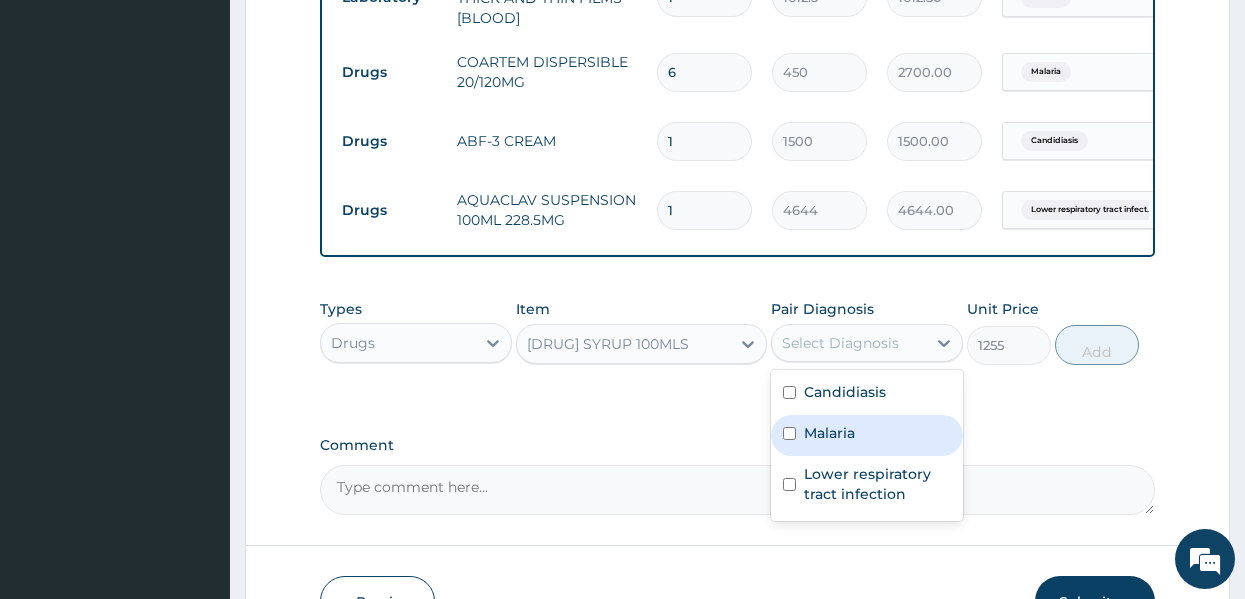 click on "Malaria" at bounding box center (829, 433) 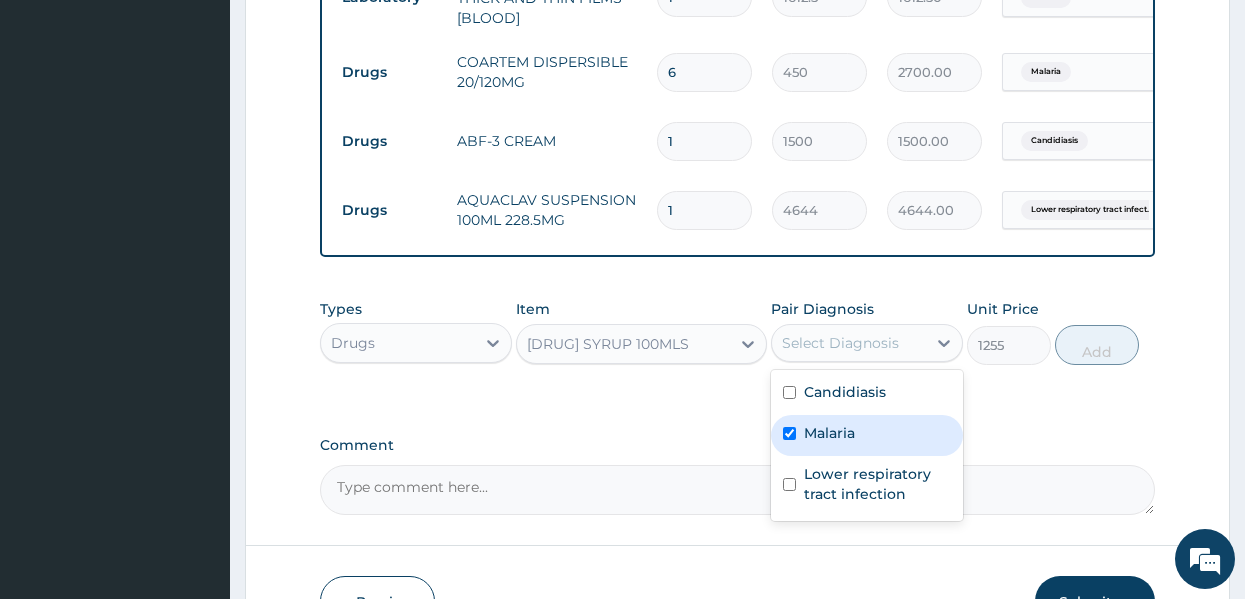 checkbox on "true" 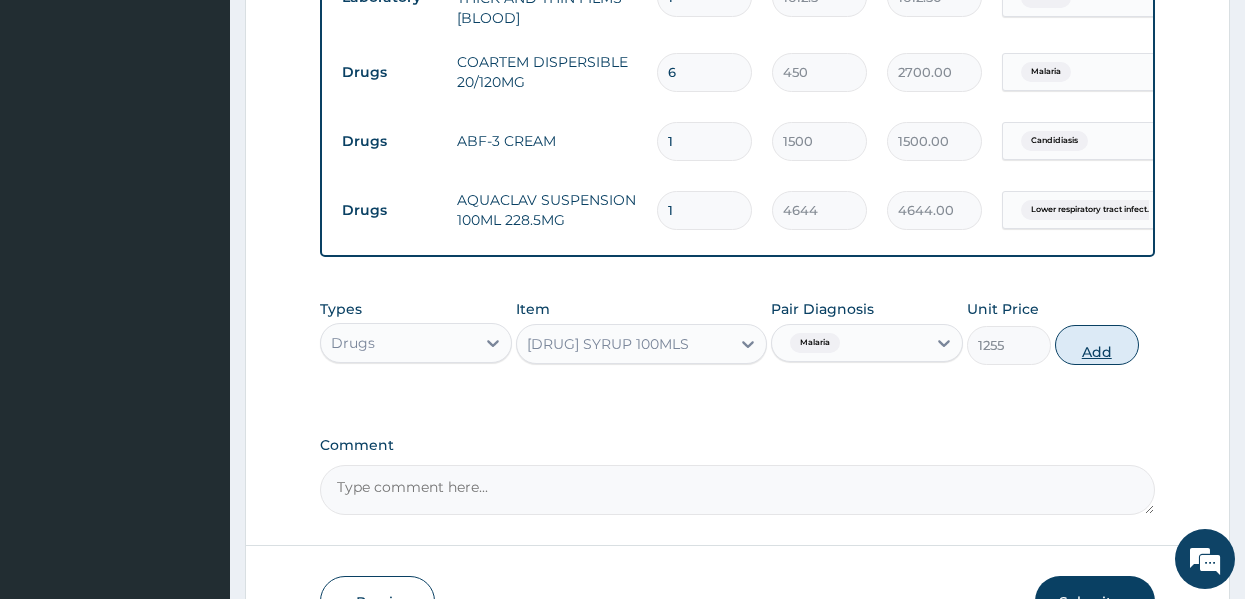 click on "Add" at bounding box center [1097, 345] 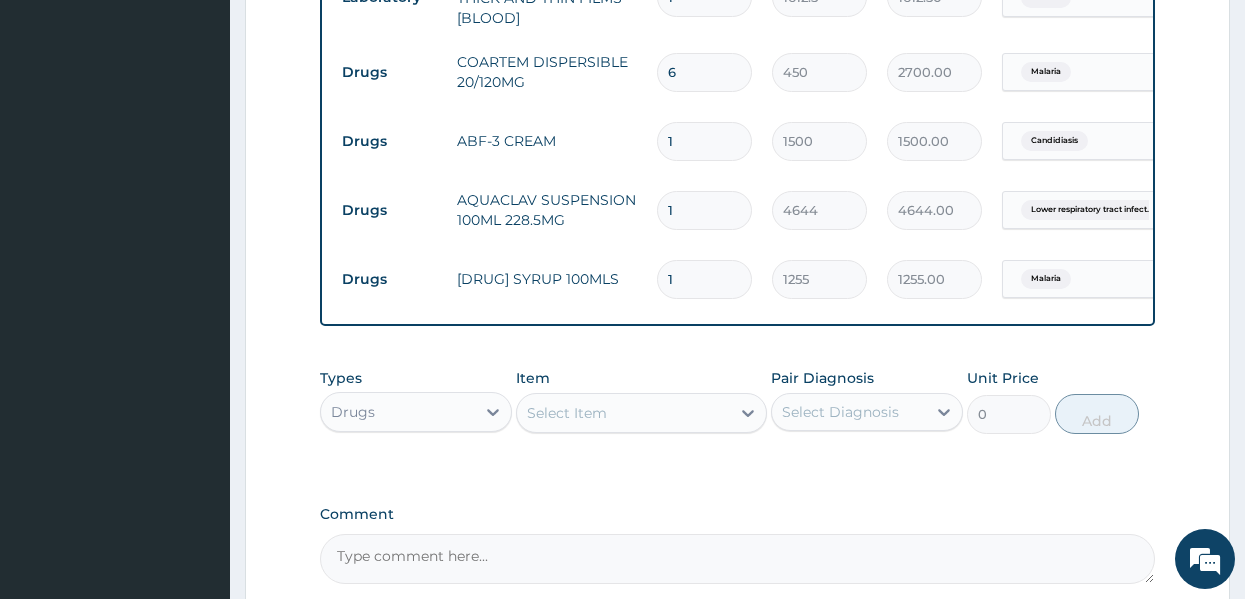 click on "Step  2  of 2 PA Code / Prescription Code Enter Code(Secondary Care Only) Encounter Date 01-07-2025 Important Notice Please enter PA codes before entering items that are not attached to a PA code   All diagnoses entered must be linked to a claim item. Diagnosis & Claim Items that are visible but inactive cannot be edited because they were imported from an already approved PA code. Diagnosis Candidiasis Confirmed Malaria Confirmed Lower respiratory tract infection Confirmed NB: All diagnosis must be linked to a claim item Claim Items Type Name Quantity Unit Price Total Price Pair Diagnosis Actions Procedures GENERAL PRACTITIONER CONSULTATION FIRST OUTPATIENT CONSULTATION 1 3547.5 3547.50 Malaria Delete Procedures REGISTRATION FEE 1 2150 2150.00 Malaria Delete Laboratory MALARIAL PARASITE THICK AND THIN FILMS - [BLOOD] 1 1612.5 1612.50 Malaria Delete Drugs COARTEM DISPERSIBLE 20/120MG 6 450 2700.00 Malaria Delete Drugs ABF-3 CREAM 1 1500 1500.00 Candidiasis Delete Drugs AQUACLAV SUSPENSION 100ML 228.5MG 1 4644" at bounding box center (737, -88) 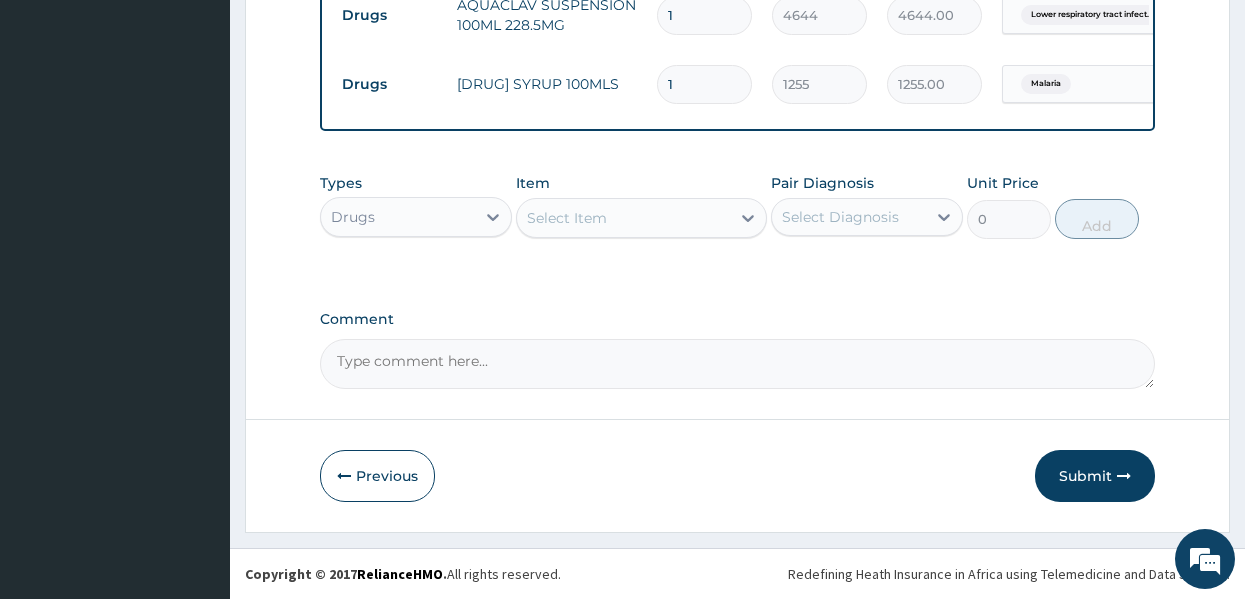 scroll, scrollTop: 1219, scrollLeft: 0, axis: vertical 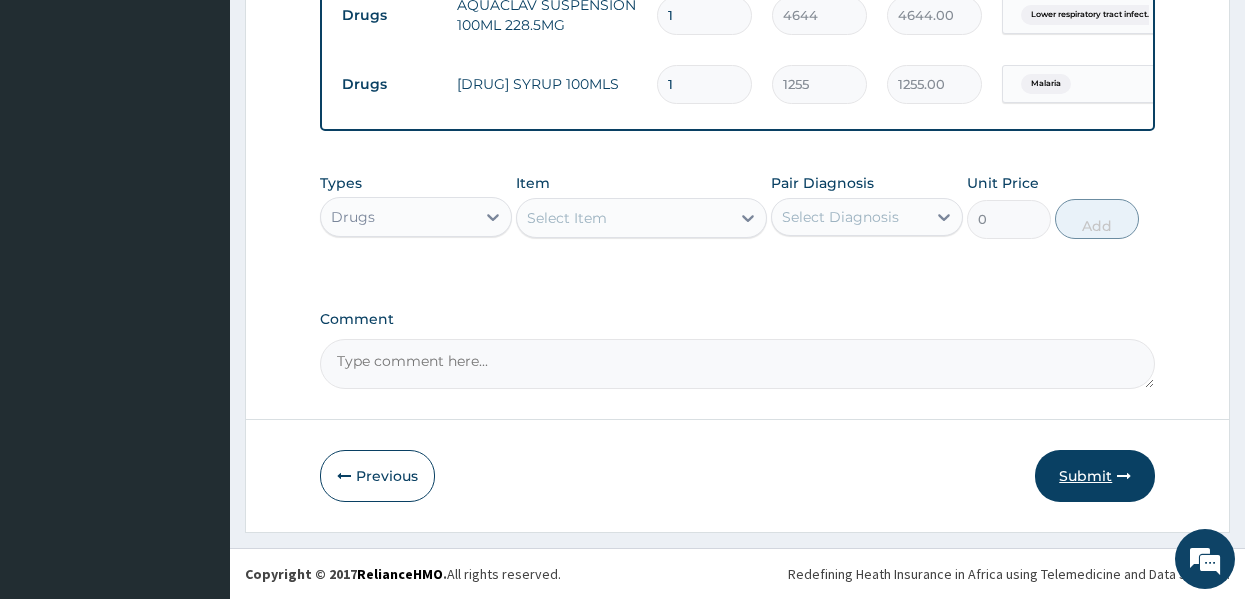 click on "Submit" at bounding box center [1095, 476] 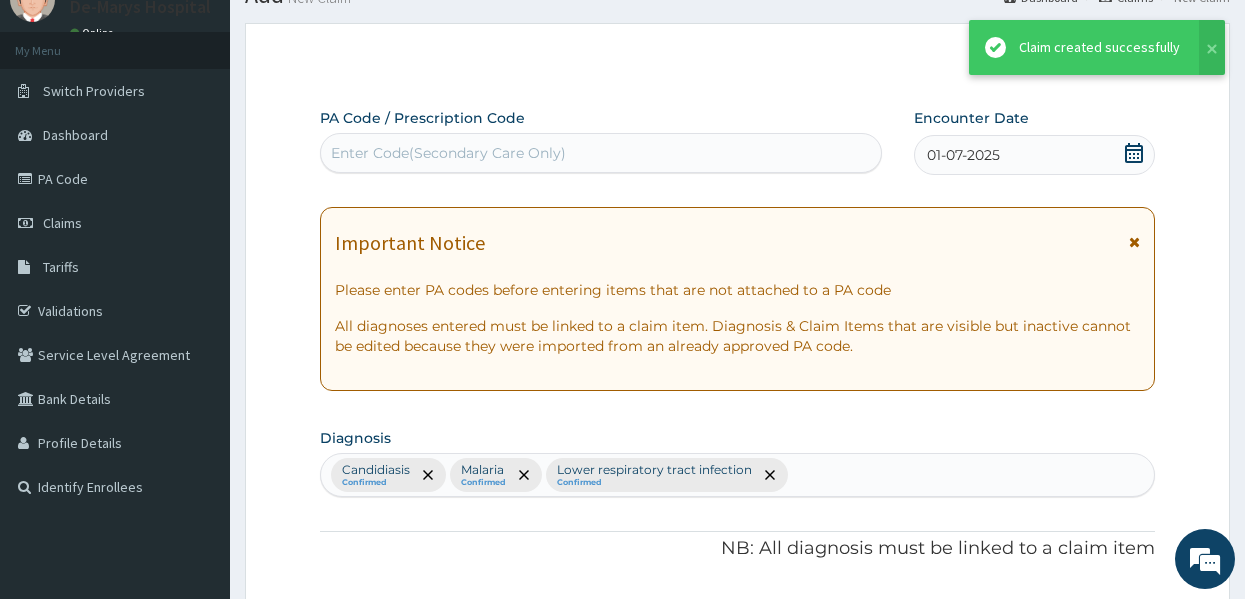 scroll, scrollTop: 1219, scrollLeft: 0, axis: vertical 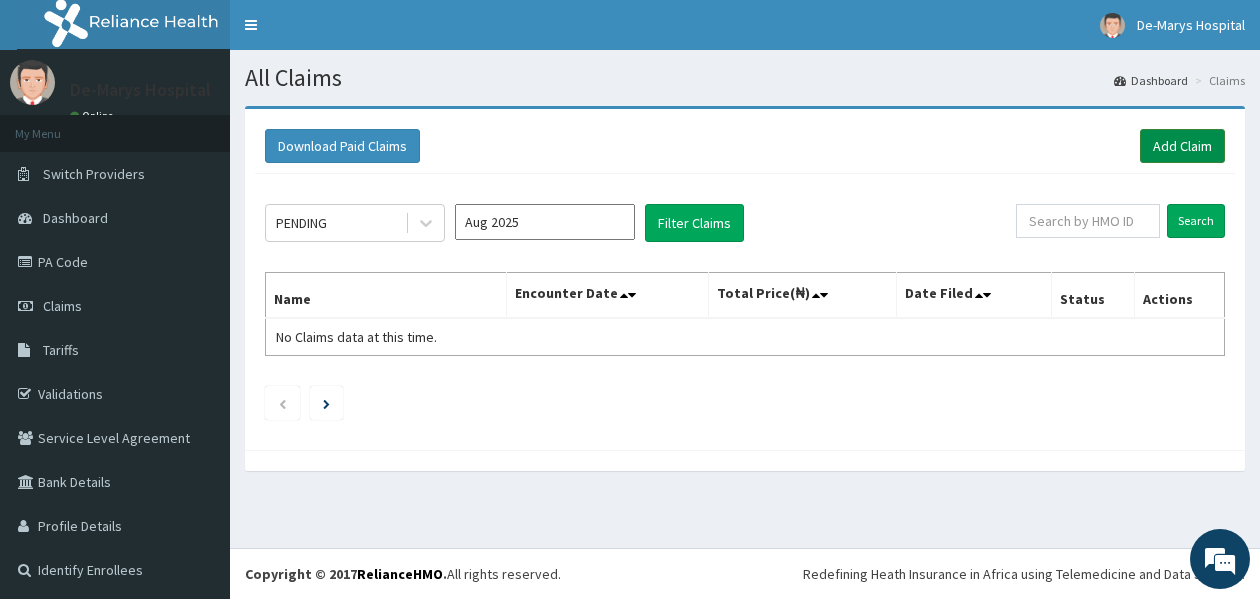 click on "Add Claim" at bounding box center (1182, 146) 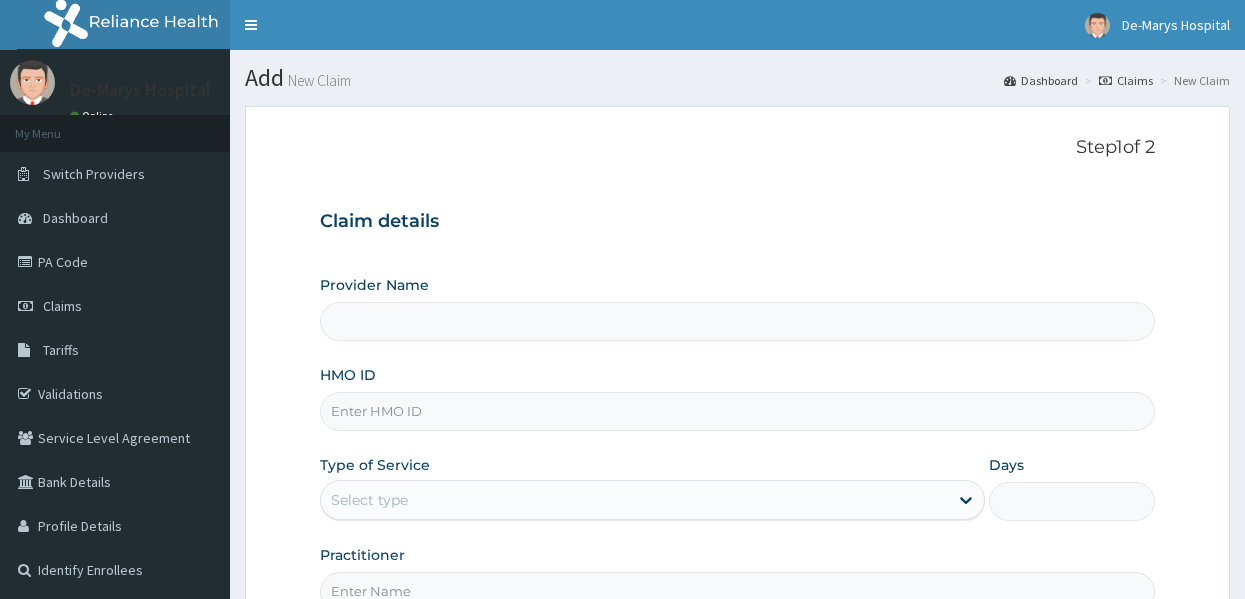 scroll, scrollTop: 0, scrollLeft: 0, axis: both 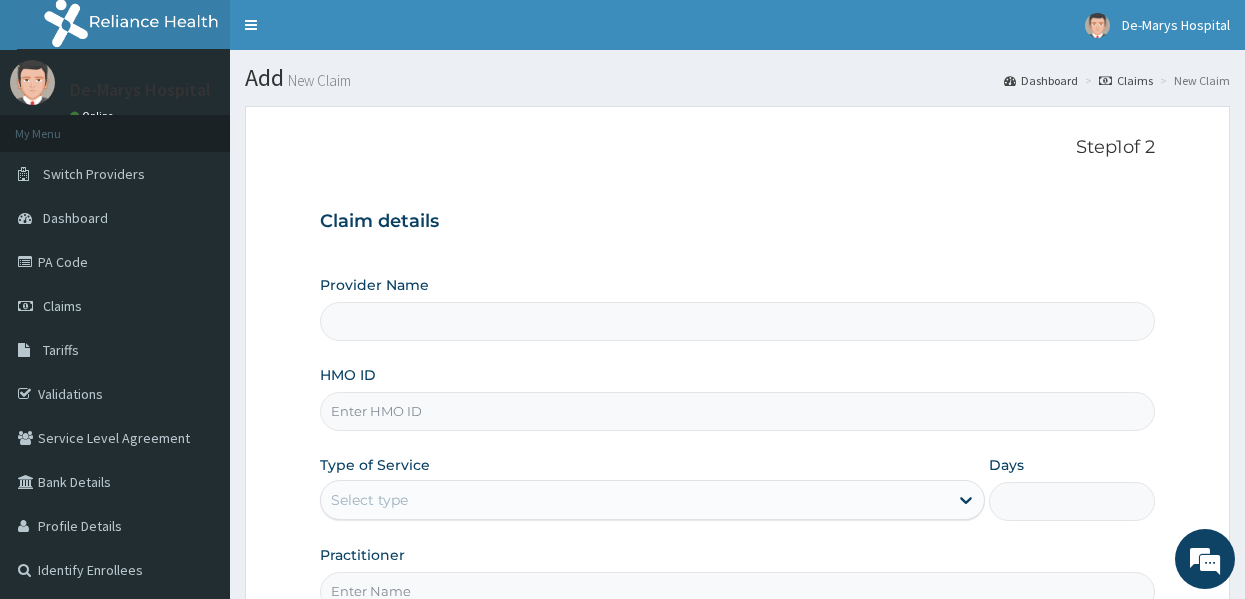type on "DE - MARYS CENTRAL HOSPITAL" 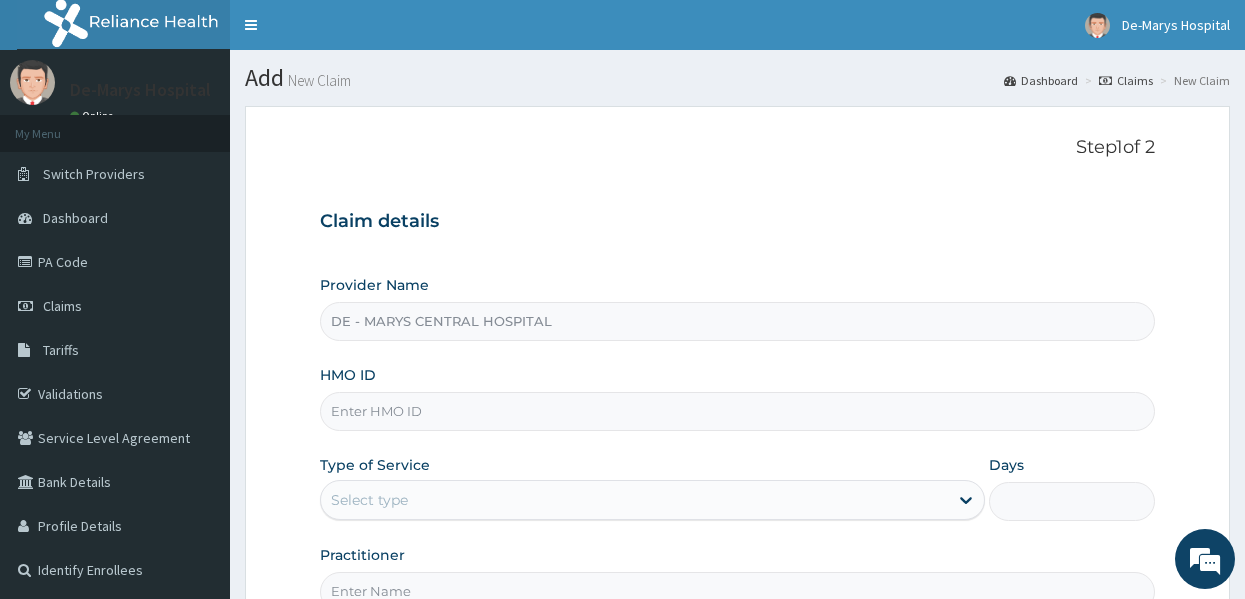 scroll, scrollTop: 0, scrollLeft: 0, axis: both 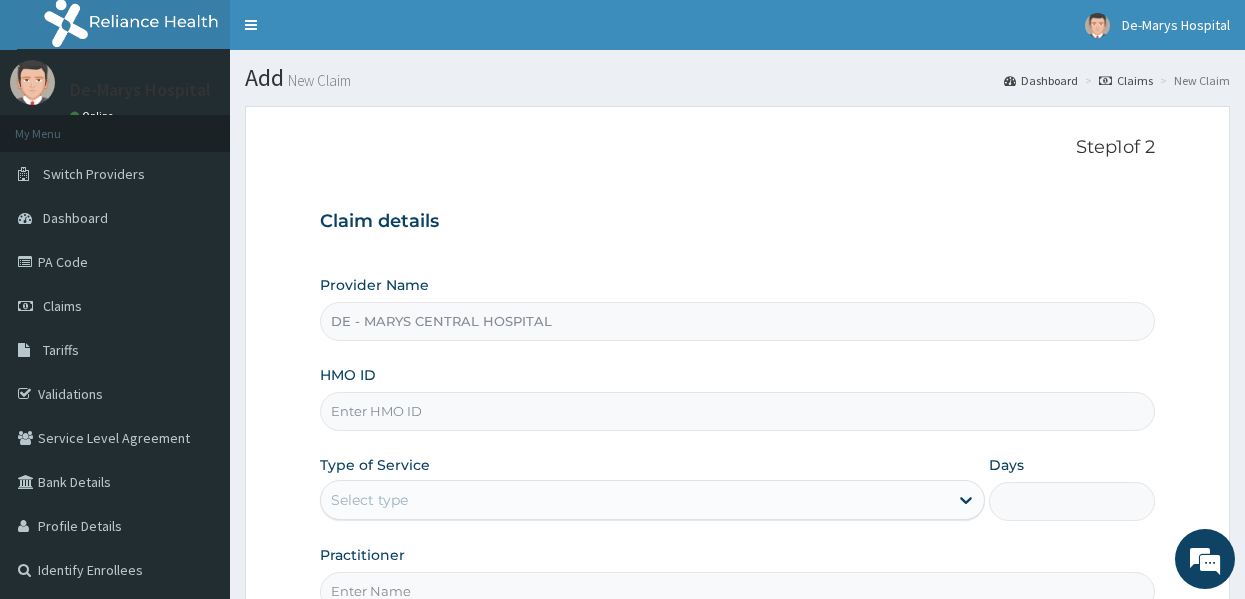 click on "HMO ID" at bounding box center [738, 411] 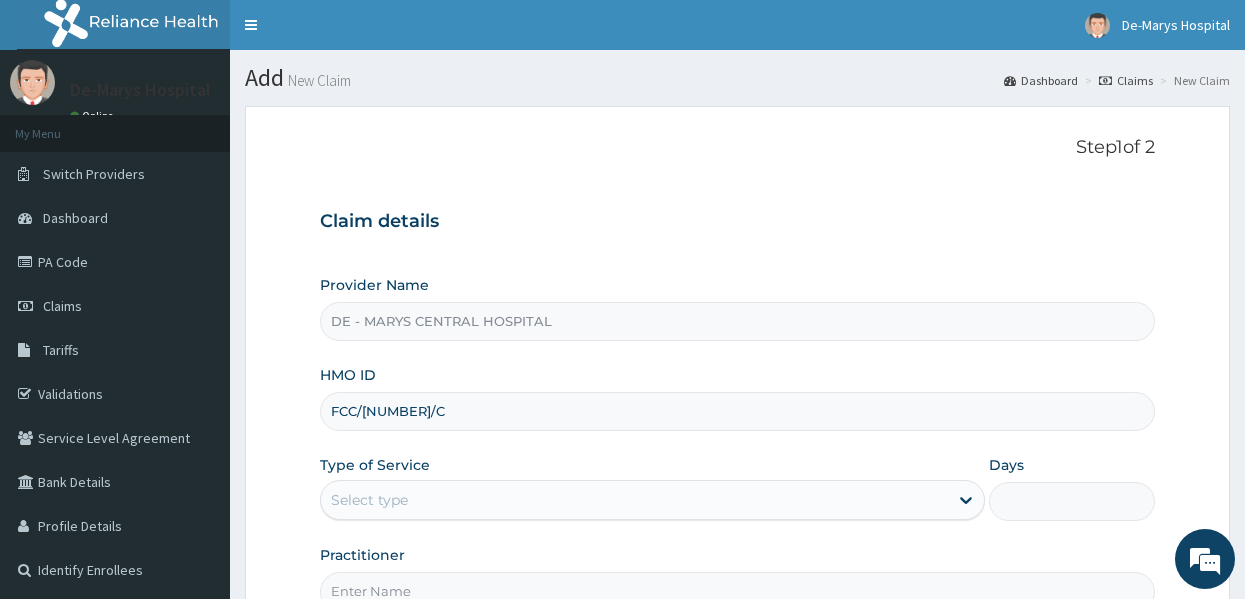 type on "FCC/[NUMBER]/C" 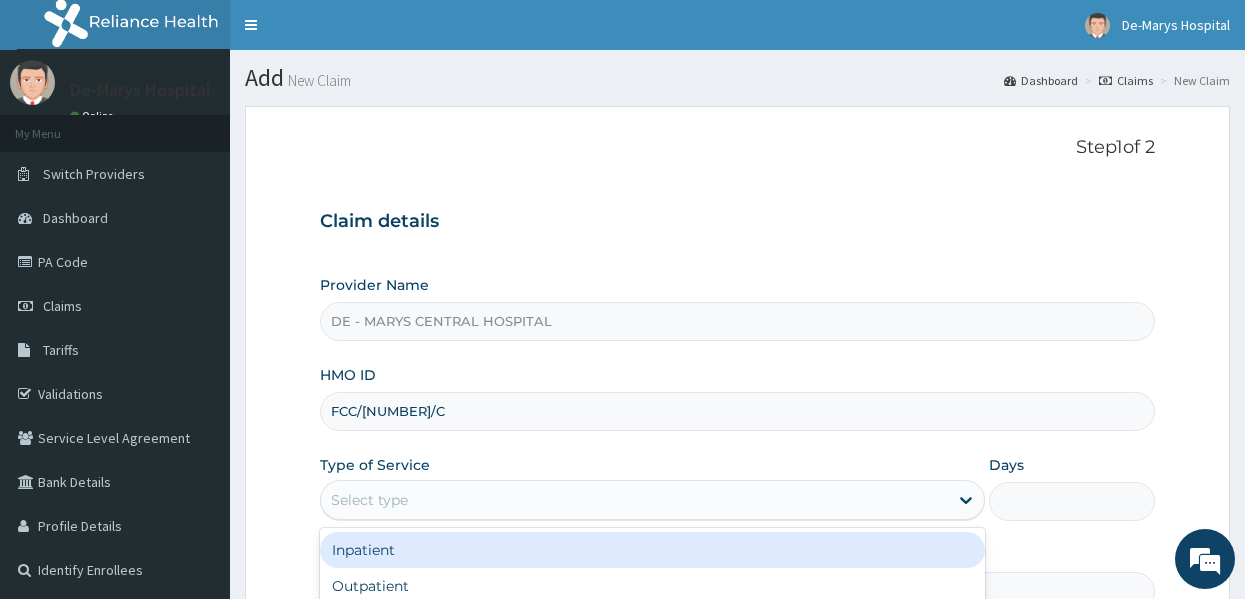 click on "Select type" at bounding box center [634, 500] 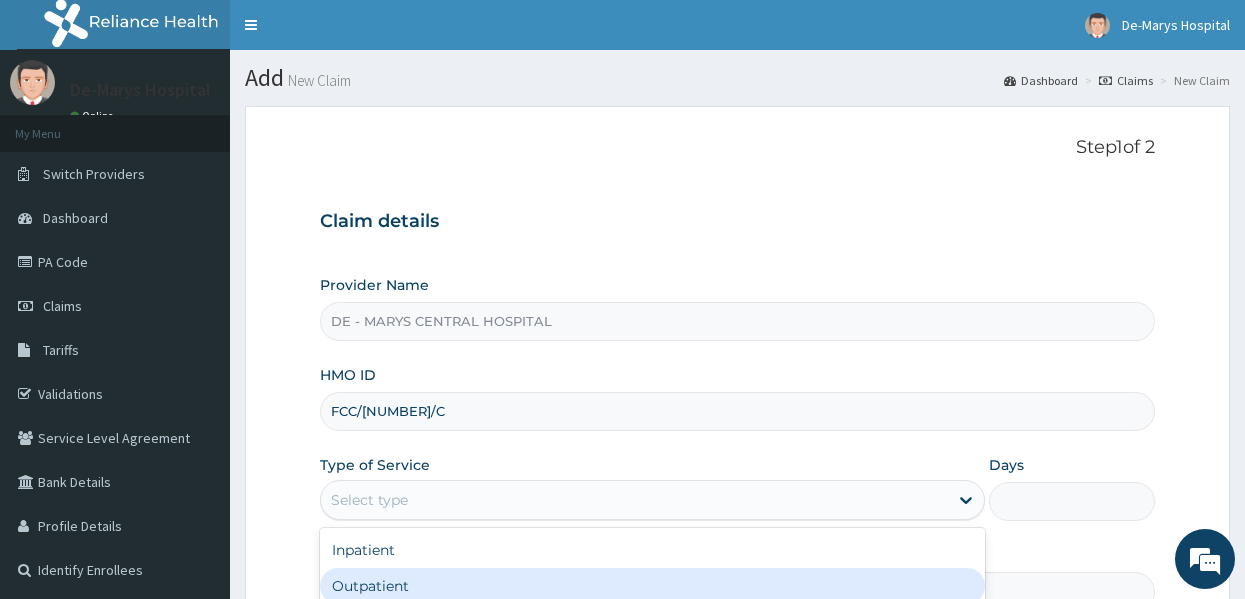 click on "Outpatient" at bounding box center [652, 586] 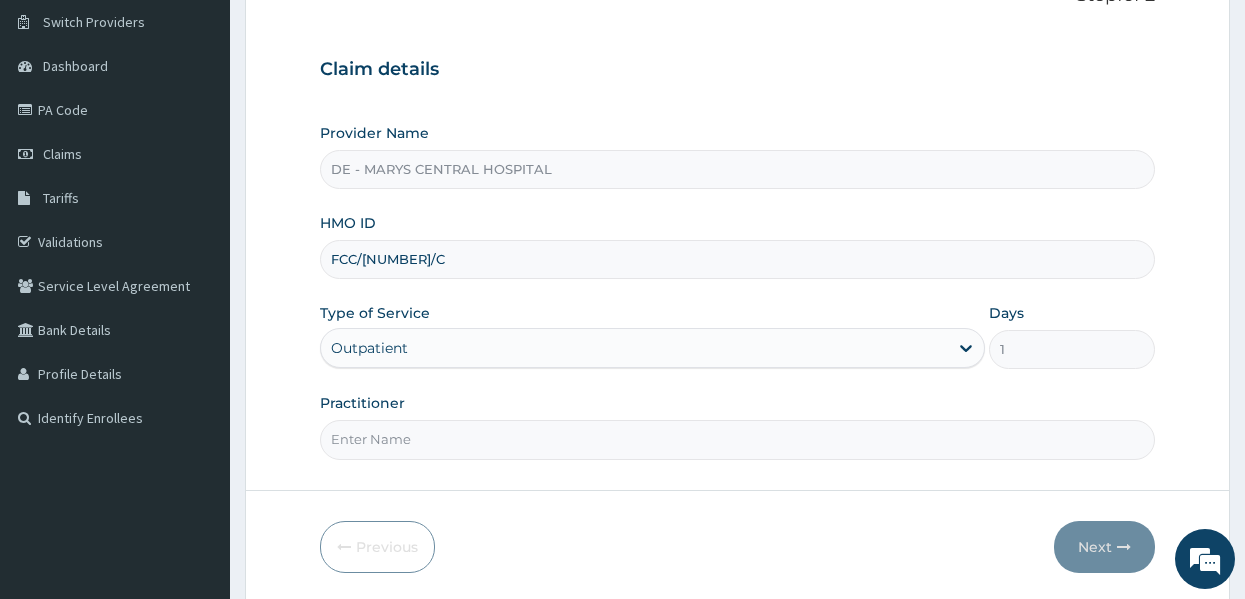 scroll, scrollTop: 156, scrollLeft: 0, axis: vertical 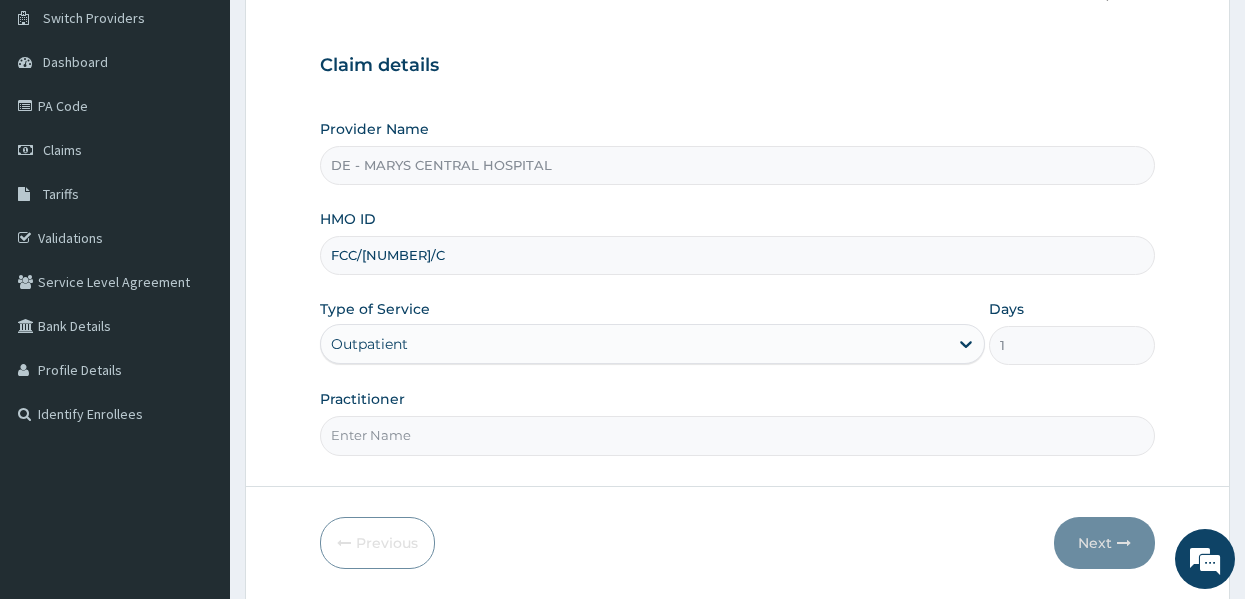 click on "Practitioner" at bounding box center (738, 435) 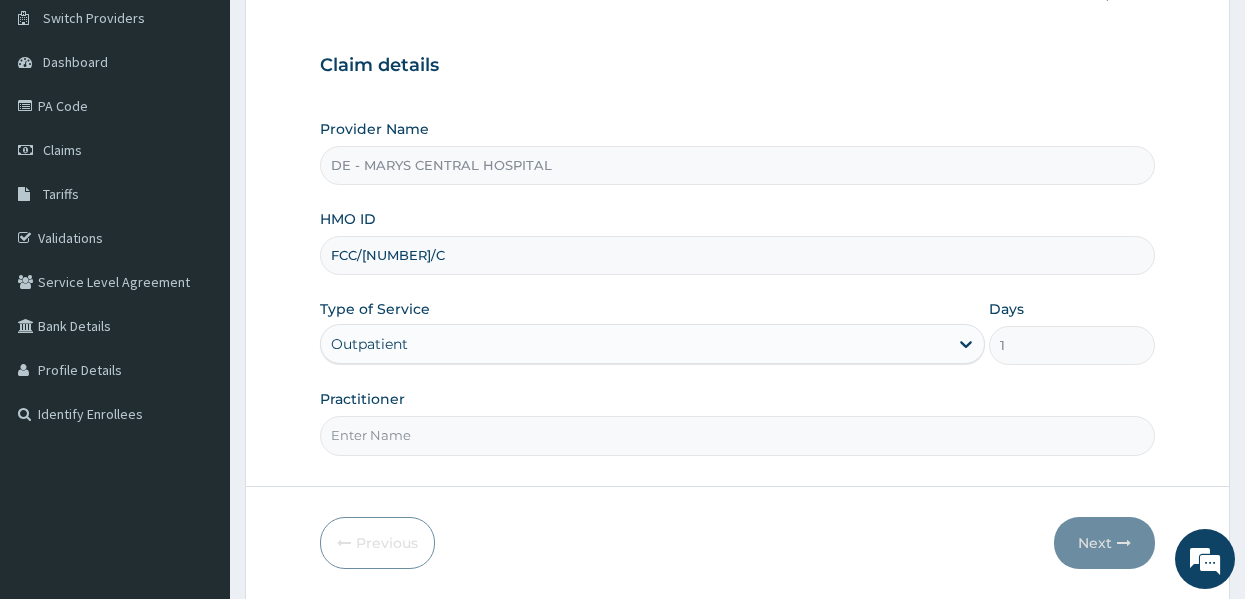 type on "DR MUSA" 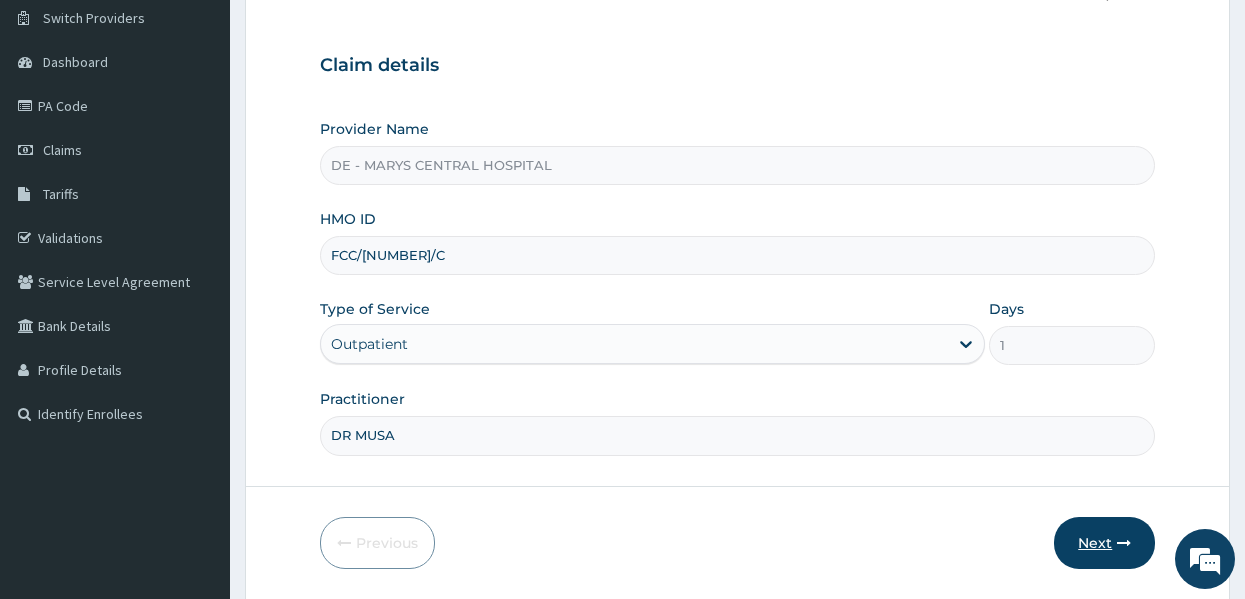 click on "Next" at bounding box center (1104, 543) 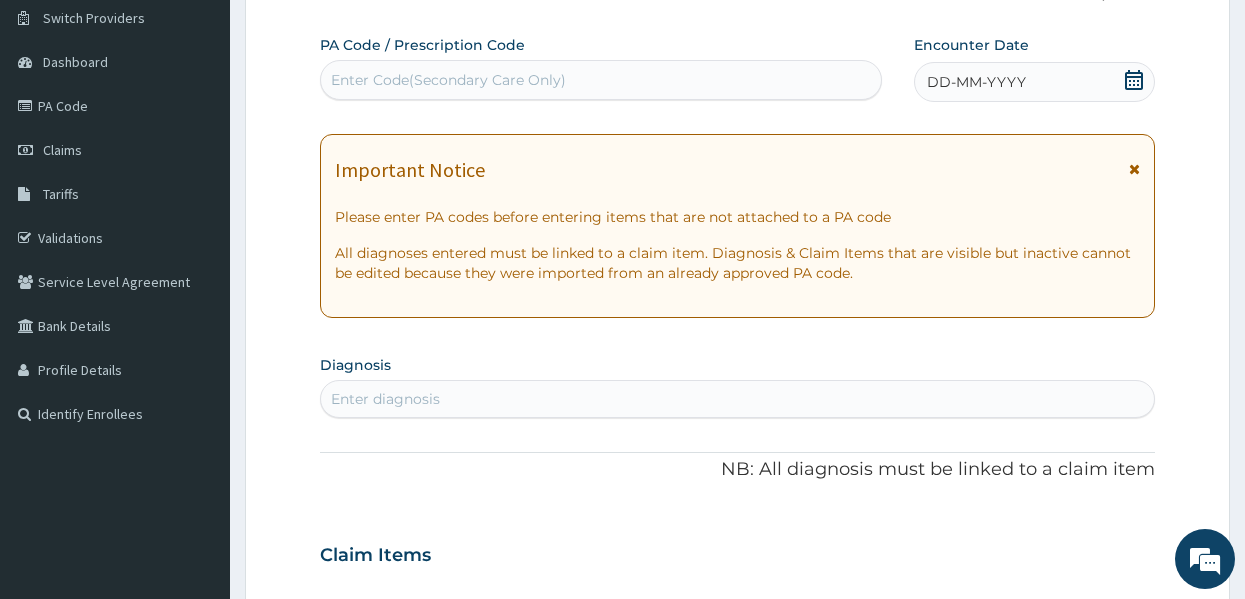click on "DD-MM-YYYY" at bounding box center (976, 82) 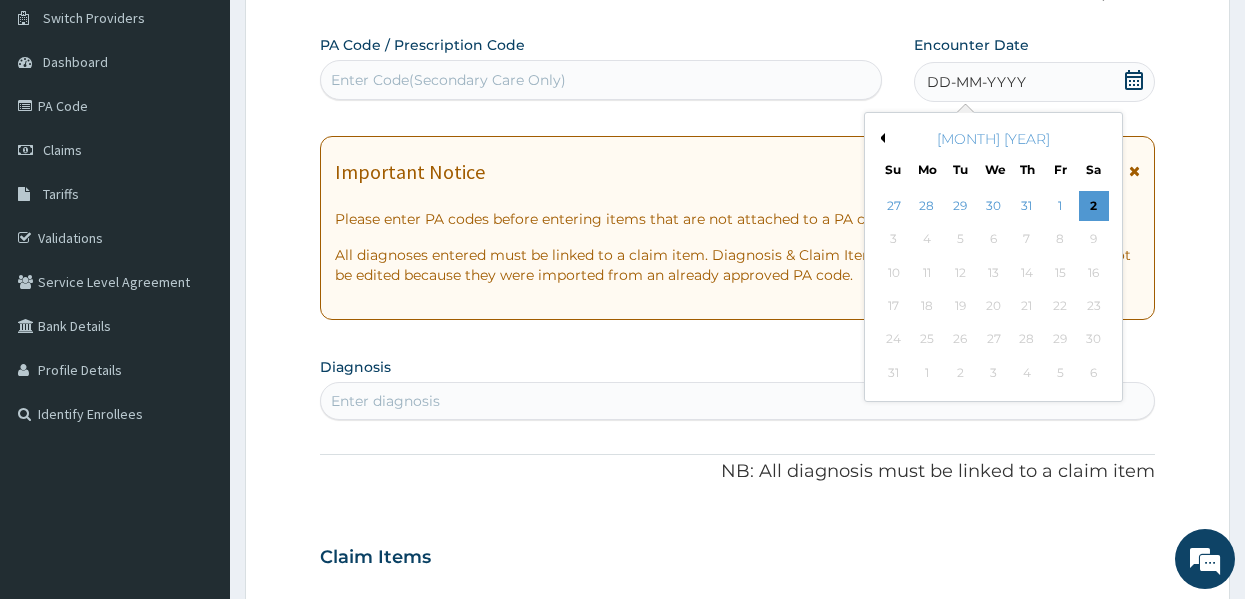 click on "Previous Month" at bounding box center [880, 138] 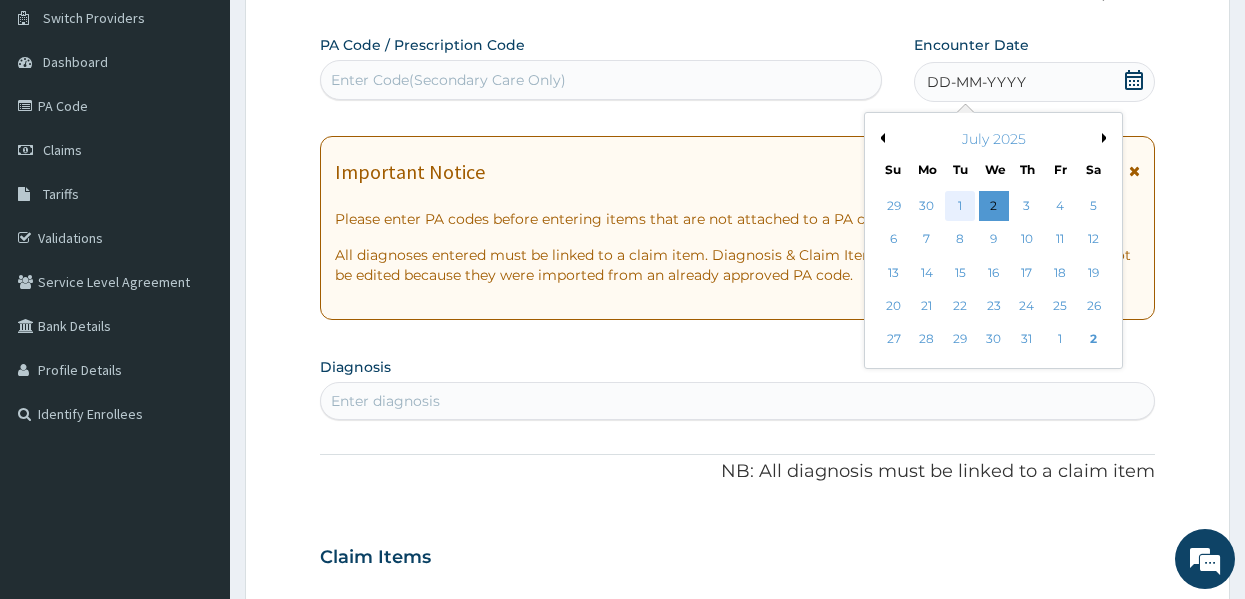 click on "1" at bounding box center [960, 206] 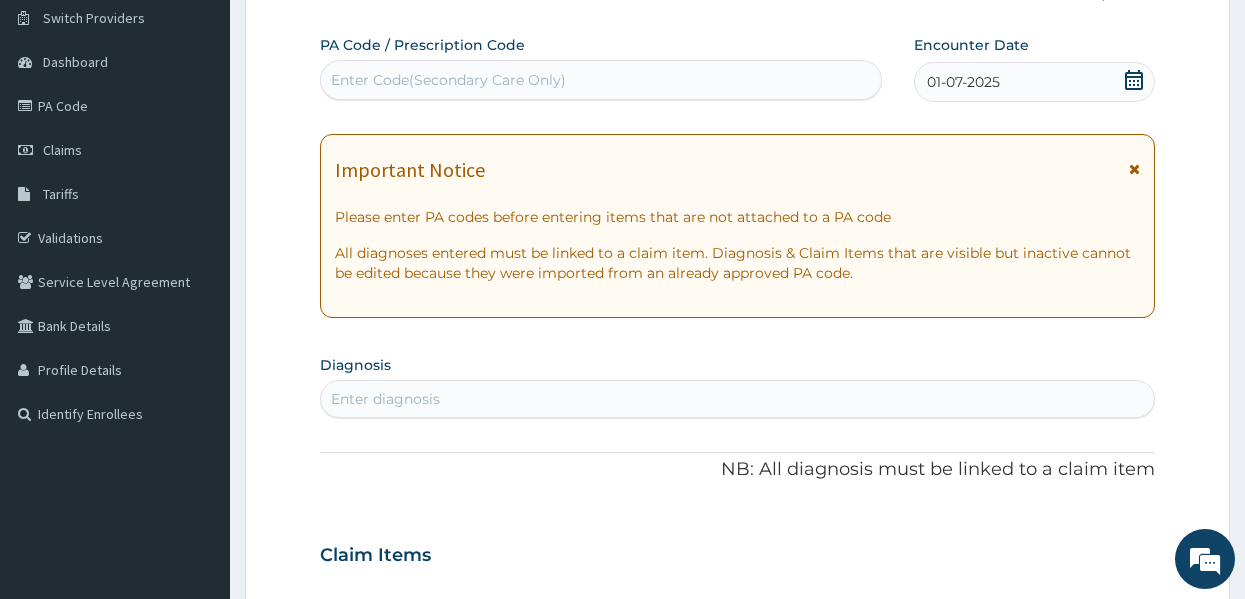 click on "Enter diagnosis" at bounding box center (738, 399) 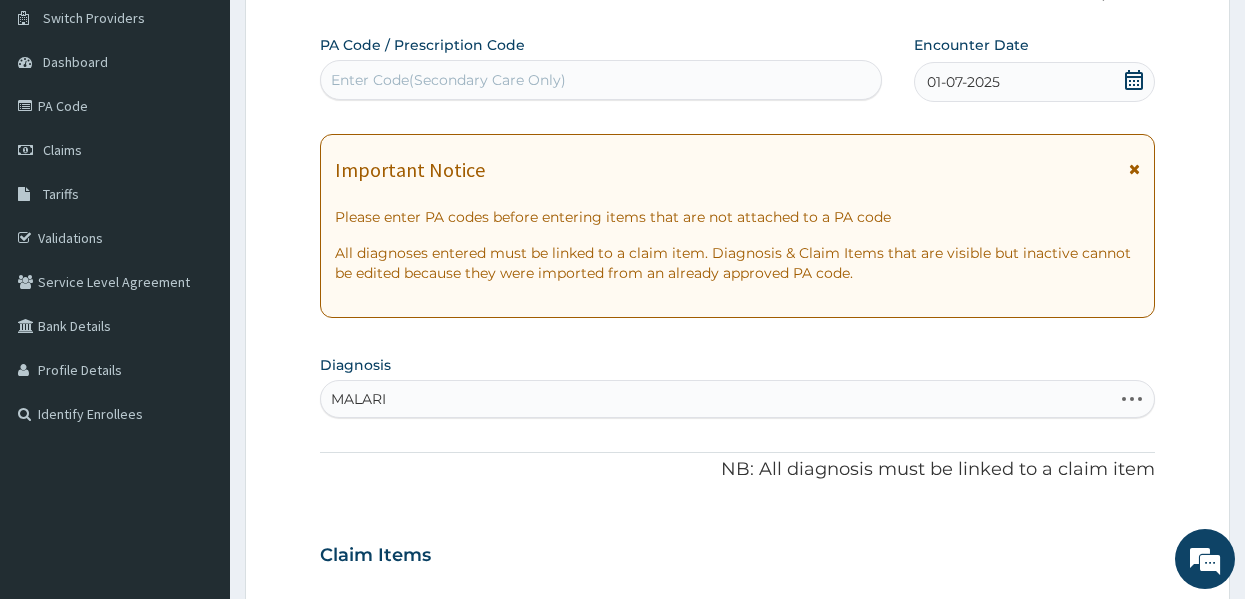 type on "MALARIA" 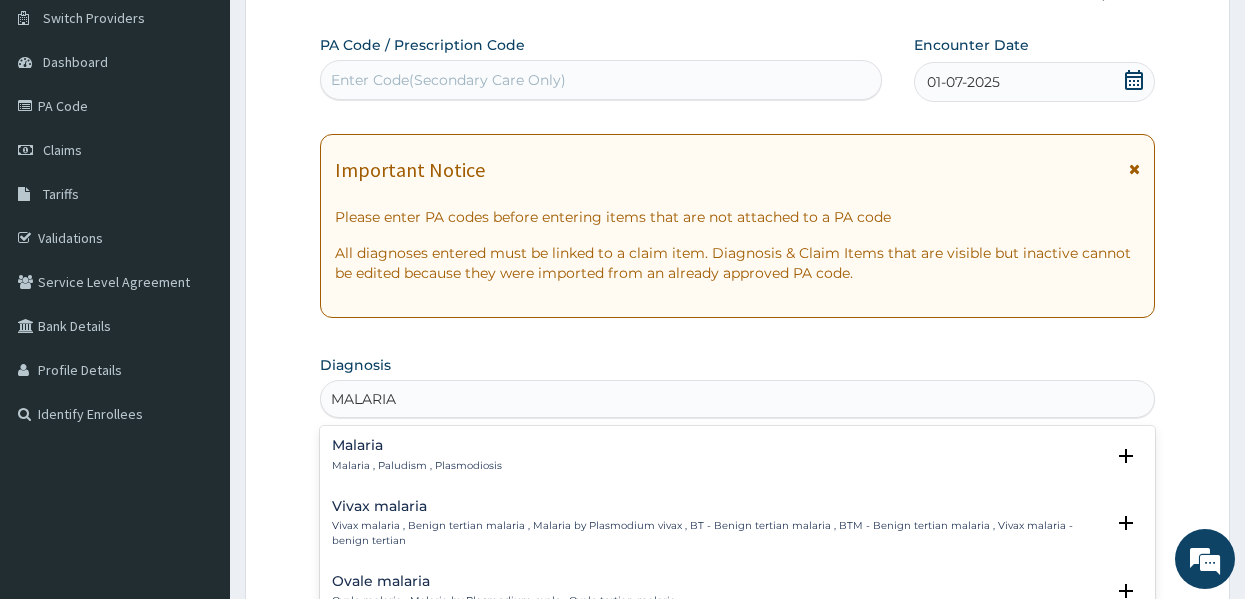 click on "Malaria Malaria , Paludism , Plasmodiosis" at bounding box center [417, 455] 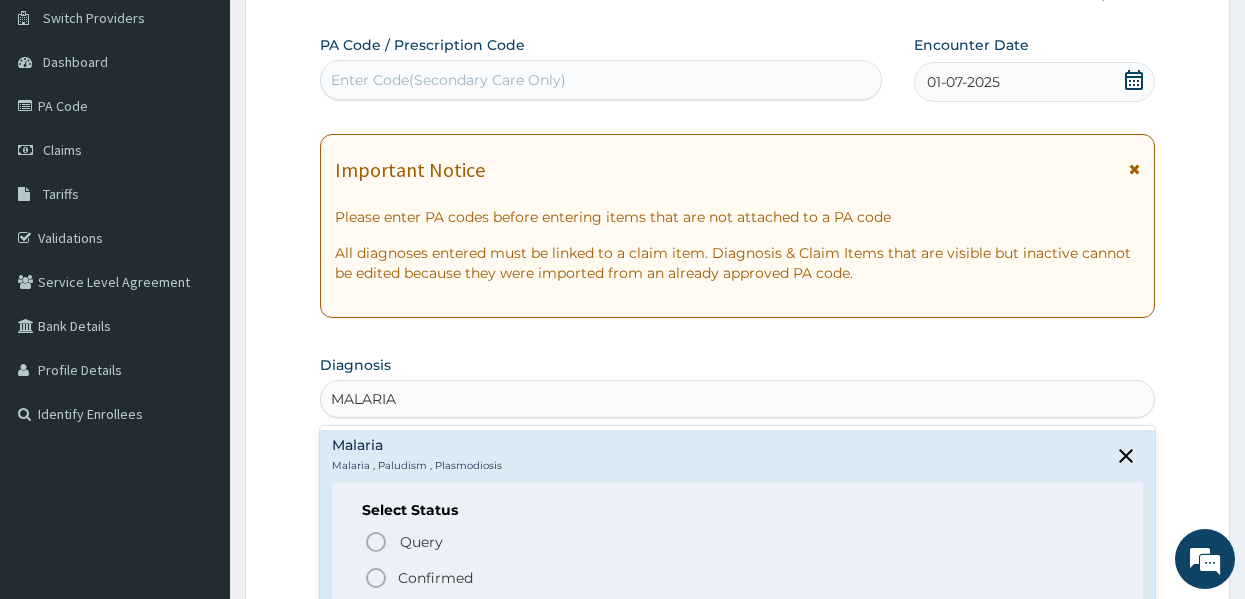 click on "Confirmed" at bounding box center (435, 578) 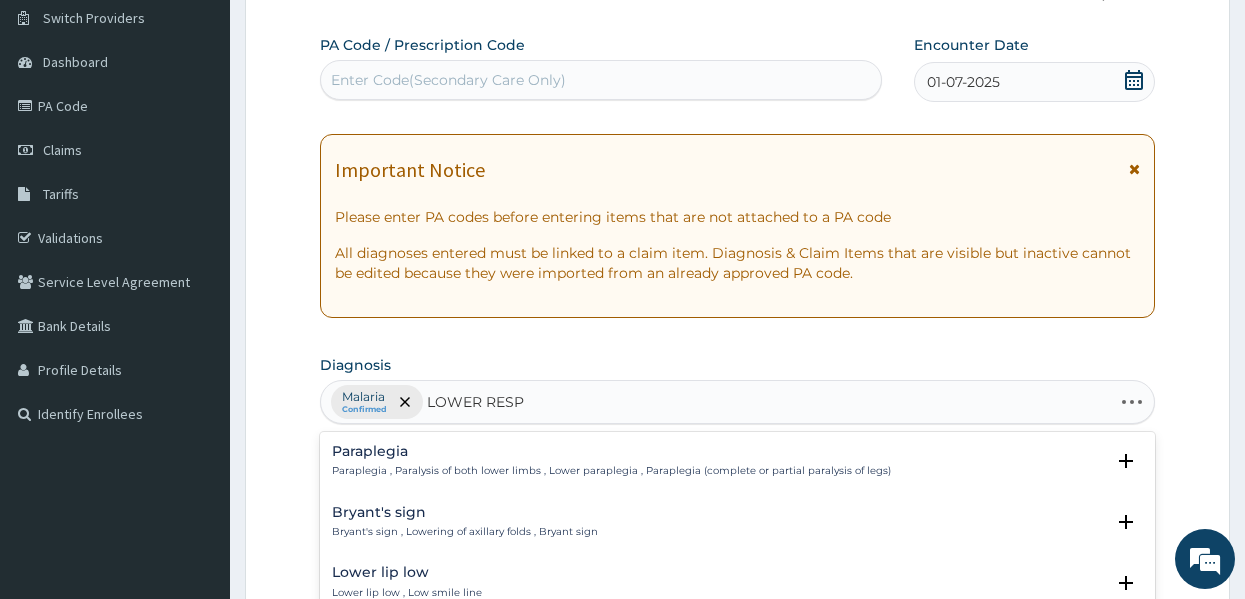 type on "LOWER RESPI" 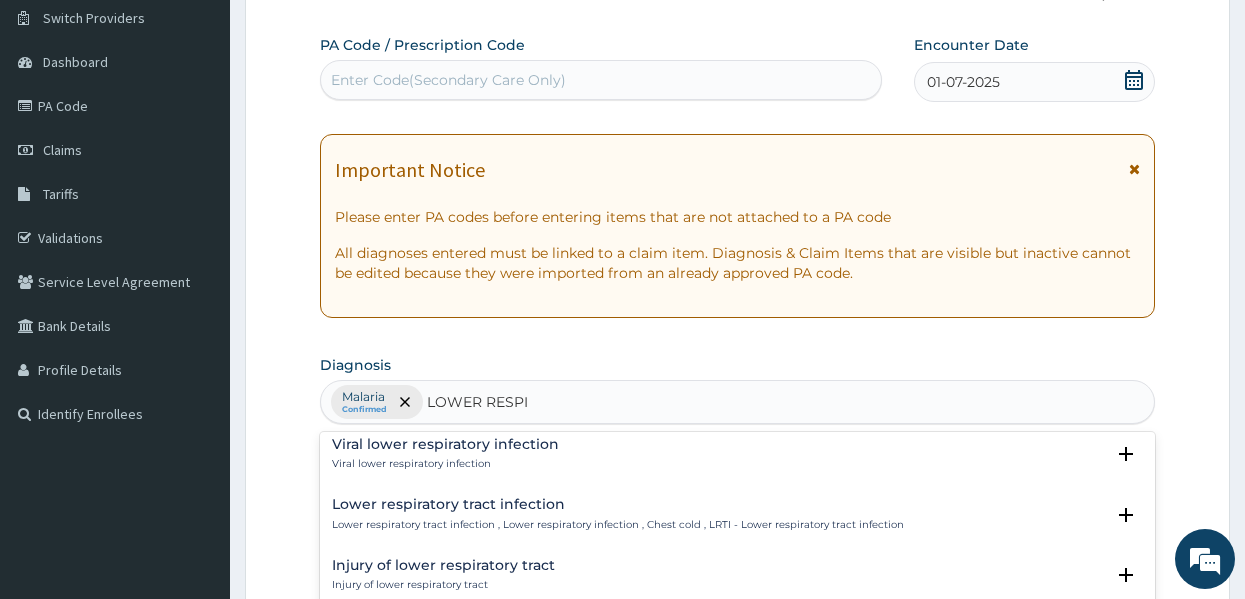 scroll, scrollTop: 81, scrollLeft: 0, axis: vertical 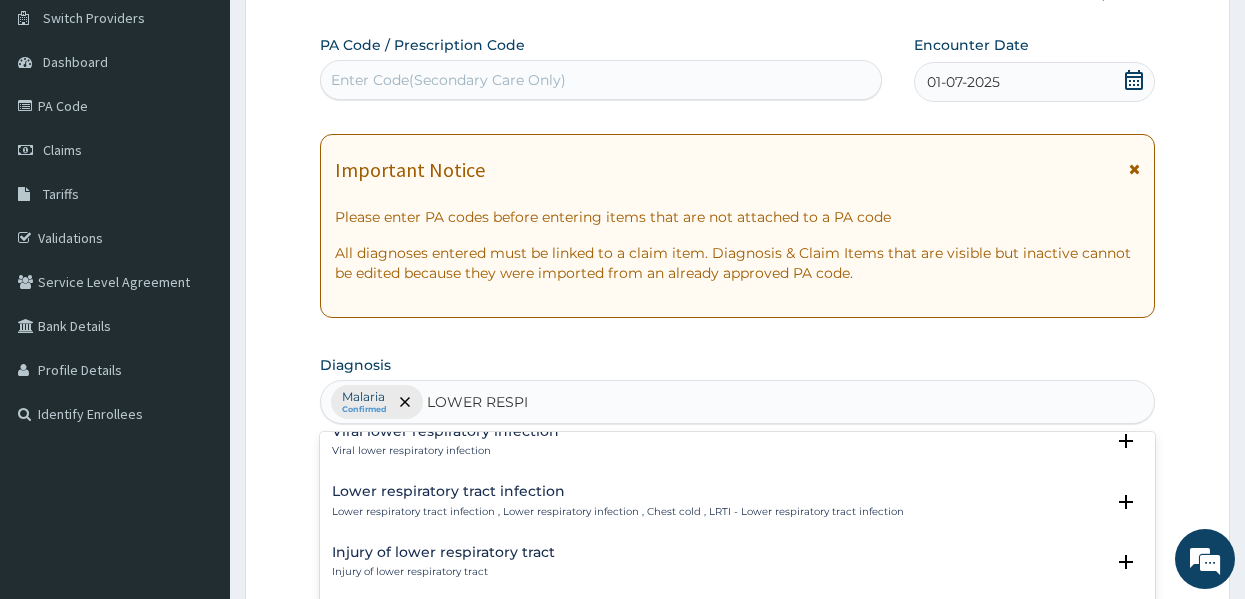 click on "Lower respiratory tract infection" at bounding box center [618, 491] 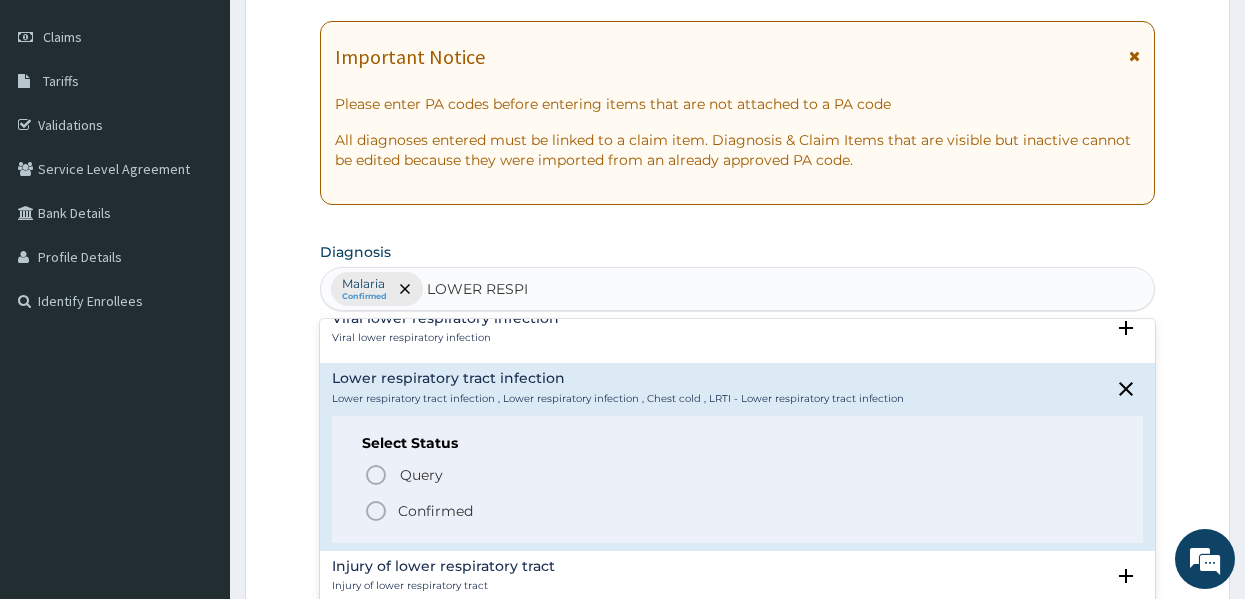 scroll, scrollTop: 299, scrollLeft: 0, axis: vertical 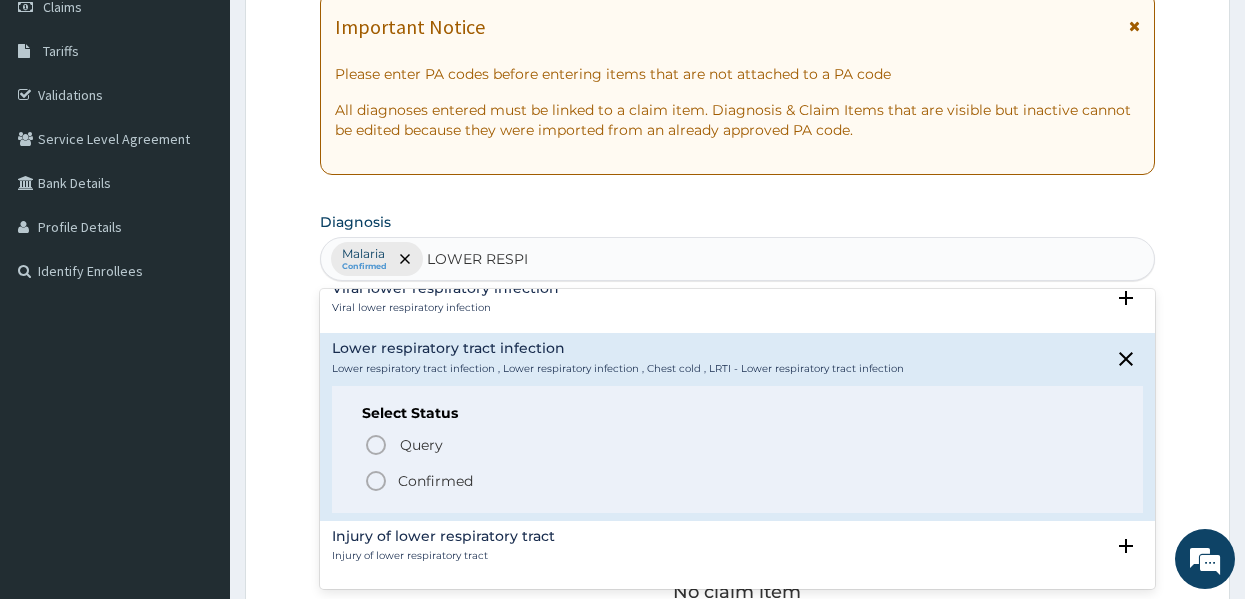 click on "Confirmed" at bounding box center (435, 481) 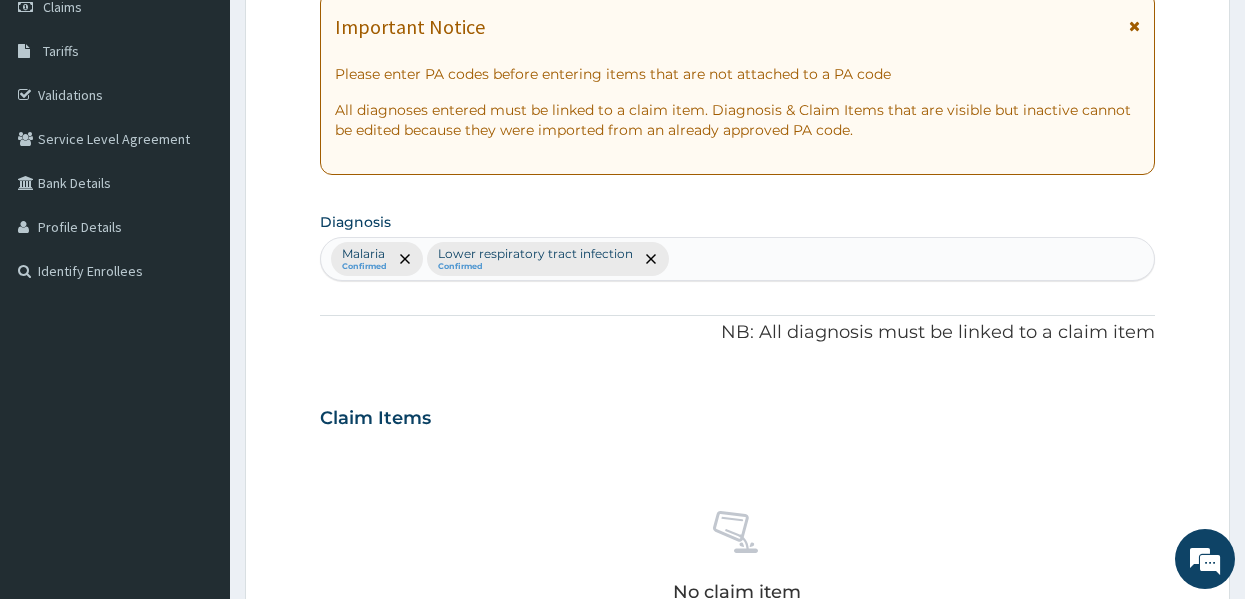 click on "Claim Items" at bounding box center [738, 414] 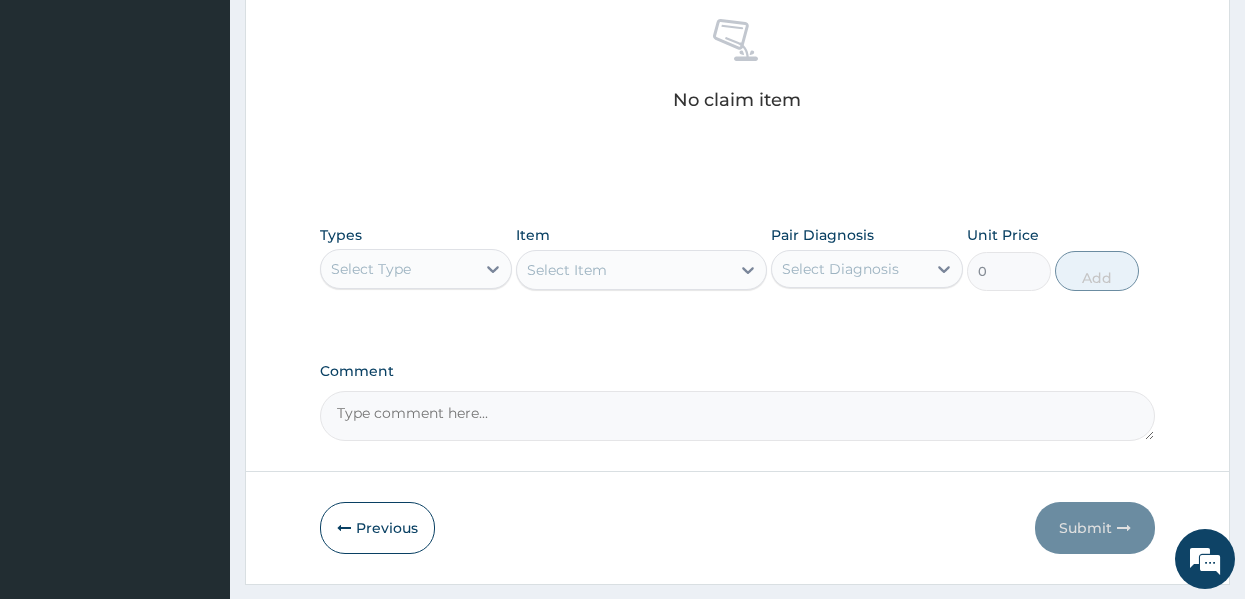 scroll, scrollTop: 843, scrollLeft: 0, axis: vertical 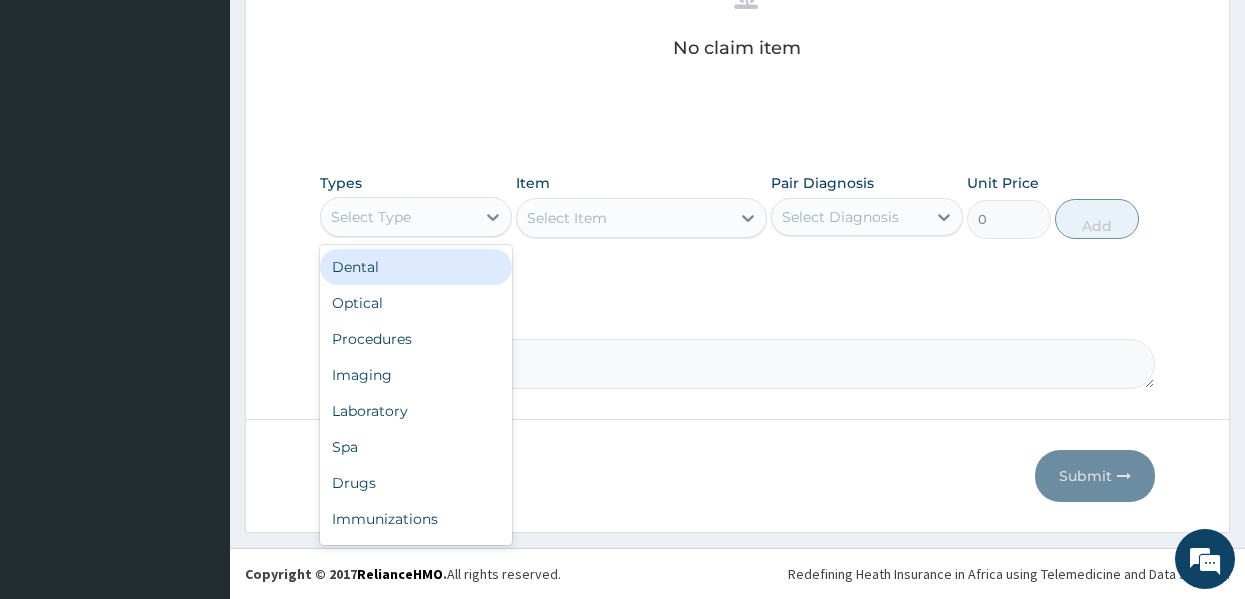 click on "Select Type" at bounding box center [398, 217] 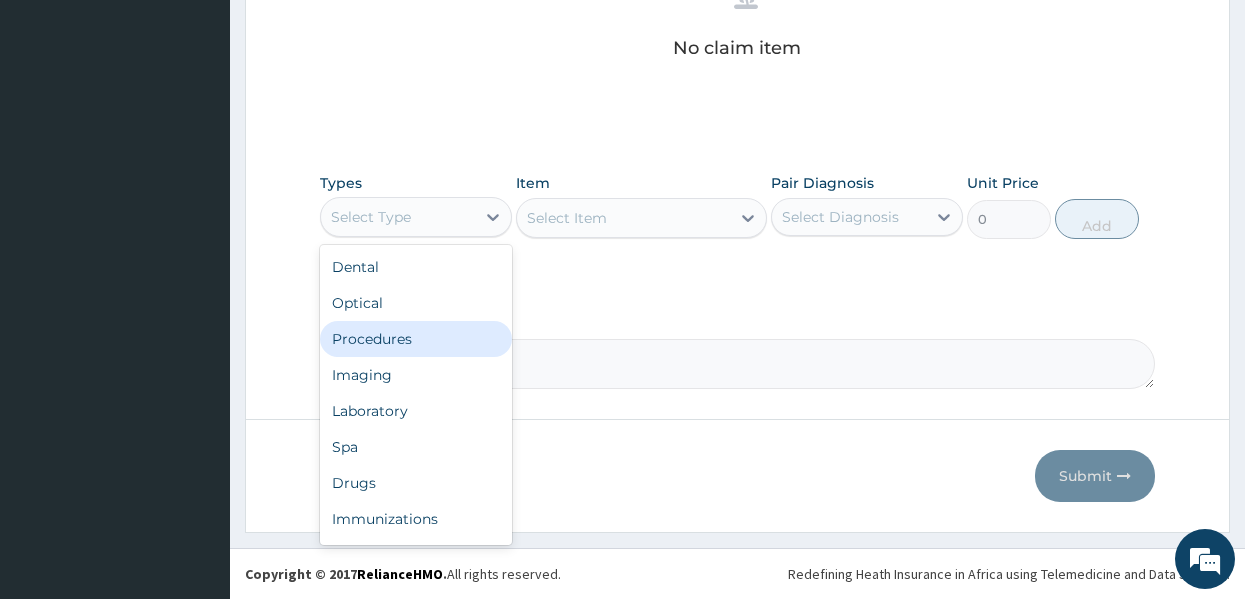 click on "Procedures" at bounding box center [416, 339] 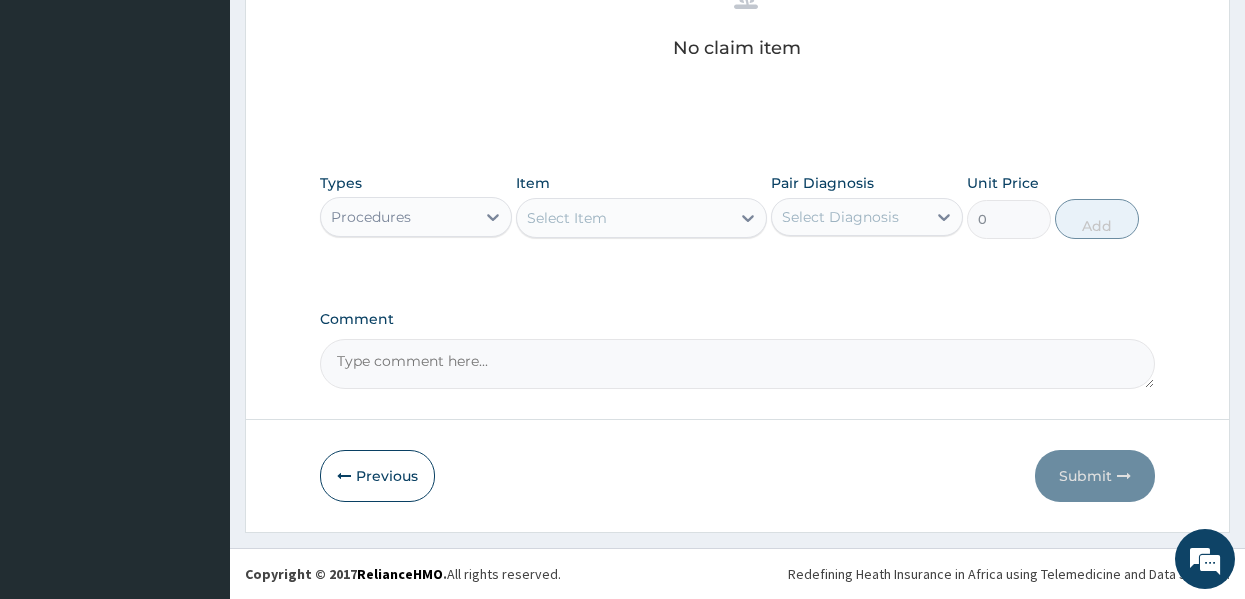 click on "Select Item" at bounding box center [623, 218] 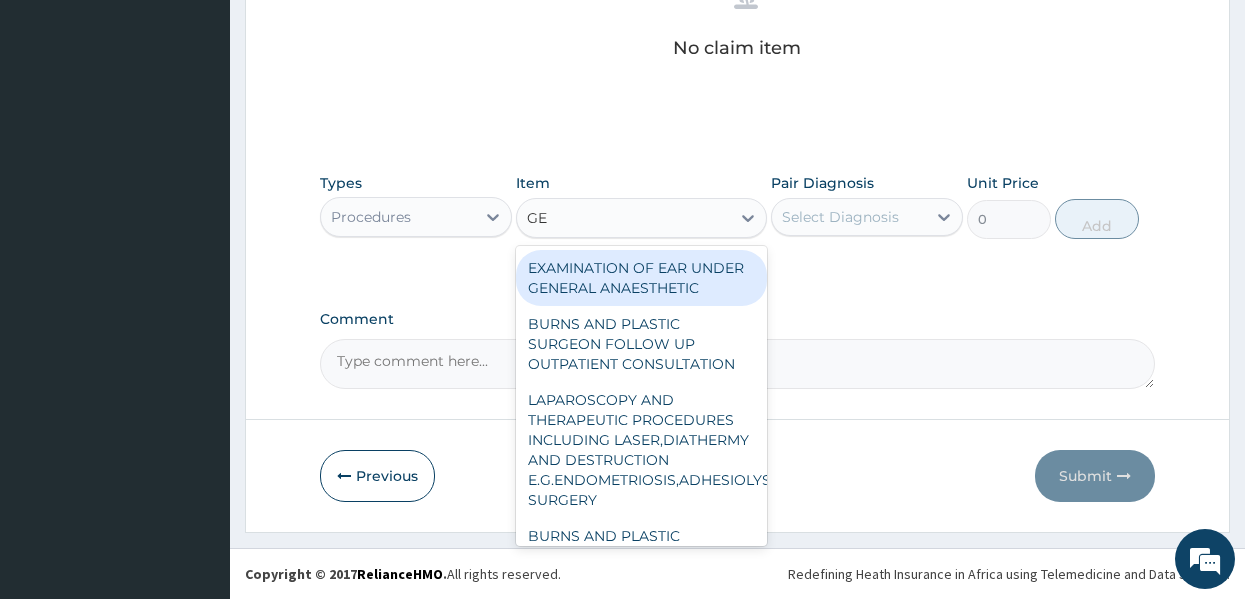 type on "GEN" 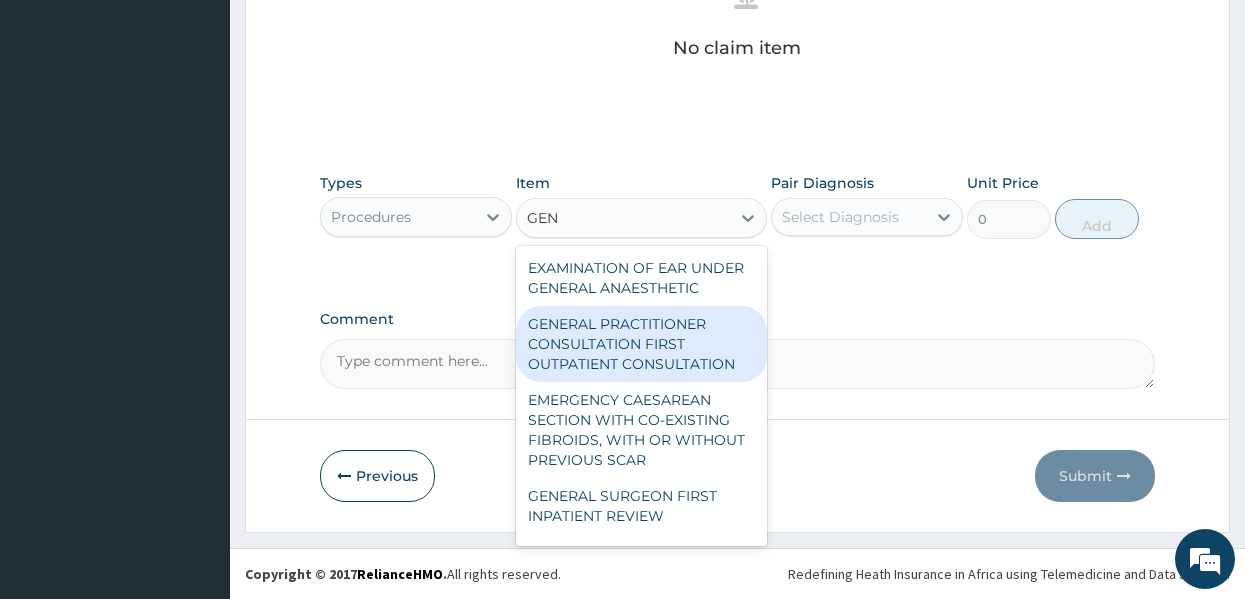 click on "GENERAL PRACTITIONER CONSULTATION FIRST OUTPATIENT CONSULTATION" at bounding box center (641, 344) 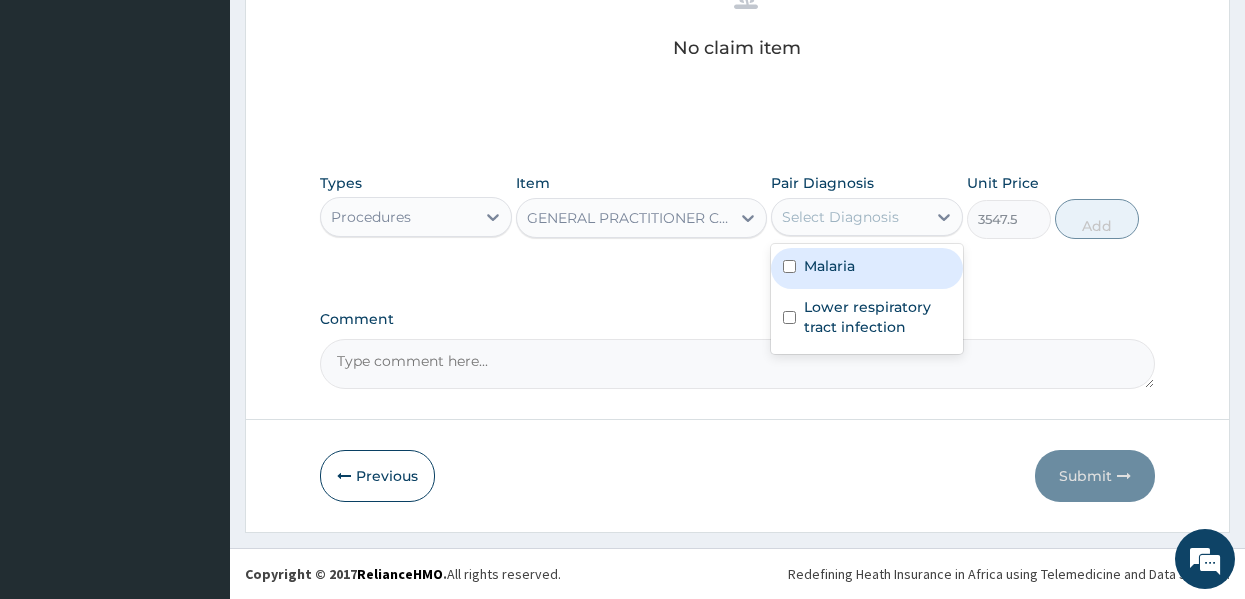 click on "Select Diagnosis" at bounding box center (840, 217) 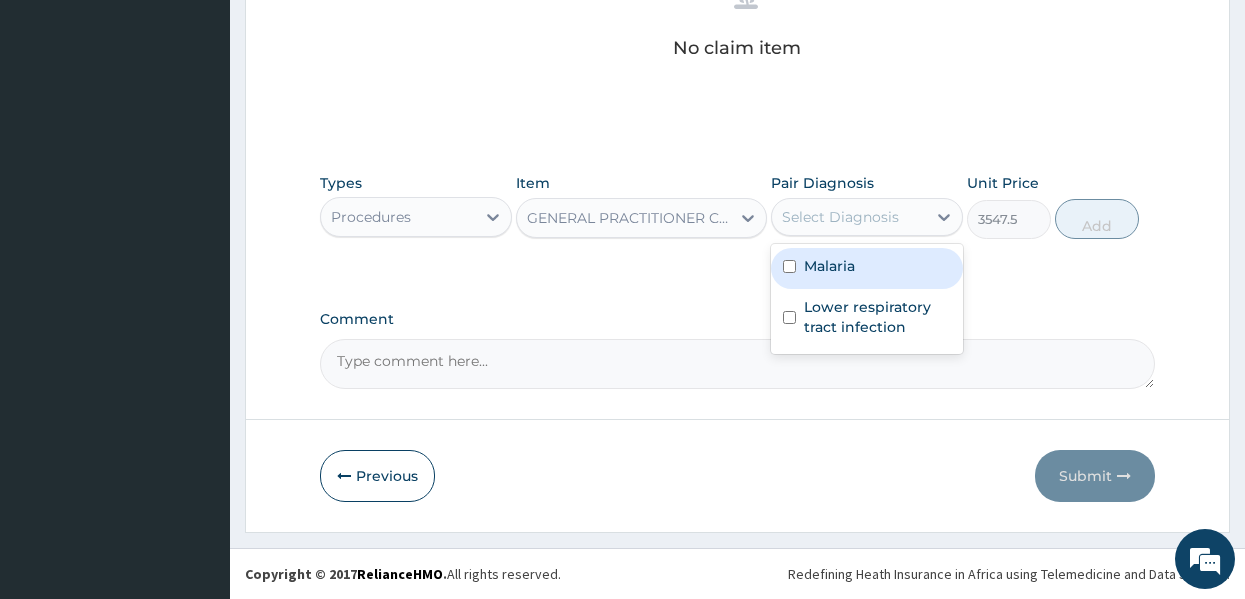 click on "Malaria" at bounding box center [829, 266] 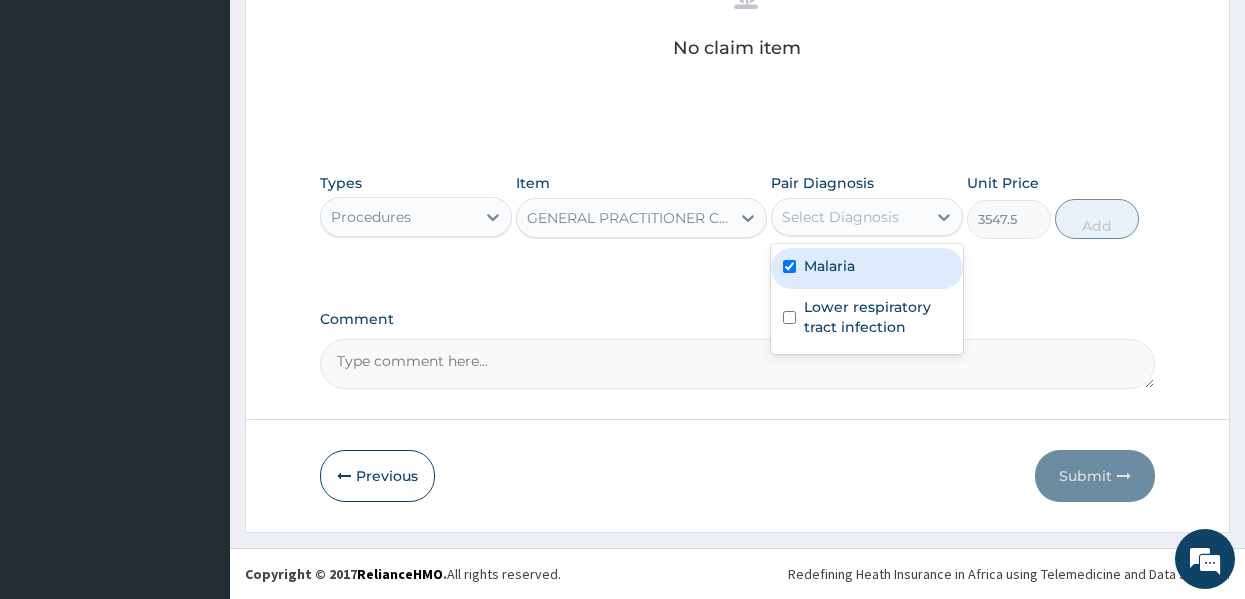checkbox on "true" 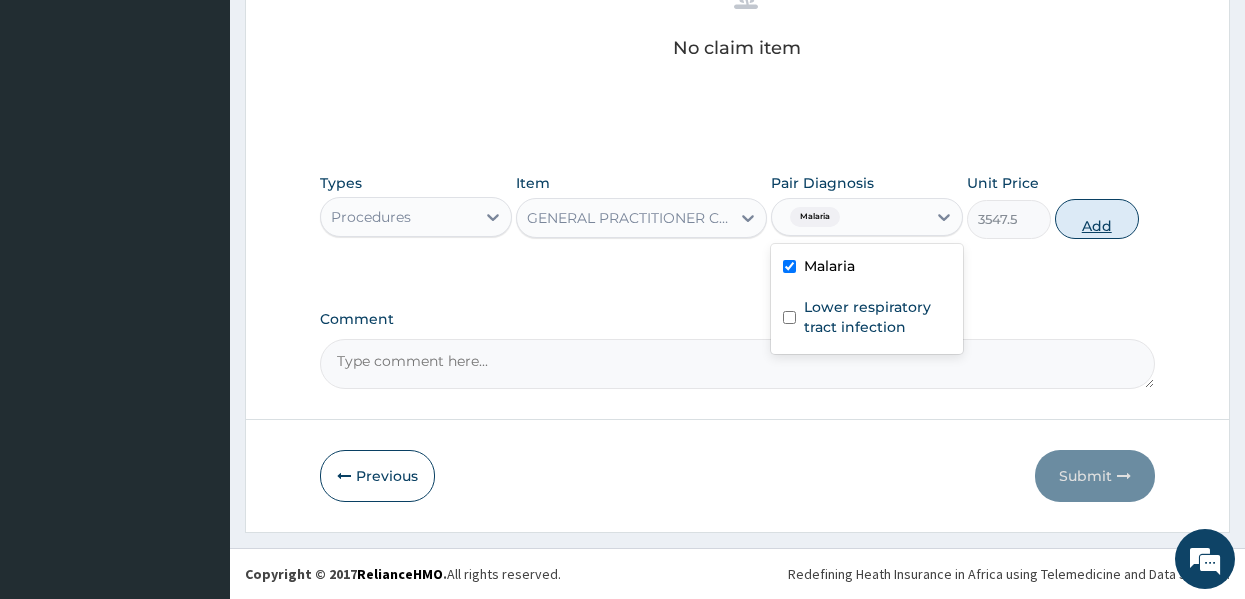 click on "Add" at bounding box center (1097, 219) 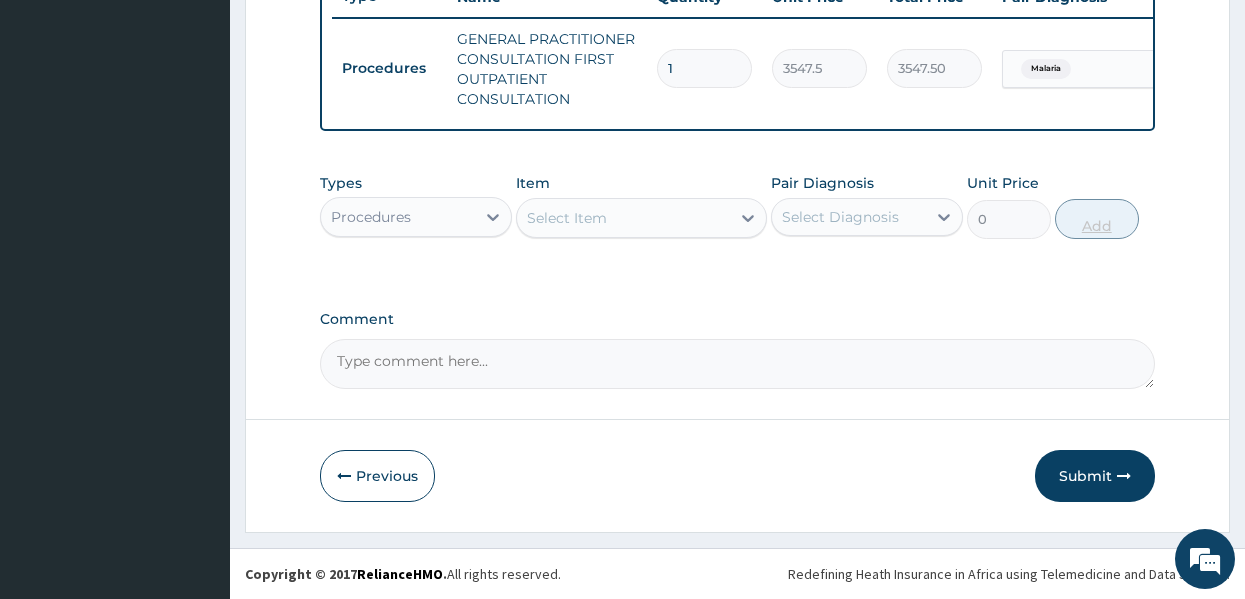 scroll, scrollTop: 794, scrollLeft: 0, axis: vertical 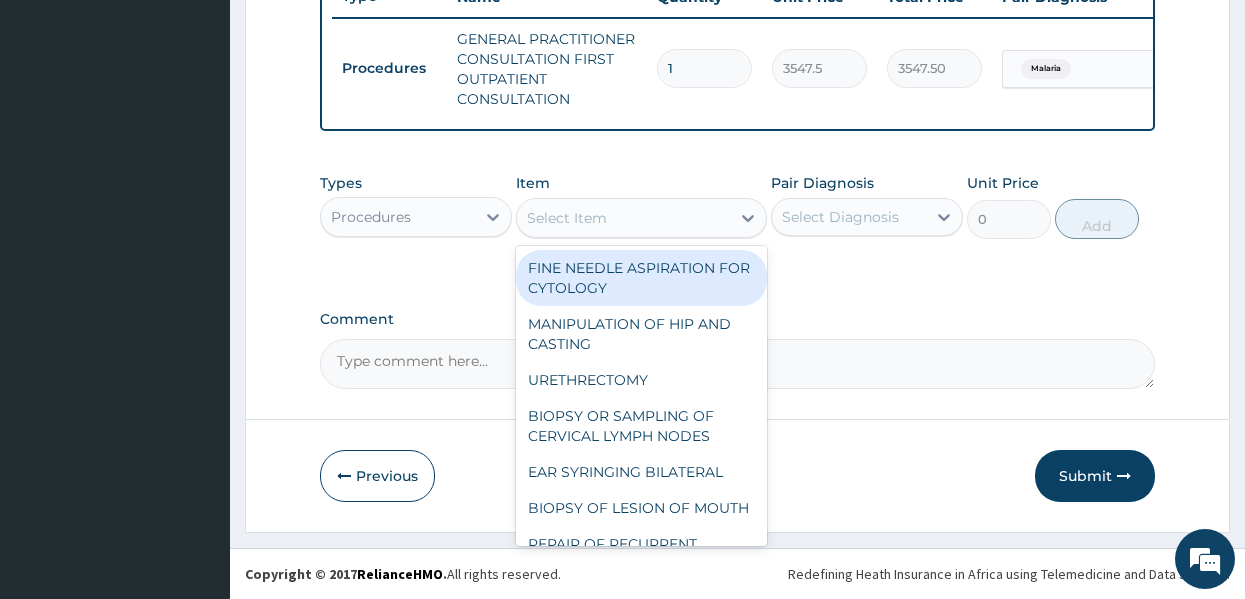click on "Select Item" at bounding box center (623, 218) 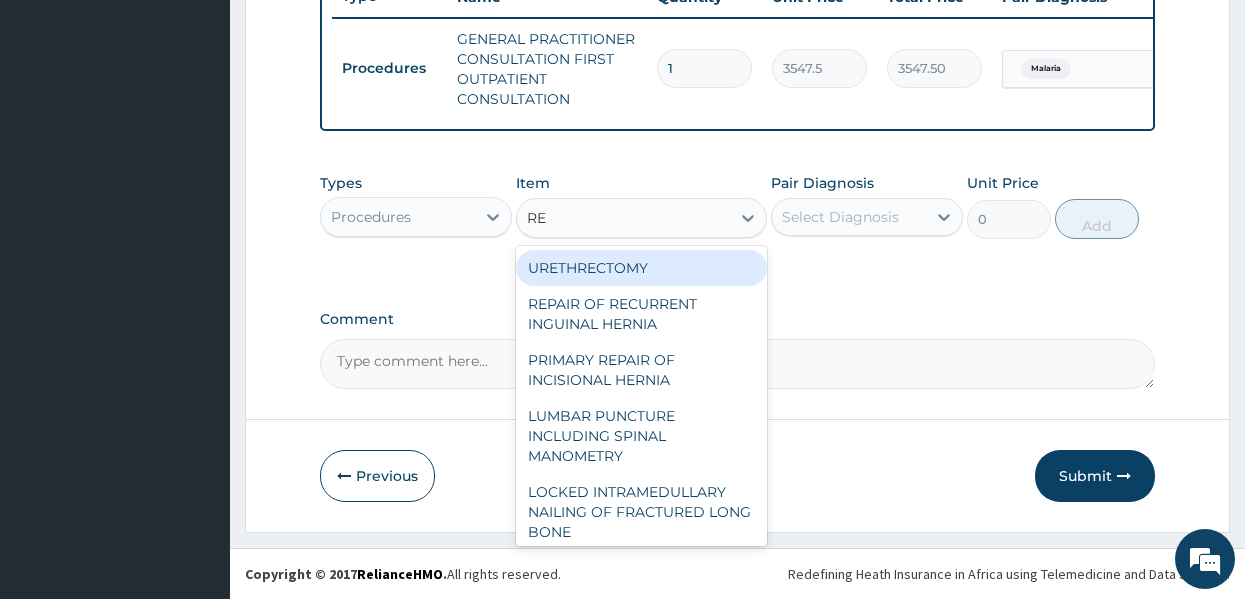type on "REG" 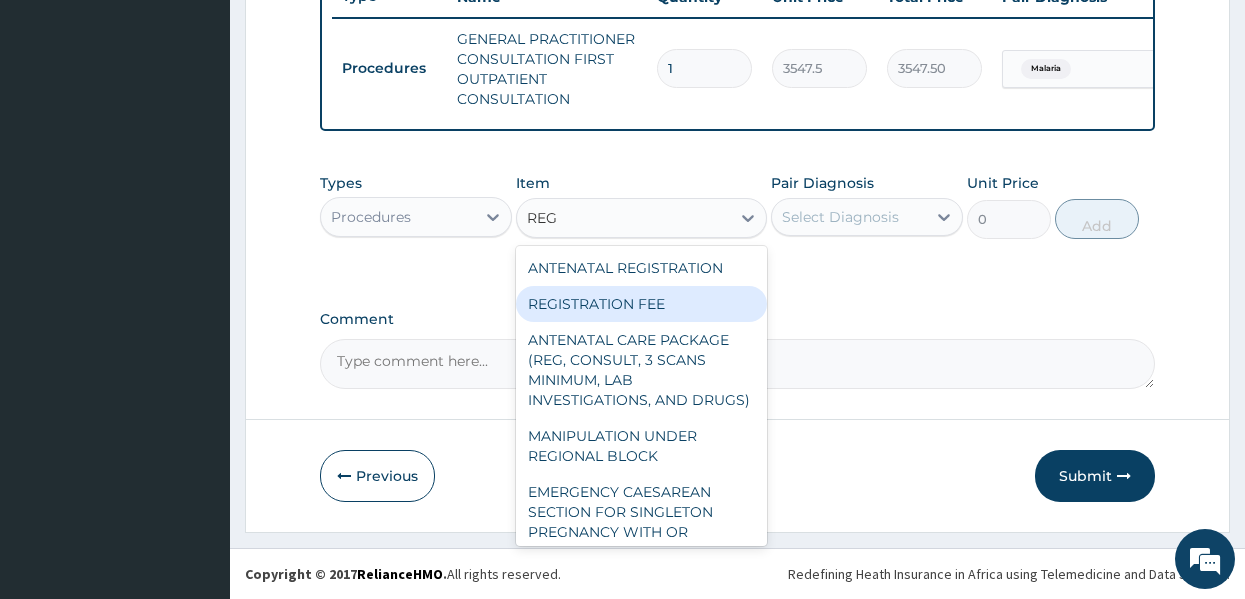 click on "REGISTRATION FEE" at bounding box center [641, 304] 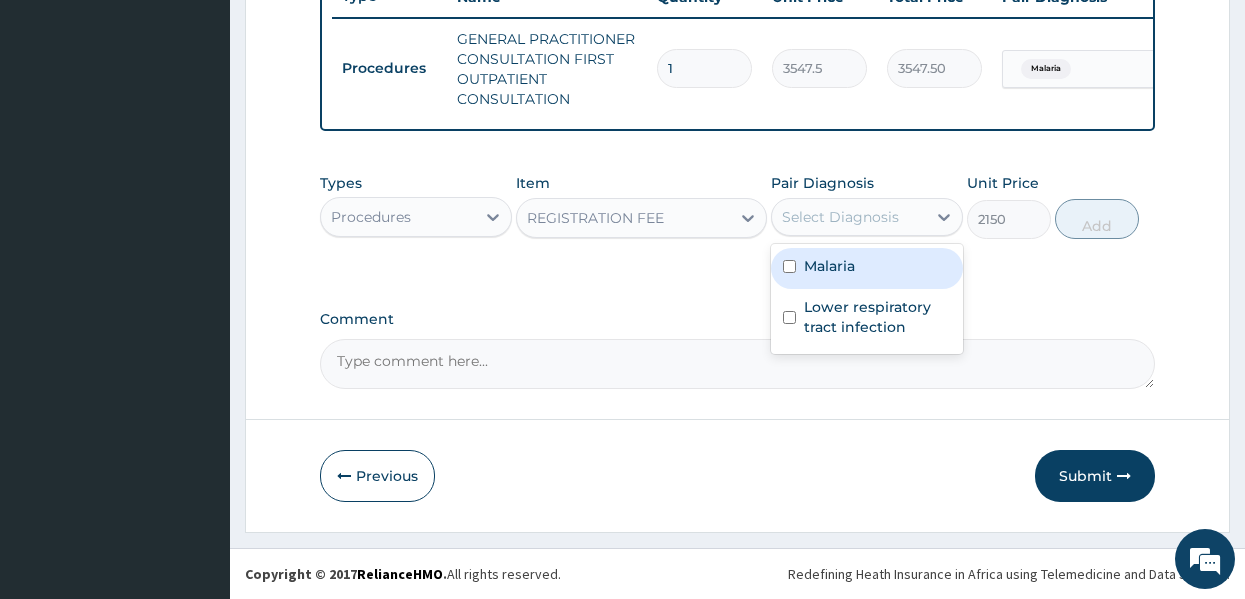 click on "Select Diagnosis" at bounding box center [840, 217] 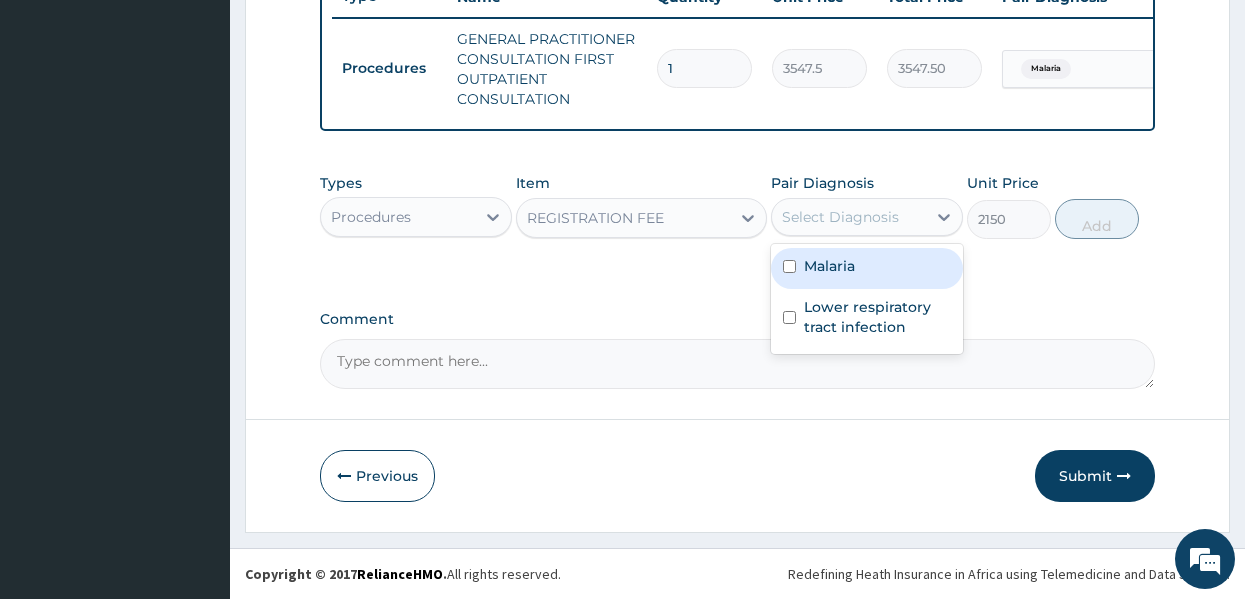 click on "Malaria" at bounding box center (829, 266) 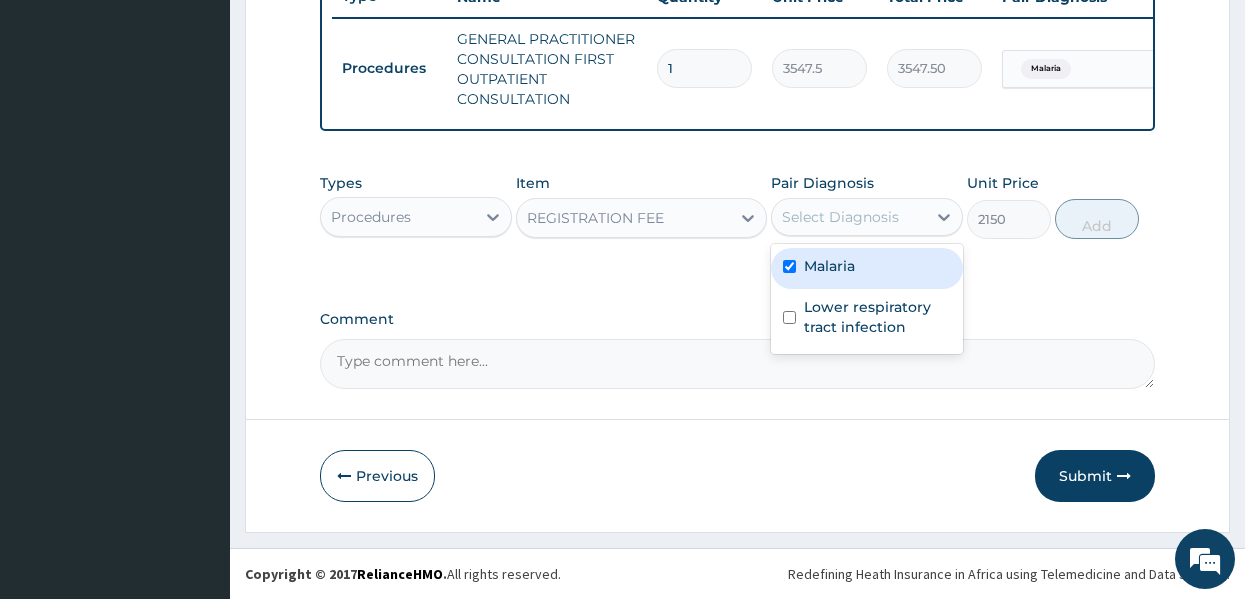 checkbox on "true" 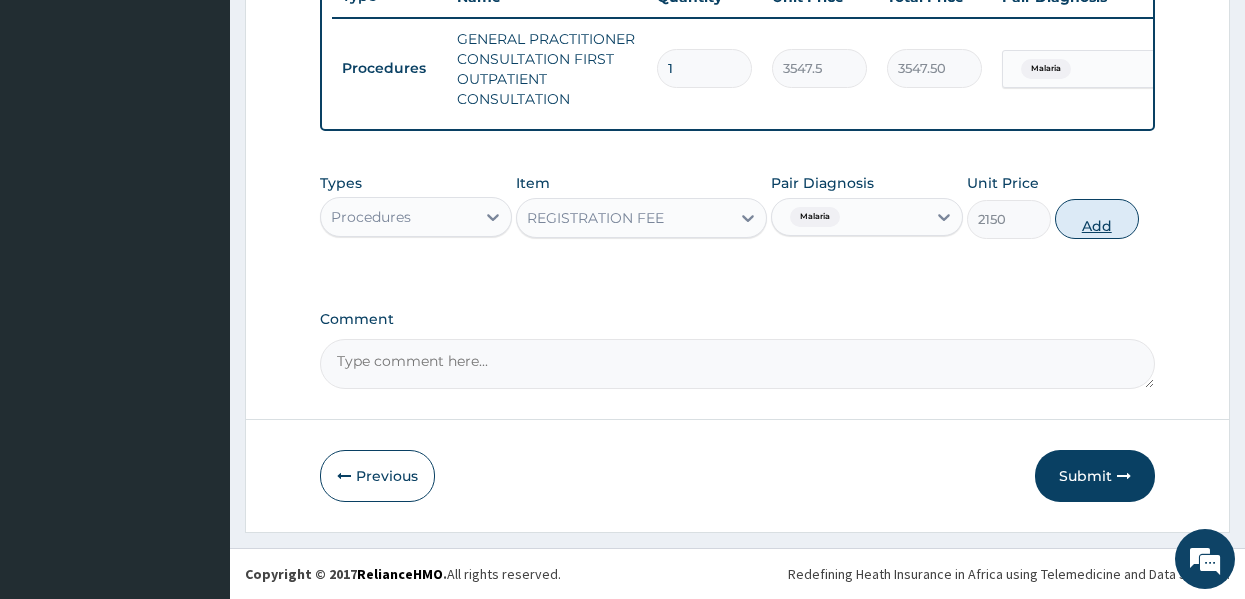 click on "Add" at bounding box center [1097, 219] 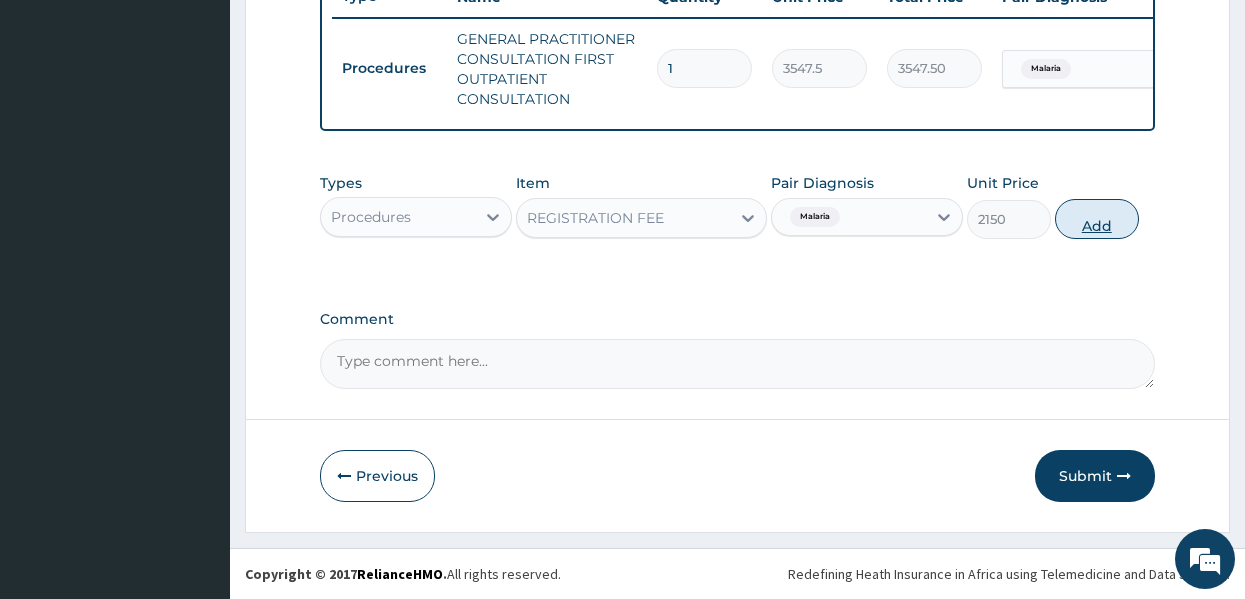 type on "0" 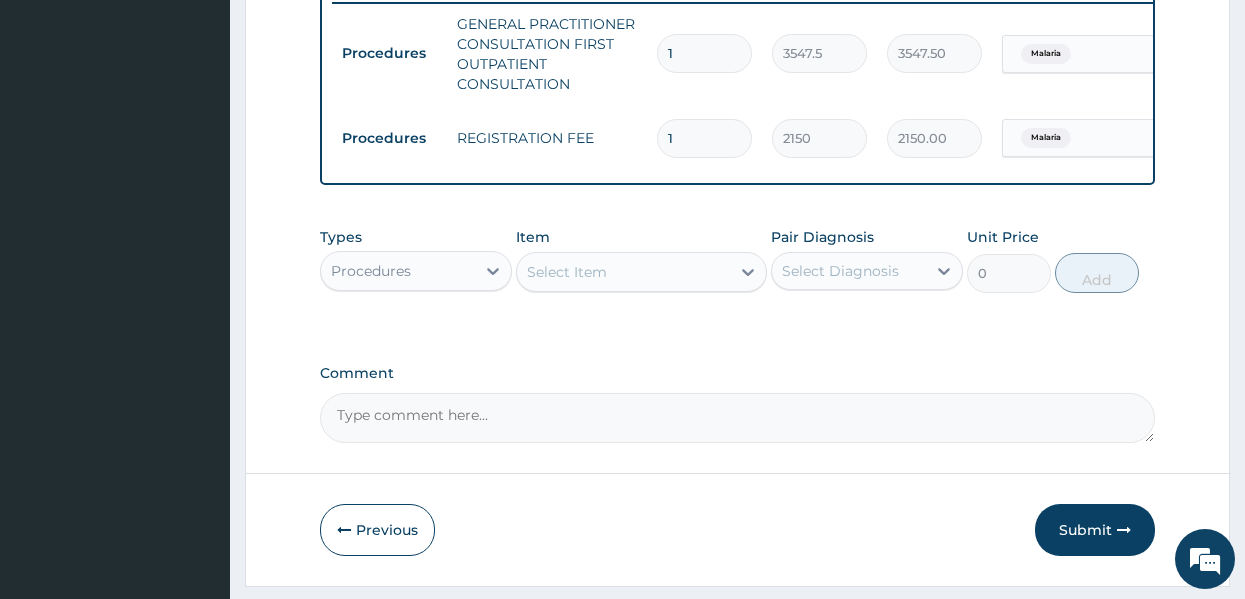 click on "PA Code / Prescription Code Enter Code(Secondary Care Only) Encounter Date [DATE] Important Notice Please enter PA codes before entering items that are not attached to a PA code   All diagnoses entered must be linked to a claim item. Diagnosis & Claim Items that are visible but inactive cannot be edited because they were imported from an already approved PA code. Diagnosis Malaria Confirmed Lower respiratory tract infection Confirmed NB: All diagnosis must be linked to a claim item Claim Items Type Name Quantity Unit Price Total Price Pair Diagnosis Actions Procedures GENERAL PRACTITIONER CONSULTATION FIRST OUTPATIENT CONSULTATION 1 3547.5 3547.50 Malaria Delete Procedures REGISTRATION FEE 1 2150 2150.00 Malaria Delete Types Procedures Item Select Item Pair Diagnosis Select Diagnosis Unit Price 0 Add Comment" at bounding box center (738, -80) 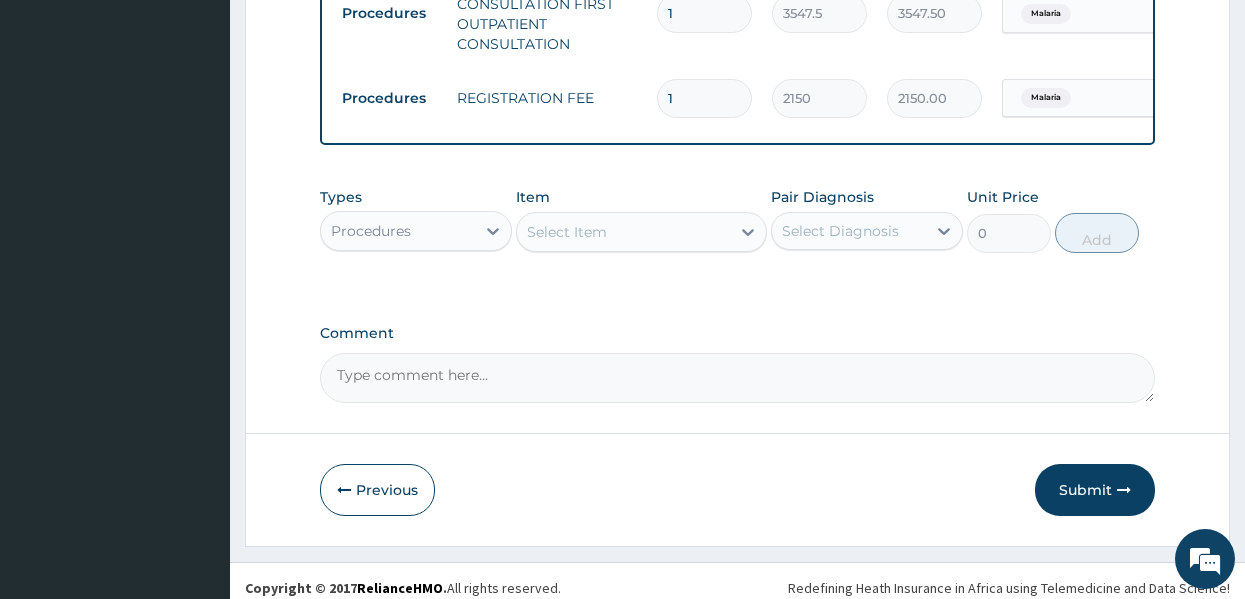 scroll, scrollTop: 863, scrollLeft: 0, axis: vertical 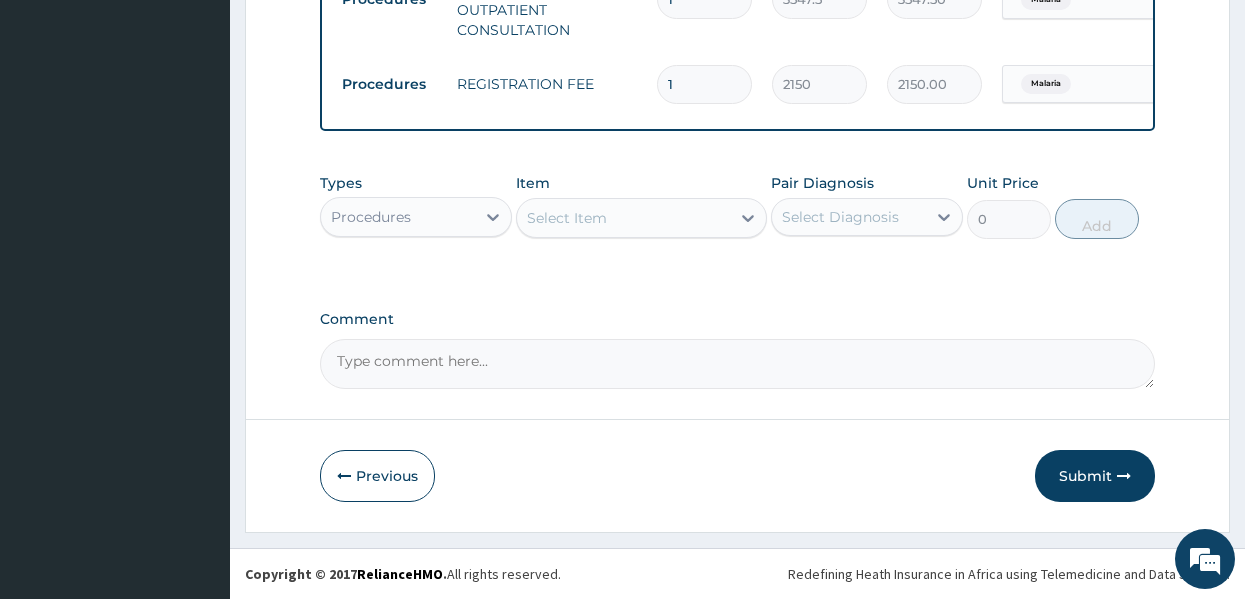 click on "Select Item" at bounding box center [623, 218] 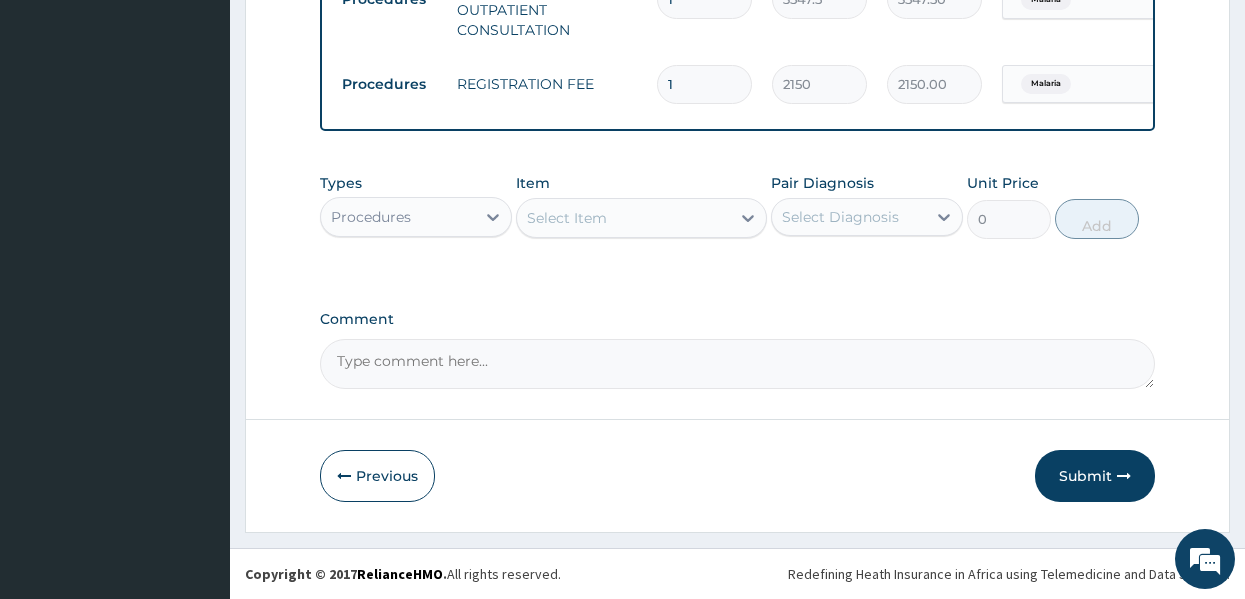 click on "Comment" at bounding box center [738, 364] 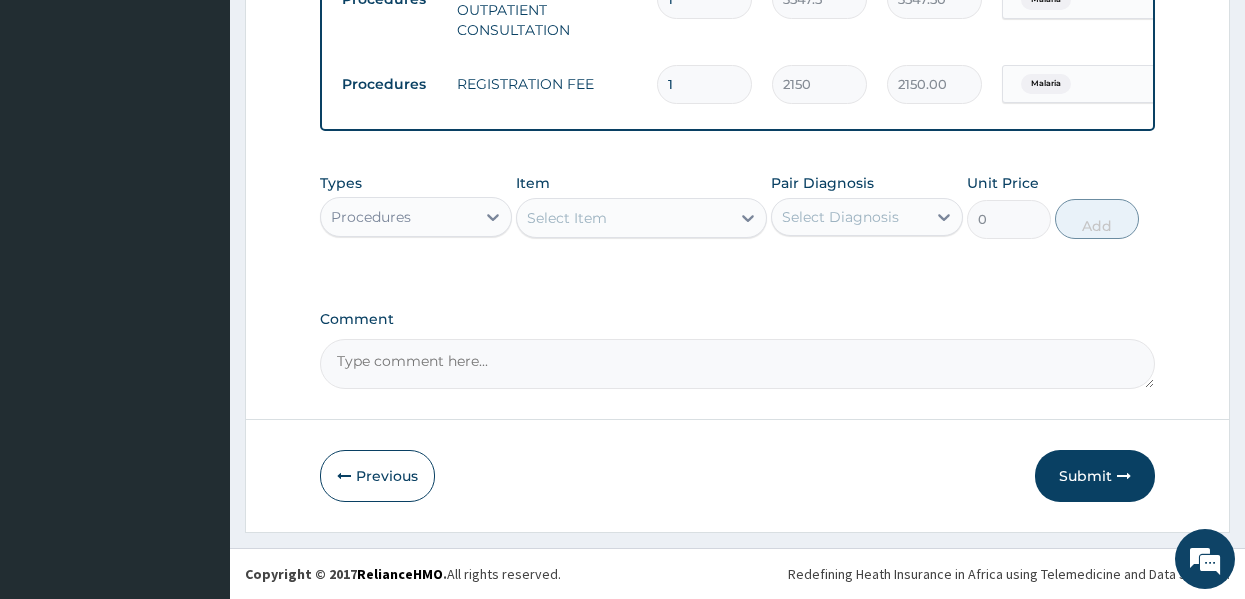 click on "PA Code / Prescription Code Enter Code(Secondary Care Only) Encounter Date [DATE] Important Notice Please enter PA codes before entering items that are not attached to a PA code   All diagnoses entered must be linked to a claim item. Diagnosis & Claim Items that are visible but inactive cannot be edited because they were imported from an already approved PA code. Diagnosis Malaria Confirmed Lower respiratory tract infection Confirmed NB: All diagnosis must be linked to a claim item Claim Items Type Name Quantity Unit Price Total Price Pair Diagnosis Actions Procedures GENERAL PRACTITIONER CONSULTATION FIRST OUTPATIENT CONSULTATION 1 3547.5 3547.50 Malaria Delete Procedures REGISTRATION FEE 1 2150 2150.00 Malaria Delete Types Procedures Item Select Item Pair Diagnosis Select Diagnosis Unit Price 0 Add Comment" at bounding box center [738, -134] 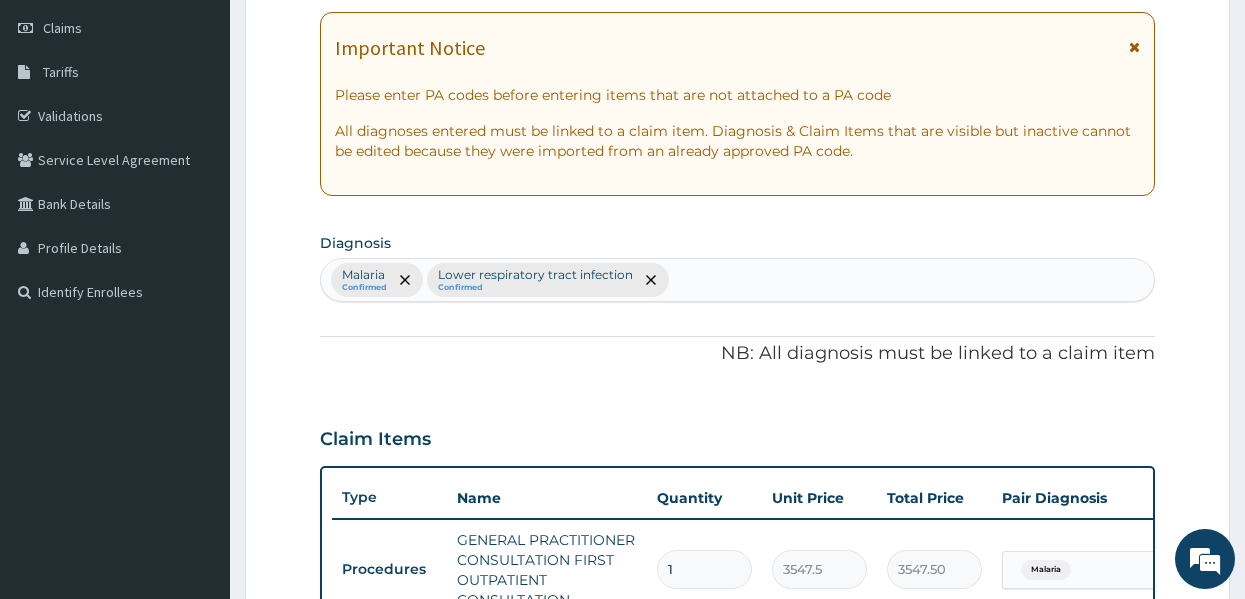 scroll, scrollTop: 263, scrollLeft: 0, axis: vertical 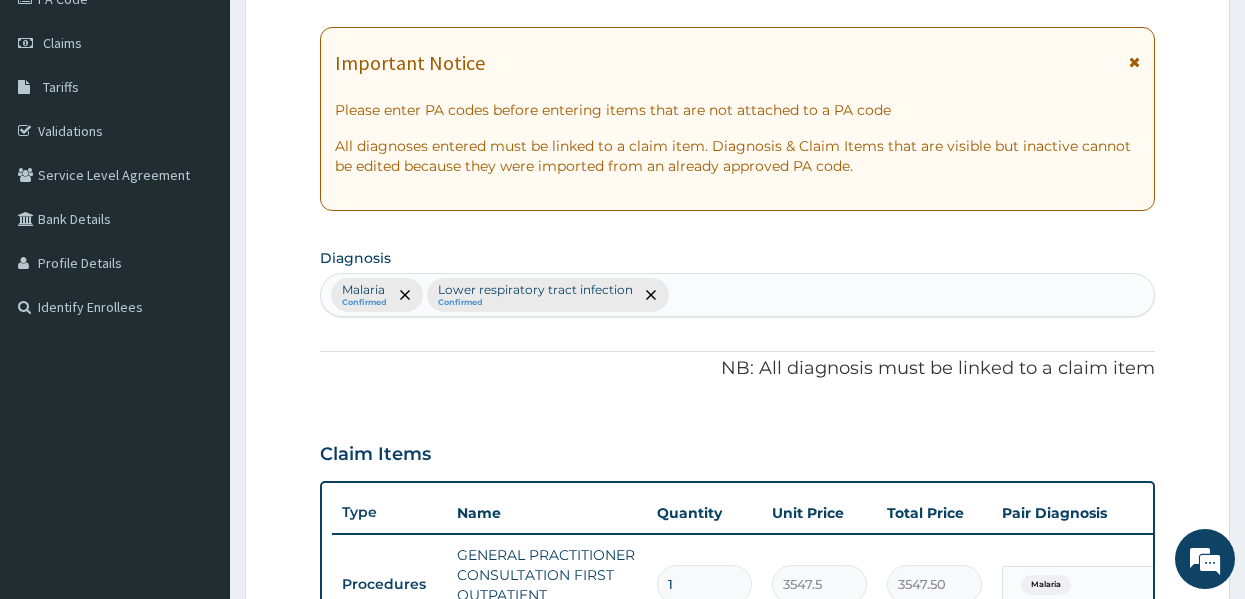 click on "Malaria Confirmed Lower respiratory tract infection Confirmed" at bounding box center (738, 295) 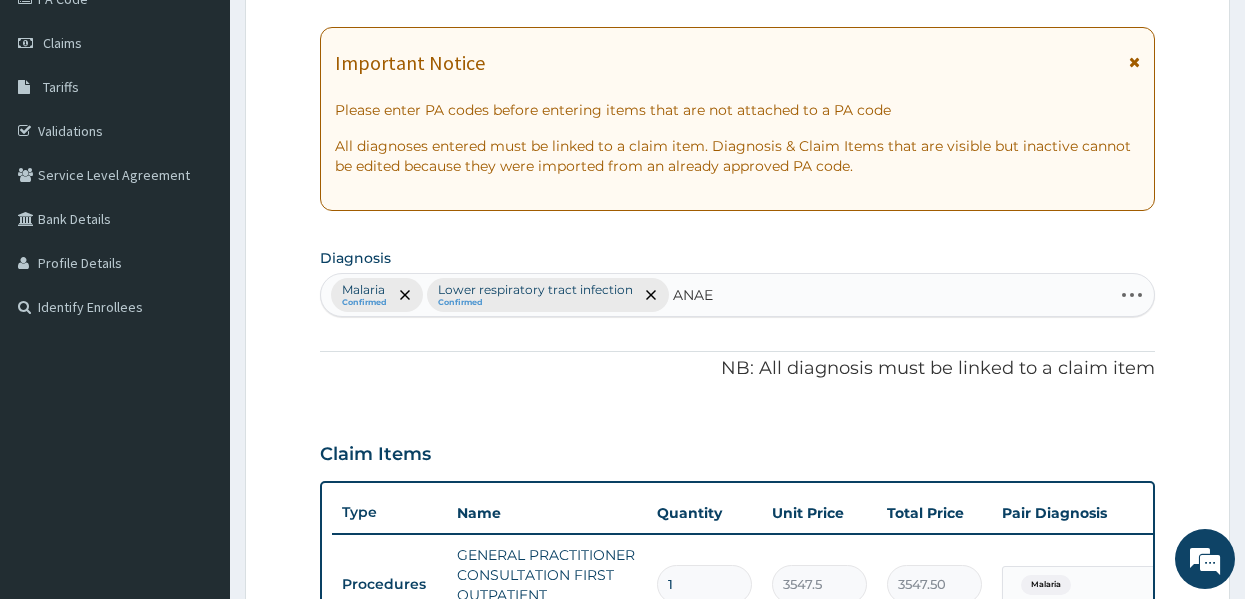 type on "ANAEM" 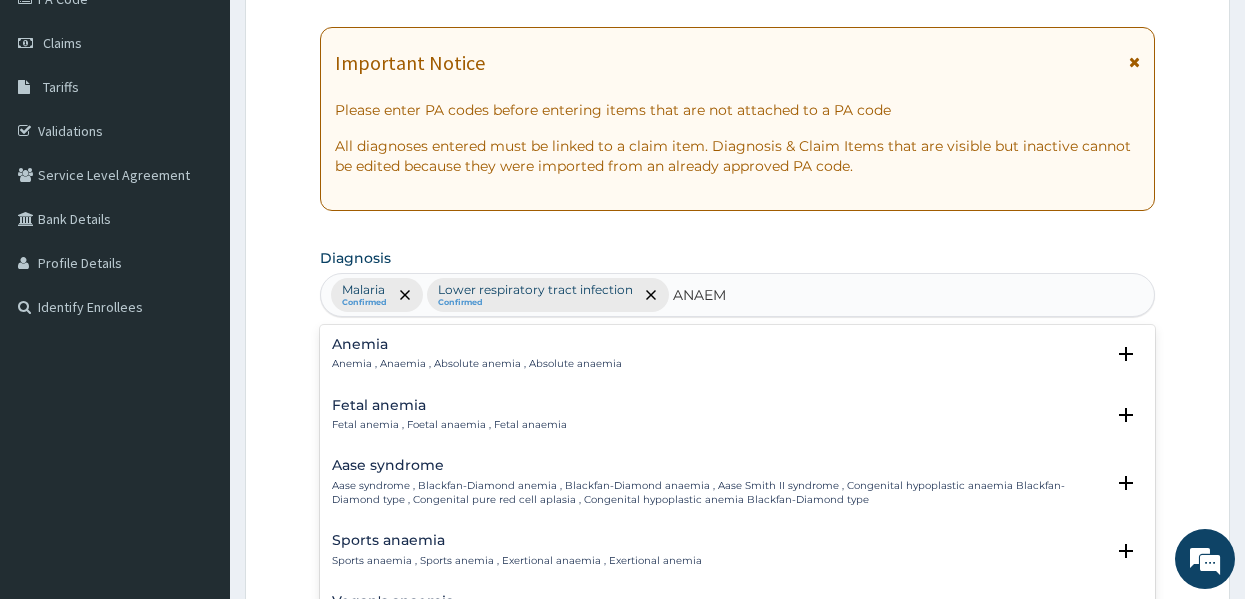 click on "Anemia , Anaemia , Absolute anemia , Absolute anaemia" at bounding box center [477, 364] 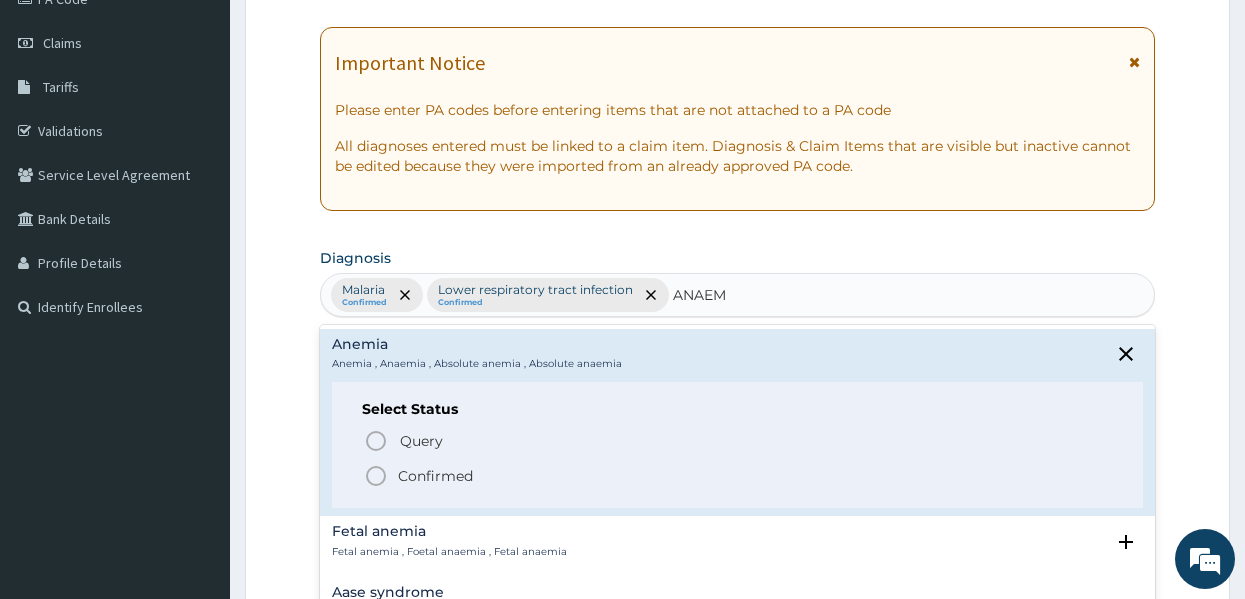 click on "Confirmed" at bounding box center (435, 476) 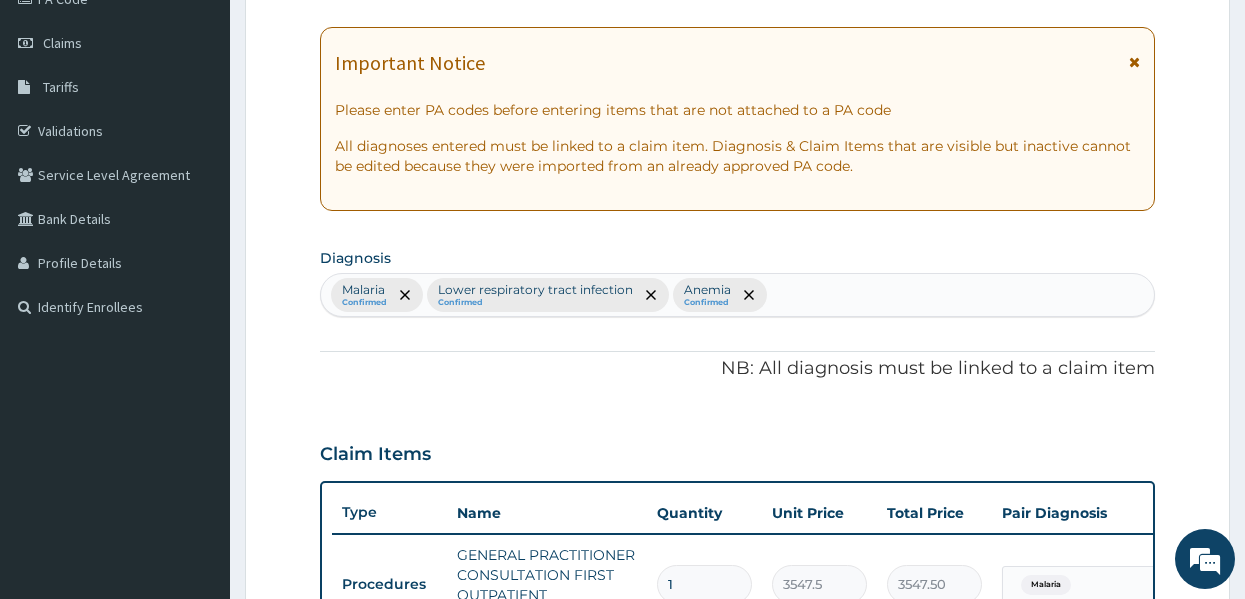 click on "Claim Items" at bounding box center [738, 450] 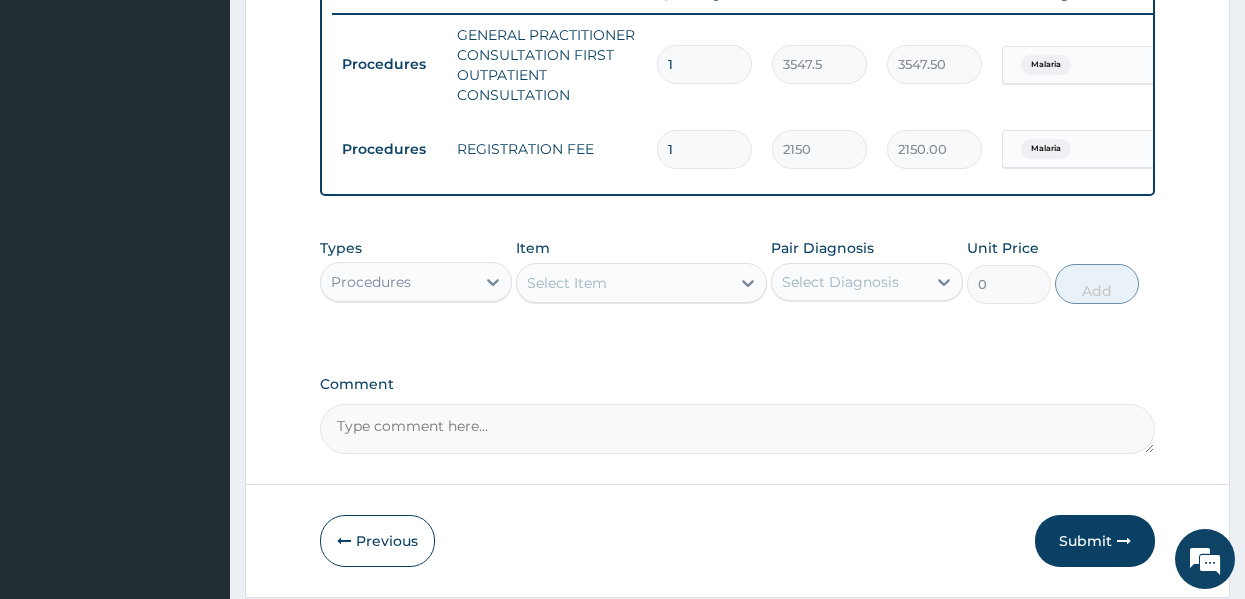scroll, scrollTop: 823, scrollLeft: 0, axis: vertical 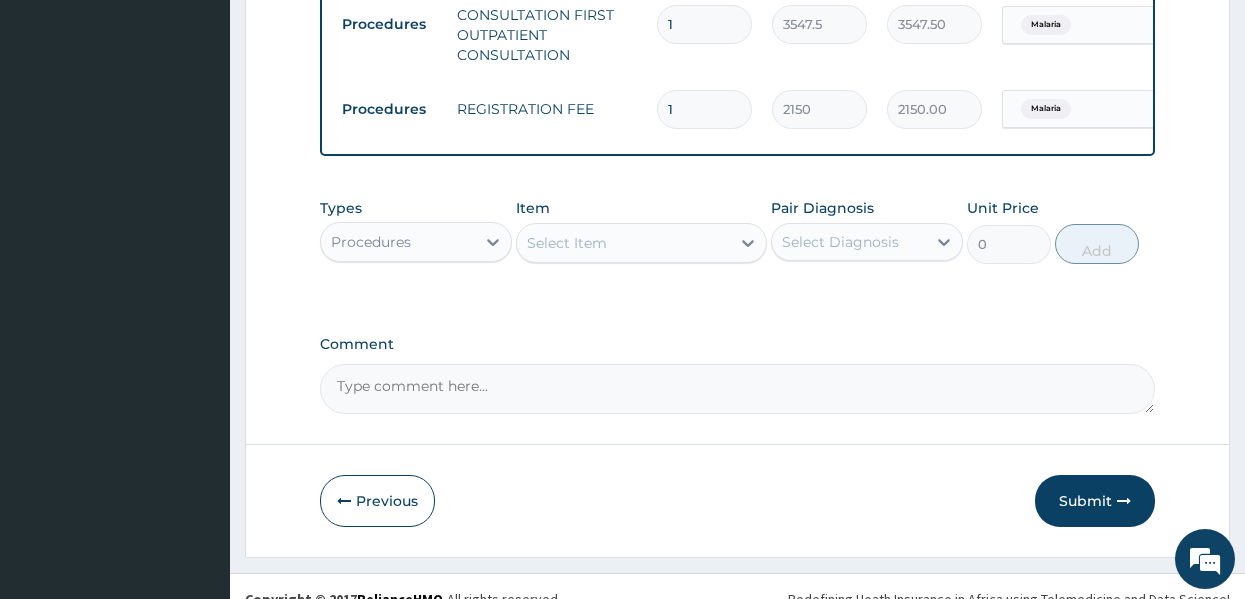 click on "Procedures" at bounding box center [398, 242] 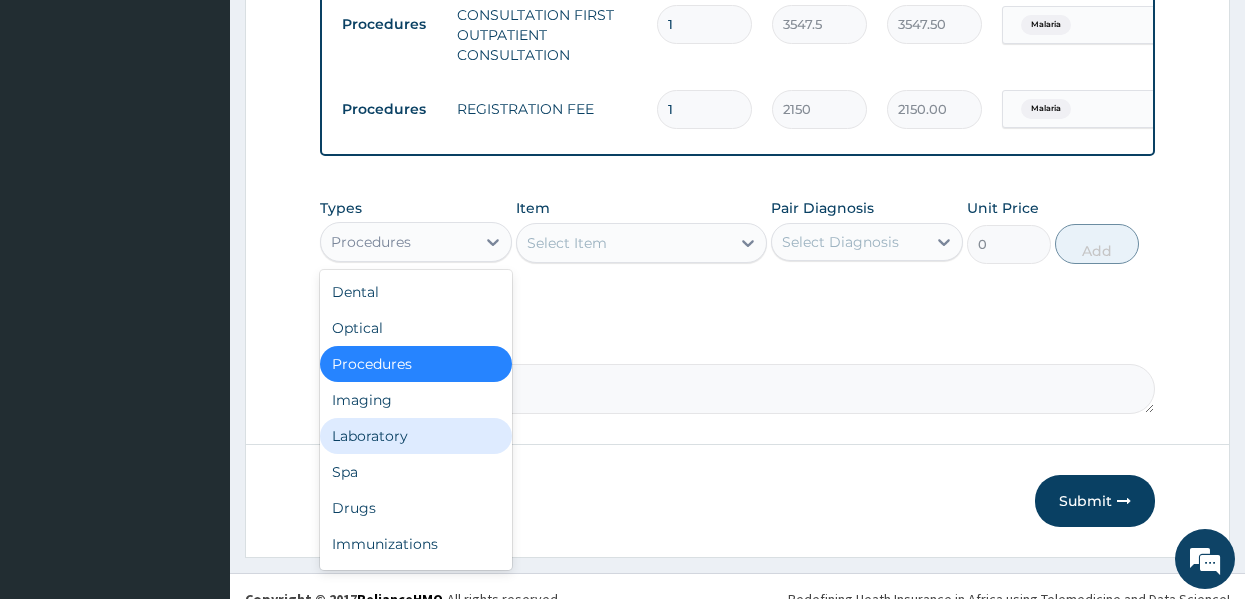 click on "Laboratory" at bounding box center (416, 436) 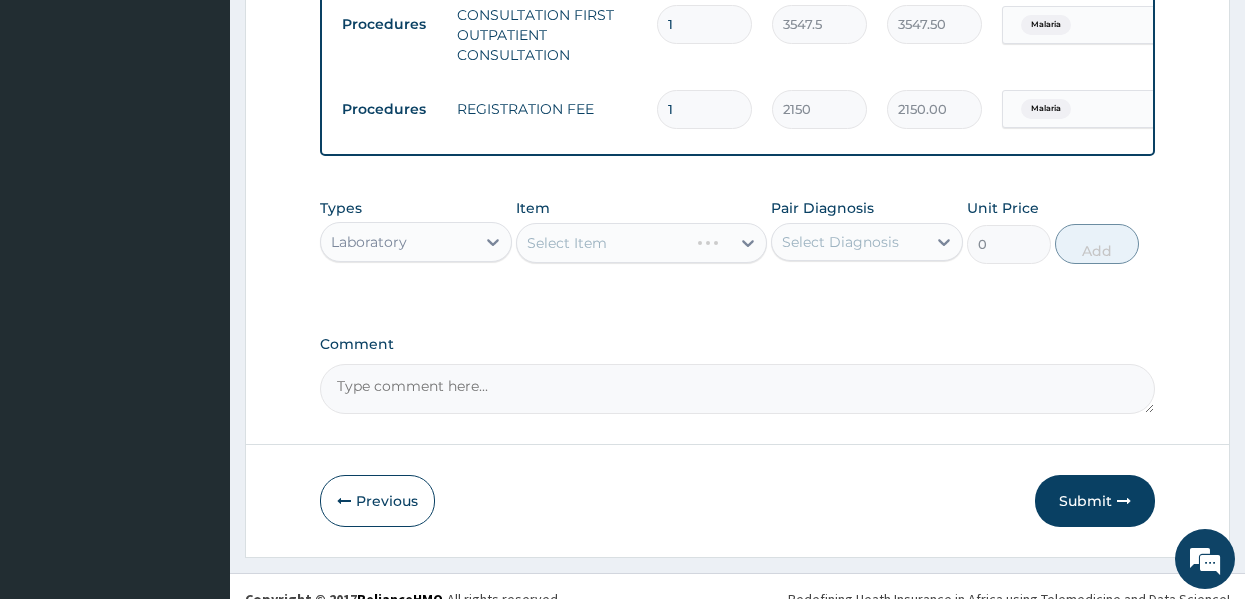 click on "Select Item" at bounding box center [641, 243] 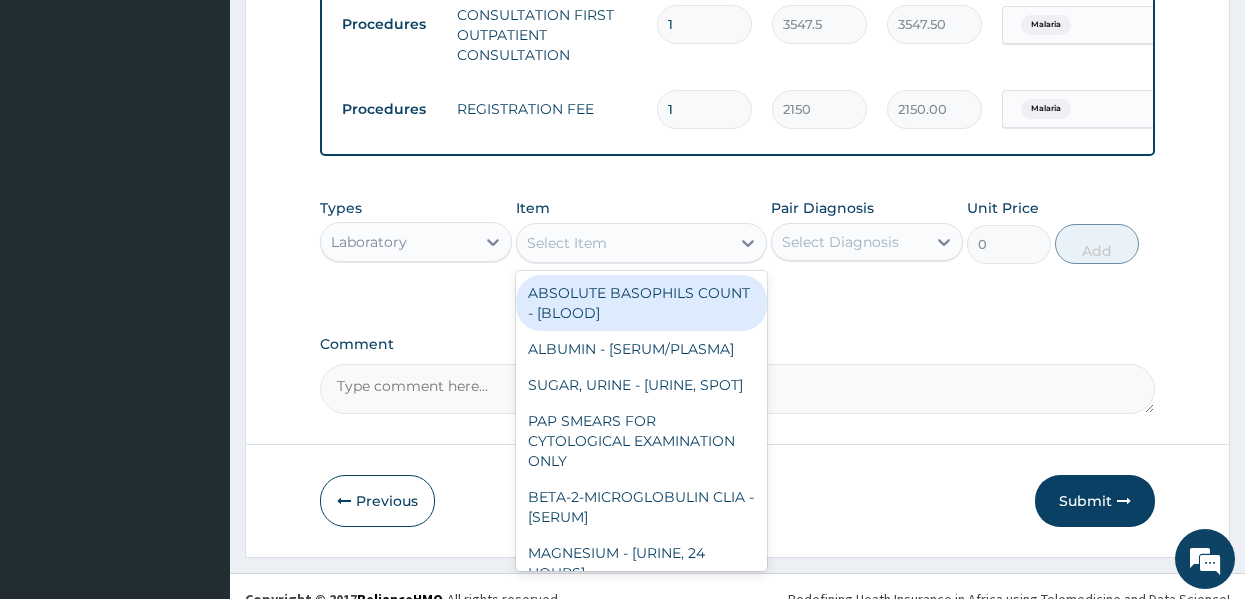 click on "Select Item" at bounding box center [567, 243] 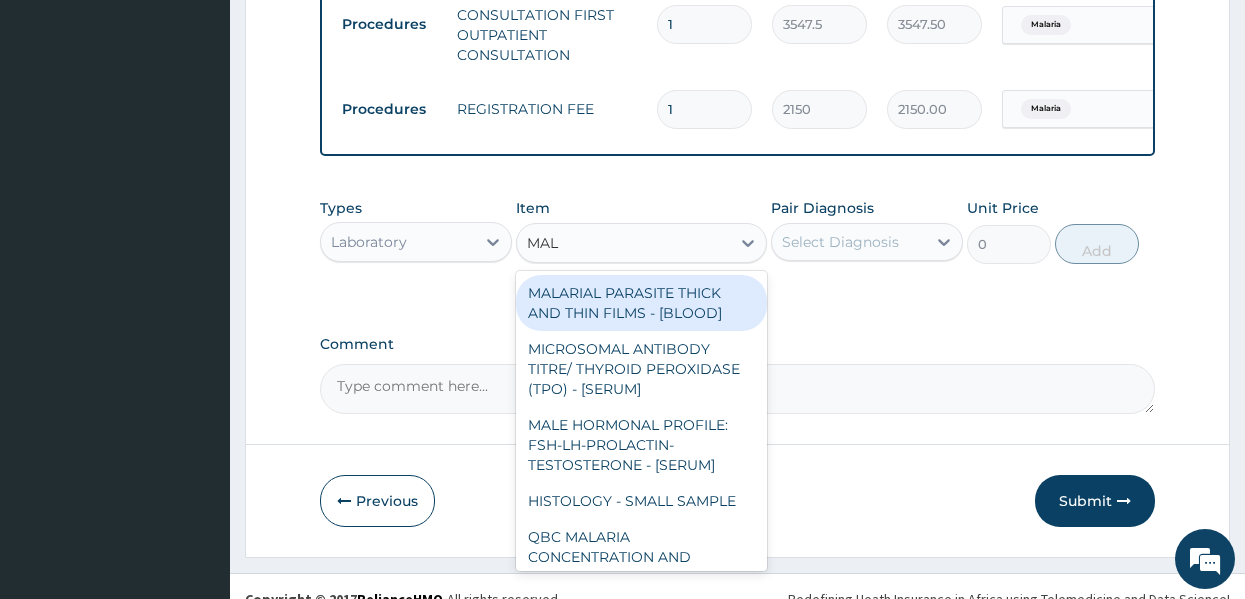 type on "MALA" 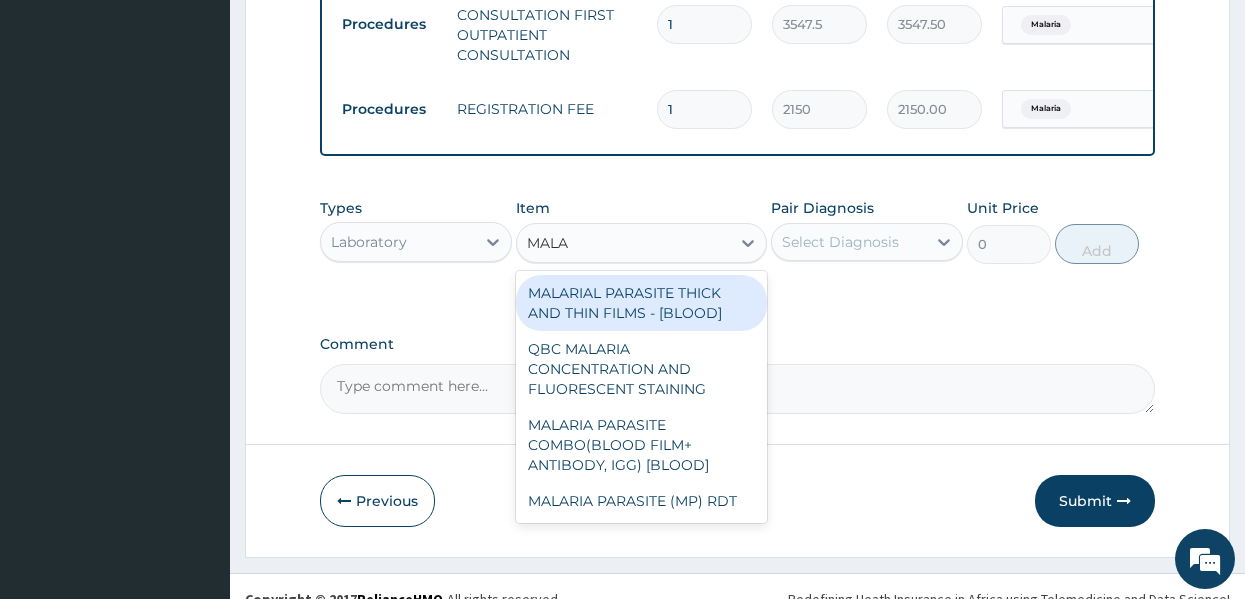 click on "MALARIAL PARASITE THICK AND THIN FILMS - [BLOOD]" at bounding box center (641, 303) 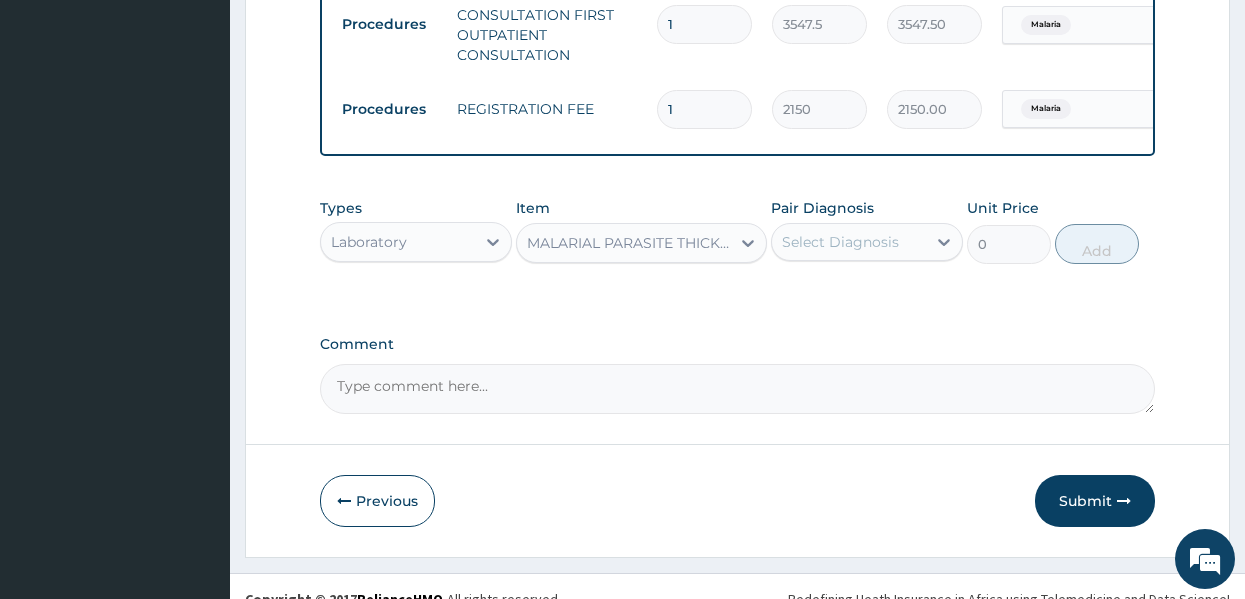 type 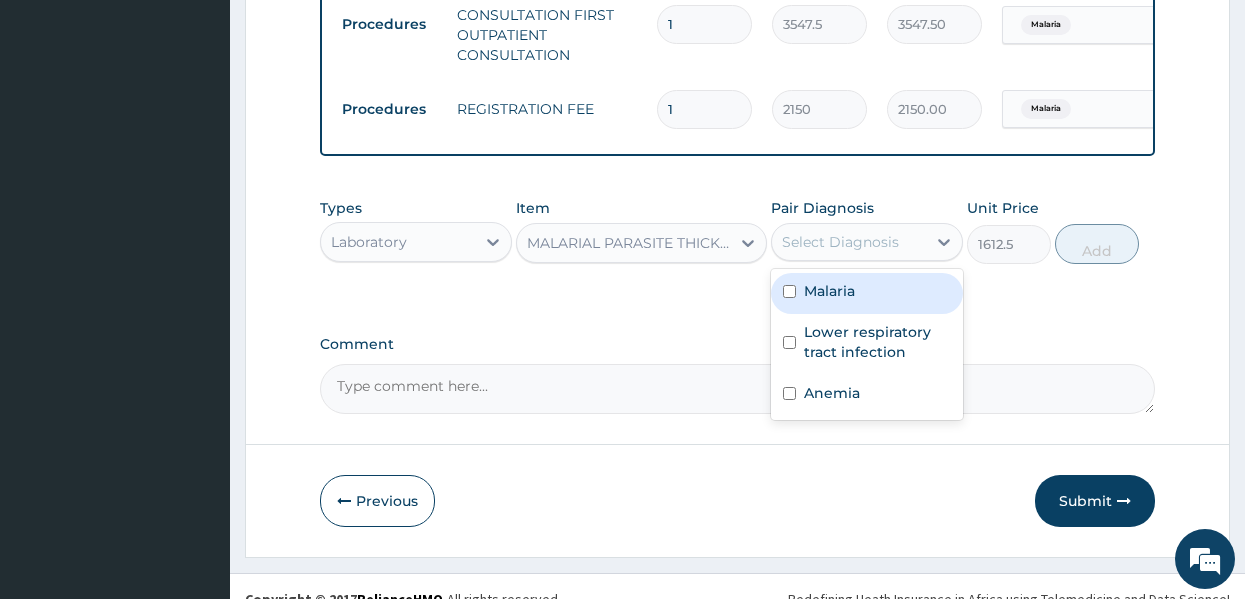 click on "Select Diagnosis" at bounding box center [840, 242] 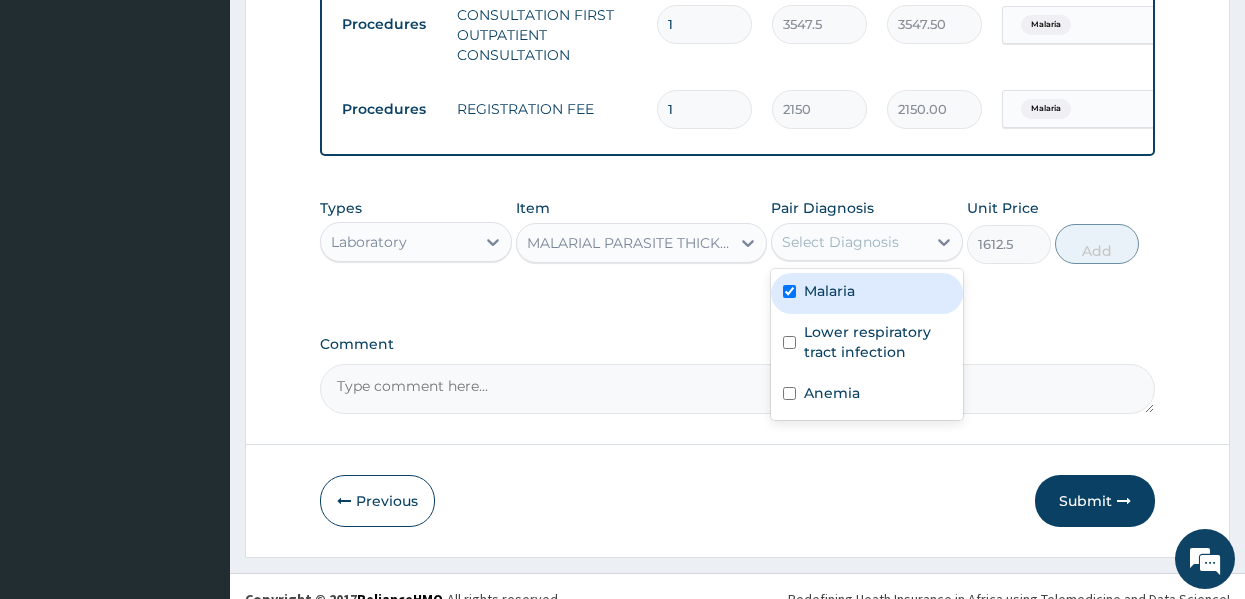 checkbox on "true" 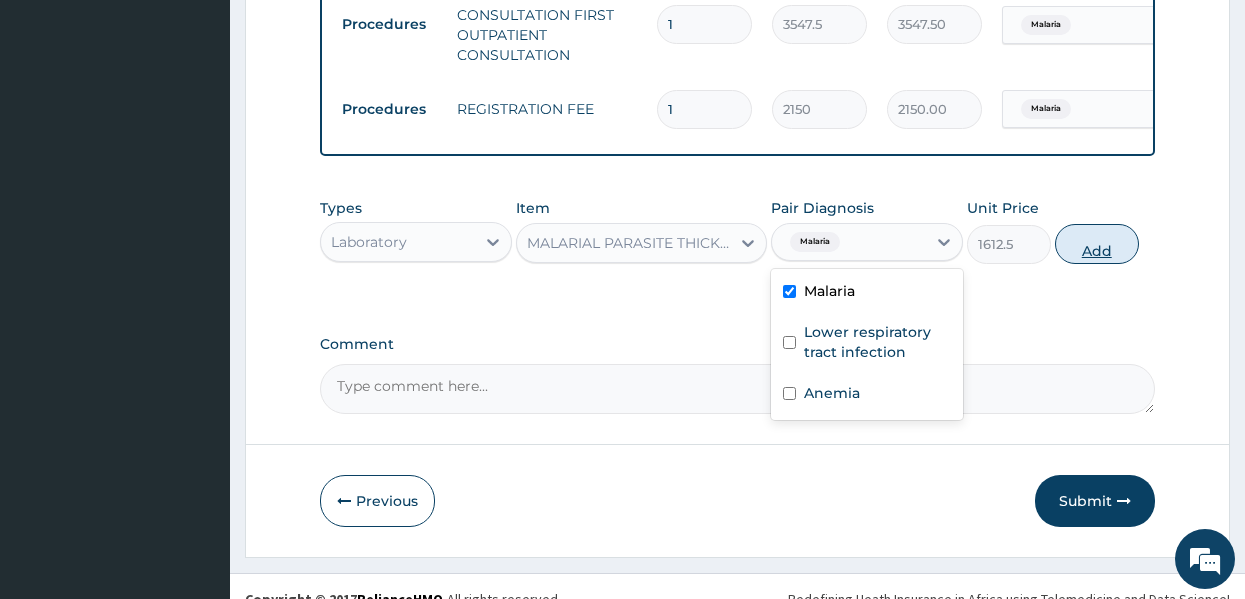 click on "Add" at bounding box center [1097, 244] 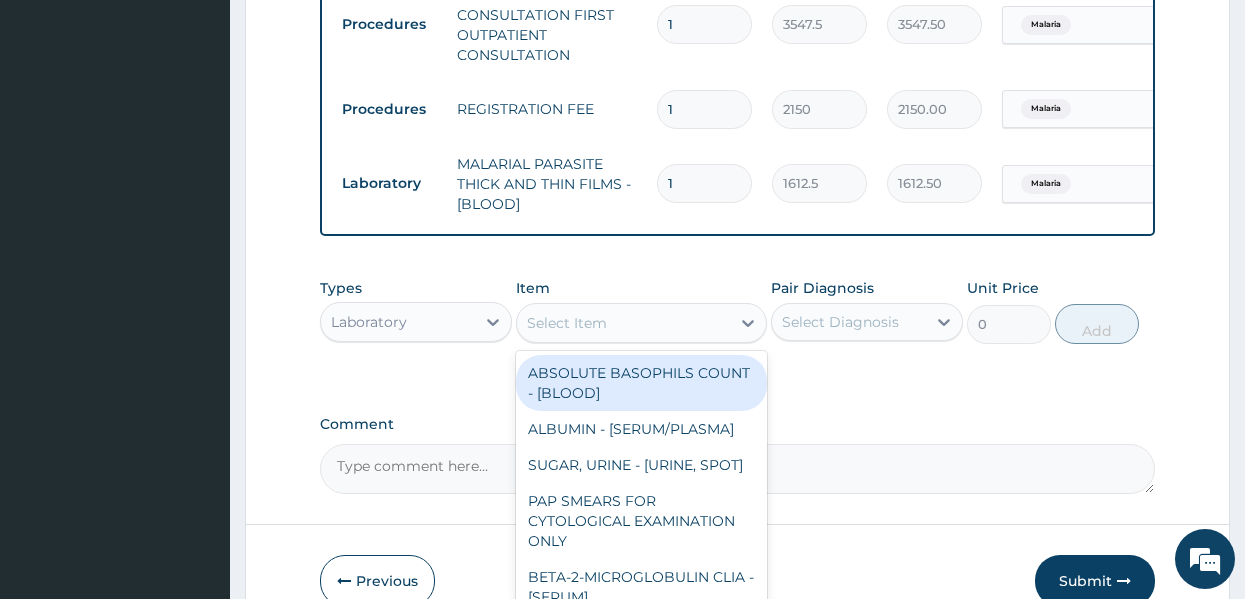 click on "Select Item" at bounding box center [567, 323] 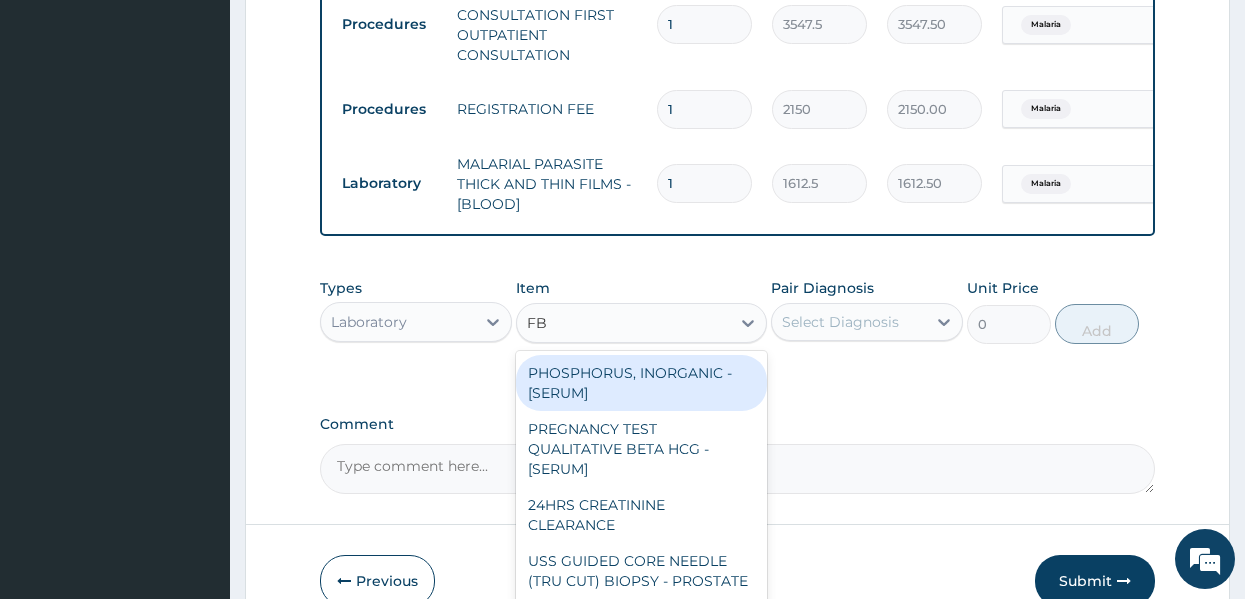 type on "FBC" 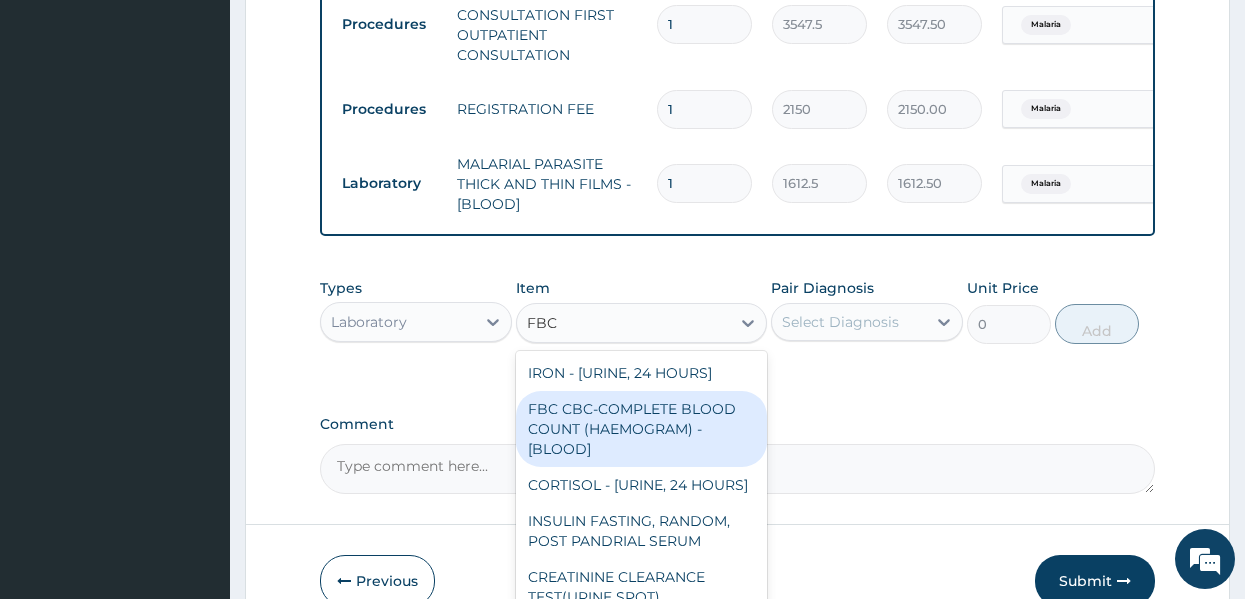 click on "FBC CBC-COMPLETE BLOOD COUNT (HAEMOGRAM) - [BLOOD]" at bounding box center [641, 429] 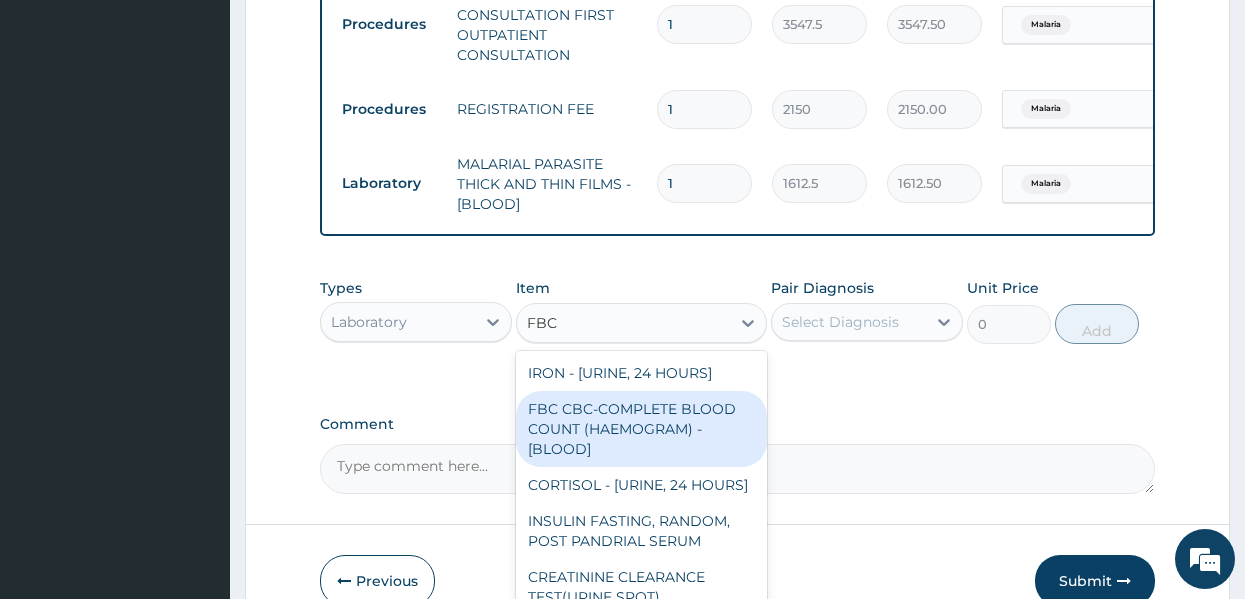 type 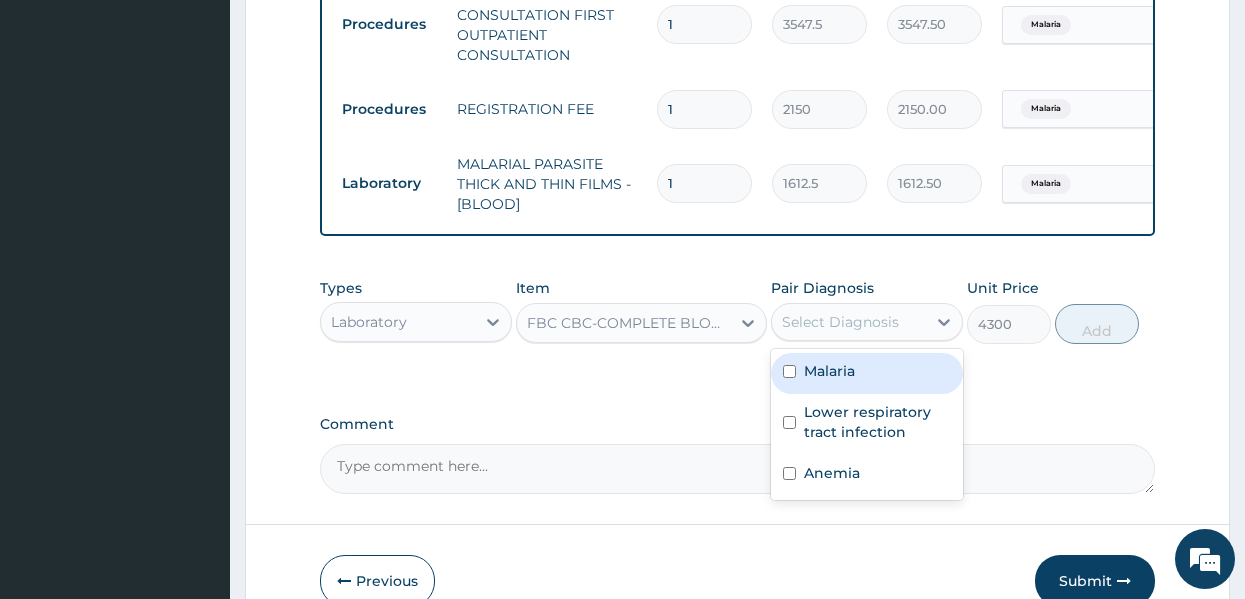 click on "Select Diagnosis" at bounding box center [849, 322] 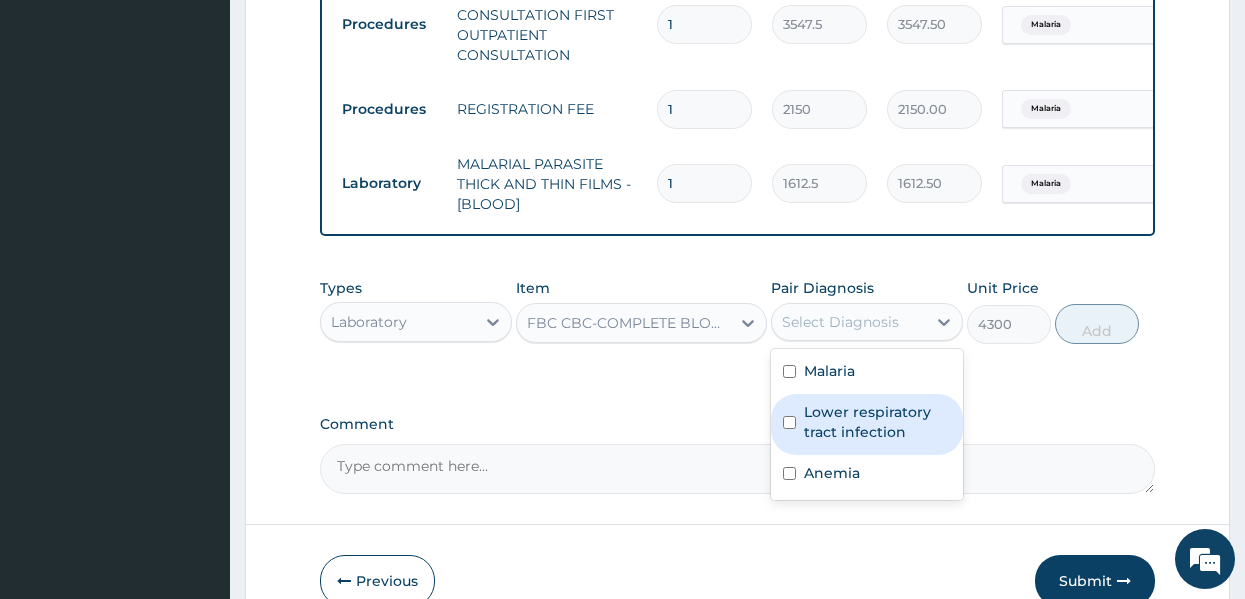 click on "Lower respiratory tract infection" at bounding box center (877, 422) 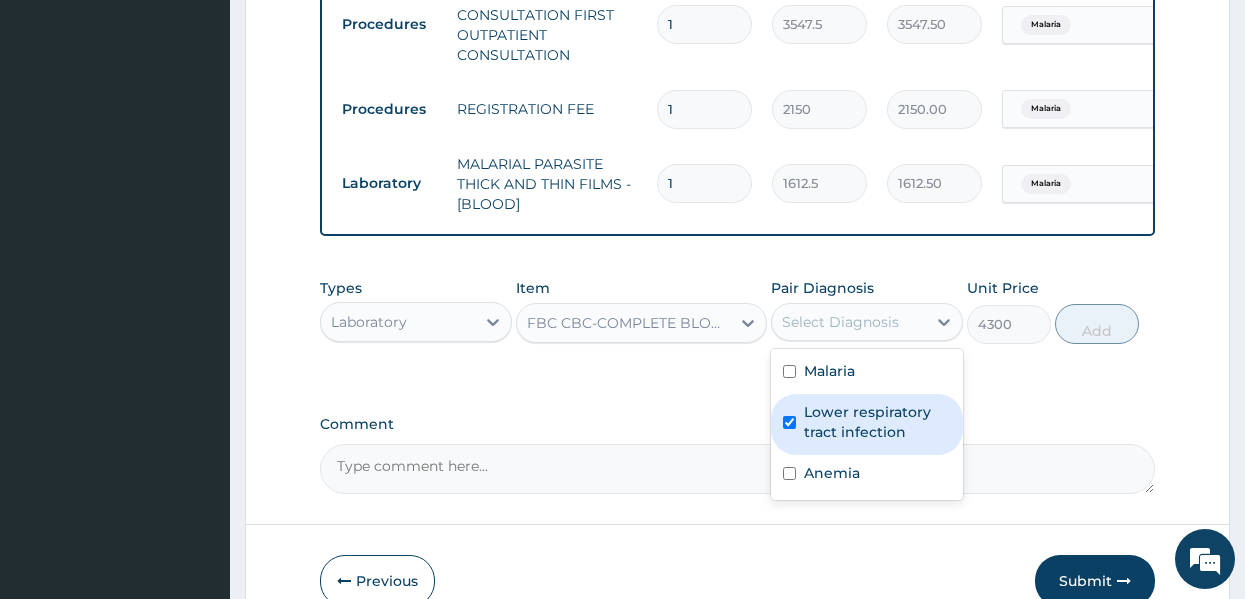 checkbox on "true" 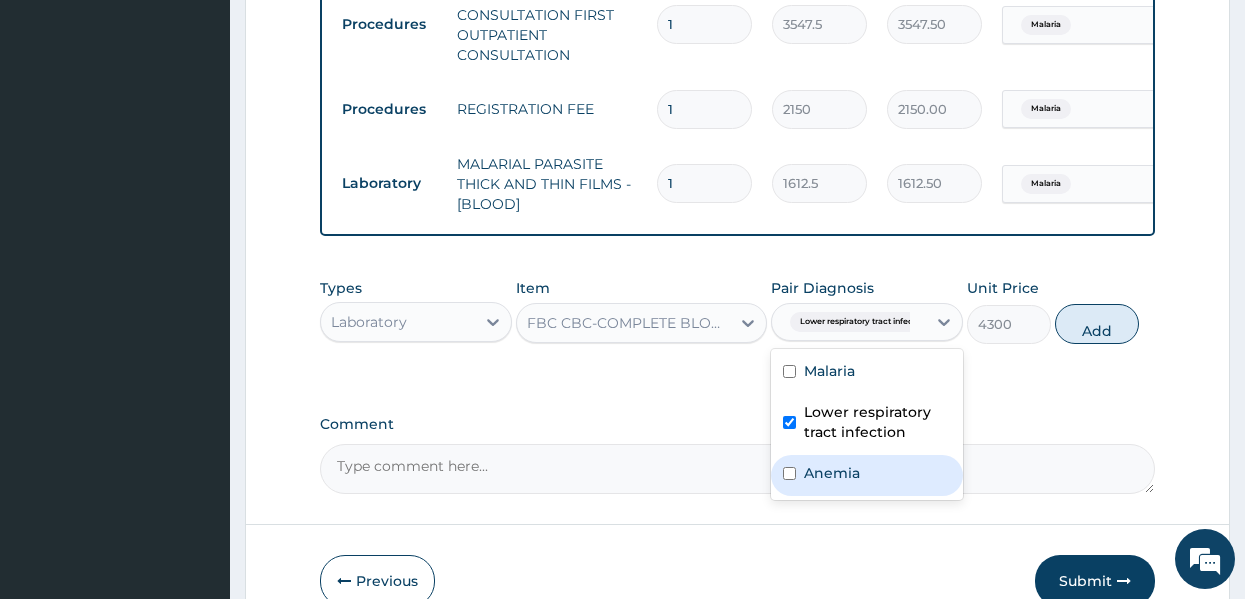 click on "Anemia" at bounding box center [832, 473] 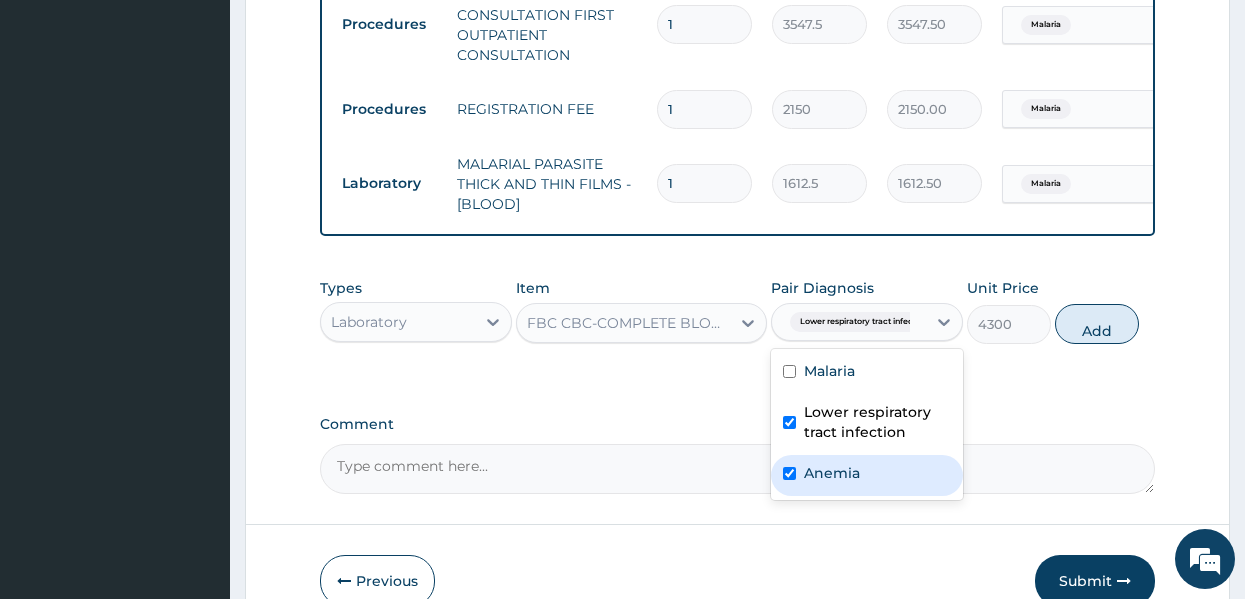 checkbox on "true" 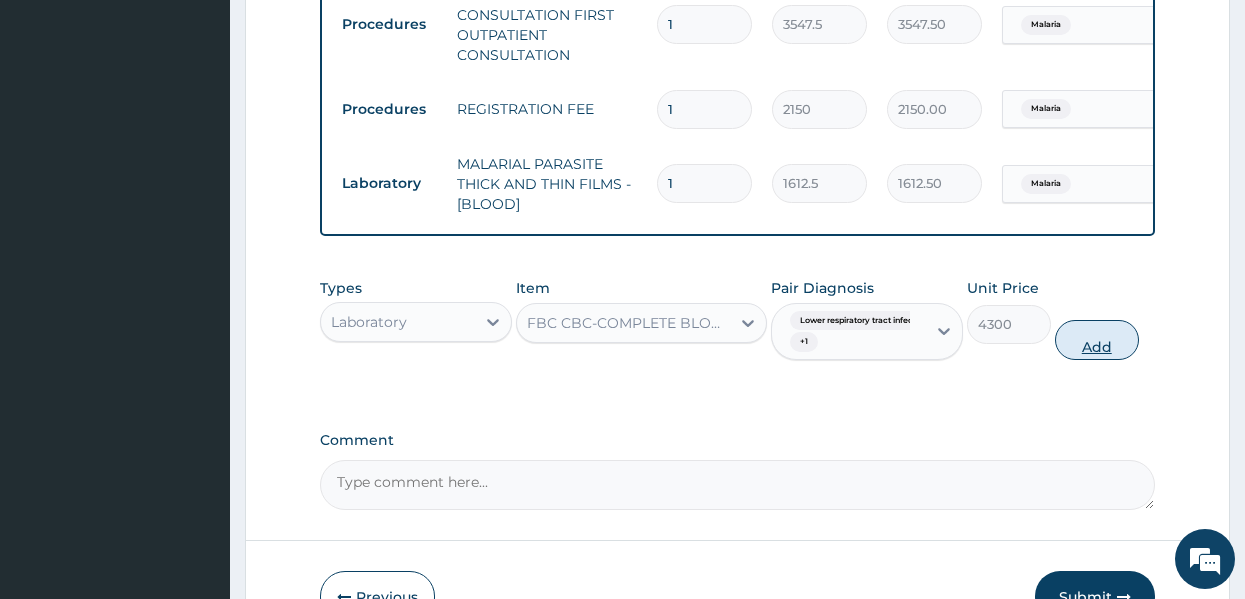 click on "Add" at bounding box center [1097, 340] 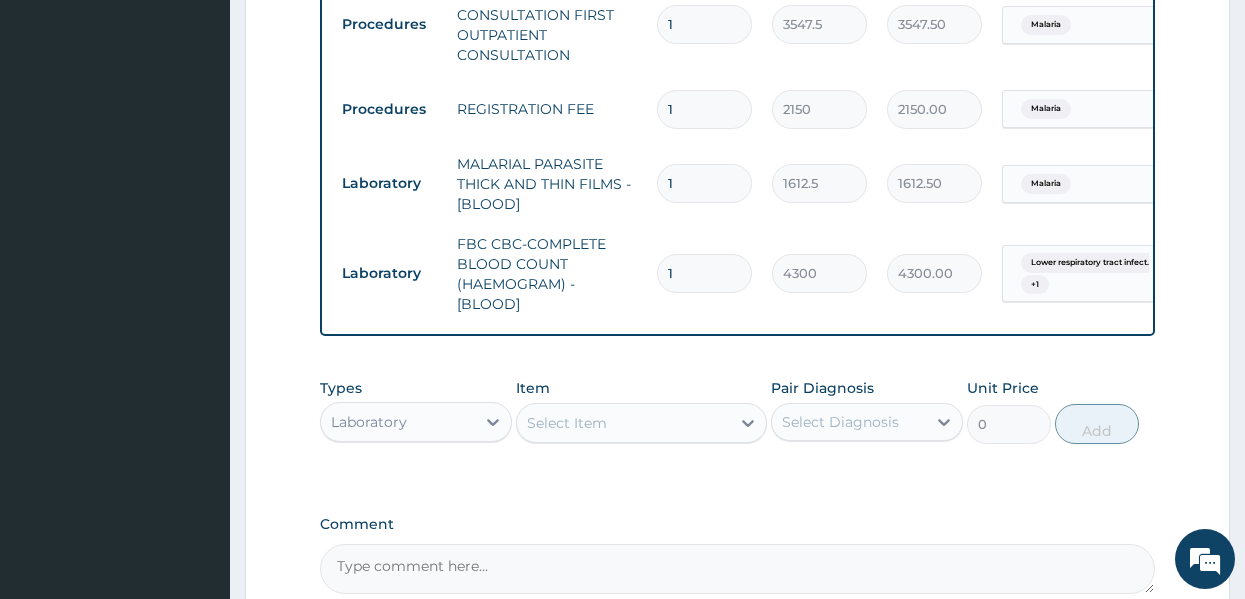 click on "PA Code / Prescription Code Enter Code(Secondary Care Only) Encounter Date 01-07-2025 Important Notice Please enter PA codes before entering items that are not attached to a PA code   All diagnoses entered must be linked to a claim item. Diagnosis & Claim Items that are visible but inactive cannot be edited because they were imported from an already approved PA code. Diagnosis Malaria Confirmed Lower respiratory tract infection Confirmed Anemia Confirmed NB: All diagnosis must be linked to a claim item Claim Items Type Name Quantity Unit Price Total Price Pair Diagnosis Actions Procedures GENERAL PRACTITIONER CONSULTATION FIRST OUTPATIENT CONSULTATION 1 3547.5 3547.50 Malaria Delete Procedures REGISTRATION FEE 1 2150 2150.00 Malaria Delete Laboratory MALARIAL PARASITE THICK AND THIN FILMS - [BLOOD] 1 1612.5 1612.50 Malaria Delete Laboratory FBC CBC-COMPLETE BLOOD COUNT (HAEMOGRAM) - [BLOOD] 1 4300 4300.00 Lower respiratory tract infect...  + 1 Delete Types Laboratory Item Select Item Pair Diagnosis Unit Price" at bounding box center [738, -19] 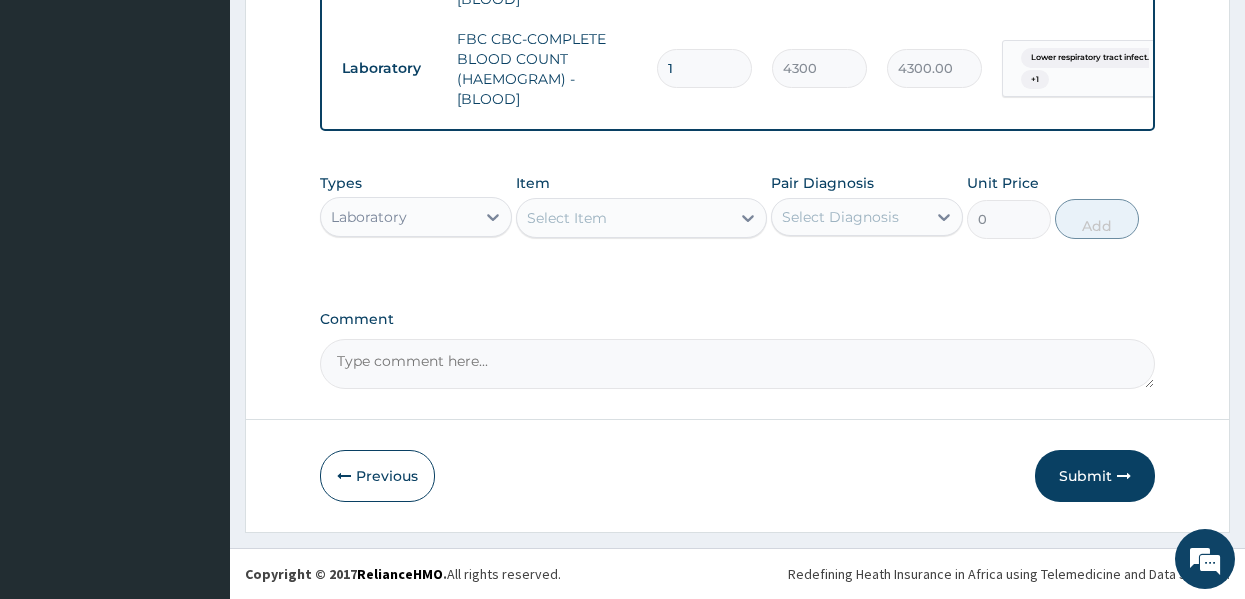 scroll, scrollTop: 1043, scrollLeft: 0, axis: vertical 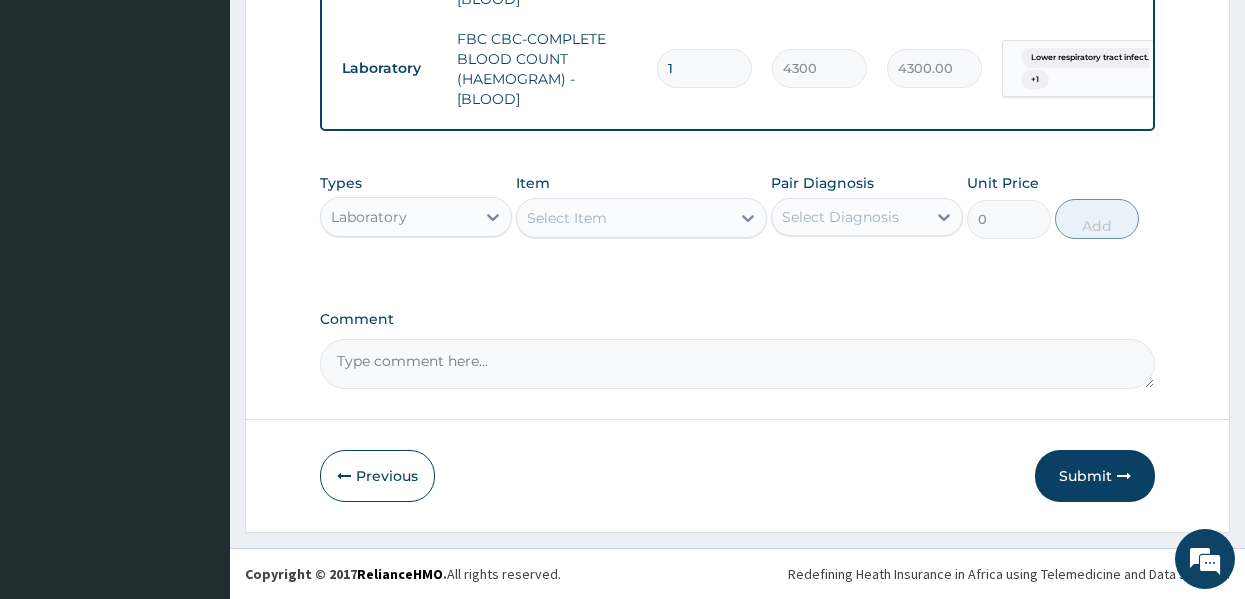 click on "Select Item" at bounding box center (623, 218) 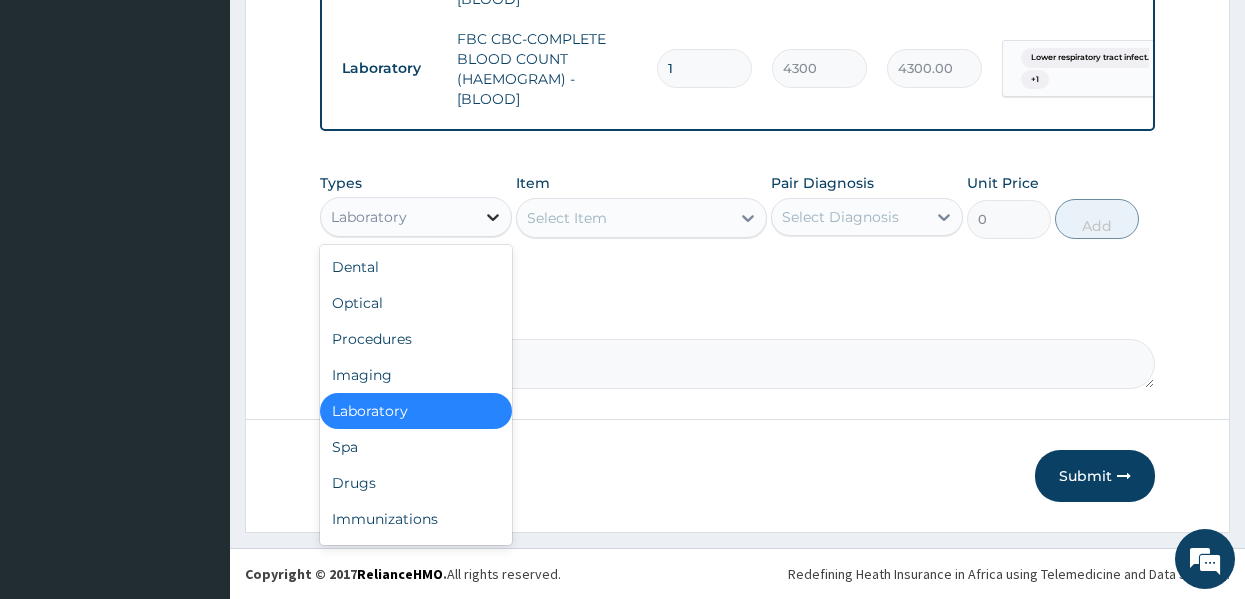 click 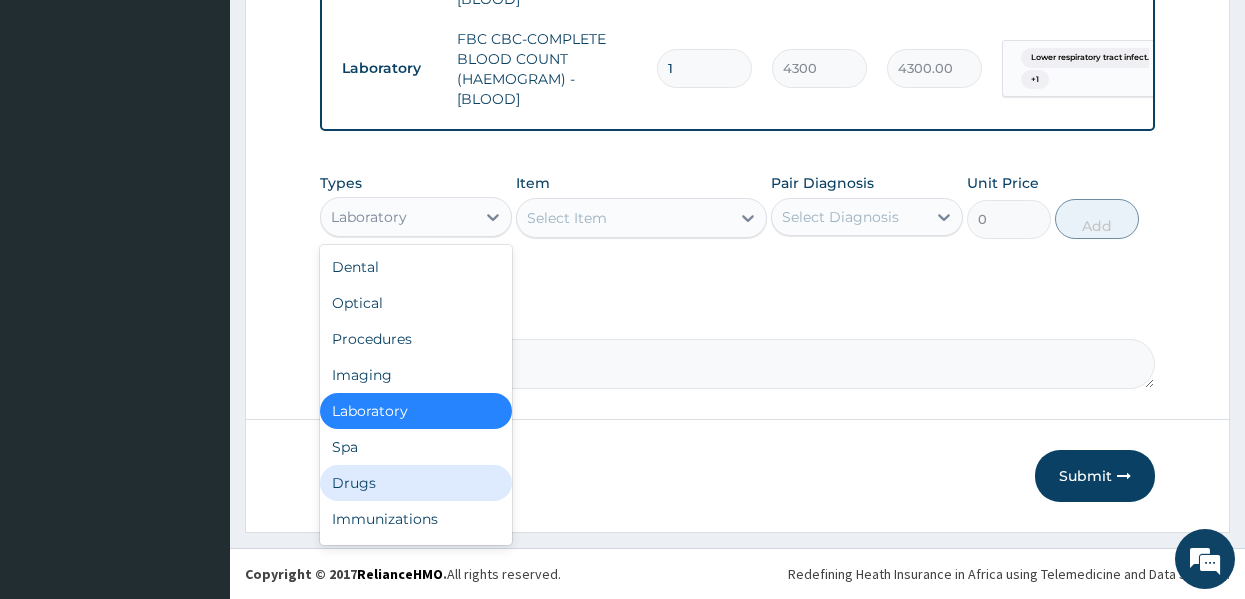 click on "Drugs" at bounding box center (416, 483) 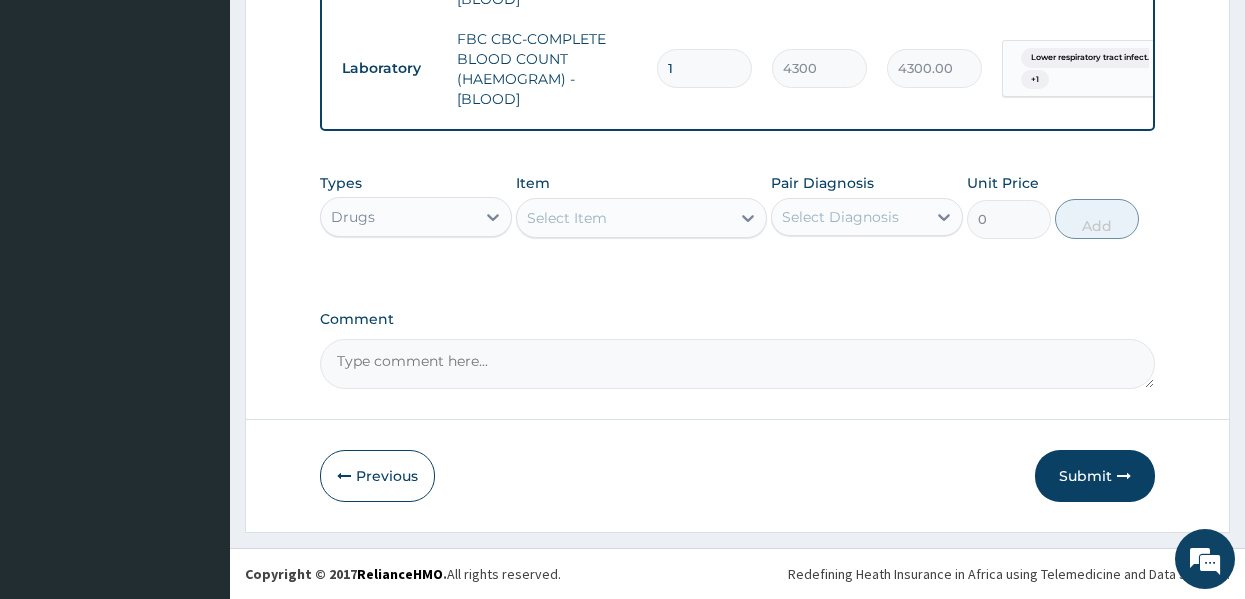 click on "Select Item" at bounding box center [623, 218] 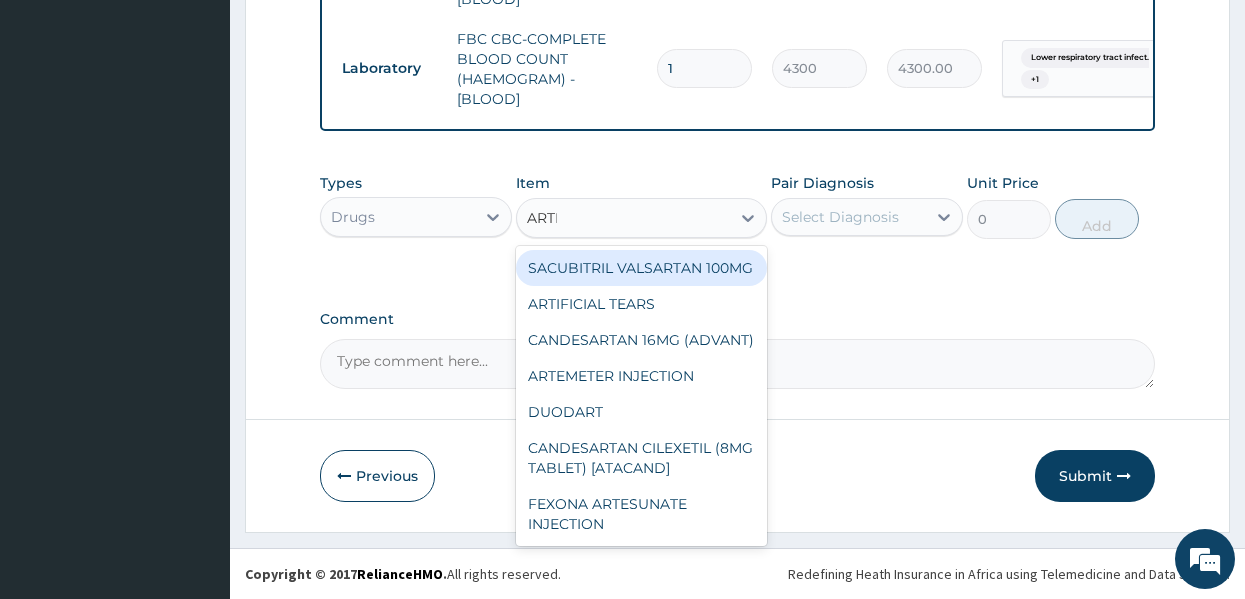 type on "ARTEE" 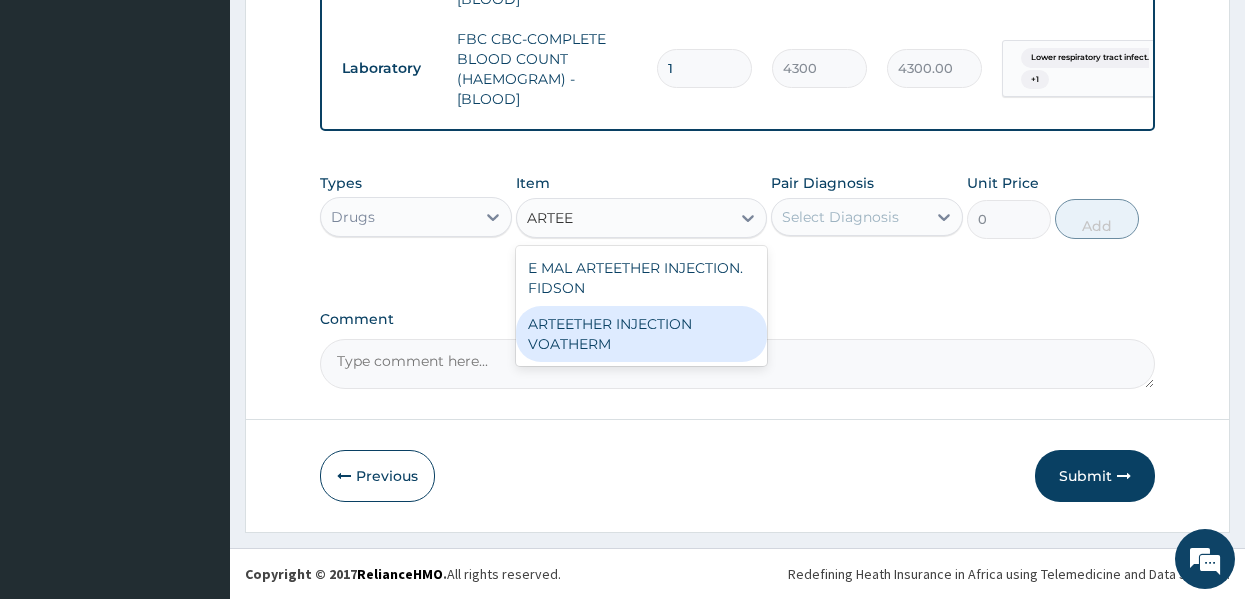 click on "ARTEETHER INJECTION VOATHERM" at bounding box center [641, 334] 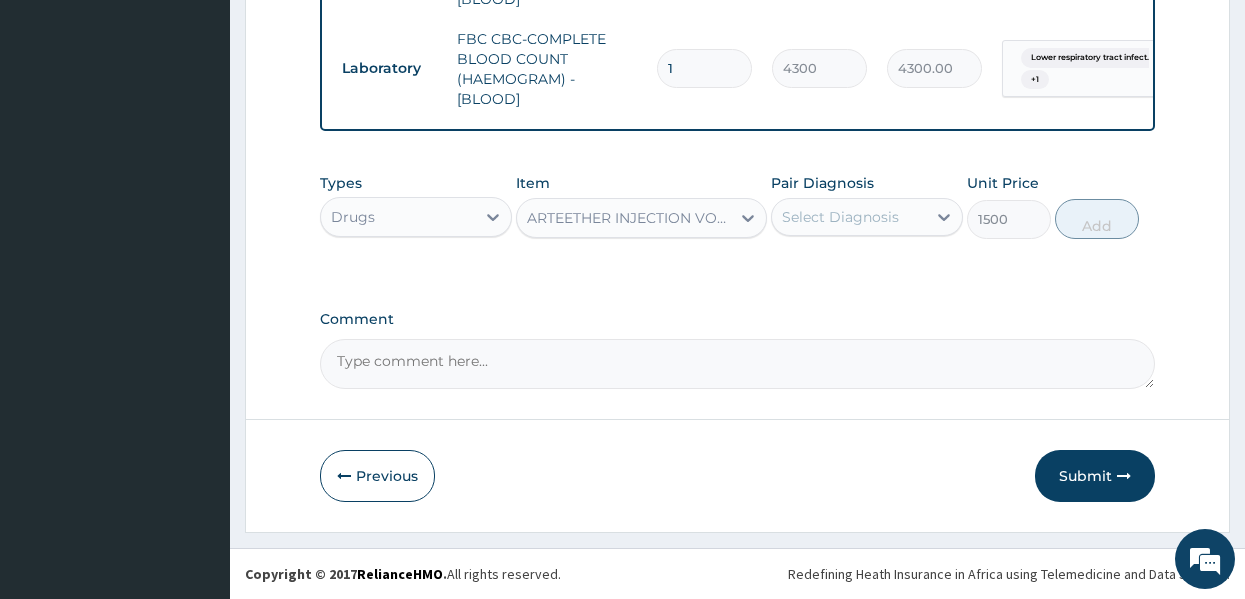 click on "Pair Diagnosis Select Diagnosis" at bounding box center (867, 206) 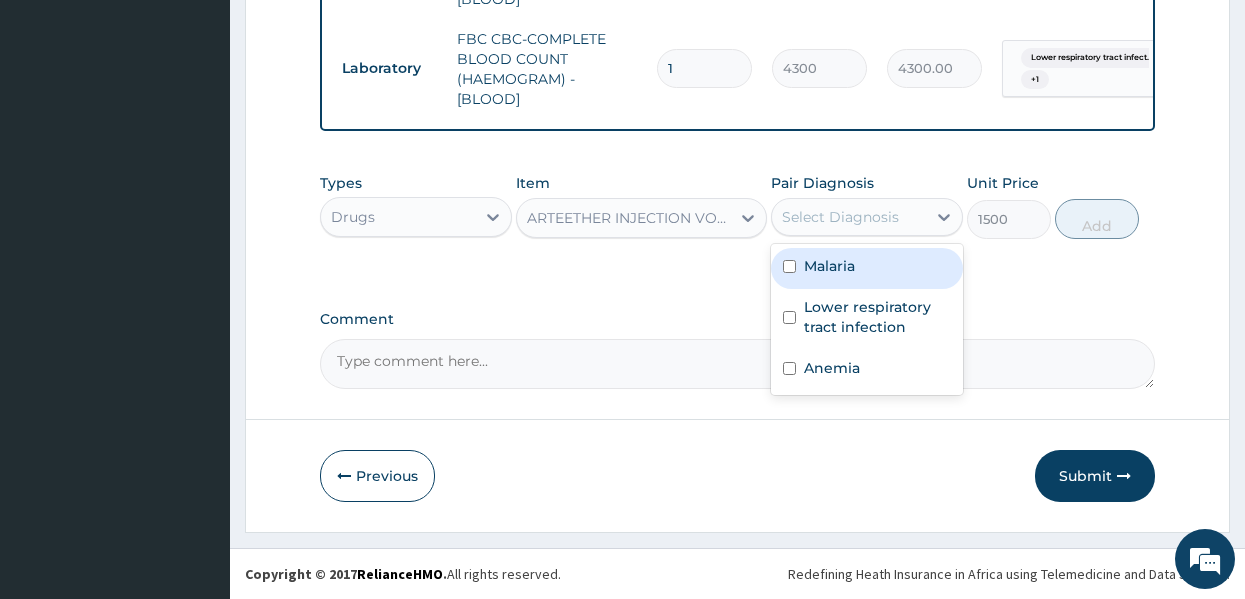 click on "Select Diagnosis" at bounding box center [840, 217] 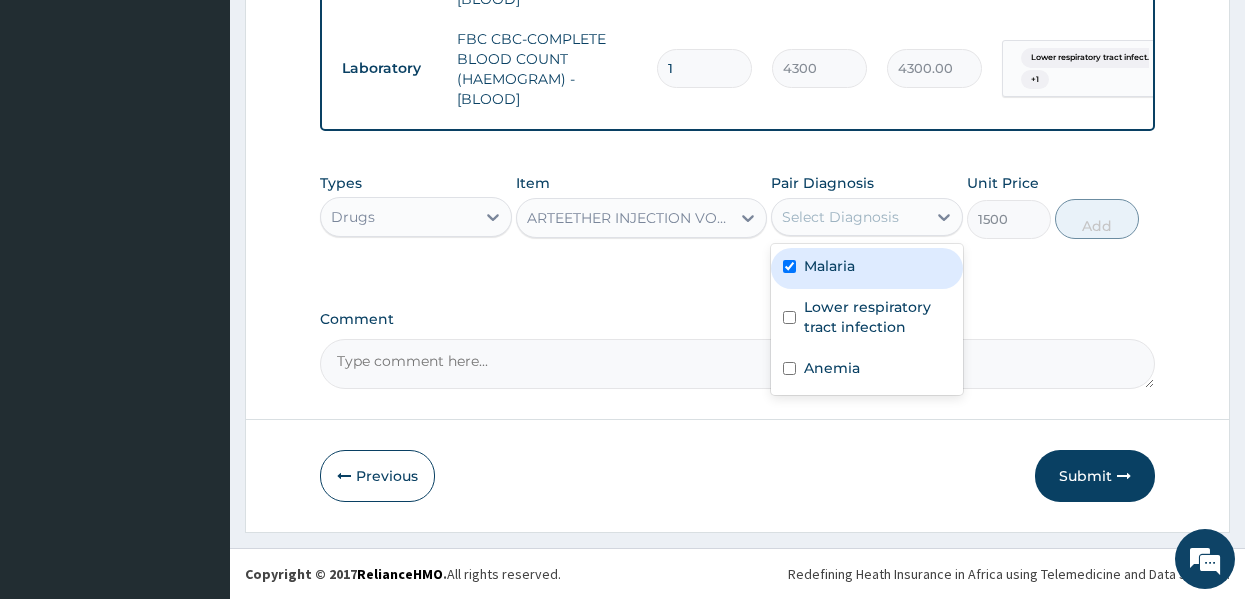 checkbox on "true" 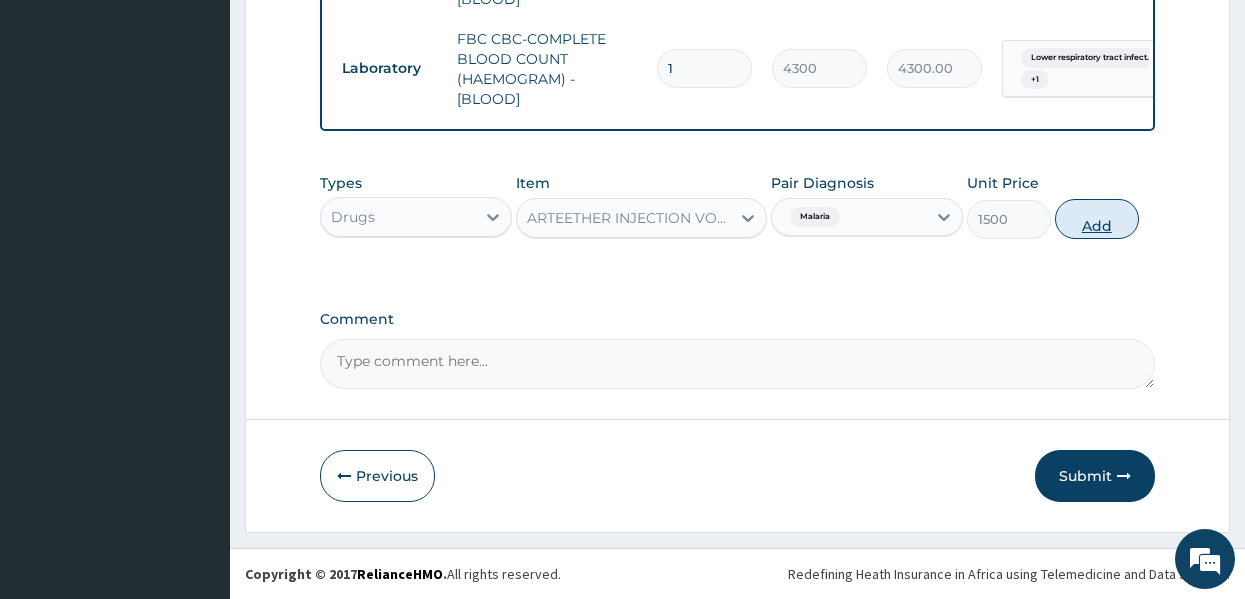 click on "Add" at bounding box center (1097, 219) 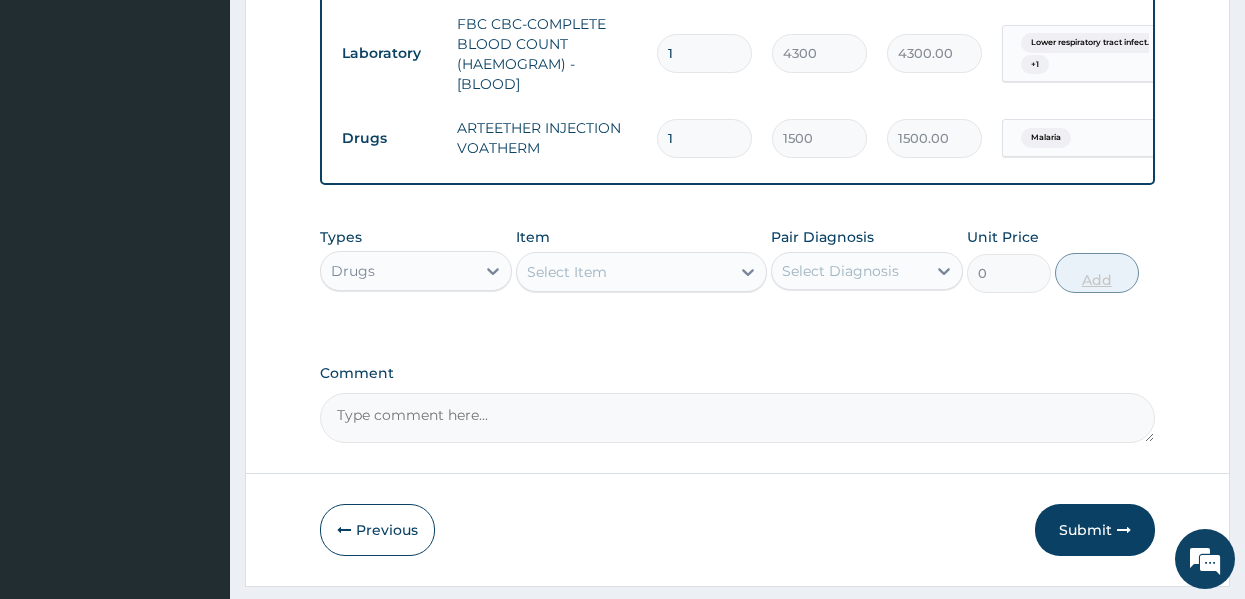 type 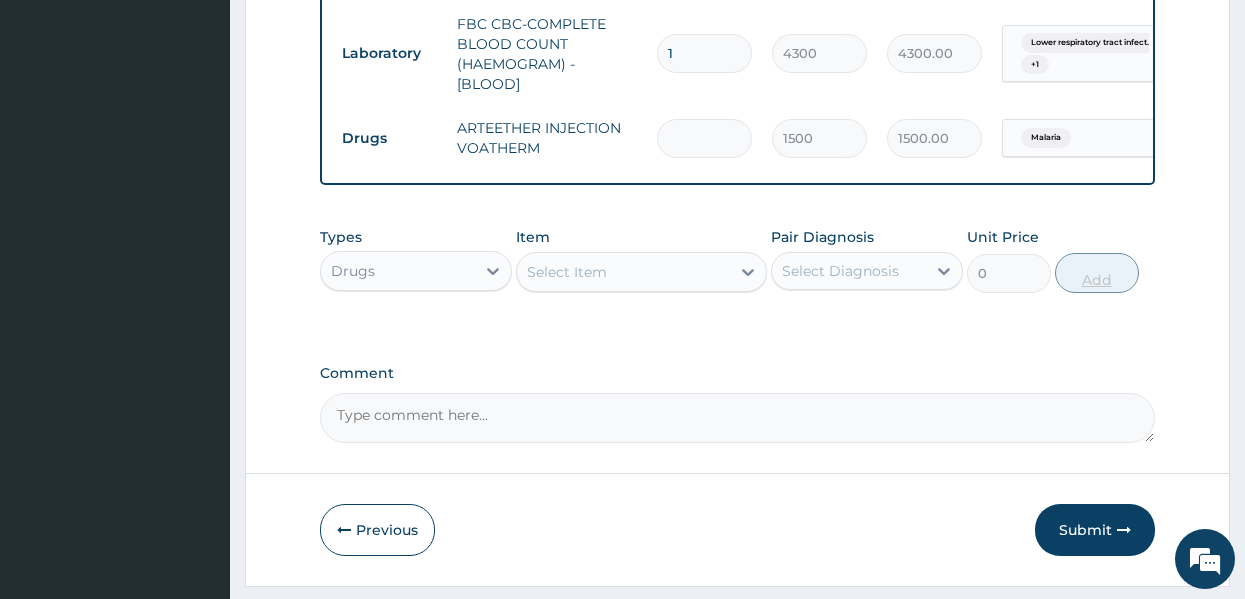 type on "0.00" 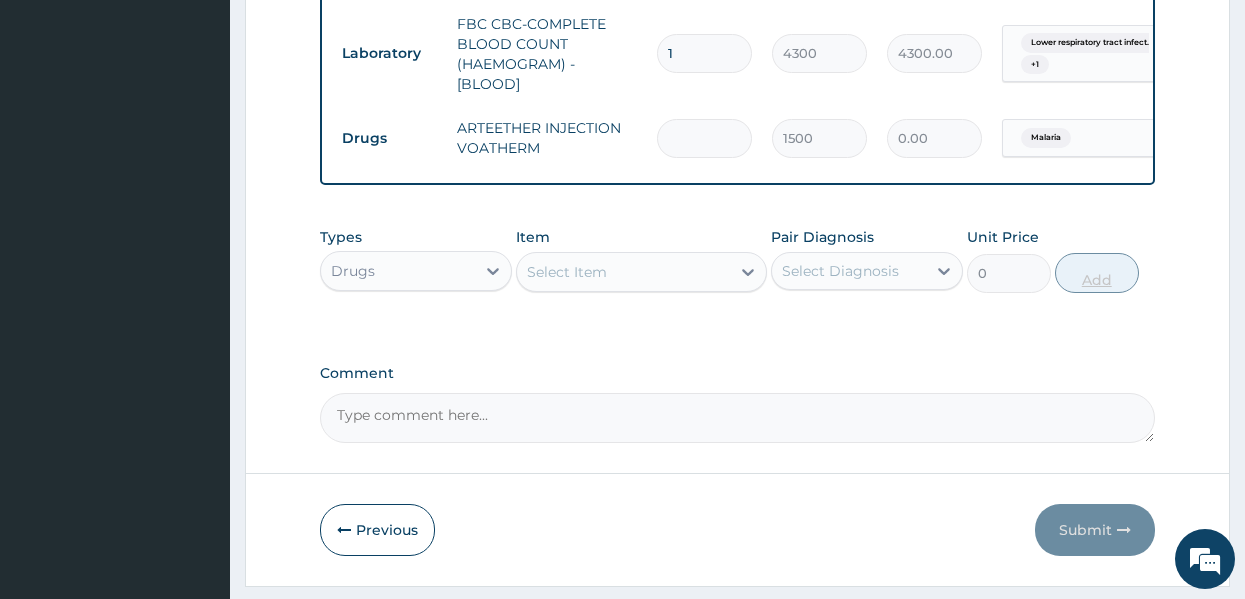 type on "3" 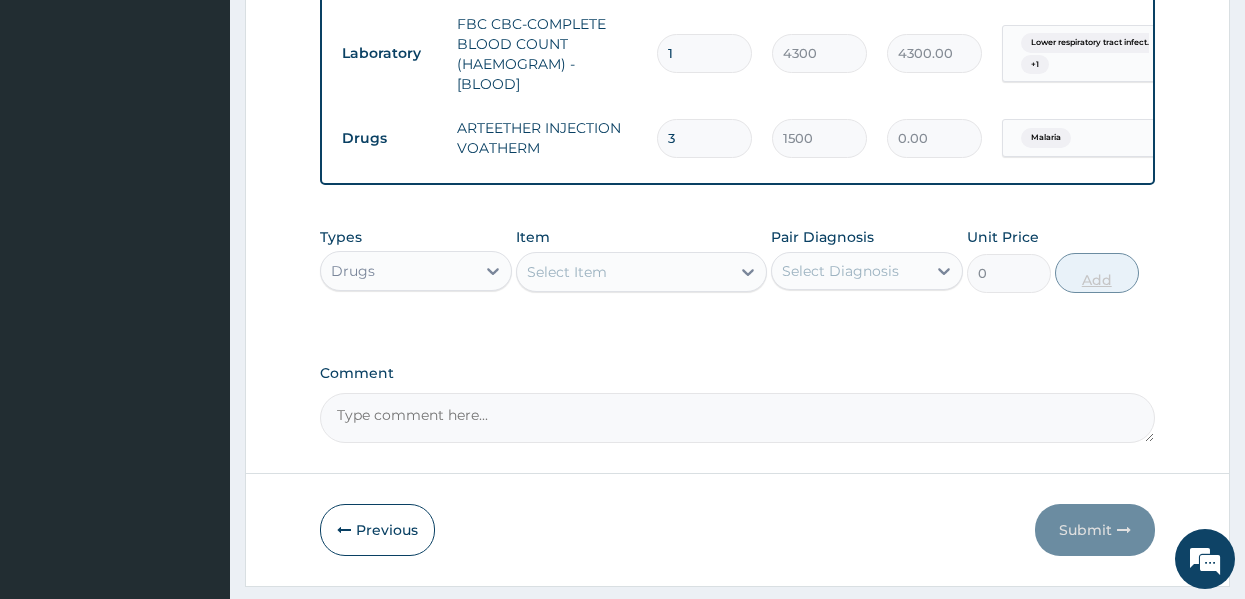 type on "4500.00" 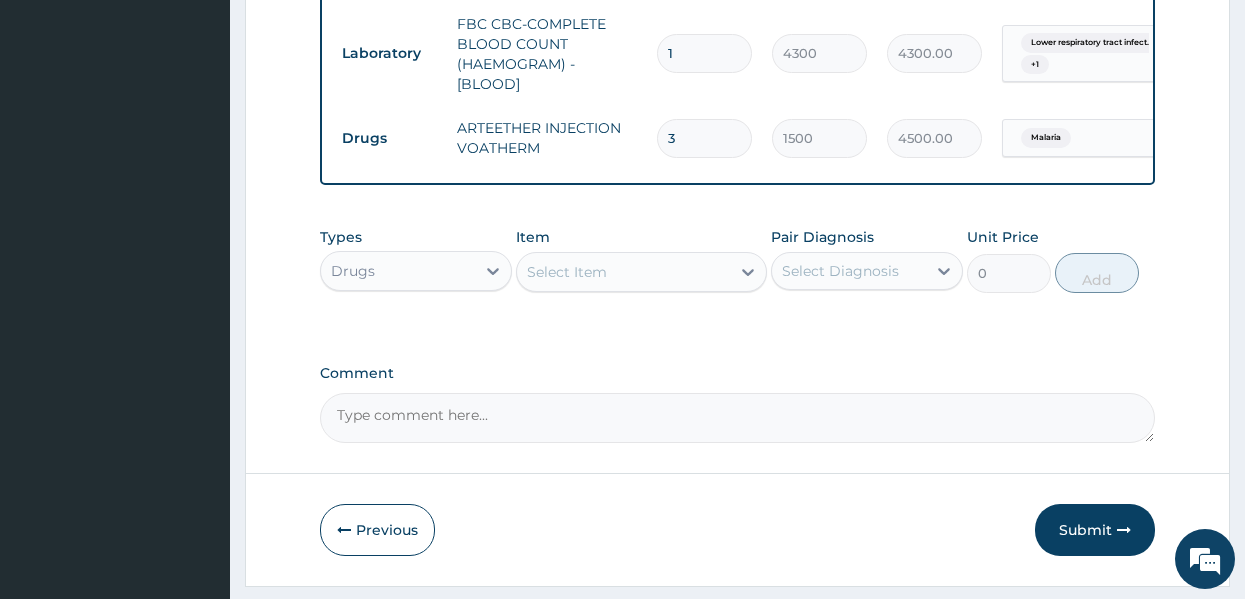 type on "3" 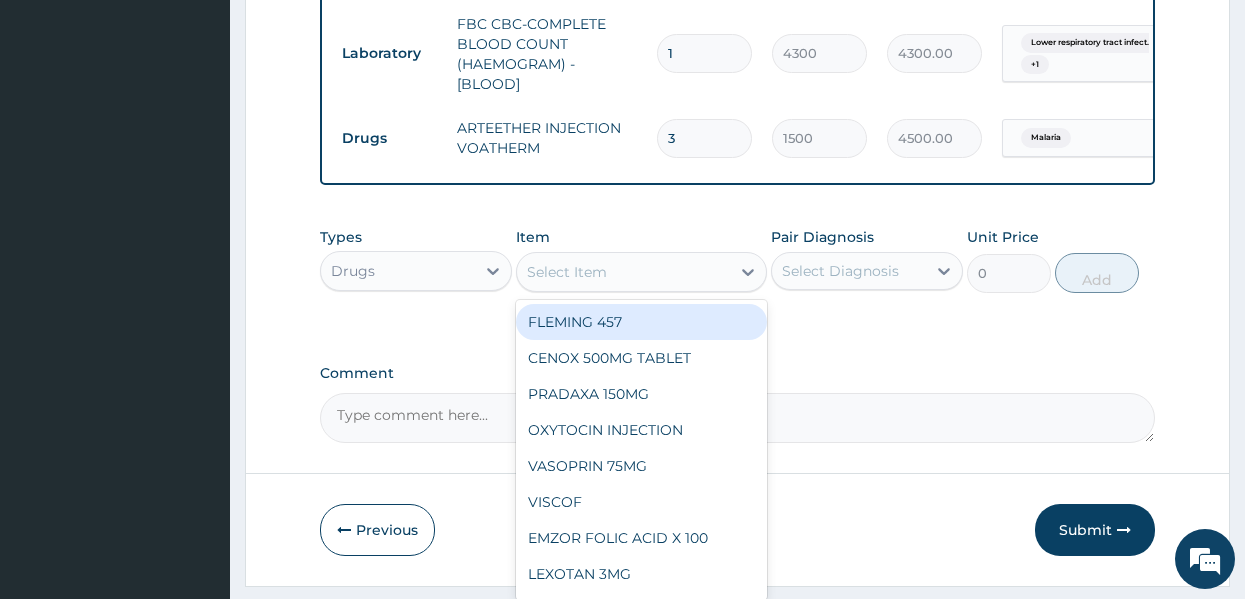 click on "Select Item" at bounding box center (623, 272) 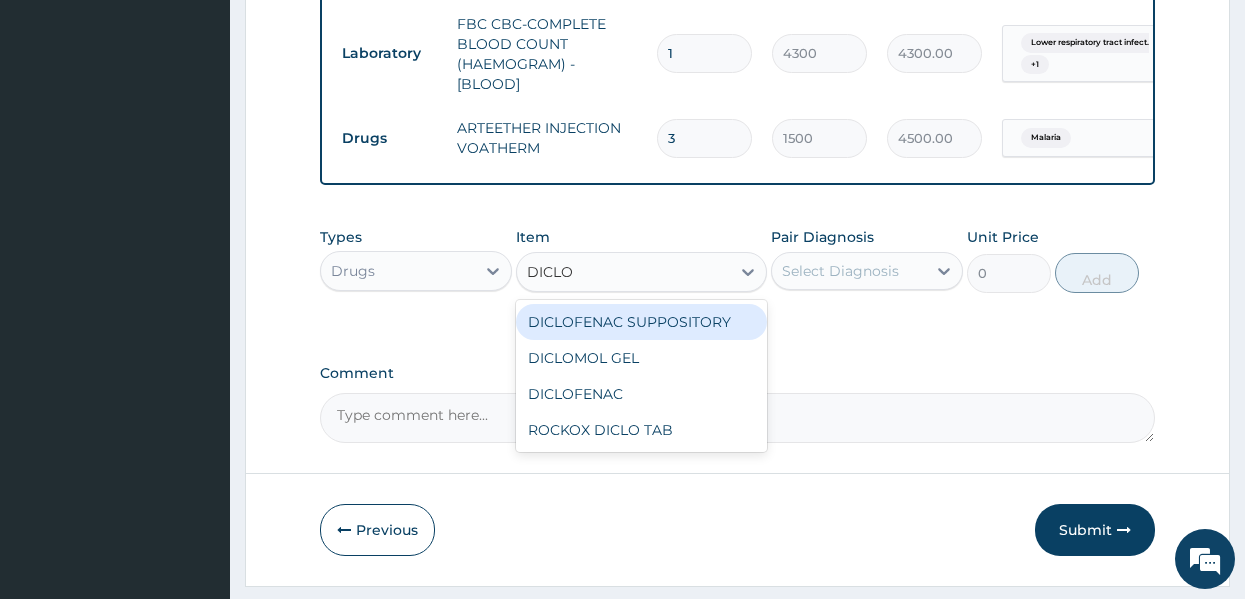 type on "DICLOF" 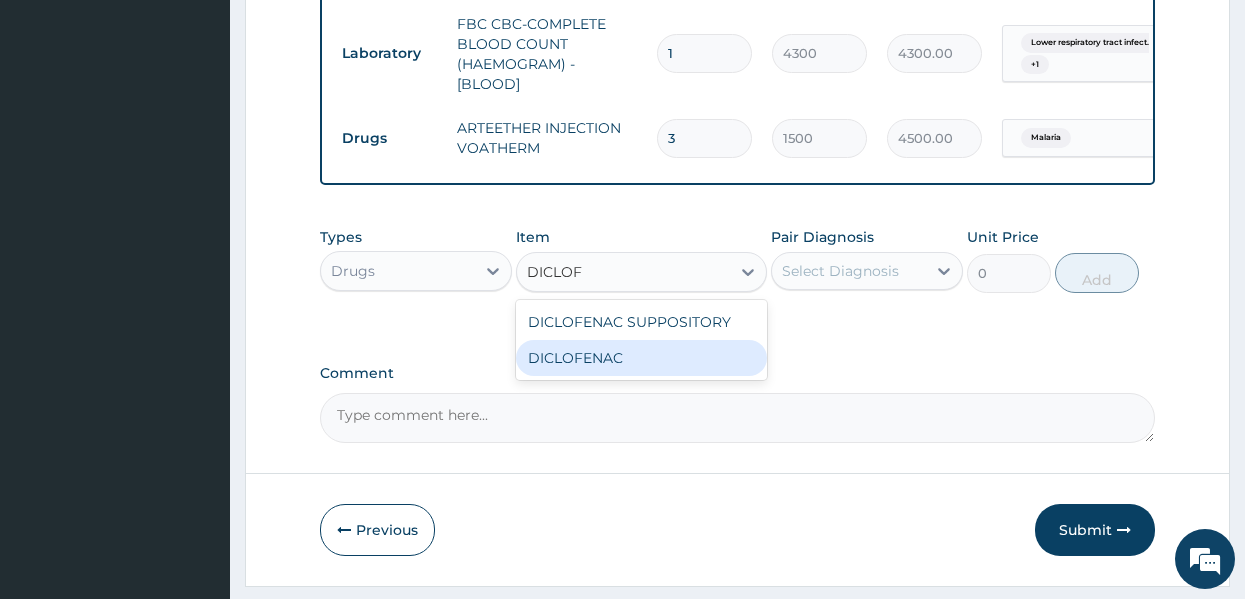 click on "DICLOFENAC" at bounding box center [641, 358] 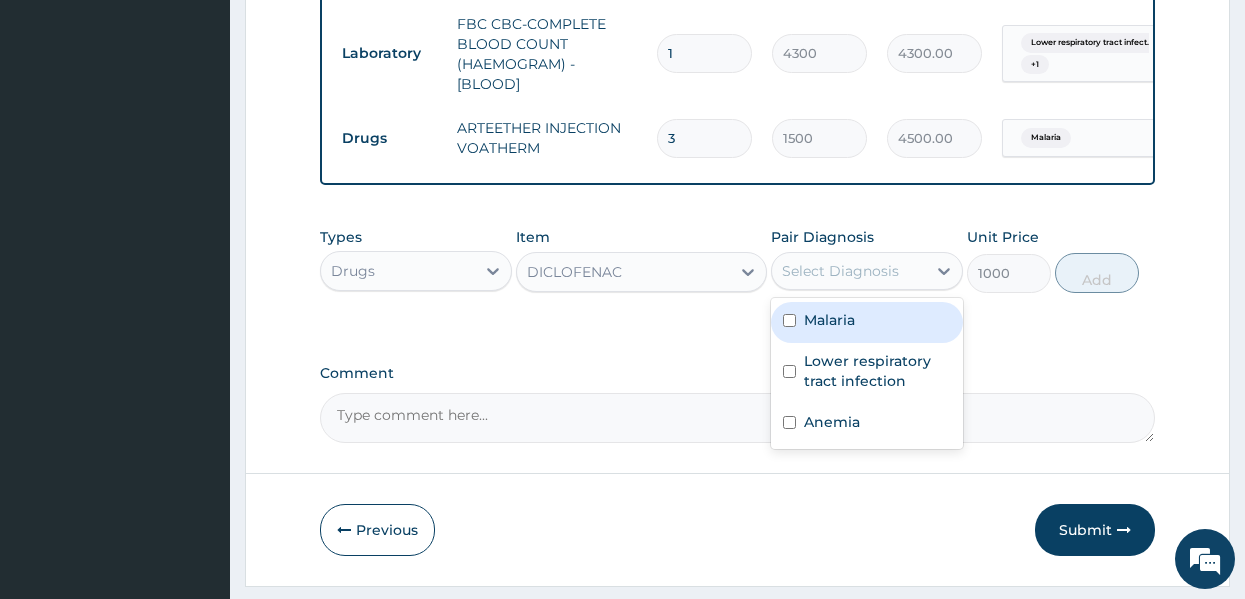 click on "Select Diagnosis" at bounding box center (849, 271) 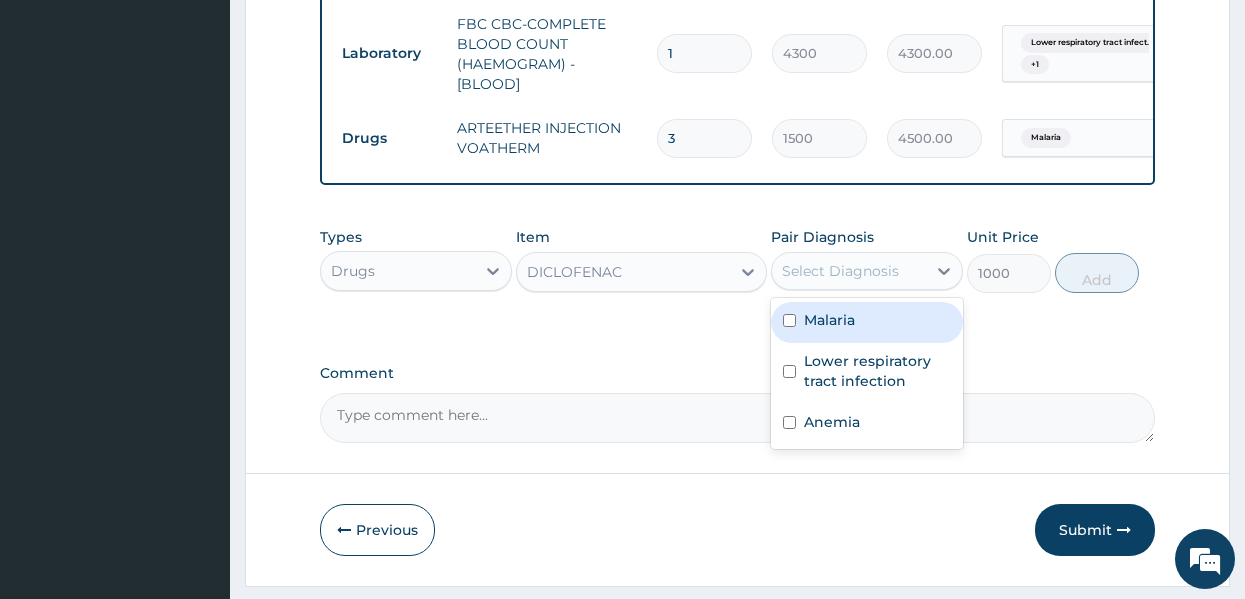 click on "Malaria" at bounding box center [829, 320] 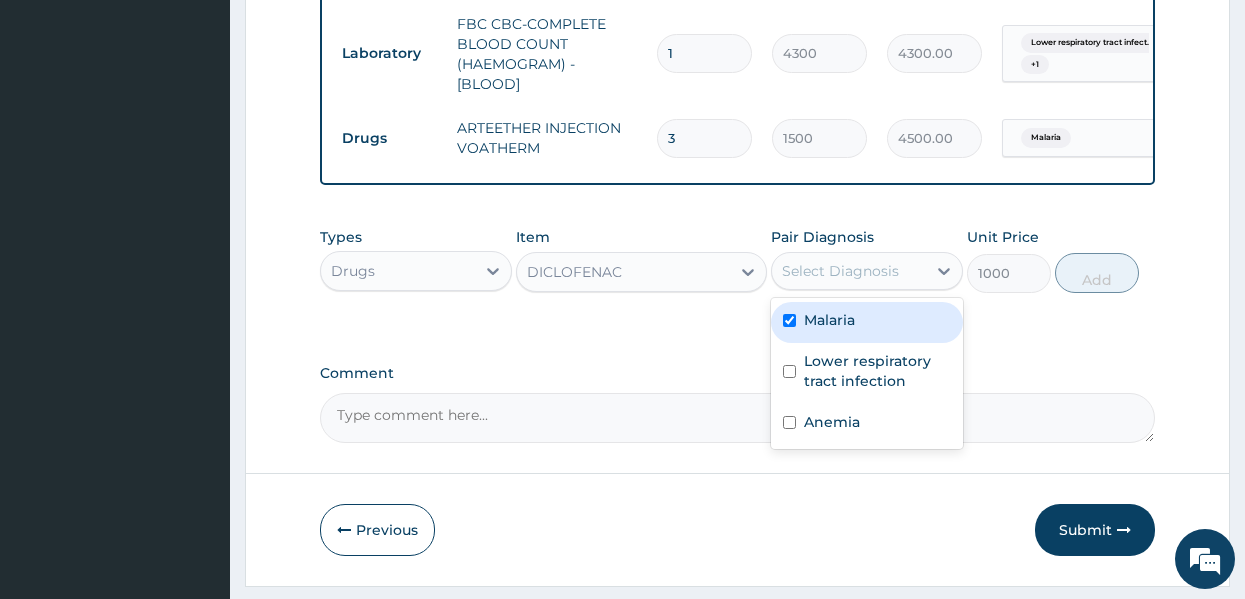 checkbox on "true" 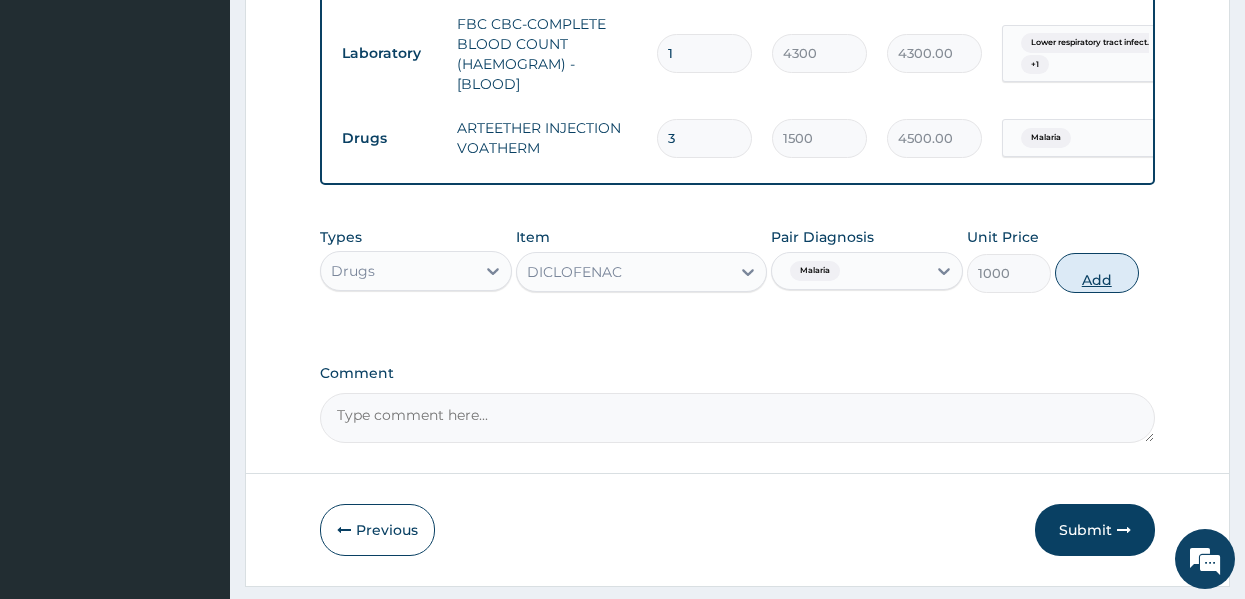 click on "Add" at bounding box center [1097, 273] 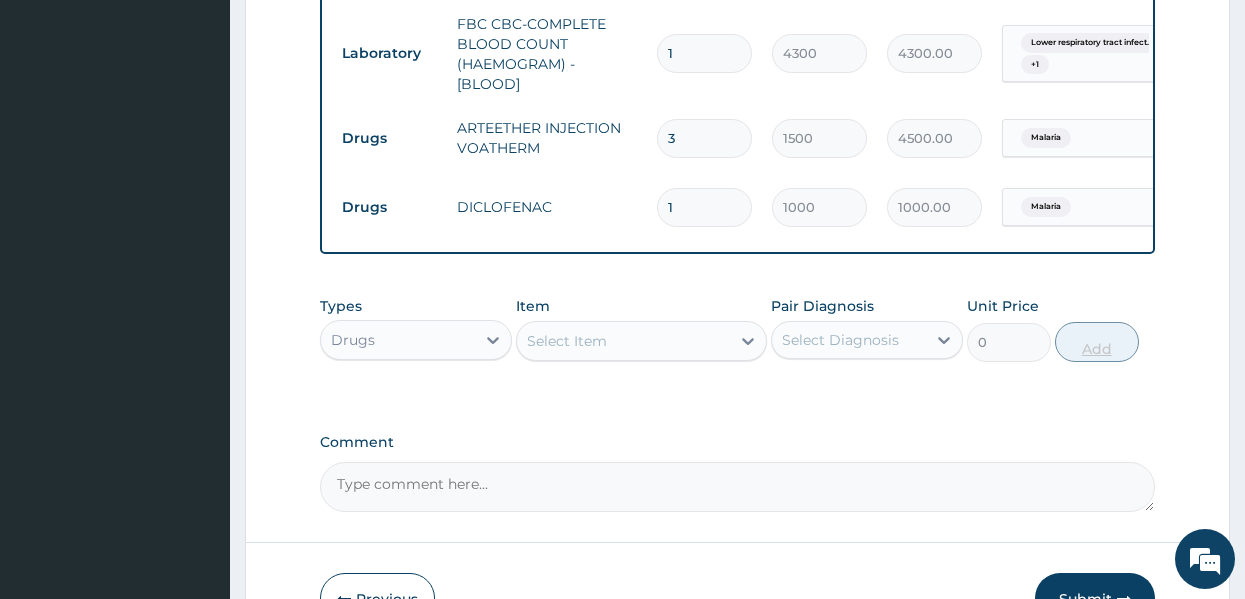 type 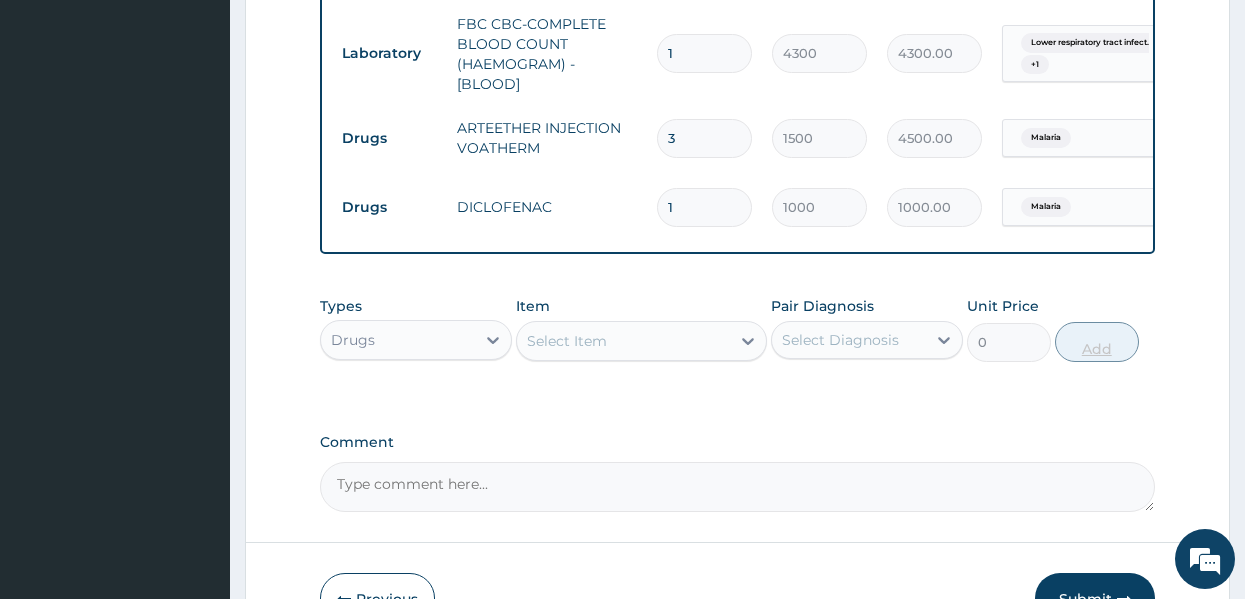 type on "0.00" 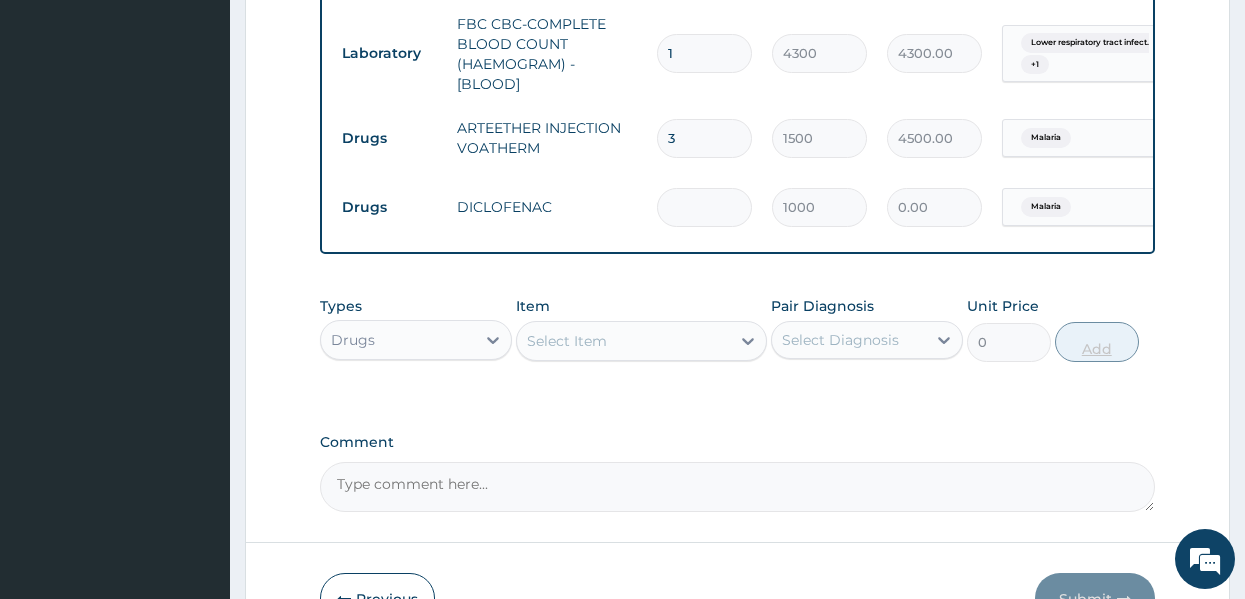type on "3" 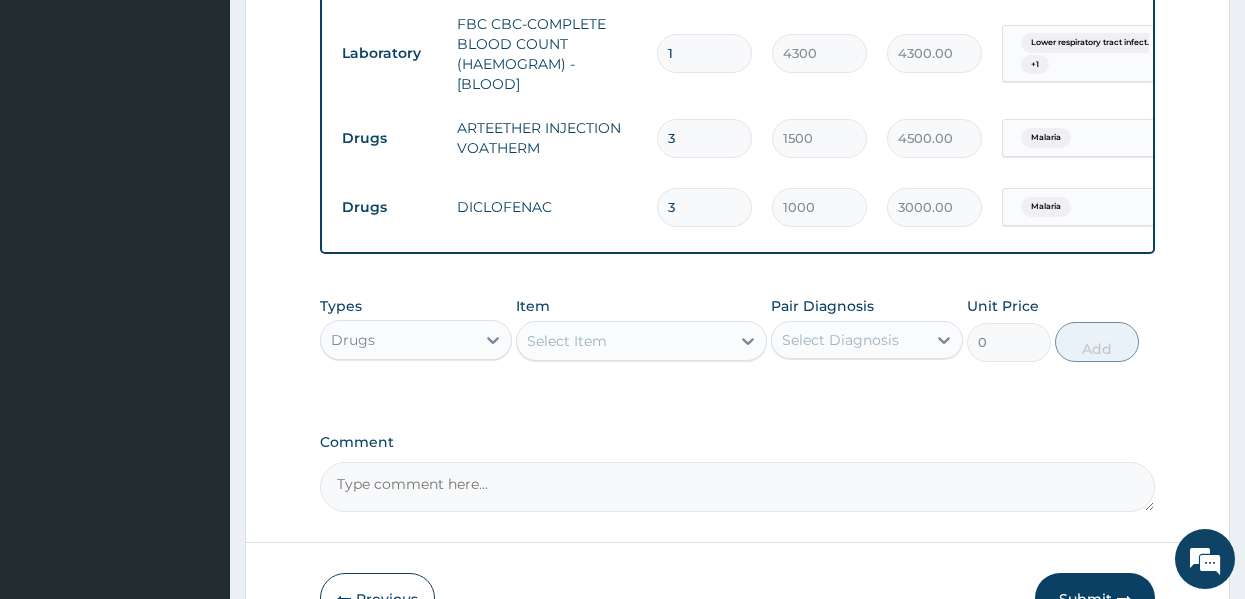 type on "3" 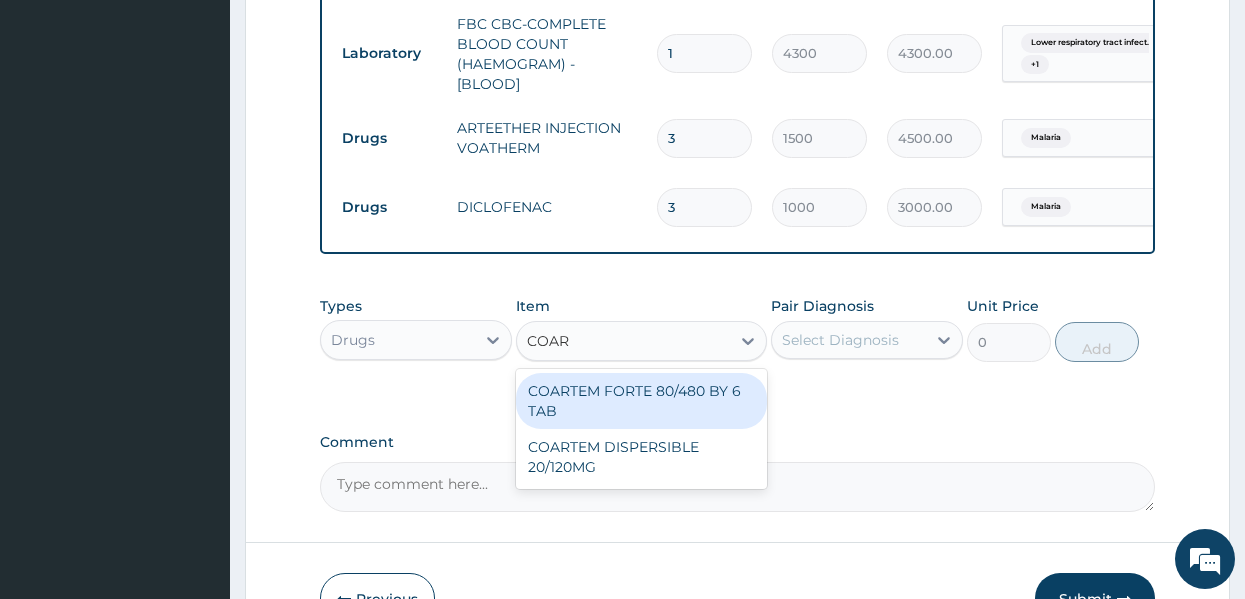type on "COART" 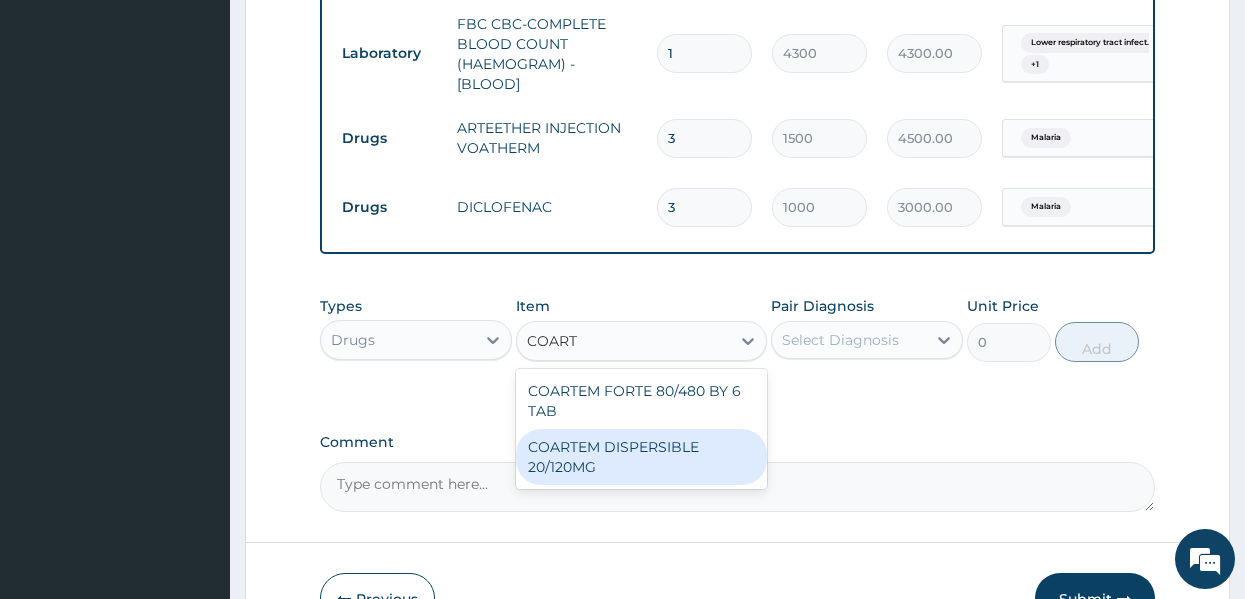 click on "COARTEM DISPERSIBLE 20/120MG" at bounding box center [641, 457] 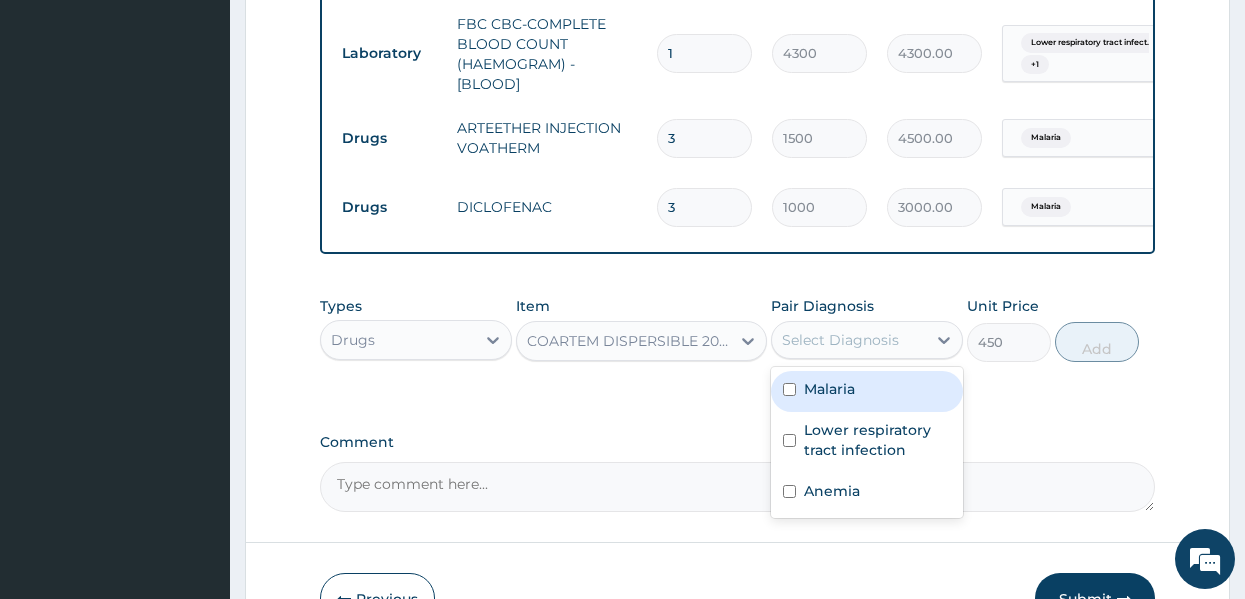 click on "Select Diagnosis" at bounding box center [840, 340] 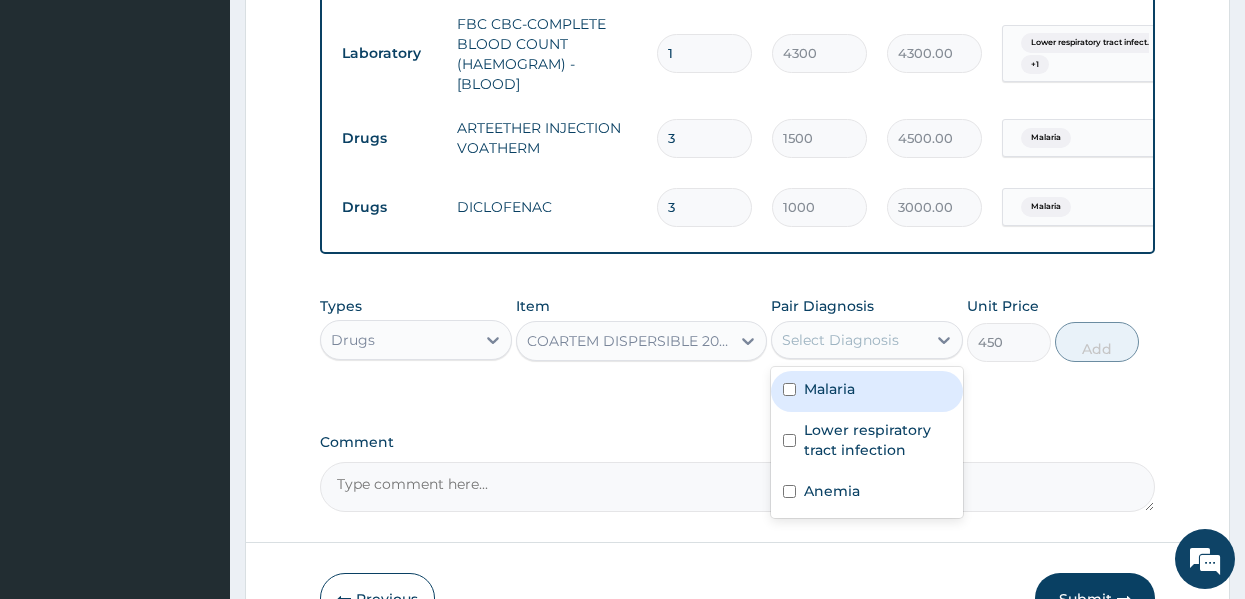 click on "Malaria" at bounding box center (829, 389) 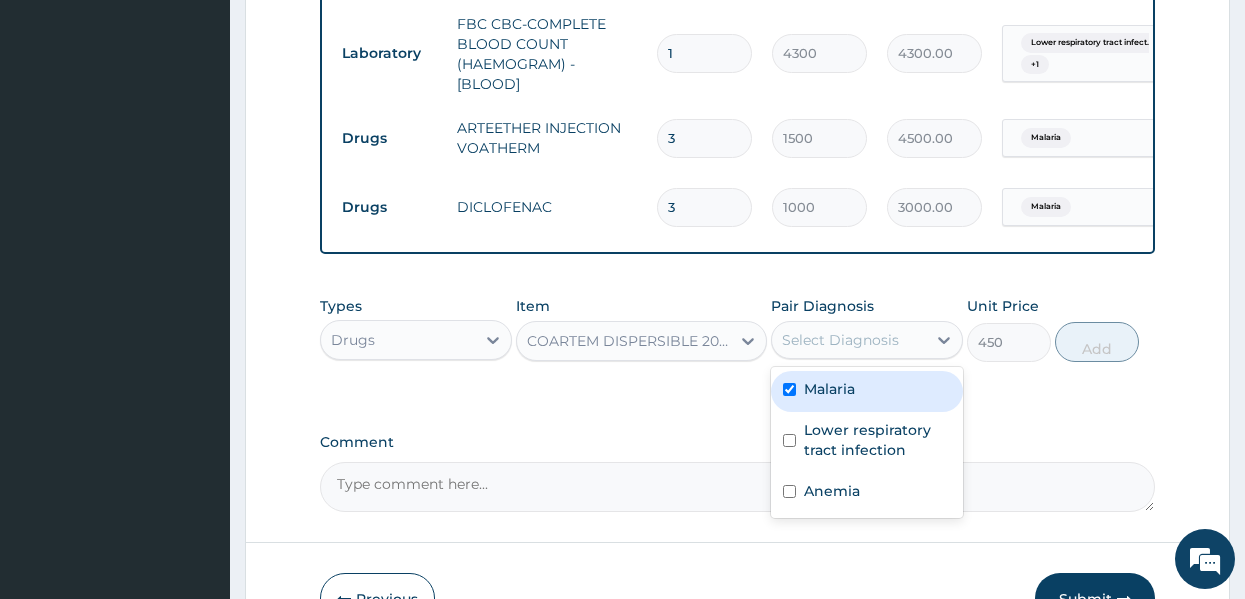 checkbox on "true" 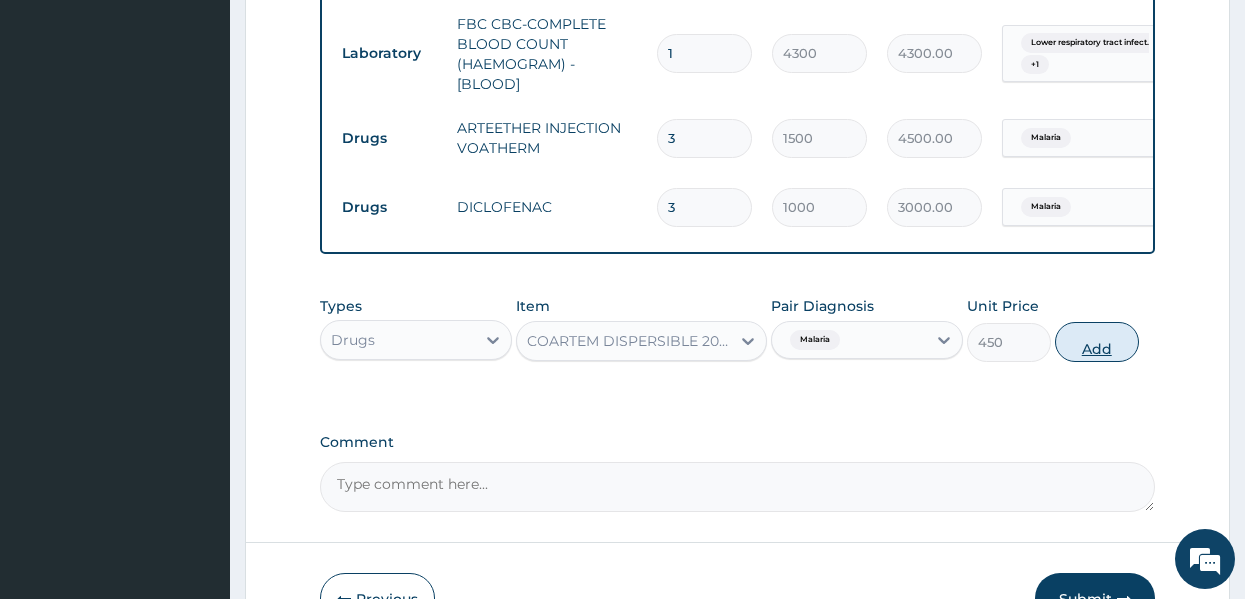 click on "Add" at bounding box center [1097, 342] 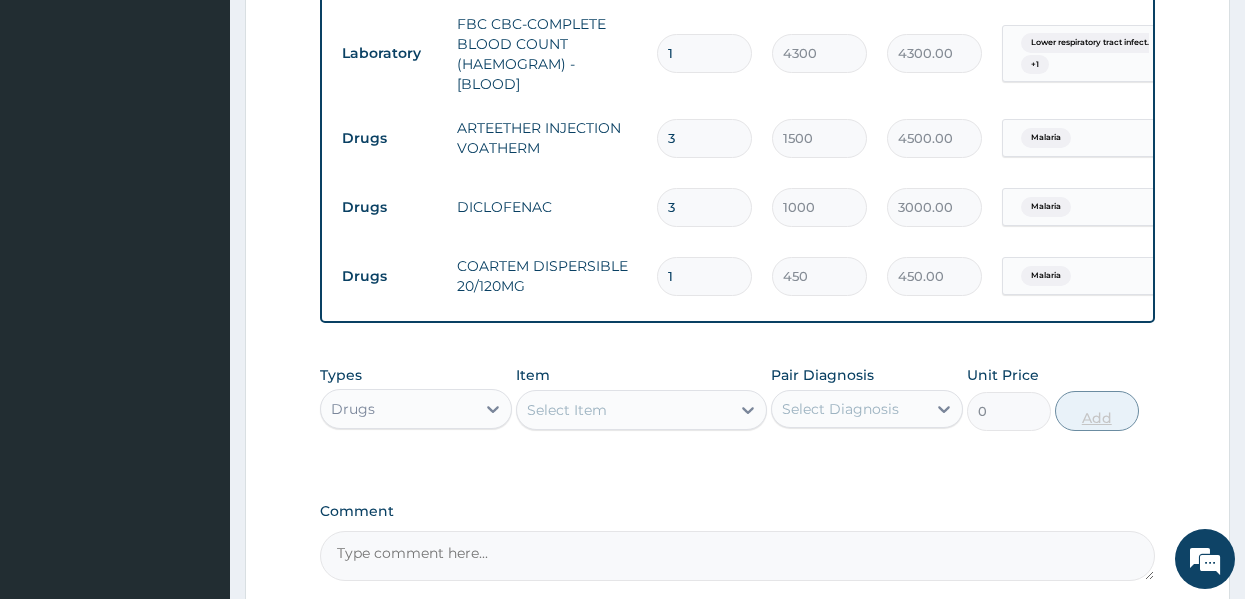 type 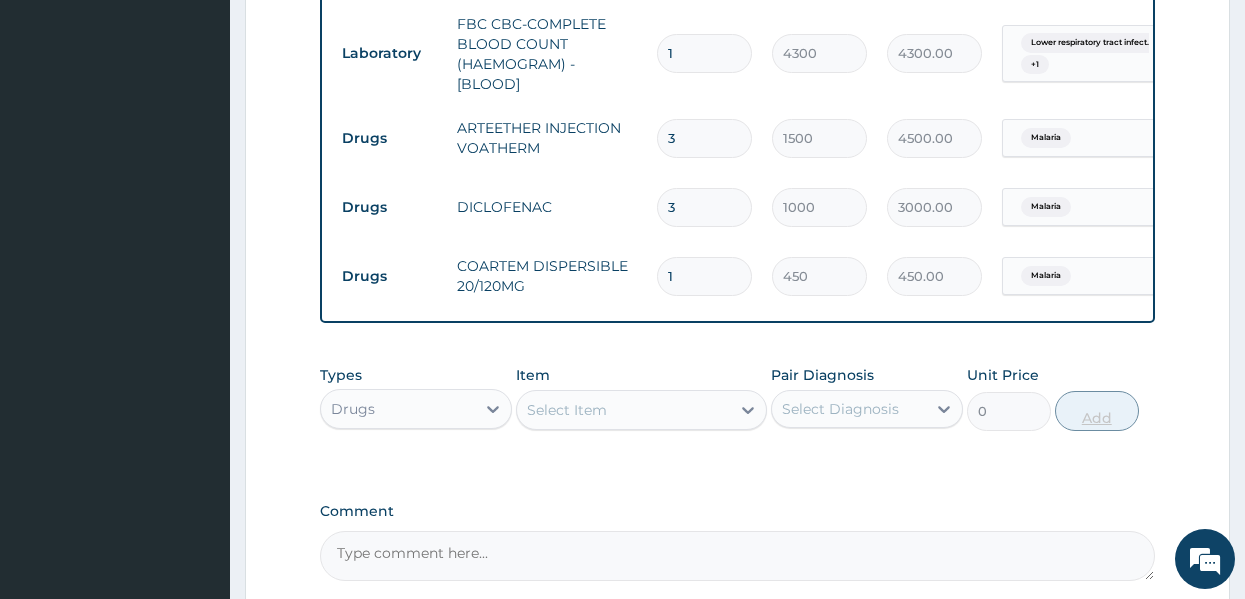 type on "0.00" 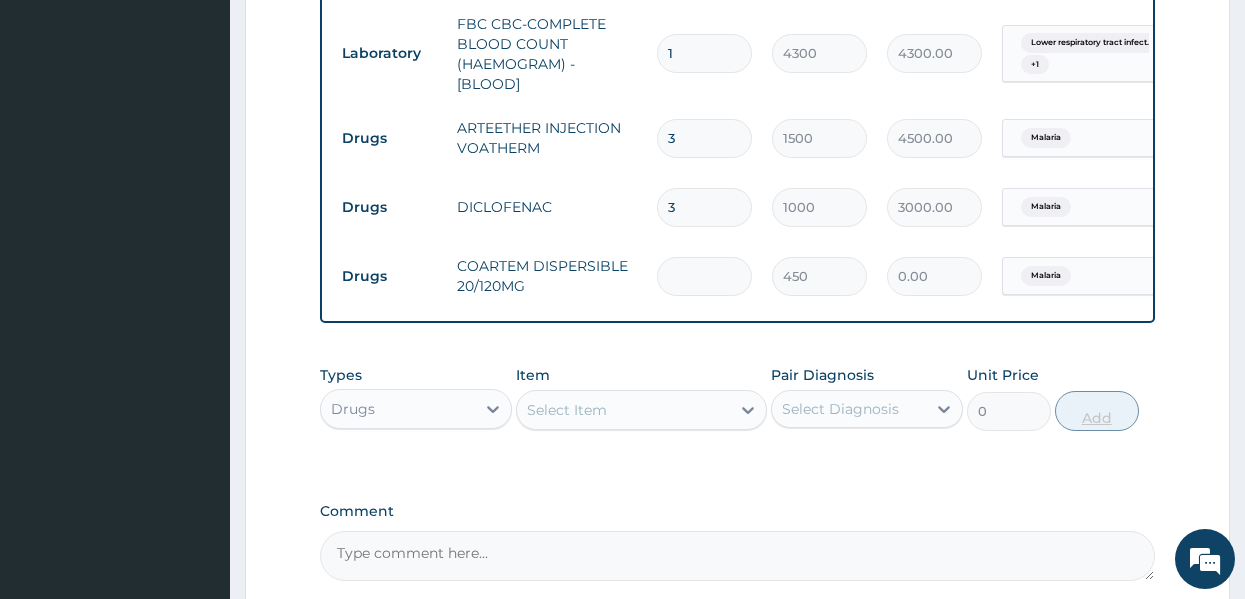 type on "6" 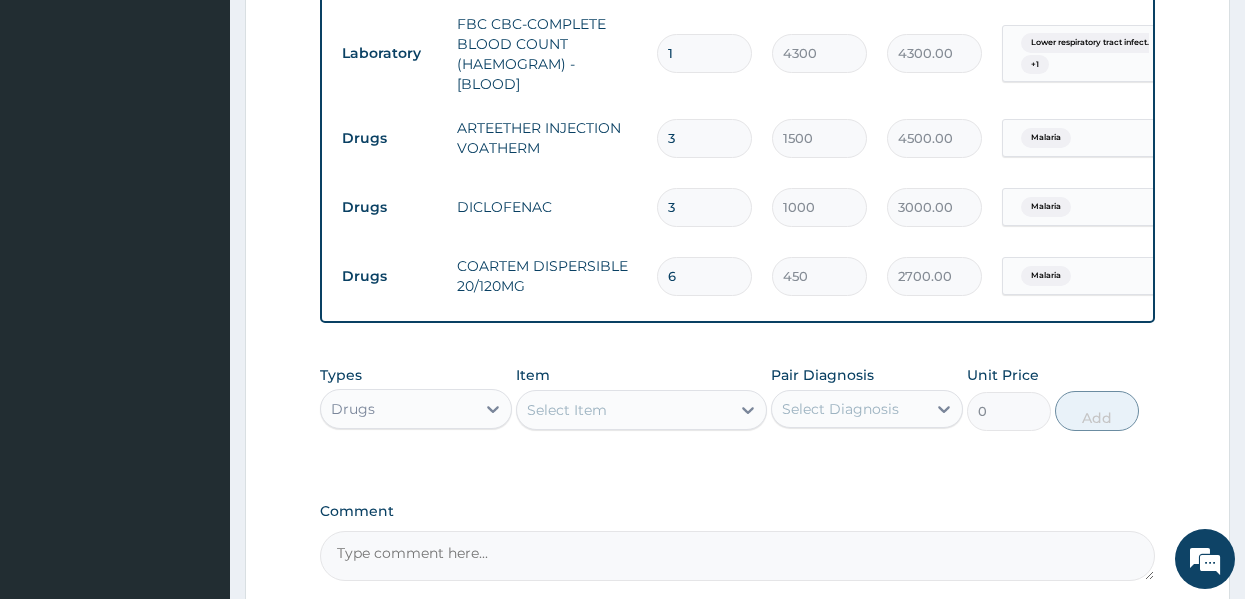 type on "6" 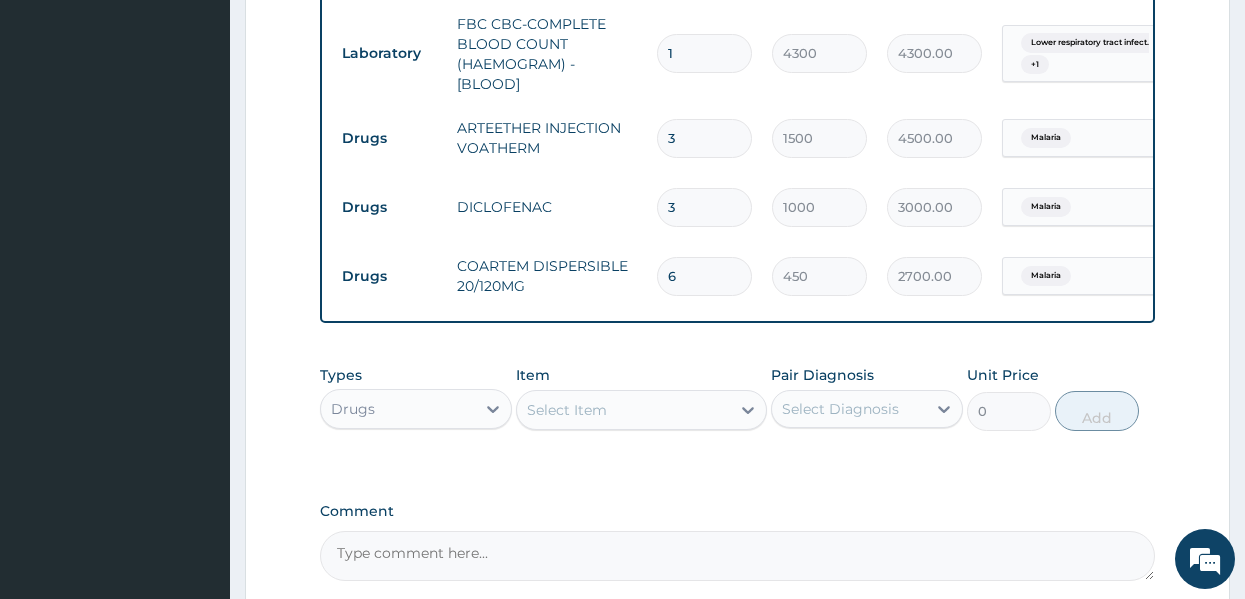 click on "Select Item" at bounding box center [623, 410] 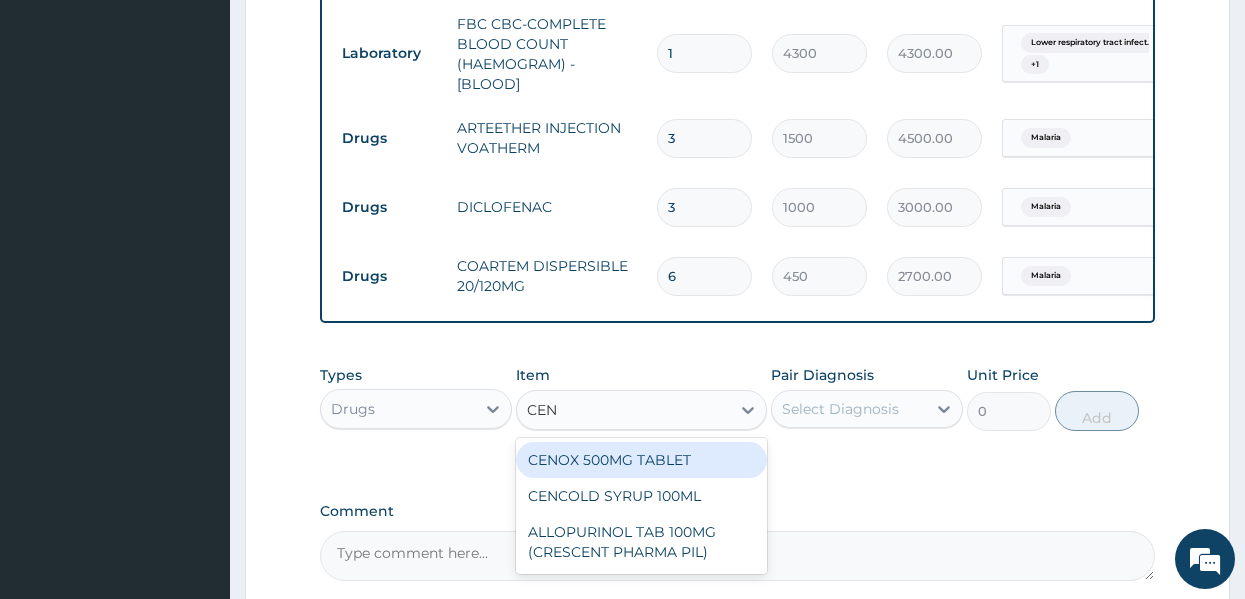 type on "CENC" 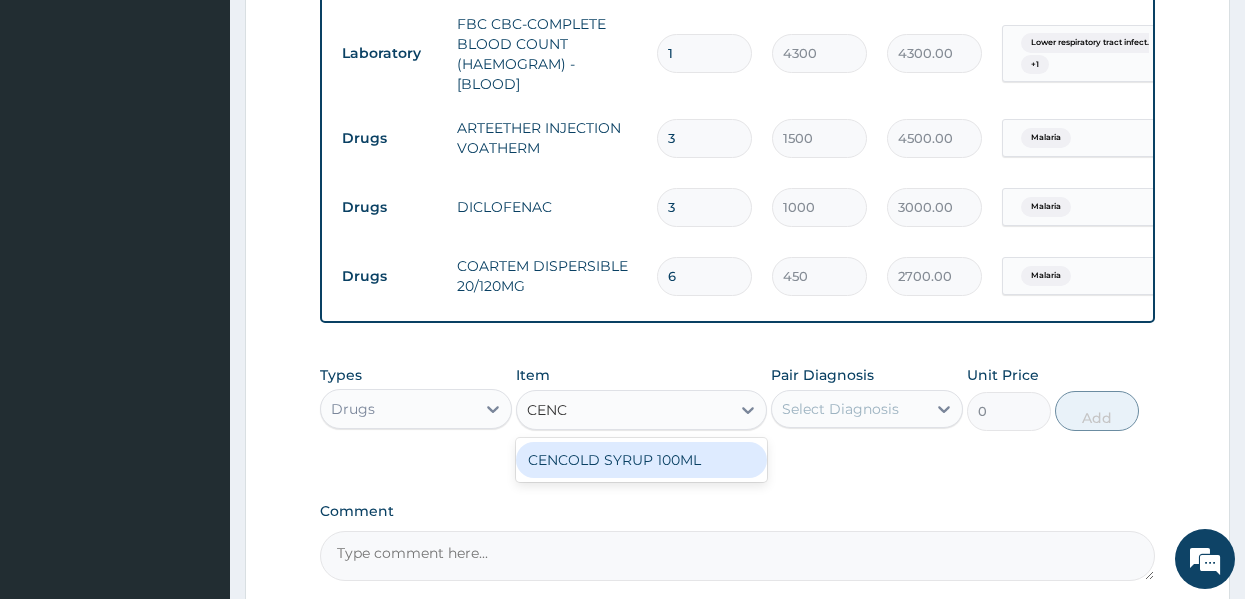click on "CENCOLD SYRUP 100ML" at bounding box center [641, 460] 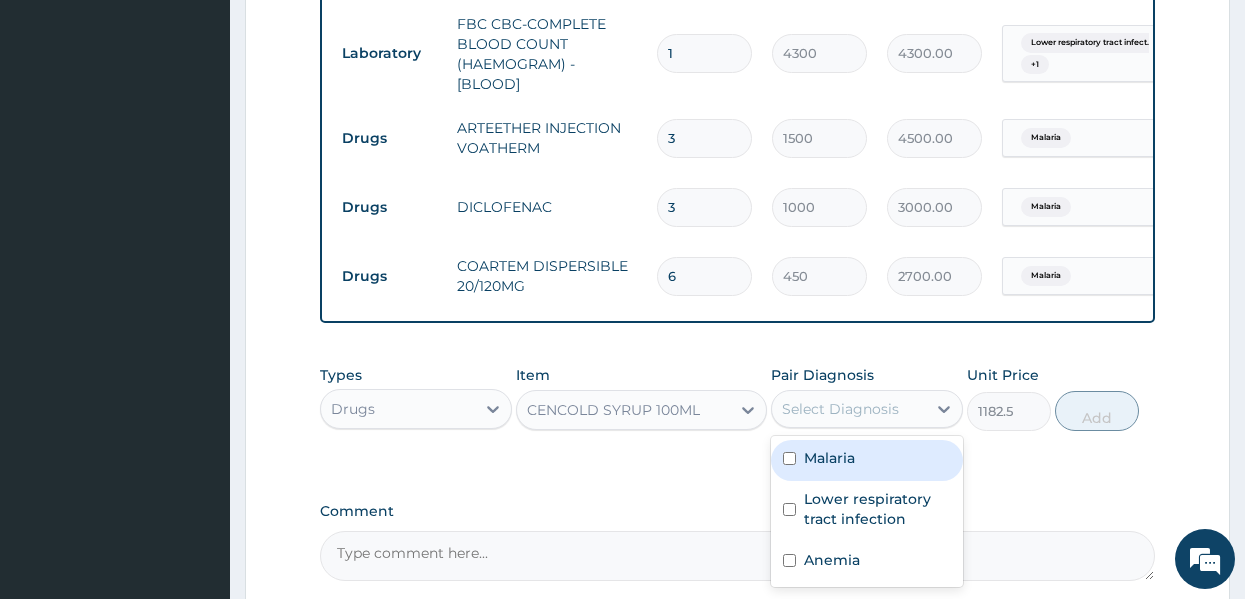 click on "Select Diagnosis" at bounding box center (840, 409) 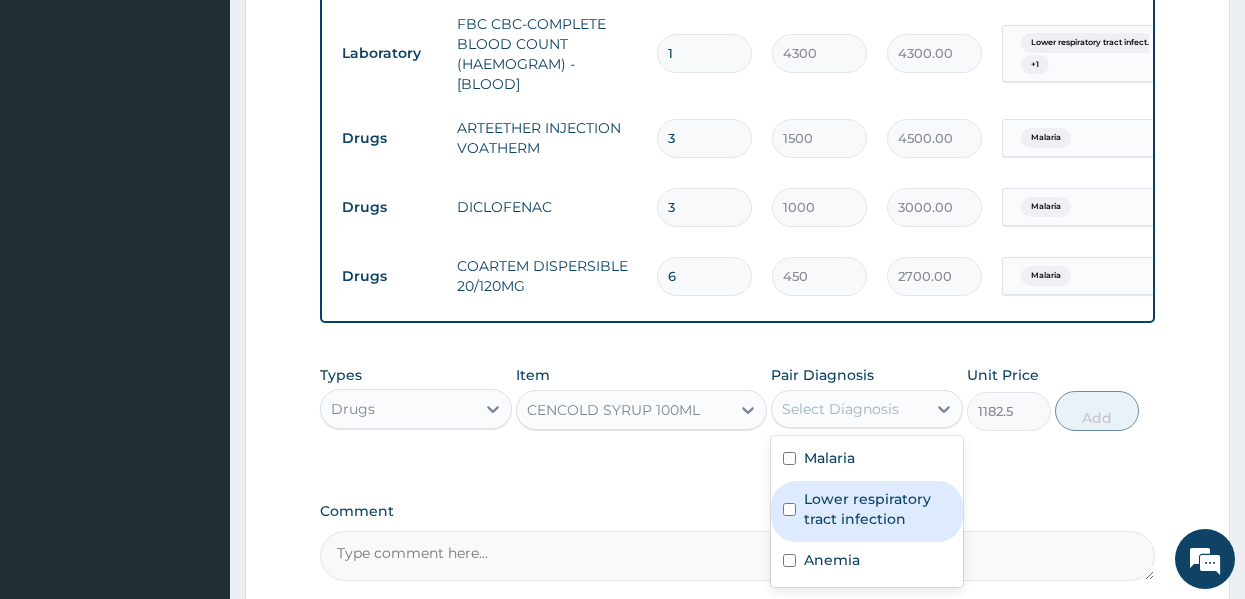 click on "Lower respiratory tract infection" at bounding box center (877, 509) 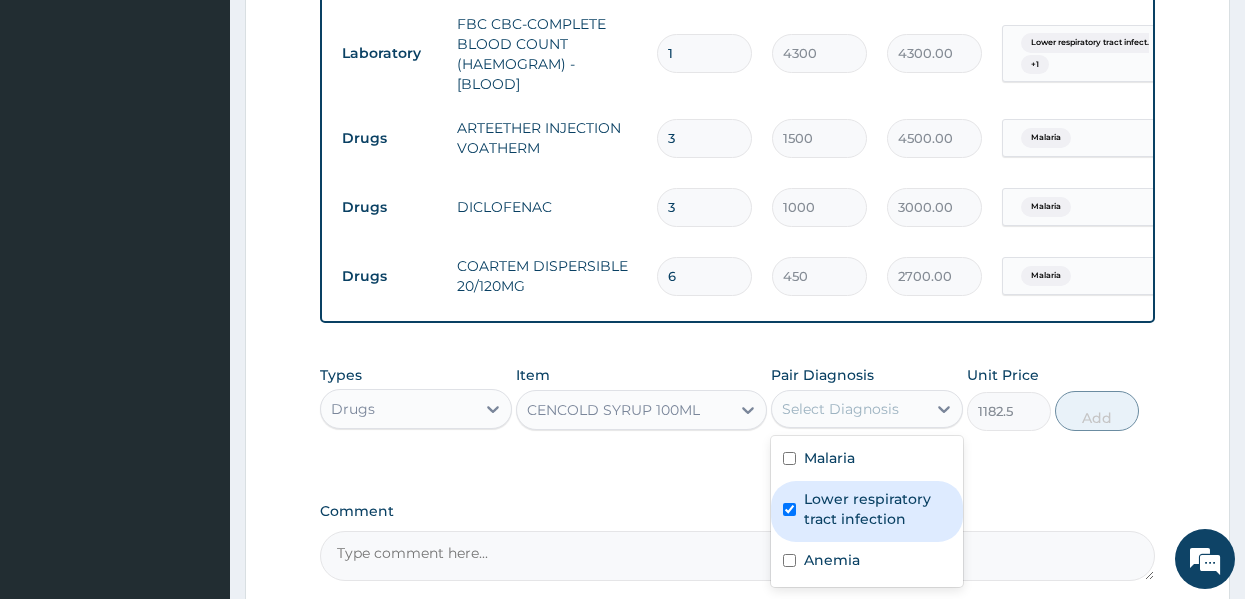 checkbox on "true" 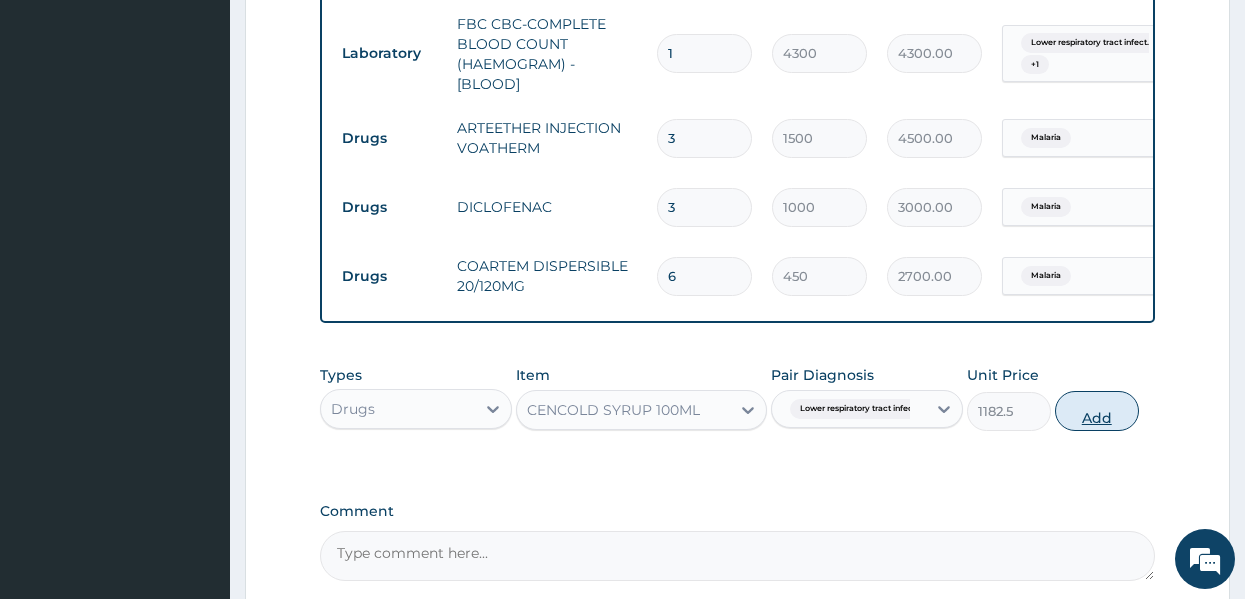 click on "Add" at bounding box center (1097, 411) 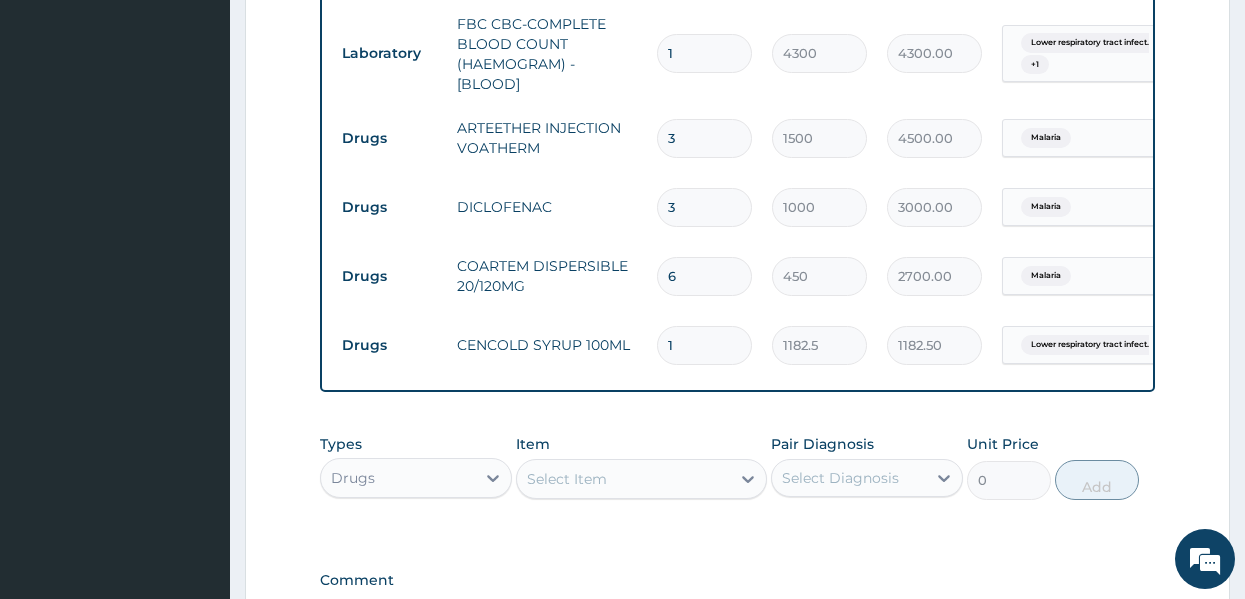 click on "PA Code / Prescription Code Enter Code(Secondary Care Only) Encounter Date 01-07-2025 Important Notice Please enter PA codes before entering items that are not attached to a PA code   All diagnoses entered must be linked to a claim item. Diagnosis & Claim Items that are visible but inactive cannot be edited because they were imported from an already approved PA code. Diagnosis Malaria Confirmed Lower respiratory tract infection Confirmed Anemia Confirmed NB: All diagnosis must be linked to a claim item Claim Items Type Name Quantity Unit Price Total Price Pair Diagnosis Actions Procedures GENERAL PRACTITIONER CONSULTATION FIRST OUTPATIENT CONSULTATION 1 3547.5 3547.50 Malaria Delete Procedures REGISTRATION FEE 1 2150 2150.00 Malaria Delete Laboratory MALARIAL PARASITE THICK AND THIN FILMS - [BLOOD] 1 1612.5 1612.50 Malaria Delete Laboratory FBC CBC-COMPLETE BLOOD COUNT (HAEMOGRAM) - [BLOOD] 1 4300 4300.00 Lower respiratory tract infect...  + 1 Delete Drugs ARTEETHER INJECTION VOATHERM 3 1500 4500.00 Malaria 3" at bounding box center (738, -101) 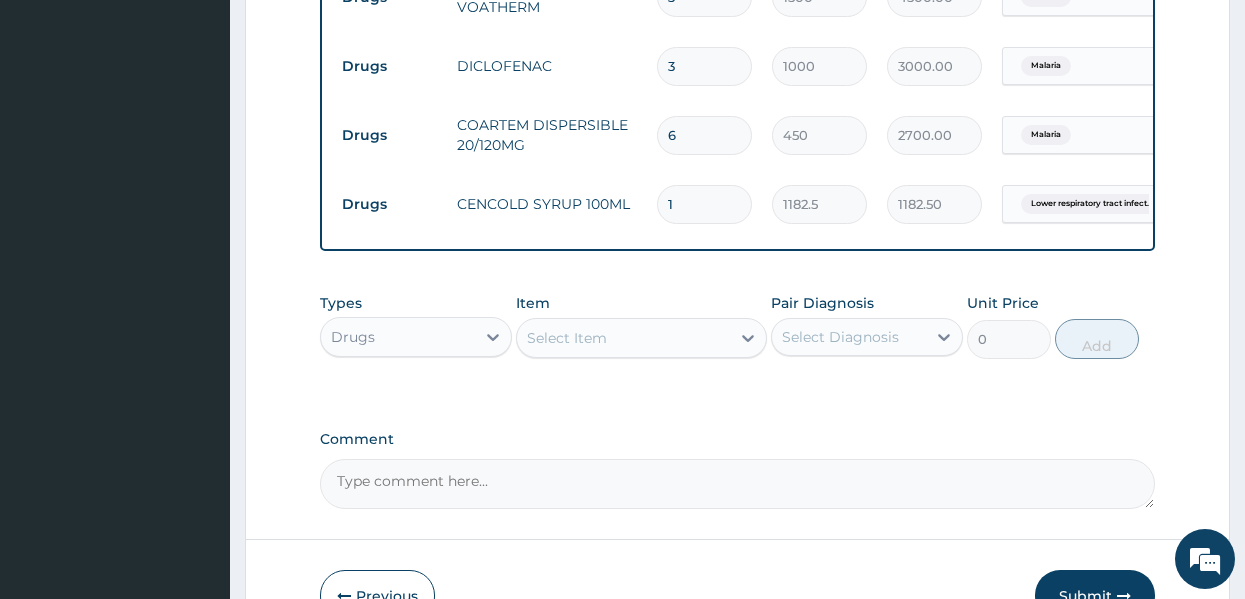 scroll, scrollTop: 1203, scrollLeft: 0, axis: vertical 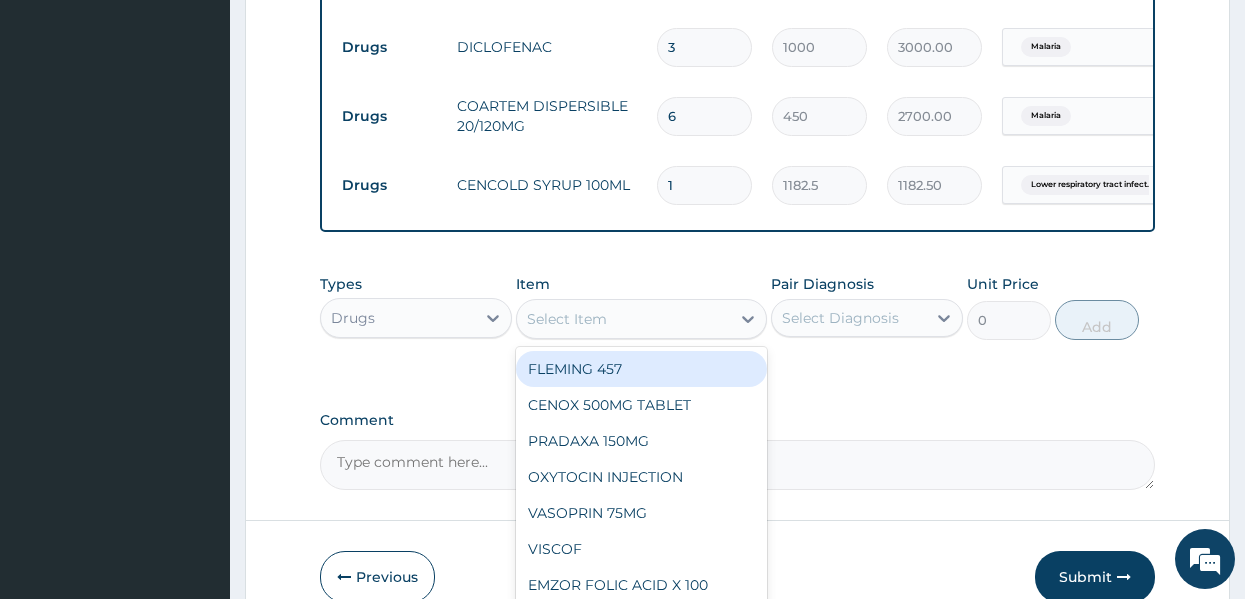 click on "Select Item" at bounding box center [623, 319] 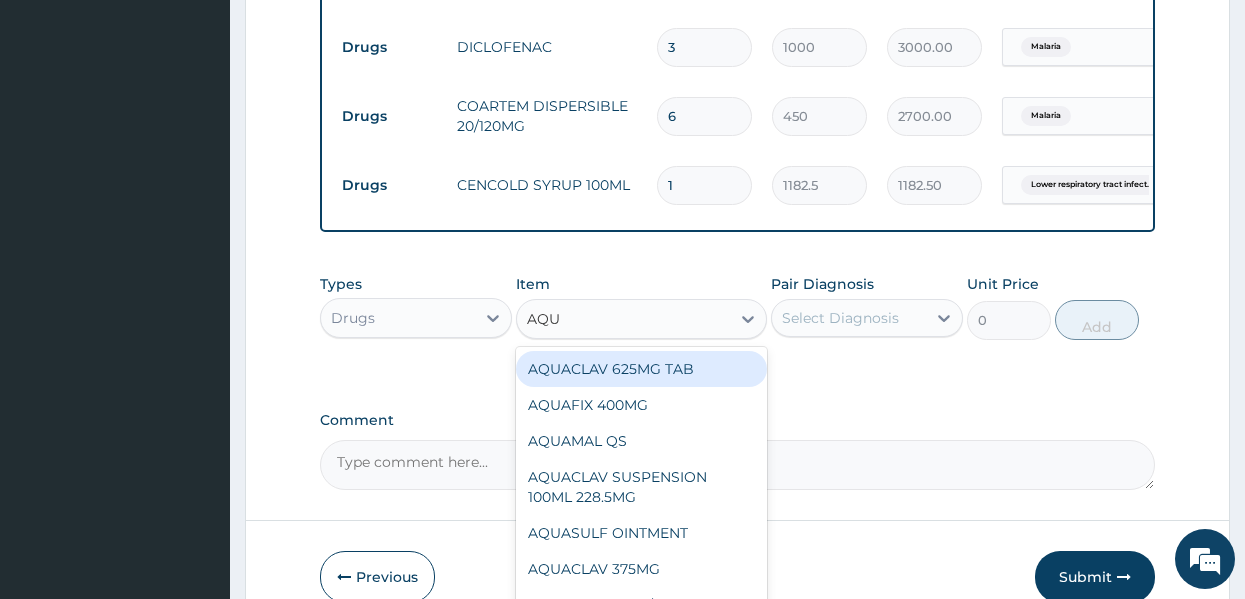 type on "AQUA" 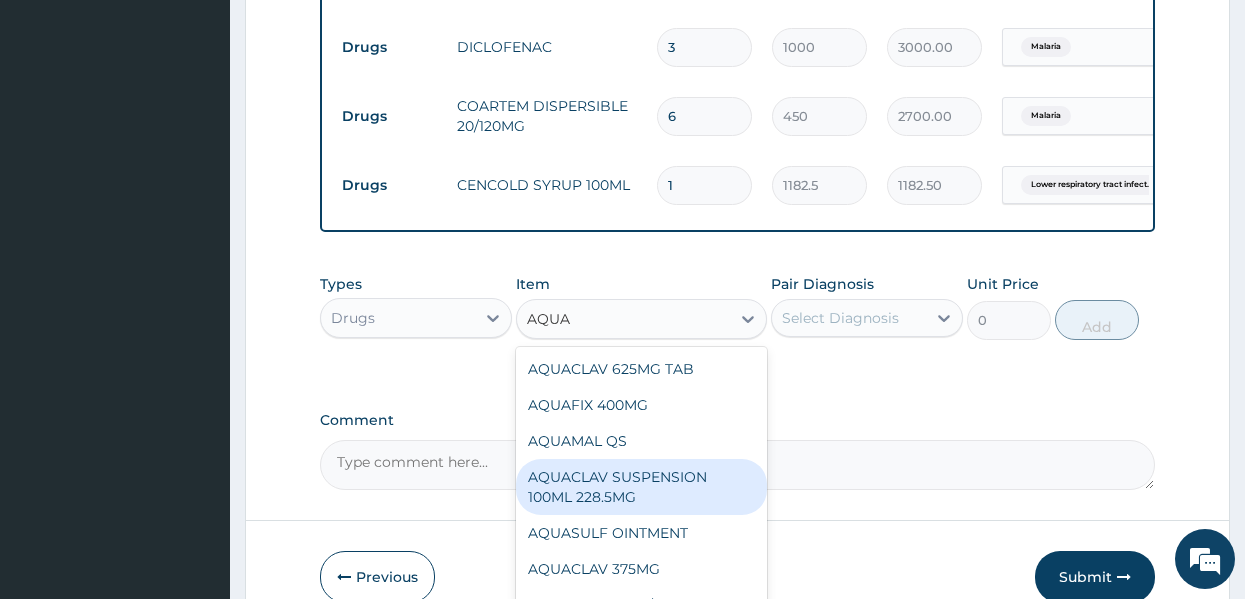 click on "AQUACLAV SUSPENSION 100ML 228.5MG" at bounding box center [641, 487] 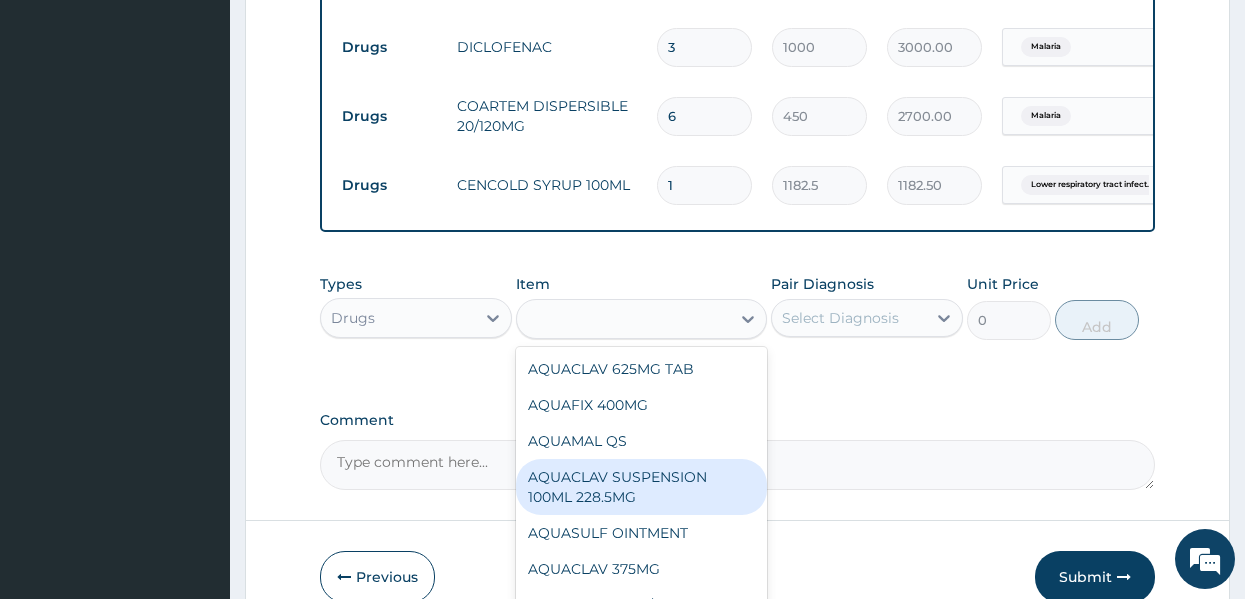 type on "4644" 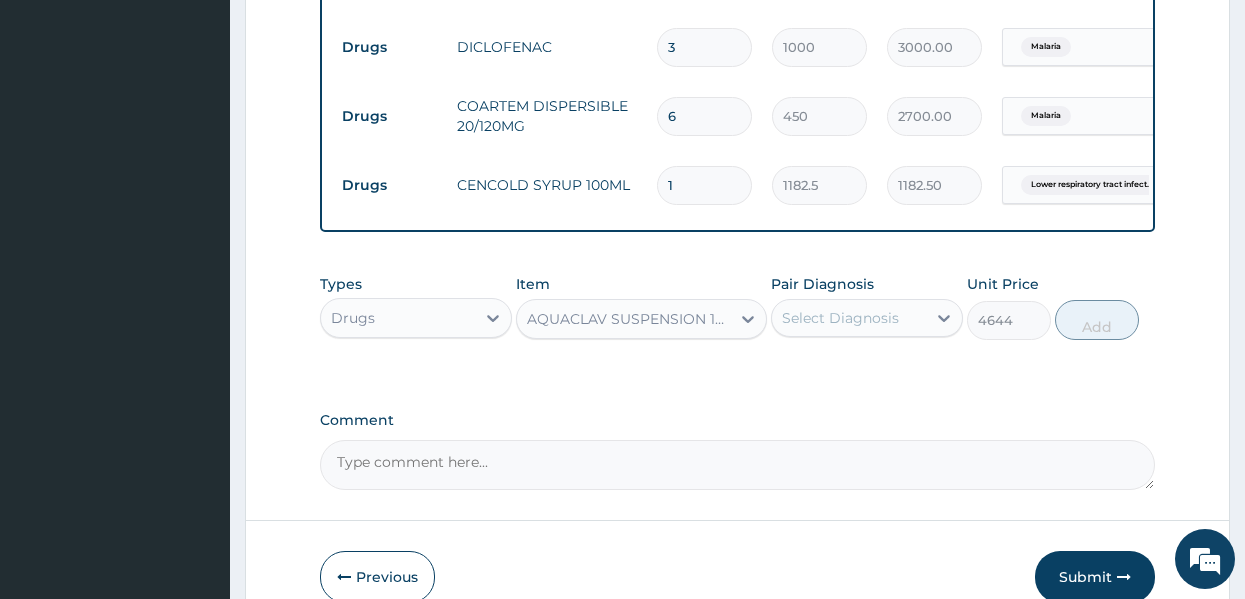 click on "Select Diagnosis" at bounding box center (849, 318) 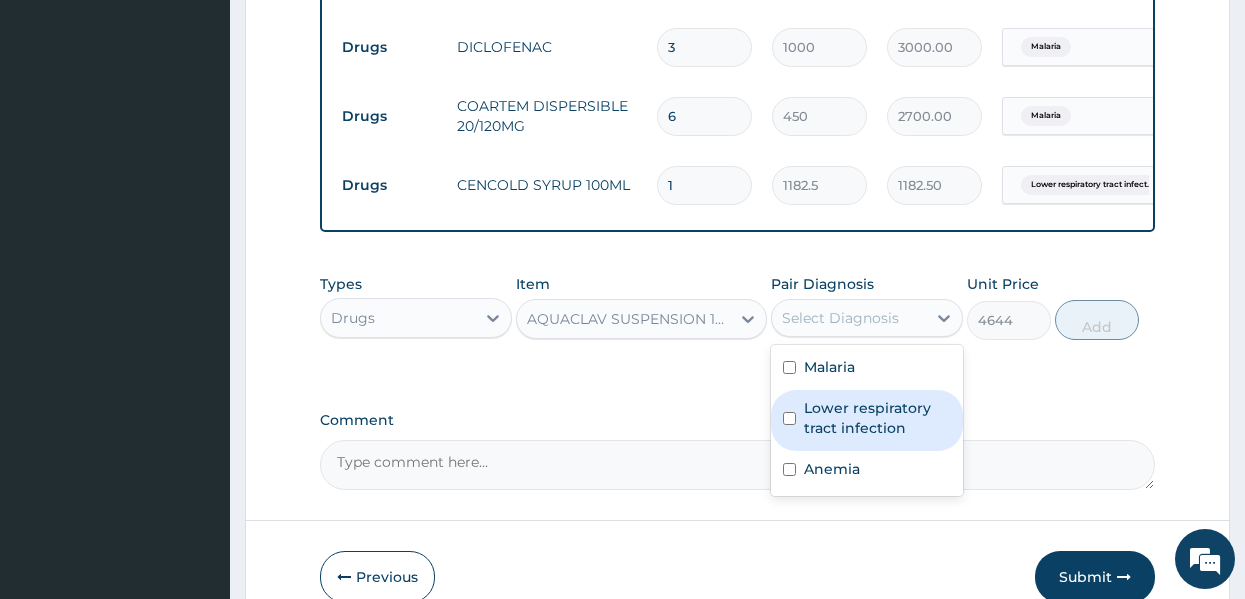 click on "Lower respiratory tract infection" at bounding box center [877, 418] 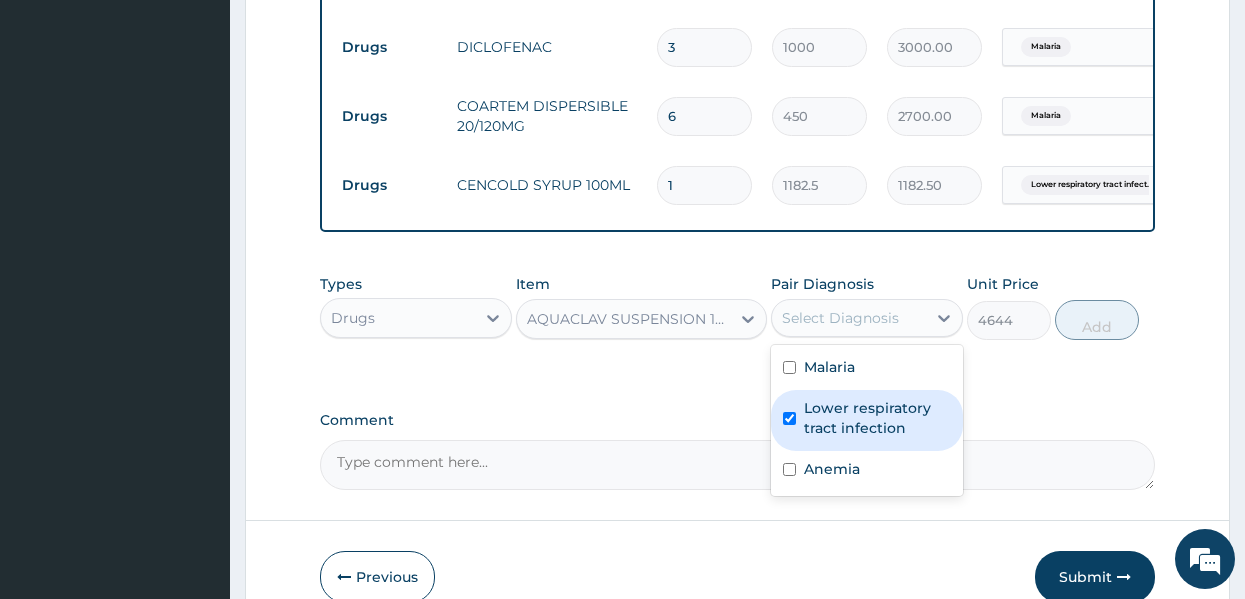 checkbox on "true" 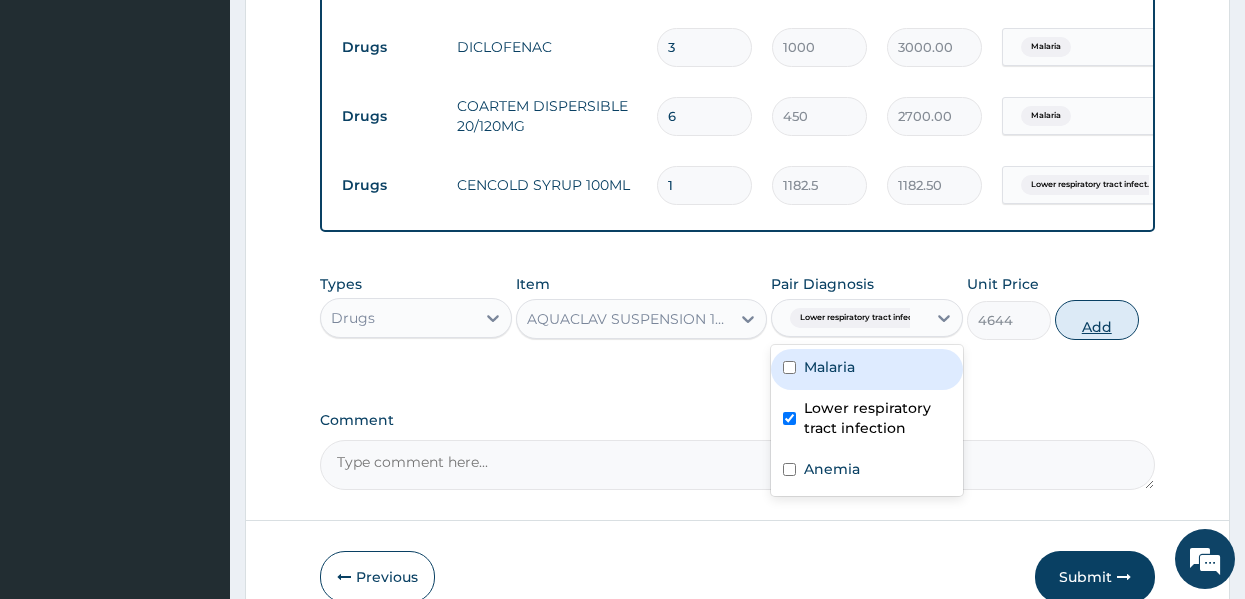 click on "Add" at bounding box center [1097, 320] 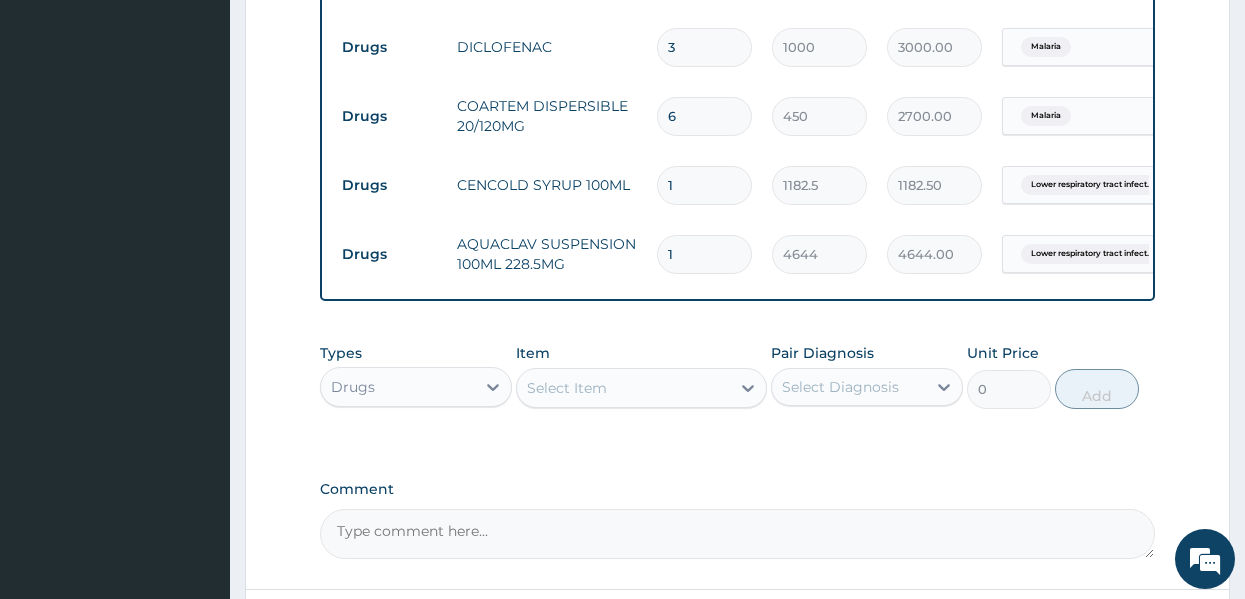 click on "Step  2  of 2 PA Code / Prescription Code Enter Code(Secondary Care Only) Encounter Date 01-07-2025 Important Notice Please enter PA codes before entering items that are not attached to a PA code   All diagnoses entered must be linked to a claim item. Diagnosis & Claim Items that are visible but inactive cannot be edited because they were imported from an already approved PA code. Diagnosis Malaria Confirmed Lower respiratory tract infection Confirmed Anemia Confirmed NB: All diagnosis must be linked to a claim item Claim Items Type Name Quantity Unit Price Total Price Pair Diagnosis Actions Procedures GENERAL PRACTITIONER CONSULTATION FIRST OUTPATIENT CONSULTATION 1 3547.5 3547.50 Malaria Delete Procedures REGISTRATION FEE 1 2150 2150.00 Malaria Delete Laboratory MALARIAL PARASITE THICK AND THIN FILMS - [BLOOD] 1 1612.5 1612.50 Malaria Delete Laboratory FBC CBC-COMPLETE BLOOD COUNT (HAEMOGRAM) - [BLOOD] 1 4300 4300.00 Lower respiratory tract infect...  + 1 Delete Drugs ARTEETHER INJECTION VOATHERM 3 1500 3 6" at bounding box center (737, -198) 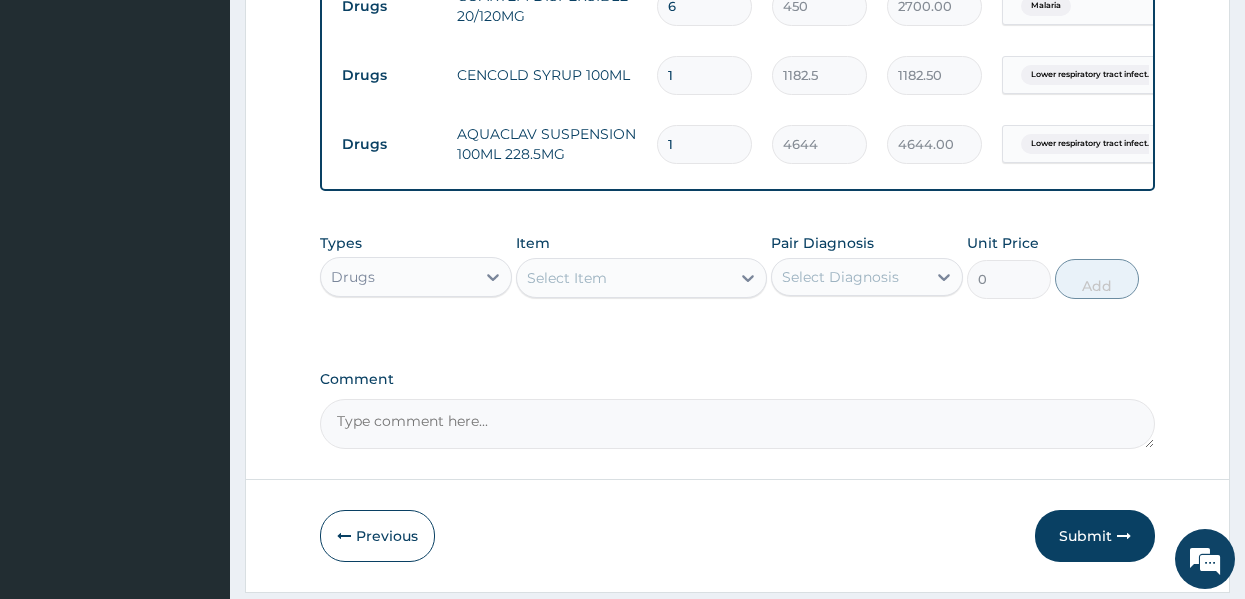 scroll, scrollTop: 1388, scrollLeft: 0, axis: vertical 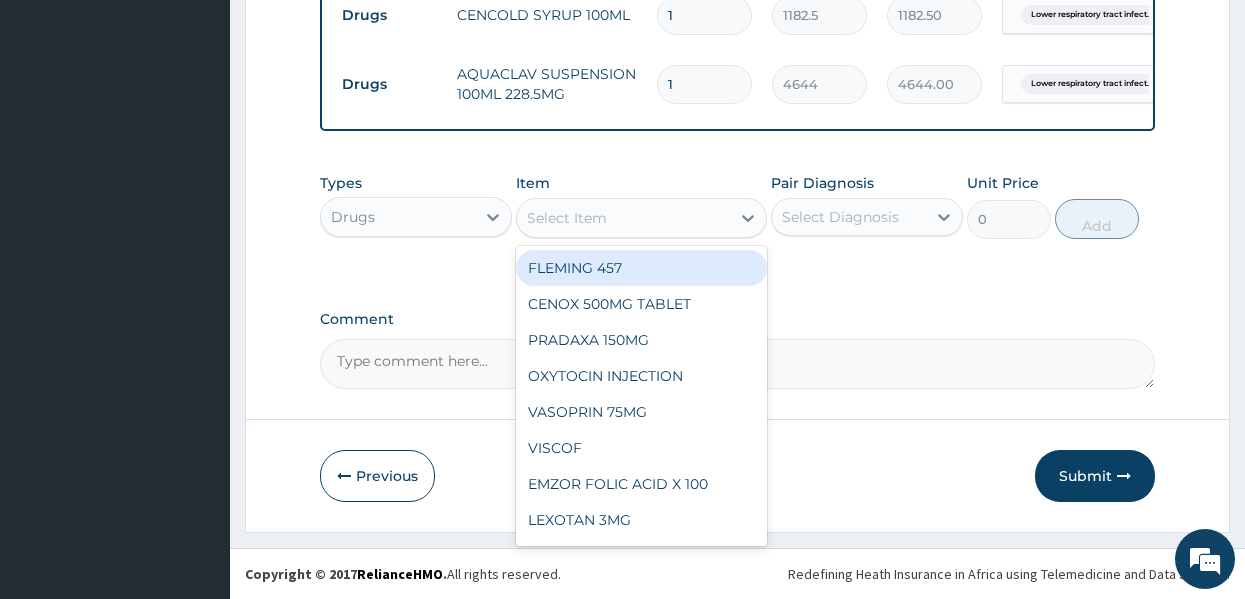 click on "Select Item" at bounding box center [623, 218] 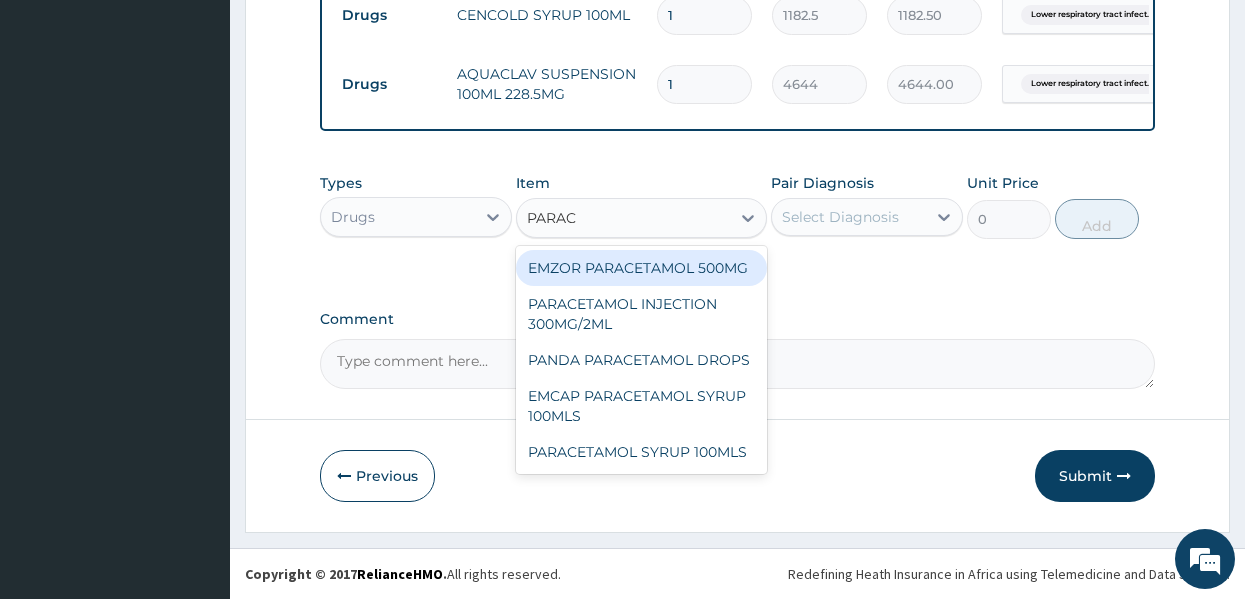 type on "PARACE" 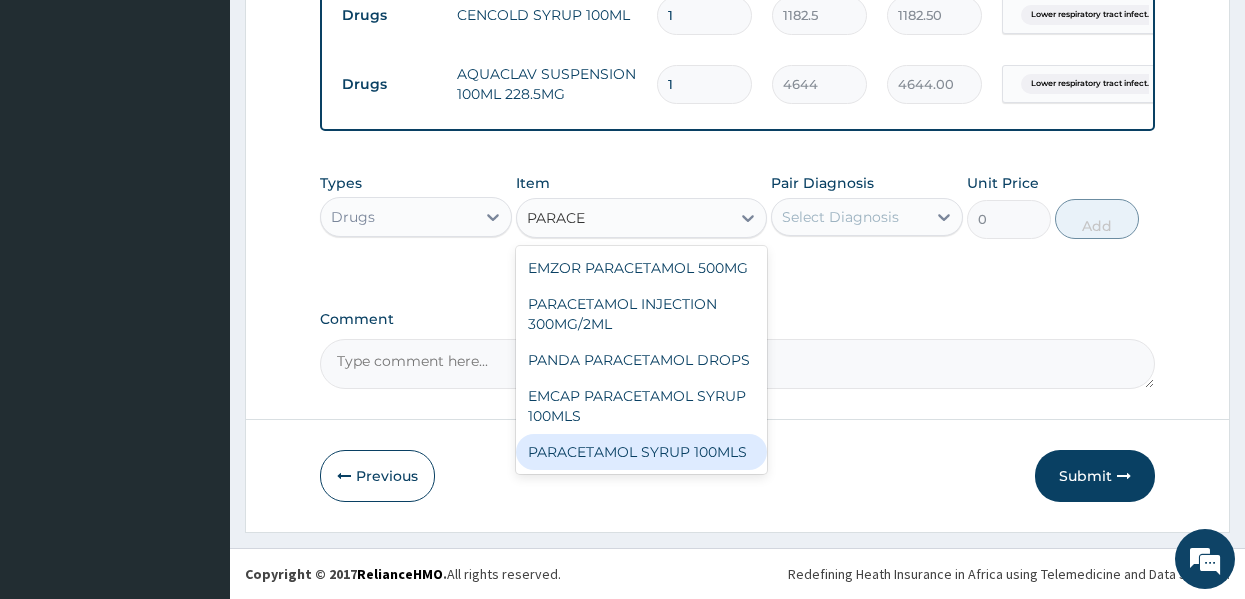 click on "PARACETAMOL SYRUP 100MLS" at bounding box center (641, 452) 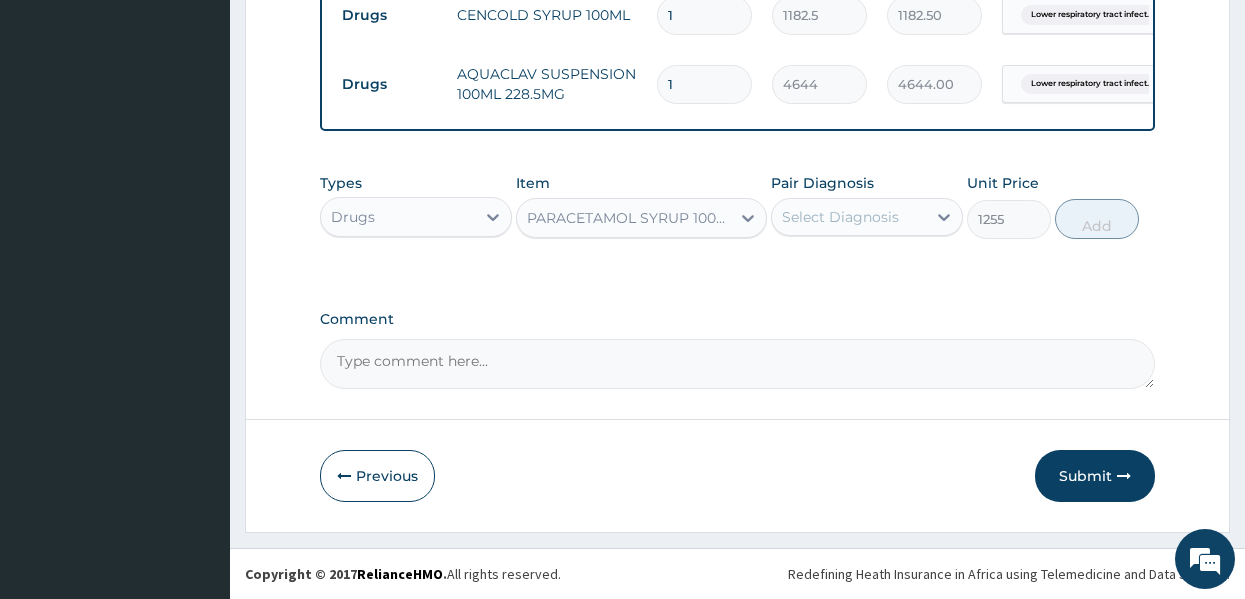 click on "Select Diagnosis" at bounding box center [849, 217] 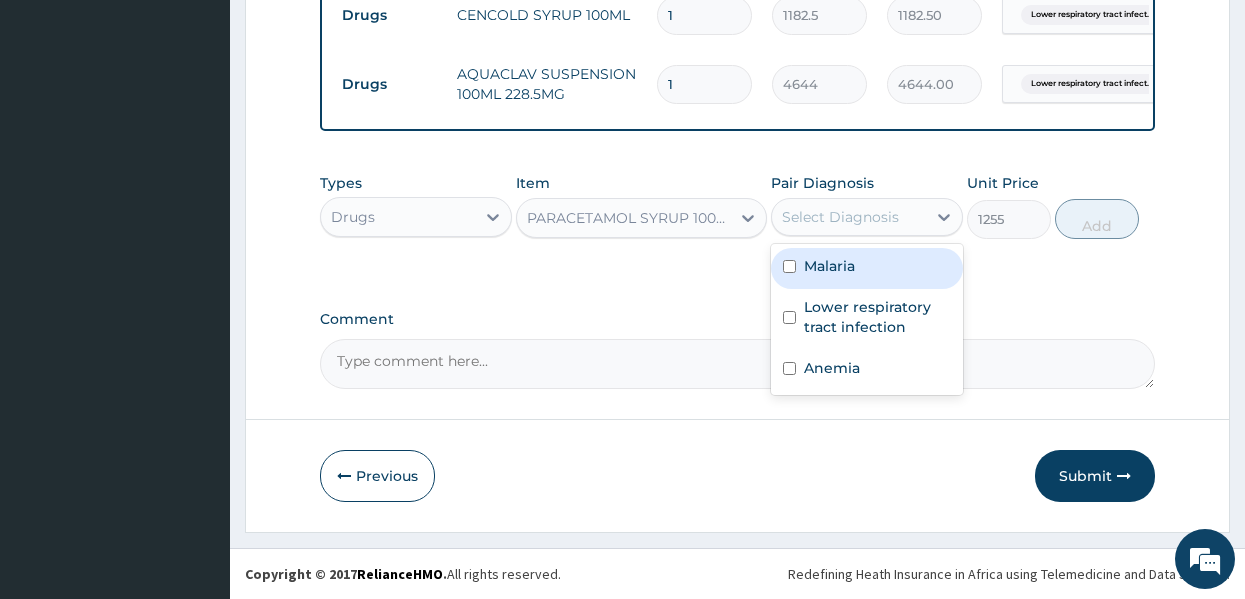 click on "Malaria" at bounding box center (867, 268) 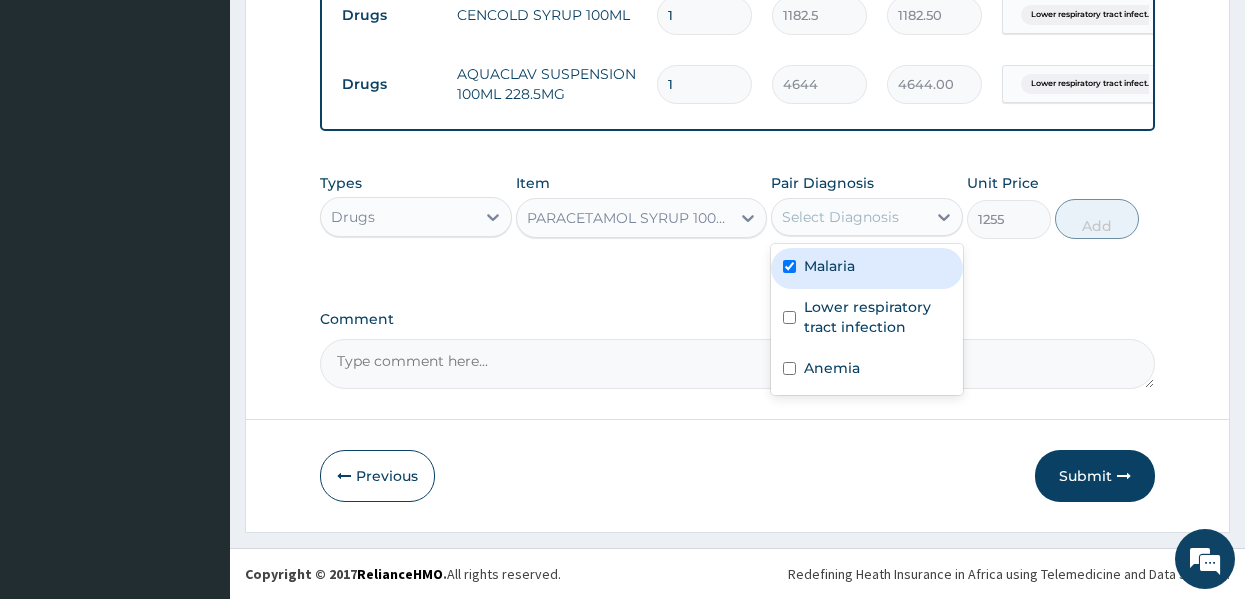 checkbox on "true" 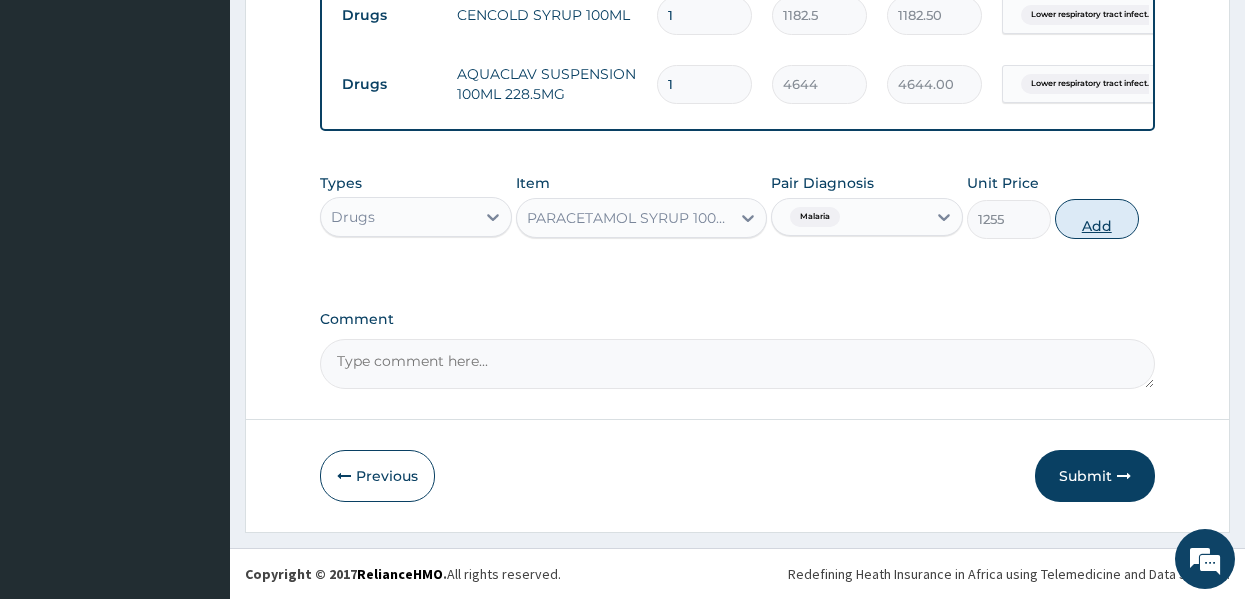 click on "Add" at bounding box center [1097, 219] 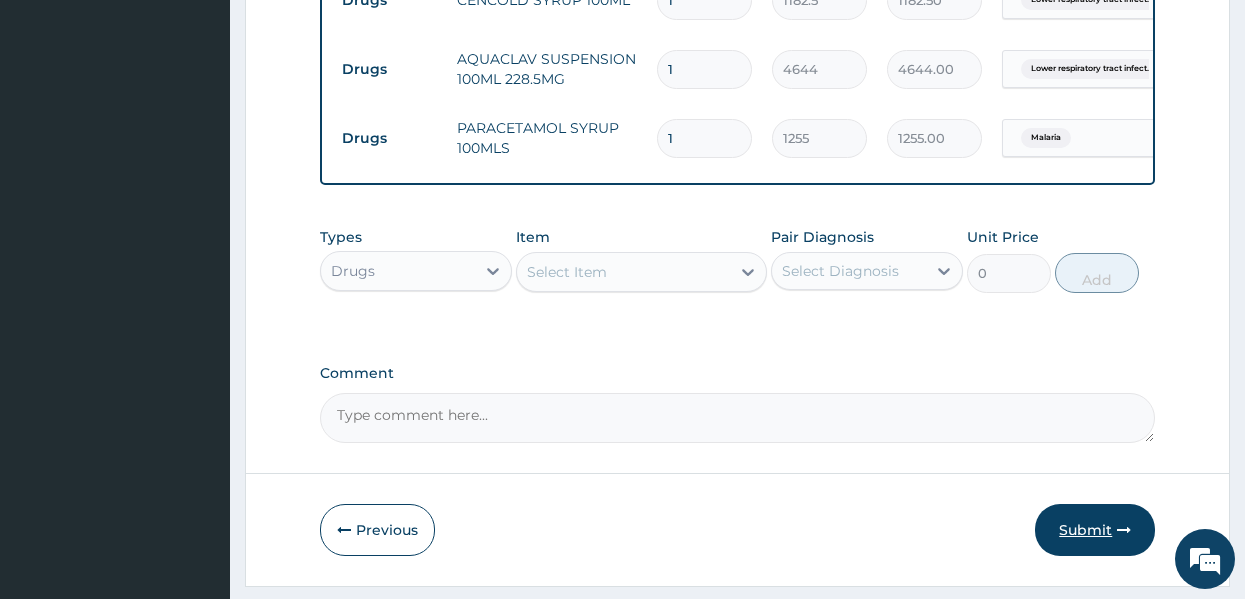 click on "Submit" at bounding box center [1095, 530] 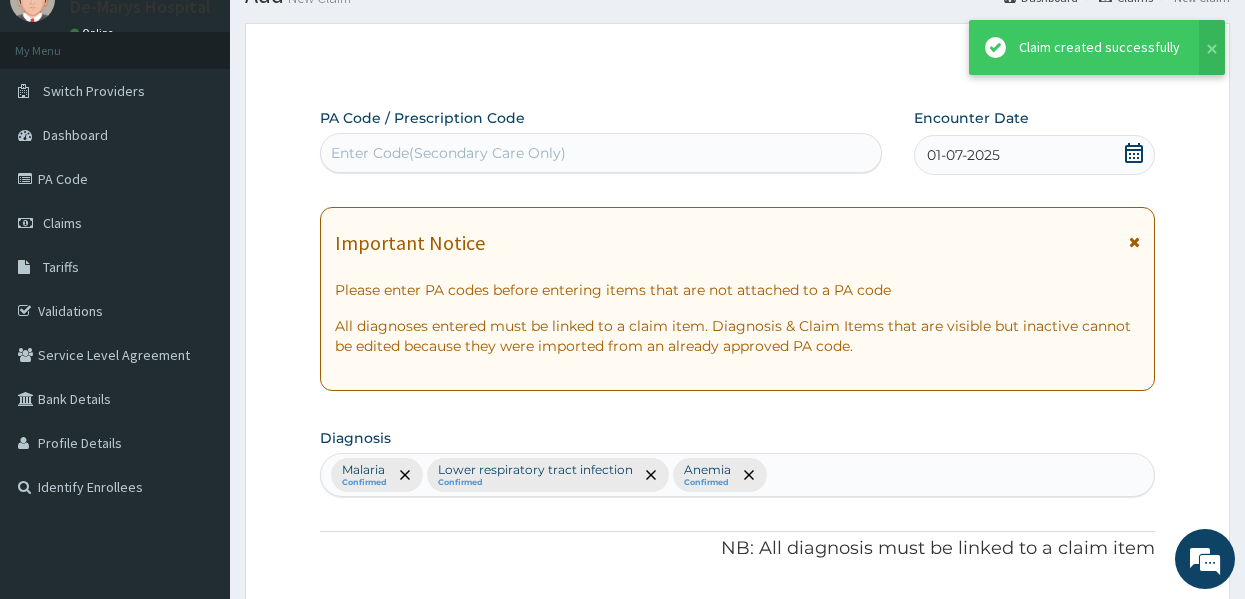 scroll, scrollTop: 1388, scrollLeft: 0, axis: vertical 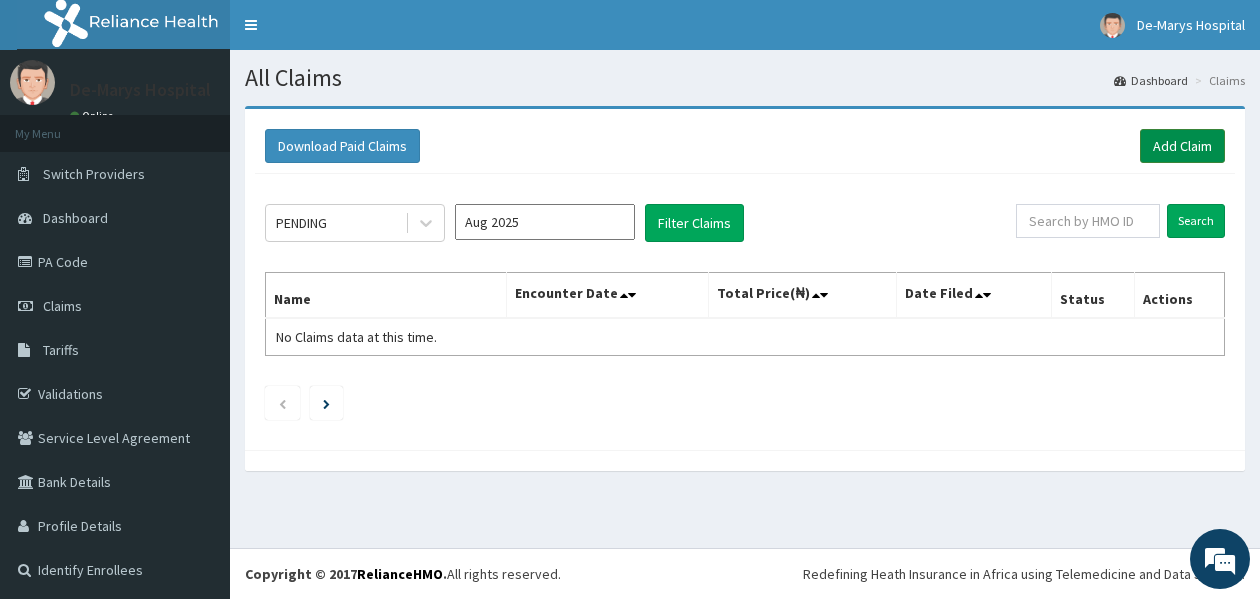 click on "Add Claim" at bounding box center [1182, 146] 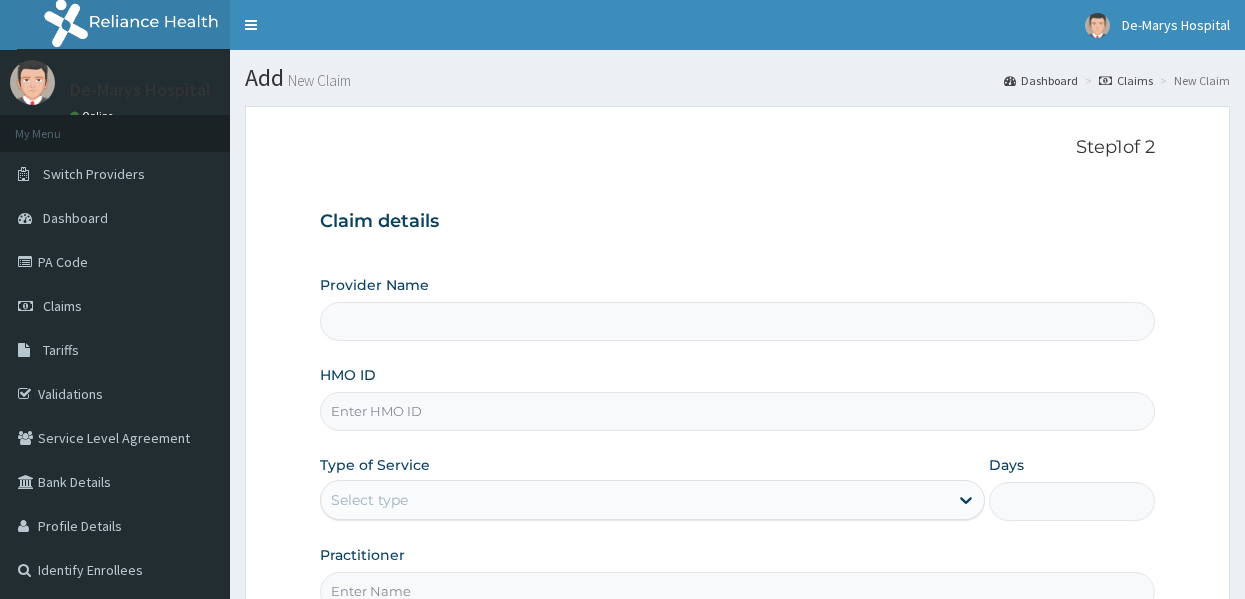scroll, scrollTop: 0, scrollLeft: 0, axis: both 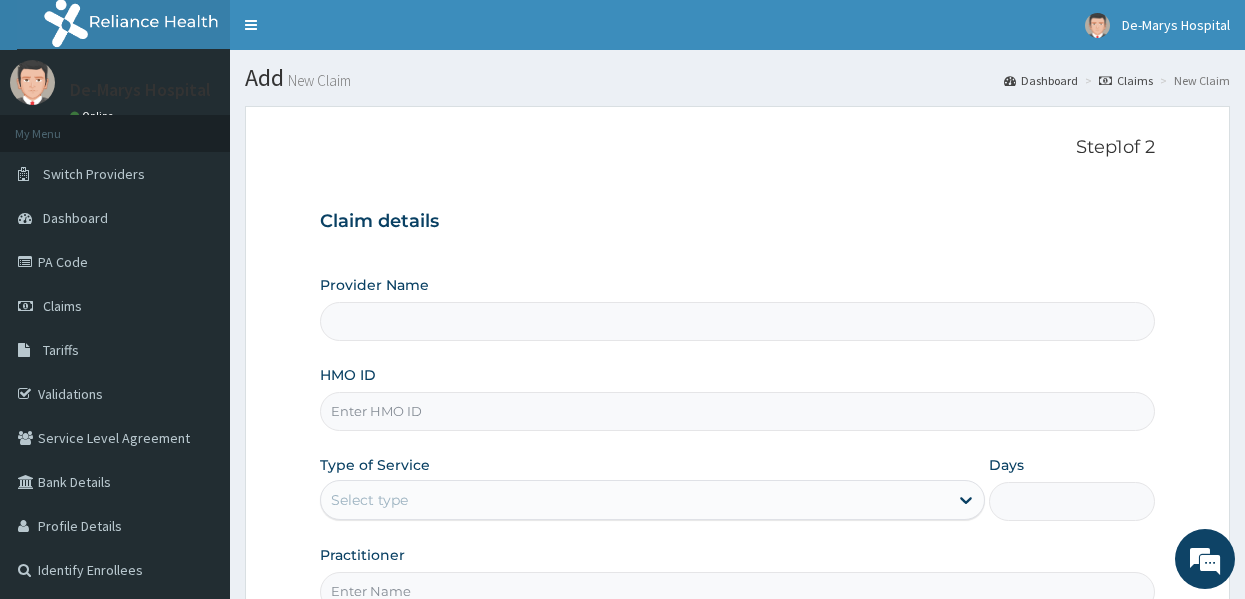 type on "DE - MARYS CENTRAL HOSPITAL" 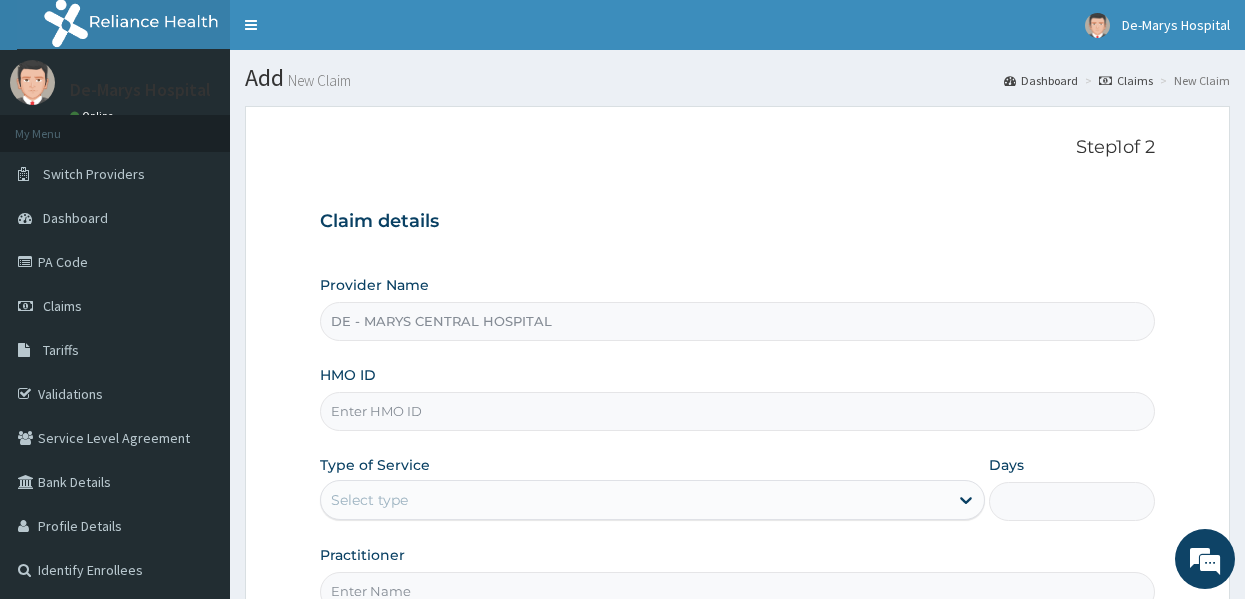 scroll, scrollTop: 0, scrollLeft: 0, axis: both 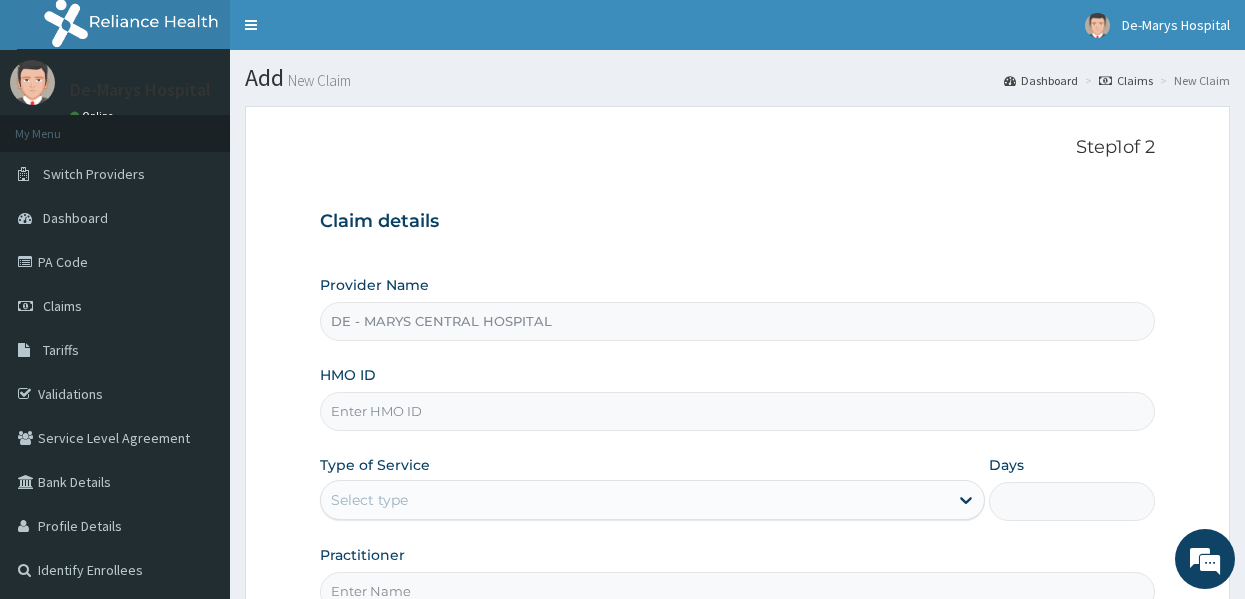click on "HMO ID" at bounding box center [738, 411] 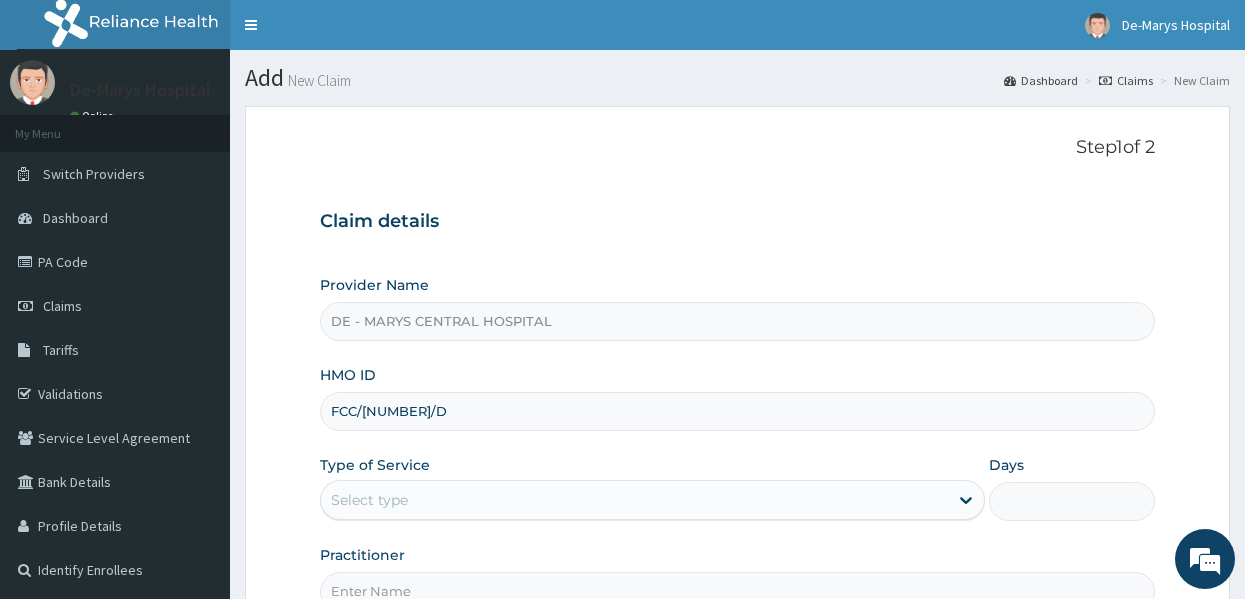 type on "FCC/[NUMBER]/D" 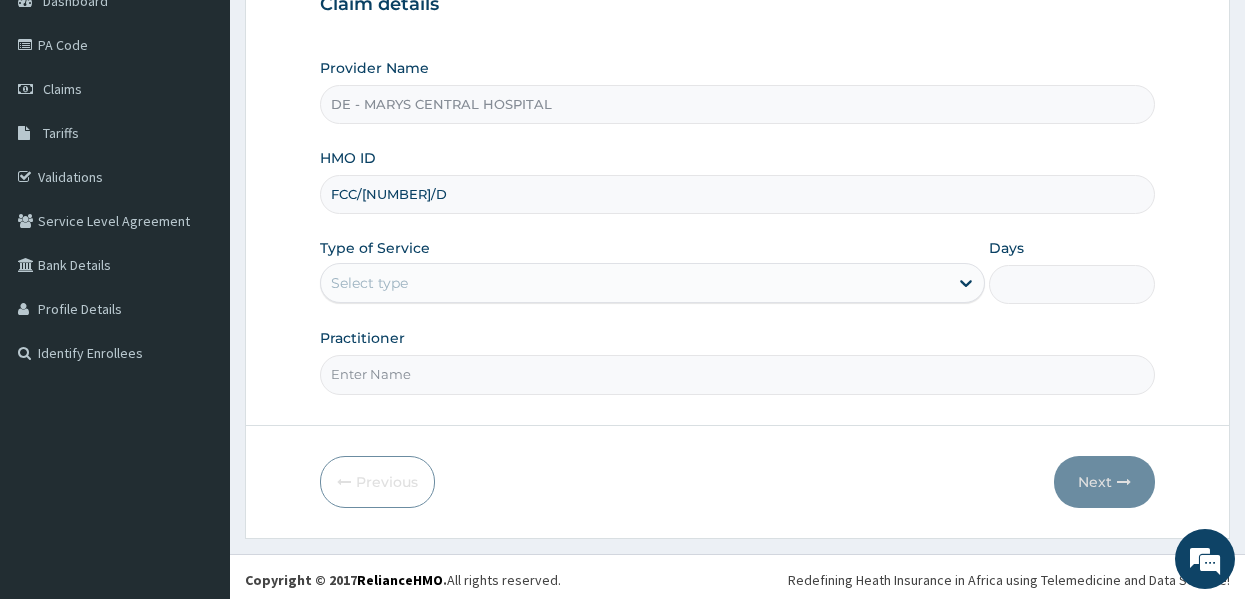 scroll, scrollTop: 223, scrollLeft: 0, axis: vertical 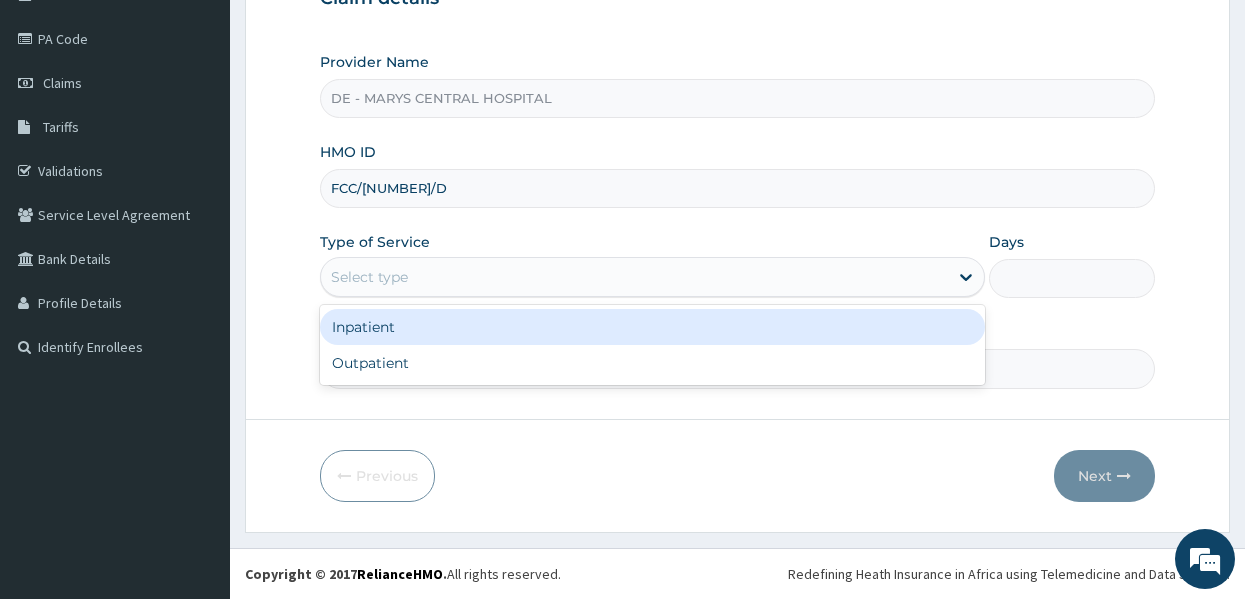 click on "Select type" at bounding box center [634, 277] 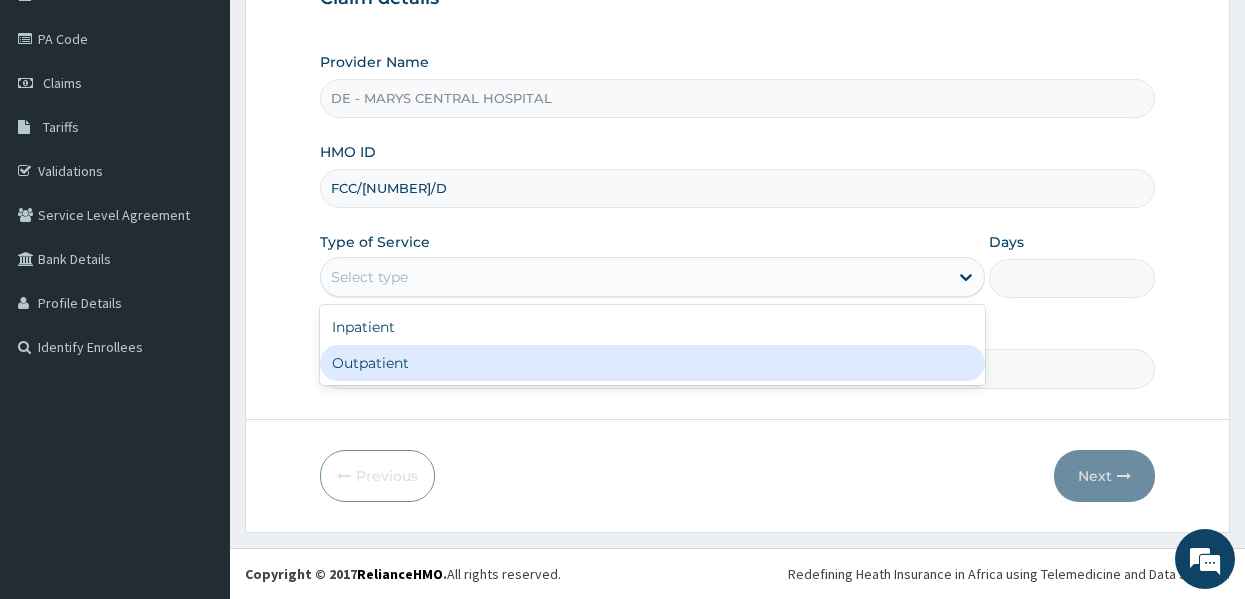 click on "Outpatient" at bounding box center [652, 363] 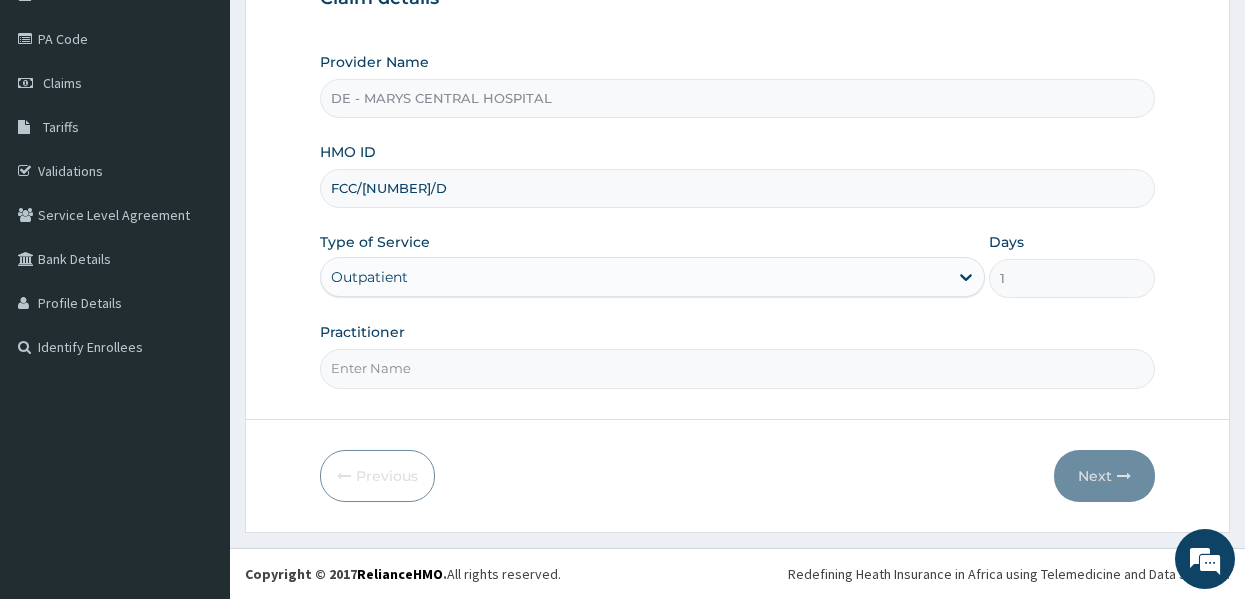 click on "Practitioner" at bounding box center (738, 368) 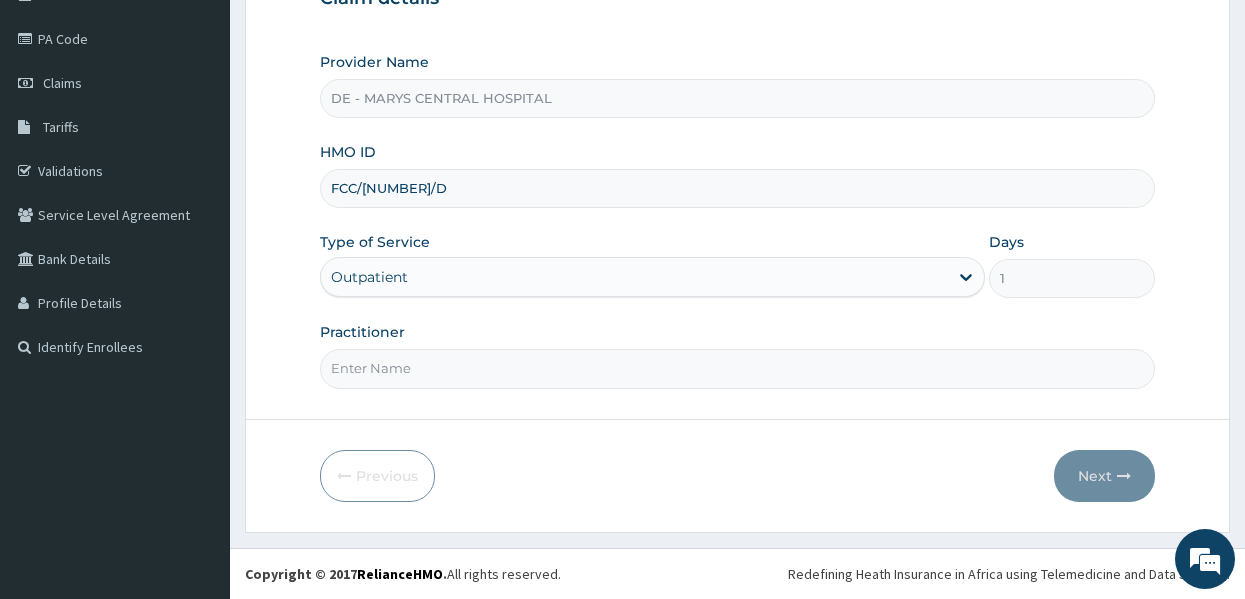 type on "DR MUSA" 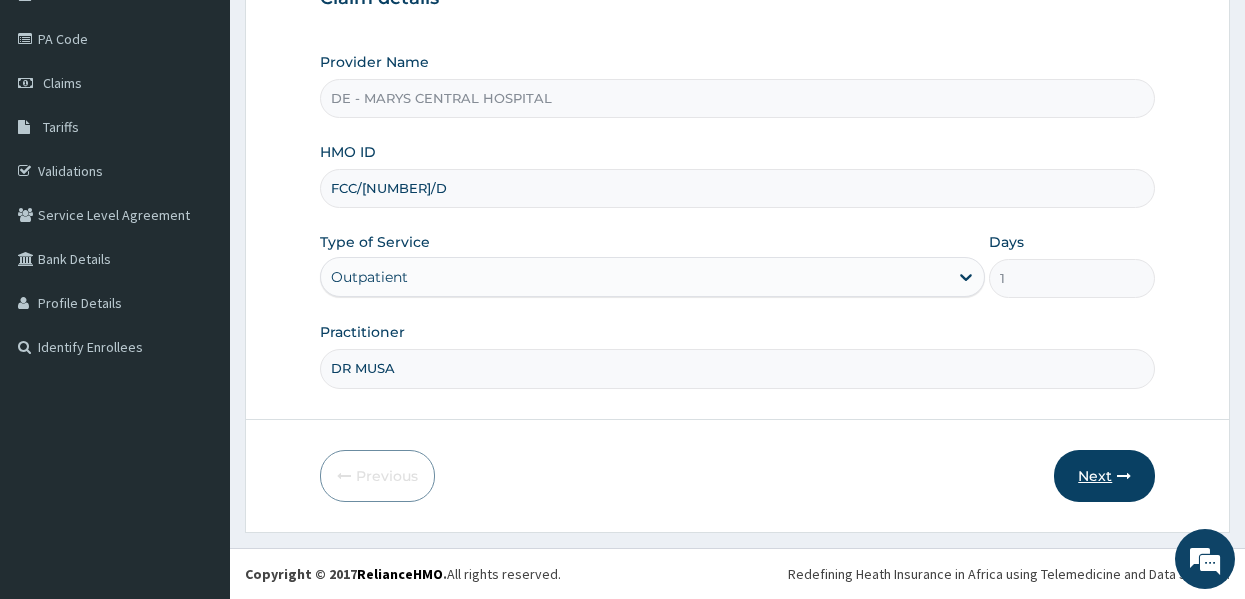 click on "Next" at bounding box center (1104, 476) 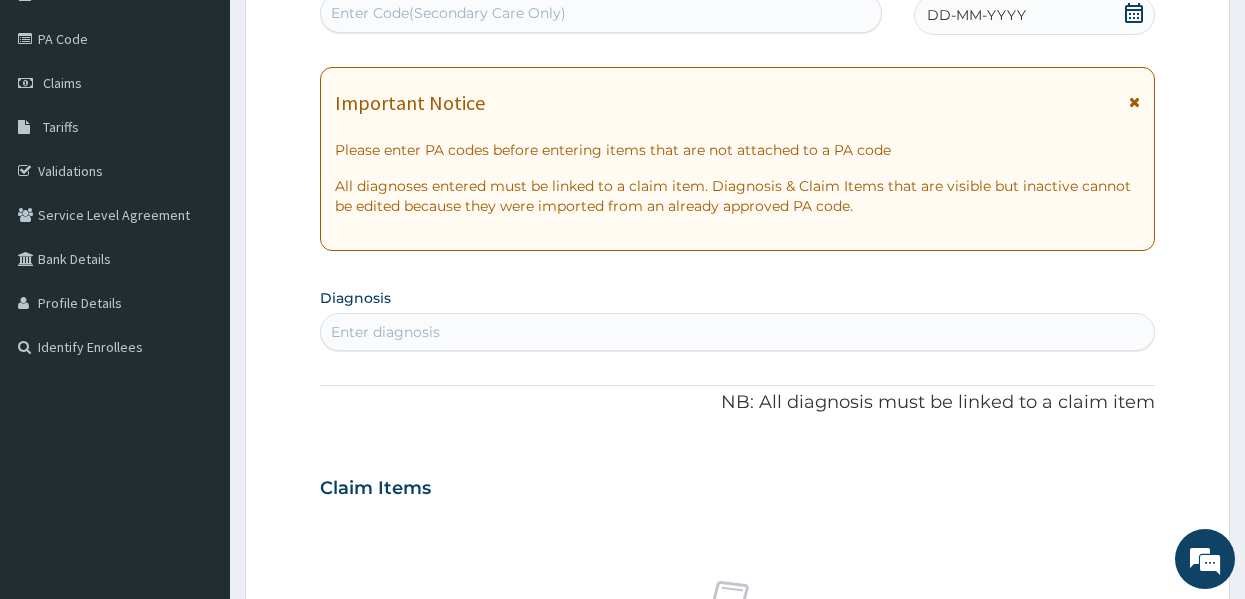 click on "DD-MM-YYYY" at bounding box center [1034, 15] 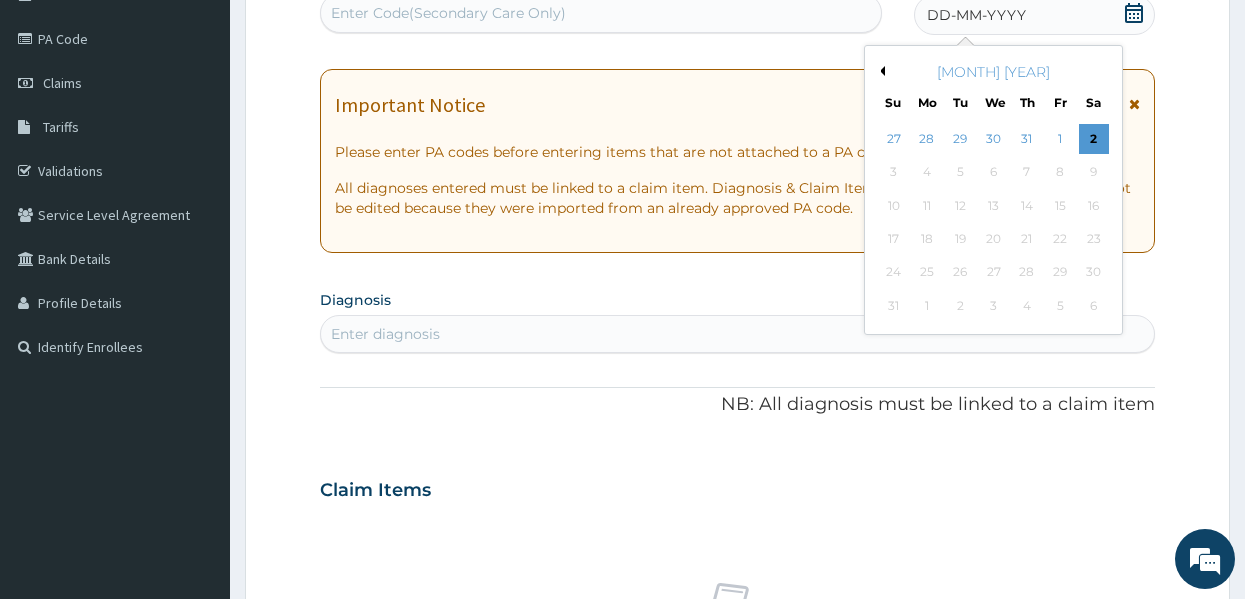 click on "Previous Month" at bounding box center (880, 71) 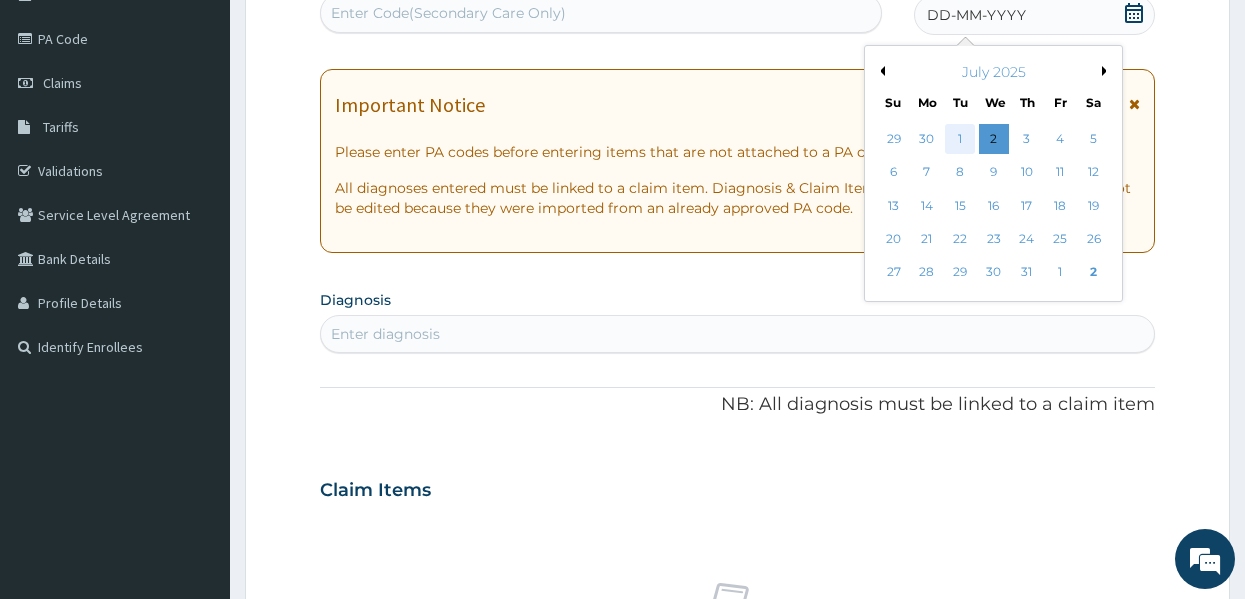 click on "1" at bounding box center (960, 139) 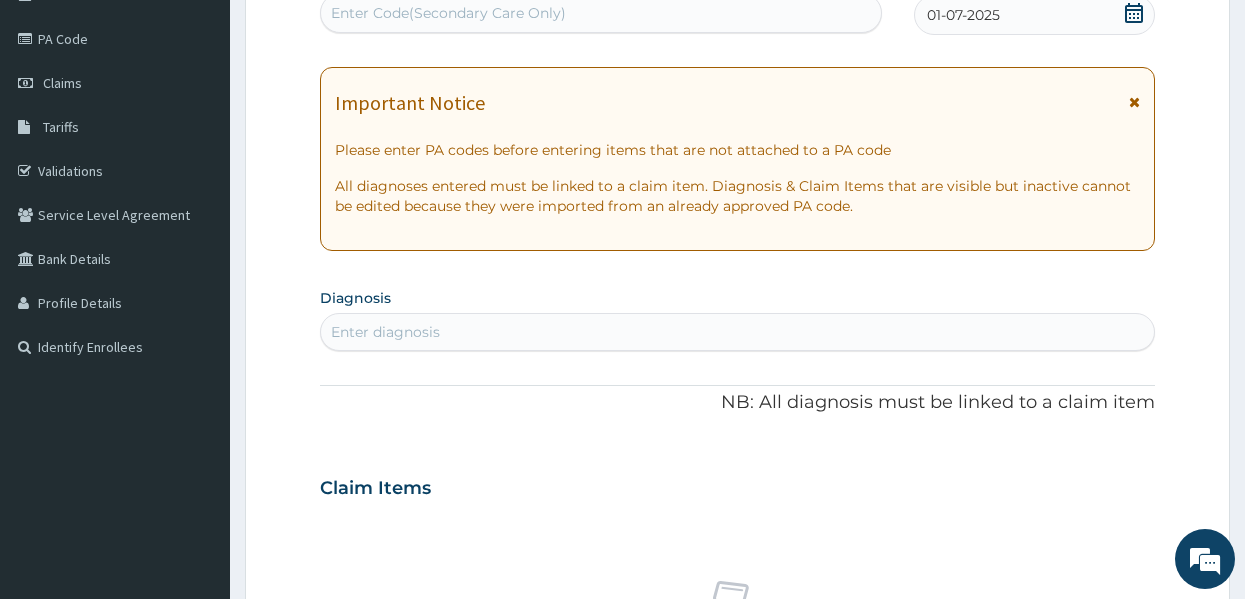 click on "Enter diagnosis" at bounding box center (738, 332) 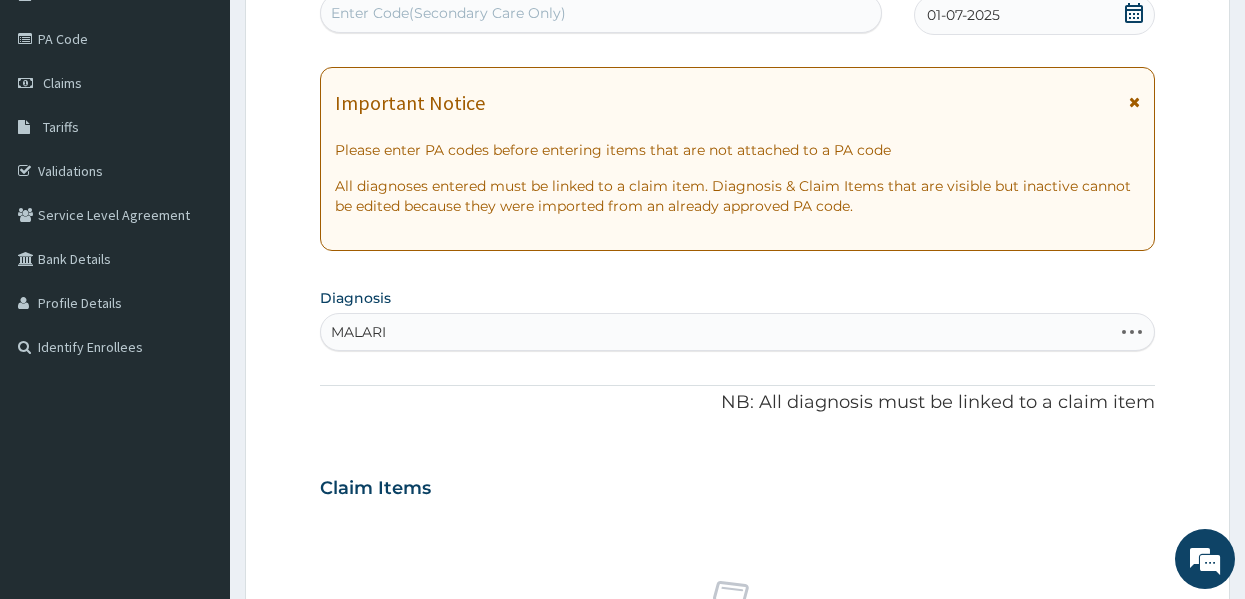 type on "MALARIA" 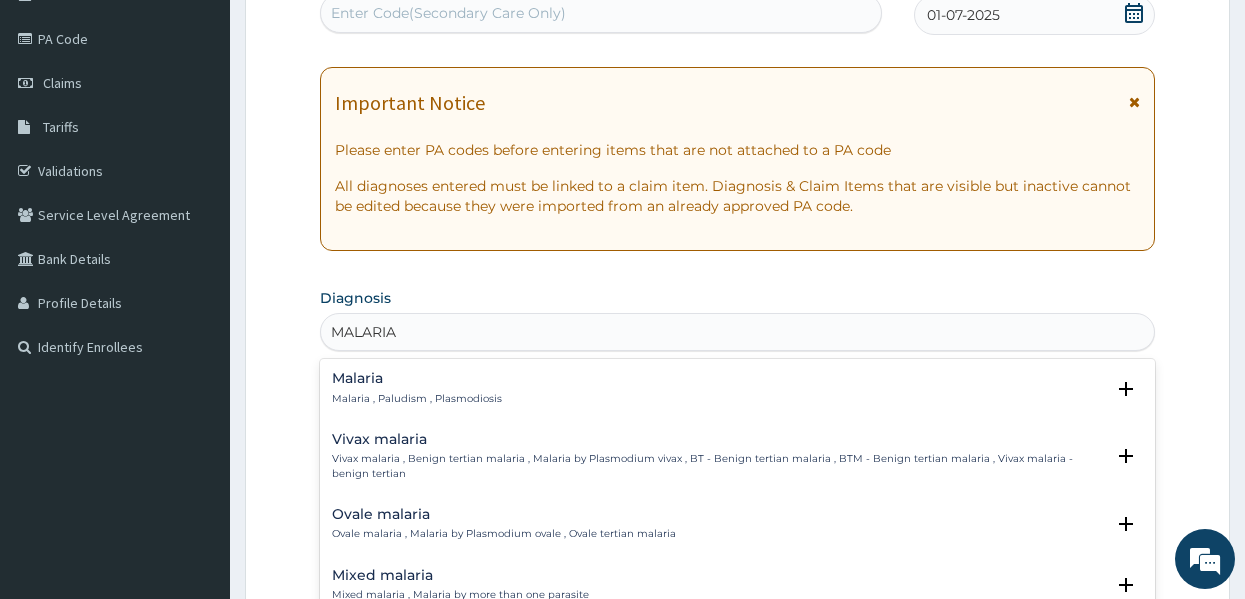 click on "Malaria , Paludism , Plasmodiosis" at bounding box center (417, 399) 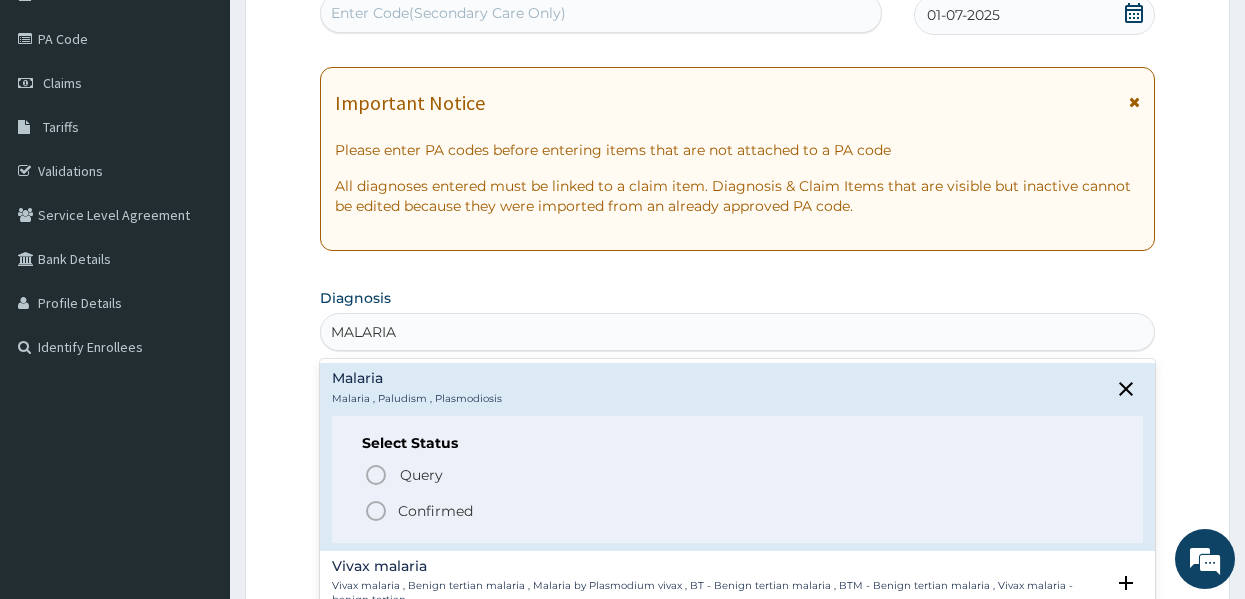 click on "Confirmed" at bounding box center (435, 511) 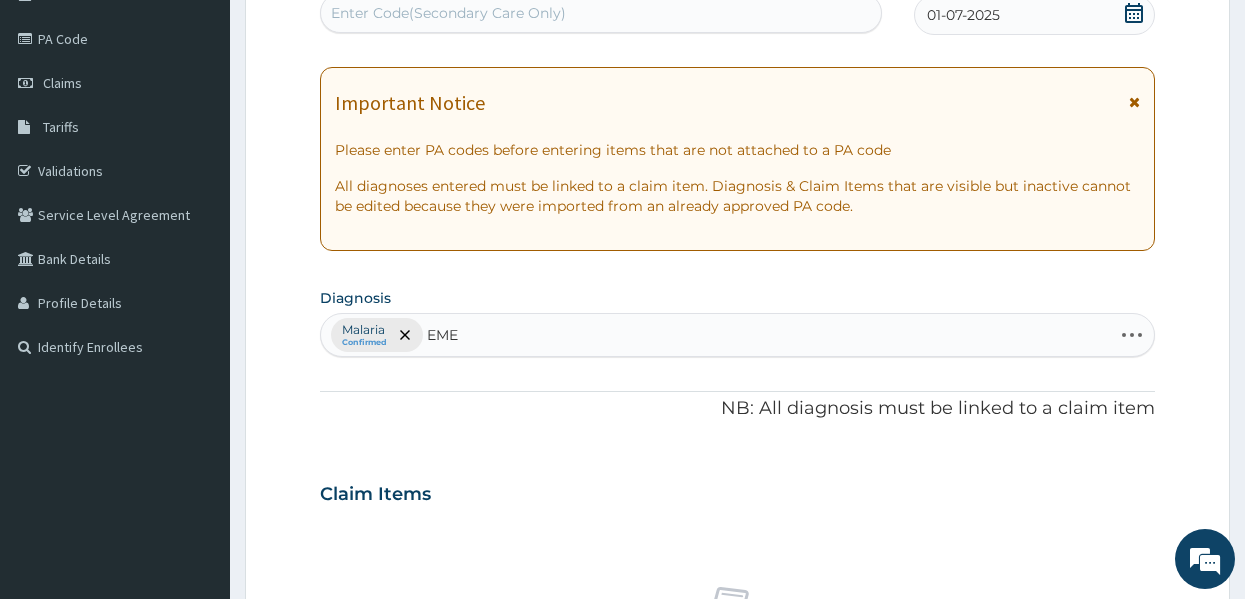 type on "EMES" 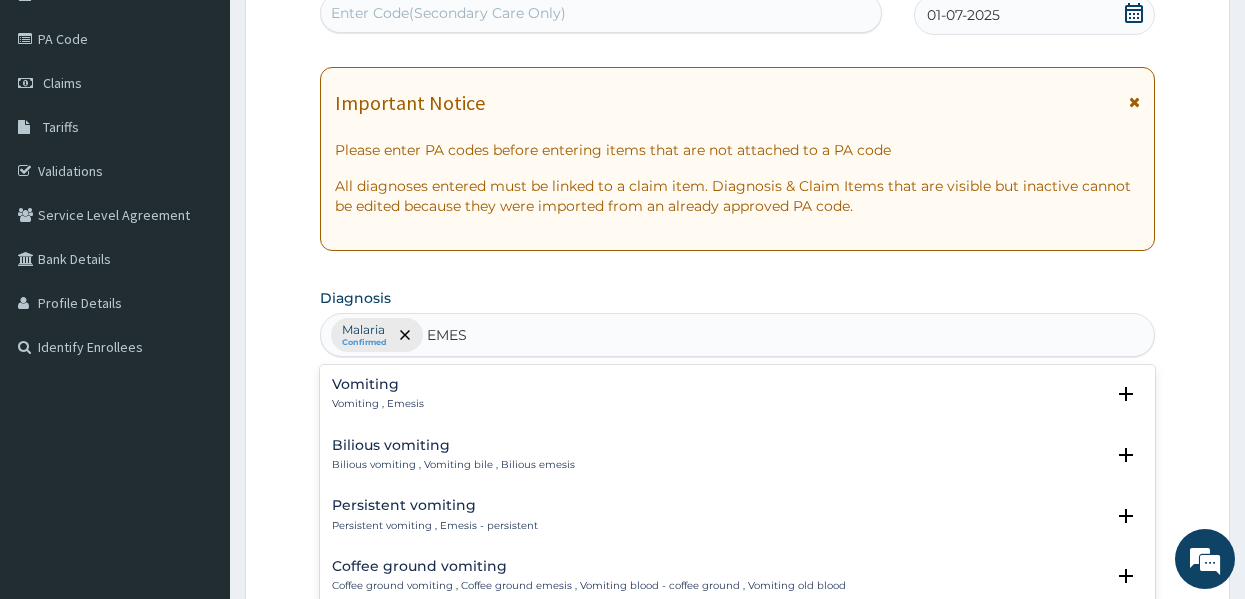 click on "Vomiting , Emesis" at bounding box center [378, 404] 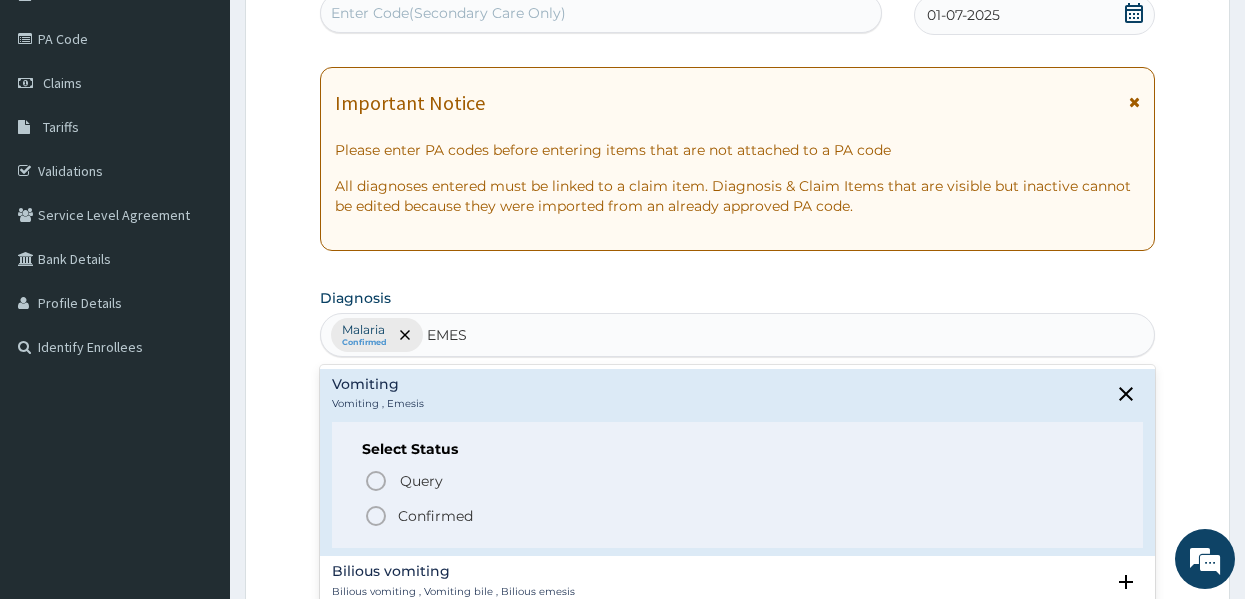 click on "Confirmed" at bounding box center [739, 516] 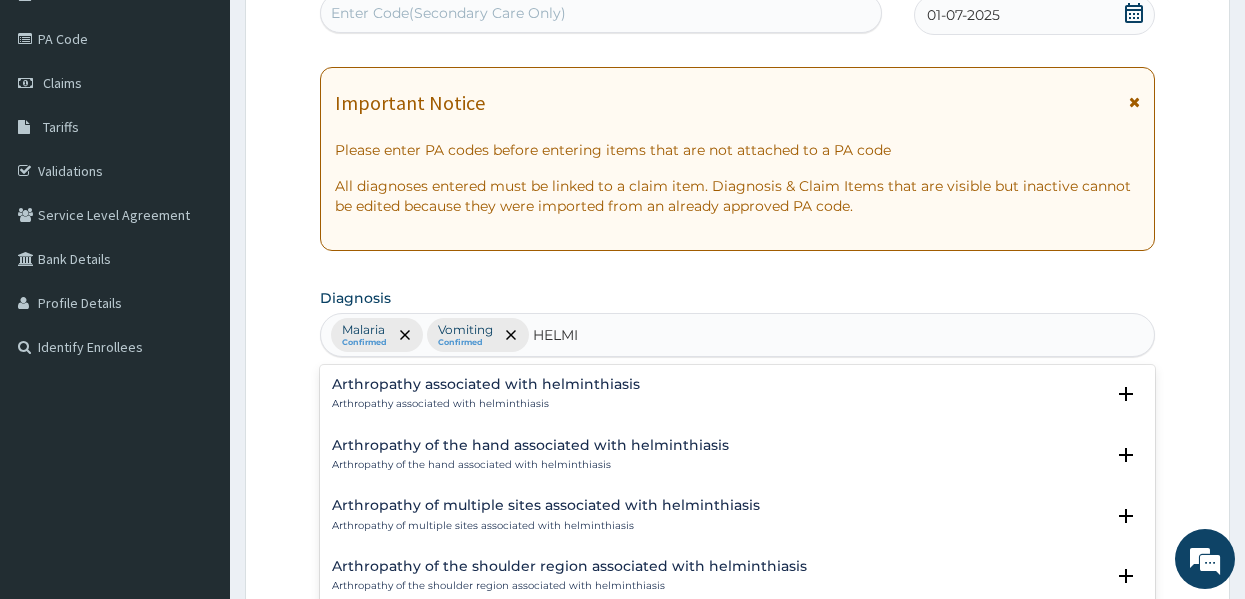 type on "HELMIN" 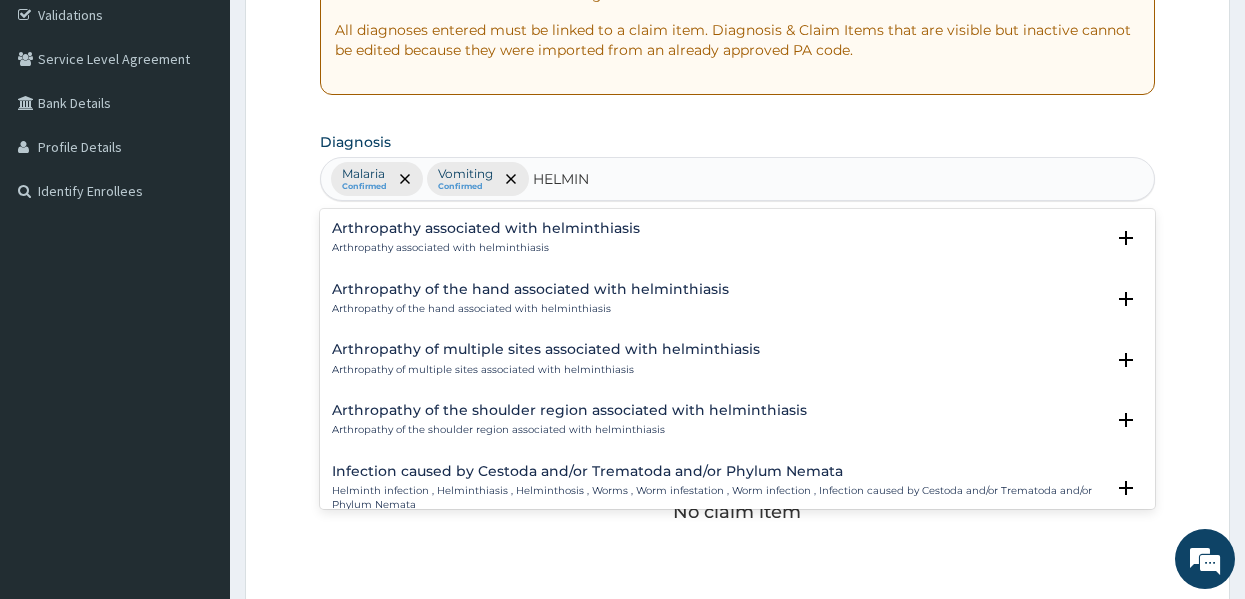 scroll, scrollTop: 382, scrollLeft: 0, axis: vertical 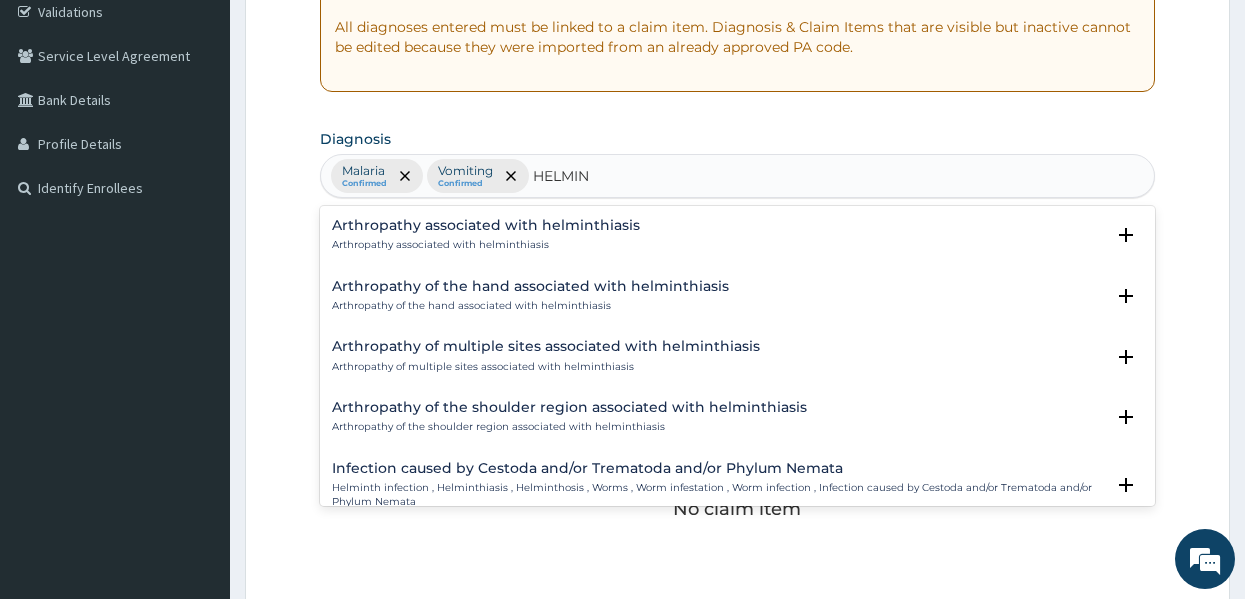 click on "Infection caused by Cestoda and/or Trematoda and/or Phylum Nemata" at bounding box center (718, 468) 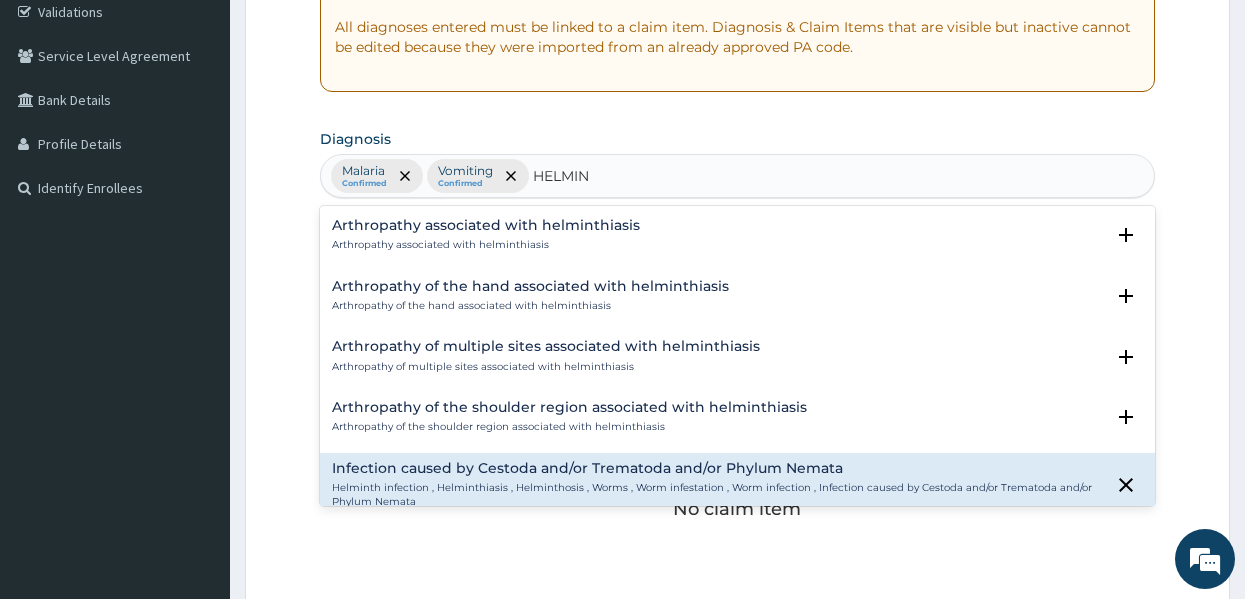 click on "Infection caused by Cestoda and/or Trematoda and/or Phylum Nemata" at bounding box center (718, 468) 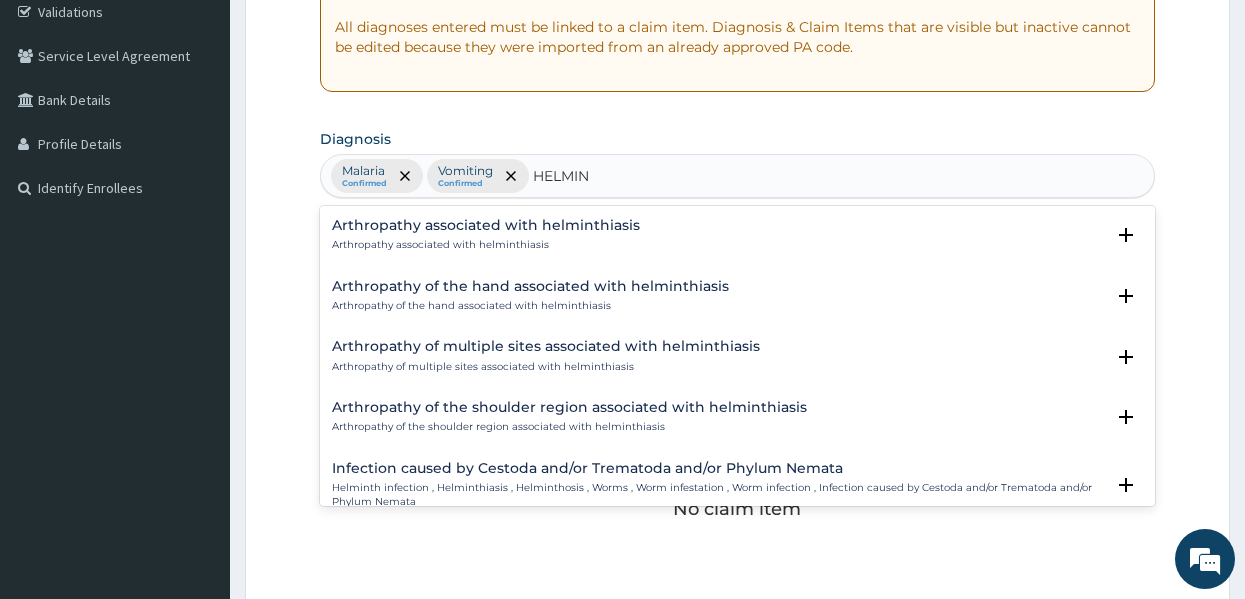 click on "Infection caused by Cestoda and/or Trematoda and/or Phylum Nemata" at bounding box center [718, 468] 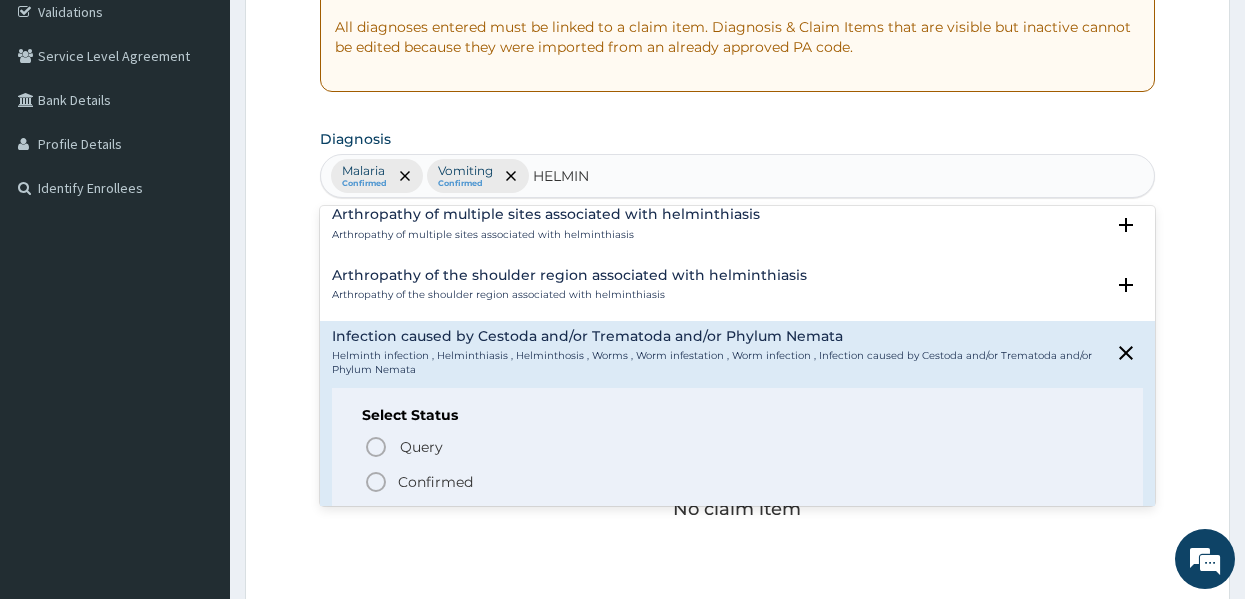scroll, scrollTop: 134, scrollLeft: 0, axis: vertical 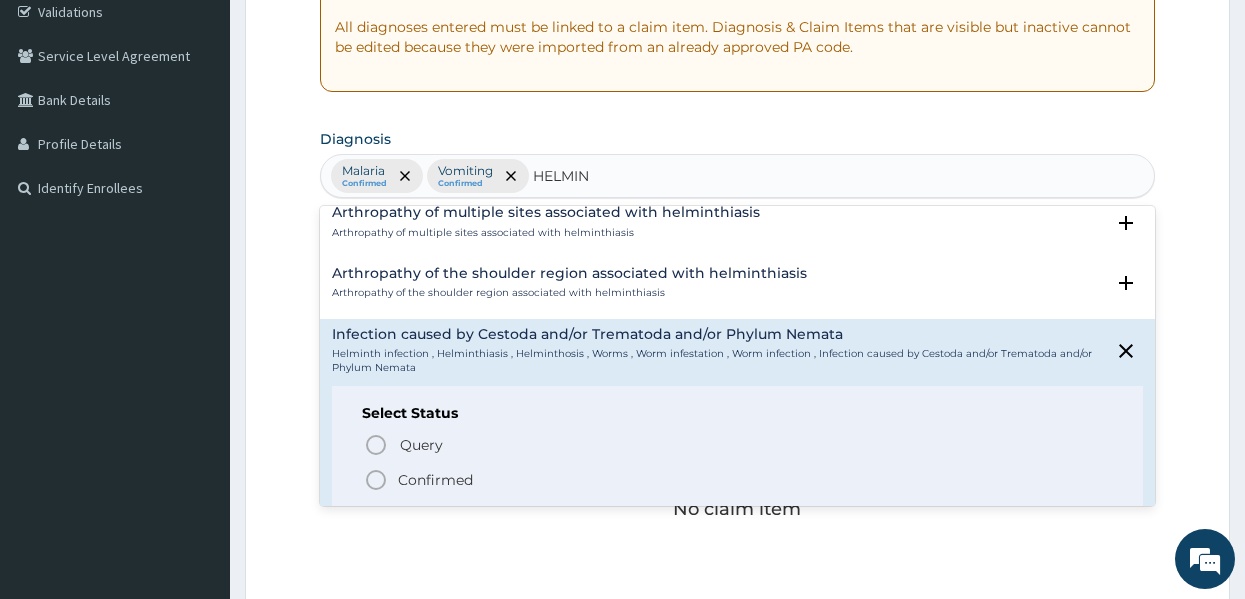click 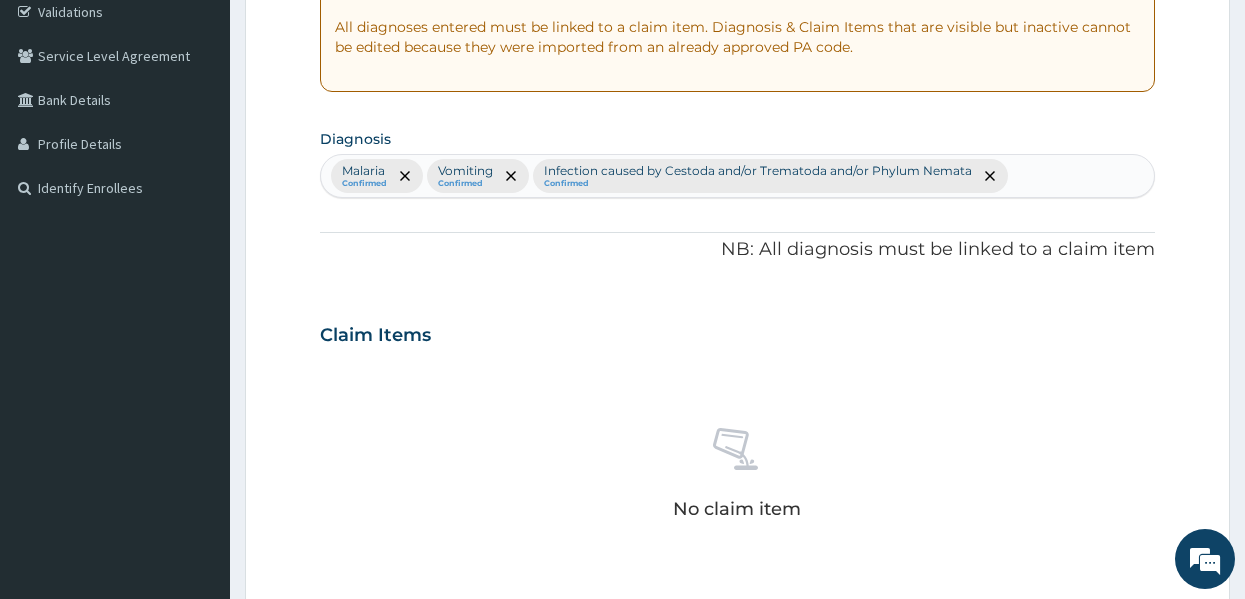 click on "No claim item" at bounding box center (738, 477) 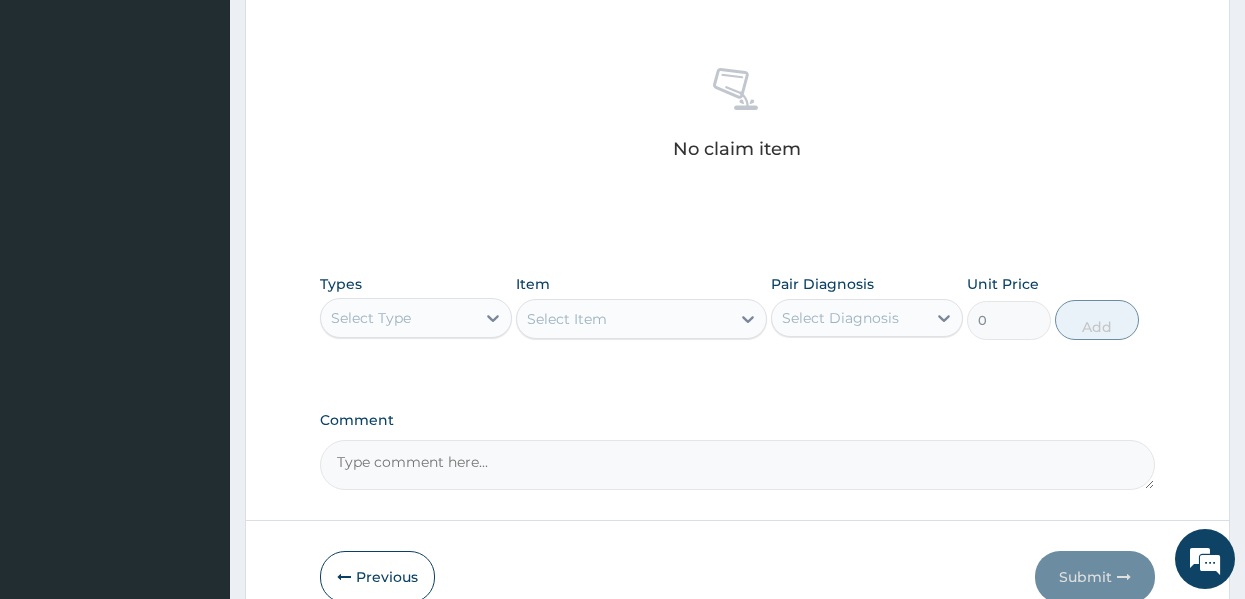 scroll, scrollTop: 782, scrollLeft: 0, axis: vertical 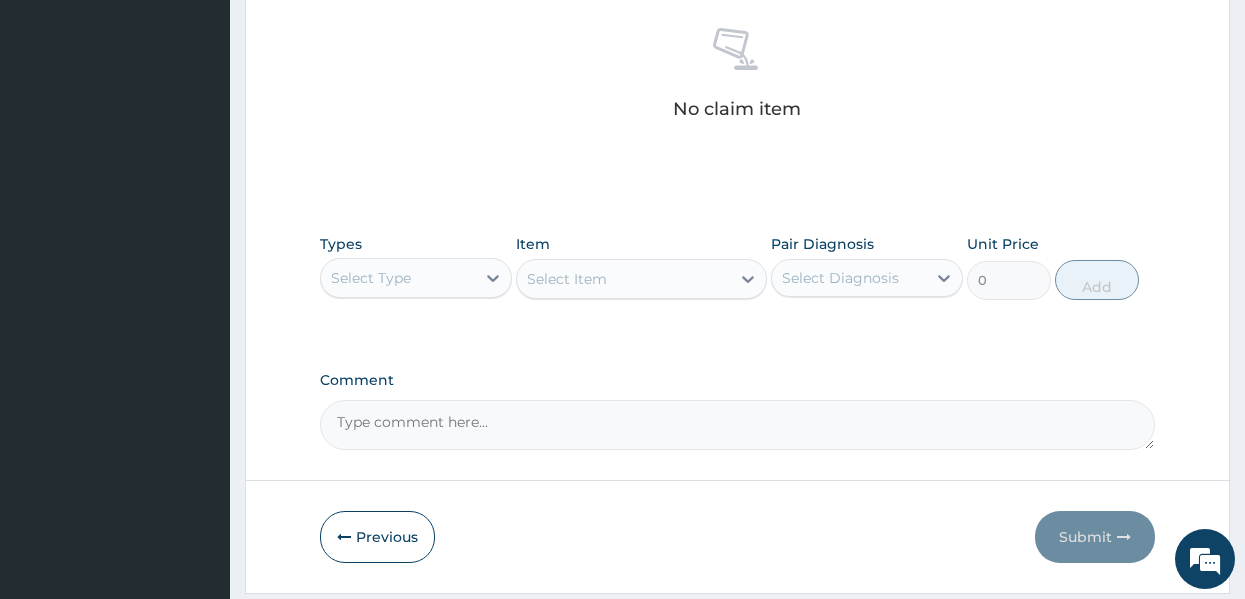 click on "Select Type" at bounding box center [398, 278] 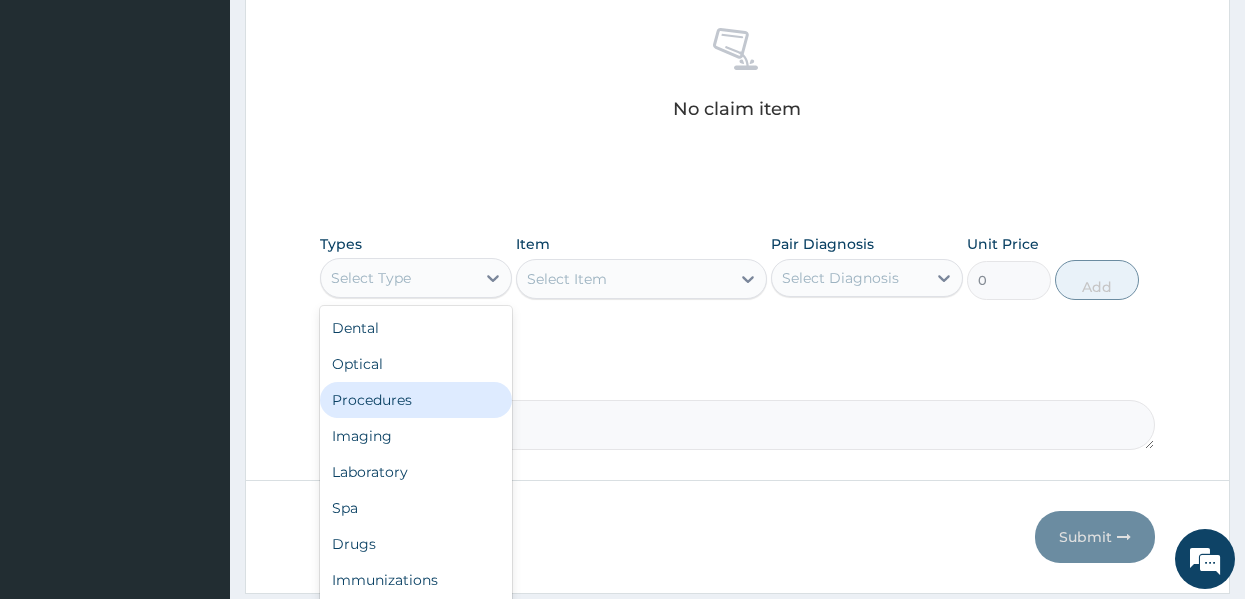click on "Procedures" at bounding box center (416, 400) 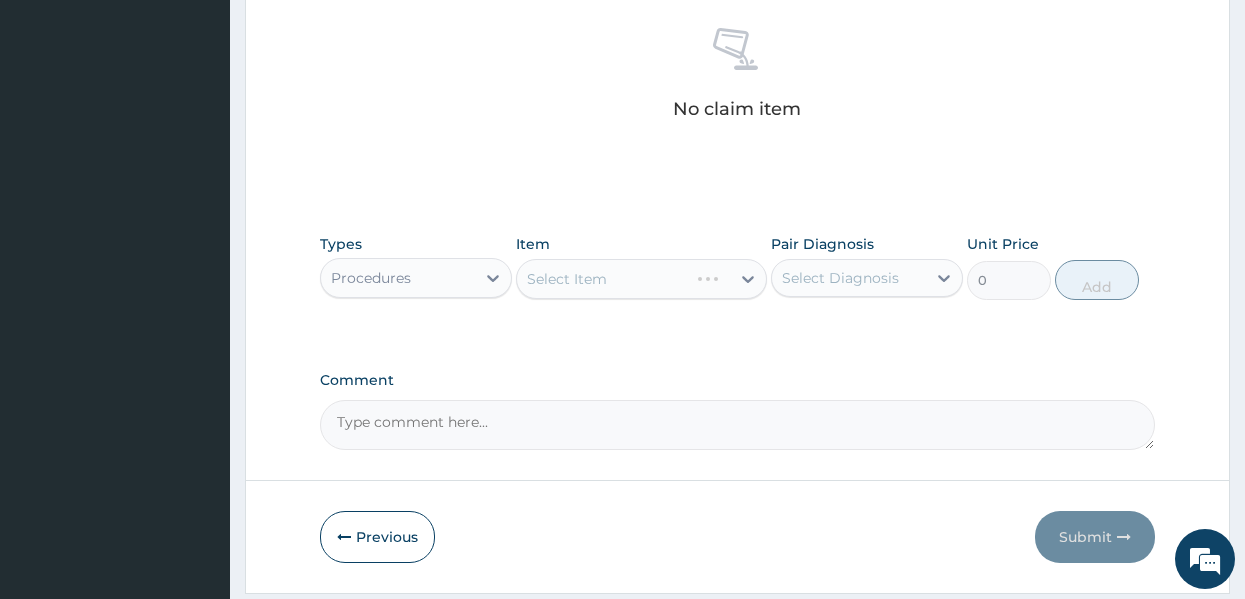 click on "Select Item" at bounding box center (641, 279) 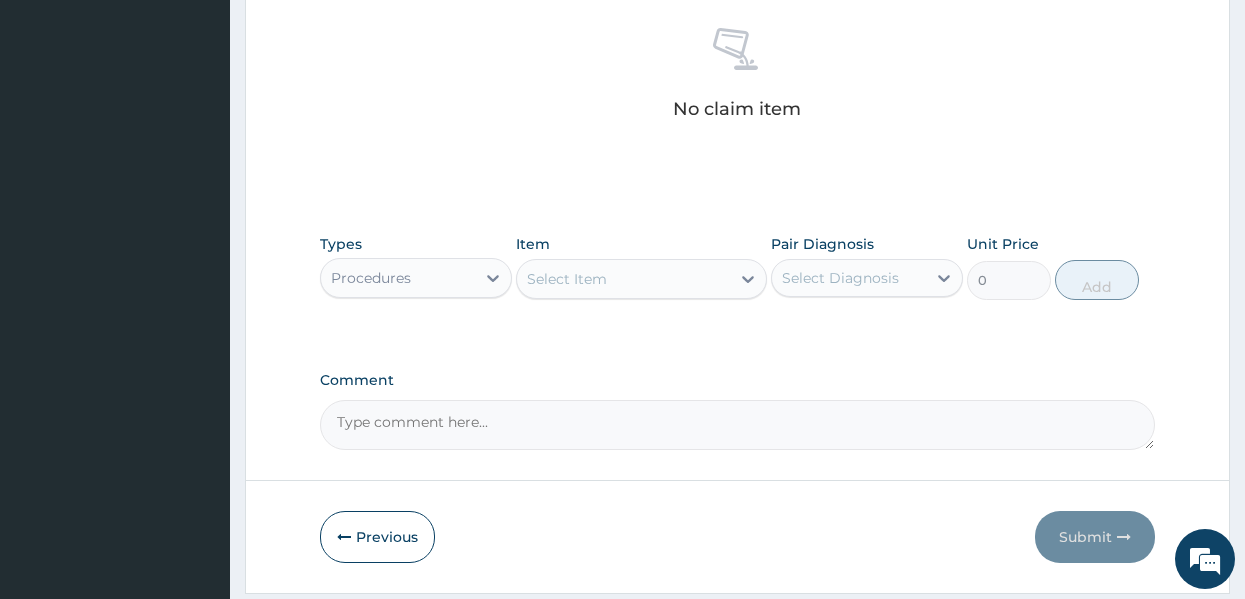 click on "Select Item" at bounding box center (567, 279) 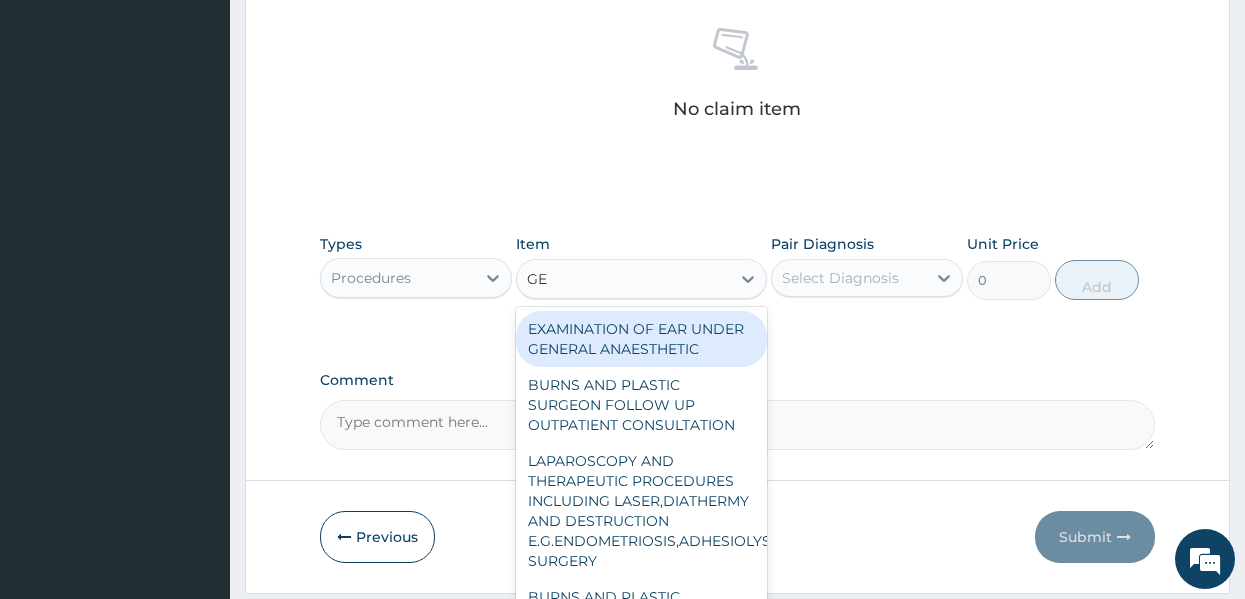 type on "GEN" 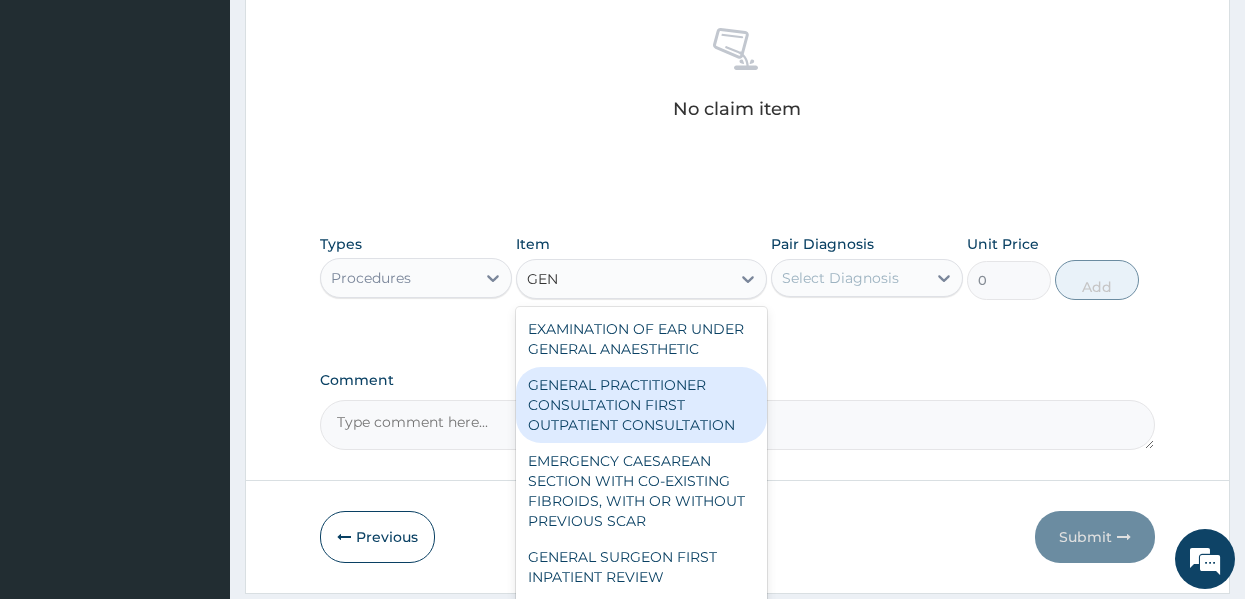click on "GENERAL PRACTITIONER CONSULTATION FIRST OUTPATIENT CONSULTATION" at bounding box center (641, 405) 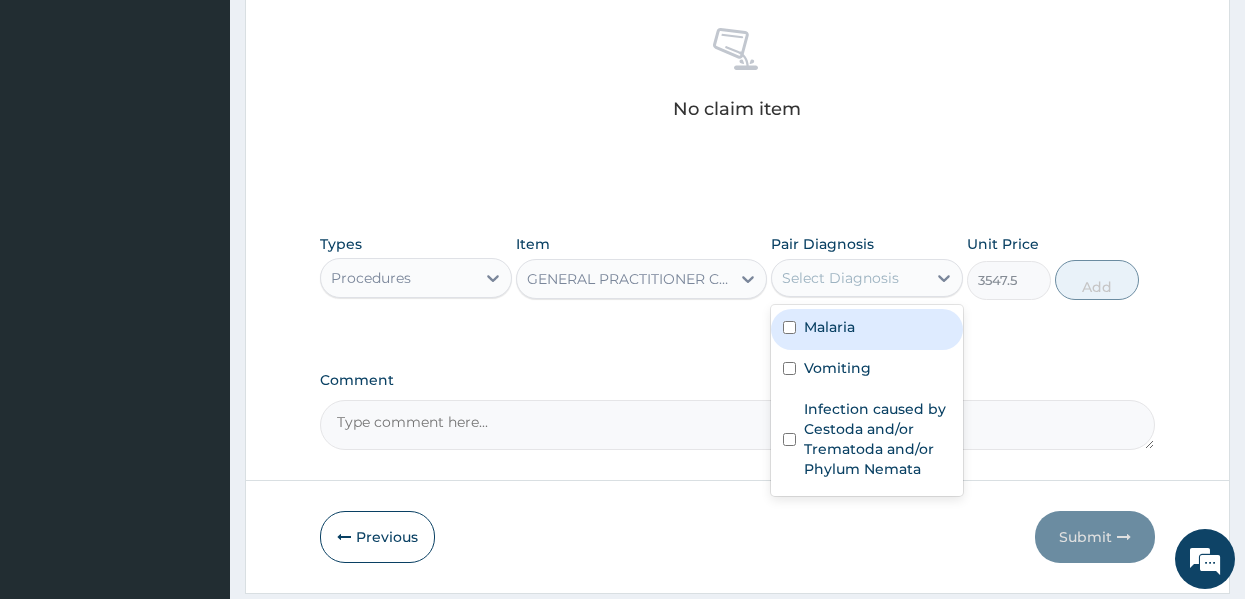 click on "Select Diagnosis" at bounding box center [840, 278] 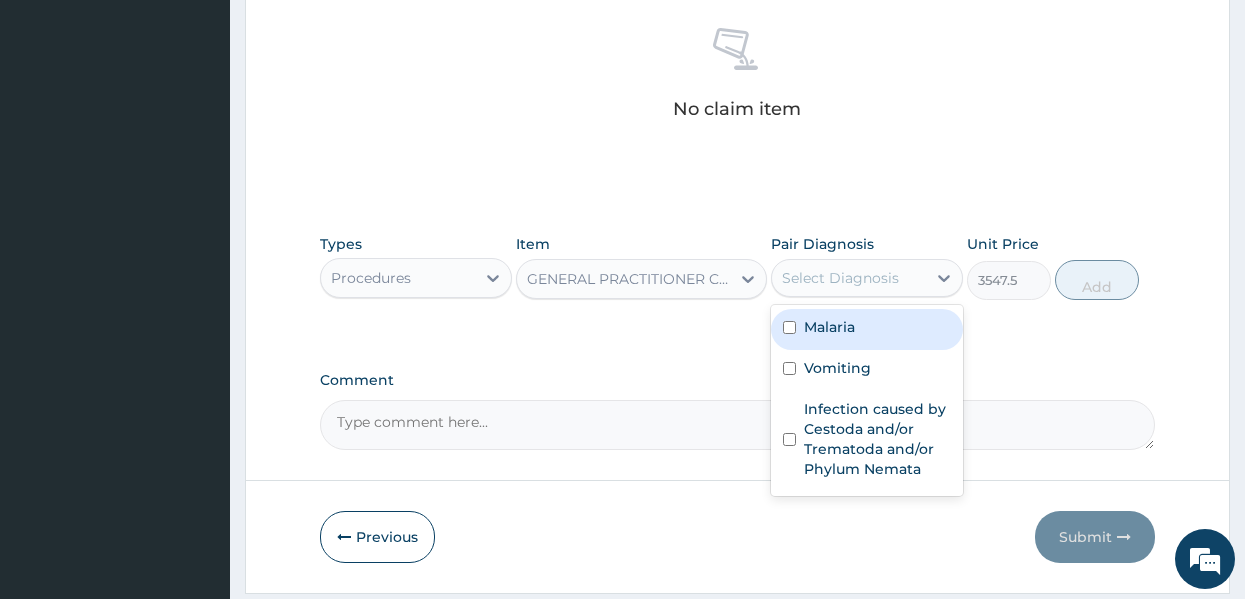 click on "Malaria" at bounding box center (829, 327) 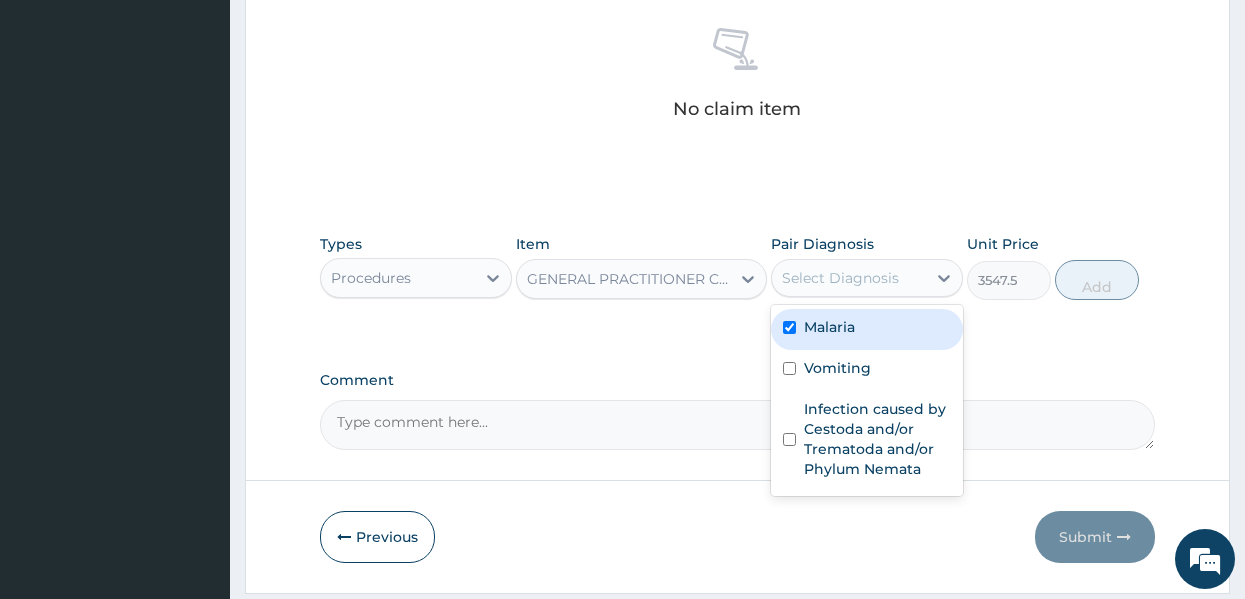 checkbox on "true" 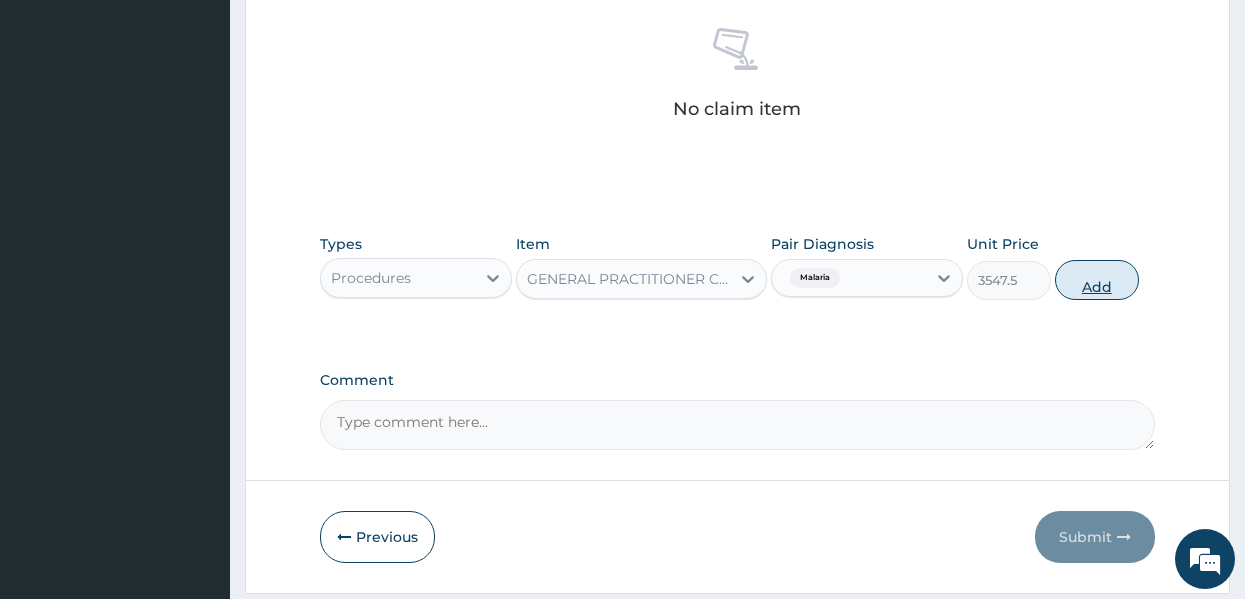 click on "Add" at bounding box center (1097, 280) 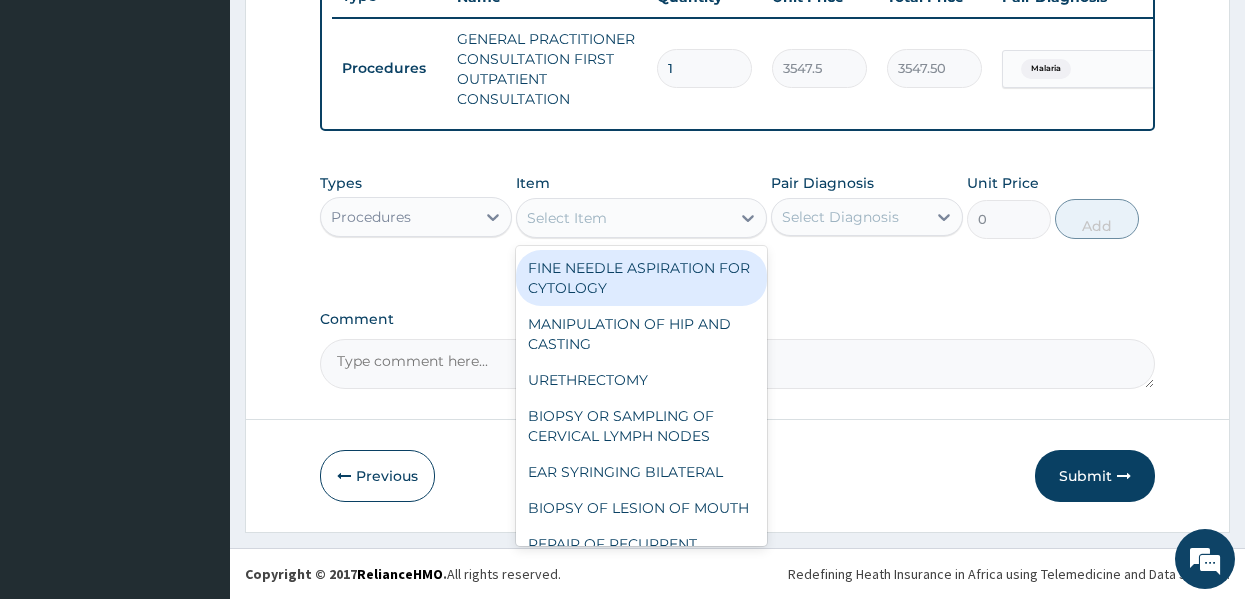 click on "Select Item" at bounding box center (623, 218) 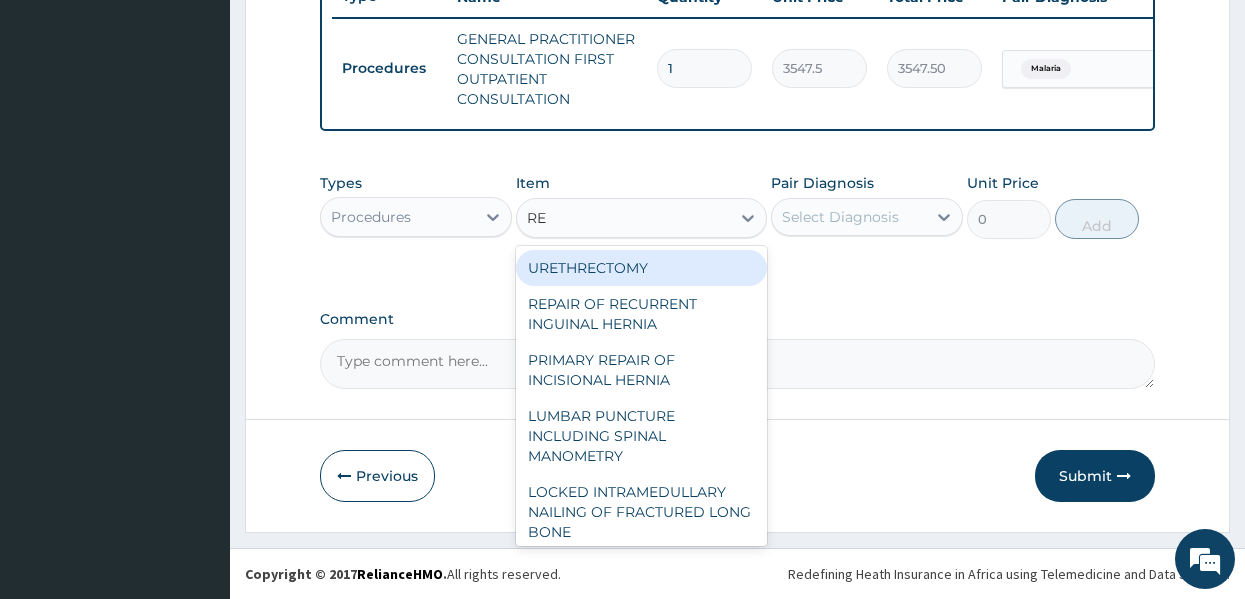 type on "REG" 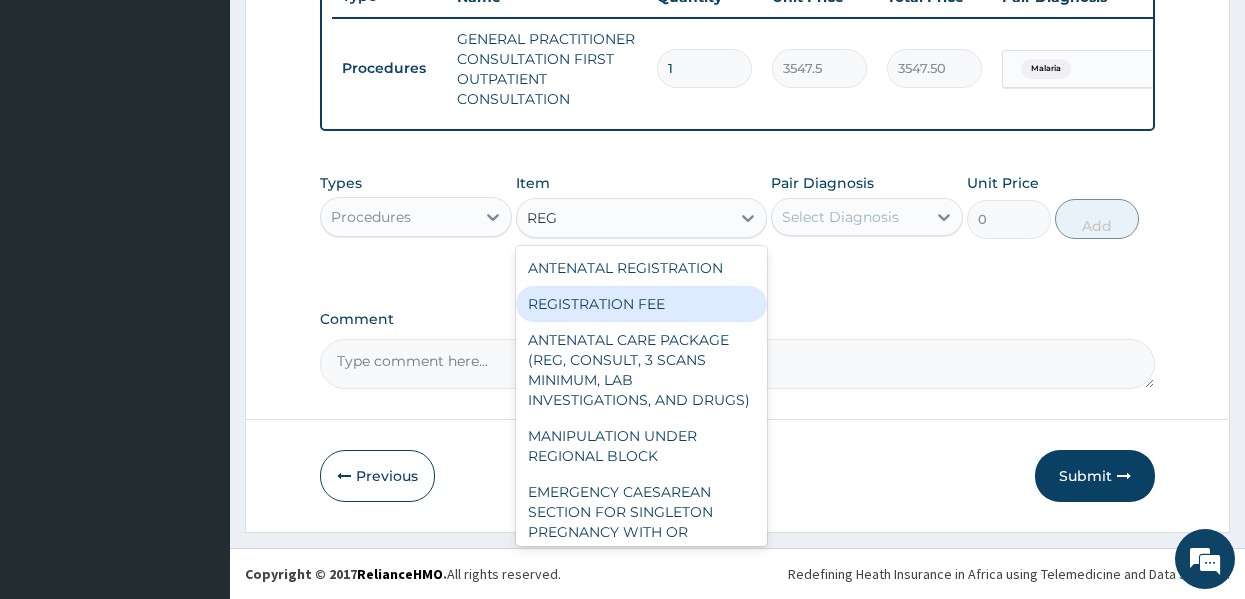 click on "REGISTRATION FEE" at bounding box center [641, 304] 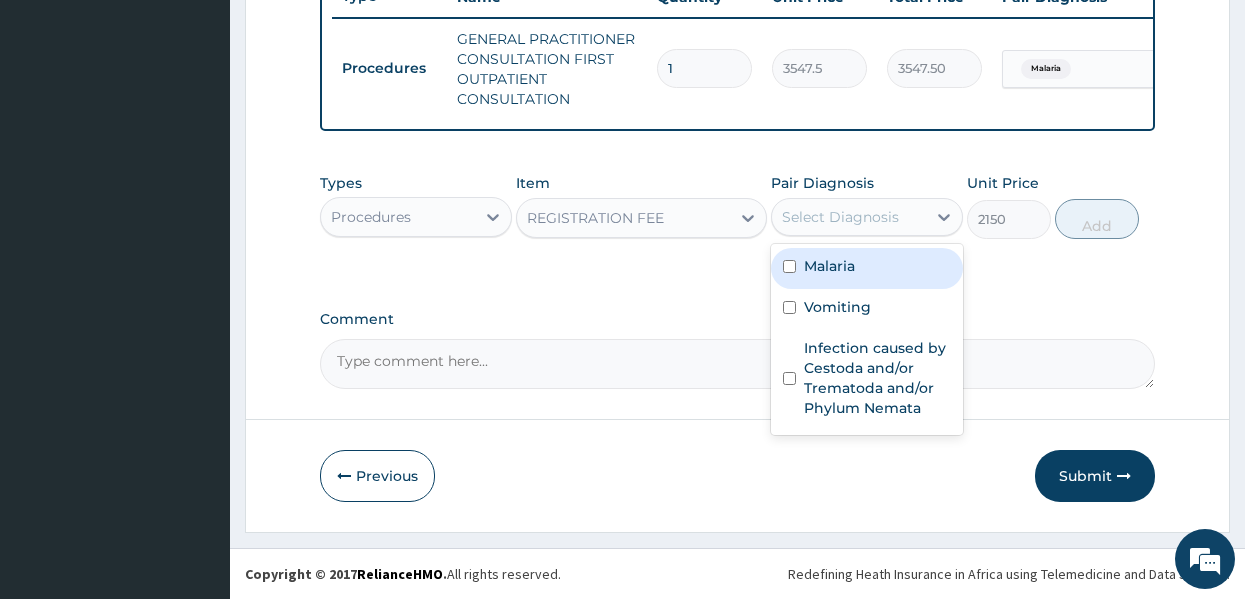 click on "Select Diagnosis" at bounding box center [840, 217] 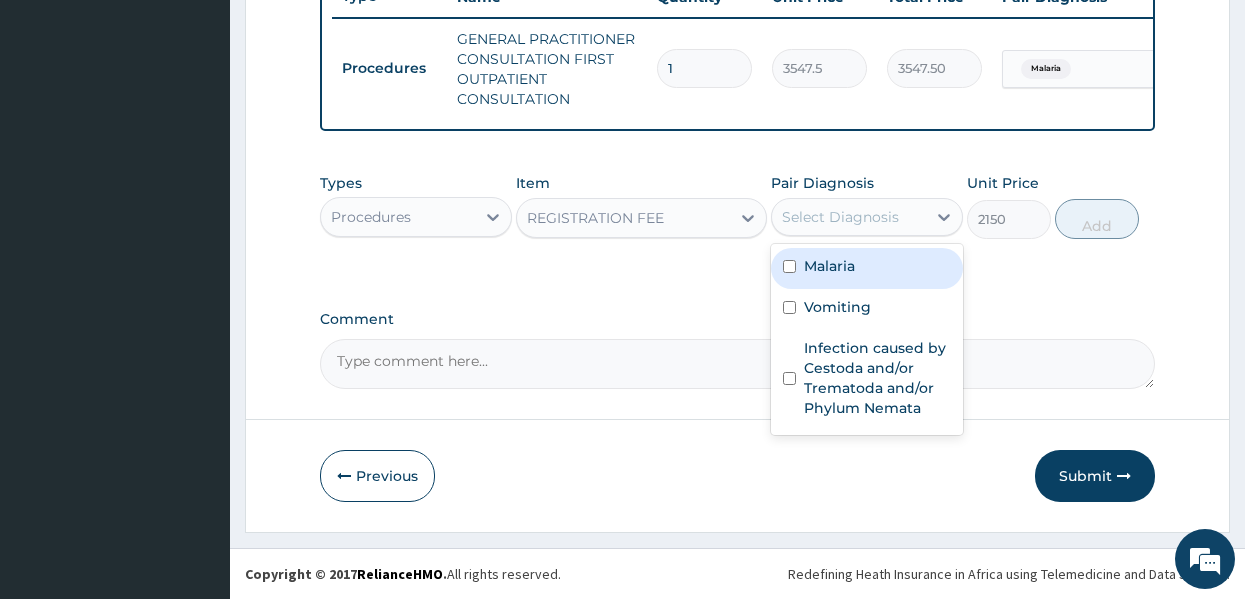 click on "Malaria" at bounding box center [829, 266] 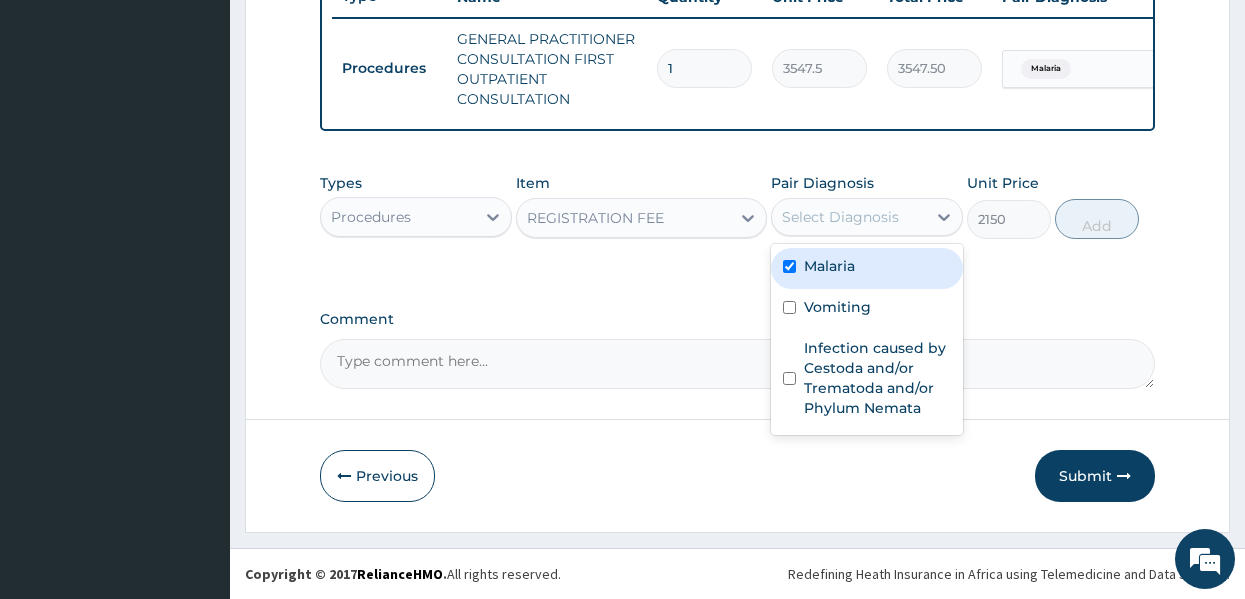 checkbox on "true" 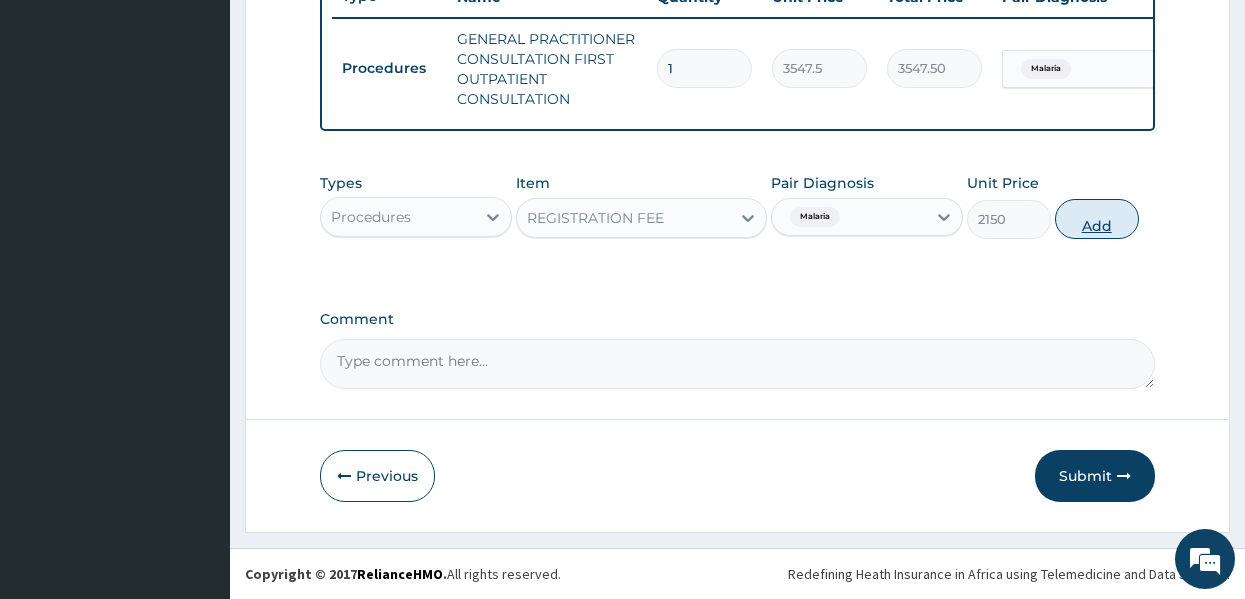 click on "Add" at bounding box center (1097, 219) 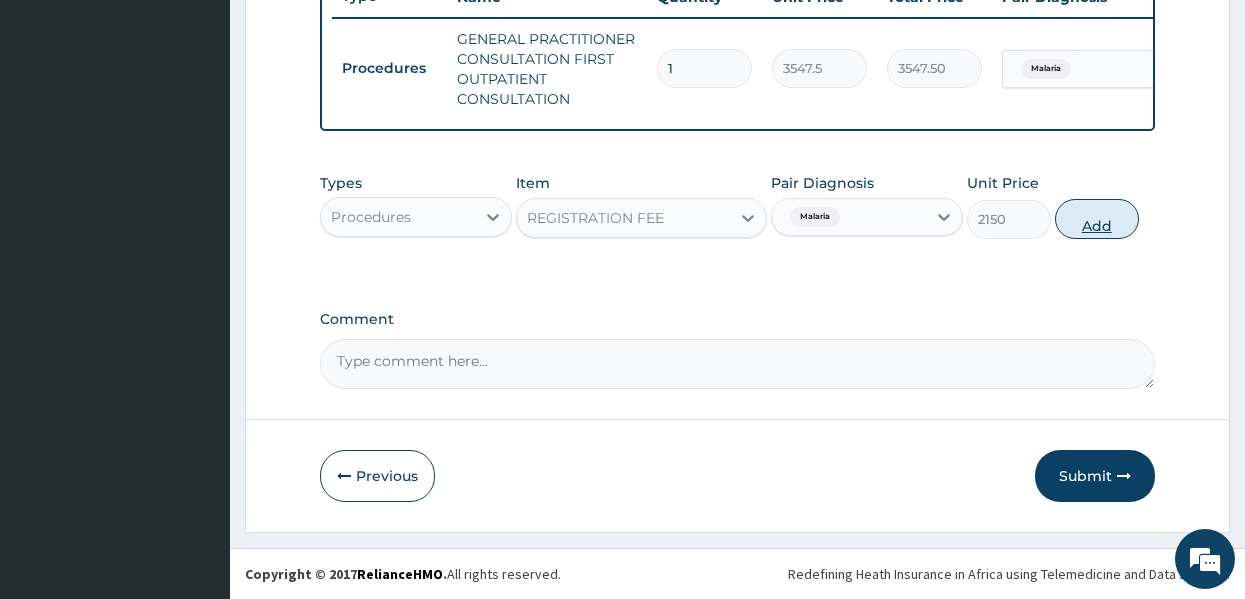 type on "0" 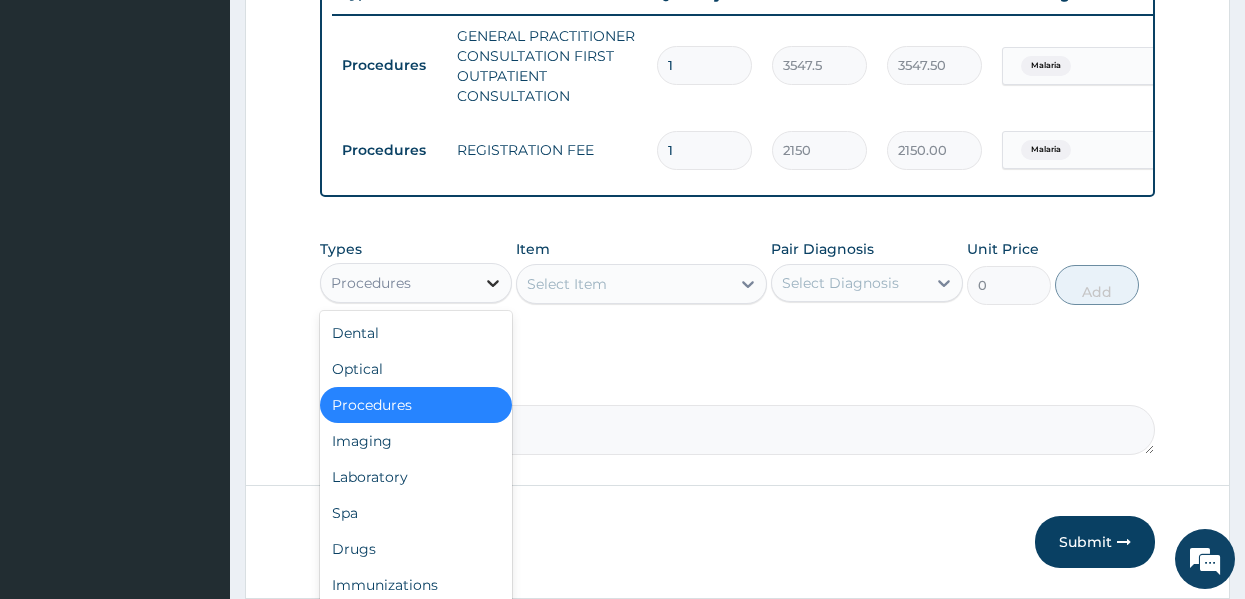 click at bounding box center [493, 283] 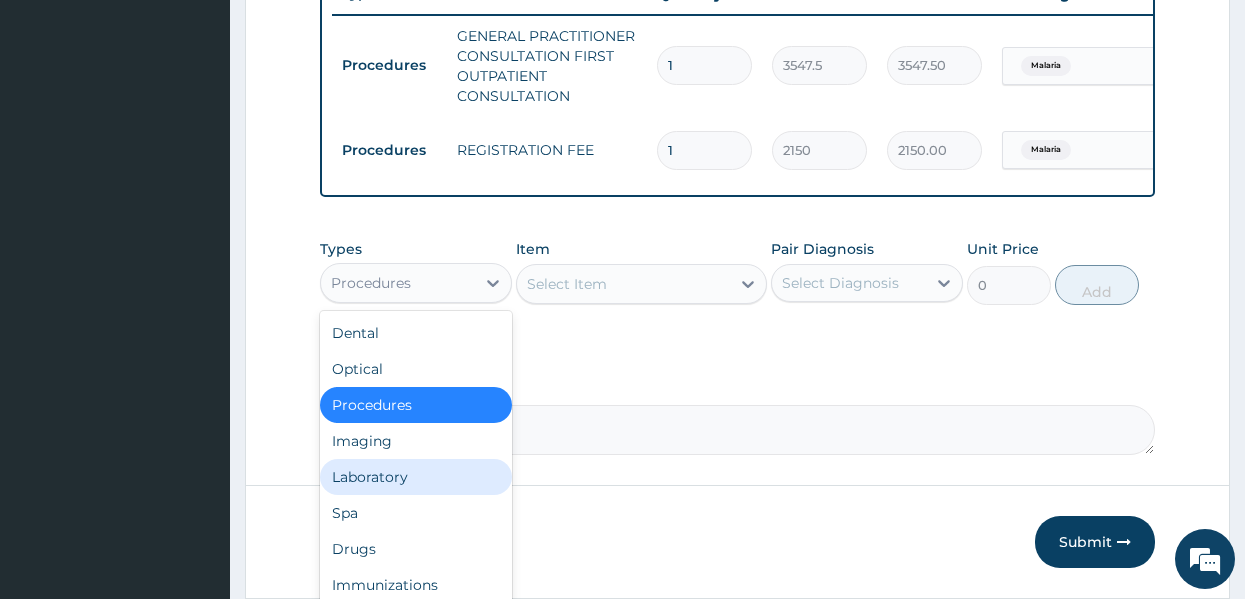 click on "Laboratory" at bounding box center [416, 477] 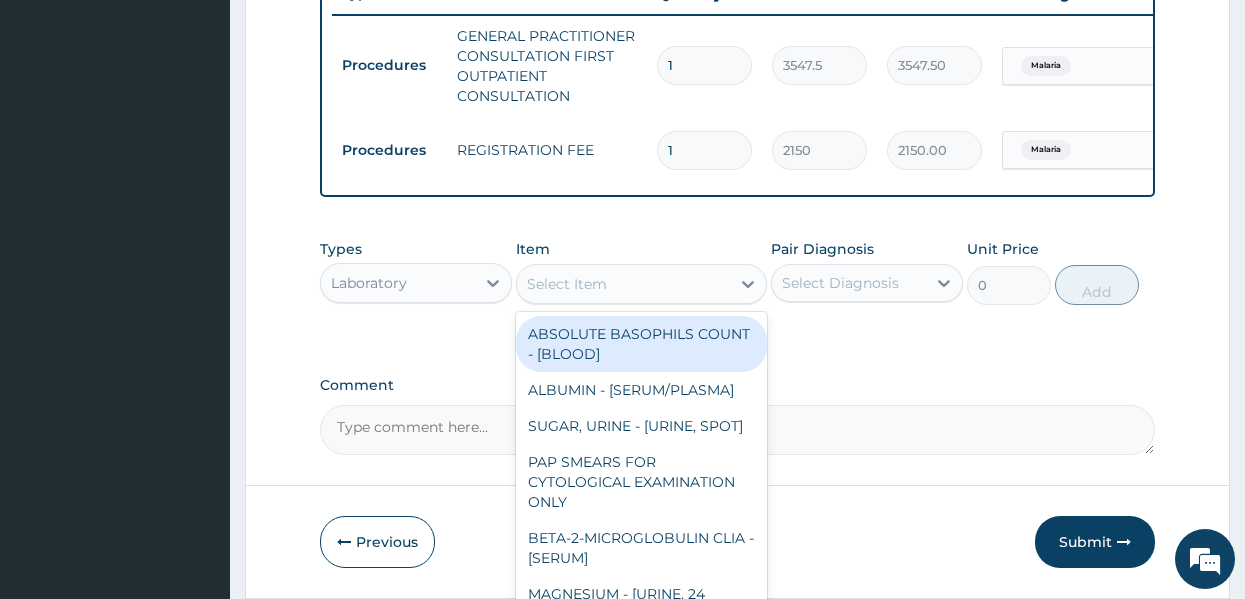 click on "Select Item" at bounding box center (623, 284) 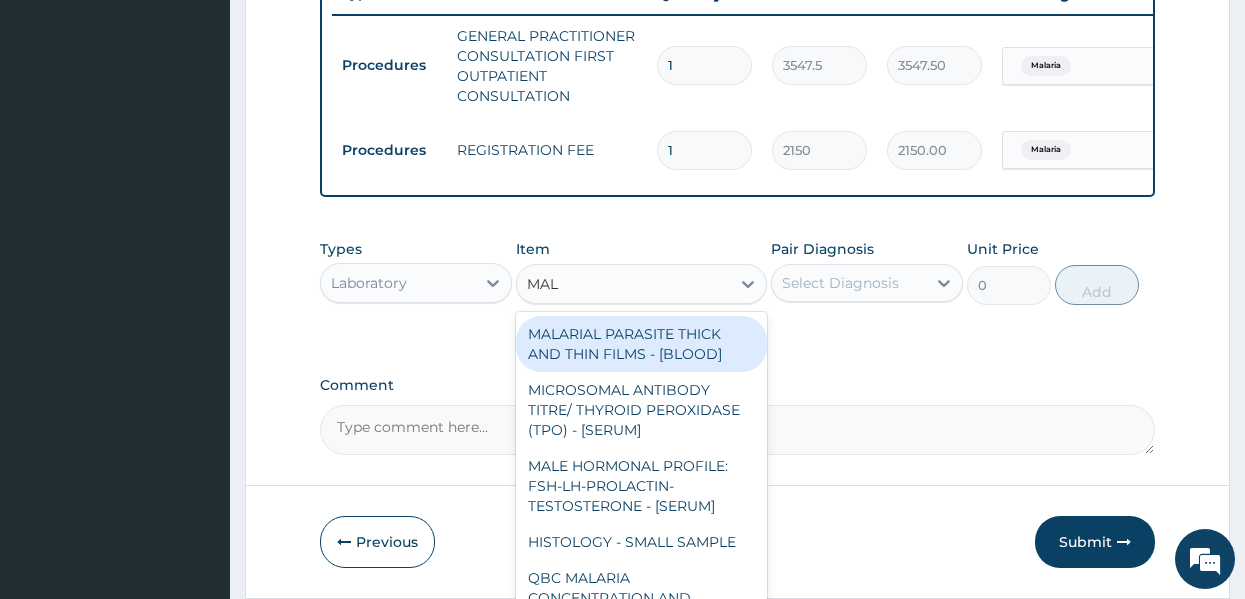 type on "MALA" 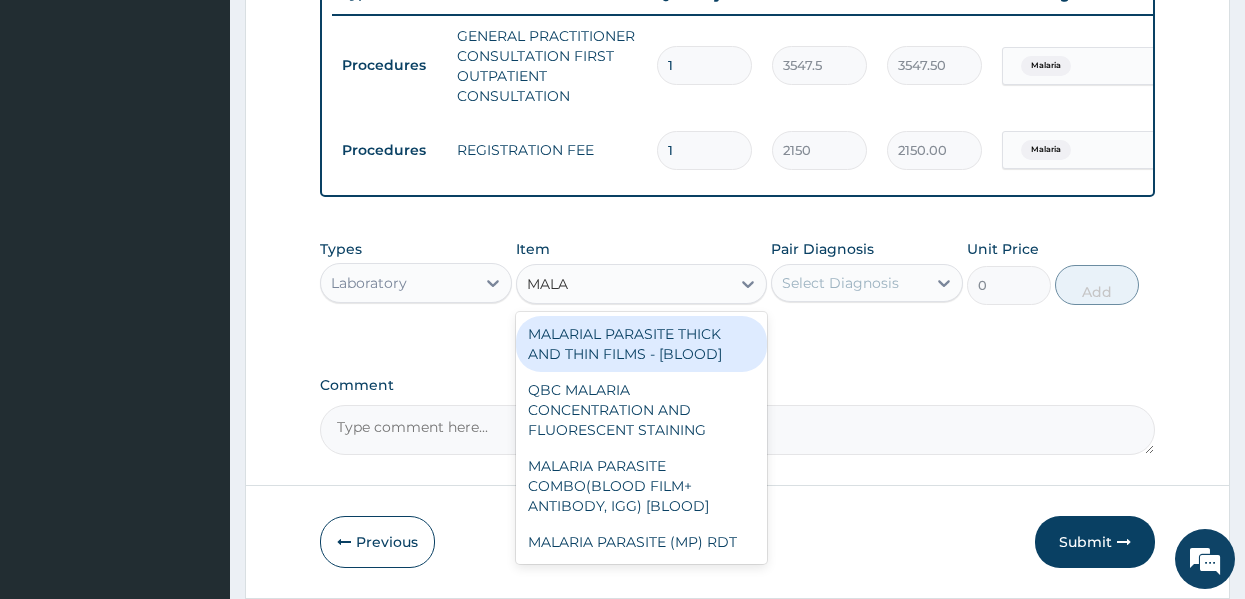 click on "MALARIAL PARASITE THICK AND THIN FILMS - [BLOOD]" at bounding box center [641, 344] 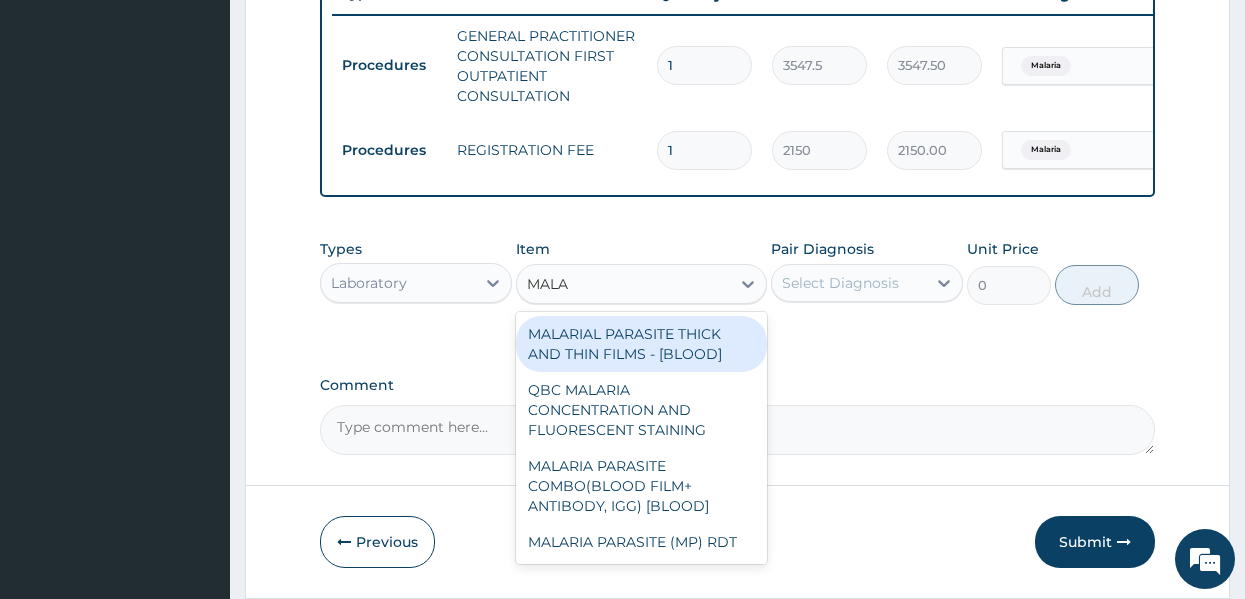 type 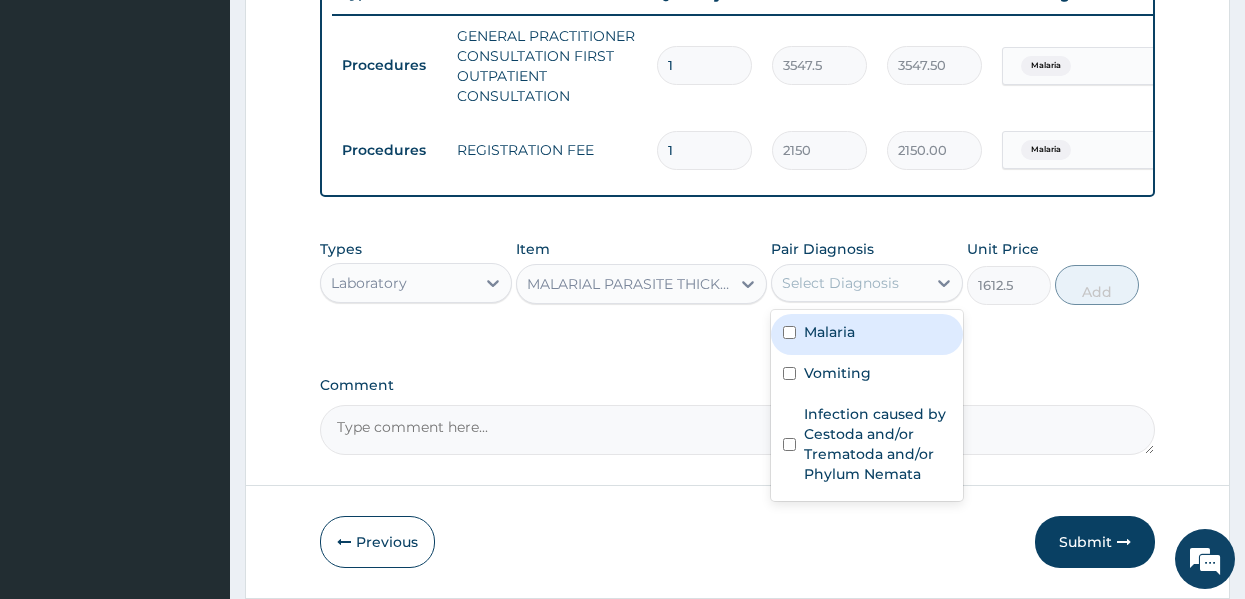 click on "Select Diagnosis" at bounding box center (840, 283) 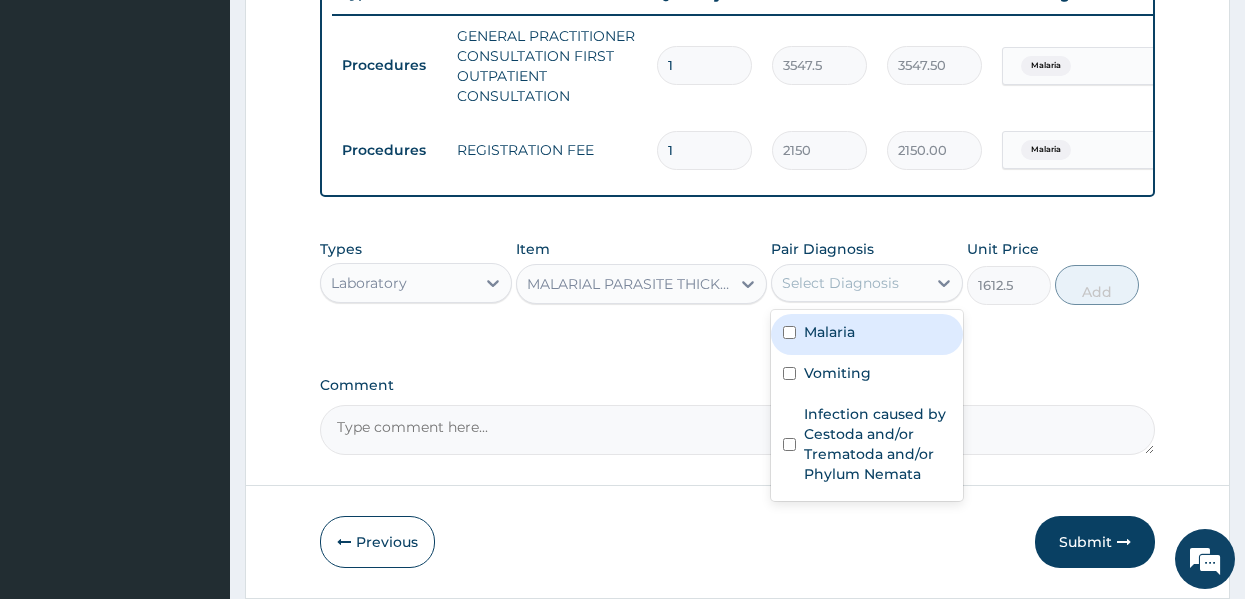 drag, startPoint x: 815, startPoint y: 329, endPoint x: 814, endPoint y: 364, distance: 35.014282 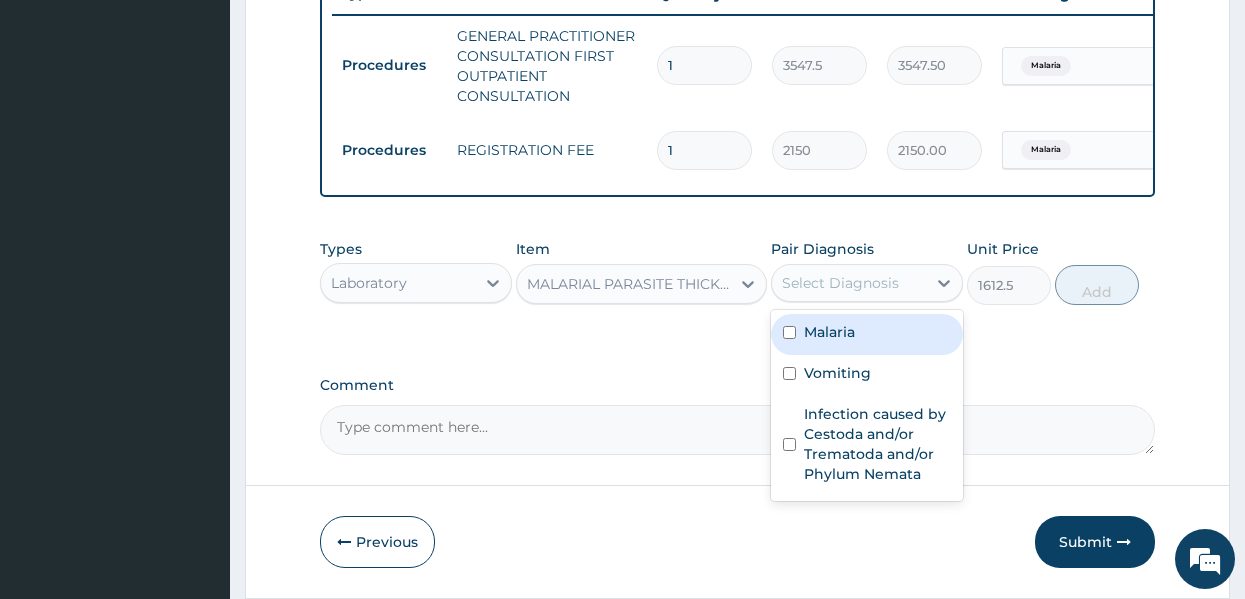 click on "Malaria" at bounding box center (867, 334) 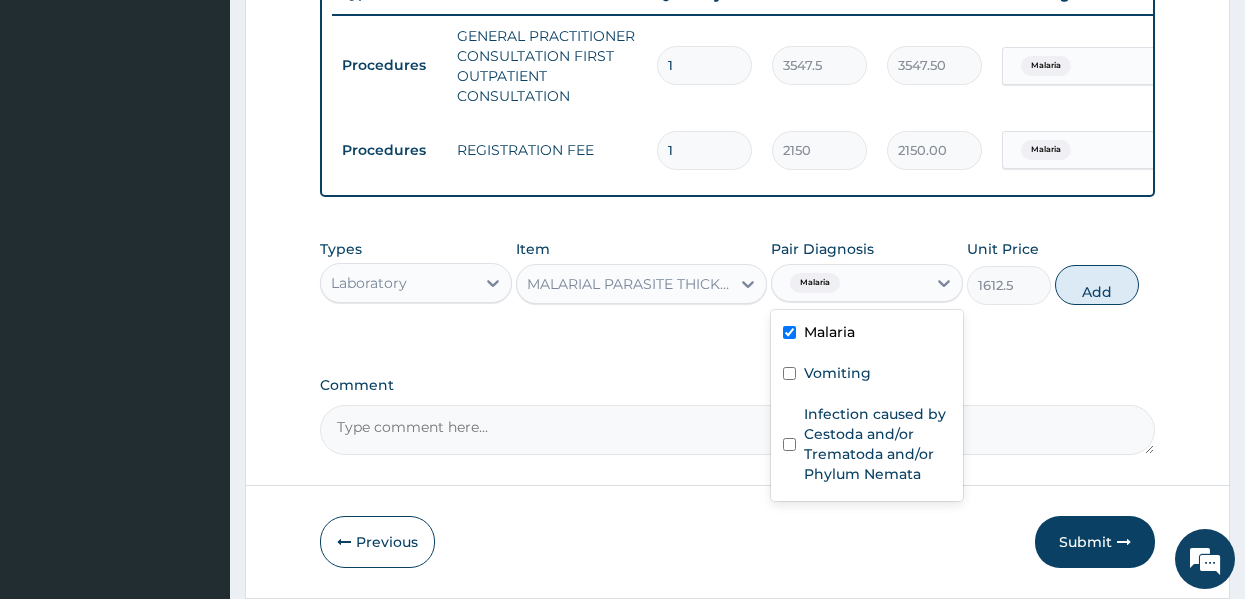 click on "Malaria" at bounding box center [867, 334] 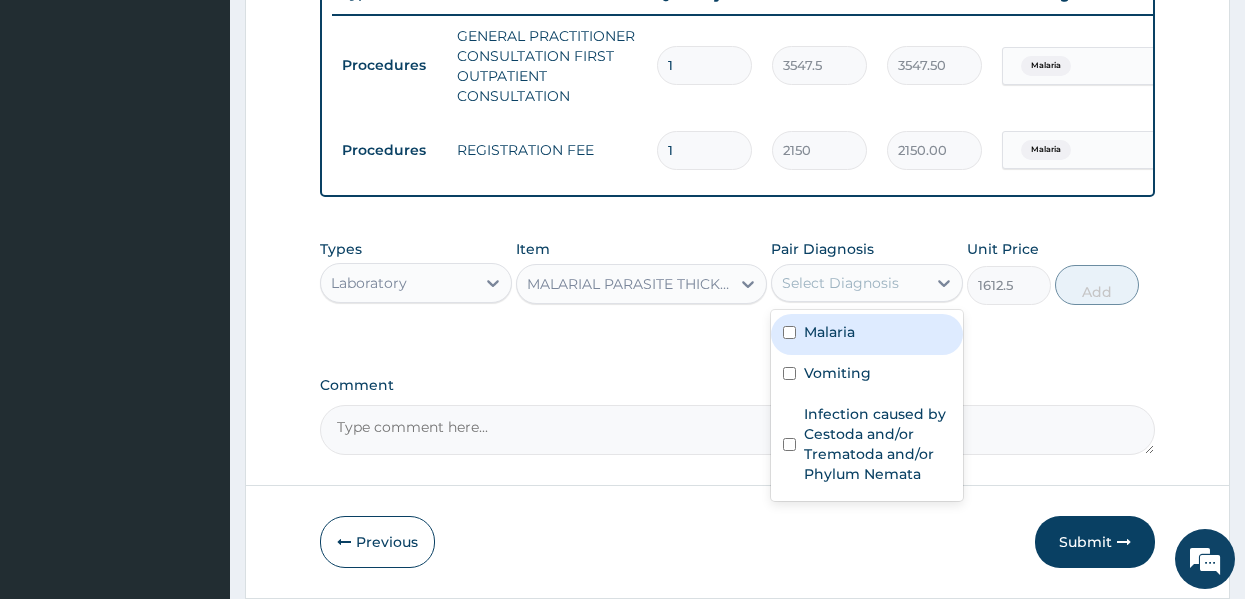 click on "Malaria" at bounding box center [829, 332] 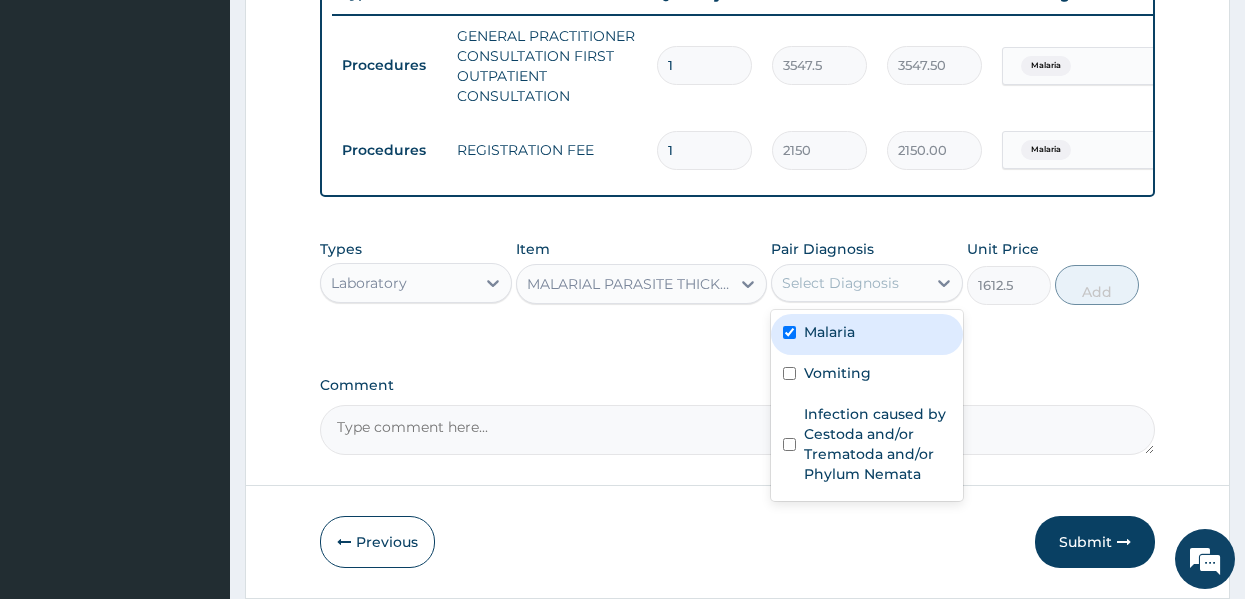 checkbox on "true" 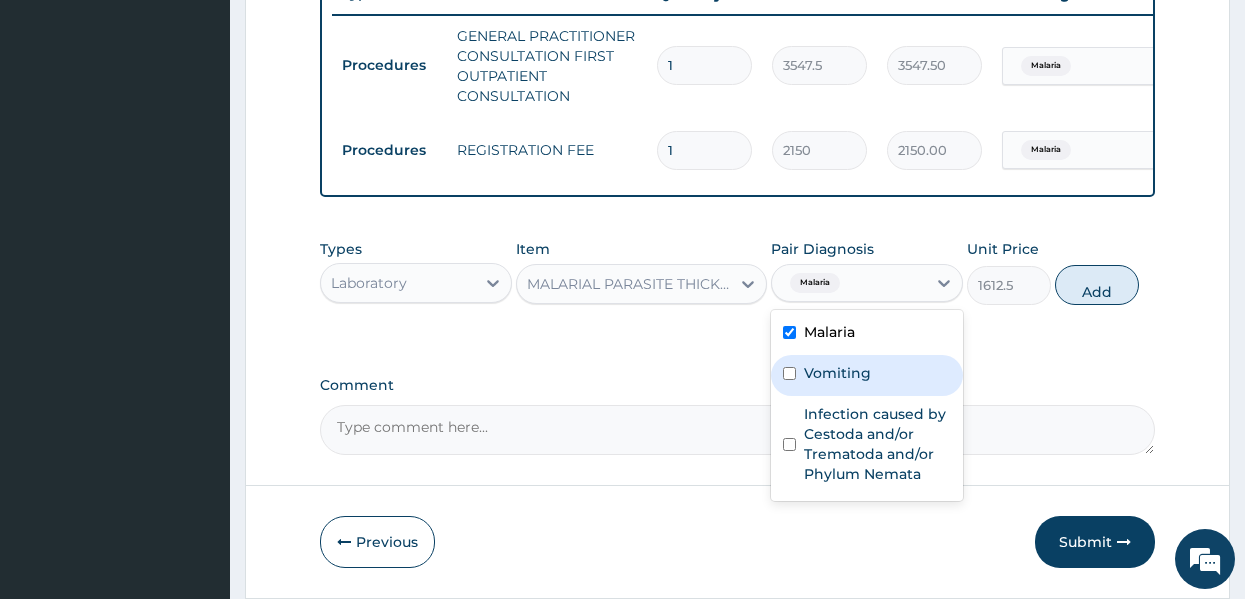 click on "Vomiting" at bounding box center [837, 373] 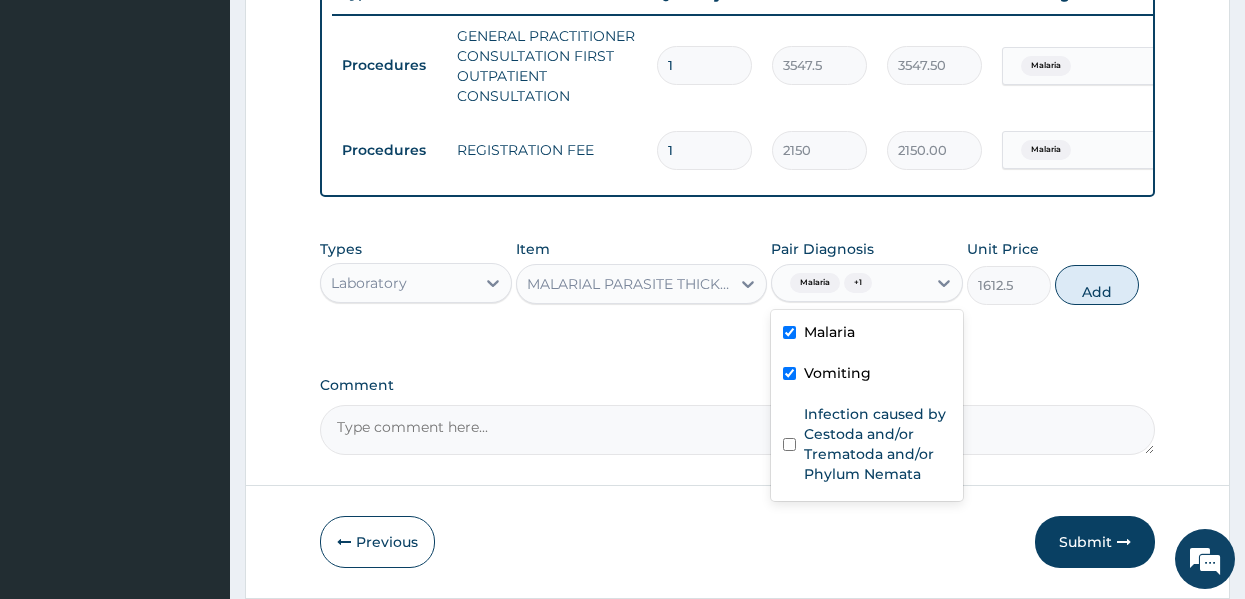 click on "Vomiting" at bounding box center (837, 373) 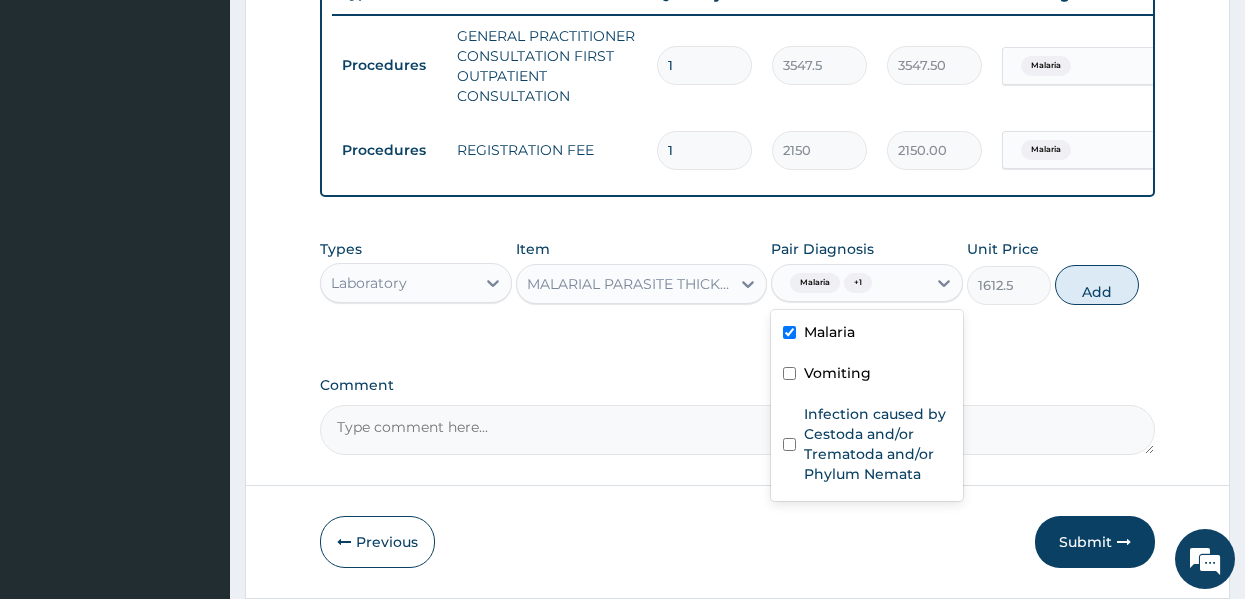 checkbox on "false" 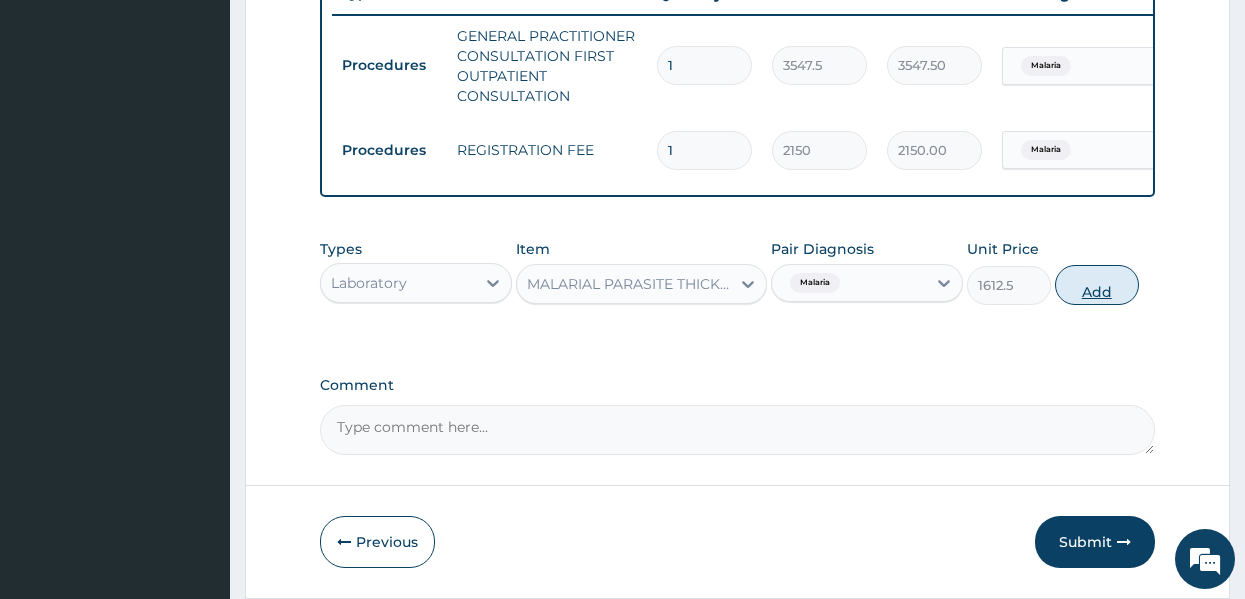 click on "Add" at bounding box center [1097, 285] 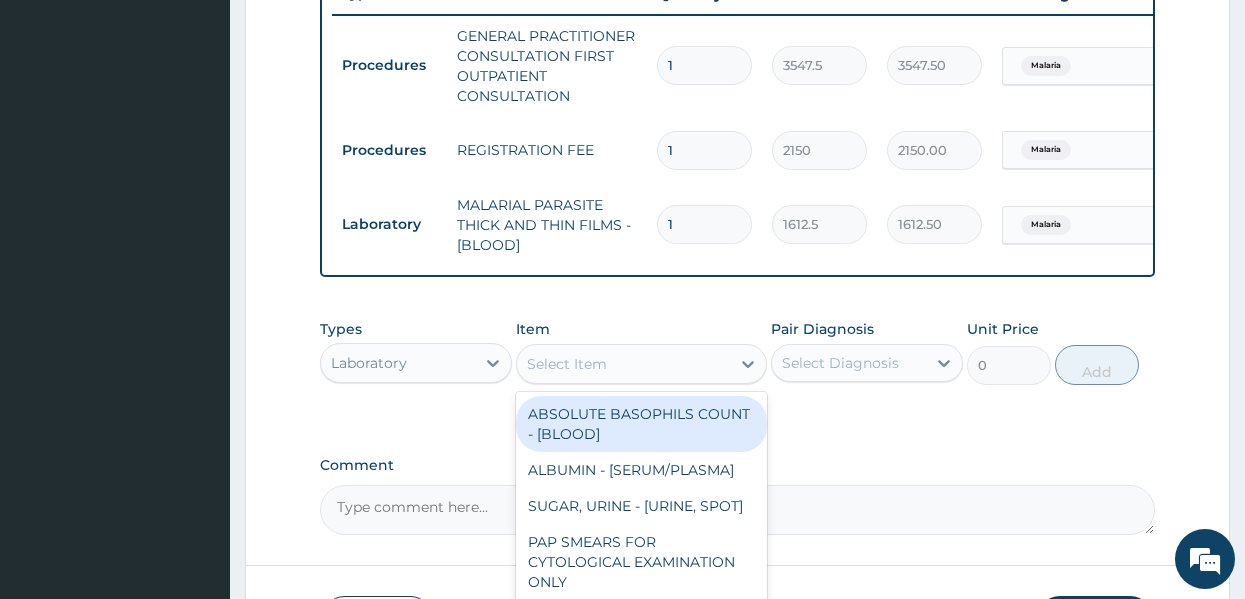 click on "Select Item" at bounding box center [567, 364] 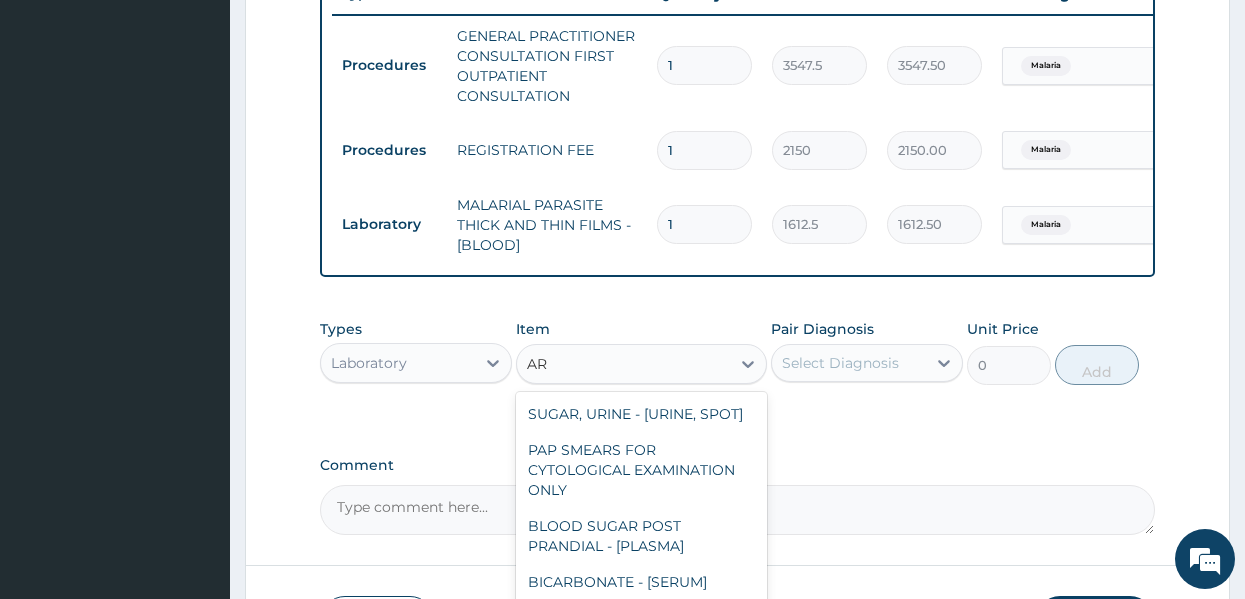type on "A" 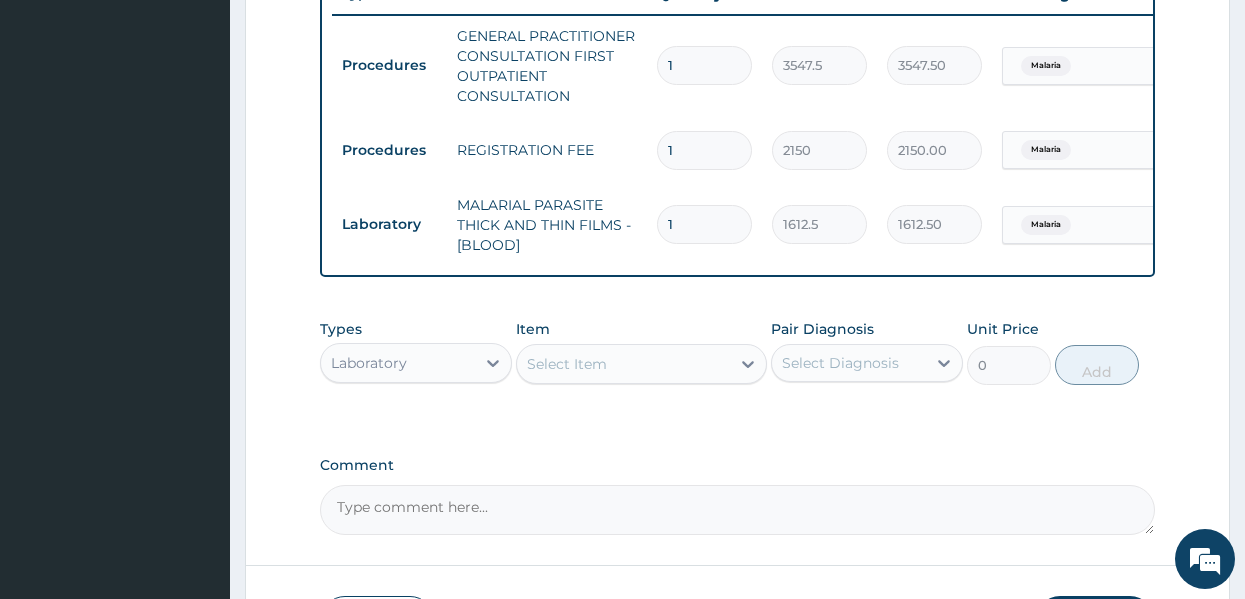 click on "Types Laboratory Item Select Item Pair Diagnosis Select Diagnosis Unit Price 0 Add" at bounding box center [738, 367] 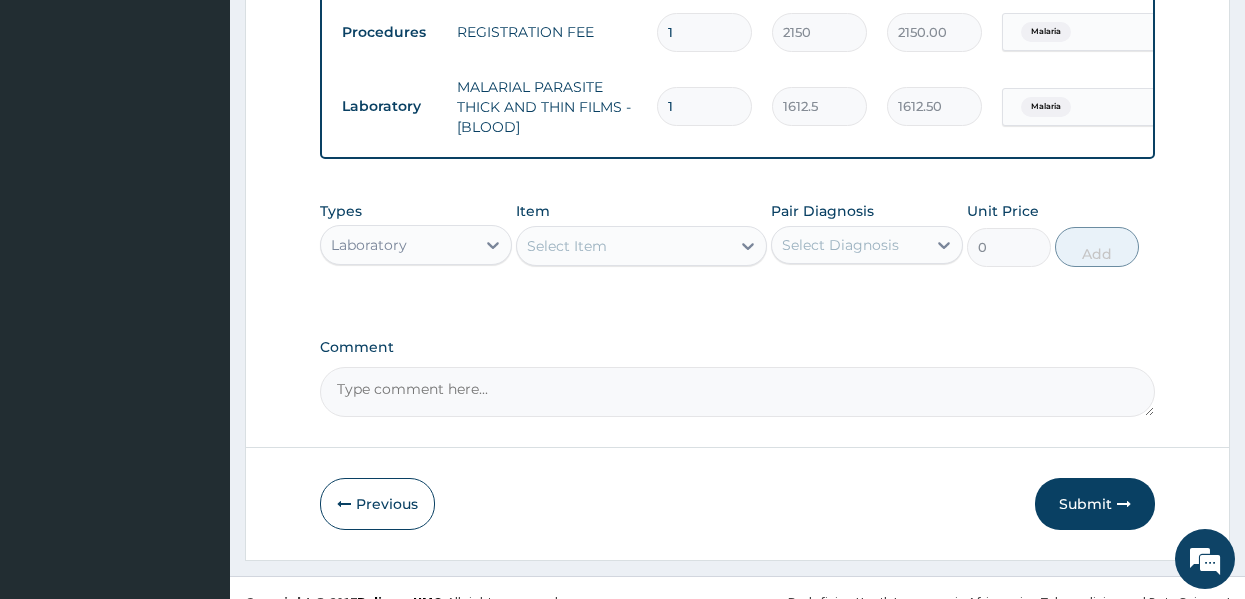 scroll, scrollTop: 902, scrollLeft: 0, axis: vertical 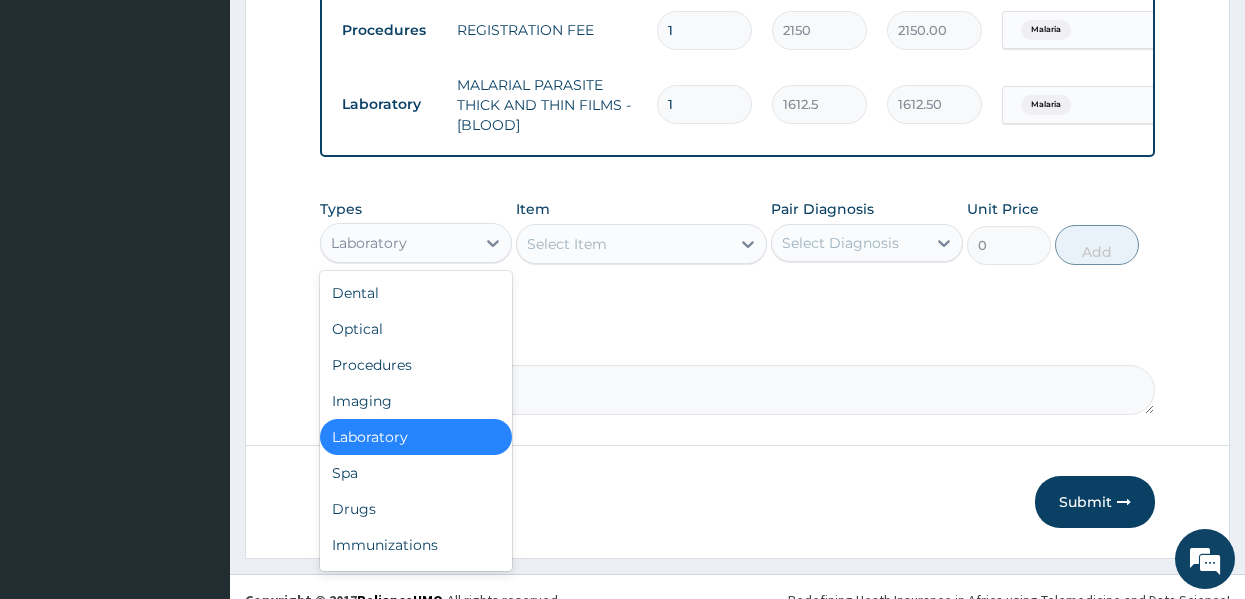 click on "Laboratory" at bounding box center (398, 243) 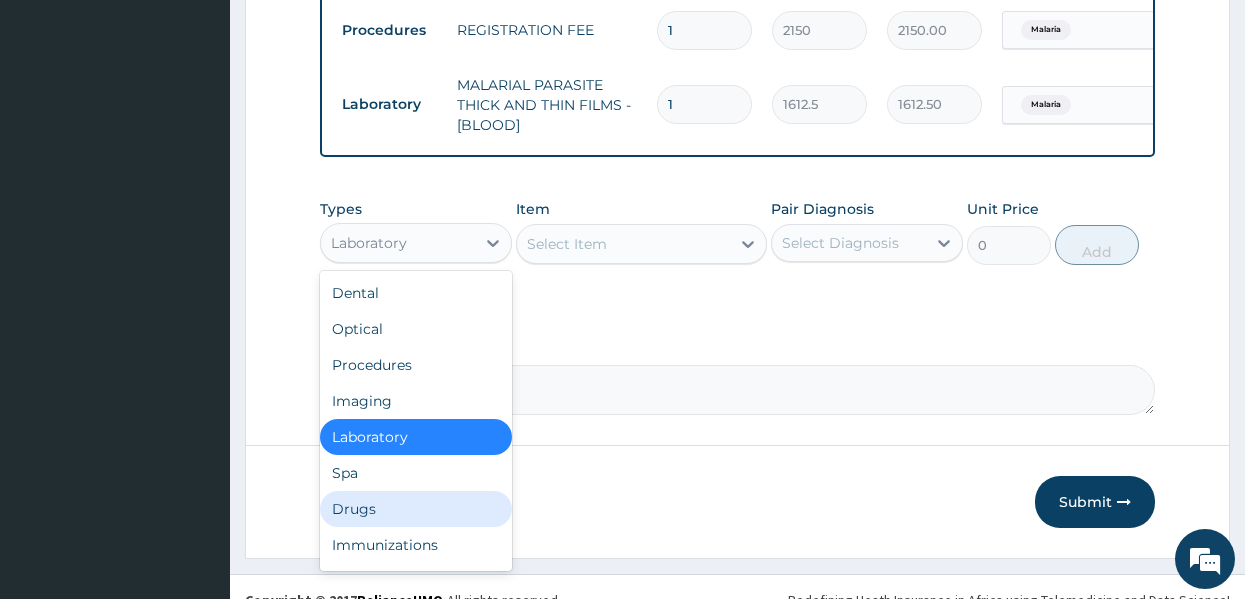 click on "Drugs" at bounding box center (416, 509) 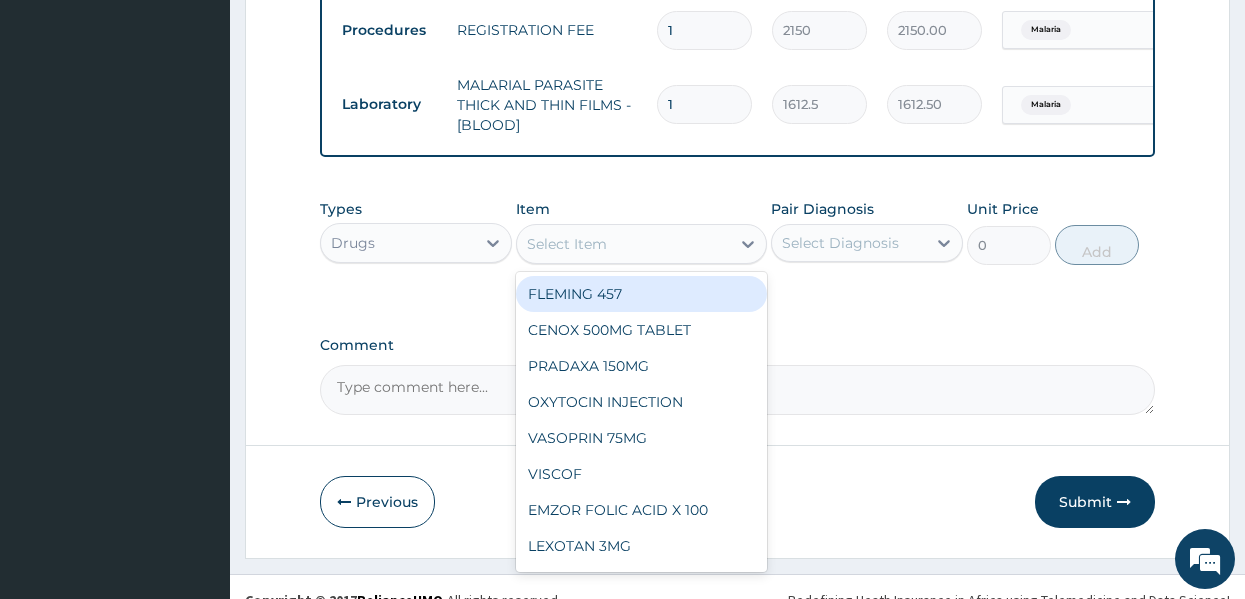 click on "Select Item" at bounding box center [567, 244] 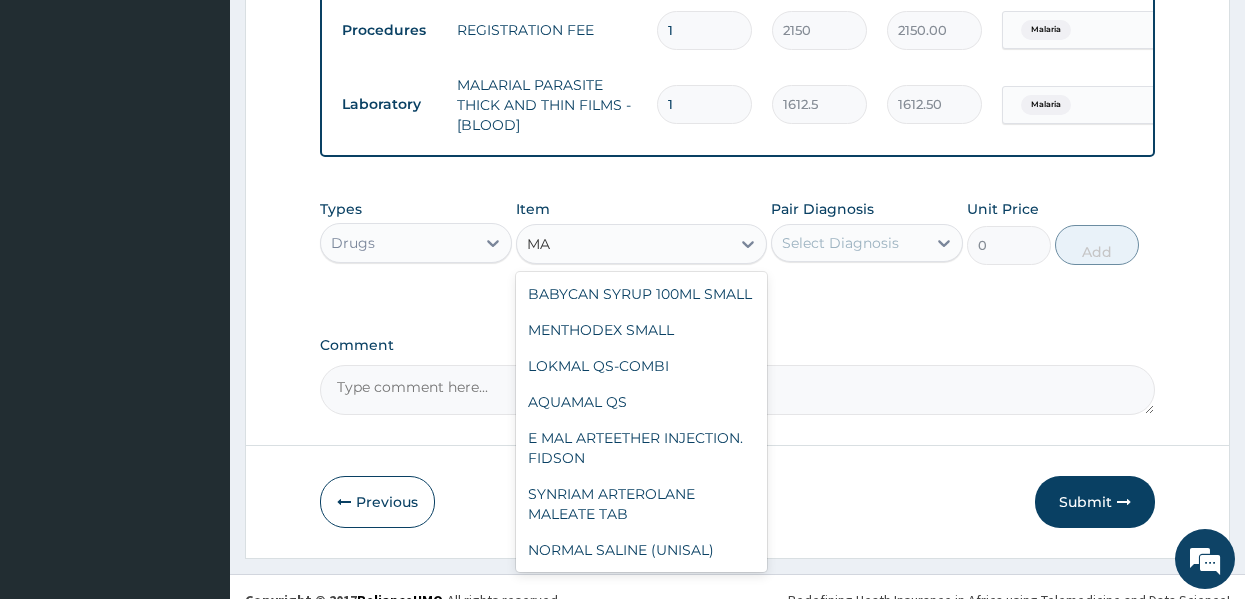 type on "M" 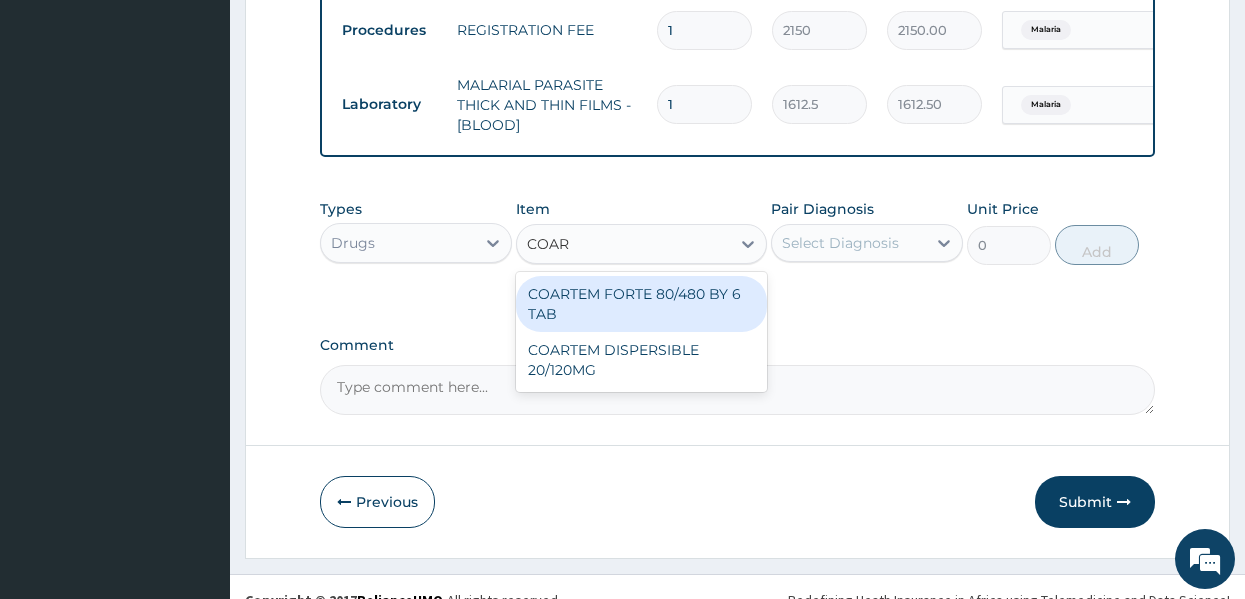 type on "COART" 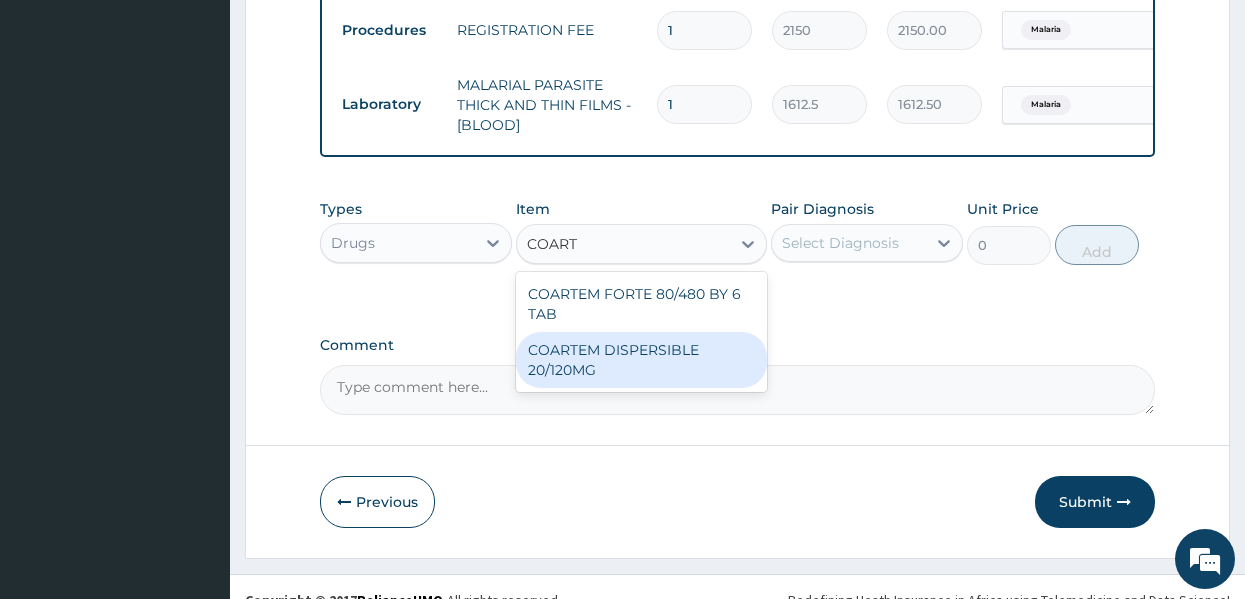 click on "COARTEM DISPERSIBLE 20/120MG" at bounding box center [641, 360] 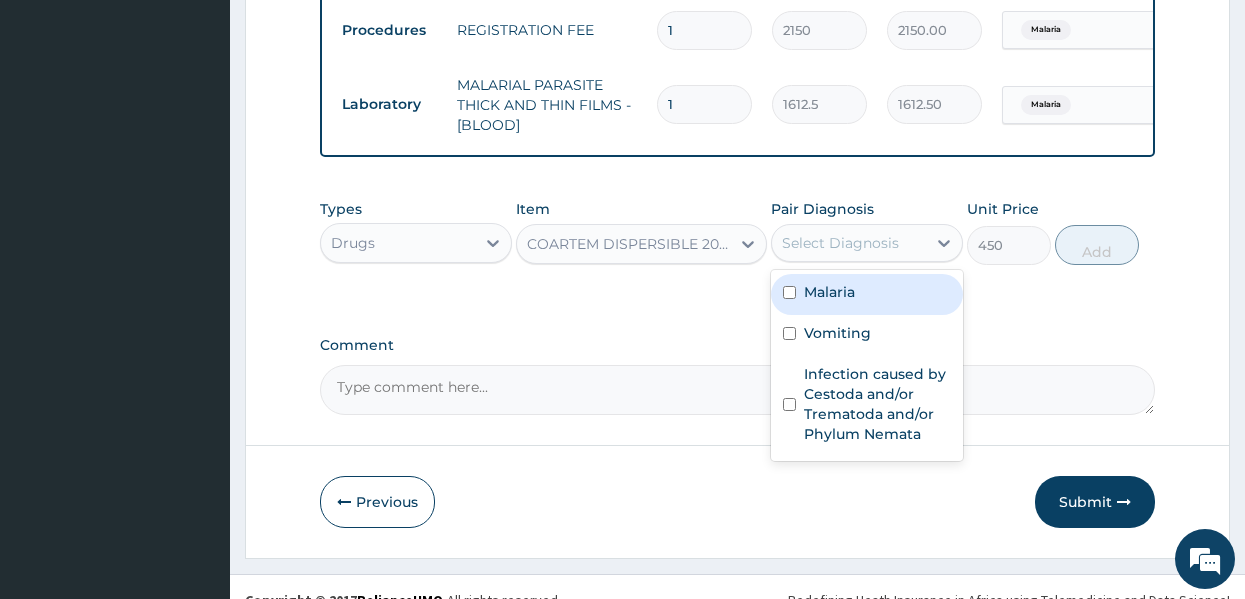 click on "Select Diagnosis" at bounding box center (849, 243) 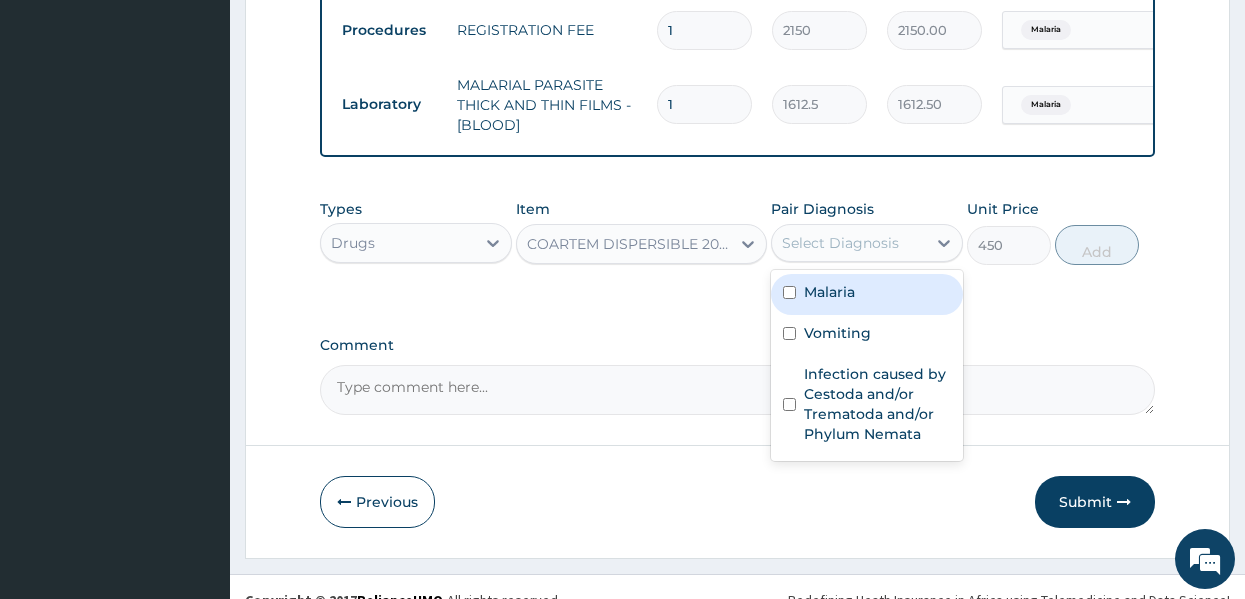 click on "Malaria" at bounding box center [867, 294] 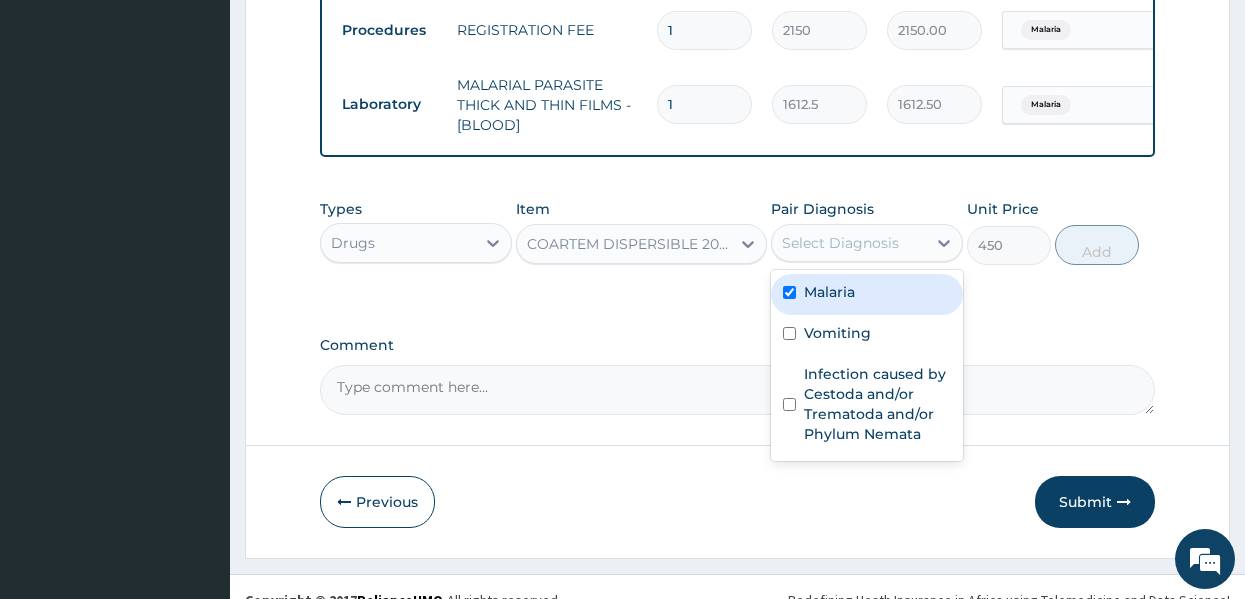 checkbox on "true" 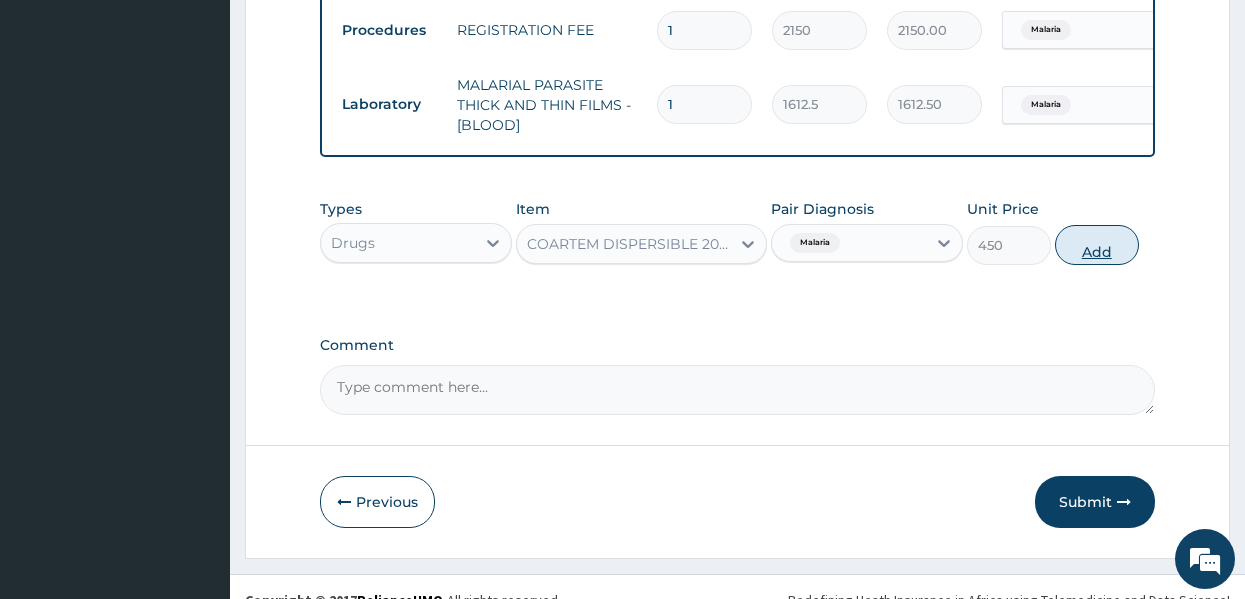 click on "Add" at bounding box center (1097, 245) 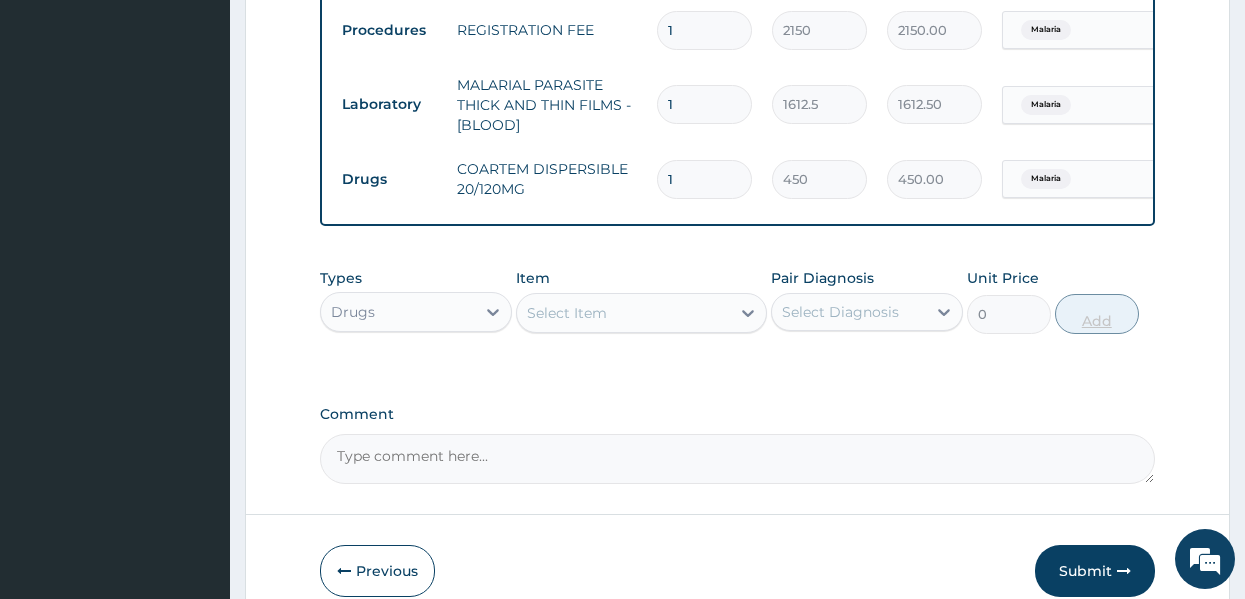 type 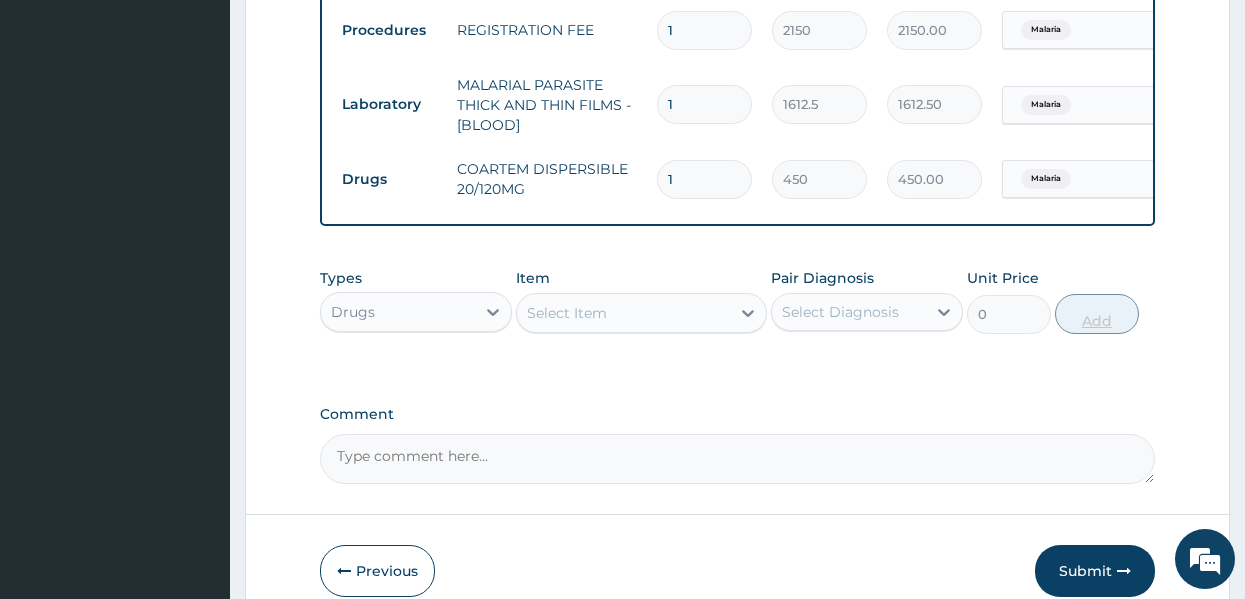 type on "0.00" 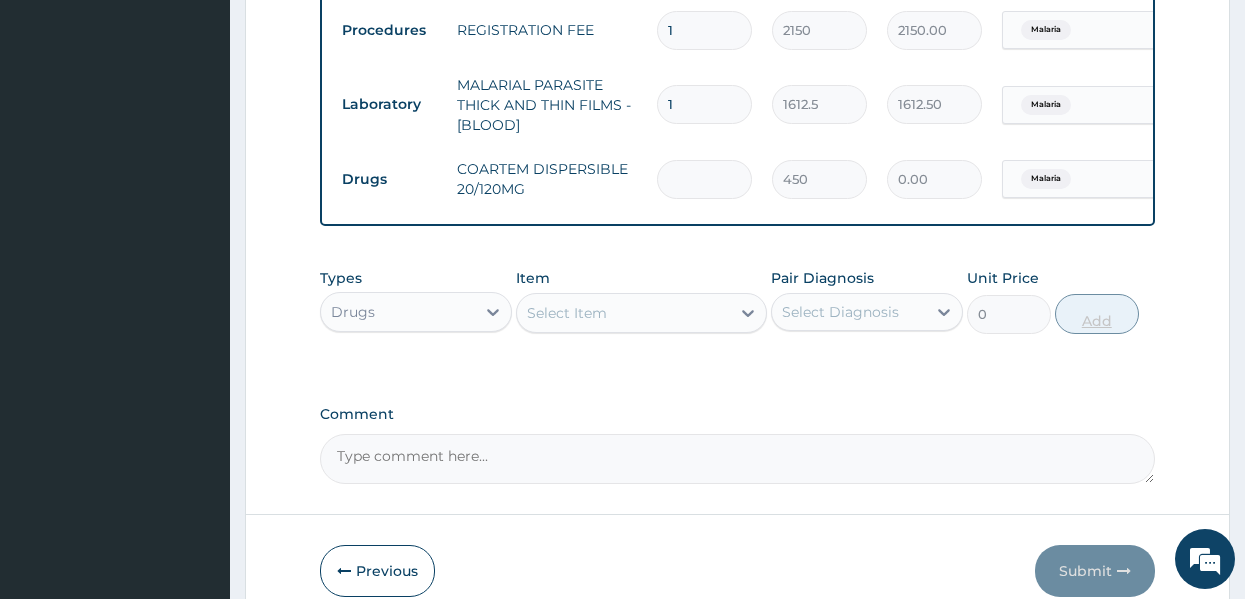type on "6" 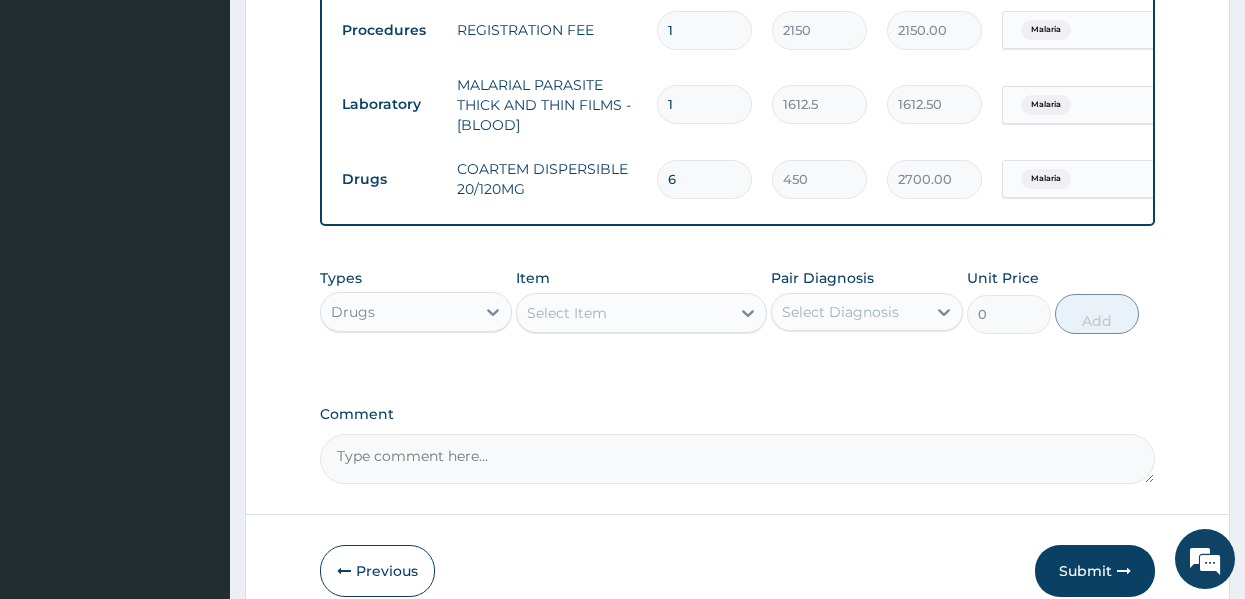 type on "6" 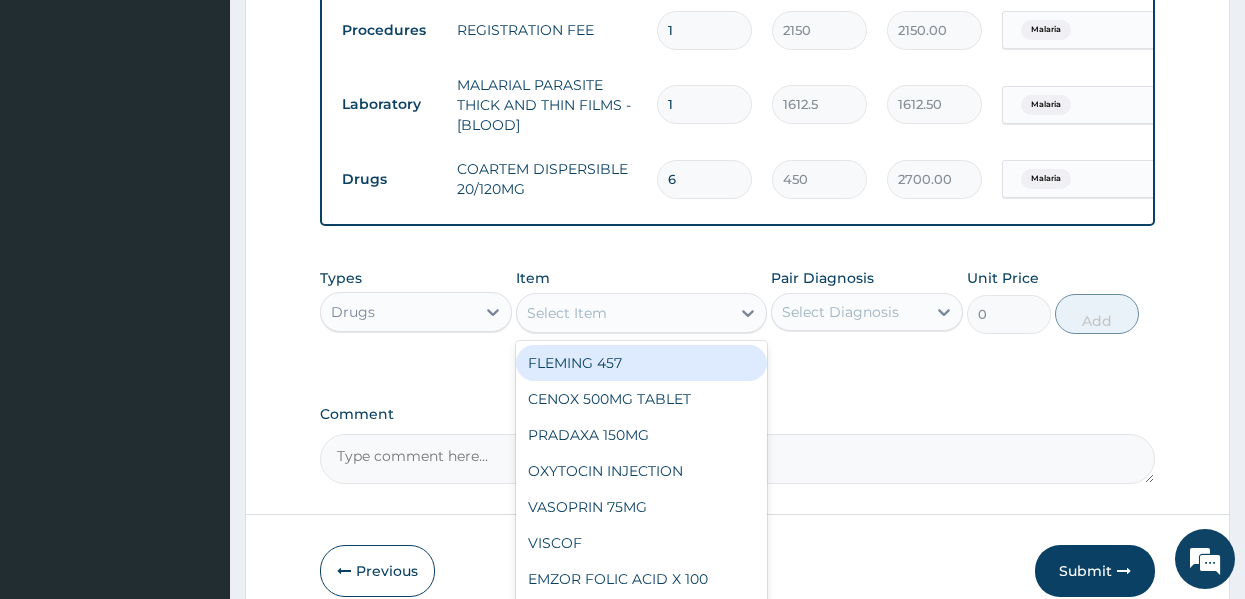 click on "Select Item" at bounding box center (567, 313) 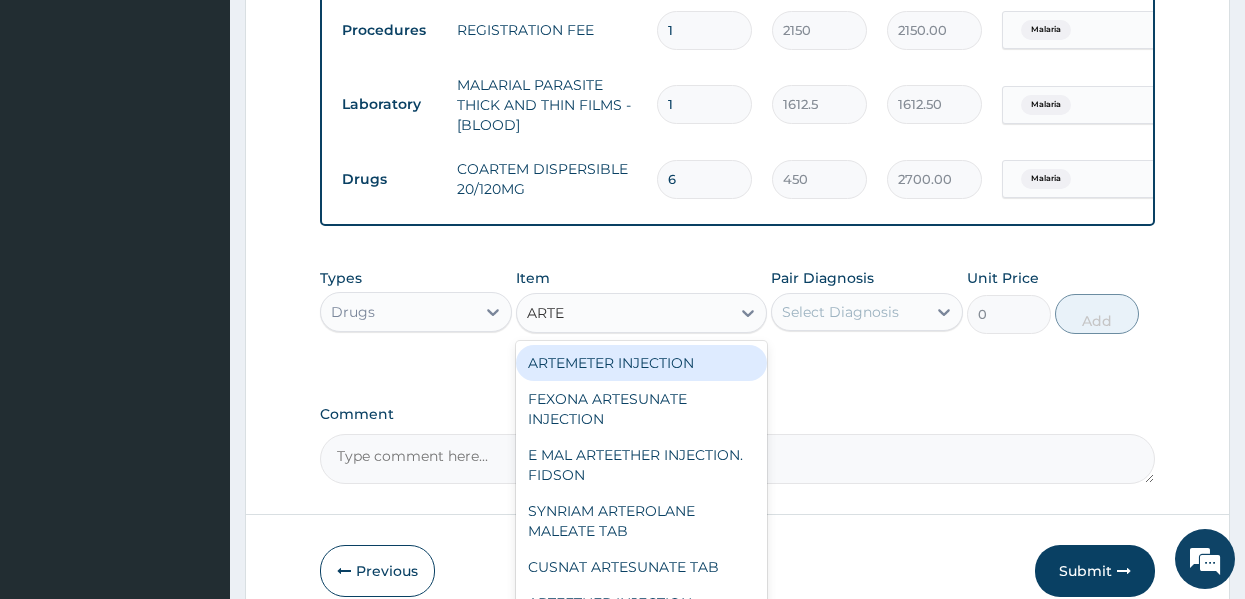 type on "ARTEE" 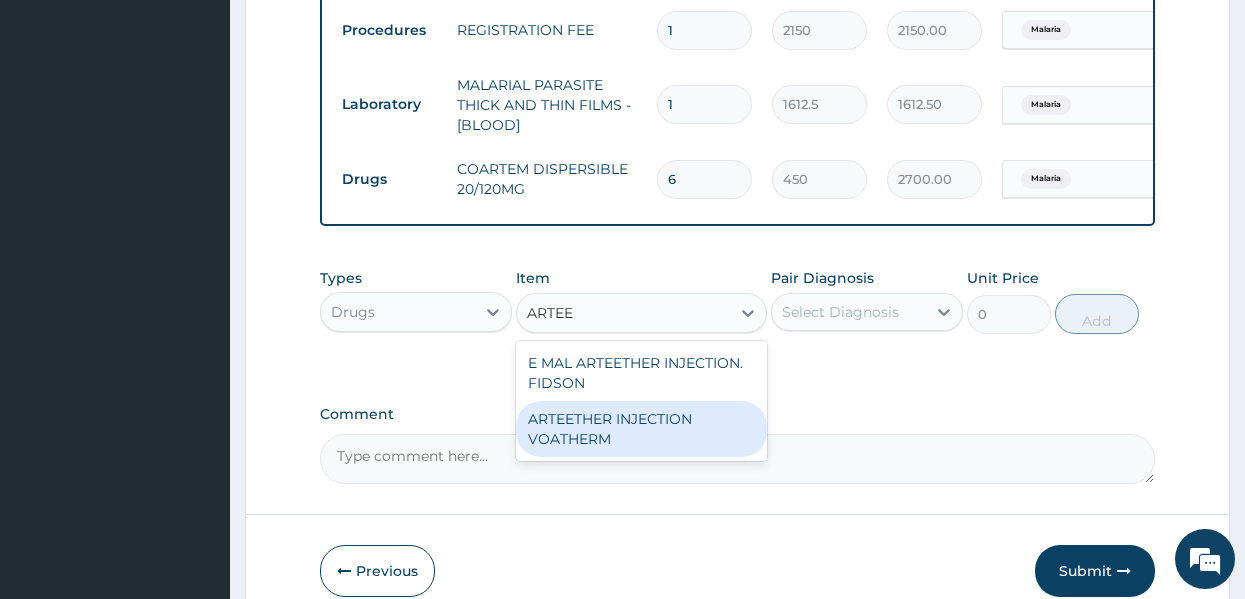 click on "ARTEETHER INJECTION VOATHERM" at bounding box center [641, 429] 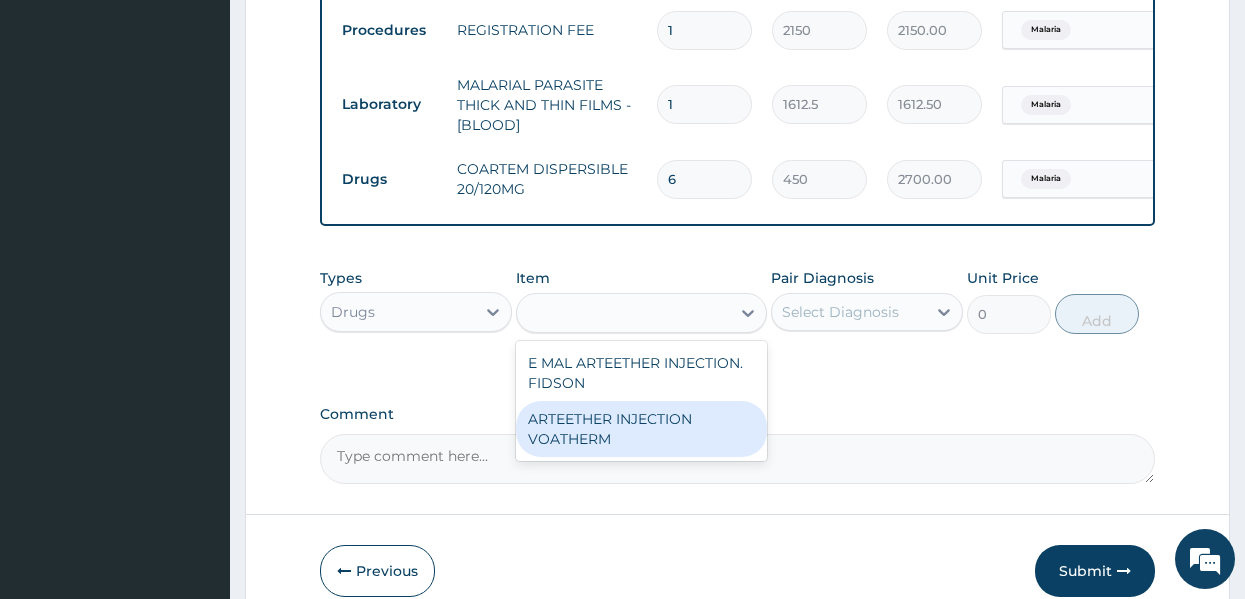 type on "1500" 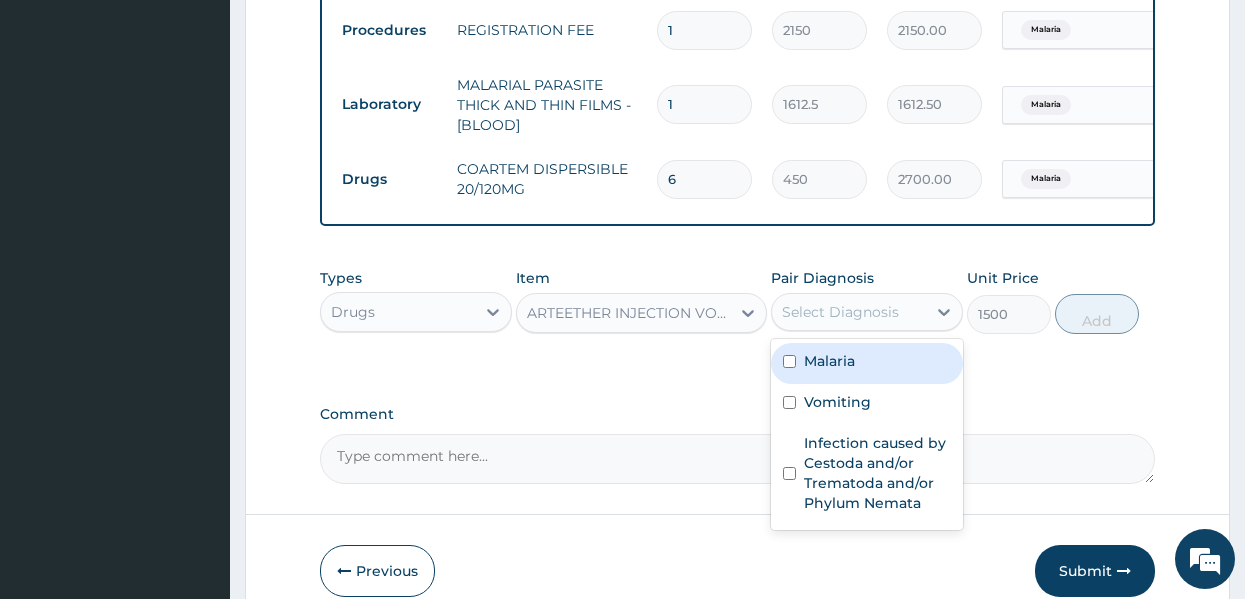 click on "Select Diagnosis" at bounding box center [849, 312] 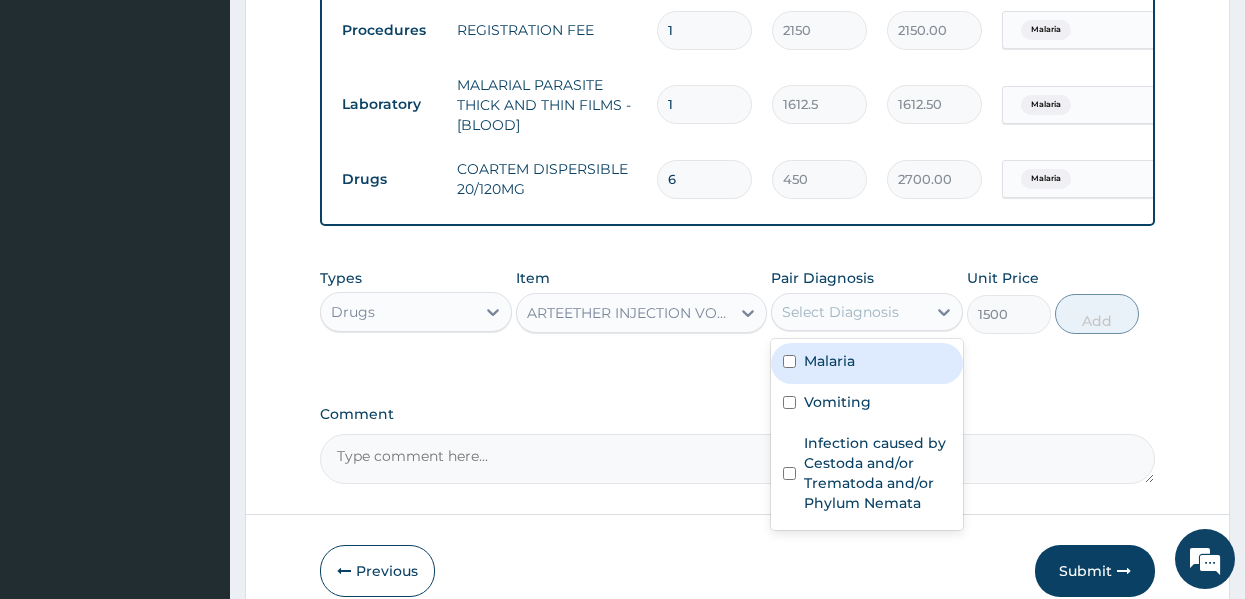 click on "Malaria" at bounding box center (829, 361) 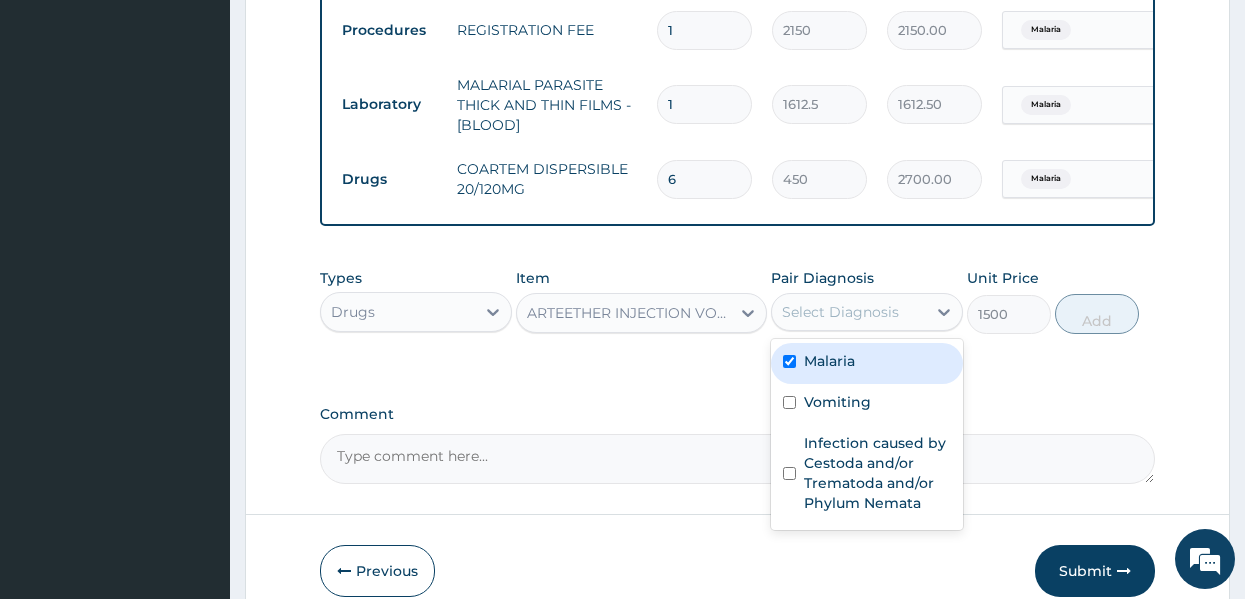 checkbox on "true" 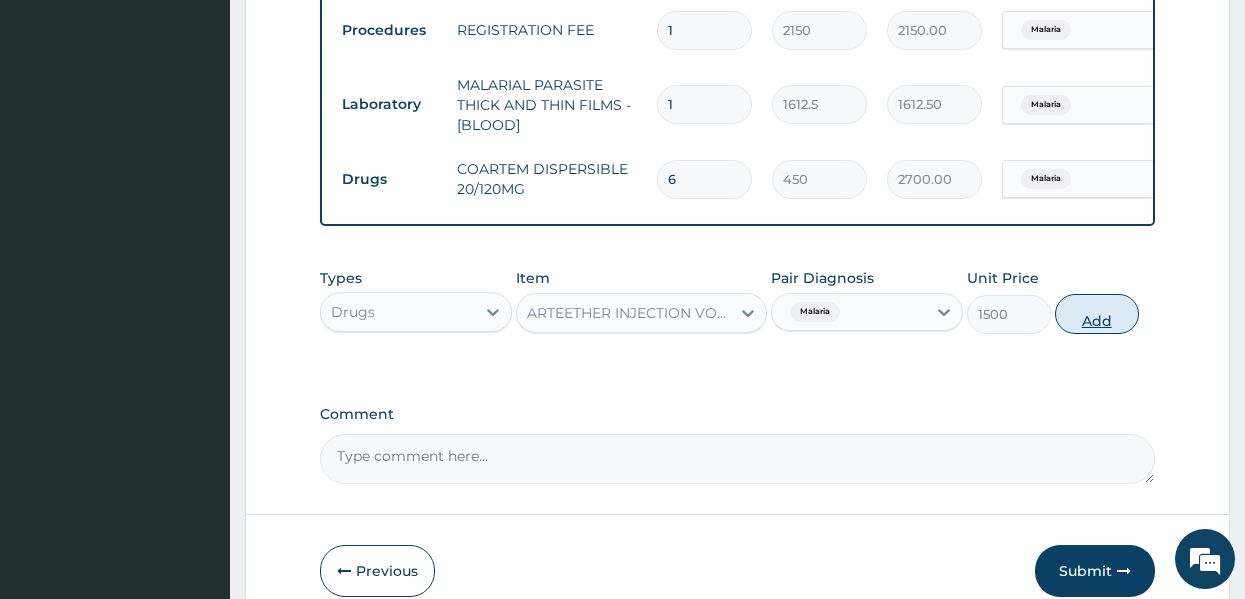 click on "Add" at bounding box center (1097, 314) 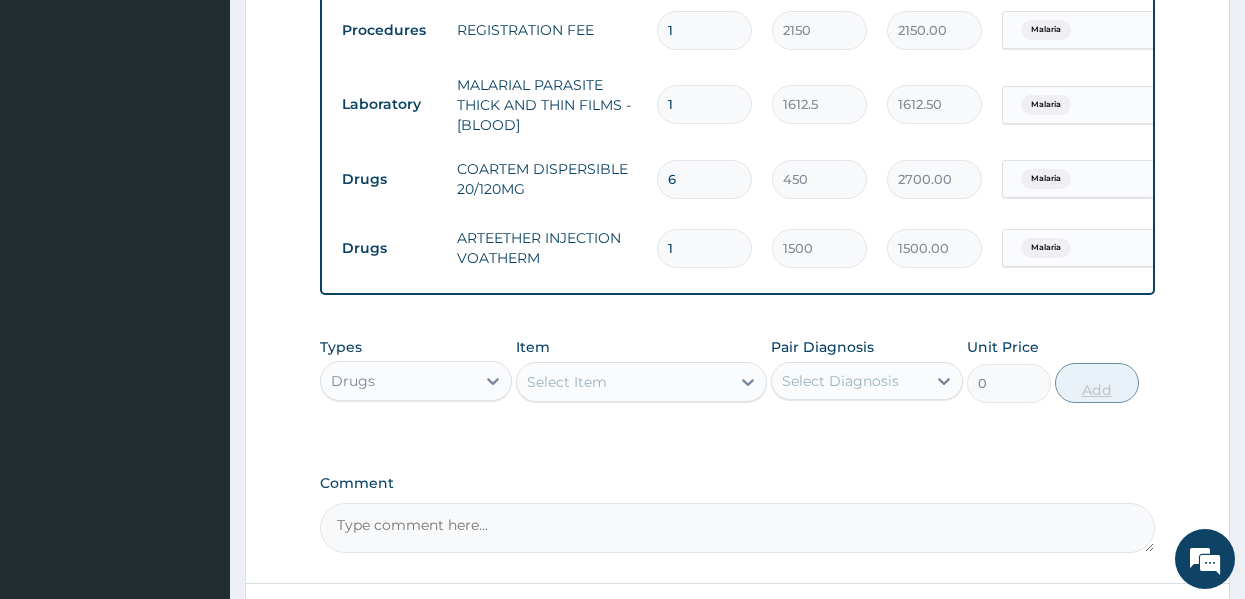 type 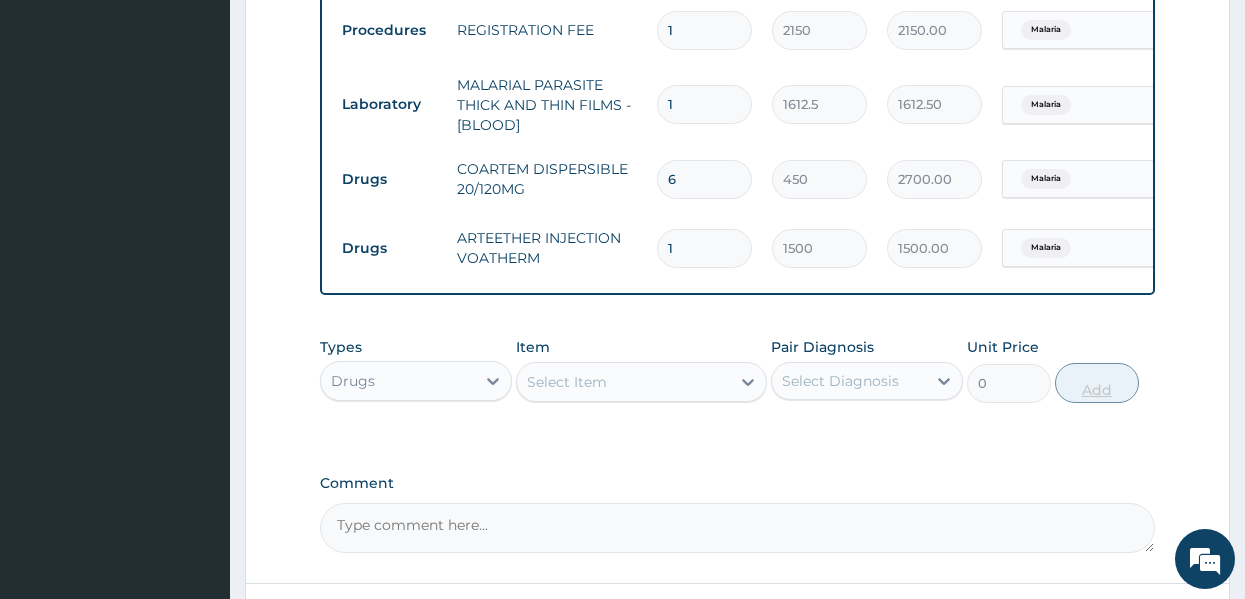 type on "0.00" 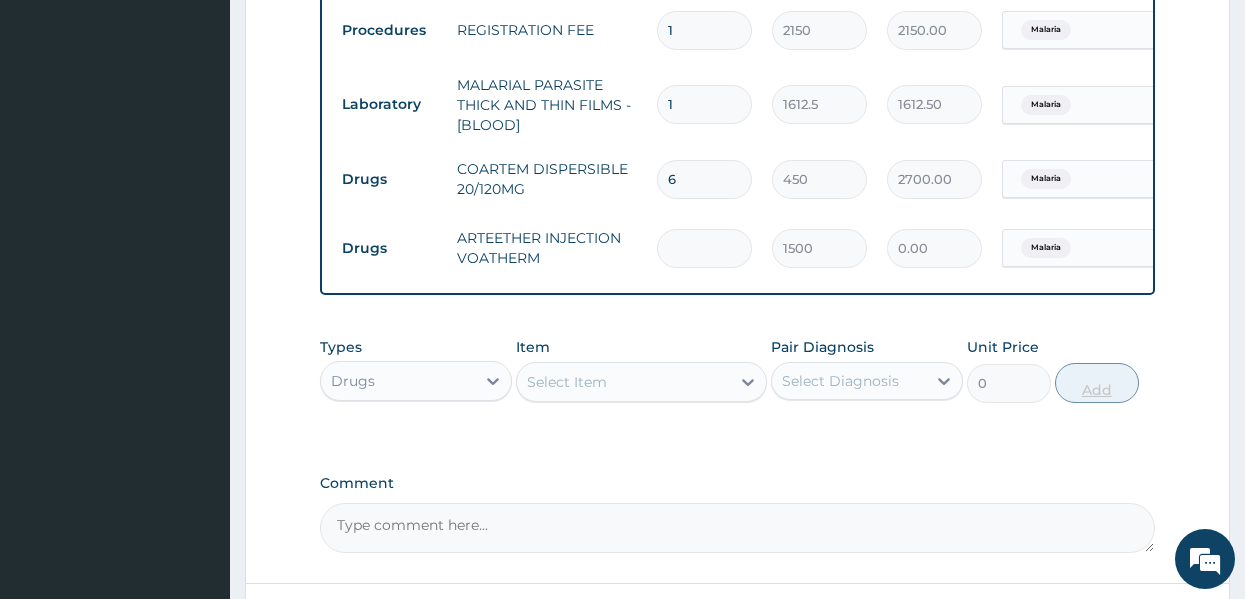 type on "3" 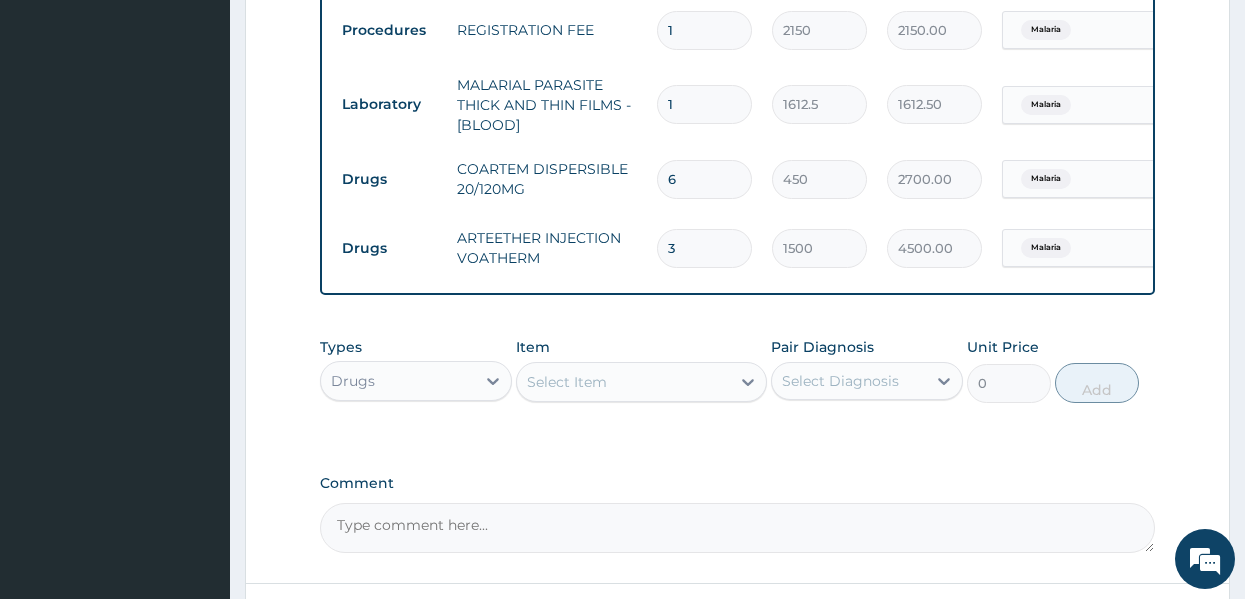 type on "3" 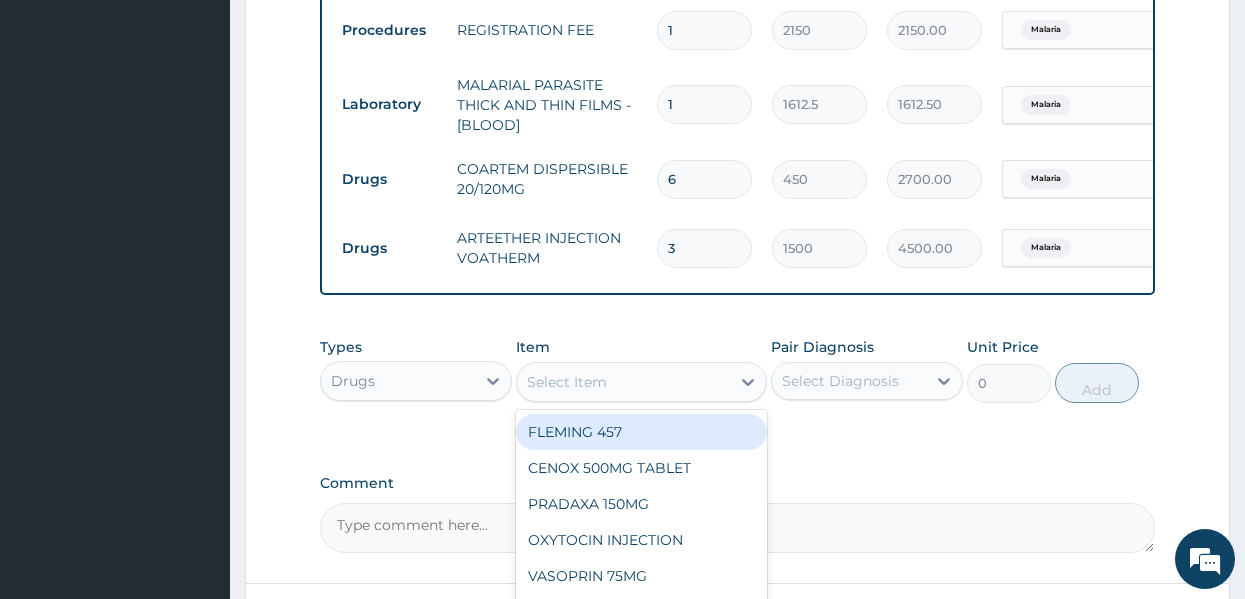 click on "Select Item" at bounding box center (623, 382) 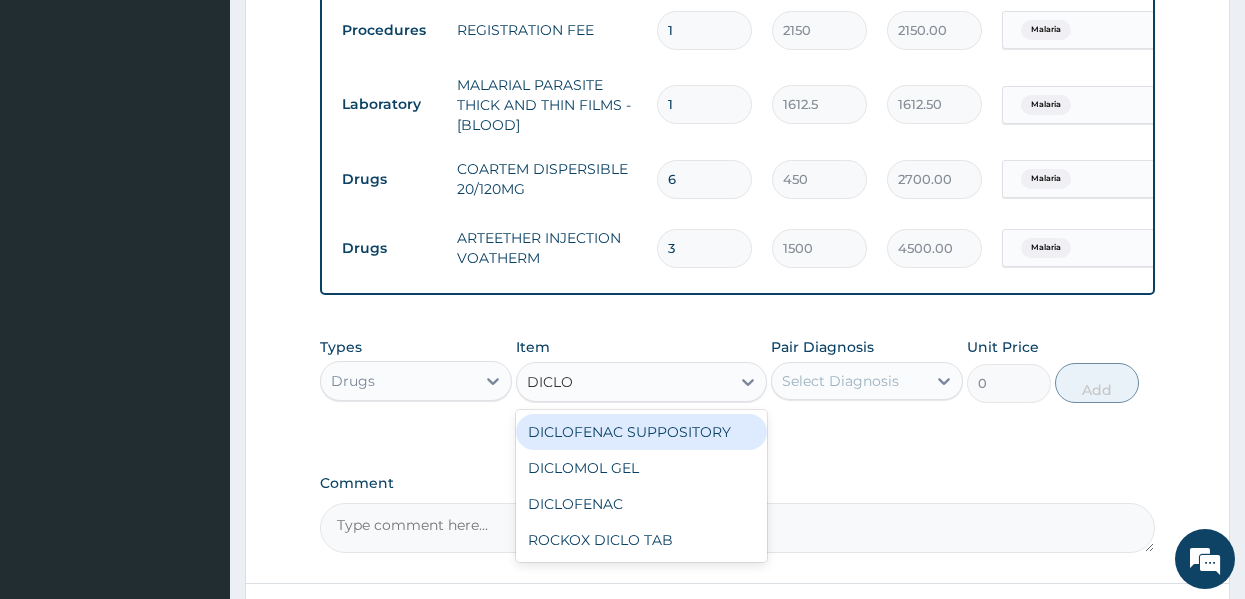 type on "DICLOF" 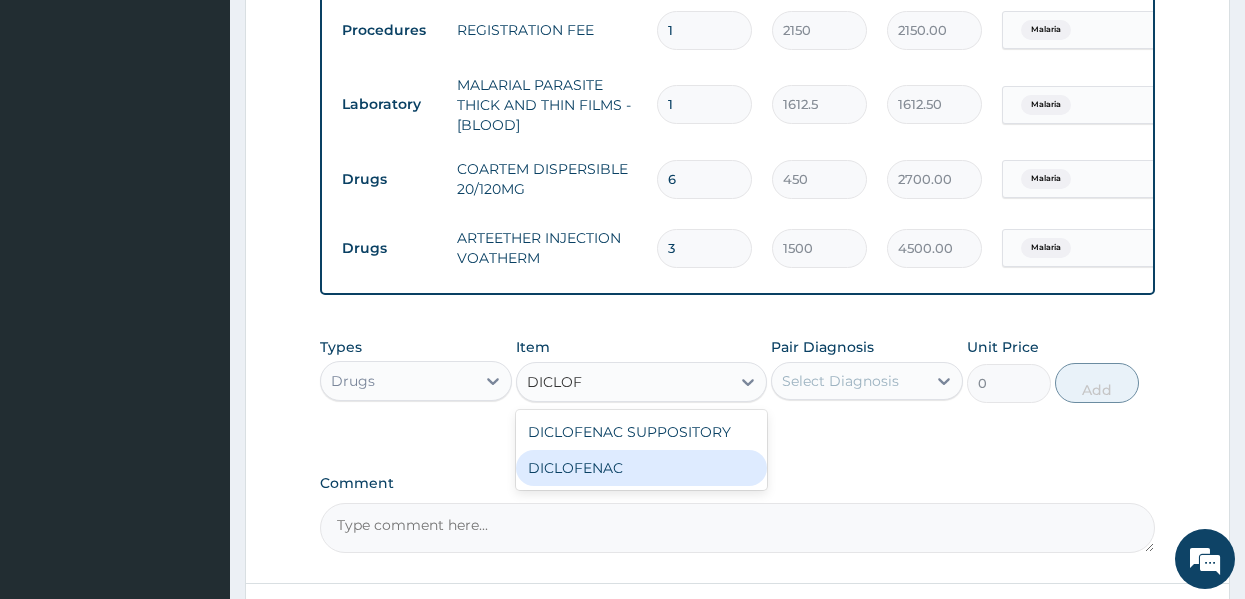 click on "DICLOFENAC" at bounding box center (641, 468) 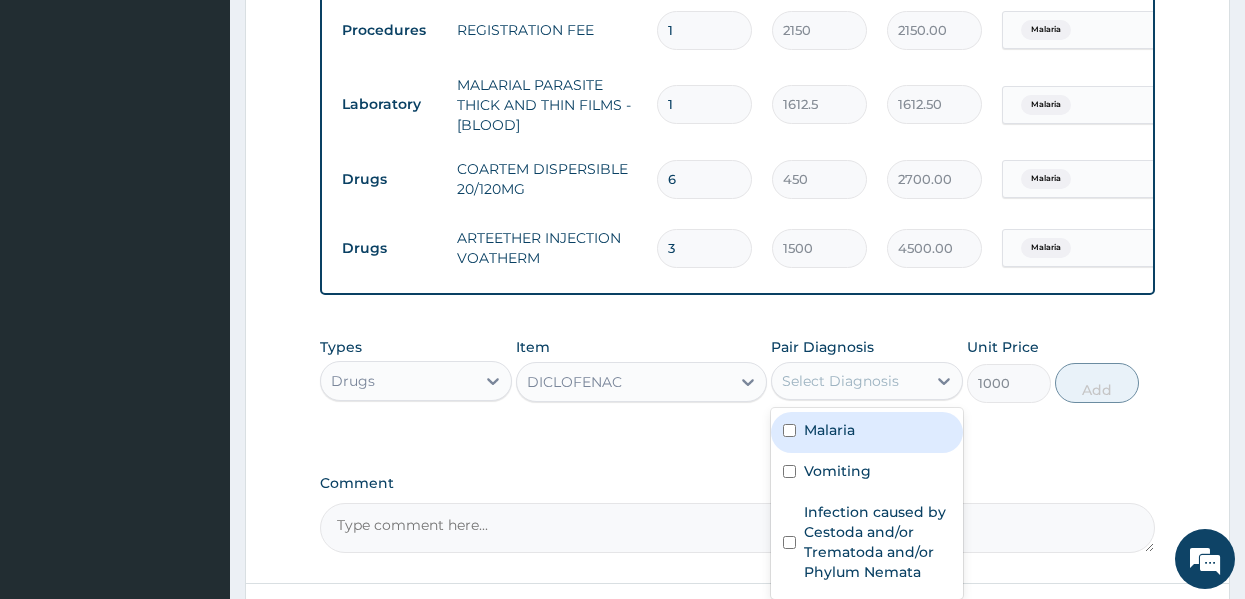 click on "Select Diagnosis" at bounding box center [840, 381] 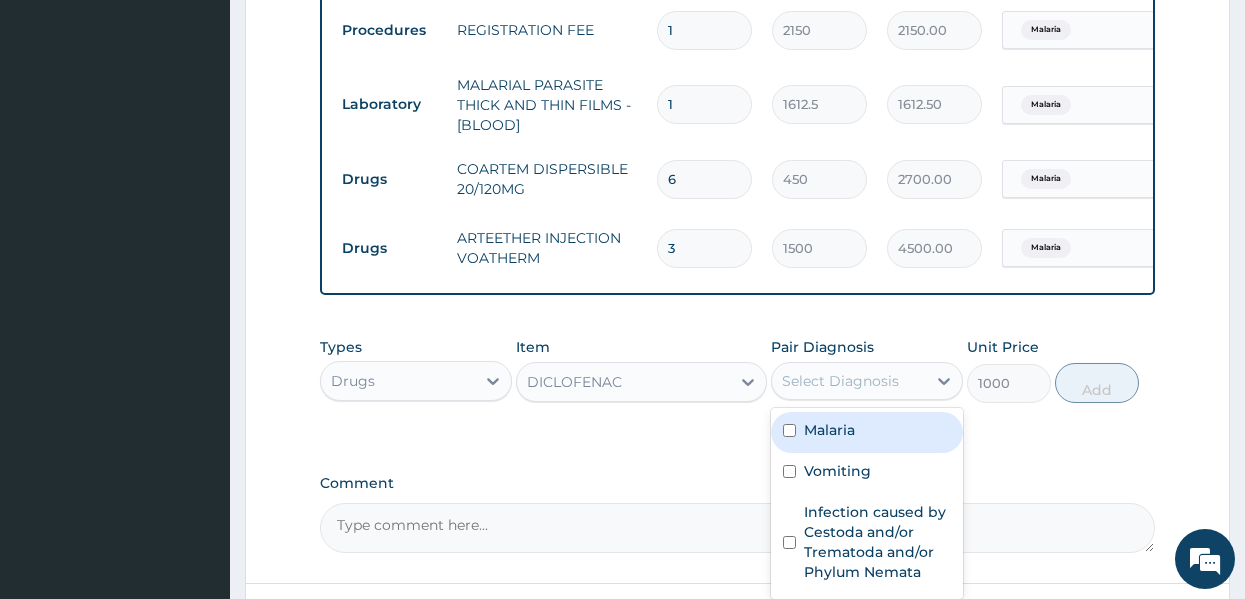 click on "Malaria" at bounding box center (829, 430) 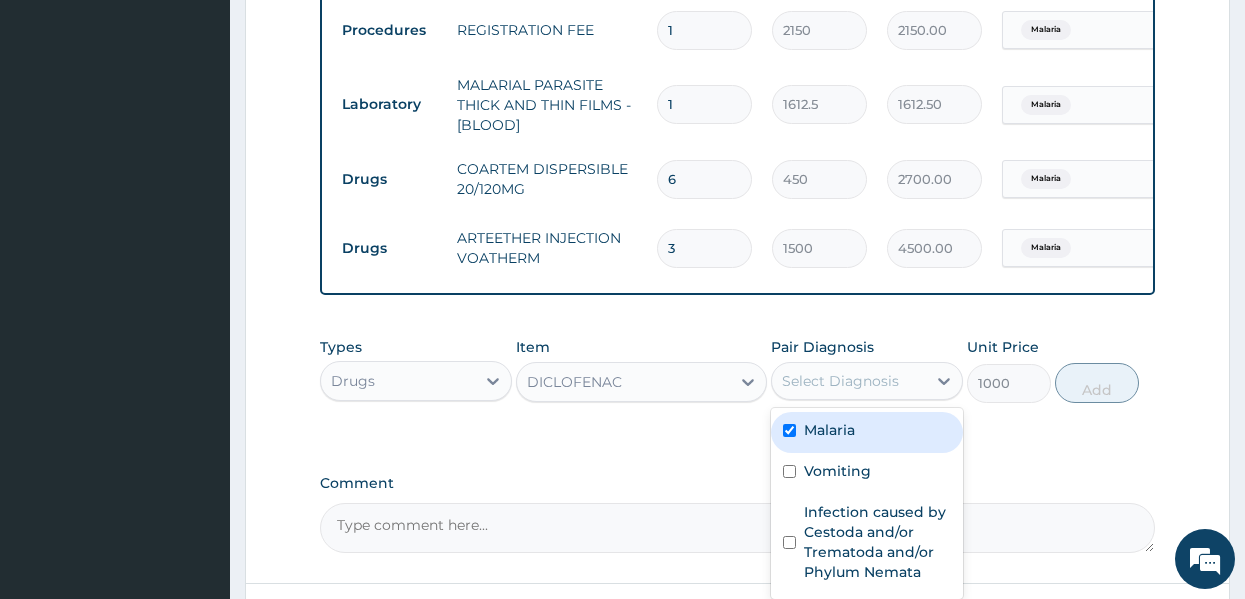 checkbox on "true" 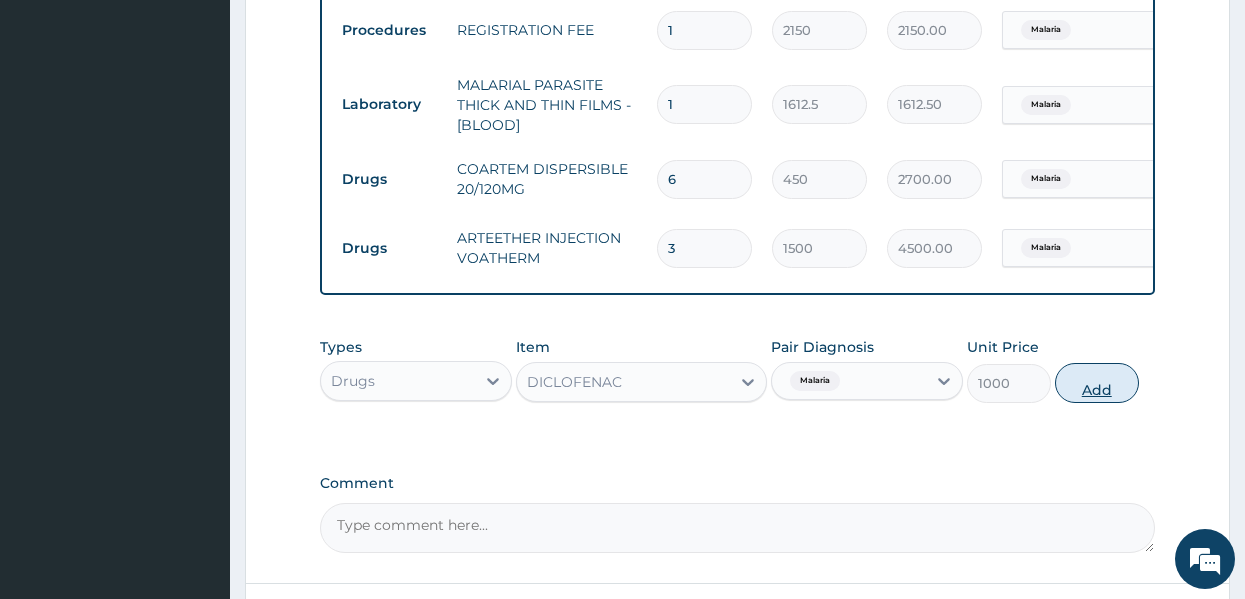 click on "Add" at bounding box center [1097, 383] 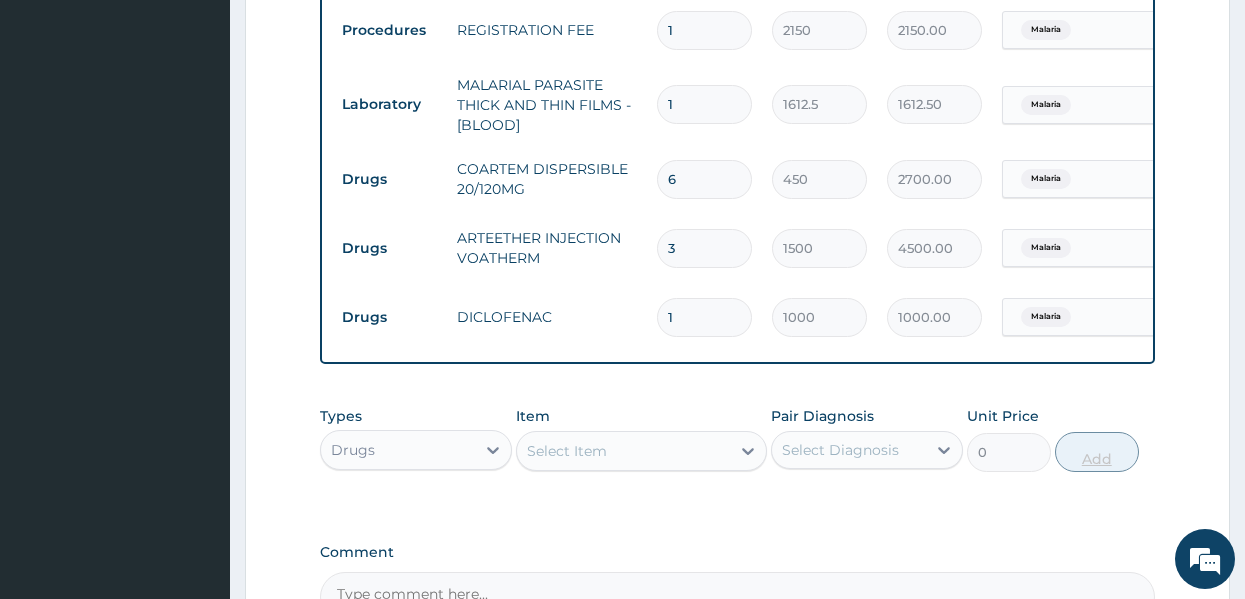 type 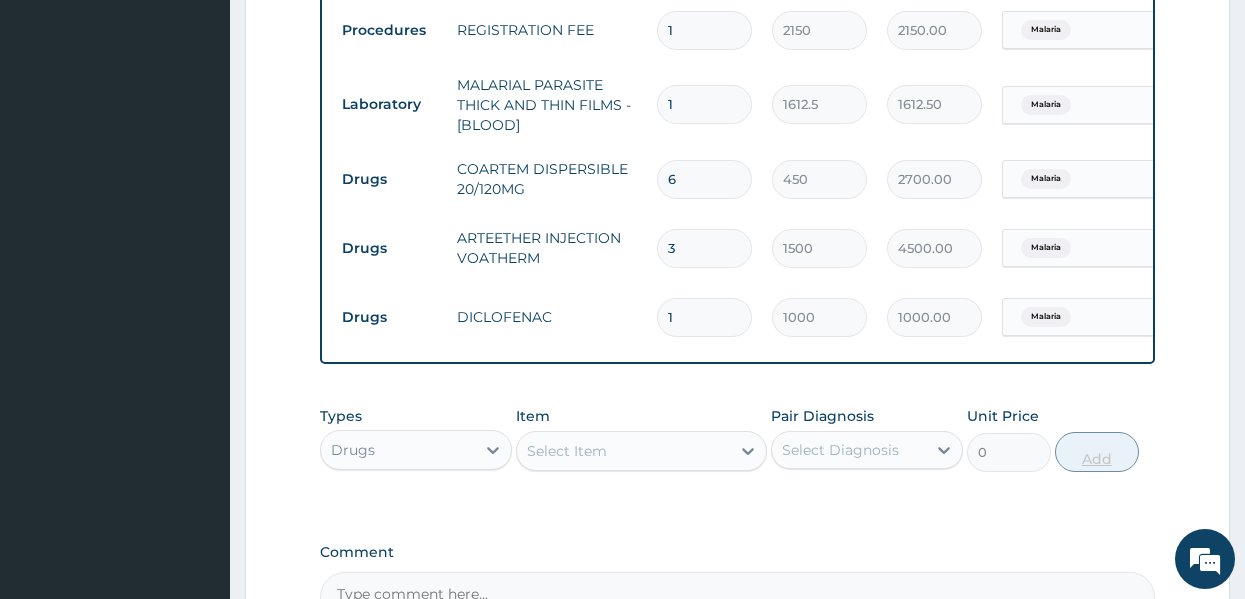 type on "0.00" 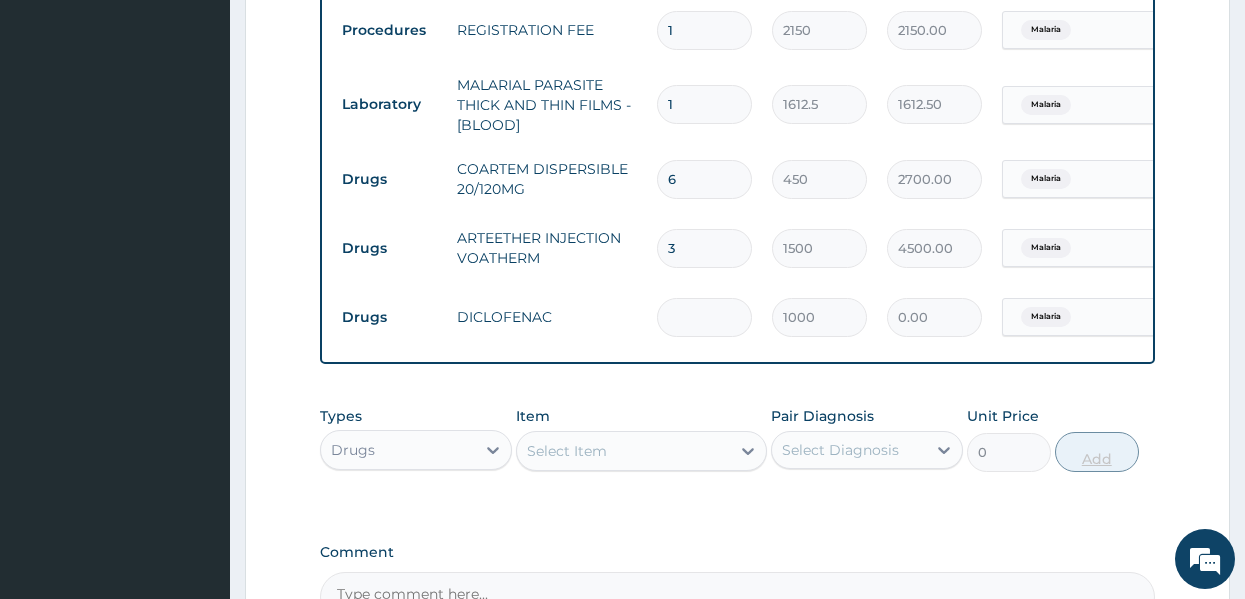 type on "3" 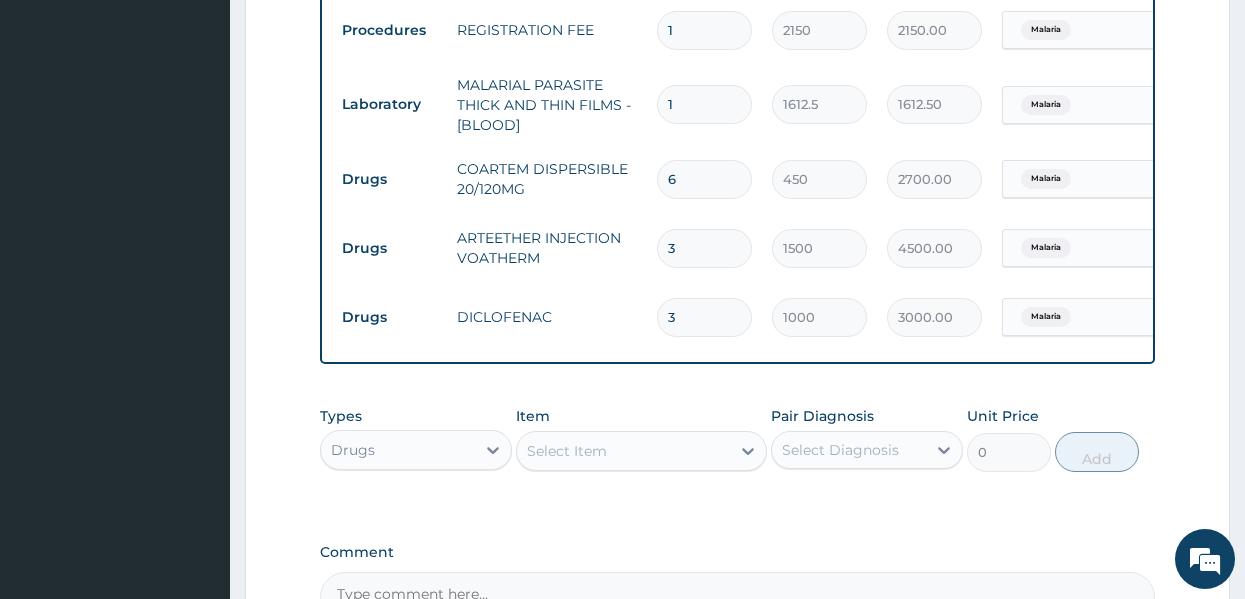 type on "3" 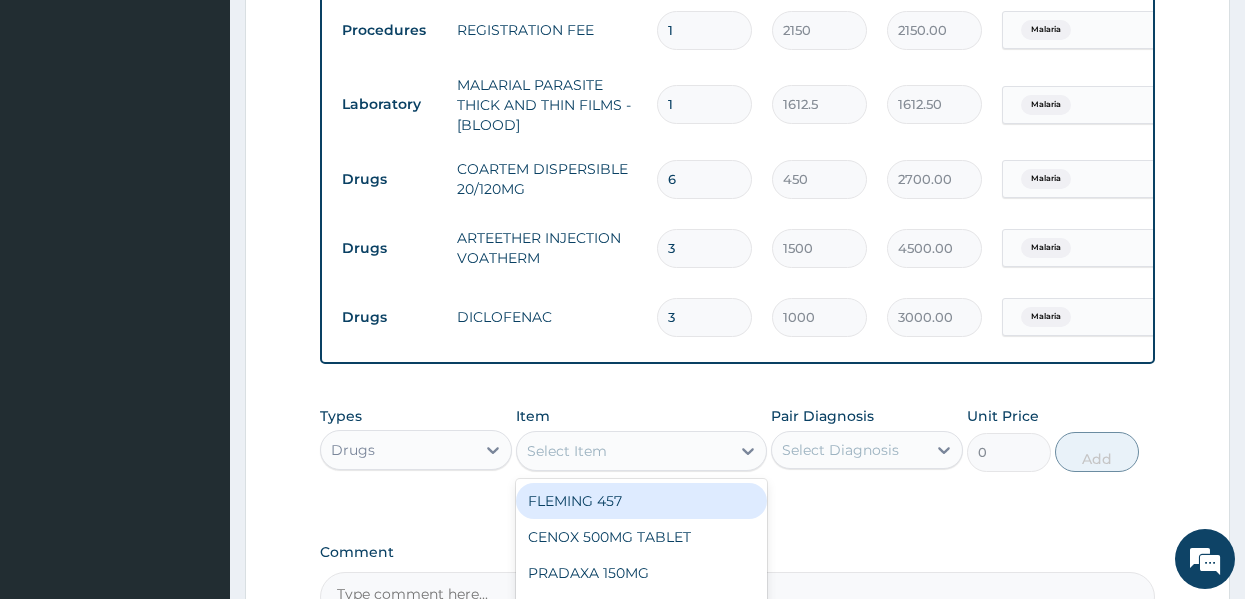 click on "Select Item" at bounding box center (623, 451) 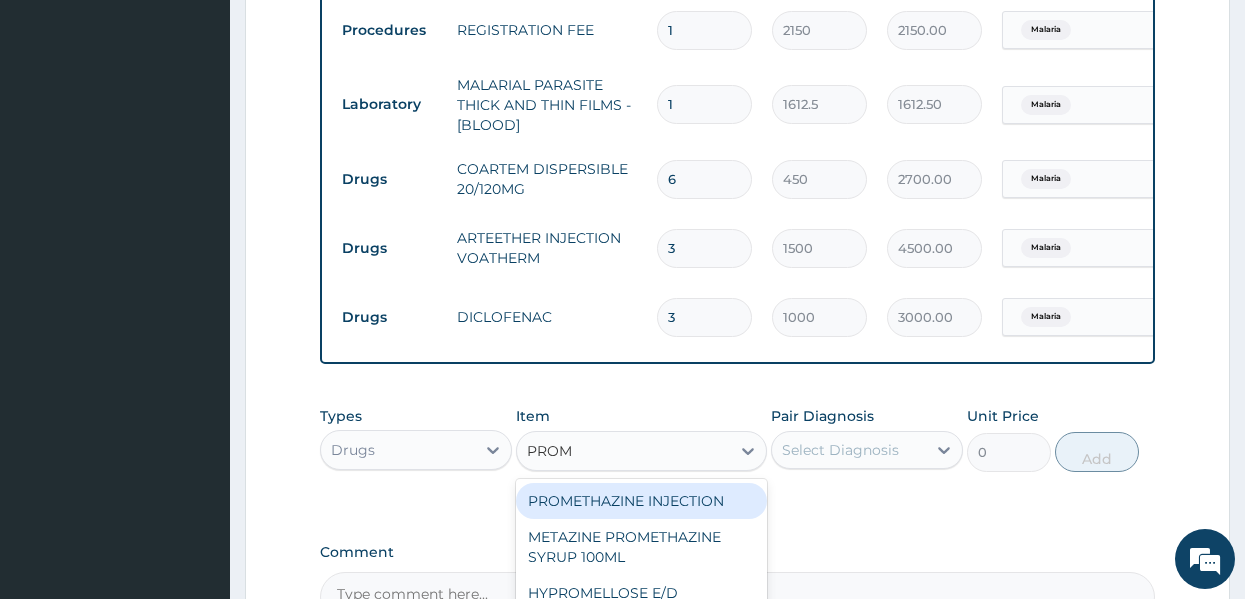 type on "PROME" 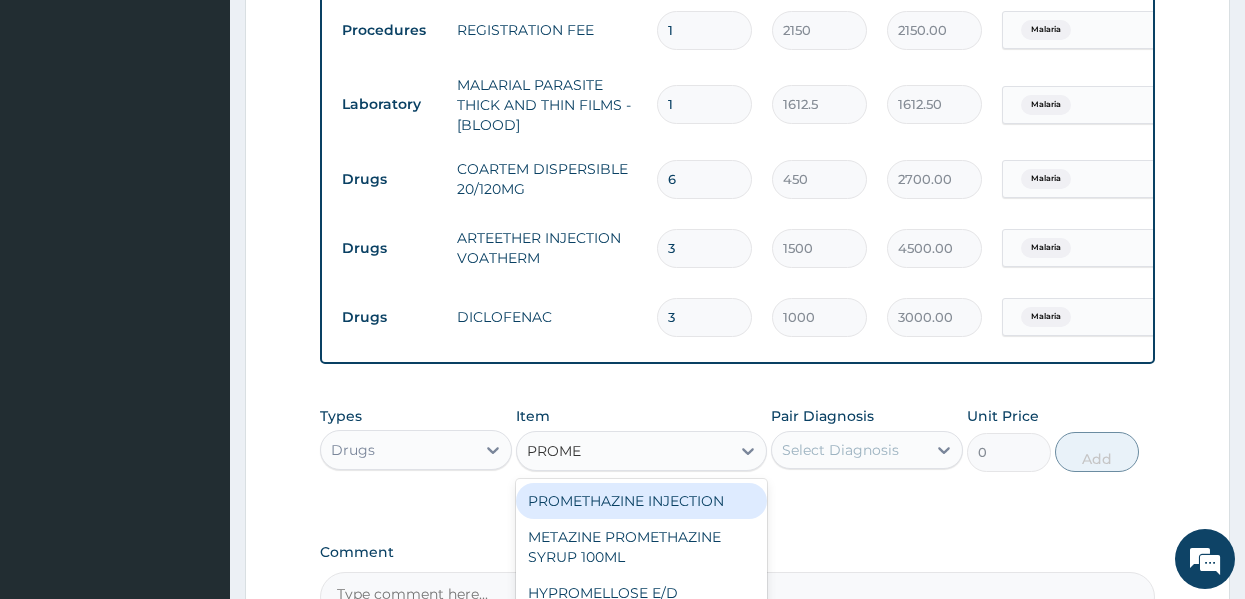 click on "PROMETHAZINE INJECTION" at bounding box center (641, 501) 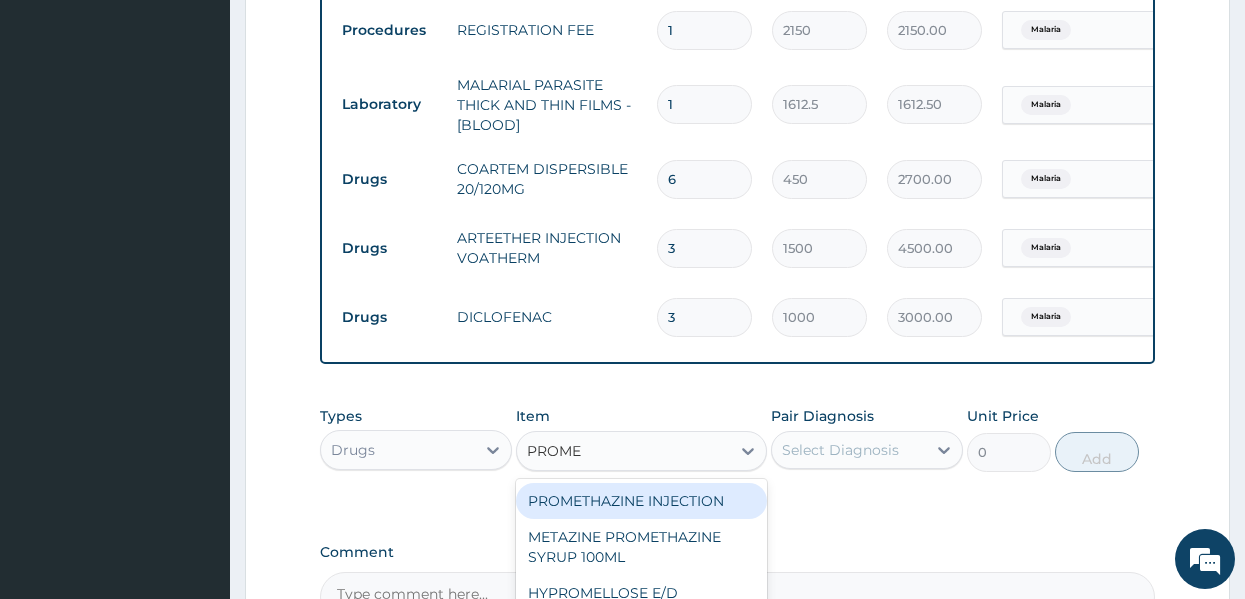 type 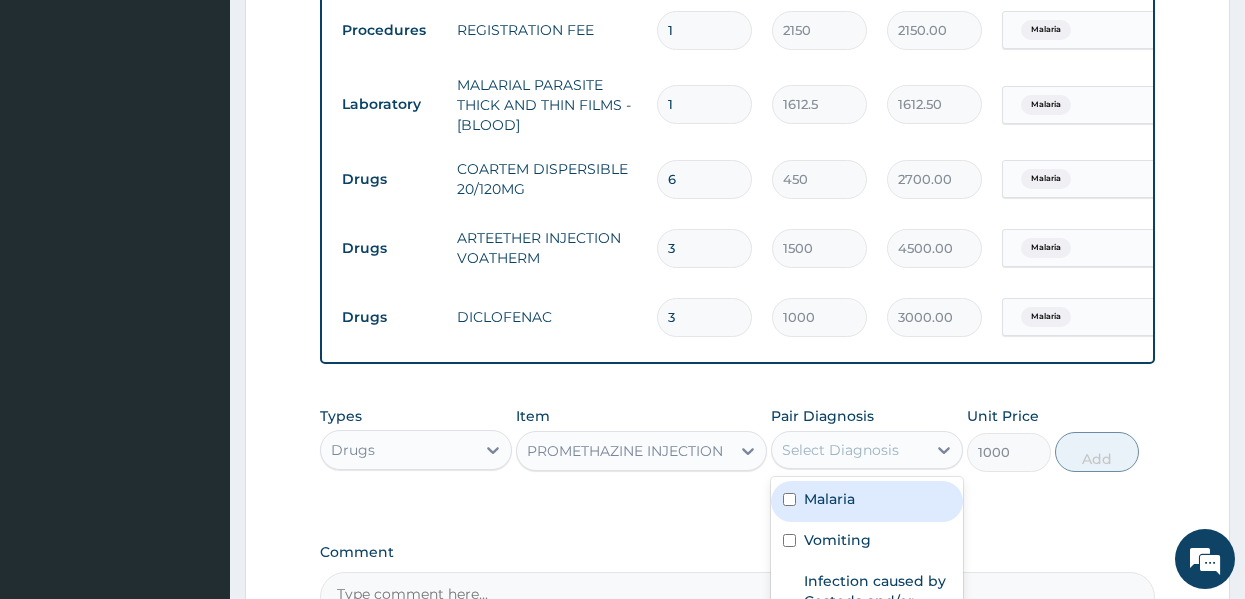 click on "Select Diagnosis" at bounding box center (840, 450) 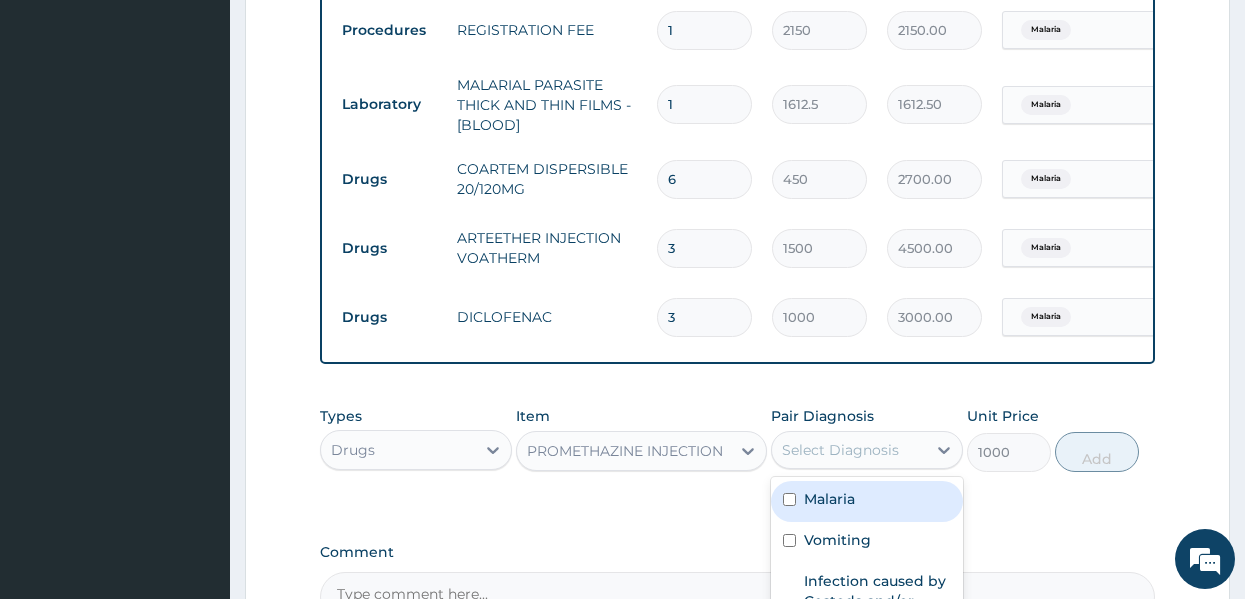click on "Malaria" at bounding box center (829, 499) 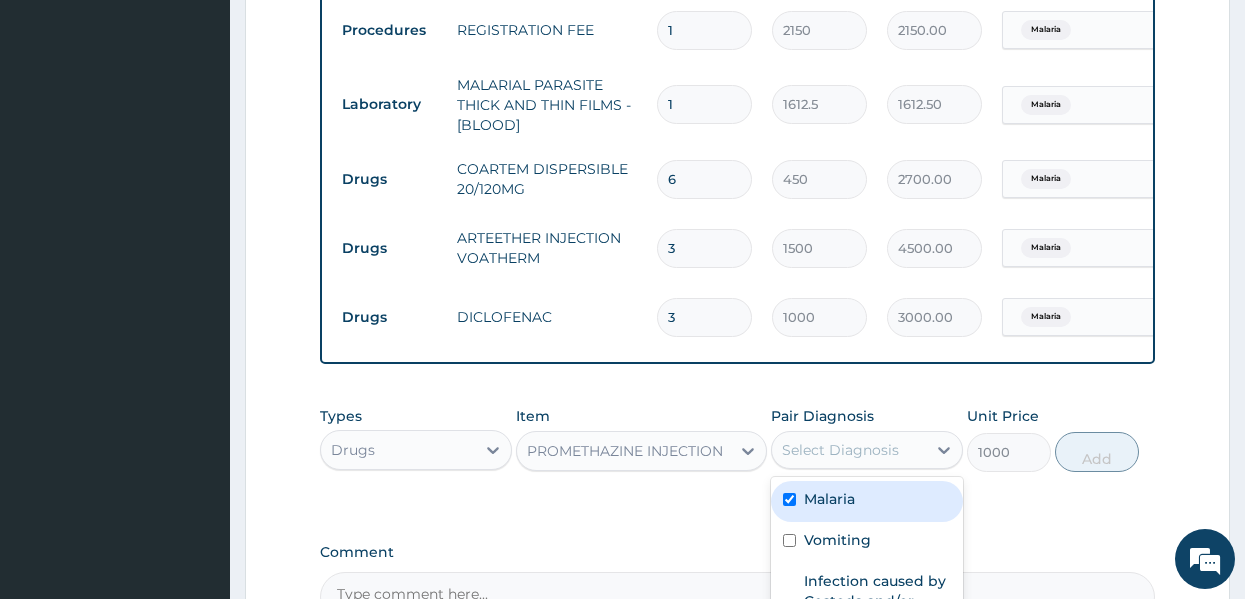 checkbox on "true" 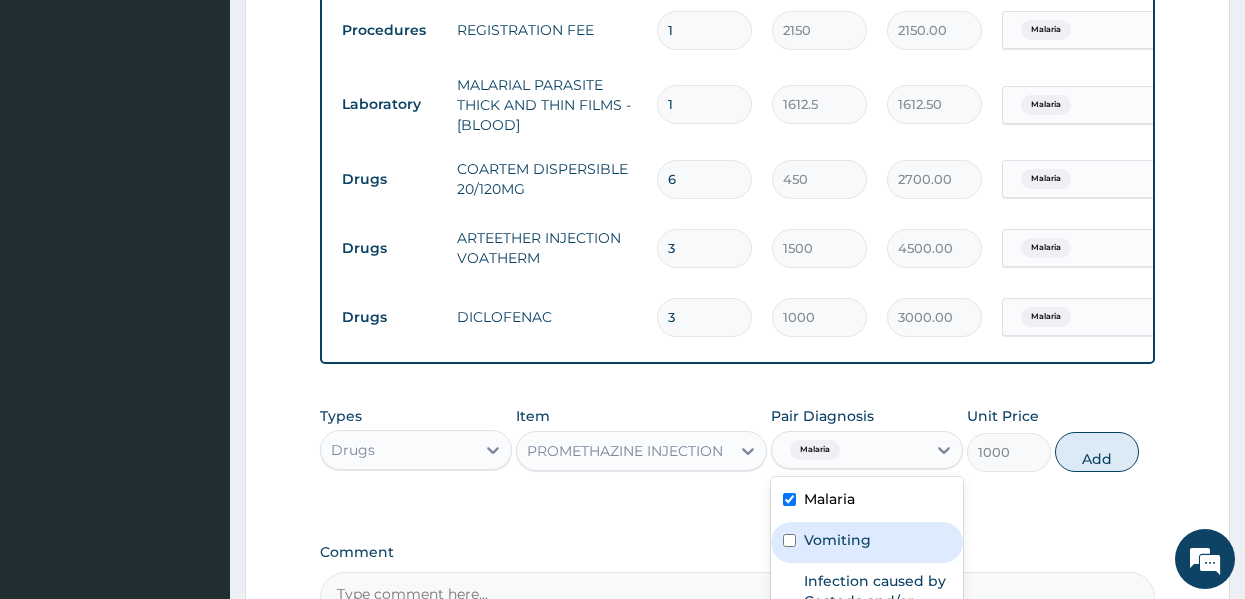 click on "Vomiting" at bounding box center (837, 540) 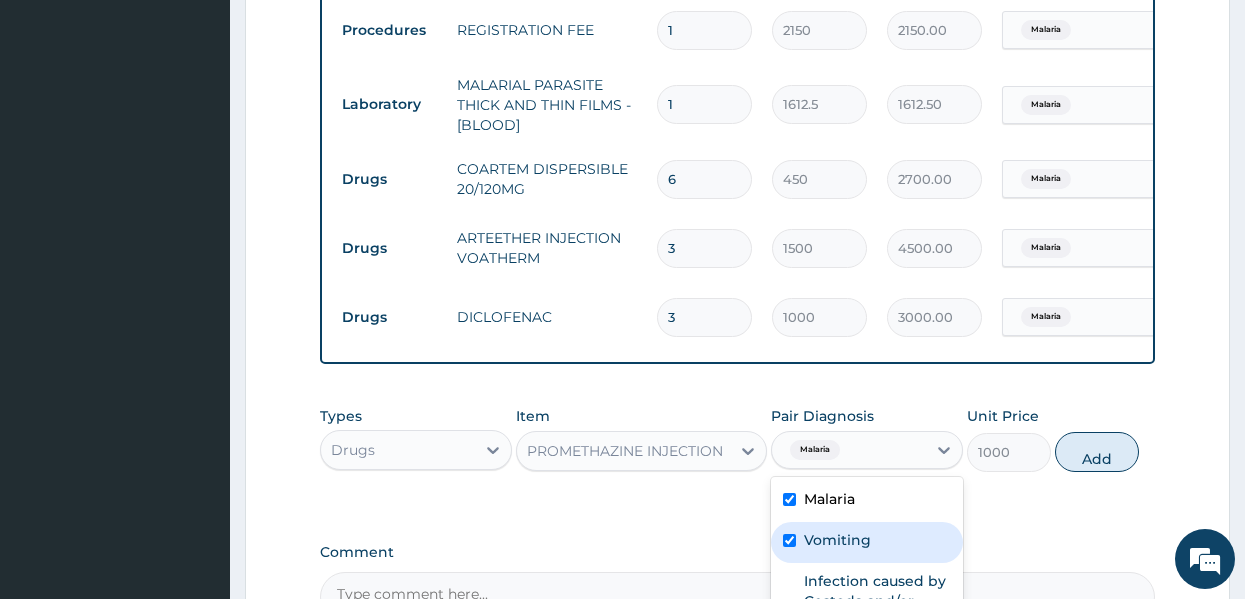 checkbox on "true" 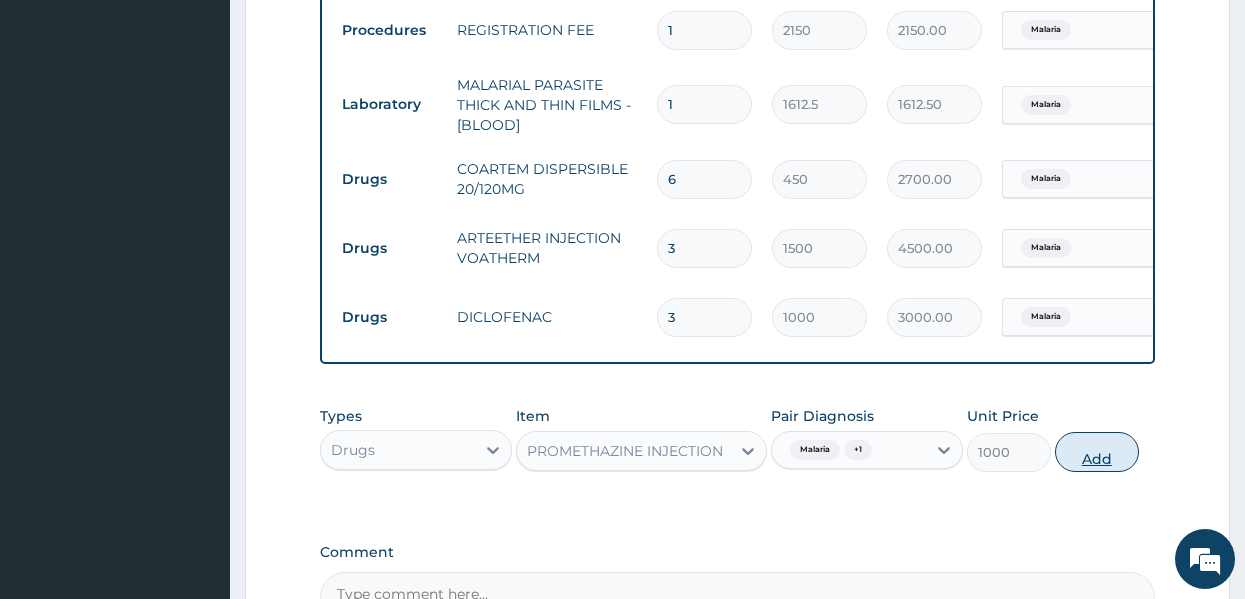 click on "Add" at bounding box center (1097, 452) 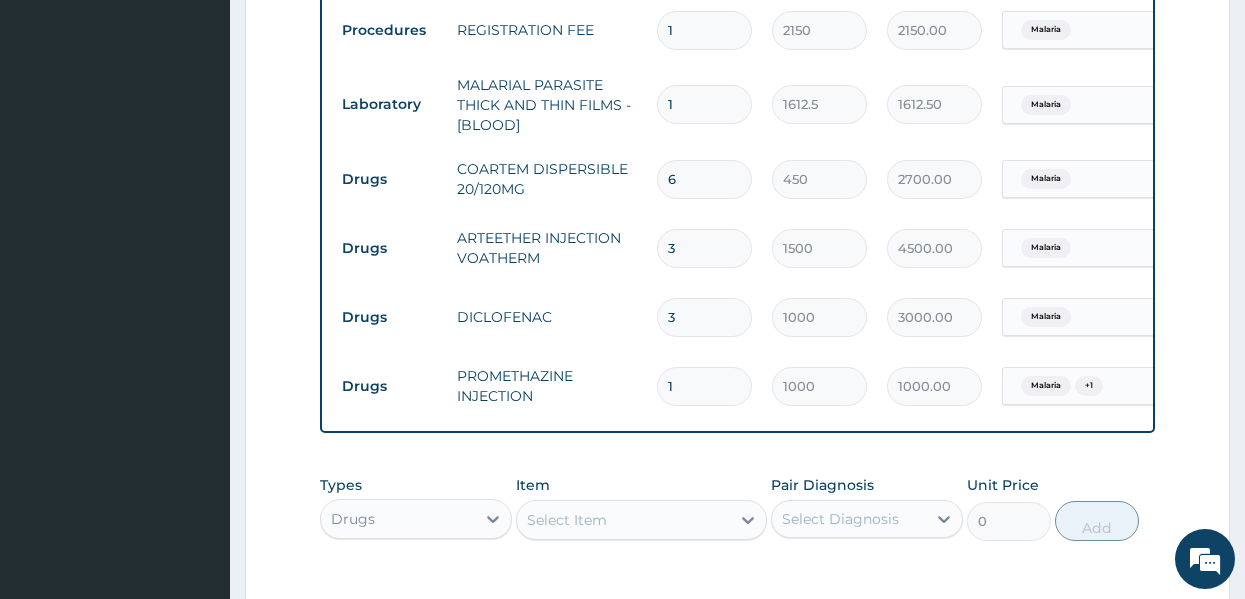 click on "PA Code / Prescription Code Enter Code(Secondary Care Only) Encounter Date [DATE] Important Notice Please enter PA codes before entering items that are not attached to a PA code   All diagnoses entered must be linked to a claim item. Diagnosis & Claim Items that are visible but inactive cannot be edited because they were imported from an already approved PA code. Diagnosis Malaria Confirmed Vomiting Confirmed Infection caused by Cestoda and/or Trematoda and/or Phylum Nemata Confirmed NB: All diagnosis must be linked to a claim item Claim Items Type Name Quantity Unit Price Total Price Pair Diagnosis Actions Procedures GENERAL PRACTITIONER CONSULTATION FIRST OUTPATIENT CONSULTATION 1 [PRICE] [PRICE] Malaria Delete Procedures REGISTRATION FEE 1 [PRICE] [PRICE] Malaria Delete Laboratory MALARIAL PARASITE THICK AND THIN FILMS - [BLOOD] 1 [PRICE] [PRICE] Malaria Delete Drugs COARTEM DISPERSIBLE 20/120MG 6 [PRICE] [PRICE] Malaria Delete Drugs ARTEETHER INJECTION VOATHERM 3 [PRICE] [PRICE] Malaria Delete Drugs DICLOFENAC 3" at bounding box center (738, -10) 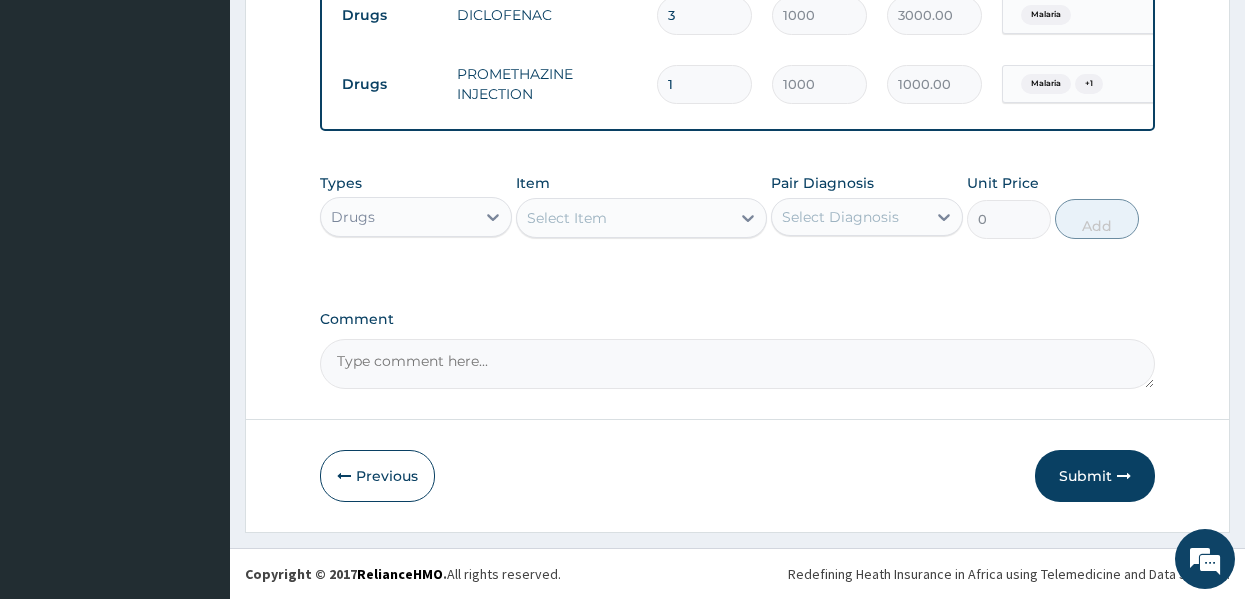 scroll, scrollTop: 1219, scrollLeft: 0, axis: vertical 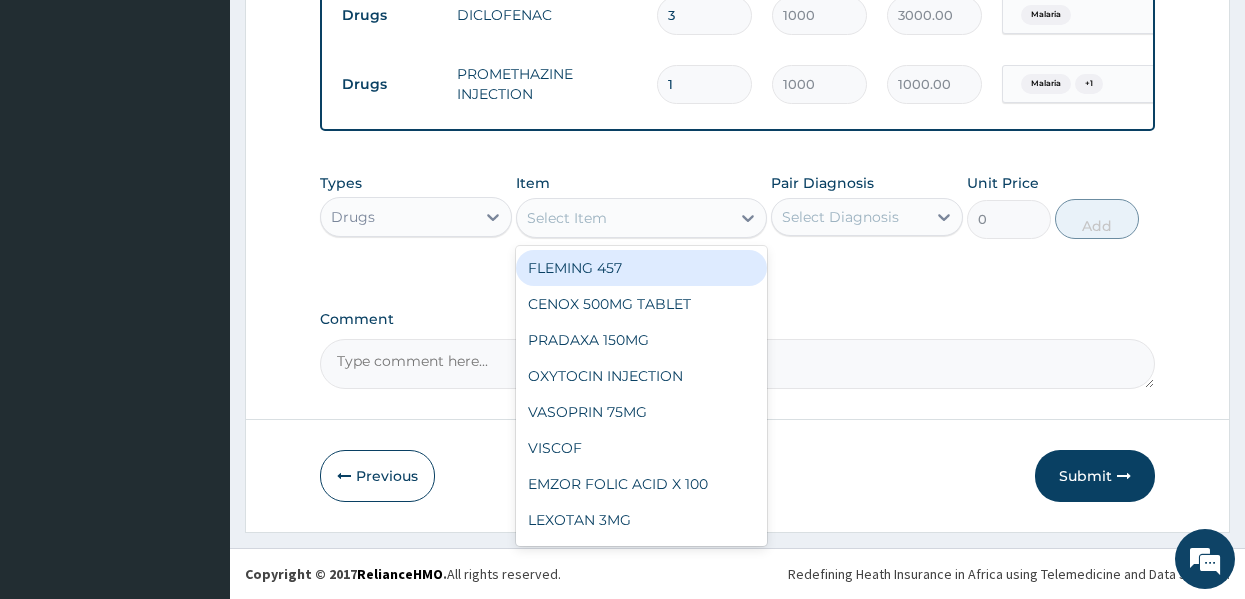 click on "Select Item" at bounding box center [623, 218] 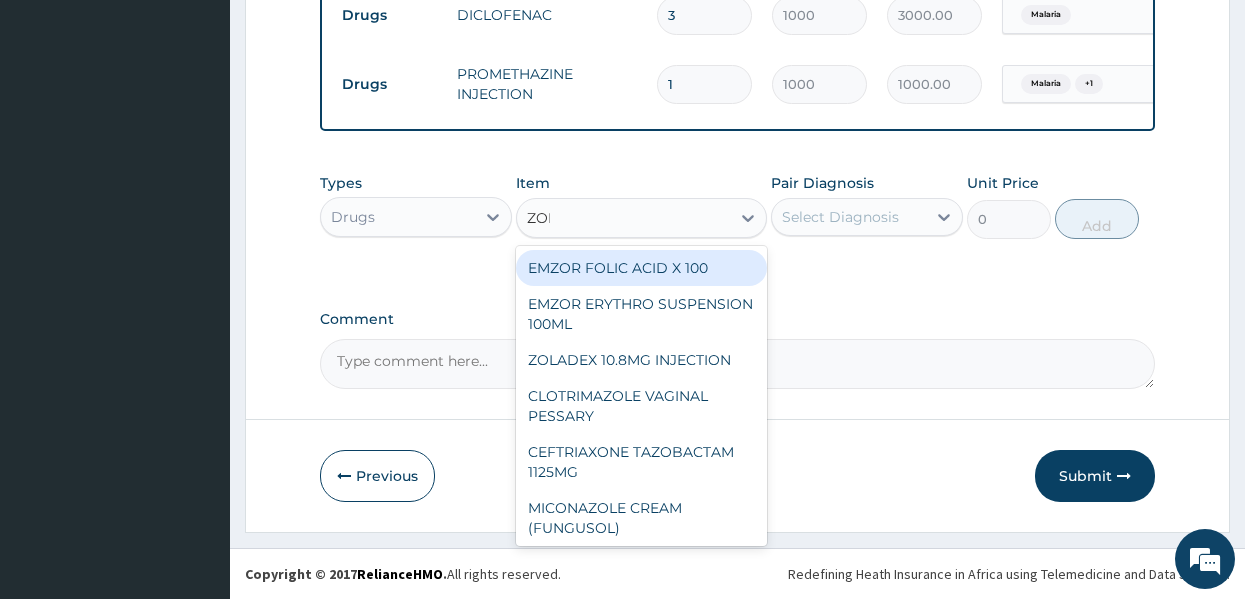 type on "ZOLA" 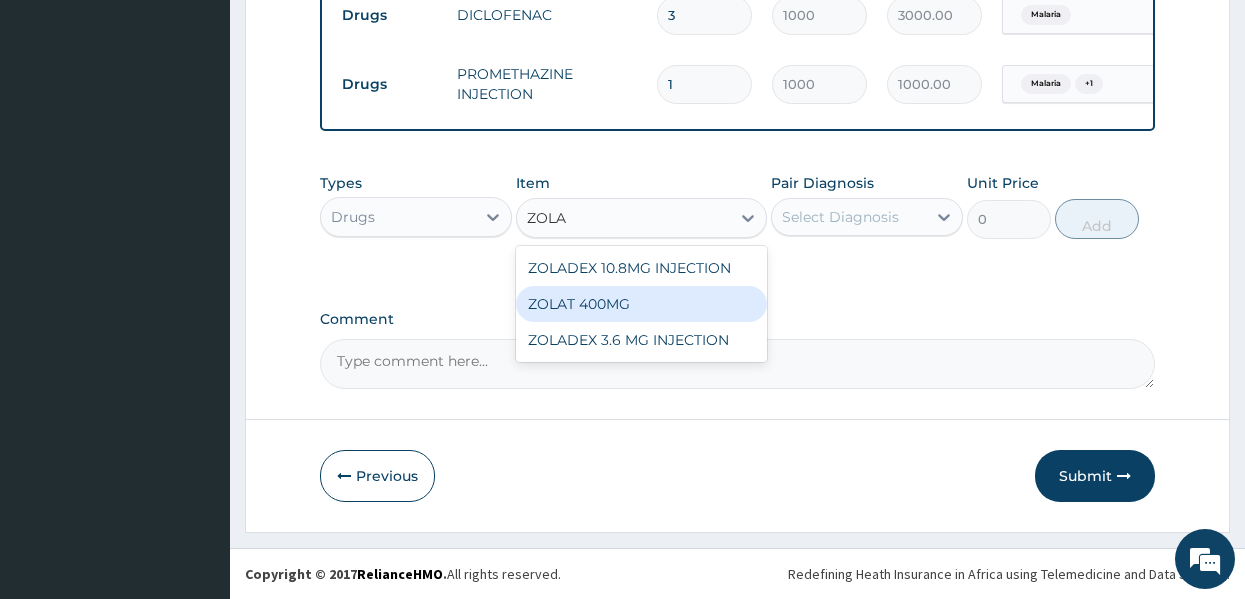 click on "ZOLAT 400MG" at bounding box center [641, 304] 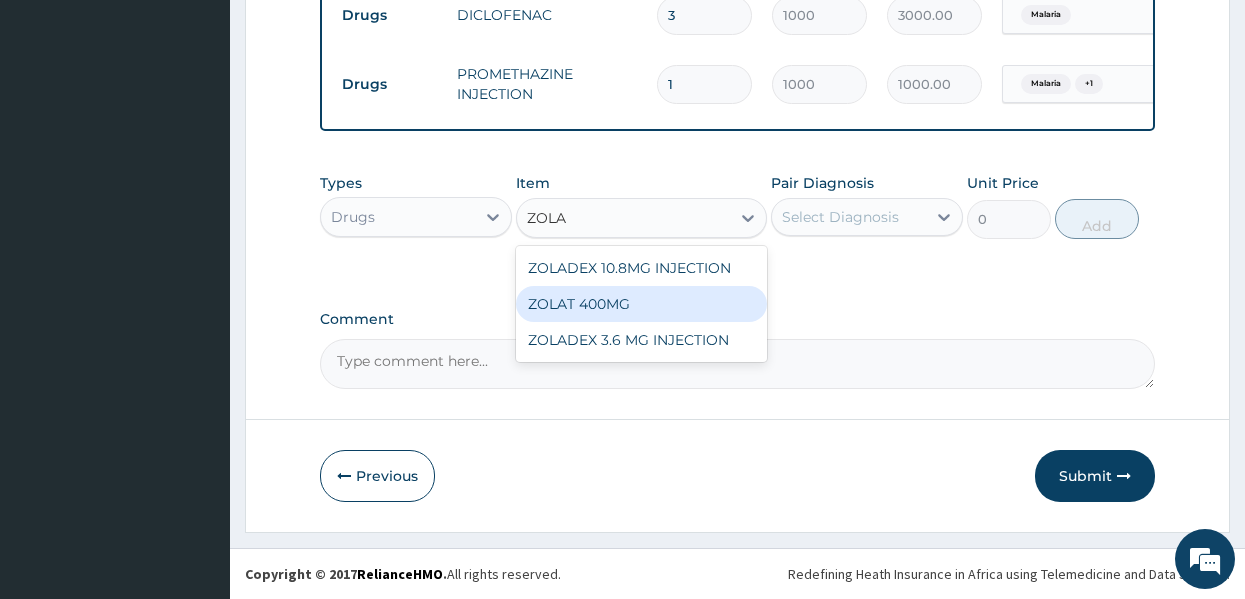 type 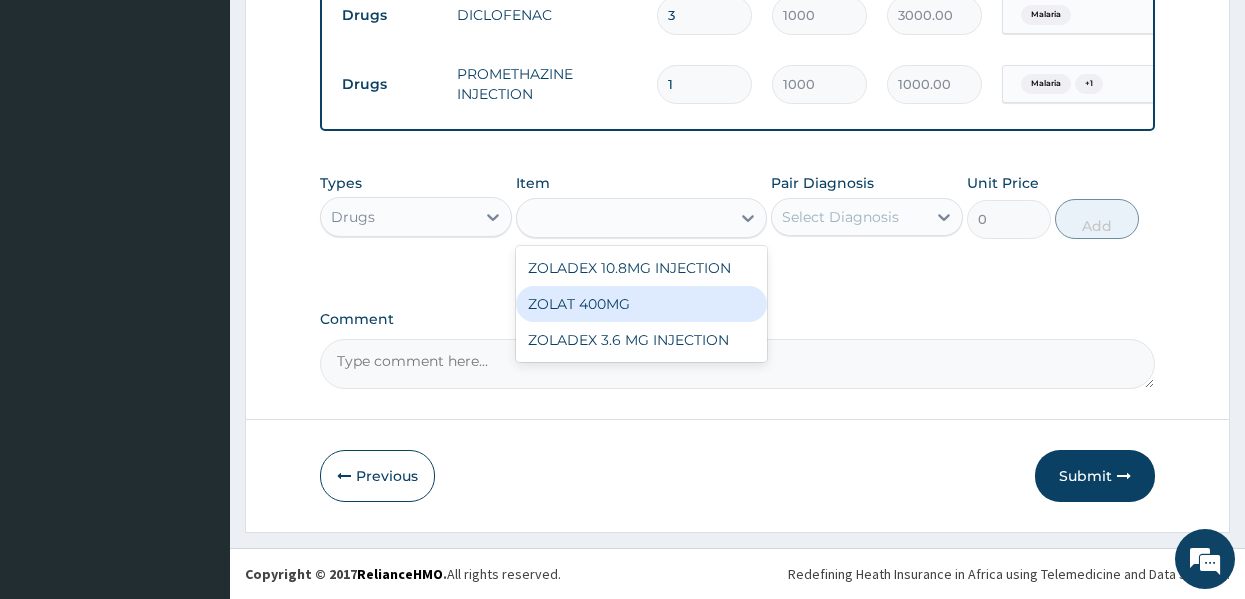 type on "413.875" 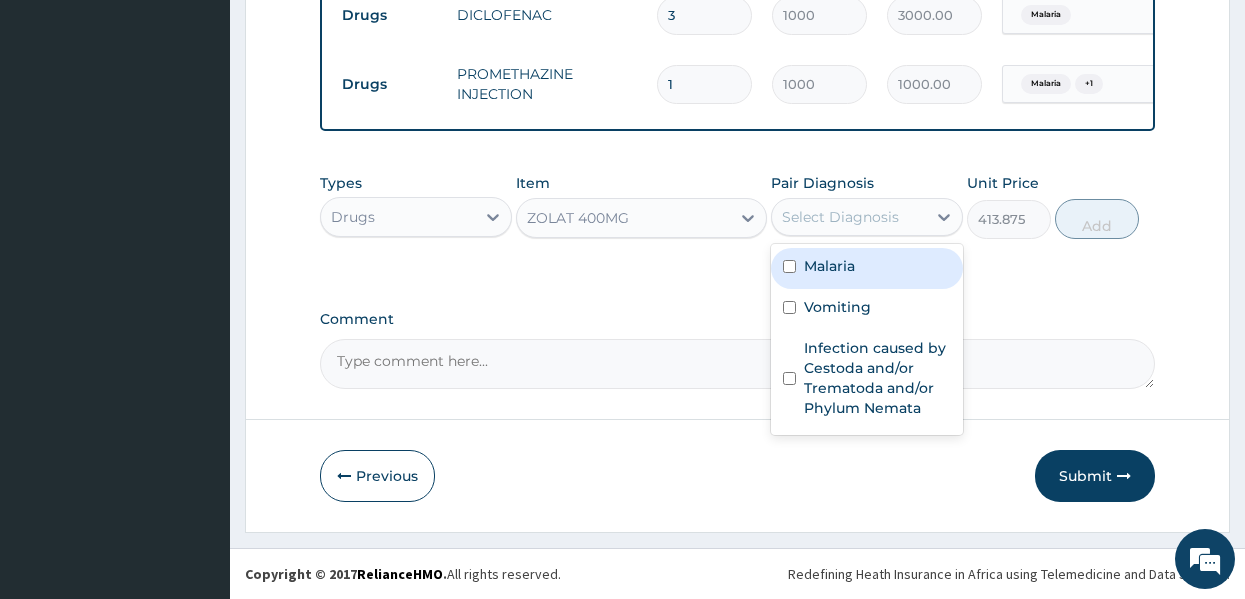 click on "Select Diagnosis" at bounding box center (849, 217) 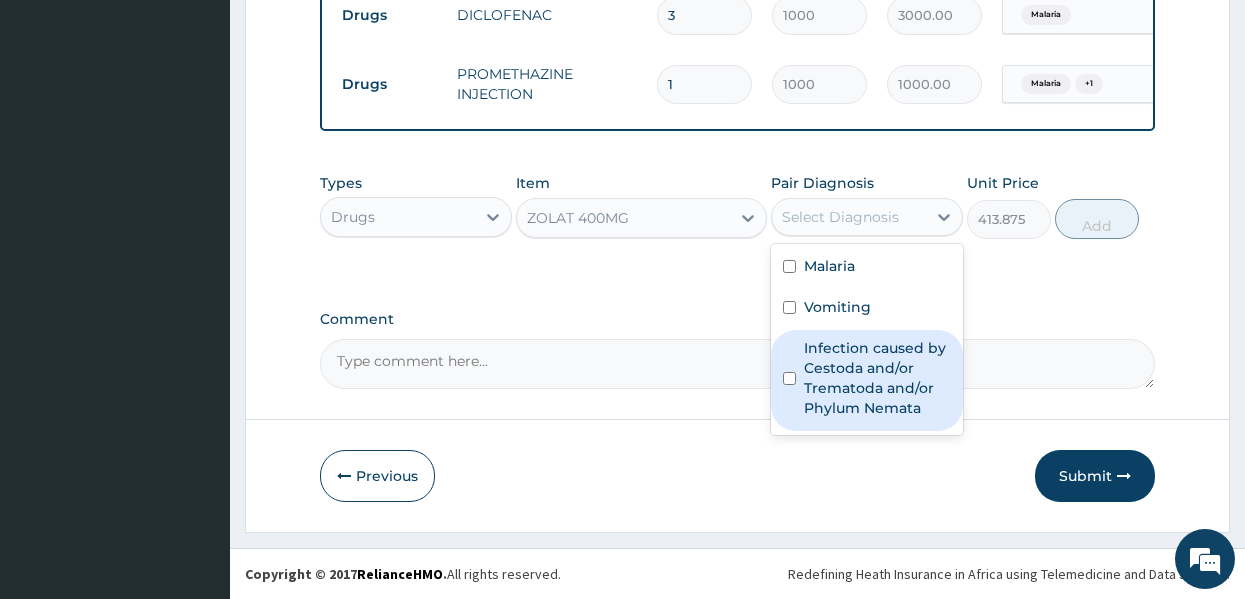 click on "Infection caused by Cestoda and/or Trematoda and/or Phylum Nemata" at bounding box center (877, 378) 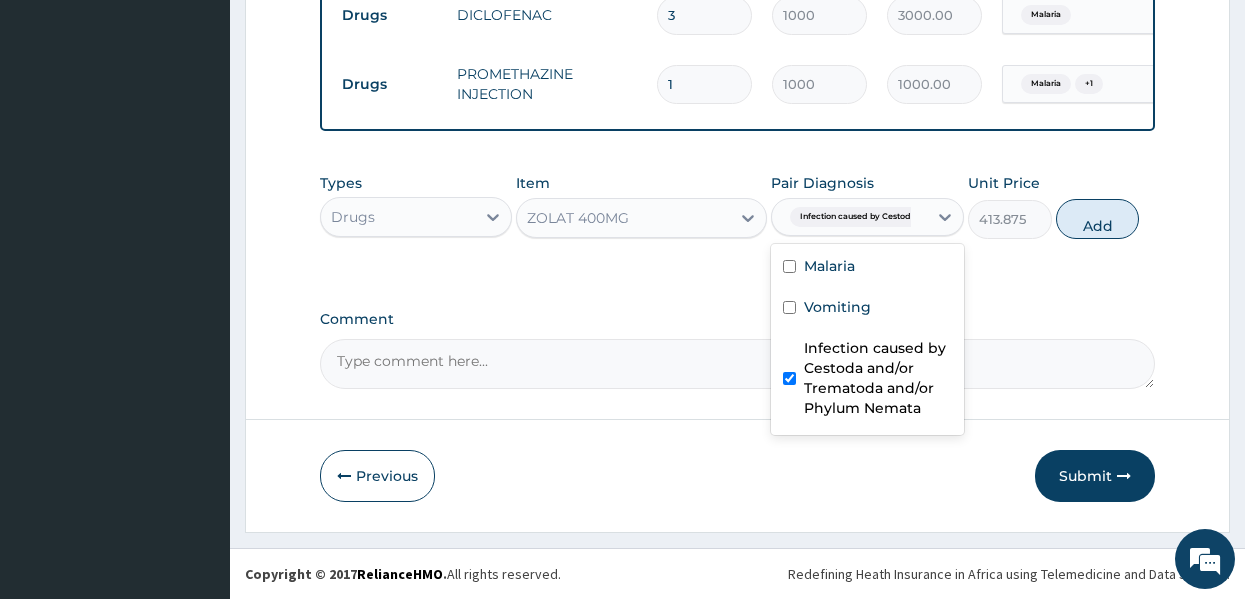 checkbox on "true" 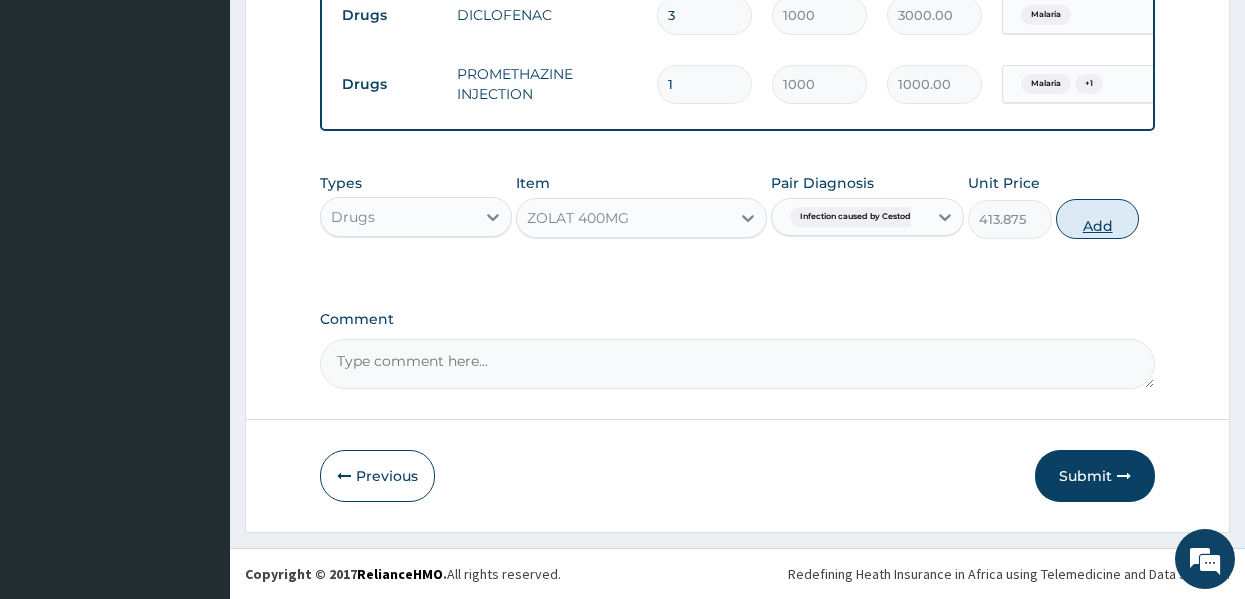 click on "Add" at bounding box center (1098, 219) 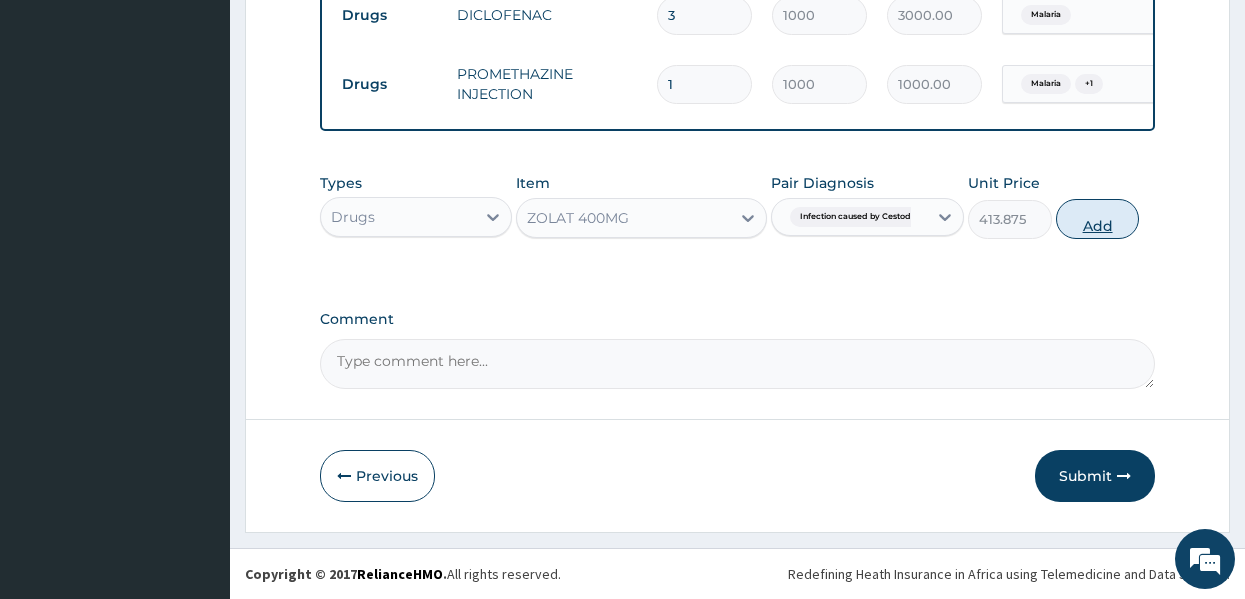 type on "0" 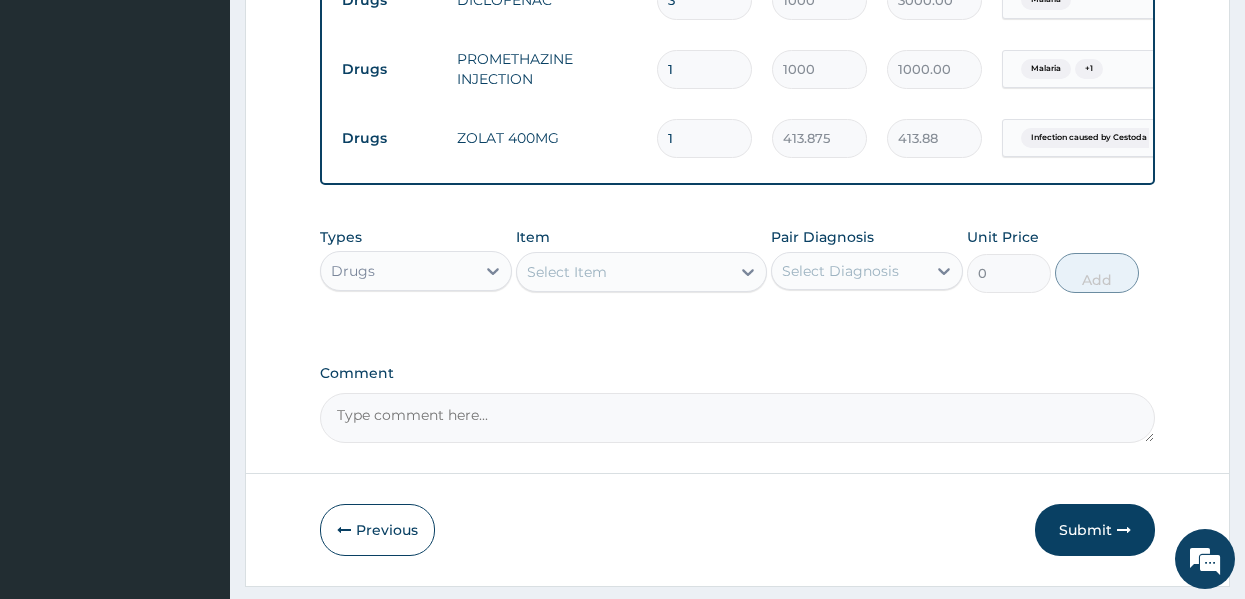 click on "Select Item" at bounding box center [623, 272] 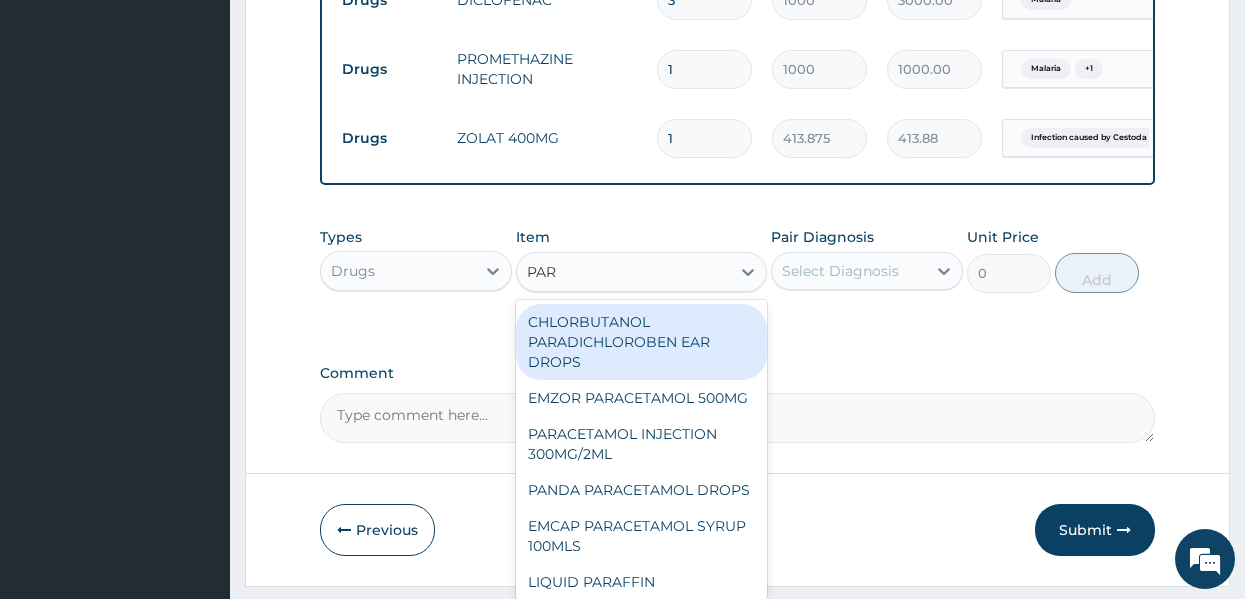 type on "PARA" 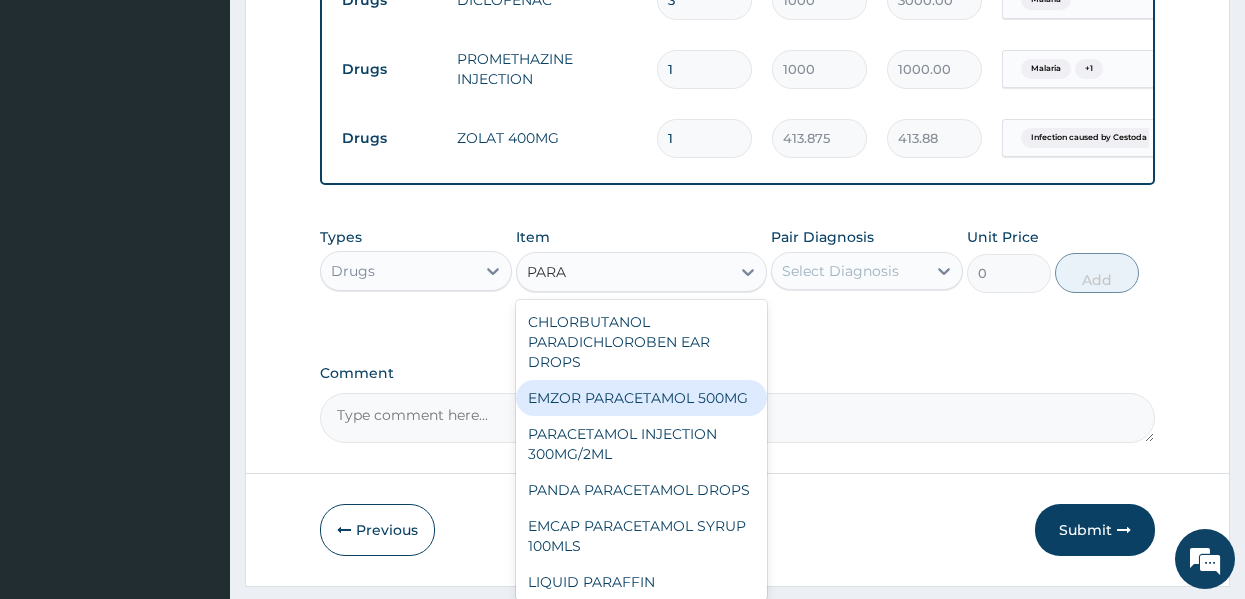 click on "EMZOR PARACETAMOL 500MG" at bounding box center [641, 398] 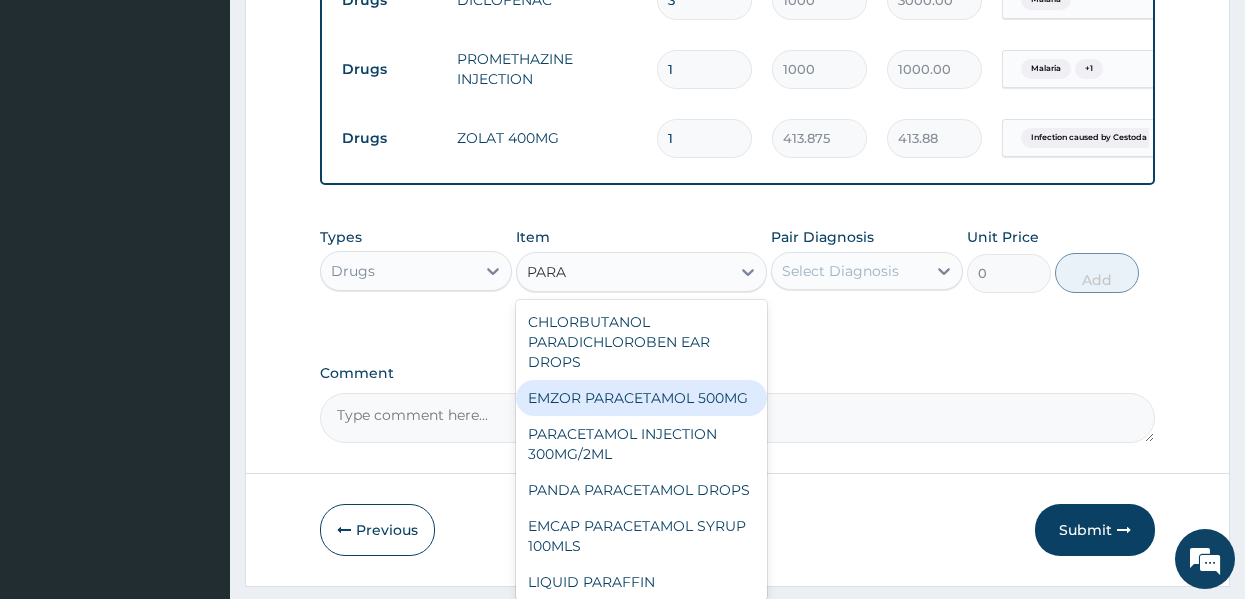 type 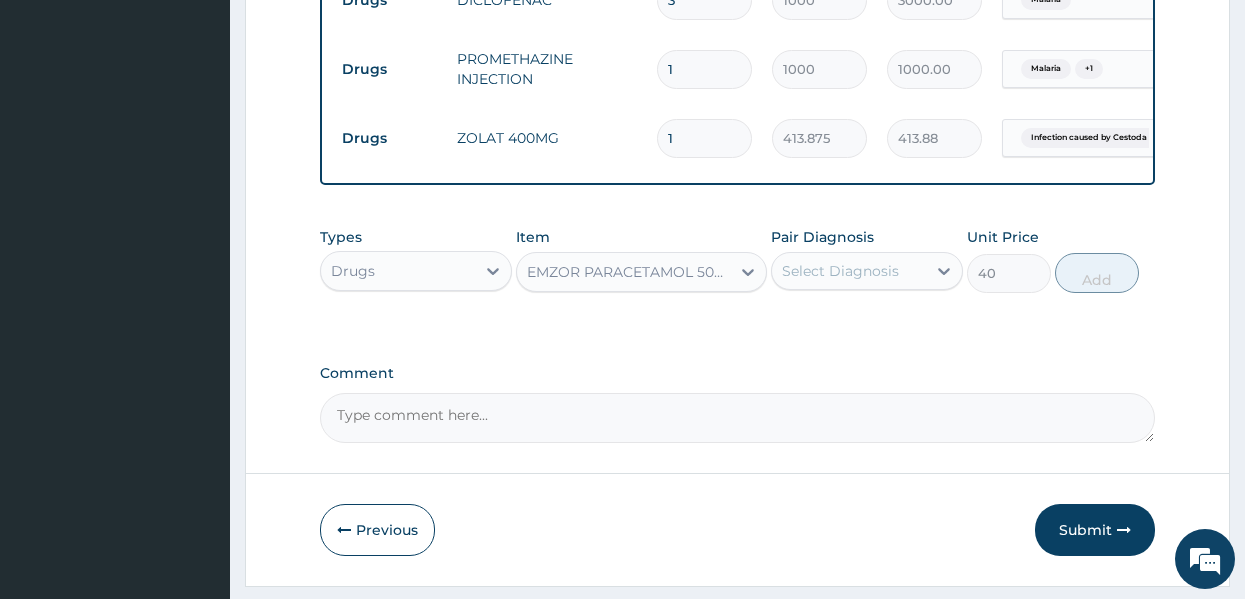 click on "Pair Diagnosis Select Diagnosis" at bounding box center (867, 260) 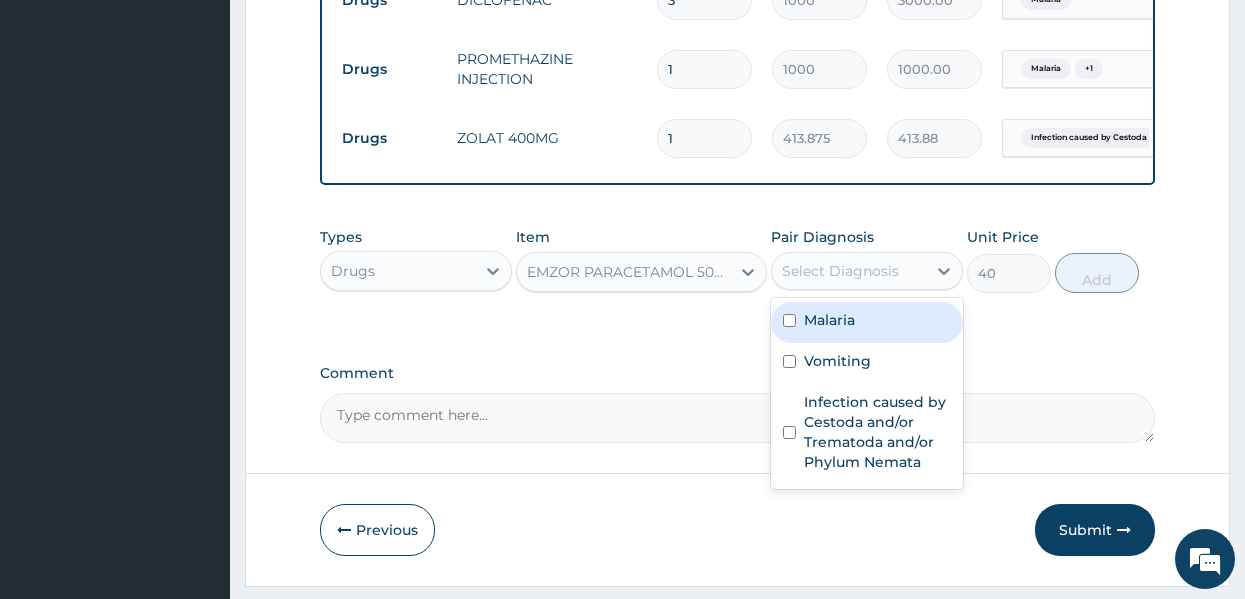 click on "Select Diagnosis" at bounding box center [840, 271] 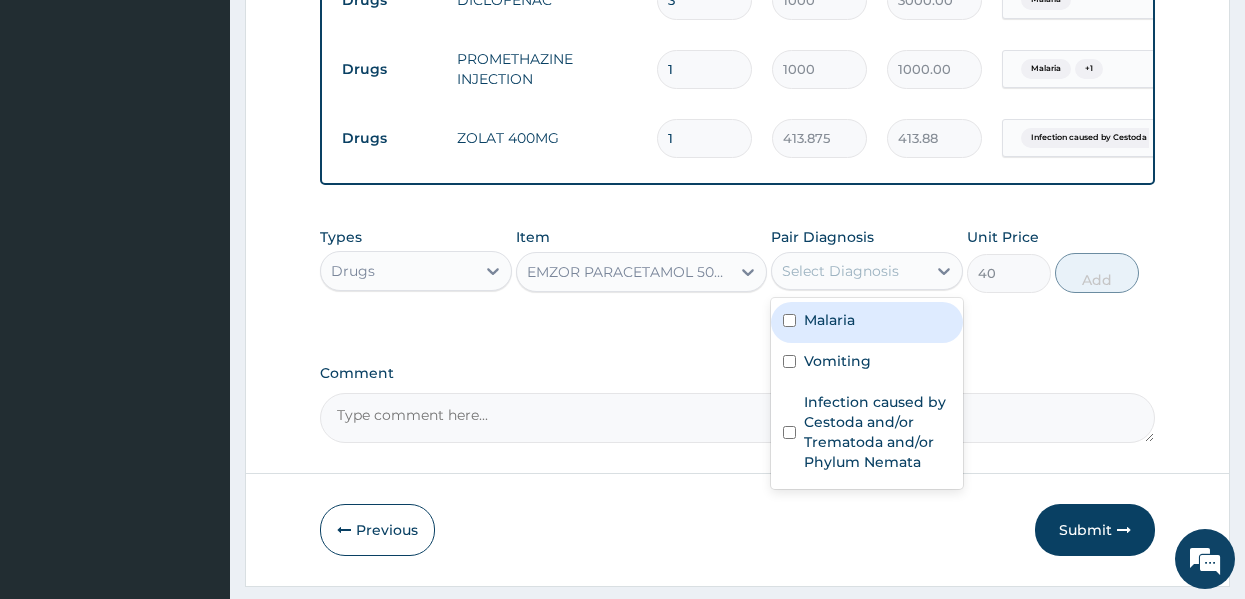 click on "Malaria" at bounding box center [829, 320] 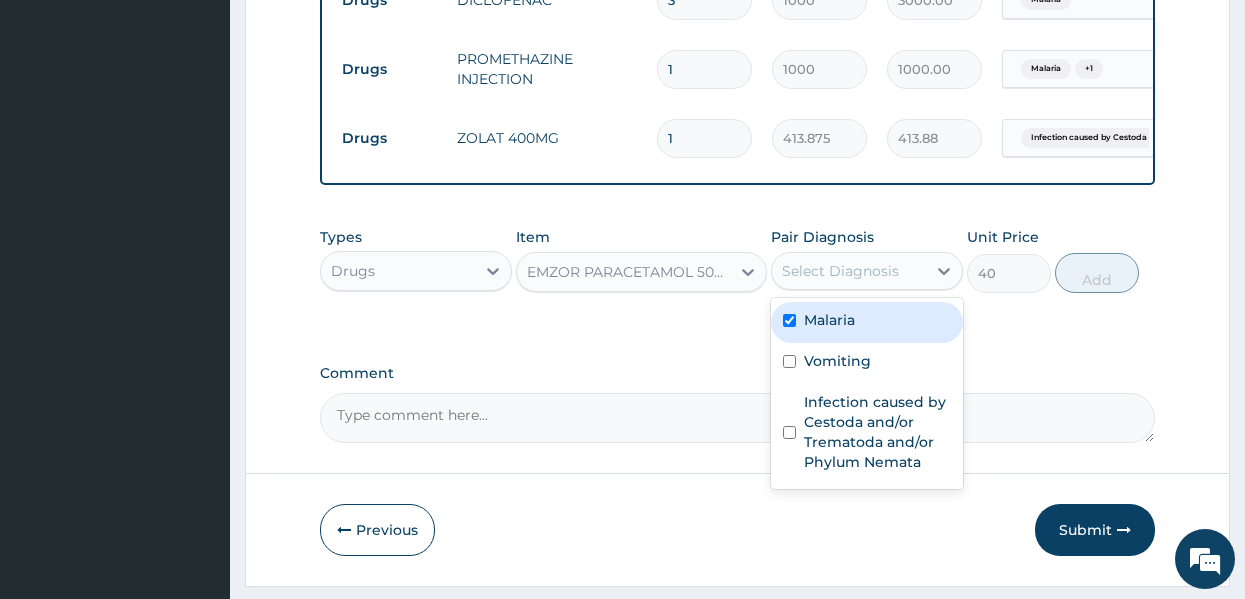checkbox on "true" 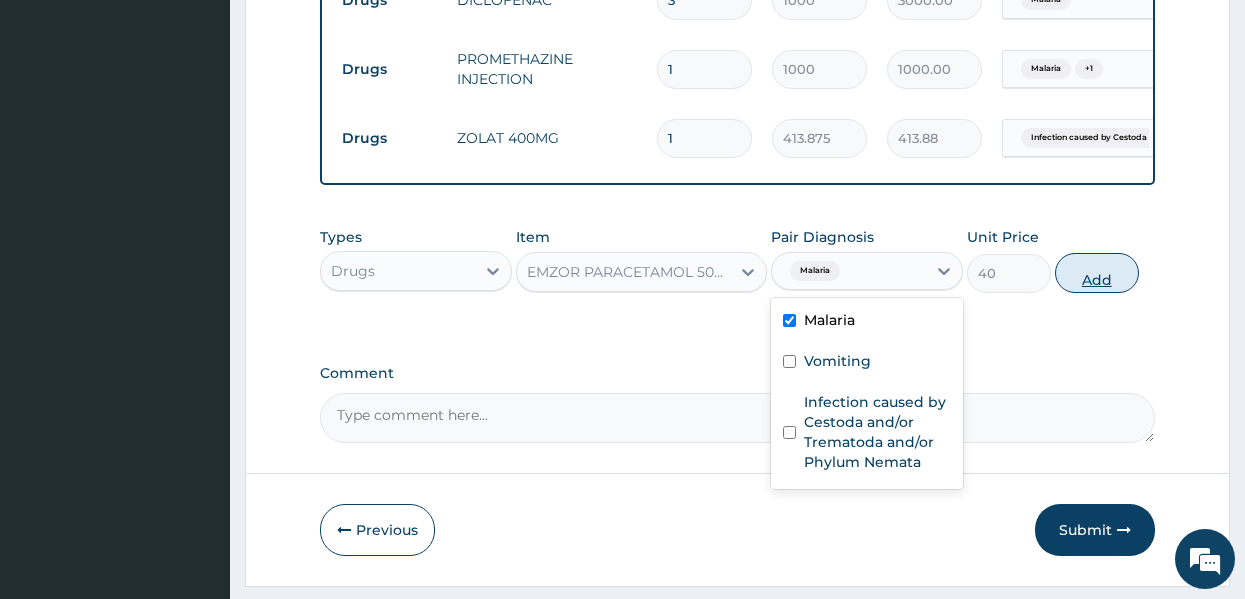 click on "Add" at bounding box center (1097, 273) 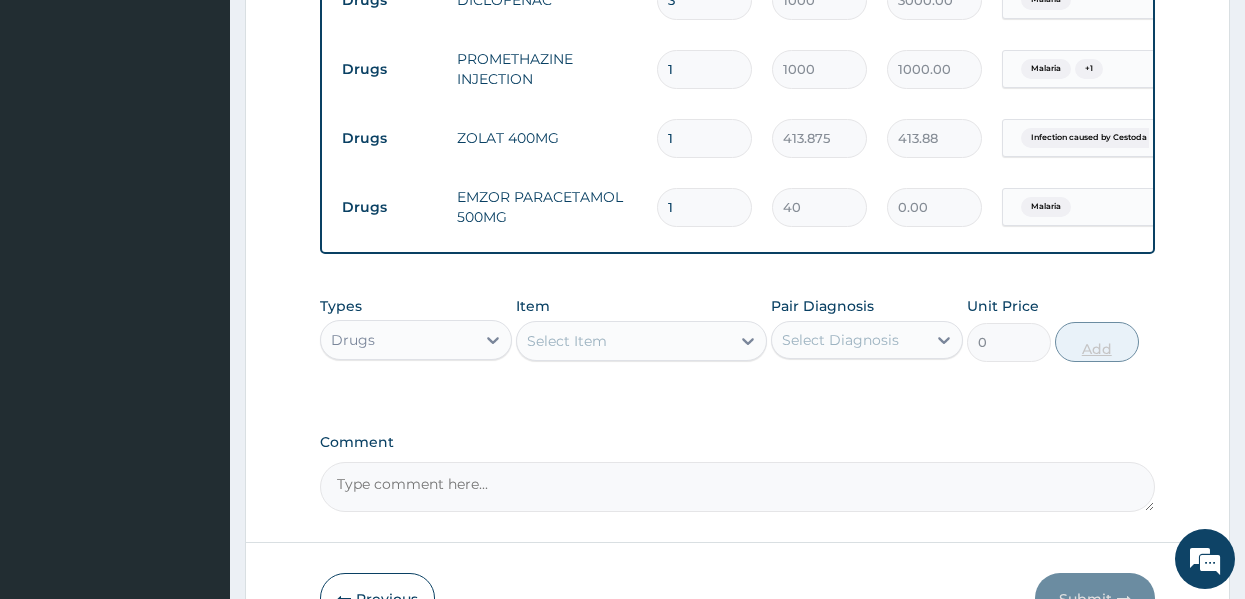 type 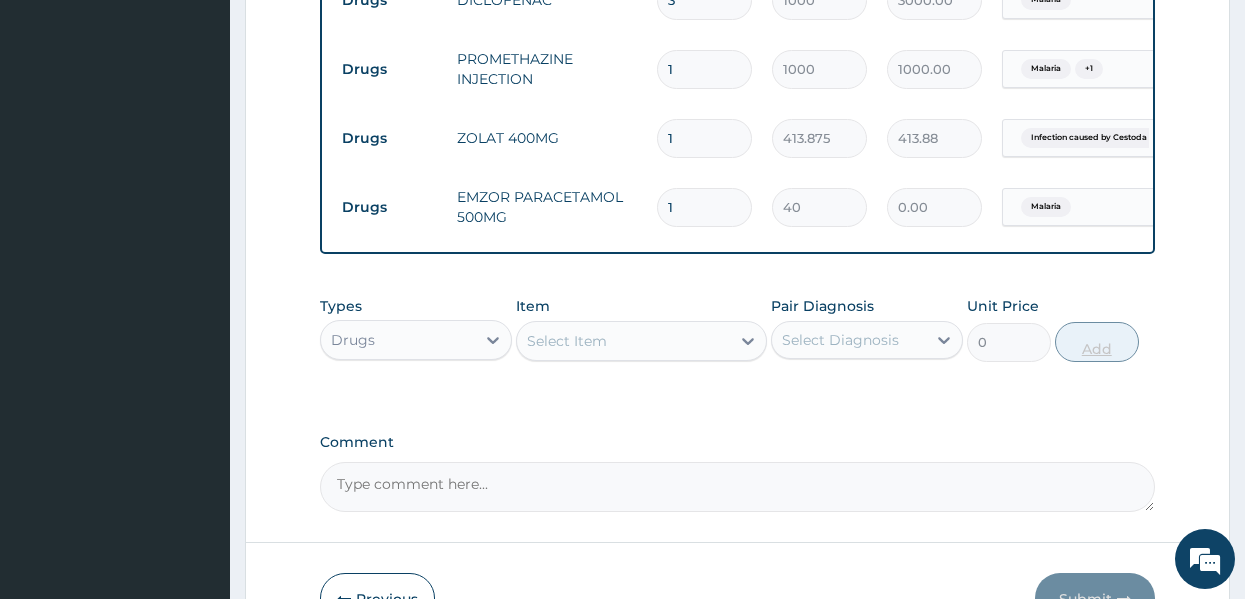type on "0.00" 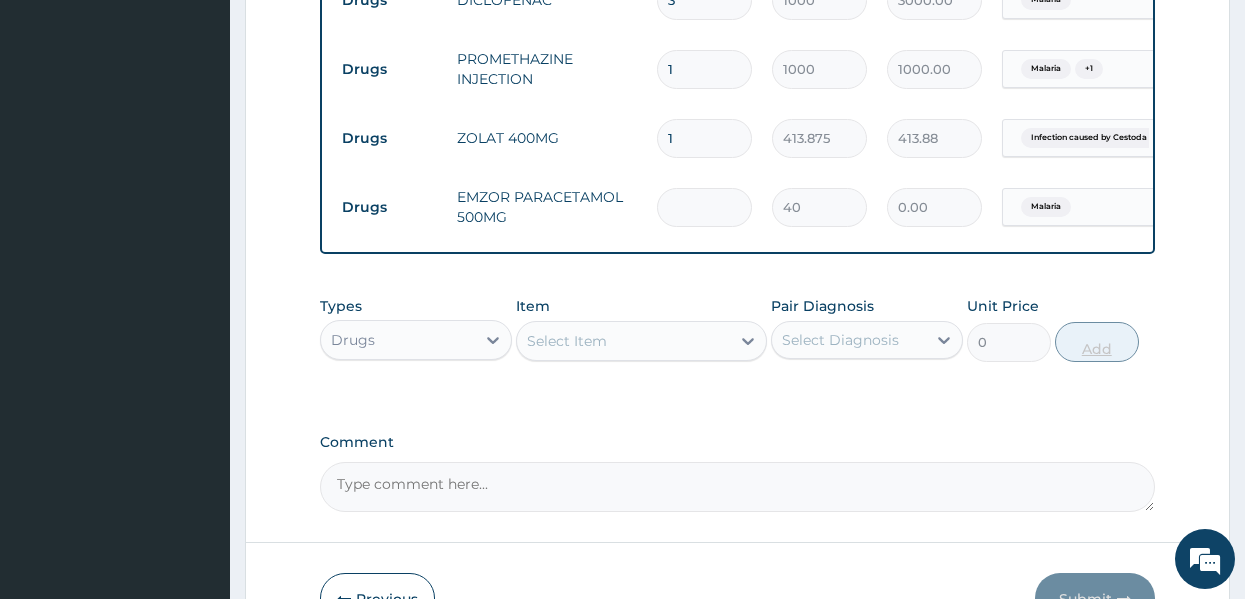 type on "9" 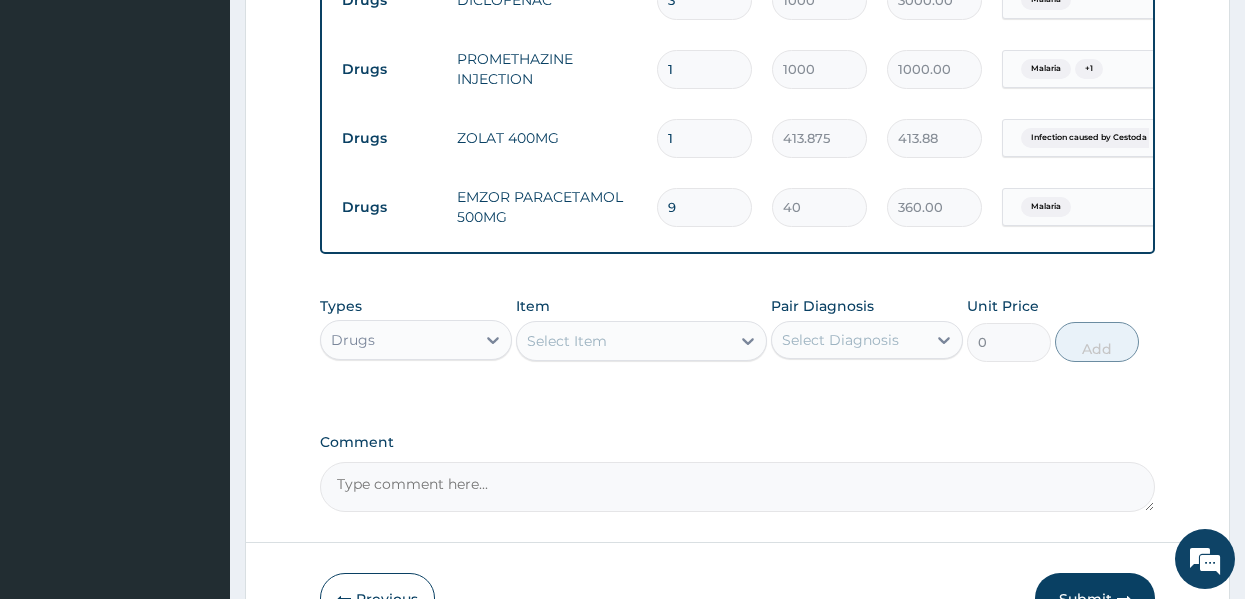 type on "9" 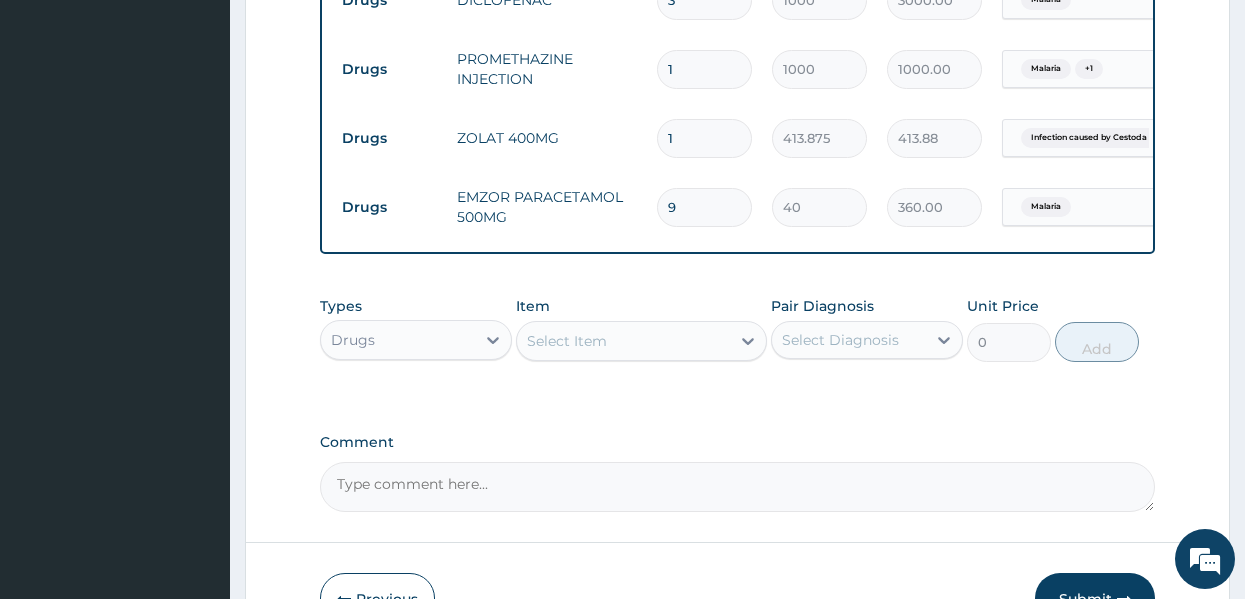 click on "PA Code / Prescription Code Enter Code(Secondary Care Only) Encounter Date [DATE] Important Notice Please enter PA codes before entering items that are not attached to a PA code   All diagnoses entered must be linked to a claim item. Diagnosis & Claim Items that are visible but inactive cannot be edited because they were imported from an already approved PA code. Diagnosis Malaria Confirmed Vomiting Confirmed Infection caused by Cestoda and/or Trematoda and/or Phylum Nemata Confirmed NB: All diagnosis must be linked to a claim item Claim Items Type Name Quantity Unit Price Total Price Pair Diagnosis Actions Procedures GENERAL PRACTITIONER CONSULTATION FIRST OUTPATIENT CONSULTATION 1 [PRICE] [PRICE] Malaria Delete Procedures REGISTRATION FEE 1 [PRICE] [PRICE] Malaria Delete Laboratory MALARIAL PARASITE THICK AND THIN FILMS - [BLOOD] 1 [PRICE] [PRICE] Malaria Delete Drugs COARTEM DISPERSIBLE 20/120MG 6 [PRICE] [PRICE] Malaria Delete Drugs ARTEETHER INJECTION VOATHERM 3 [PRICE] [PRICE] Malaria Delete Drugs DICLOFENAC 3" at bounding box center (738, -258) 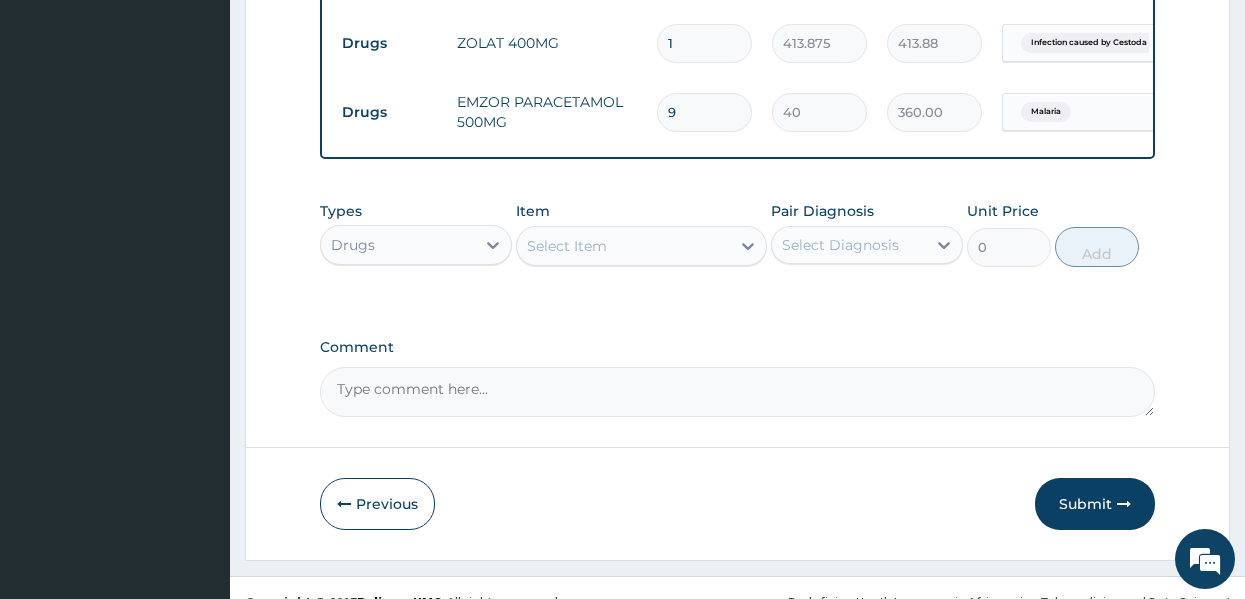 scroll, scrollTop: 1339, scrollLeft: 0, axis: vertical 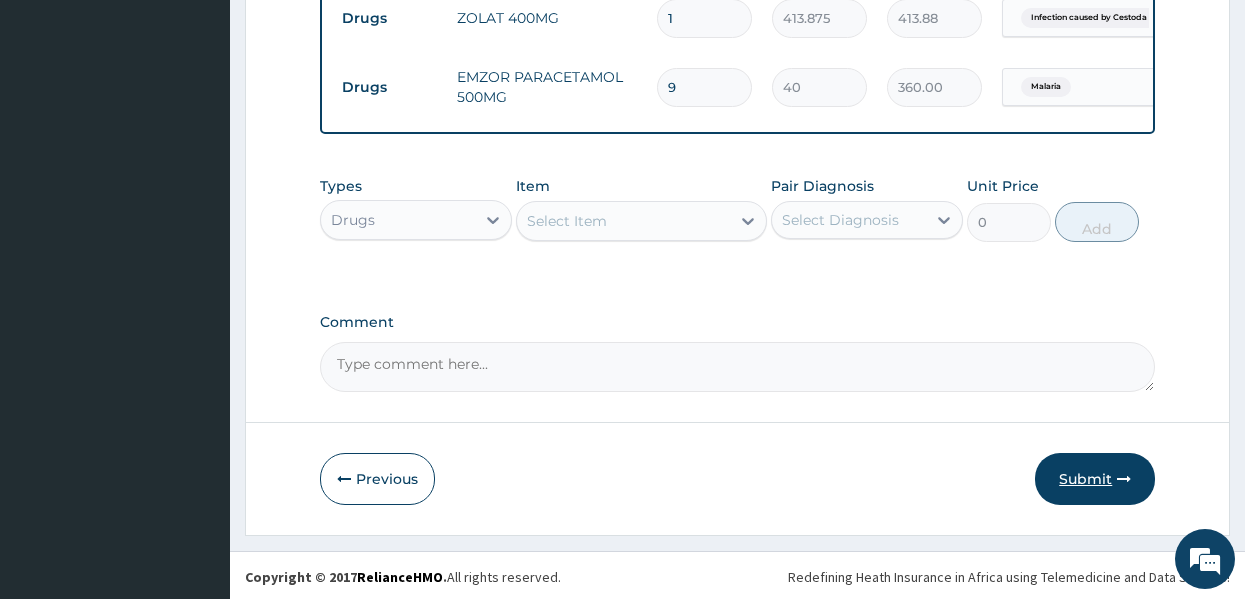 click at bounding box center [1124, 479] 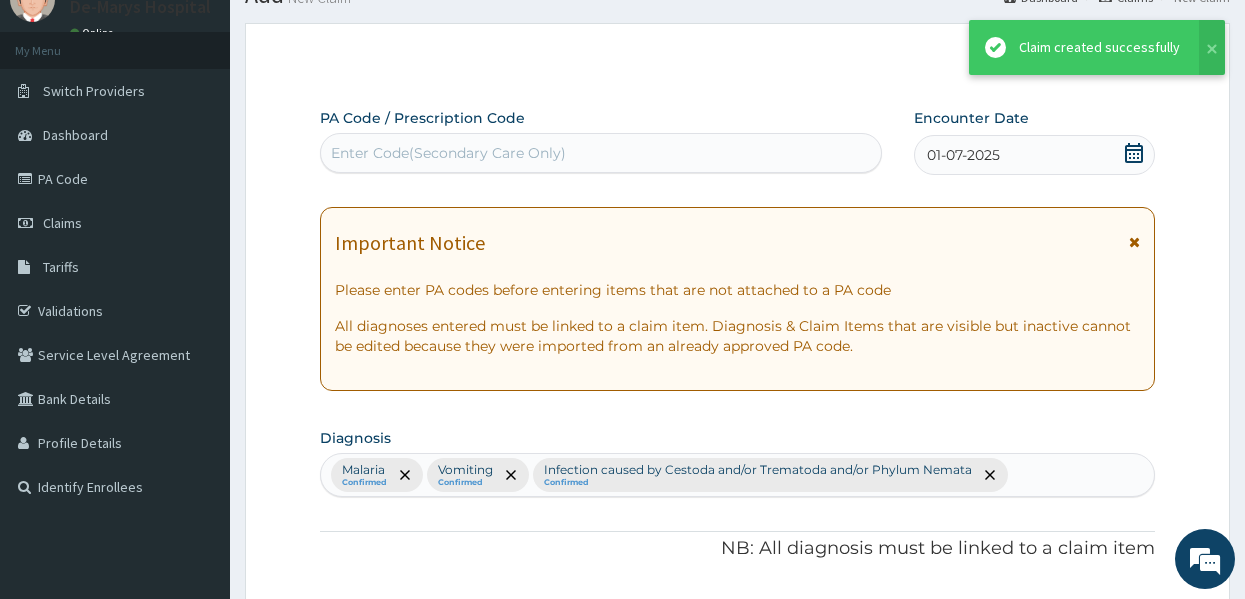 scroll, scrollTop: 1339, scrollLeft: 0, axis: vertical 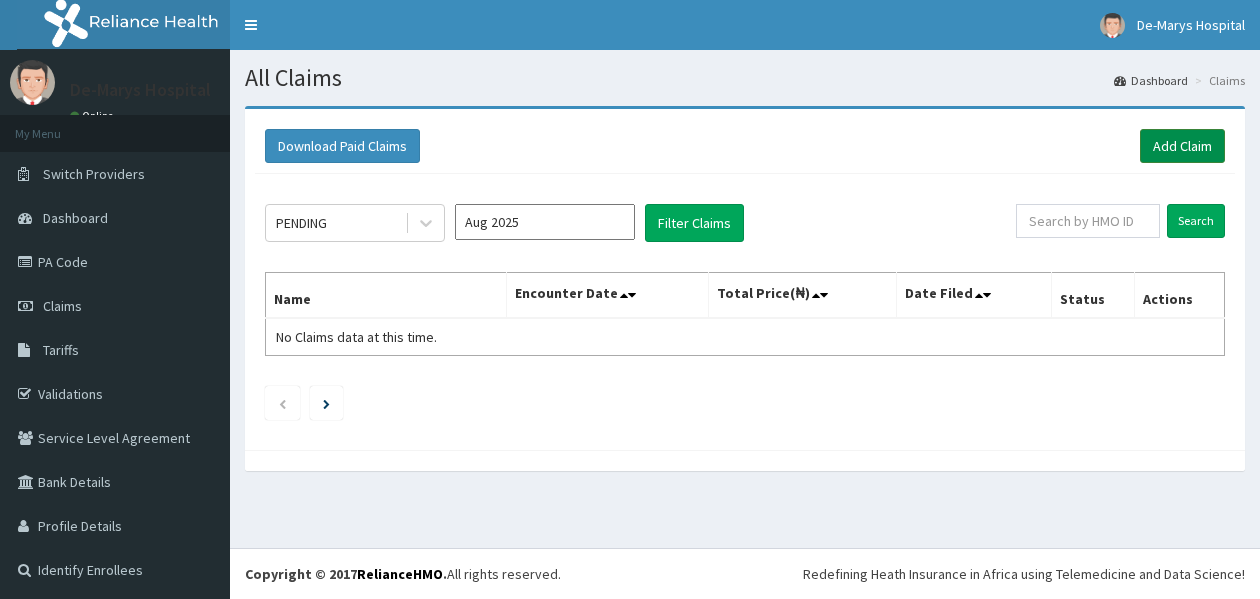 click on "Add Claim" at bounding box center [1182, 146] 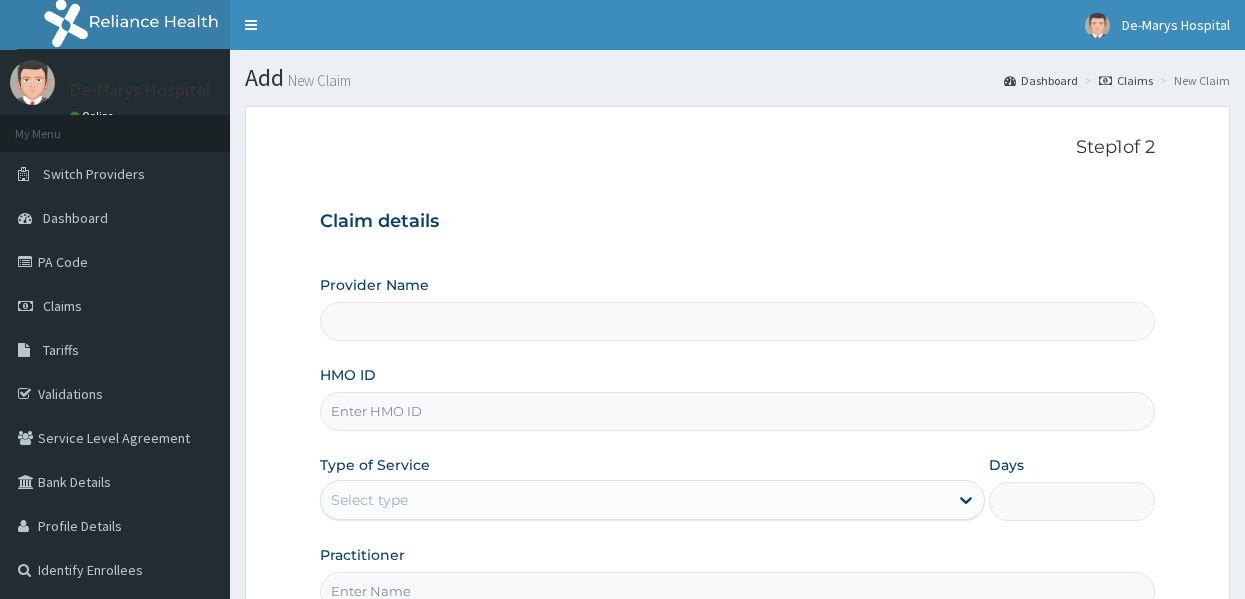 scroll, scrollTop: 0, scrollLeft: 0, axis: both 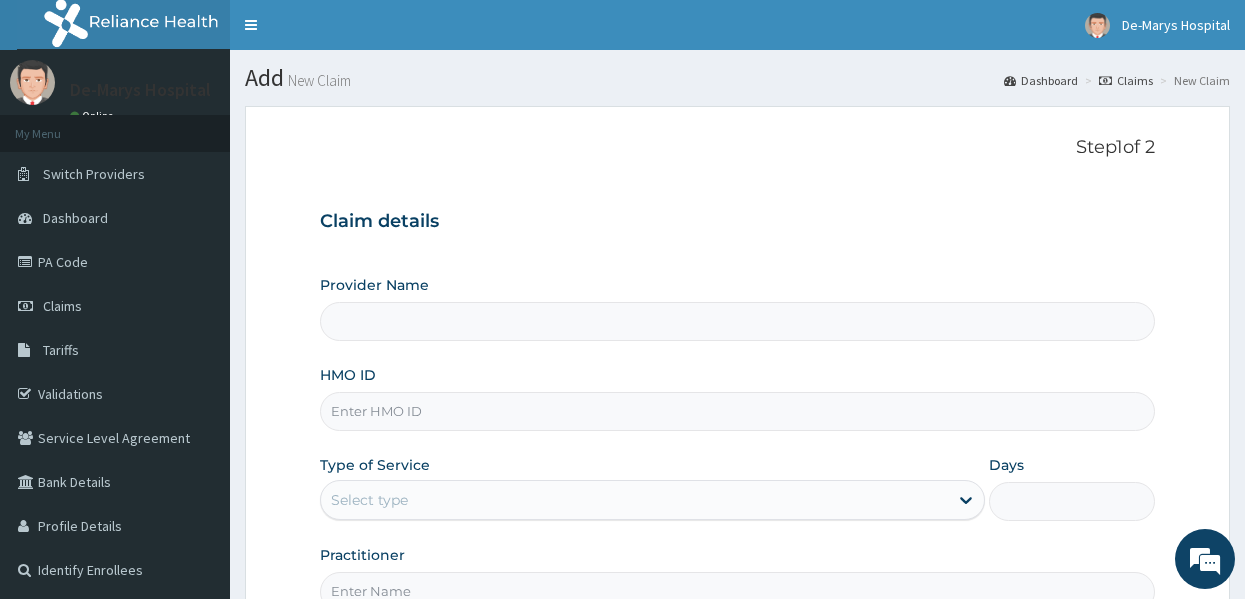 type on "DE - MARYS CENTRAL HOSPITAL" 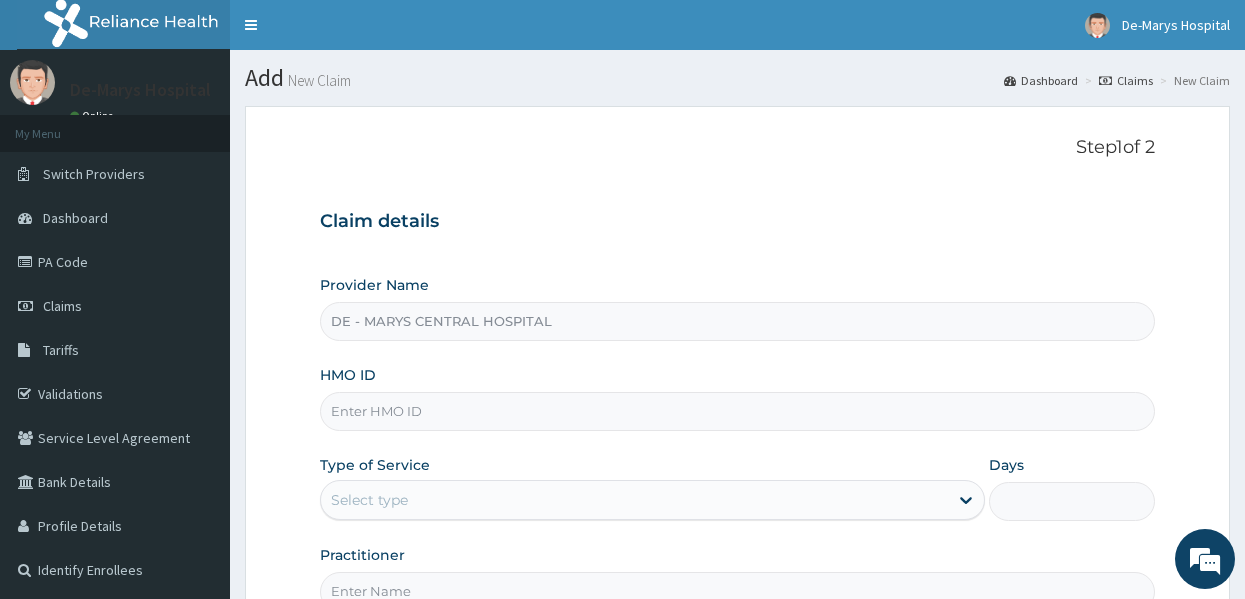 scroll, scrollTop: 0, scrollLeft: 0, axis: both 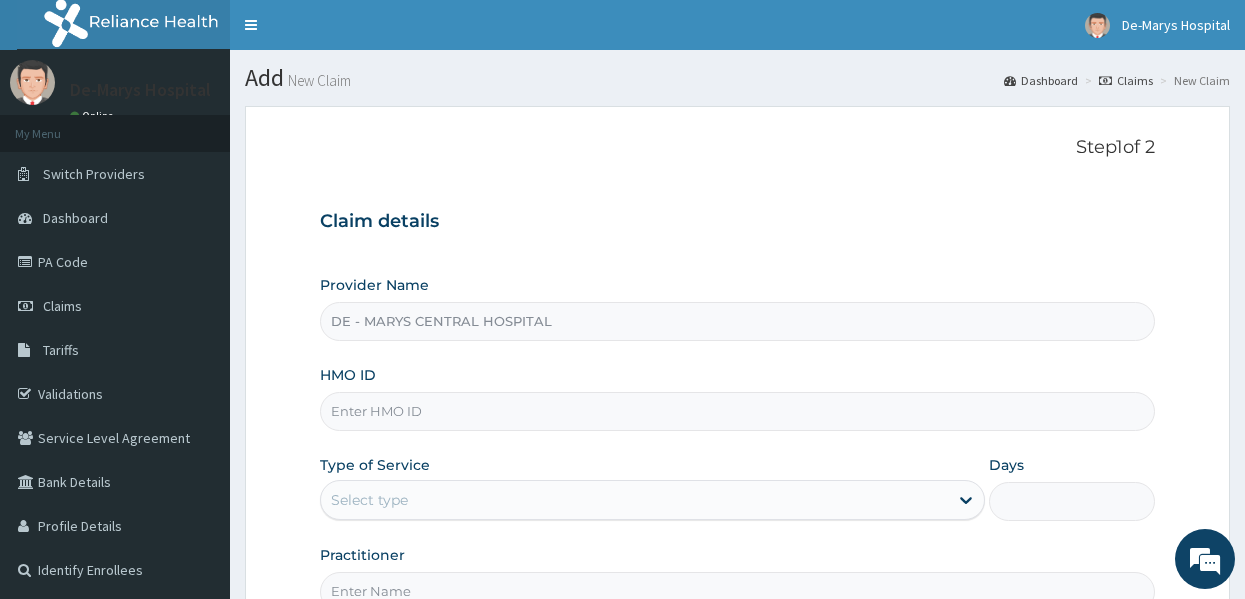 click on "HMO ID" at bounding box center (738, 411) 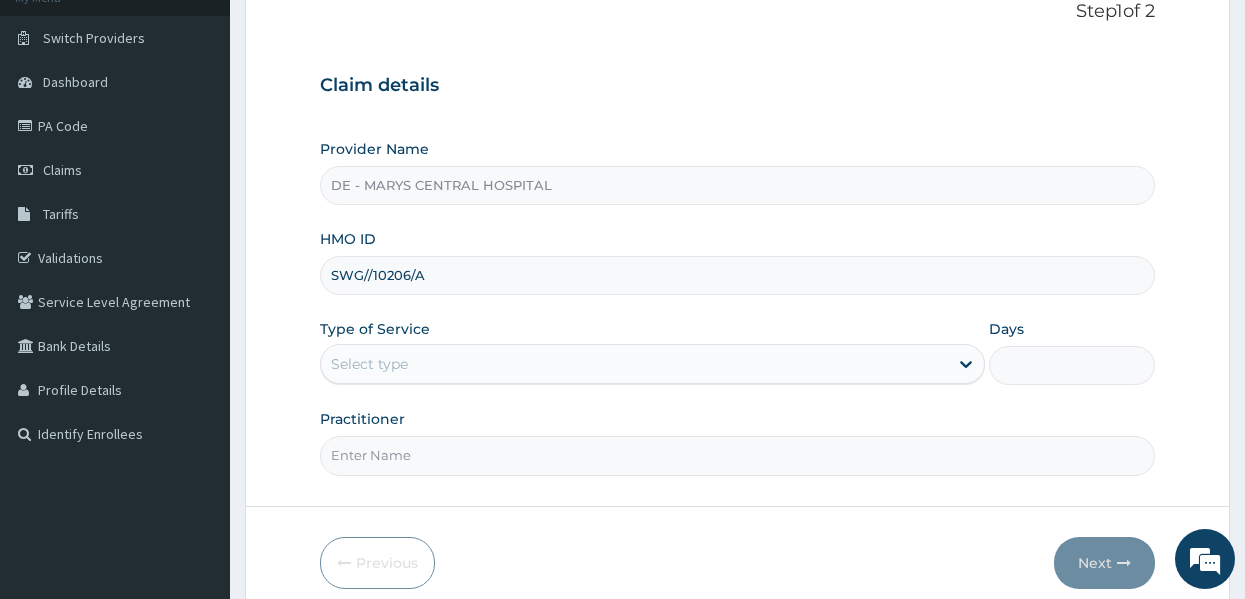 scroll, scrollTop: 137, scrollLeft: 0, axis: vertical 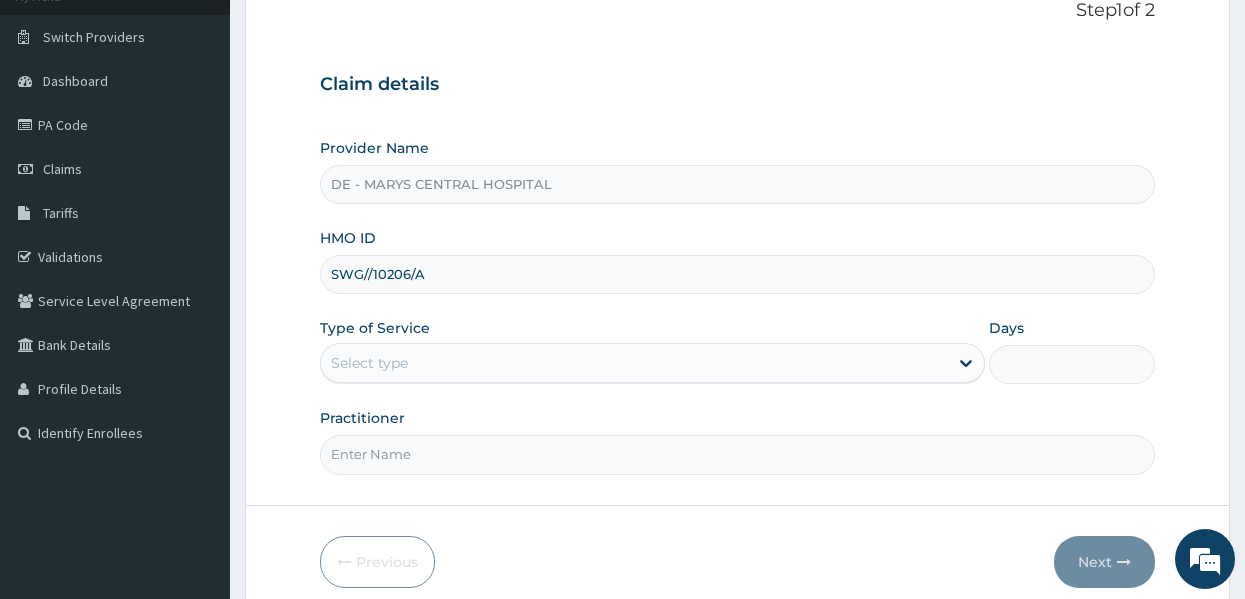 type on "SWG//10206/A" 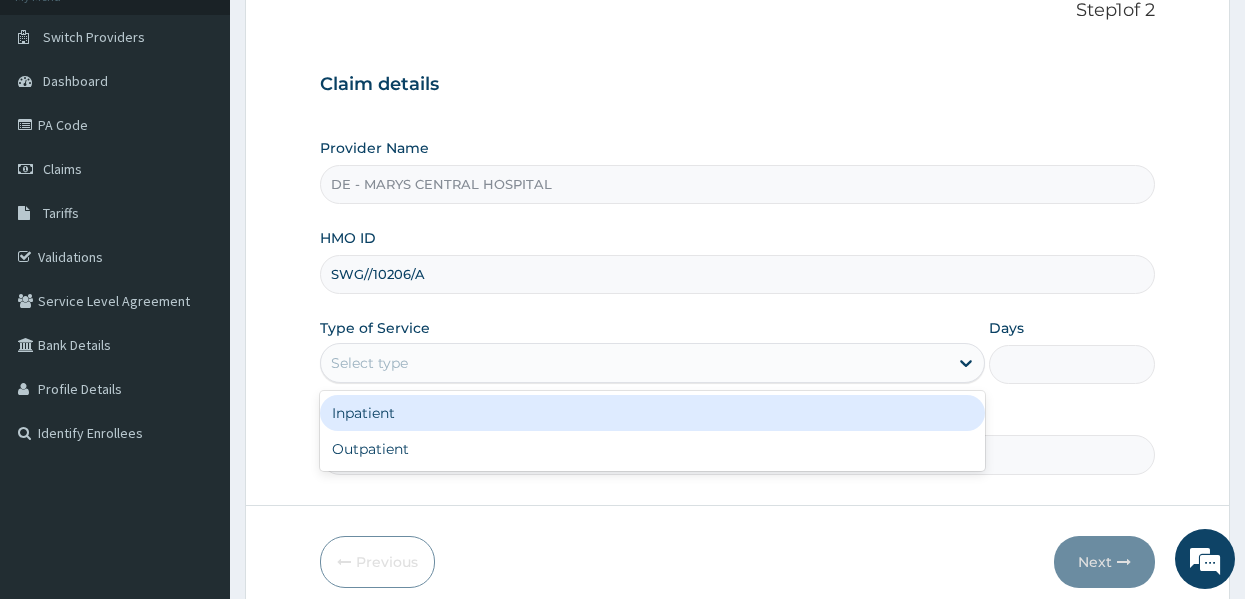click on "Select type" at bounding box center [634, 363] 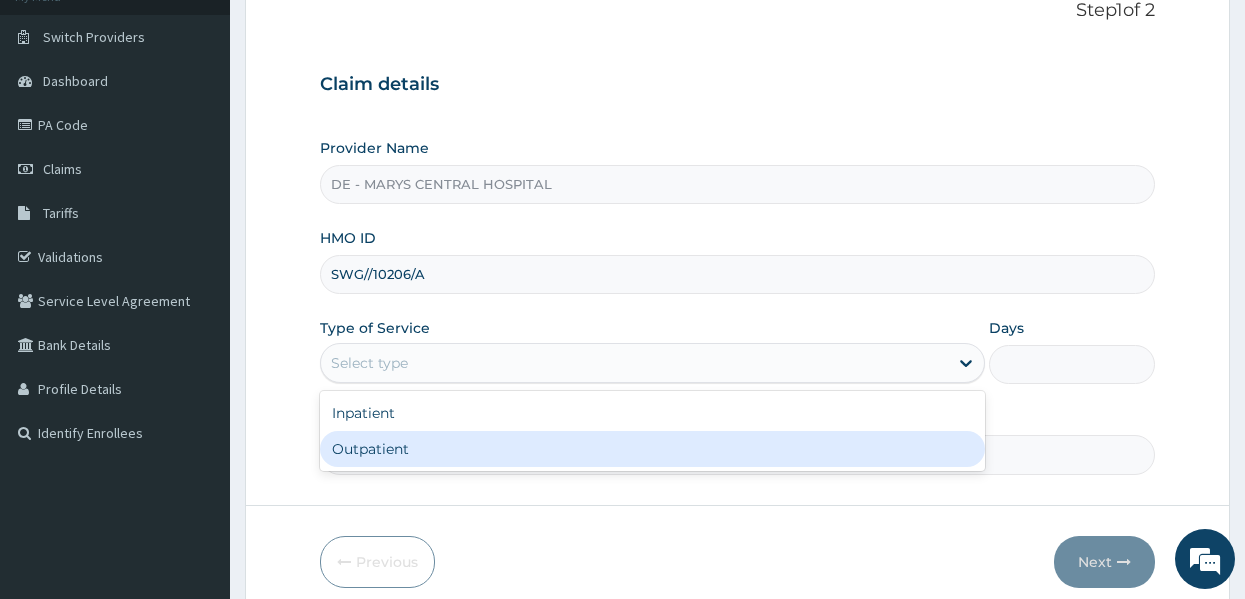 click on "Outpatient" at bounding box center [652, 449] 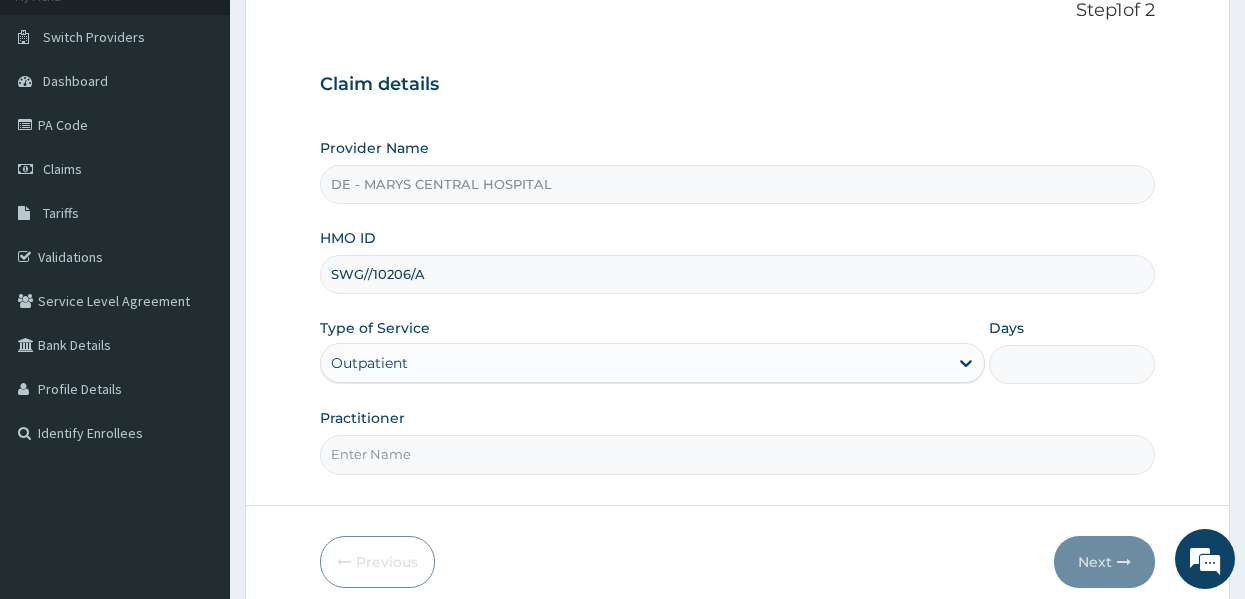 type on "1" 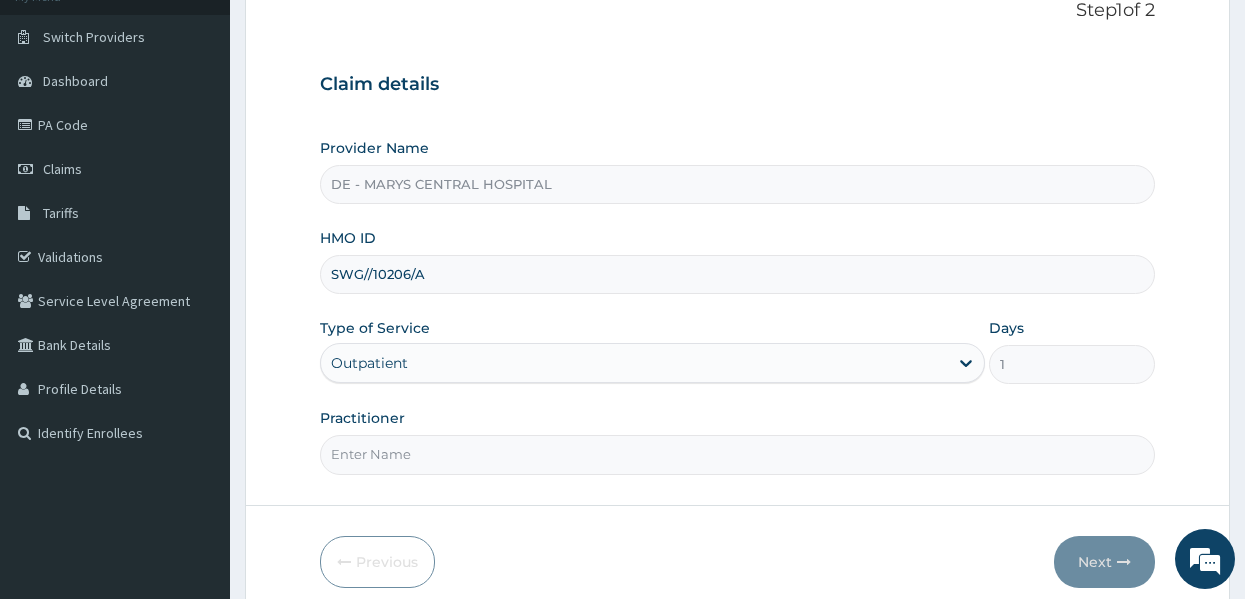 click on "Practitioner" at bounding box center [738, 454] 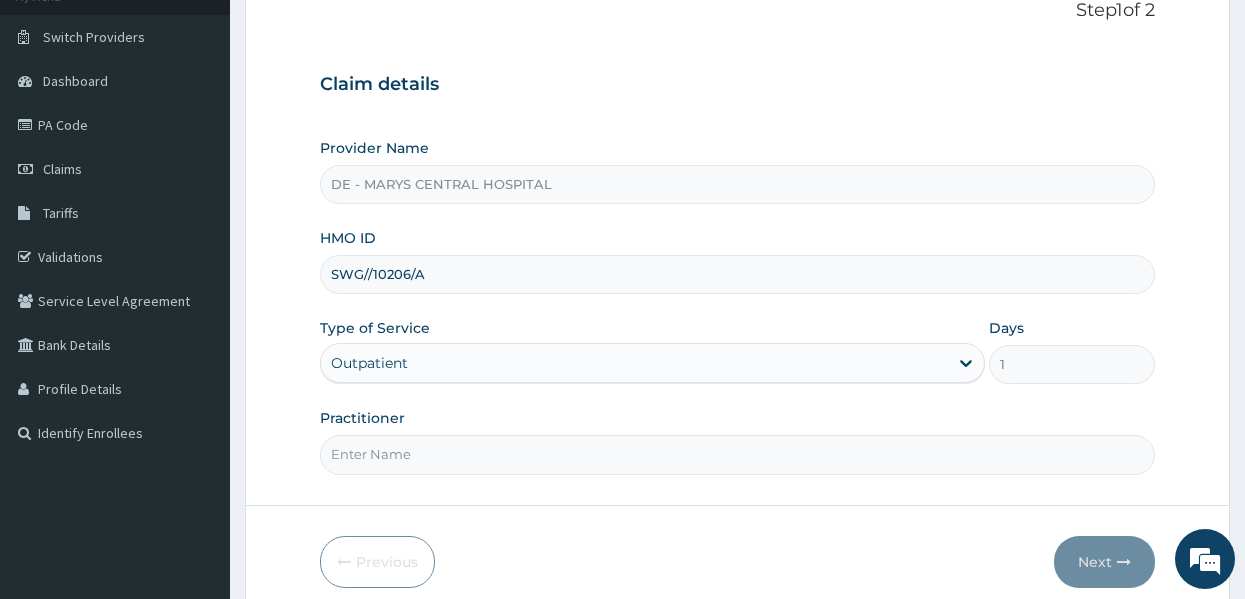 type on "DR MUSA" 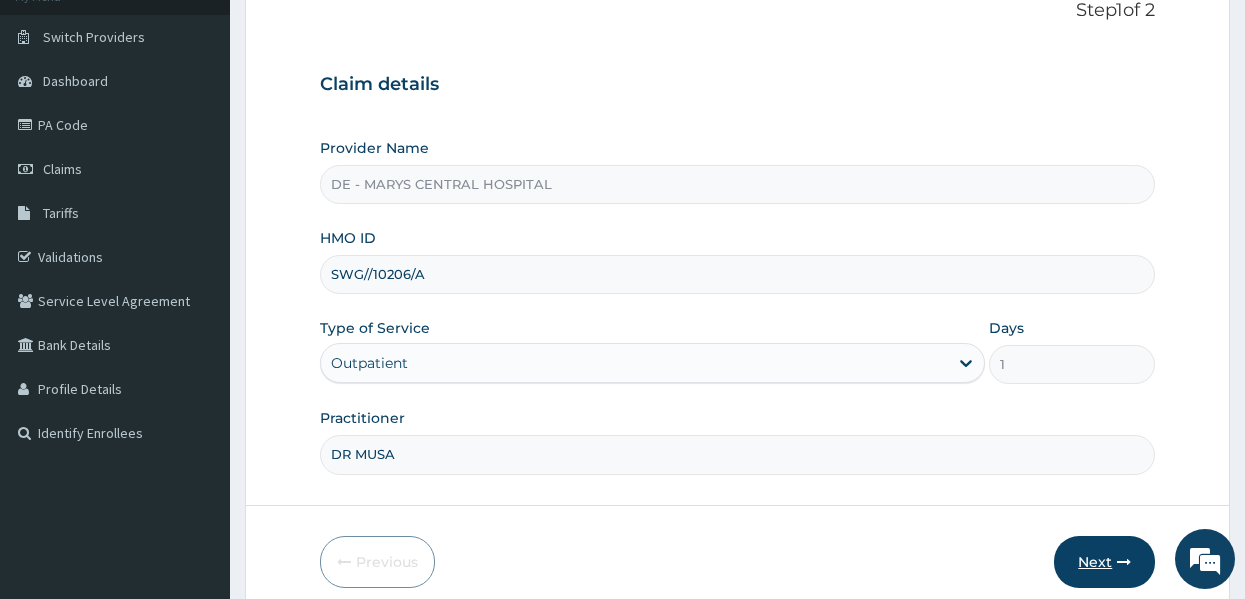 click on "Next" at bounding box center [1104, 562] 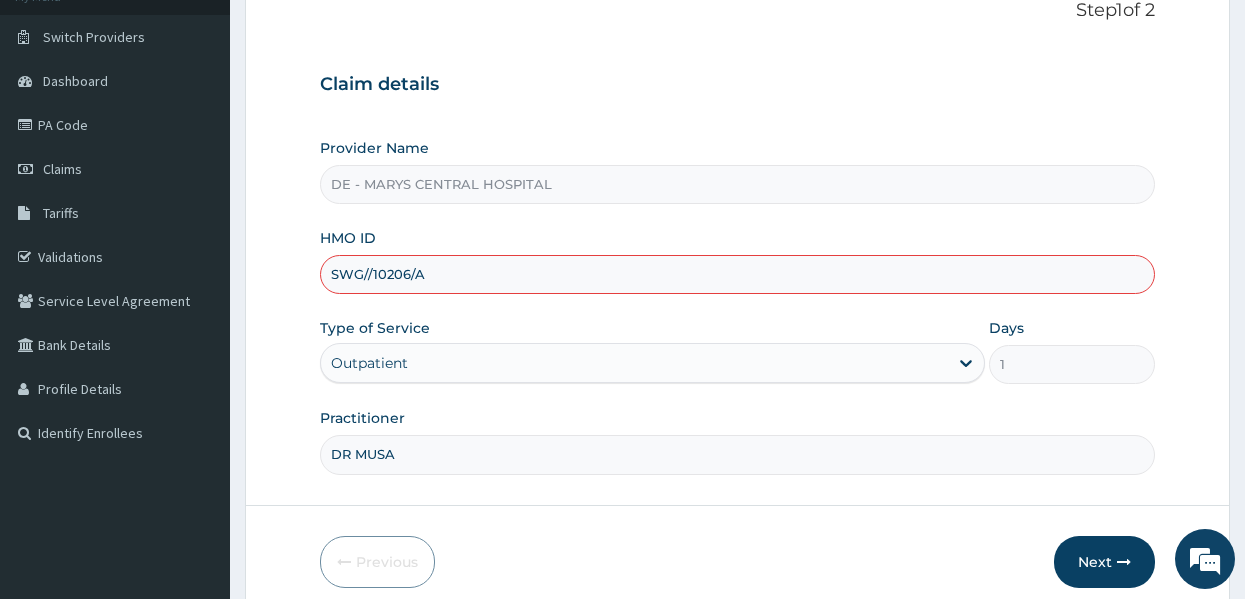 click on "SWG//10206/A" at bounding box center (738, 274) 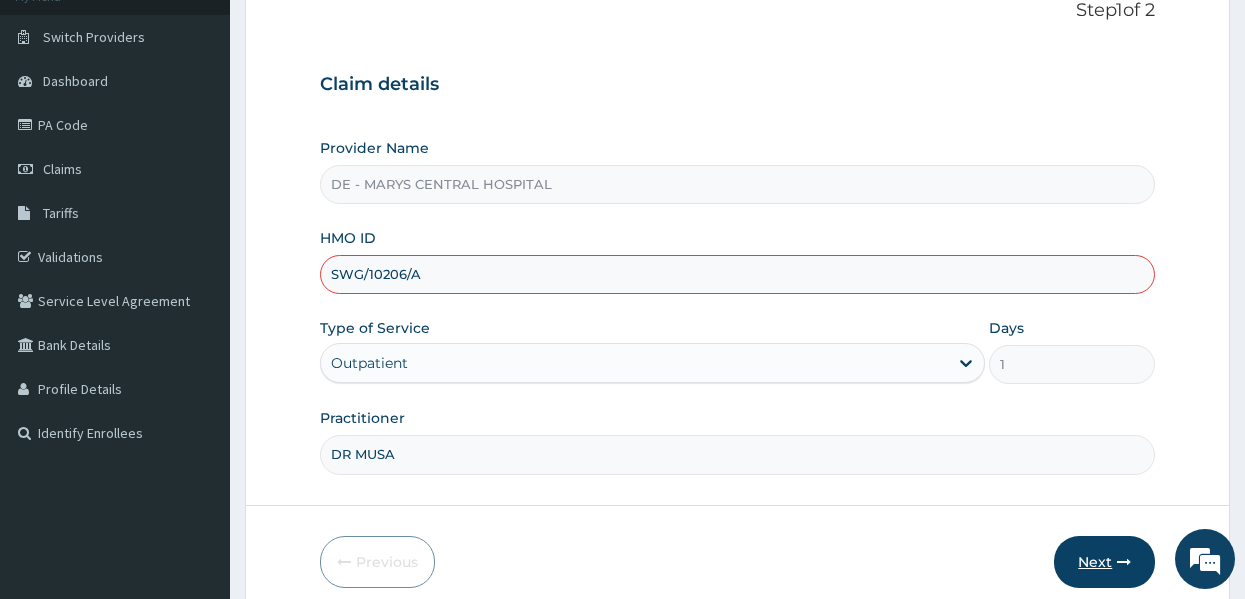 type on "SWG/10206/A" 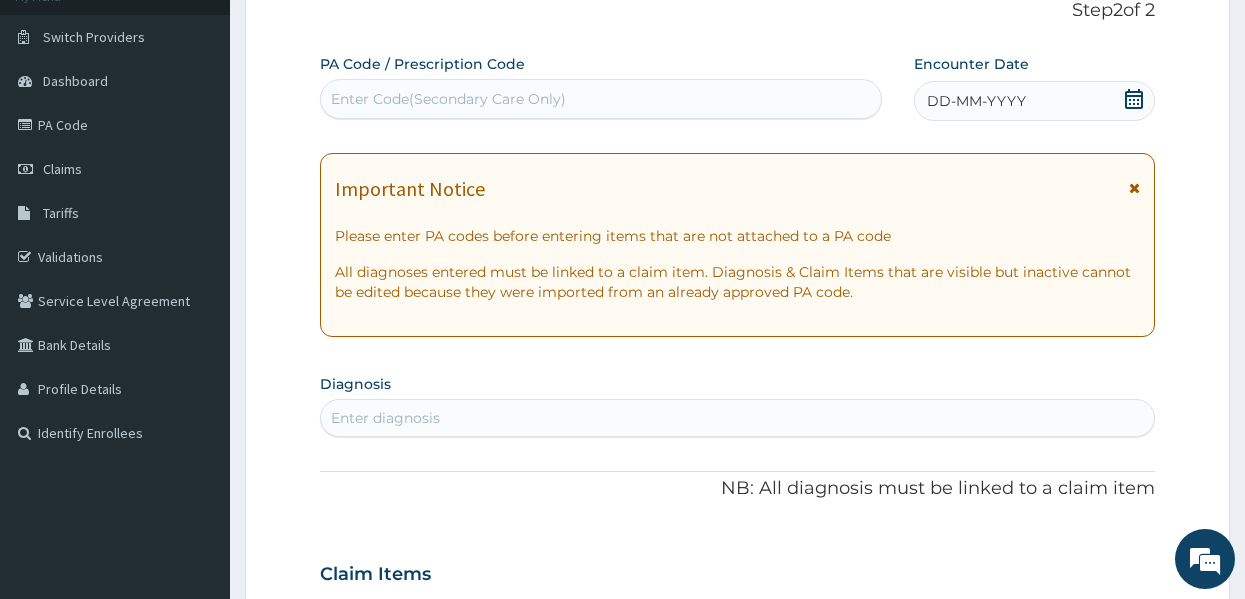 click on "DD-MM-YYYY" at bounding box center (976, 101) 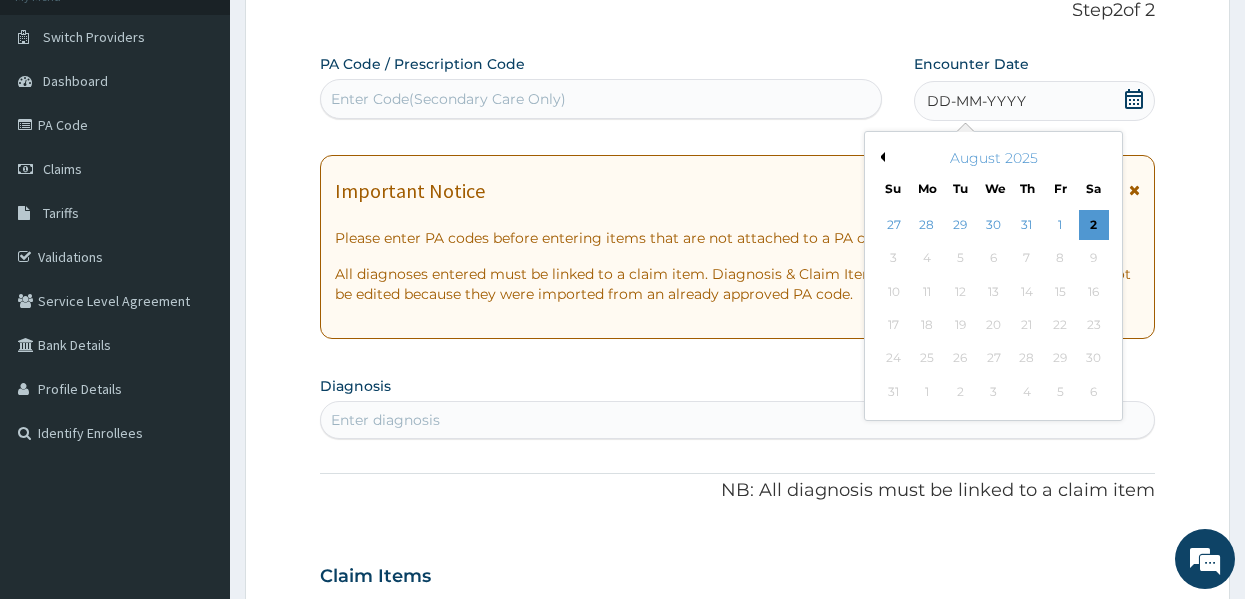 click on "August 2025" at bounding box center (993, 158) 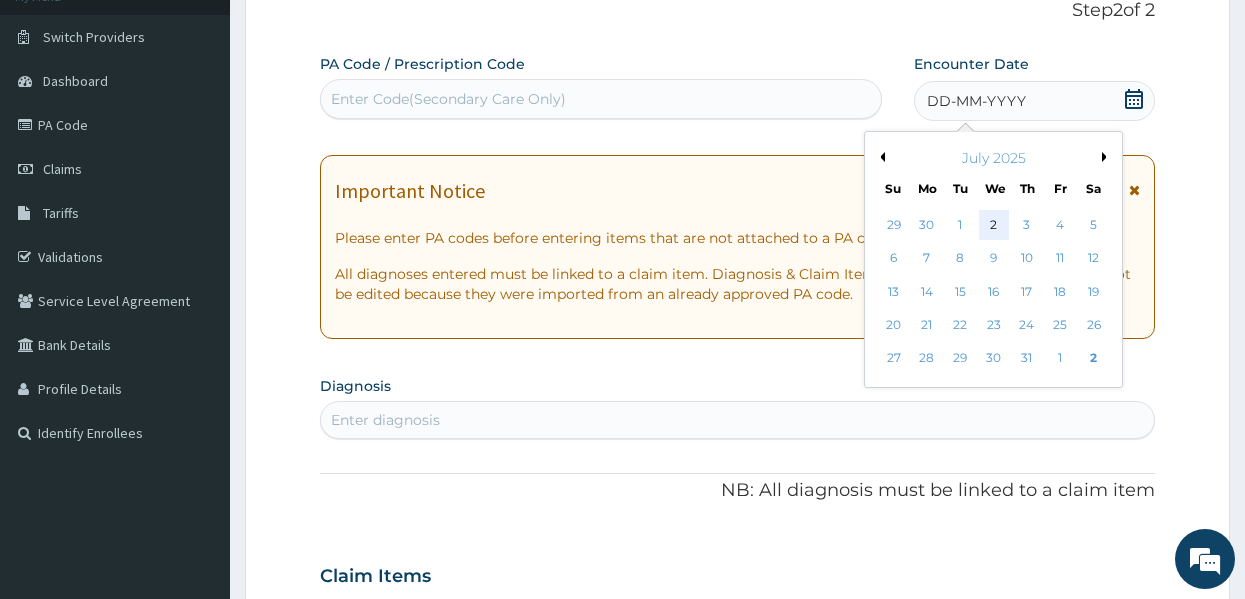 click on "2" at bounding box center (994, 225) 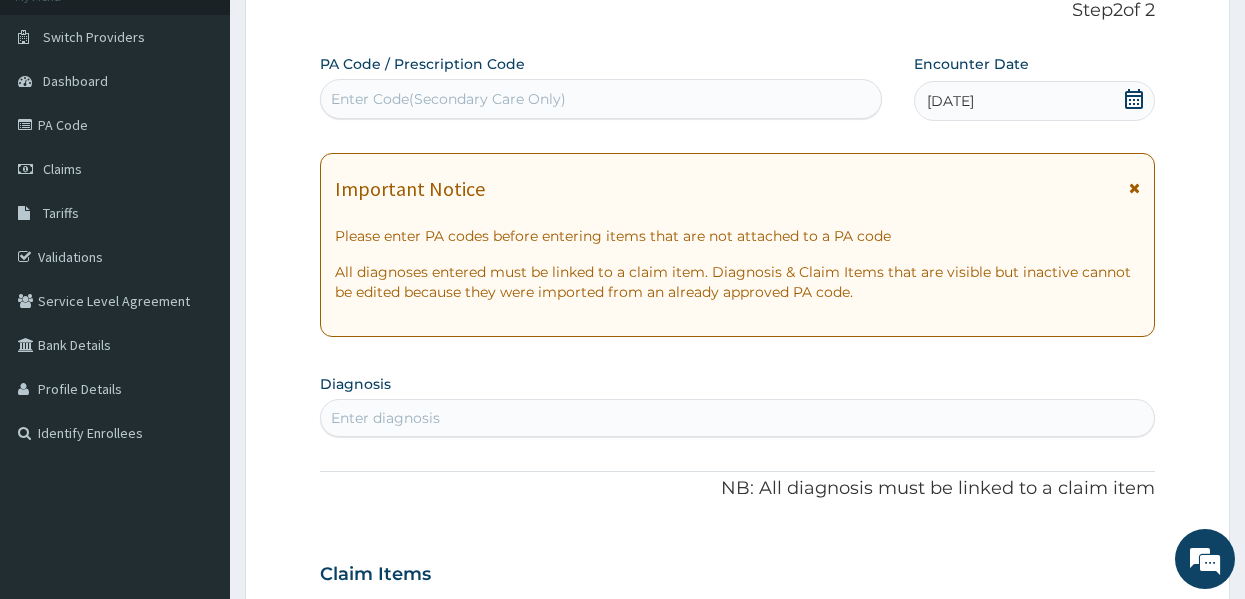 click on "PA Code / Prescription Code Enter Code(Secondary Care Only) Encounter Date 02-07-2025 Important Notice Please enter PA codes before entering items that are not attached to a PA code   All diagnoses entered must be linked to a claim item. Diagnosis & Claim Items that are visible but inactive cannot be edited because they were imported from an already approved PA code. Diagnosis Enter diagnosis NB: All diagnosis must be linked to a claim item Claim Items No claim item Types Select Type Item Select Item Pair Diagnosis Select Diagnosis Unit Price 0 Add Comment" at bounding box center [738, 571] 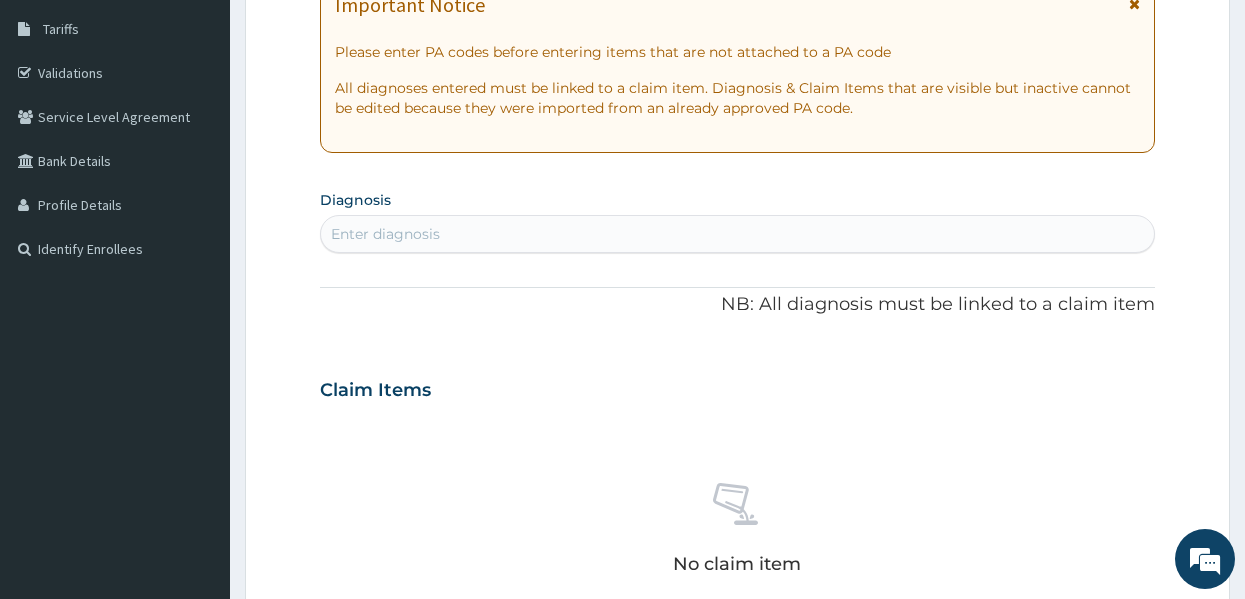 scroll, scrollTop: 337, scrollLeft: 0, axis: vertical 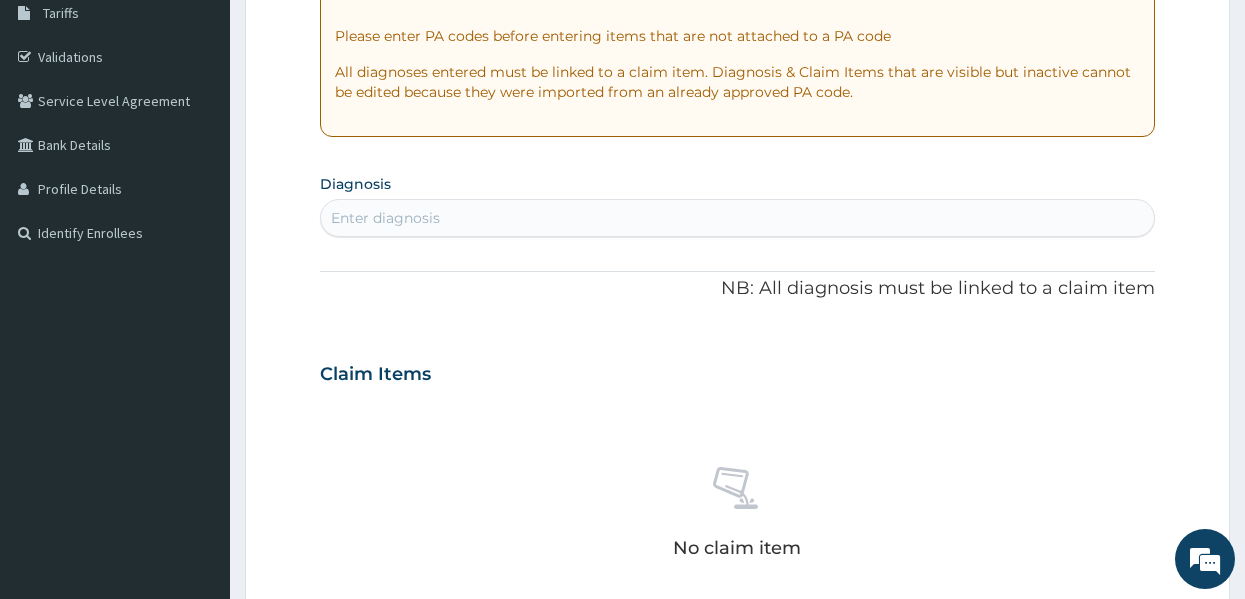 click on "Enter diagnosis" at bounding box center (738, 218) 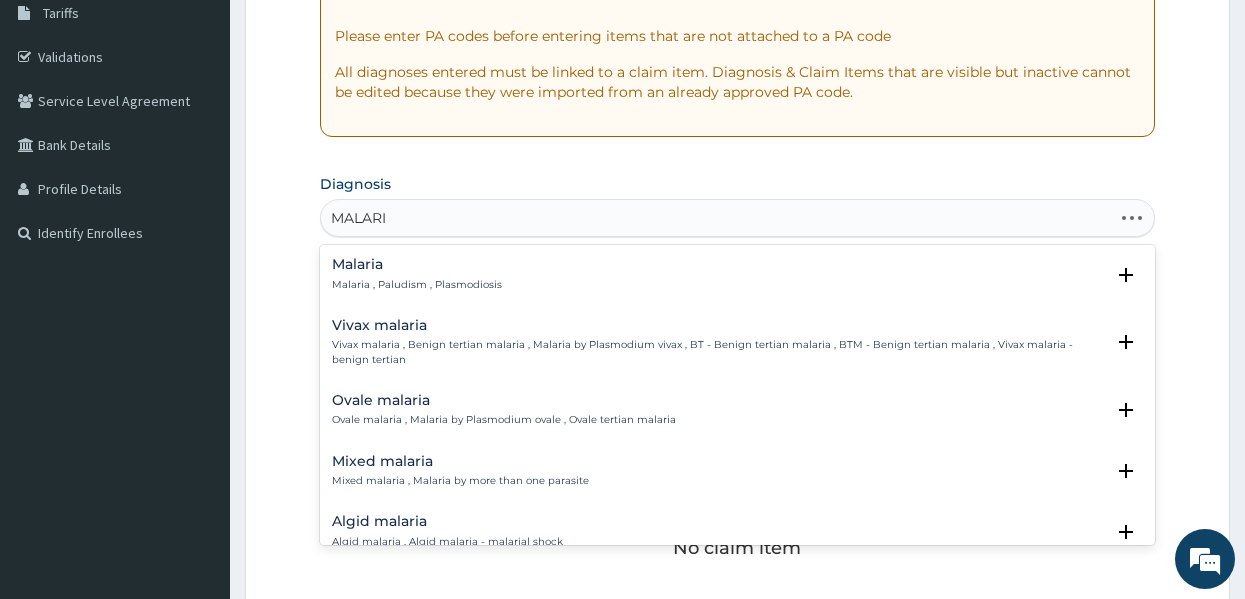 type on "MALARIA" 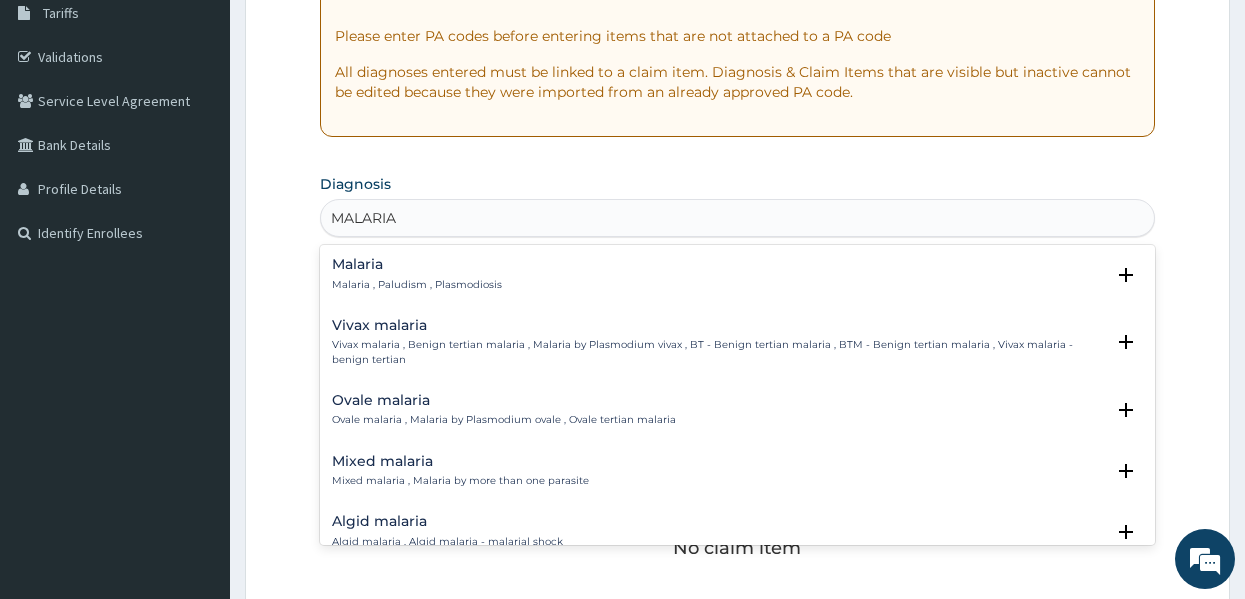 click on "Malaria , Paludism , Plasmodiosis" at bounding box center [417, 285] 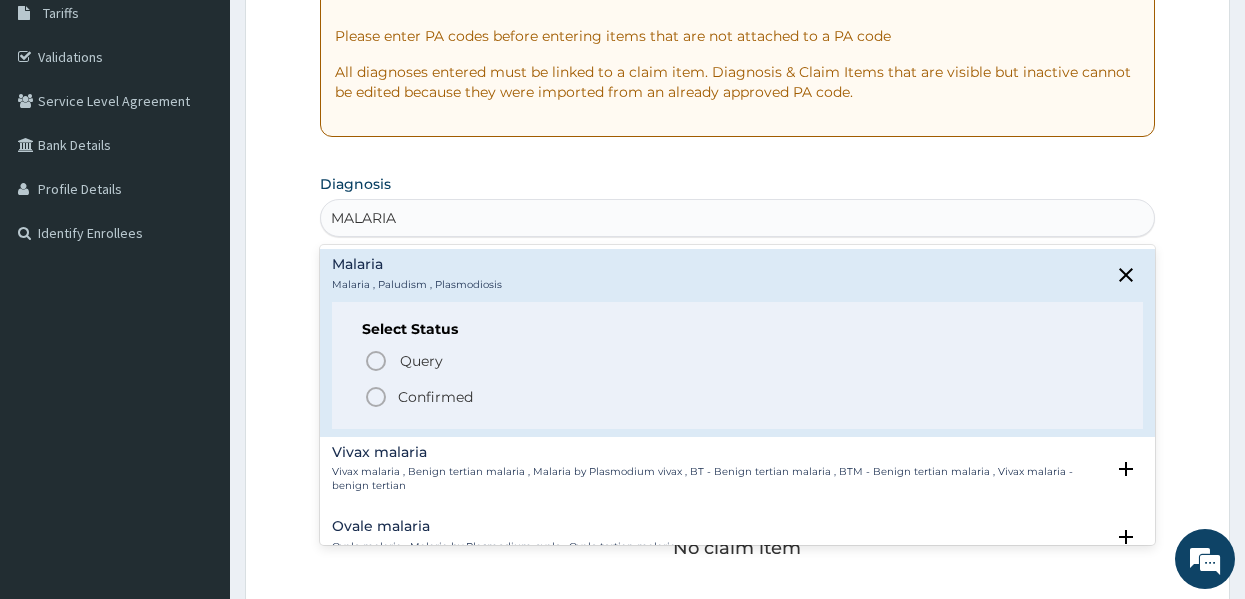 click on "Confirmed" at bounding box center [435, 397] 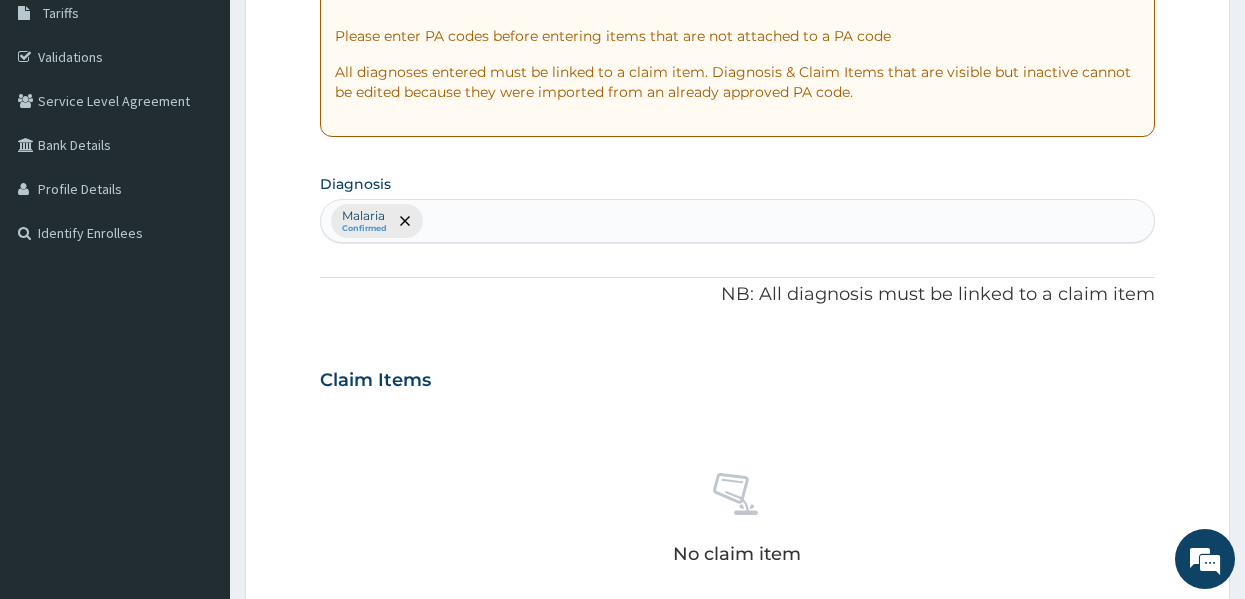 click on "Claim Items" at bounding box center (738, 376) 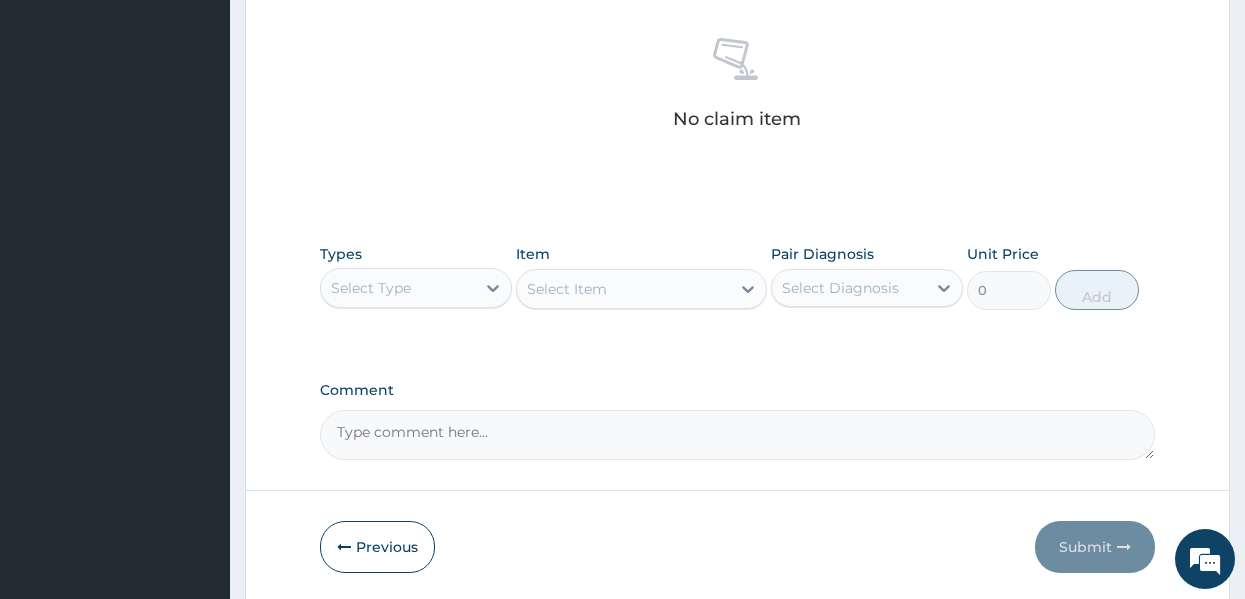 scroll, scrollTop: 843, scrollLeft: 0, axis: vertical 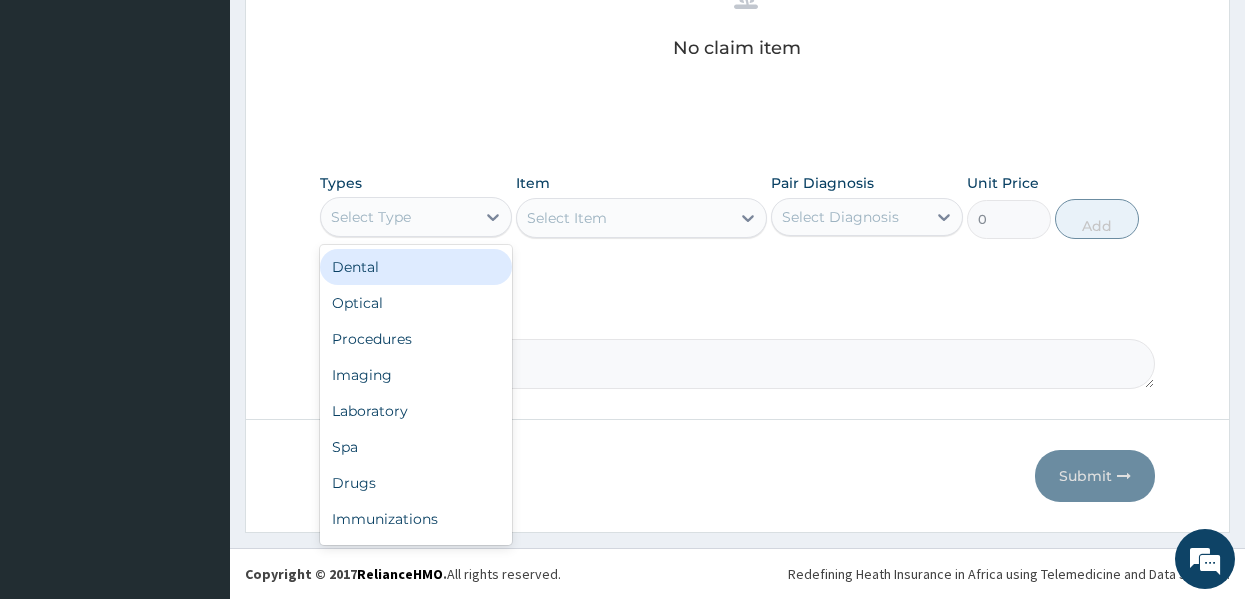 click on "Select Type" at bounding box center [371, 217] 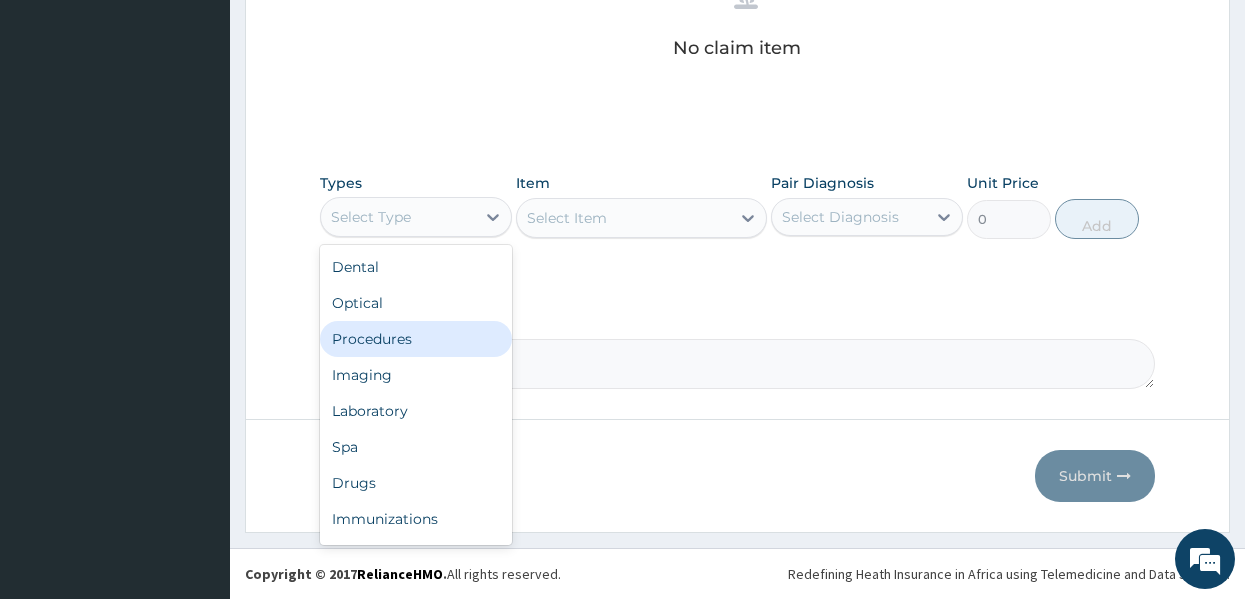 click on "Procedures" at bounding box center [416, 339] 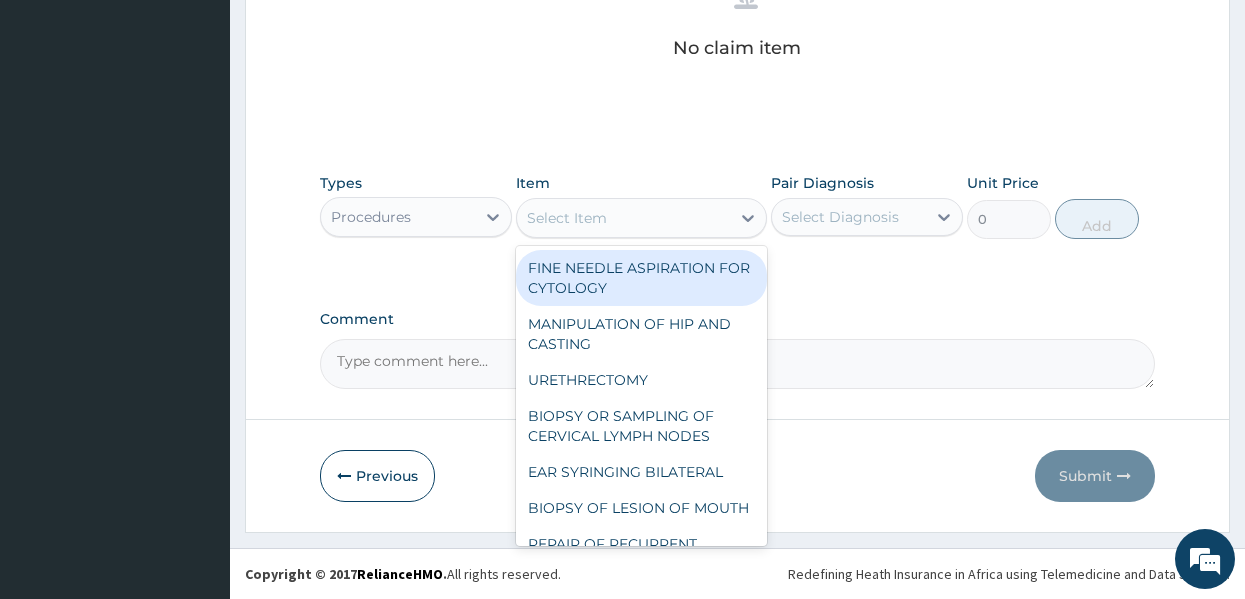 click on "Select Item" at bounding box center [623, 218] 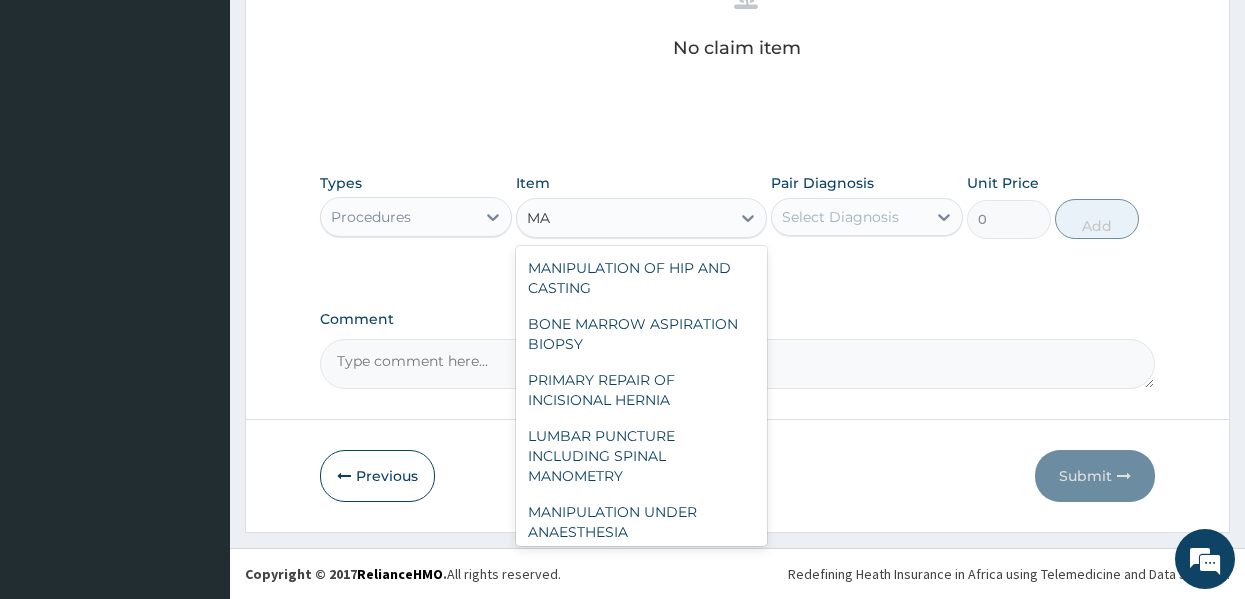 type on "M" 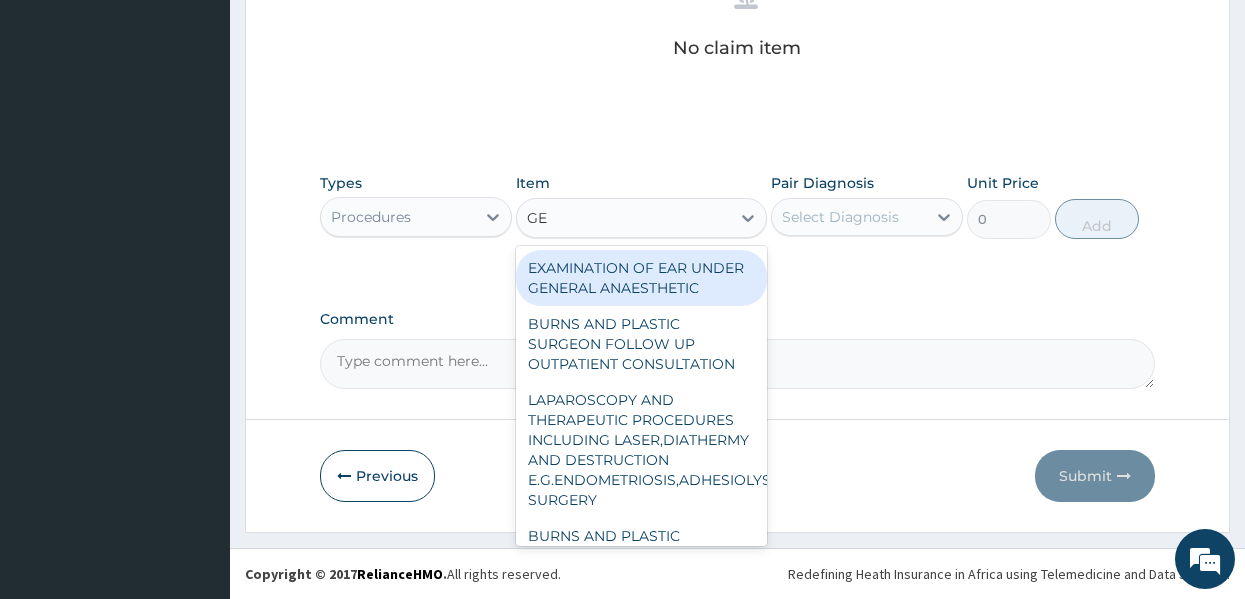 type on "GEN" 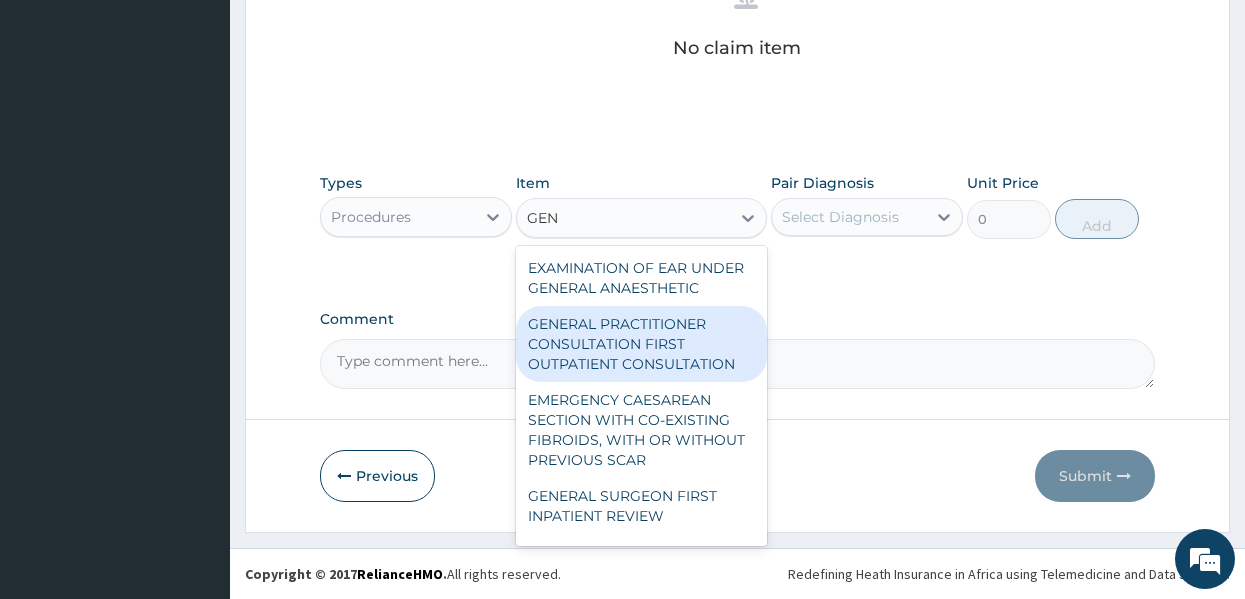 click on "GENERAL PRACTITIONER CONSULTATION FIRST OUTPATIENT CONSULTATION" at bounding box center (641, 344) 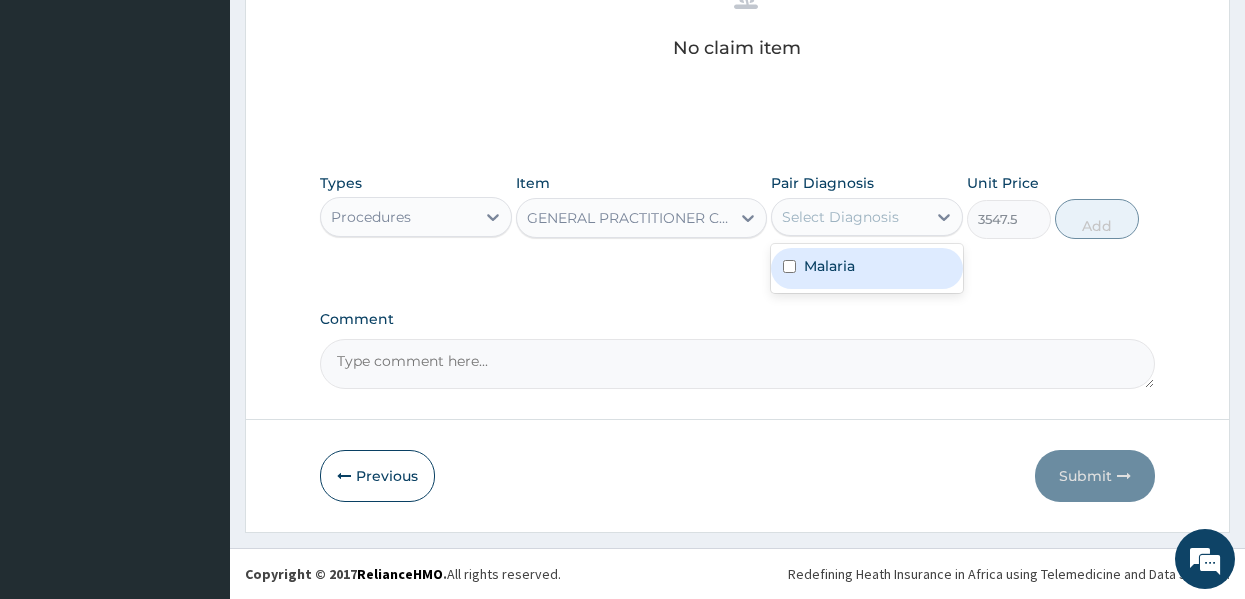 click on "Select Diagnosis" at bounding box center [867, 217] 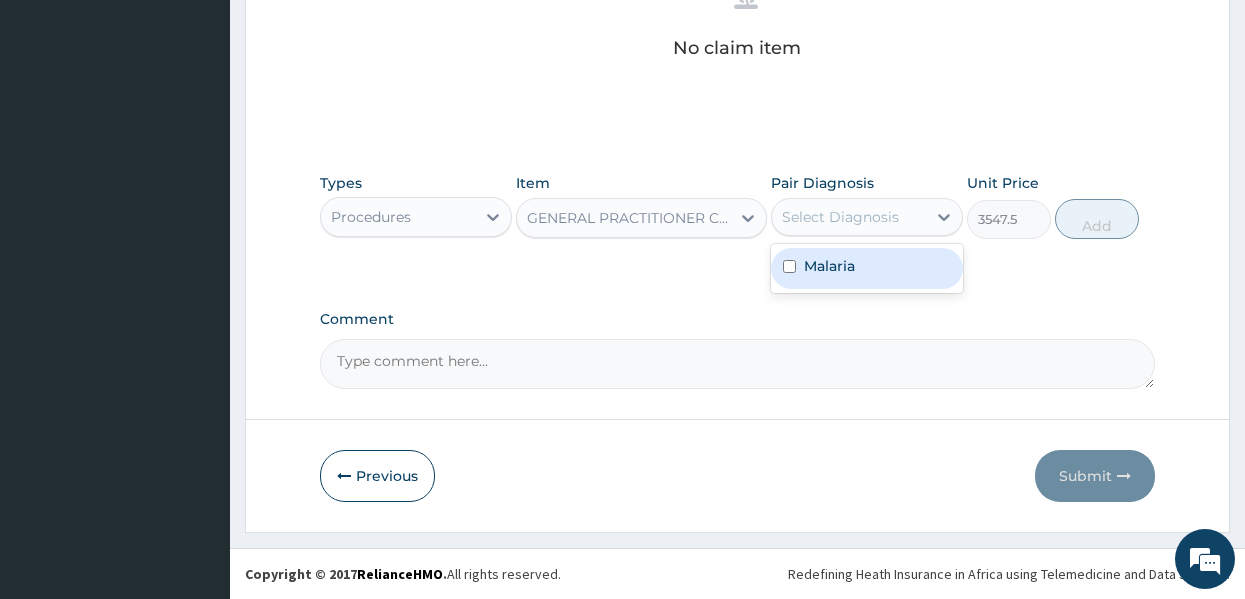 click on "Malaria" at bounding box center [867, 268] 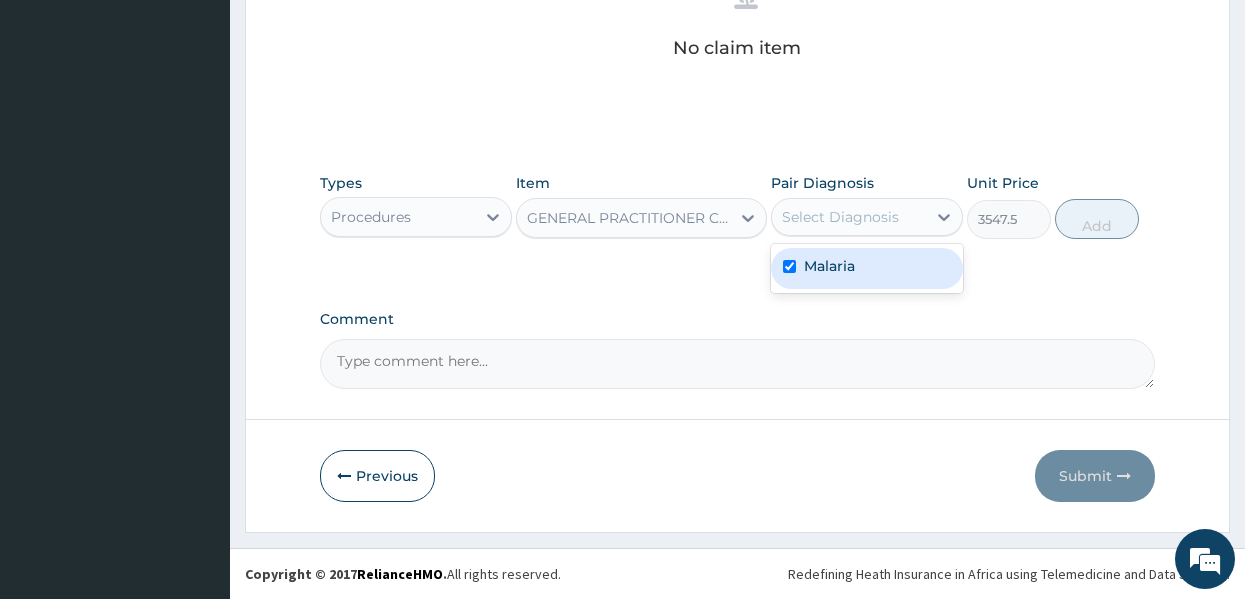 checkbox on "true" 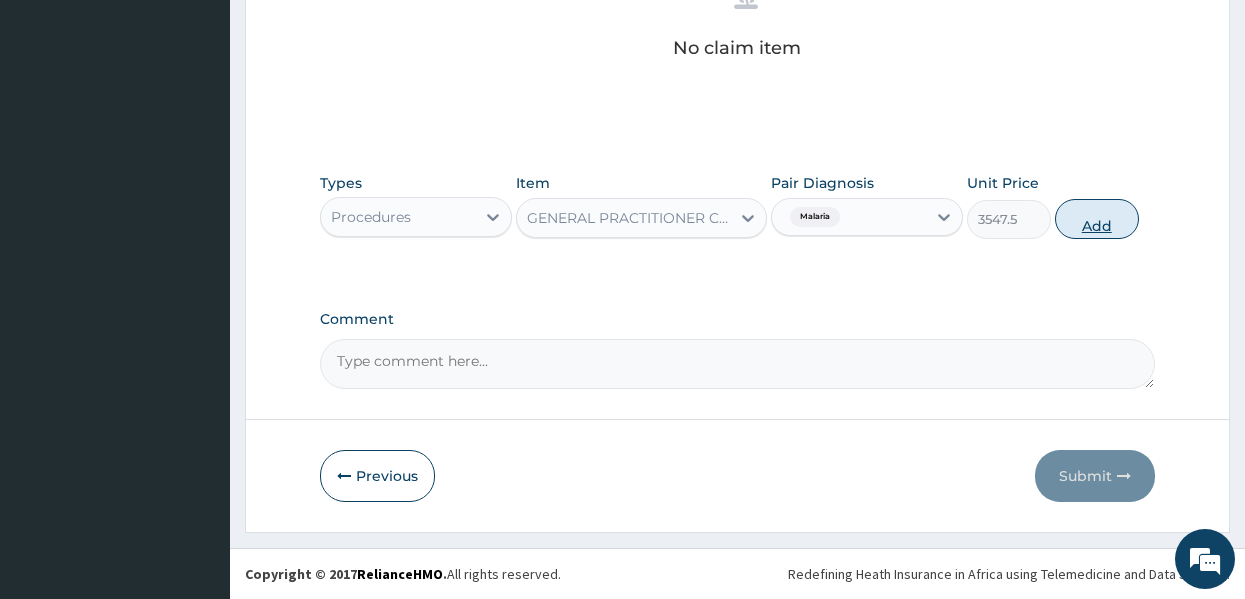 click on "Add" at bounding box center (1097, 219) 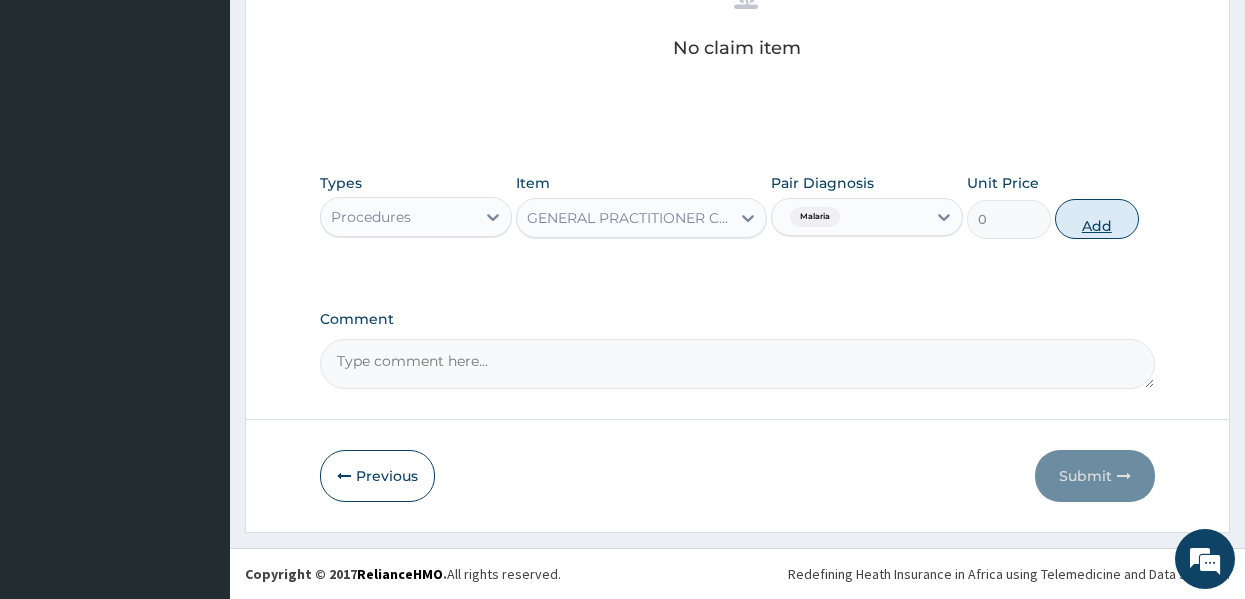 scroll, scrollTop: 794, scrollLeft: 0, axis: vertical 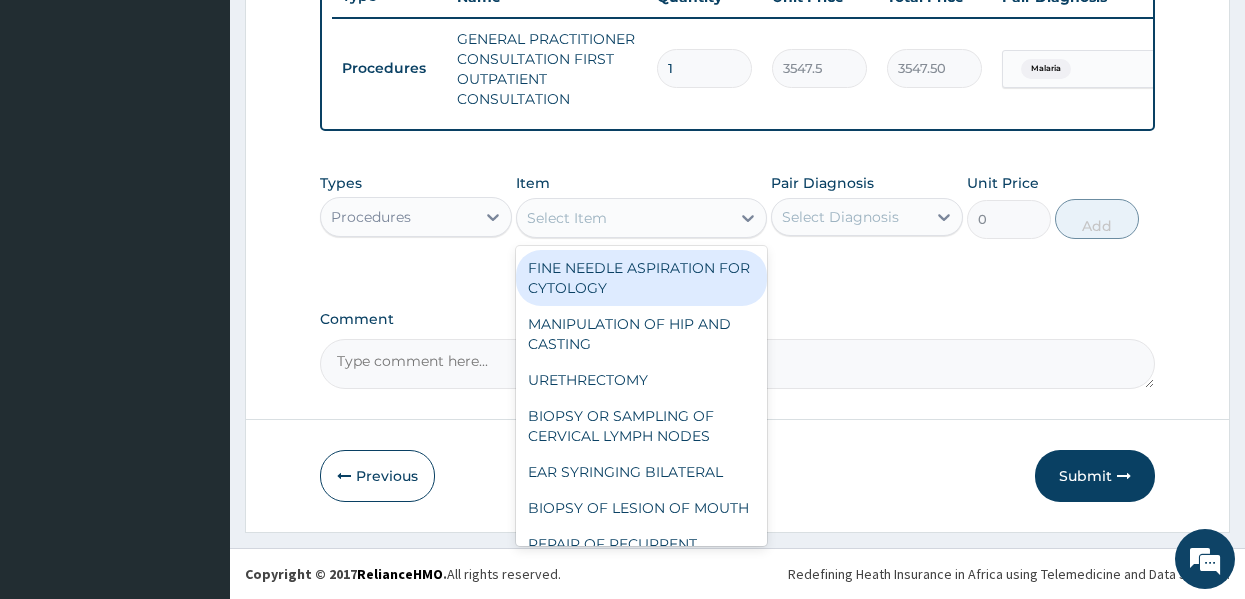 click on "Select Item" at bounding box center (623, 218) 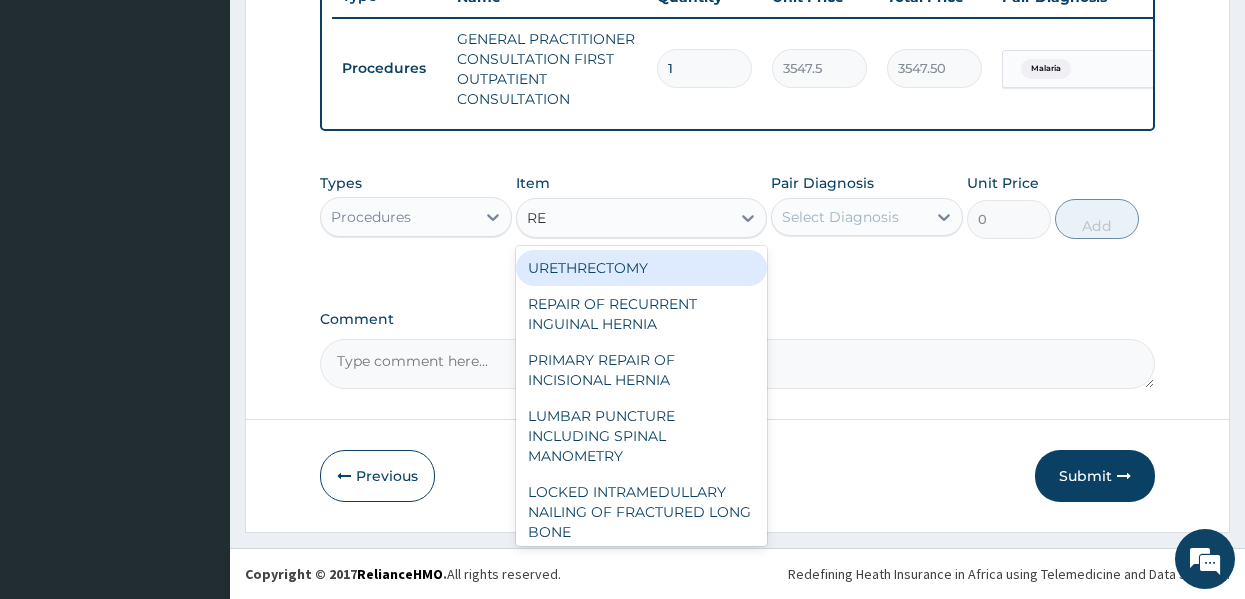 type on "REG" 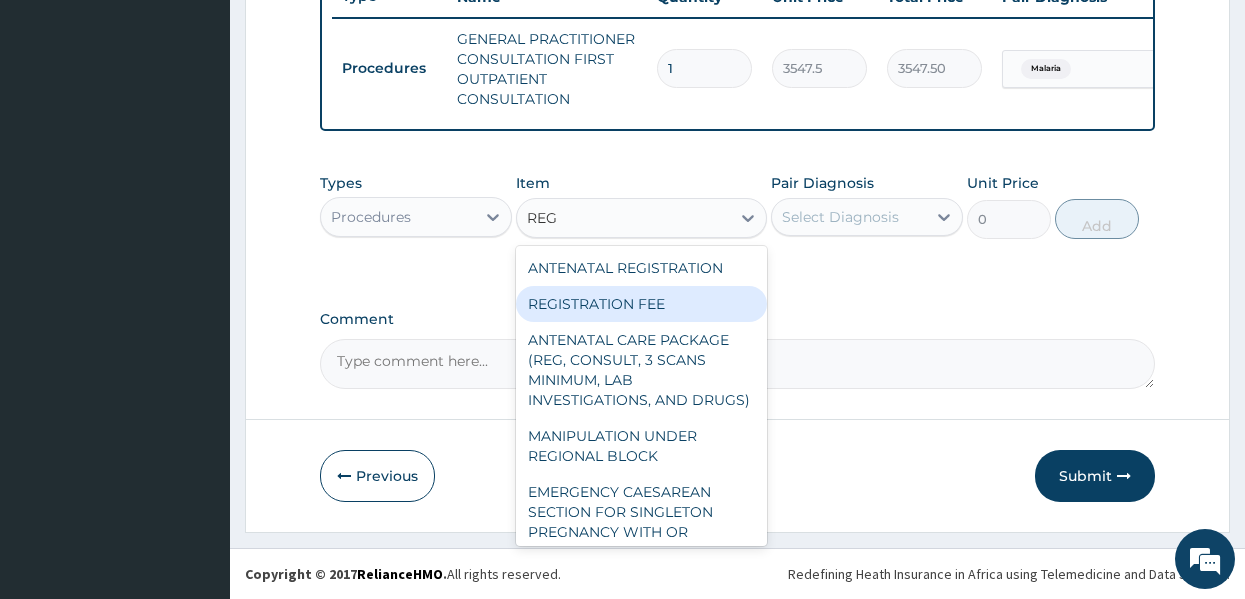click on "REGISTRATION FEE" at bounding box center (641, 304) 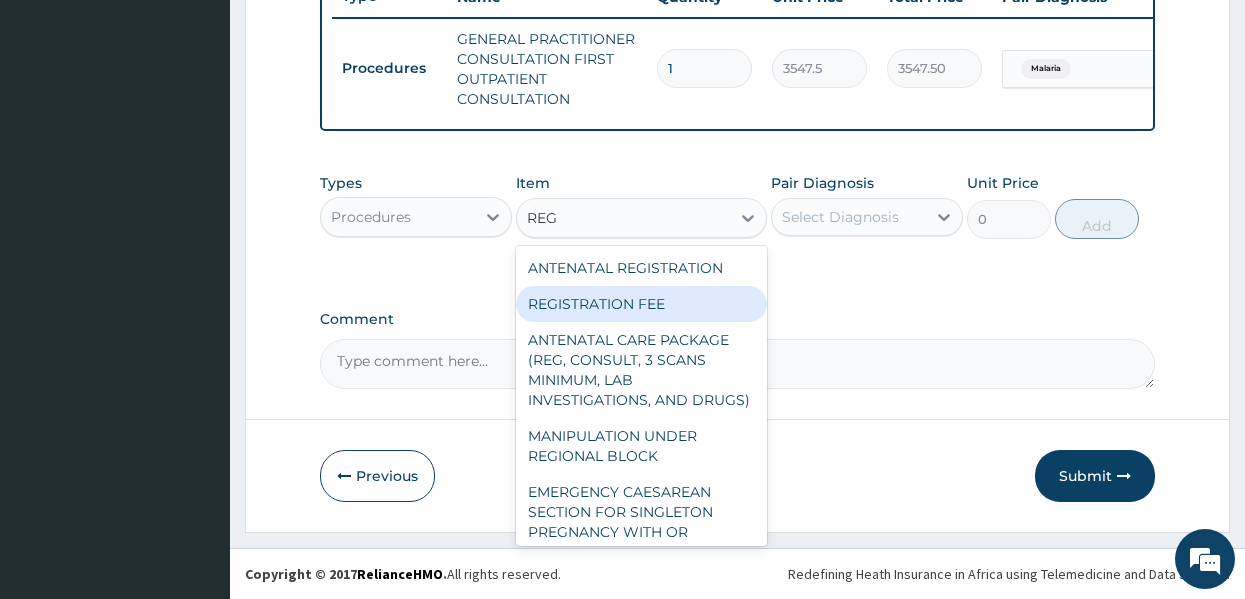 type 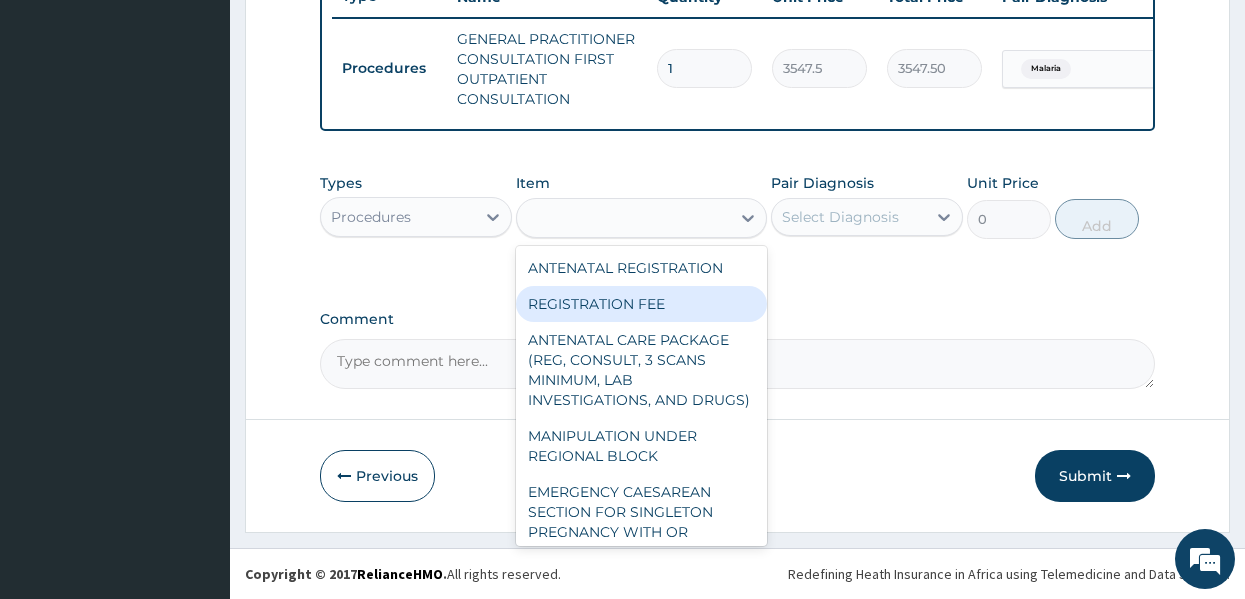 type on "2150" 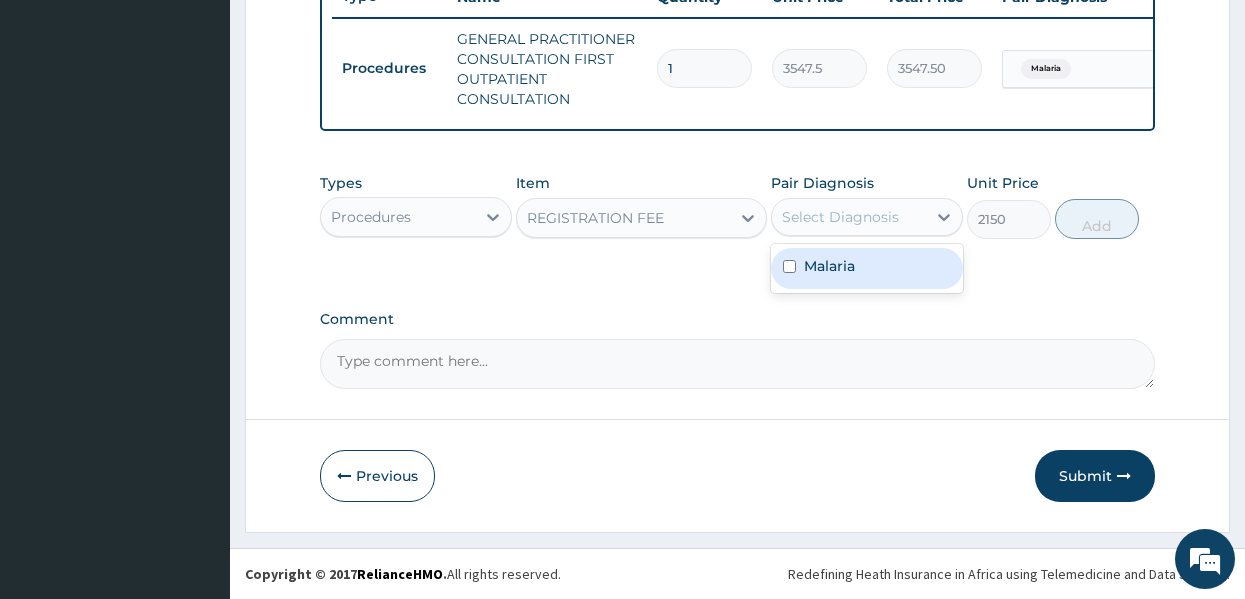 click on "Select Diagnosis" at bounding box center [840, 217] 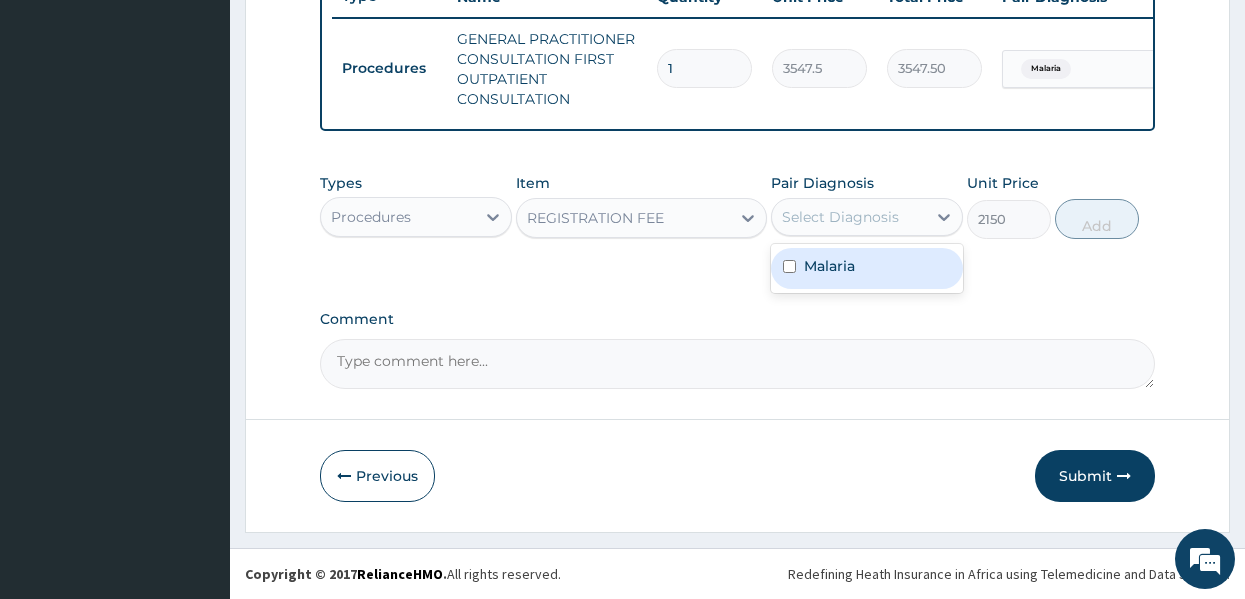 click on "Malaria" at bounding box center (829, 266) 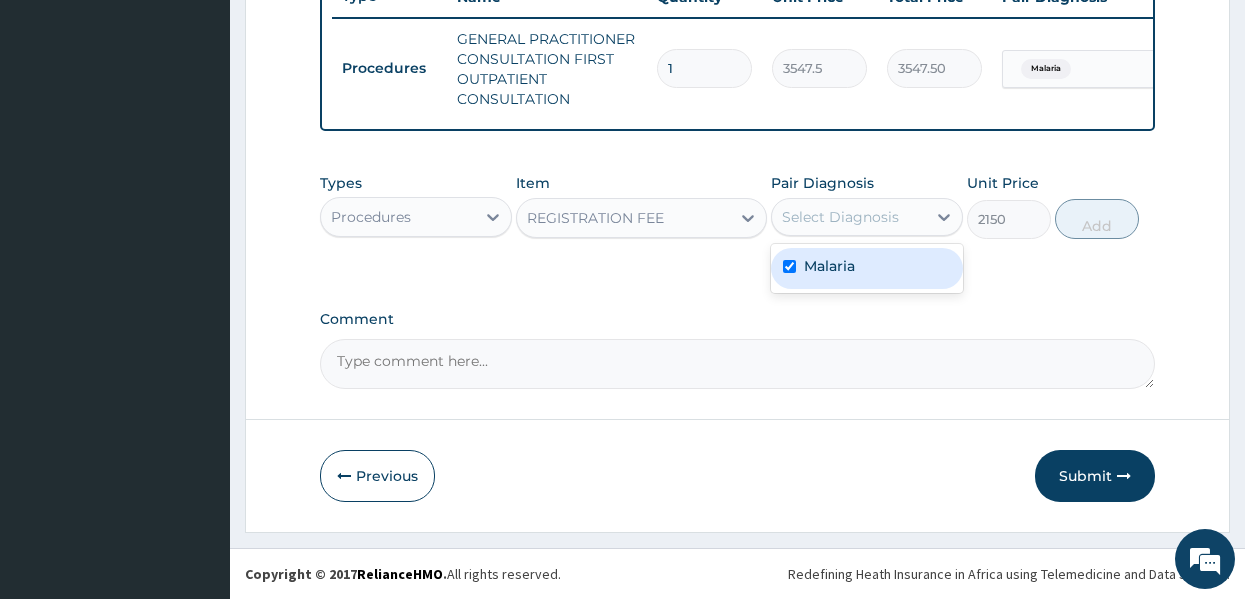 checkbox on "true" 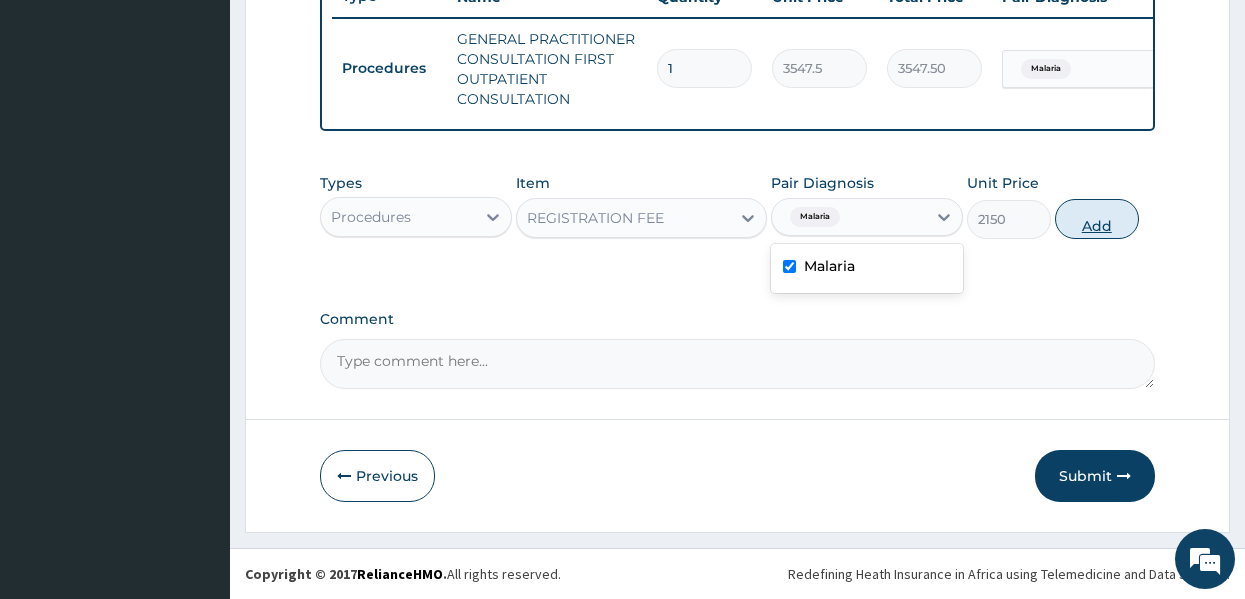 click on "Add" at bounding box center [1097, 219] 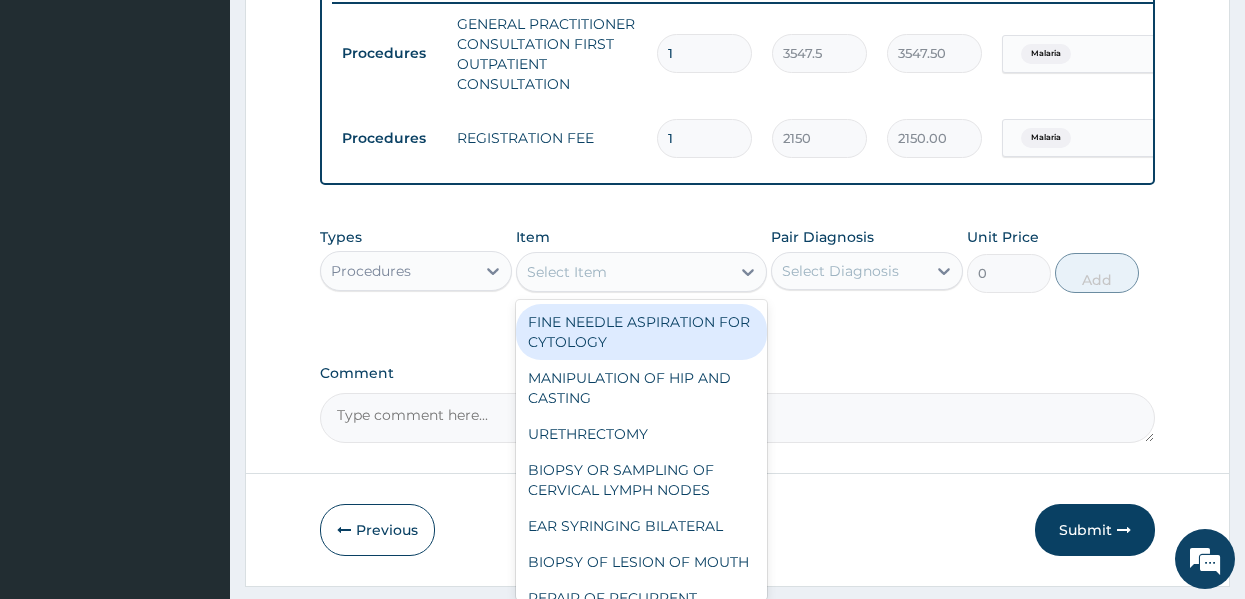 click on "Select Item" at bounding box center [623, 272] 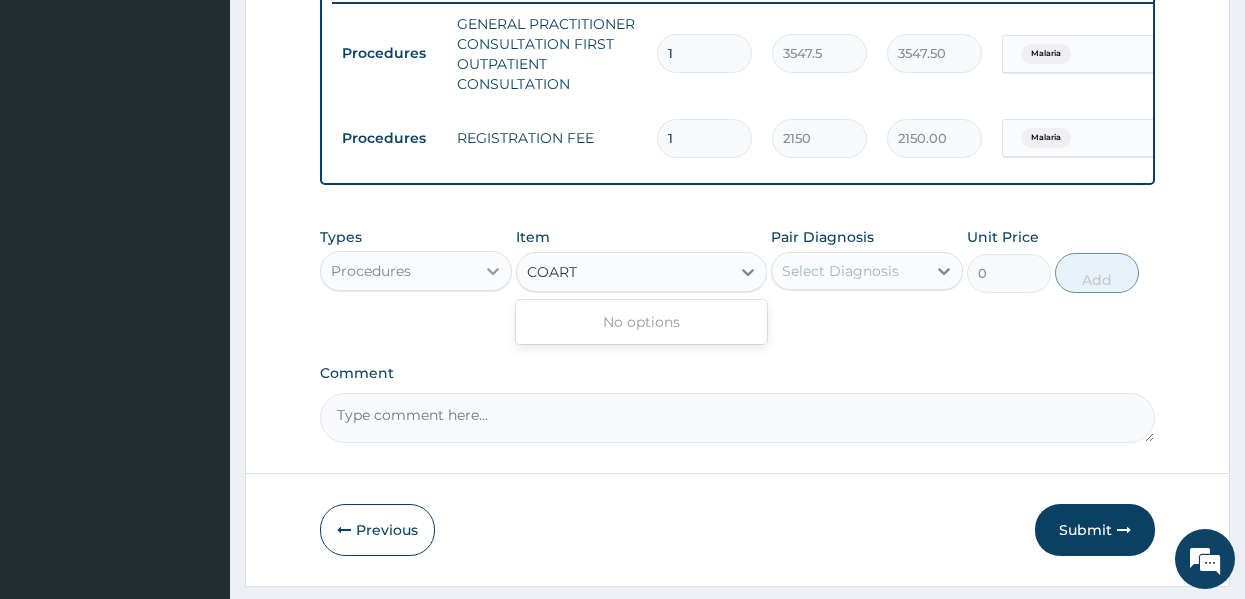 type on "COART" 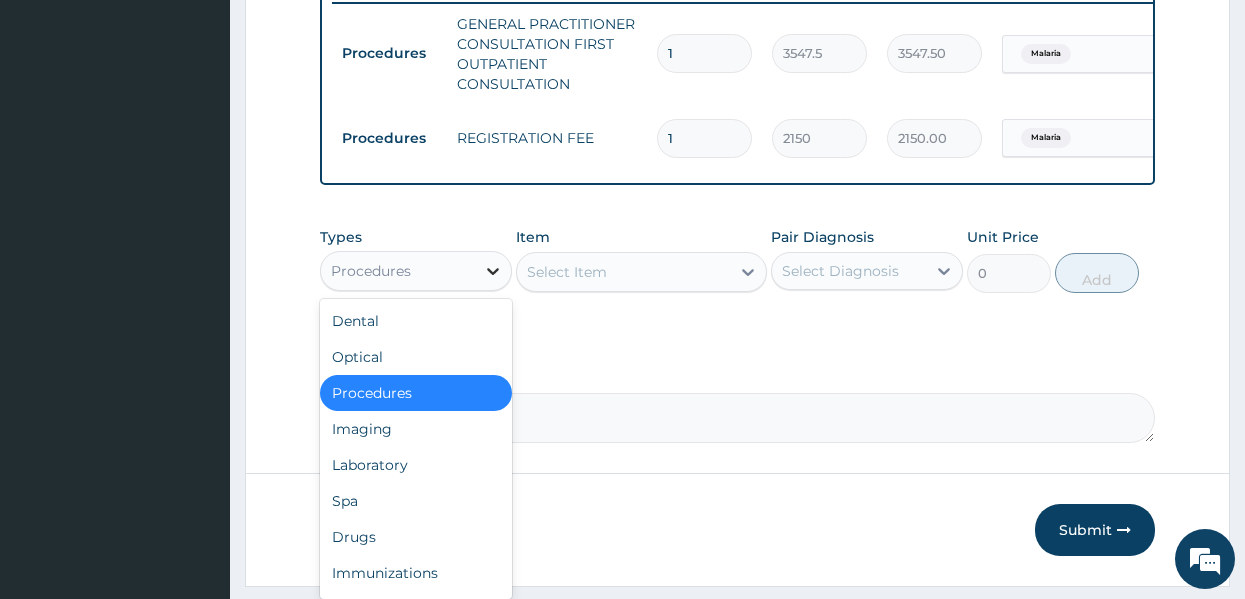 click 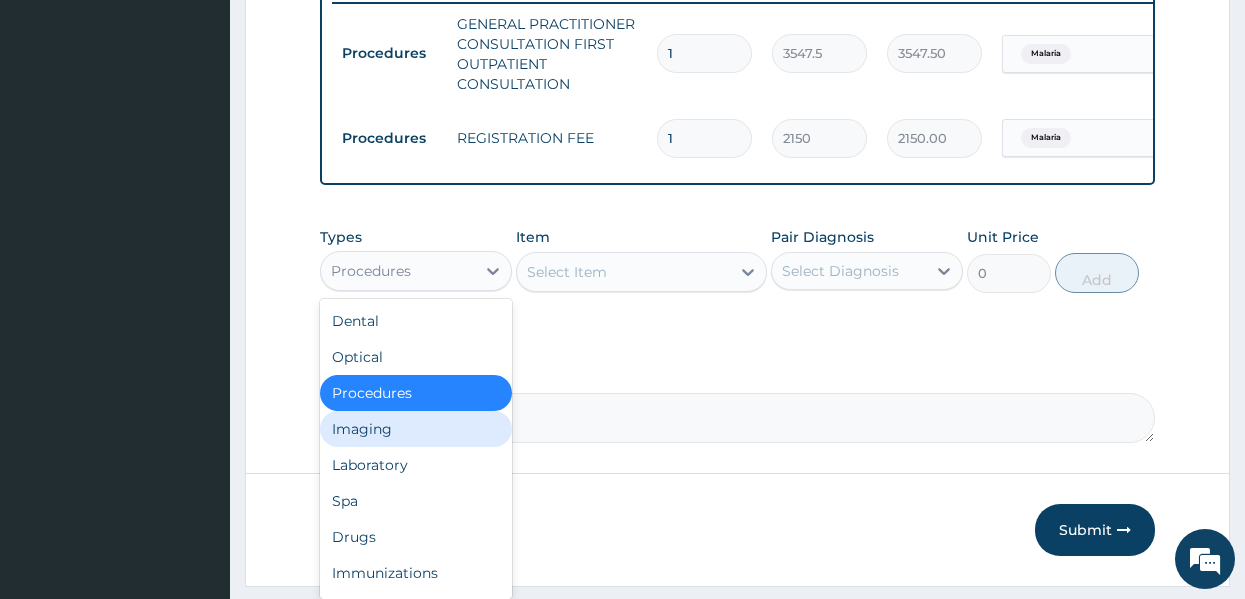 click on "Imaging" at bounding box center (416, 429) 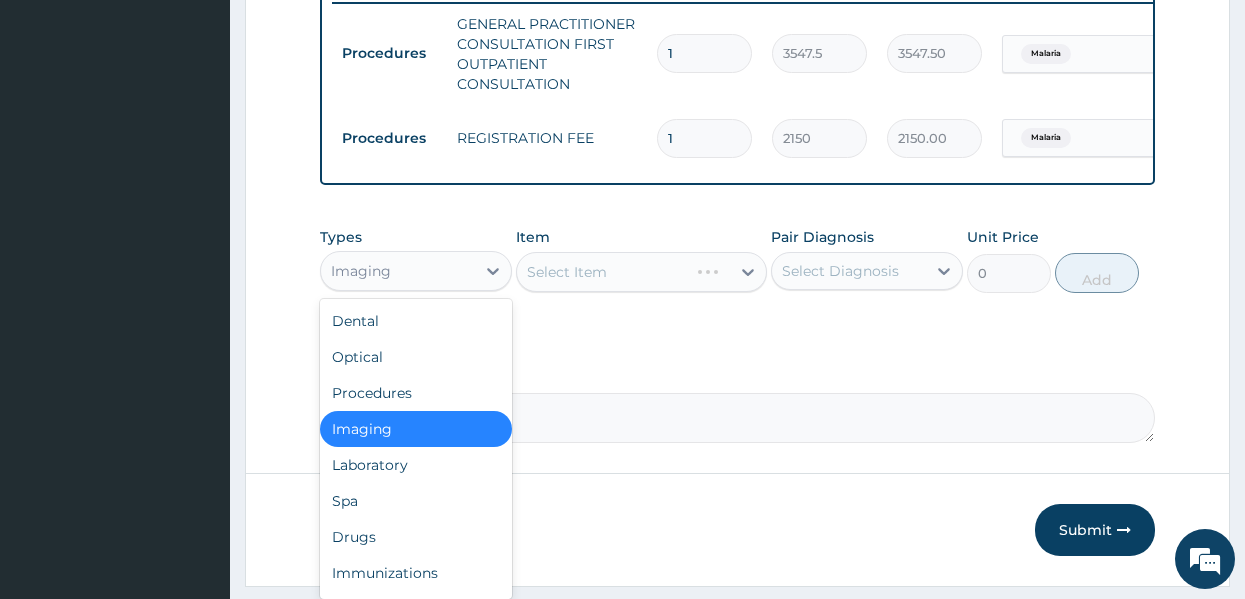 click on "Imaging" at bounding box center [398, 271] 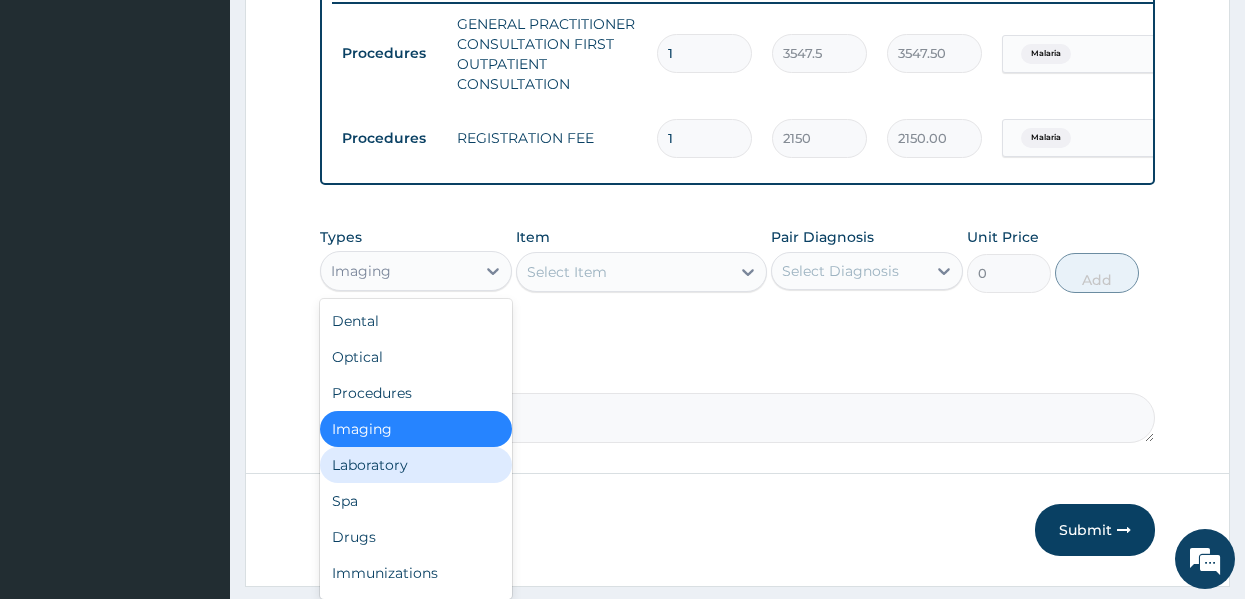 click on "Laboratory" at bounding box center (416, 465) 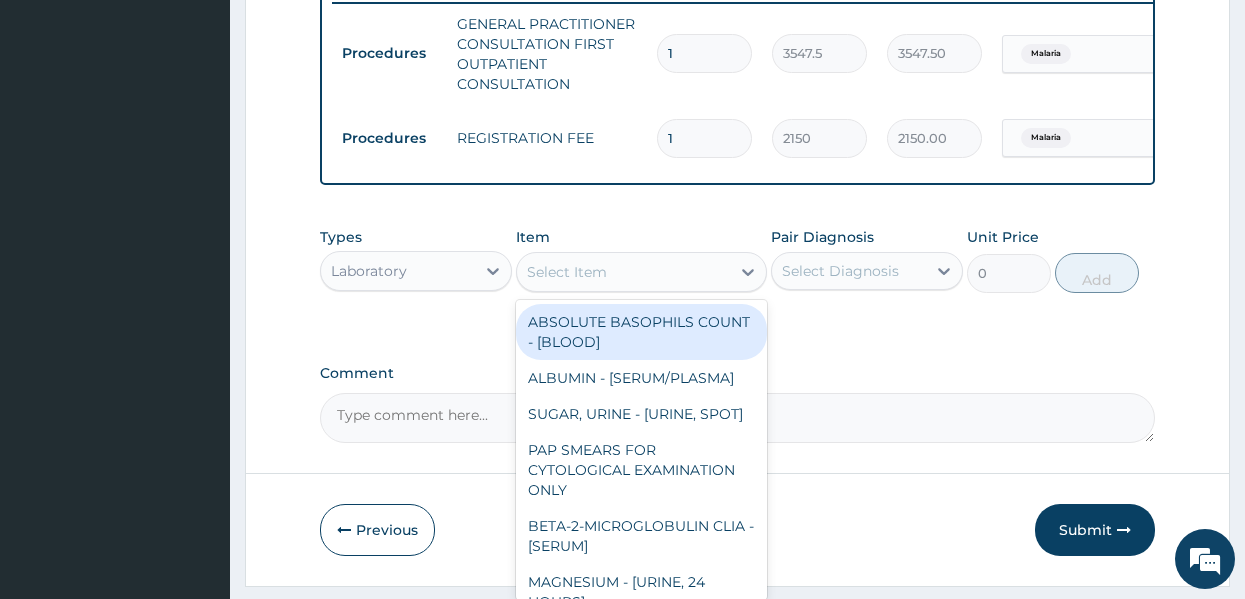 click on "Select Item" at bounding box center [641, 272] 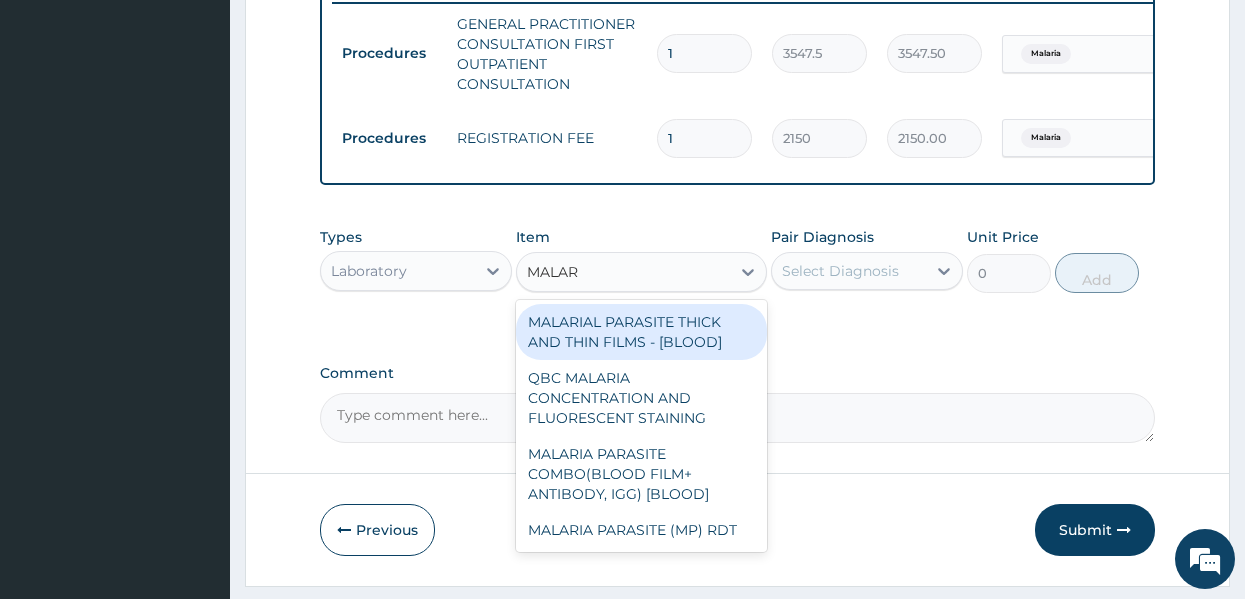 type on "MALARI" 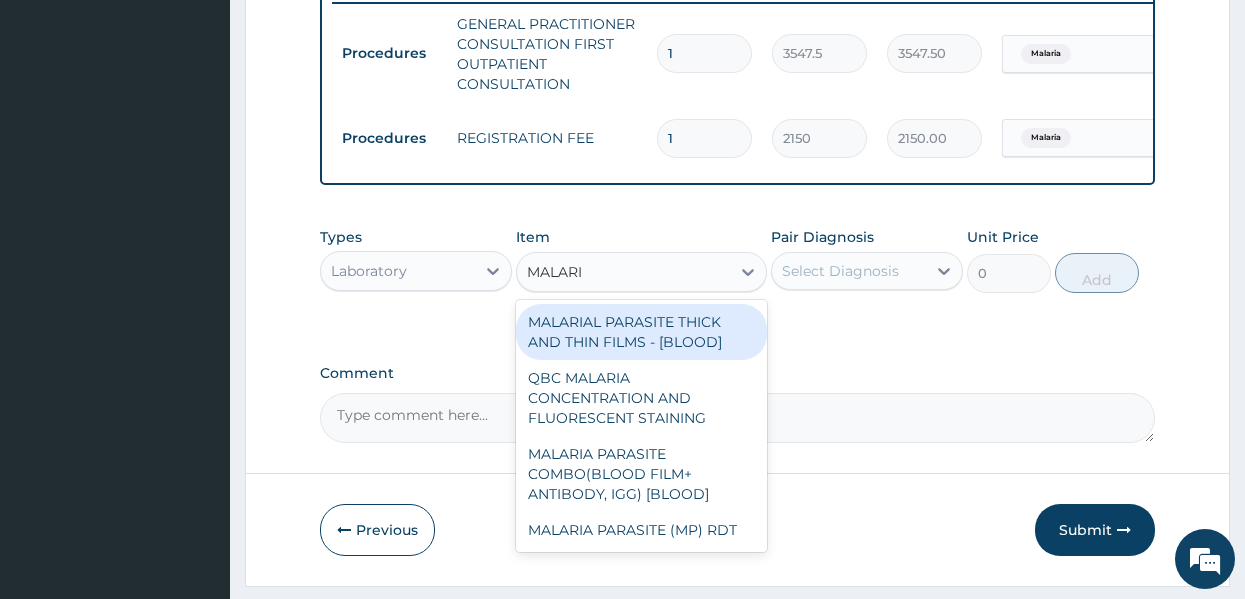 click on "MALARIAL PARASITE THICK AND THIN FILMS - [BLOOD]" at bounding box center (641, 332) 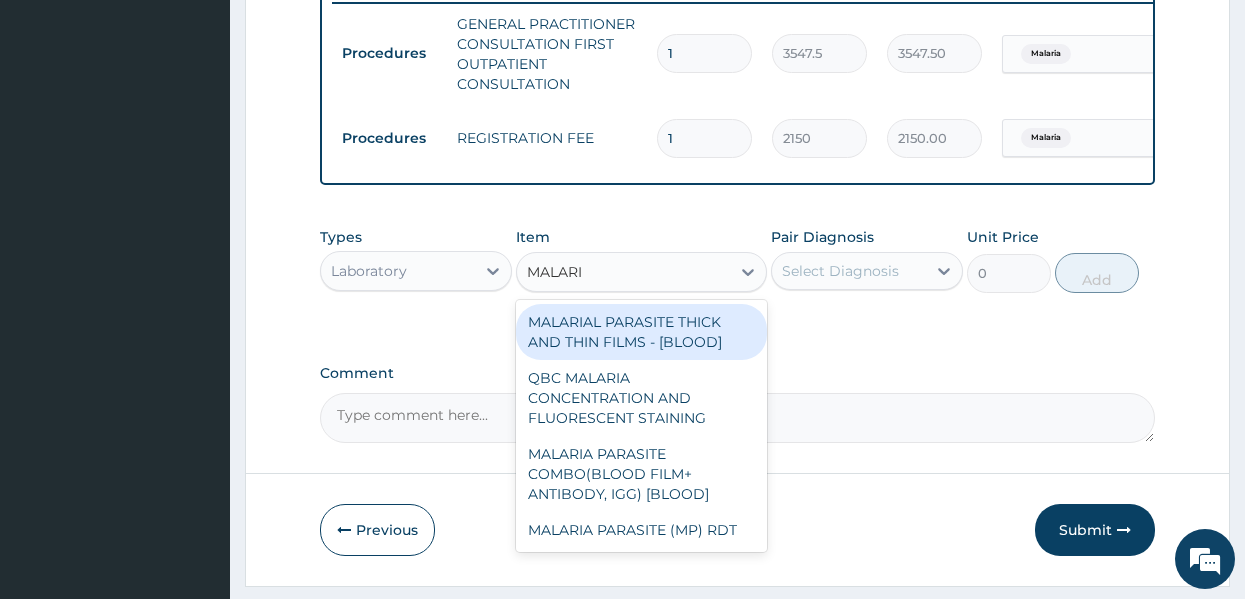 type 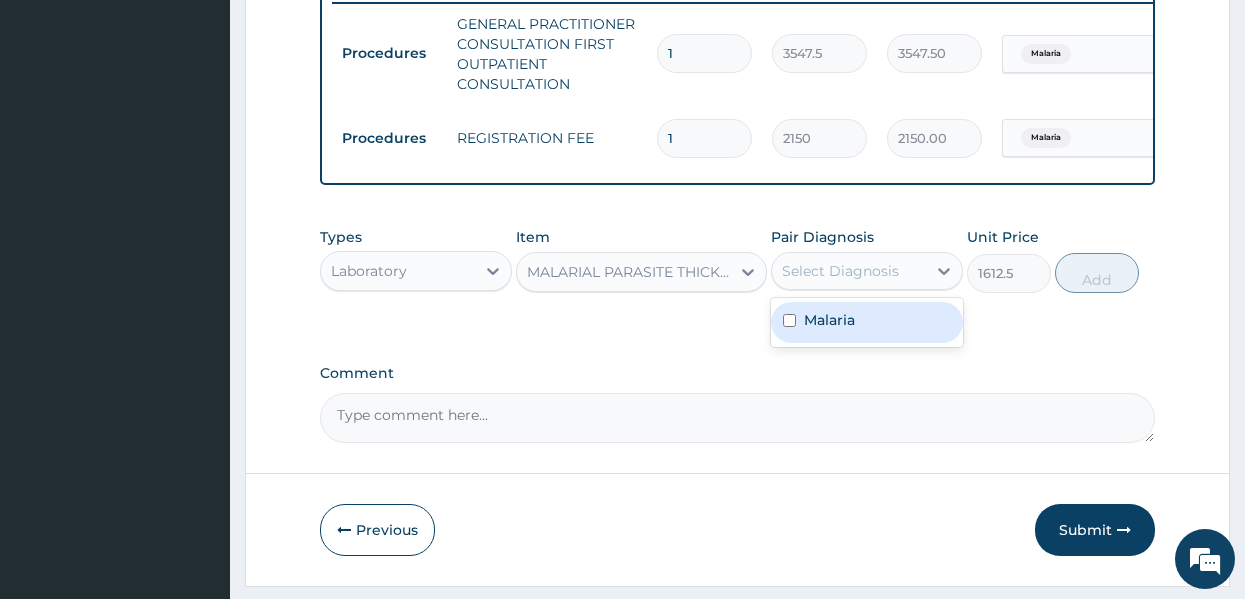 click on "Select Diagnosis" at bounding box center [840, 271] 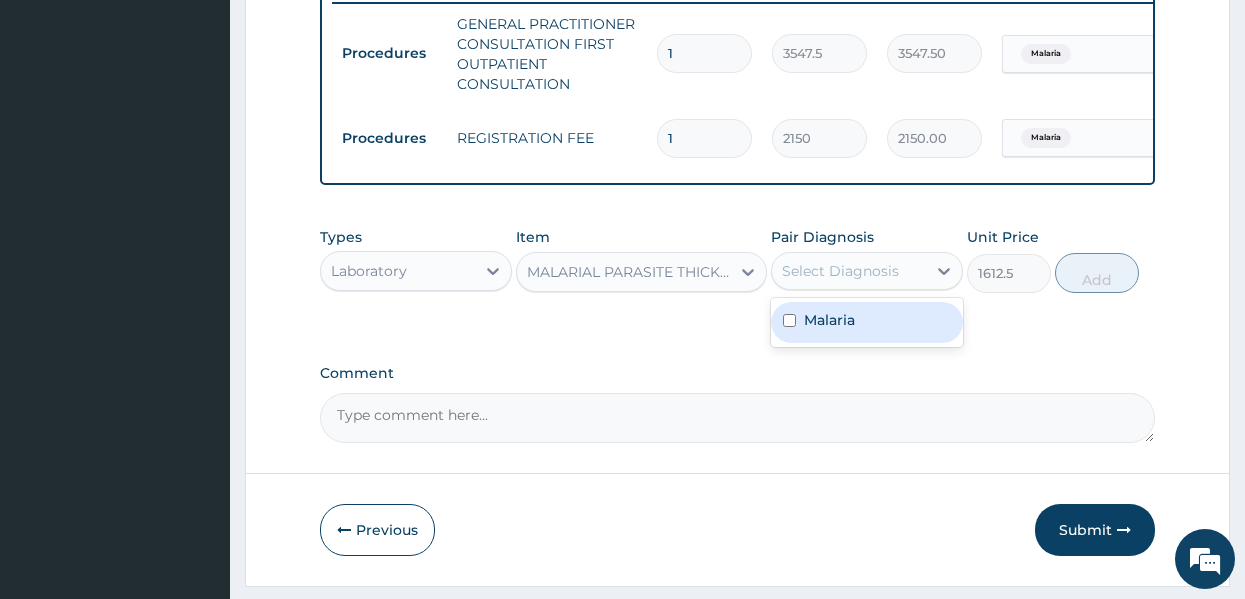 click on "Malaria" at bounding box center [829, 320] 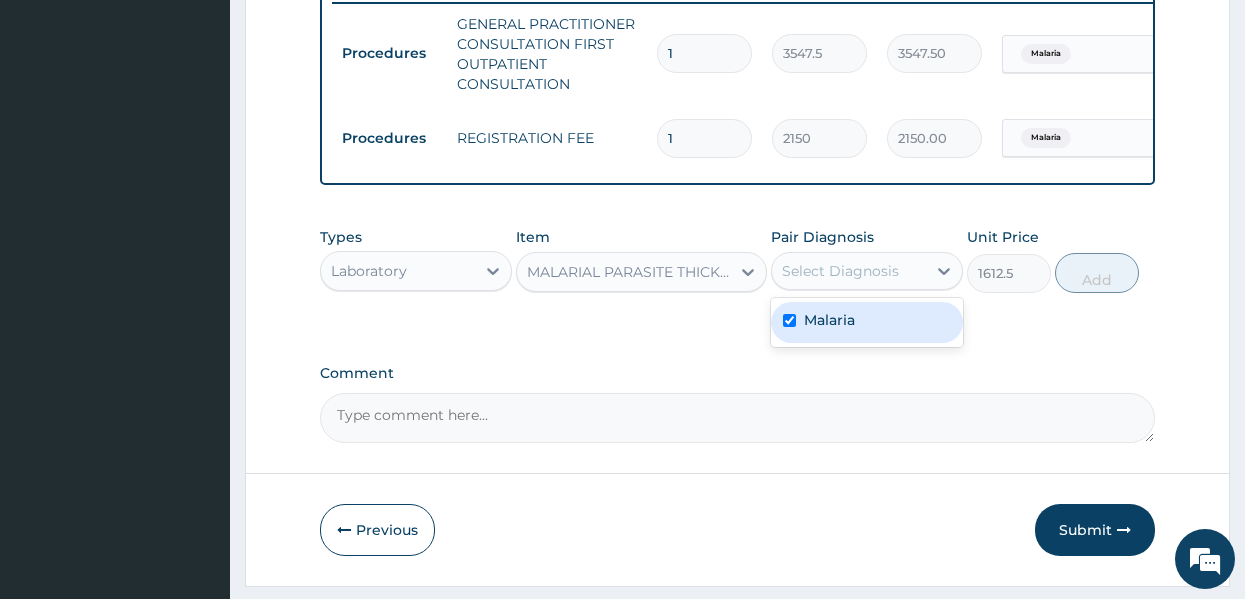 checkbox on "true" 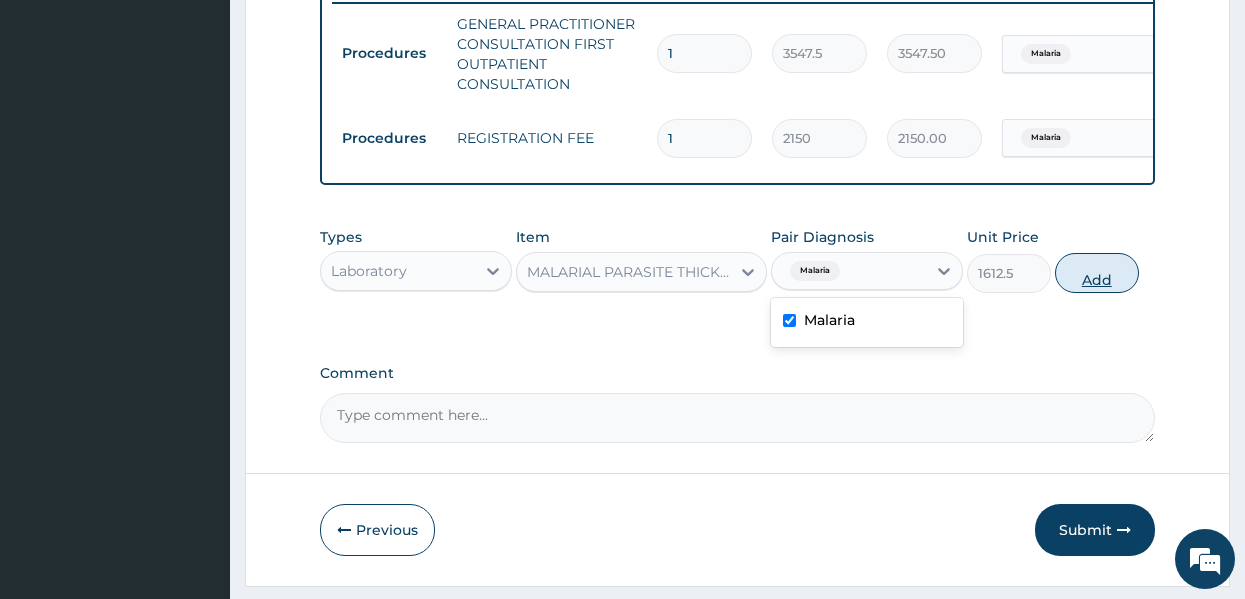 click on "Add" at bounding box center (1097, 273) 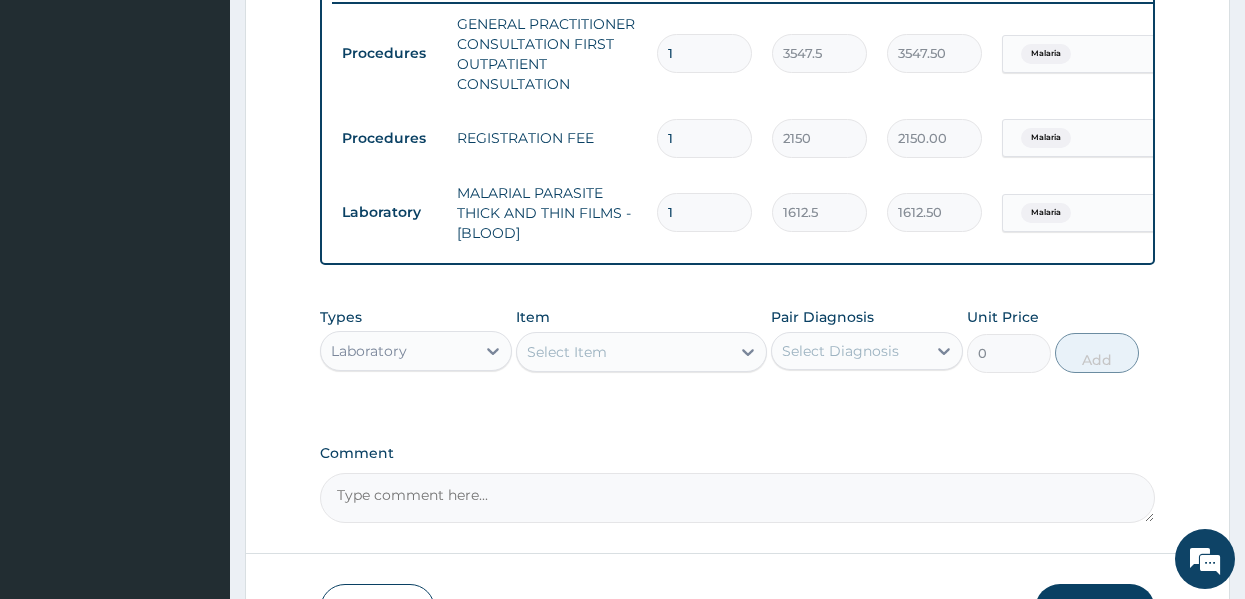 click on "Types Laboratory Item Select Item Pair Diagnosis Select Diagnosis Unit Price 0 Add" at bounding box center (738, 340) 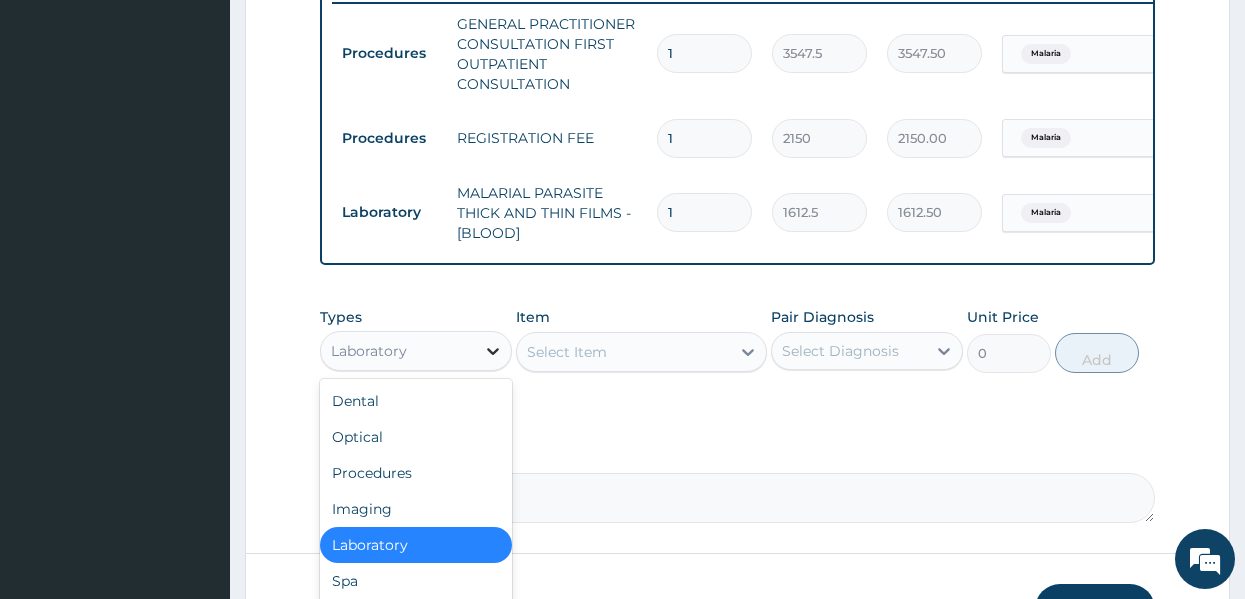 click at bounding box center (493, 351) 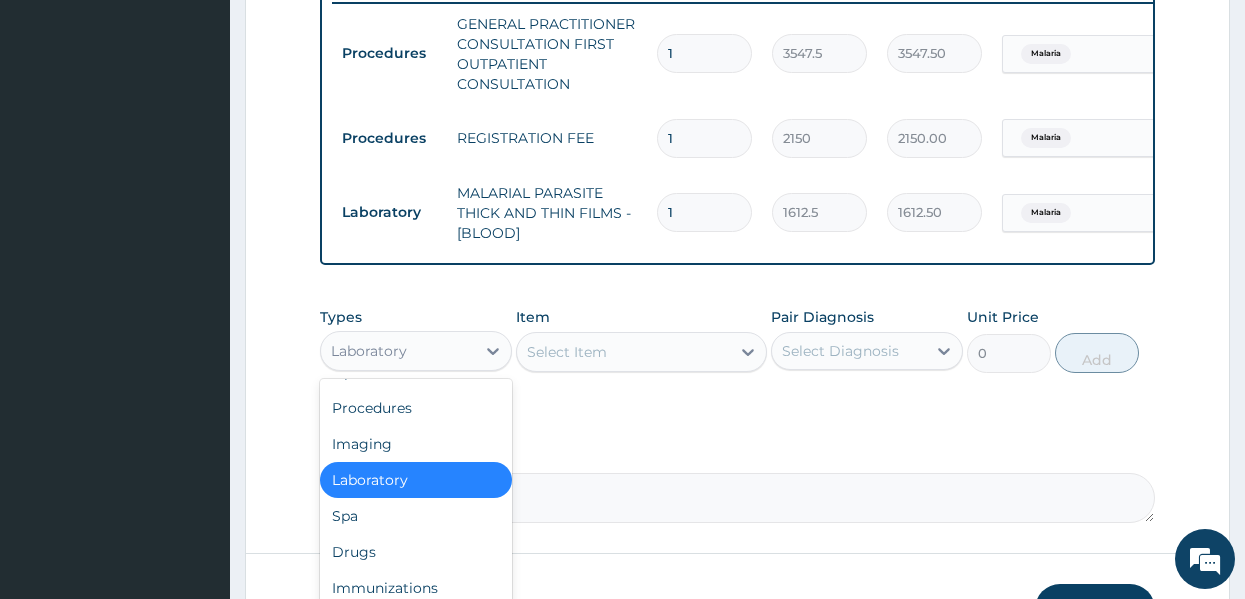 scroll, scrollTop: 68, scrollLeft: 0, axis: vertical 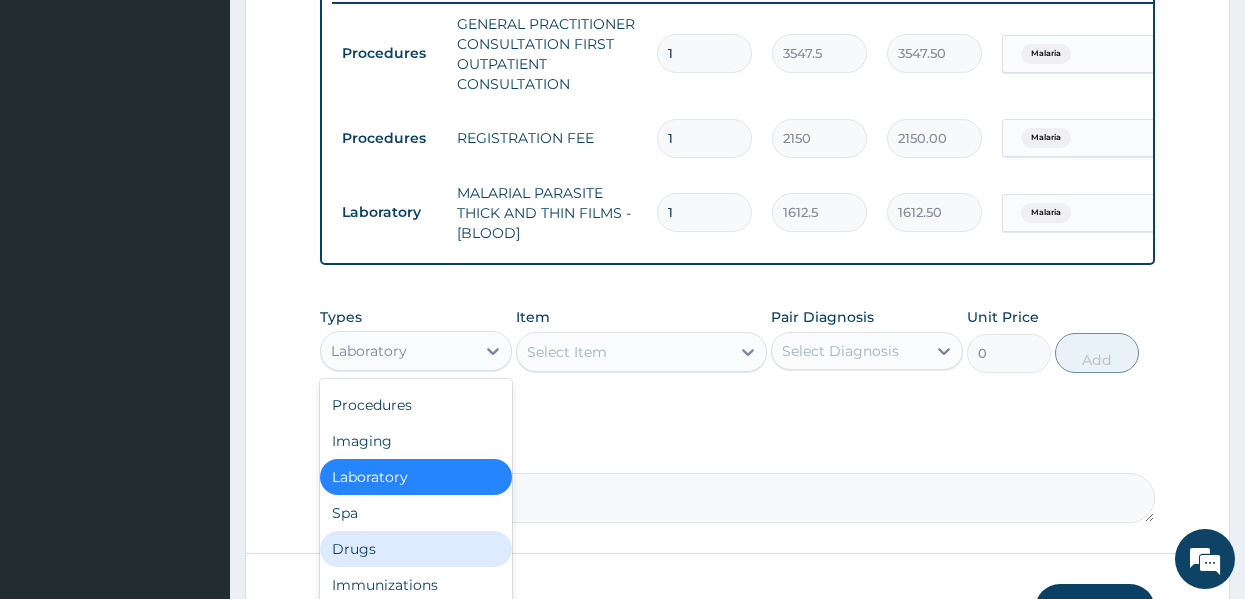 click on "Drugs" at bounding box center [416, 549] 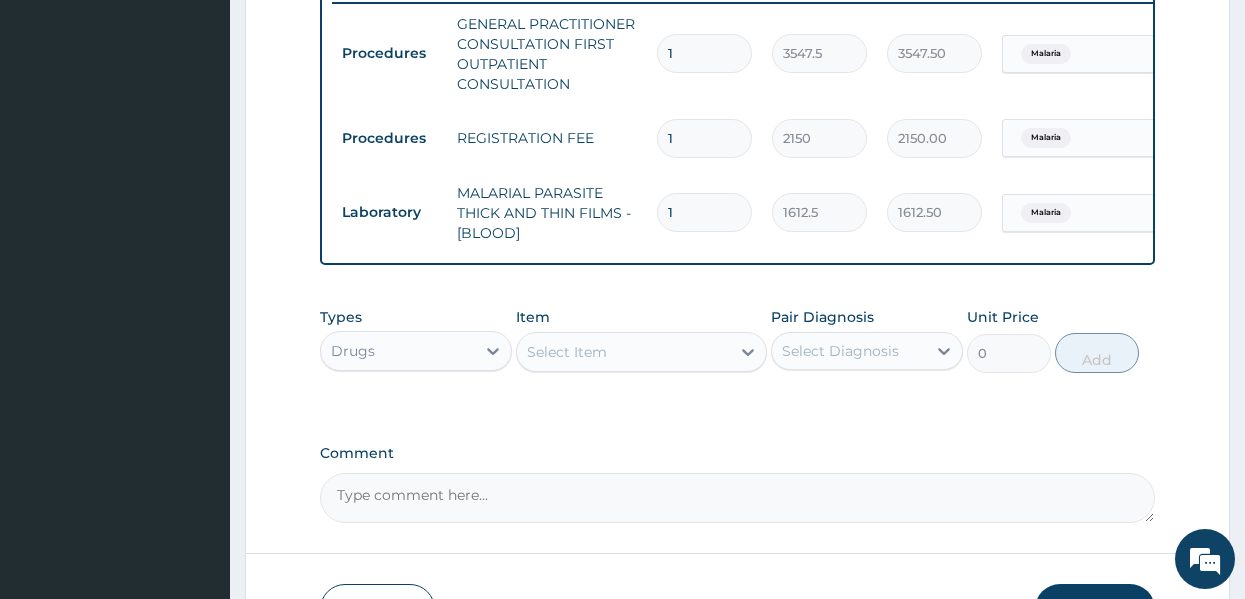 click on "Select Item" at bounding box center [623, 352] 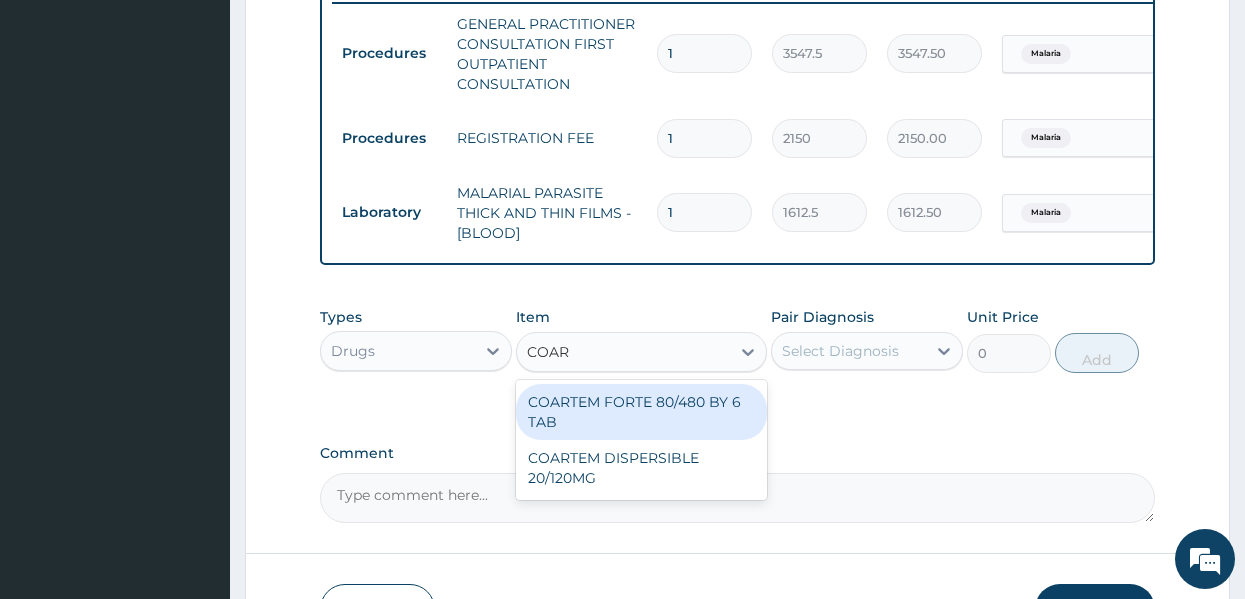 type on "COART" 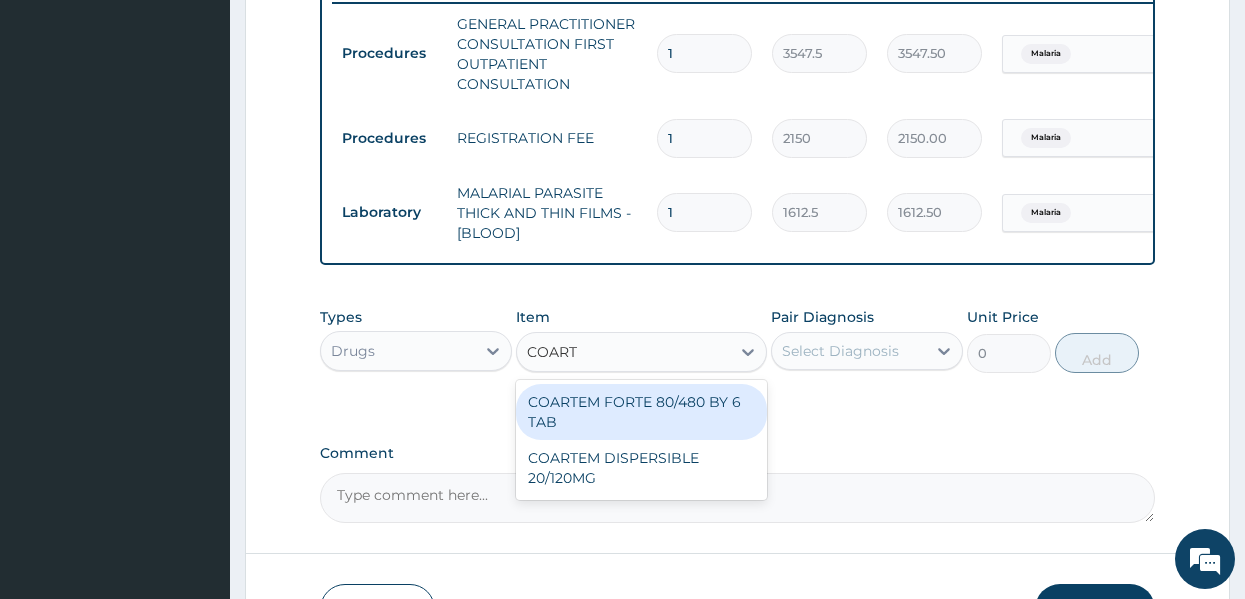 click on "COARTEM FORTE 80/480 BY 6 TAB" at bounding box center (641, 412) 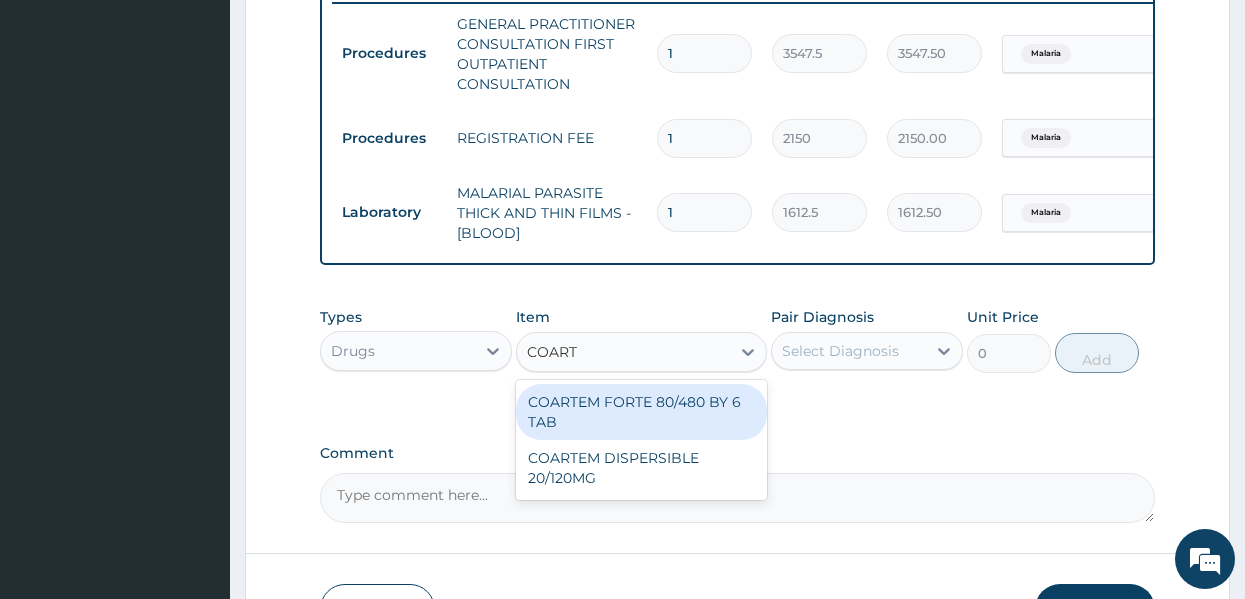 type 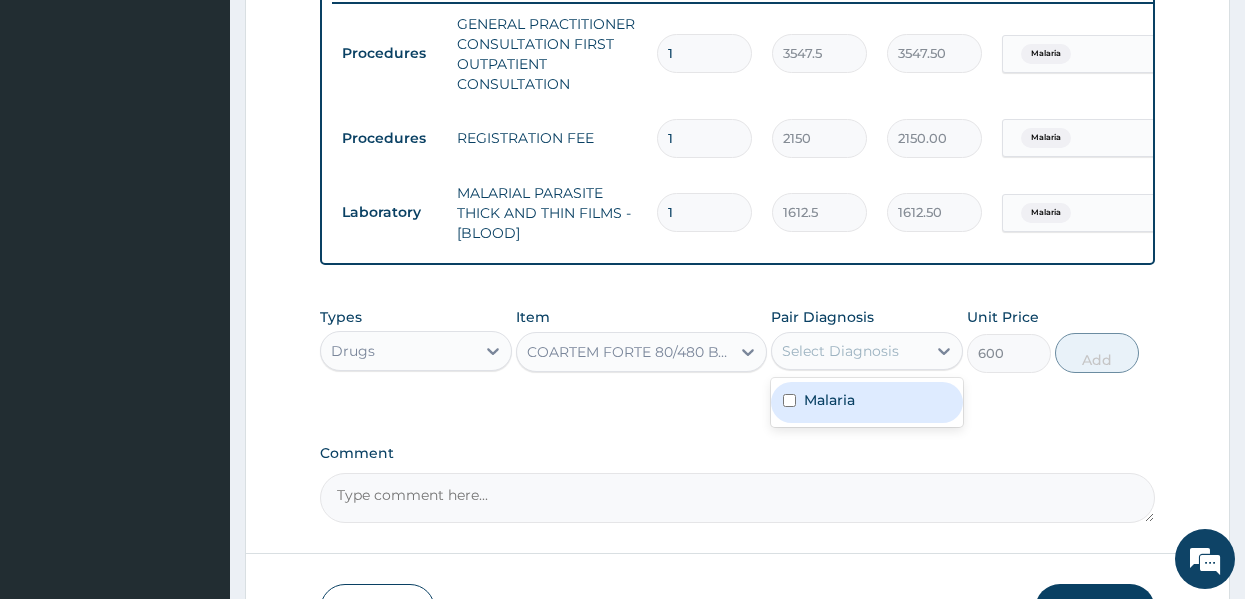 click on "Select Diagnosis" at bounding box center [840, 351] 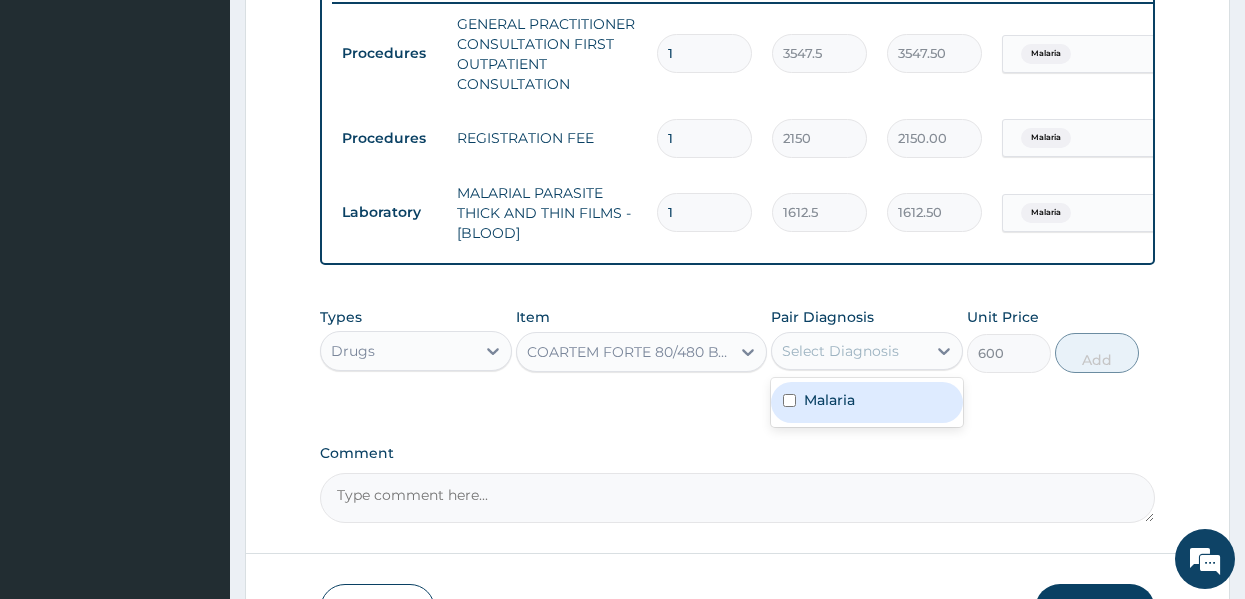 click on "Malaria" at bounding box center [867, 402] 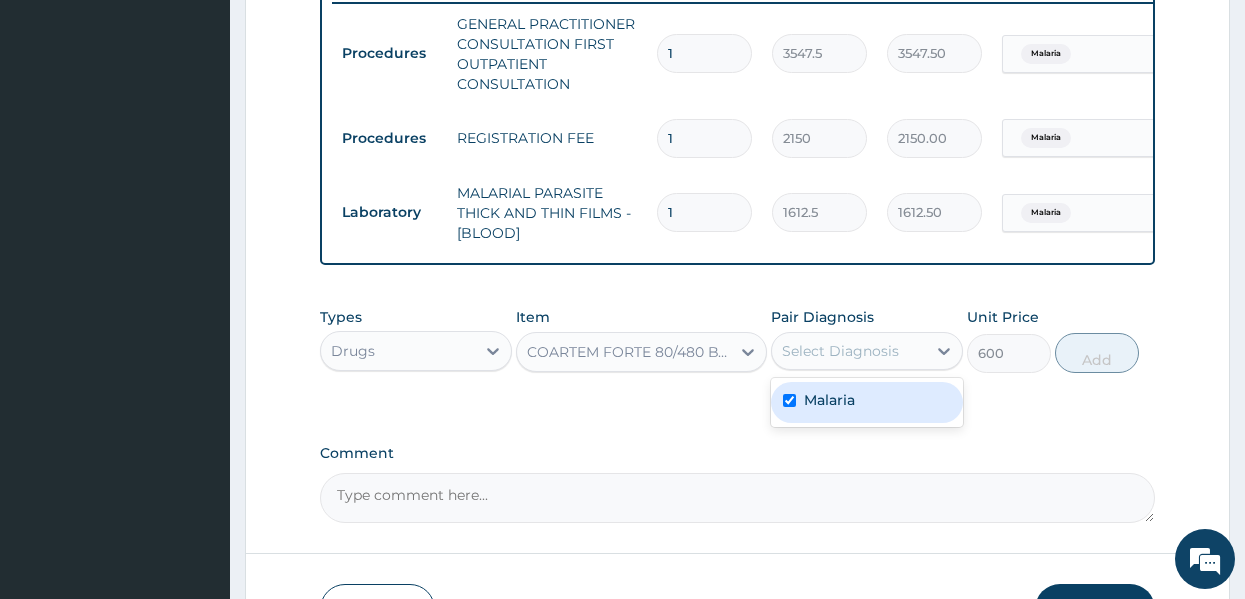 checkbox on "true" 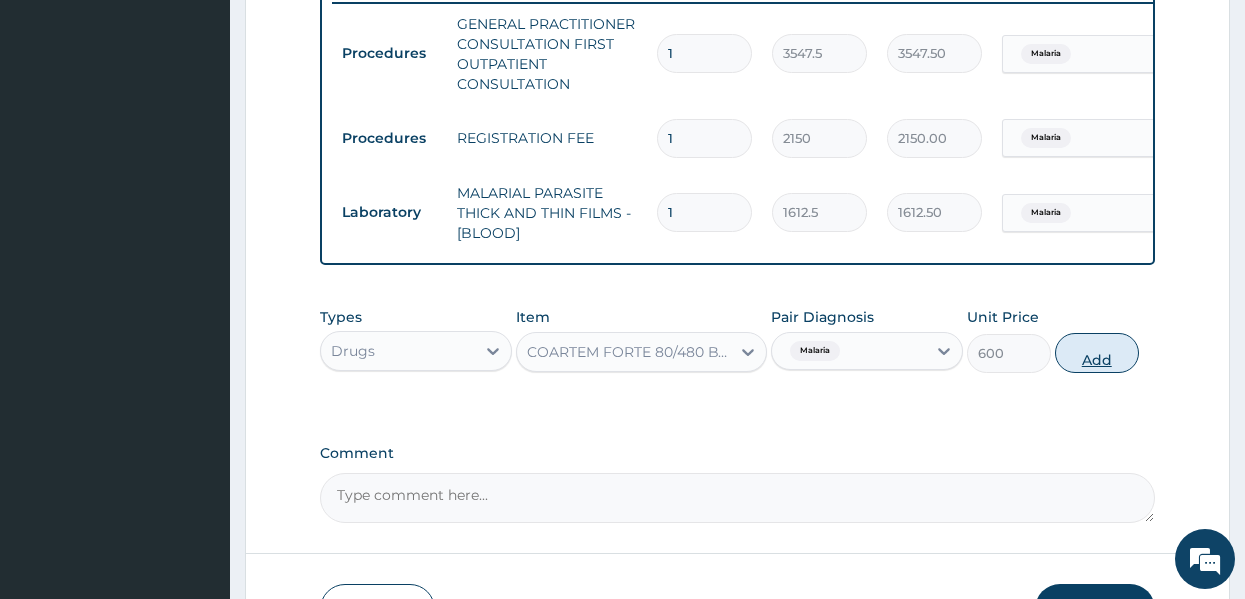 click on "Add" at bounding box center (1097, 353) 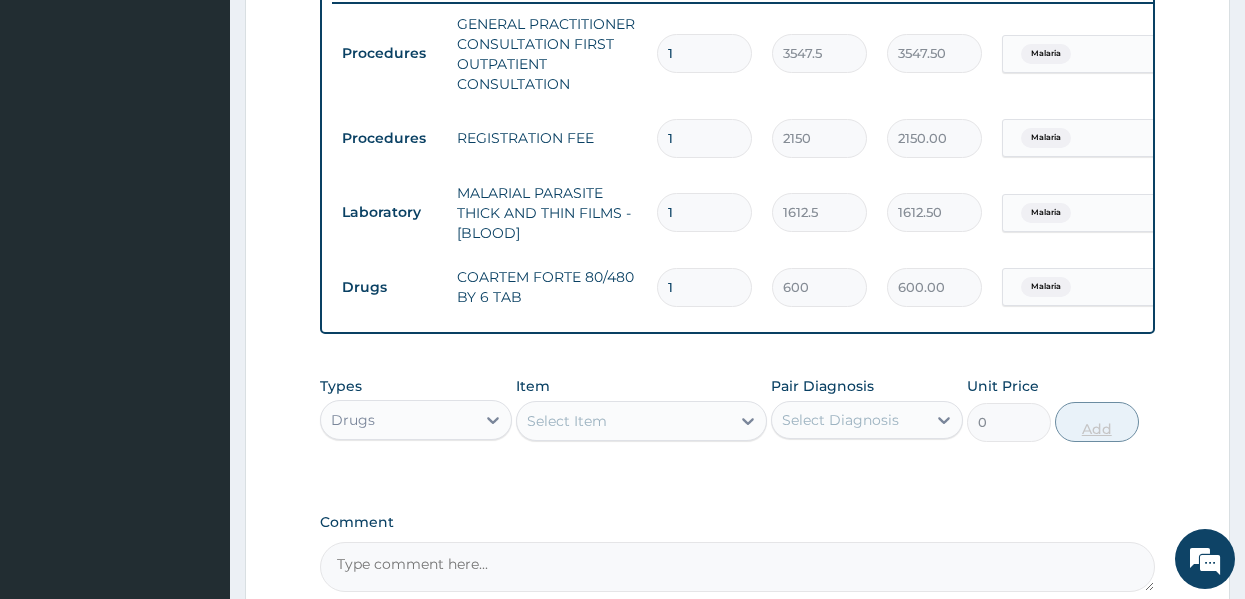 type 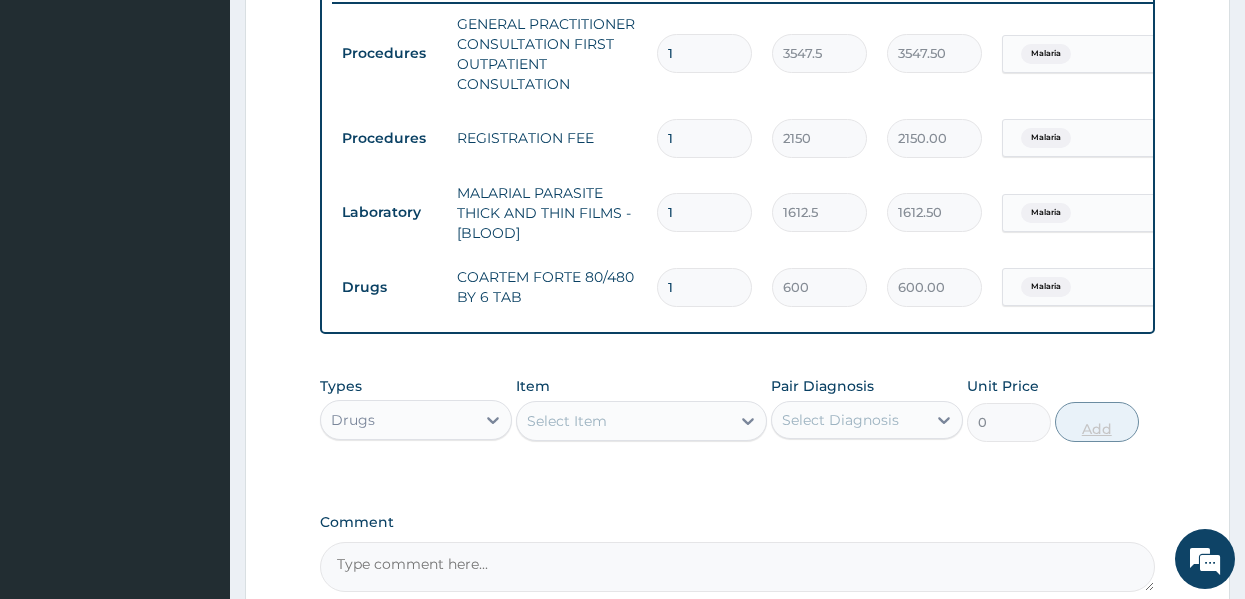 type on "0.00" 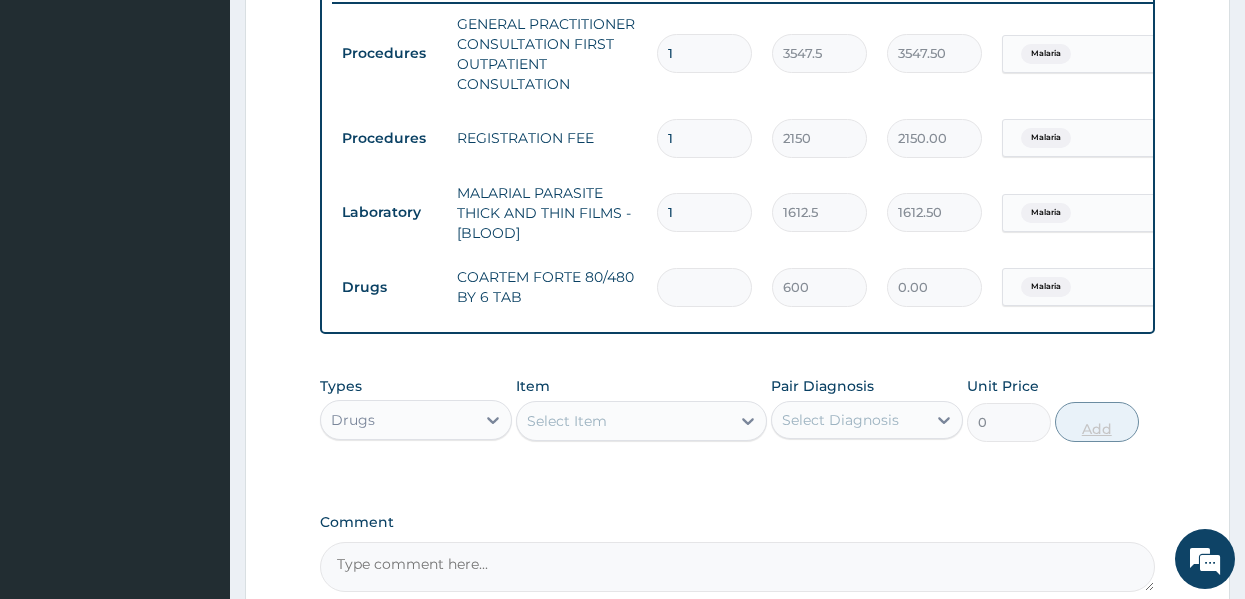 type on "6" 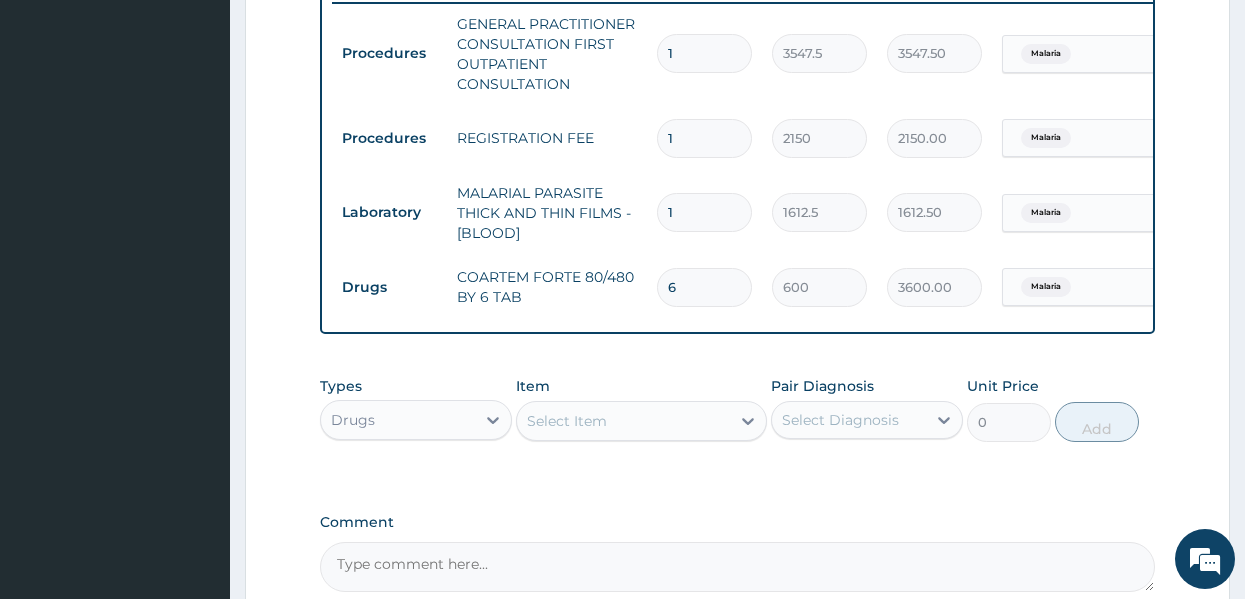 type on "6" 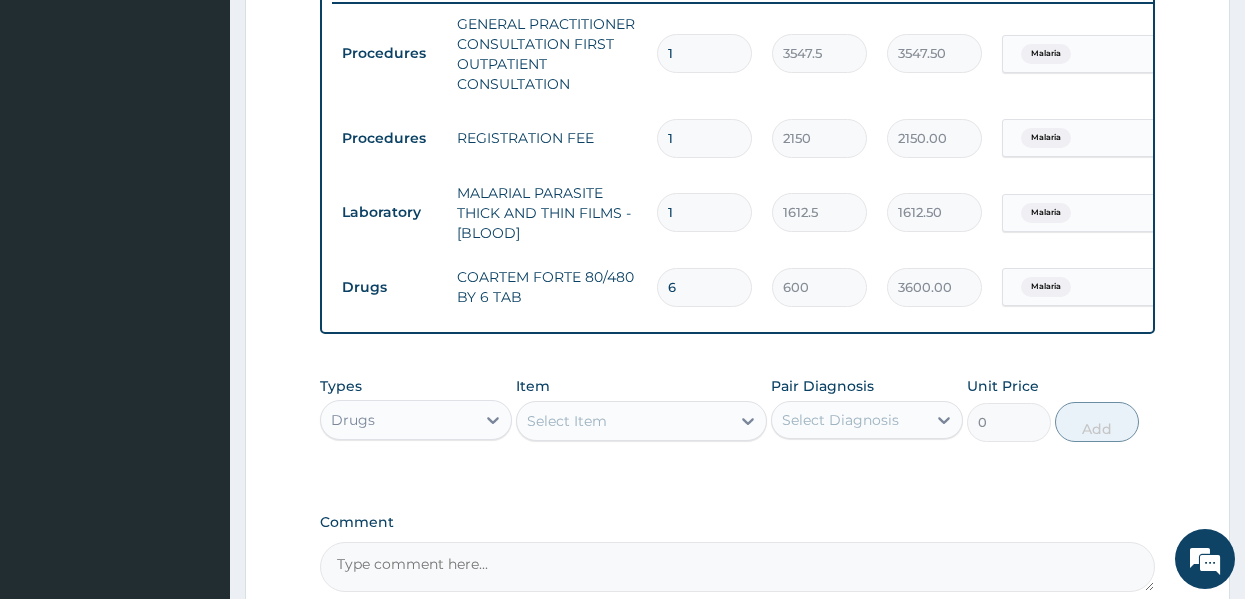 click on "Select Item" at bounding box center [567, 421] 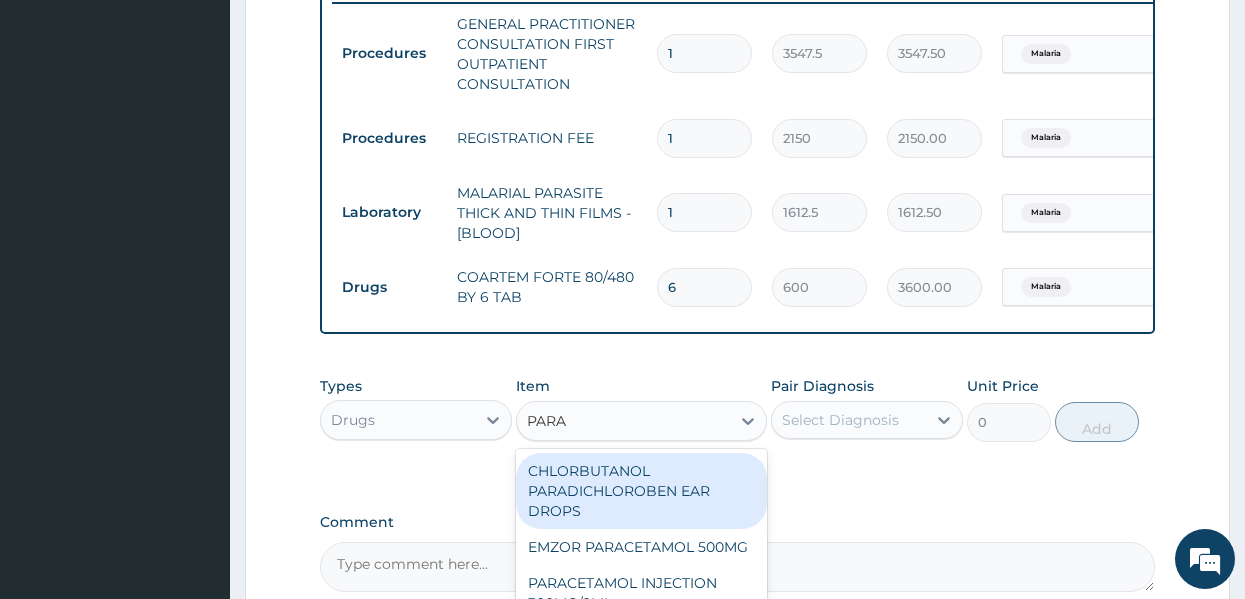 type on "PARAC" 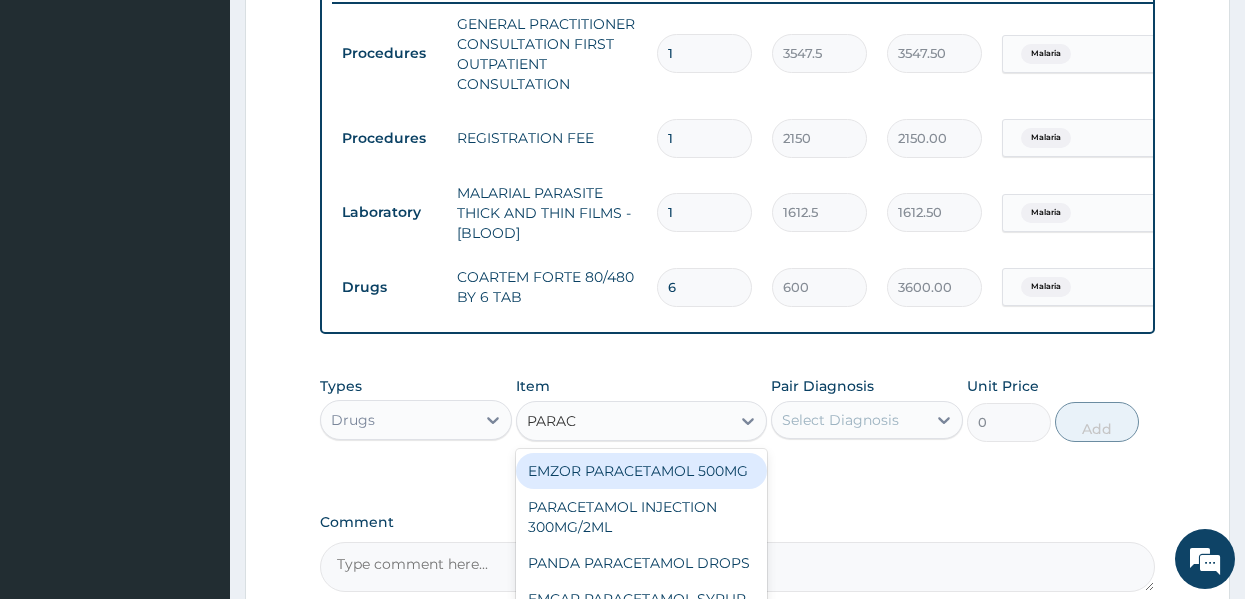 click on "EMZOR PARACETAMOL 500MG" at bounding box center [641, 471] 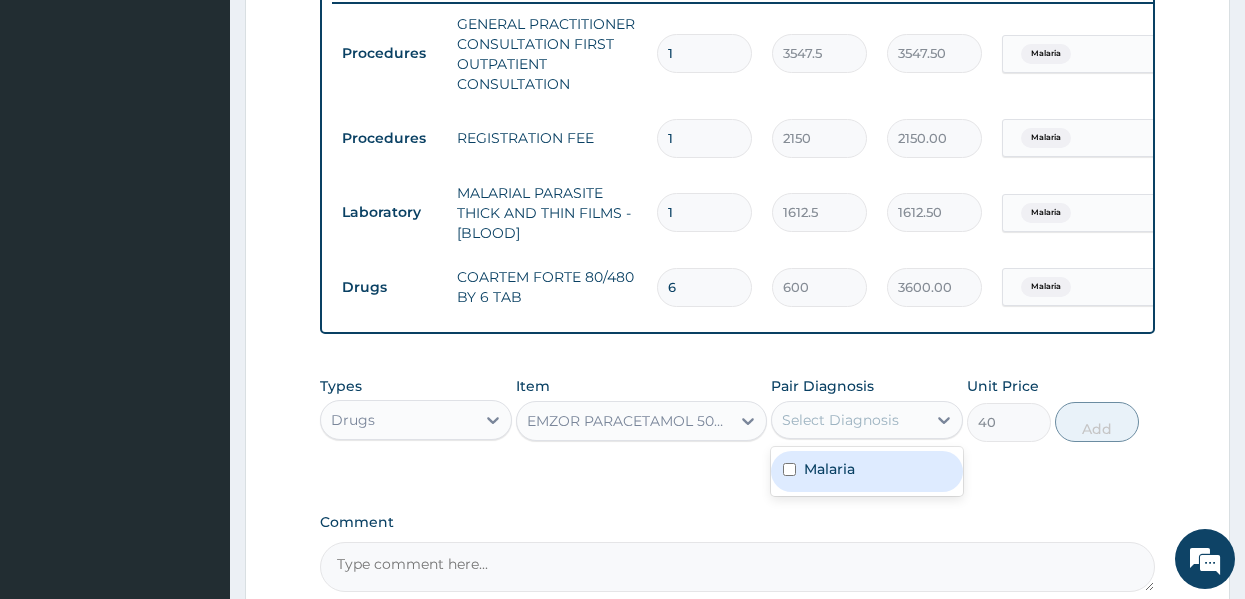 click on "Select Diagnosis" at bounding box center (840, 420) 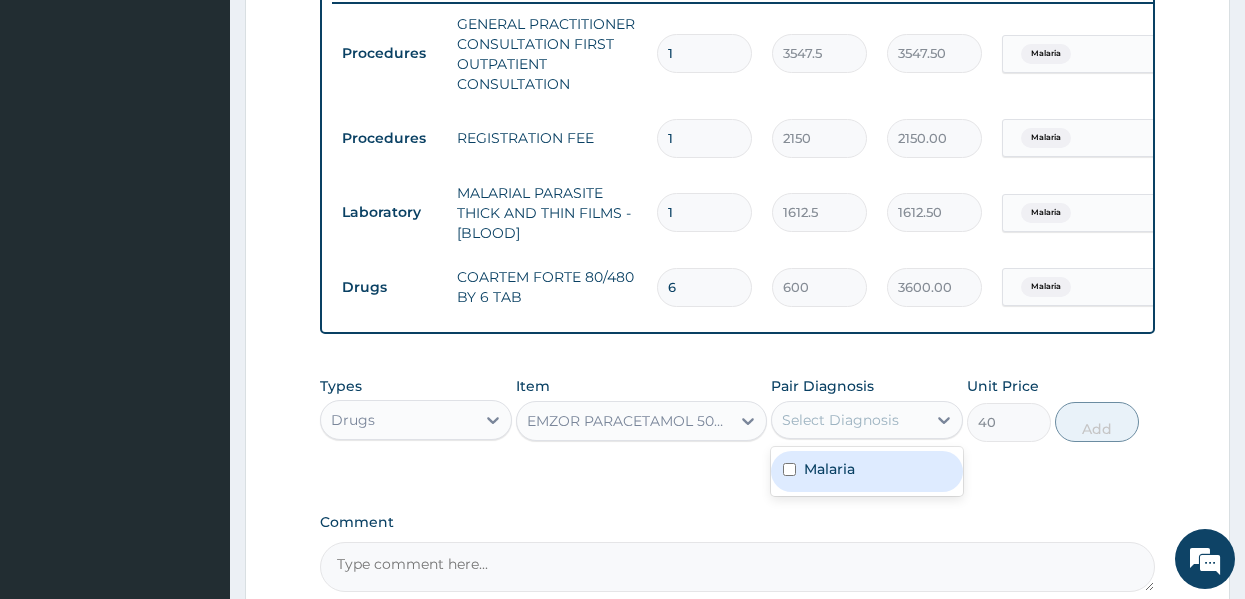 click on "Malaria" at bounding box center [829, 469] 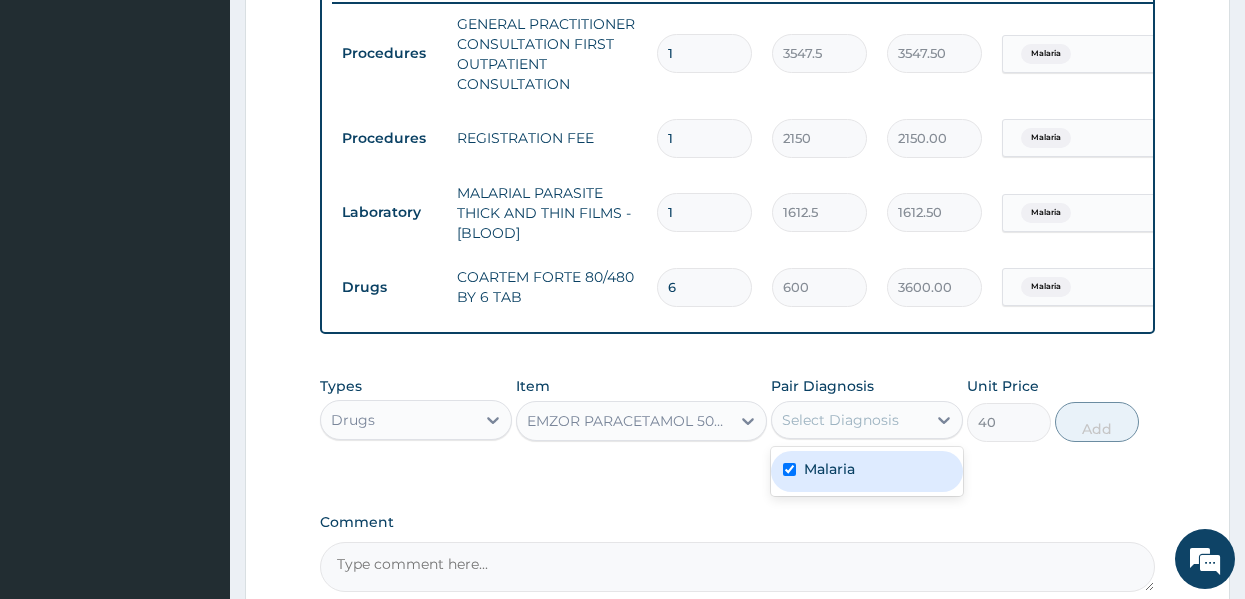 checkbox on "true" 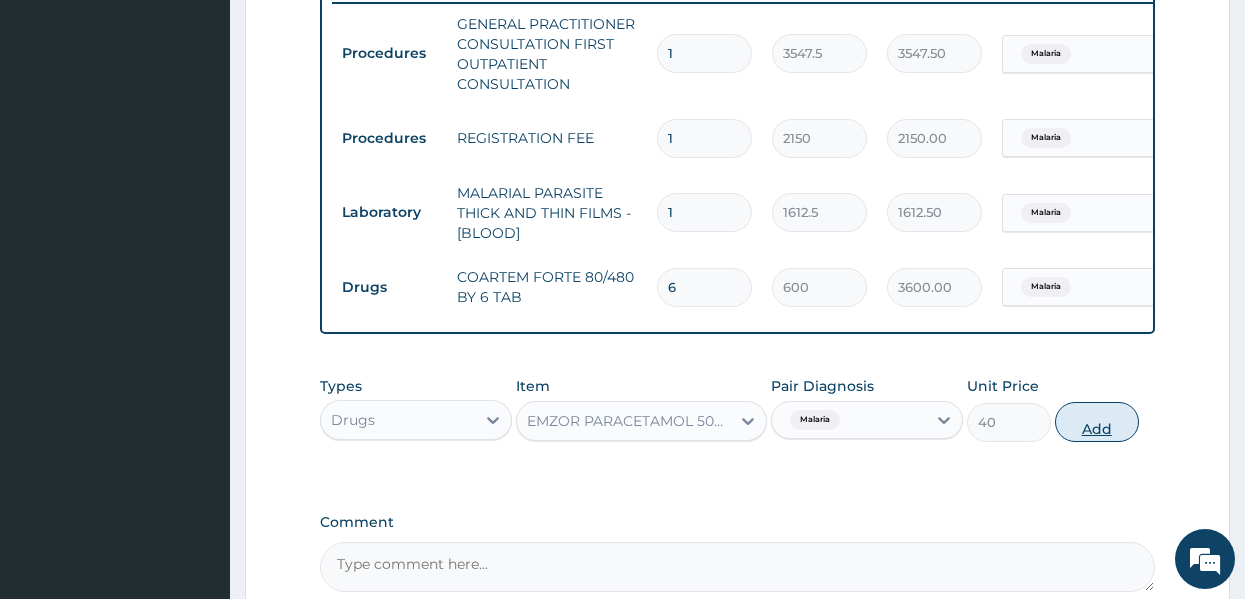 click on "Add" at bounding box center [1097, 422] 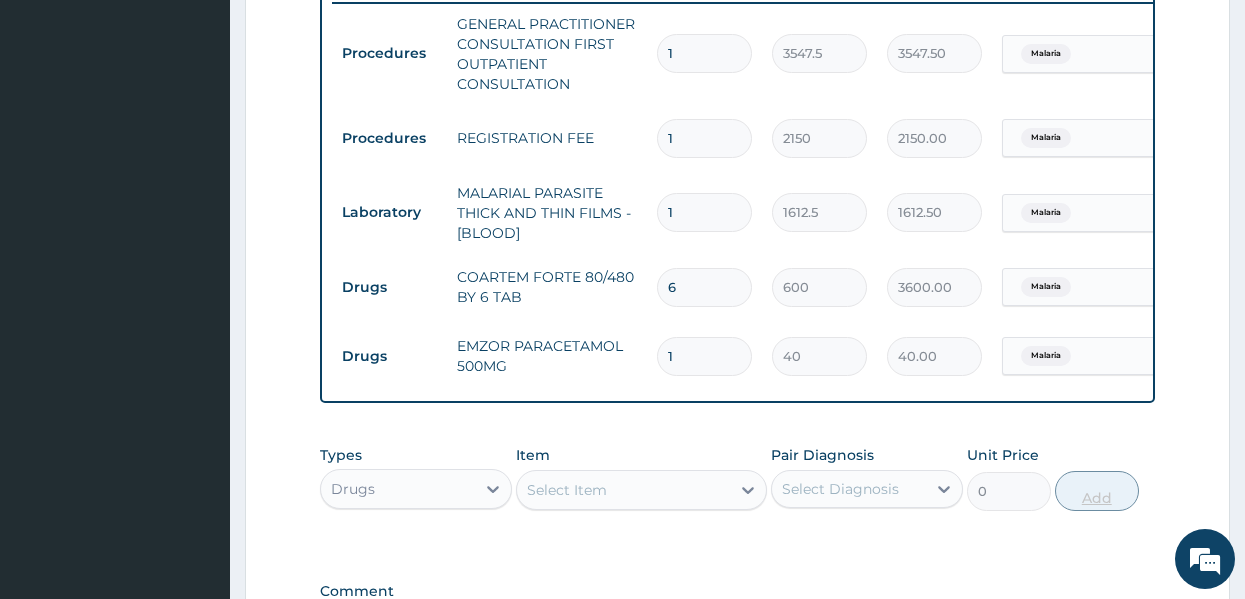 type on "18" 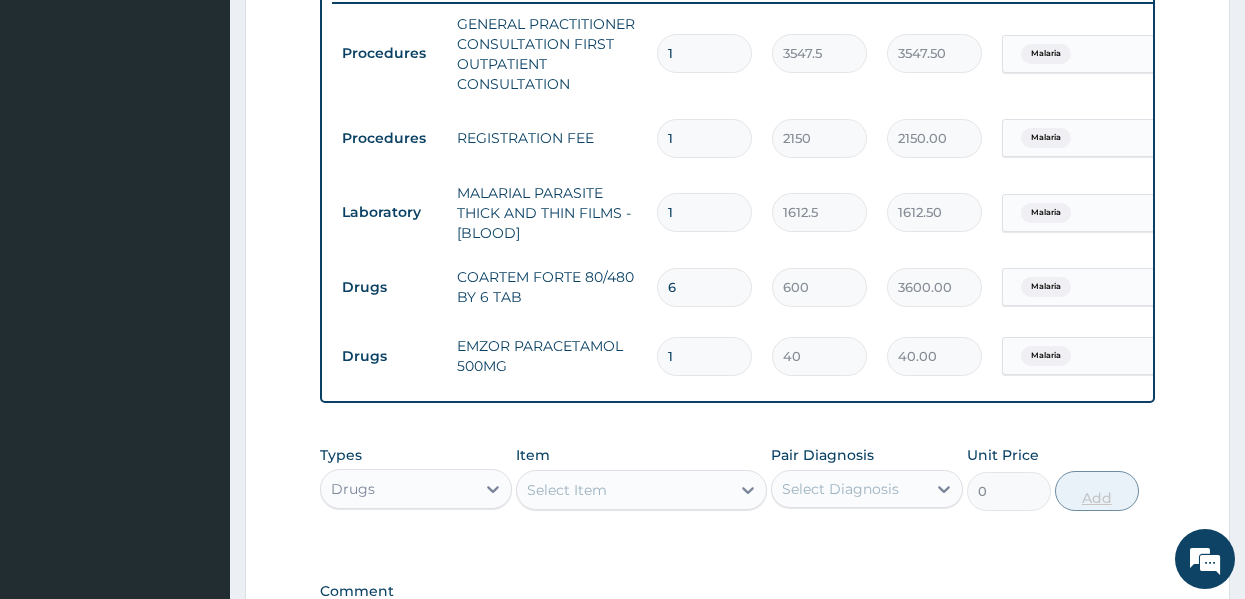 type on "720.00" 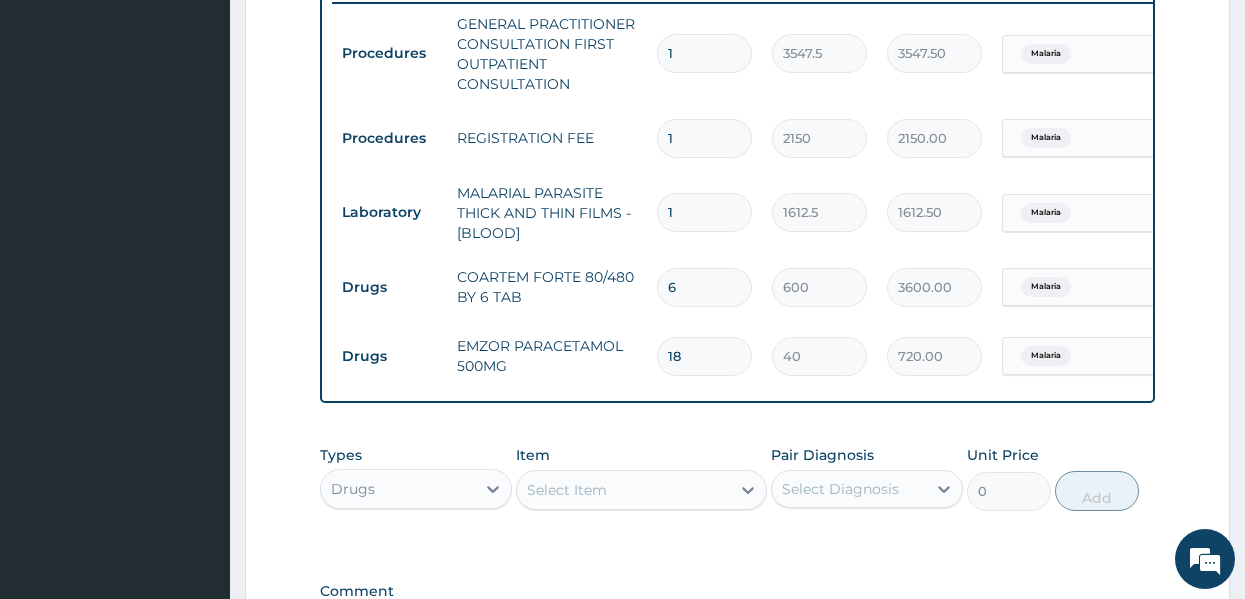 type on "18" 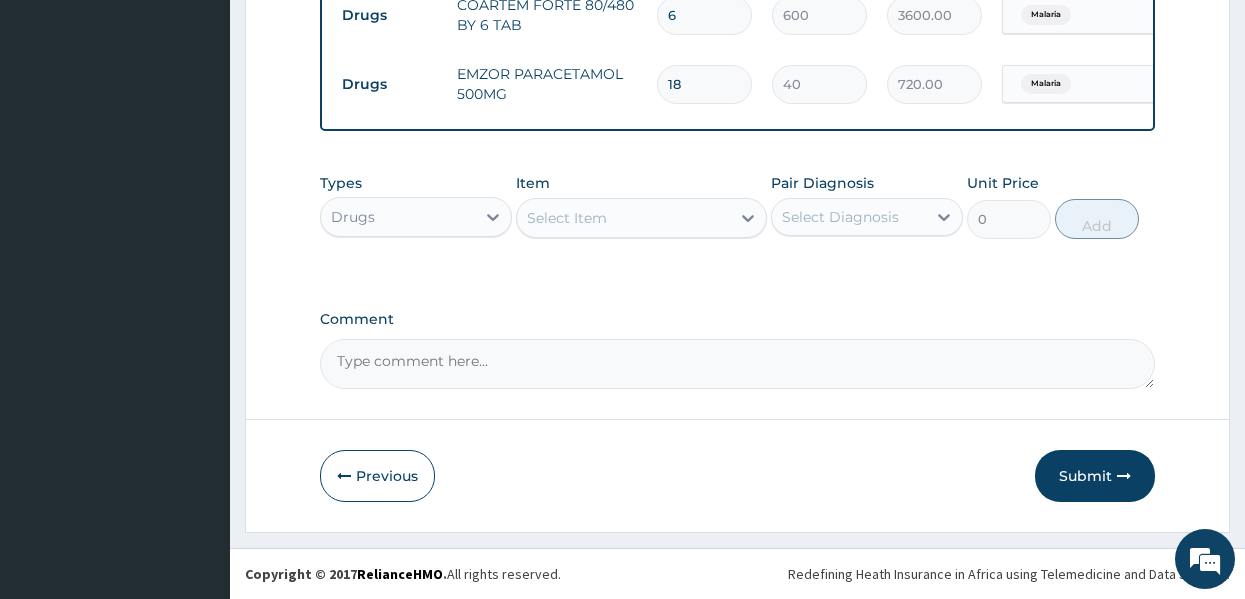 scroll, scrollTop: 1081, scrollLeft: 0, axis: vertical 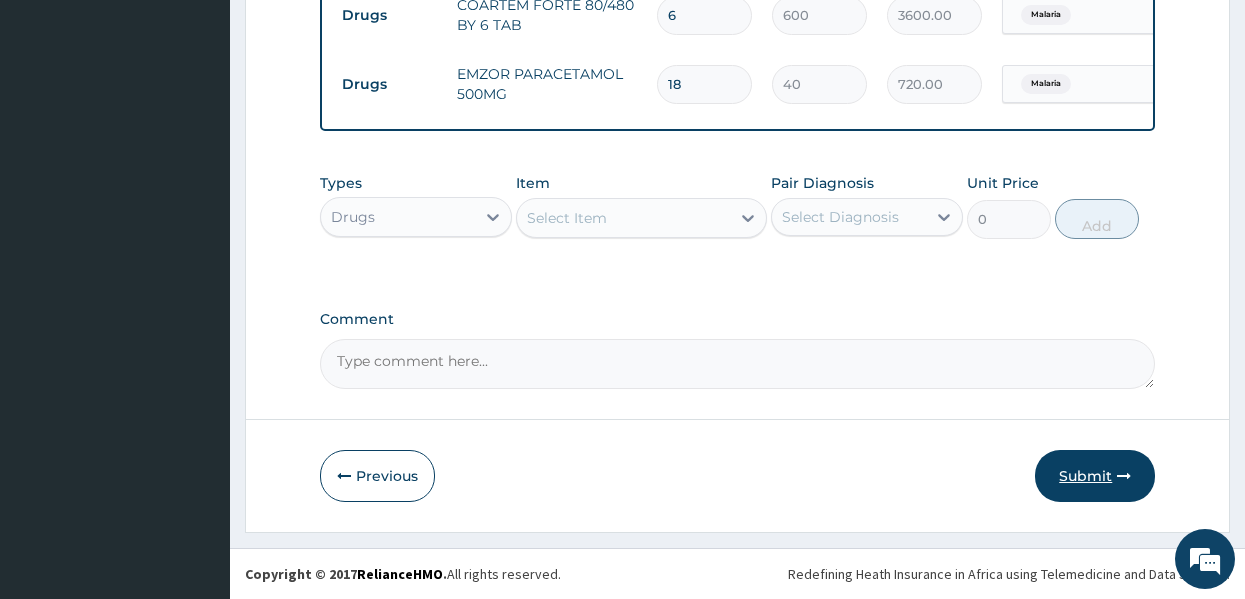 click on "Submit" at bounding box center (1095, 476) 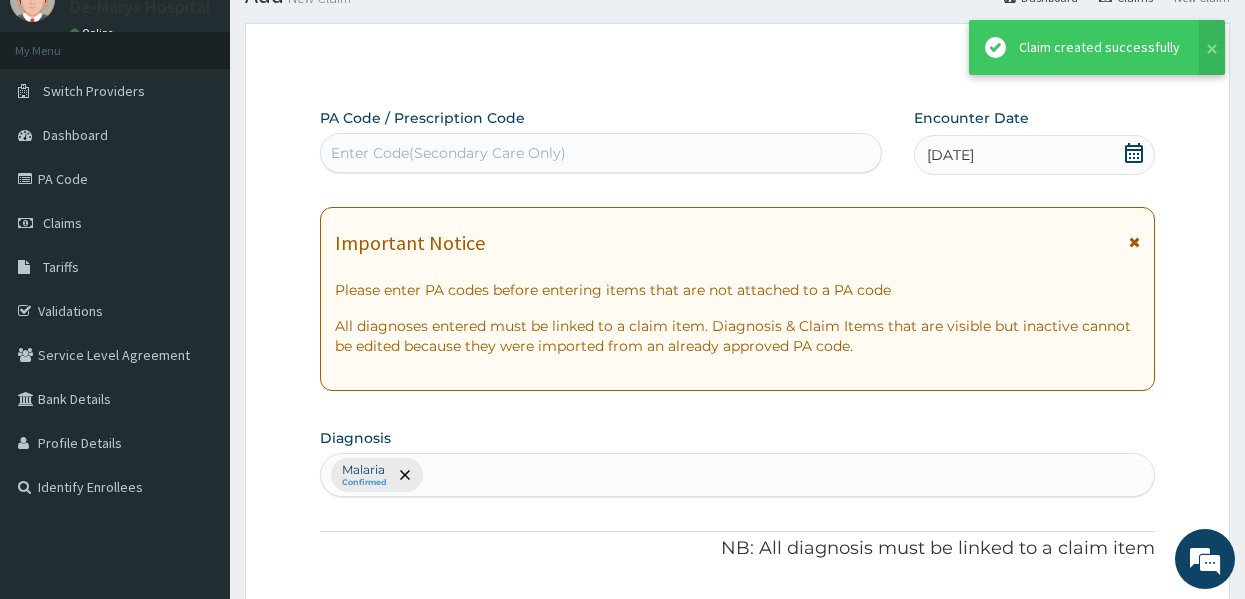 scroll, scrollTop: 1081, scrollLeft: 0, axis: vertical 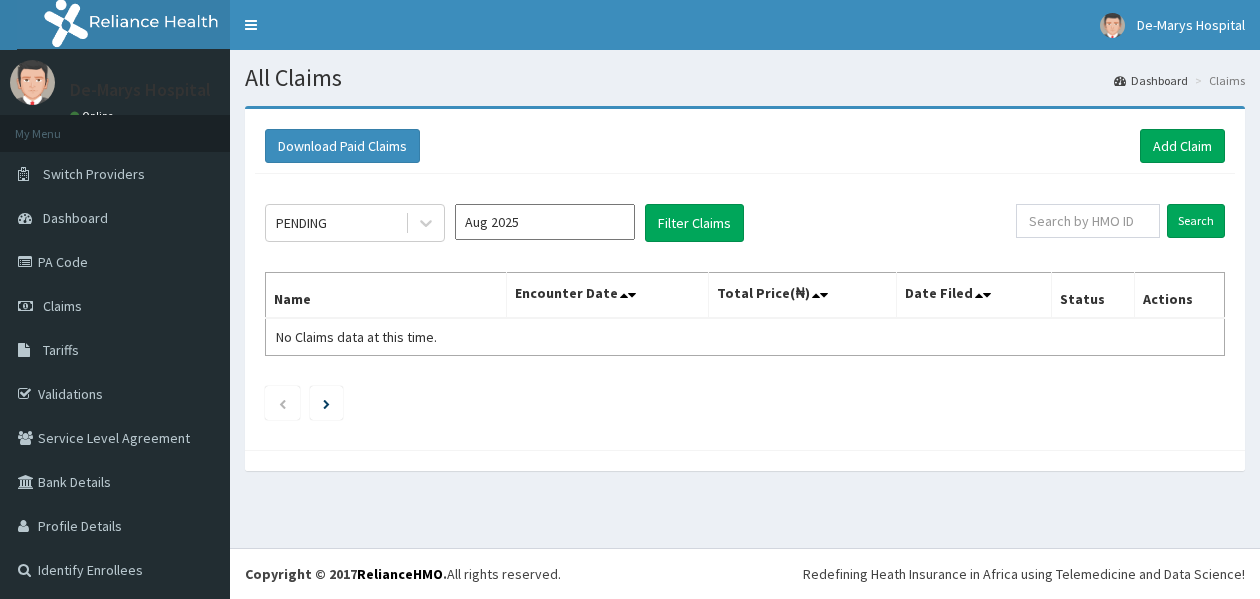 click on "Add Claim" at bounding box center [1182, 146] 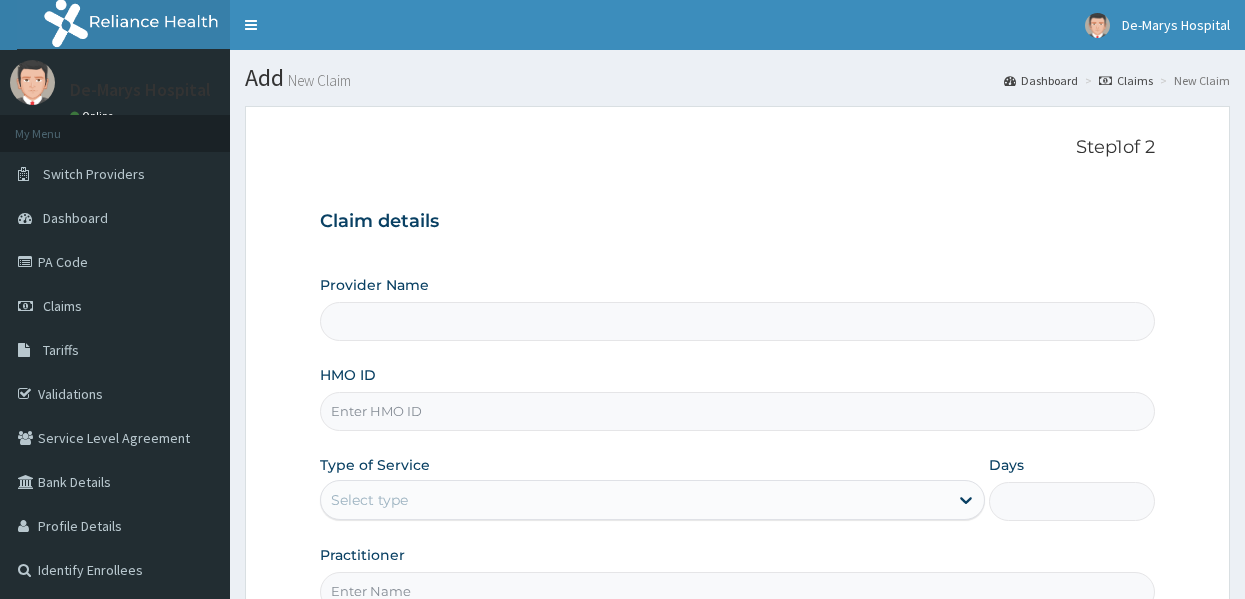 scroll, scrollTop: 0, scrollLeft: 0, axis: both 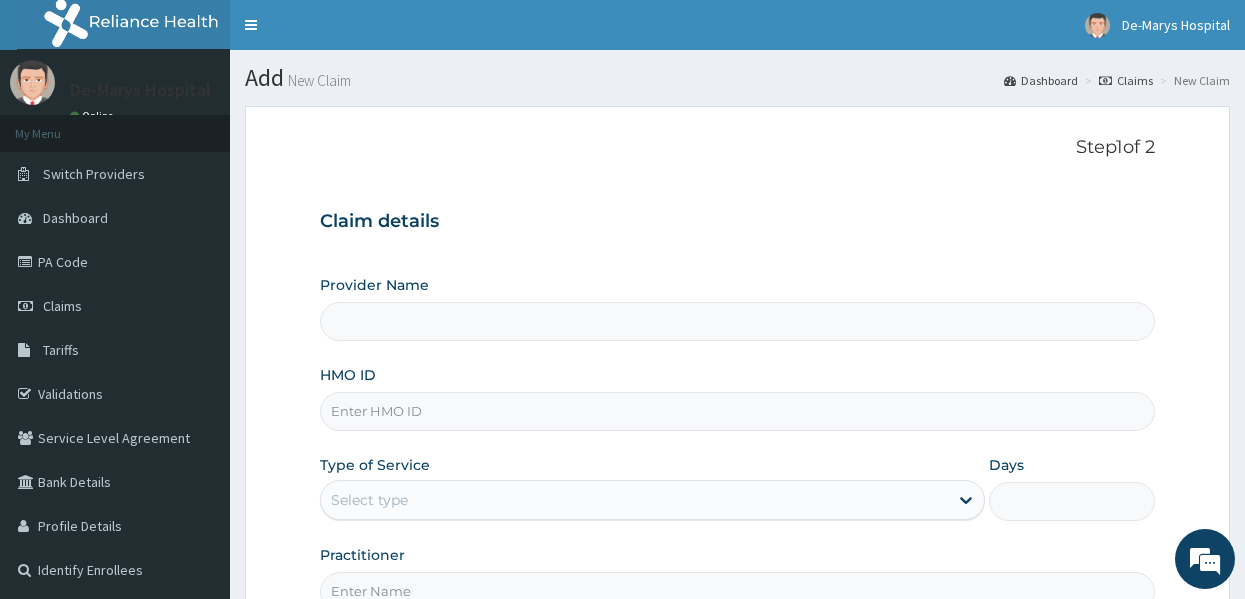 type on "DE - MARYS CENTRAL HOSPITAL" 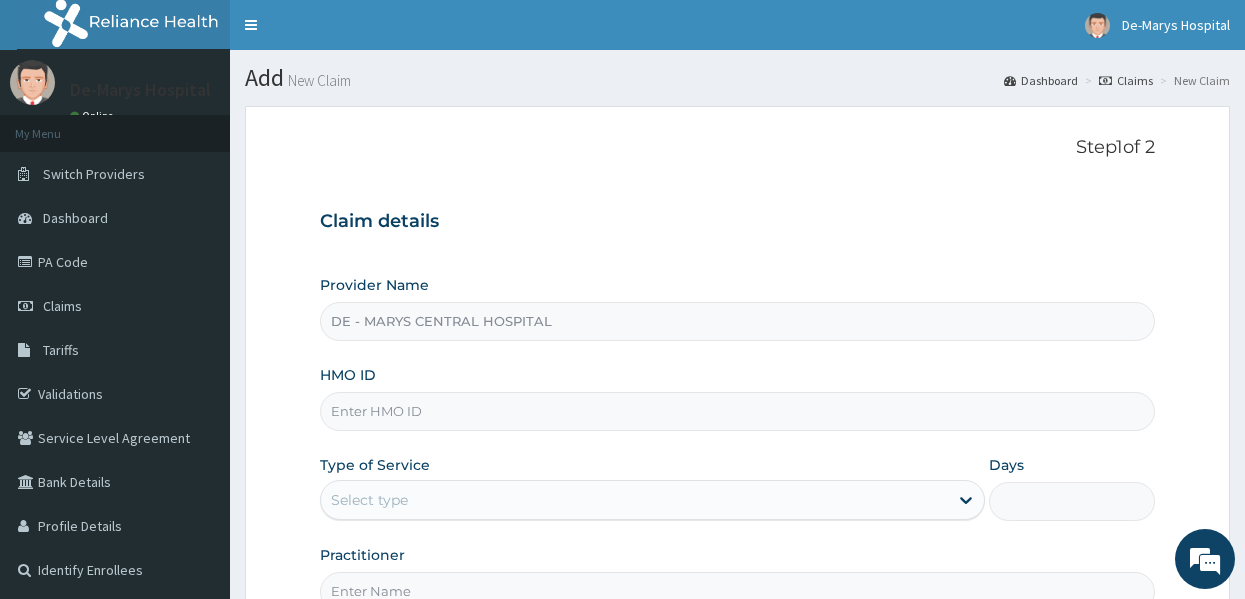 click on "HMO ID" at bounding box center [738, 411] 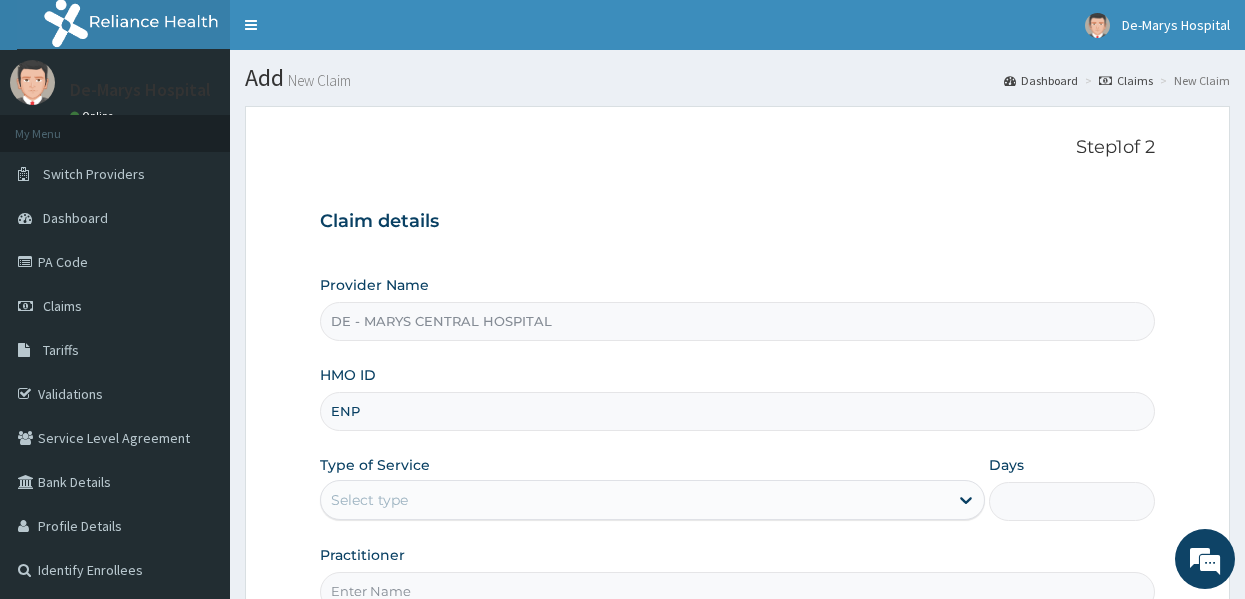 scroll, scrollTop: 0, scrollLeft: 0, axis: both 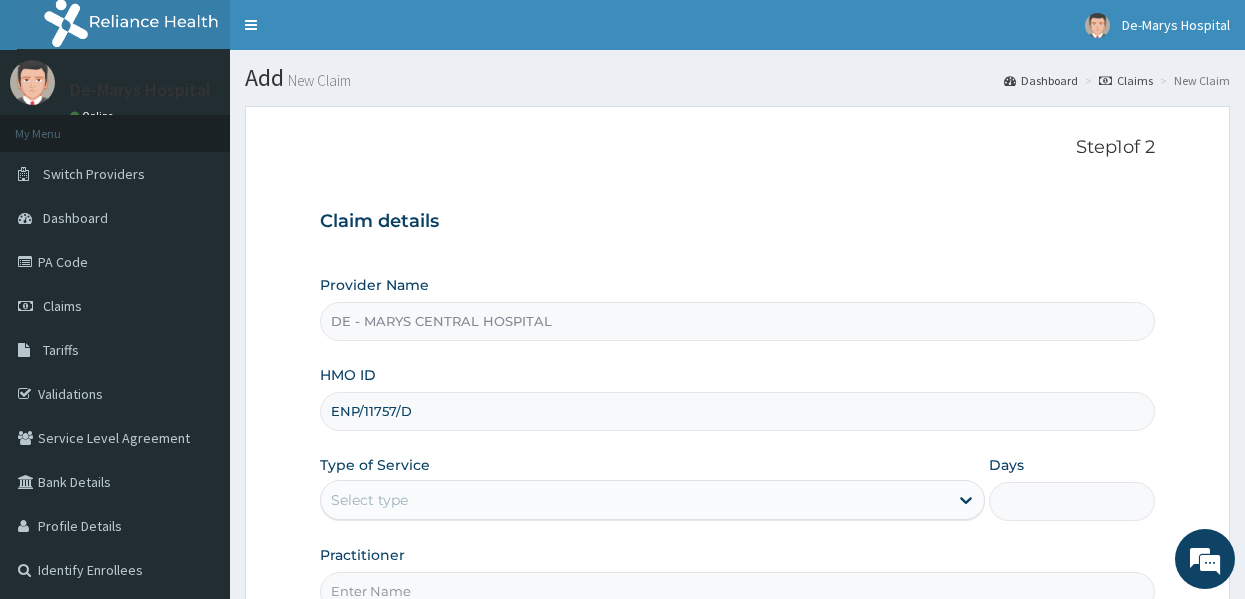 type on "ENP/11757/D" 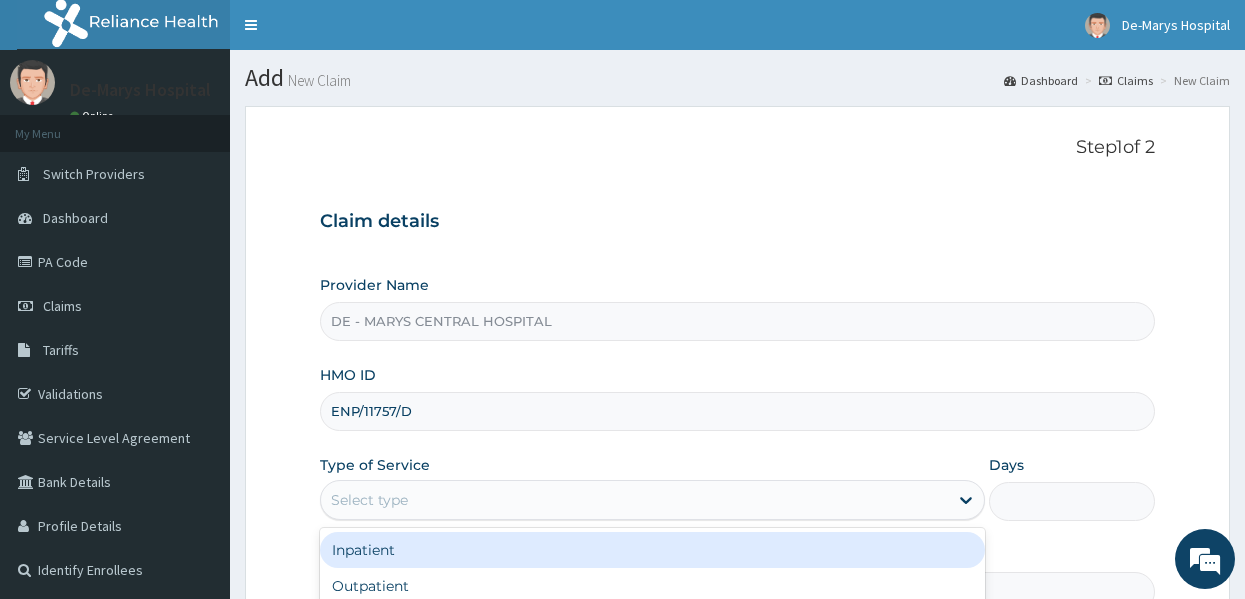 click on "Select type" at bounding box center (634, 500) 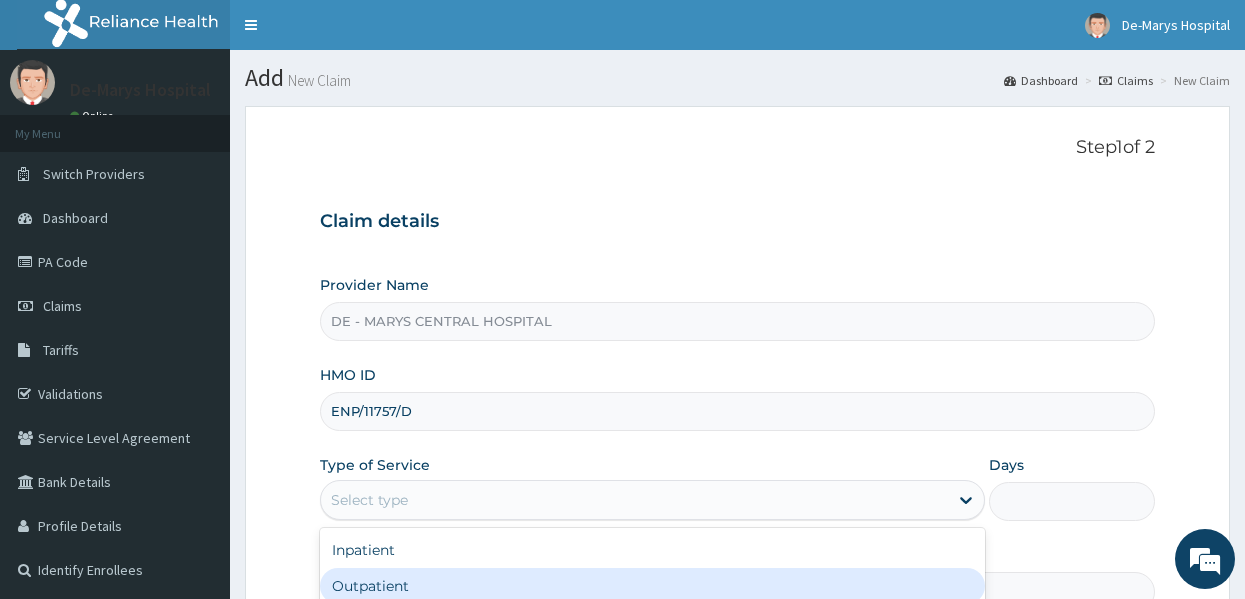 click on "Outpatient" at bounding box center (652, 586) 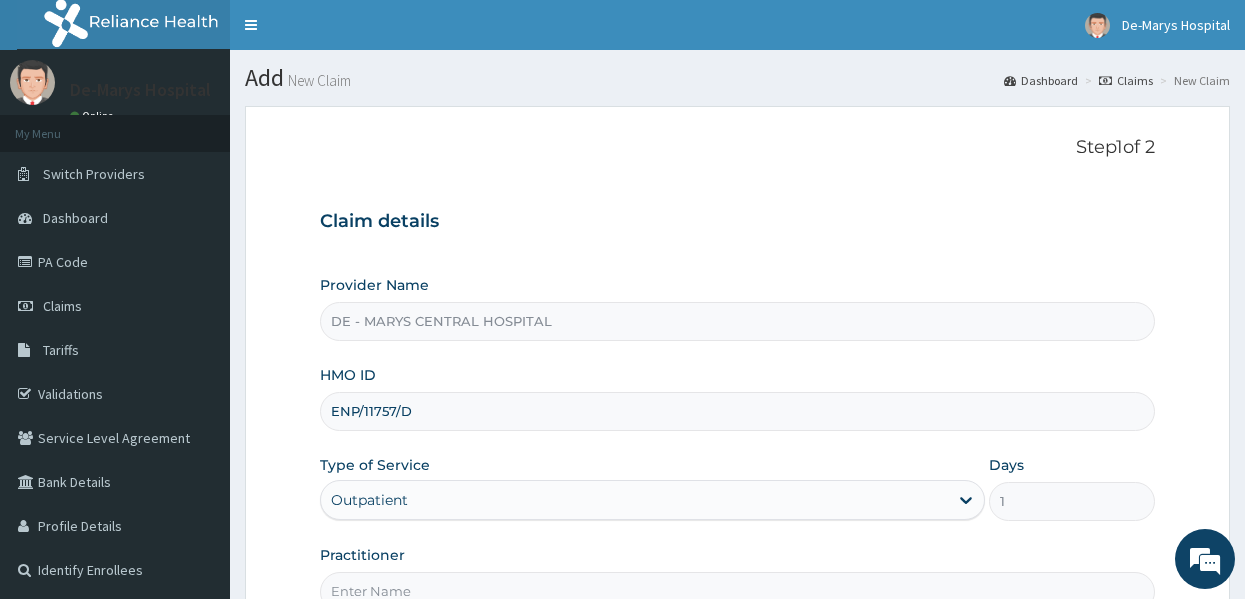 click on "Provider Name [NAME] - [HOSPITAL] [EMAIL] ID ENP/11757/D Type of Service option Outpatient, selected.   Select is focused ,type to refine list, press Down to open the menu,  Outpatient Days 1 Practitioner" at bounding box center (738, 443) 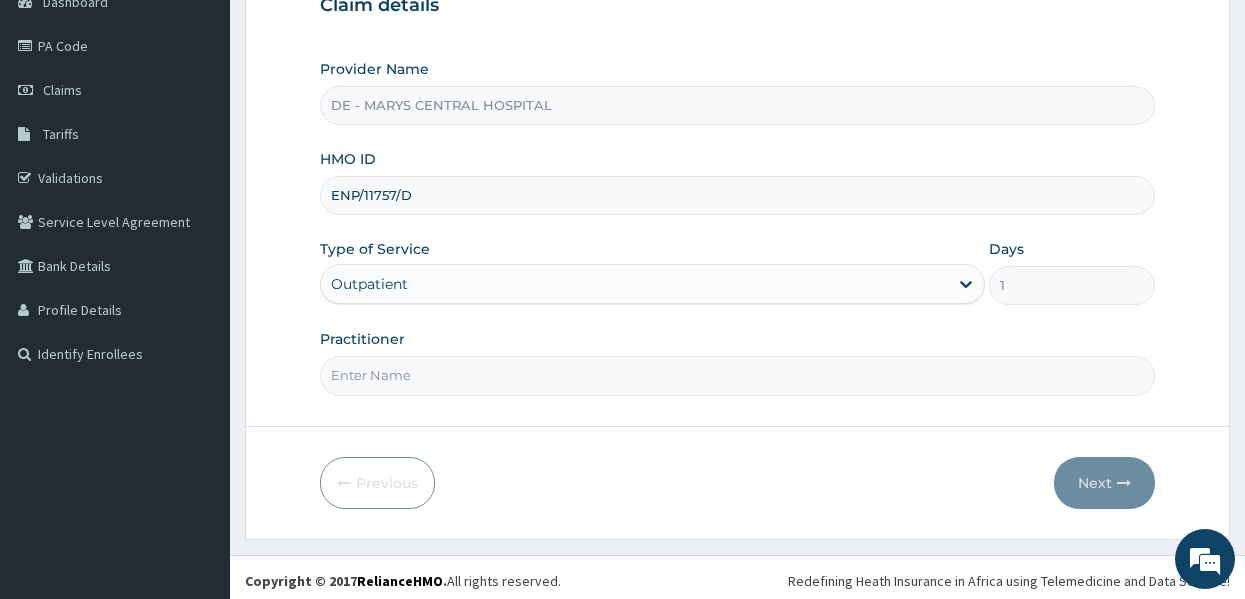 scroll, scrollTop: 223, scrollLeft: 0, axis: vertical 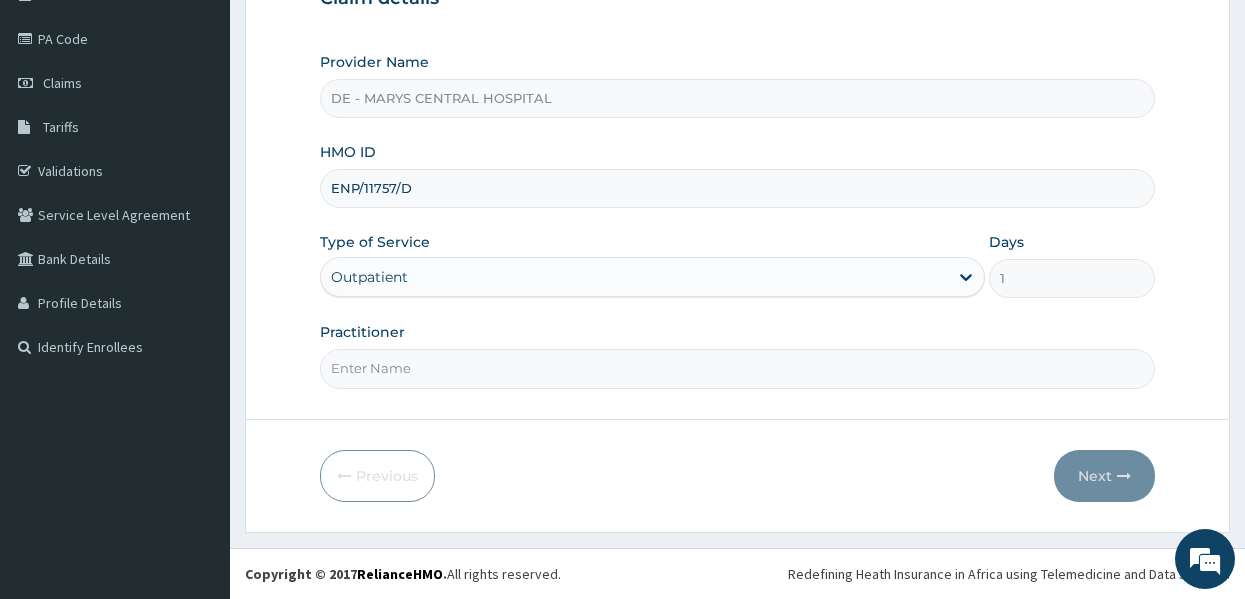 click on "Practitioner" at bounding box center (738, 368) 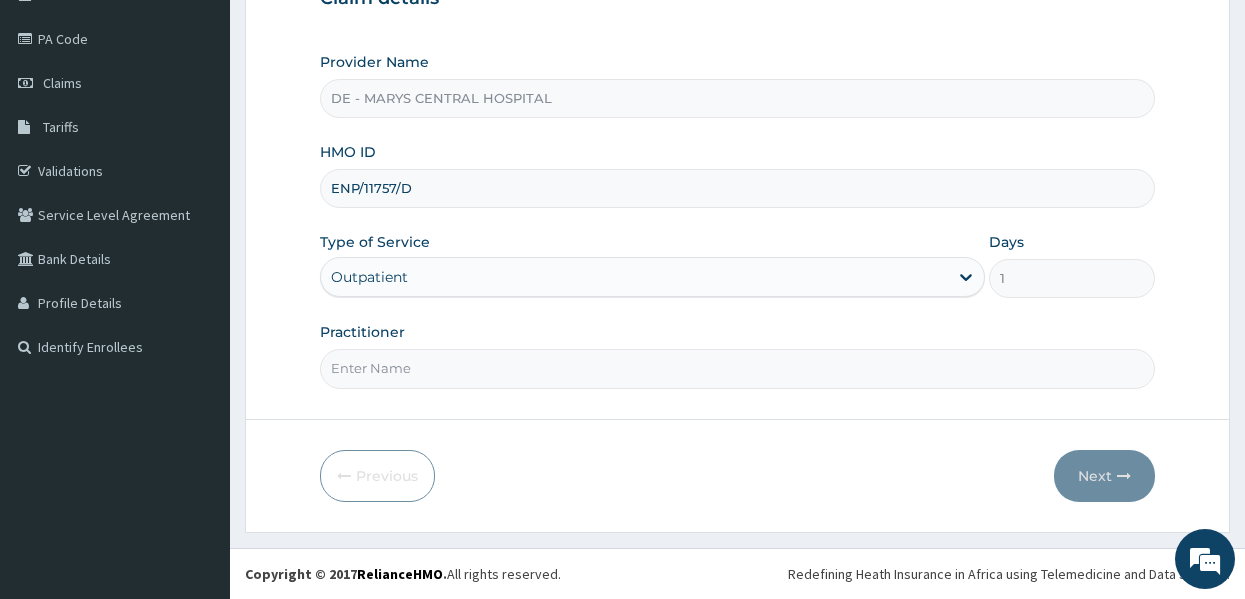type on "DR MUSA" 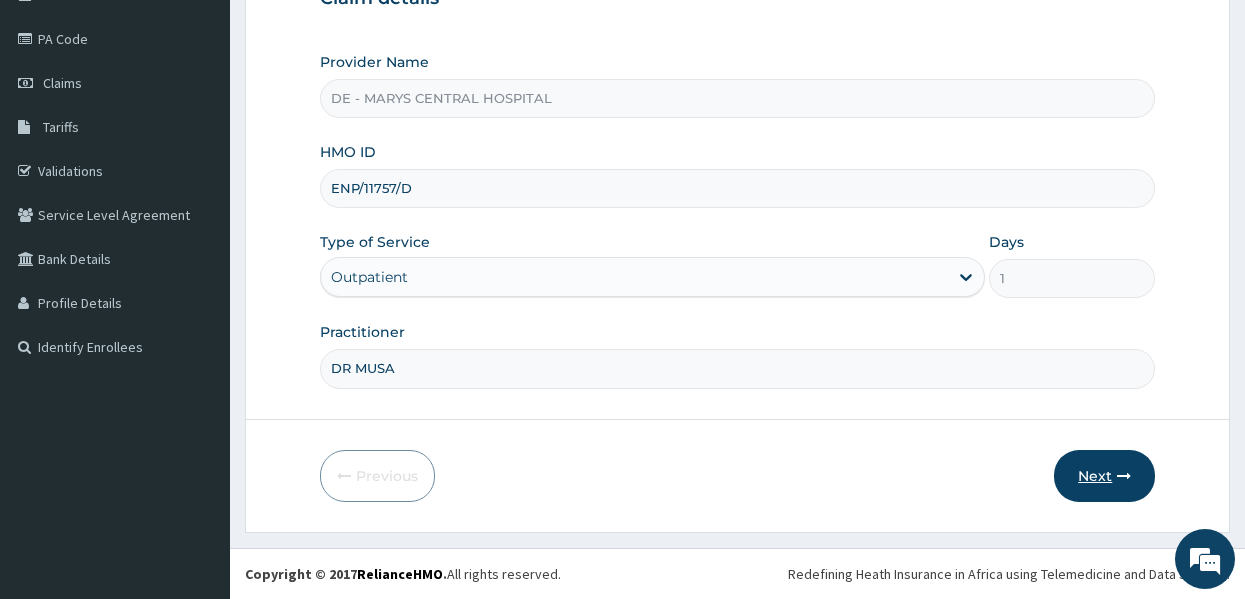 click on "Next" at bounding box center [1104, 476] 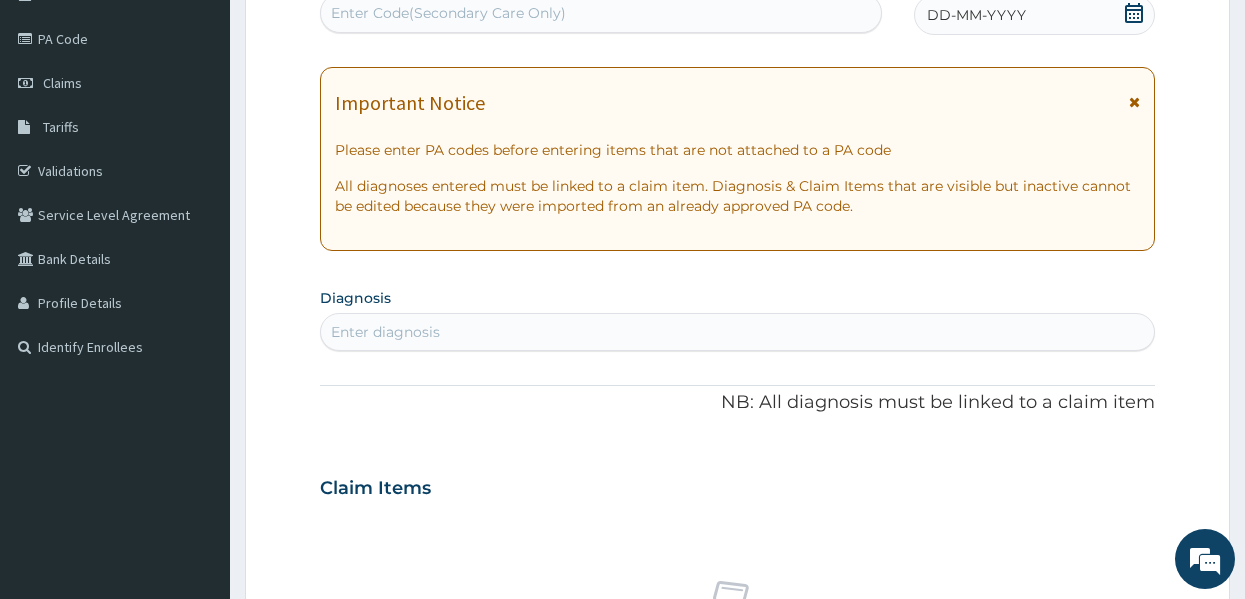 click on "DD-MM-YYYY" at bounding box center [1034, 15] 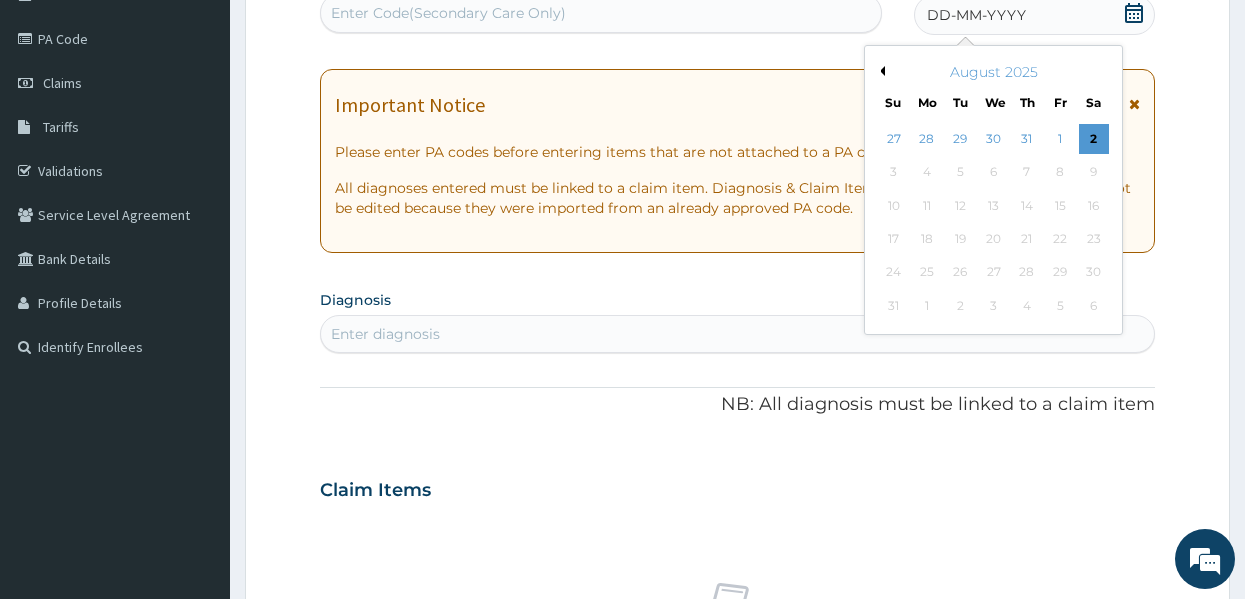 click on "Previous Month" at bounding box center [880, 71] 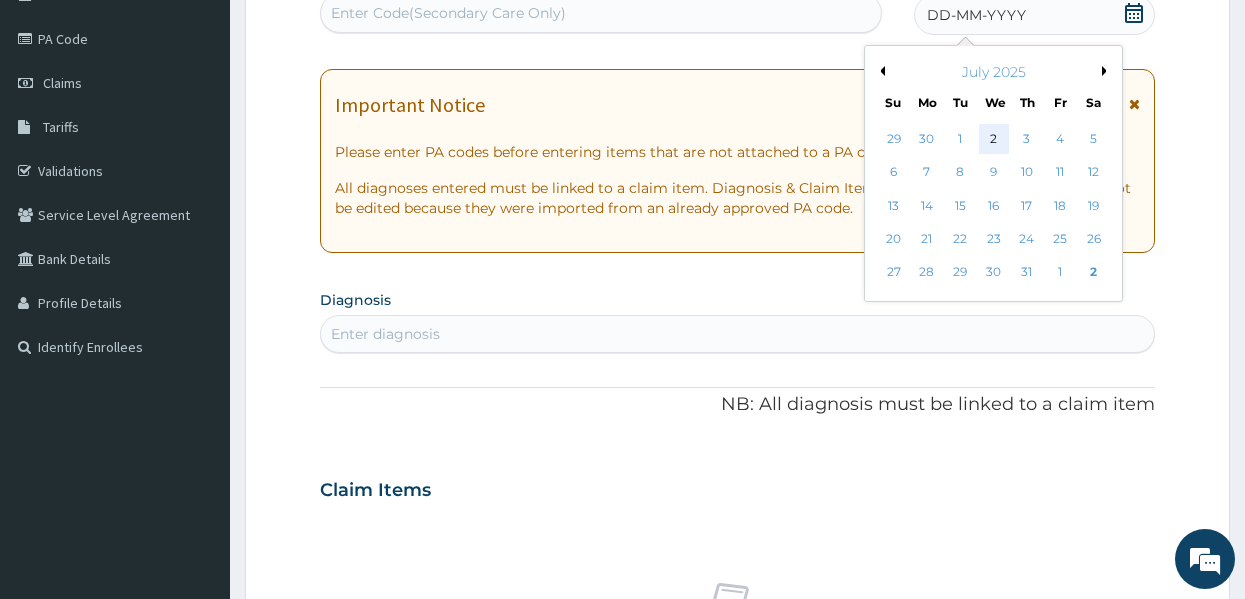 click on "2" at bounding box center (994, 139) 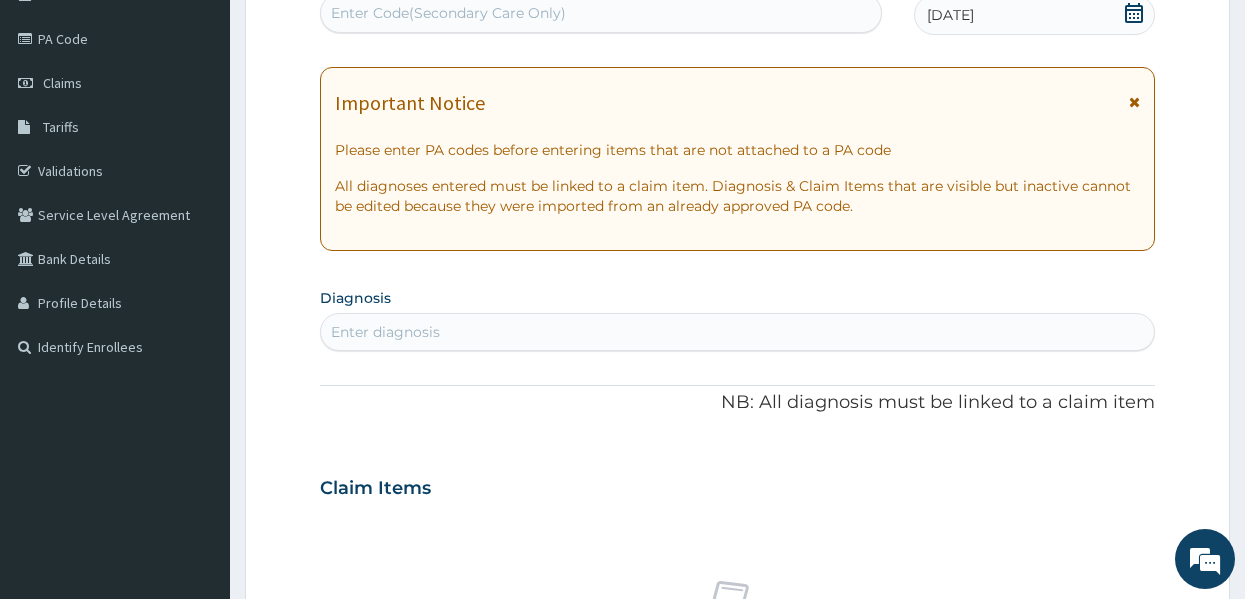 click on "Enter diagnosis" at bounding box center (738, 332) 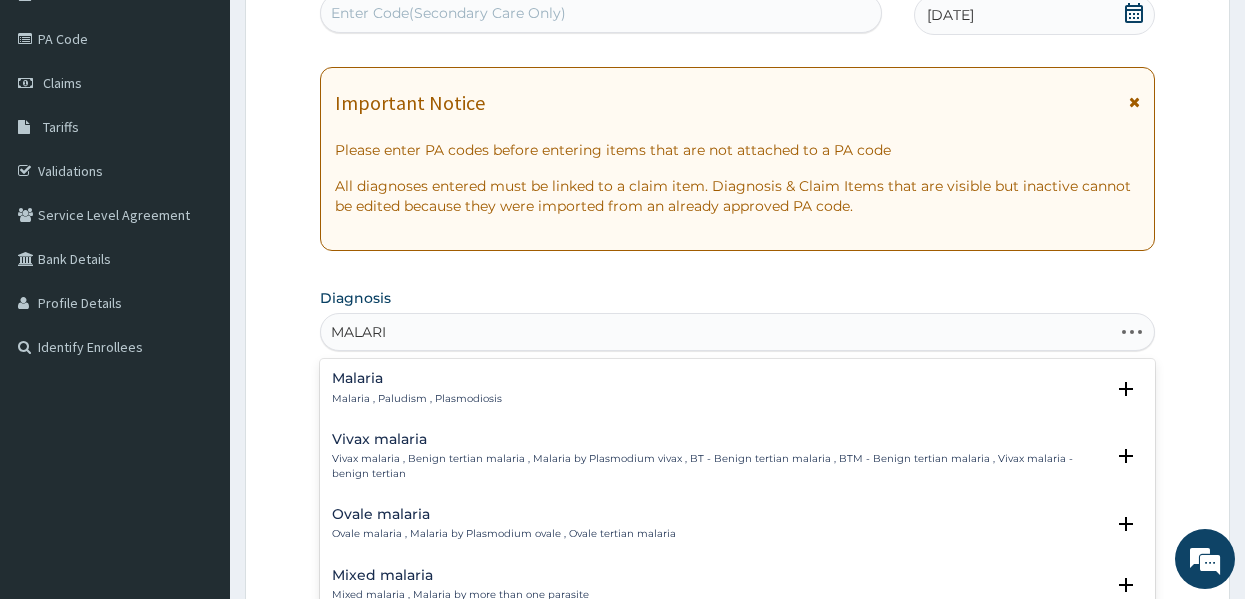 type on "MALARIA" 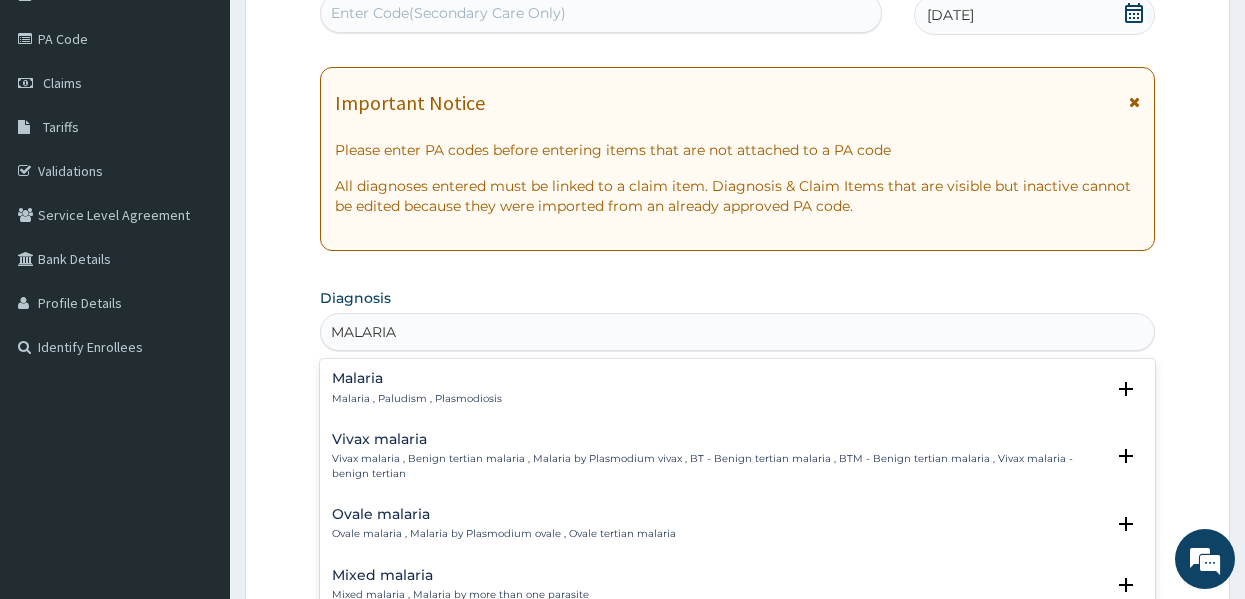 click on "Malaria" at bounding box center (417, 378) 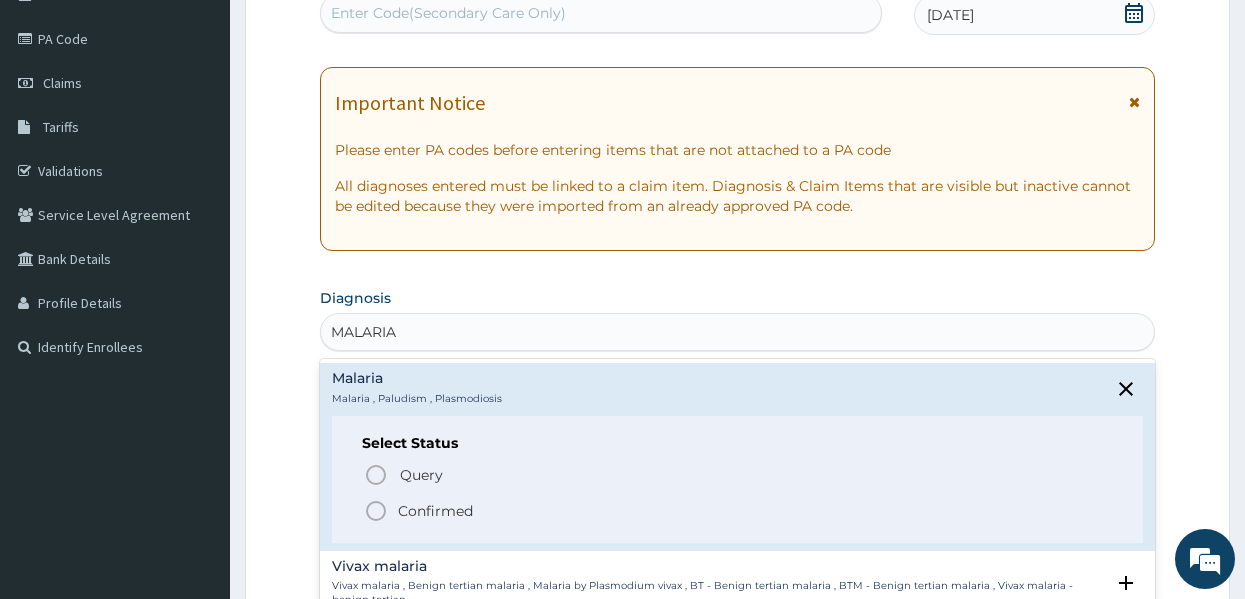 click 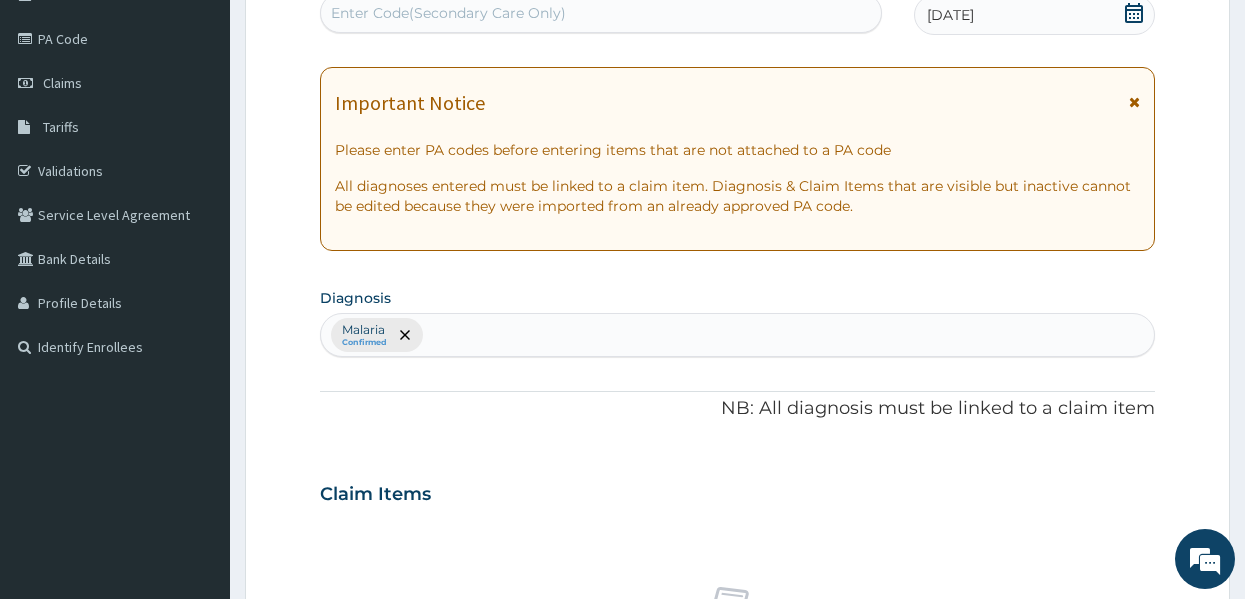 click on "Malaria Confirmed" at bounding box center [738, 335] 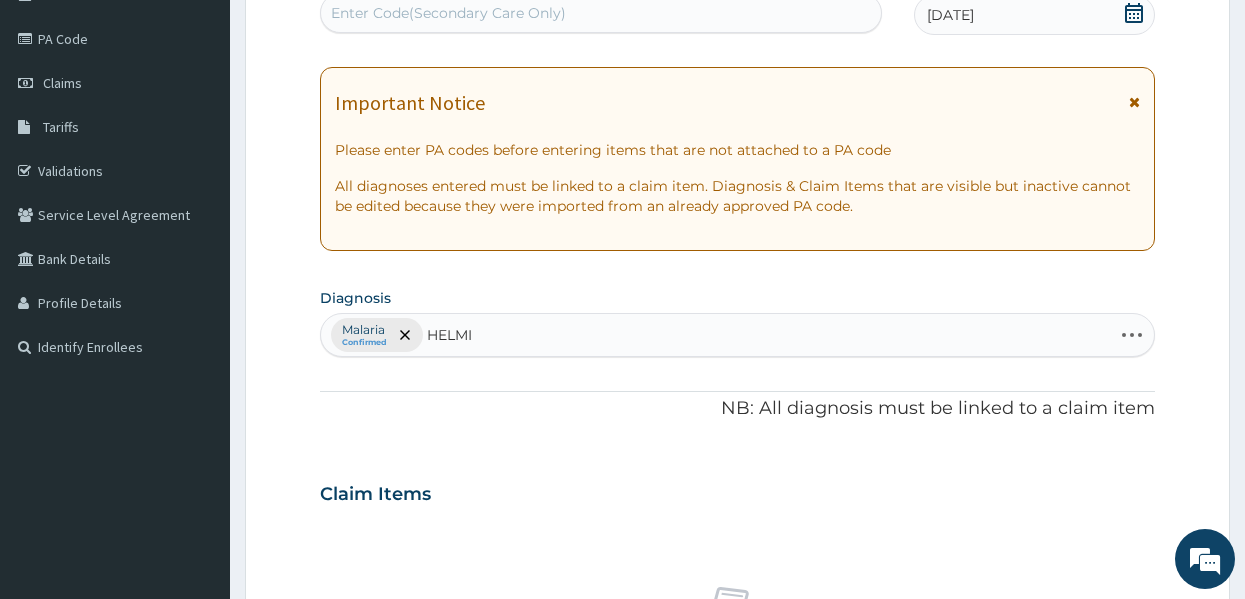 type on "HELMIN" 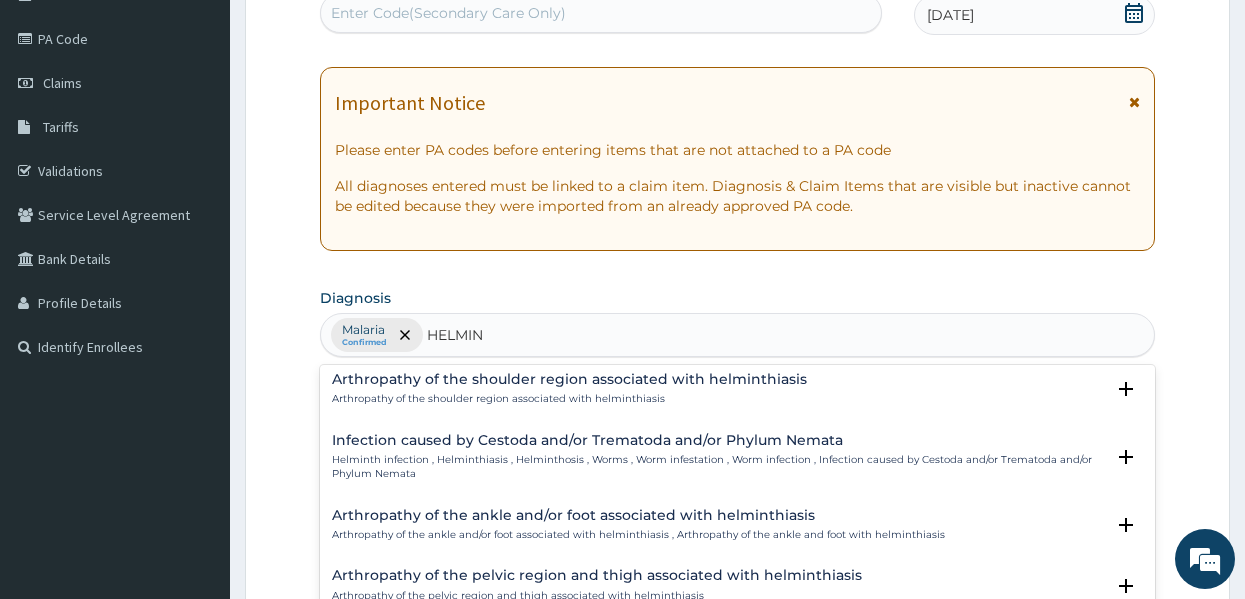scroll, scrollTop: 189, scrollLeft: 0, axis: vertical 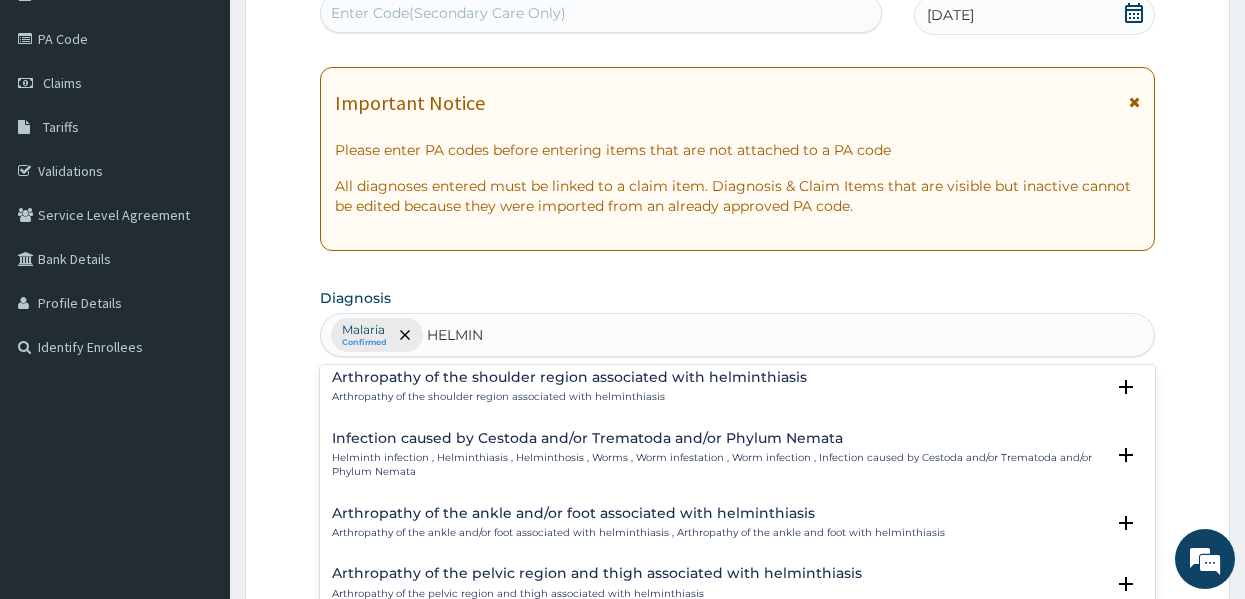 click on "Infection caused by Cestoda and/or Trematoda and/or Phylum Nemata" at bounding box center [718, 438] 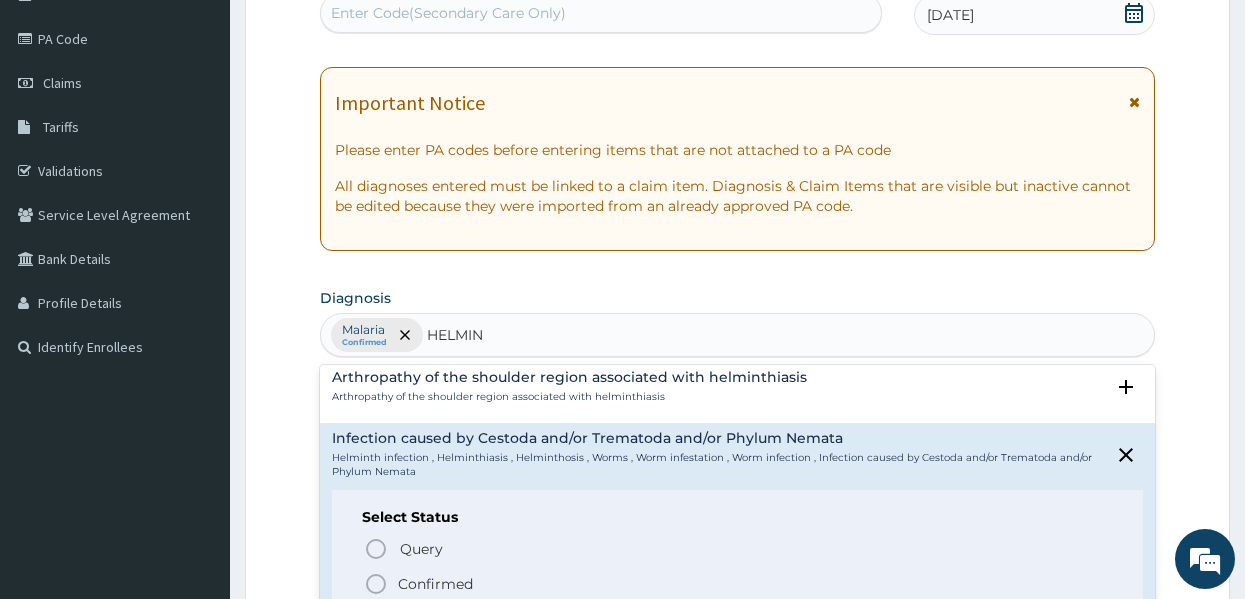click on "Confirmed" at bounding box center [435, 584] 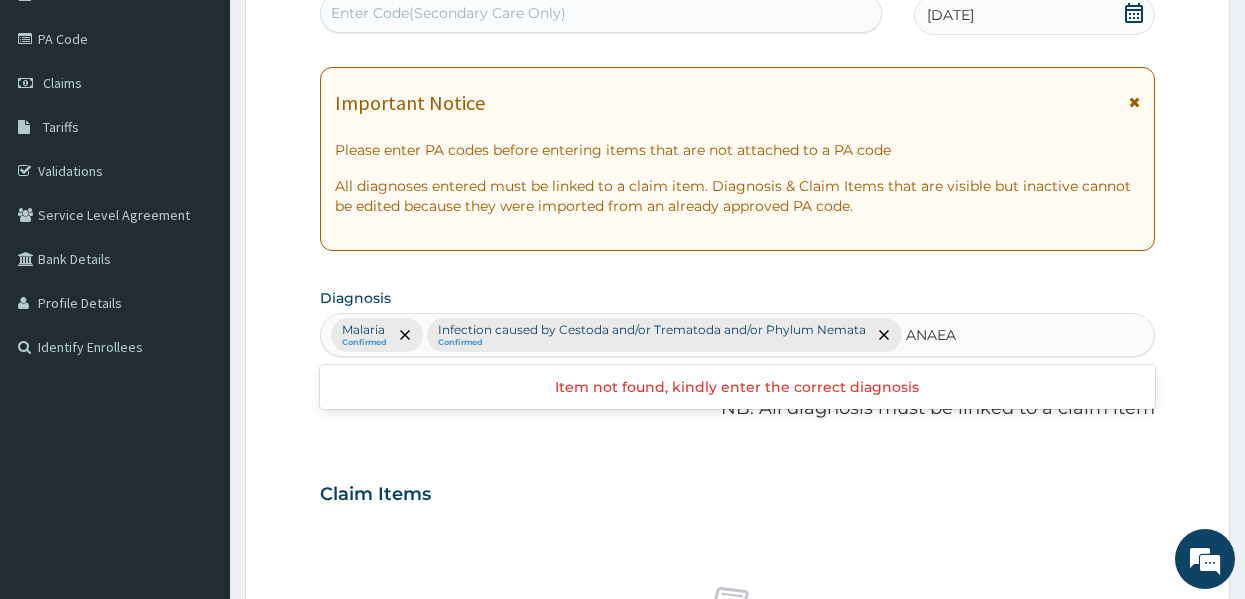 type on "ANAE" 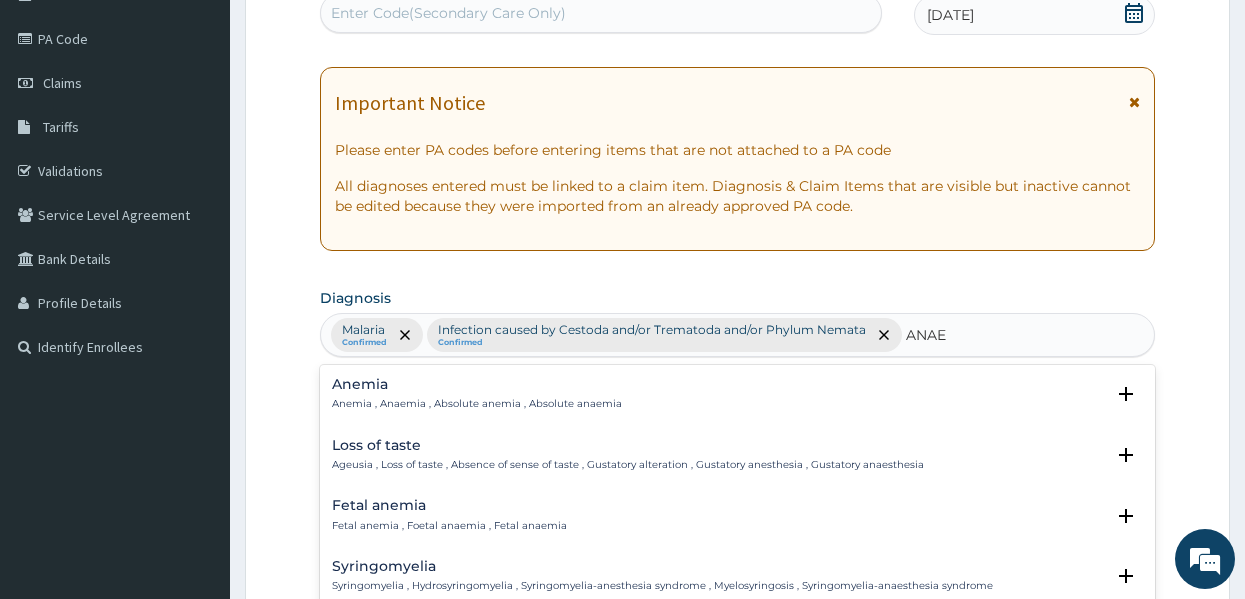 click on "Anemia" at bounding box center [477, 384] 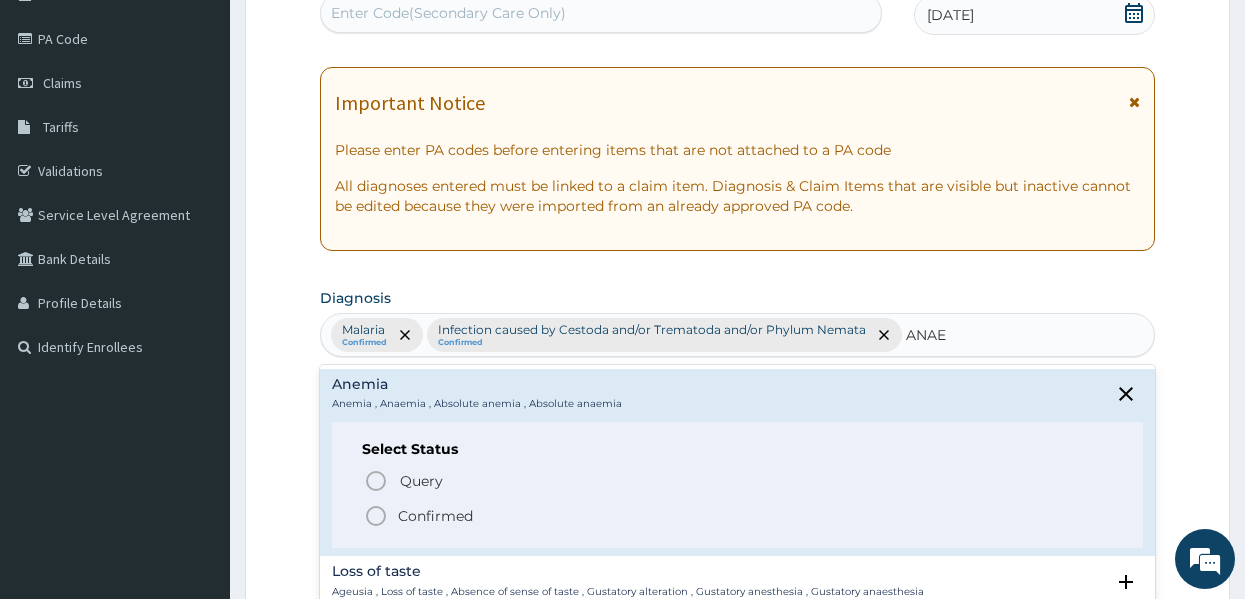 click on "Confirmed" at bounding box center [435, 516] 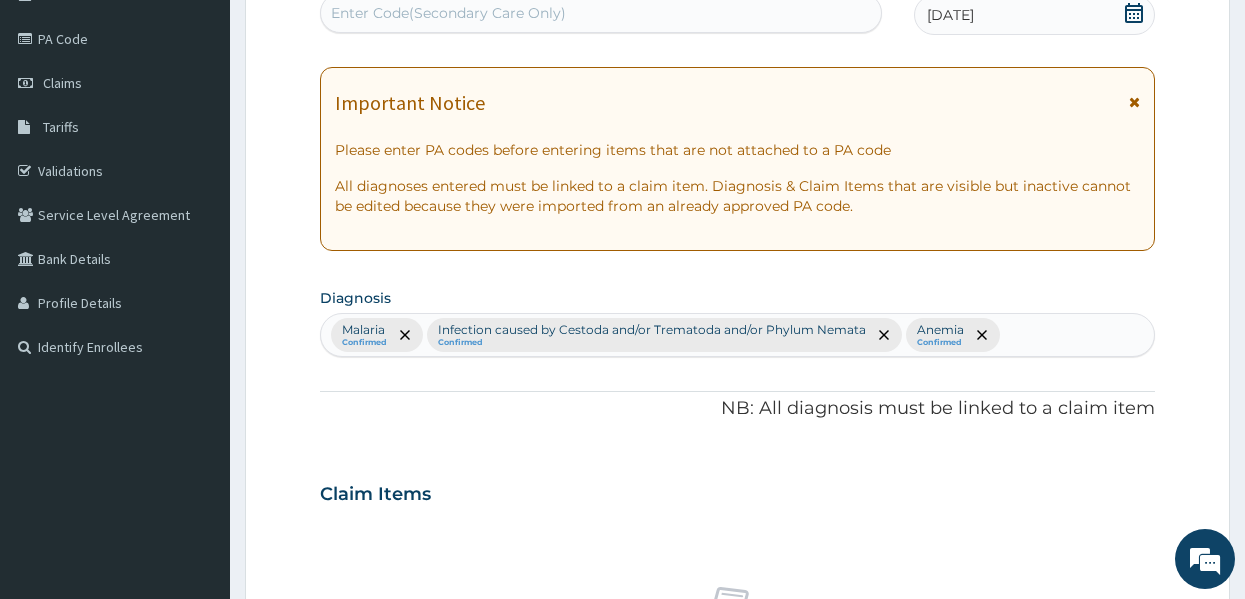 type on "V" 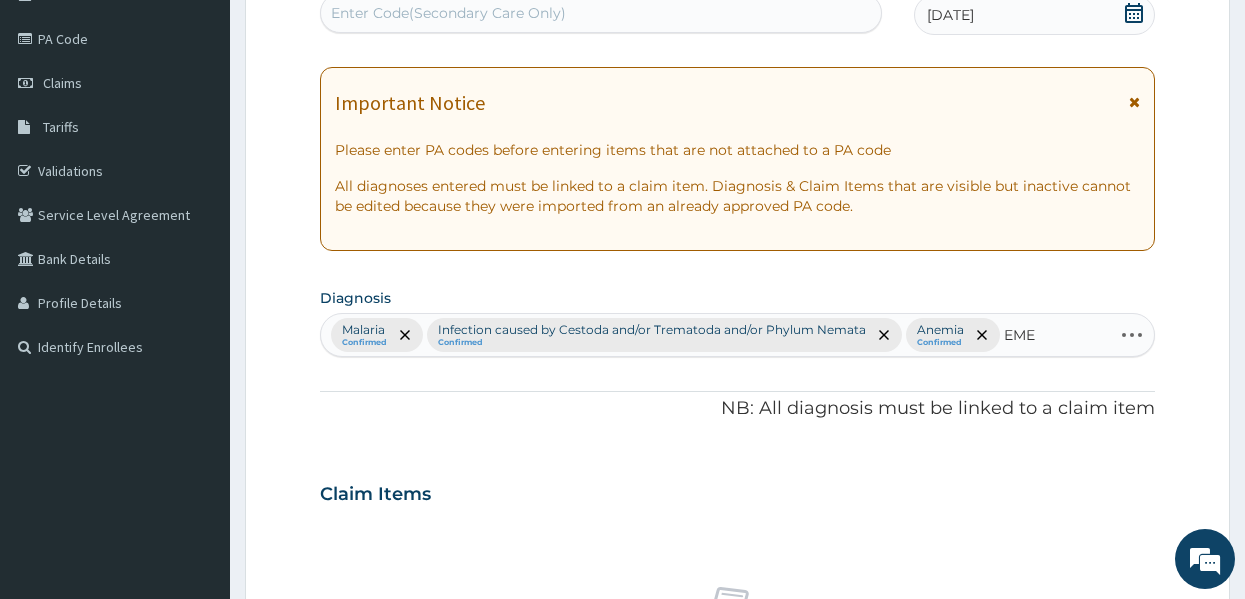type on "EMES" 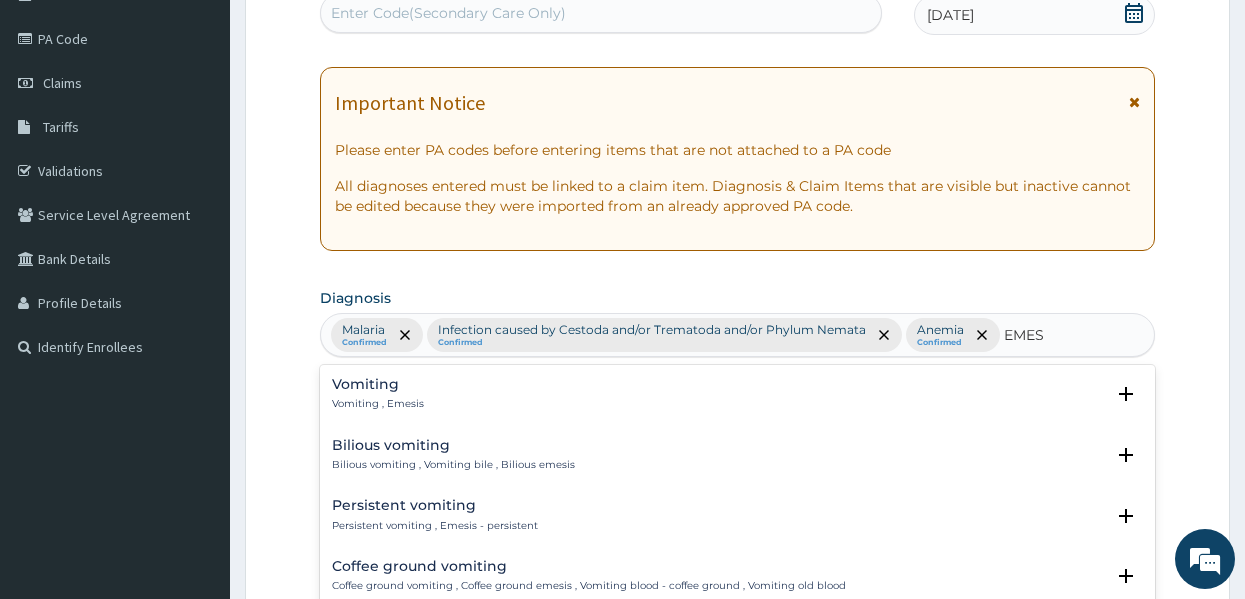 click on "Vomiting" at bounding box center (378, 384) 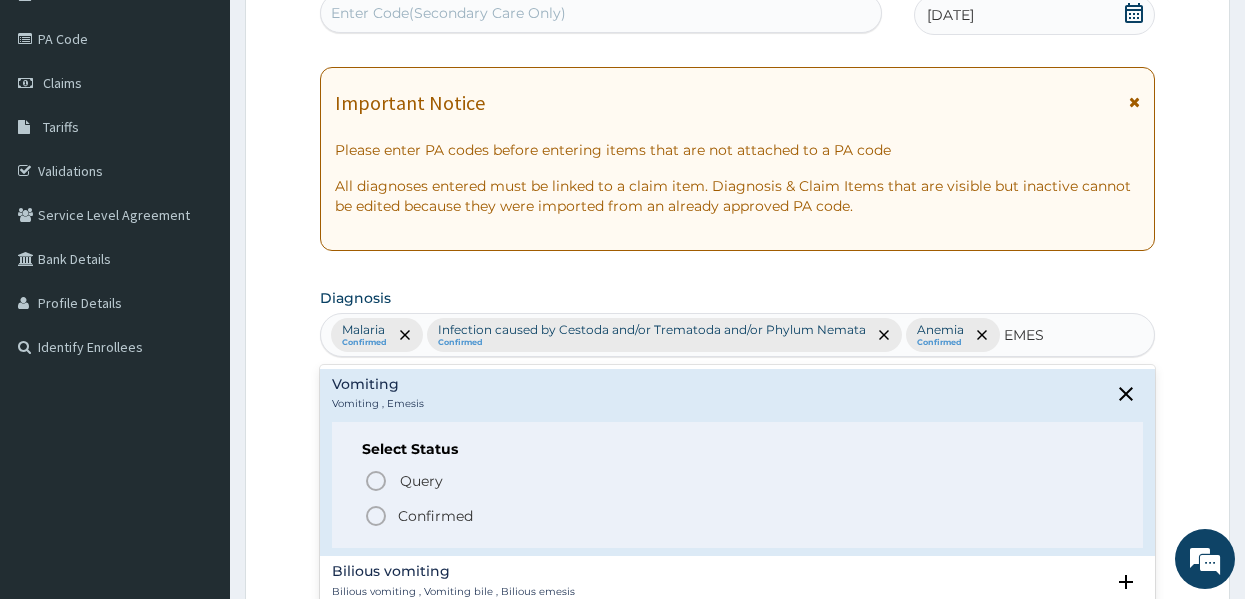 click on "Confirmed" at bounding box center (739, 516) 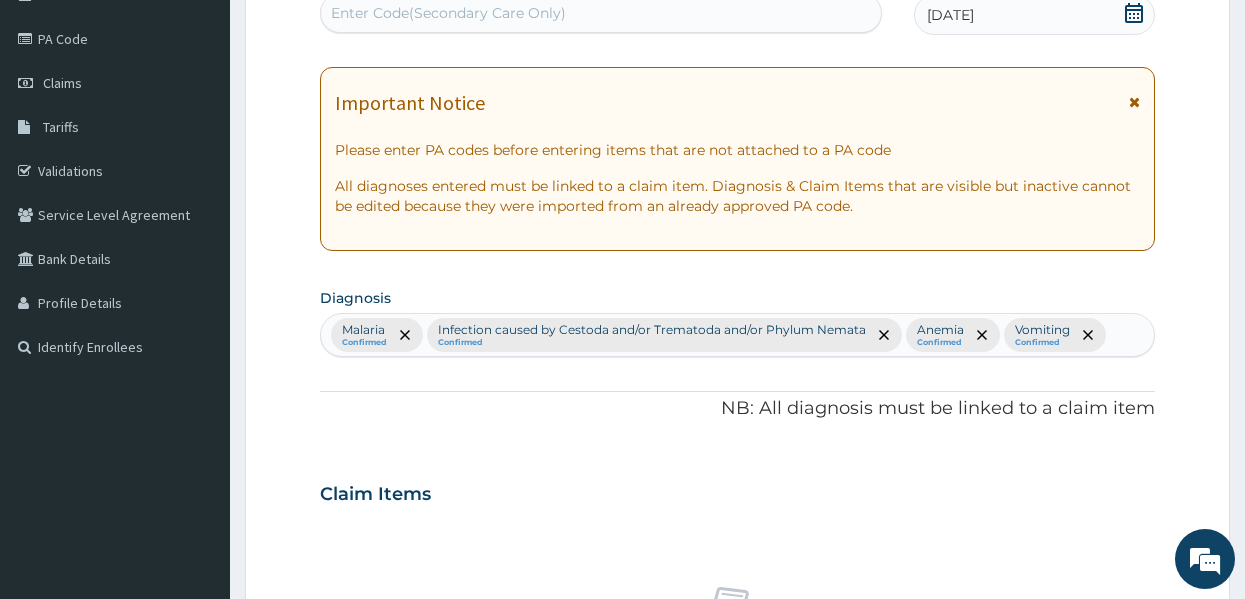 click on "PA Code / Prescription Code Enter Code(Secondary Care Only) Encounter Date 02-07-2025 Important Notice Please enter PA codes before entering items that are not attached to a PA code   All diagnoses entered must be linked to a claim item. Diagnosis & Claim Items that are visible but inactive cannot be edited because they were imported from an already approved PA code. Diagnosis Malaria Confirmed Infection caused by Cestoda and/or Trematoda and/or Phylum Nemata Confirmed Anemia Confirmed Vomiting Confirmed NB: All diagnosis must be linked to a claim item Claim Items No claim item Types Select Type Item Select Item Pair Diagnosis Select Diagnosis Unit Price 0 Add Comment" at bounding box center (738, 488) 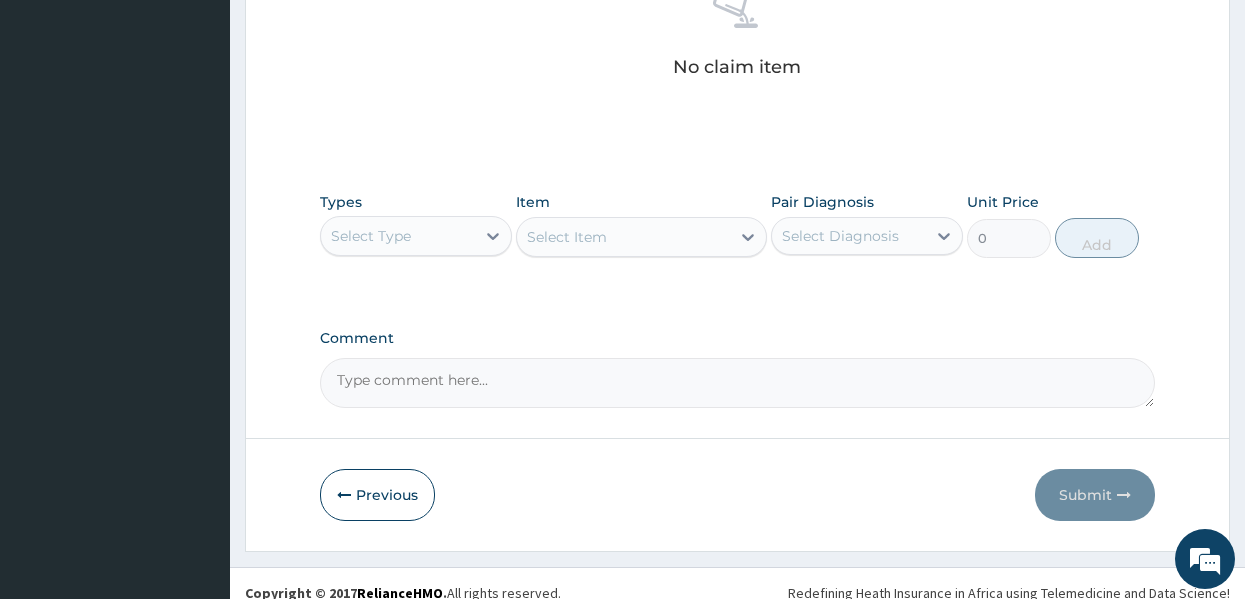 scroll, scrollTop: 843, scrollLeft: 0, axis: vertical 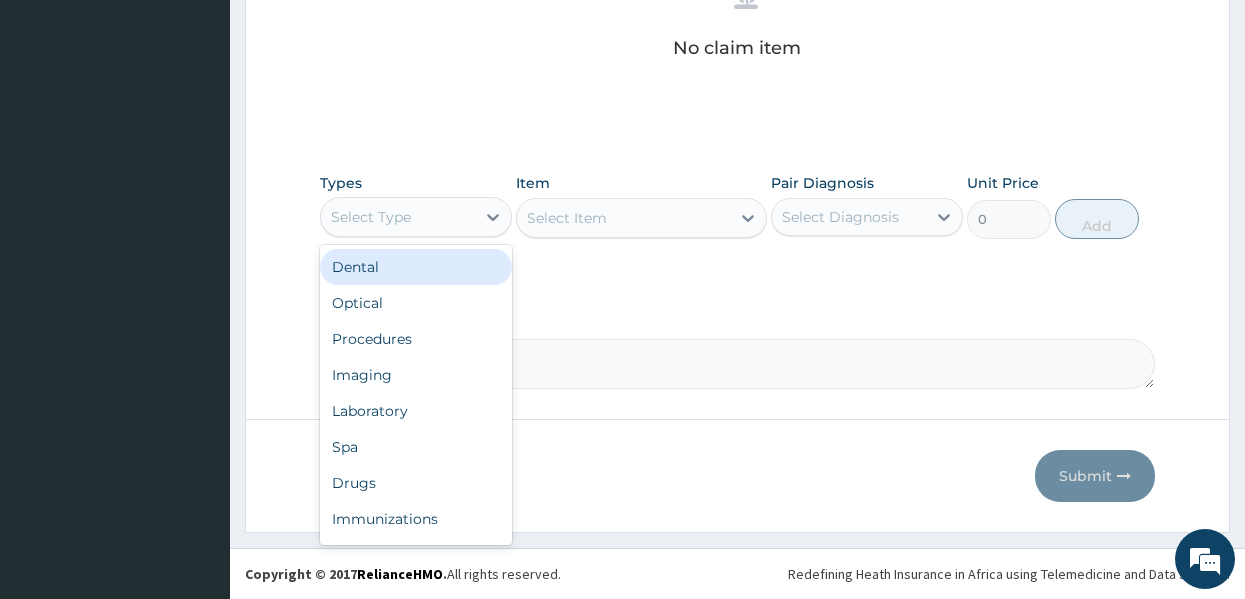click on "Select Type" at bounding box center [398, 217] 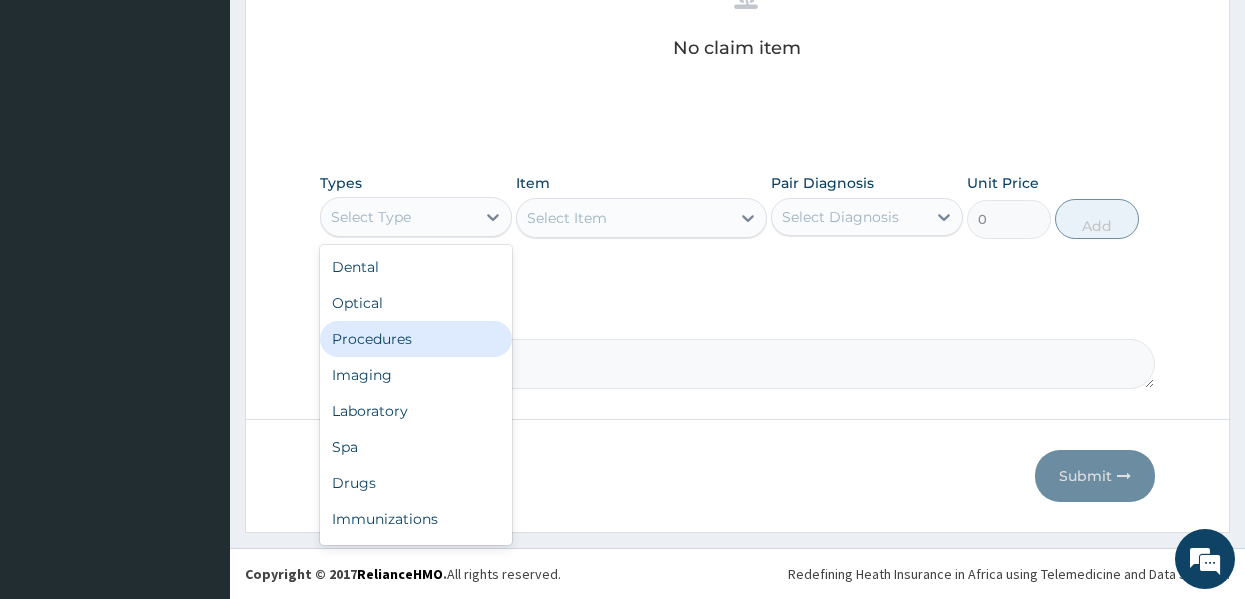 click on "Procedures" at bounding box center [416, 339] 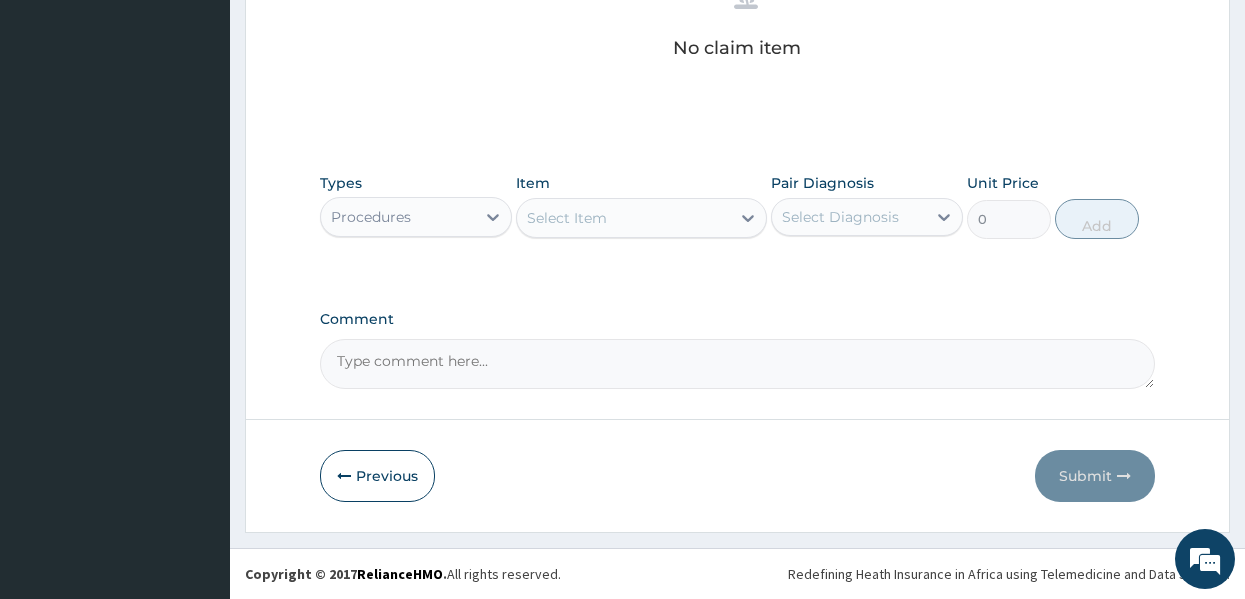 click on "Select Item" at bounding box center (567, 218) 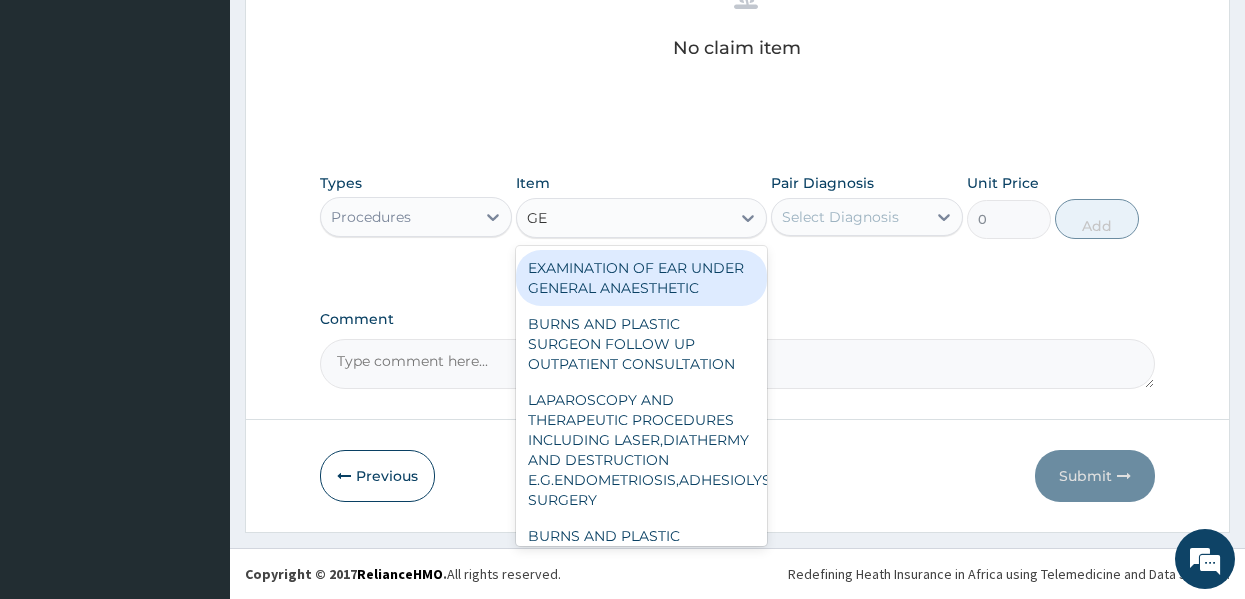 type on "GEN" 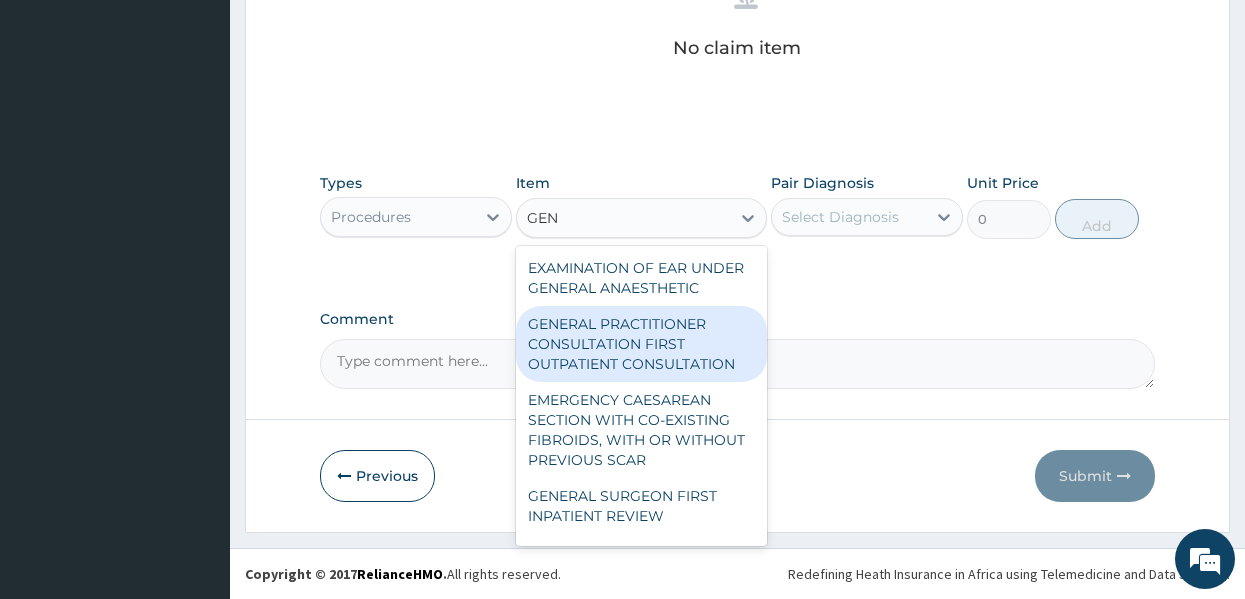 click on "GENERAL PRACTITIONER CONSULTATION FIRST OUTPATIENT CONSULTATION" at bounding box center [641, 344] 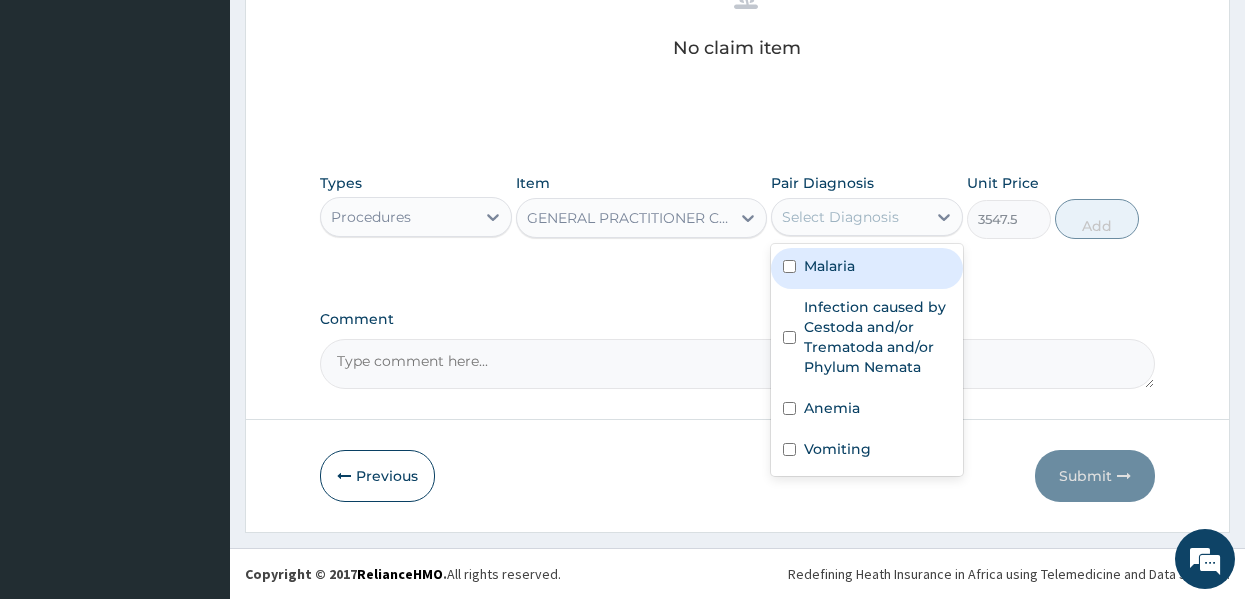click on "Select Diagnosis" at bounding box center (840, 217) 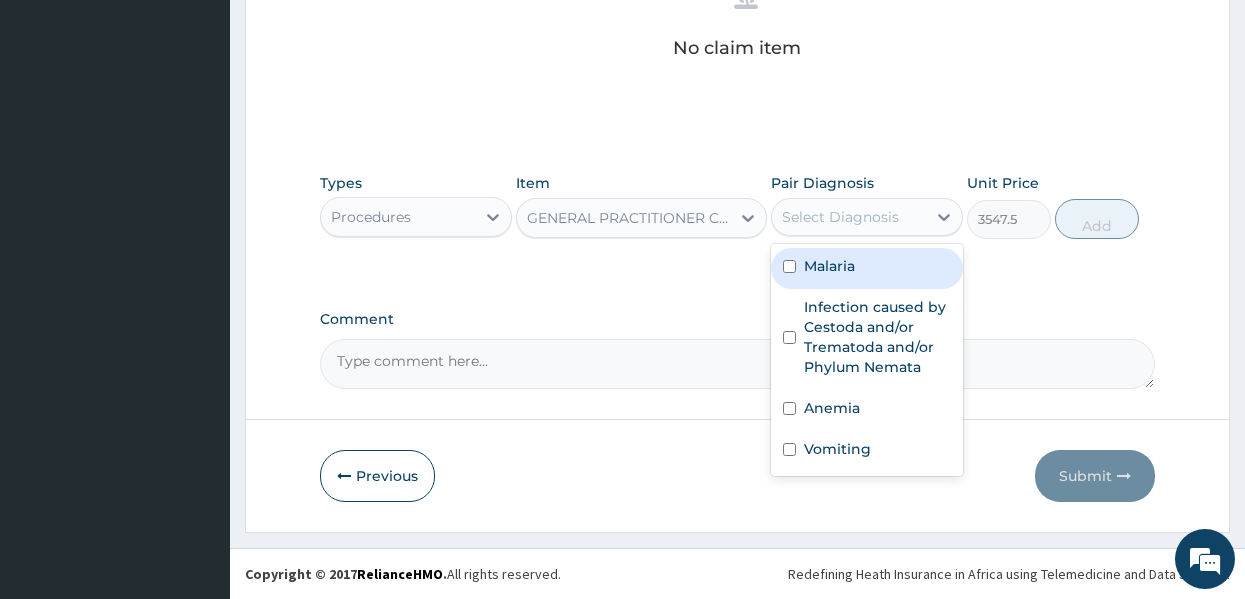 click on "Malaria" at bounding box center (867, 268) 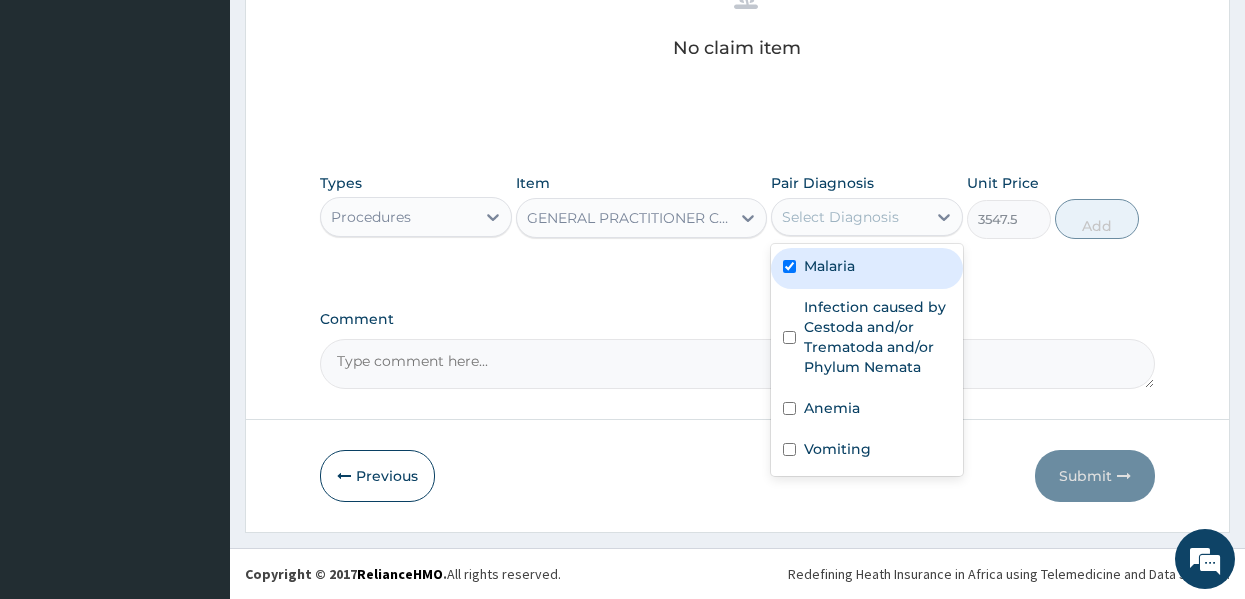 checkbox on "true" 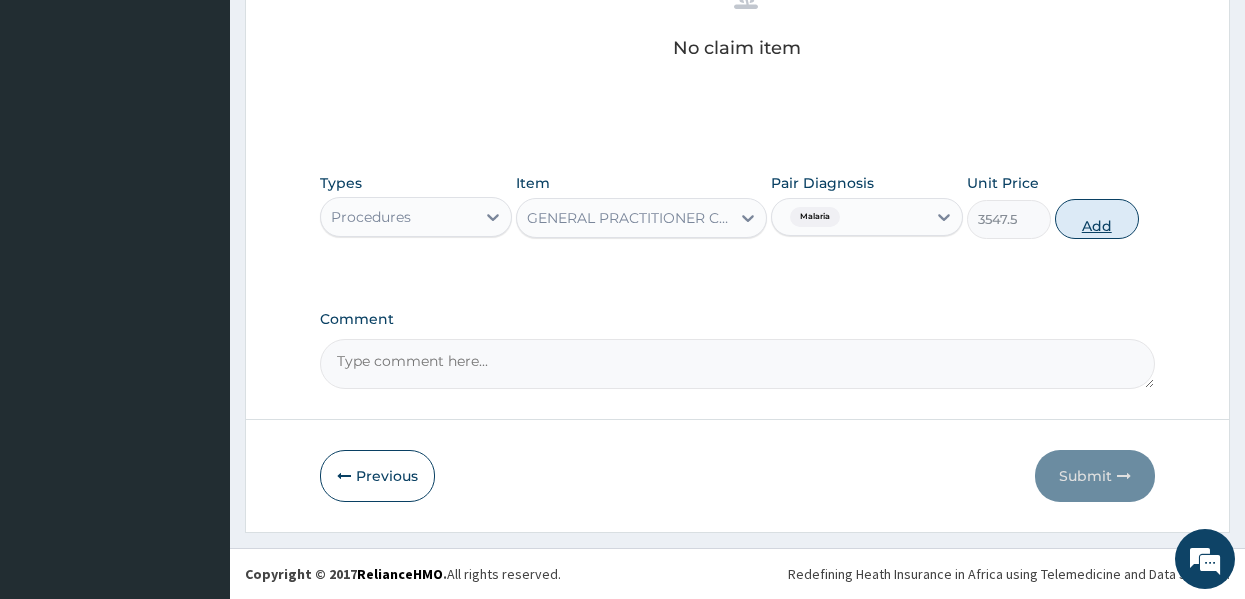 click on "Add" at bounding box center (1097, 219) 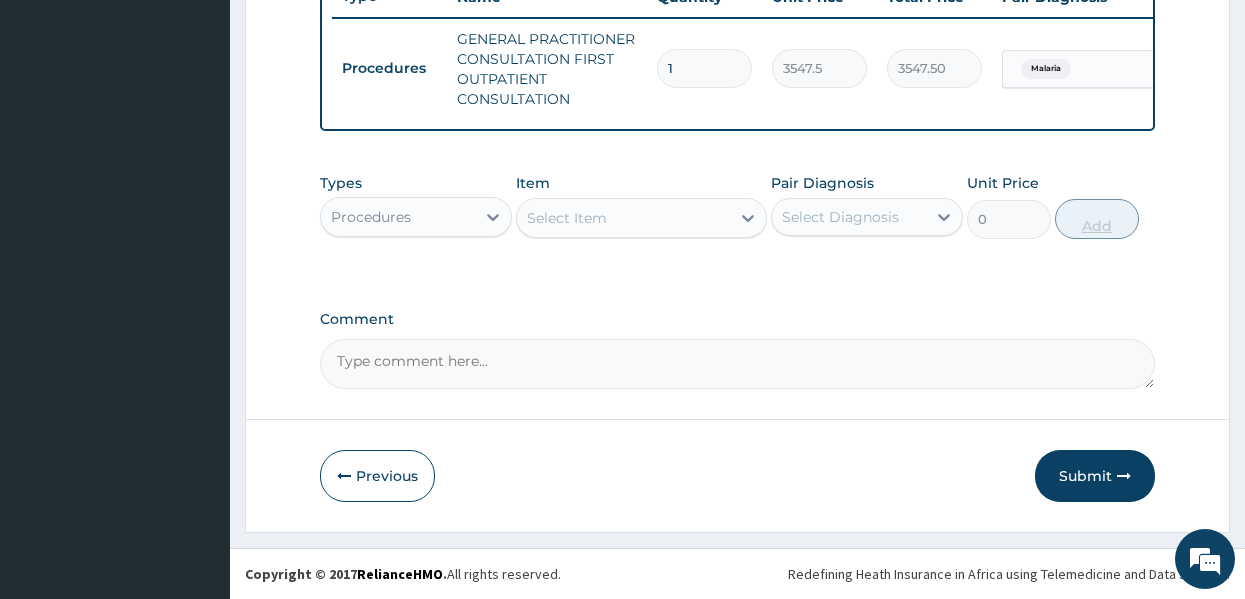 scroll, scrollTop: 794, scrollLeft: 0, axis: vertical 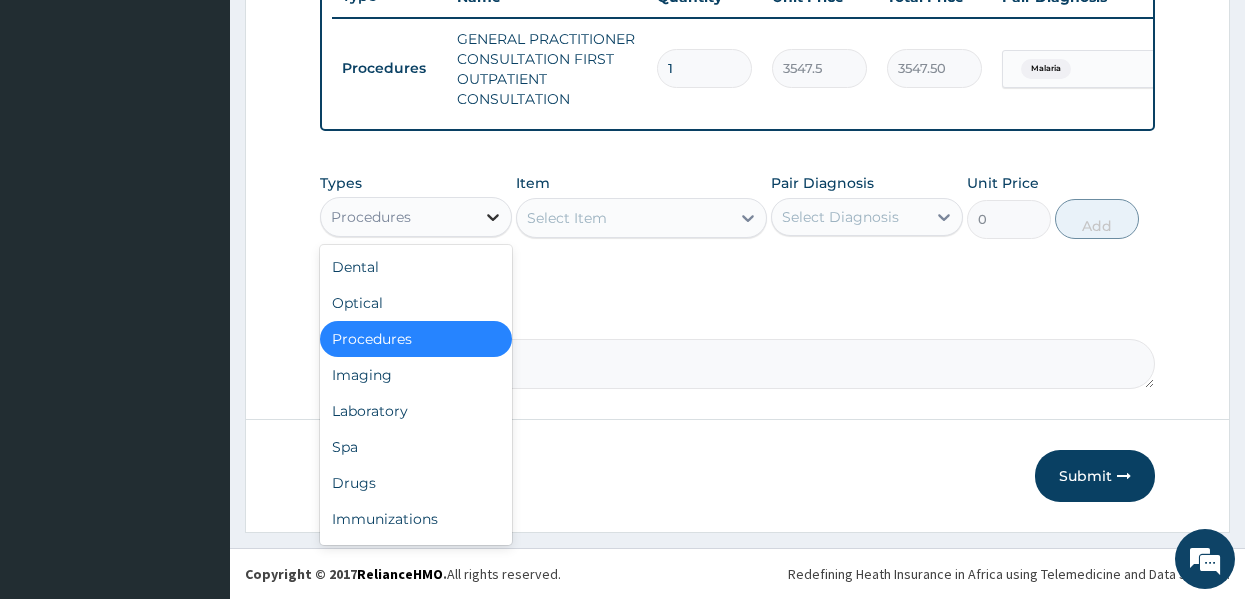 click 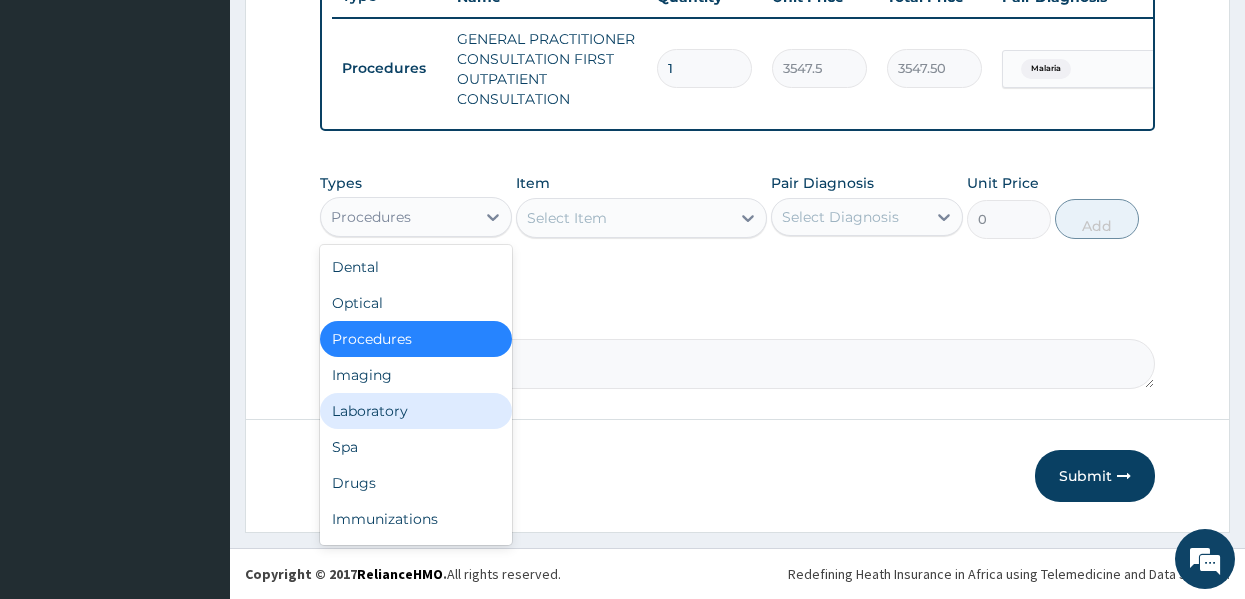 click on "Laboratory" at bounding box center [416, 411] 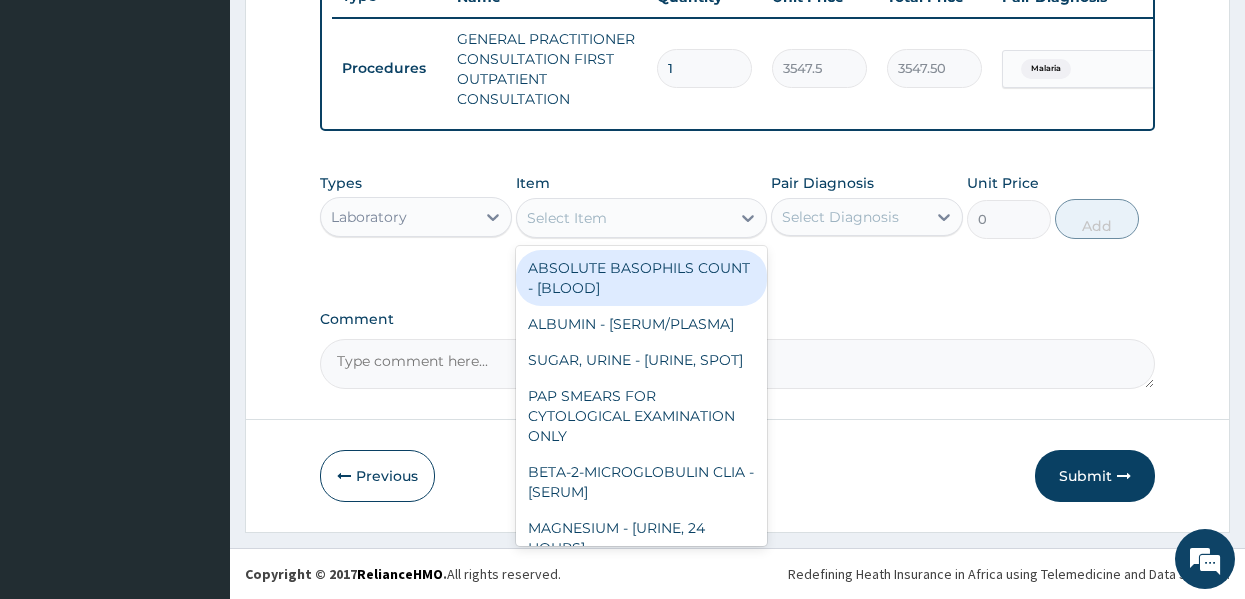 click on "Select Item" at bounding box center (623, 218) 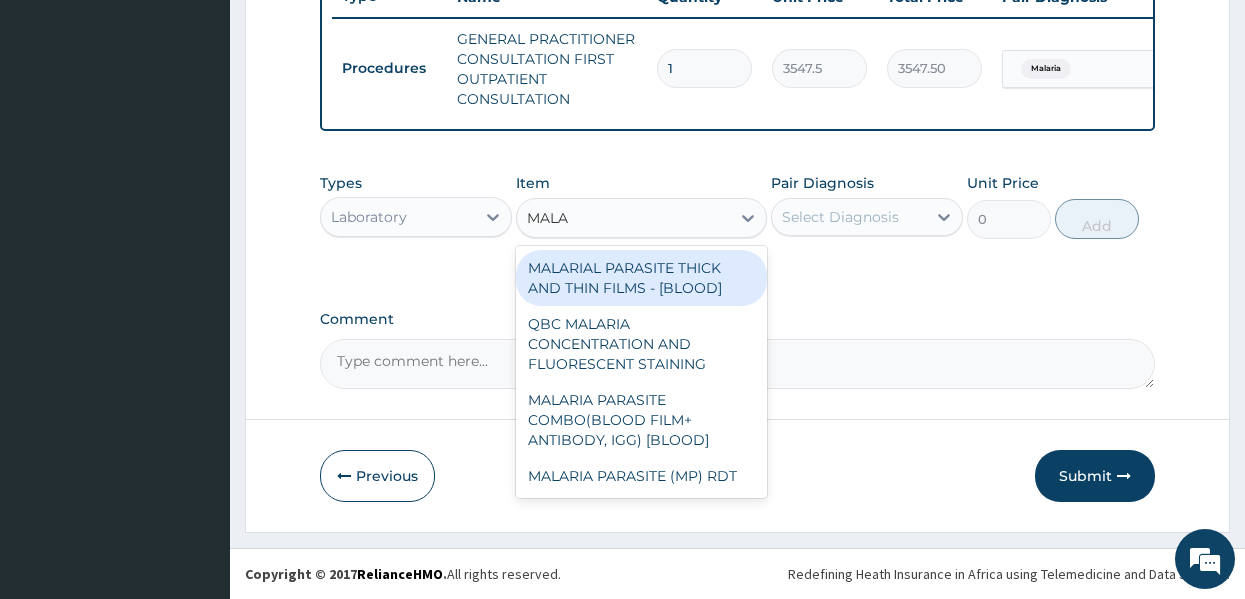 type on "MALAR" 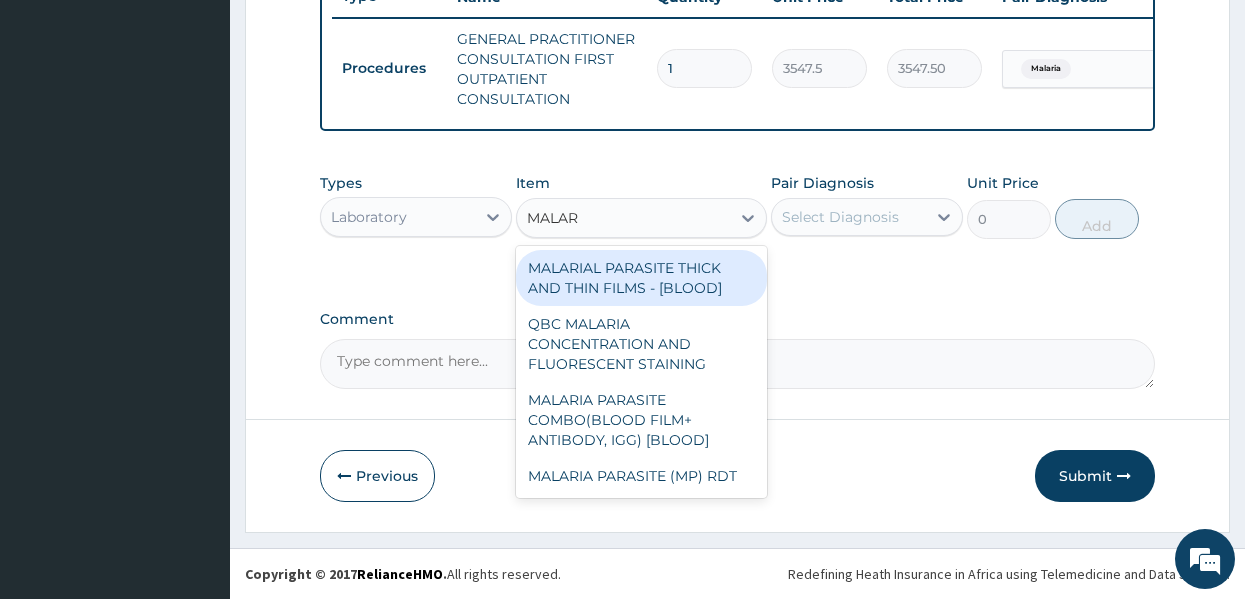 click on "MALARIAL PARASITE THICK AND THIN FILMS - [BLOOD]" at bounding box center [641, 278] 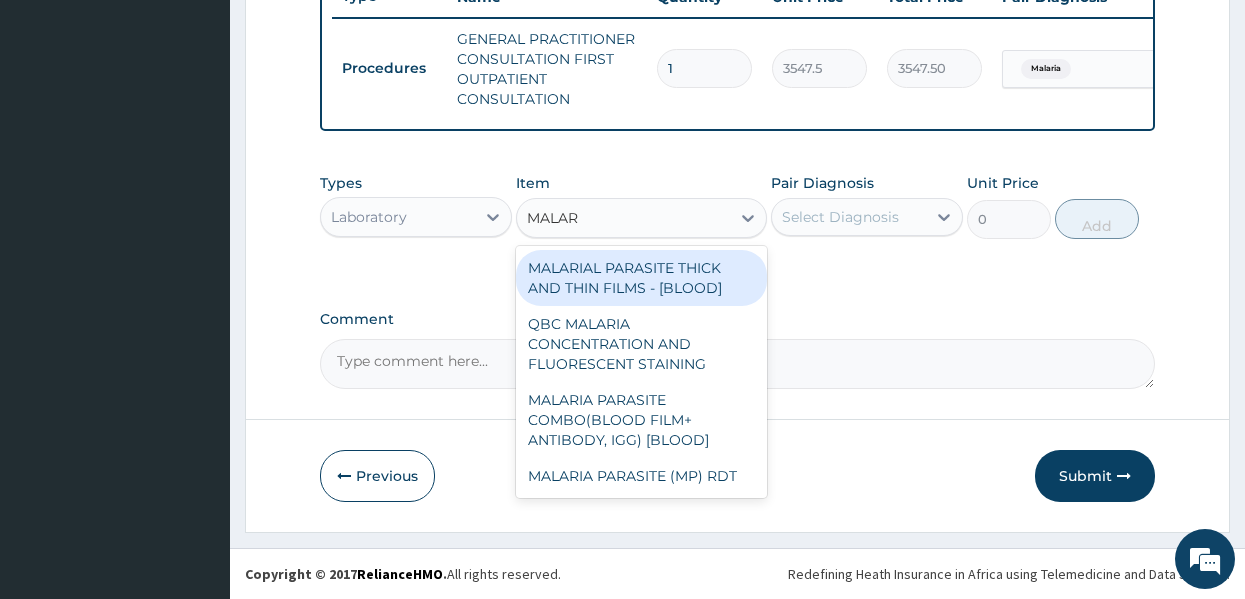 type 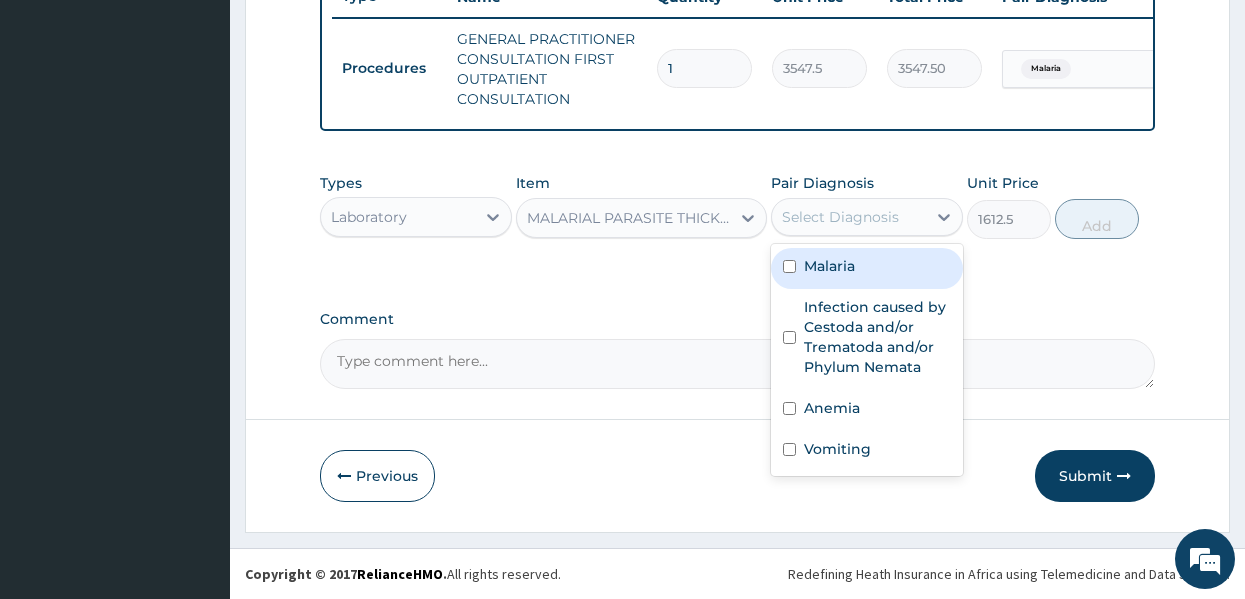 click on "Select Diagnosis" at bounding box center [840, 217] 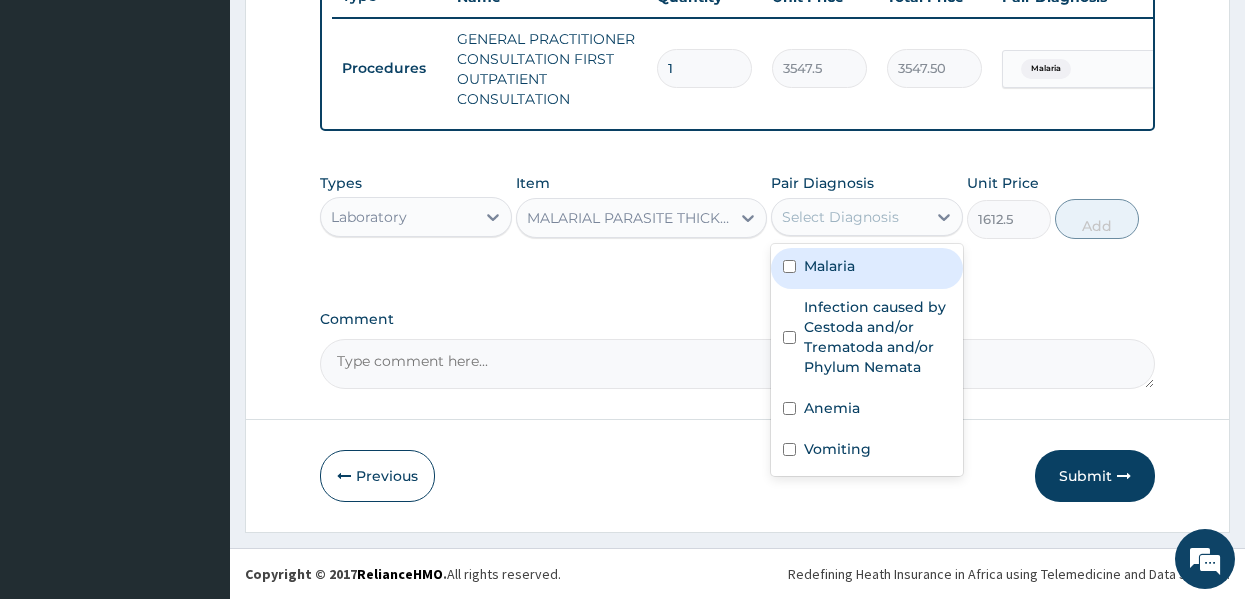 click on "Malaria" at bounding box center [829, 266] 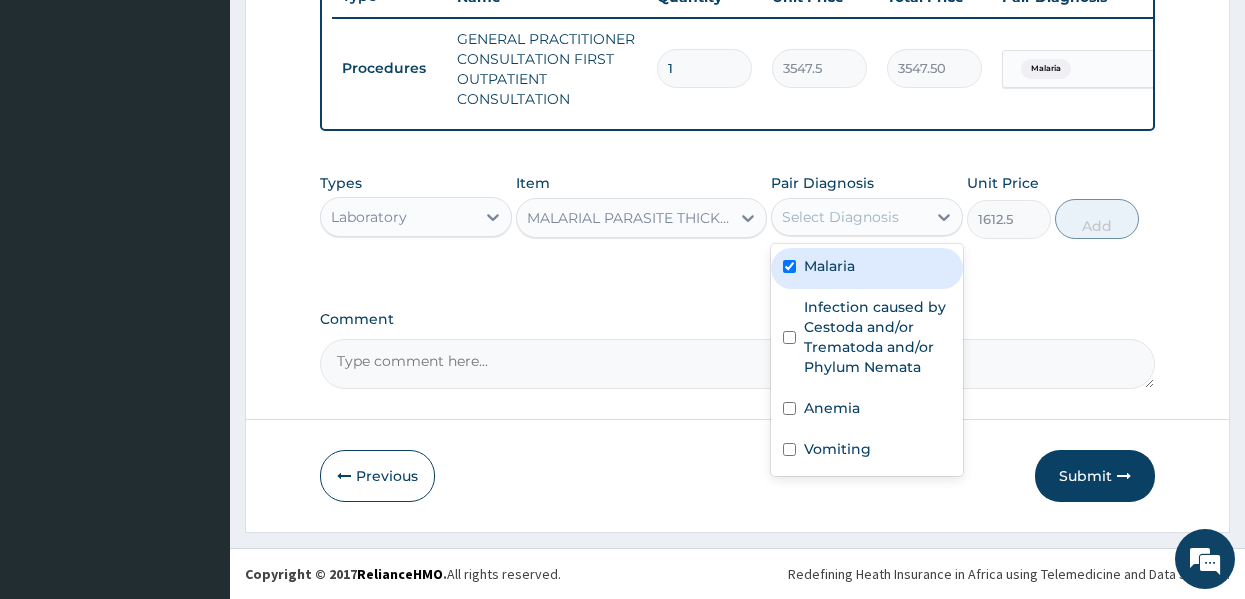 checkbox on "true" 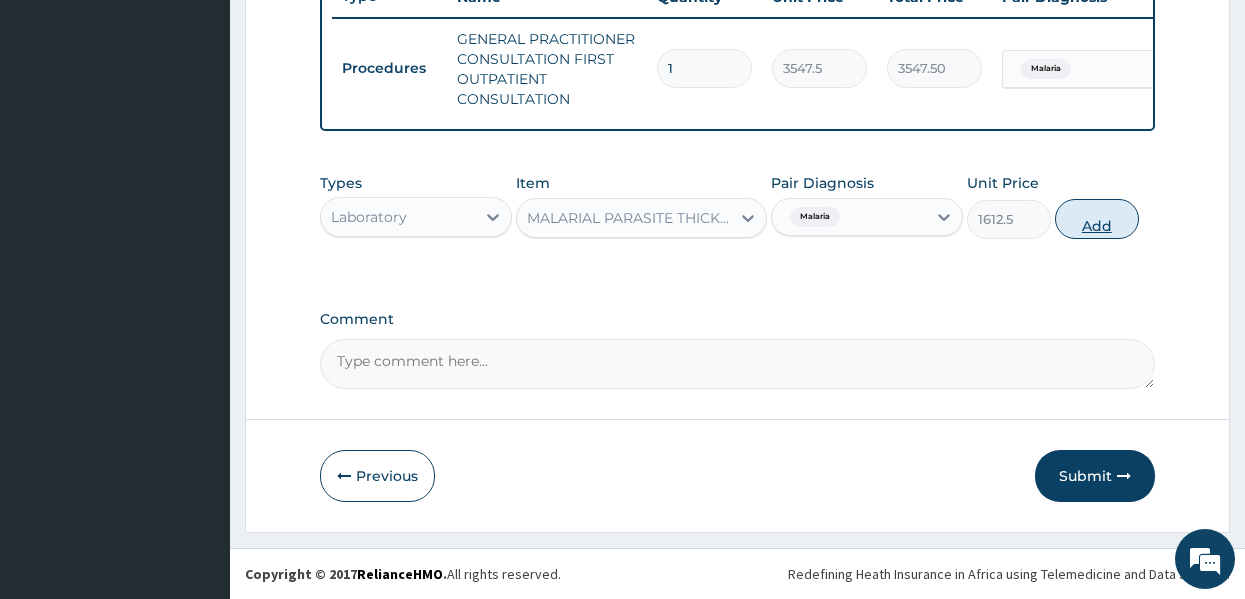 click on "Add" at bounding box center [1097, 219] 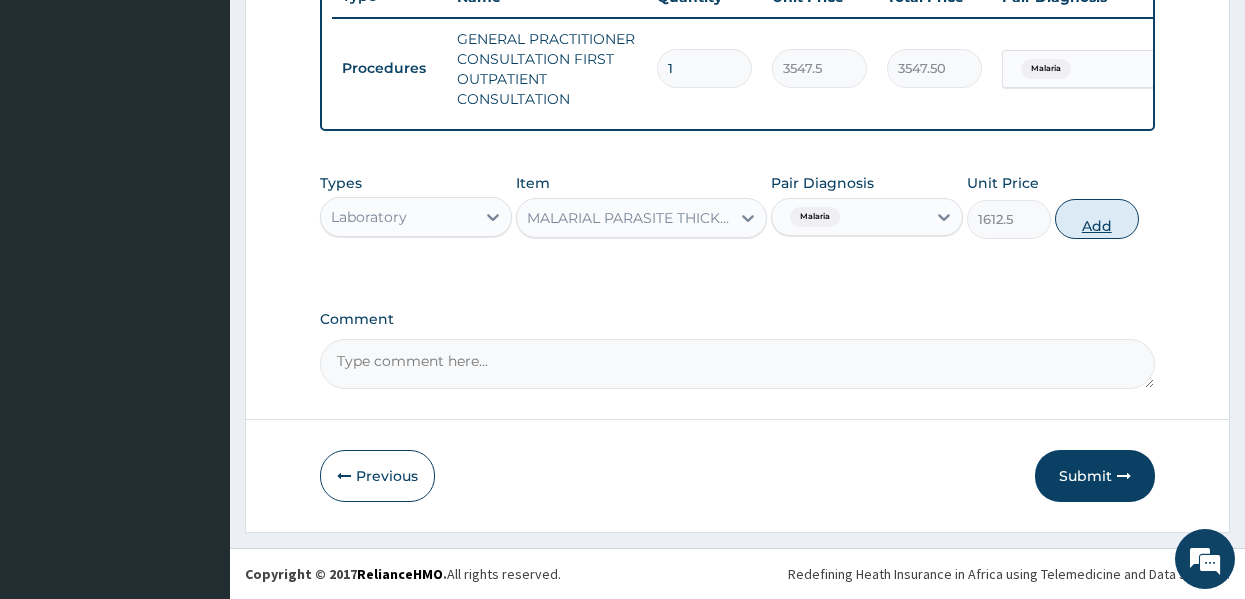 type on "0" 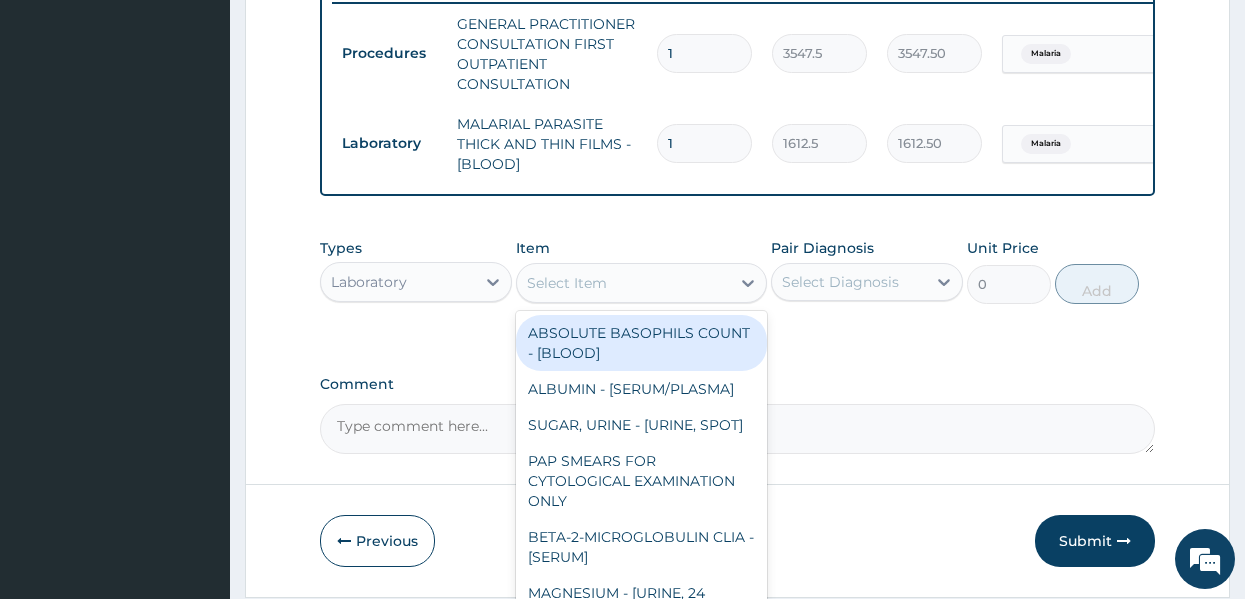 click on "Select Item" at bounding box center (623, 283) 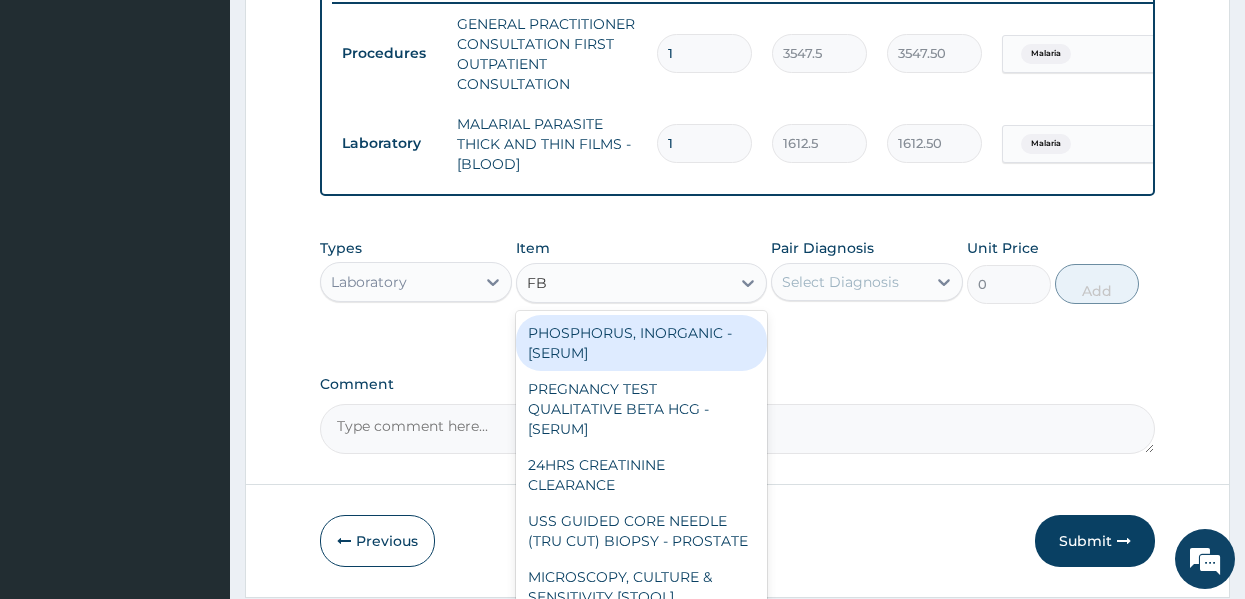 type on "FBC" 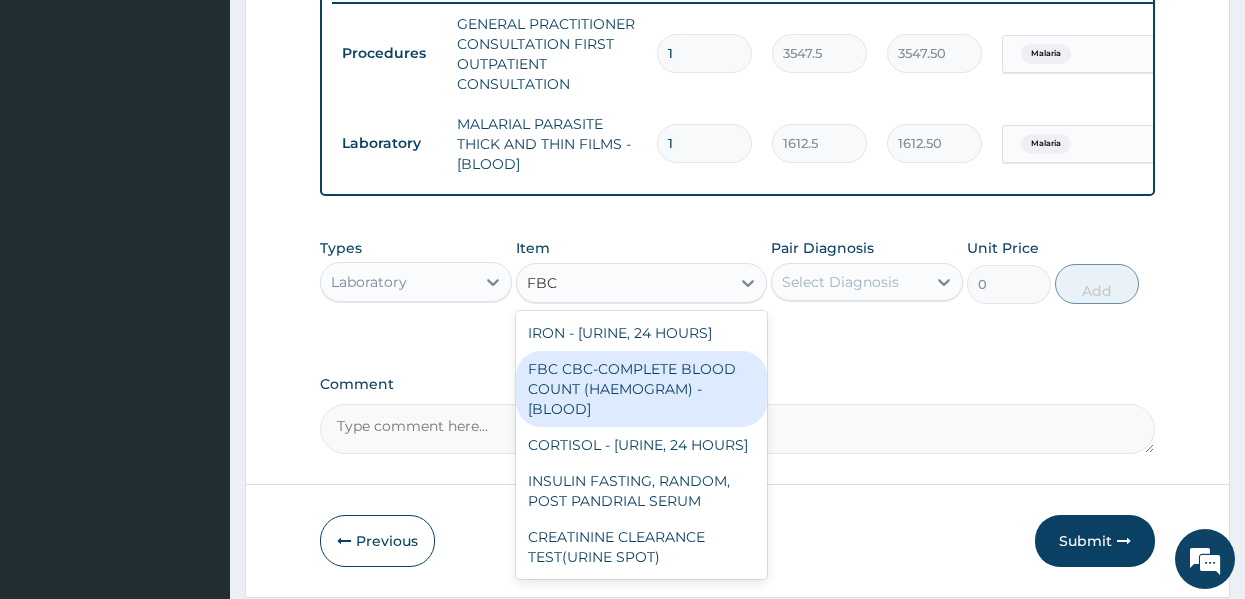 click on "FBC CBC-COMPLETE BLOOD COUNT (HAEMOGRAM) - [BLOOD]" at bounding box center (641, 389) 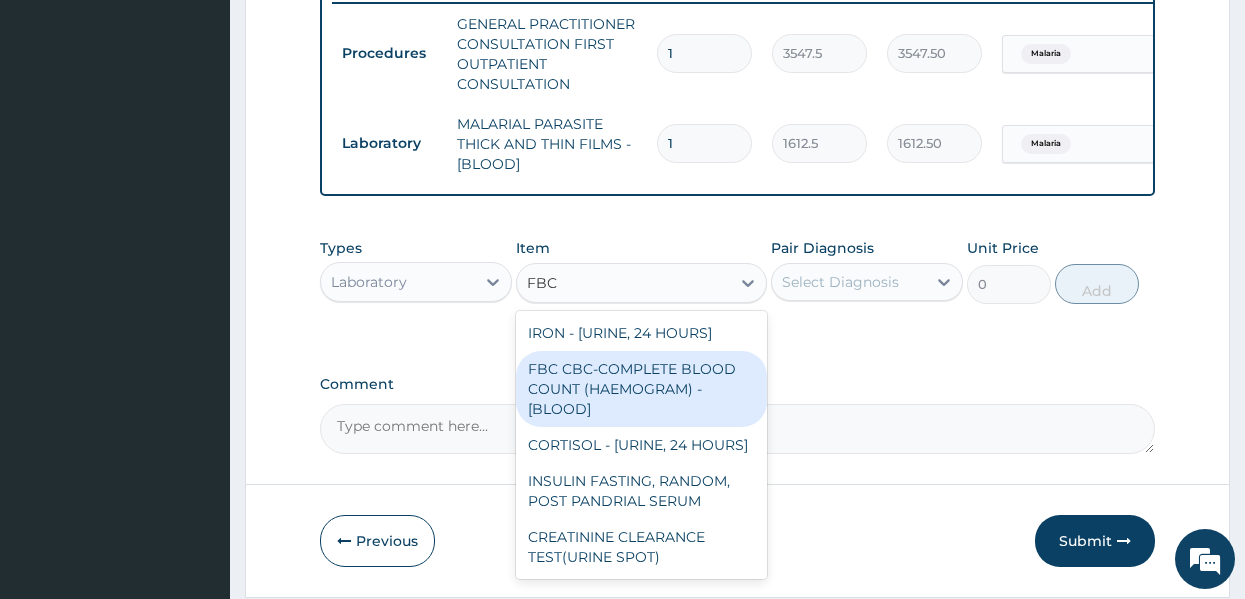 type 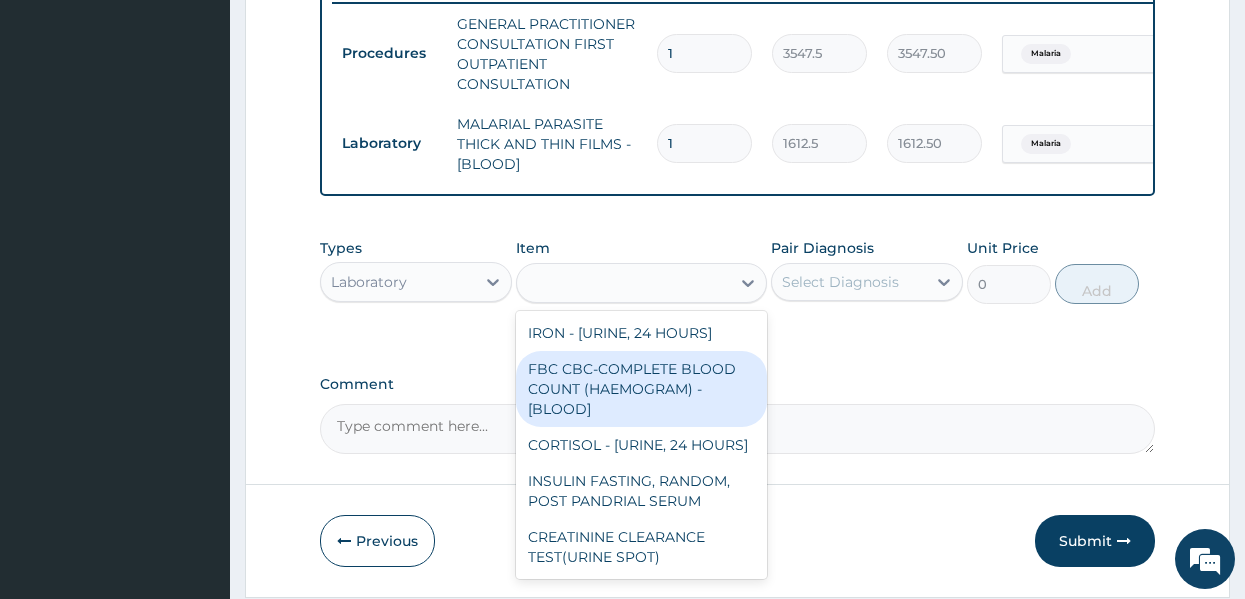 type on "4300" 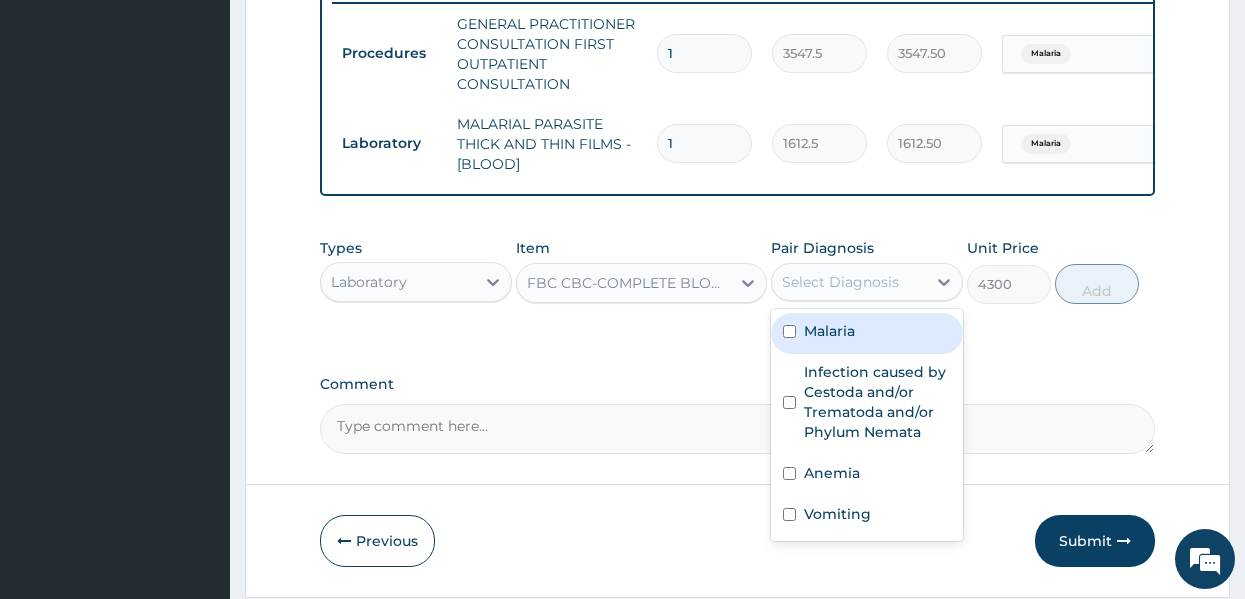 click on "Select Diagnosis" at bounding box center [849, 282] 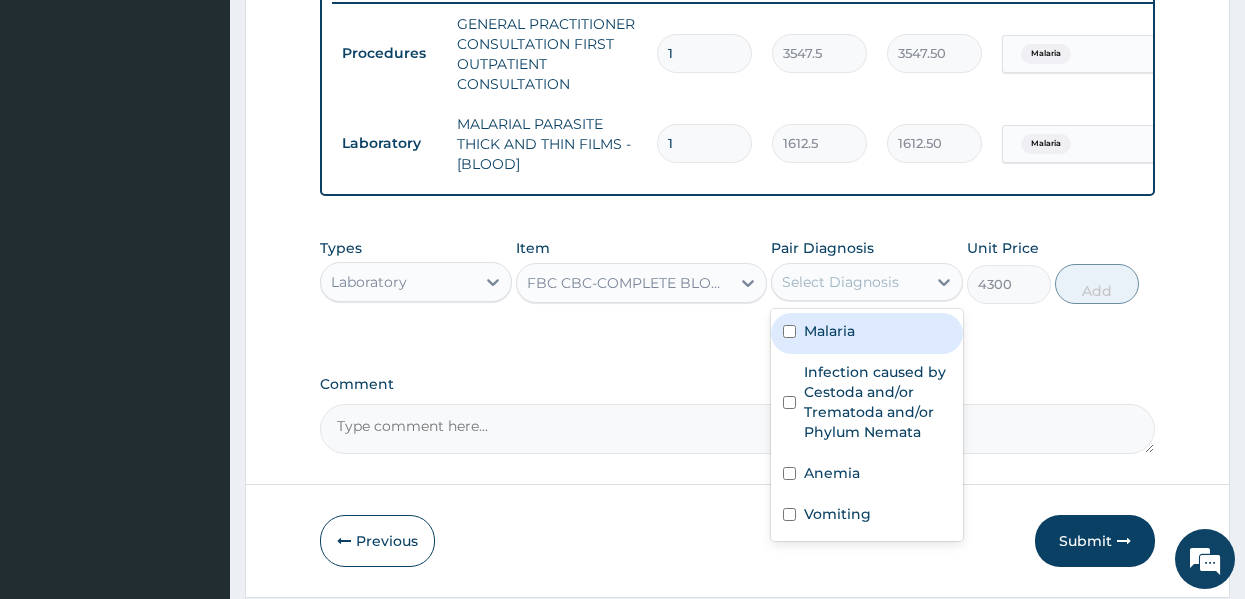 click on "Malaria" at bounding box center [829, 331] 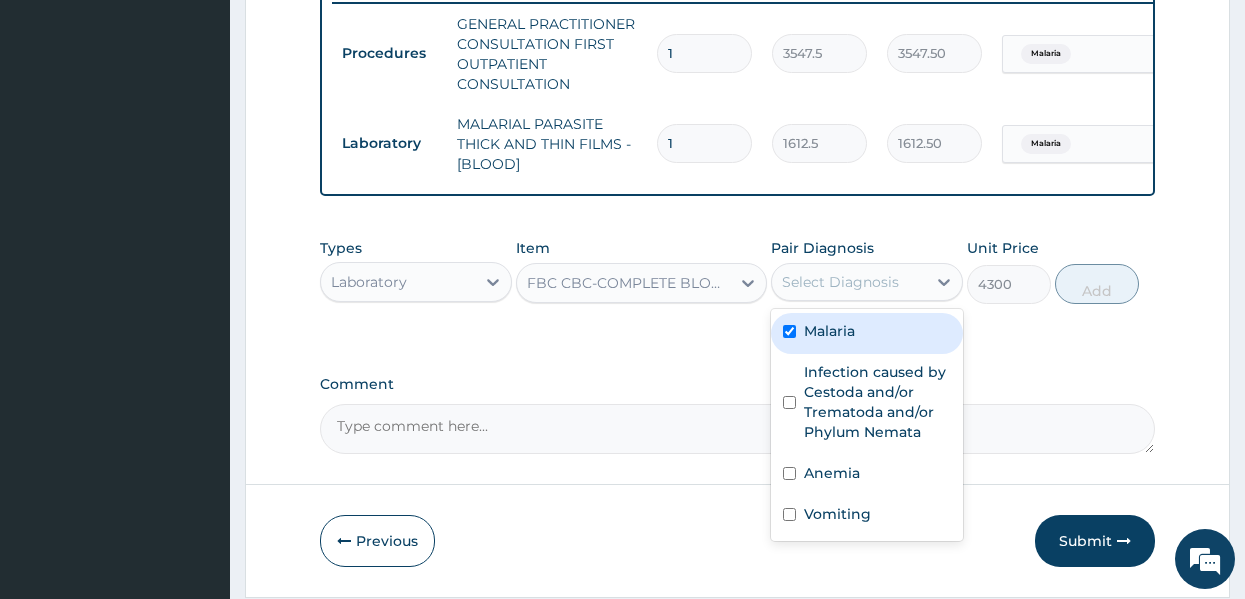 checkbox on "true" 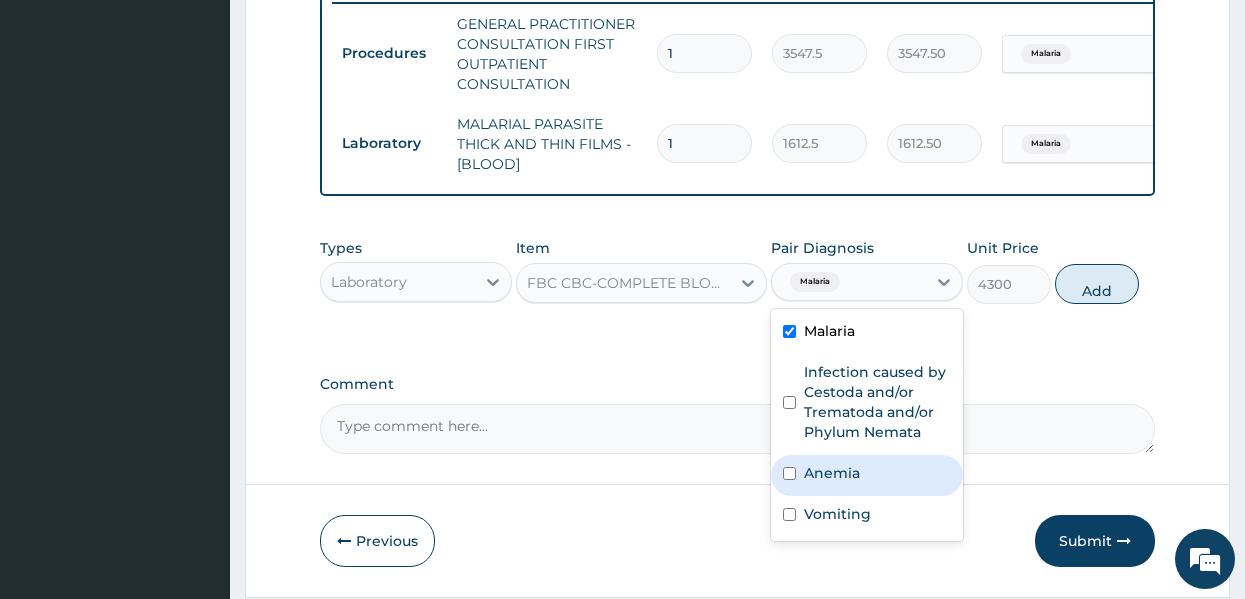 click on "Anemia" at bounding box center (832, 473) 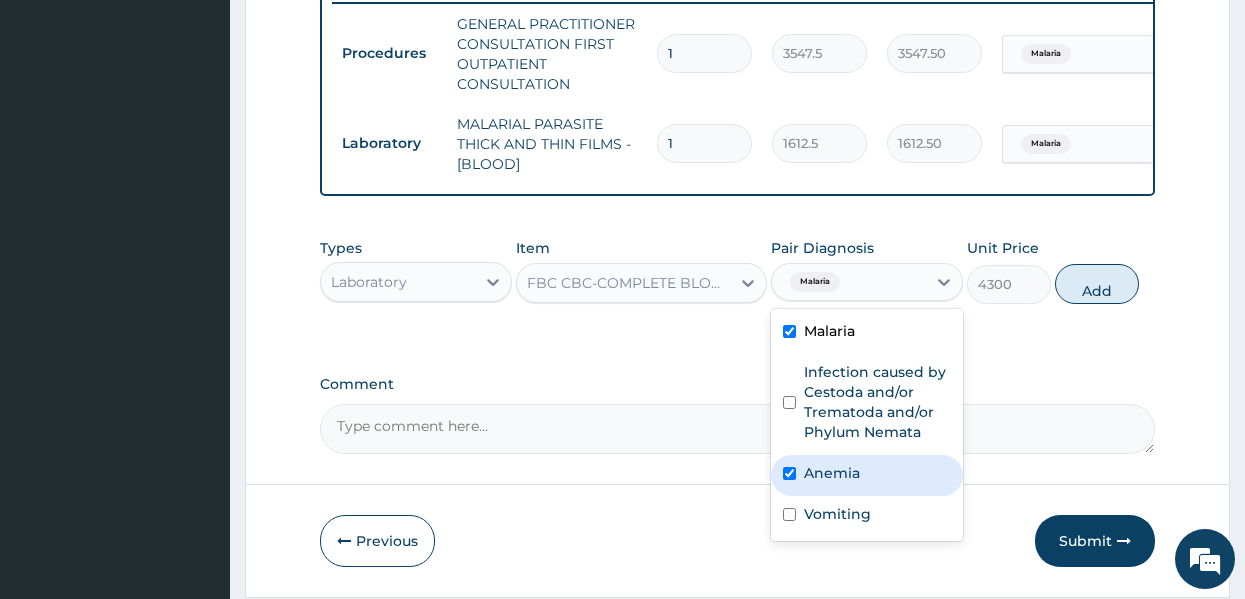 checkbox on "true" 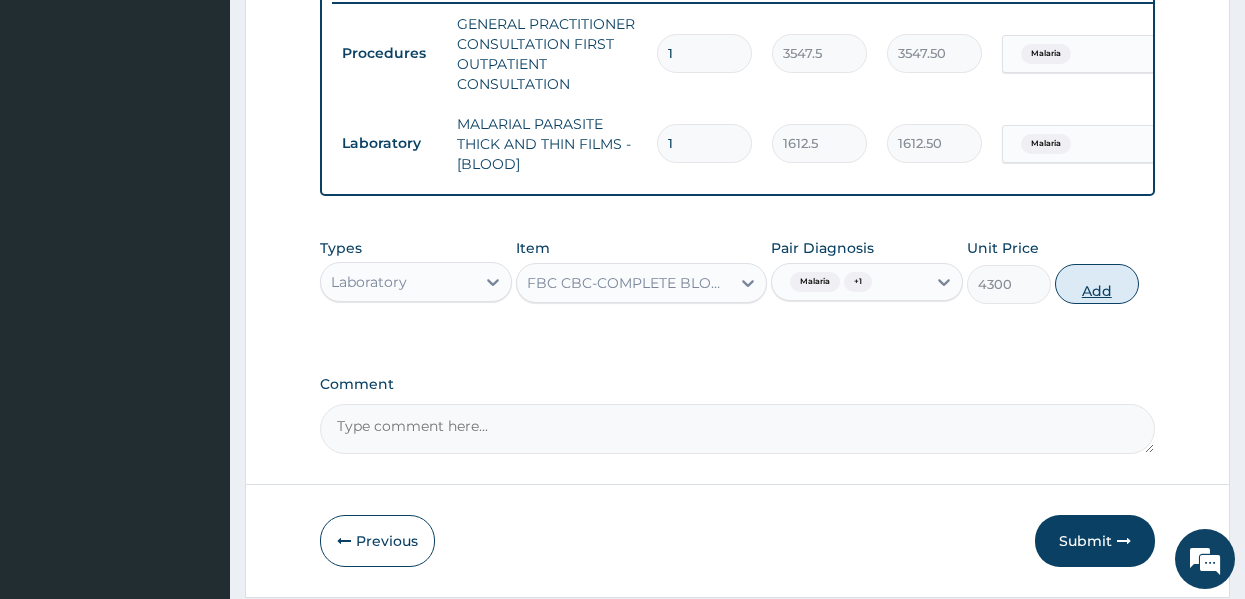 click on "Add" at bounding box center [1097, 284] 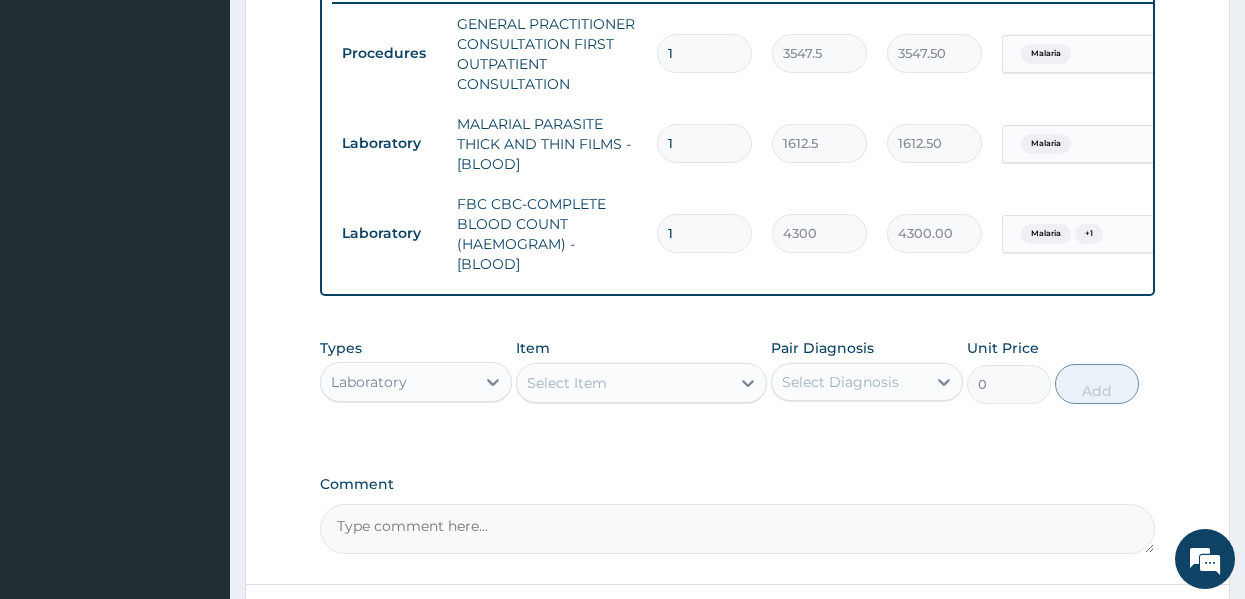 click on "PA Code / Prescription Code Enter Code(Secondary Care Only) Encounter Date 02-07-2025 Important Notice Please enter PA codes before entering items that are not attached to a PA code   All diagnoses entered must be linked to a claim item. Diagnosis & Claim Items that are visible but inactive cannot be edited because they were imported from an already approved PA code. Diagnosis Malaria Confirmed Infection caused by Cestoda and/or Trematoda and/or Phylum Nemata Confirmed Anemia Confirmed Vomiting Confirmed NB: All diagnosis must be linked to a claim item Claim Items Type Name Quantity Unit Price Total Price Pair Diagnosis Actions Procedures GENERAL PRACTITIONER CONSULTATION FIRST OUTPATIENT CONSULTATION 1 3547.5 3547.50 Malaria Delete Laboratory MALARIAL PARASITE THICK AND THIN FILMS - [BLOOD] 1 1612.5 1612.50 Malaria Delete Laboratory FBC CBC-COMPLETE BLOOD COUNT (HAEMOGRAM) - [BLOOD] 1 4300 4300.00 Malaria  + 1 Delete Types Laboratory Item Select Item Pair Diagnosis Select Diagnosis Unit Price 0 Add Comment" at bounding box center (738, -25) 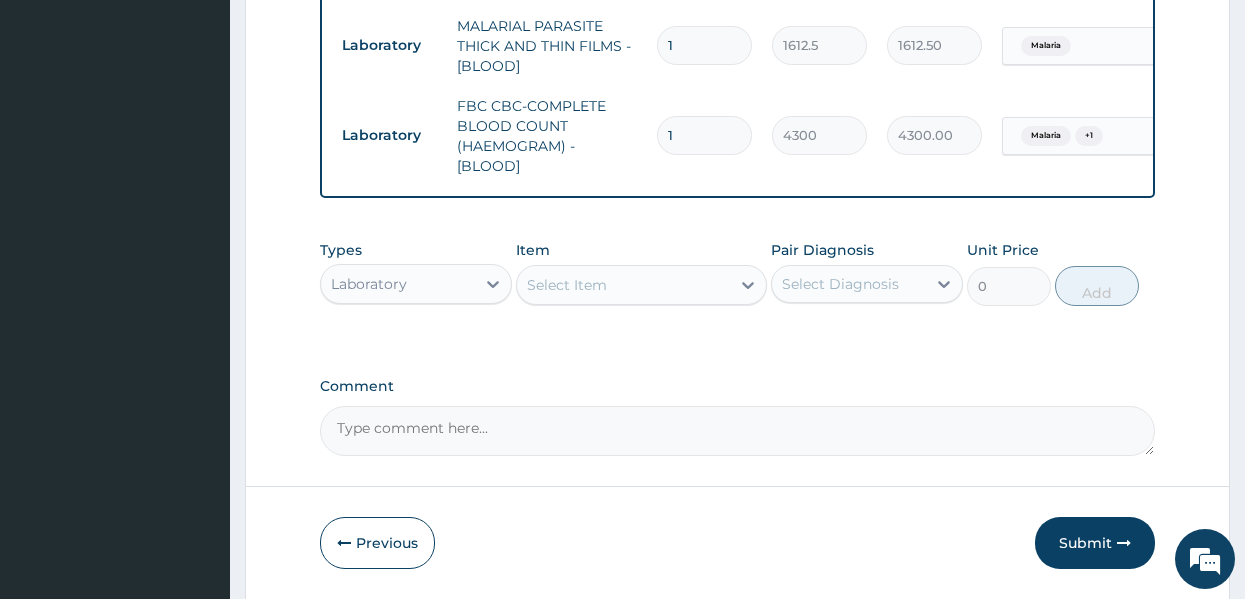 scroll, scrollTop: 974, scrollLeft: 0, axis: vertical 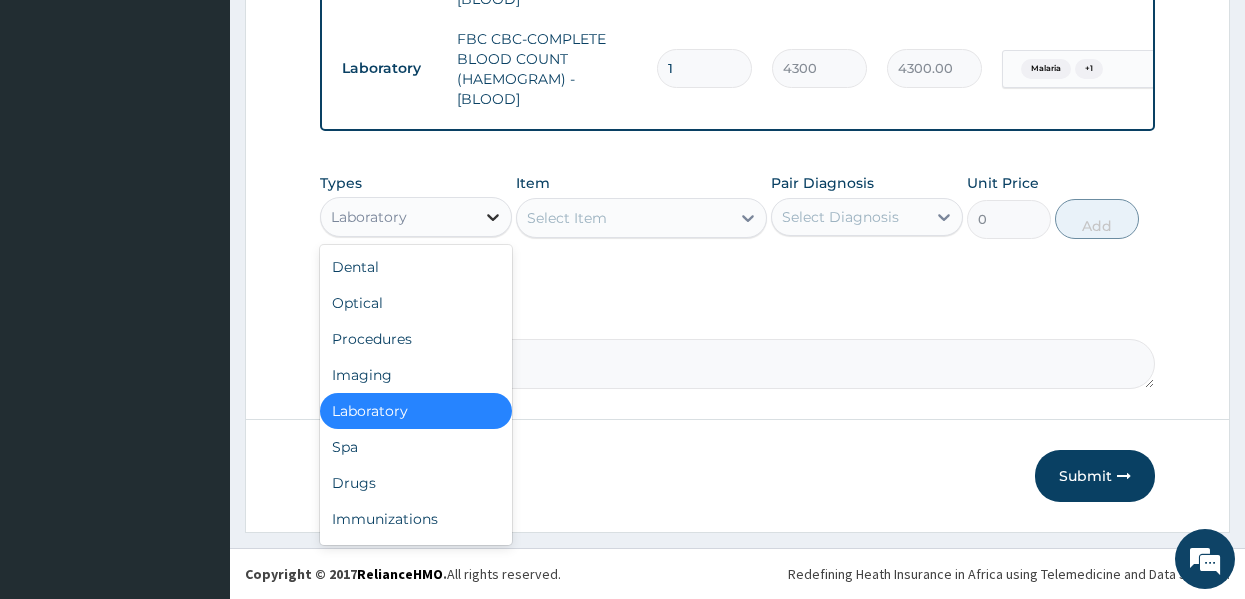 click 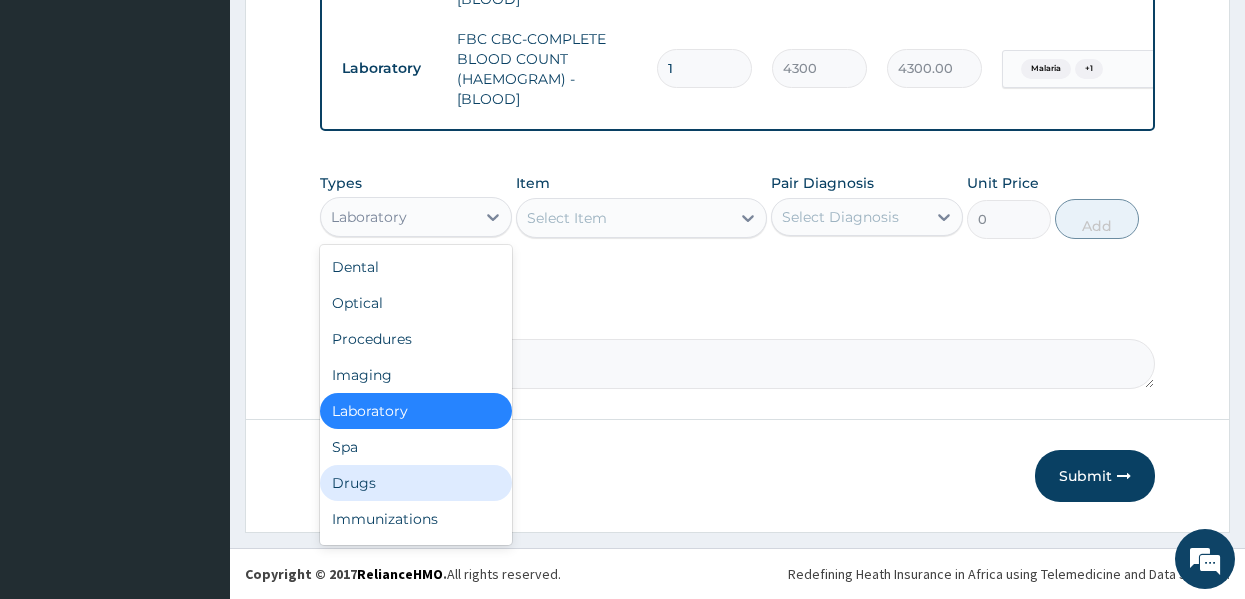 click on "Drugs" at bounding box center [416, 483] 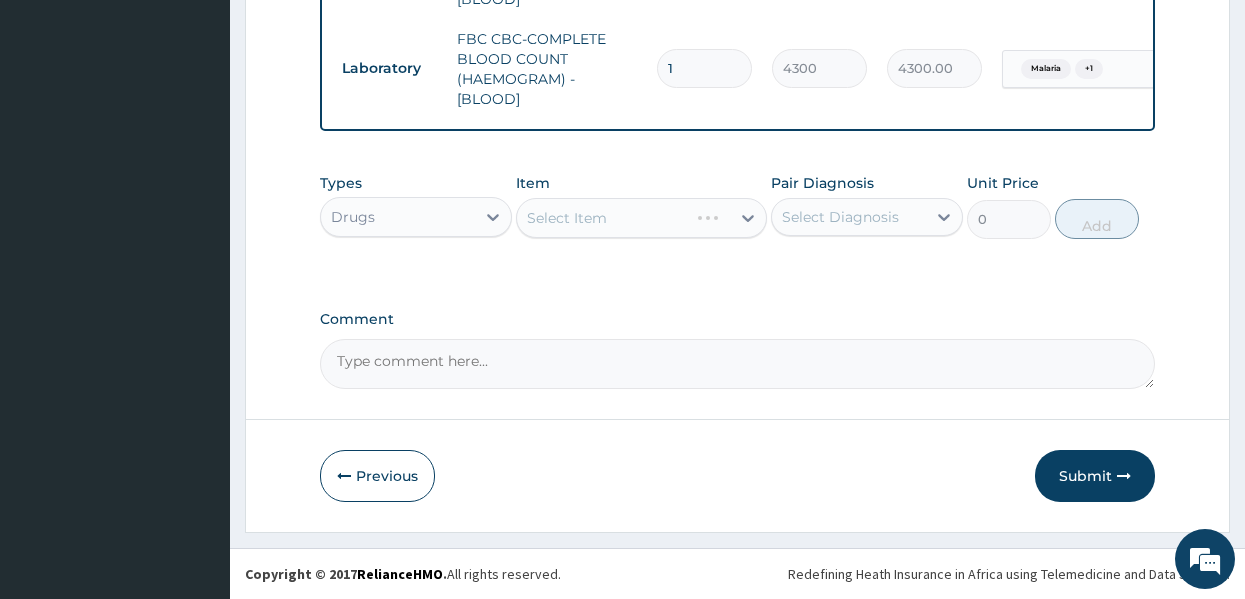 click on "Select Item" at bounding box center (641, 218) 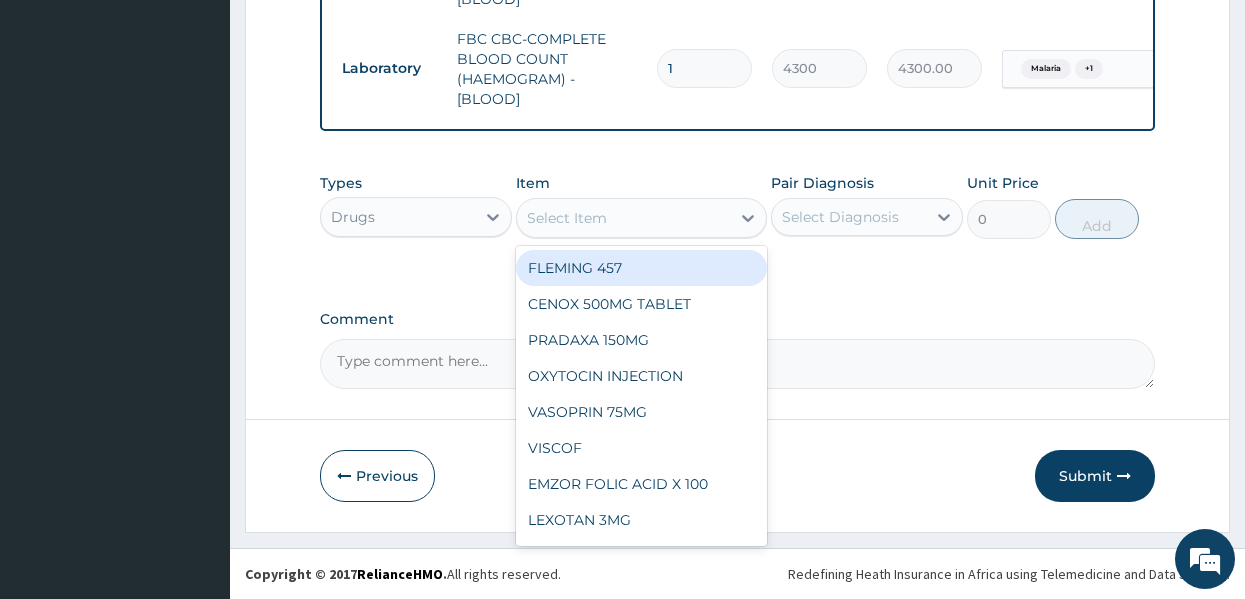 click on "Select Item" at bounding box center [567, 218] 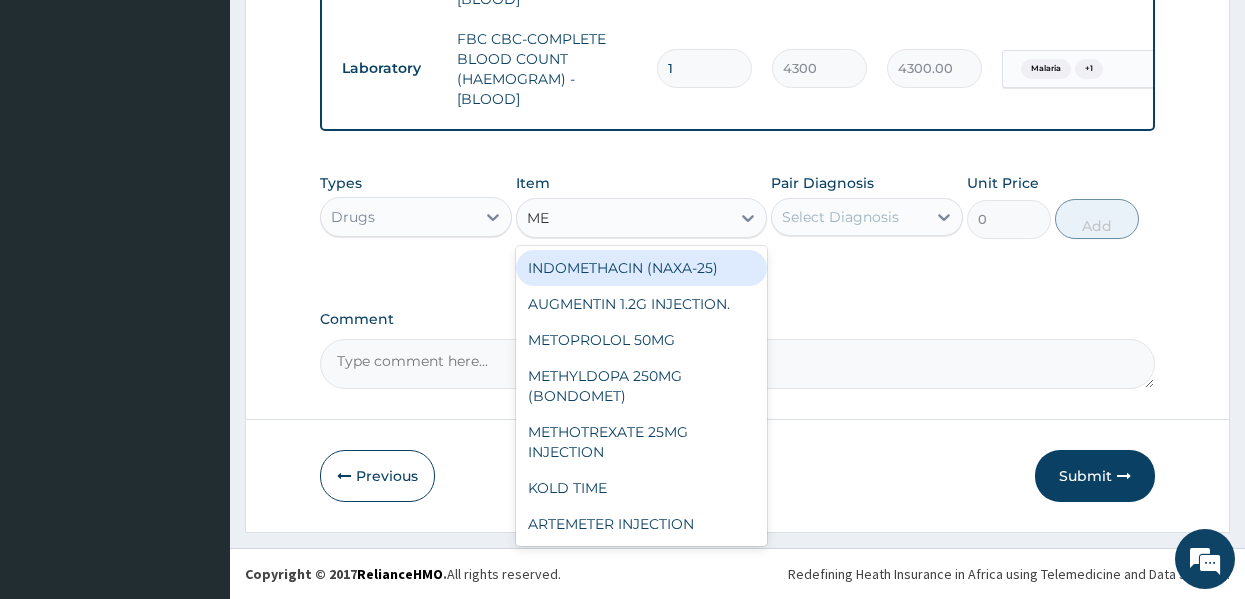 type on "M" 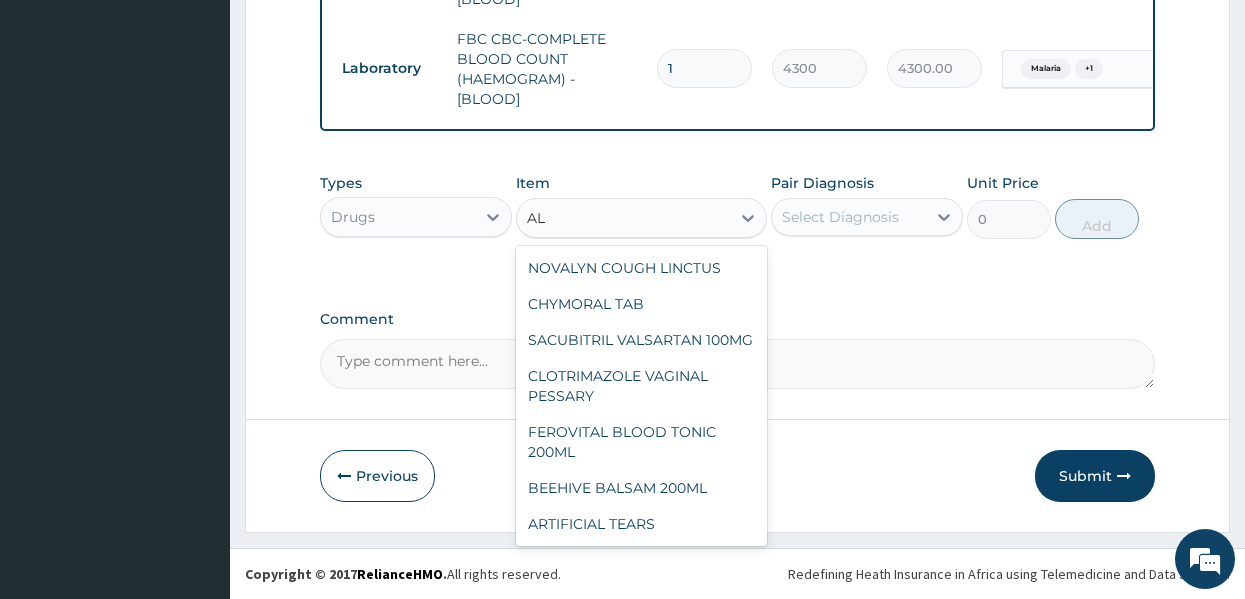 type on "A" 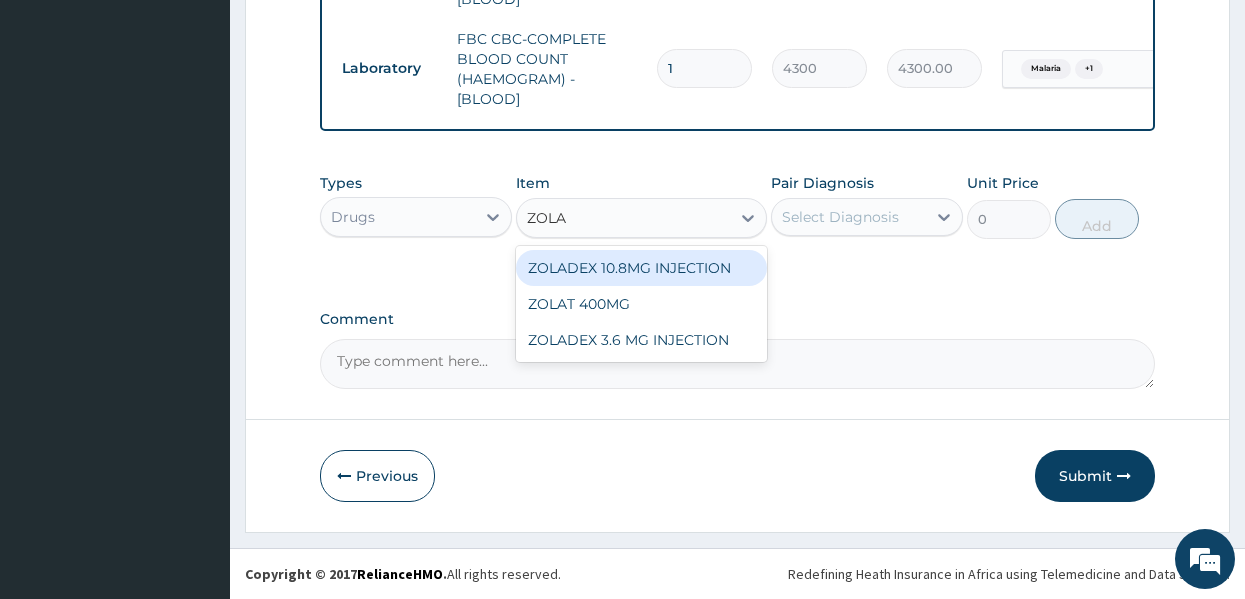 type on "ZOLAT" 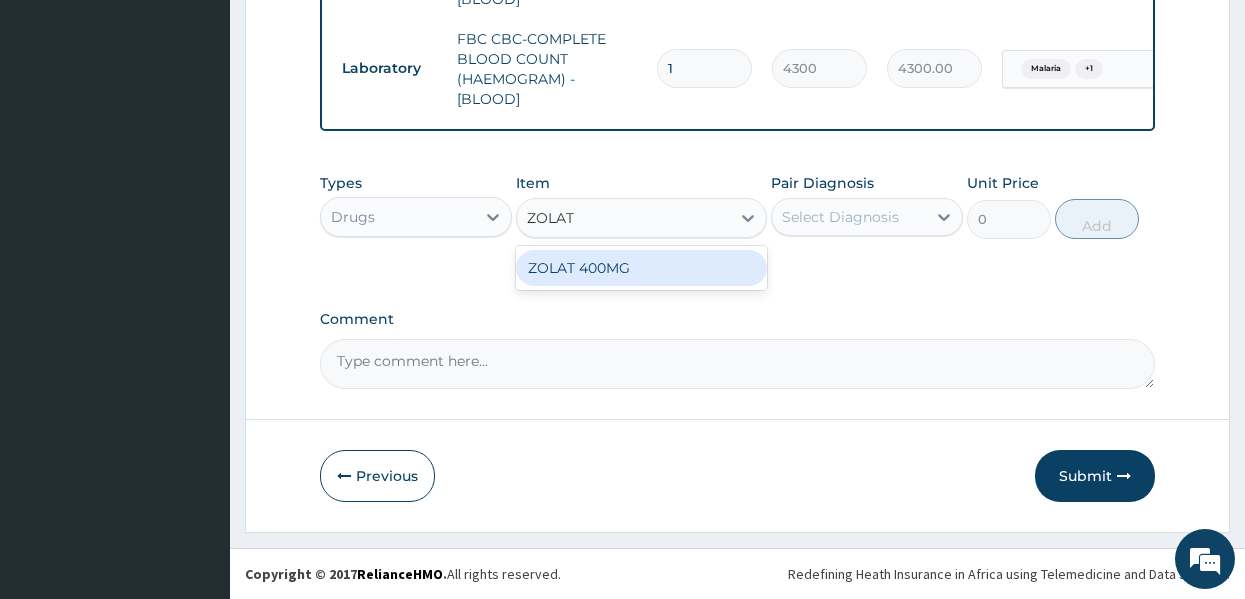 click on "ZOLAT 400MG" at bounding box center [641, 268] 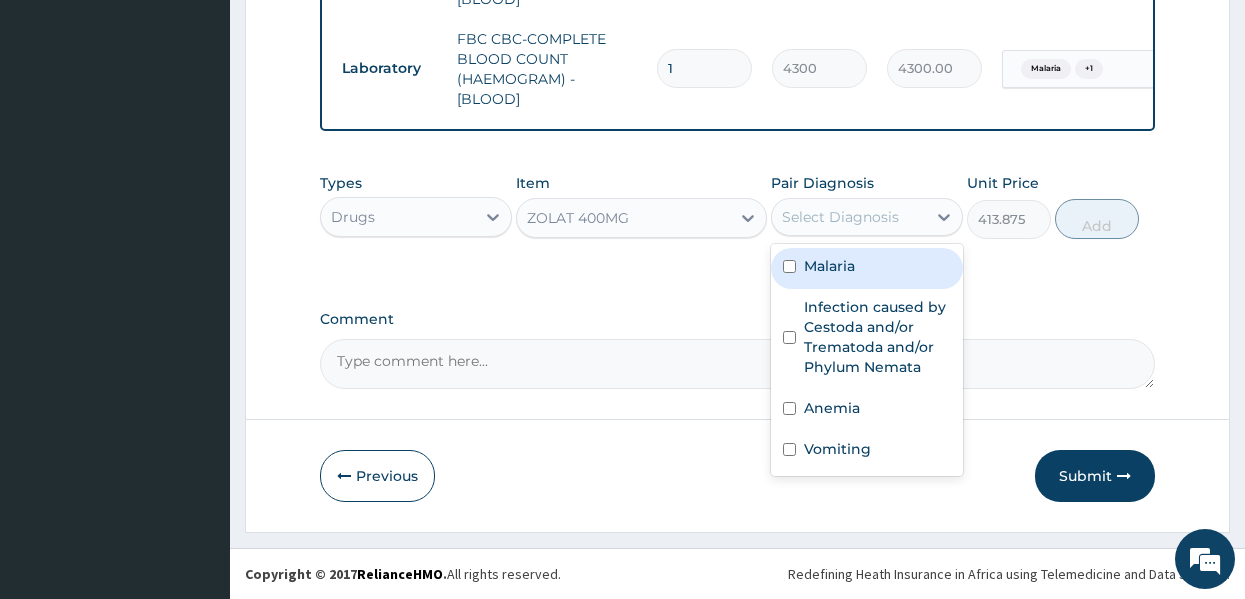 click on "Select Diagnosis" at bounding box center (840, 217) 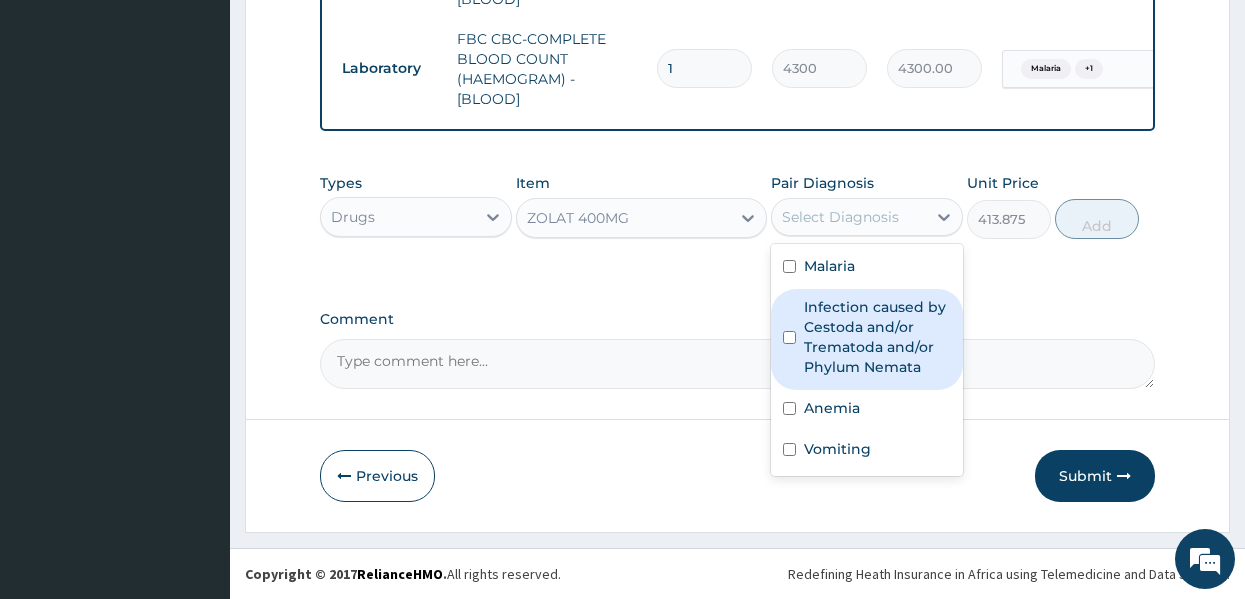 click on "Infection caused by Cestoda and/or Trematoda and/or Phylum Nemata" at bounding box center (877, 337) 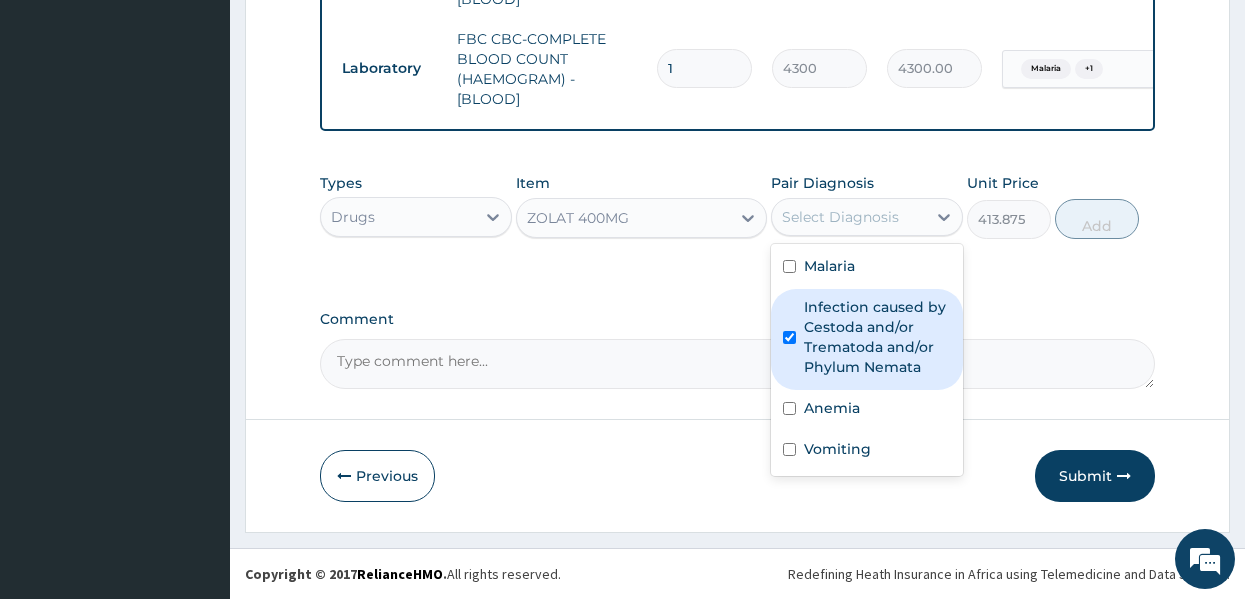 checkbox on "true" 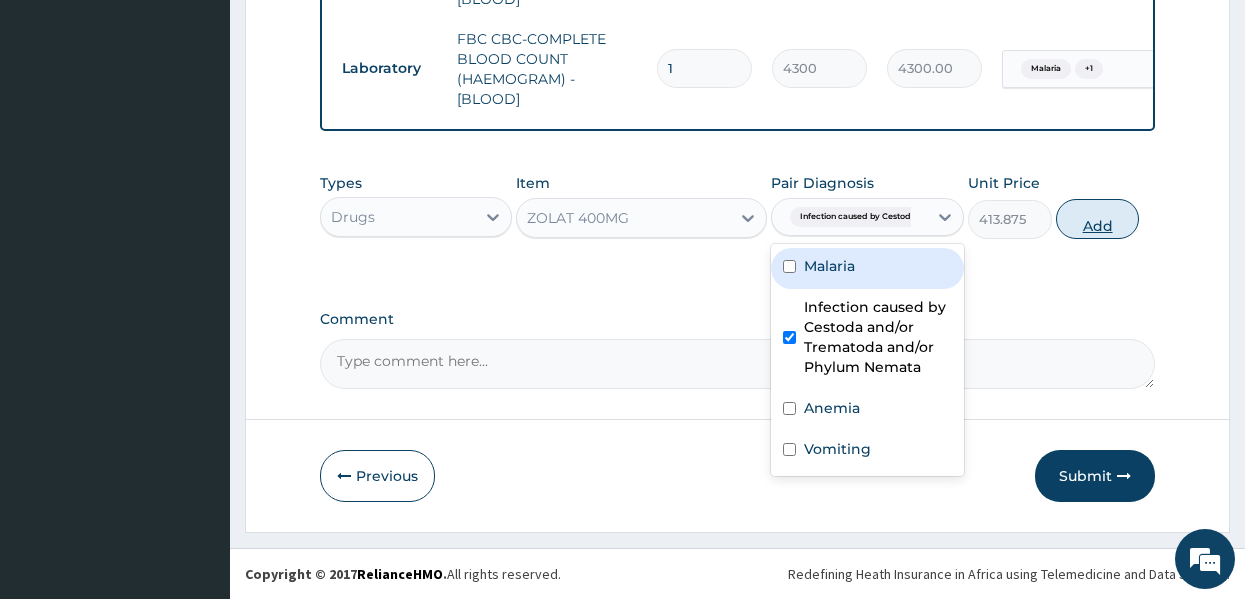 click on "Add" at bounding box center (1098, 219) 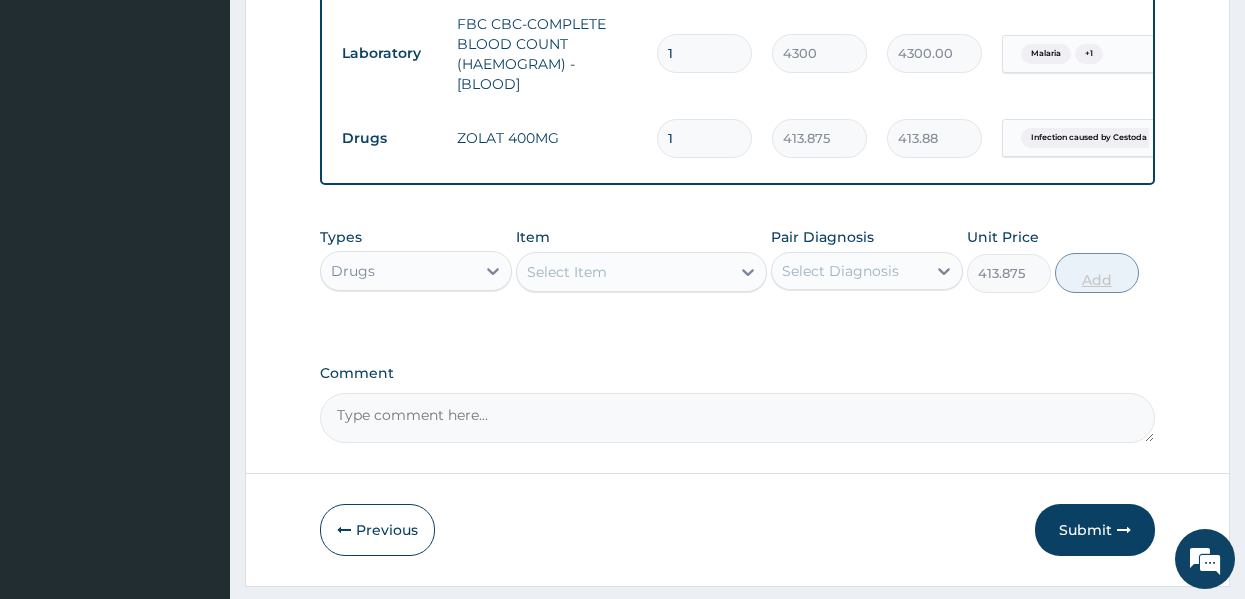 type on "0" 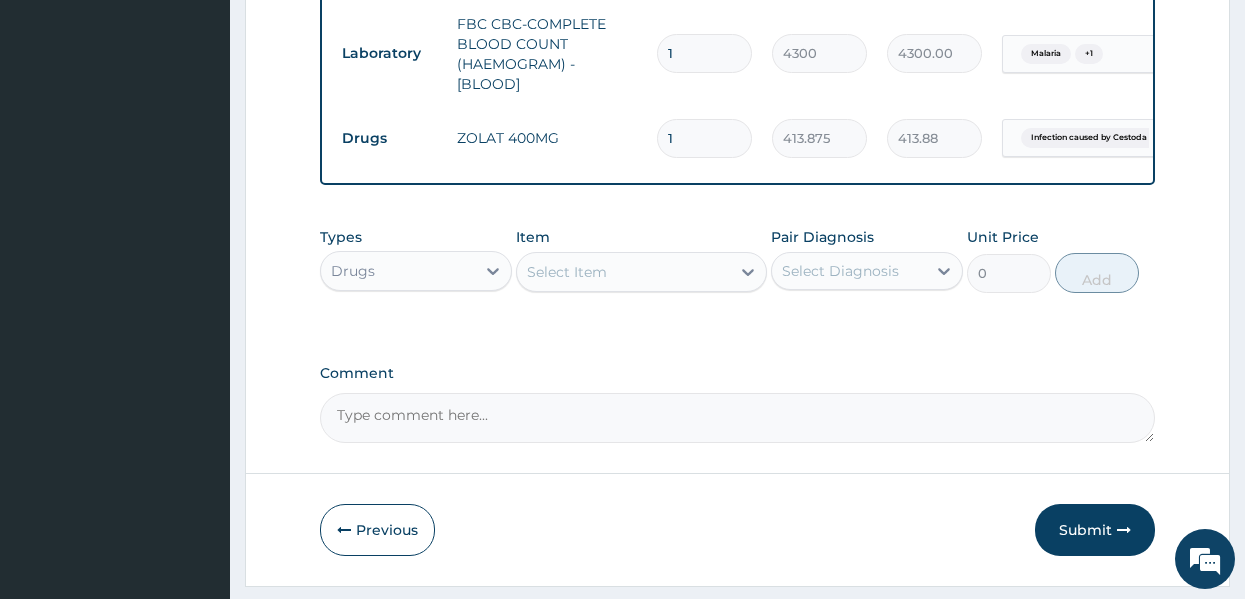 click on "Select Item" at bounding box center (567, 272) 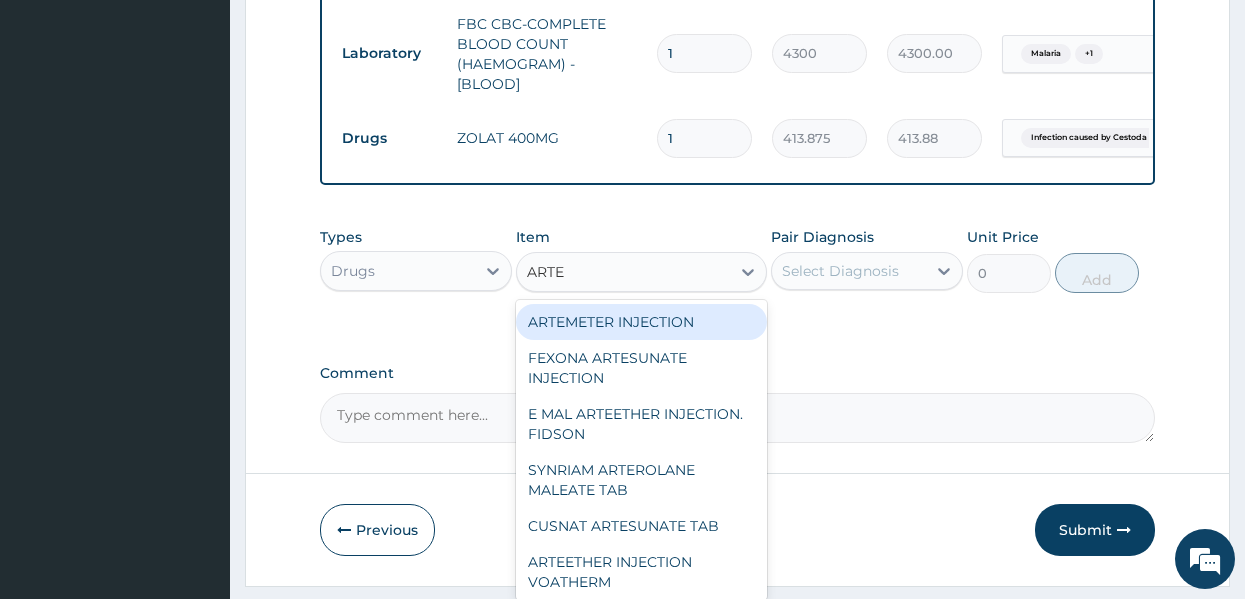 type on "ARTEE" 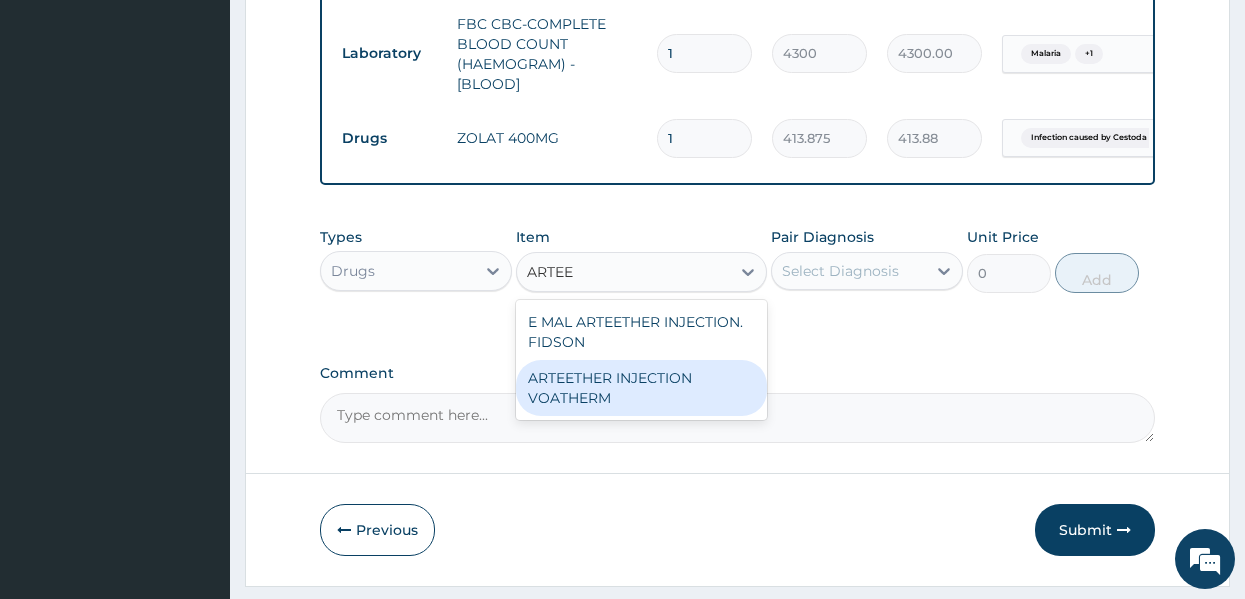 click on "ARTEETHER INJECTION VOATHERM" at bounding box center [641, 388] 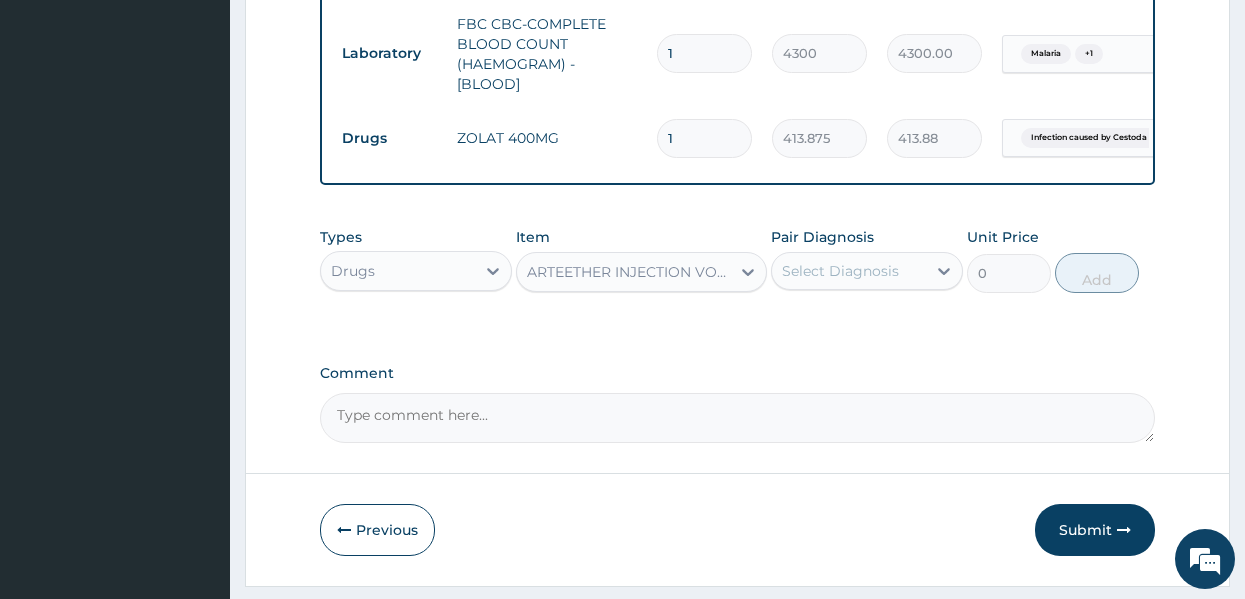 type 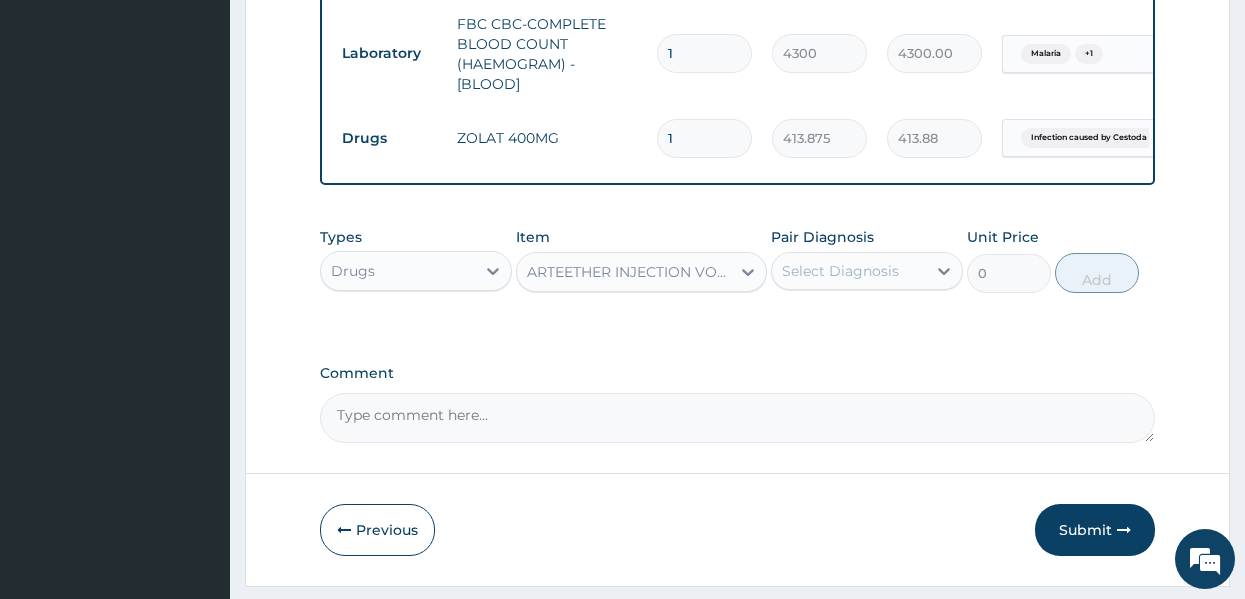 type on "1500" 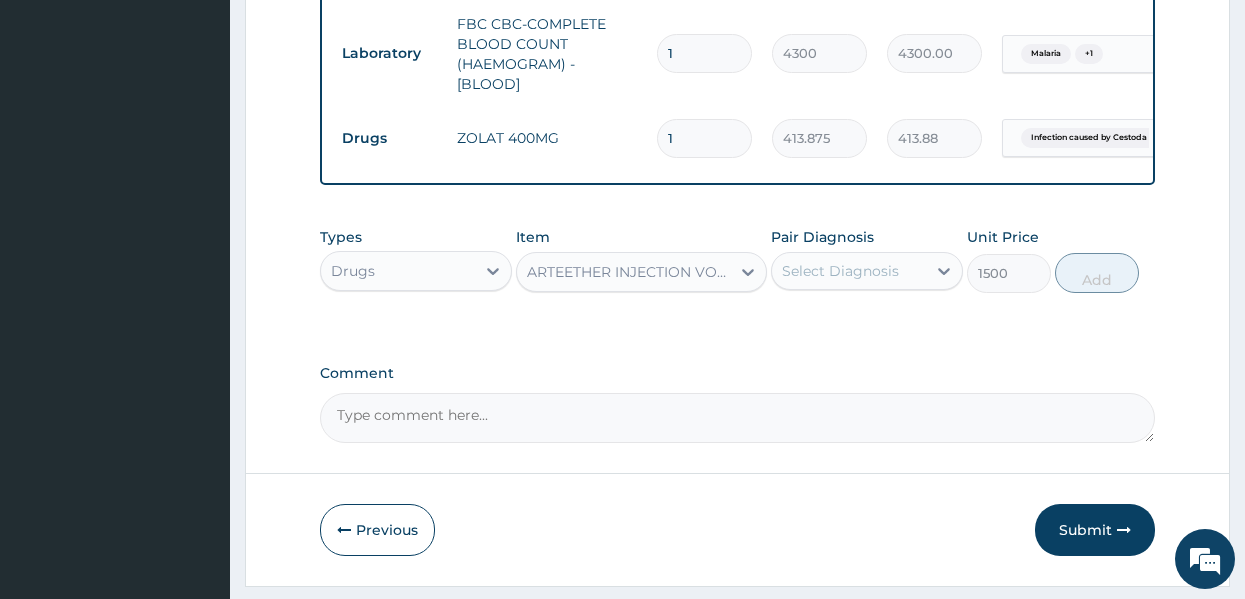 click on "Select Diagnosis" at bounding box center [840, 271] 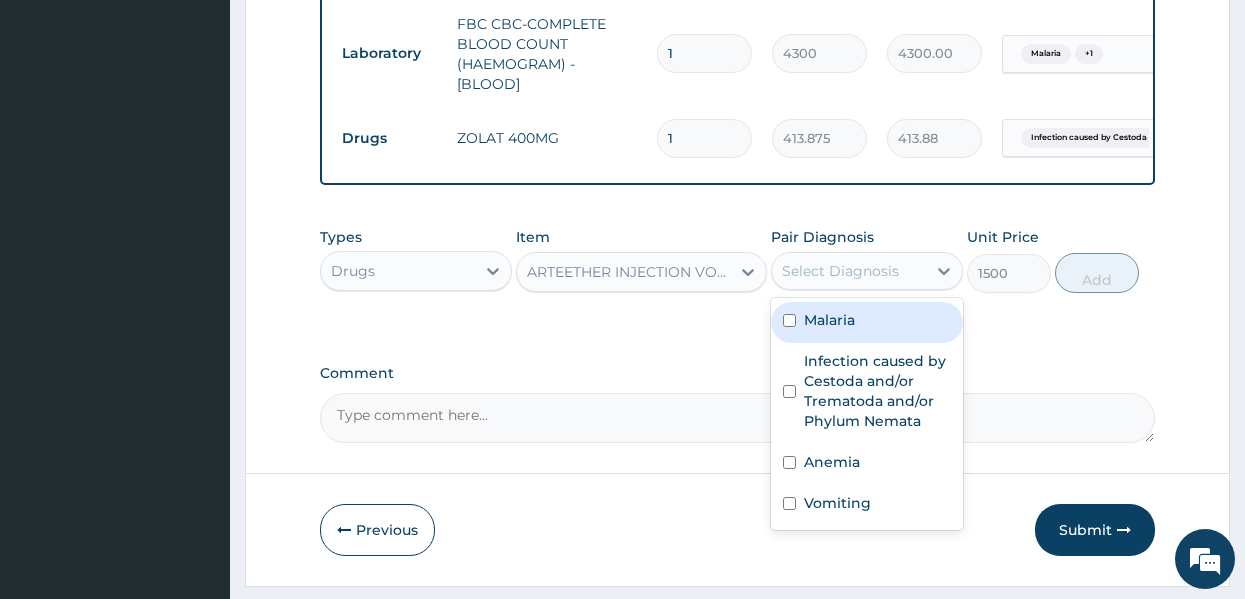 click on "Malaria" at bounding box center (829, 320) 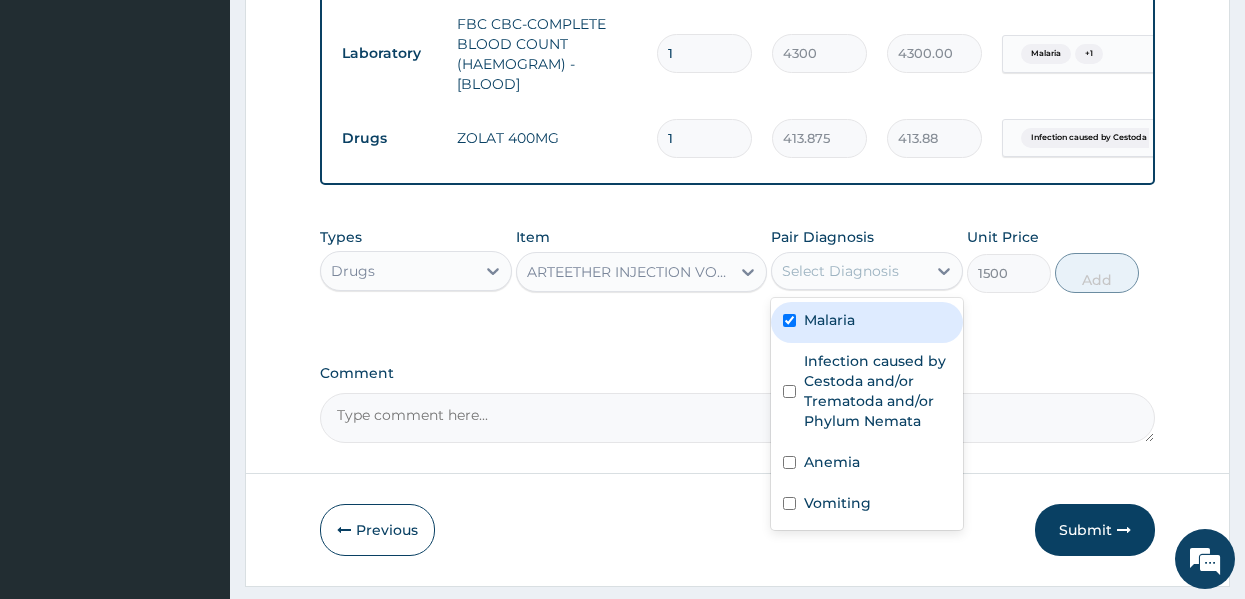 checkbox on "true" 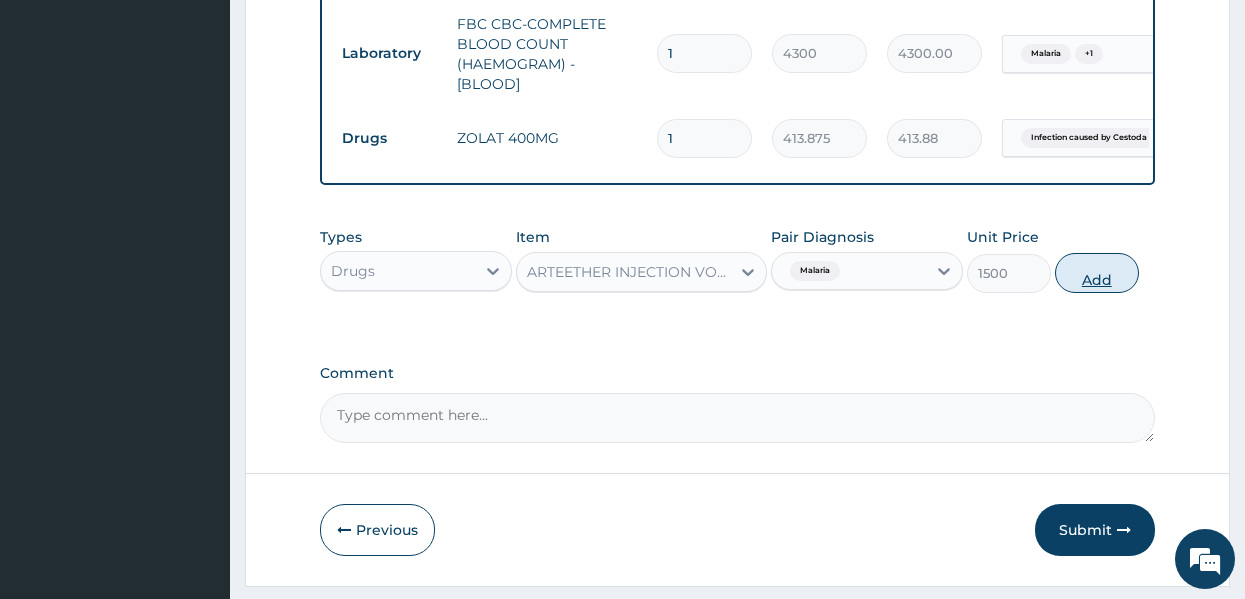 click on "Add" at bounding box center (1097, 273) 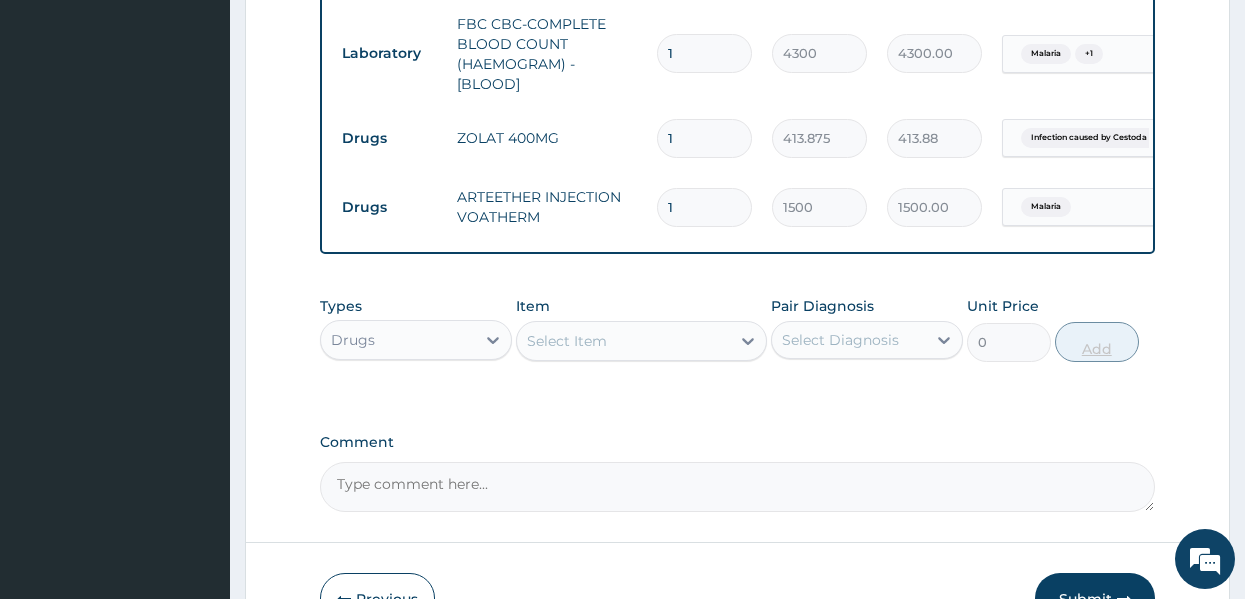 type 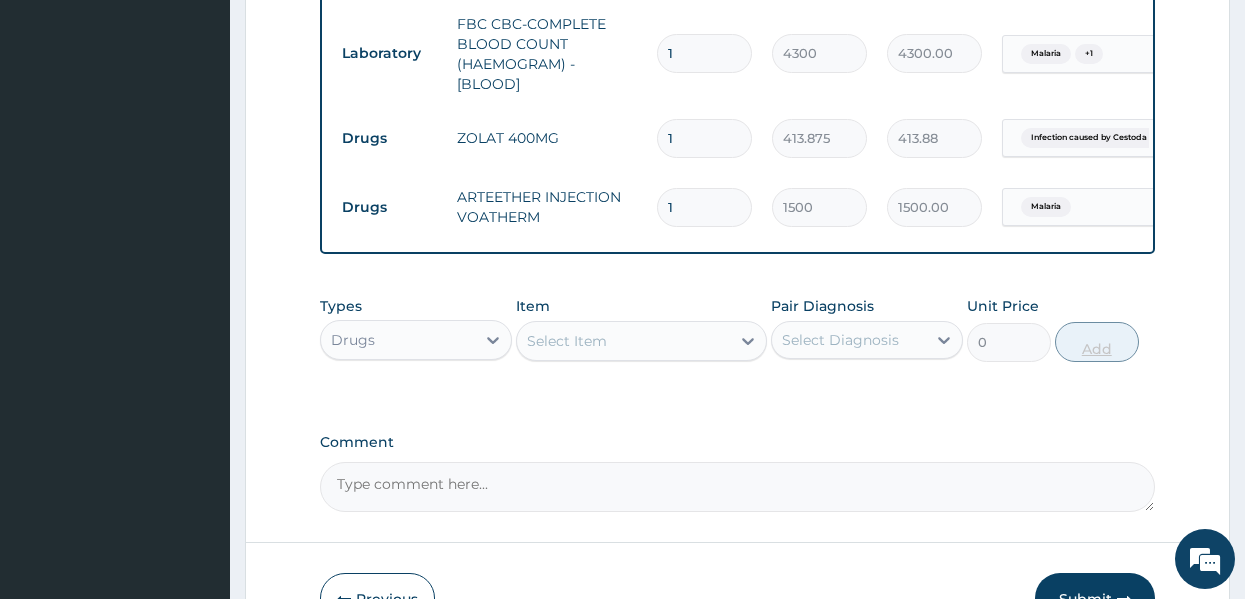 type on "0.00" 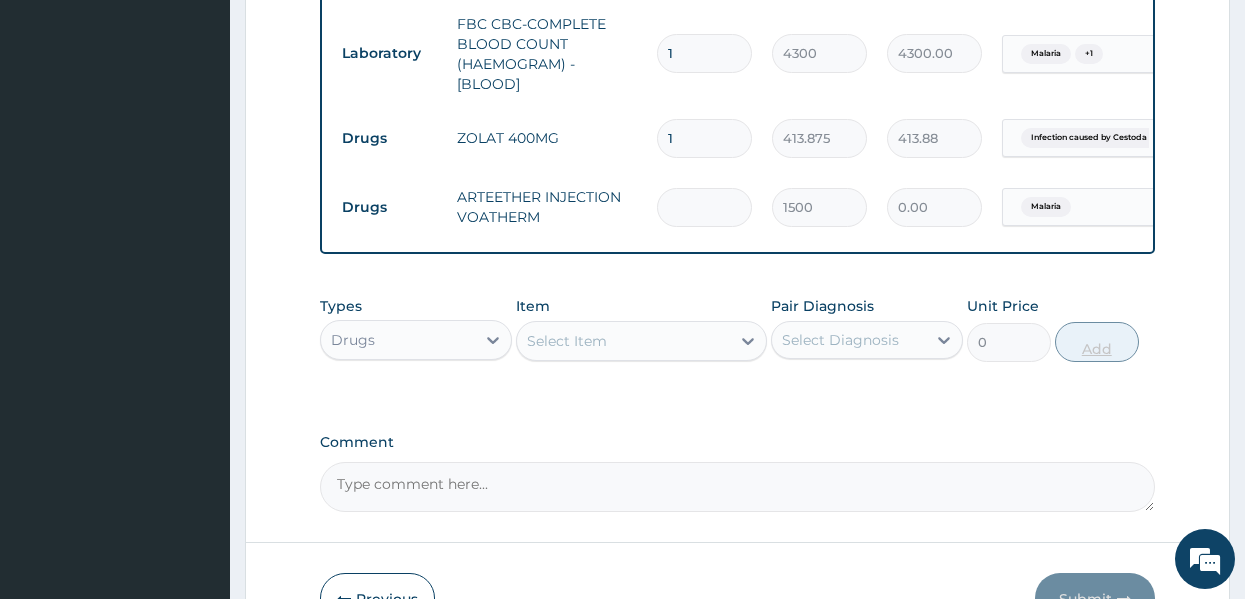 type on "3" 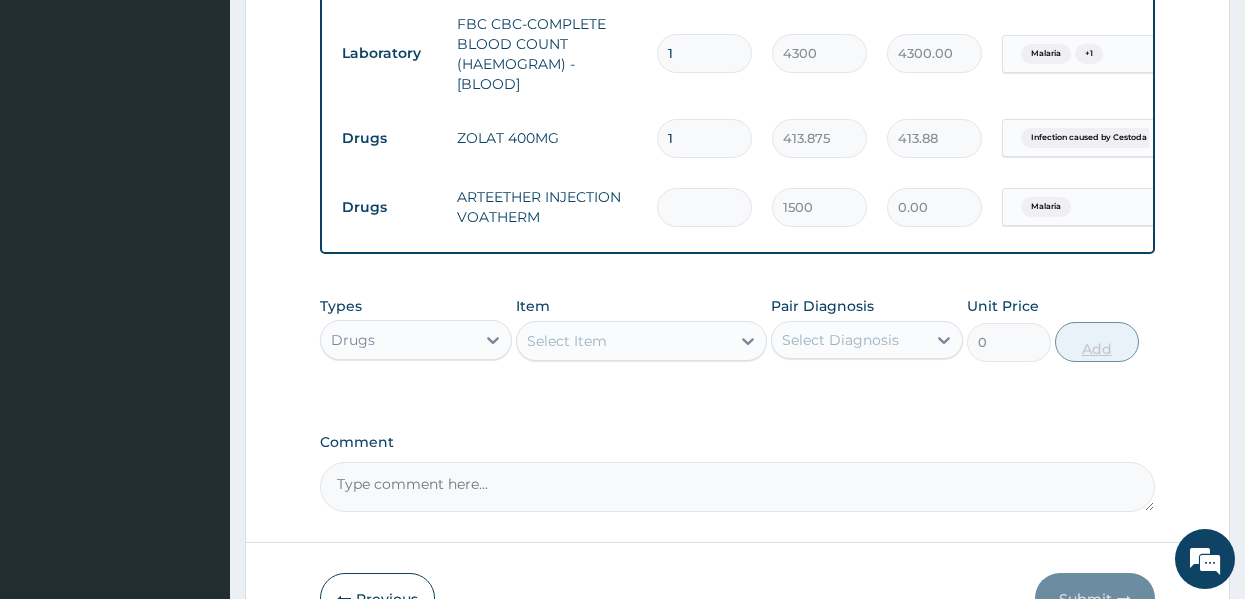 type on "4500.00" 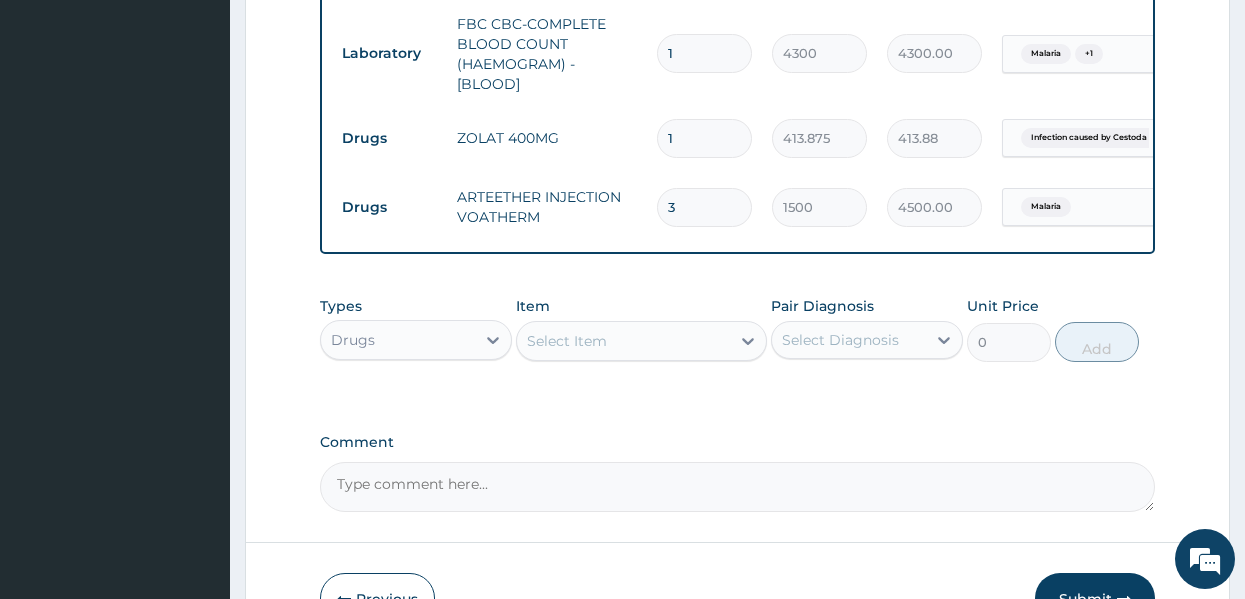 type on "3" 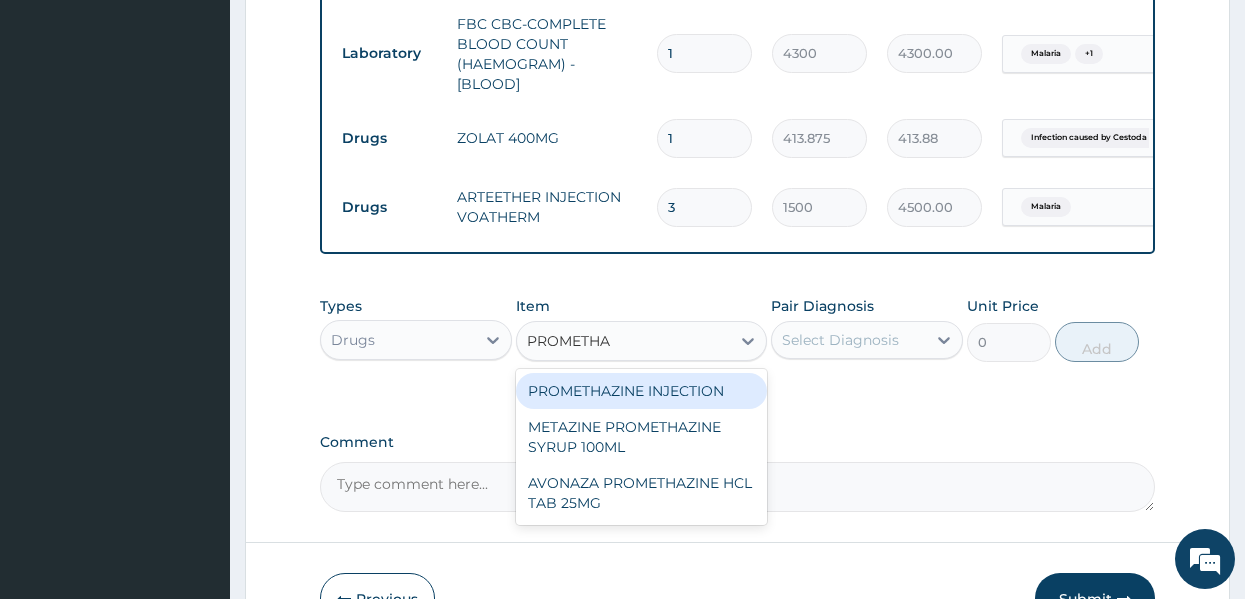 type on "PROMETHAZ" 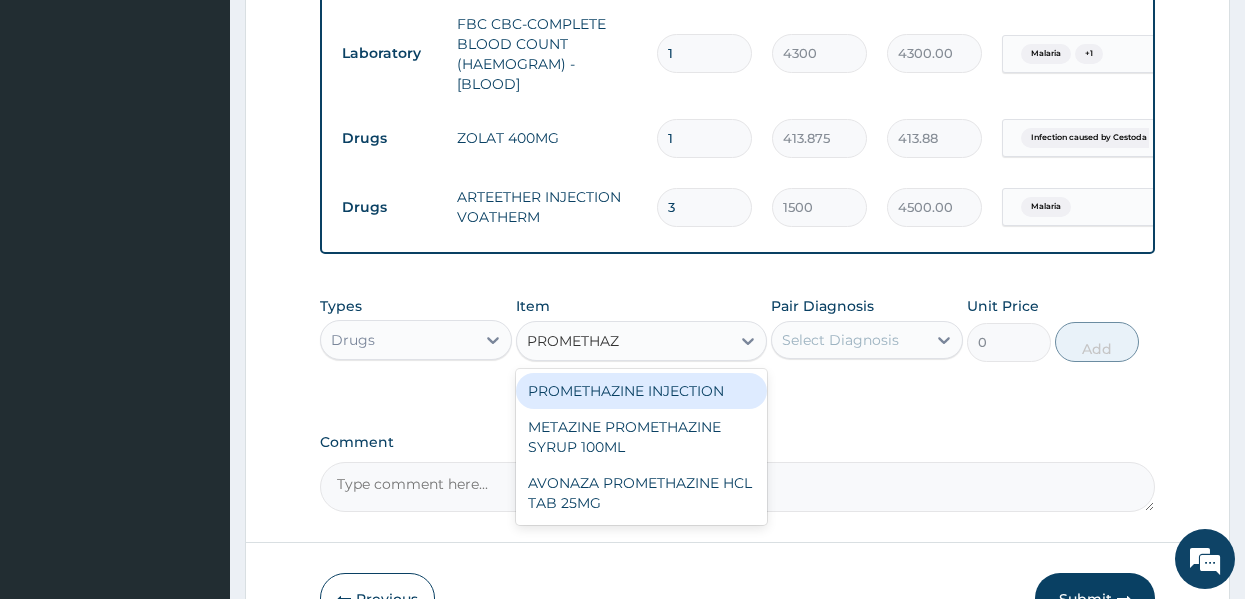 click on "PROMETHAZINE INJECTION" at bounding box center (641, 391) 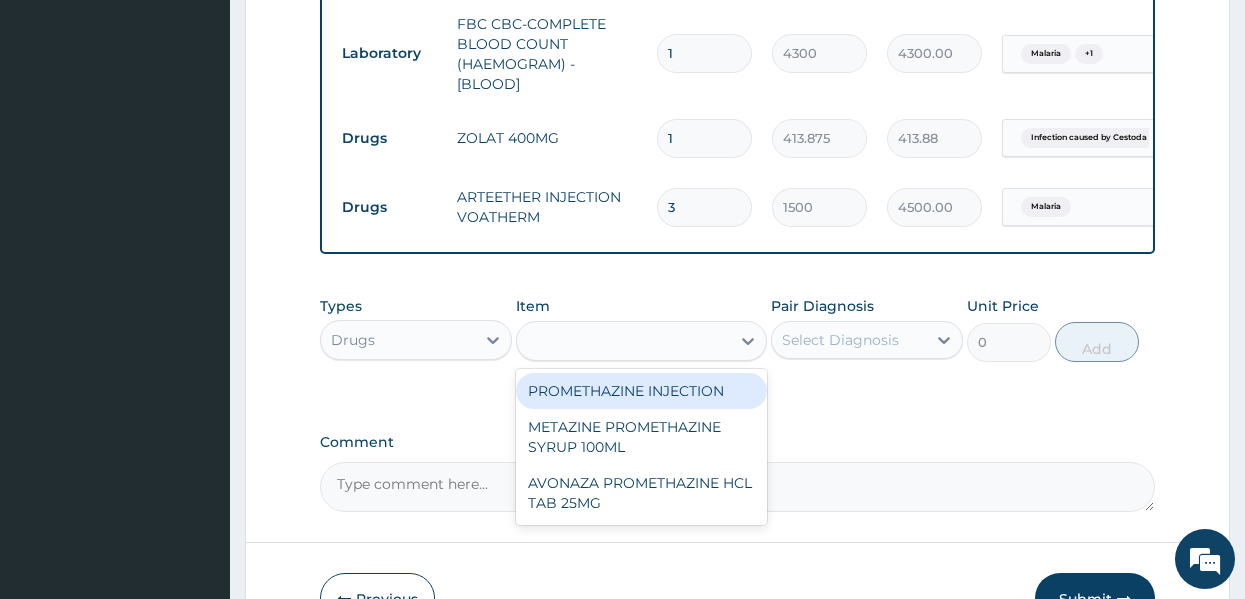 type on "1000" 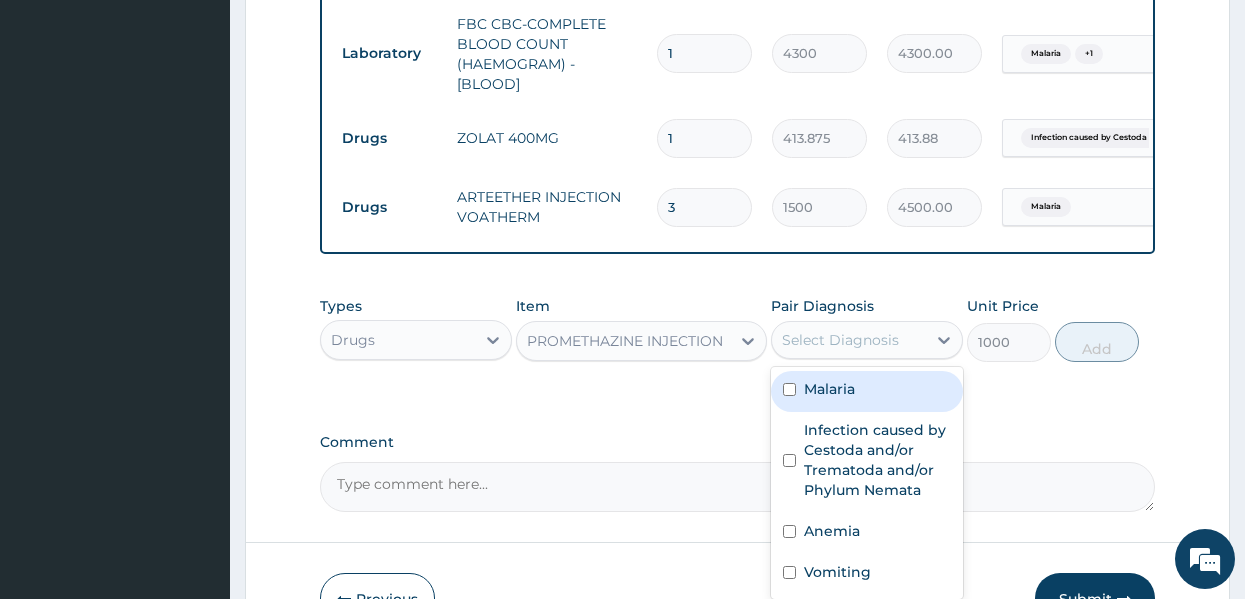 click on "Select Diagnosis" at bounding box center [840, 340] 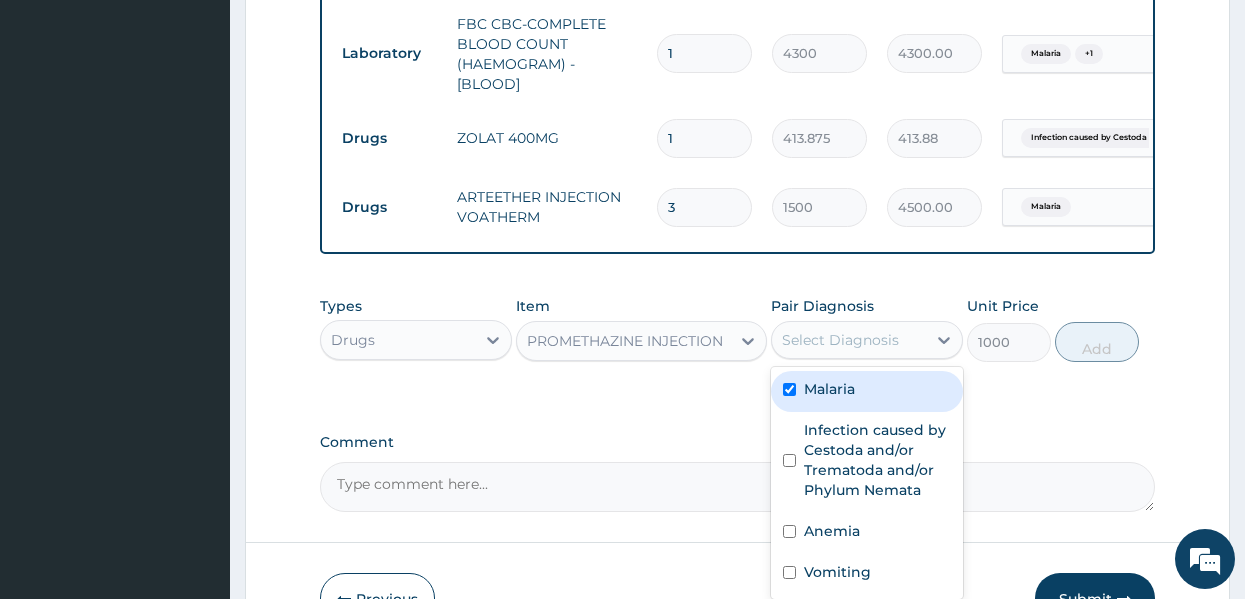checkbox on "true" 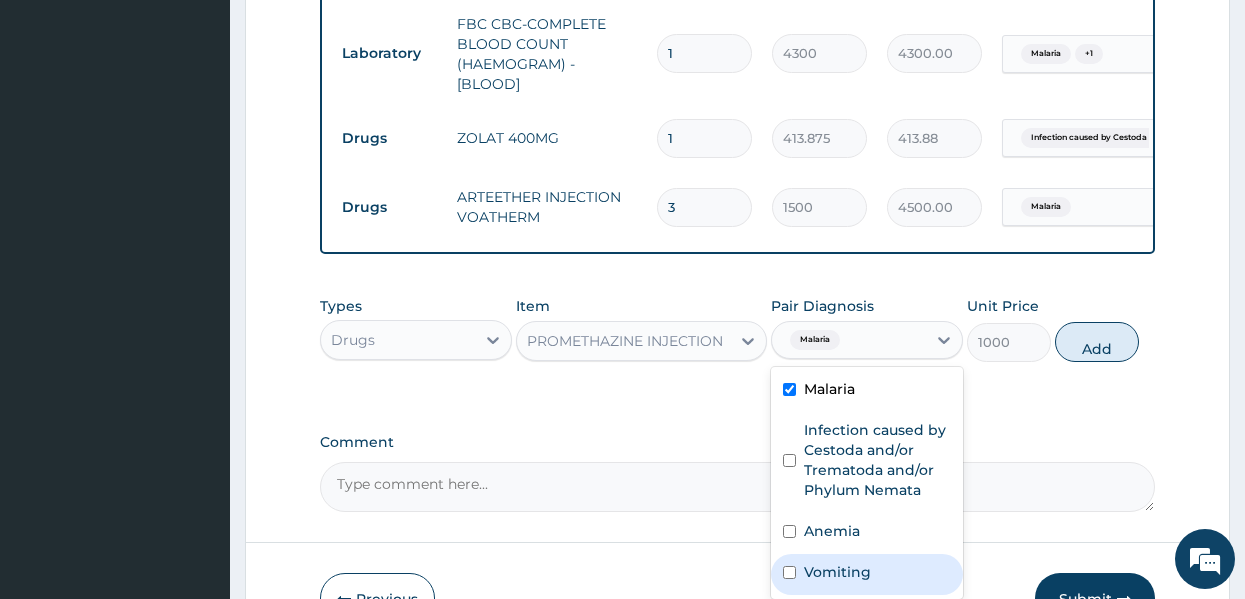 click on "Vomiting" at bounding box center [837, 572] 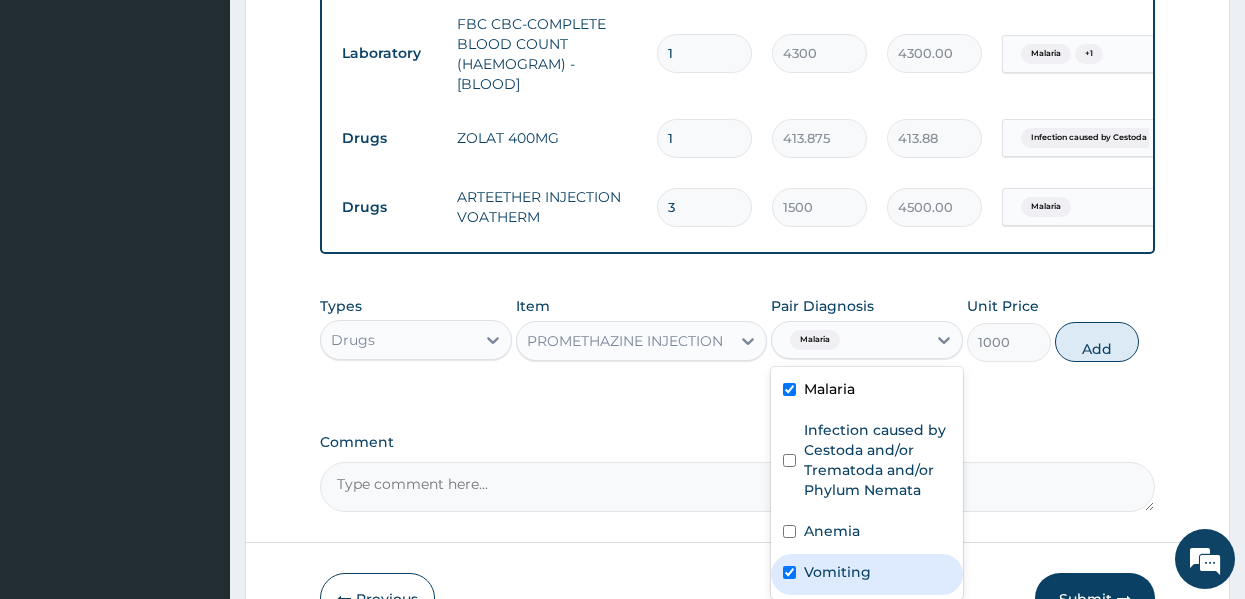 checkbox on "true" 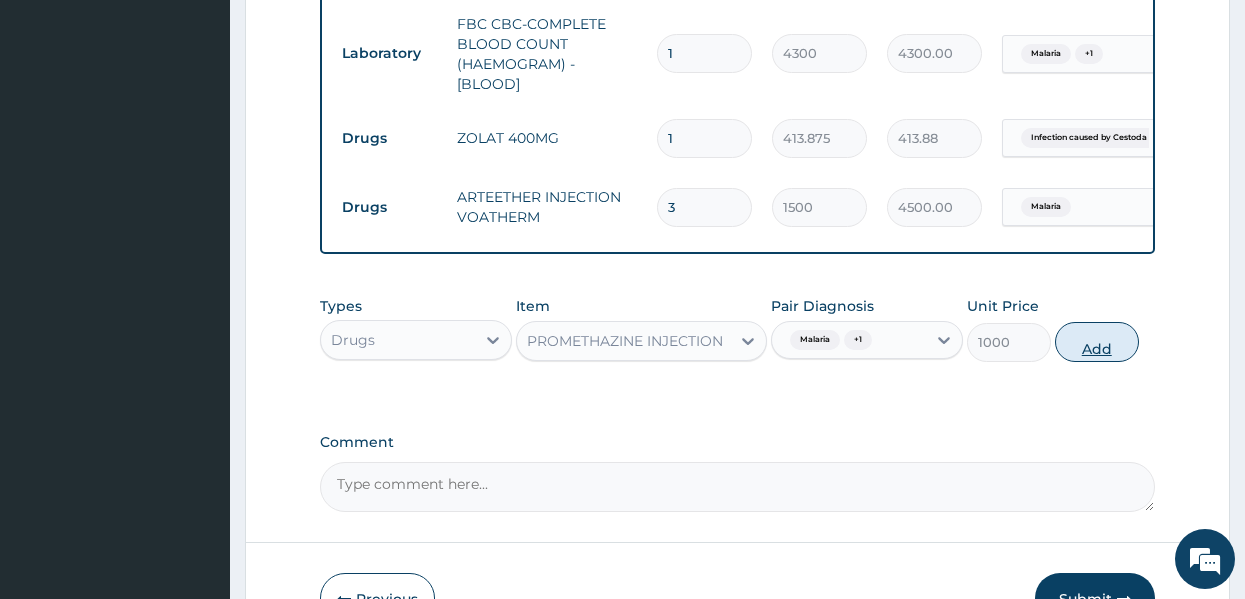click on "Add" at bounding box center [1097, 342] 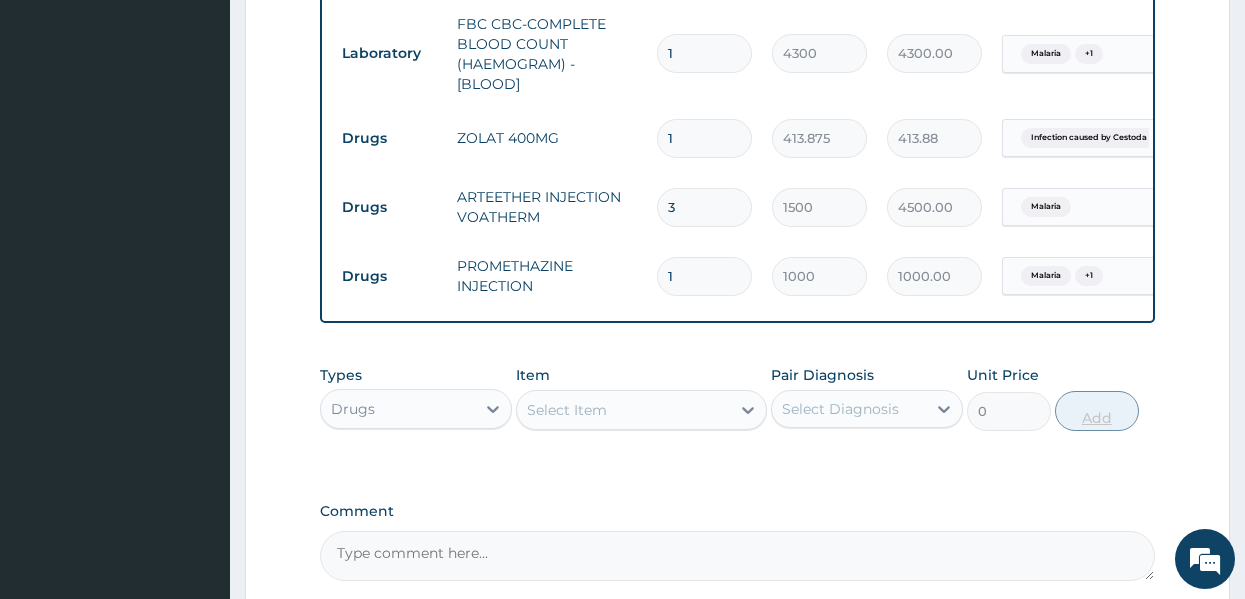 type 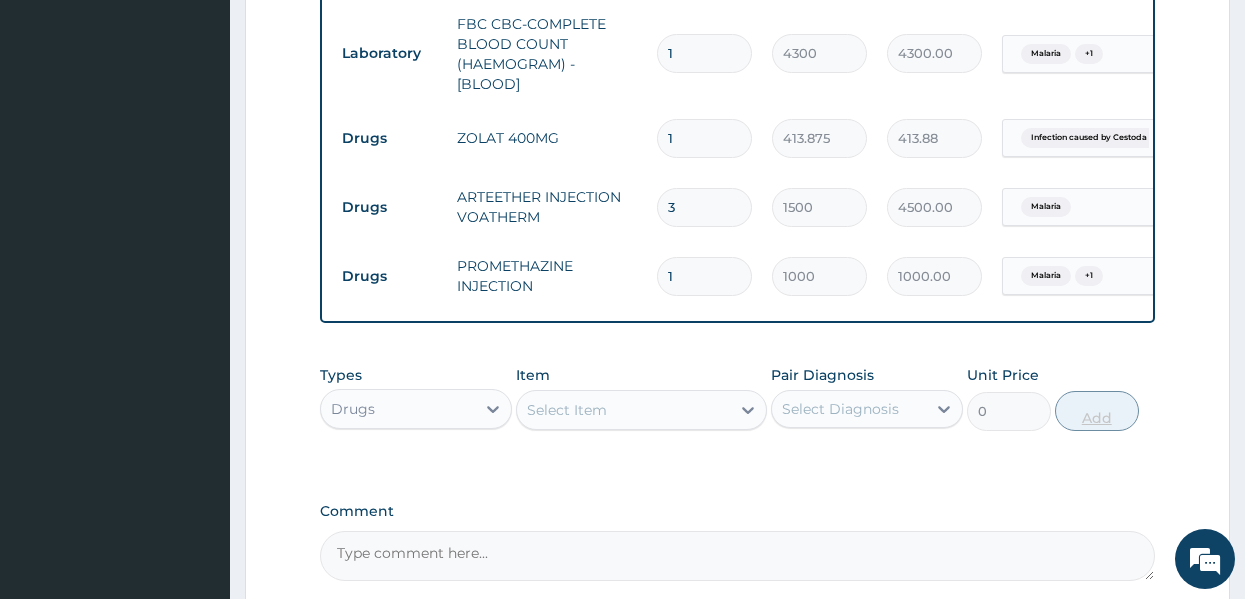 type on "0.00" 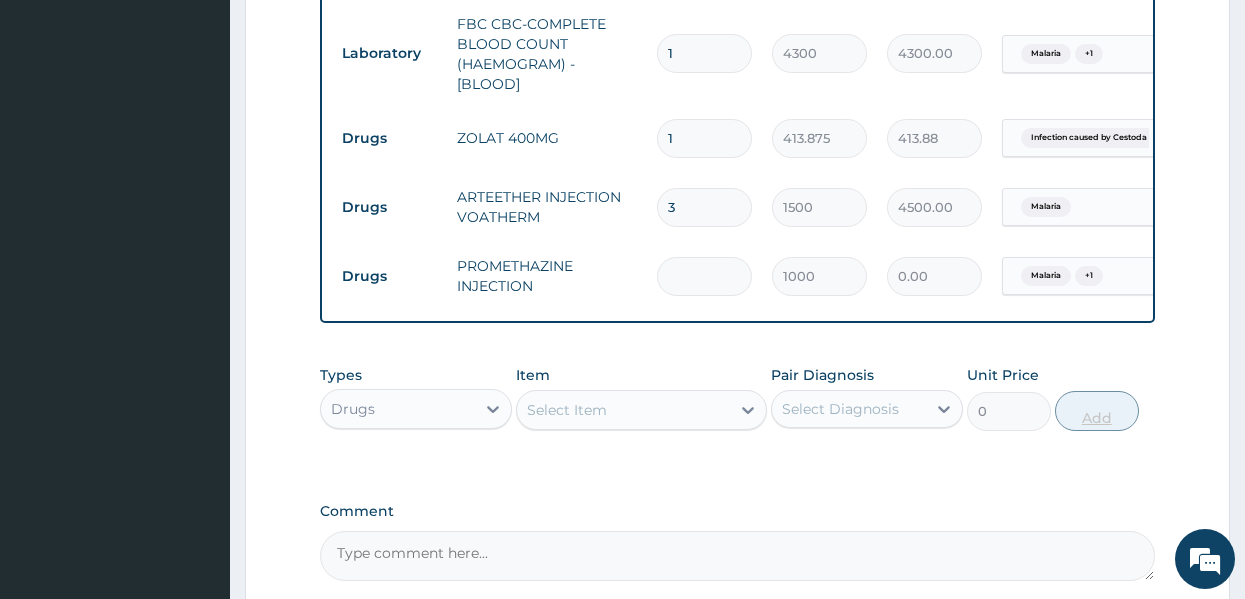 type on "3" 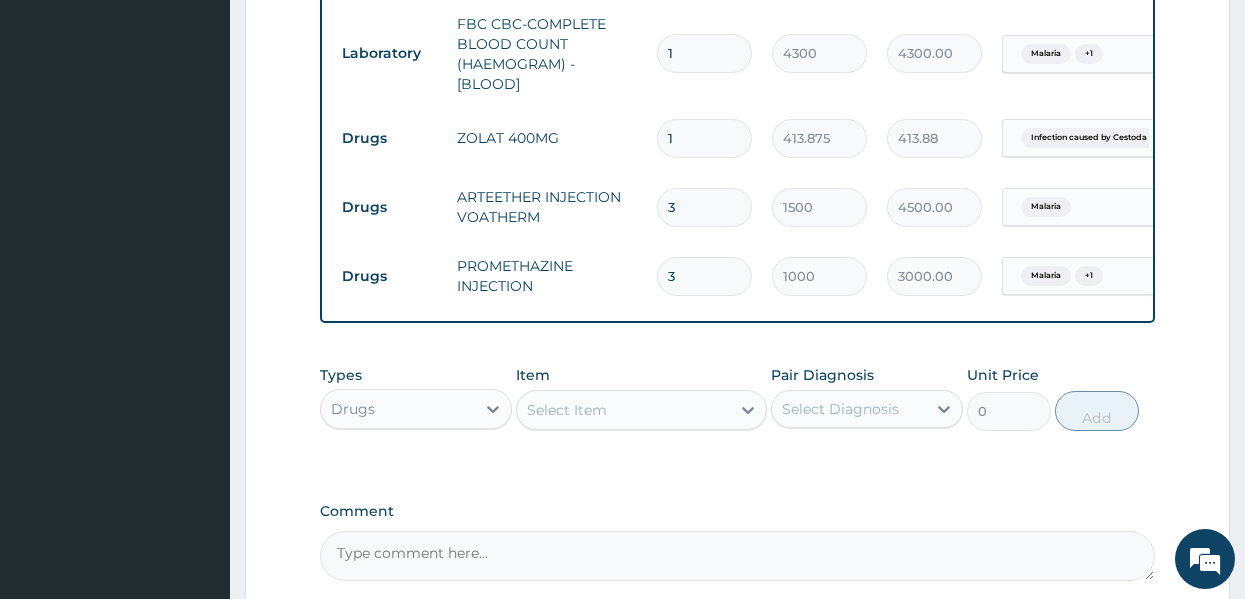type on "3" 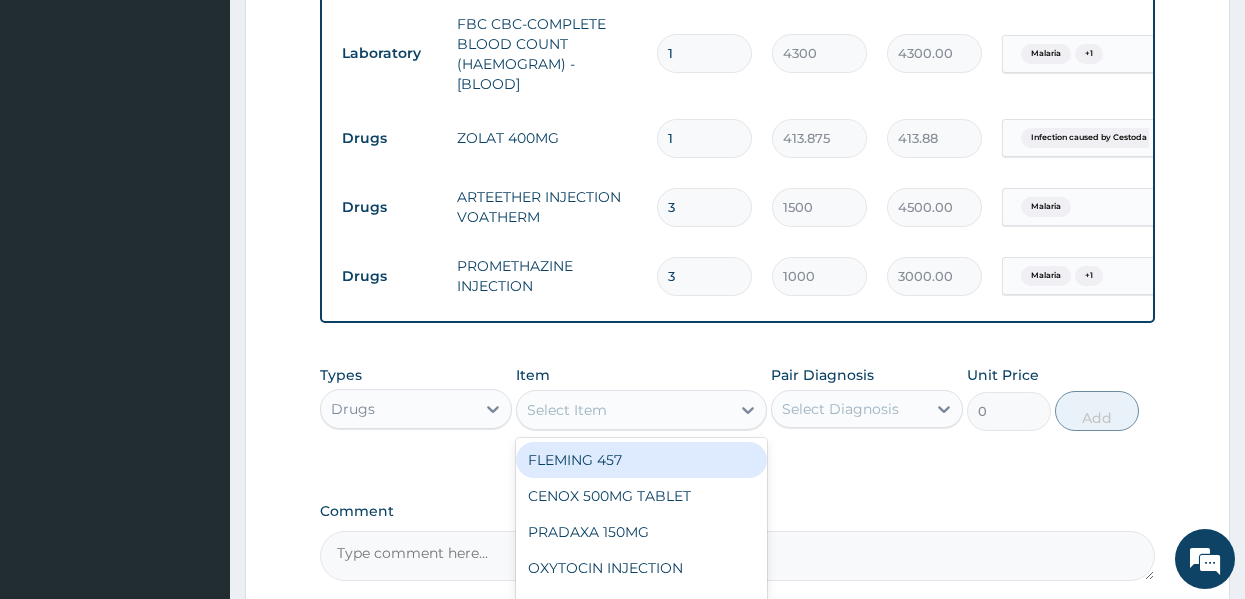 click on "Select Item" at bounding box center [623, 410] 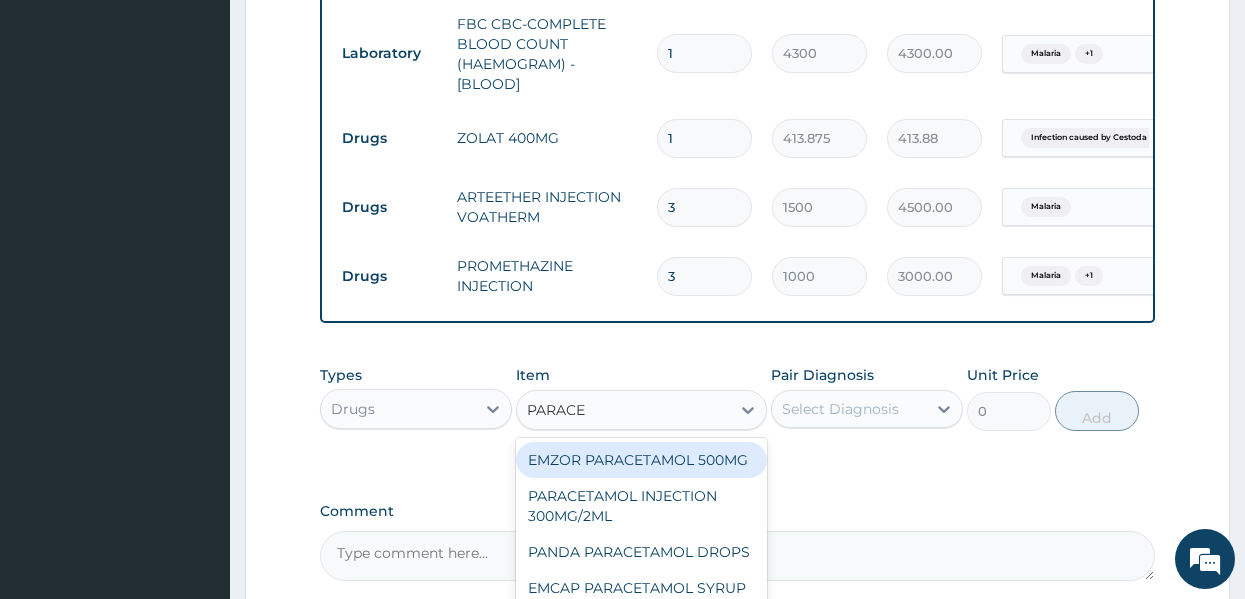 type on "PARACET" 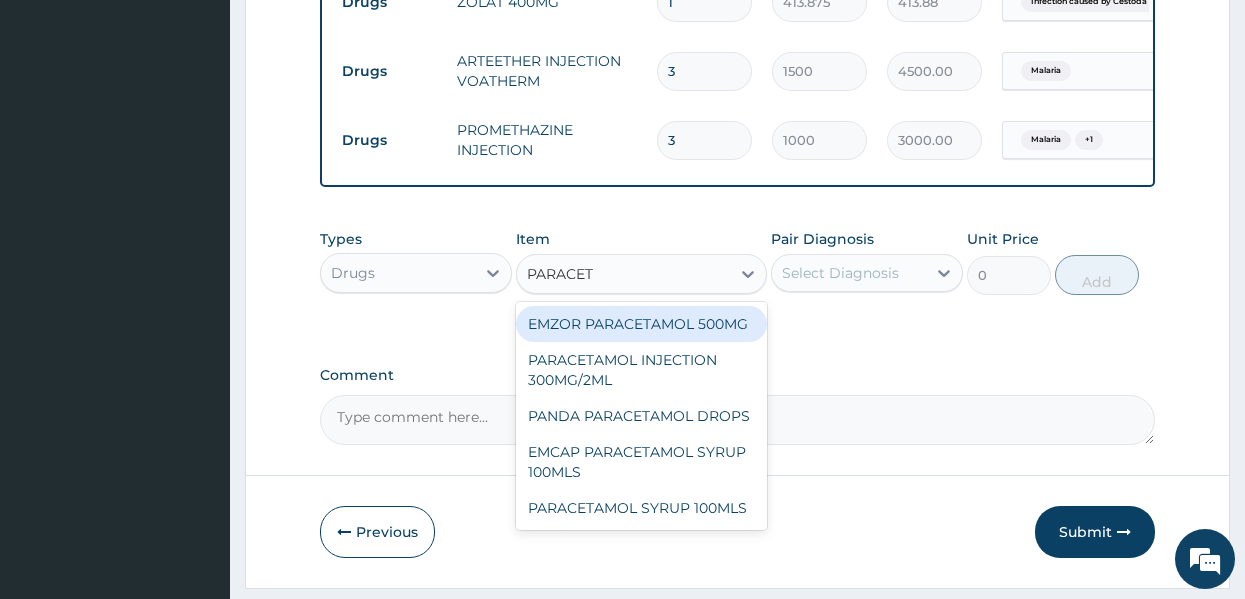 scroll, scrollTop: 1113, scrollLeft: 0, axis: vertical 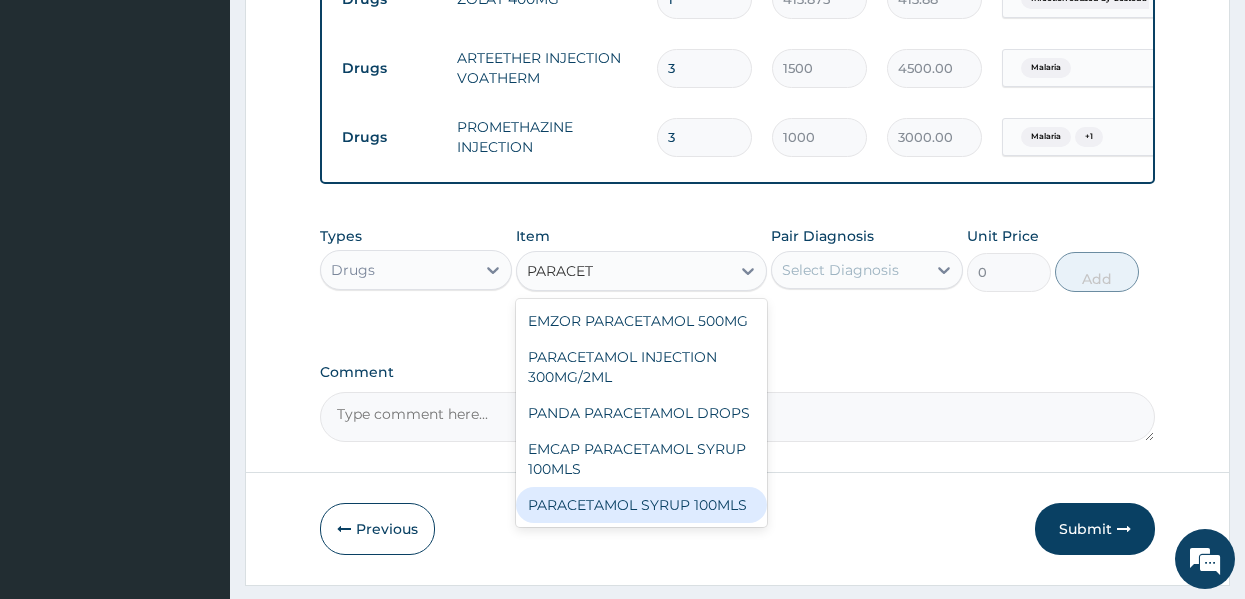 click on "PARACETAMOL SYRUP 100MLS" at bounding box center [641, 505] 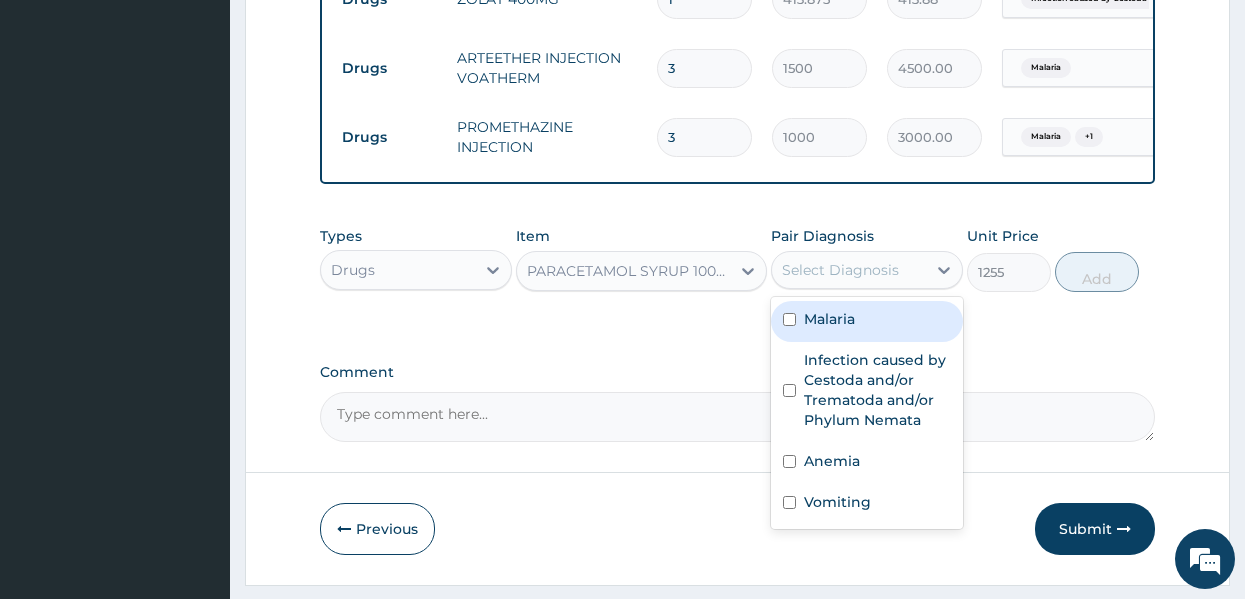 click on "Select Diagnosis" at bounding box center [867, 270] 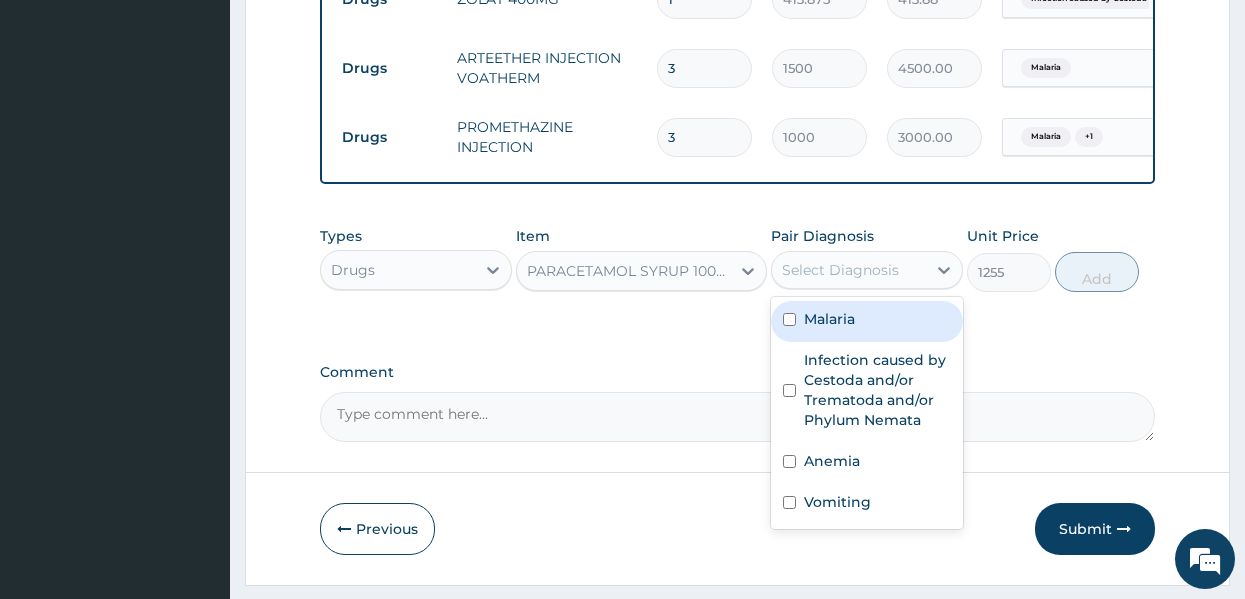 click on "Malaria" at bounding box center (829, 319) 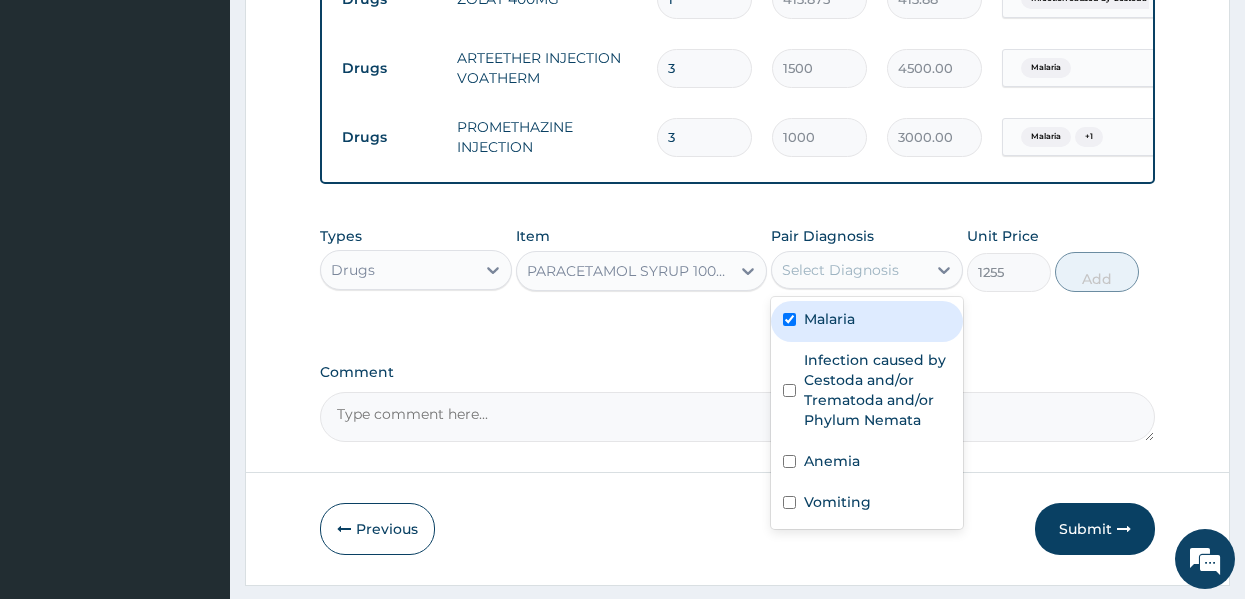 checkbox on "true" 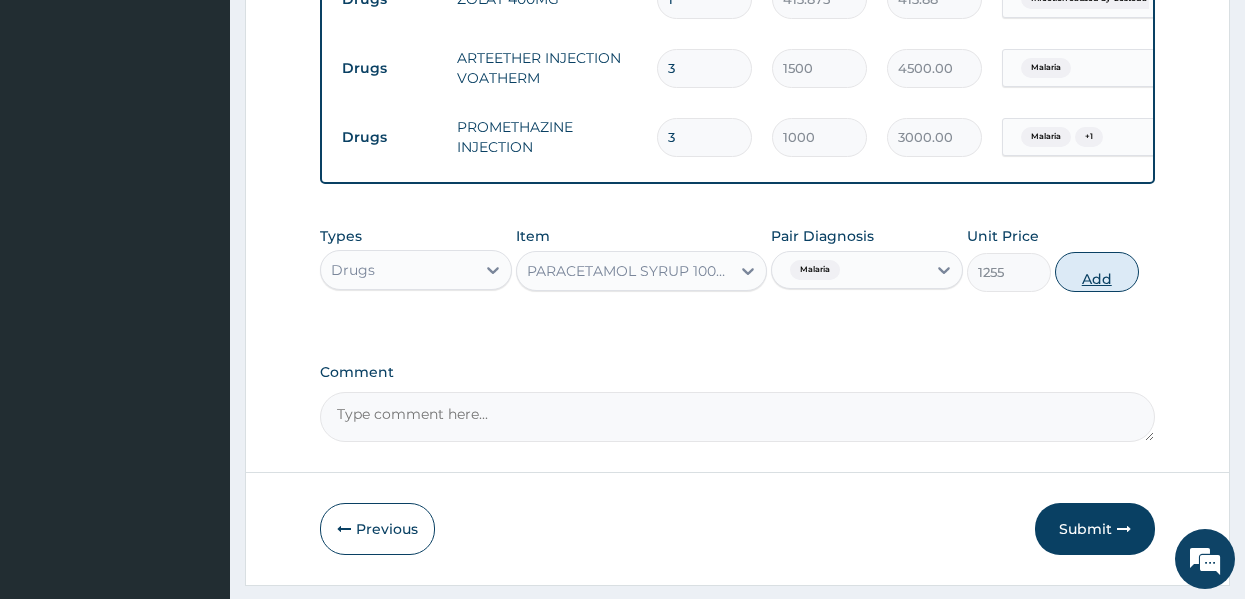 click on "Add" at bounding box center (1097, 272) 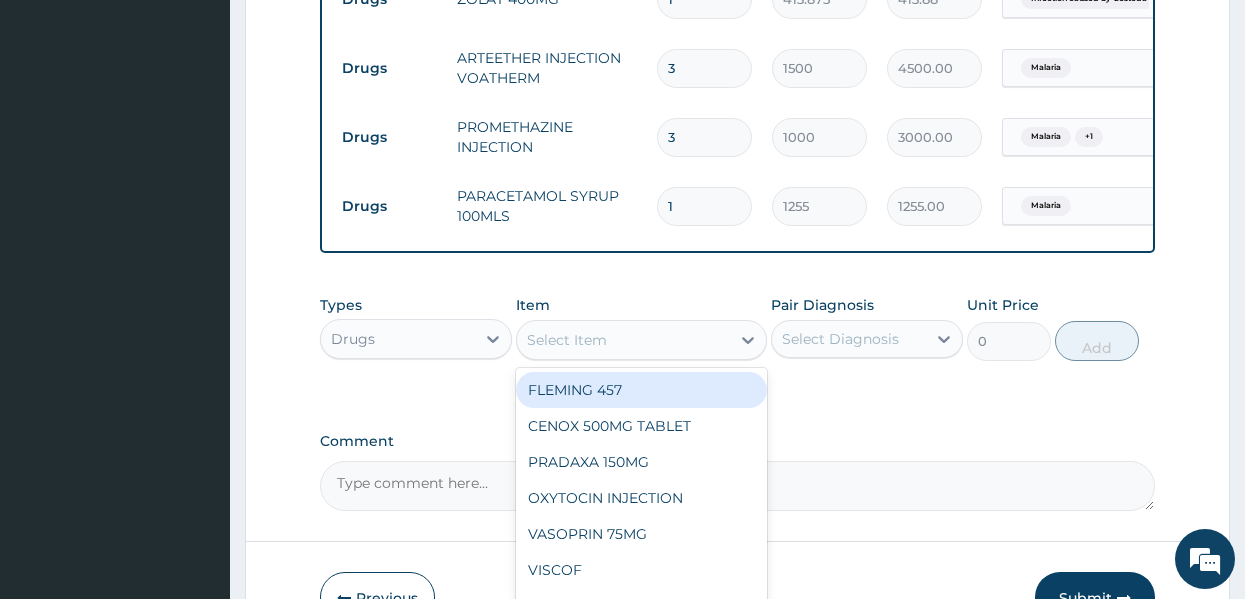 click on "Select Item" at bounding box center [567, 340] 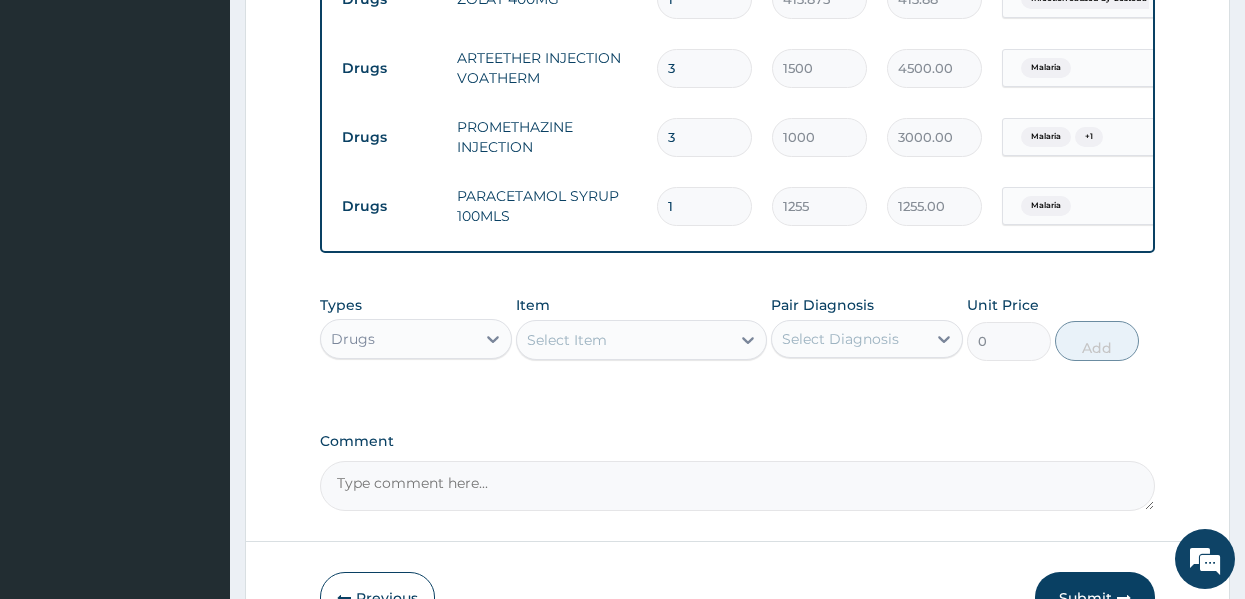 click on "PA Code / Prescription Code Enter Code(Secondary Care Only) Encounter Date 02-07-2025 Important Notice Please enter PA codes before entering items that are not attached to a PA code   All diagnoses entered must be linked to a claim item. Diagnosis & Claim Items that are visible but inactive cannot be edited because they were imported from an already approved PA code. Diagnosis Malaria Confirmed Infection caused by Cestoda and/or Trematoda and/or Phylum Nemata Confirmed Anemia Confirmed Vomiting Confirmed NB: All diagnosis must be linked to a claim item Claim Items Type Name Quantity Unit Price Total Price Pair Diagnosis Actions Procedures GENERAL PRACTITIONER CONSULTATION FIRST OUTPATIENT CONSULTATION 1 3547.5 3547.50 Malaria Delete Laboratory MALARIAL PARASITE THICK AND THIN FILMS - [BLOOD] 1 1612.5 1612.50 Malaria Delete Laboratory FBC CBC-COMPLETE BLOOD COUNT (HAEMOGRAM) - [BLOOD] 1 4300 4300.00 Malaria  + 1 Delete Drugs ZOLAT 400MG 1 413.875 413.88 Infection caused by Cestoda an... Delete Drugs 3 1500 3 1" at bounding box center (738, -206) 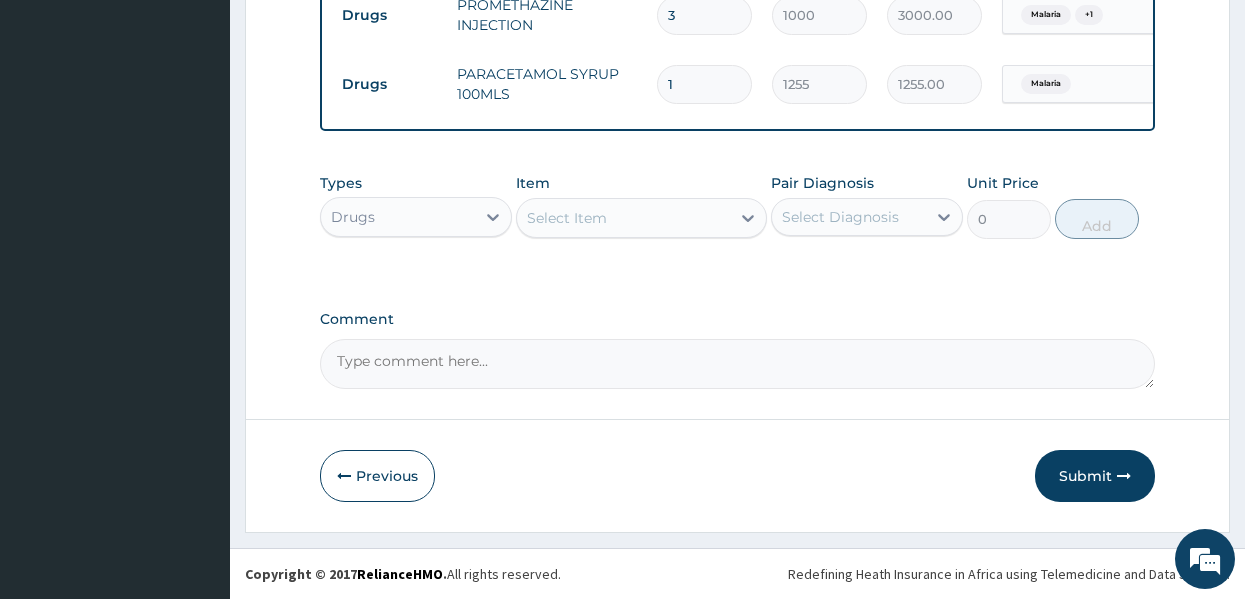 scroll, scrollTop: 1250, scrollLeft: 0, axis: vertical 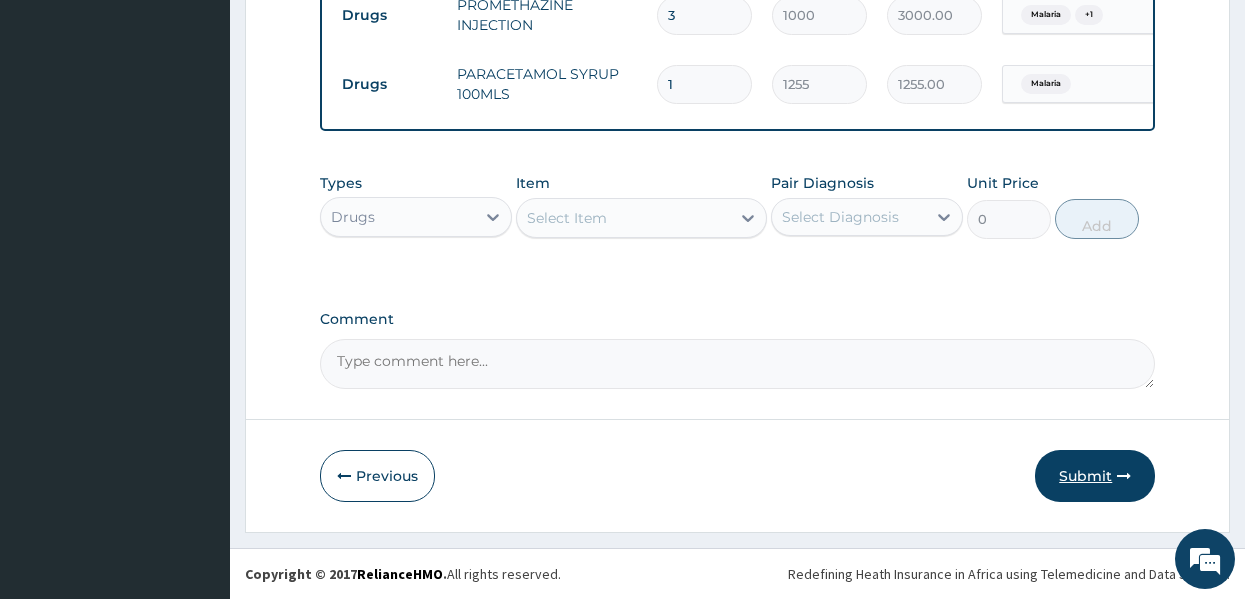 click on "Submit" at bounding box center (1095, 476) 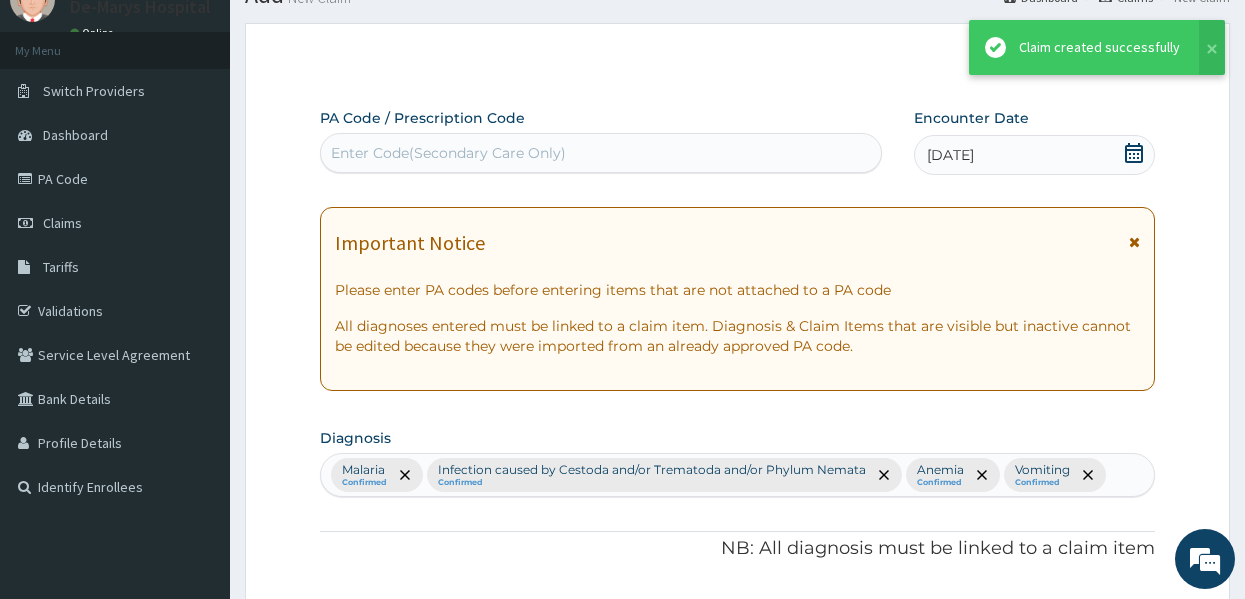 scroll, scrollTop: 1250, scrollLeft: 0, axis: vertical 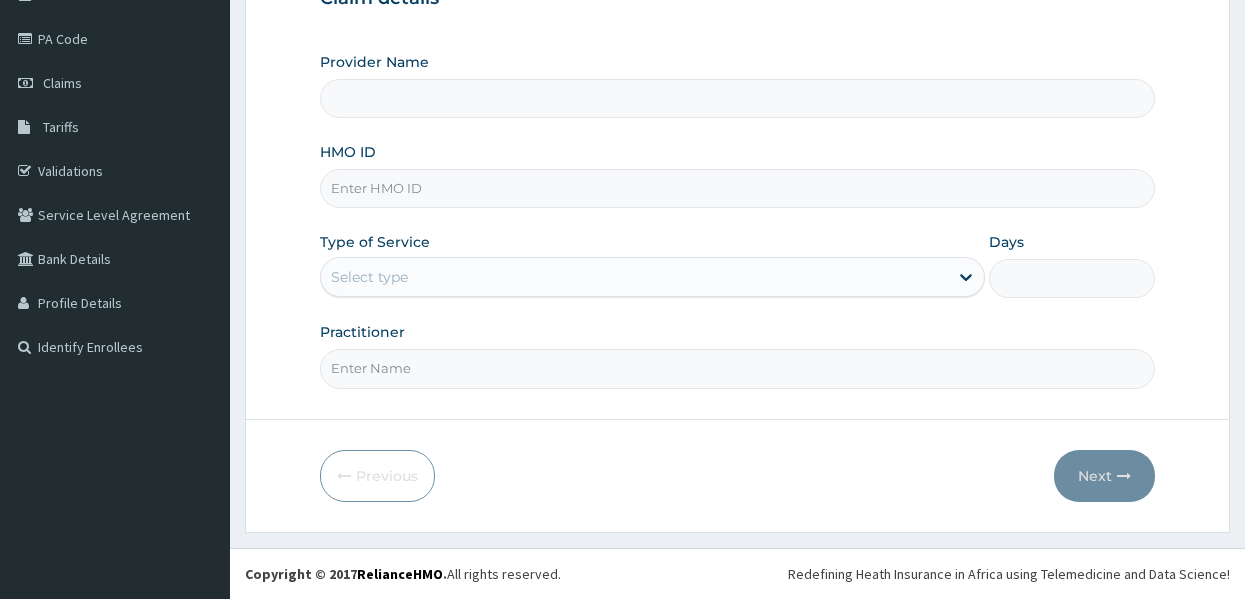 type on "DE - MARYS CENTRAL HOSPITAL" 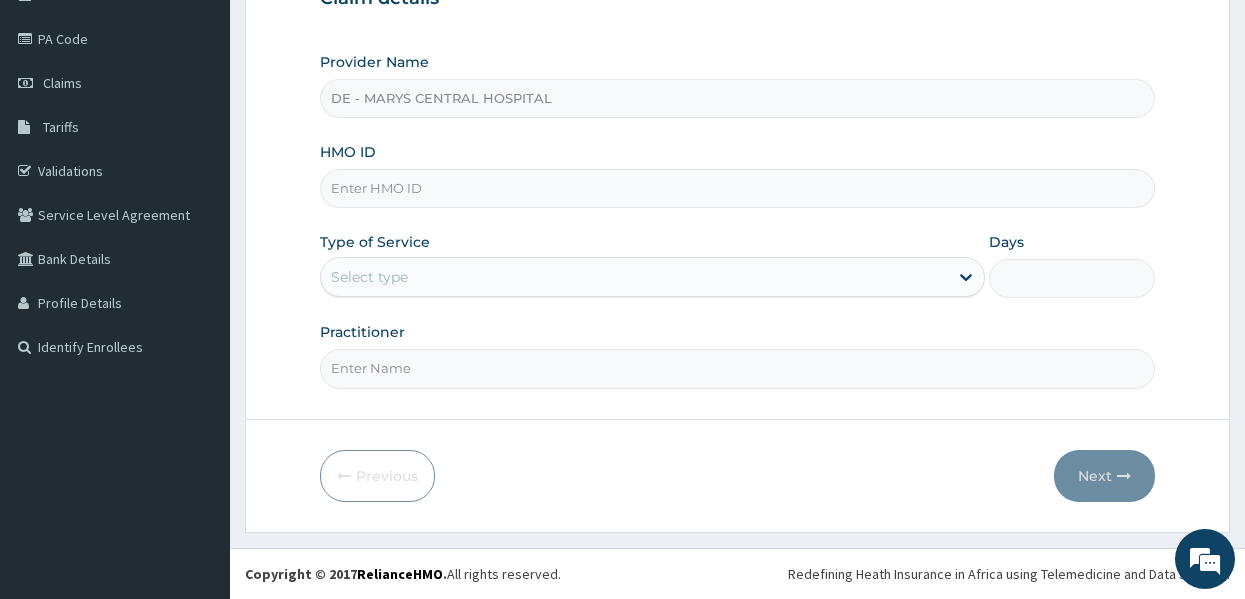 click on "HMO ID" at bounding box center (738, 188) 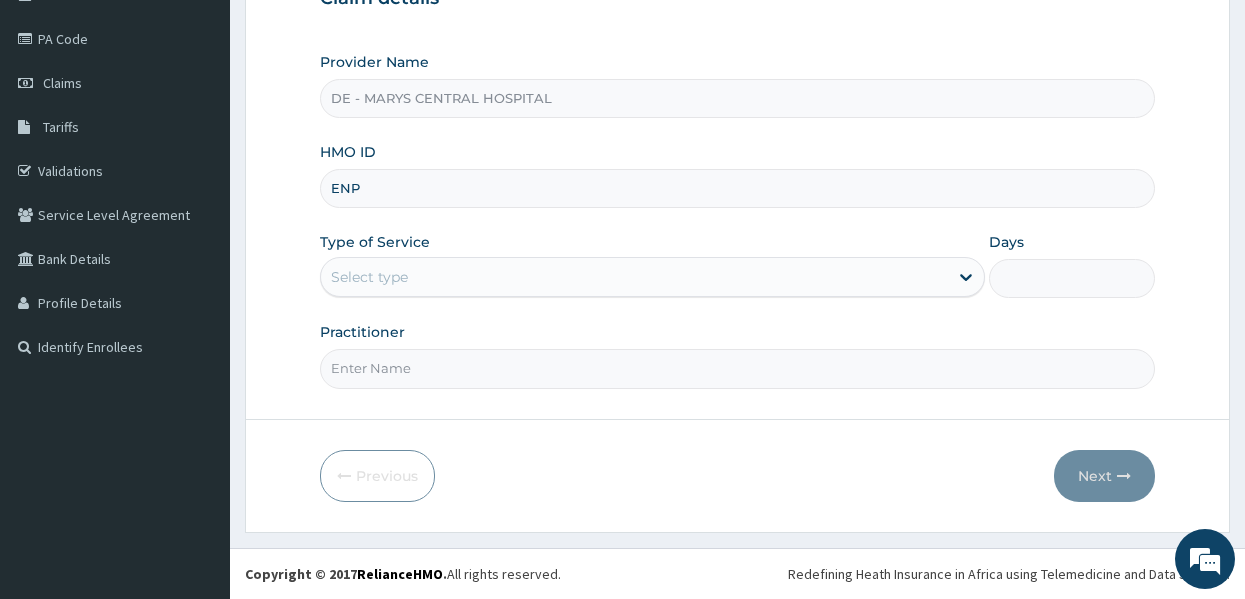 scroll, scrollTop: 0, scrollLeft: 0, axis: both 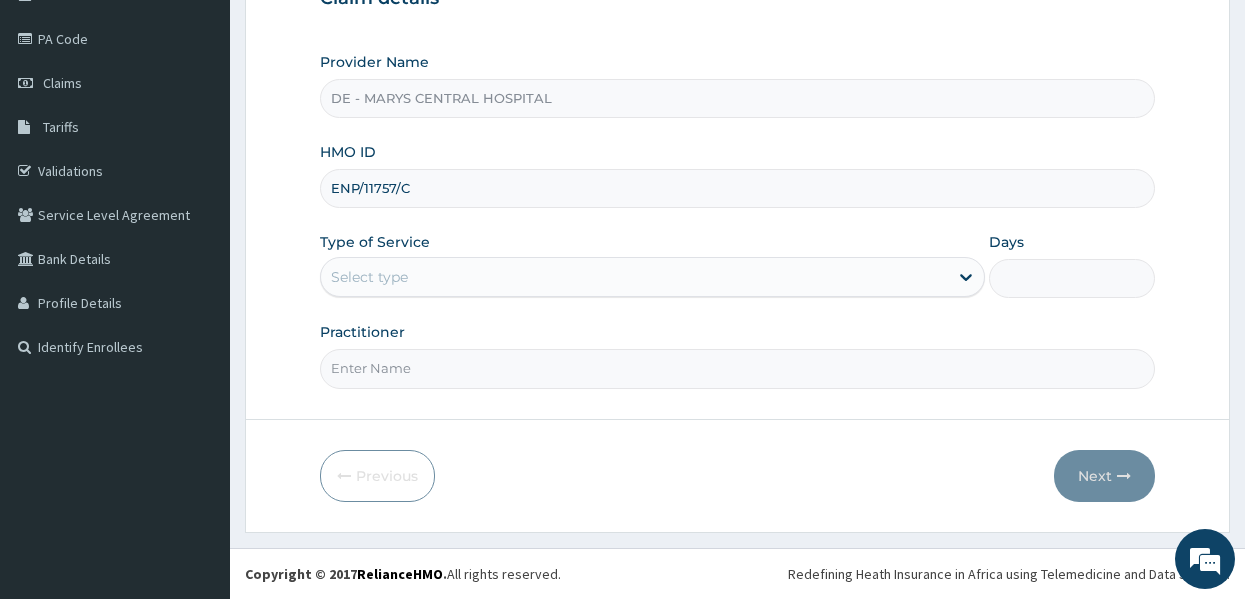 type on "ENP/11757/C" 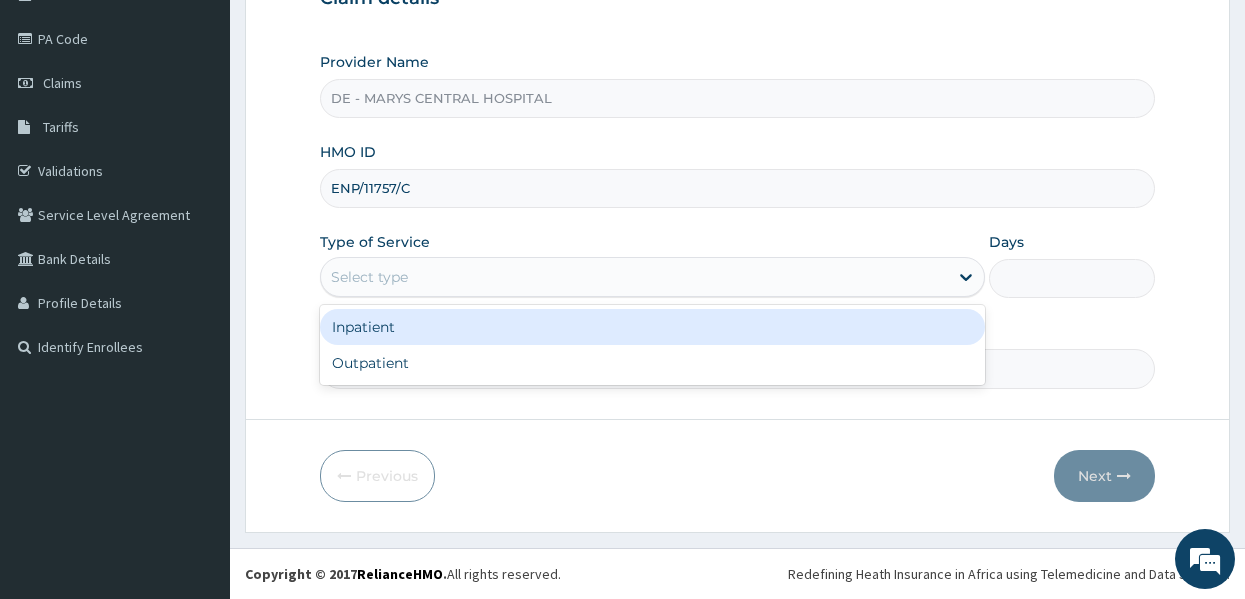 click on "Select type" at bounding box center [634, 277] 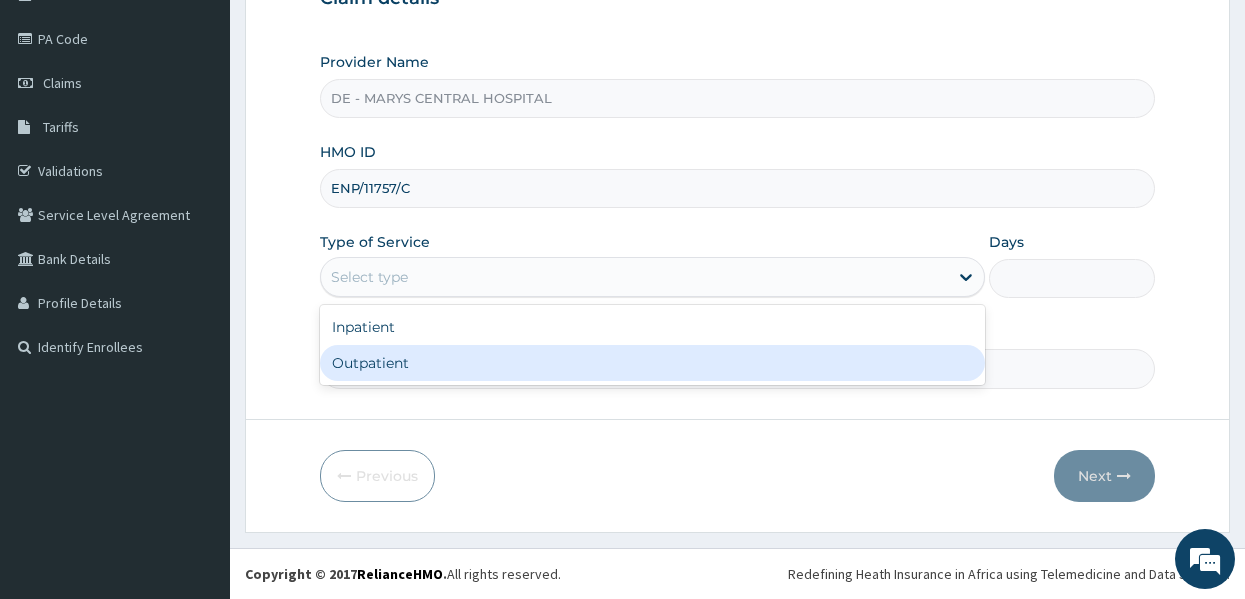 click on "Outpatient" at bounding box center [652, 363] 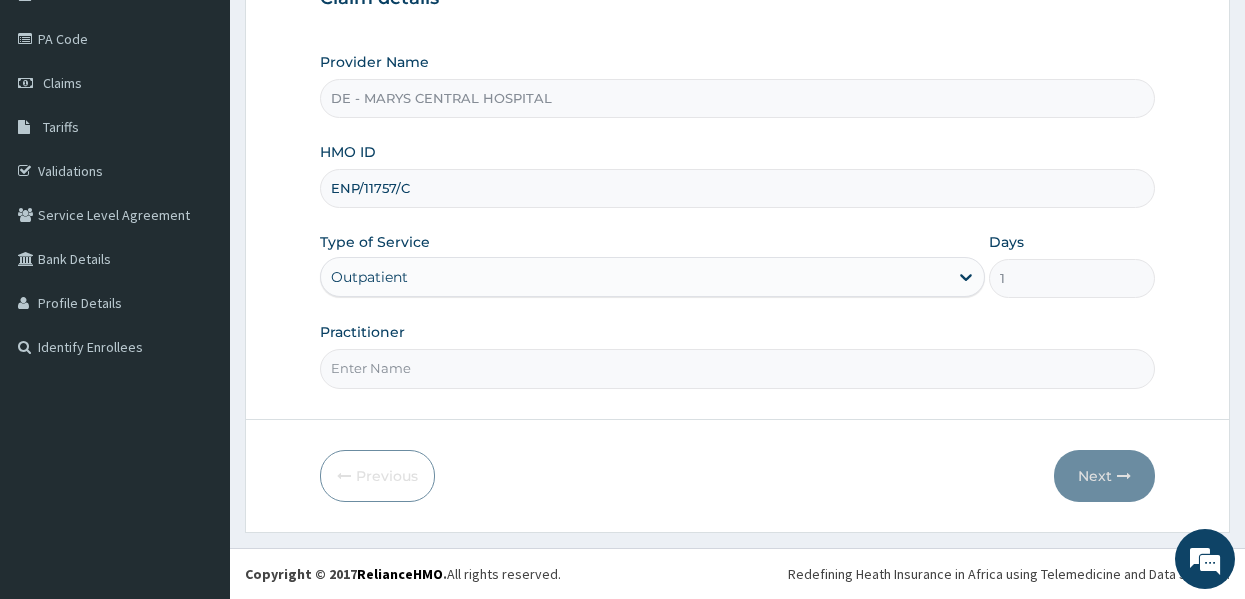 click on "Practitioner" at bounding box center [738, 368] 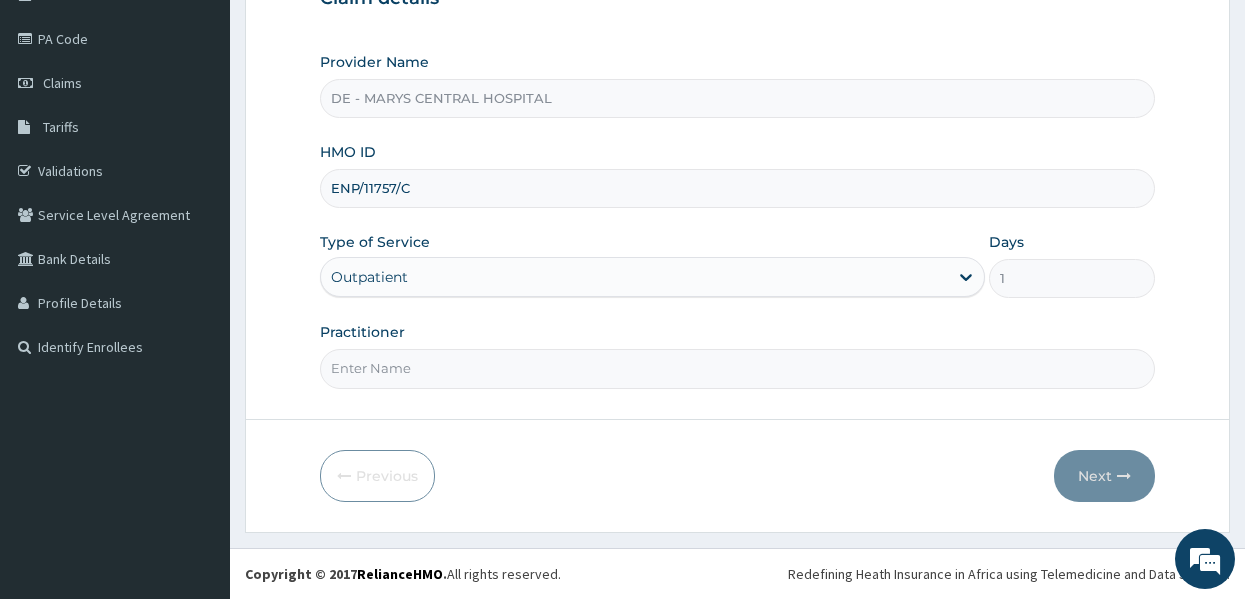 type on "DR MUSA" 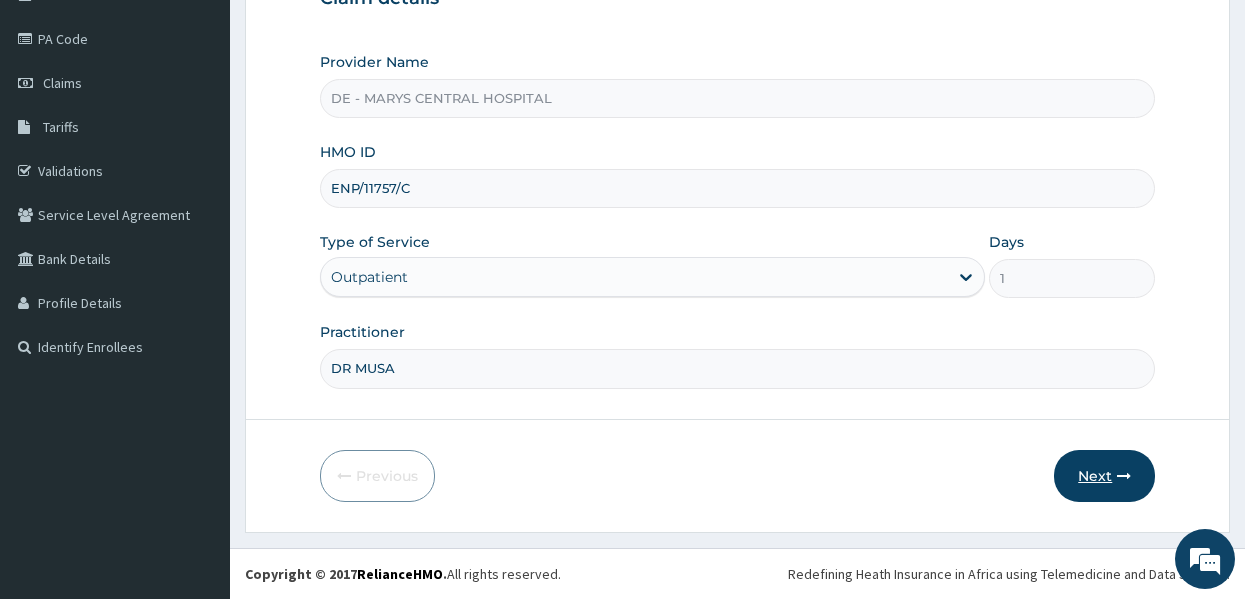 click on "Next" at bounding box center (1104, 476) 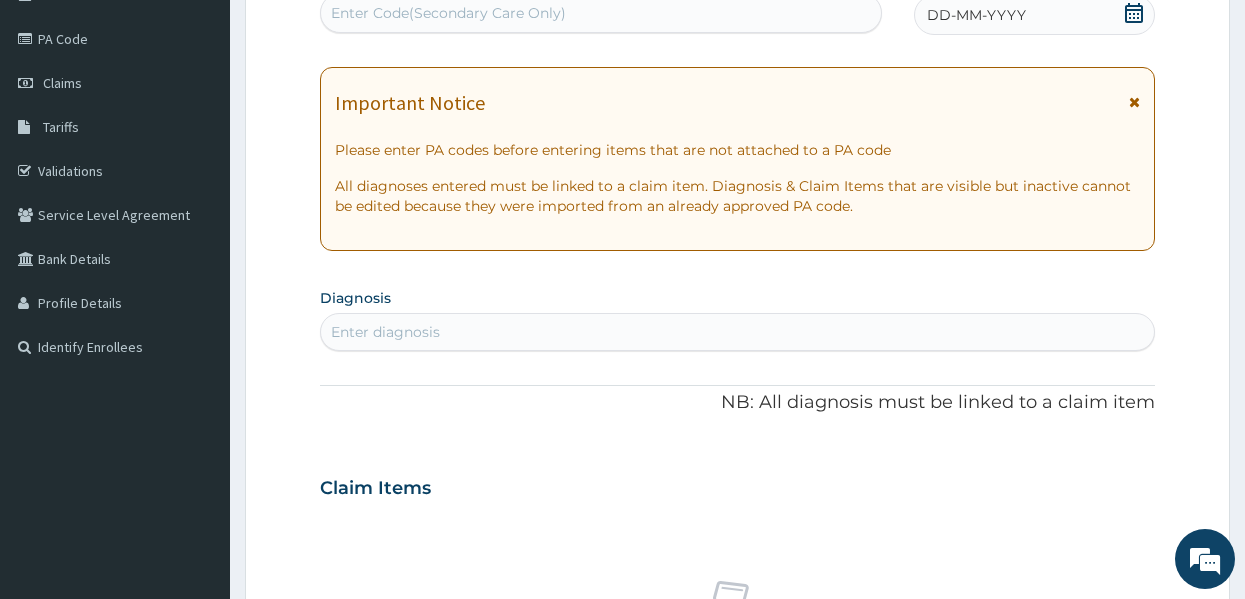 click on "DD-MM-YYYY" at bounding box center [976, 15] 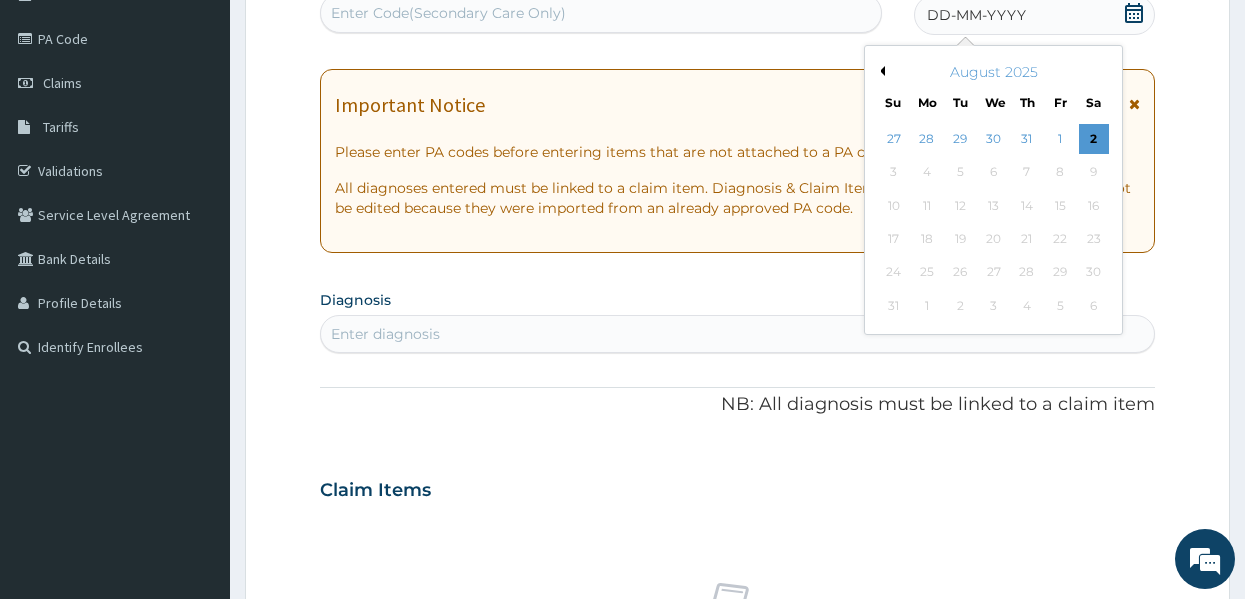 click on "Previous Month" at bounding box center [880, 71] 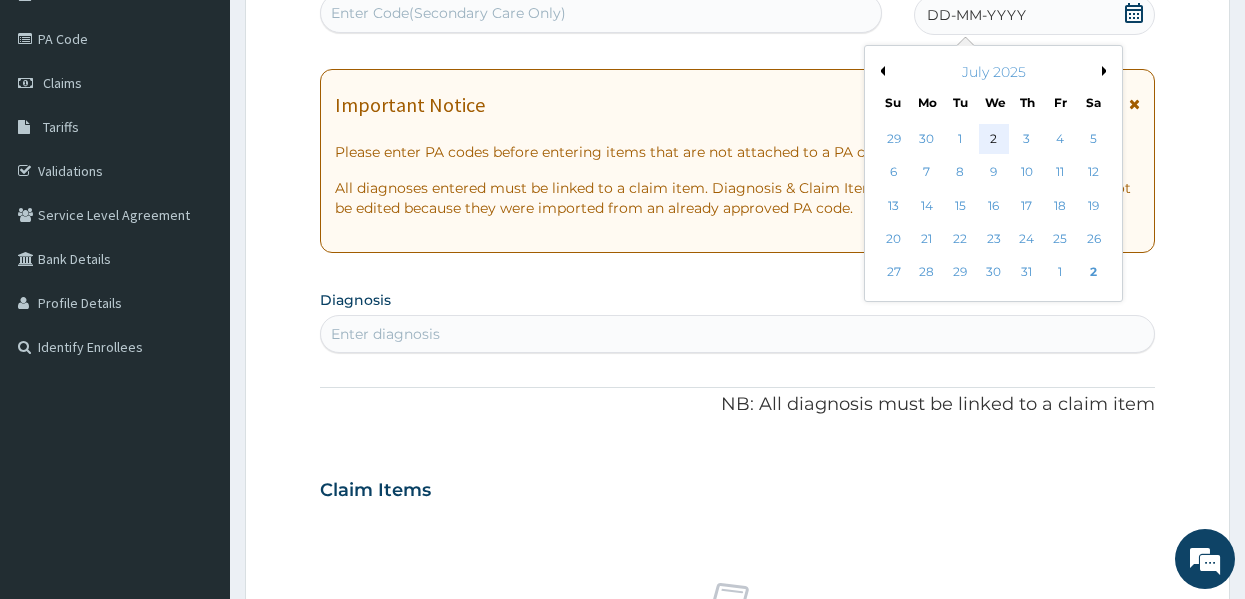 click on "2" at bounding box center [994, 139] 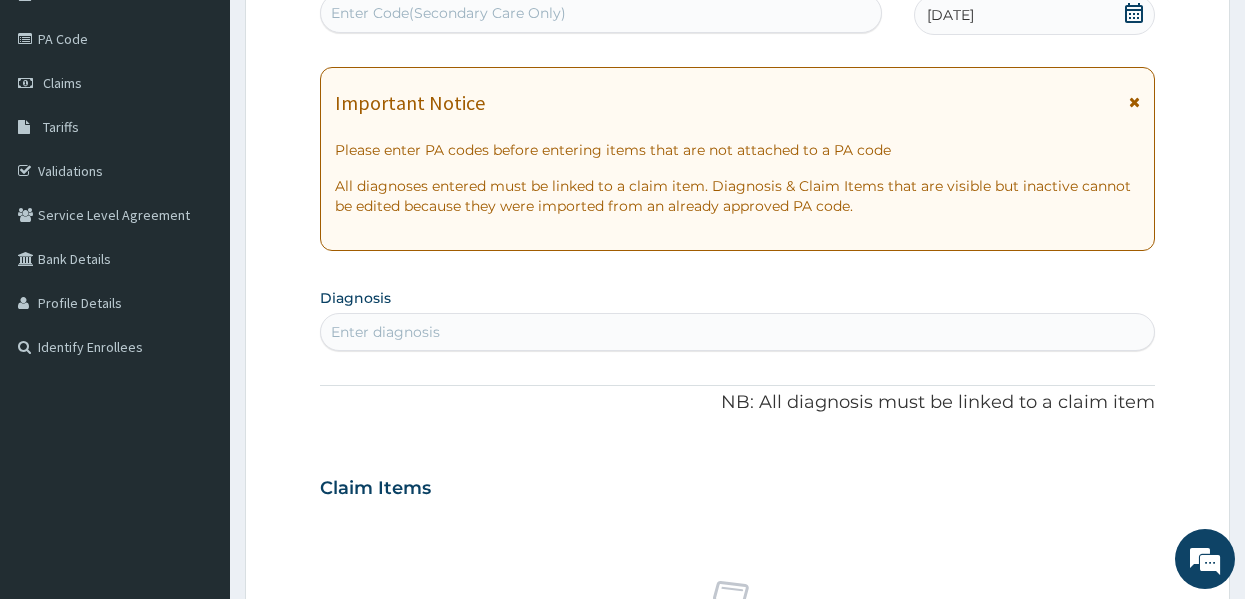 click on "Enter diagnosis" at bounding box center (738, 332) 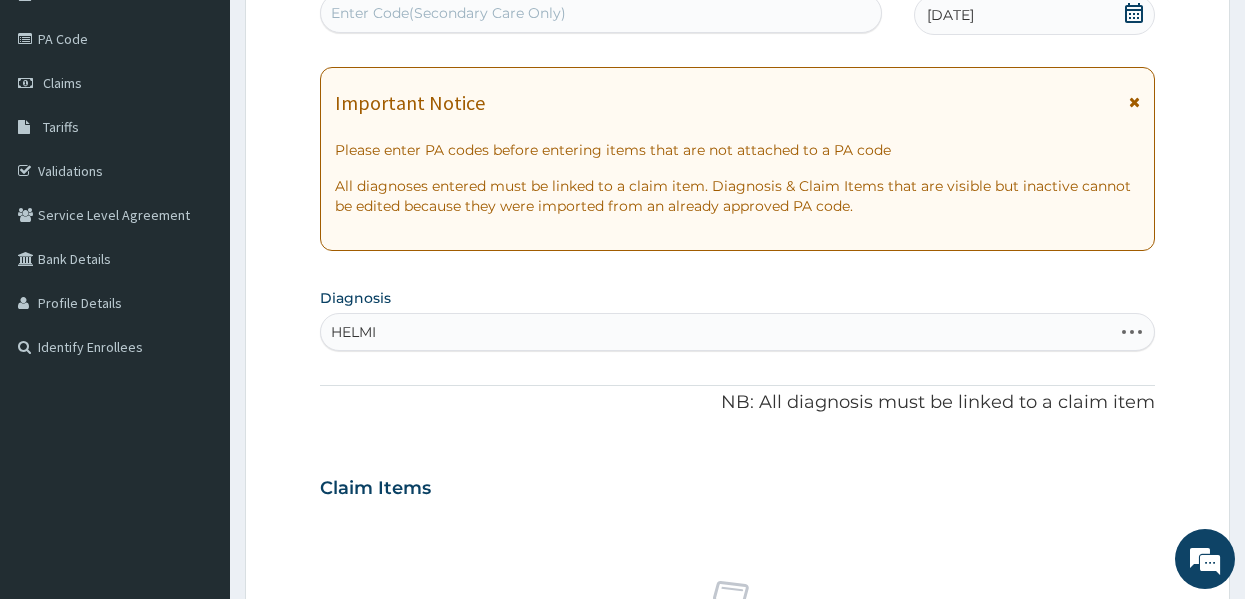 type on "HELMIN" 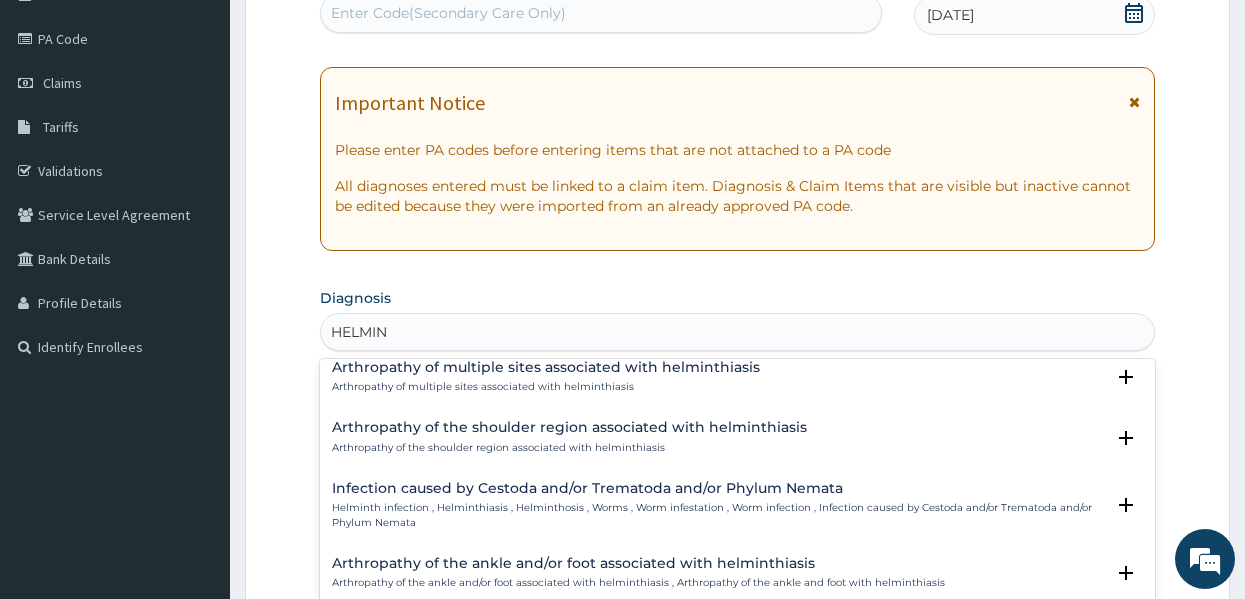 scroll, scrollTop: 136, scrollLeft: 0, axis: vertical 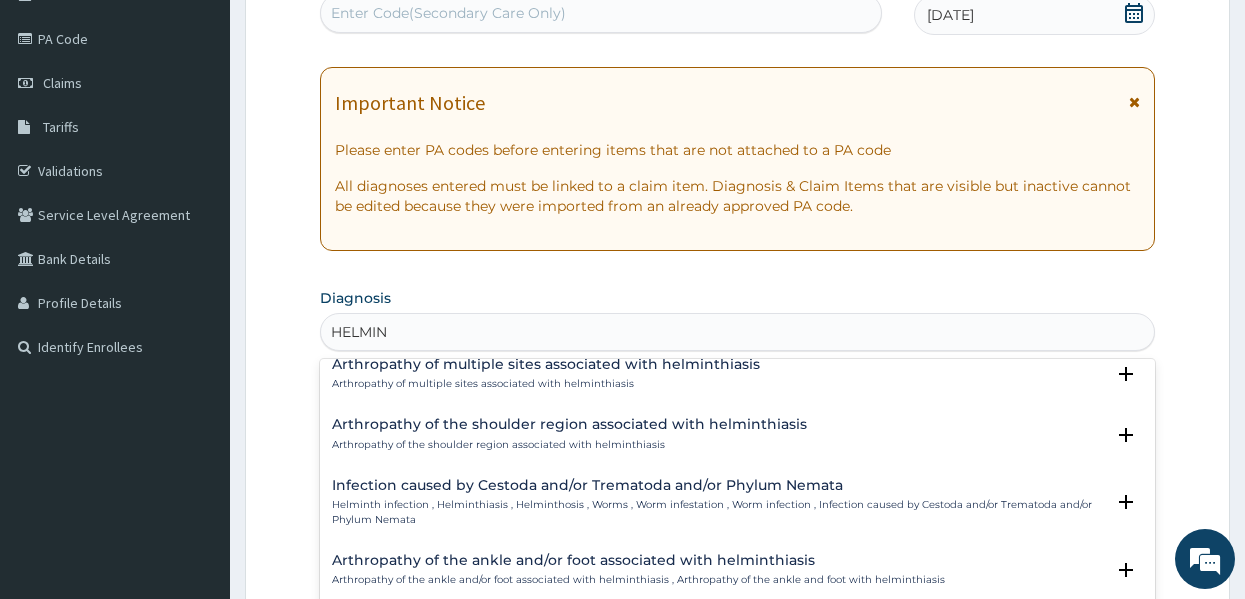 click on "Helminth infection , Helminthiasis , Helminthosis , Worms , Worm infestation , Worm infection , Infection caused by Cestoda and/or Trematoda and/or Phylum Nemata" at bounding box center (718, 512) 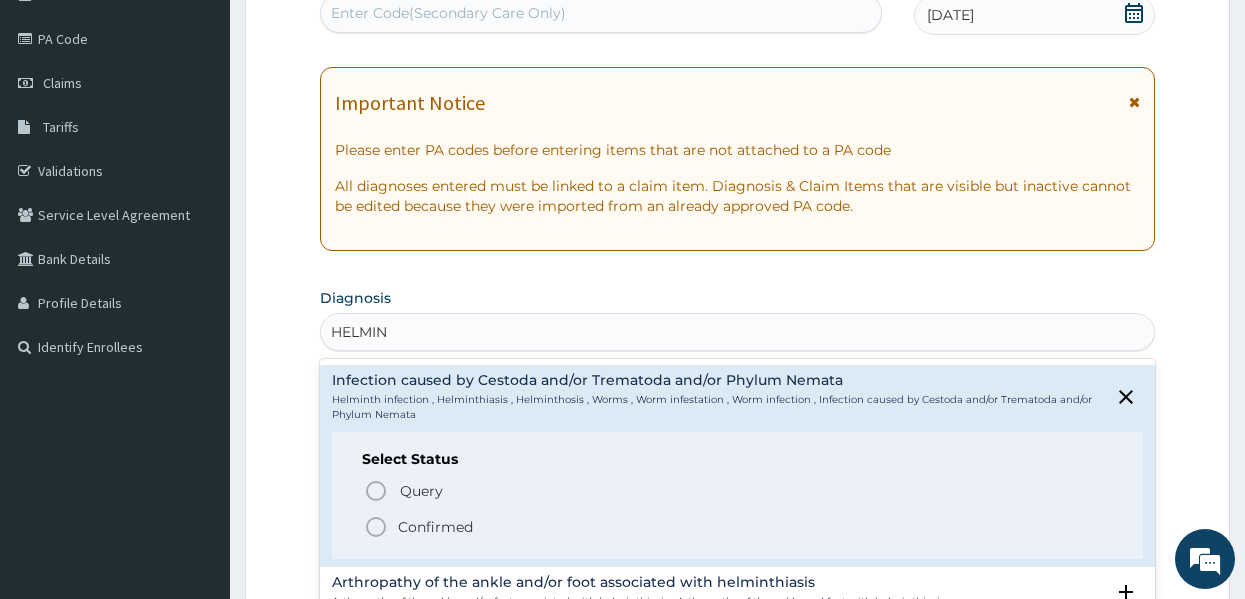 scroll, scrollTop: 244, scrollLeft: 0, axis: vertical 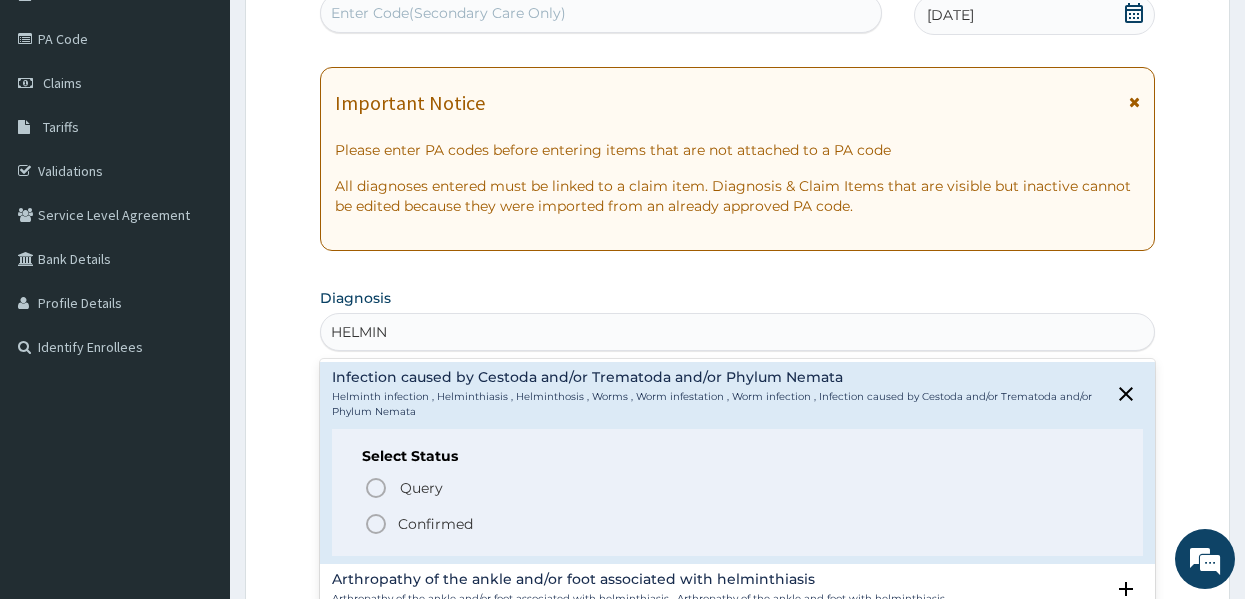 click on "Confirmed" at bounding box center (435, 524) 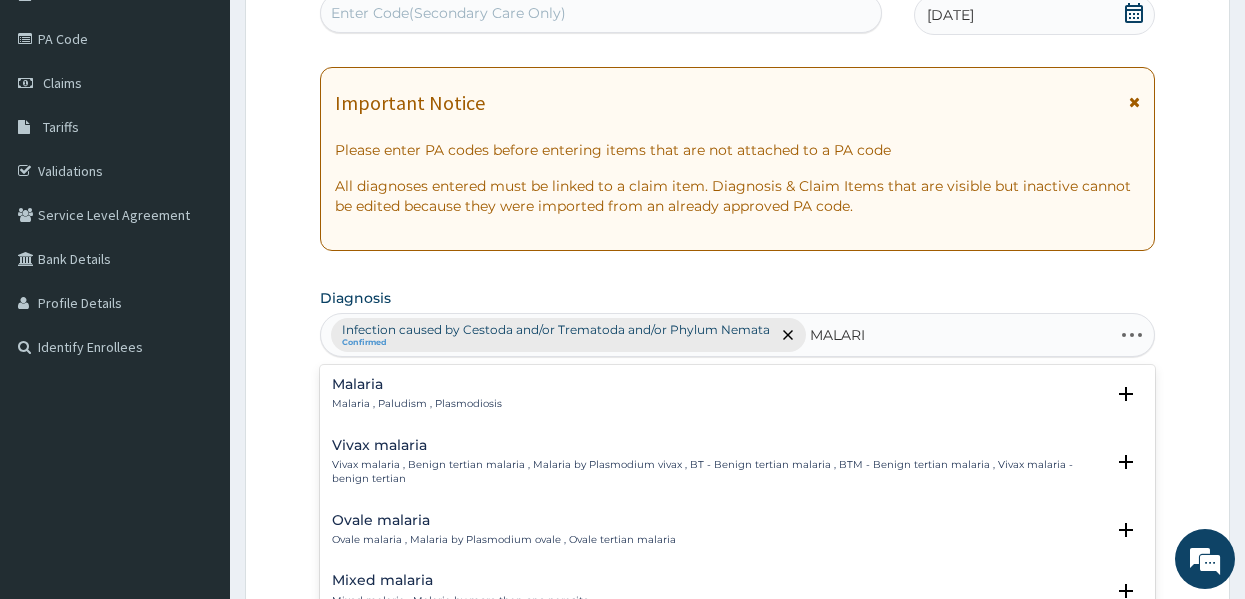 type on "MALARIA" 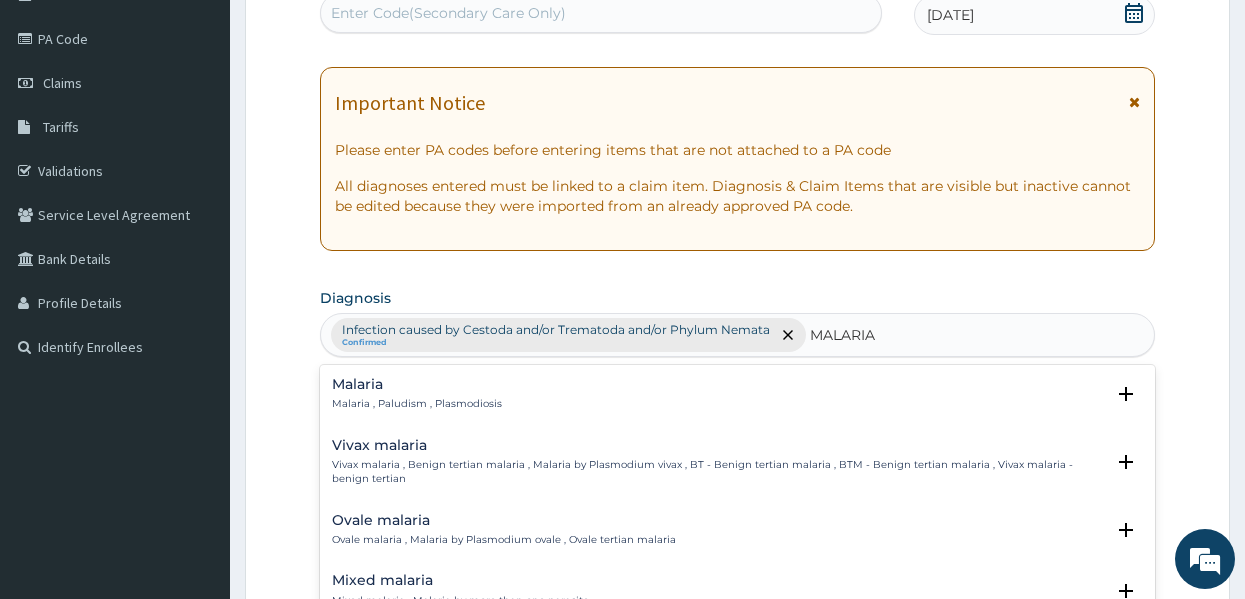 click on "Malaria" at bounding box center [417, 384] 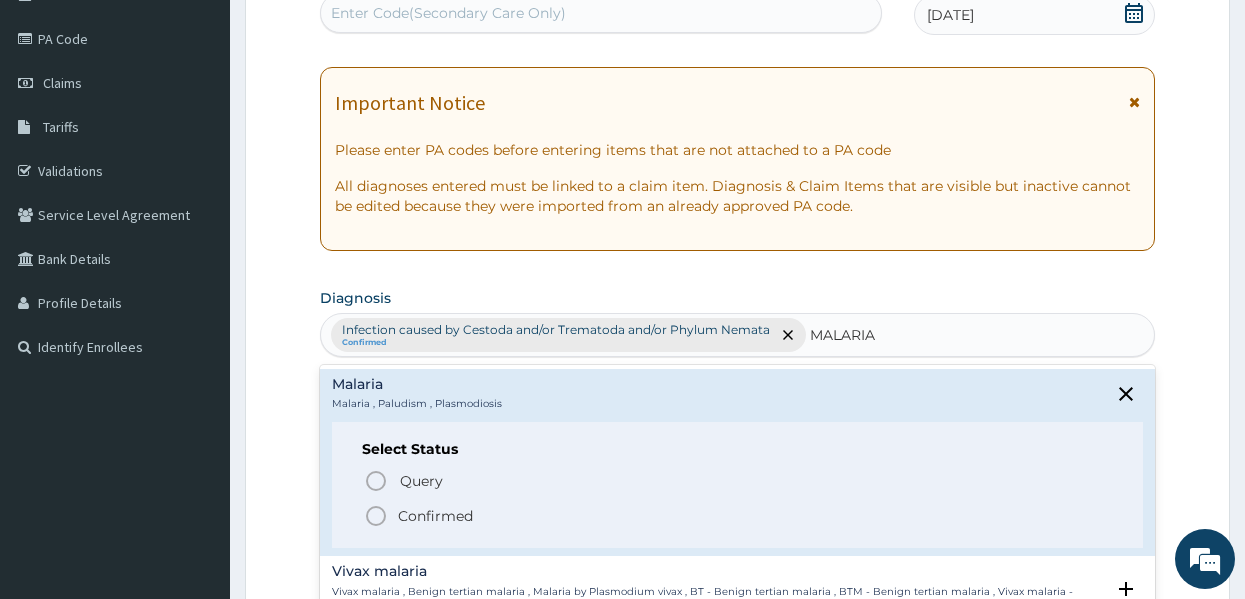 click on "Confirmed" at bounding box center (435, 516) 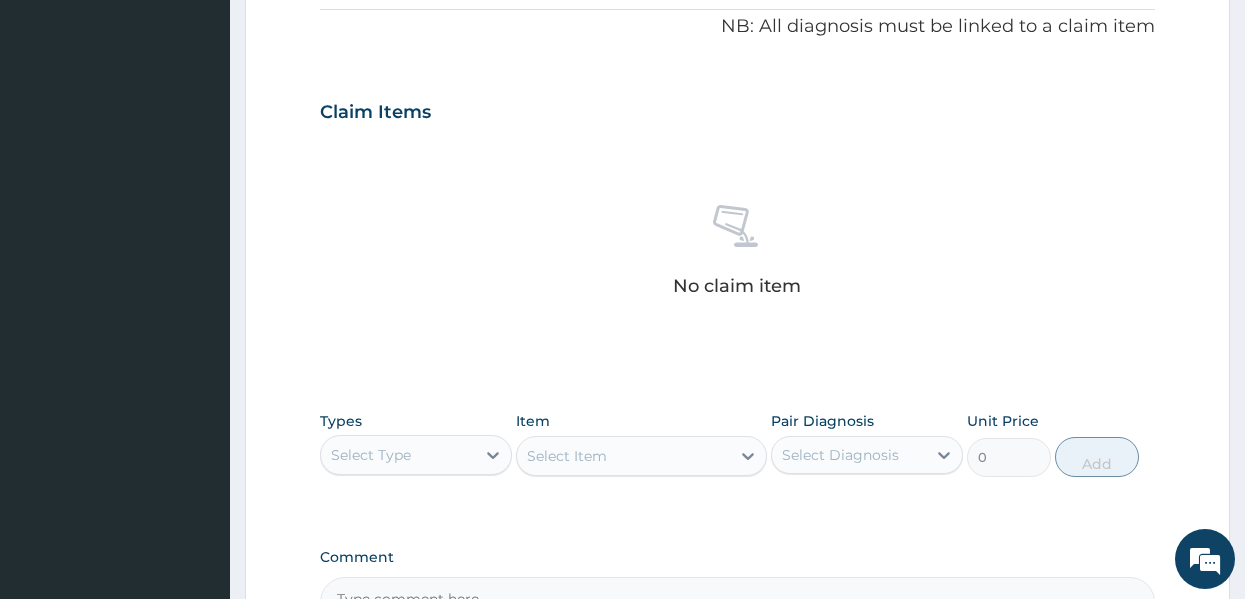 scroll, scrollTop: 633, scrollLeft: 0, axis: vertical 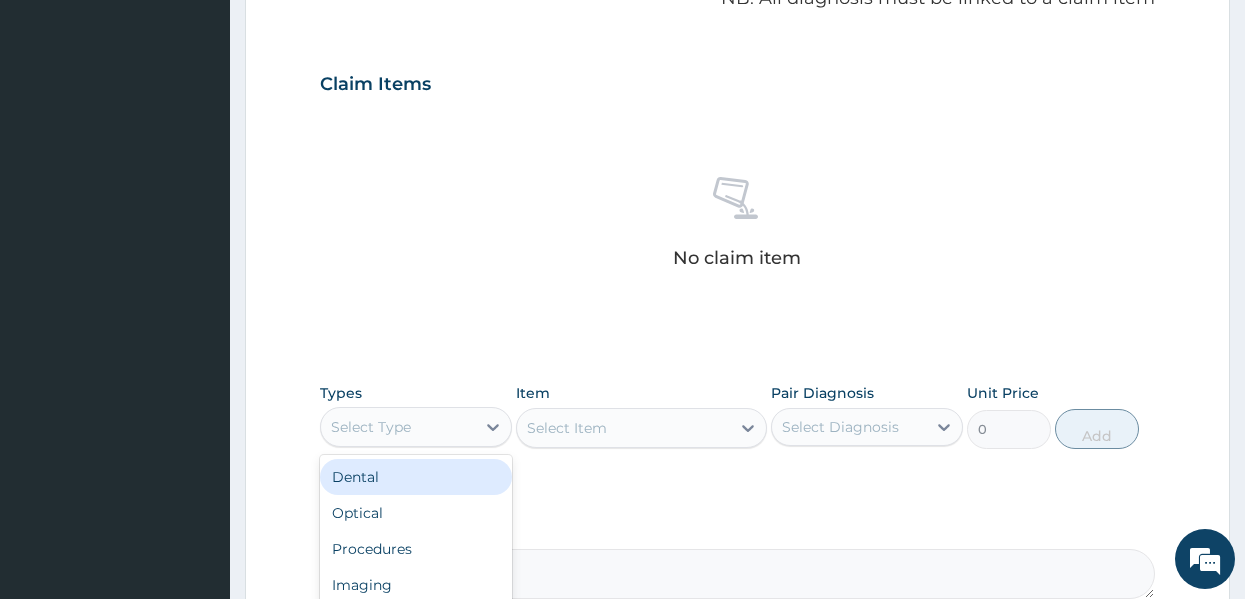 click on "Select Type" at bounding box center (398, 427) 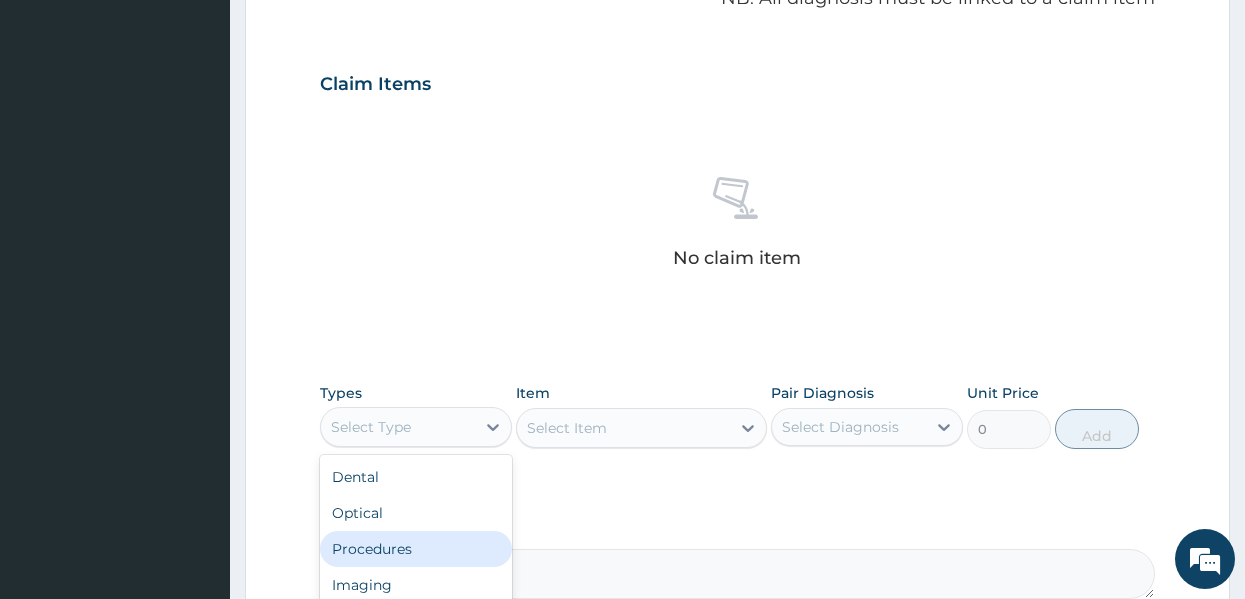 click on "Procedures" at bounding box center [416, 549] 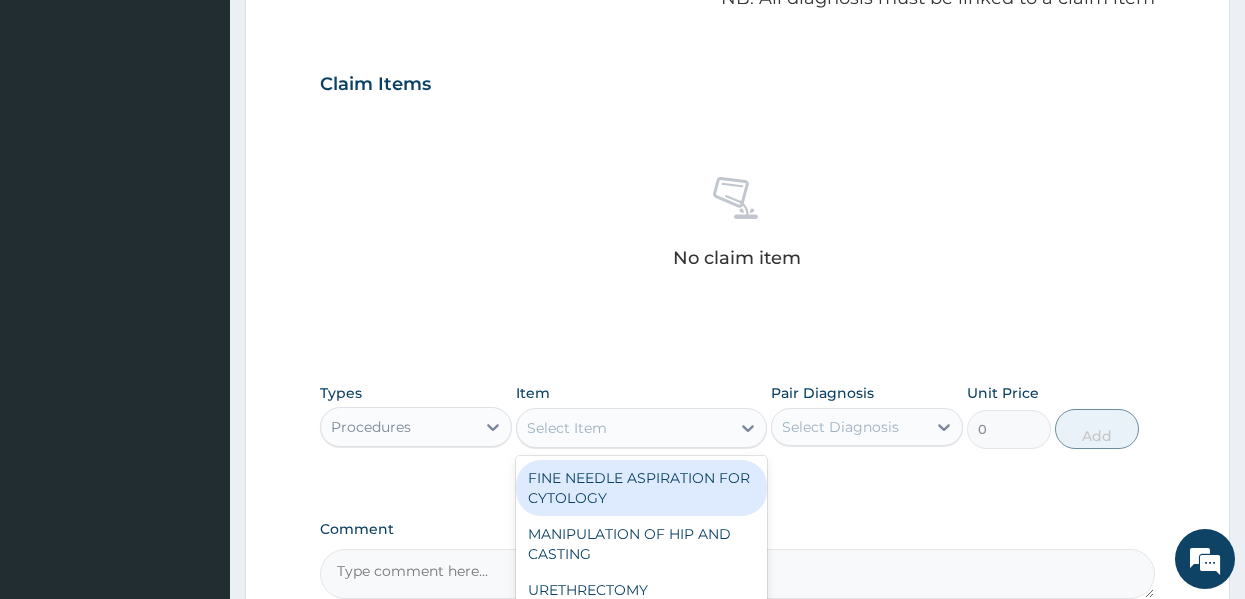 click on "Select Item" at bounding box center [567, 428] 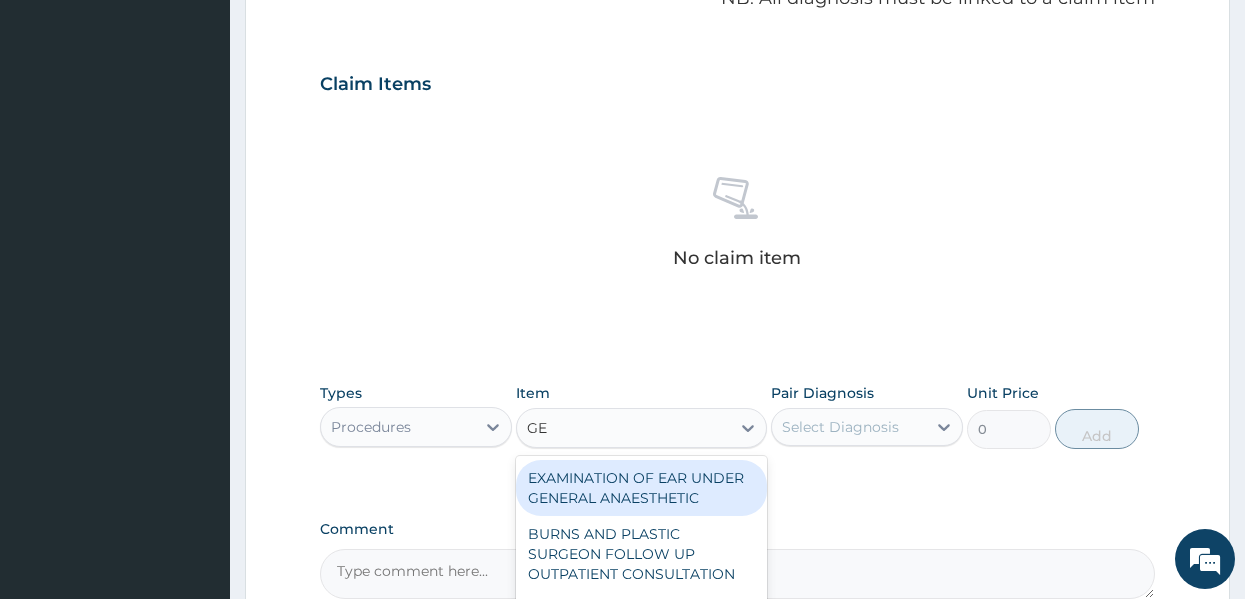 type on "GEN" 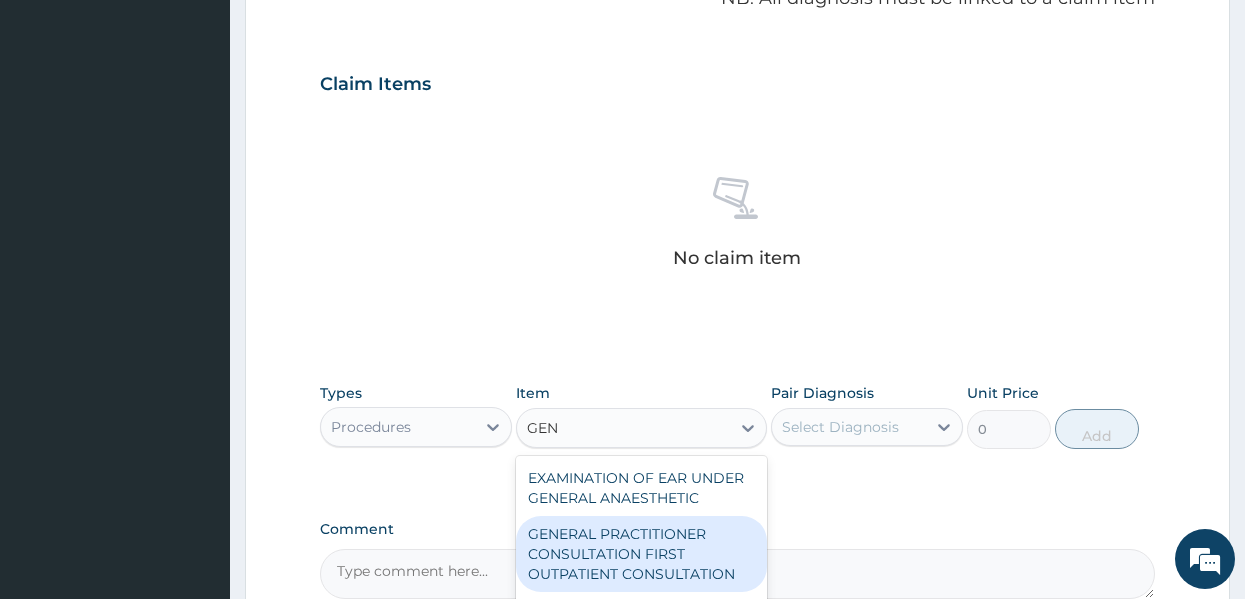 click on "GENERAL PRACTITIONER CONSULTATION FIRST OUTPATIENT CONSULTATION" at bounding box center (641, 554) 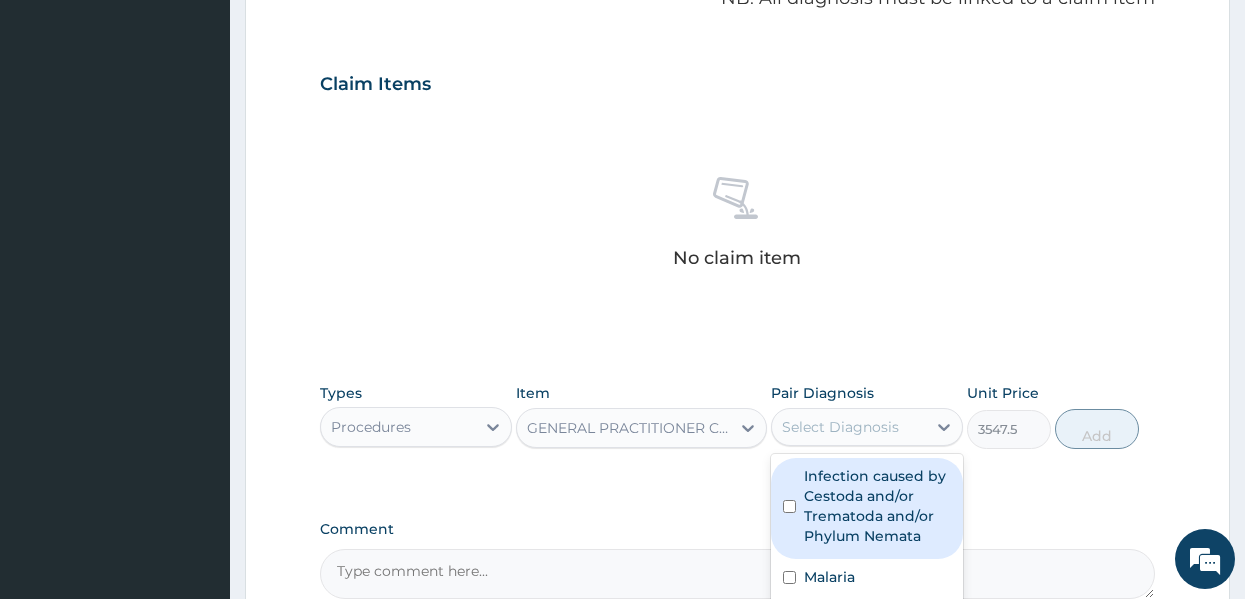 click on "Select Diagnosis" at bounding box center (867, 427) 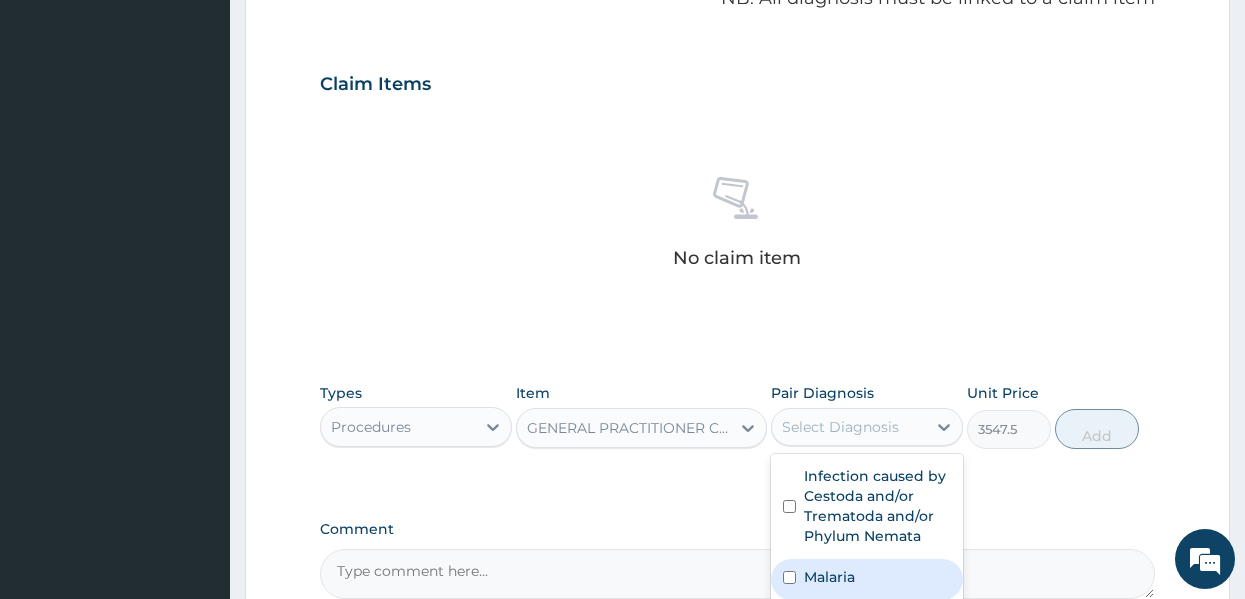 click on "Malaria" at bounding box center (829, 577) 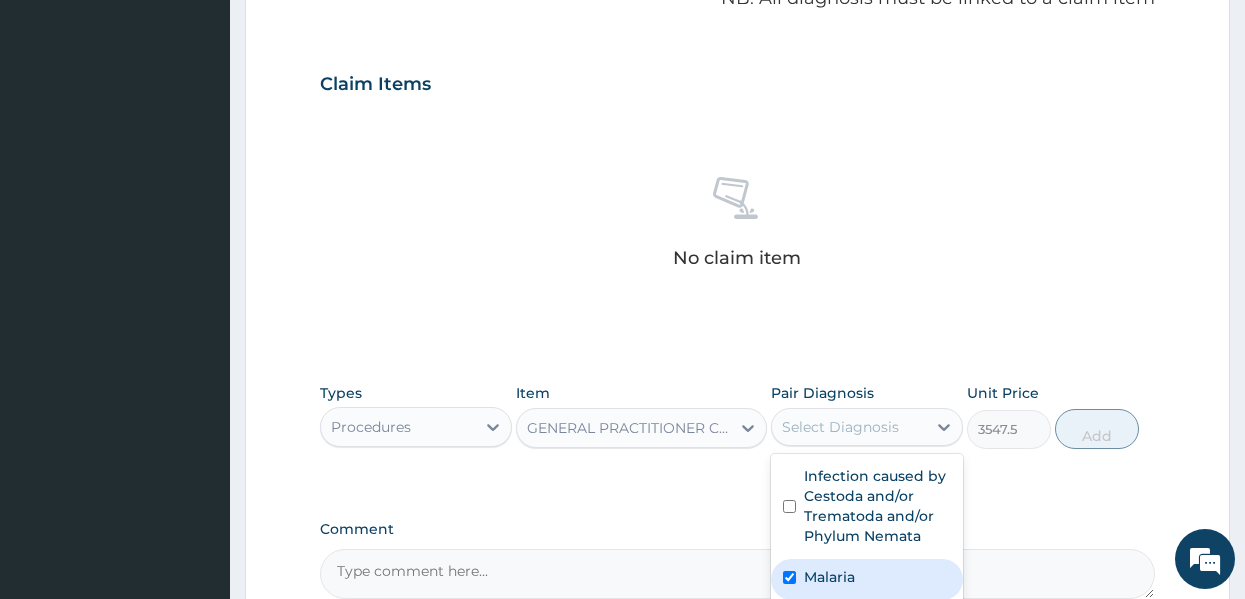 checkbox on "true" 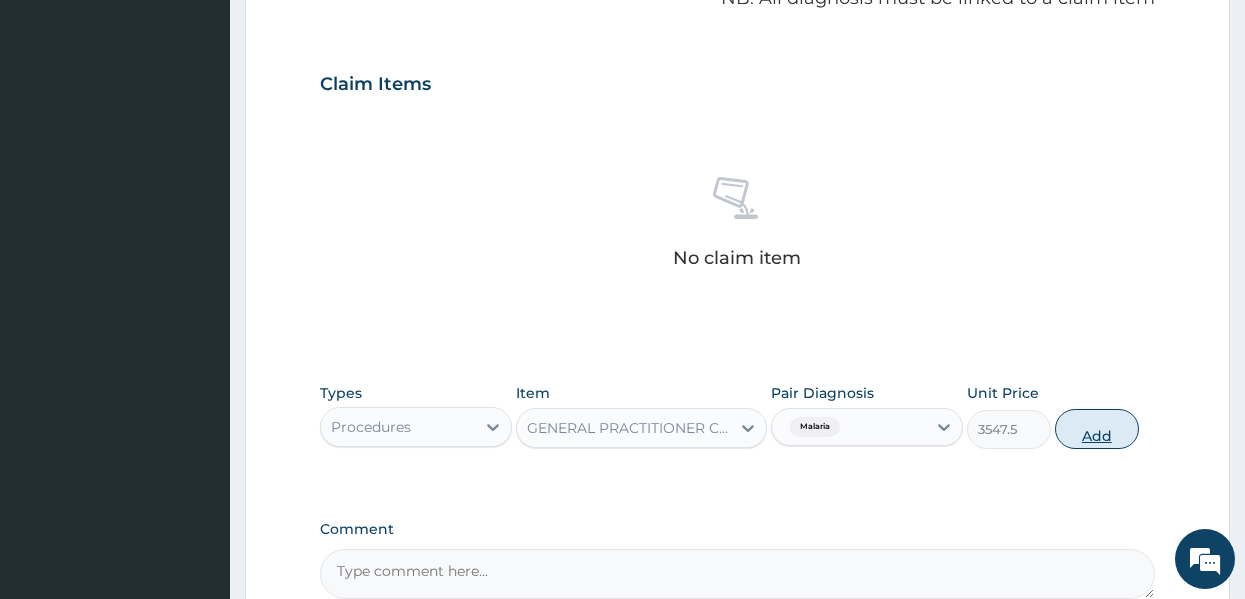 click on "Add" at bounding box center (1097, 429) 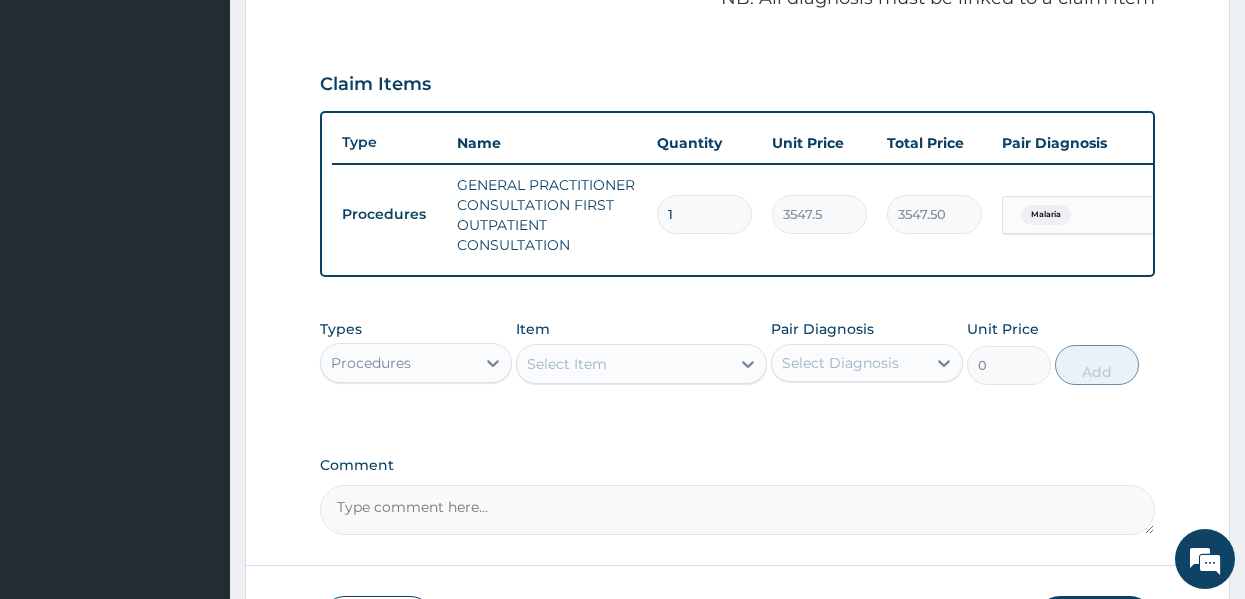 click on "Select Item" at bounding box center (567, 364) 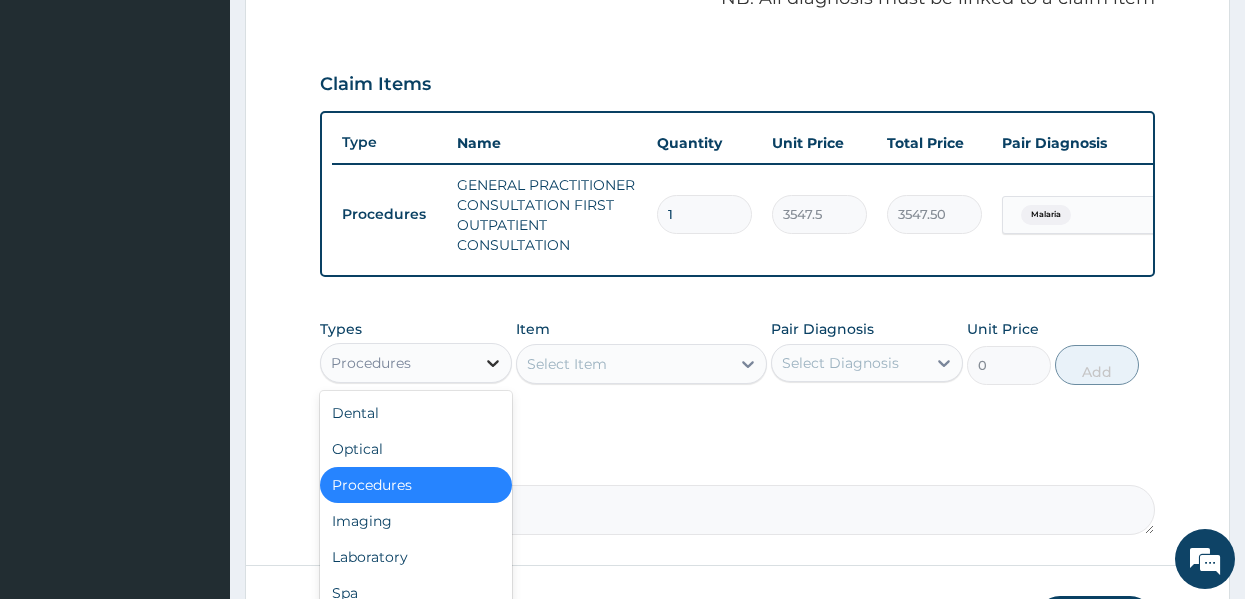 click 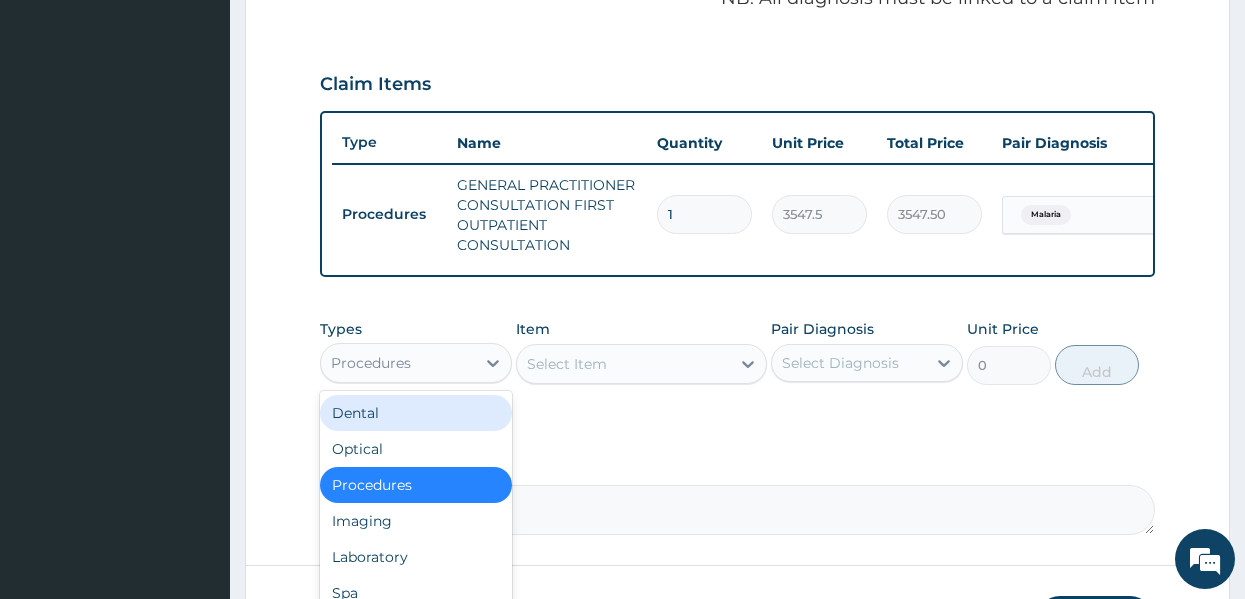 scroll, scrollTop: 68, scrollLeft: 0, axis: vertical 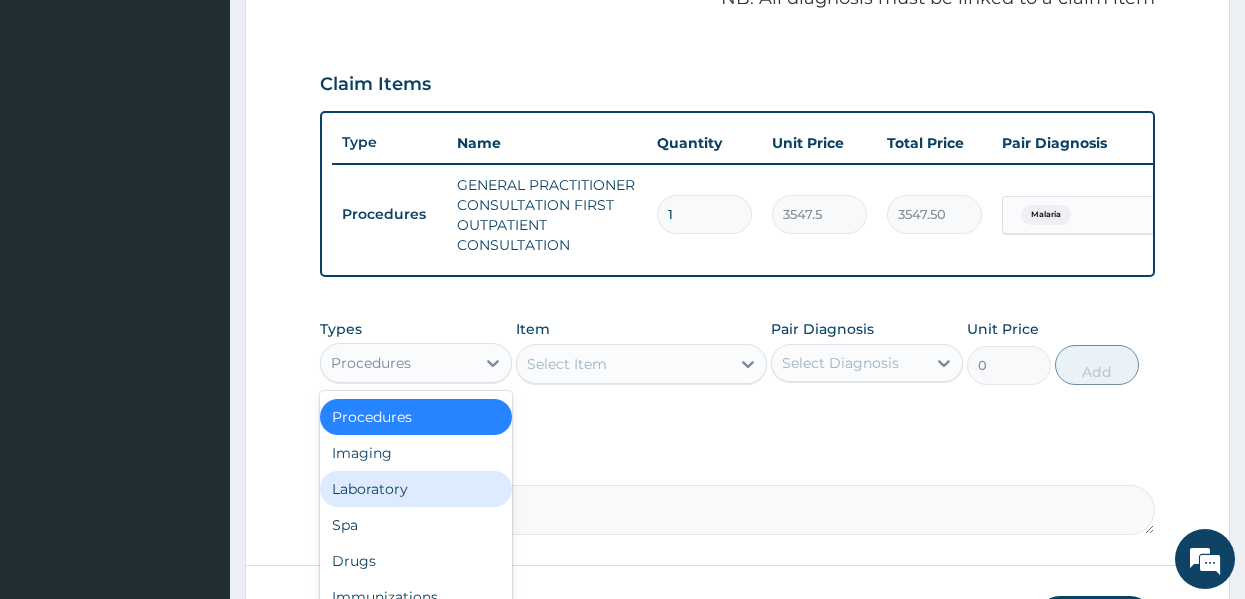 click on "Laboratory" at bounding box center (416, 489) 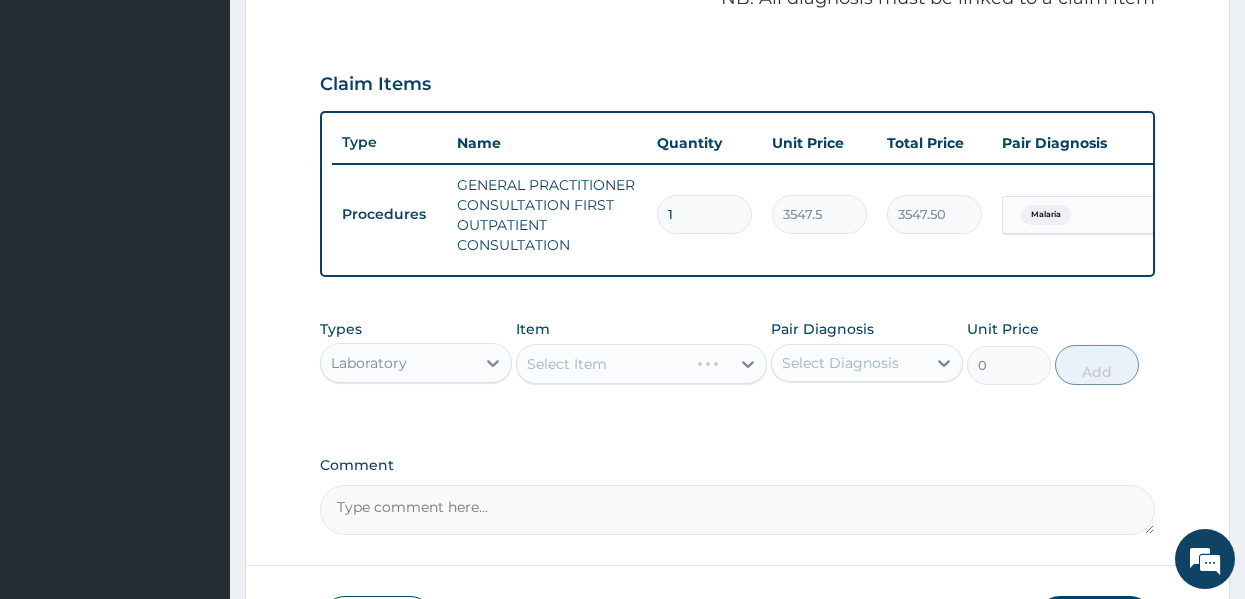 click on "Select Item" at bounding box center (641, 364) 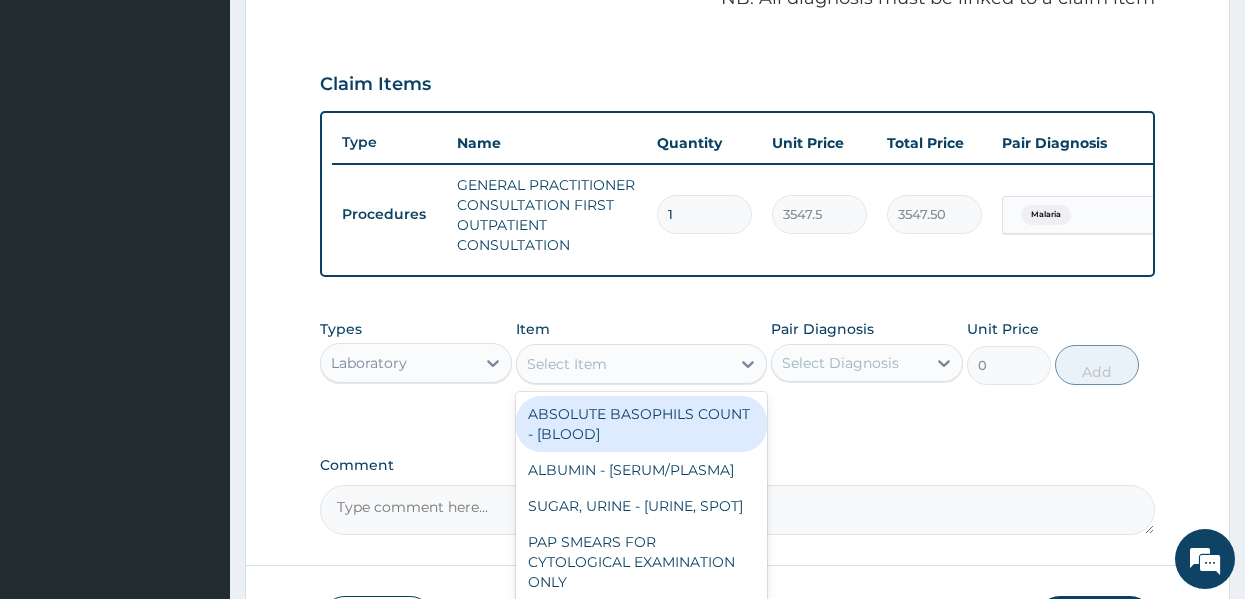 click on "Select Item" at bounding box center (623, 364) 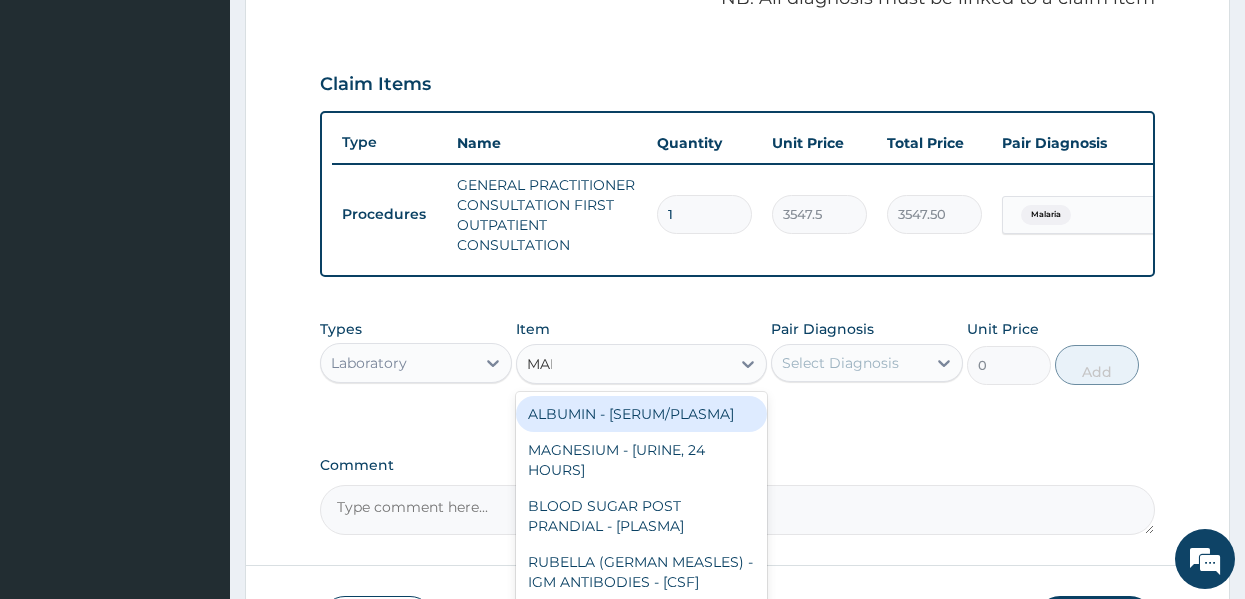 type on "MALA" 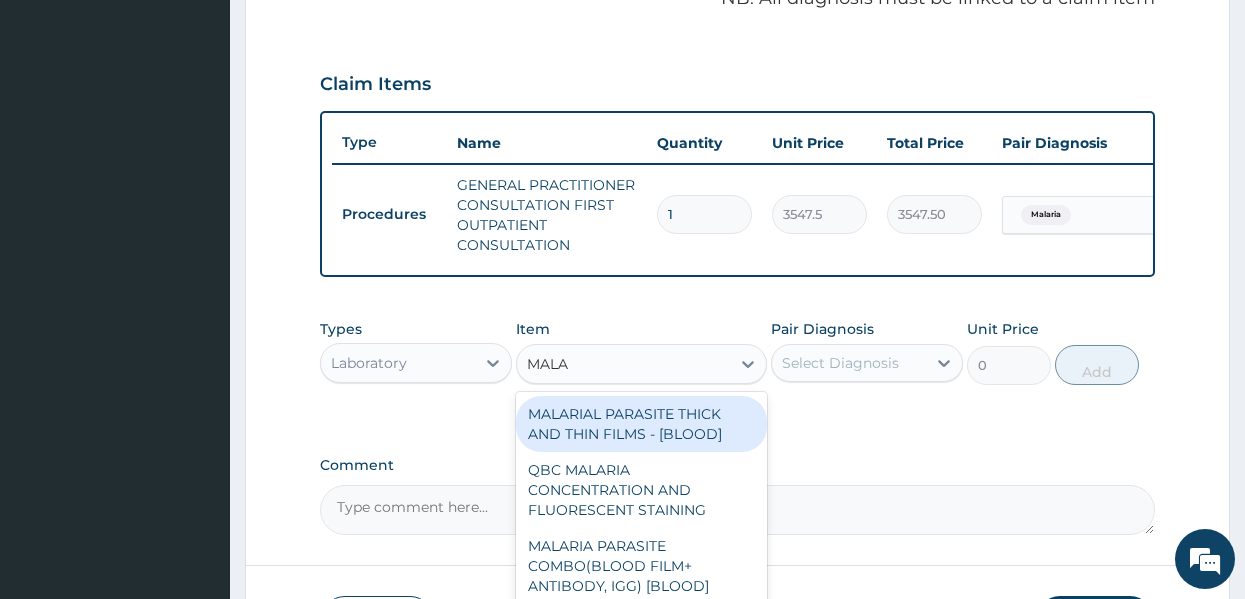 click on "MALARIAL PARASITE THICK AND THIN FILMS - [BLOOD]" at bounding box center [641, 424] 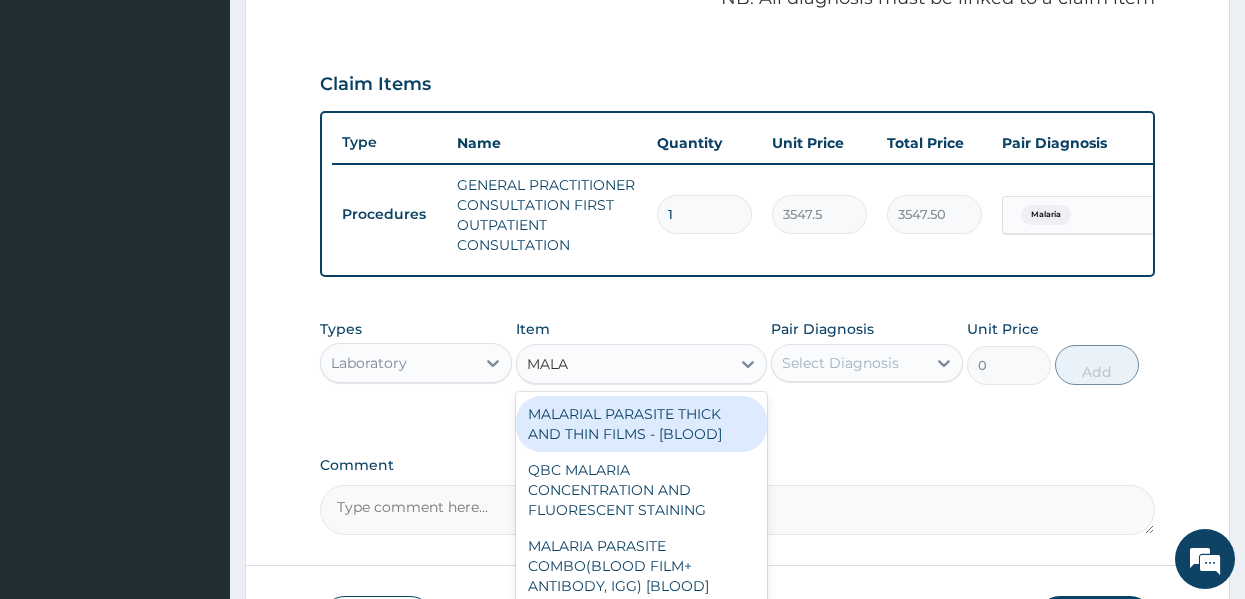 type 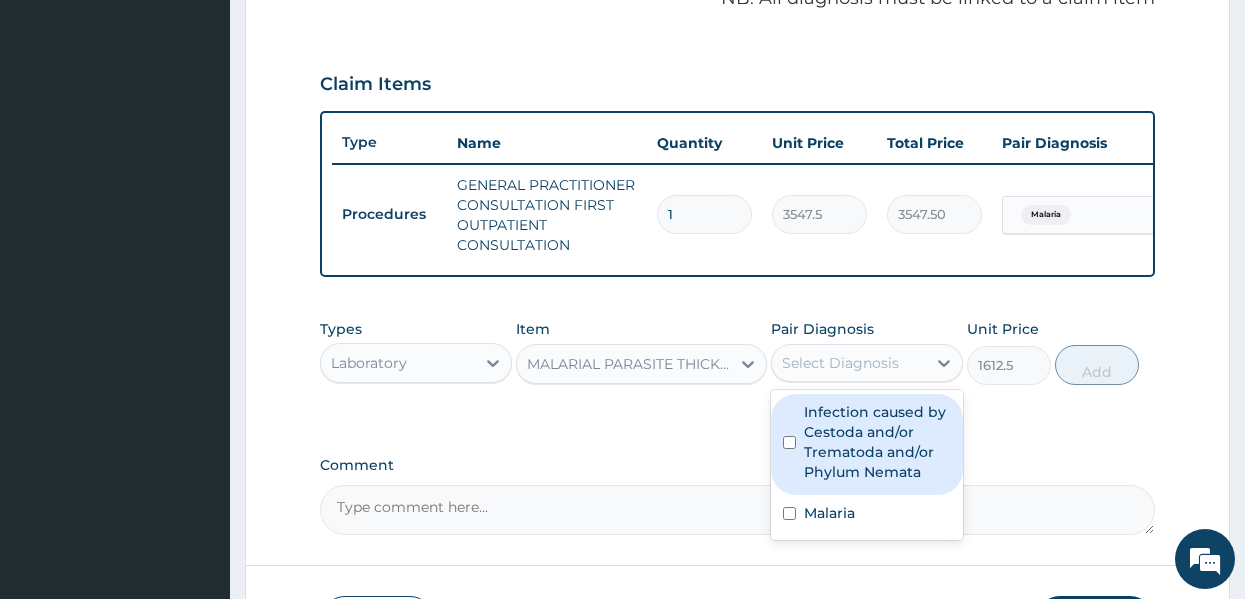 click on "Select Diagnosis" at bounding box center (840, 363) 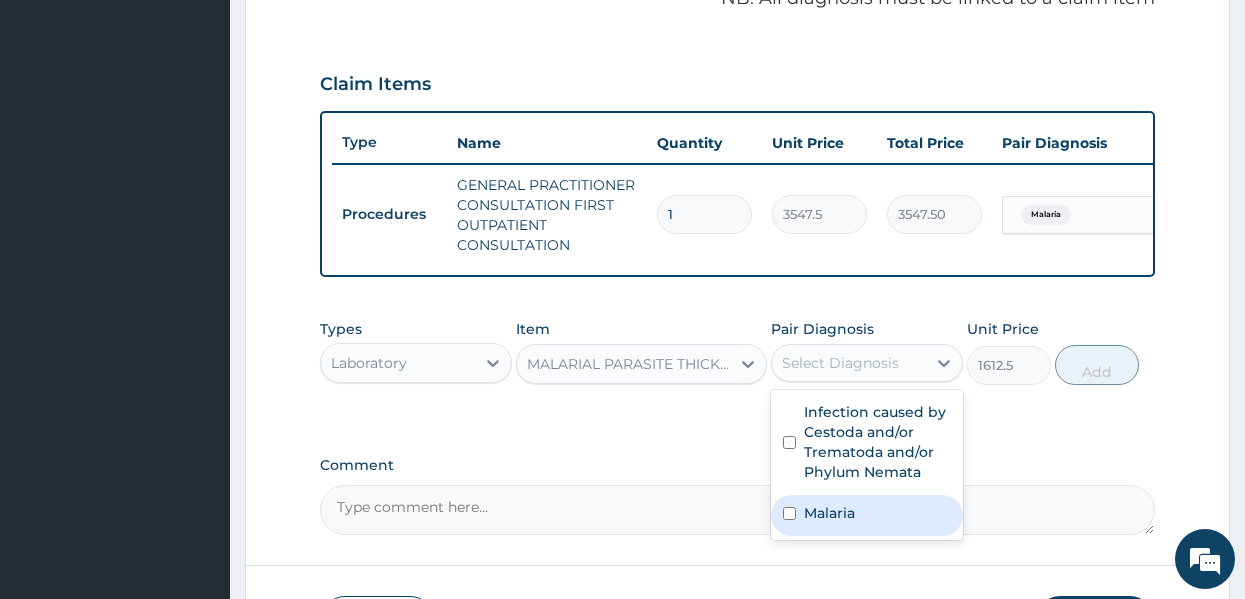click on "Malaria" at bounding box center (829, 513) 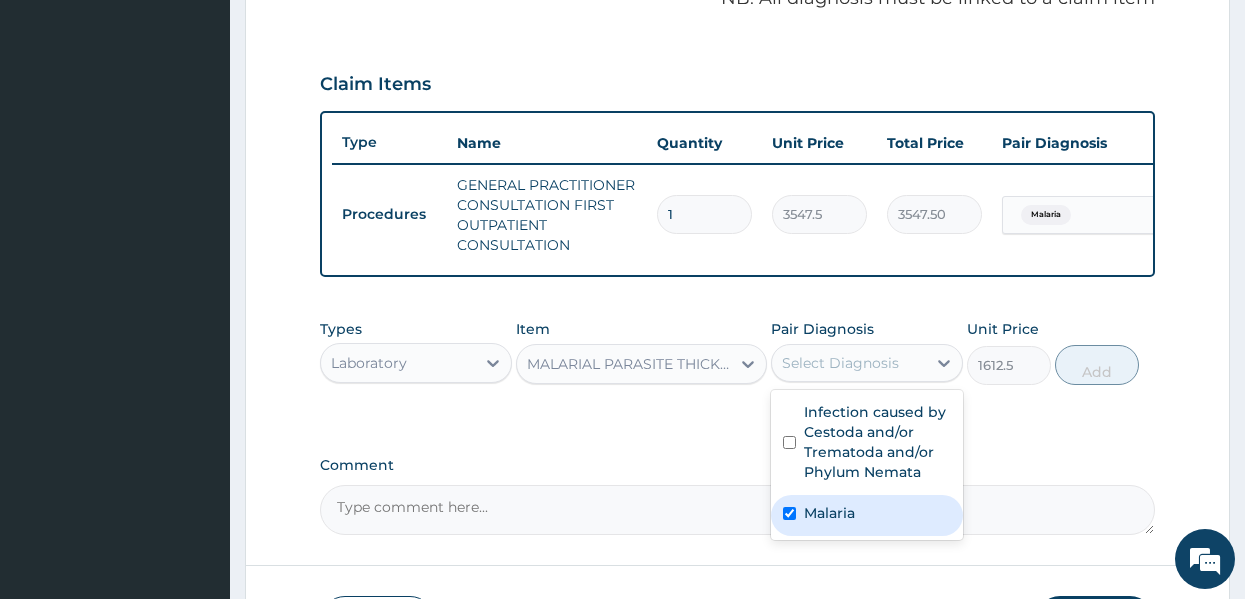 checkbox on "true" 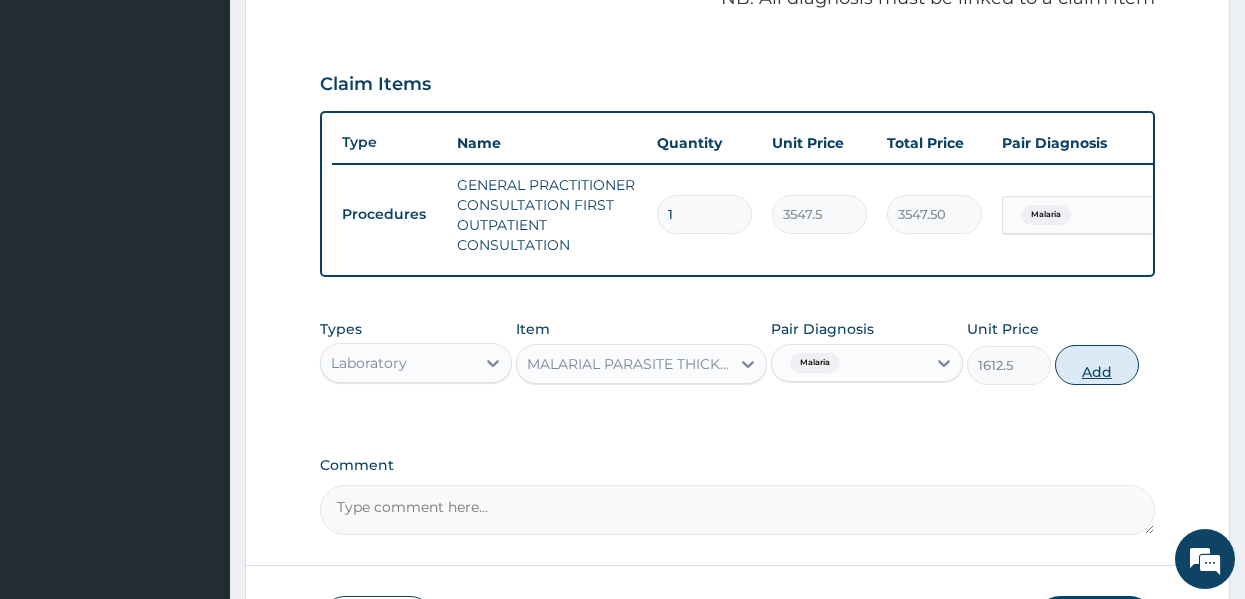 click on "Add" at bounding box center (1097, 365) 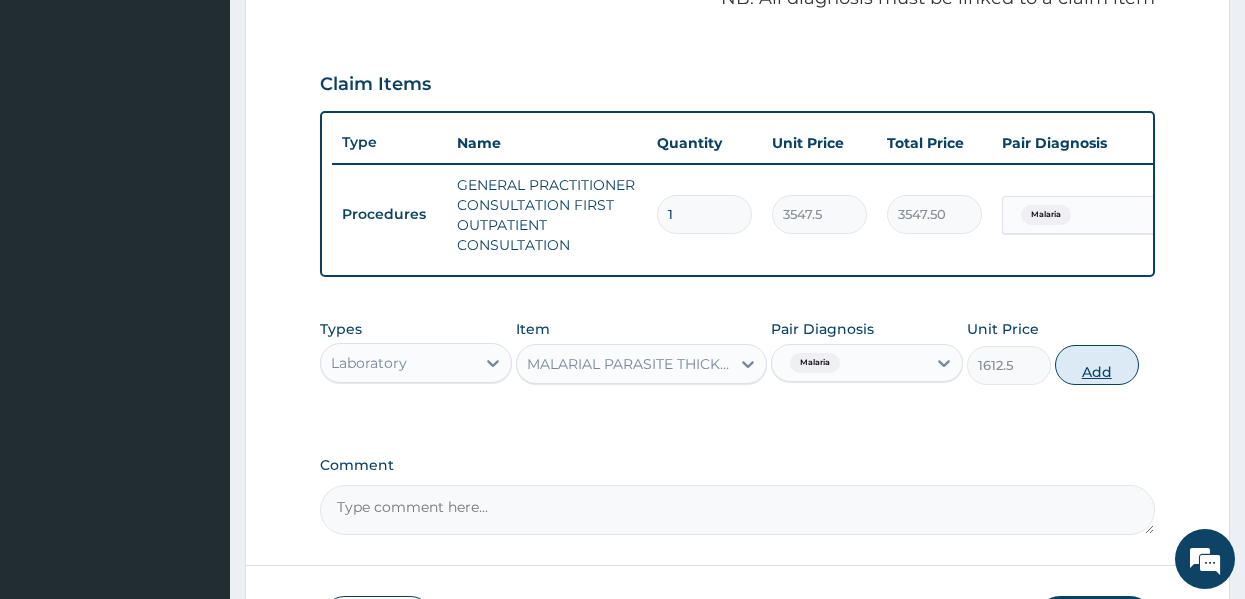 type on "0" 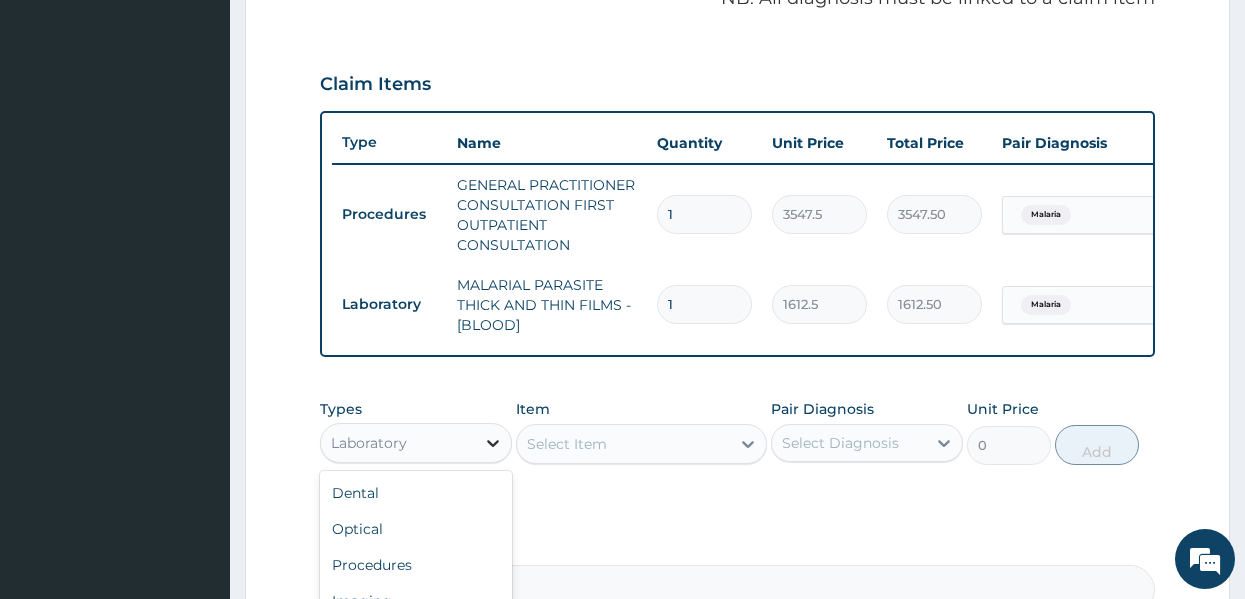 click 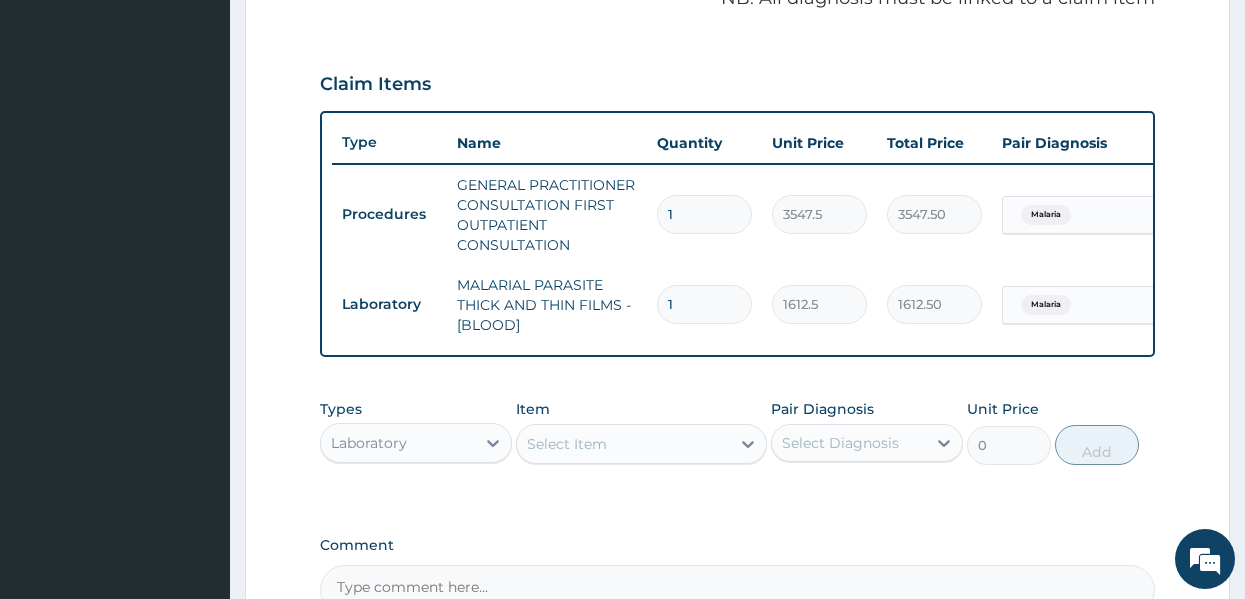 click on "Types Laboratory Item Select Item Pair Diagnosis Select Diagnosis Unit Price 0 Add" at bounding box center (738, 447) 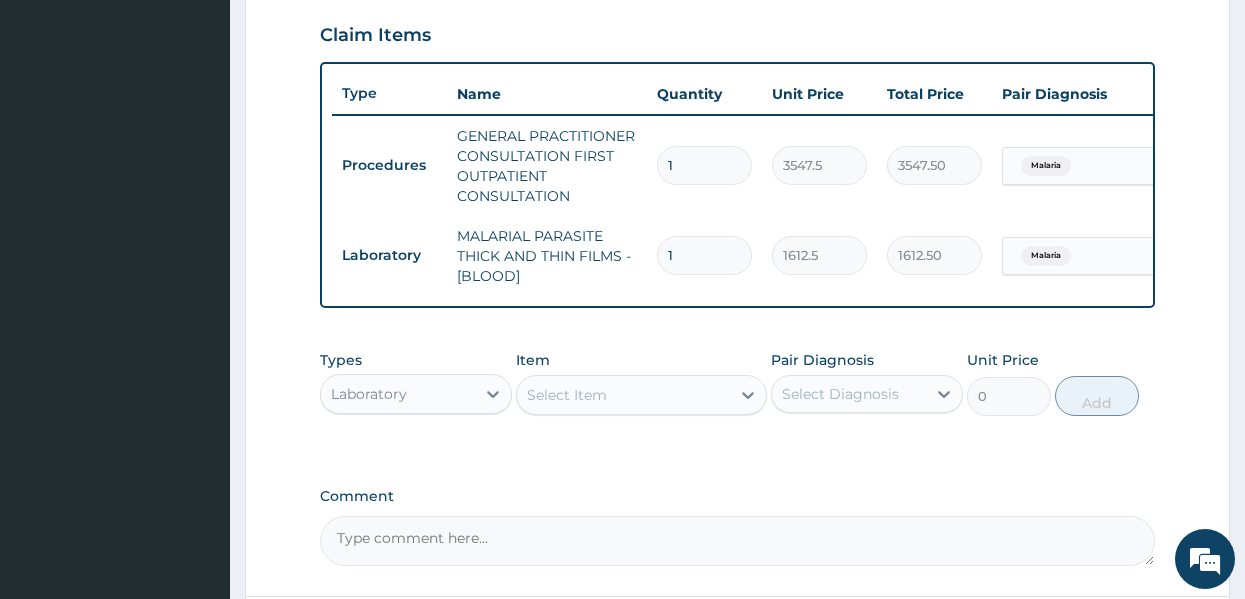 scroll, scrollTop: 713, scrollLeft: 0, axis: vertical 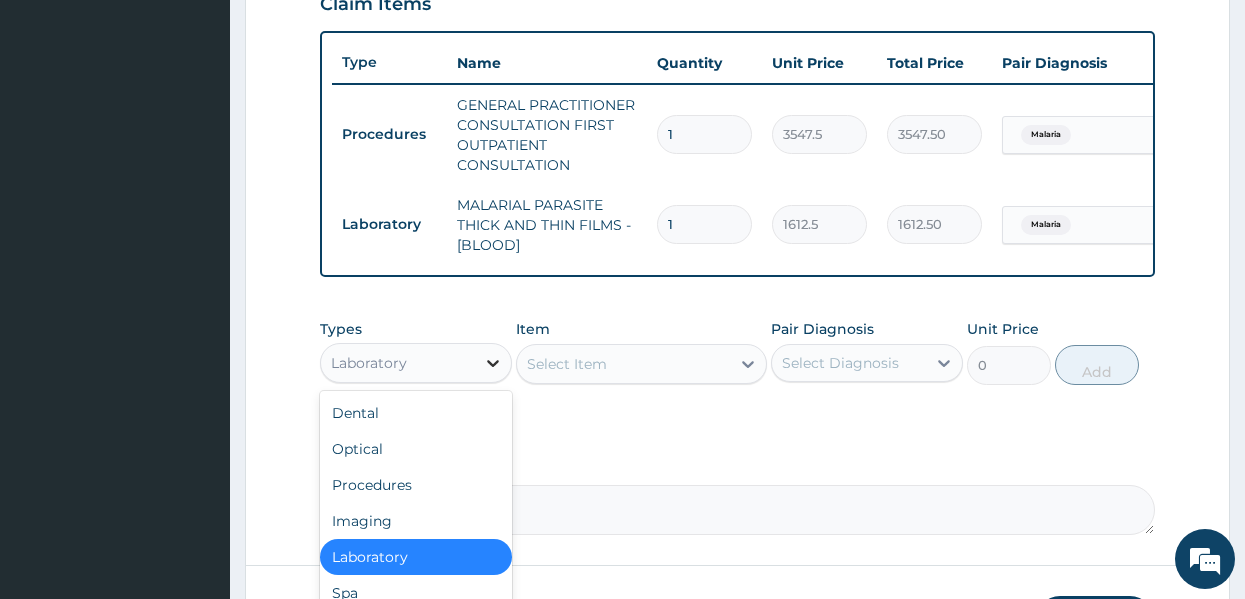 click 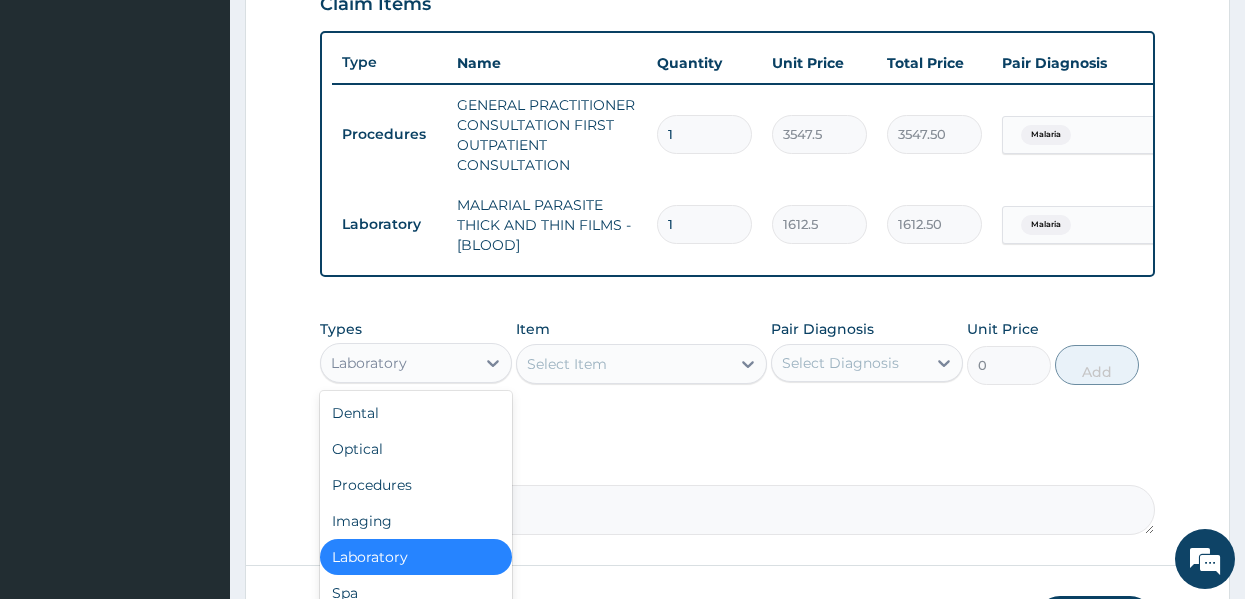 scroll, scrollTop: 68, scrollLeft: 0, axis: vertical 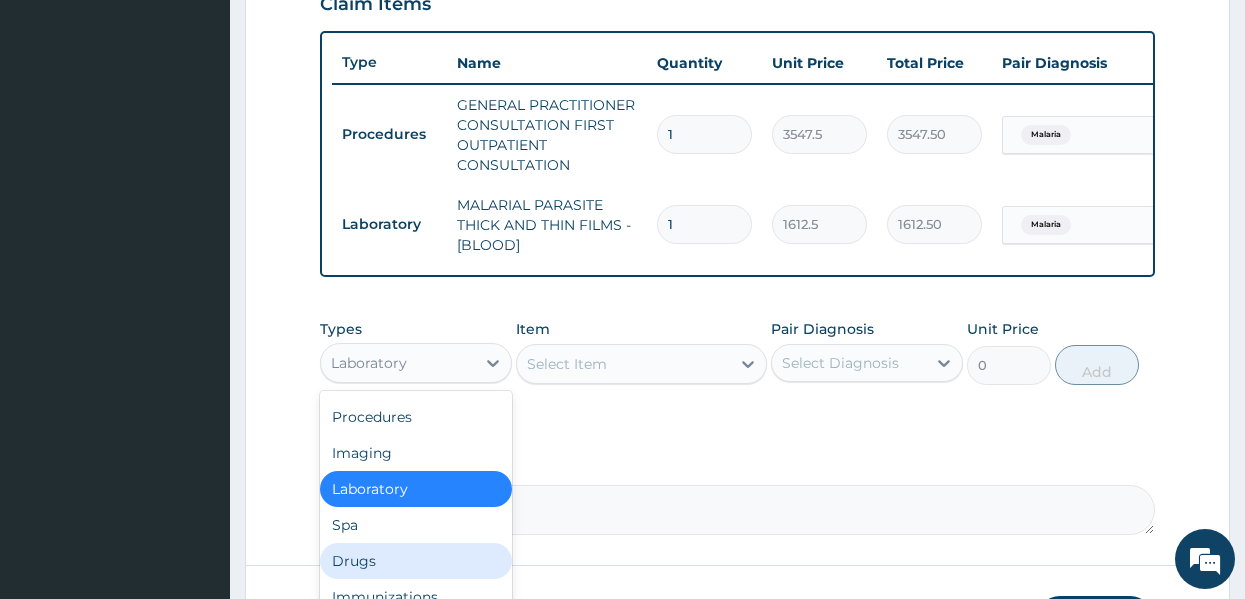 click on "Drugs" at bounding box center [416, 561] 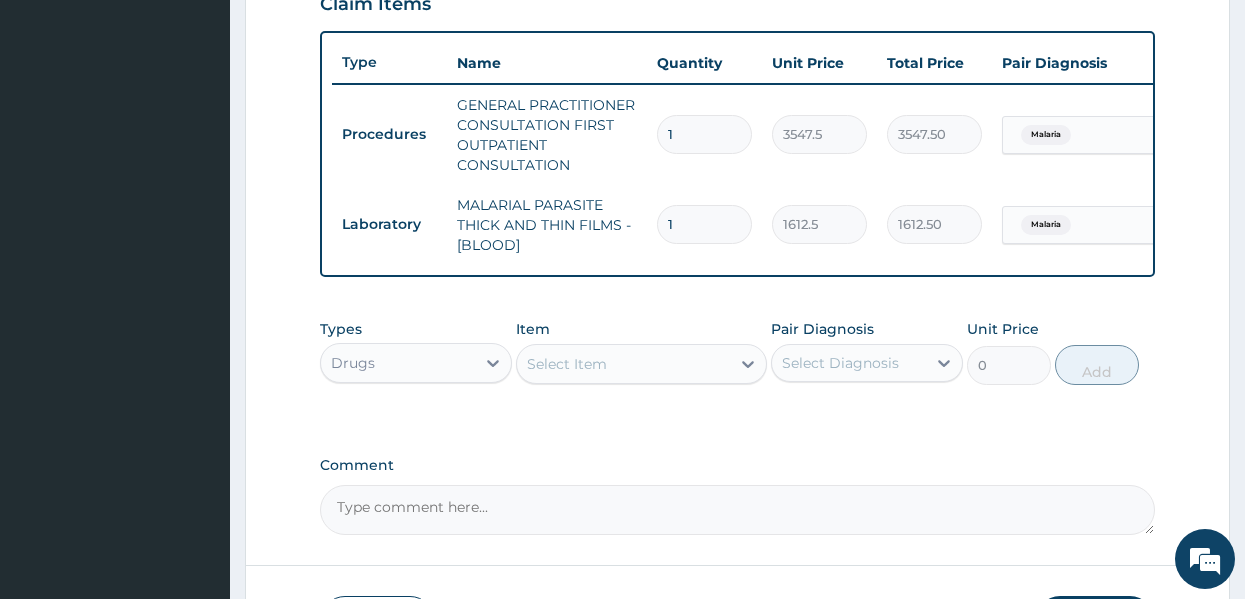 click on "Select Item" at bounding box center (567, 364) 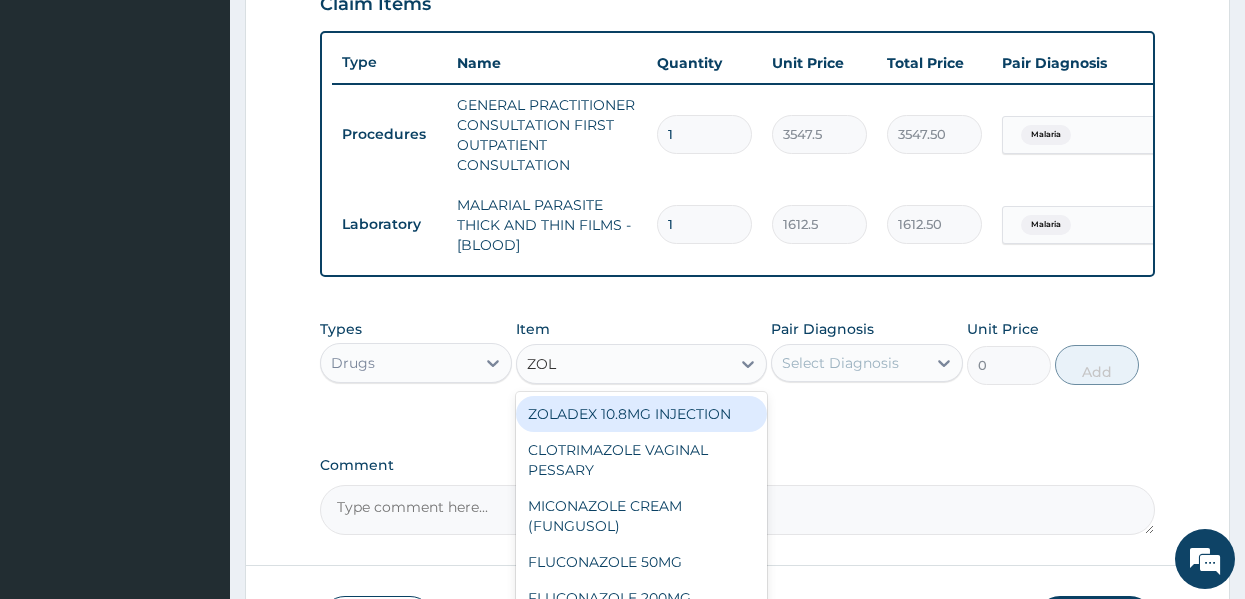type on "ZOLA" 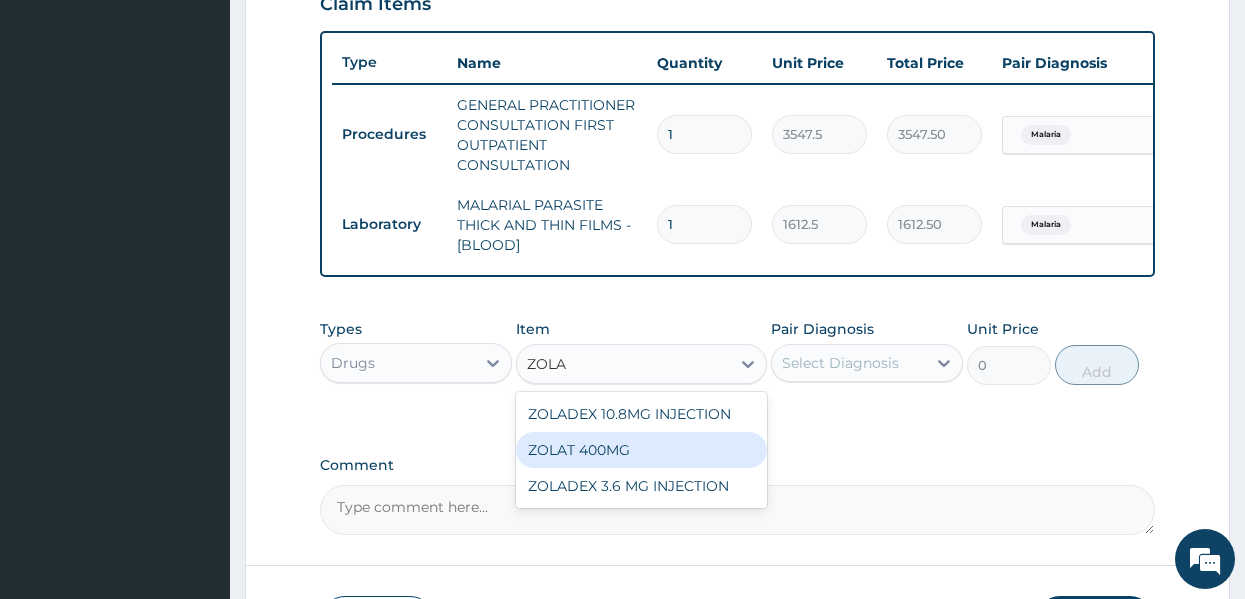 click on "ZOLAT 400MG" at bounding box center (641, 450) 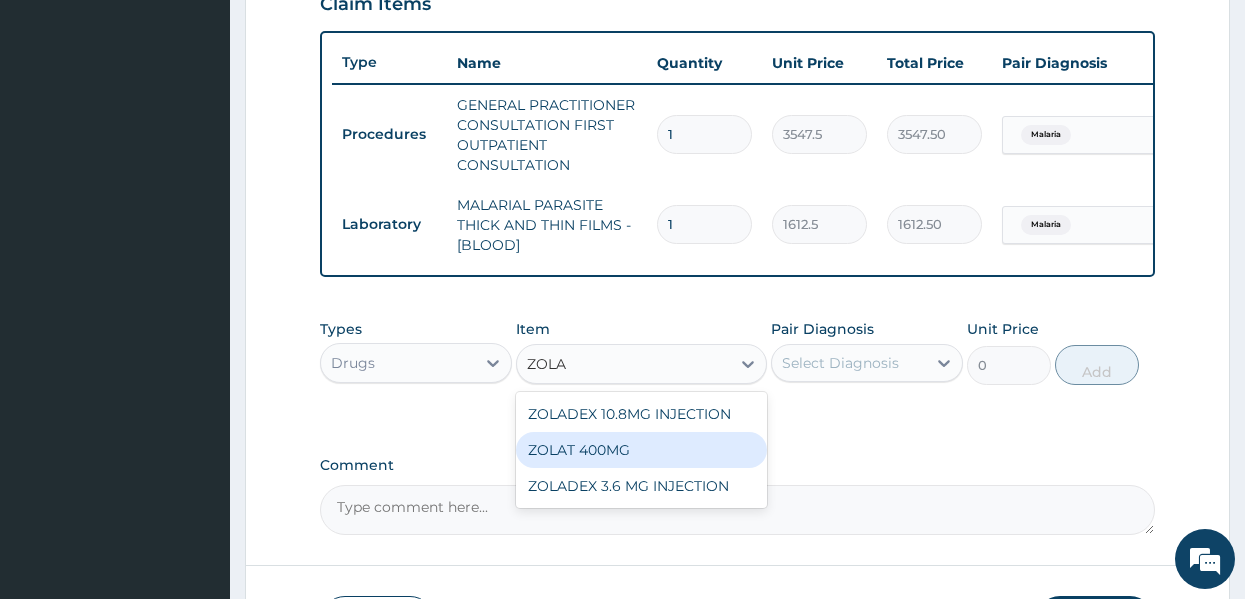 type 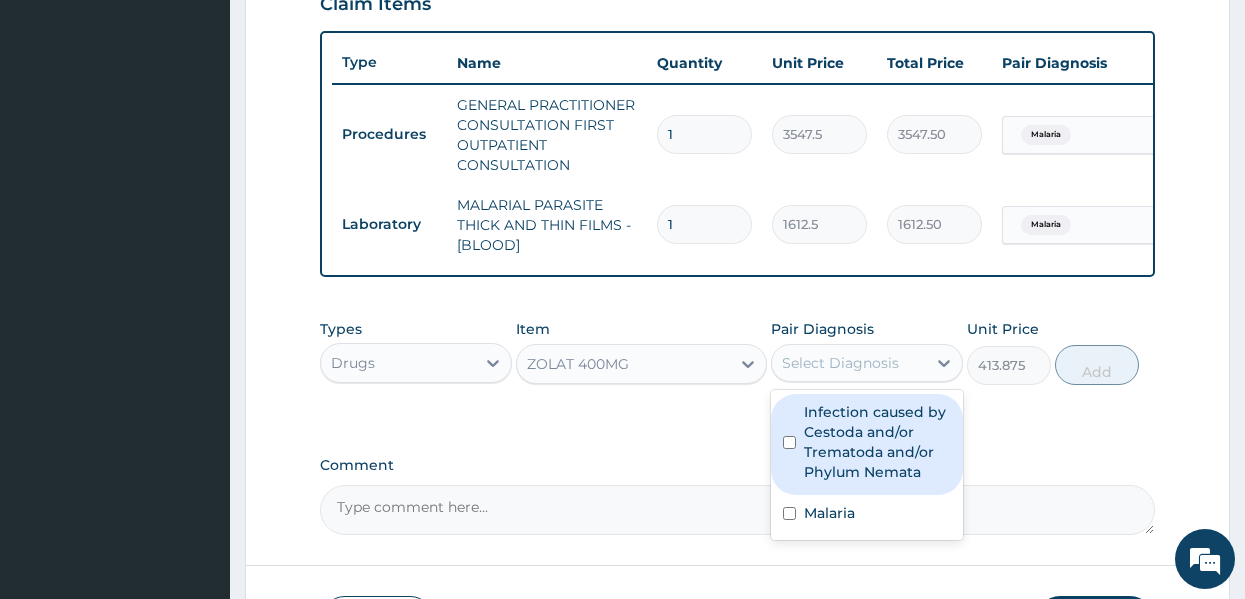 click on "Select Diagnosis" at bounding box center [840, 363] 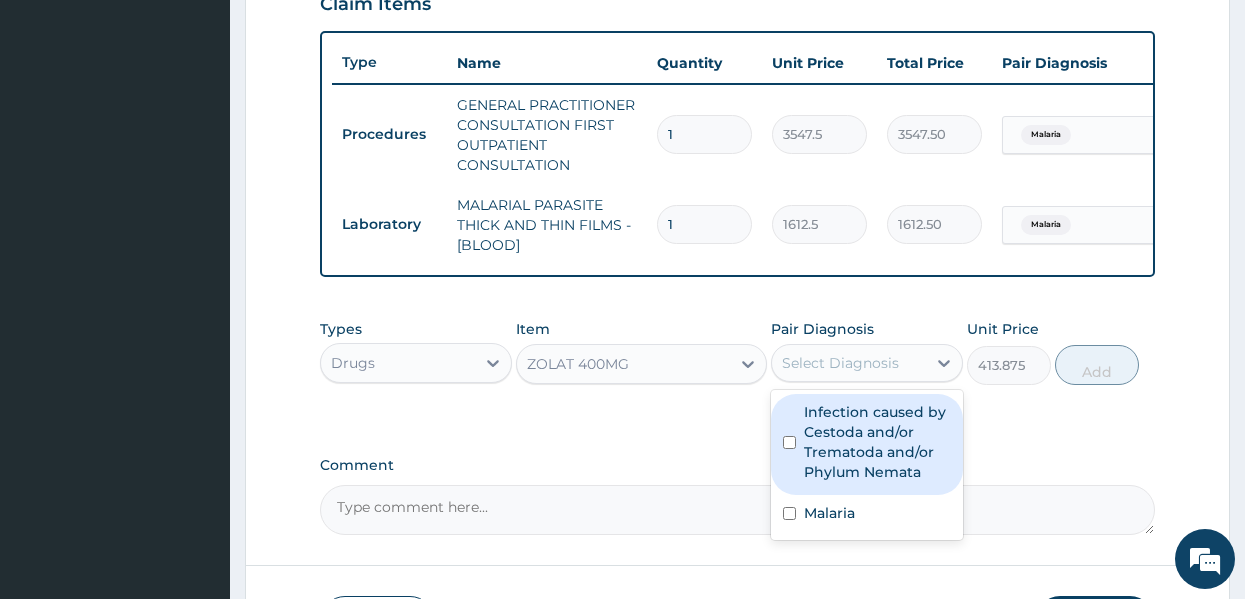 click on "Infection caused by Cestoda and/or Trematoda and/or Phylum Nemata" at bounding box center (877, 442) 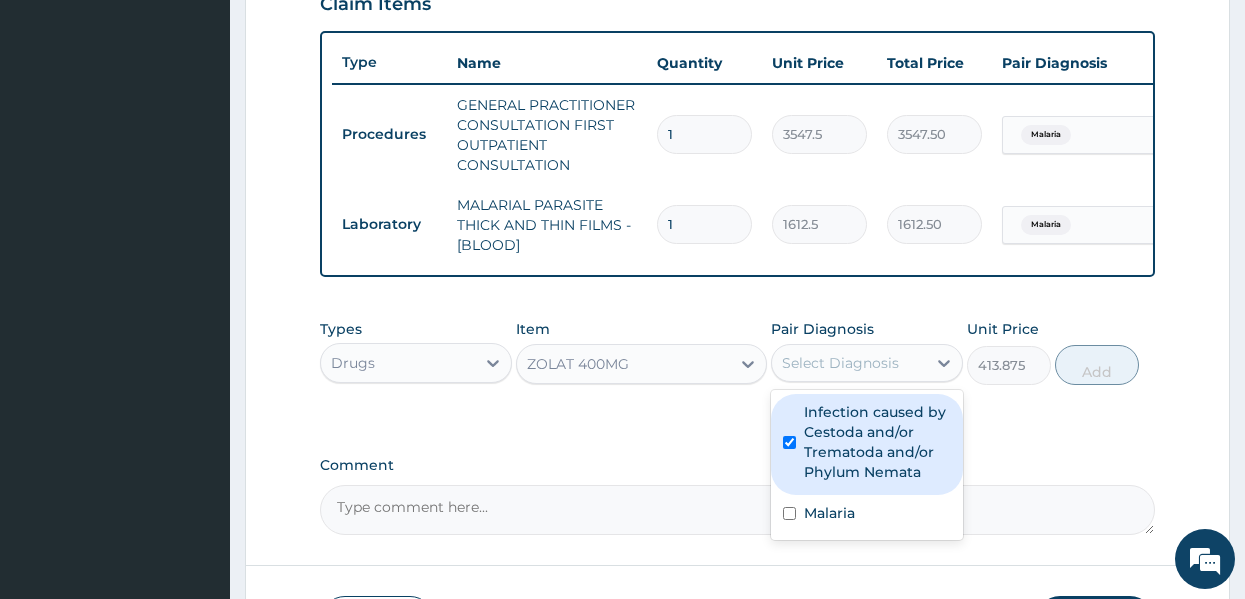 checkbox on "true" 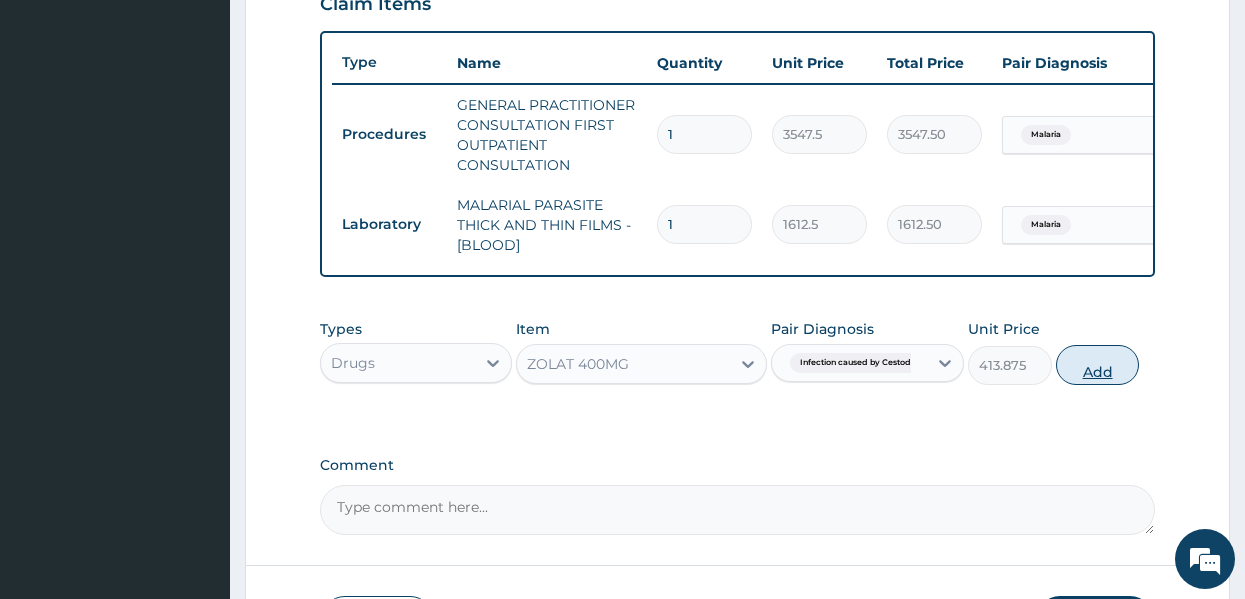 click on "Add" at bounding box center [1098, 365] 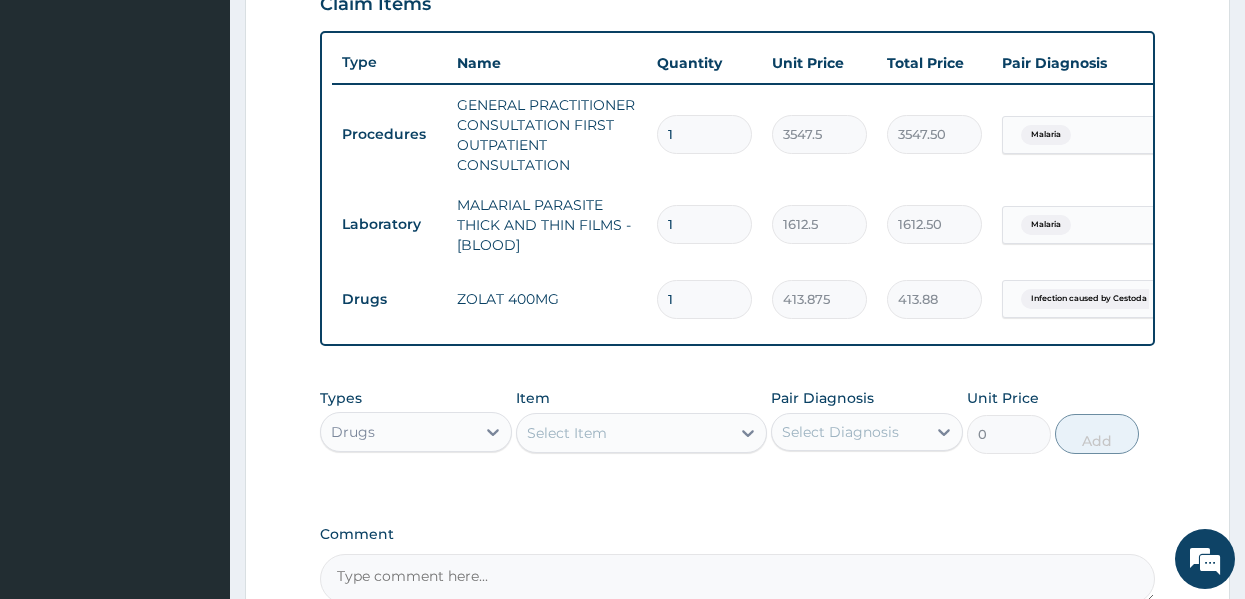 click on "Step  2  of 2 PA Code / Prescription Code Enter Code(Secondary Care Only) Encounter Date 02-07-2025 Important Notice Please enter PA codes before entering items that are not attached to a PA code   All diagnoses entered must be linked to a claim item. Diagnosis & Claim Items that are visible but inactive cannot be edited because they were imported from an already approved PA code. Diagnosis Infection caused by Cestoda and/or Trematoda and/or Phylum Nemata Confirmed Malaria Confirmed NB: All diagnosis must be linked to a claim item Claim Items Type Name Quantity Unit Price Total Price Pair Diagnosis Actions Procedures GENERAL PRACTITIONER CONSULTATION FIRST OUTPATIENT CONSULTATION 1 3547.5 3547.50 Malaria Delete Laboratory MALARIAL PARASITE THICK AND THIN FILMS - [BLOOD] 1 1612.5 1612.50 Malaria Delete Drugs ZOLAT 400MG 1 413.875 413.88 Infection caused by Cestoda an... Delete Types Drugs Item Select Item Pair Diagnosis Select Diagnosis Unit Price 0 Add Comment     Previous   Submit" at bounding box center (737, 70) 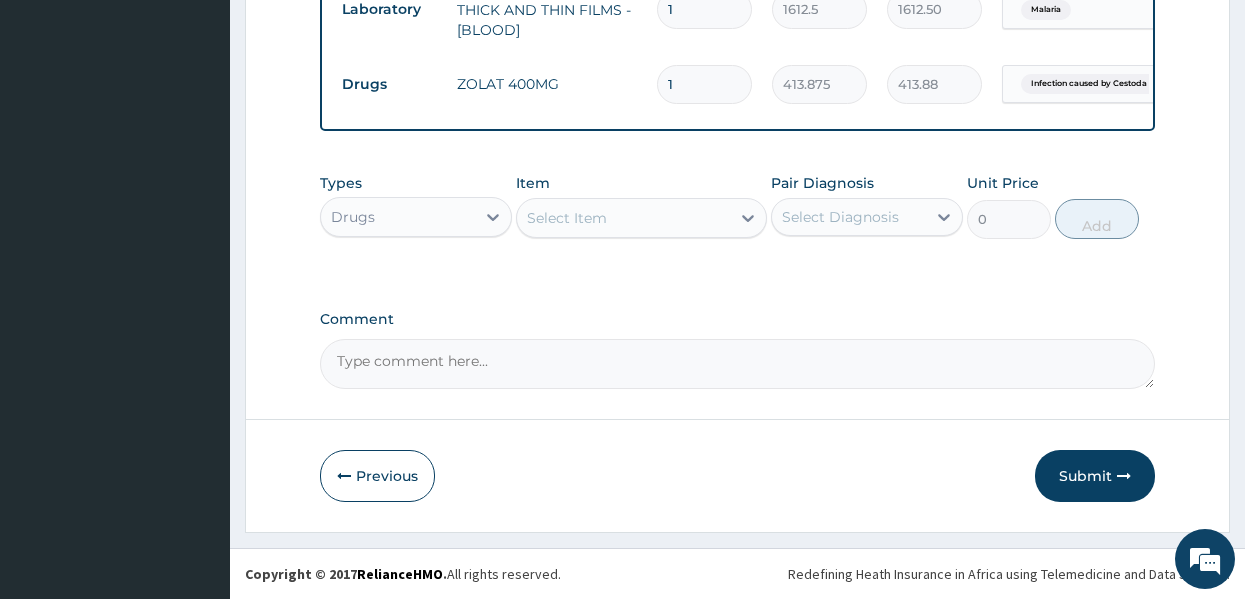 scroll, scrollTop: 943, scrollLeft: 0, axis: vertical 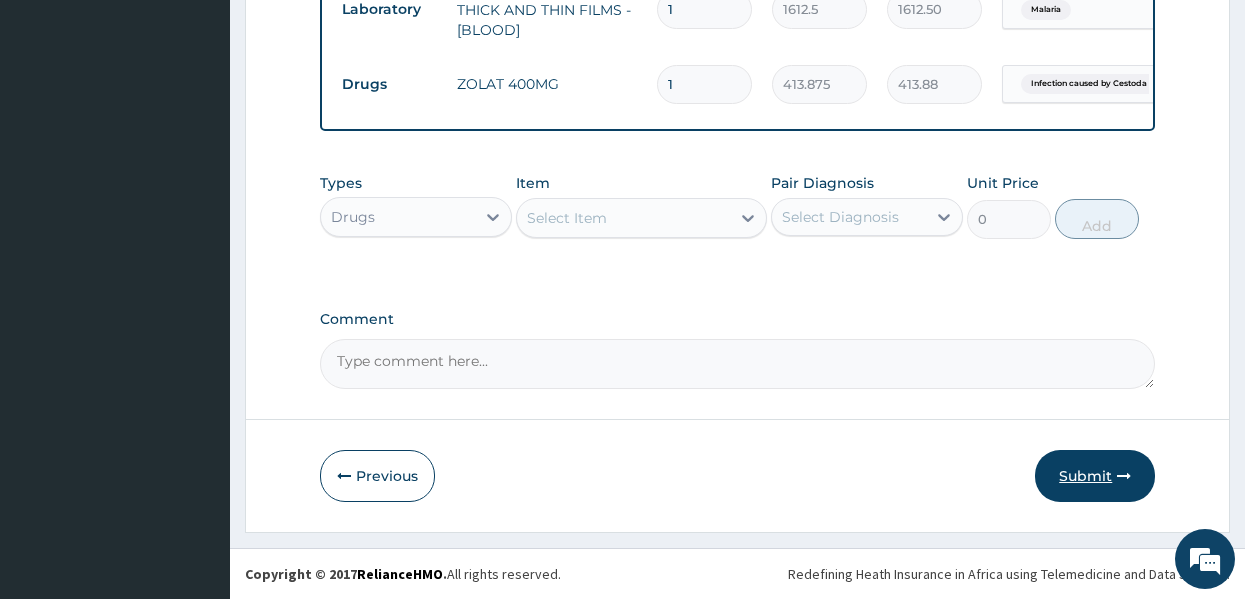 click on "Submit" at bounding box center [1095, 476] 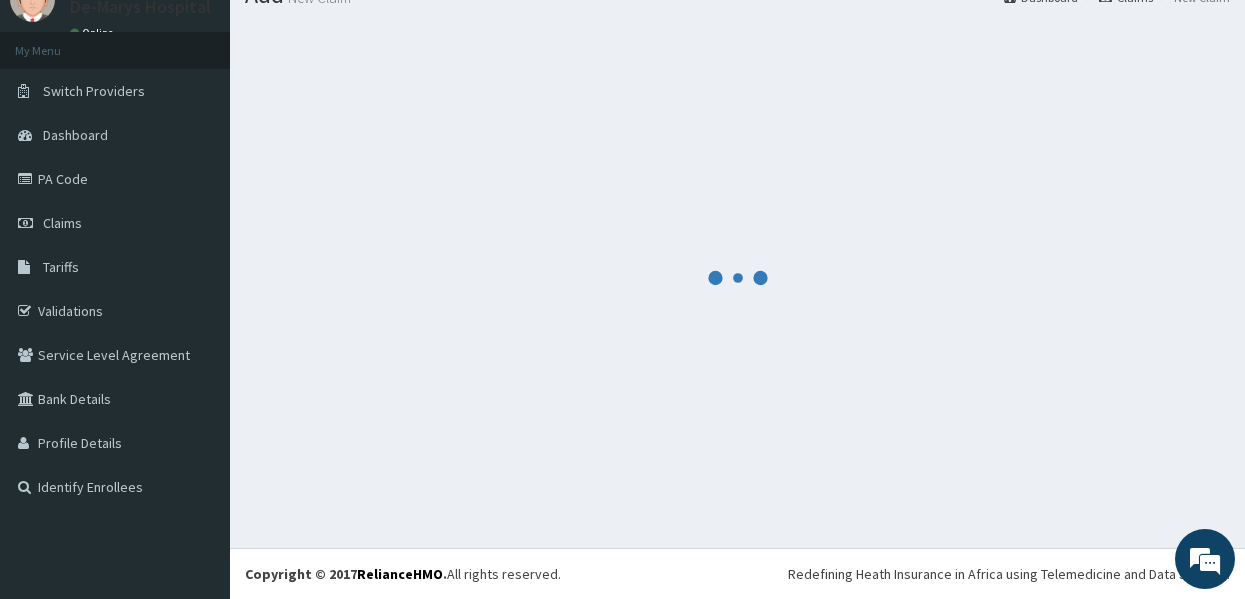 scroll, scrollTop: 943, scrollLeft: 0, axis: vertical 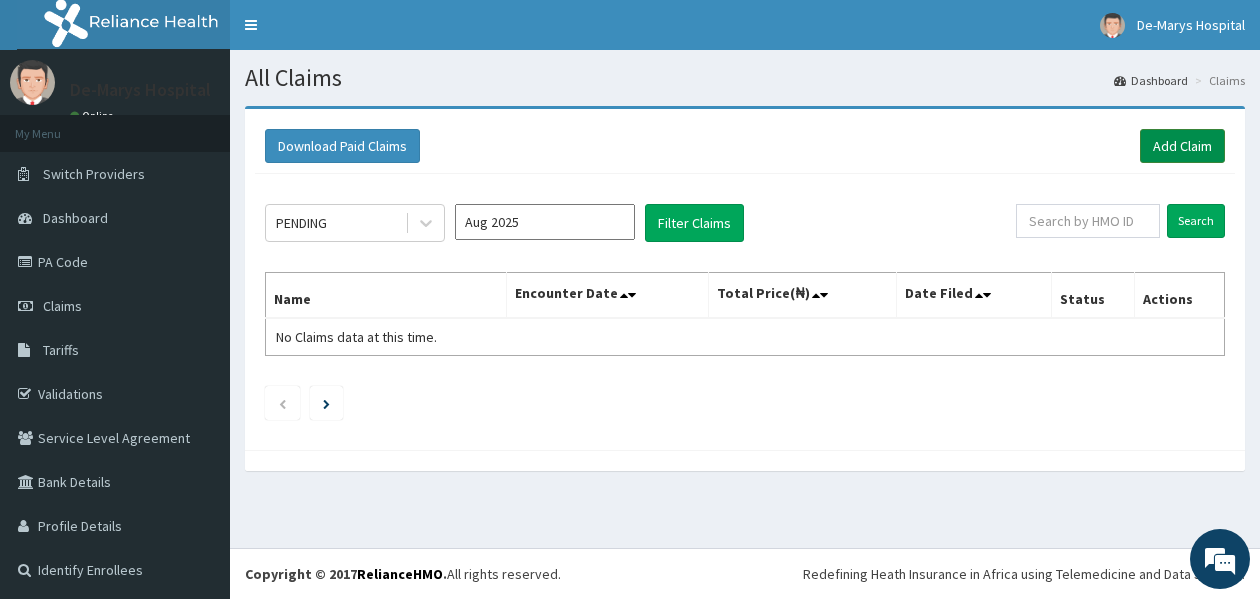 click on "Add Claim" at bounding box center [1182, 146] 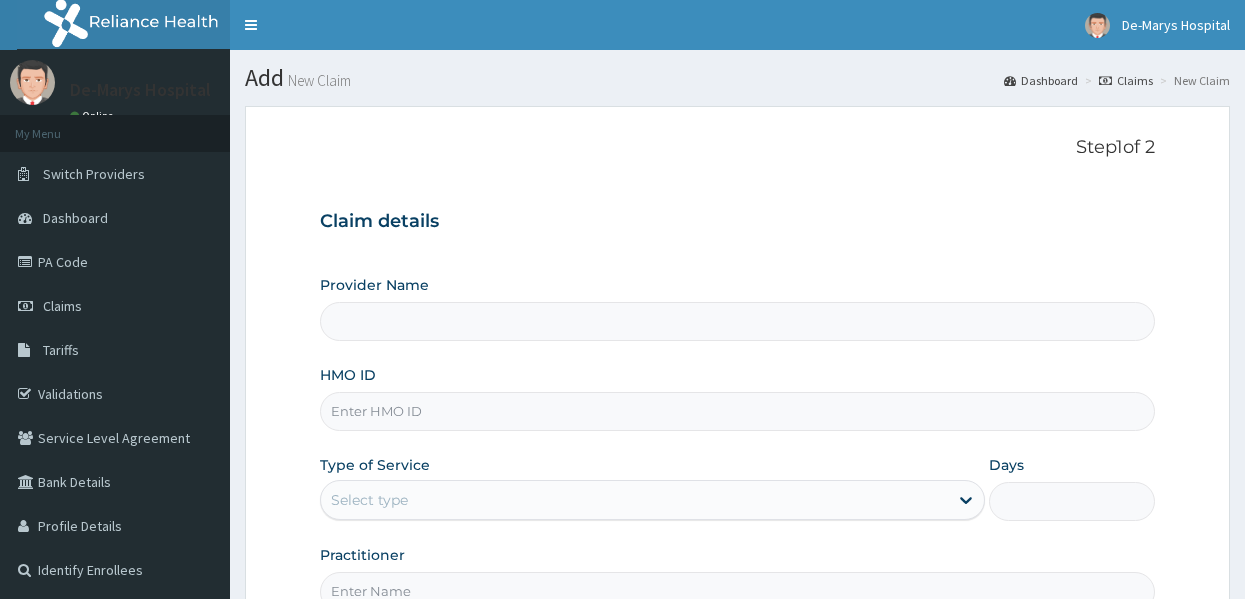scroll, scrollTop: 0, scrollLeft: 0, axis: both 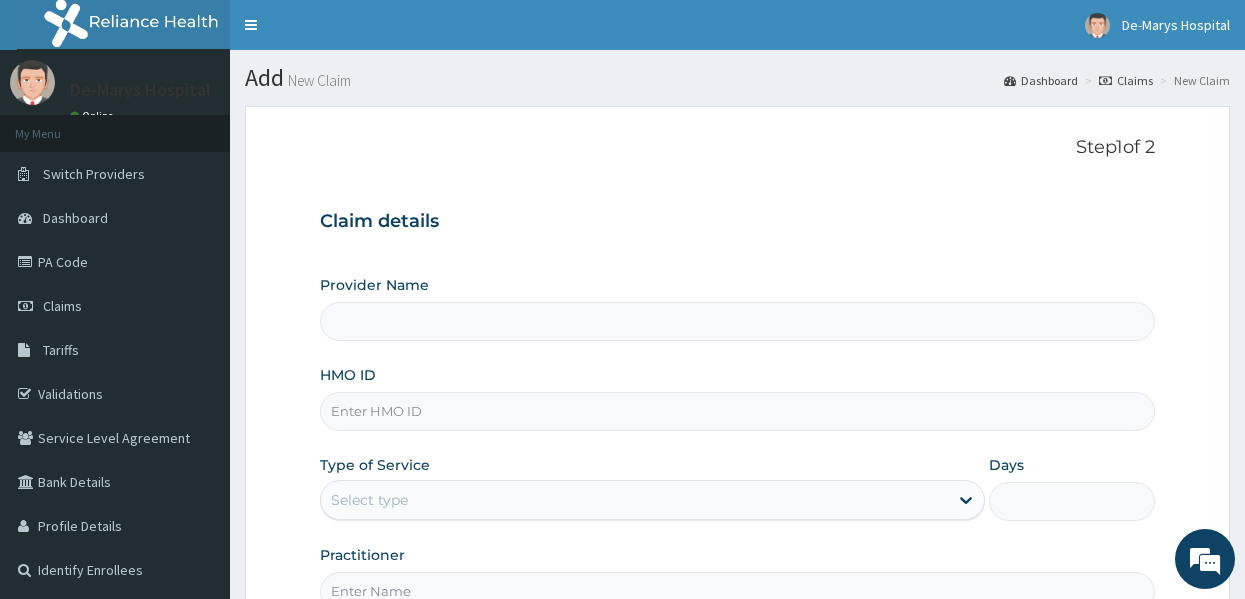 type on "DE - MARYS CENTRAL HOSPITAL" 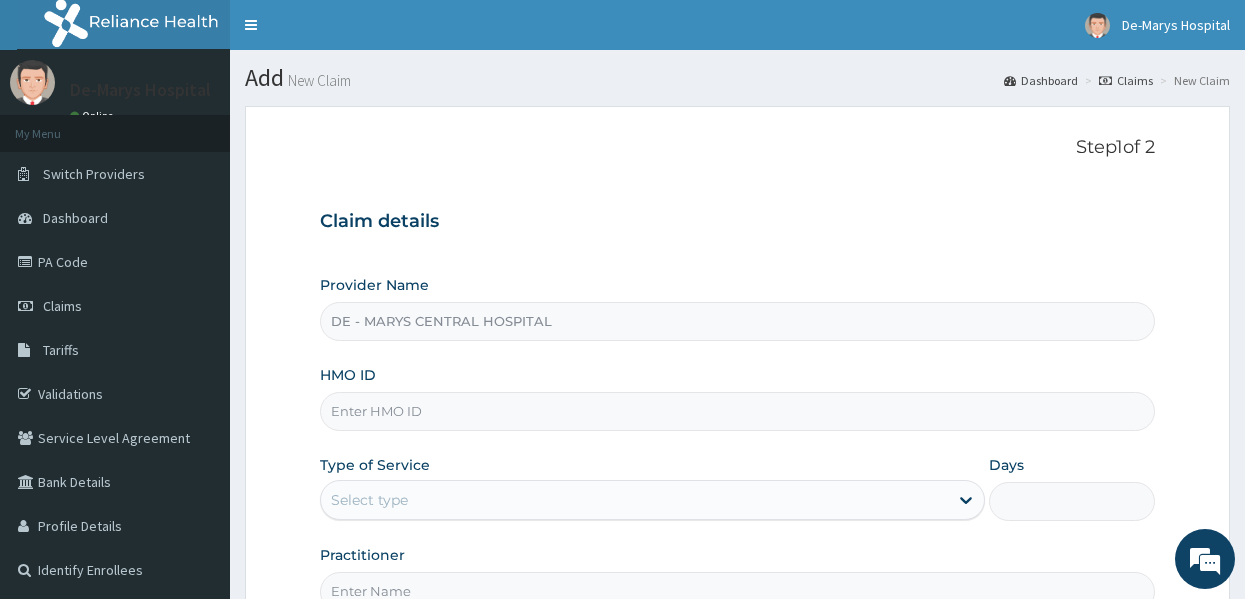click on "HMO ID" at bounding box center (738, 411) 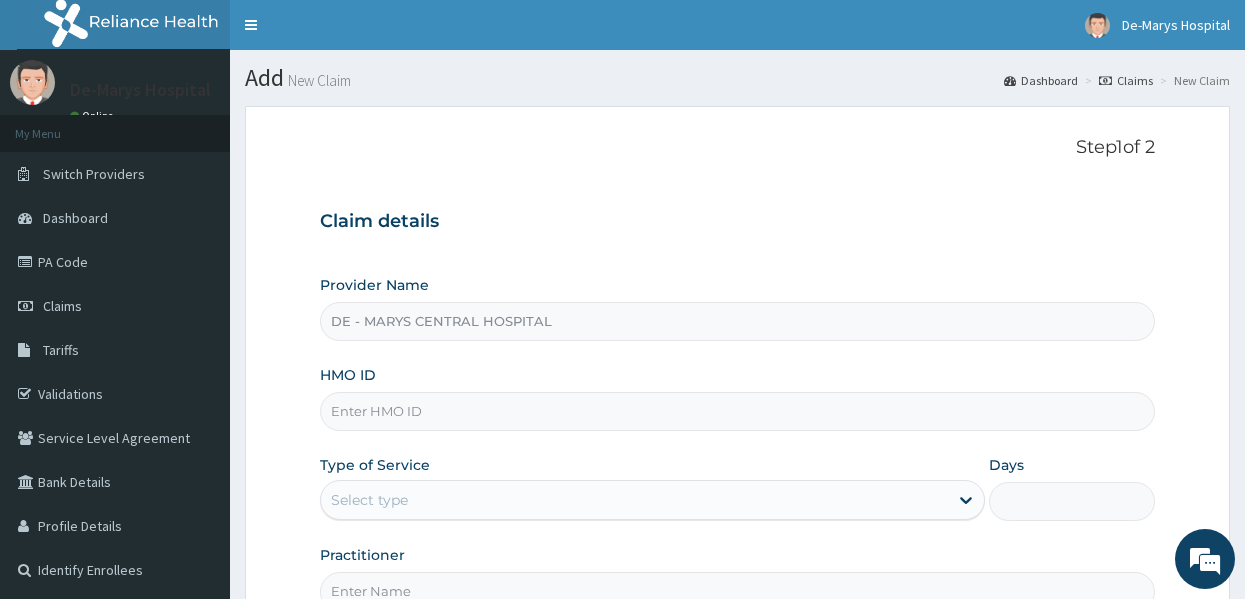 scroll, scrollTop: 0, scrollLeft: 0, axis: both 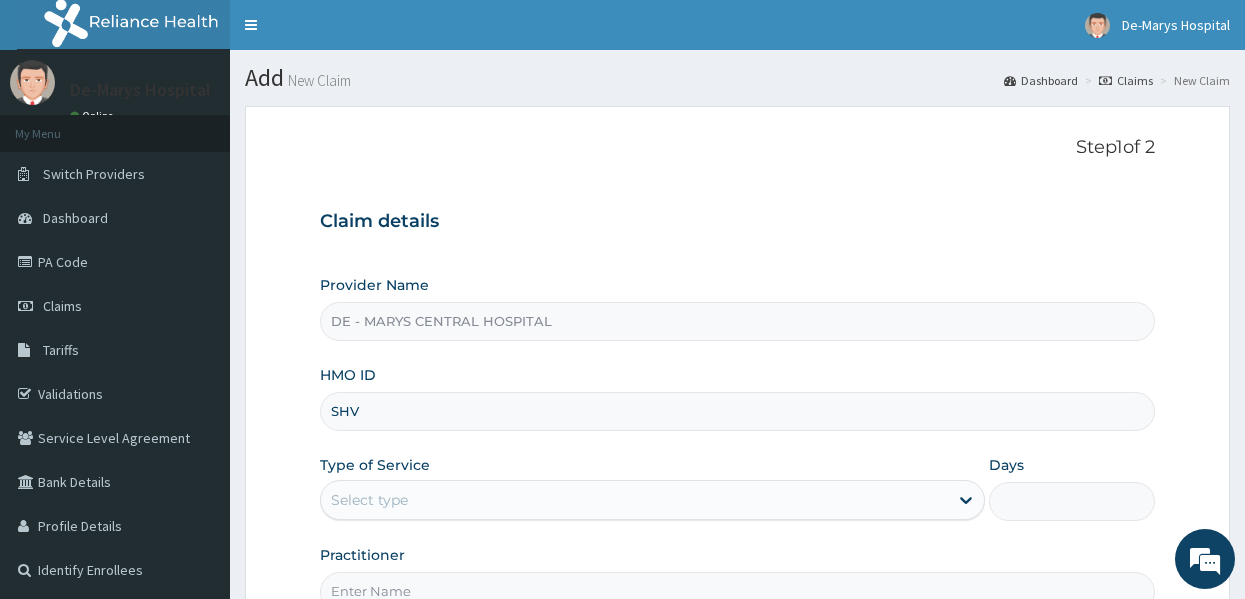type on "SHV/10013/A" 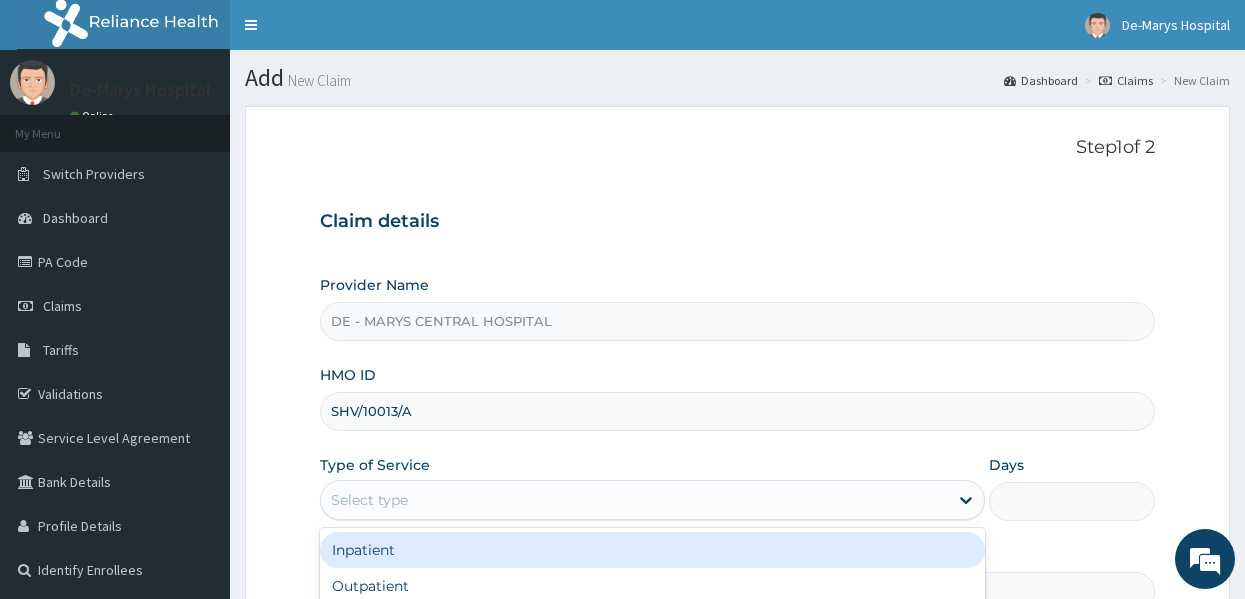 click on "Select type" at bounding box center (634, 500) 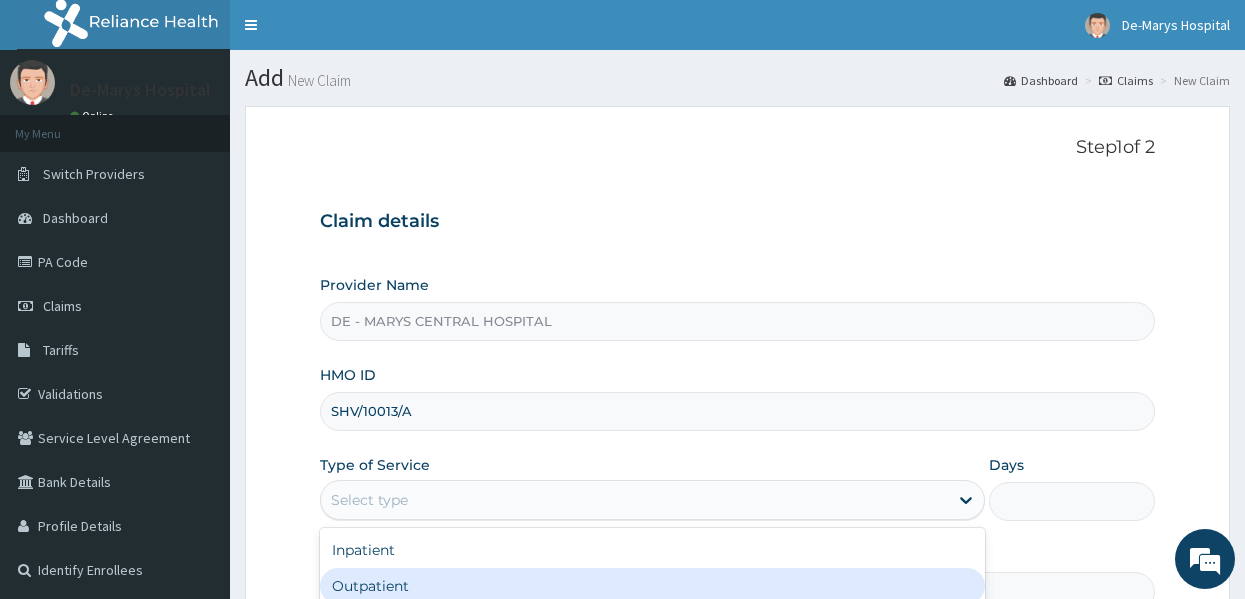 click on "Outpatient" at bounding box center [652, 586] 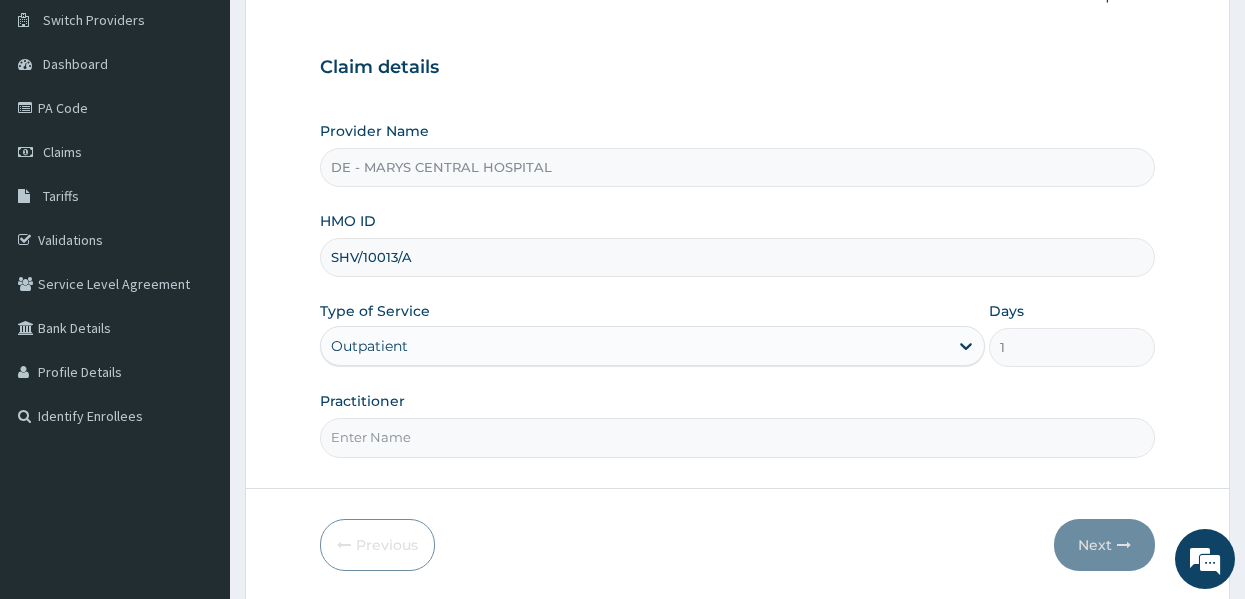 scroll, scrollTop: 156, scrollLeft: 0, axis: vertical 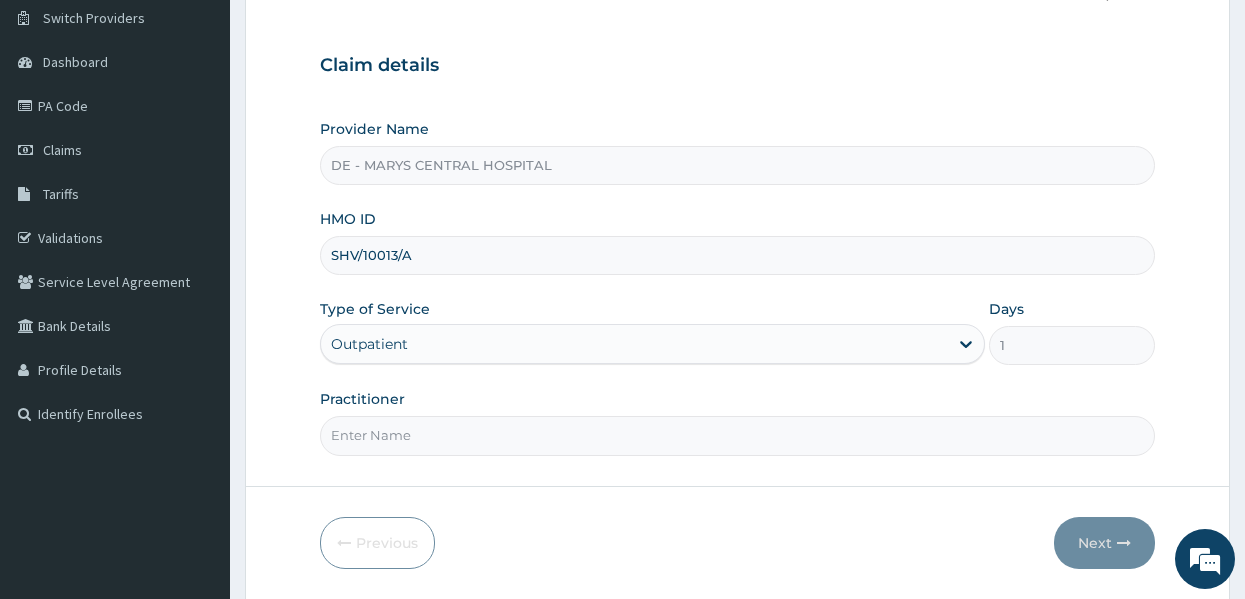 click on "Practitioner" at bounding box center (738, 435) 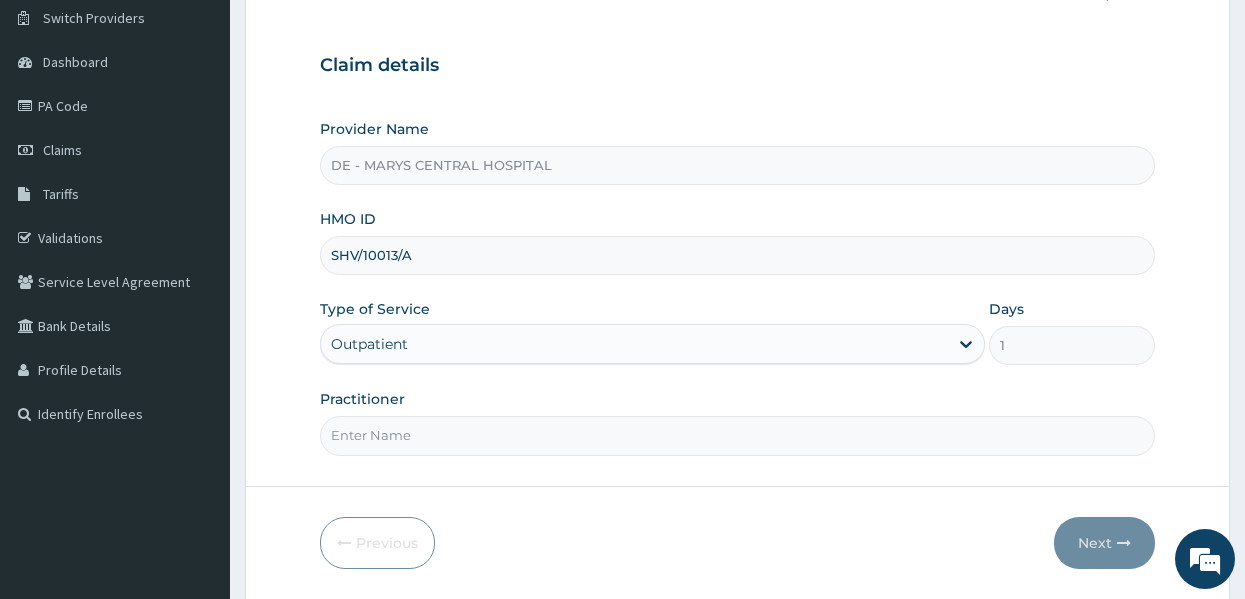 type on "DR MUSA" 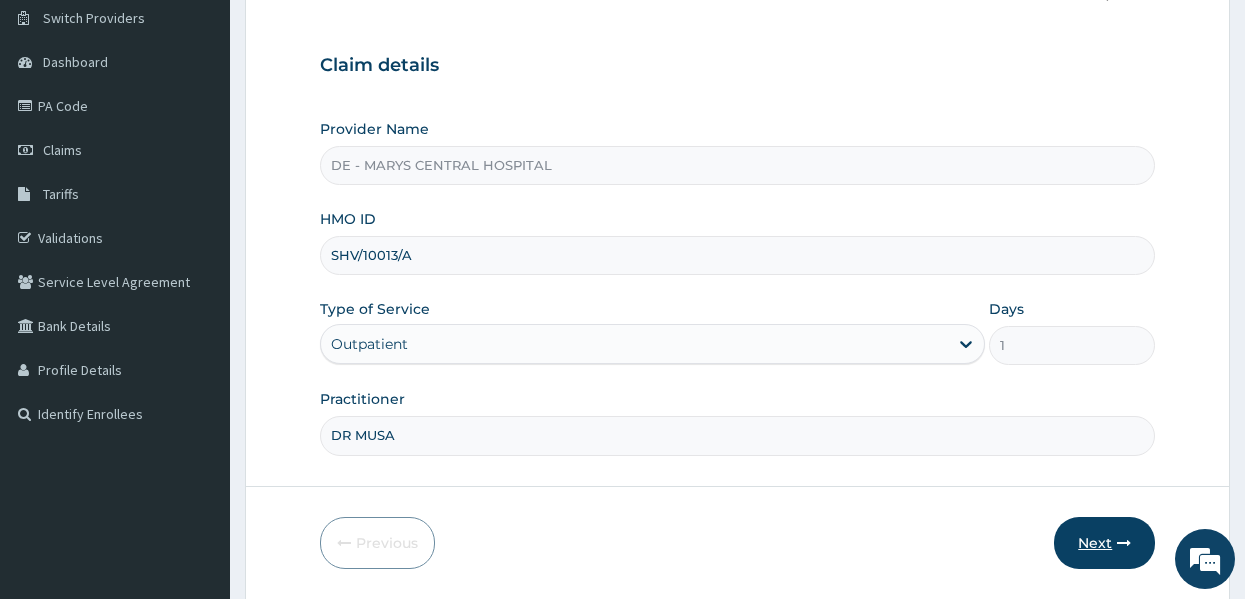 click on "Next" at bounding box center [1104, 543] 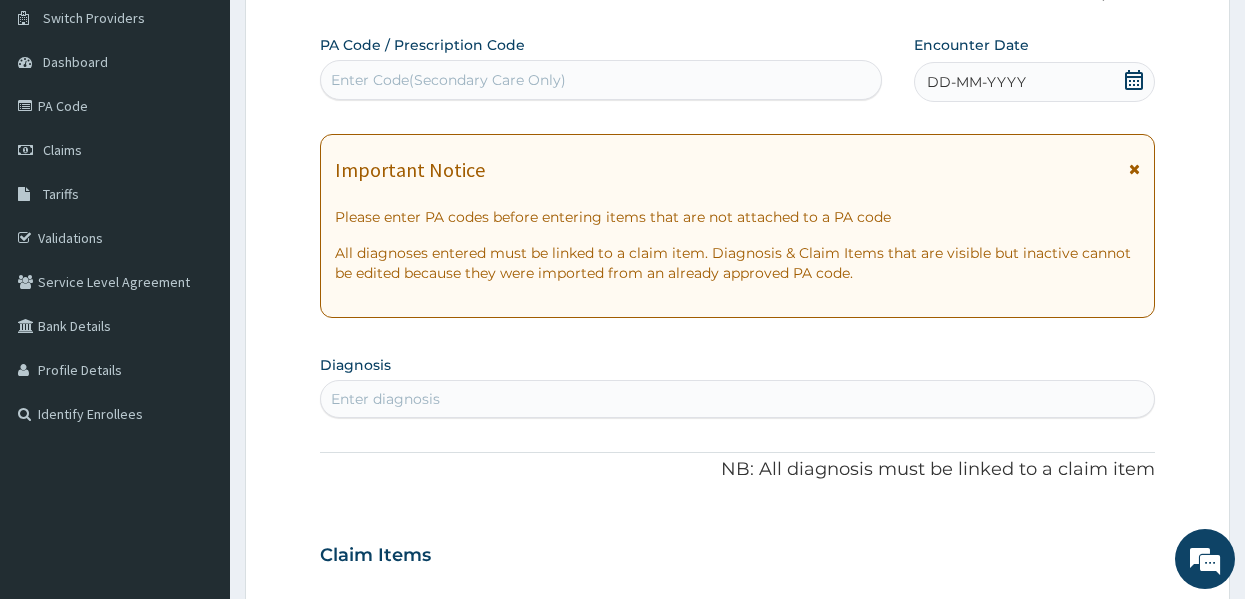 click on "DD-MM-YYYY" at bounding box center [976, 82] 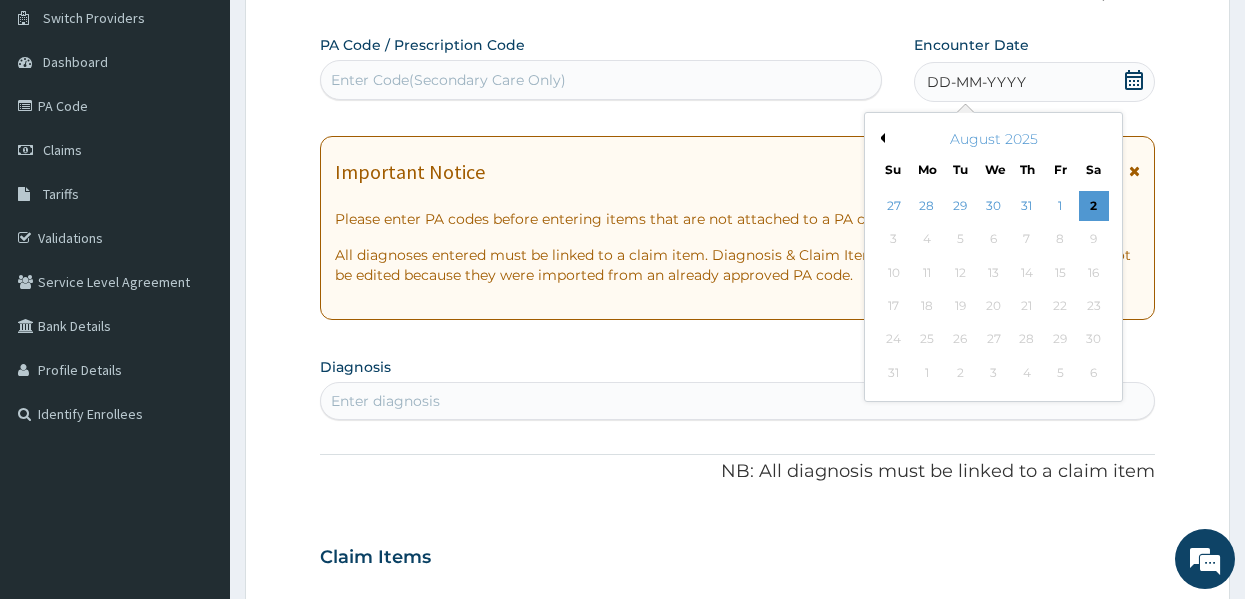 click on "August 2025" at bounding box center [993, 139] 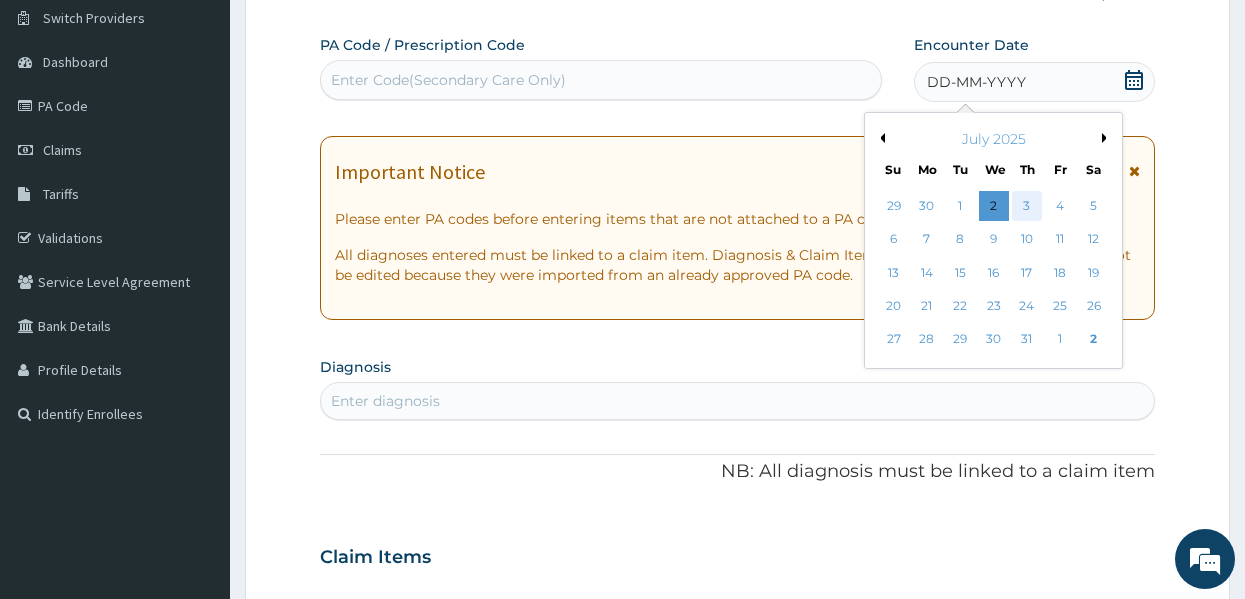click on "3" at bounding box center (1027, 206) 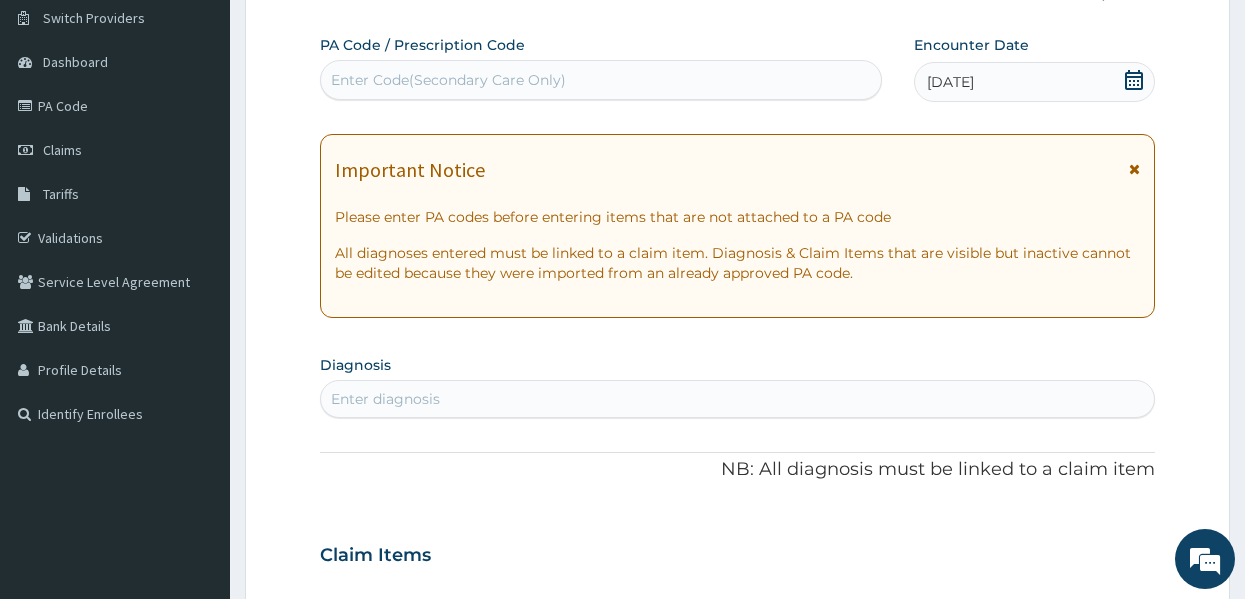 click on "Enter diagnosis" at bounding box center [738, 399] 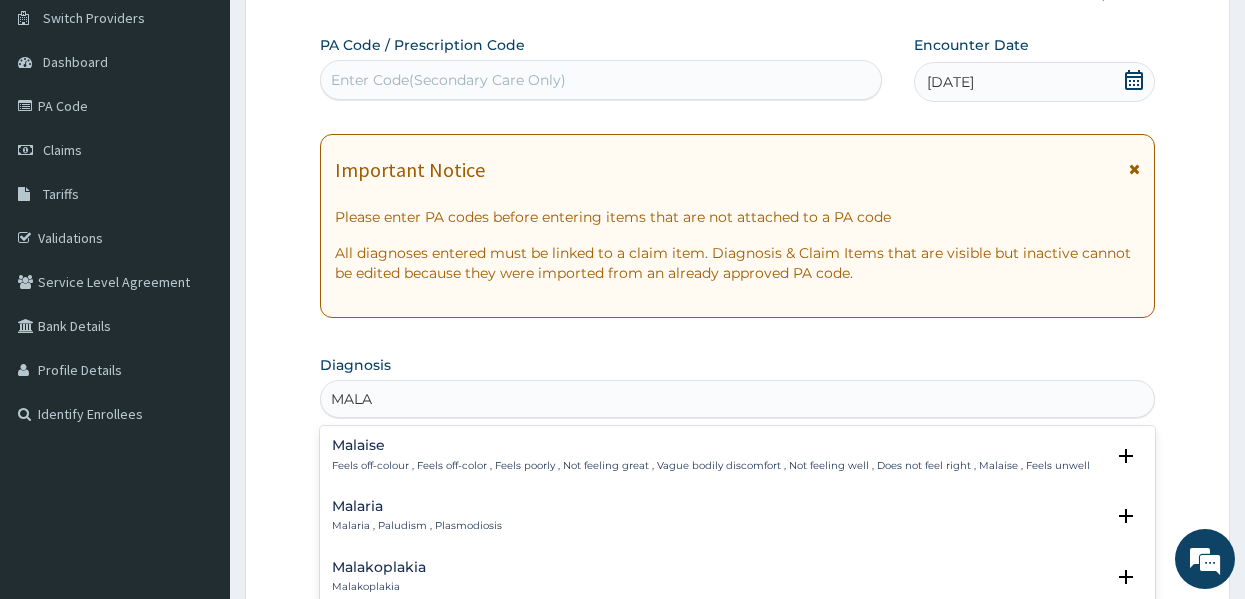 type on "MALAR" 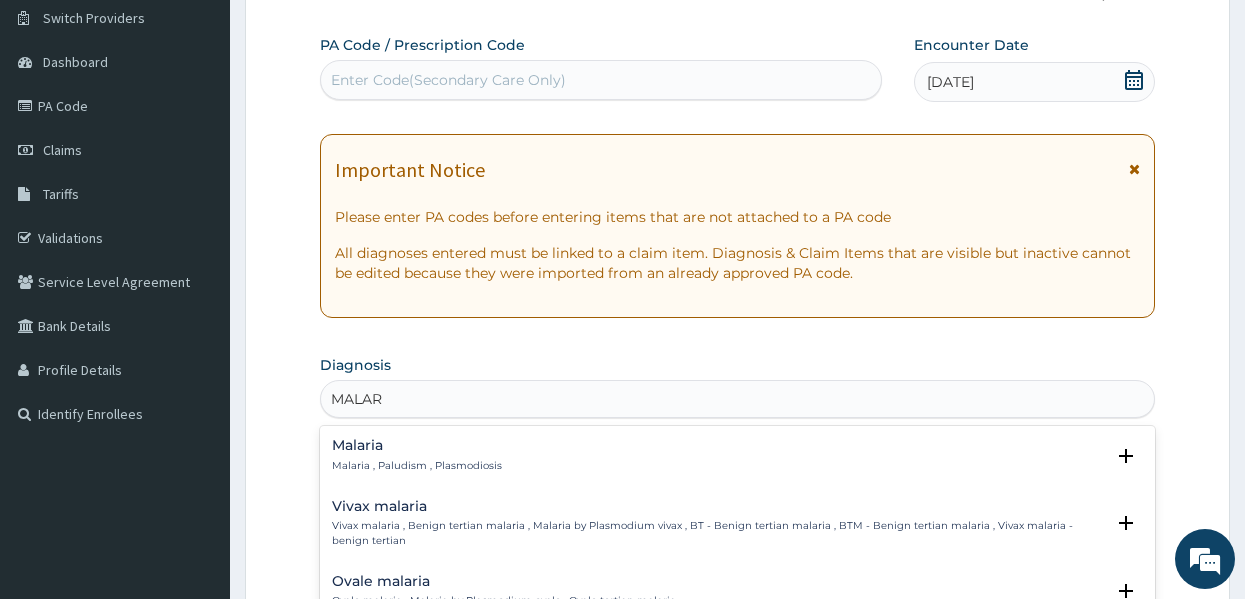 click on "Malaria , Paludism , Plasmodiosis" at bounding box center (417, 466) 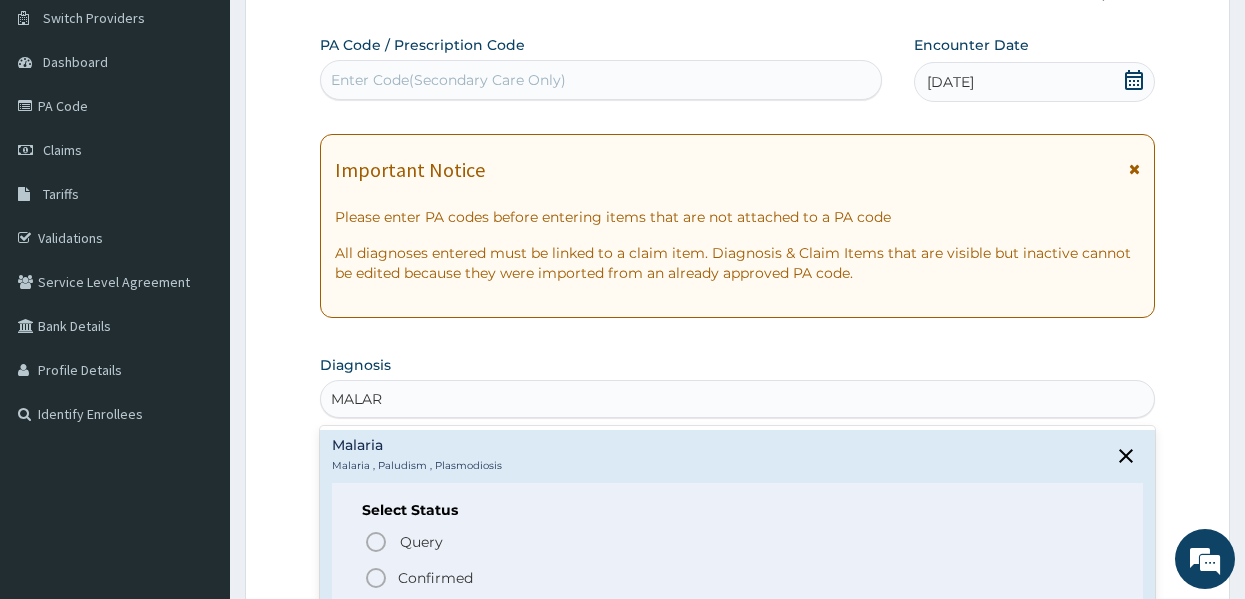 click on "Confirmed" at bounding box center (435, 578) 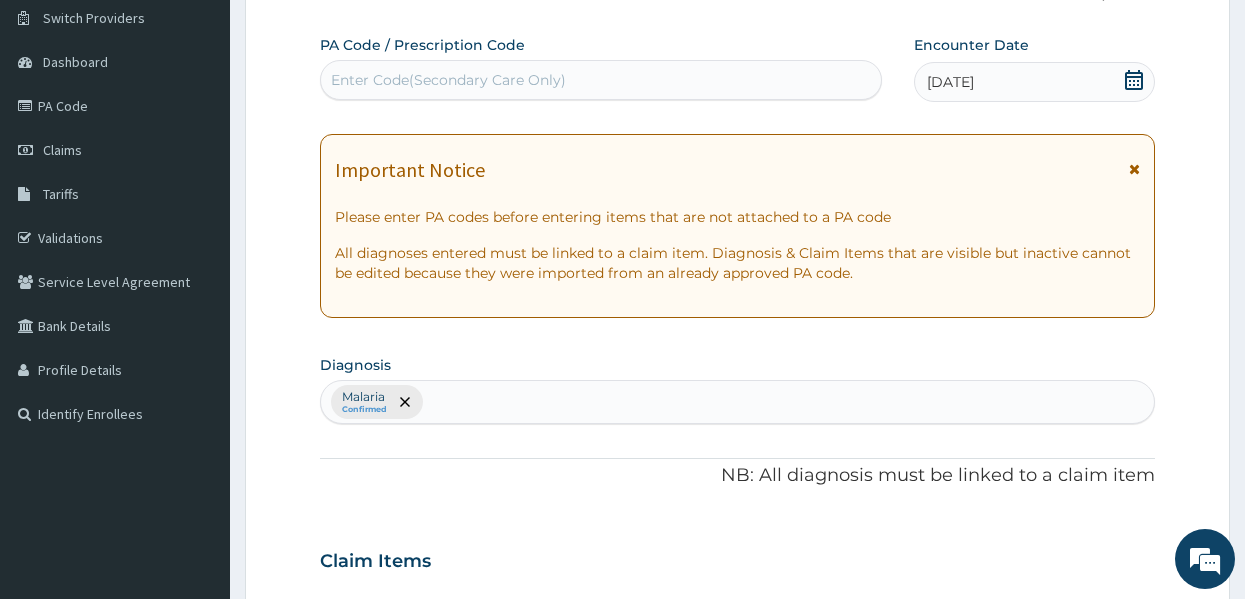 click on "Malaria Confirmed" at bounding box center [738, 402] 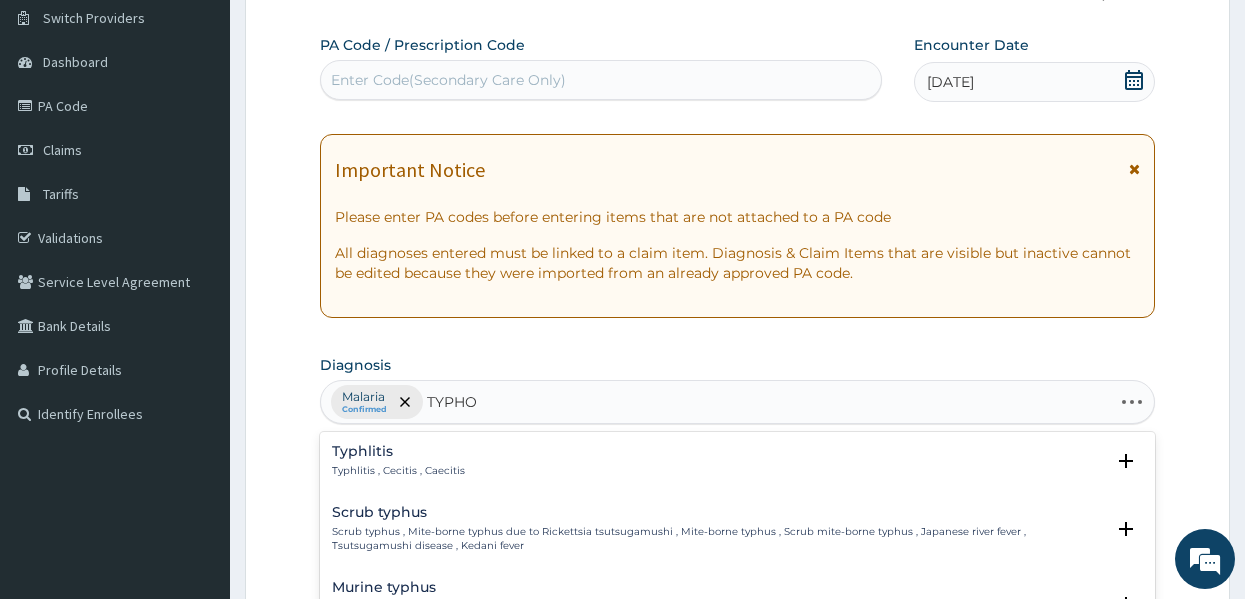 type on "TYPHOI" 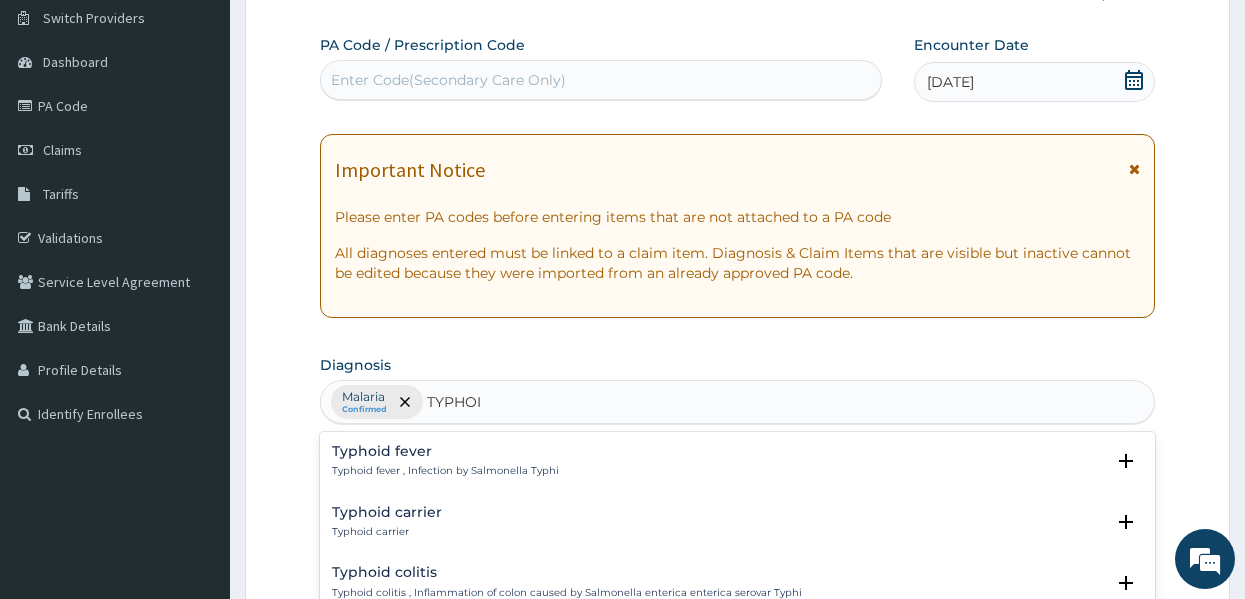 click on "Typhoid fever" at bounding box center [445, 451] 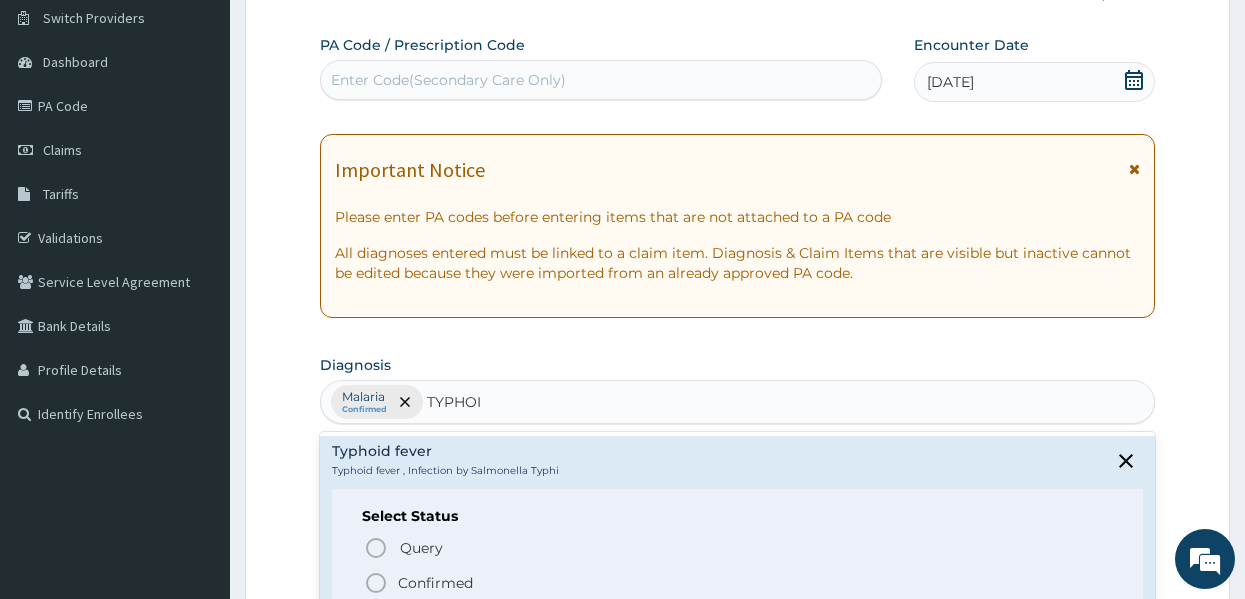 click on "Confirmed" at bounding box center [739, 583] 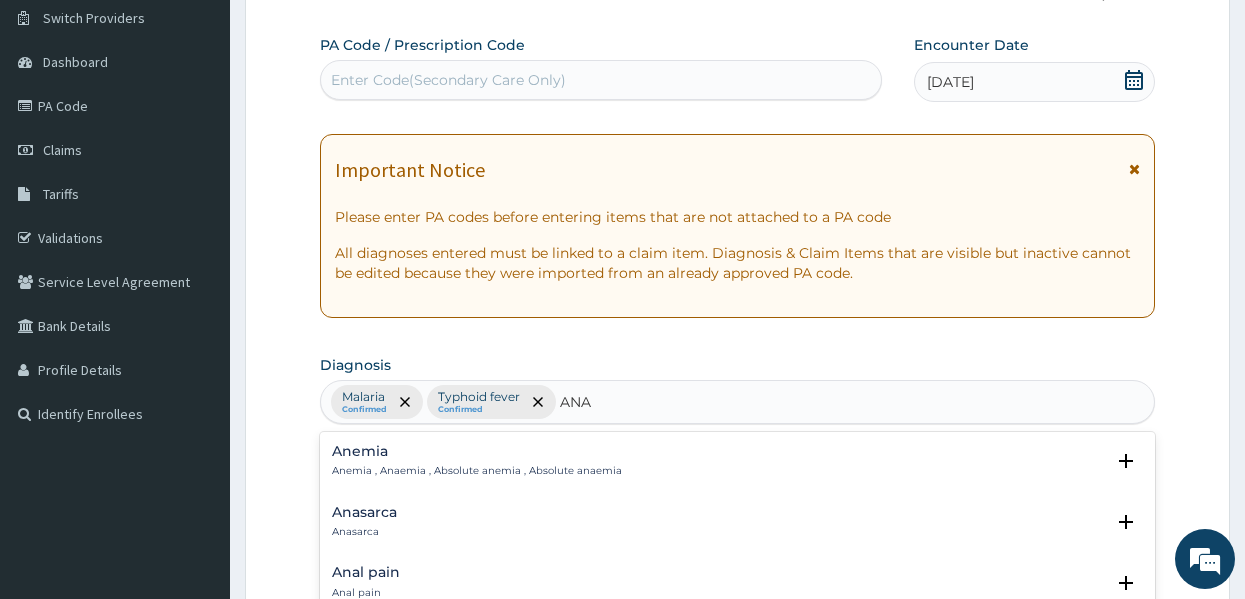 type on "ANAE" 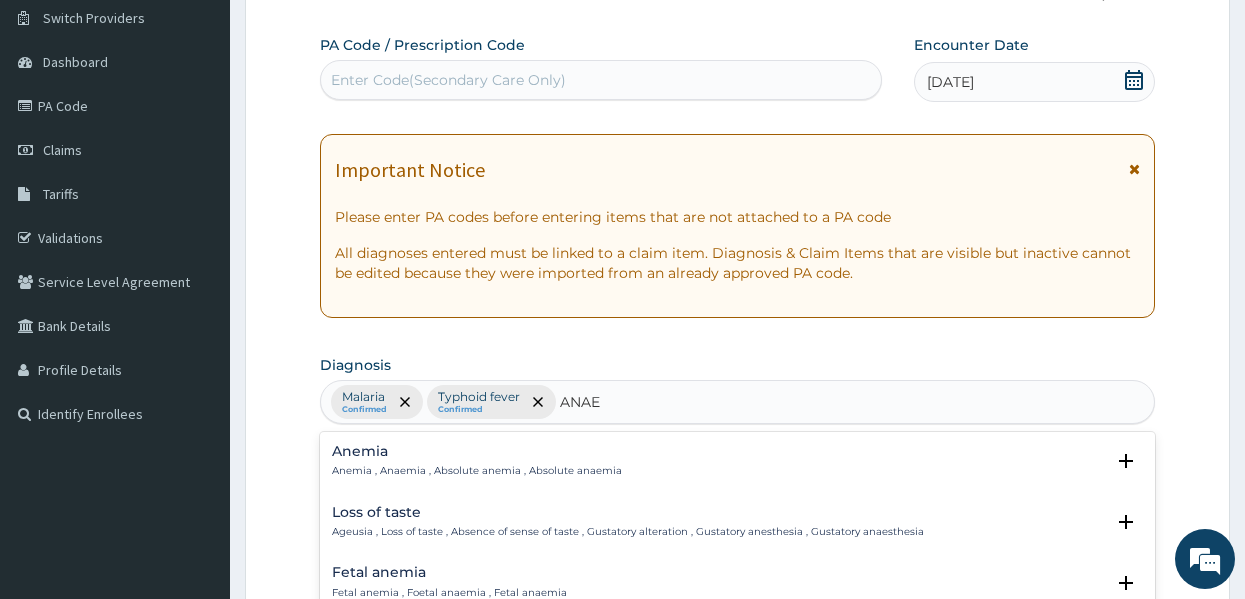 click on "Anemia , Anaemia , Absolute anemia , Absolute anaemia" at bounding box center (477, 471) 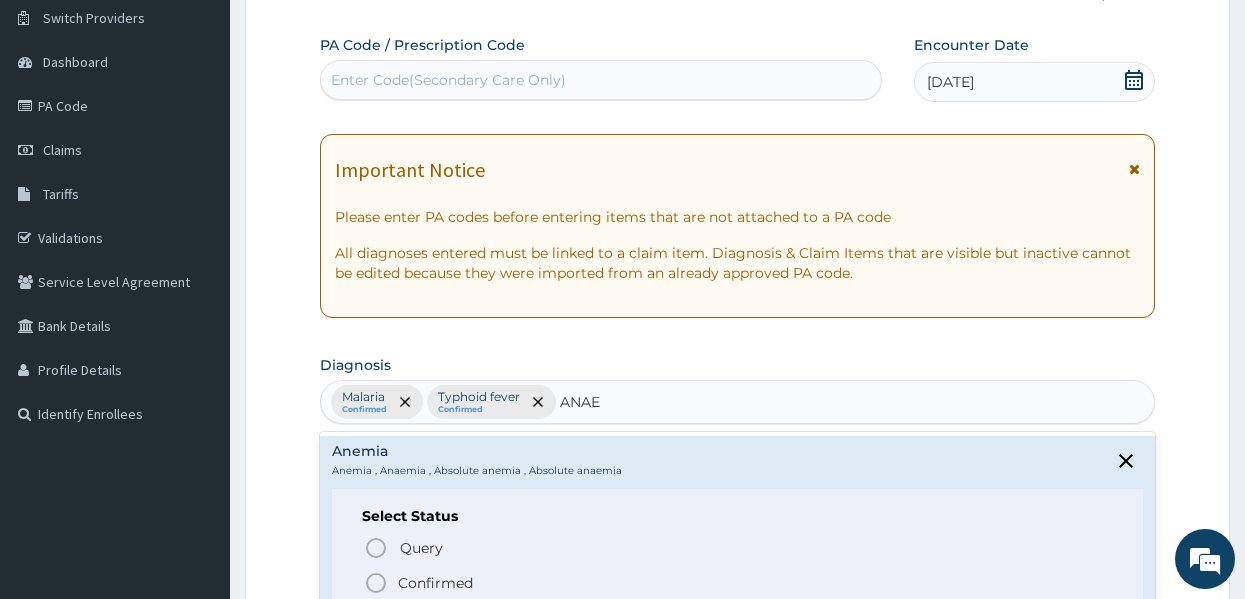 click on "Confirmed" at bounding box center (435, 583) 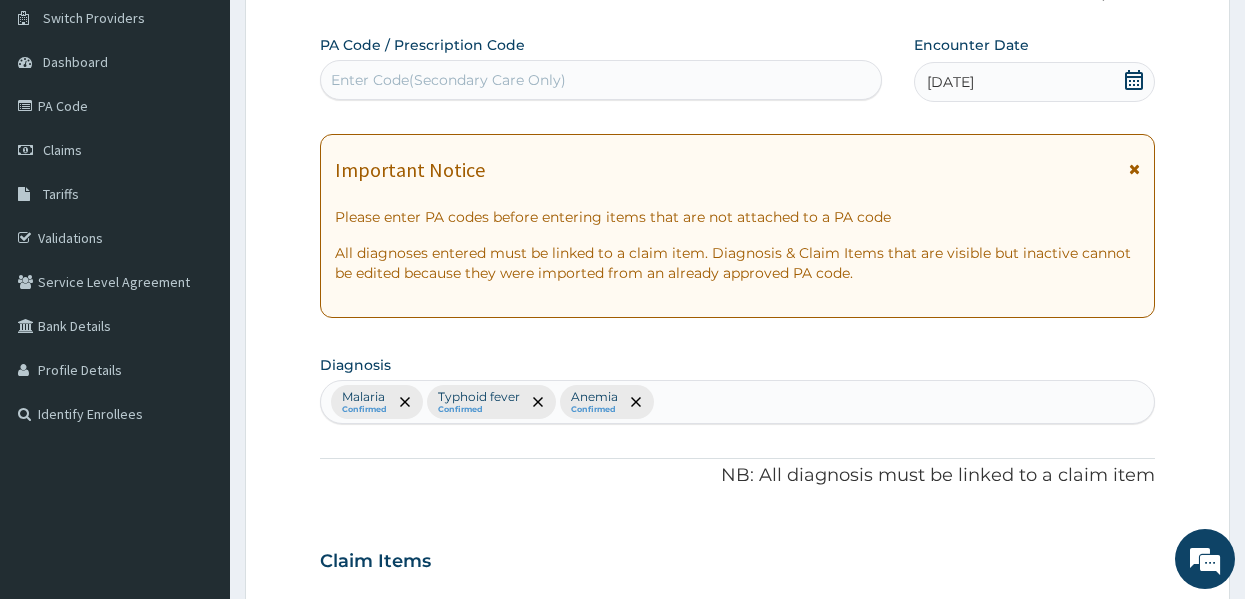 click on "PA Code / Prescription Code Enter Code(Secondary Care Only) Encounter Date 03-07-2025 Important Notice Please enter PA codes before entering items that are not attached to a PA code   All diagnoses entered must be linked to a claim item. Diagnosis & Claim Items that are visible but inactive cannot be edited because they were imported from an already approved PA code. Diagnosis Malaria Confirmed Typhoid fever Confirmed Anemia Confirmed NB: All diagnosis must be linked to a claim item Claim Items No claim item Types Select Type Item Select Item Pair Diagnosis Select Diagnosis Unit Price 0 Add Comment" at bounding box center [738, 555] 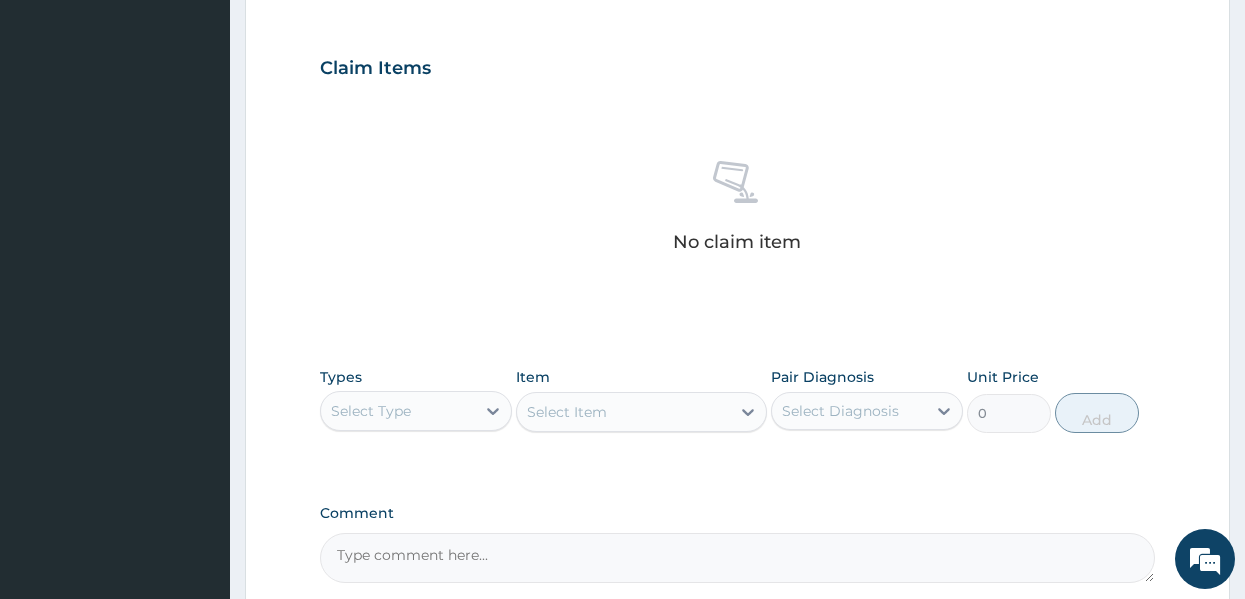 scroll, scrollTop: 676, scrollLeft: 0, axis: vertical 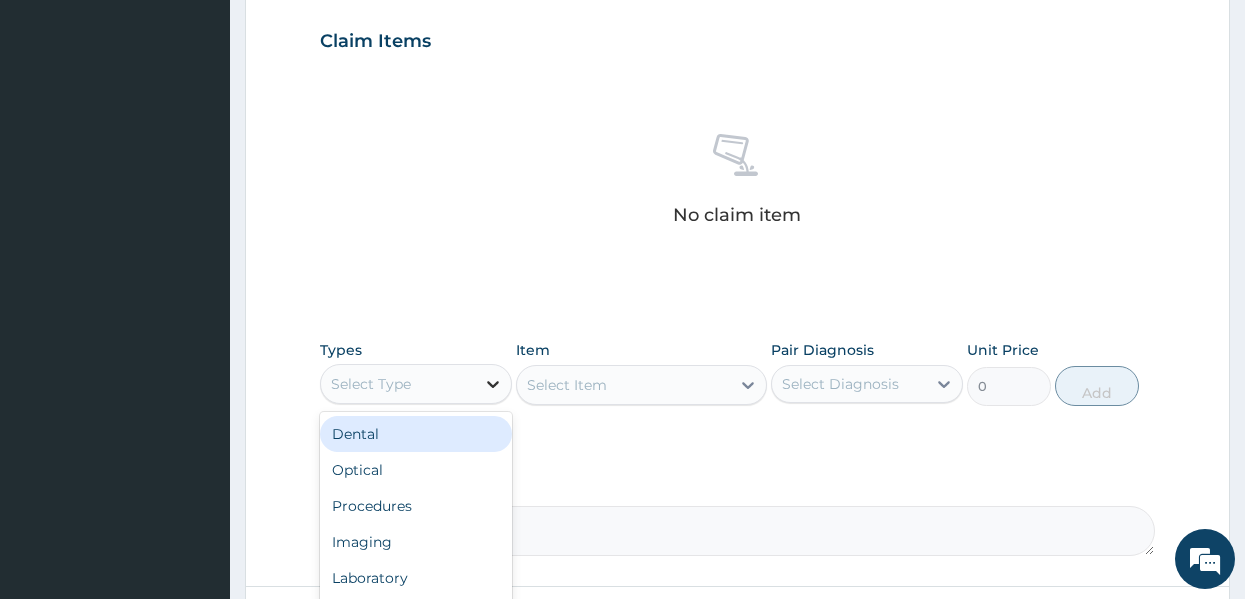 click 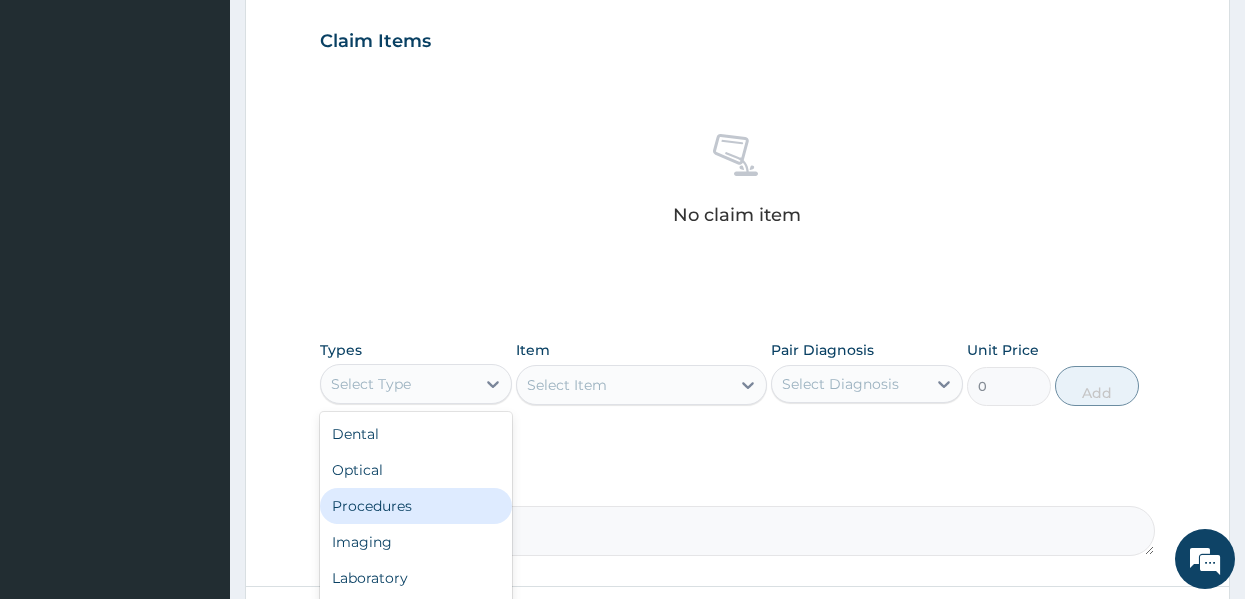 click on "Procedures" at bounding box center [416, 506] 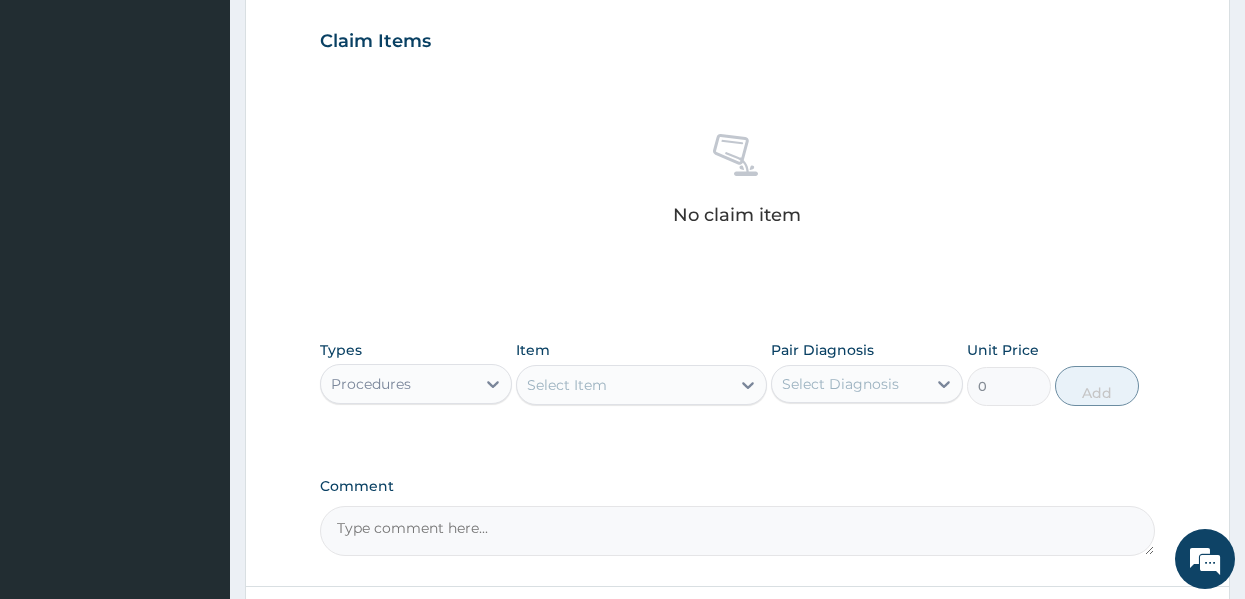 click on "Select Item" at bounding box center (623, 385) 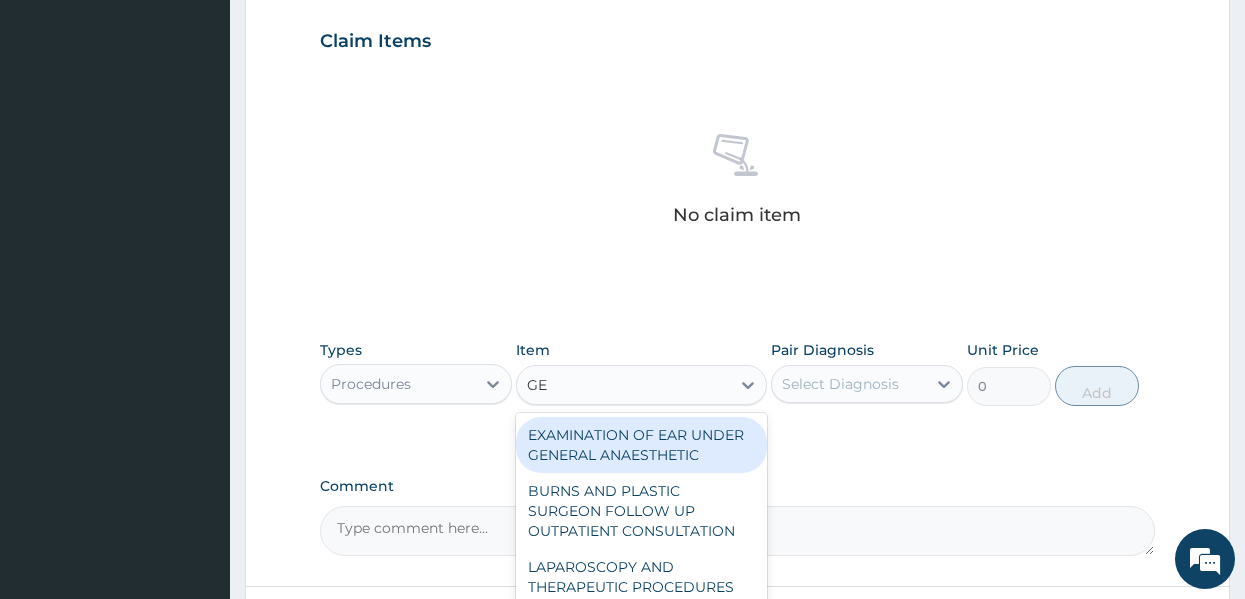 type on "GEN" 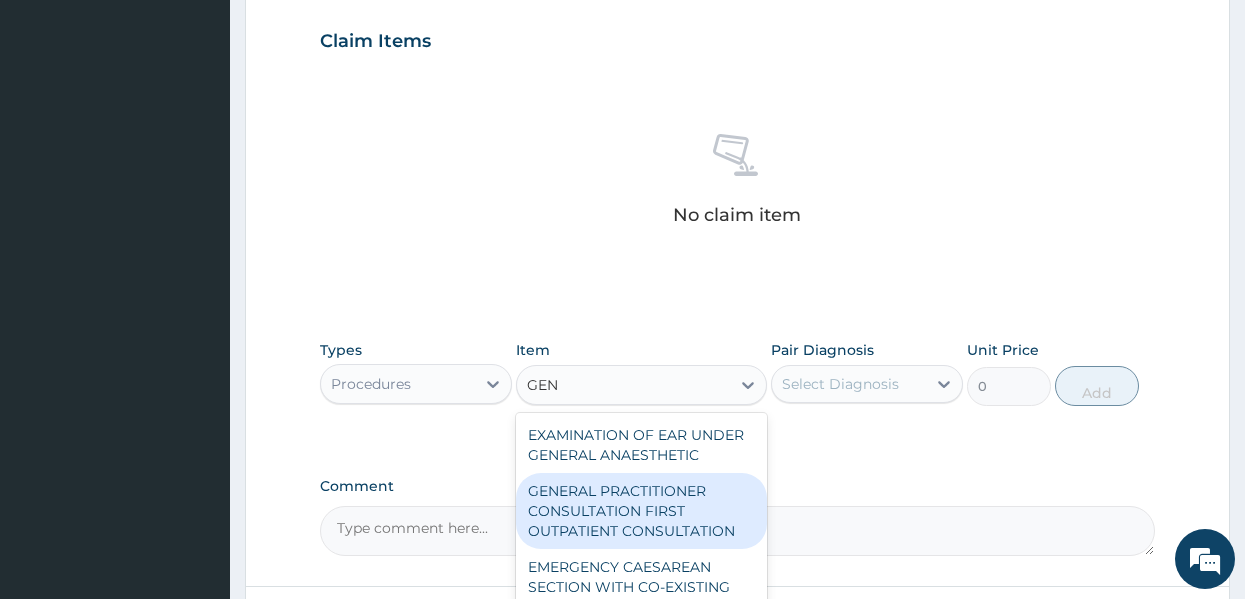 click on "GENERAL PRACTITIONER CONSULTATION FIRST OUTPATIENT CONSULTATION" at bounding box center [641, 511] 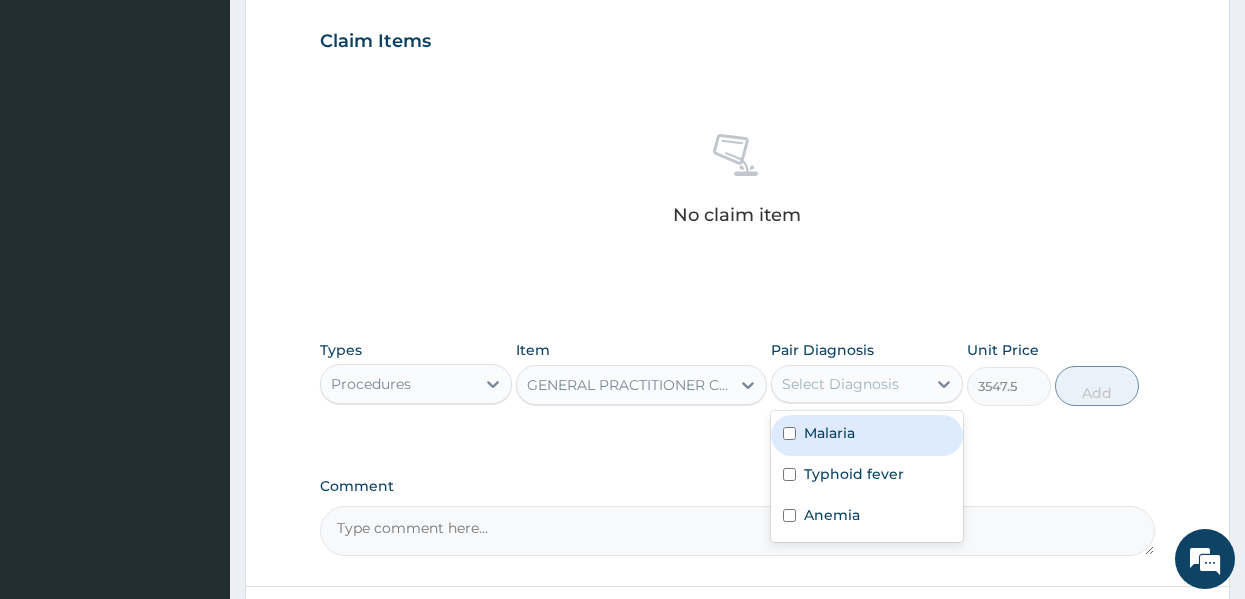 click on "Select Diagnosis" at bounding box center (840, 384) 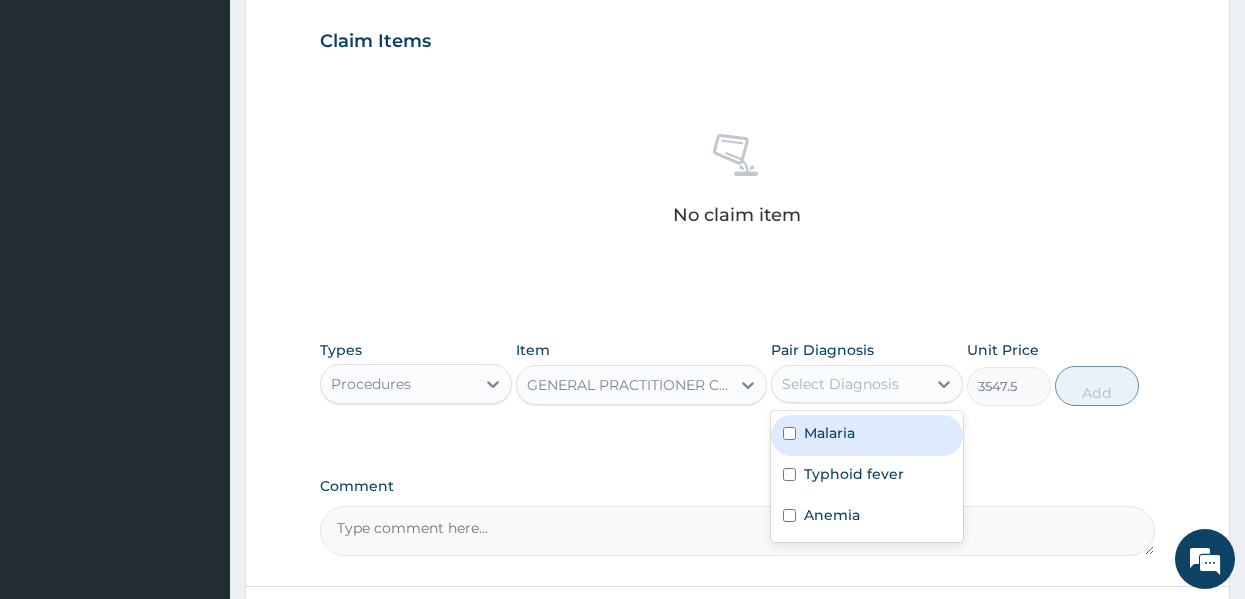 click on "Malaria" at bounding box center (829, 433) 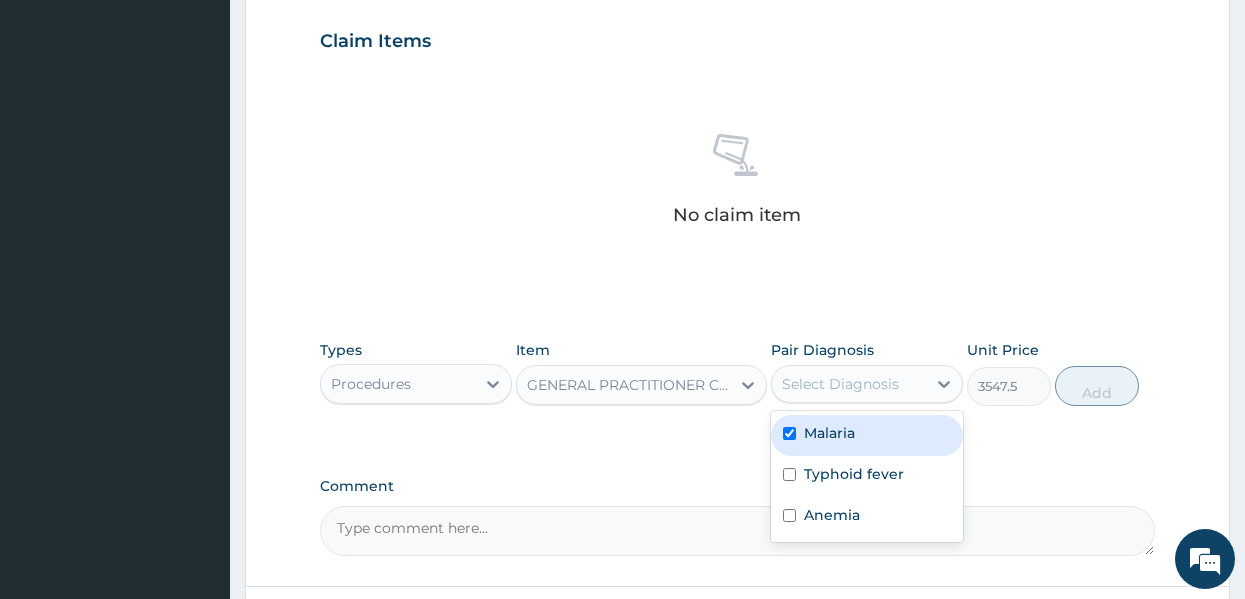 checkbox on "true" 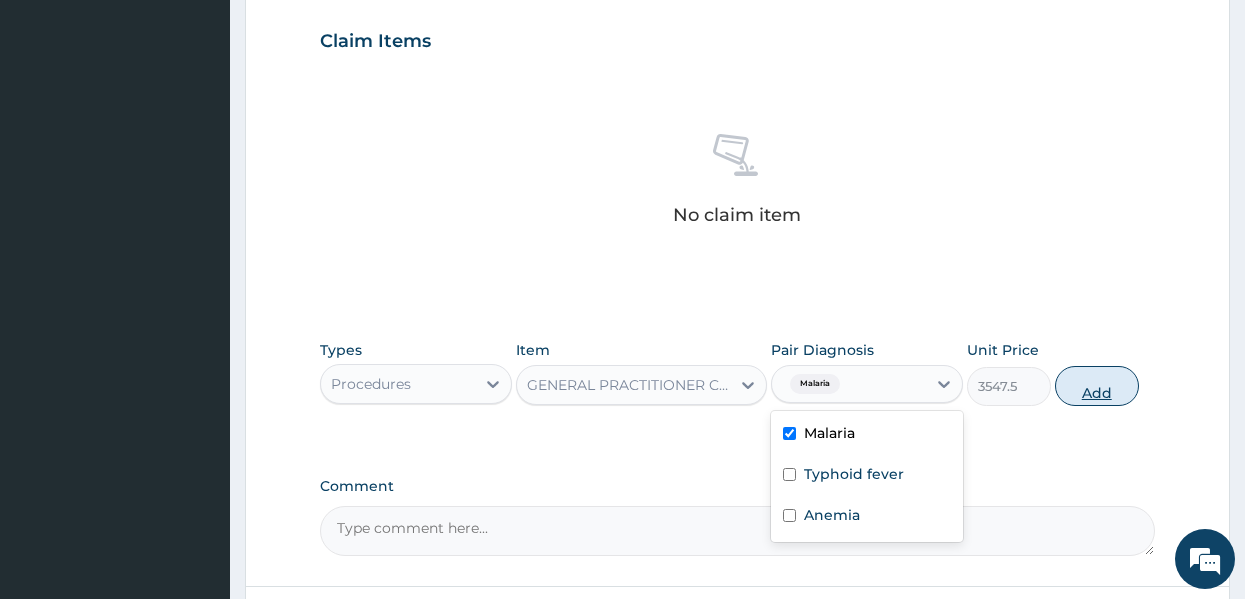 click on "Add" at bounding box center [1097, 386] 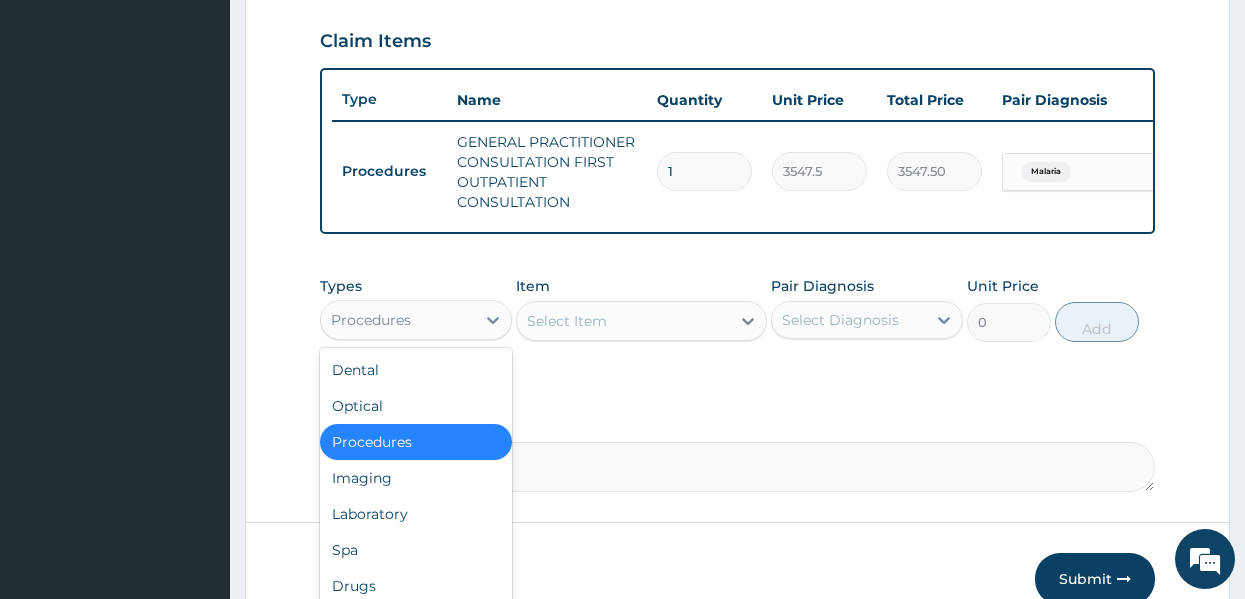click on "Procedures" at bounding box center [398, 320] 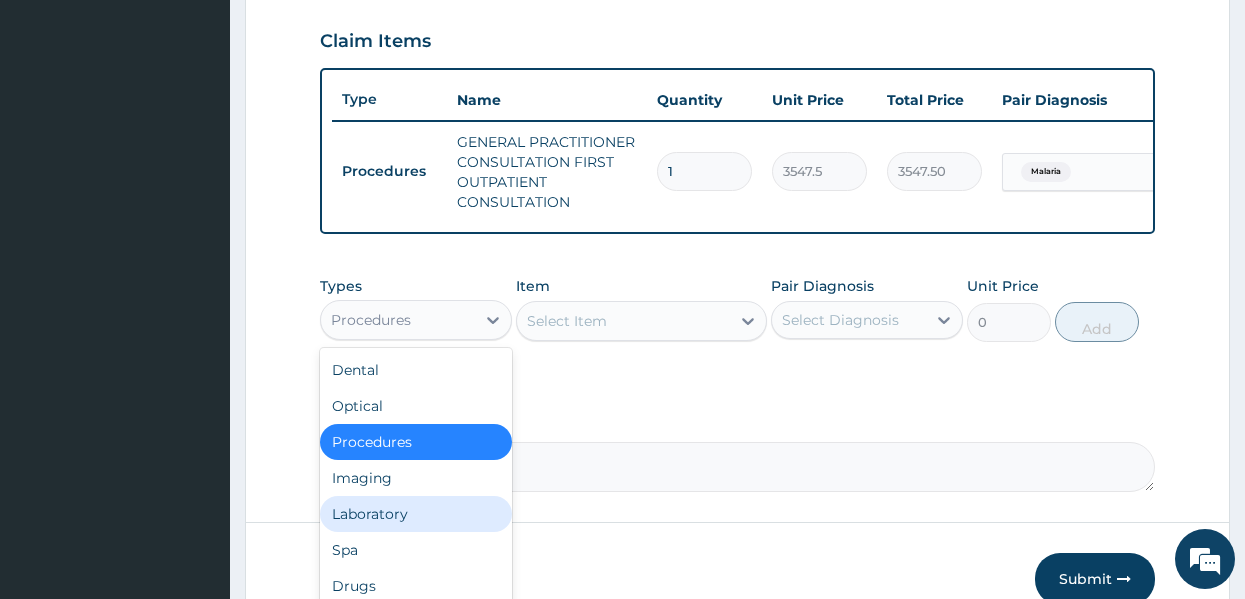 click on "Laboratory" at bounding box center (416, 514) 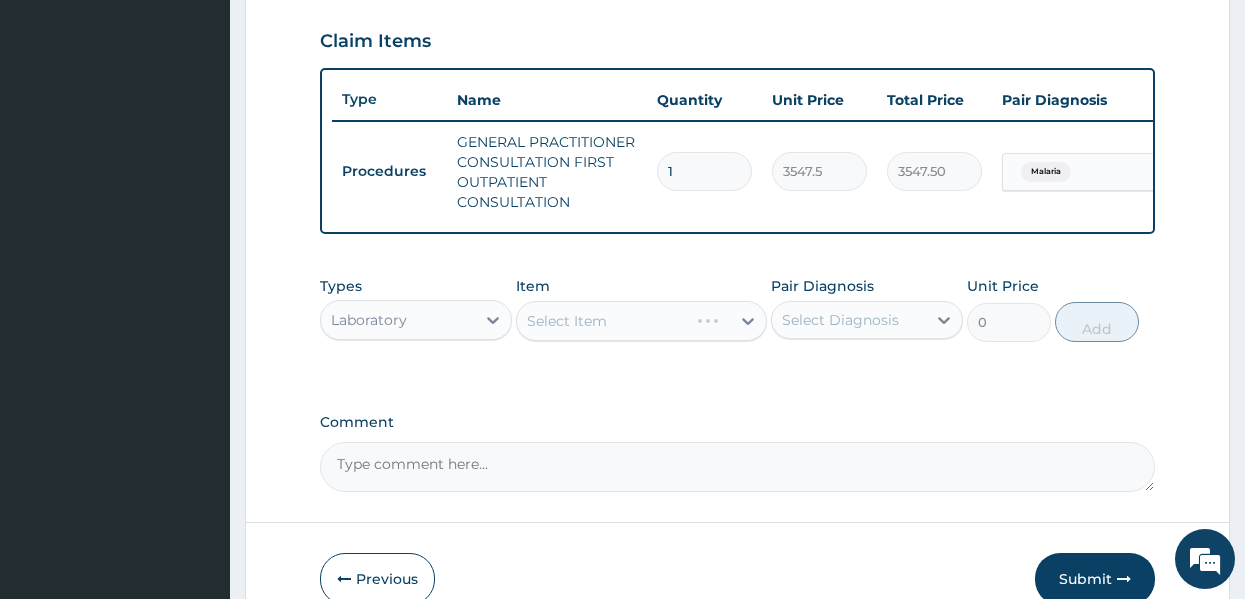 click on "Select Item" at bounding box center (641, 321) 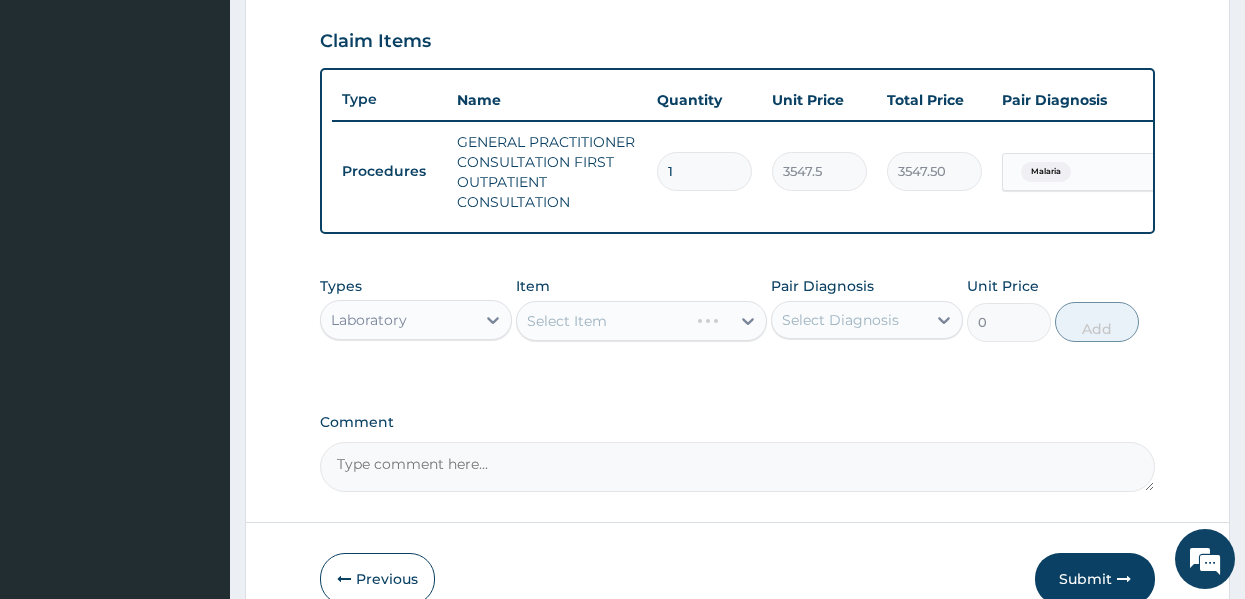 click on "Select Item" at bounding box center (641, 321) 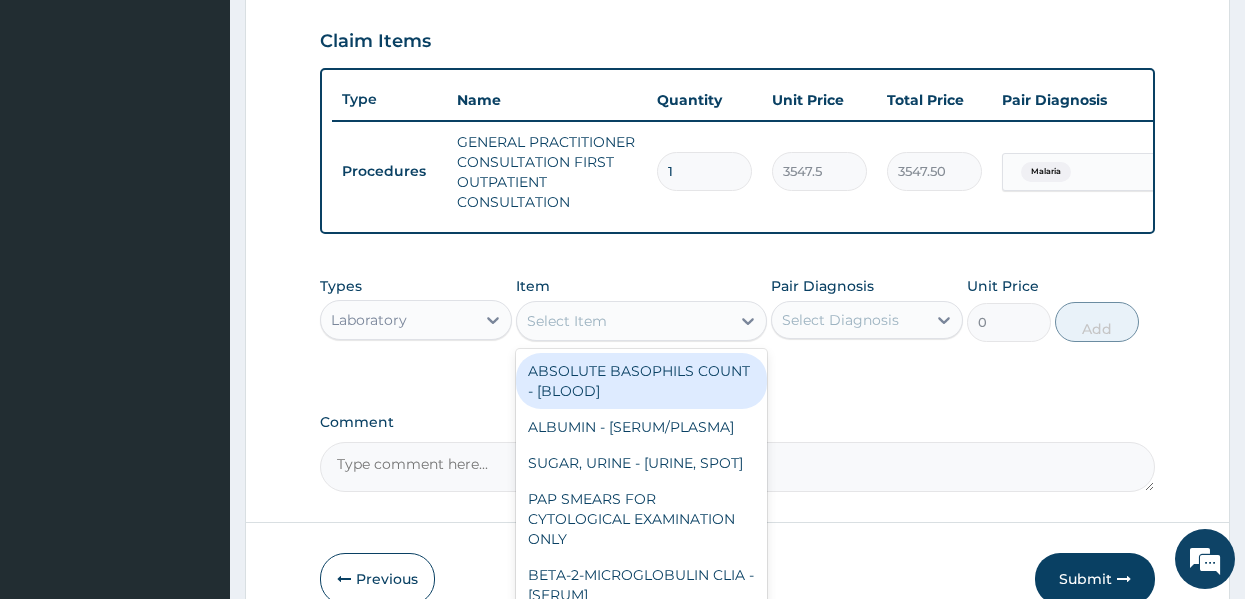 click on "Select Item" at bounding box center (567, 321) 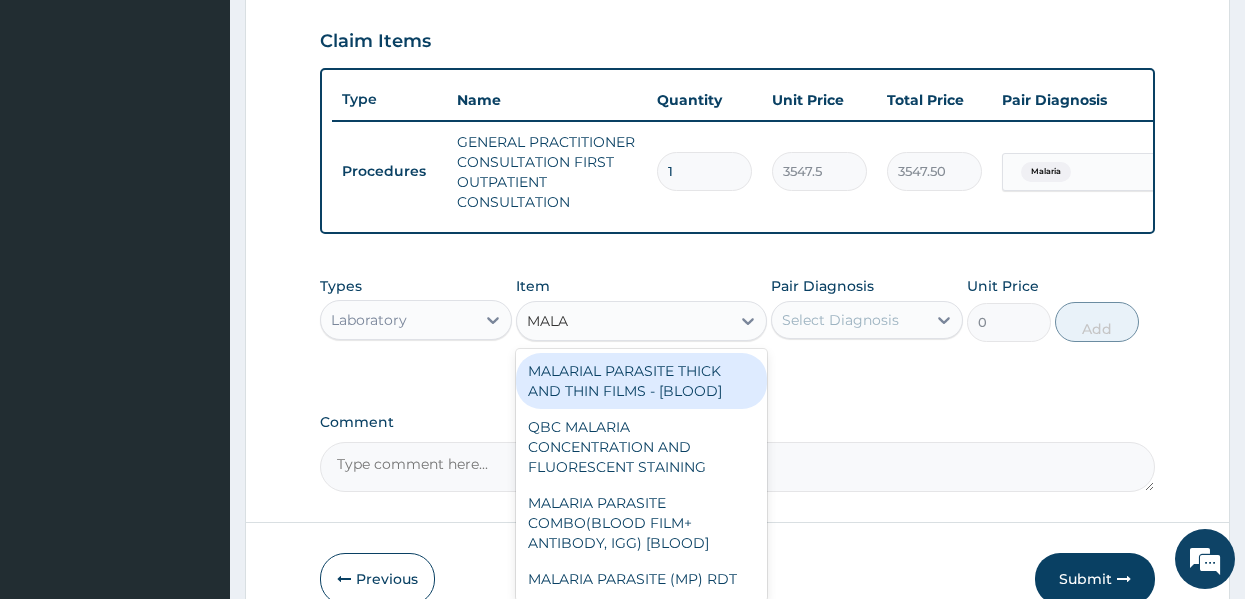type on "MALAR" 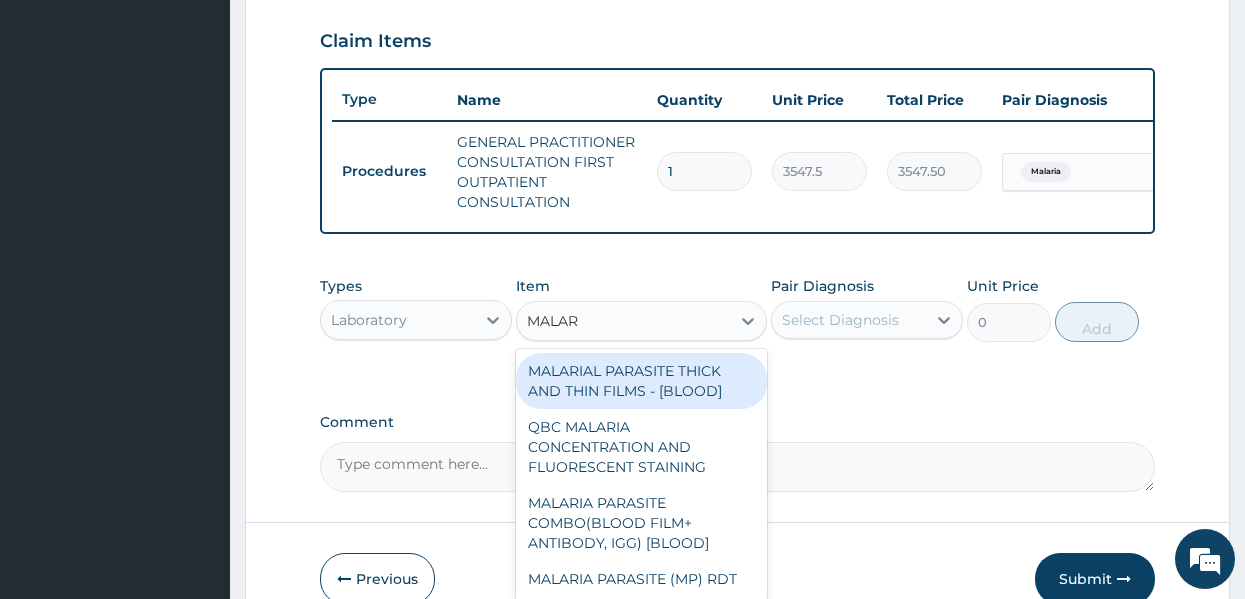 click on "MALARIAL PARASITE THICK AND THIN FILMS - [BLOOD]" at bounding box center (641, 381) 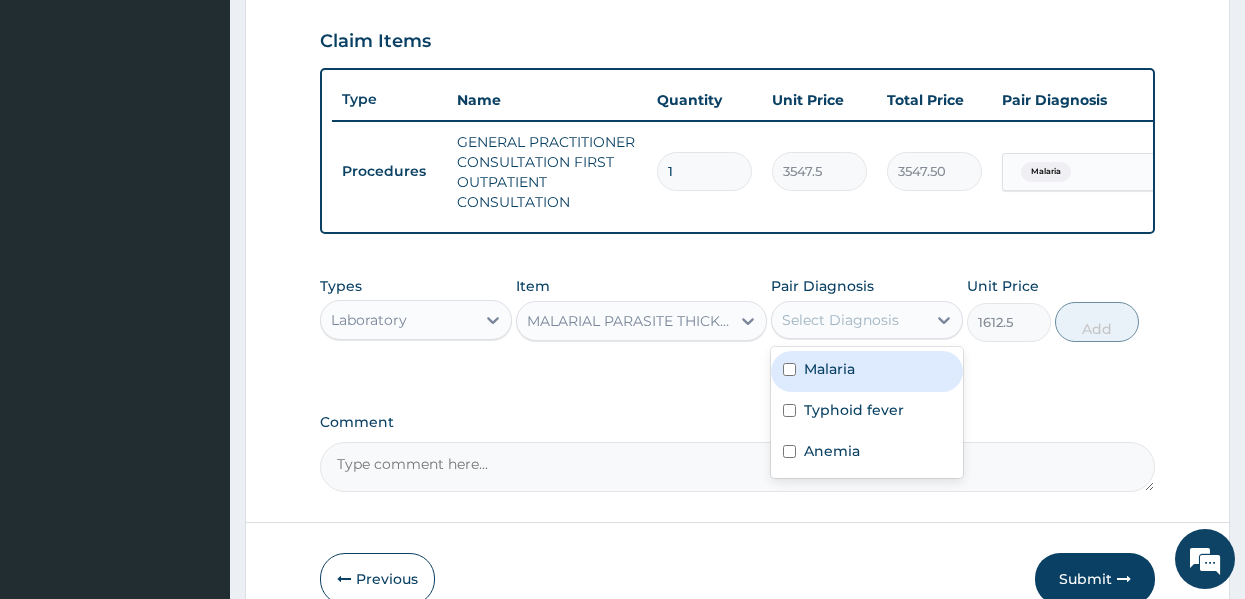 click on "Select Diagnosis" at bounding box center [840, 320] 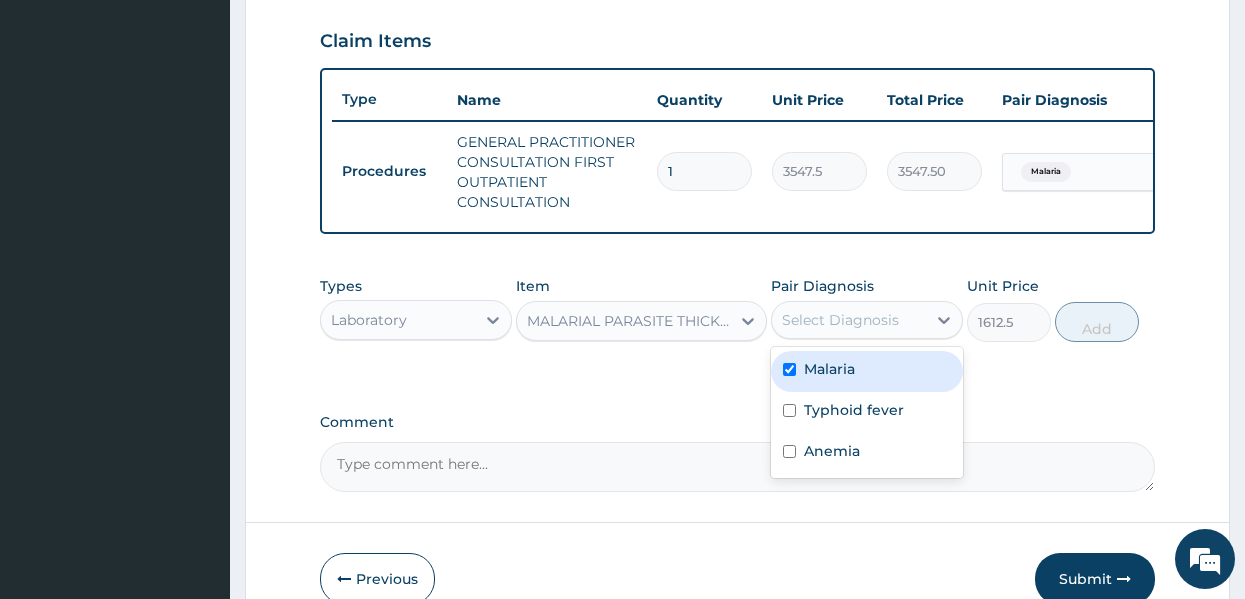 checkbox on "true" 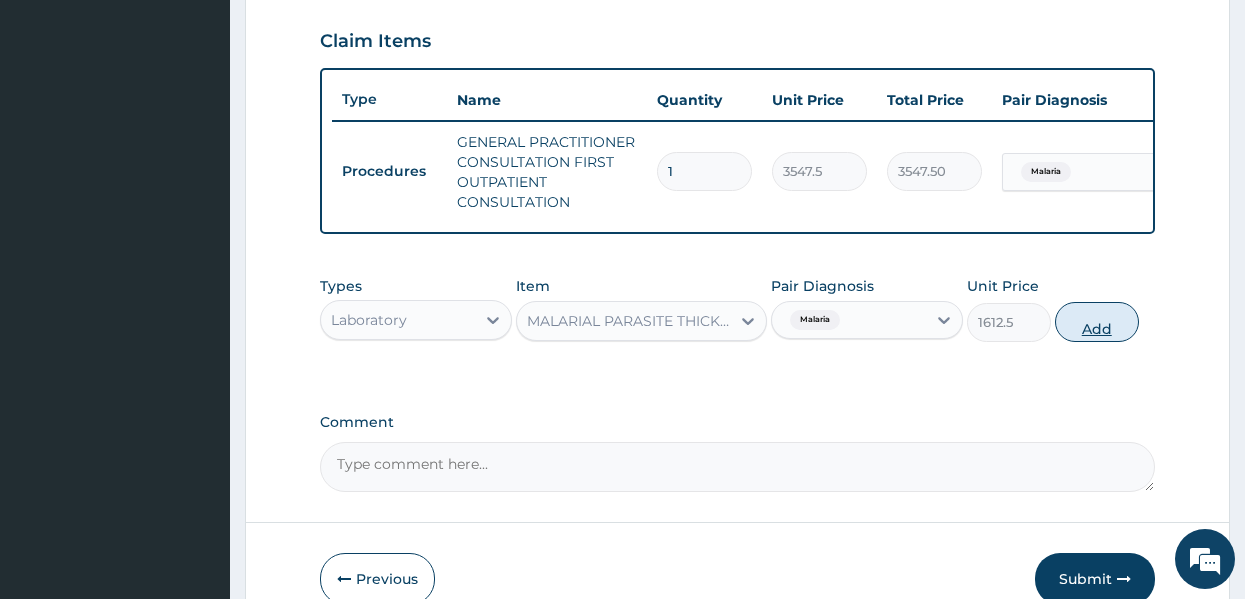 click on "Add" at bounding box center [1097, 322] 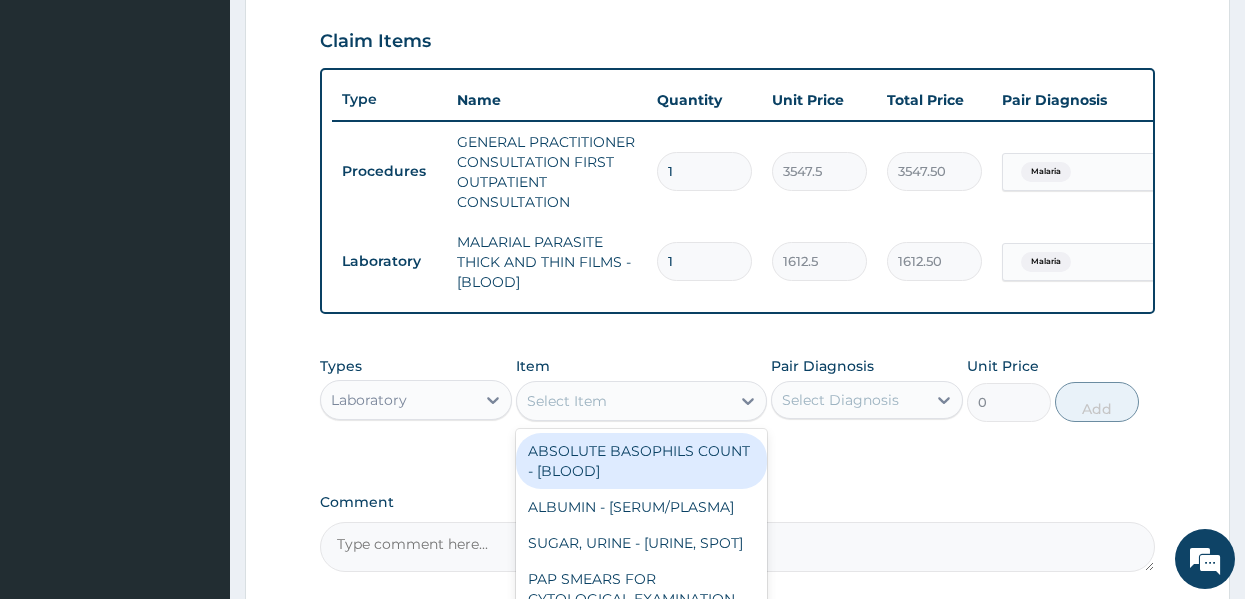 click on "Select Item" at bounding box center (623, 401) 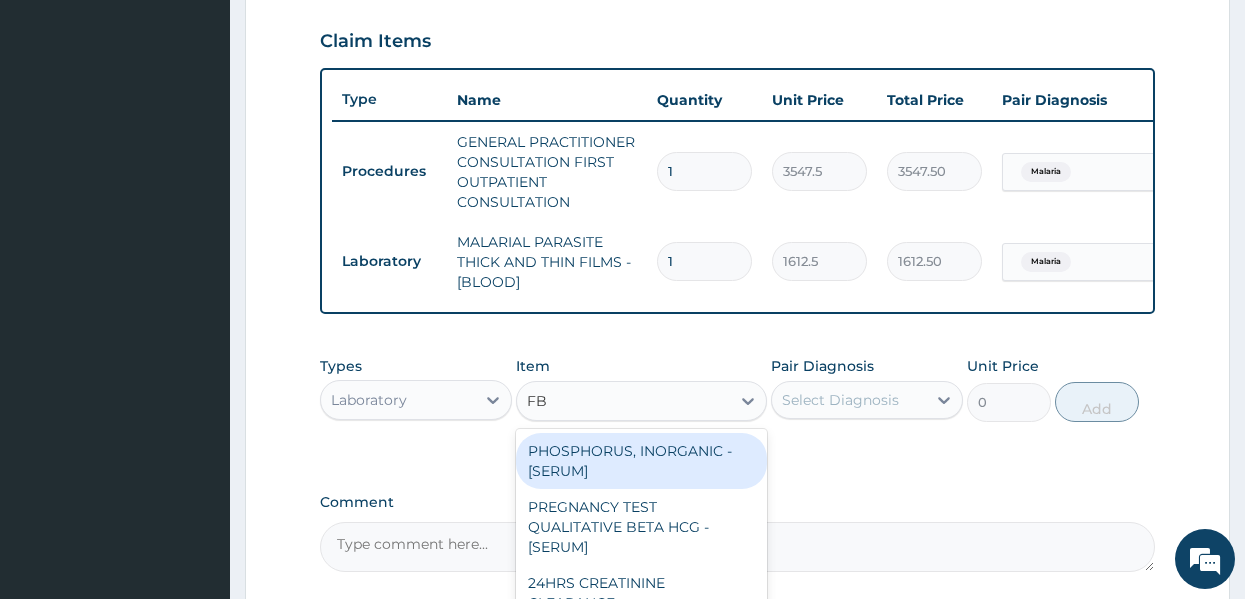type on "FBC" 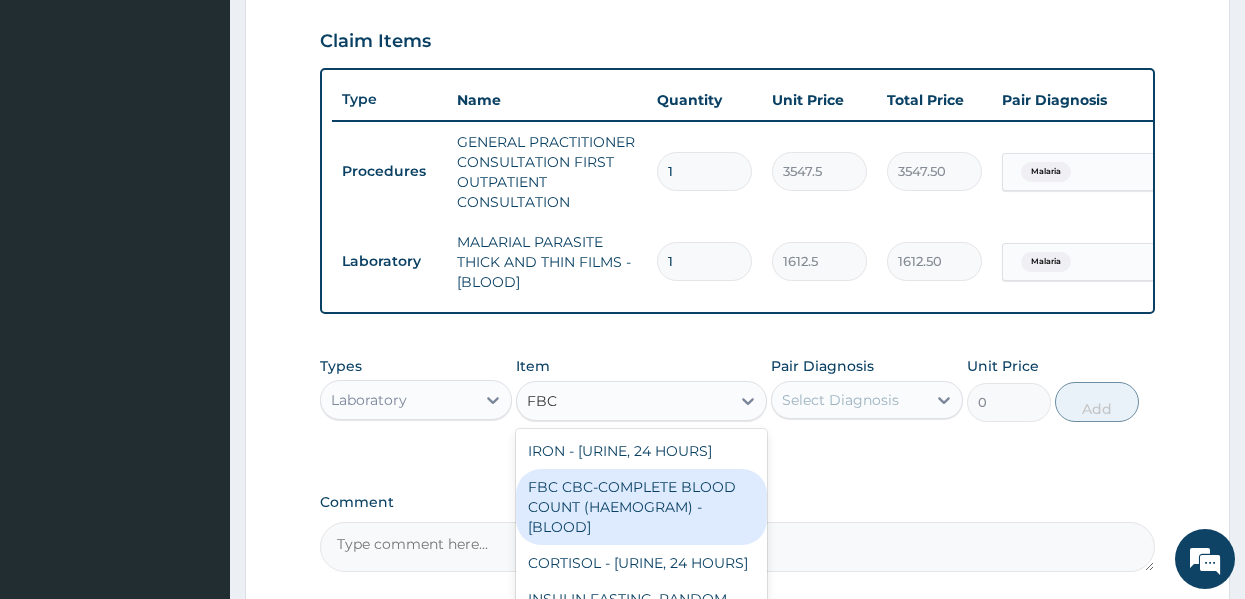 click on "FBC CBC-COMPLETE BLOOD COUNT (HAEMOGRAM) - [BLOOD]" at bounding box center [641, 507] 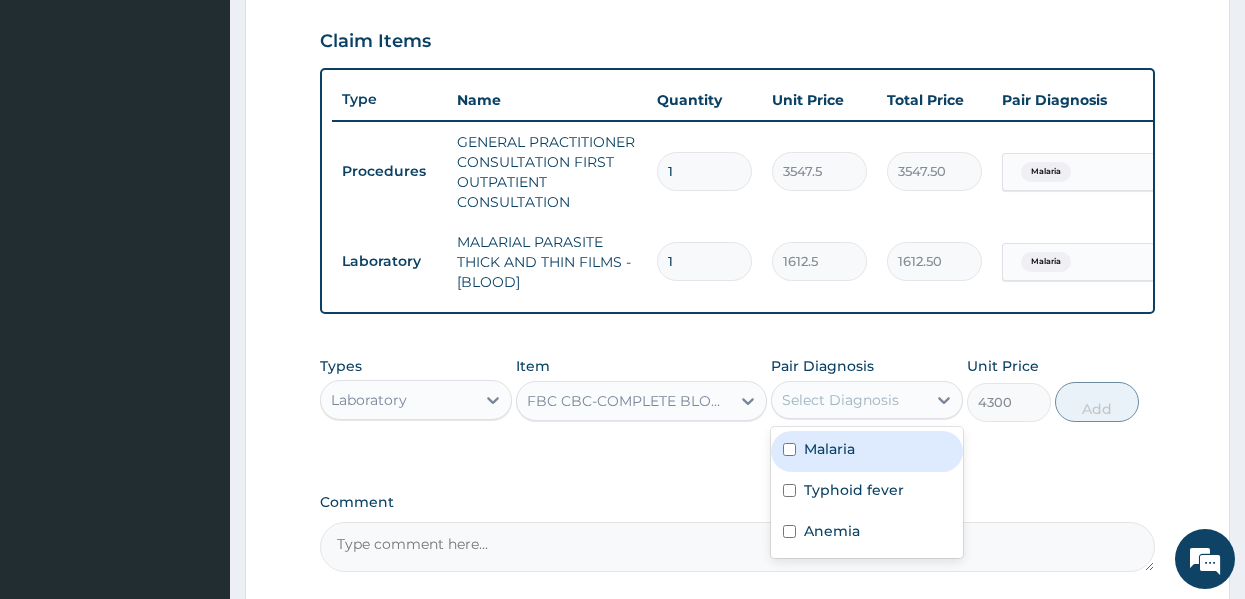 click on "Select Diagnosis" at bounding box center [840, 400] 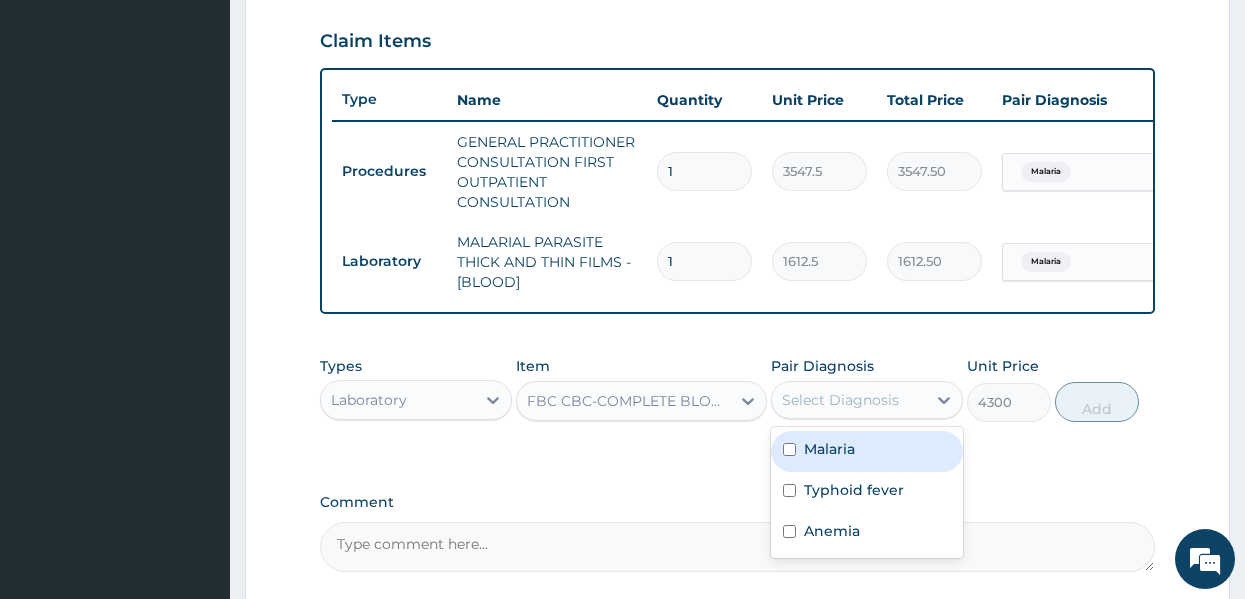 click on "Malaria" at bounding box center (829, 449) 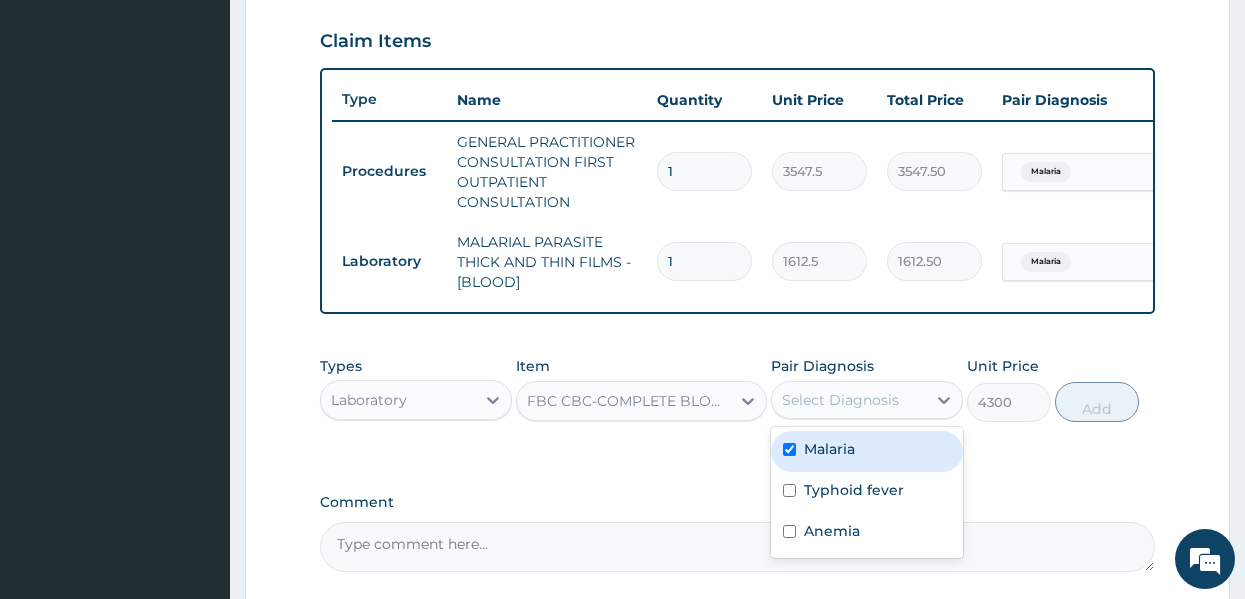 checkbox on "true" 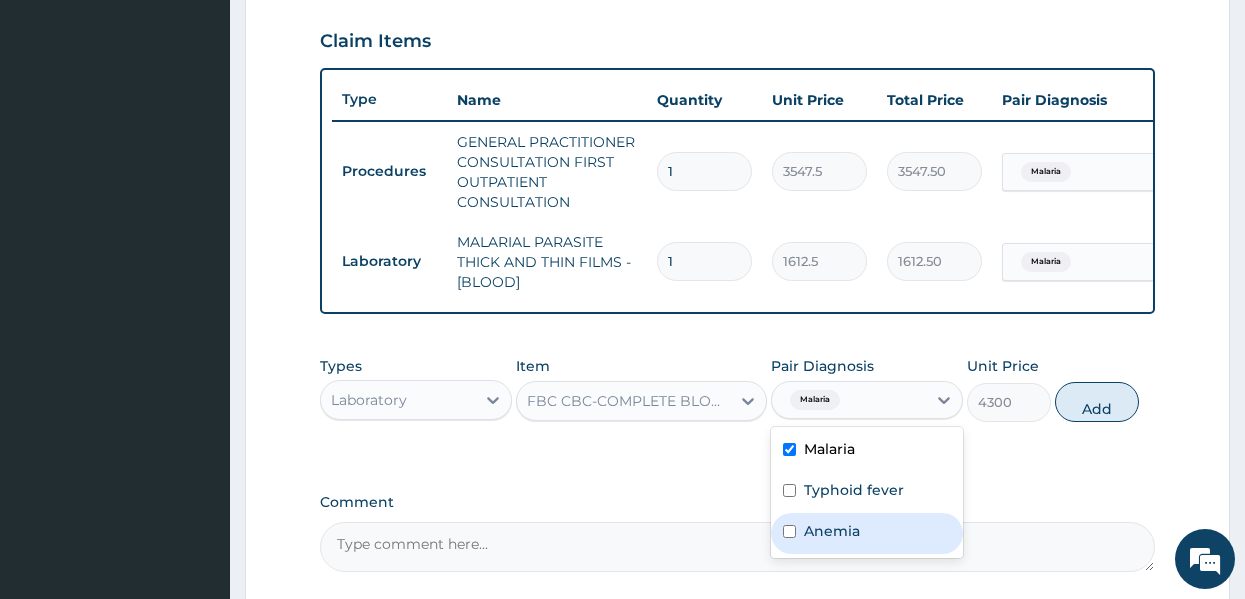 click on "Anemia" at bounding box center (832, 531) 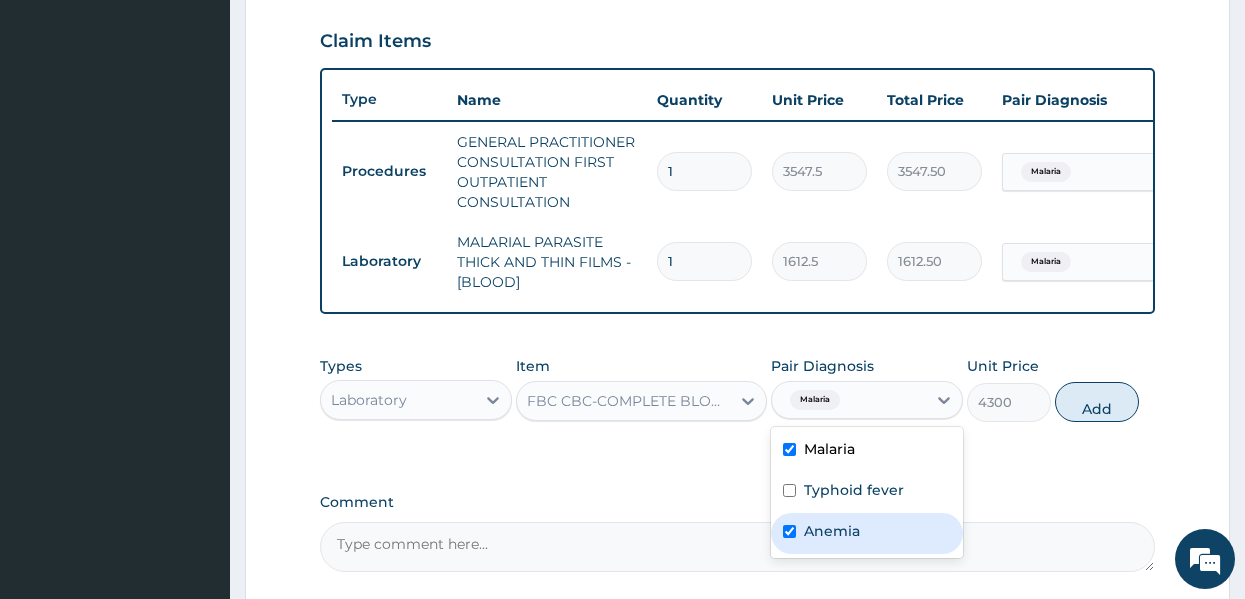 checkbox on "true" 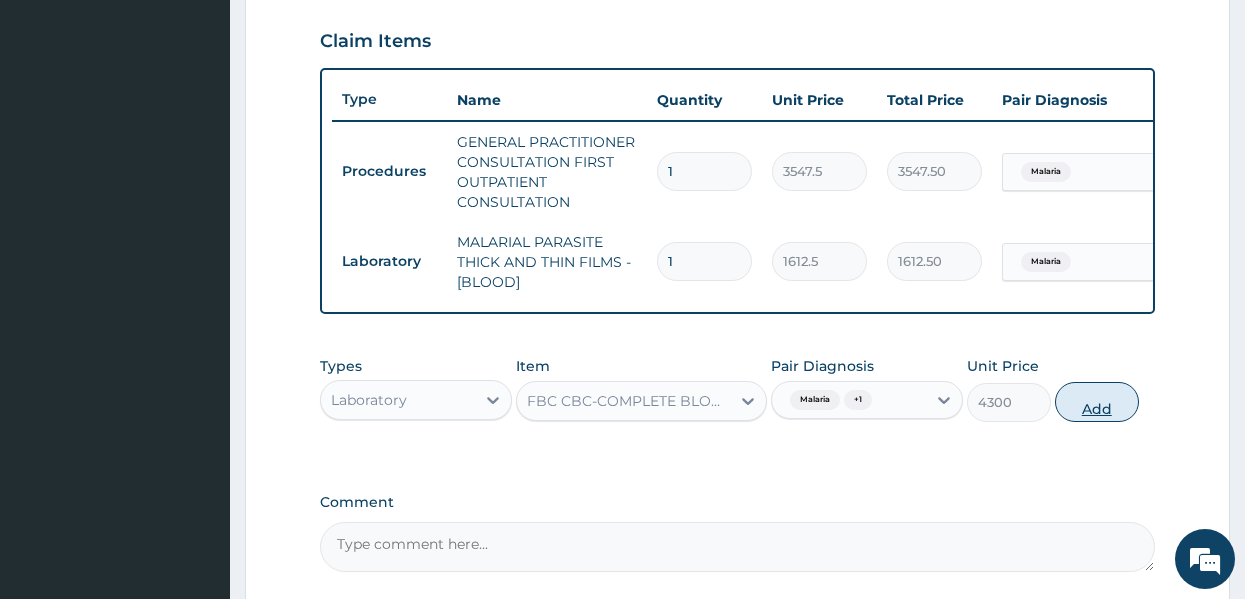click on "Add" at bounding box center (1097, 402) 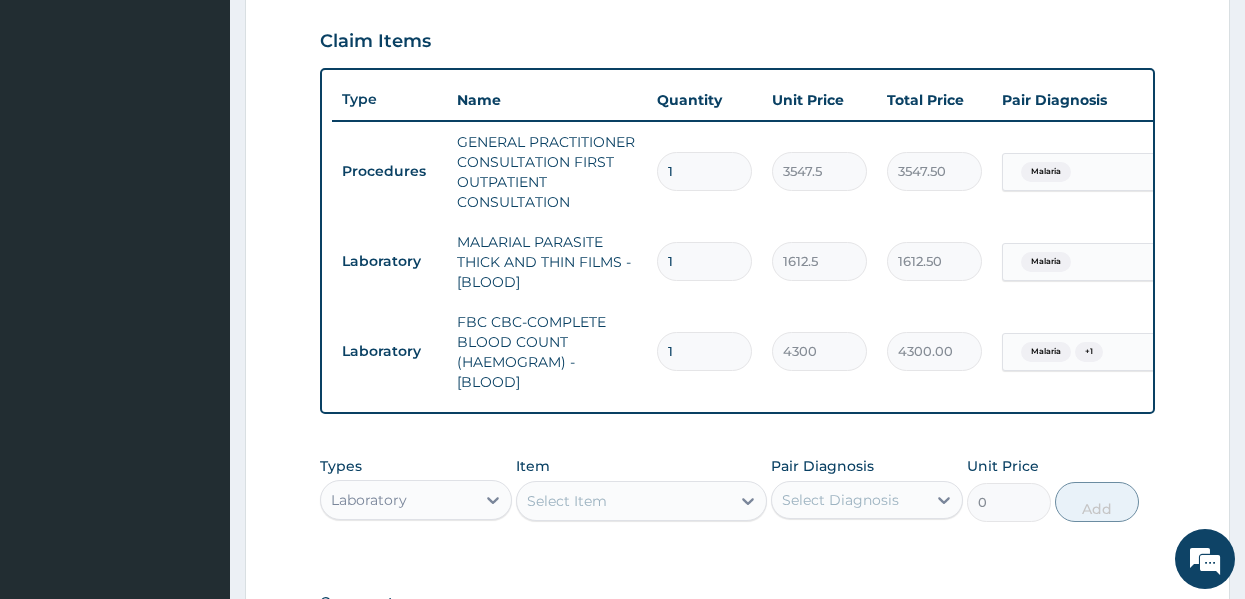click on "Step  2  of 2 PA Code / Prescription Code Enter Code(Secondary Care Only) Encounter Date 03-07-2025 Important Notice Please enter PA codes before entering items that are not attached to a PA code   All diagnoses entered must be linked to a claim item. Diagnosis & Claim Items that are visible but inactive cannot be edited because they were imported from an already approved PA code. Diagnosis Malaria Confirmed Typhoid fever Confirmed Anemia Confirmed NB: All diagnosis must be linked to a claim item Claim Items Type Name Quantity Unit Price Total Price Pair Diagnosis Actions Procedures GENERAL PRACTITIONER CONSULTATION FIRST OUTPATIENT CONSULTATION 1 3547.5 3547.50 Malaria Delete Laboratory MALARIAL PARASITE THICK AND THIN FILMS - [BLOOD] 1 1612.5 1612.50 Malaria Delete Laboratory FBC CBC-COMPLETE BLOOD COUNT (HAEMOGRAM) - [BLOOD] 1 4300 4300.00 Malaria  + 1 Delete Types Laboratory Item Select Item Pair Diagnosis Select Diagnosis Unit Price 0 Add Comment     Previous   Submit" at bounding box center [737, 122] 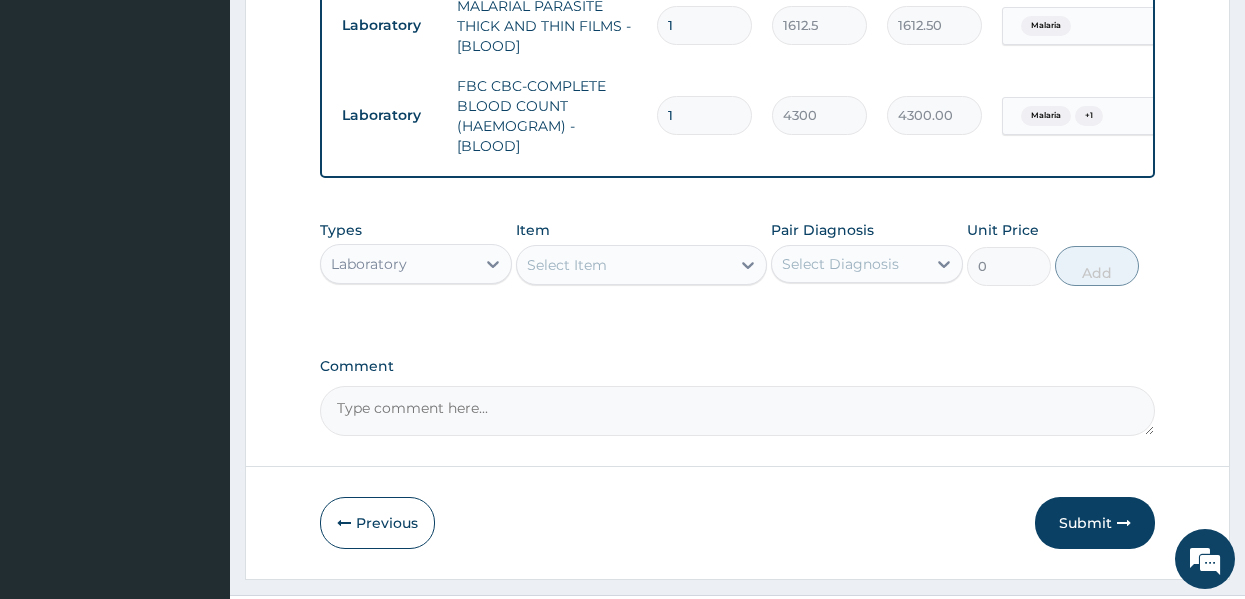 scroll, scrollTop: 974, scrollLeft: 0, axis: vertical 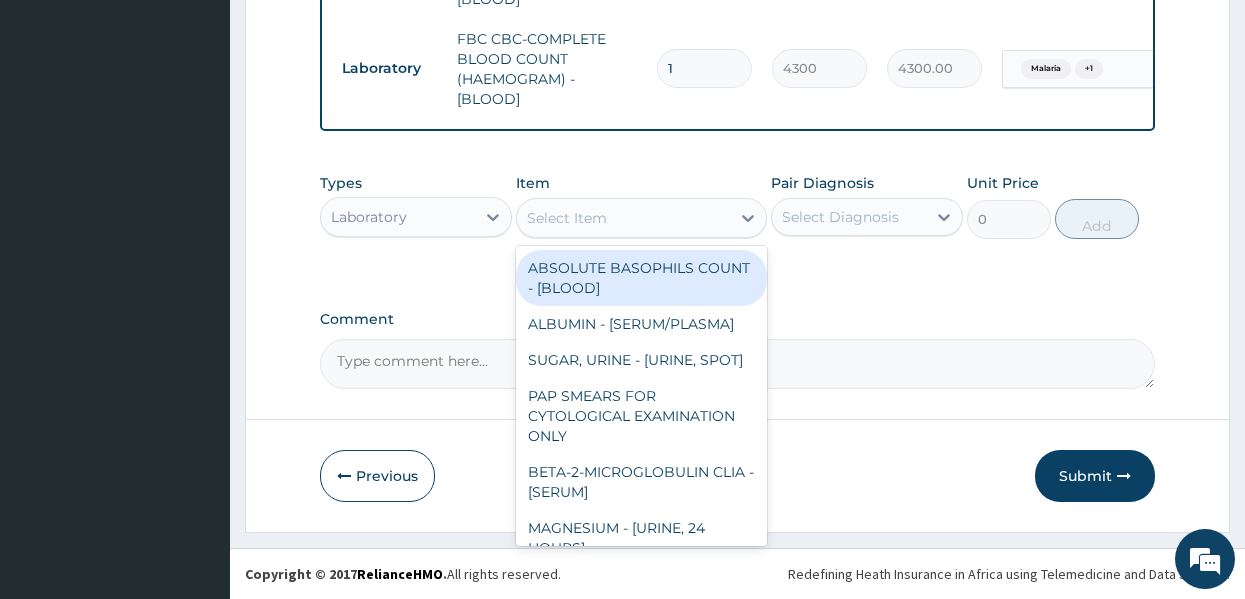 click on "Select Item" at bounding box center [567, 218] 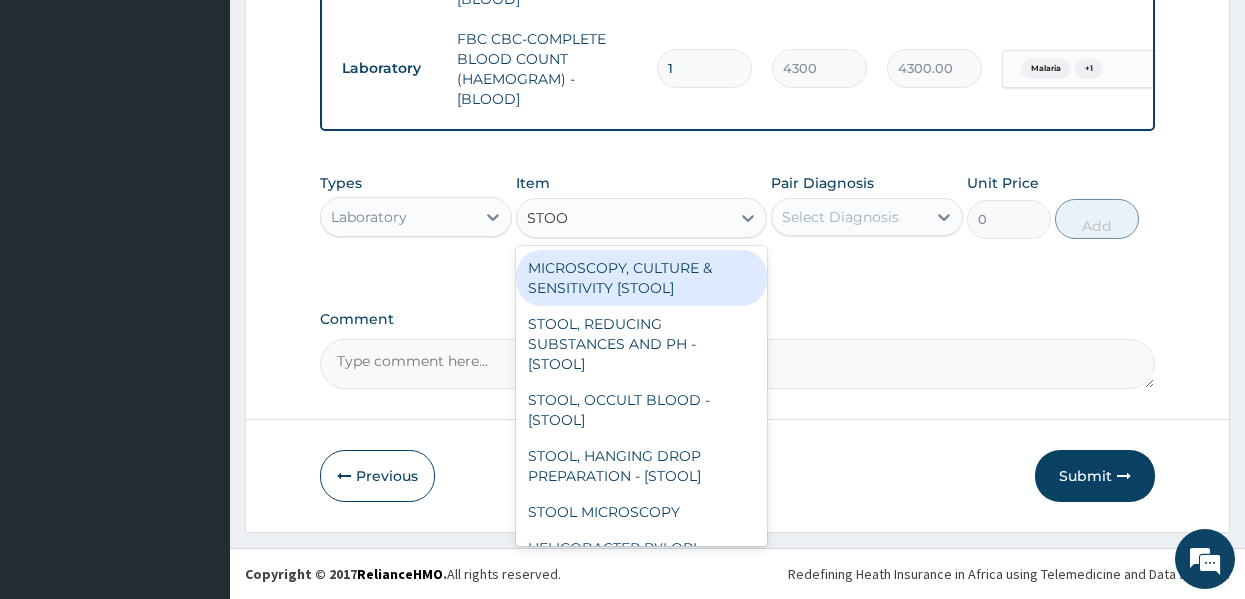 type on "STOOL" 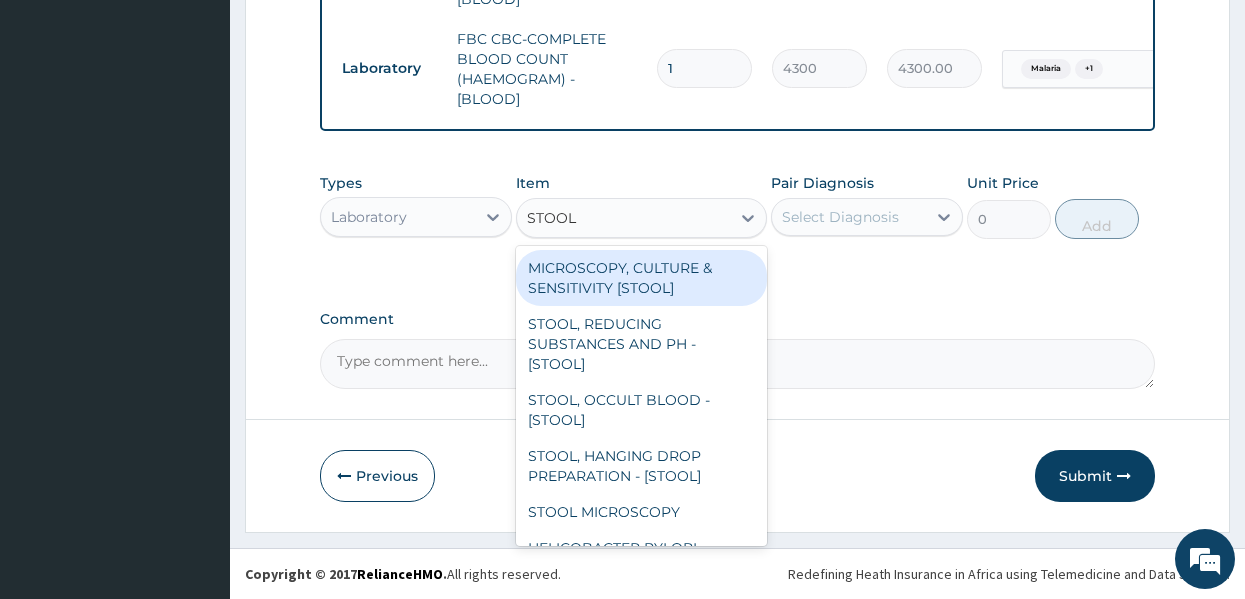click on "MICROSCOPY, CULTURE & SENSITIVITY [STOOL]" at bounding box center (641, 278) 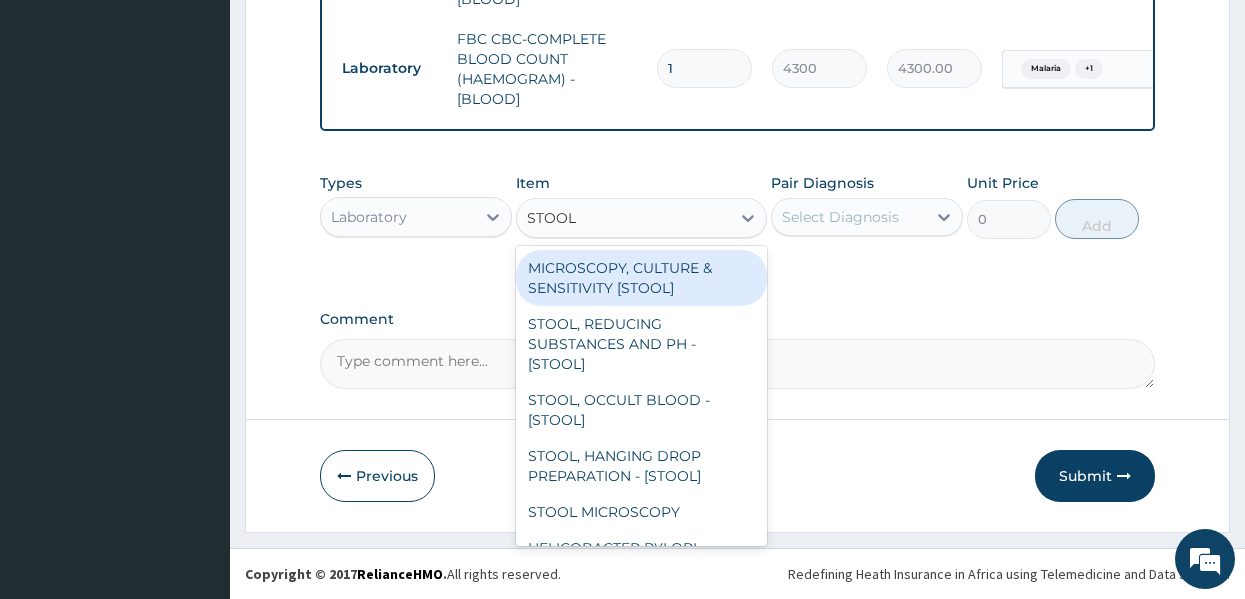 type 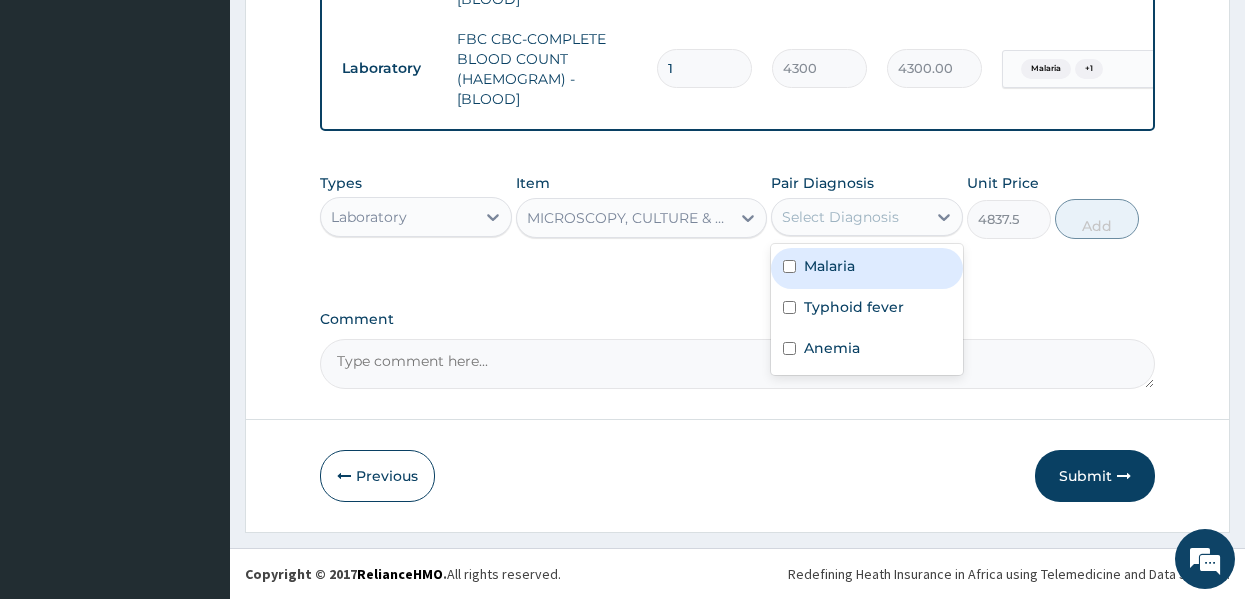 click on "Select Diagnosis" at bounding box center [840, 217] 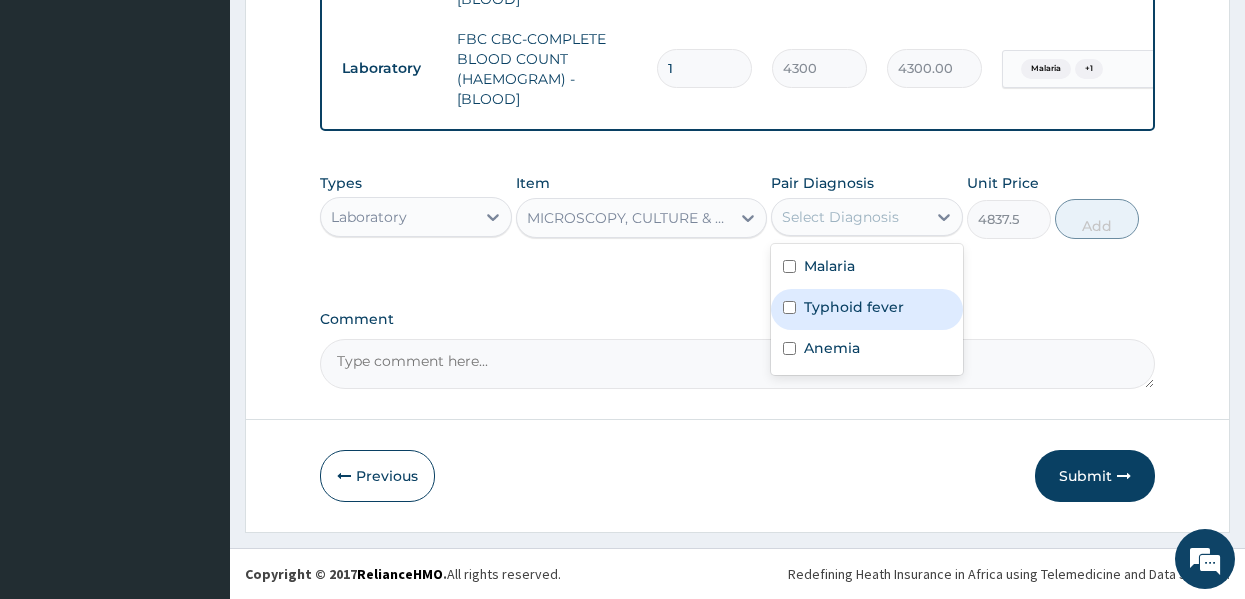click on "Typhoid fever" at bounding box center (867, 309) 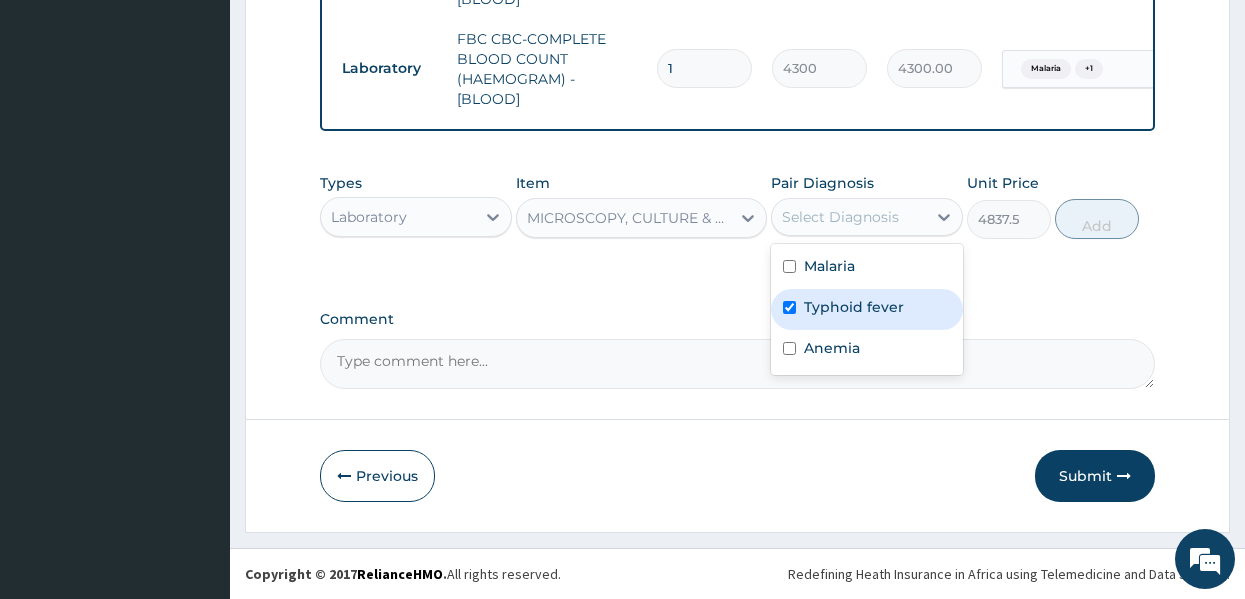 checkbox on "true" 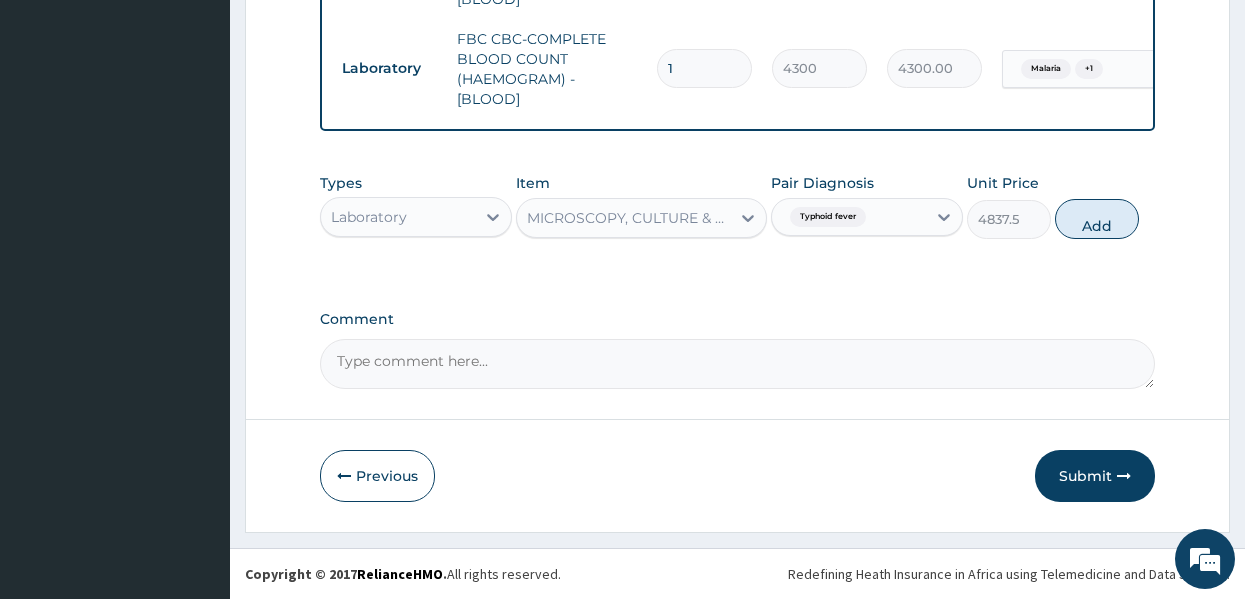 click on "Types Laboratory Item MICROSCOPY, CULTURE & SENSITIVITY [STOOL] Pair Diagnosis Typhoid fever Unit Price 4837.5 Add" at bounding box center (738, 206) 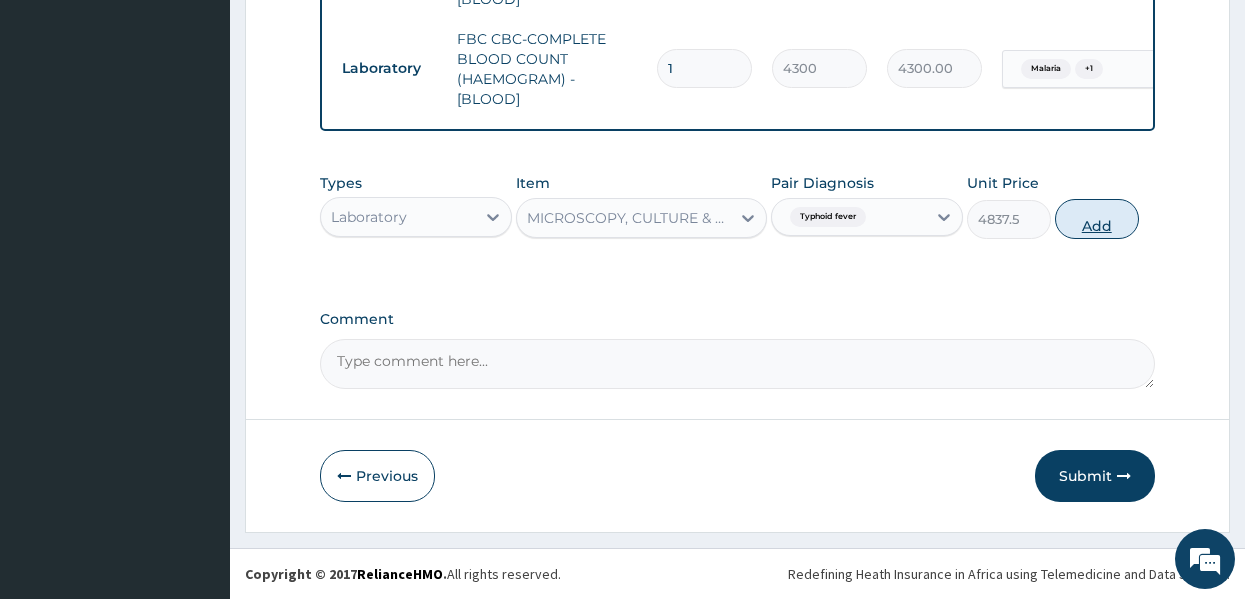 click on "Add" at bounding box center [1097, 219] 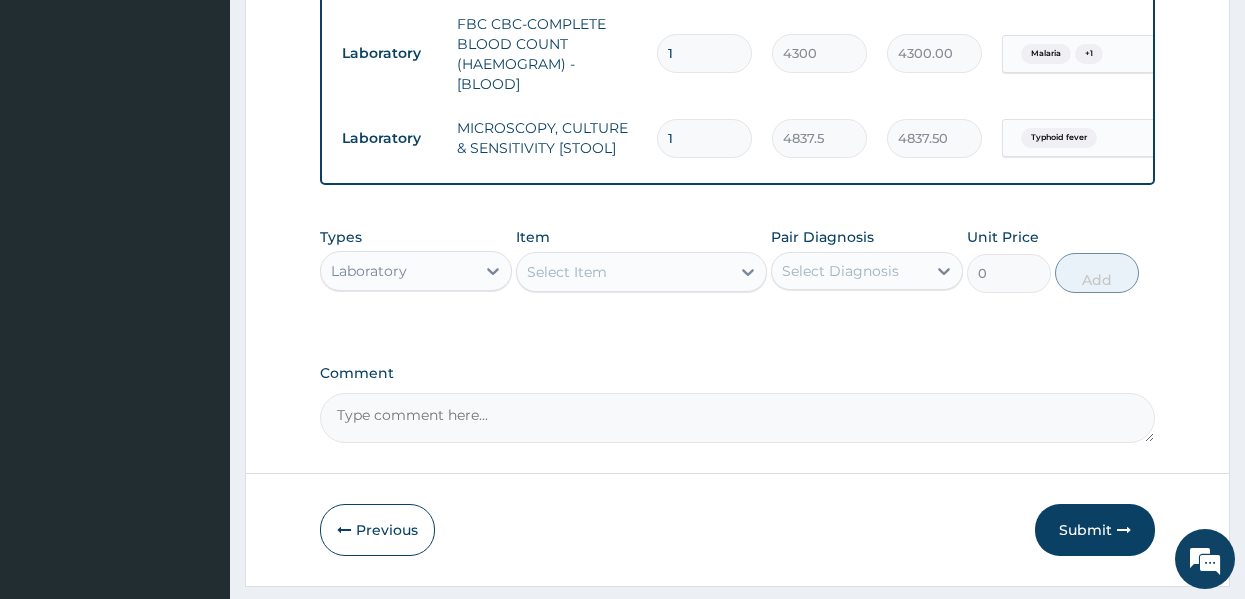 click on "Laboratory" at bounding box center [398, 271] 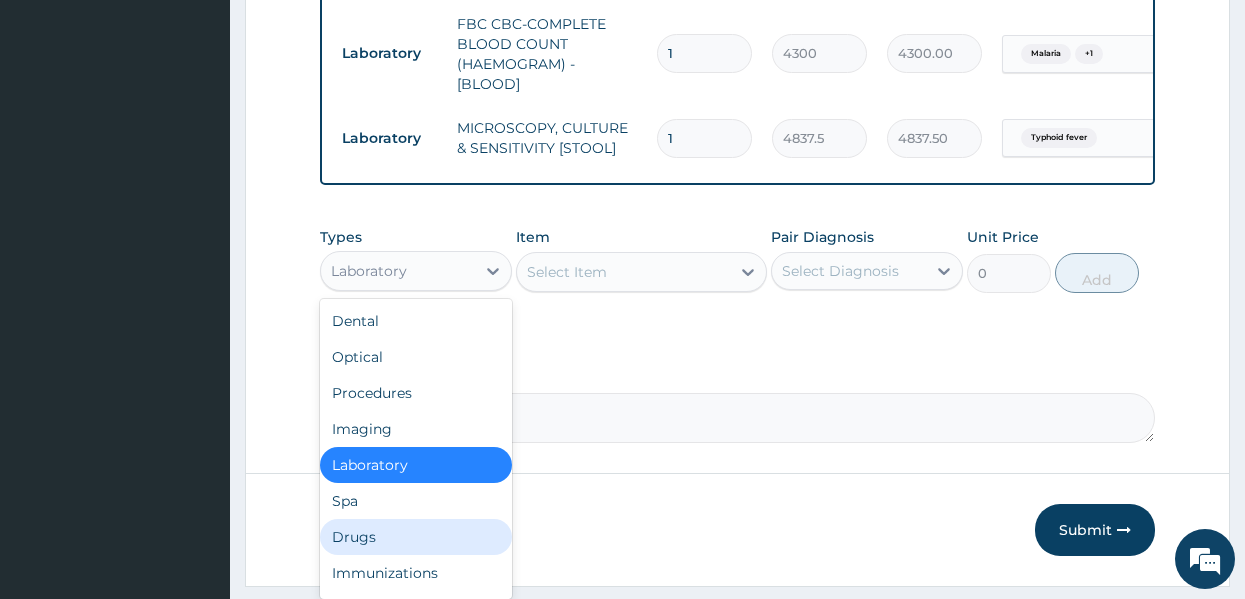 click on "Drugs" at bounding box center (416, 537) 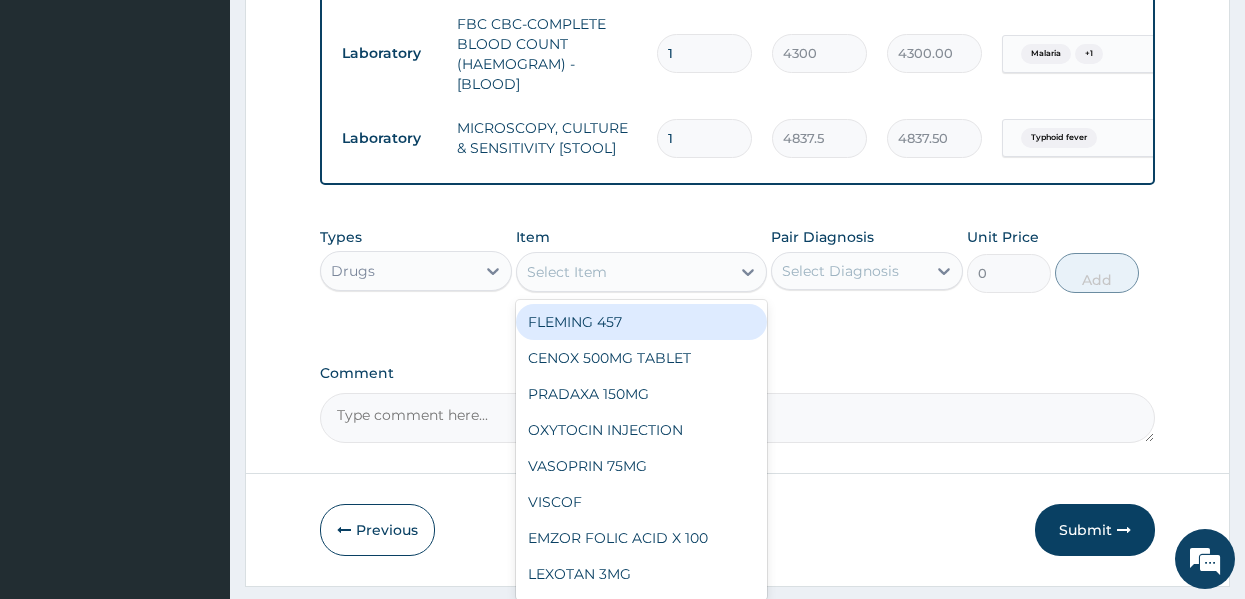 click on "Select Item" at bounding box center [623, 272] 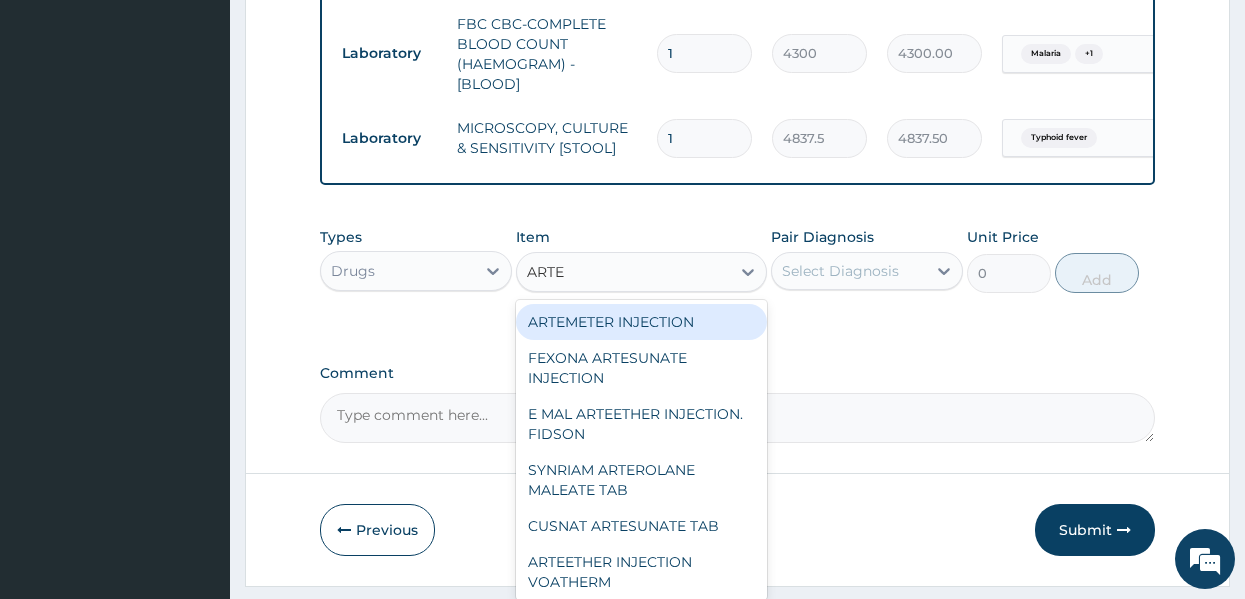 type on "ARTEE" 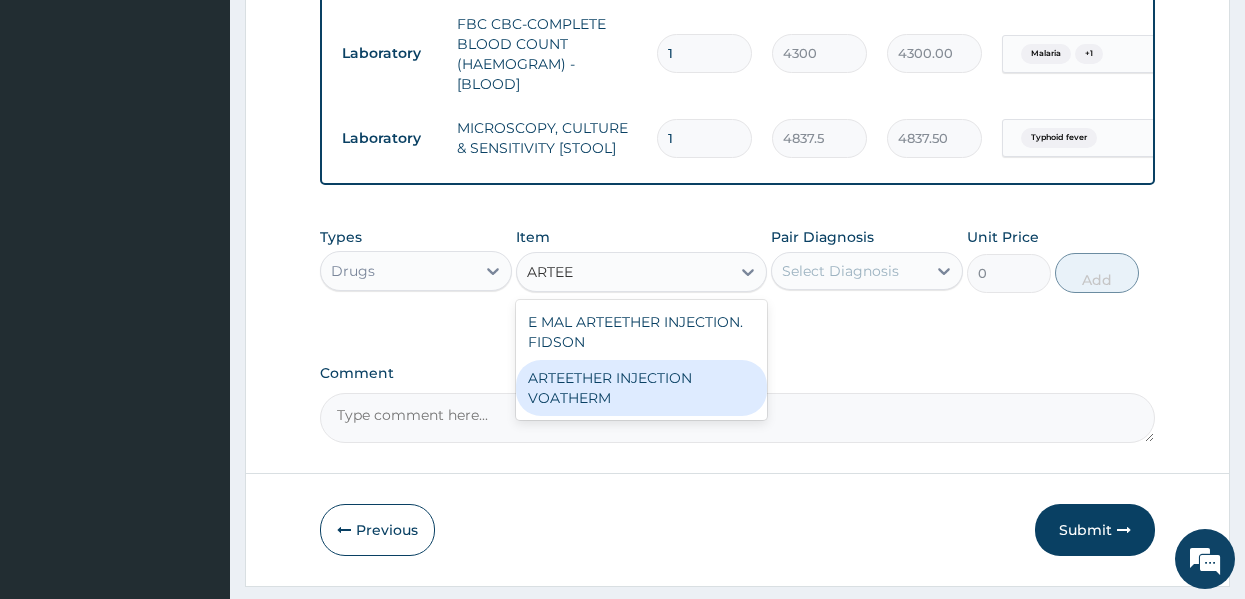 click on "ARTEETHER INJECTION VOATHERM" at bounding box center [641, 388] 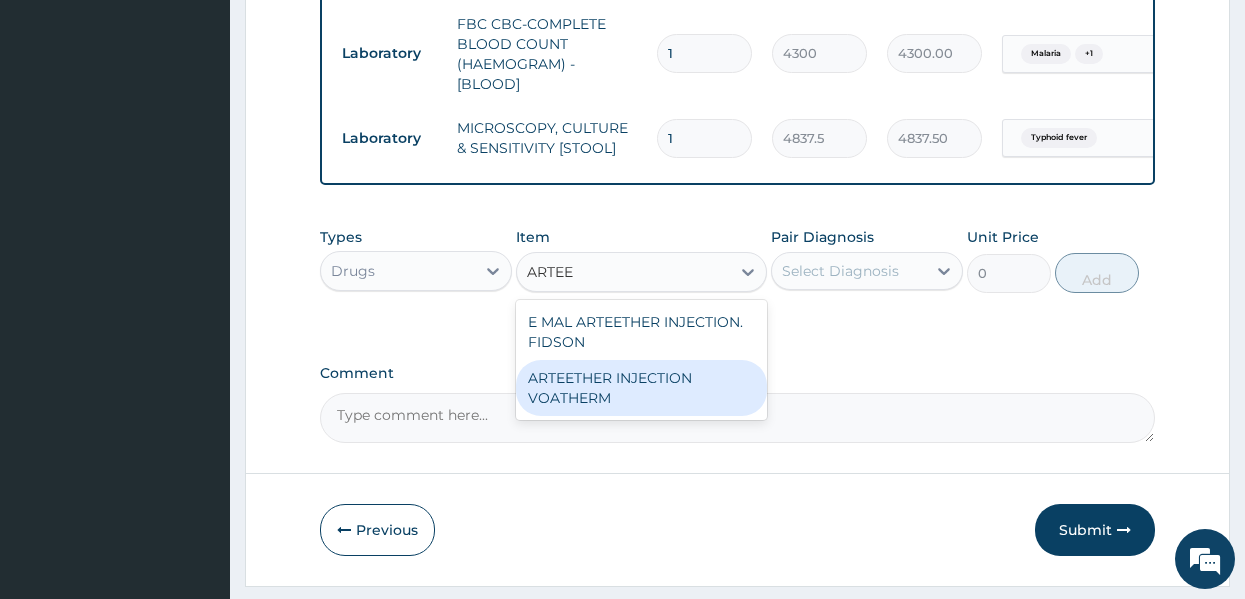 type 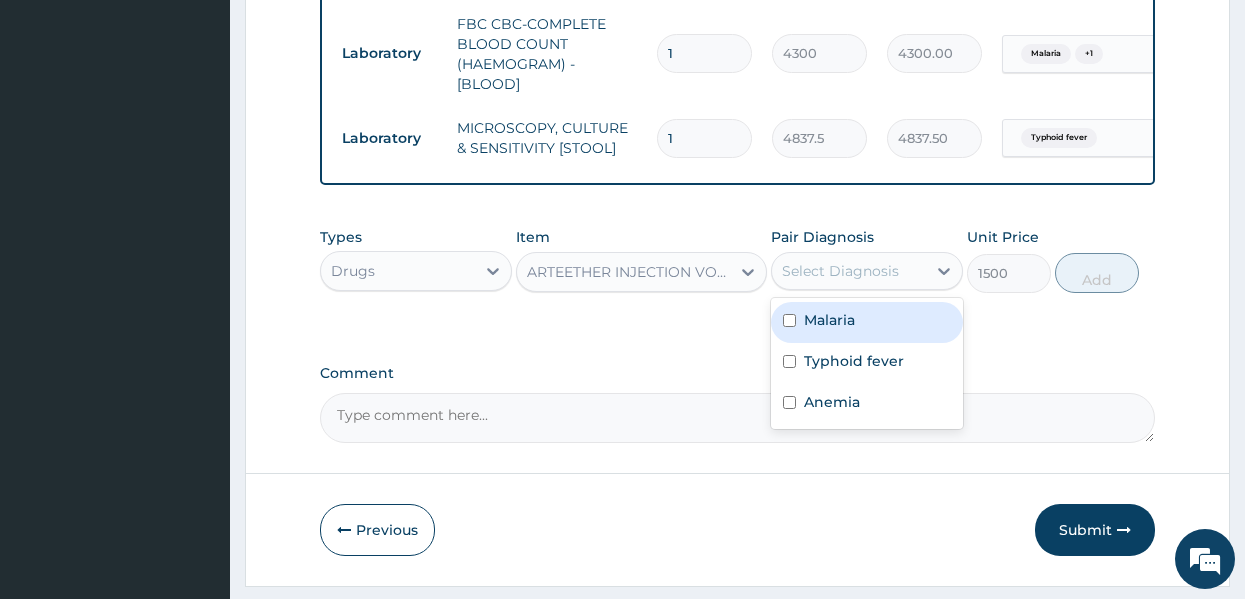 click on "Select Diagnosis" at bounding box center [840, 271] 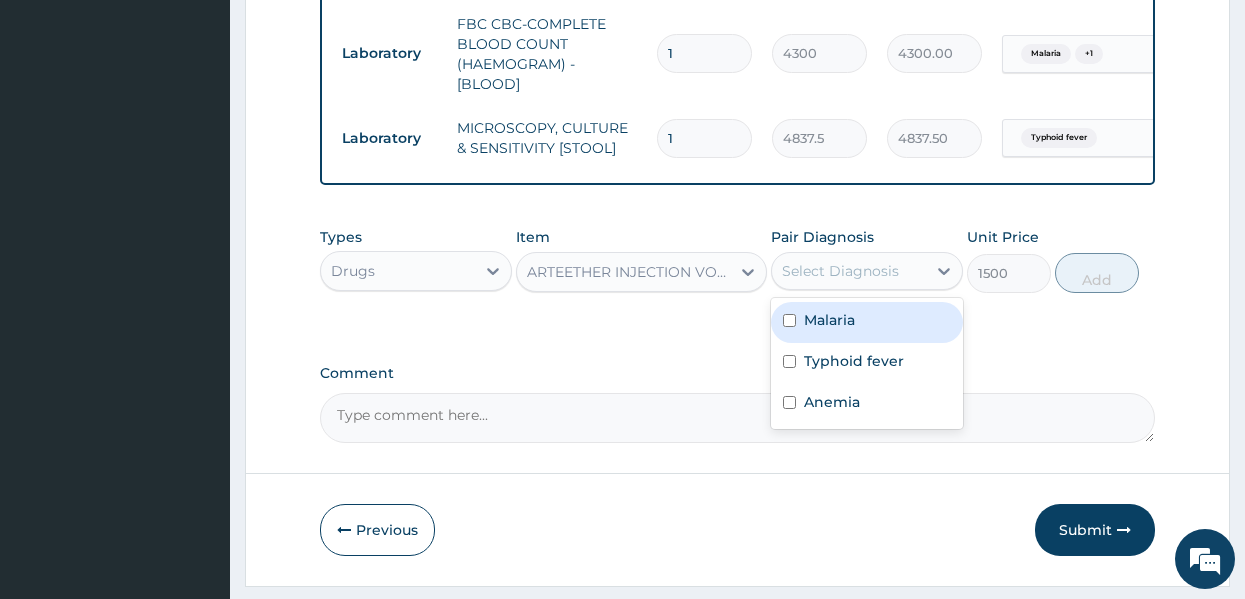 click on "Malaria" at bounding box center [829, 320] 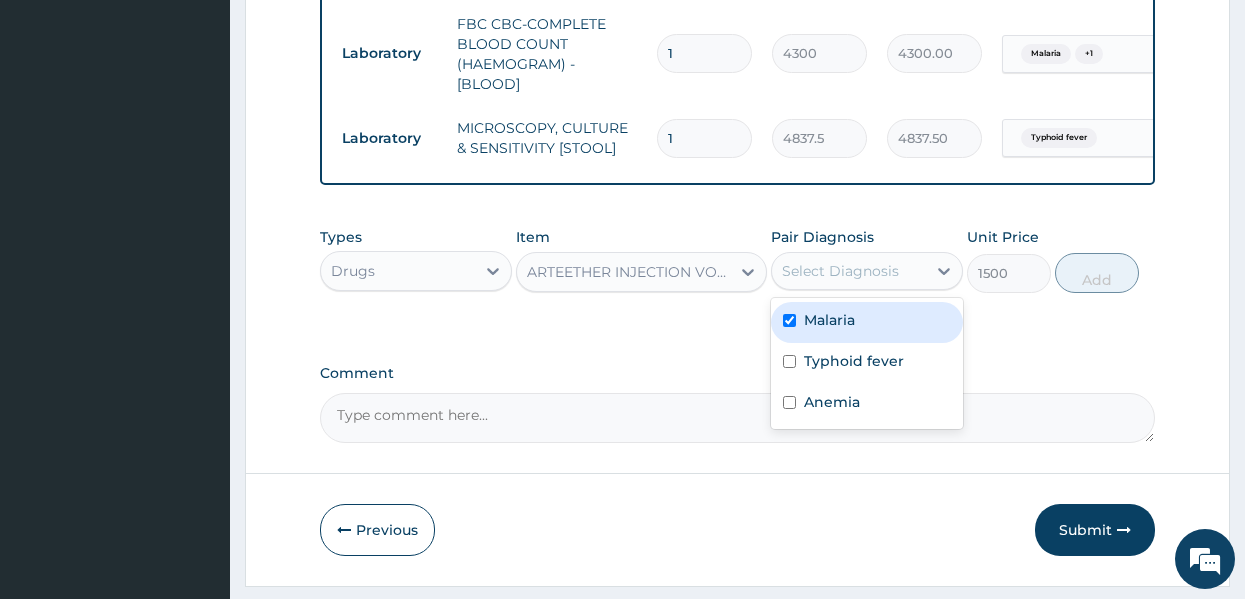 checkbox on "true" 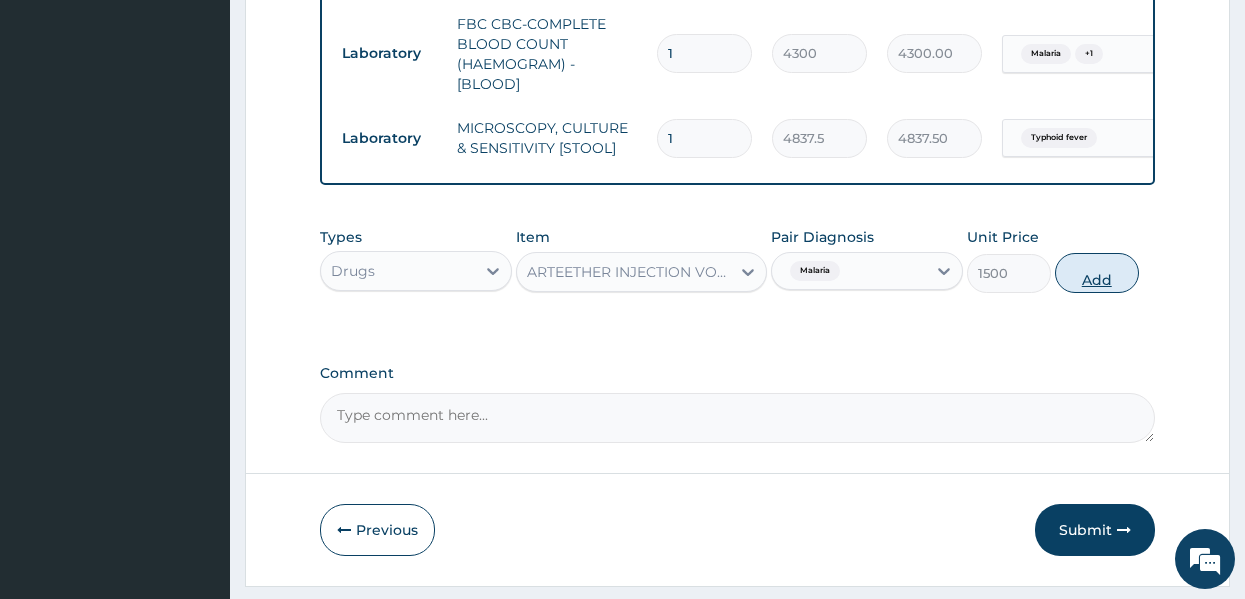click on "Add" at bounding box center [1097, 273] 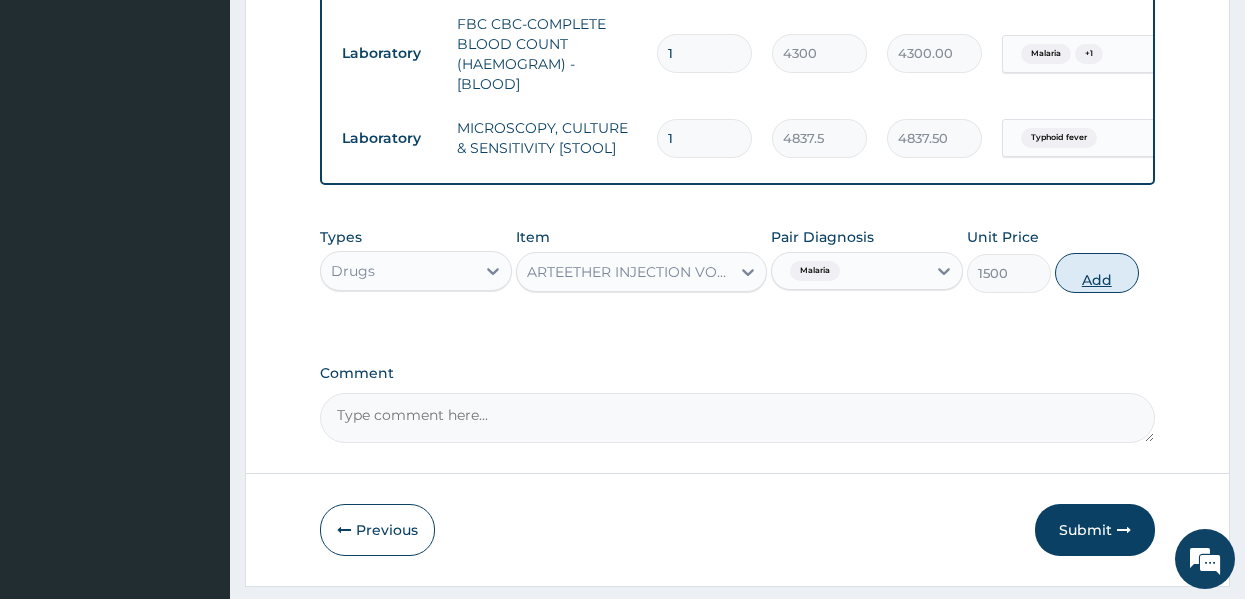 type on "0" 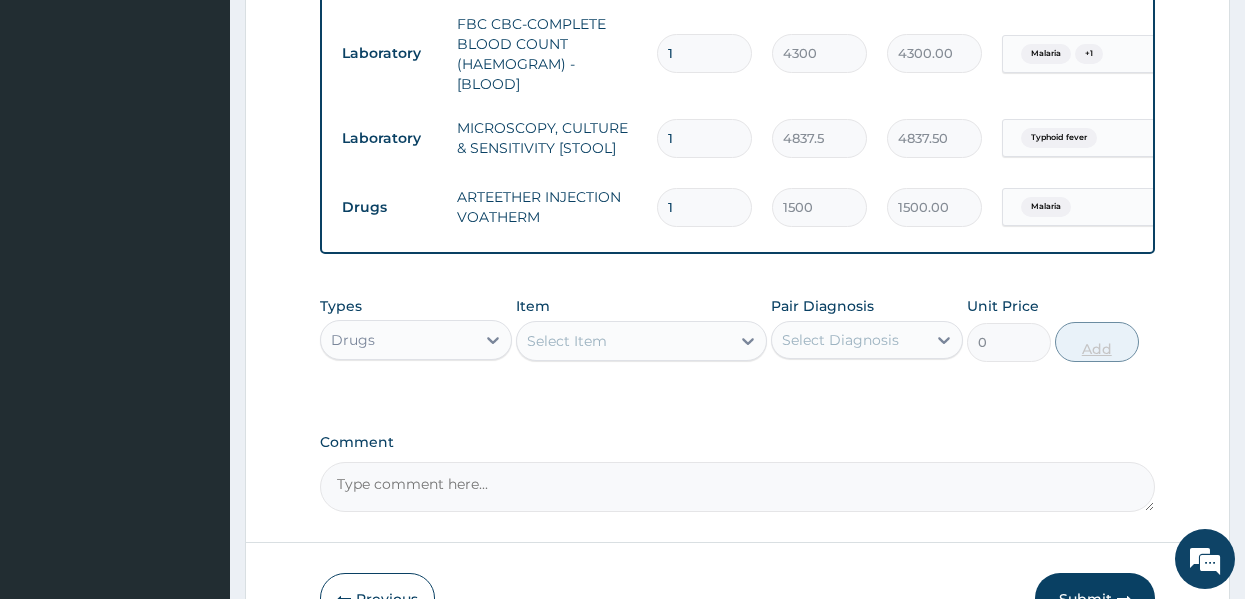 type 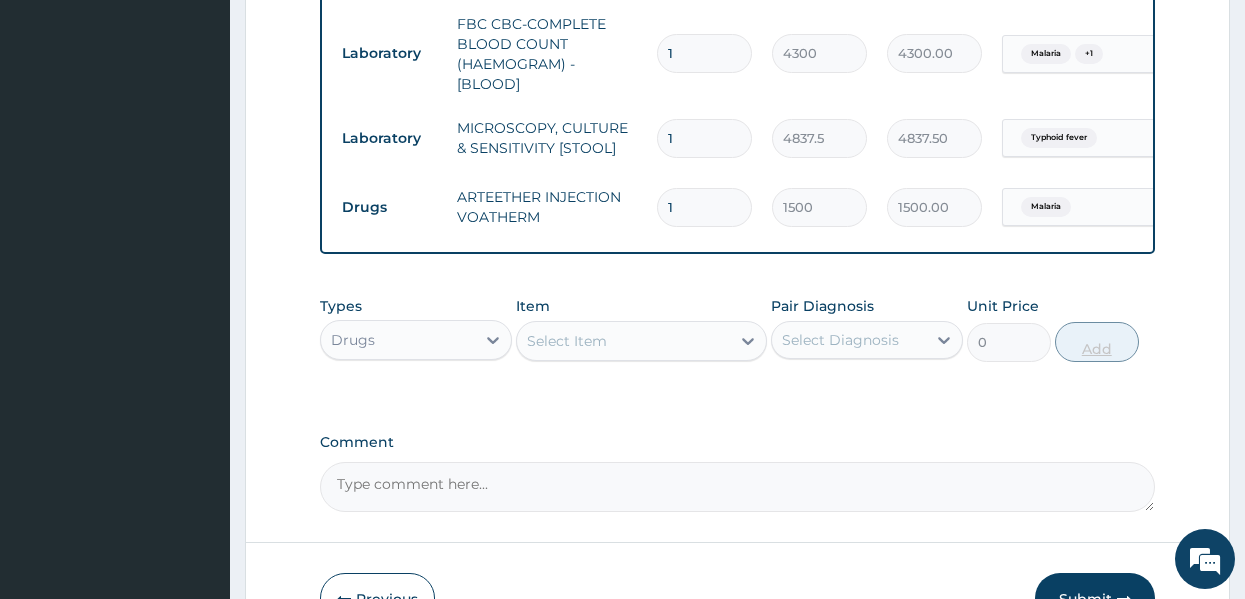 type on "0.00" 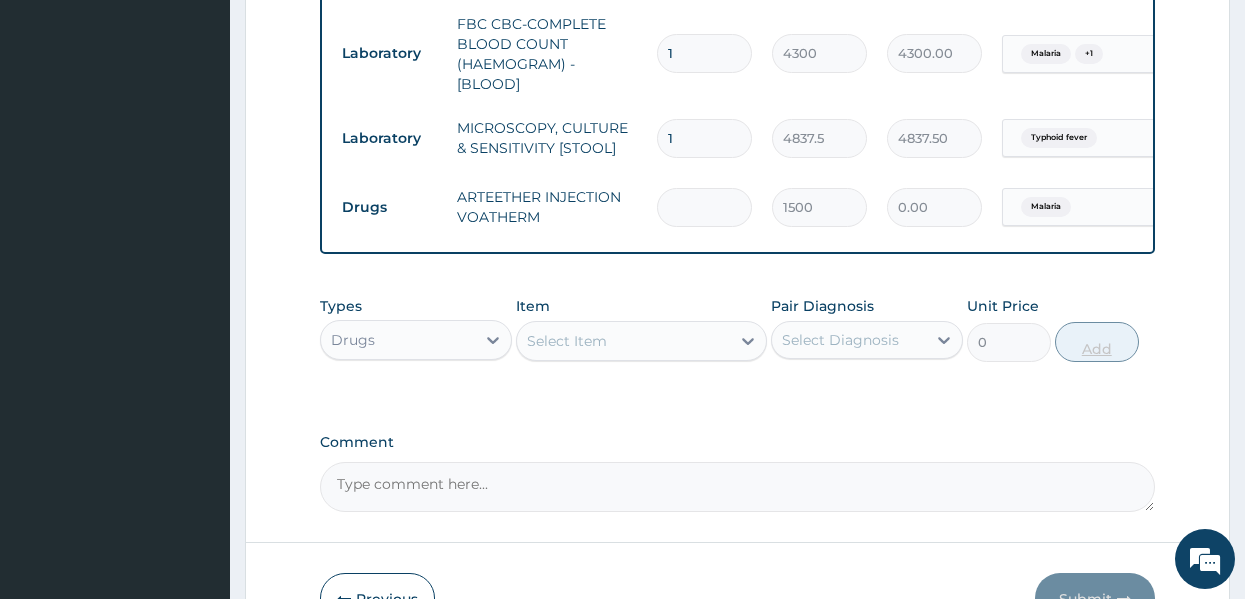 type on "3" 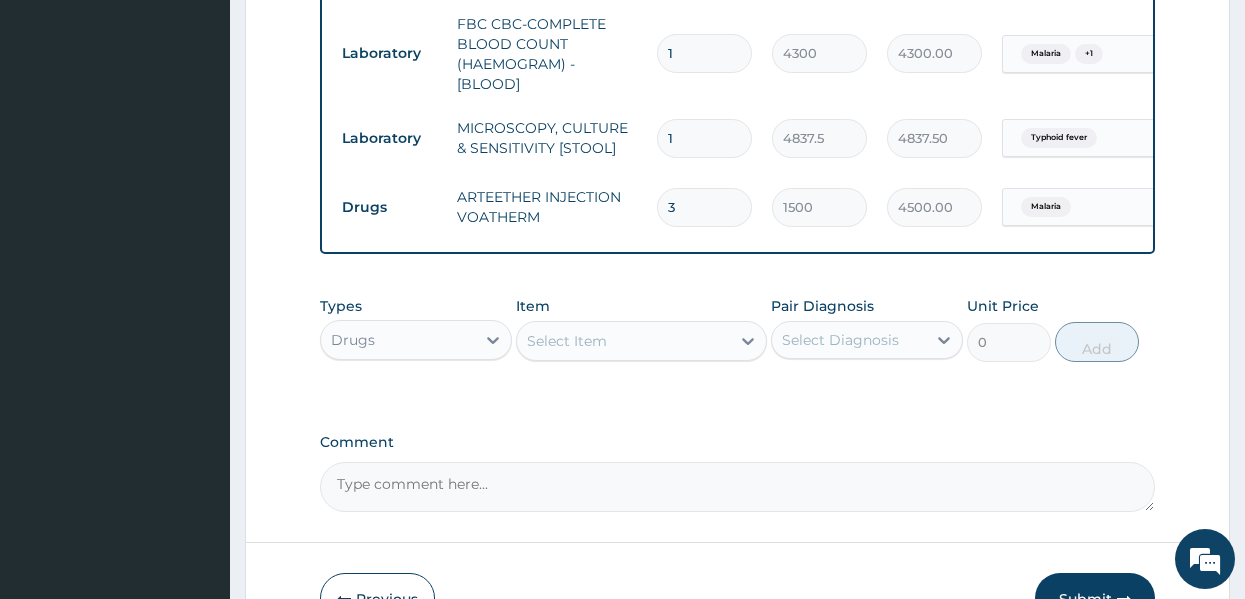 type on "3" 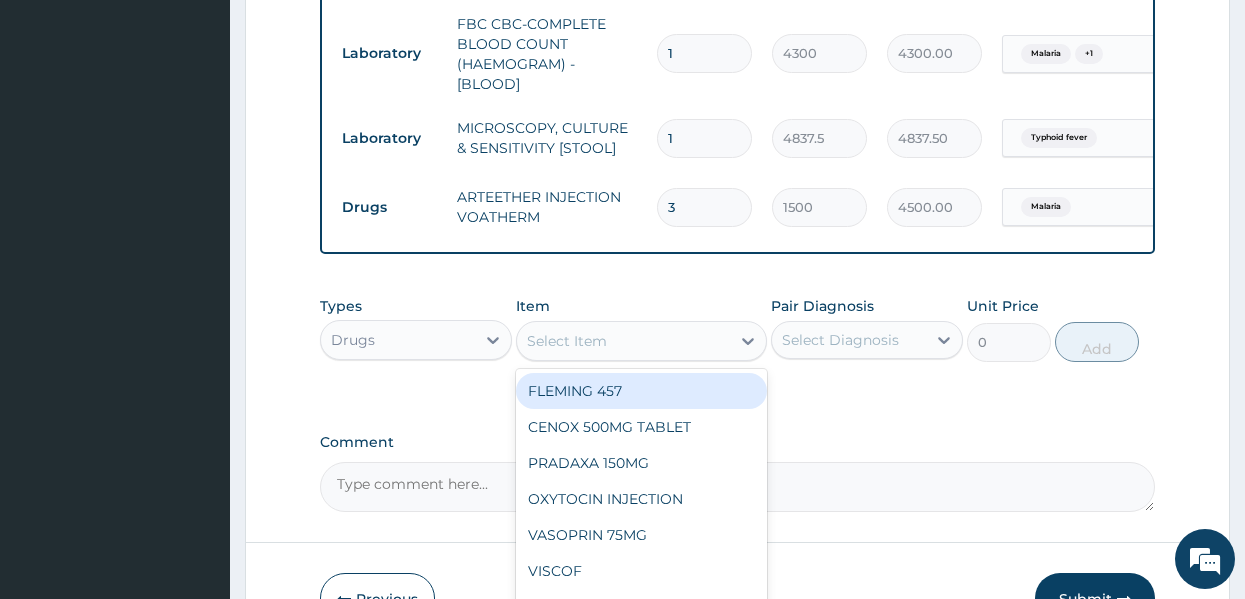 click on "Select Item" at bounding box center (623, 341) 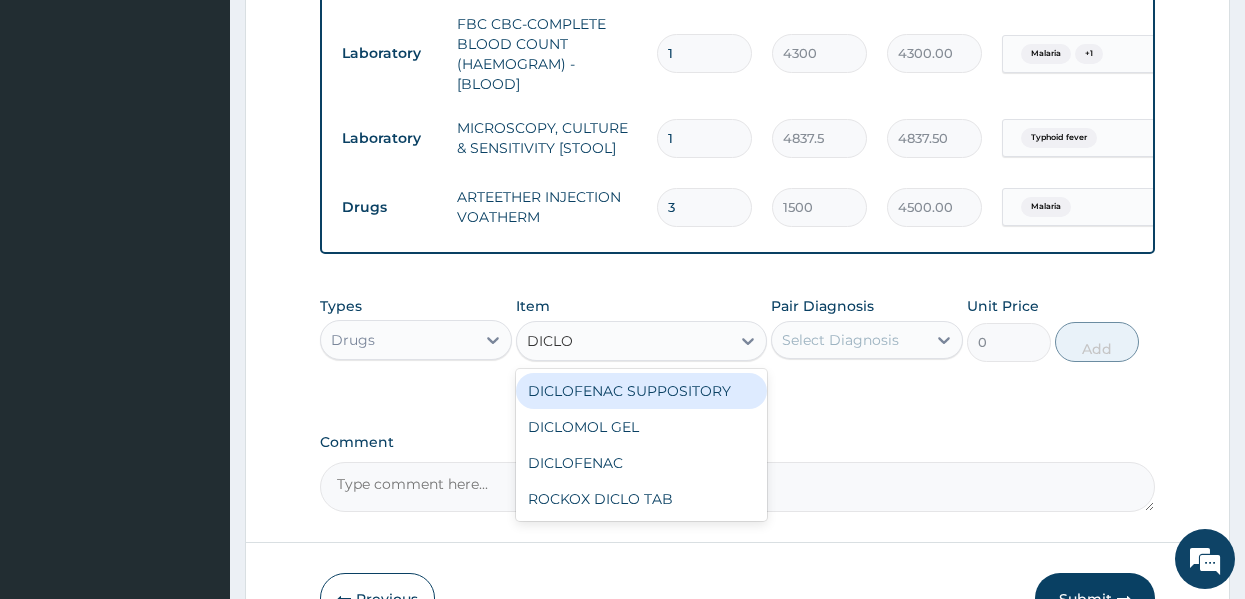 type on "DICLOF" 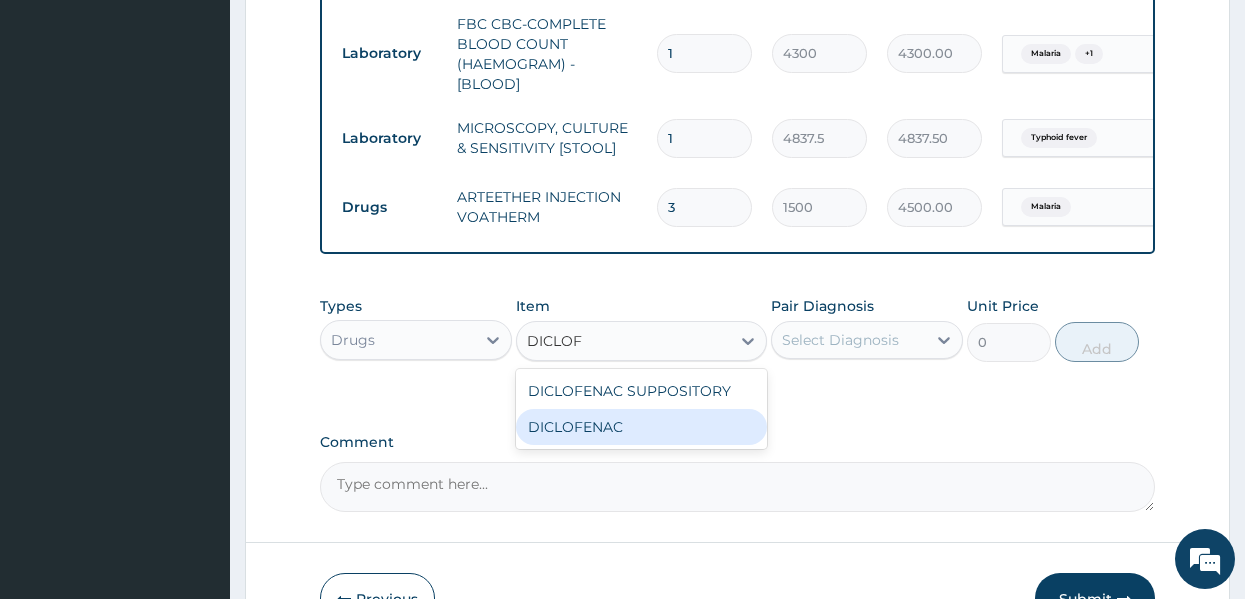 click on "DICLOFENAC" at bounding box center (641, 427) 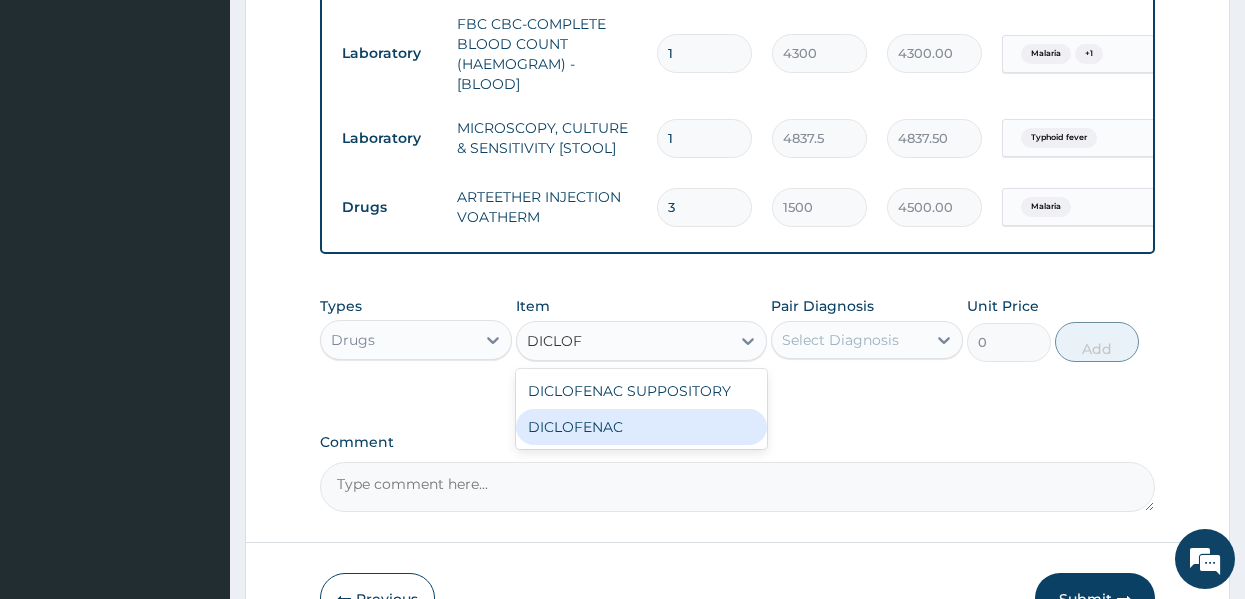 type 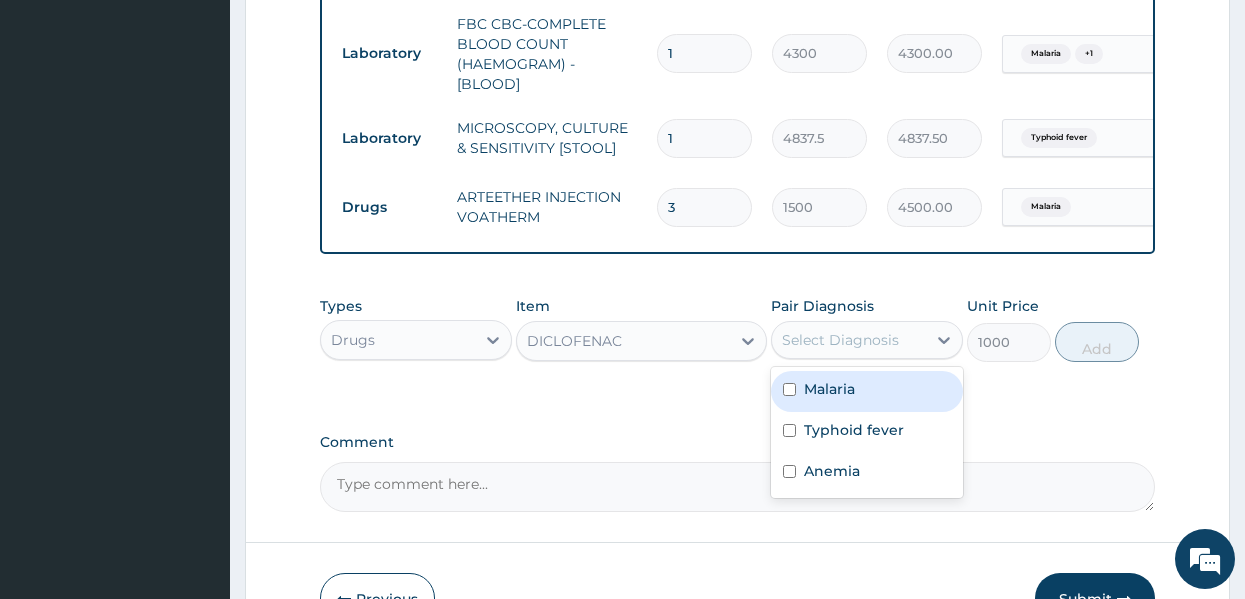 click on "Select Diagnosis" at bounding box center (840, 340) 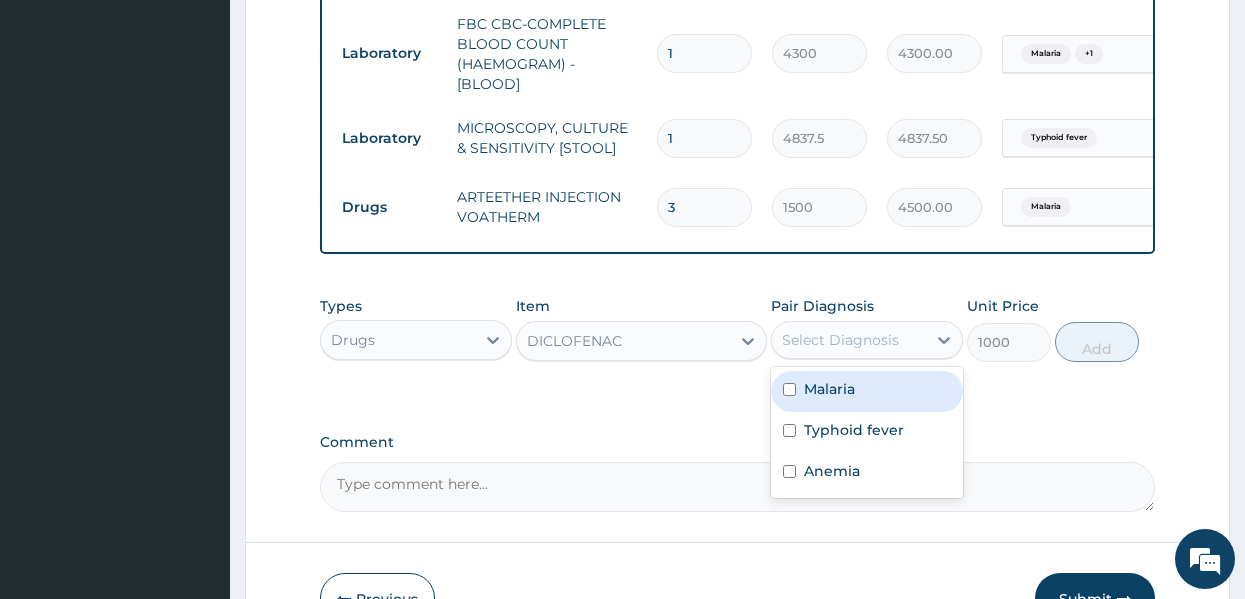 click on "Malaria" at bounding box center [829, 389] 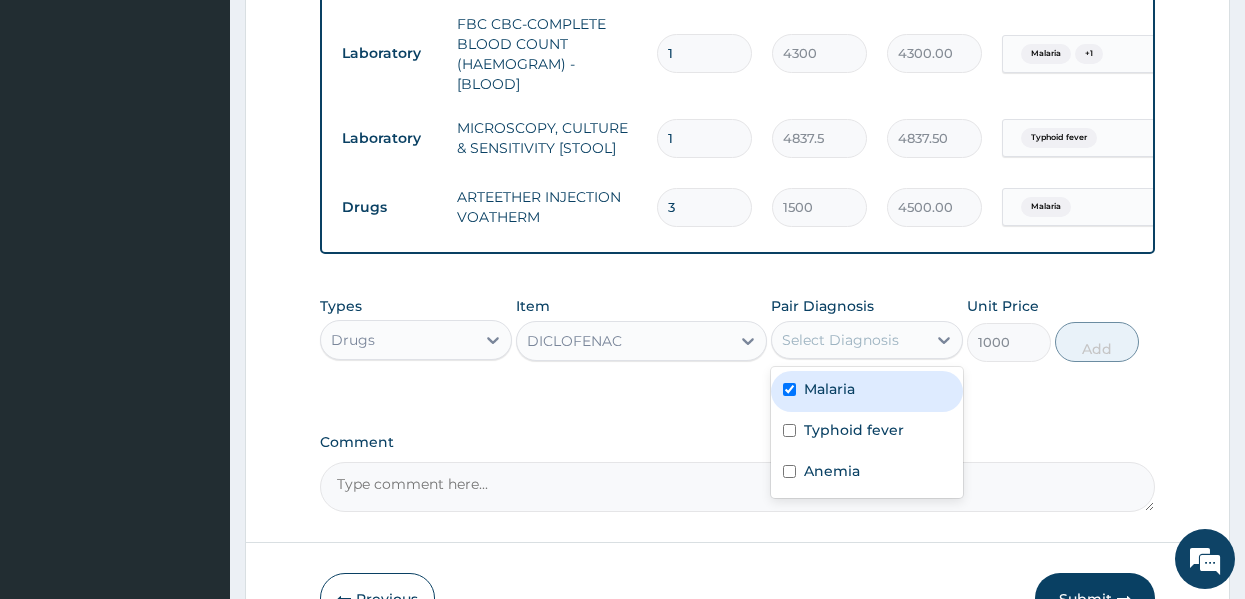 checkbox on "true" 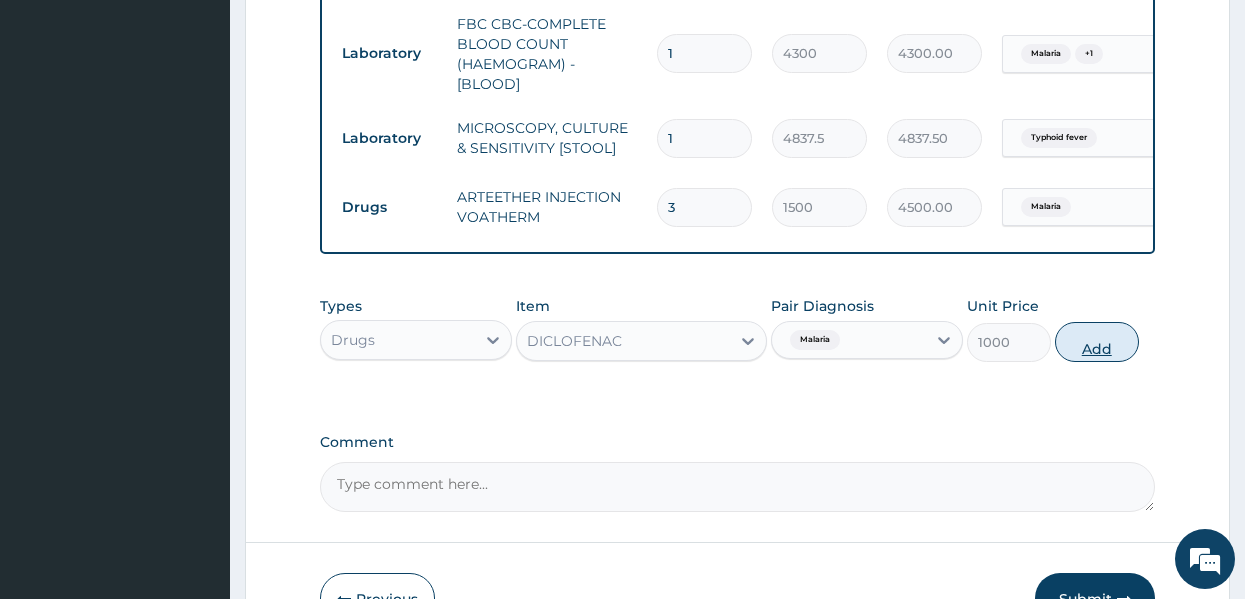 click on "Add" at bounding box center (1097, 342) 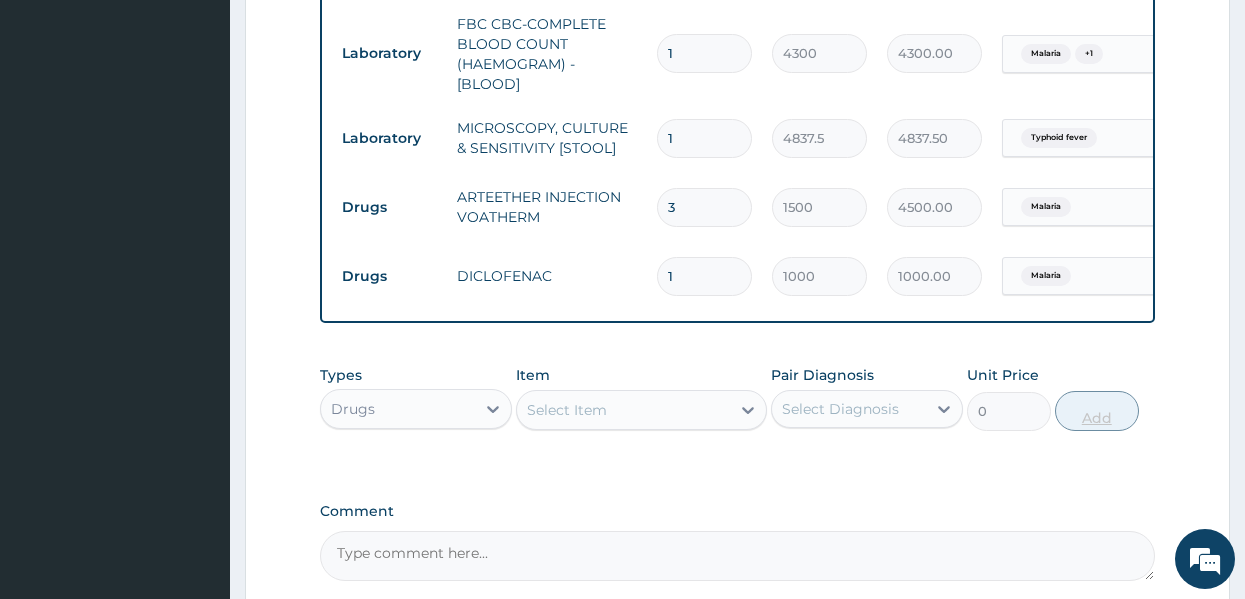 type 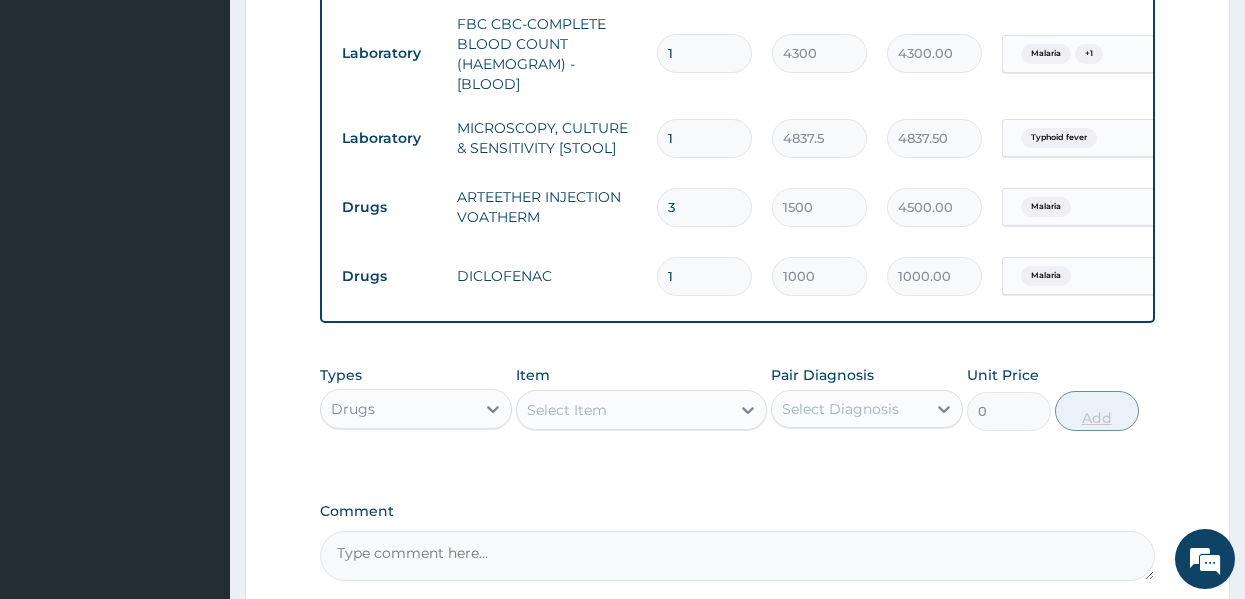type on "0.00" 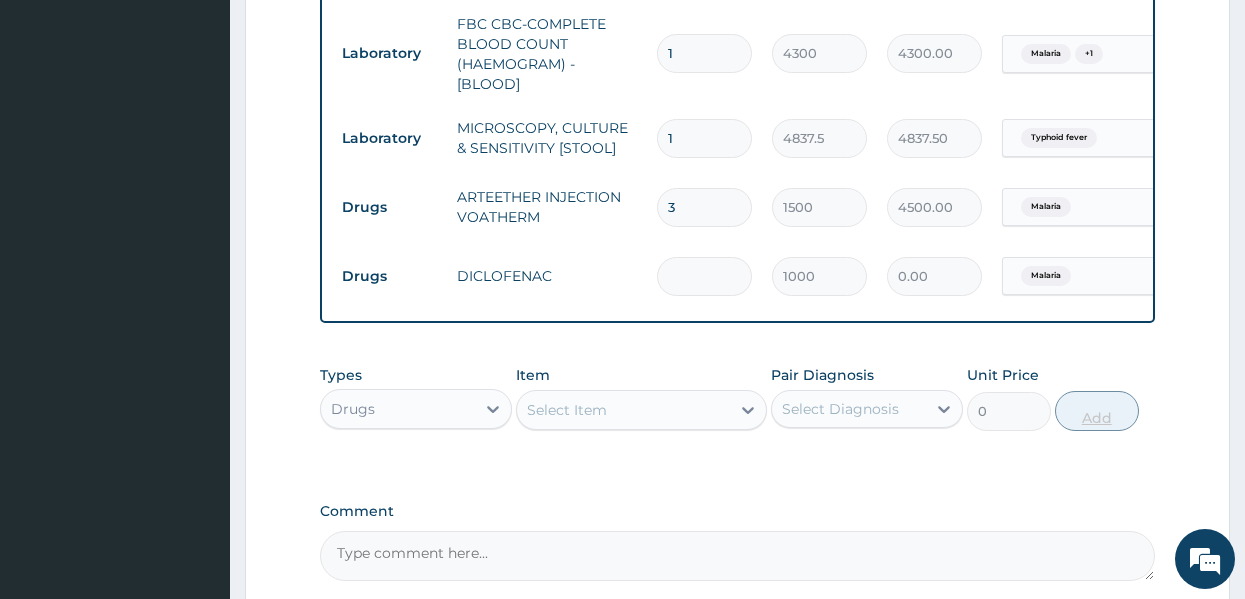 type on "3" 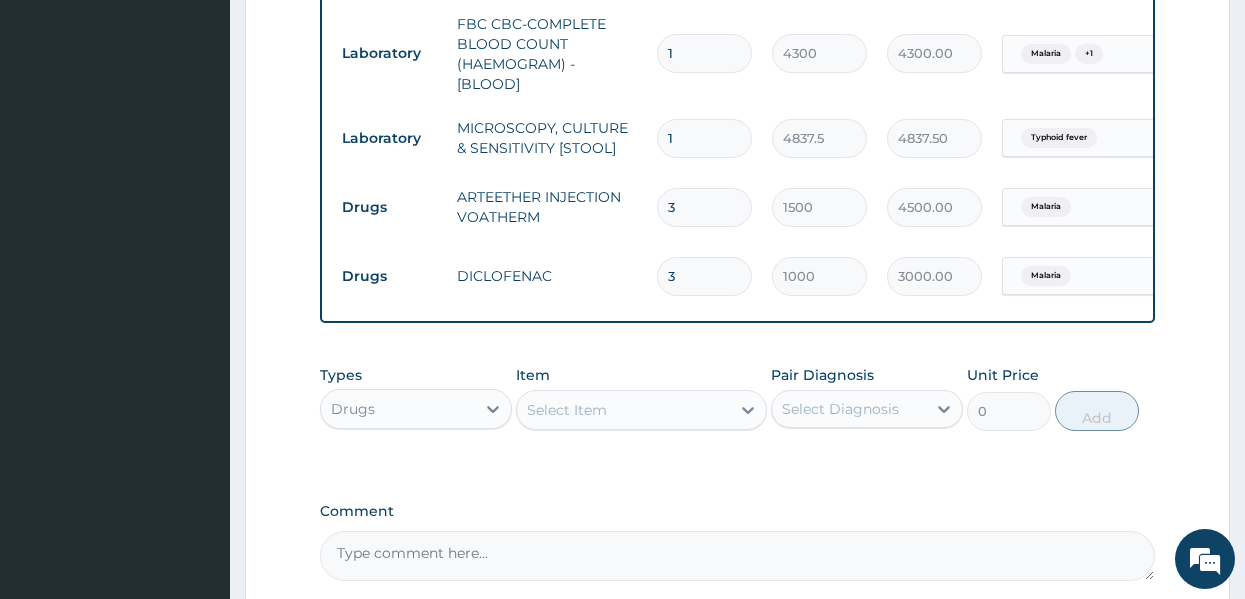 type on "3" 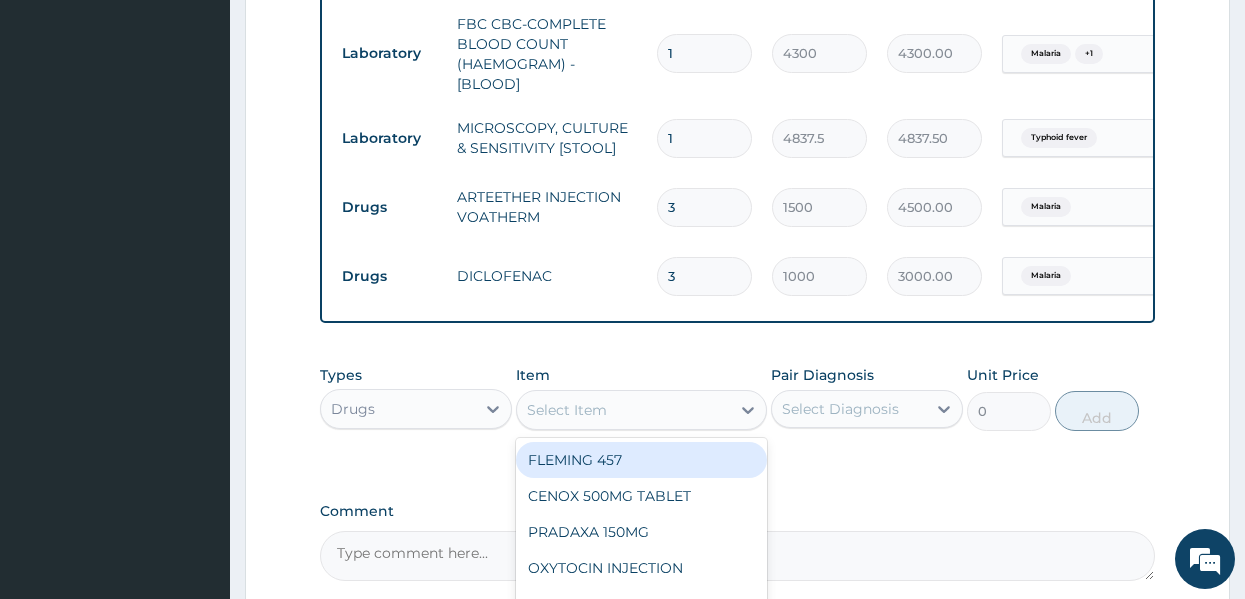 click on "Select Item" at bounding box center (623, 410) 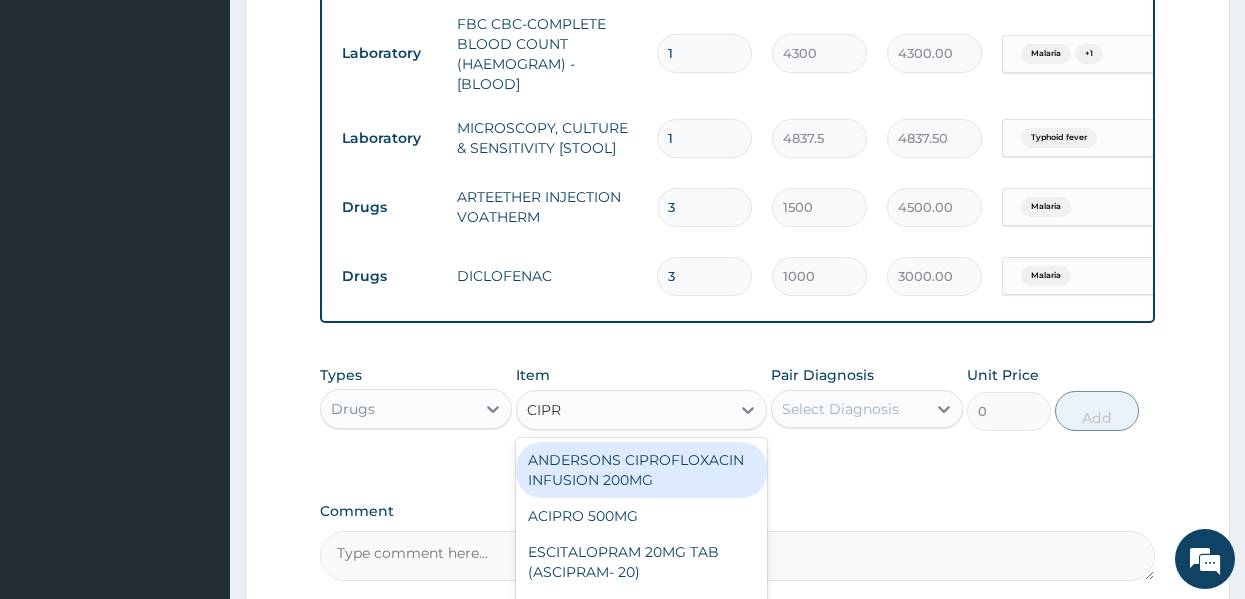 type on "CIPRO" 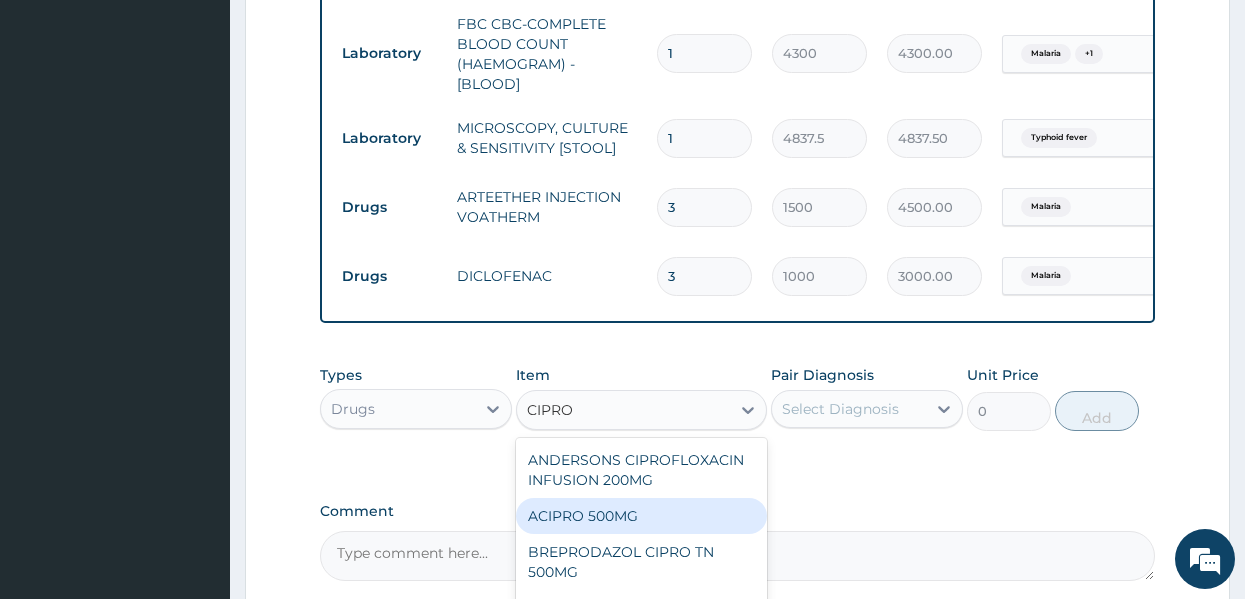 click on "ACIPRO 500MG" at bounding box center (641, 516) 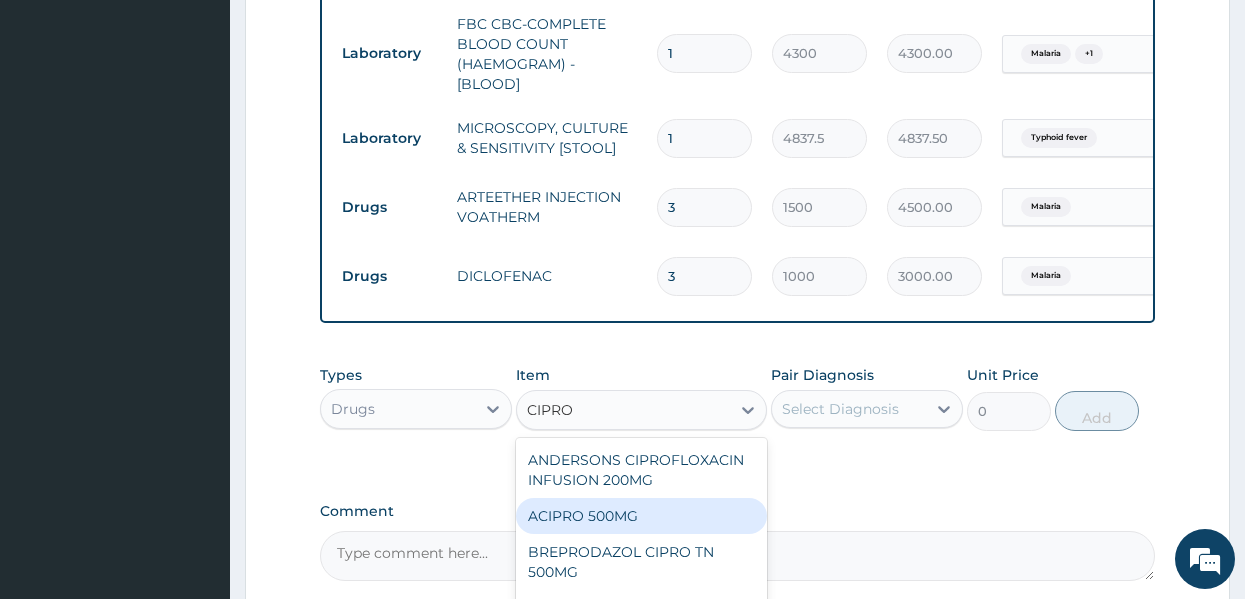 type 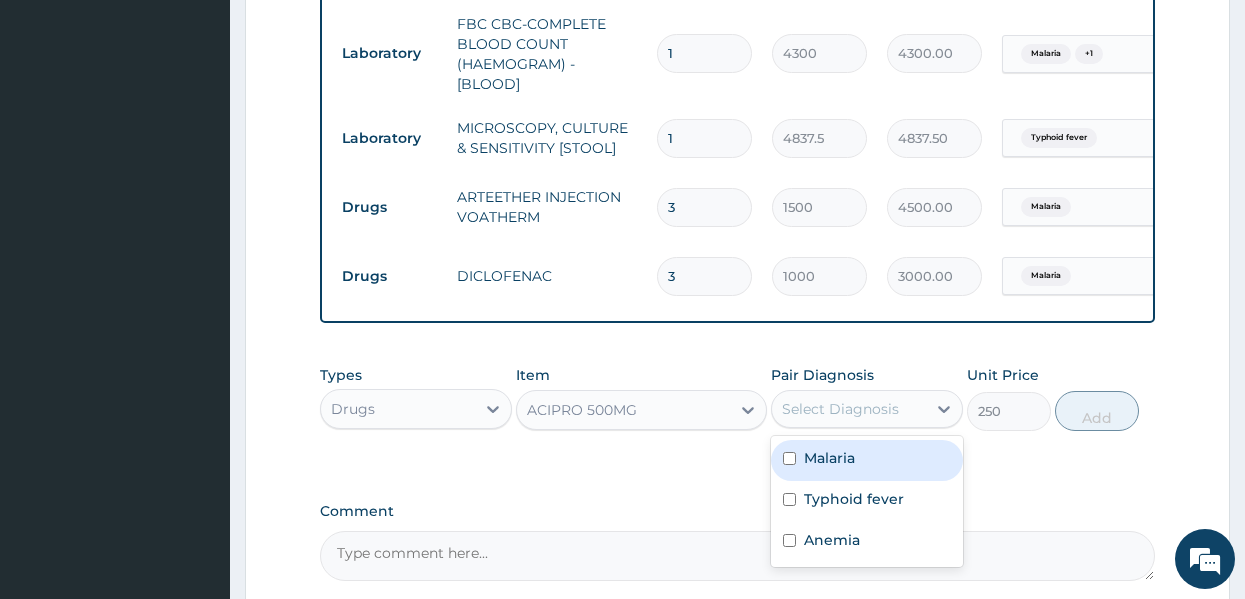 click on "Select Diagnosis" at bounding box center [849, 409] 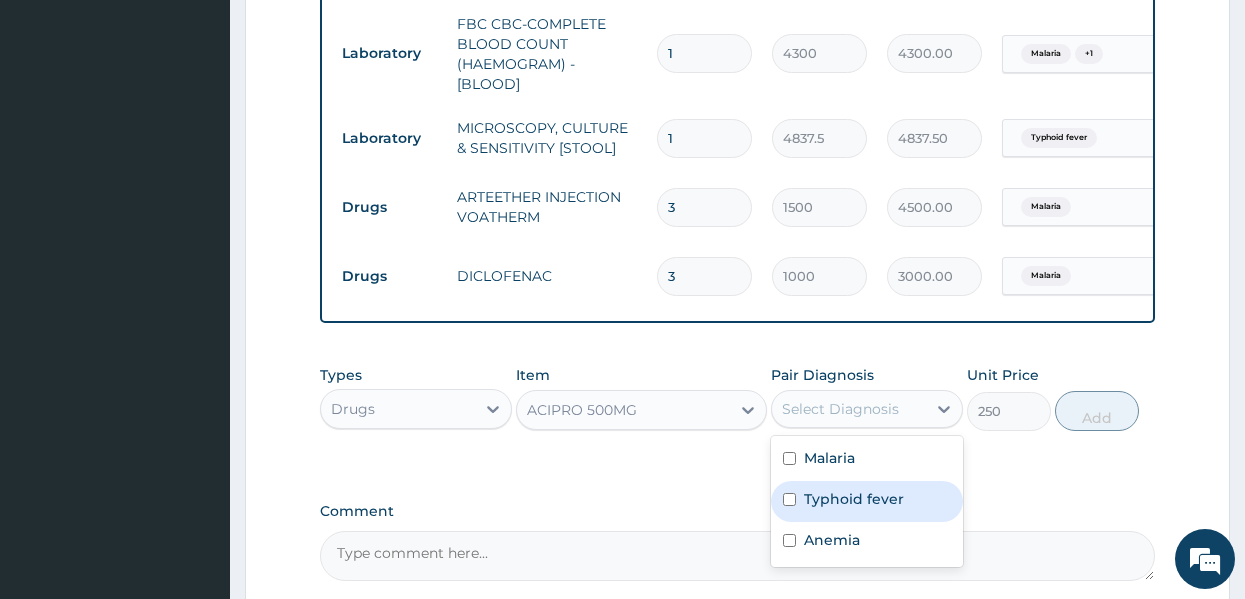 click on "Typhoid fever" at bounding box center [854, 499] 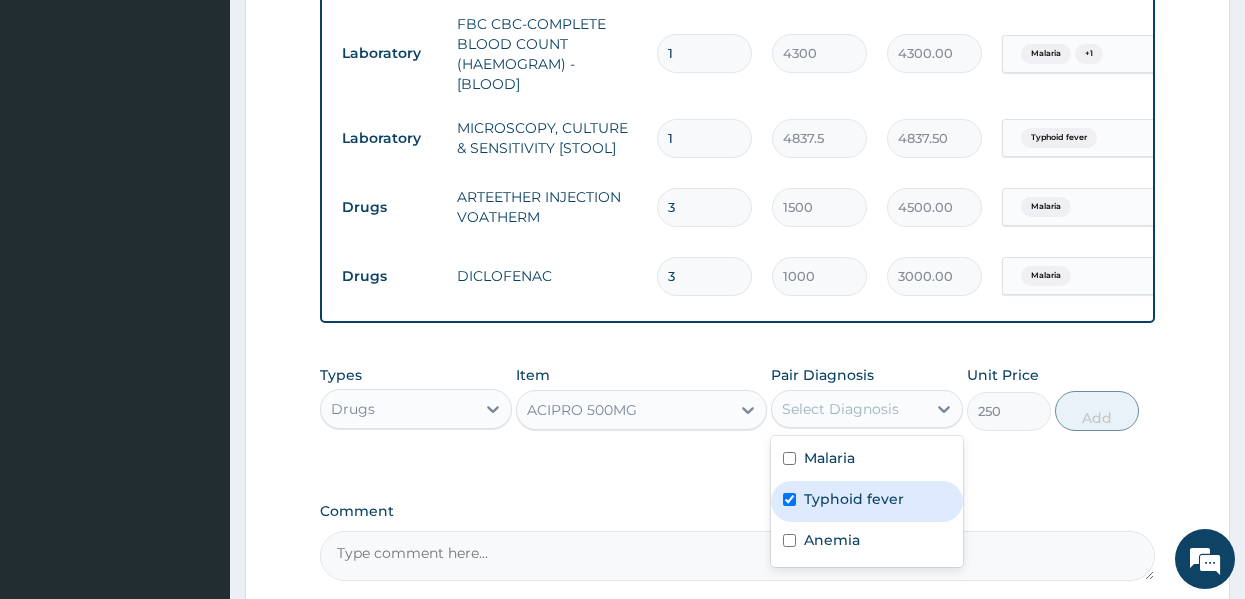checkbox on "true" 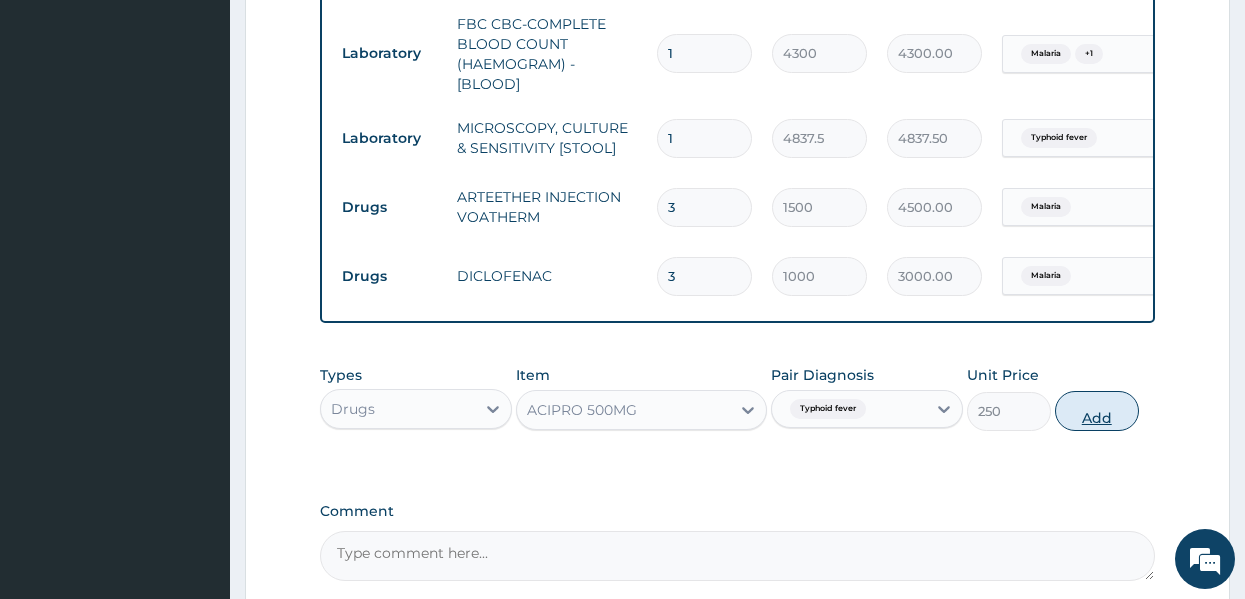 click on "Add" at bounding box center (1097, 411) 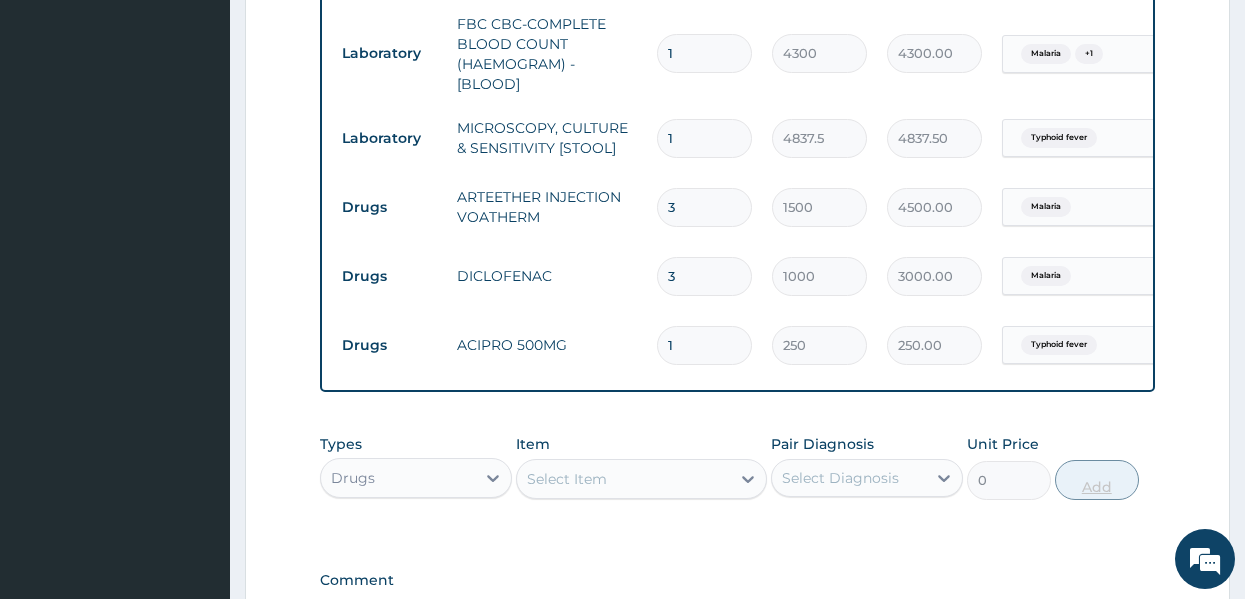 type on "10" 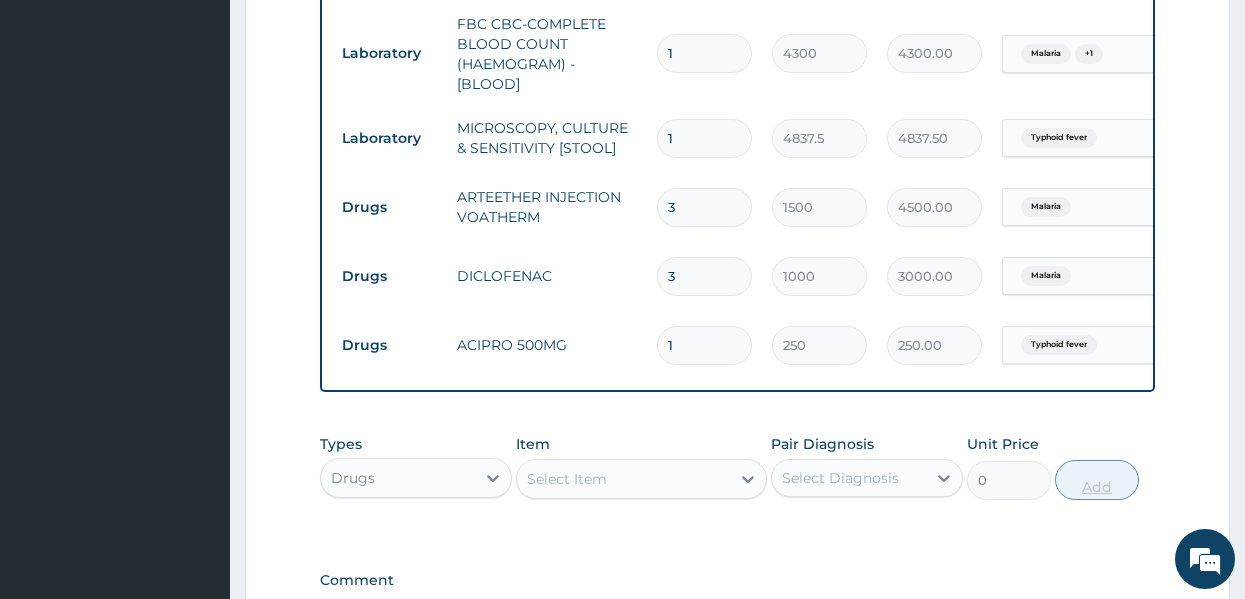 type on "2500.00" 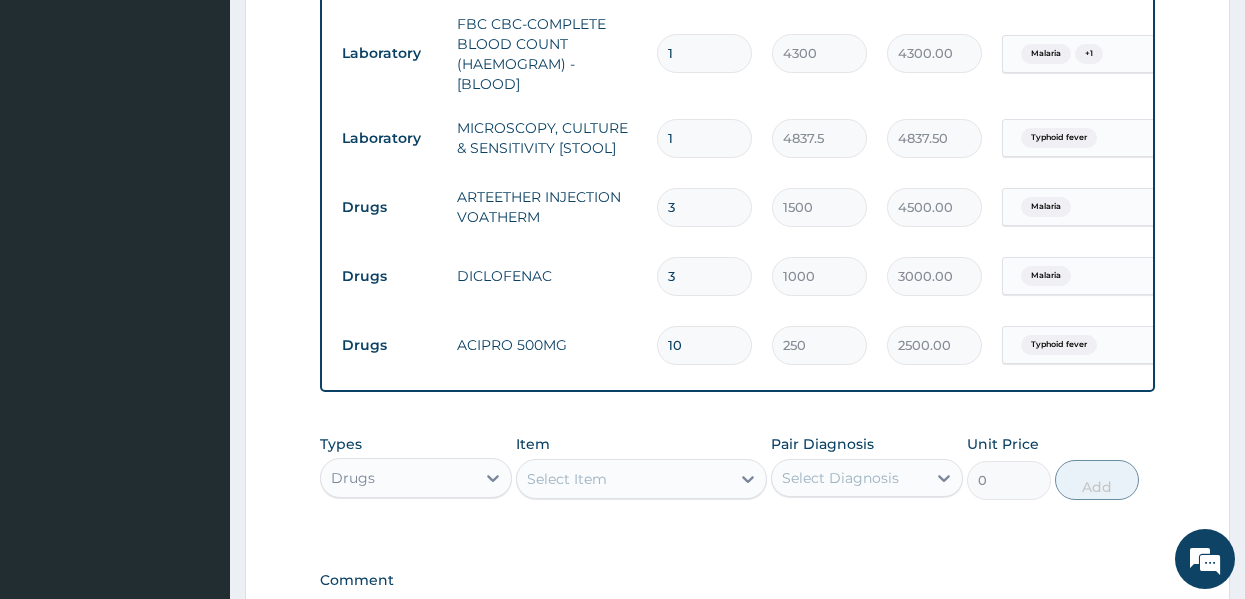 type on "10" 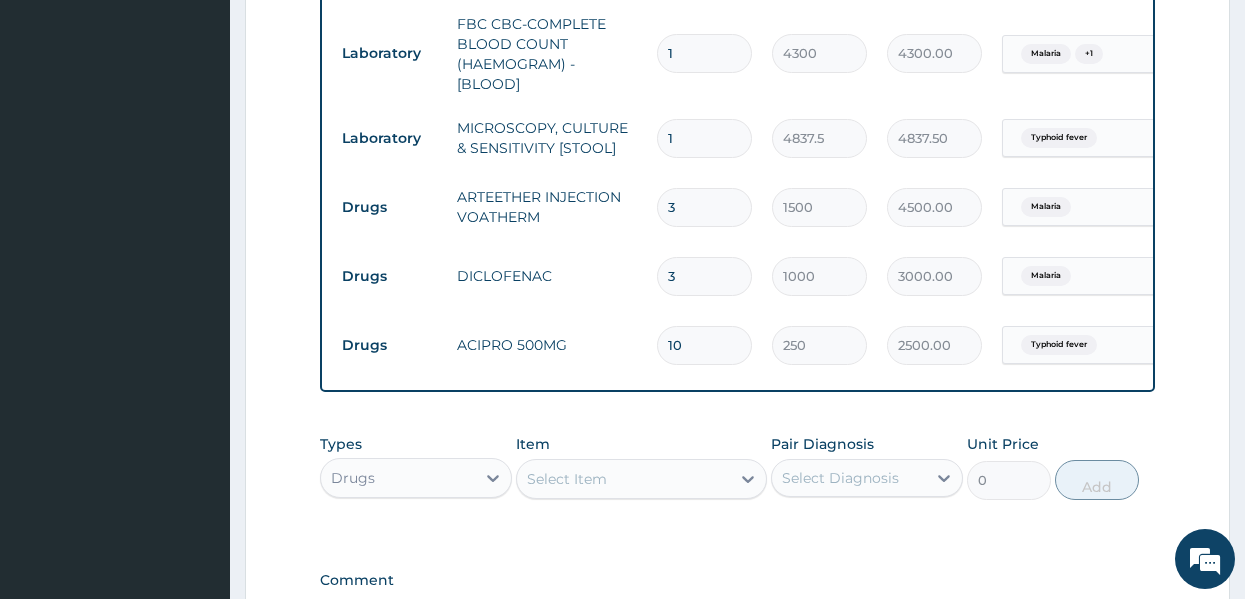 click on "PA Code / Prescription Code Enter Code(Secondary Care Only) Encounter Date 03-07-2025 Important Notice Please enter PA codes before entering items that are not attached to a PA code   All diagnoses entered must be linked to a claim item. Diagnosis & Claim Items that are visible but inactive cannot be edited because they were imported from an already approved PA code. Diagnosis Malaria Confirmed Typhoid fever Confirmed Anemia Confirmed NB: All diagnosis must be linked to a claim item Claim Items Type Name Quantity Unit Price Total Price Pair Diagnosis Actions Procedures GENERAL PRACTITIONER CONSULTATION FIRST OUTPATIENT CONSULTATION 1 3547.5 3547.50 Malaria Delete Laboratory MALARIAL PARASITE THICK AND THIN FILMS - [BLOOD] 1 1612.5 1612.50 Malaria Delete Laboratory FBC CBC-COMPLETE BLOOD COUNT (HAEMOGRAM) - [BLOOD] 1 4300 4300.00 Malaria  + 1 Delete Laboratory MICROSCOPY, CULTURE & SENSITIVITY [STOOL] 1 4837.5 4837.50 Typhoid fever Delete Drugs ARTEETHER INJECTION VOATHERM 3 1500 4500.00 Malaria Delete Drugs 3" at bounding box center [738, -67] 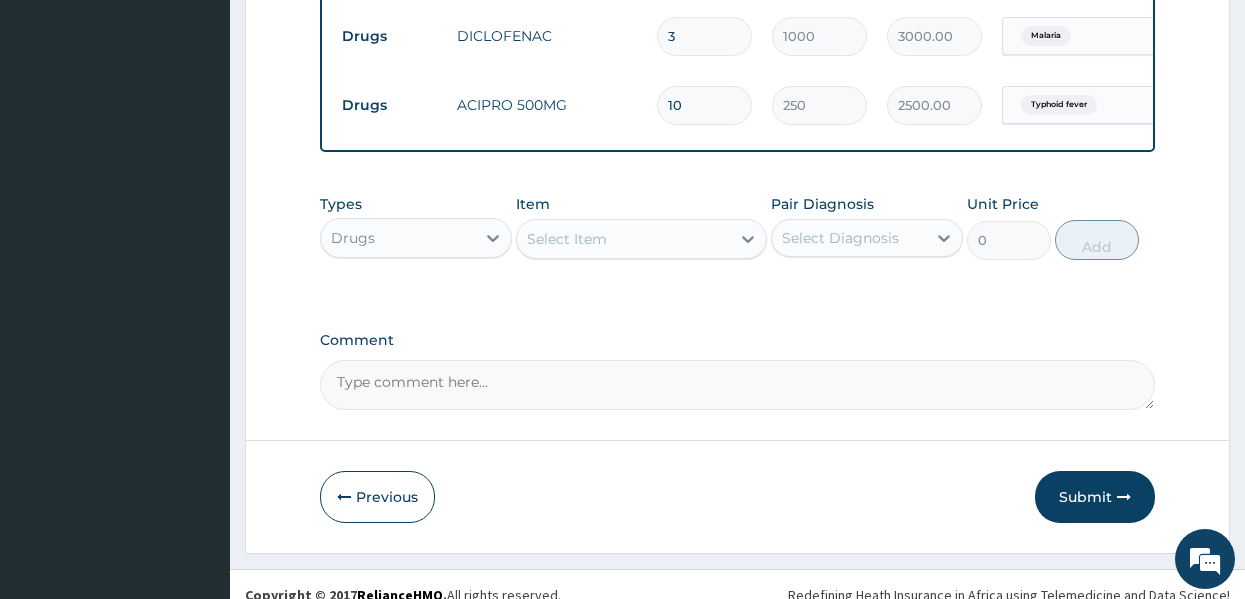 scroll, scrollTop: 1250, scrollLeft: 0, axis: vertical 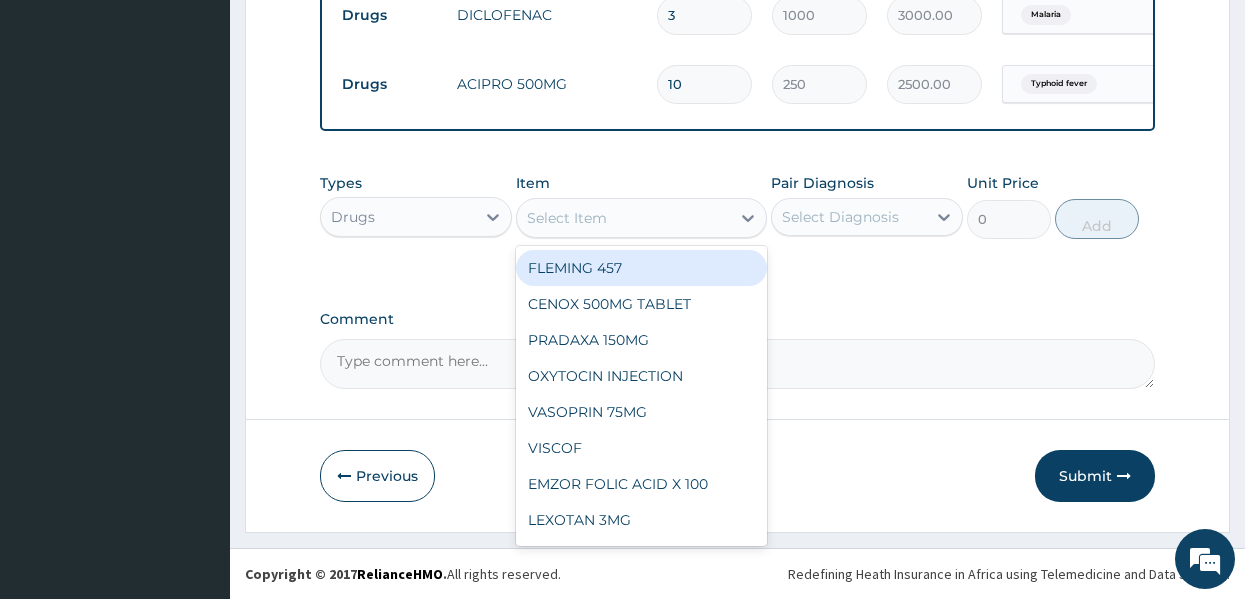 click on "Select Item" at bounding box center (623, 218) 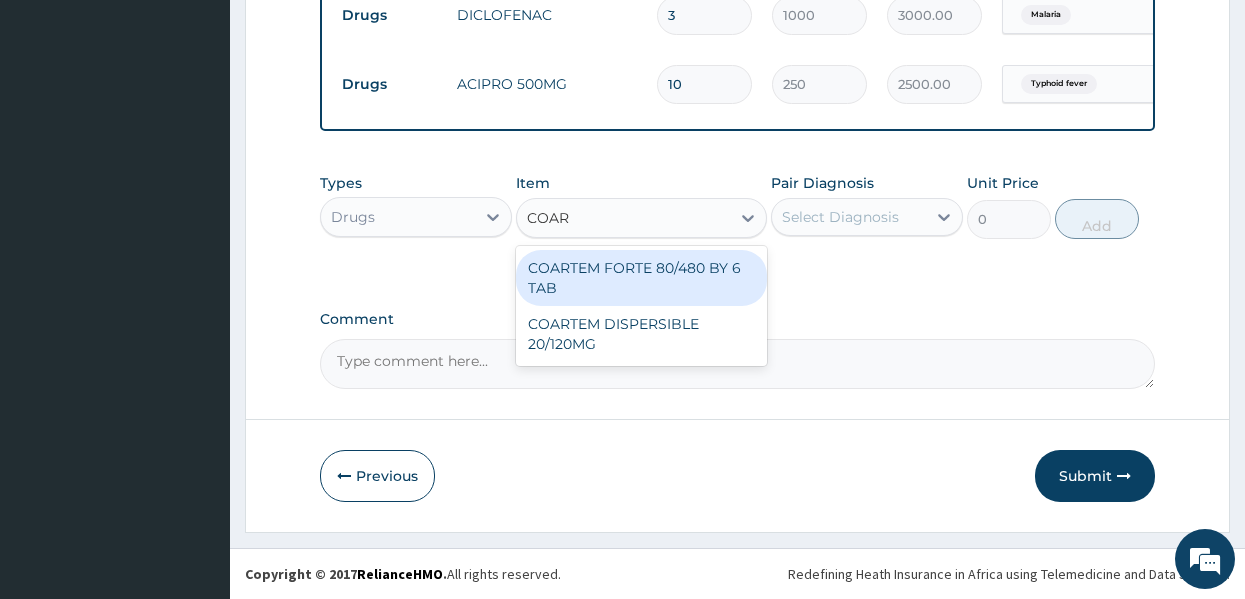 type on "COART" 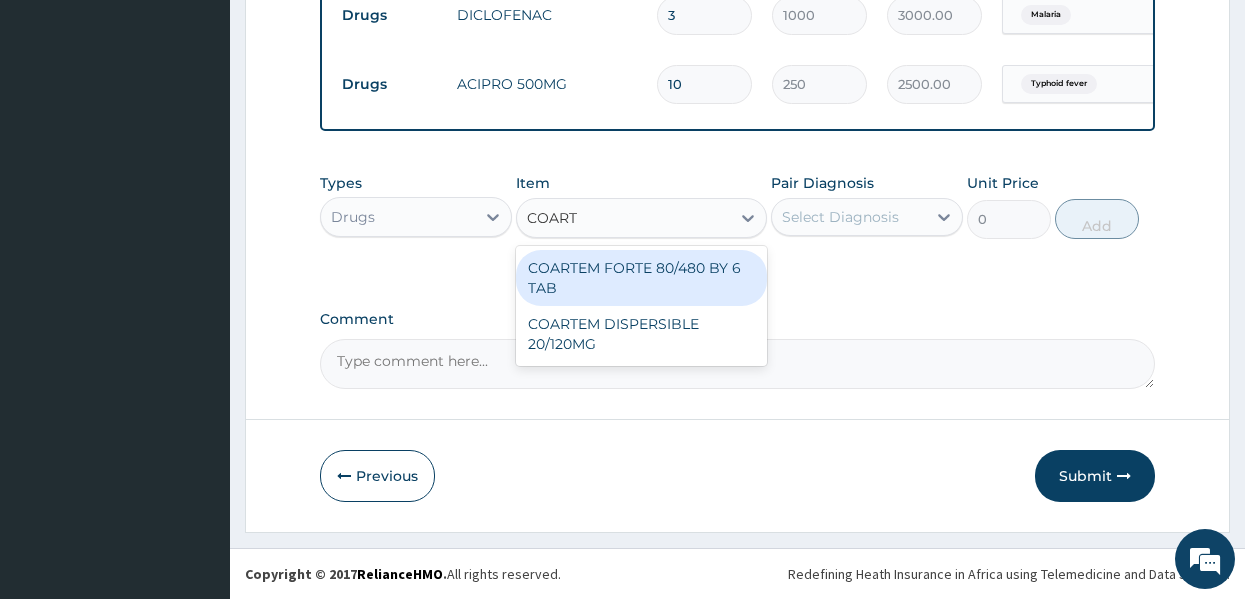 click on "COARTEM FORTE 80/480 BY 6 TAB" at bounding box center [641, 278] 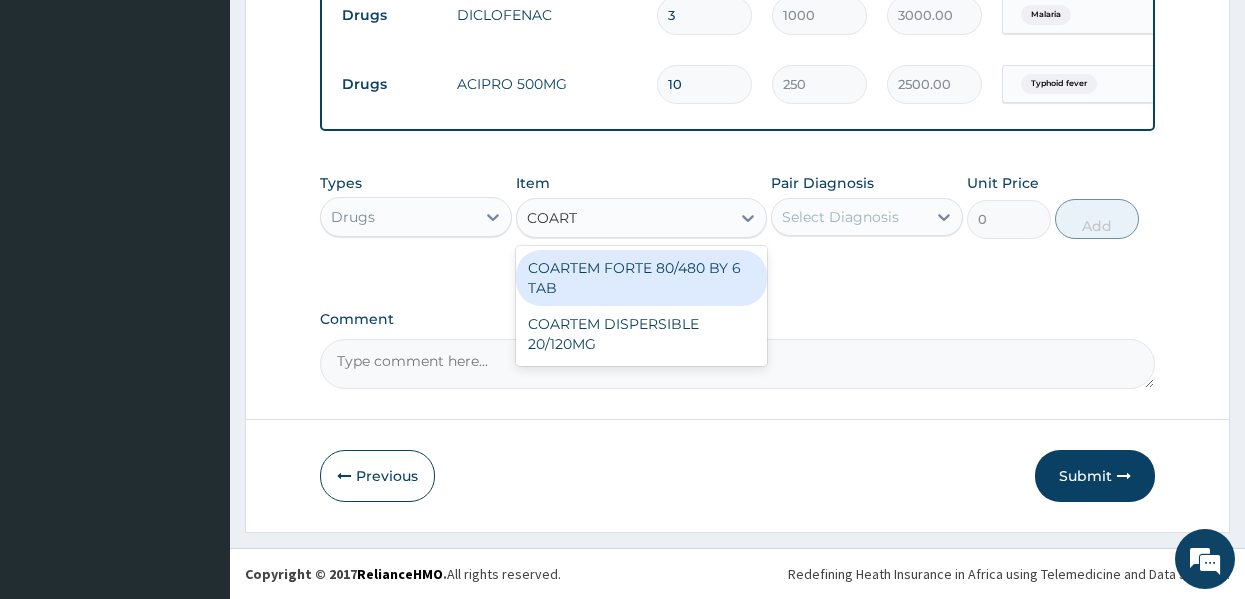 type 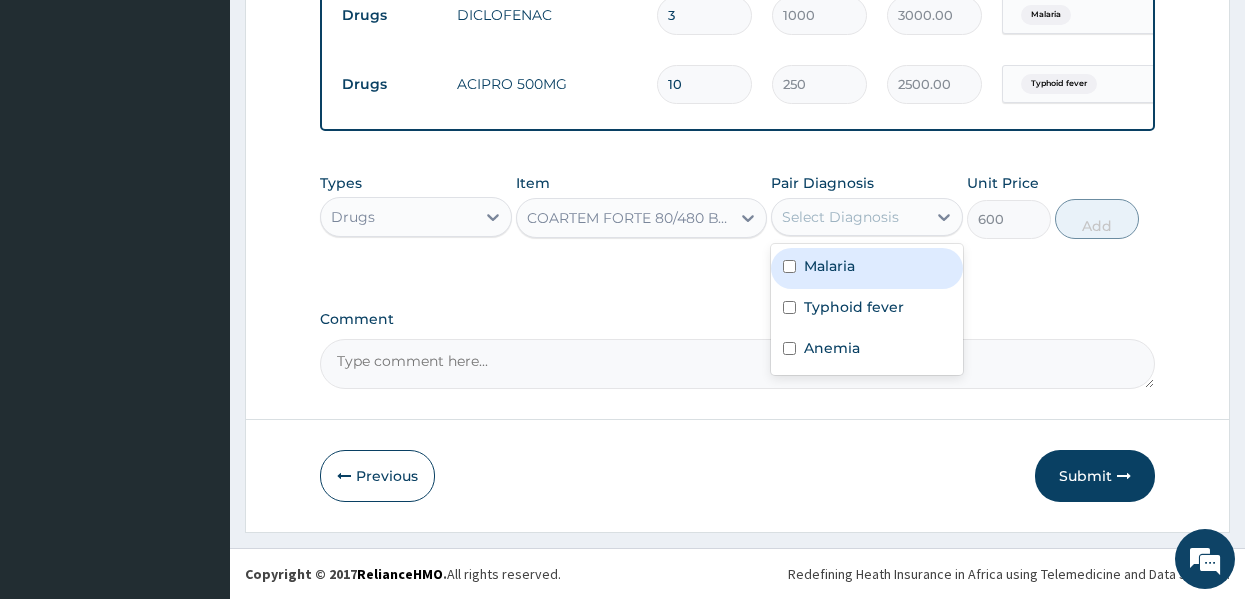 click on "Select Diagnosis" at bounding box center [840, 217] 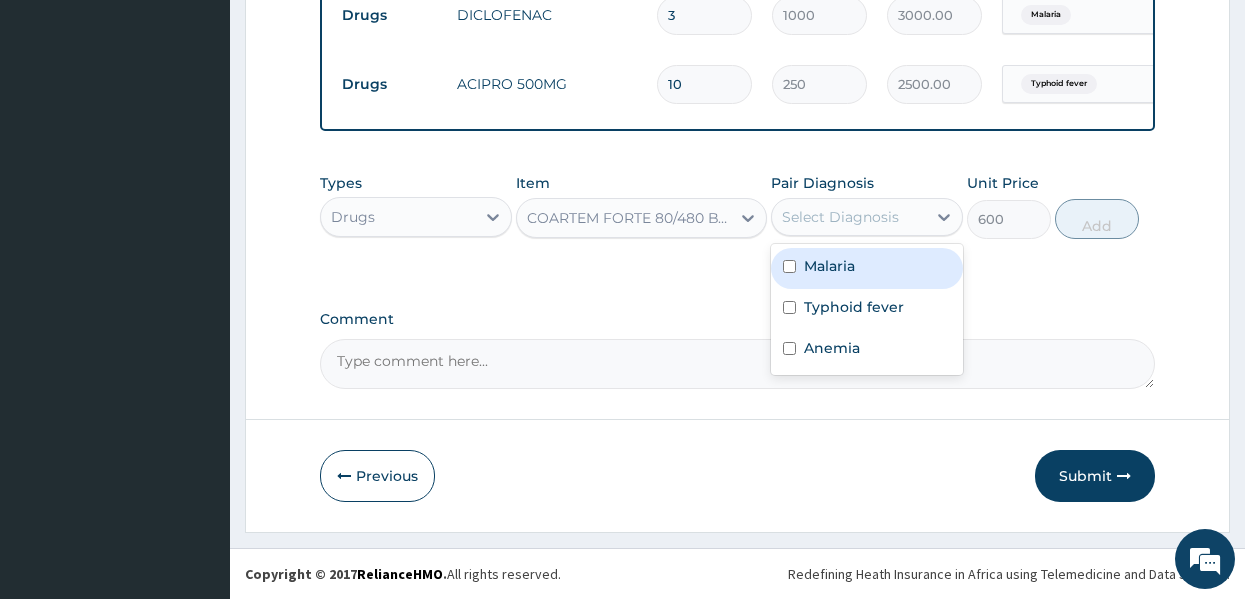 click on "Malaria" at bounding box center (829, 266) 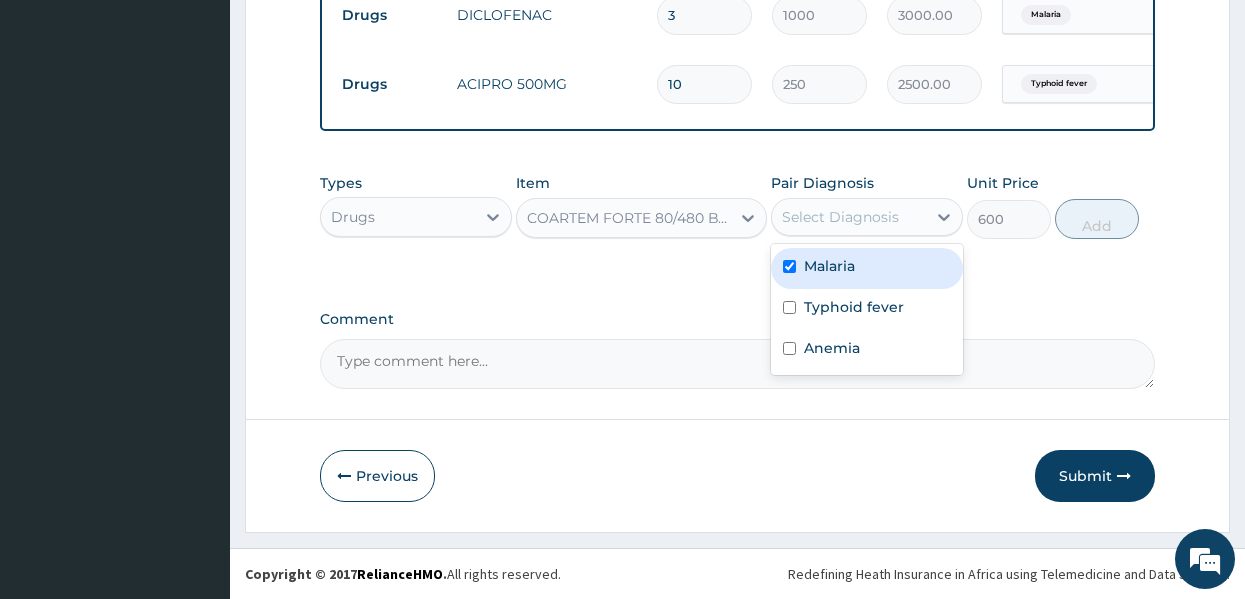 checkbox on "true" 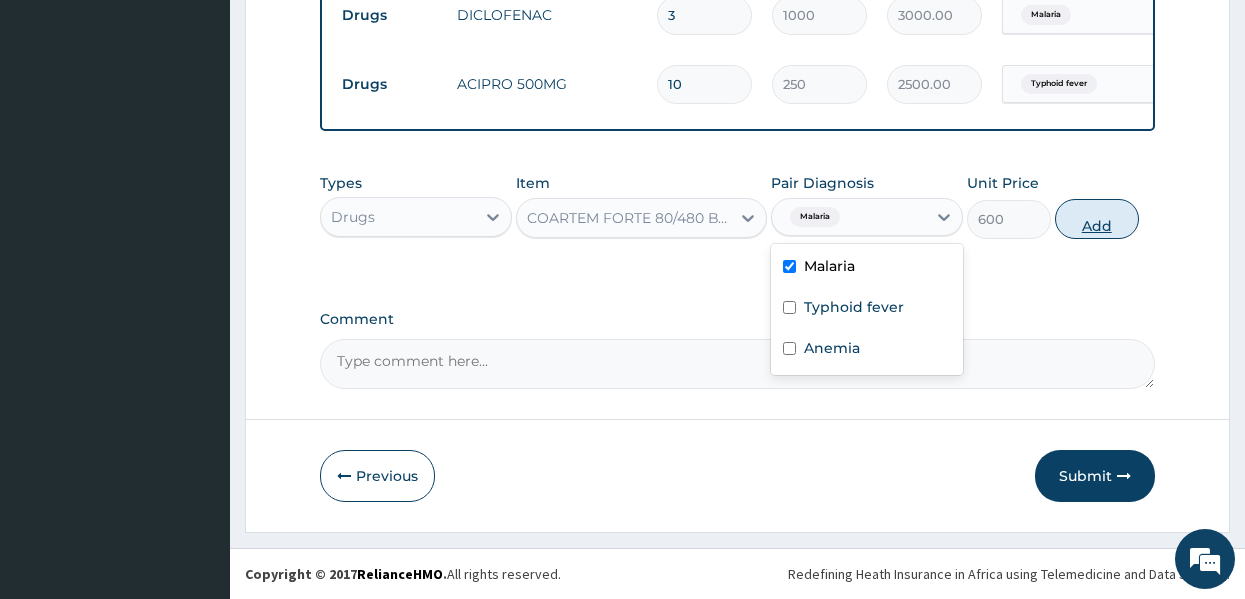 click on "Add" at bounding box center [1097, 219] 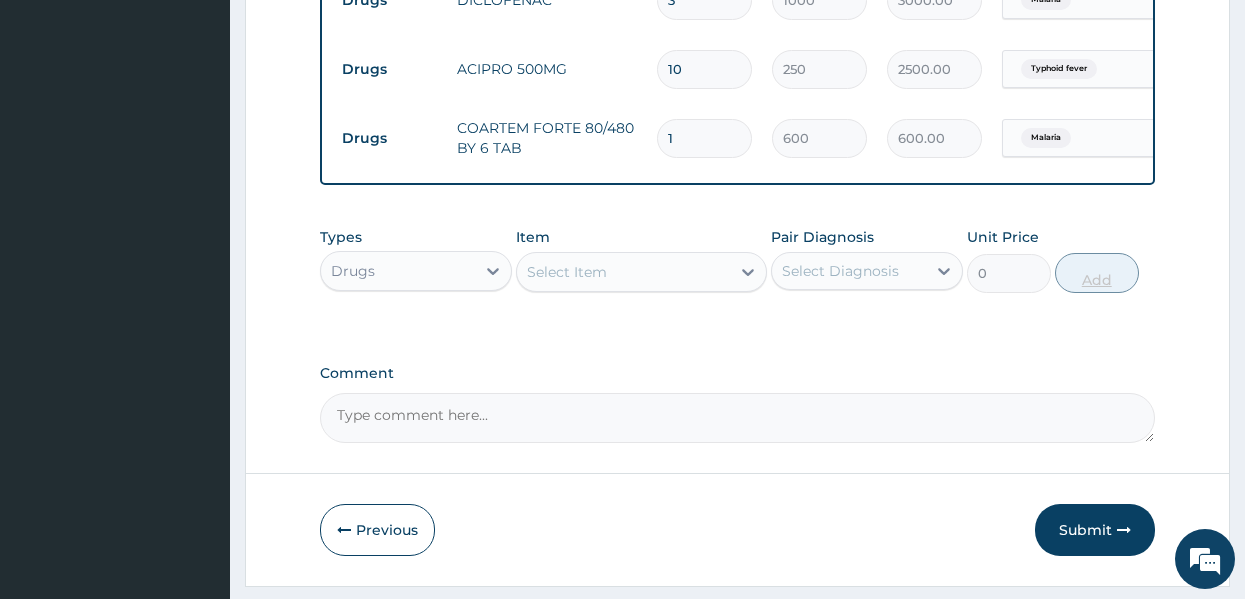 type 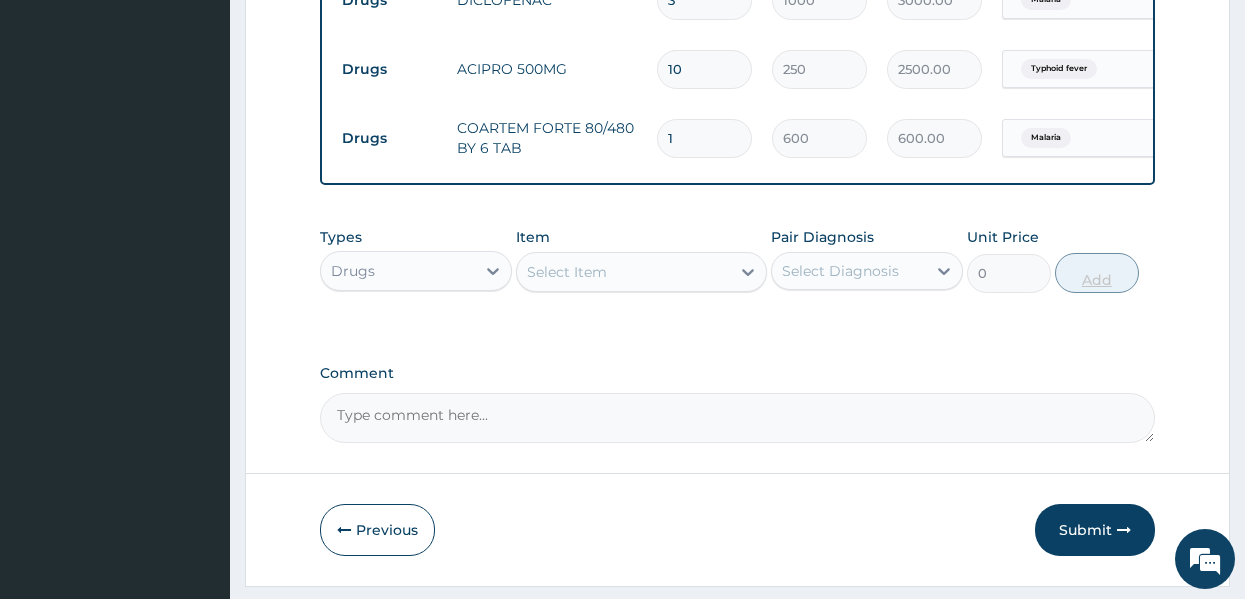 type on "0.00" 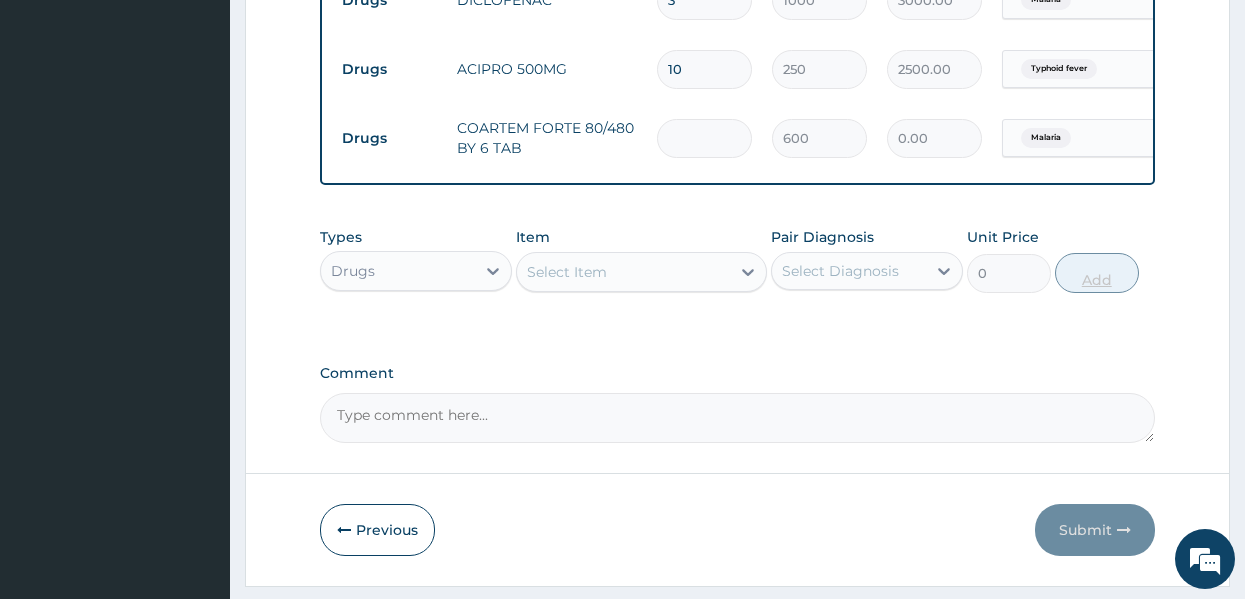 type on "6" 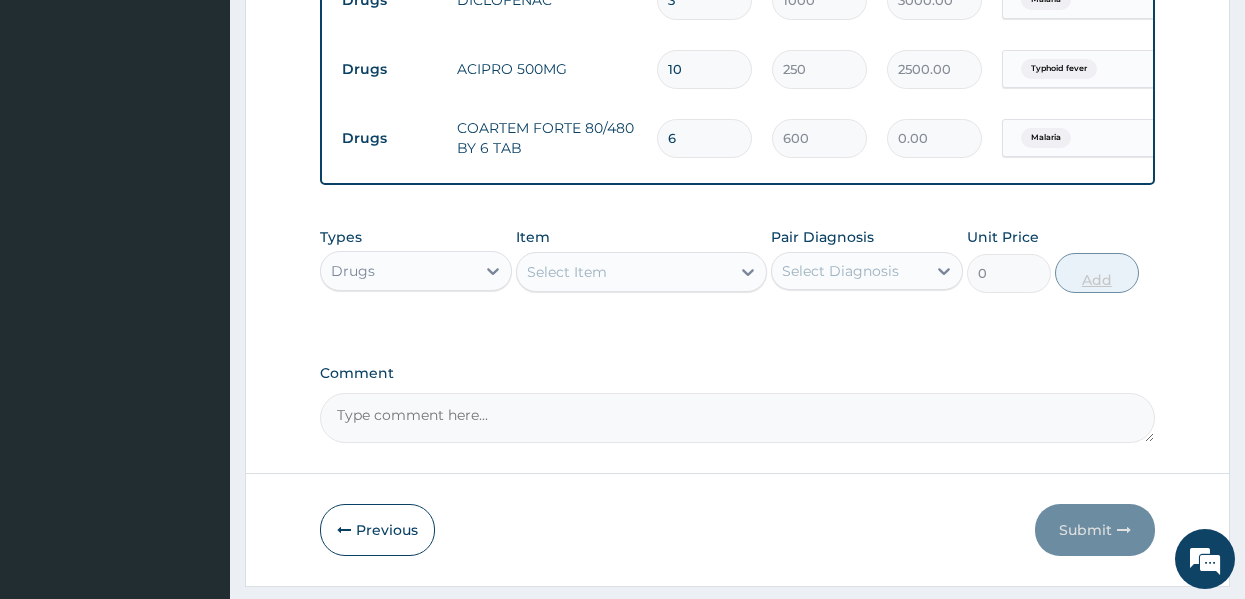 type on "3600.00" 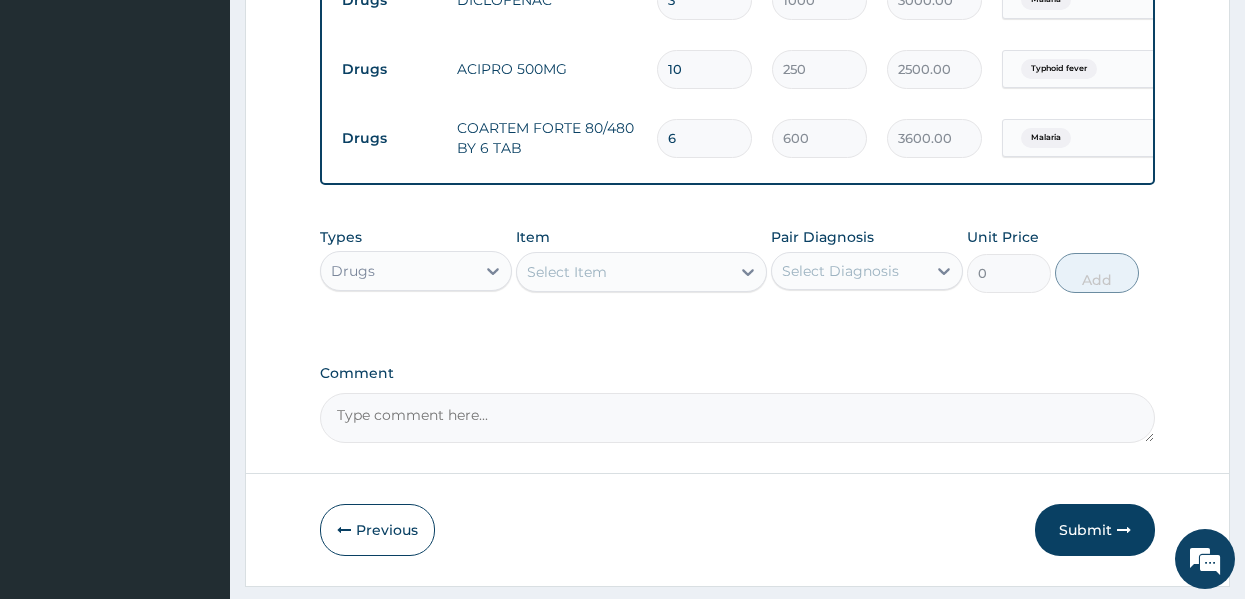 type on "6" 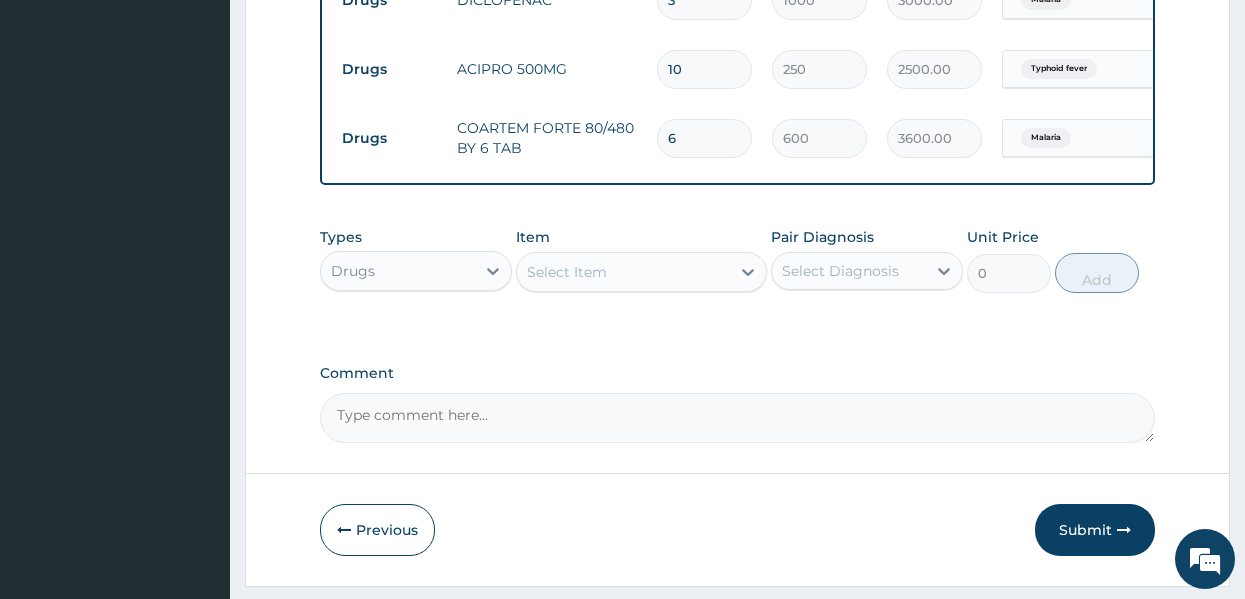 click on "Types Drugs Item Select Item Pair Diagnosis Select Diagnosis Unit Price 0 Add" at bounding box center (738, 260) 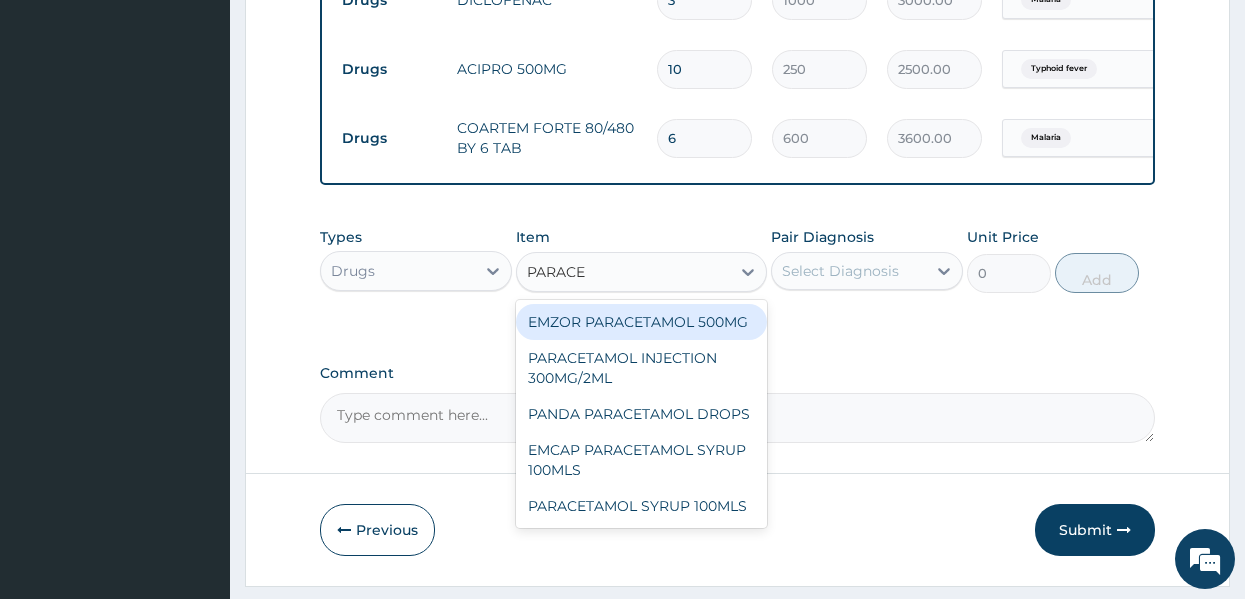 type on "PARACET" 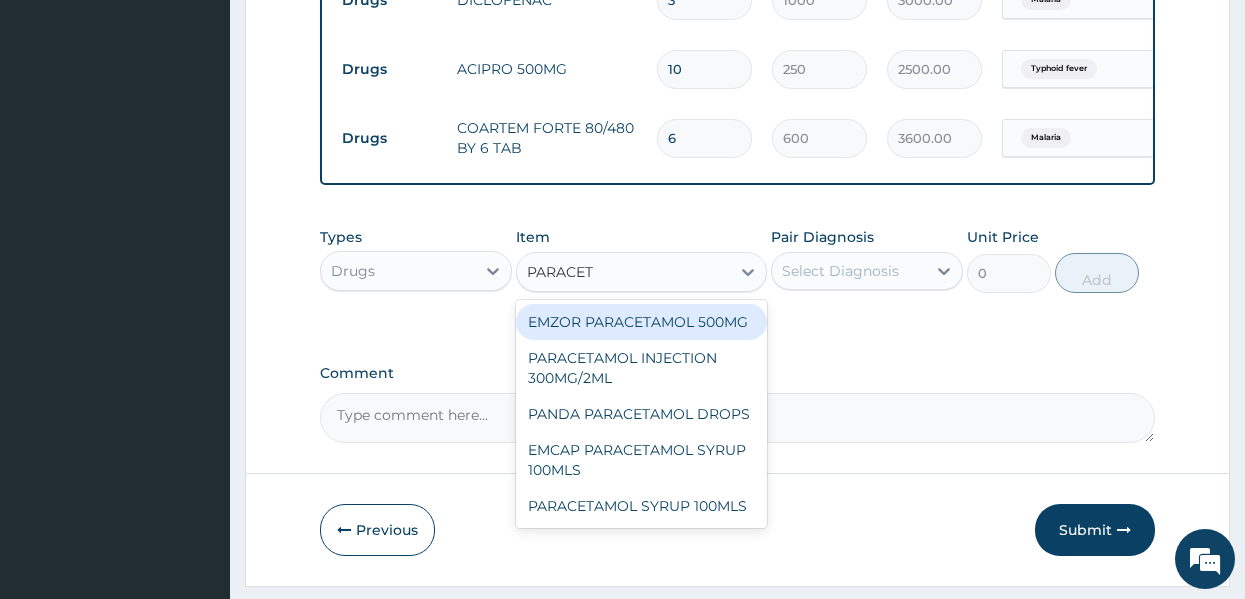 click on "EMZOR PARACETAMOL 500MG" at bounding box center (641, 322) 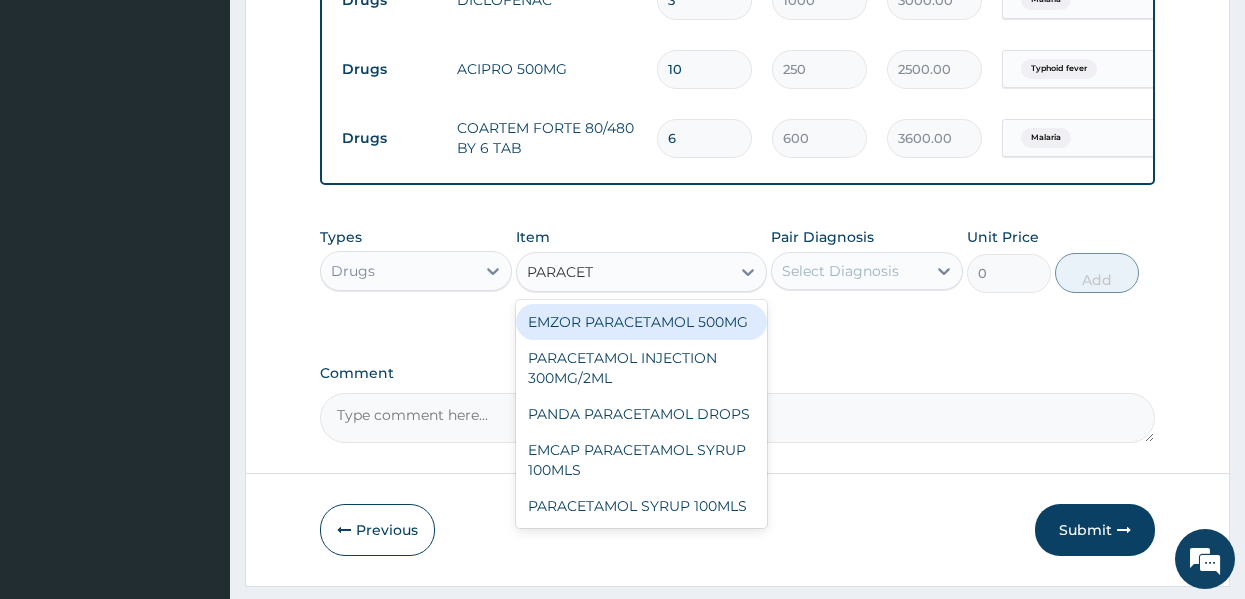 type 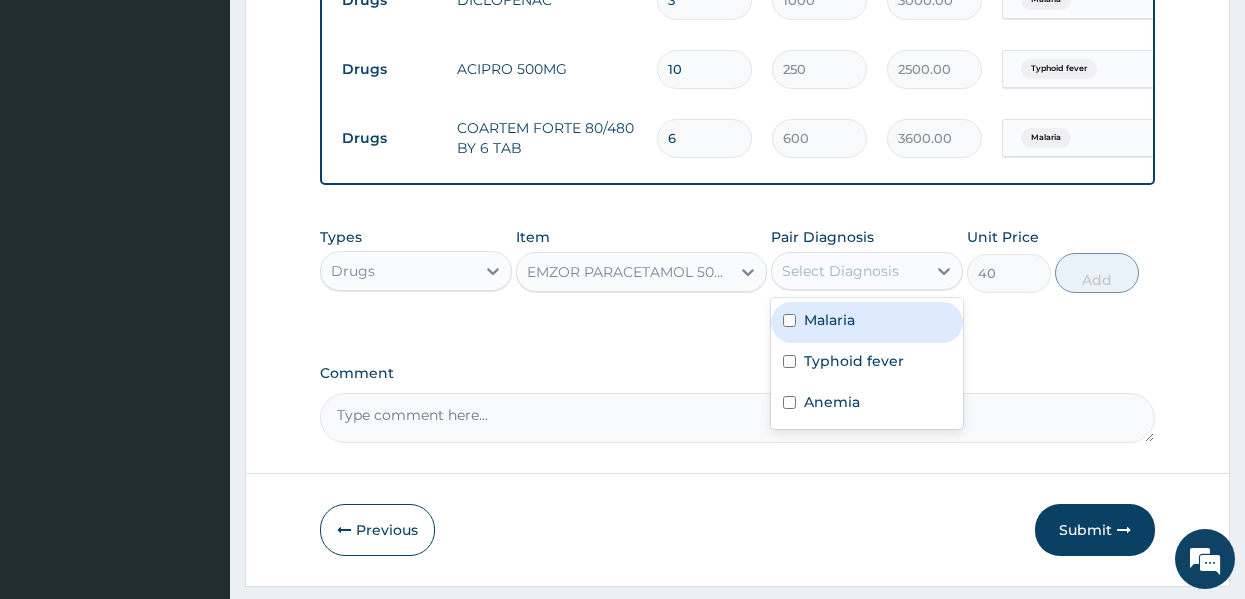 click on "Select Diagnosis" at bounding box center [840, 271] 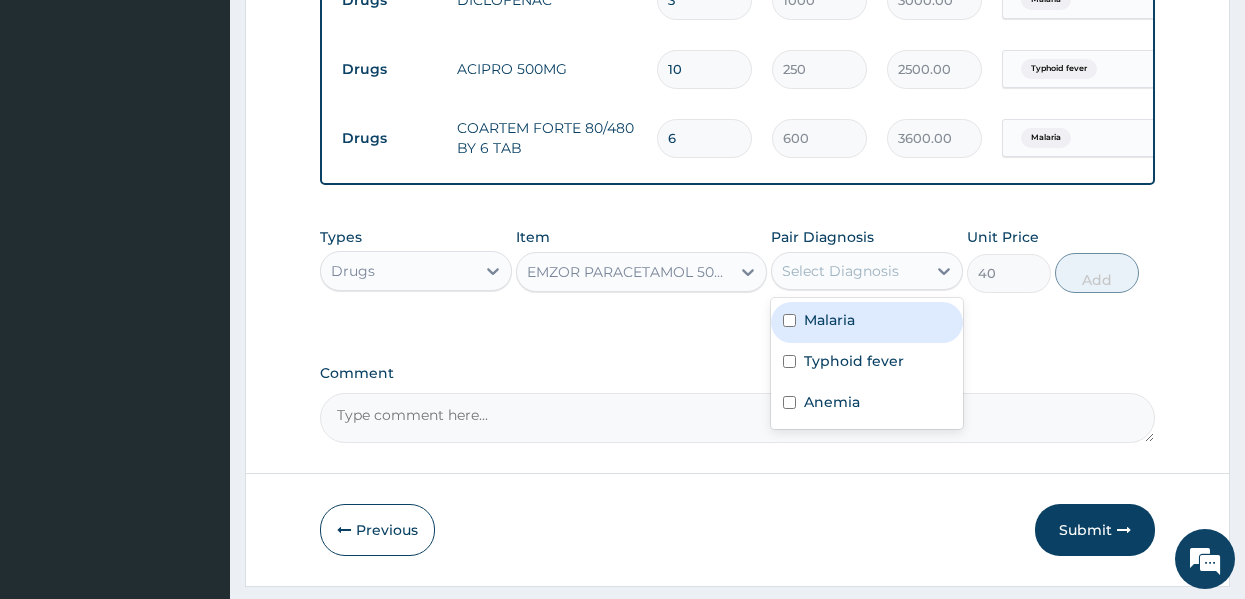 click on "Malaria" at bounding box center [829, 320] 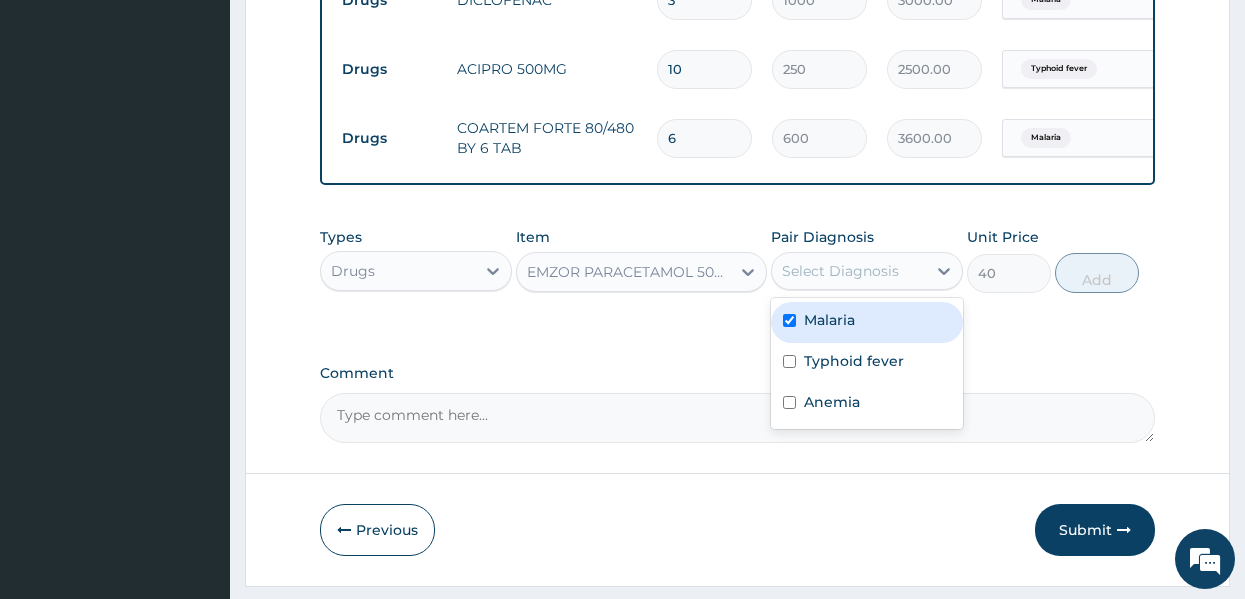 checkbox on "true" 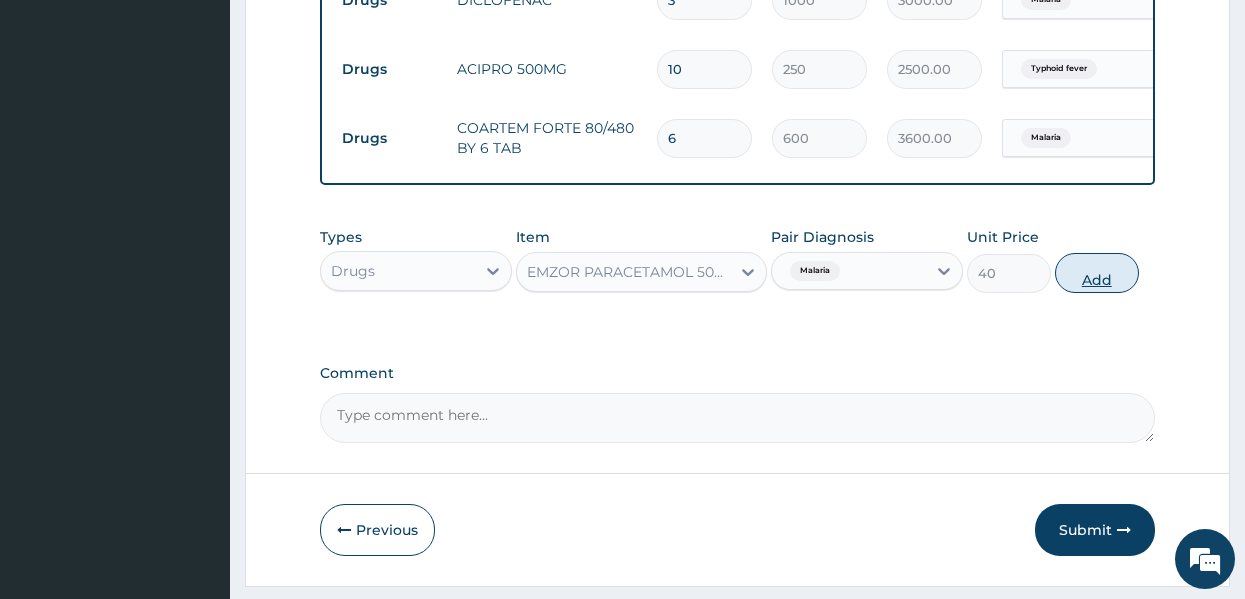 click on "Add" at bounding box center [1097, 273] 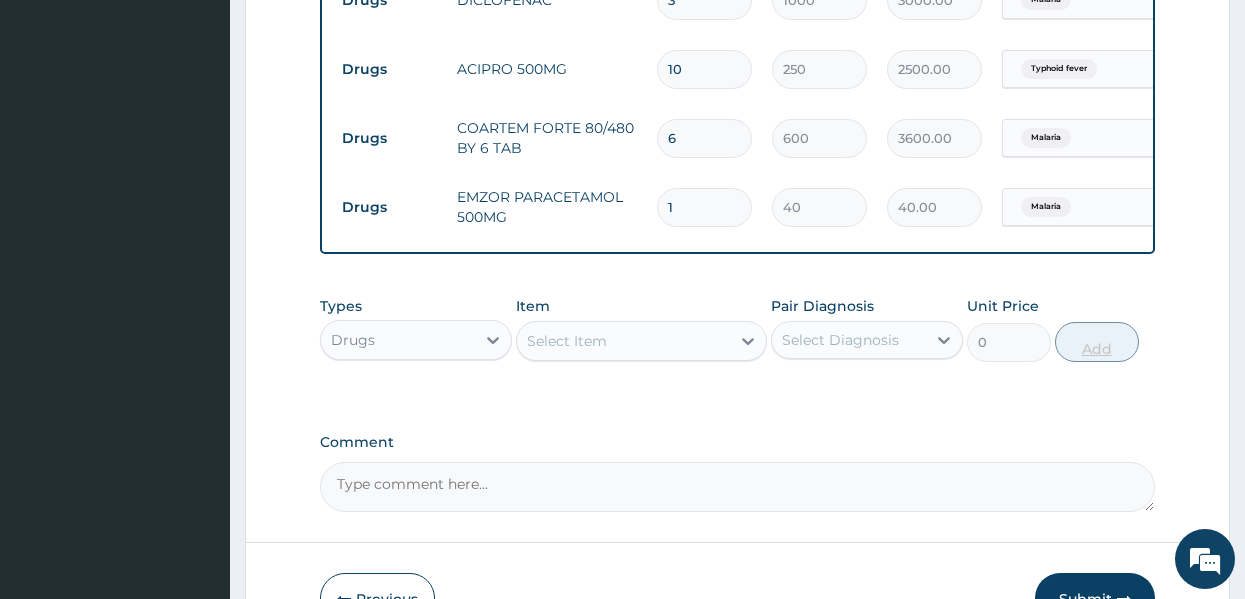 type on "18" 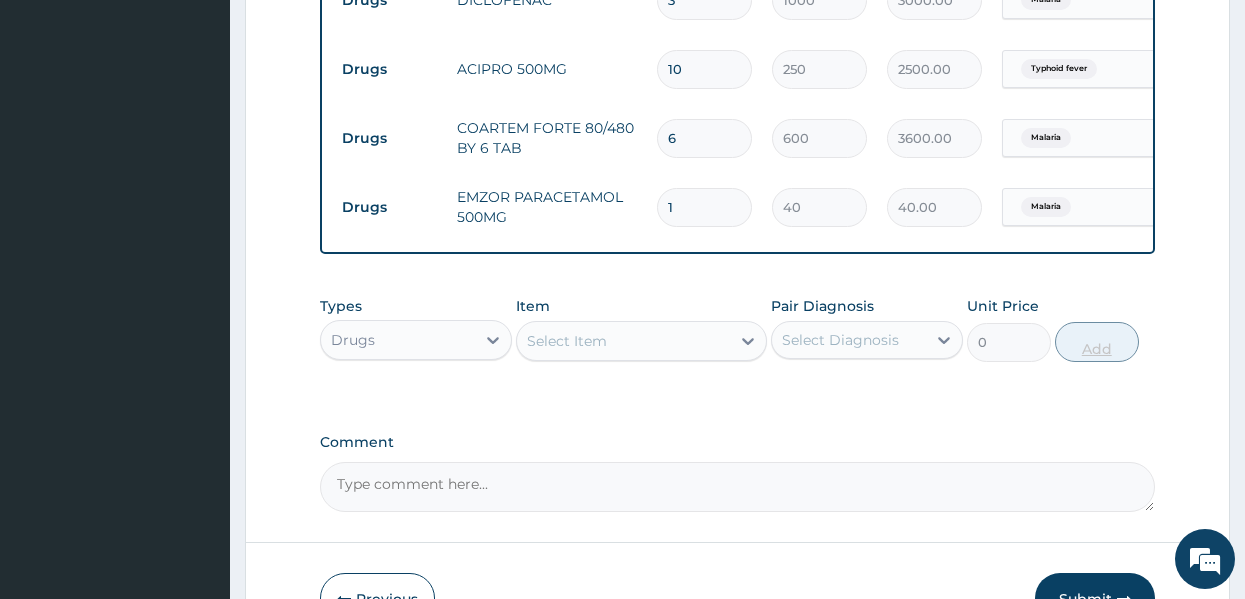 type on "720.00" 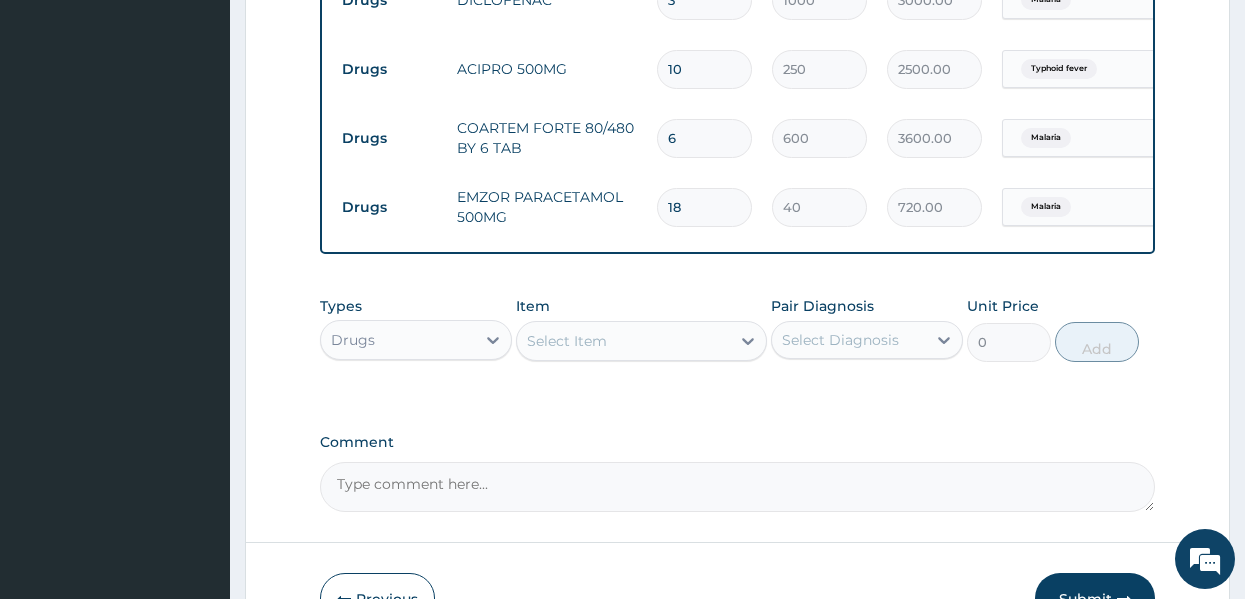 type on "18" 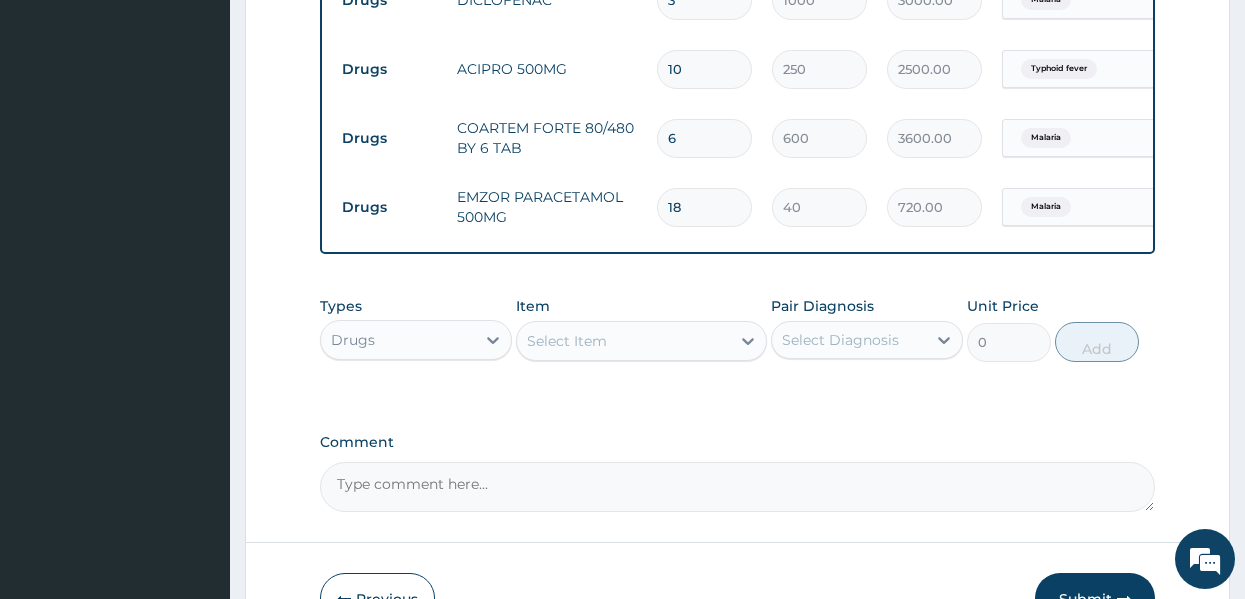 click on "Step  2  of 2 PA Code / Prescription Code Enter Code(Secondary Care Only) Encounter Date 03-07-2025 Important Notice Please enter PA codes before entering items that are not attached to a PA code   All diagnoses entered must be linked to a claim item. Diagnosis & Claim Items that are visible but inactive cannot be edited because they were imported from an already approved PA code. Diagnosis Malaria Confirmed Typhoid fever Confirmed Anemia Confirmed NB: All diagnosis must be linked to a claim item Claim Items Type Name Quantity Unit Price Total Price Pair Diagnosis Actions Procedures GENERAL PRACTITIONER CONSULTATION FIRST OUTPATIENT CONSULTATION 1 3547.5 3547.50 Malaria Delete Laboratory MALARIAL PARASITE THICK AND THIN FILMS - [BLOOD] 1 1612.5 1612.50 Malaria Delete Laboratory FBC CBC-COMPLETE BLOOD COUNT (HAEMOGRAM) - [BLOOD] 1 4300 4300.00 Malaria  + 1 Delete Laboratory MICROSCOPY, CULTURE & SENSITIVITY [STOOL] 1 4837.5 4837.50 Typhoid fever Delete Drugs ARTEETHER INJECTION VOATHERM 3 1500 4500.00 Malaria" at bounding box center [737, -245] 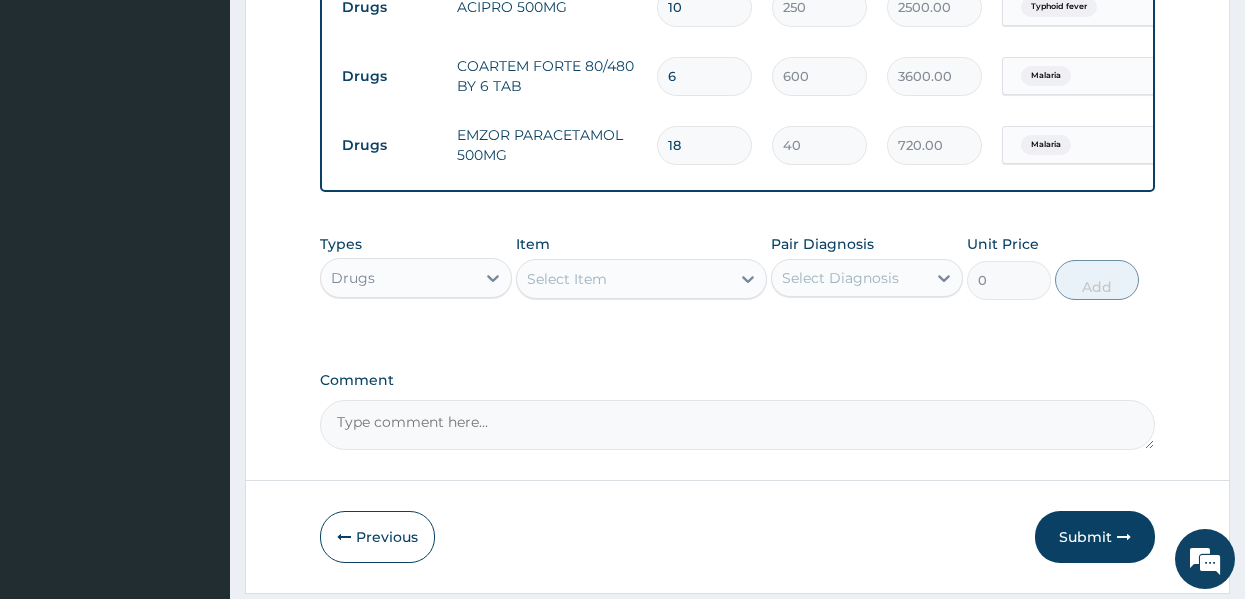 scroll, scrollTop: 1370, scrollLeft: 0, axis: vertical 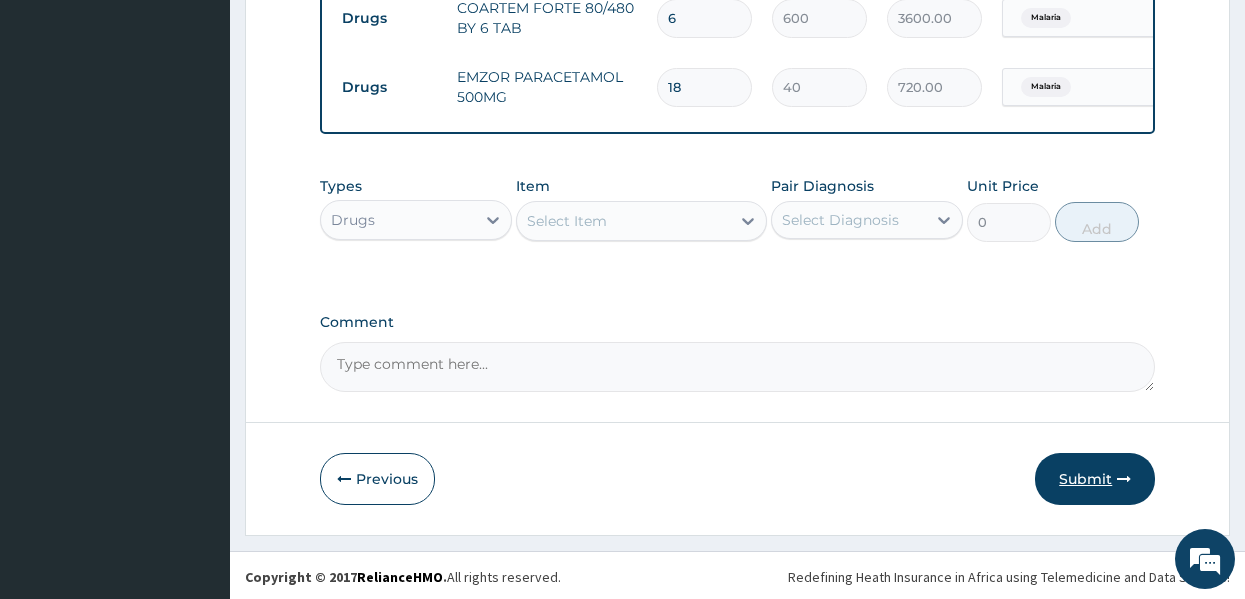 click on "Submit" at bounding box center [1095, 479] 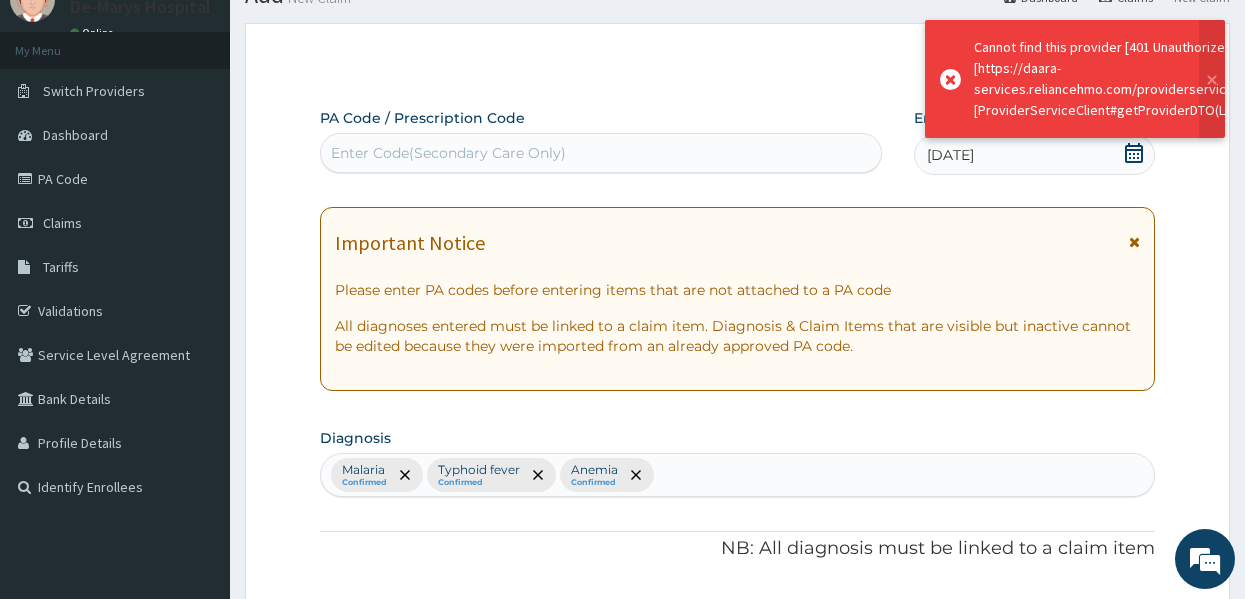 scroll, scrollTop: 1370, scrollLeft: 0, axis: vertical 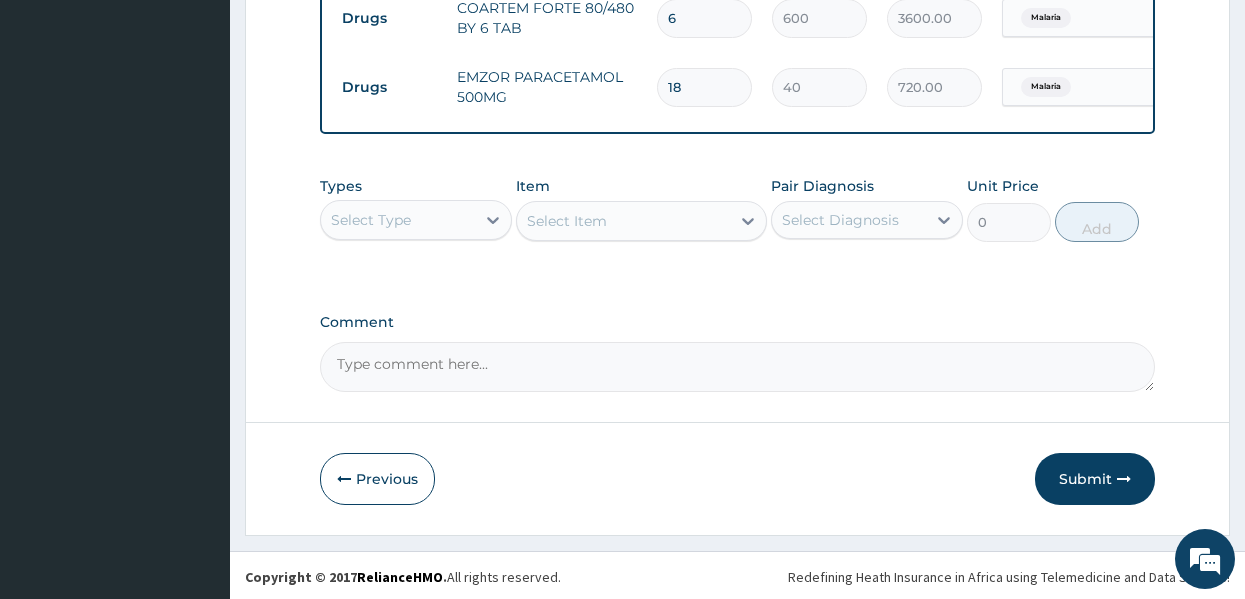 click on "Select Type" at bounding box center (398, 220) 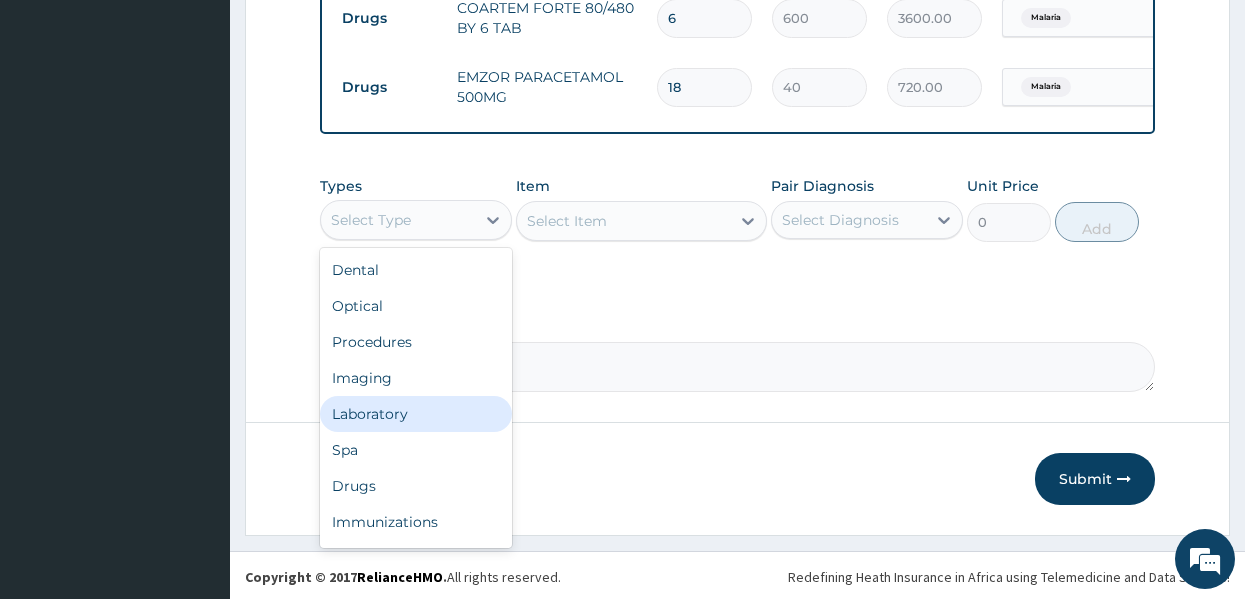 drag, startPoint x: 372, startPoint y: 504, endPoint x: 599, endPoint y: 259, distance: 333.997 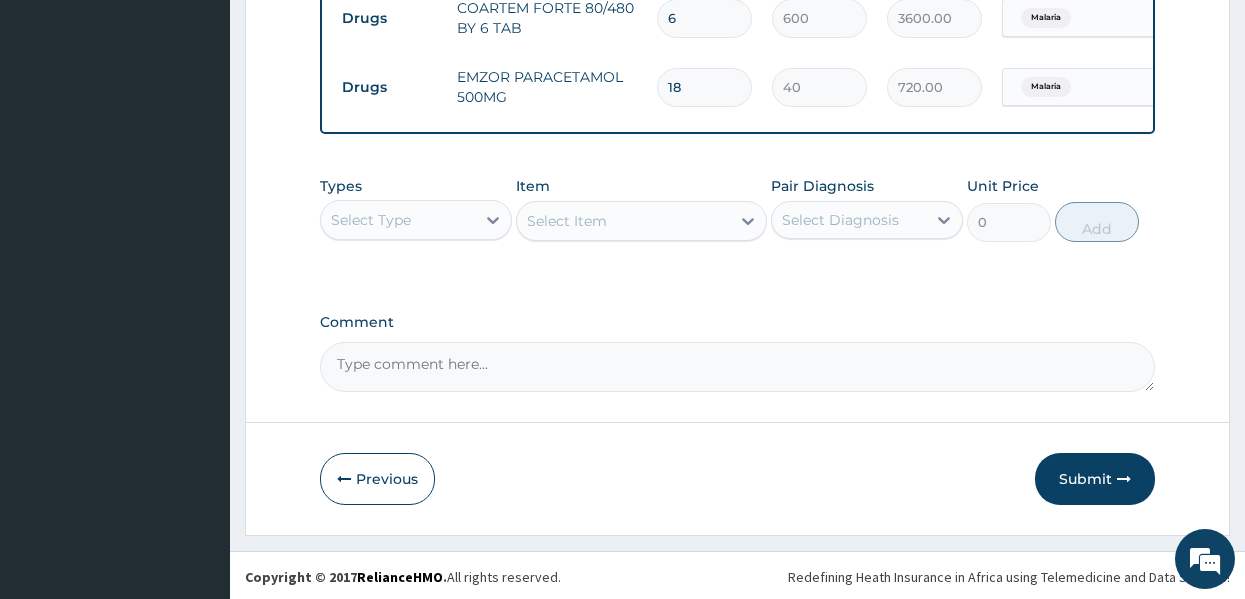 click on "Select Item" at bounding box center (641, 221) 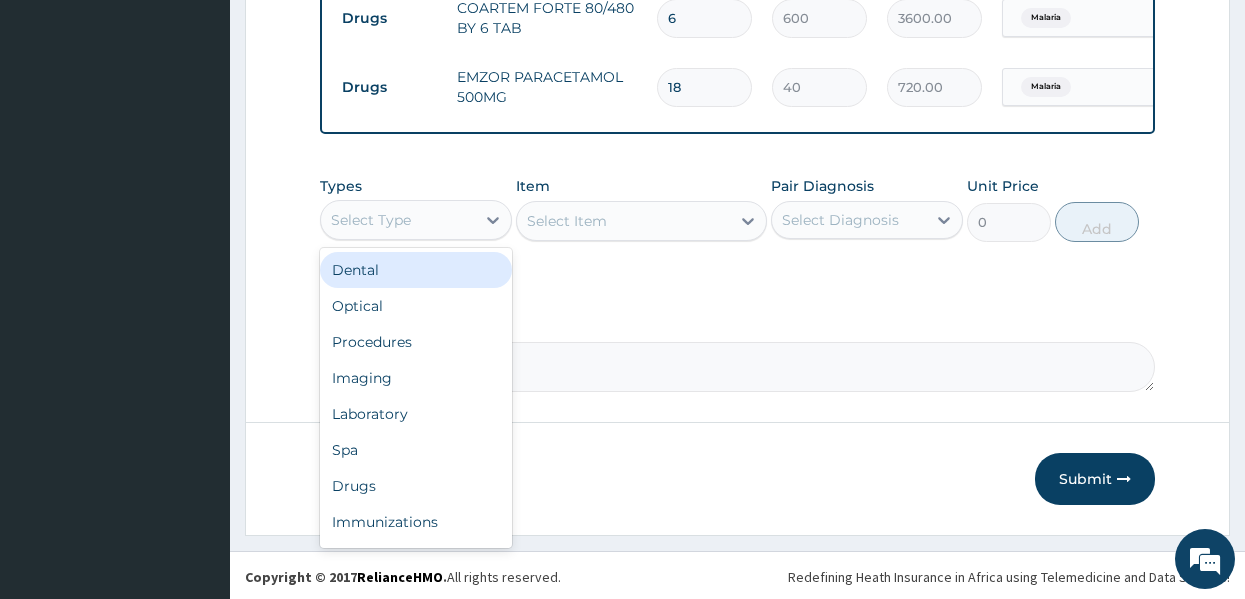 click on "Select Type" at bounding box center [398, 220] 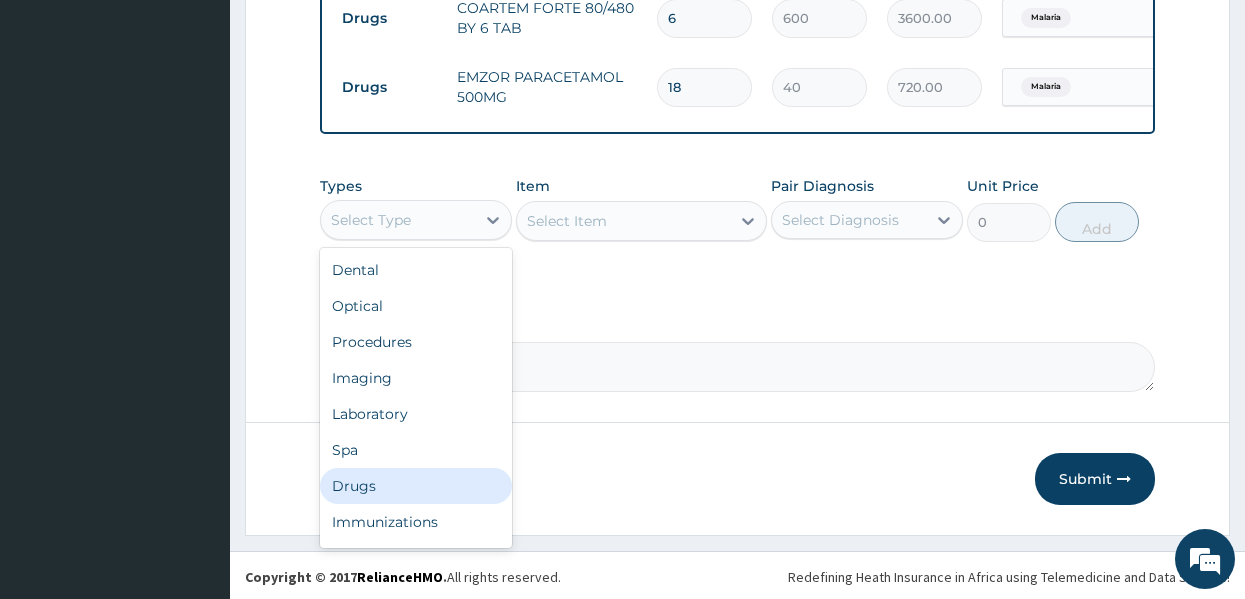 click on "Drugs" at bounding box center [416, 486] 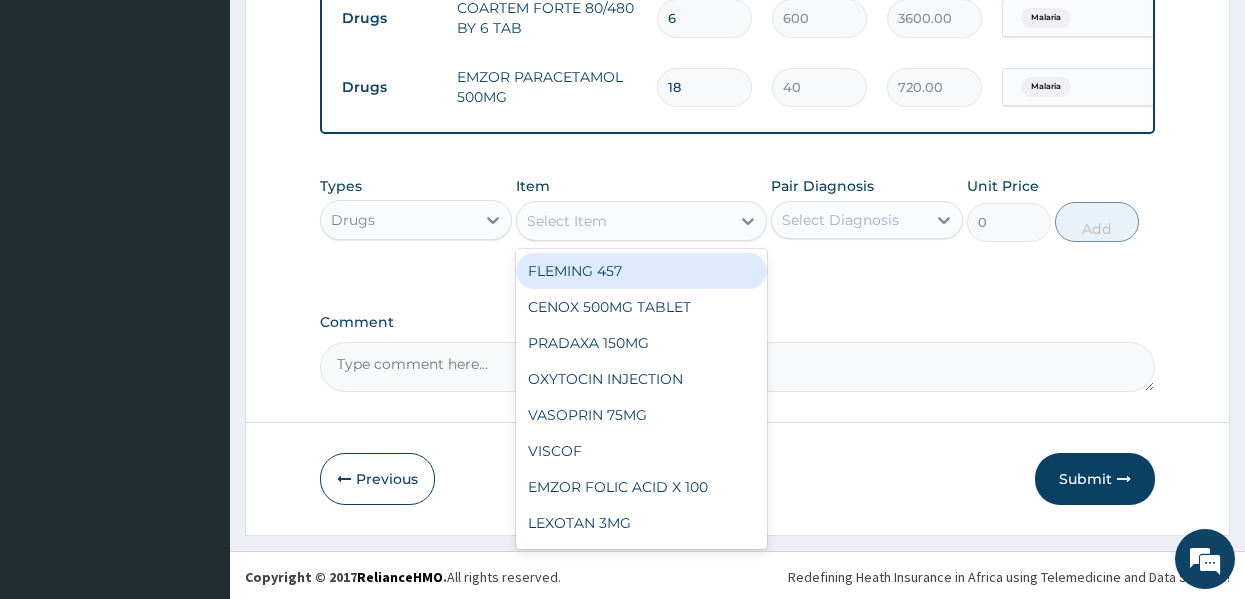 click on "Select Item" at bounding box center (567, 221) 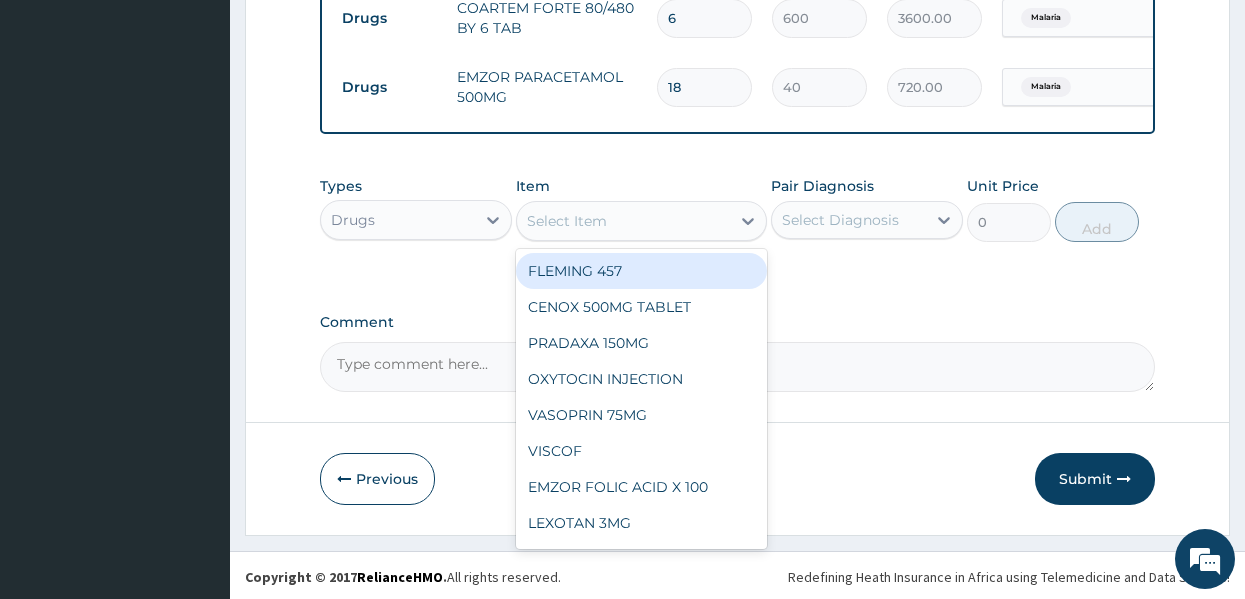 type on "P" 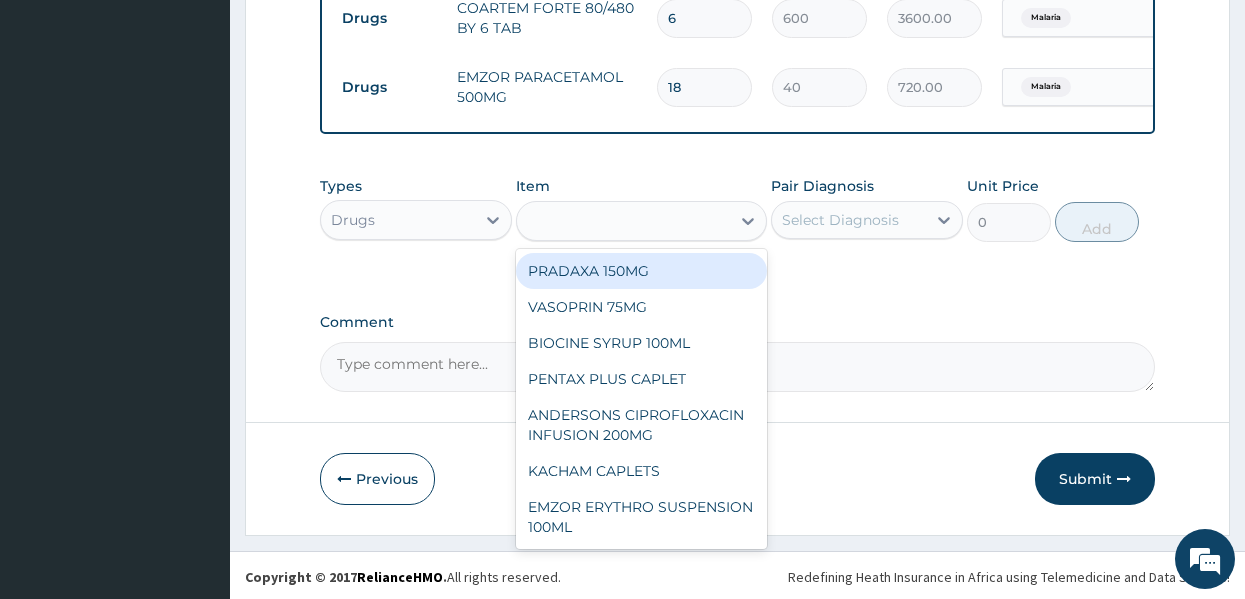 click on "P" at bounding box center [623, 221] 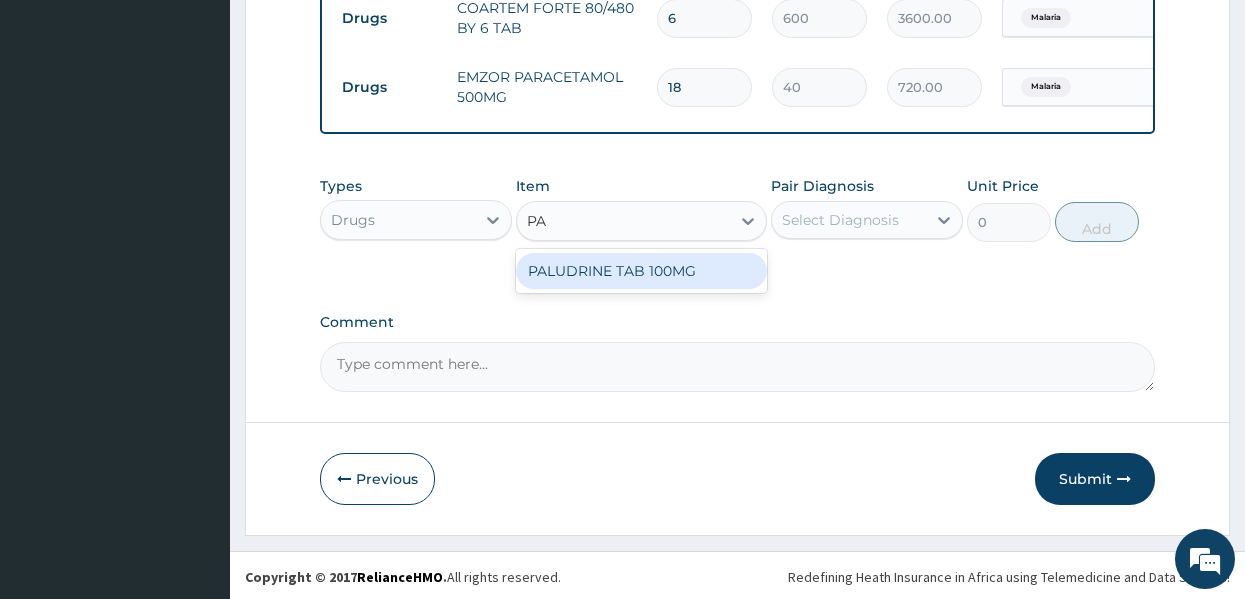 type on "P" 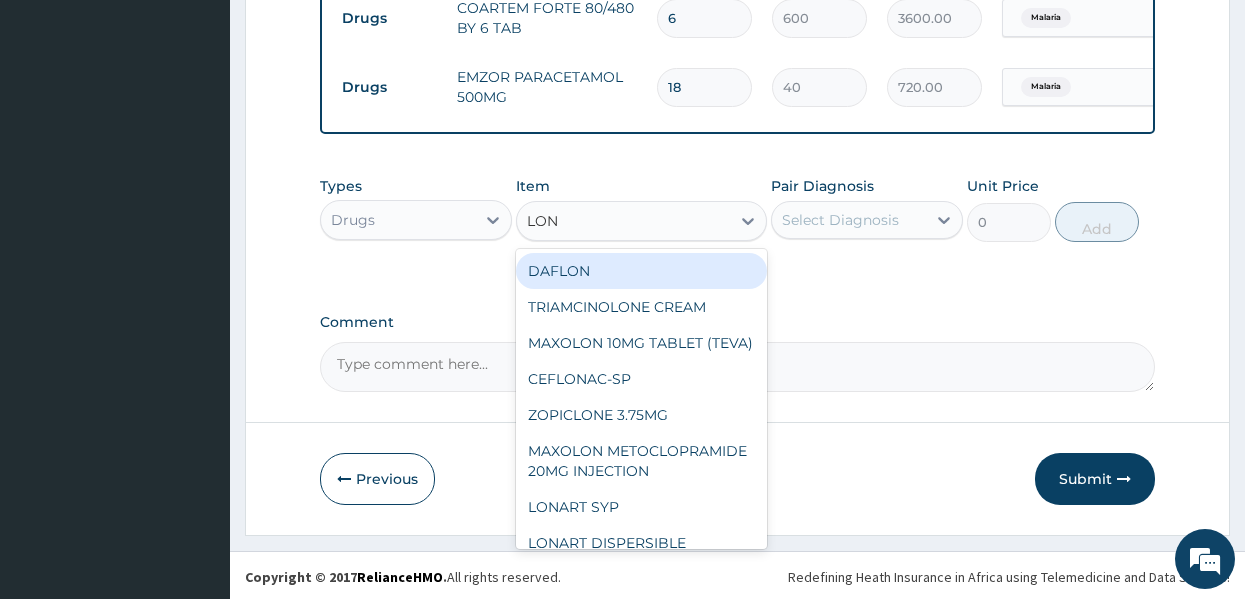 type on "LONA" 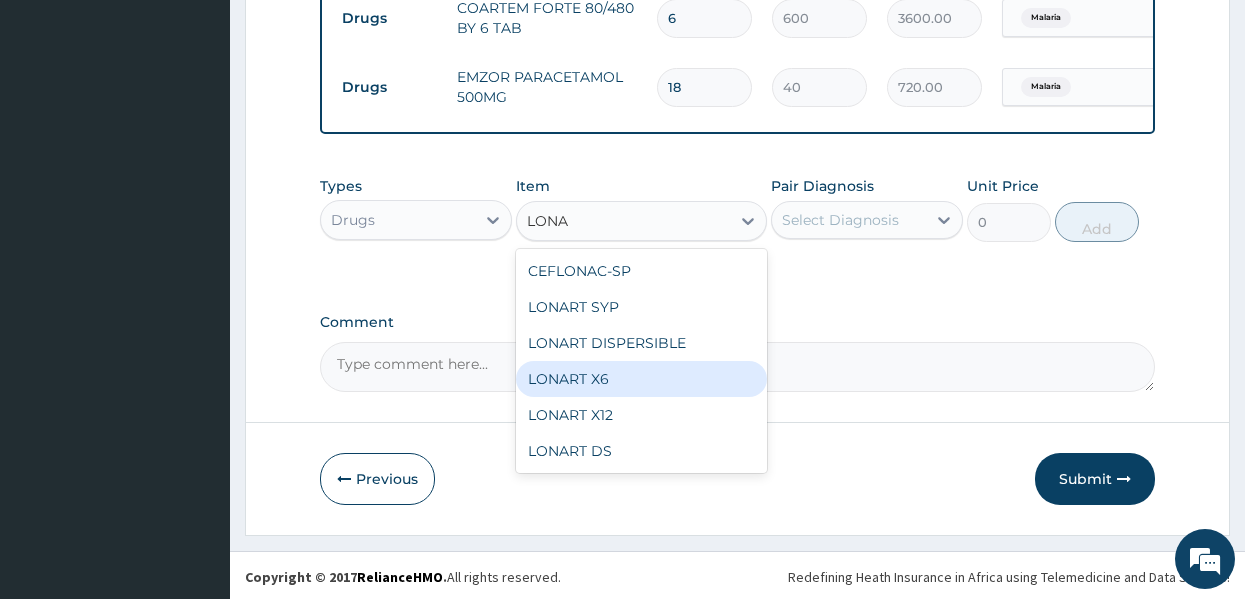 click on "LONART X6" at bounding box center (641, 379) 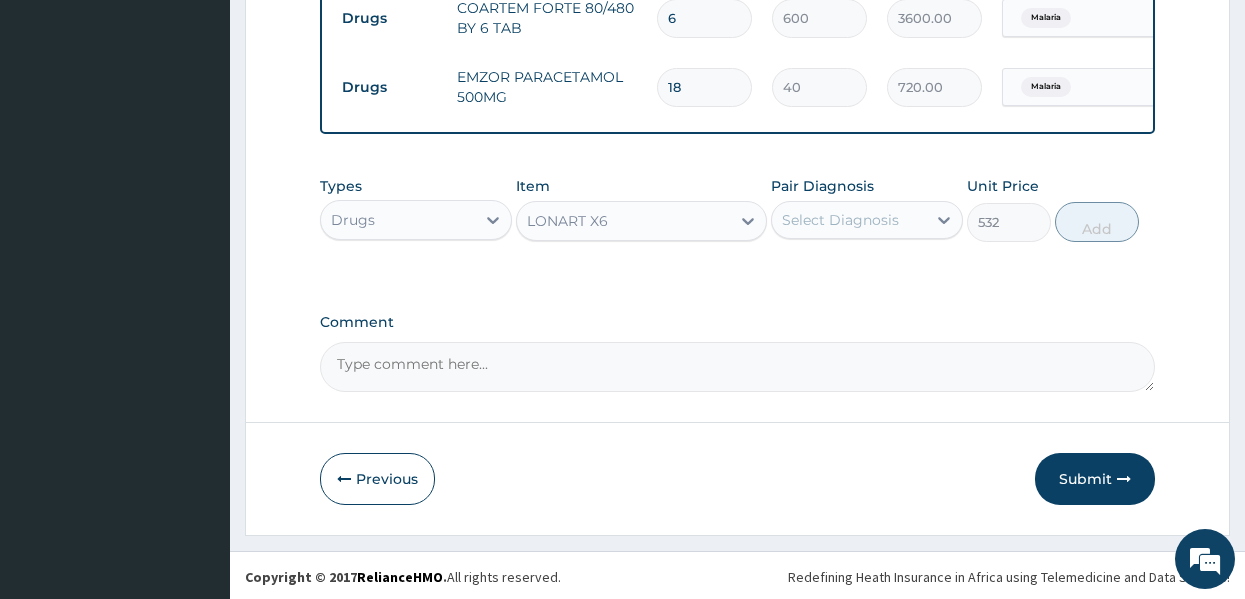 click on "PA Code / Prescription Code Enter Code(Secondary Care Only) Encounter Date 03-07-2025 Important Notice Please enter PA codes before entering items that are not attached to a PA code   All diagnoses entered must be linked to a claim item. Diagnosis & Claim Items that are visible but inactive cannot be edited because they were imported from an already approved PA code. Diagnosis Malaria Confirmed Typhoid fever Confirmed Anemia Confirmed NB: All diagnosis must be linked to a claim item Claim Items Type Name Quantity Unit Price Total Price Pair Diagnosis Actions Procedures GENERAL PRACTITIONER CONSULTATION FIRST OUTPATIENT CONSULTATION 1 3547.5 3547.50 Malaria Delete Laboratory MALARIAL PARASITE THICK AND THIN FILMS - [BLOOD] 1 1612.5 1612.50 Malaria Delete Laboratory FBC CBC-COMPLETE BLOOD COUNT (HAEMOGRAM) - [BLOOD] 1 4300 4300.00 Malaria  + 1 Delete Laboratory MICROSCOPY, CULTURE & SENSITIVITY [STOOL] 1 4837.5 4837.50 Typhoid fever Delete Drugs ARTEETHER INJECTION VOATHERM 3 1500 4500.00 Malaria Delete Drugs 3" at bounding box center (738, -394) 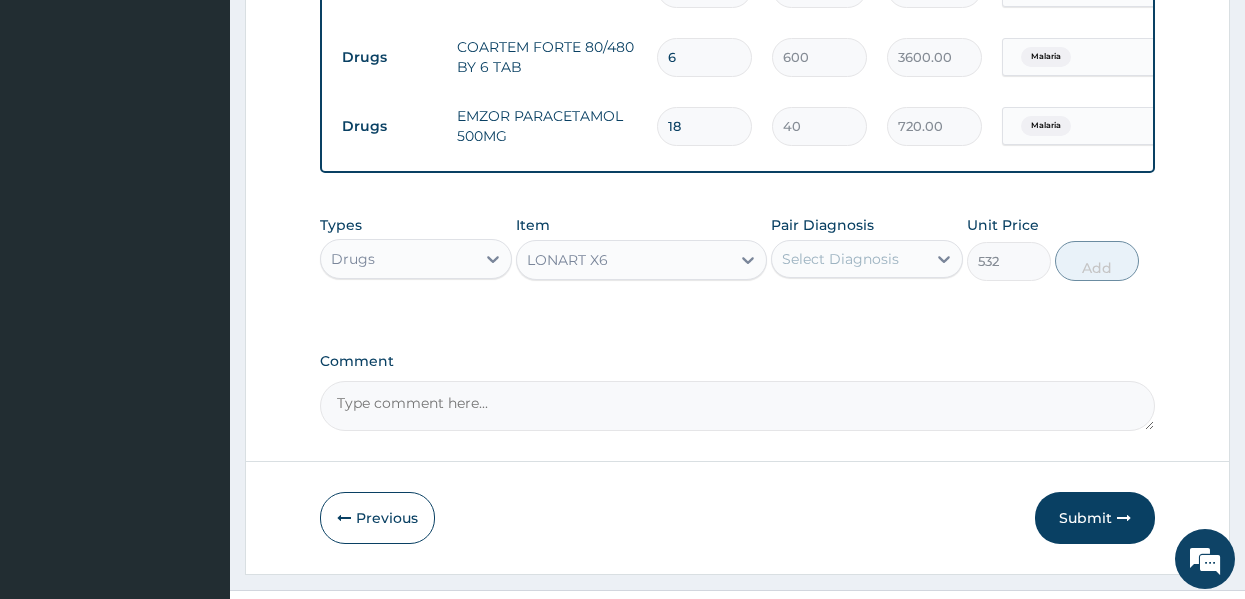 scroll, scrollTop: 1388, scrollLeft: 0, axis: vertical 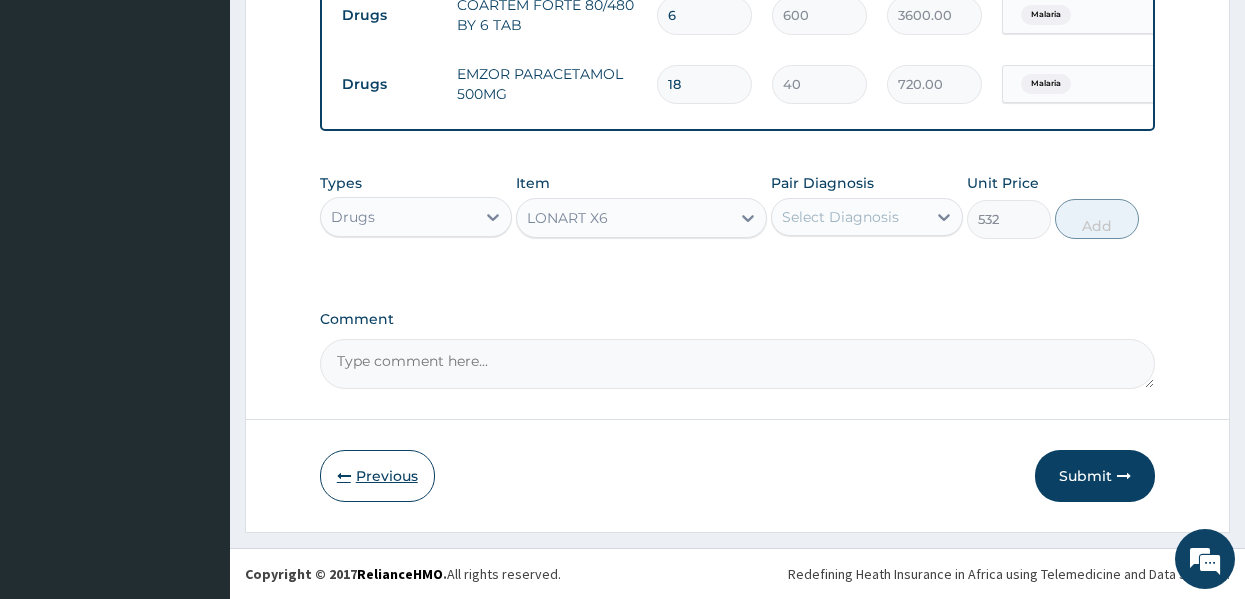 click on "Previous" at bounding box center (377, 476) 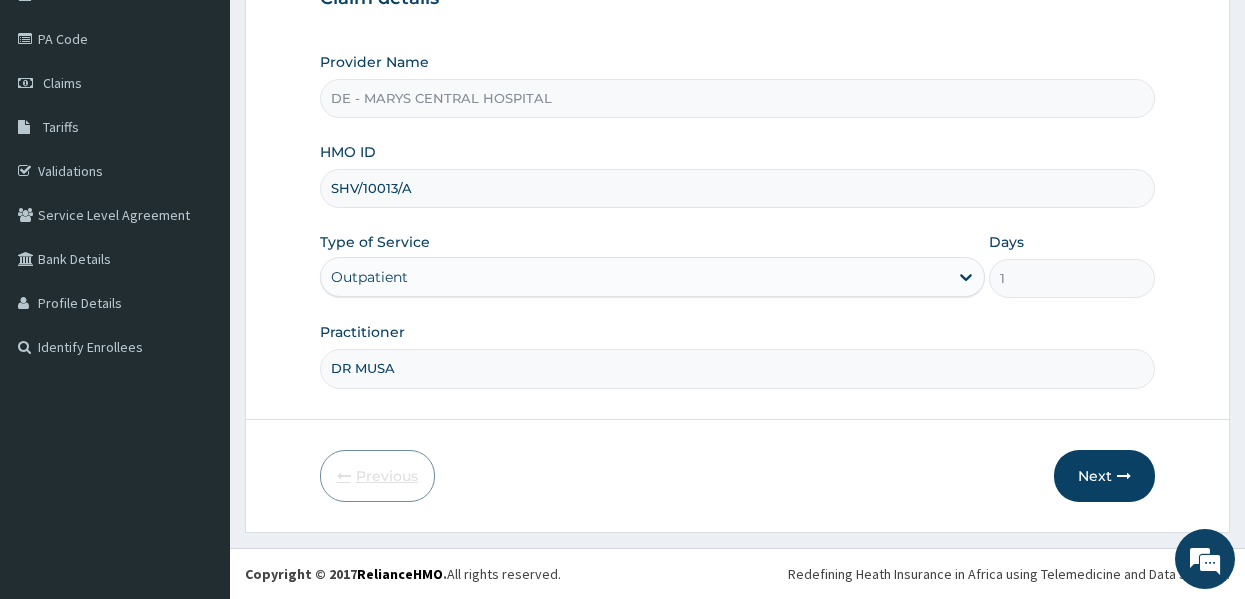 scroll, scrollTop: 223, scrollLeft: 0, axis: vertical 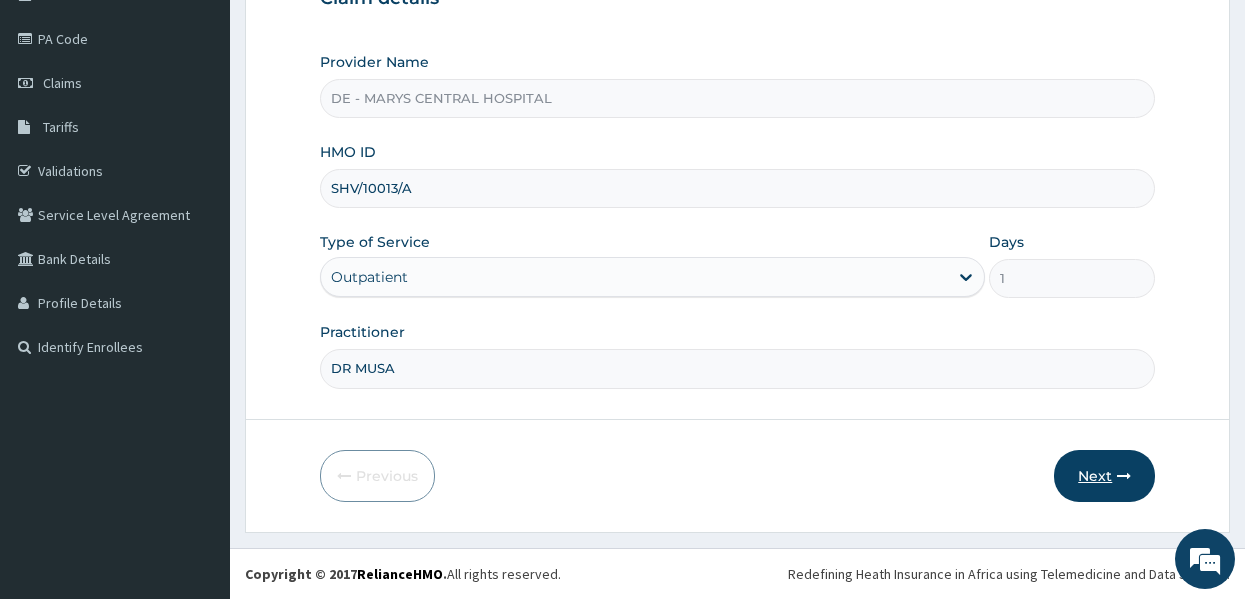 click on "Next" at bounding box center [1104, 476] 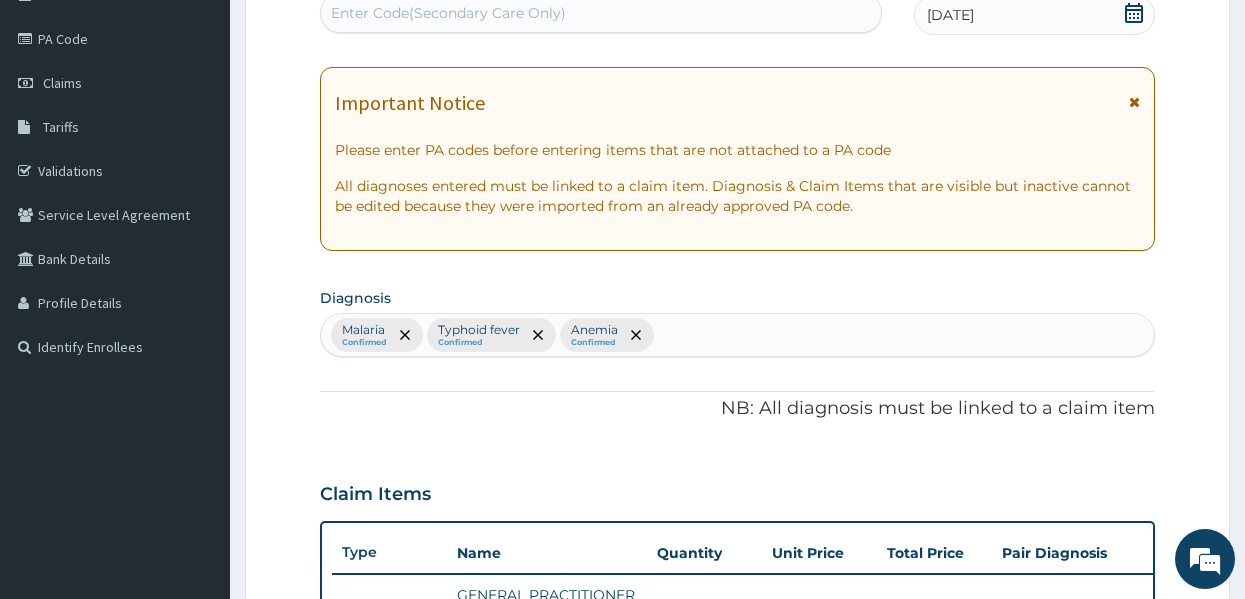 click on "Claim Items" at bounding box center (738, 490) 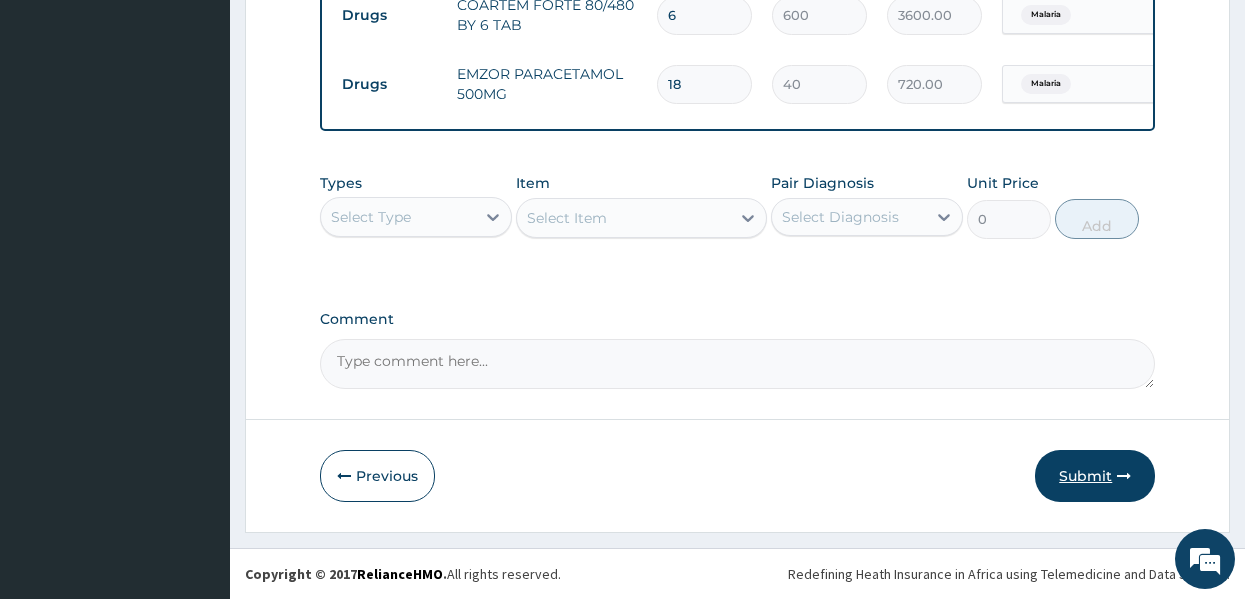 scroll, scrollTop: 1388, scrollLeft: 0, axis: vertical 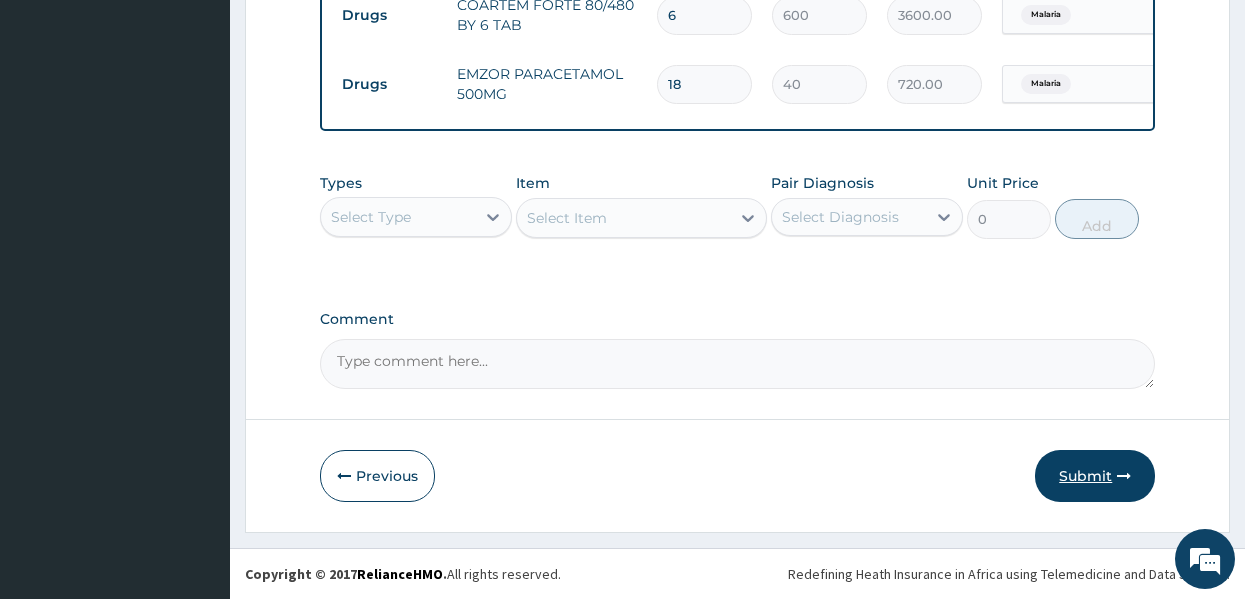click on "Submit" at bounding box center [1095, 476] 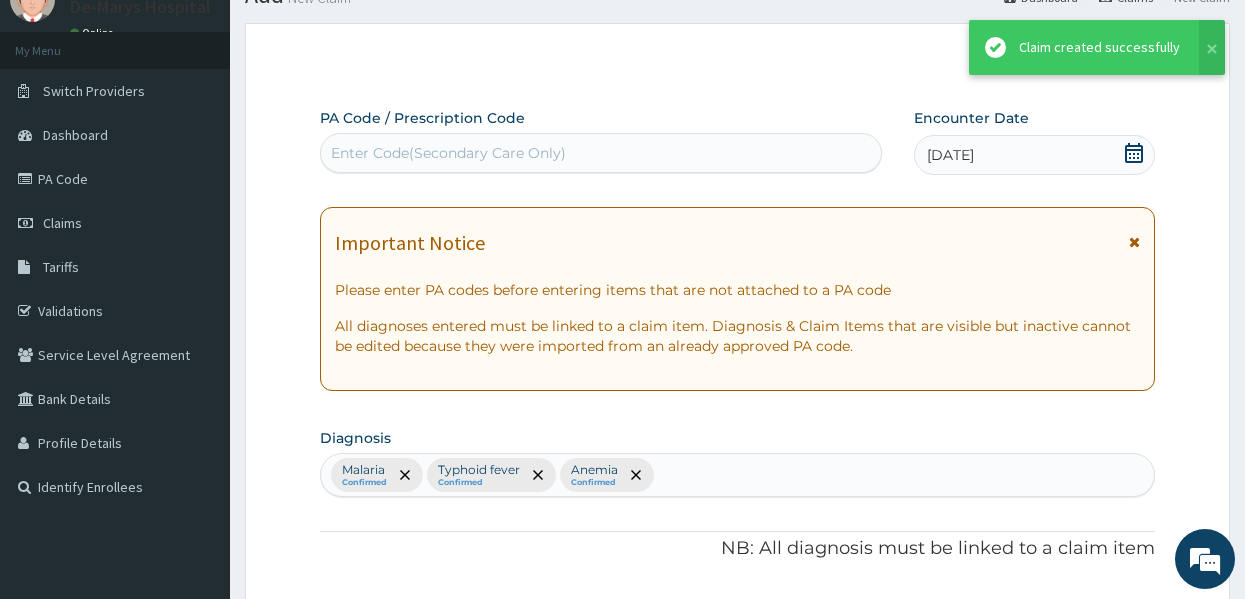 scroll, scrollTop: 1388, scrollLeft: 0, axis: vertical 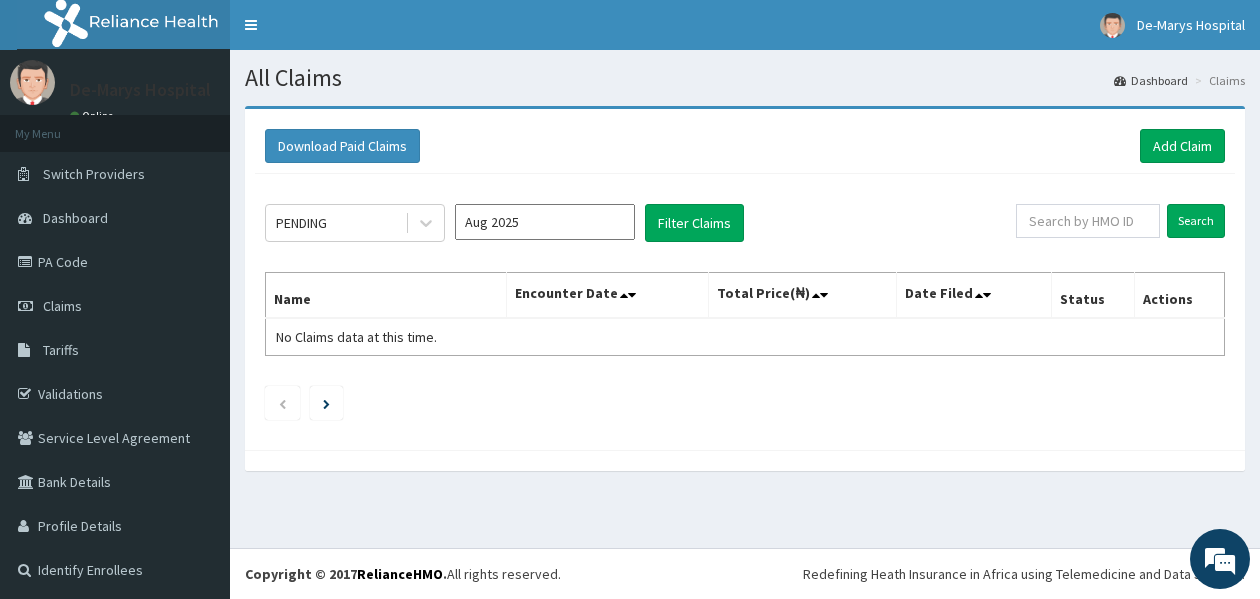 click on "PENDING Aug 2025 Filter Claims Search Name Encounter Date Total Price(₦) Date Filed Status Actions No Claims data at this time." 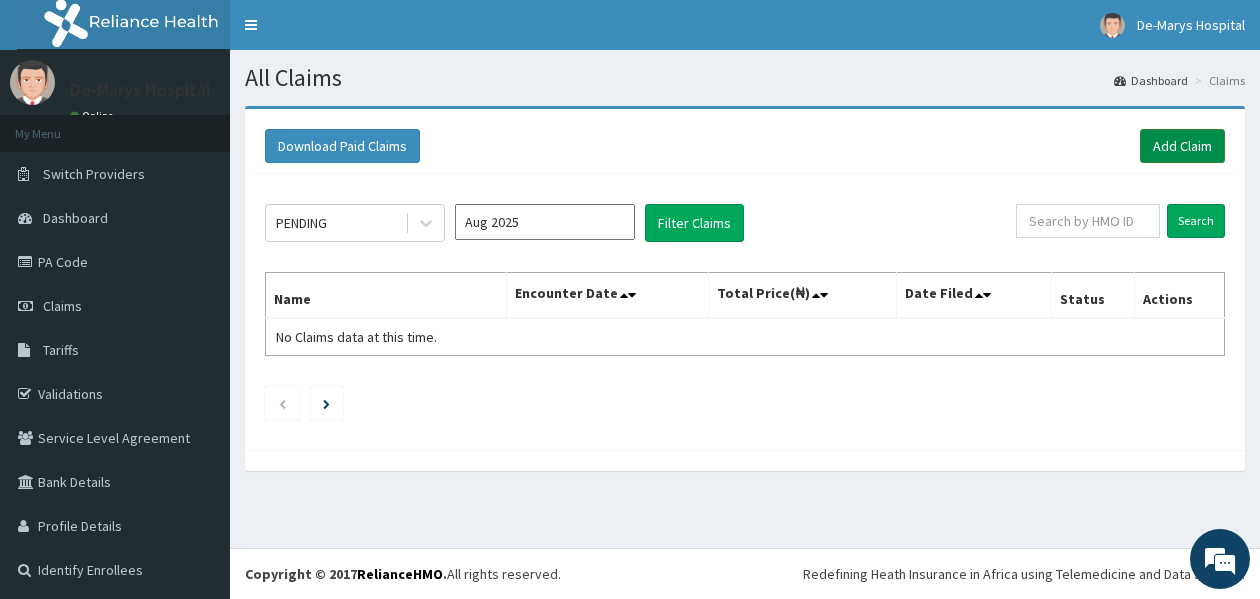 click on "Add Claim" at bounding box center [1182, 146] 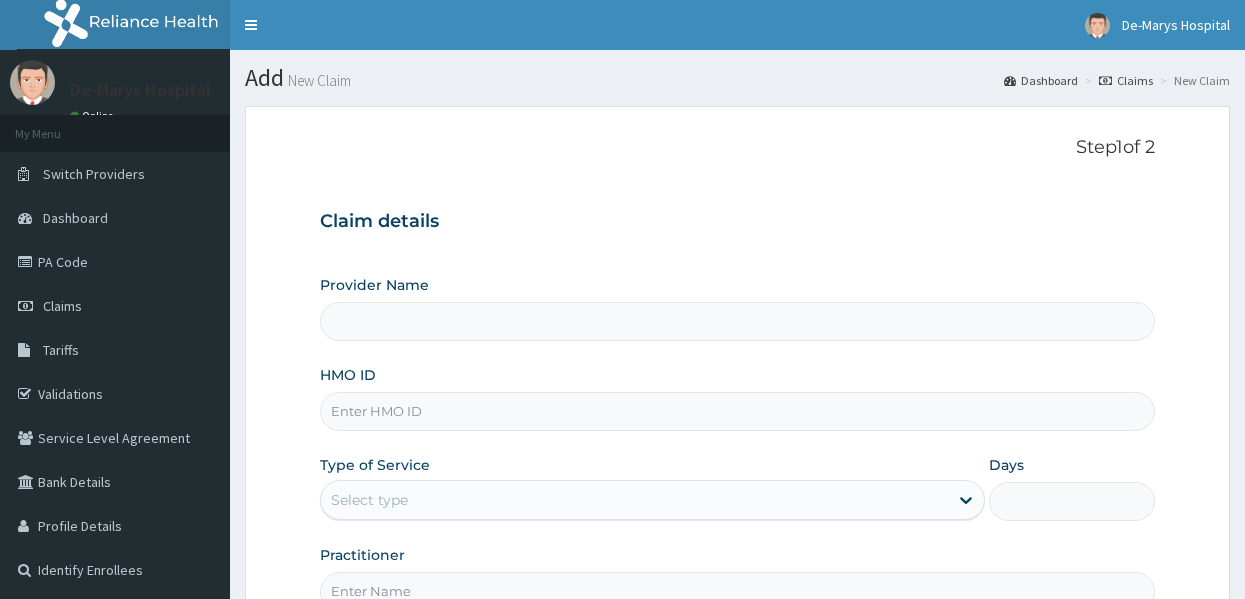 scroll, scrollTop: 0, scrollLeft: 0, axis: both 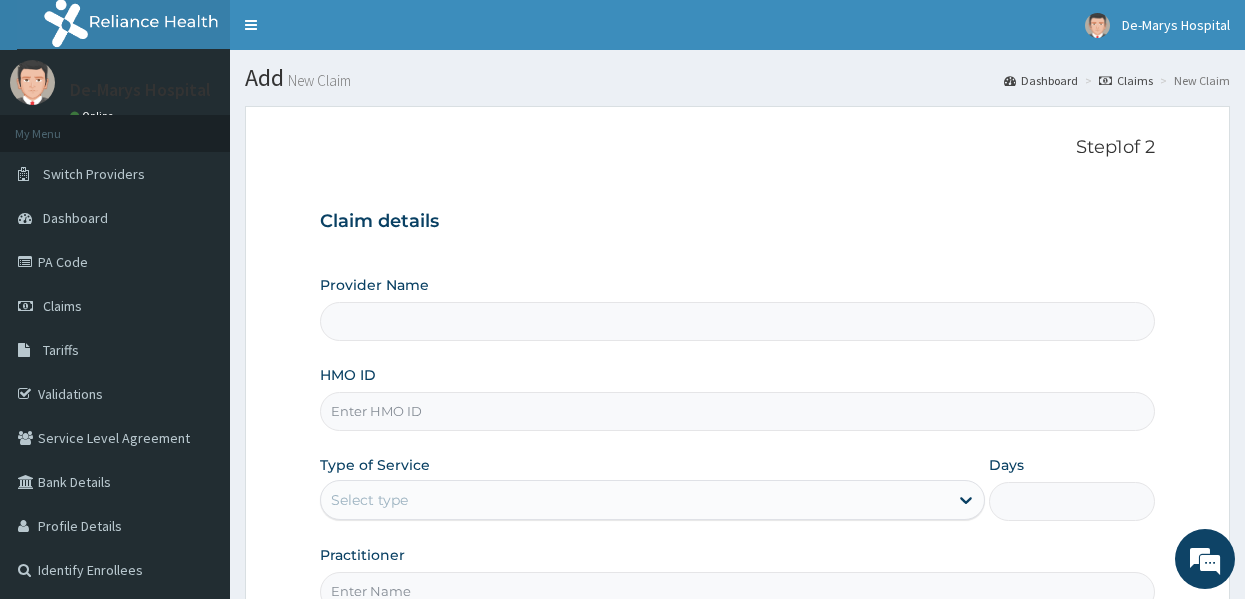 type on "DE - MARYS CENTRAL HOSPITAL" 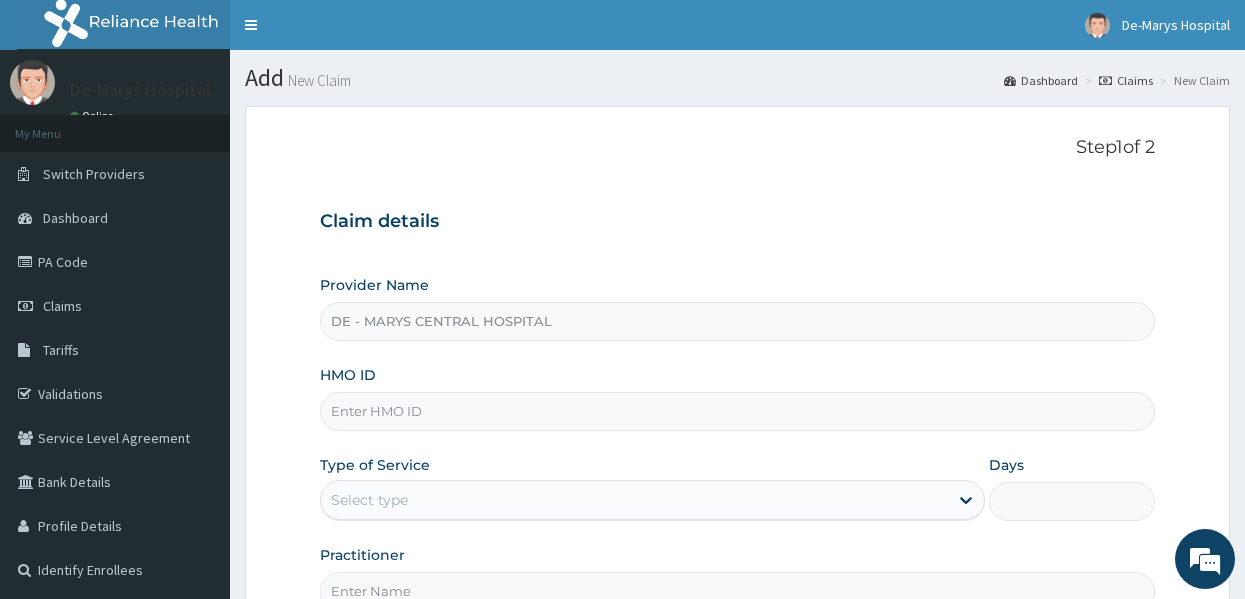 click on "HMO ID" at bounding box center (738, 411) 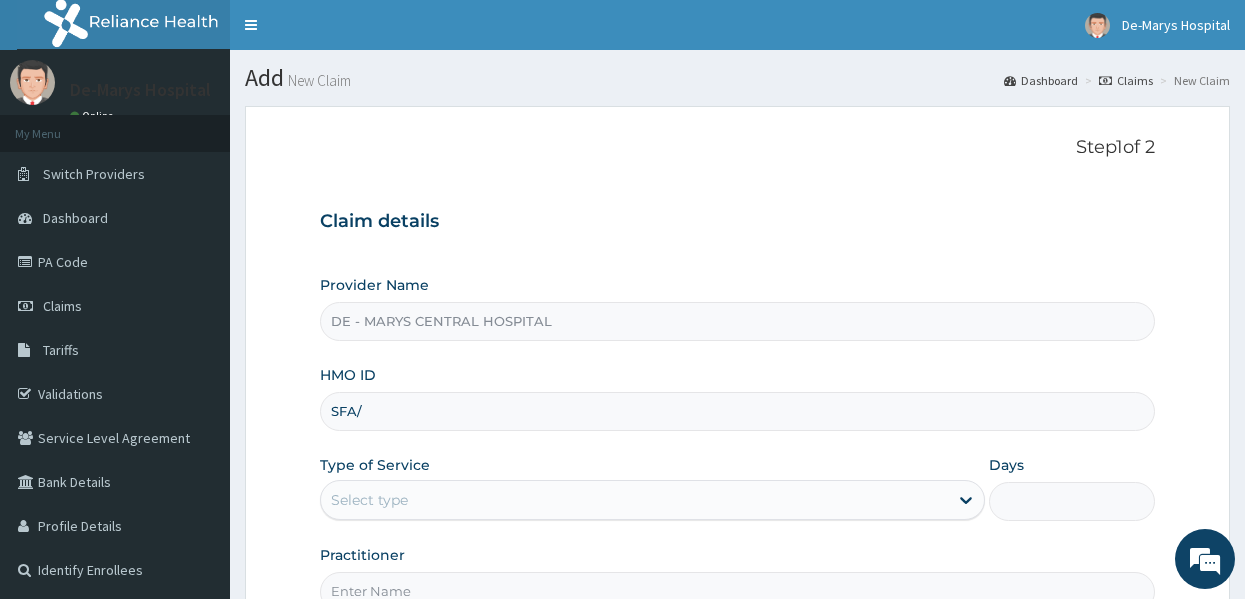 scroll, scrollTop: 0, scrollLeft: 0, axis: both 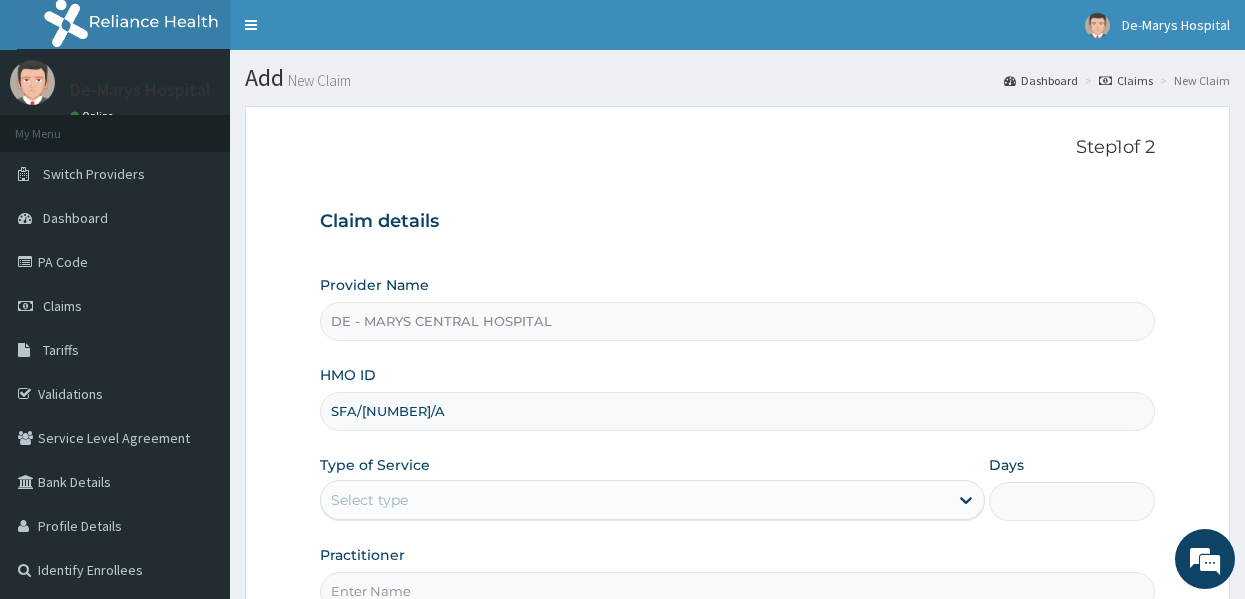 type on "SFA/[NUMBER]/A" 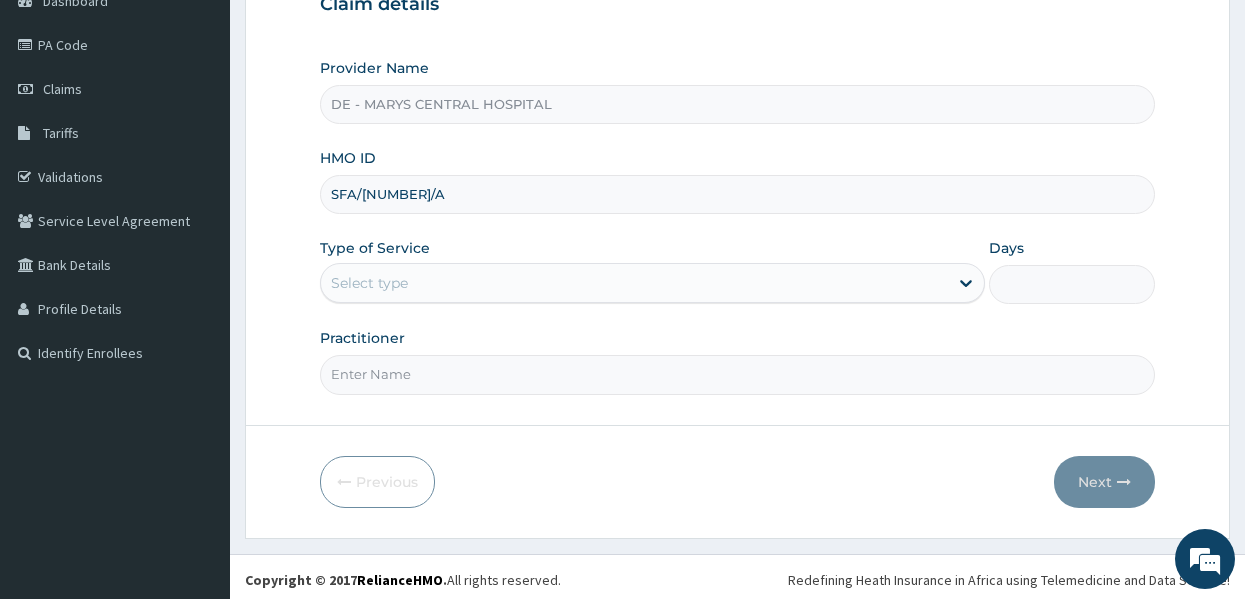 scroll, scrollTop: 223, scrollLeft: 0, axis: vertical 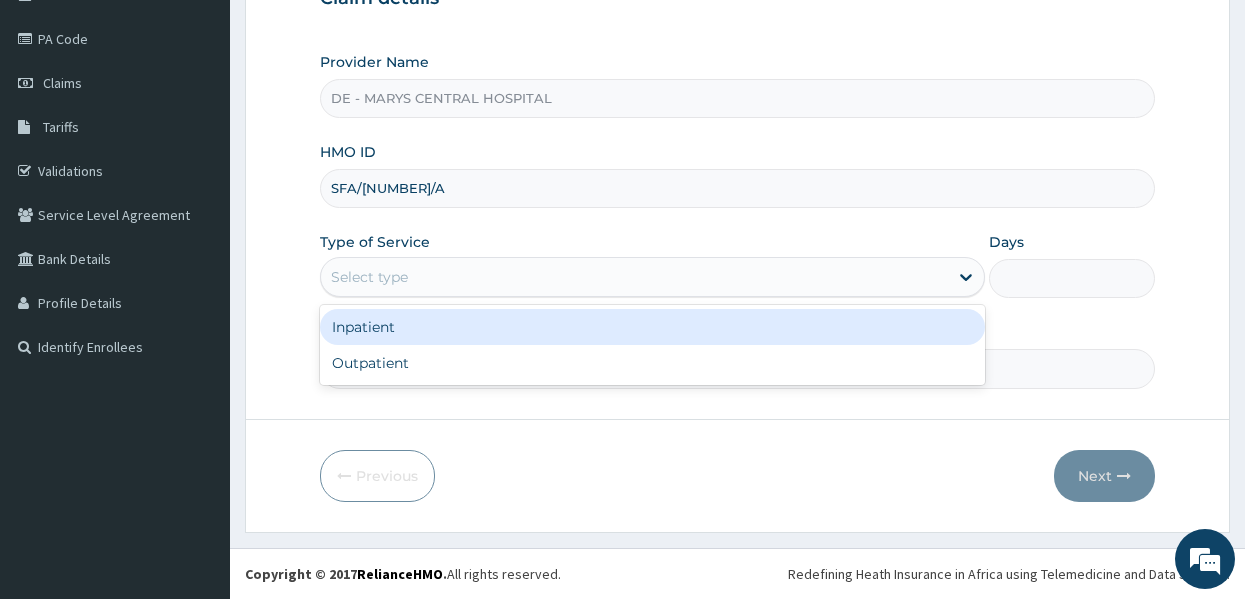 click on "Select type" at bounding box center (634, 277) 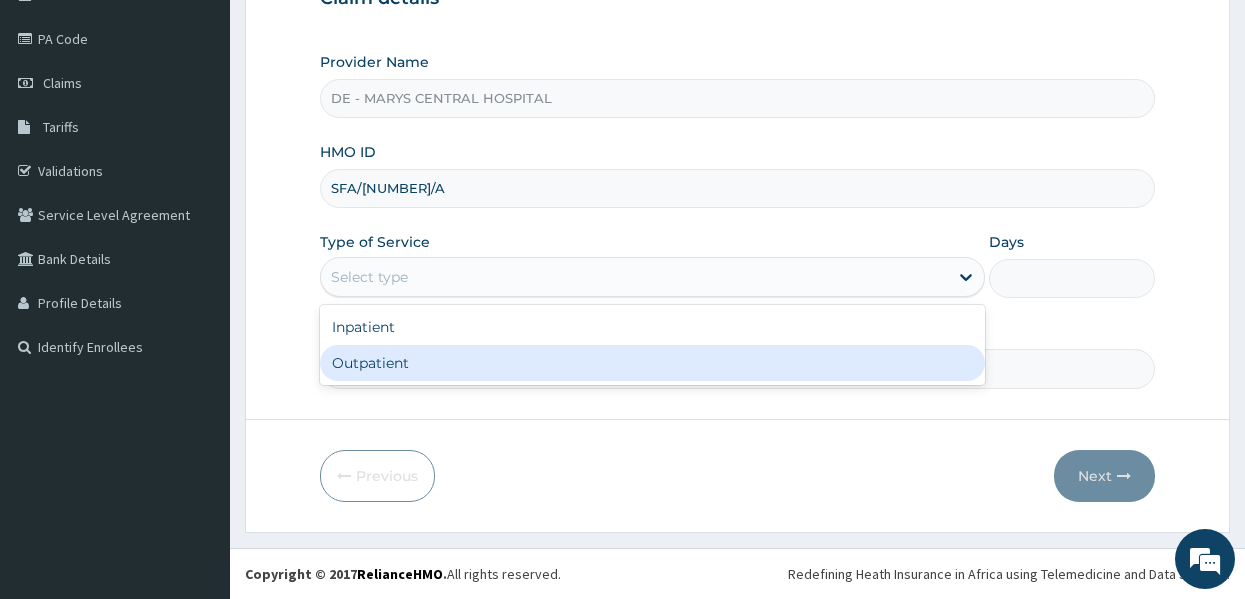 click on "Outpatient" at bounding box center (652, 363) 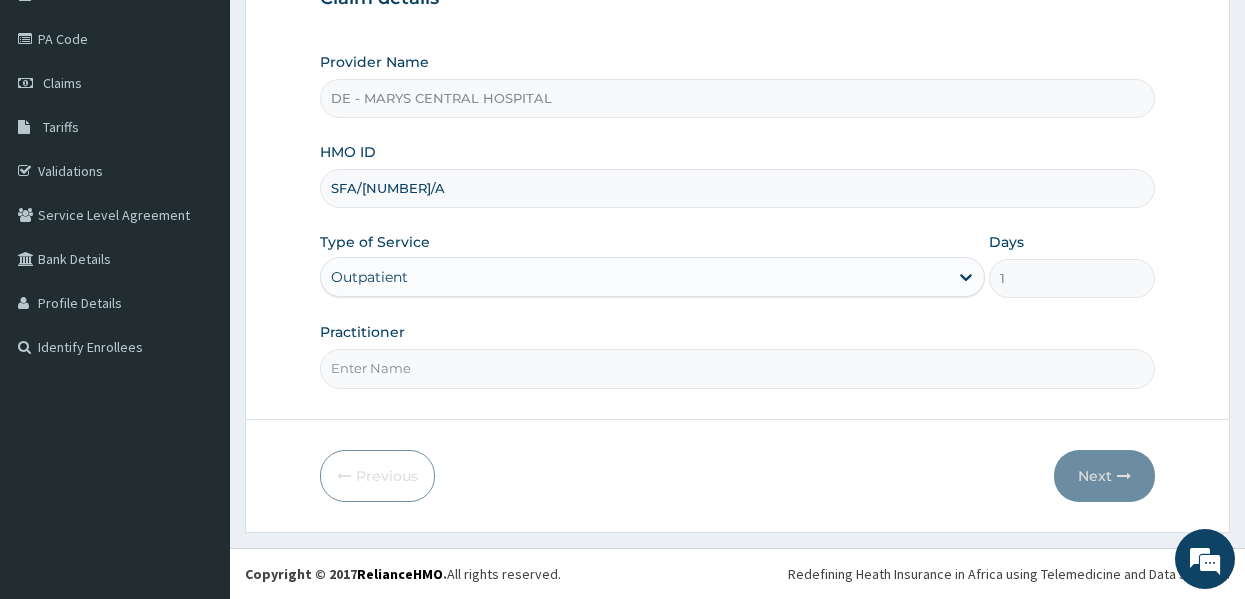 click on "Practitioner" at bounding box center [738, 368] 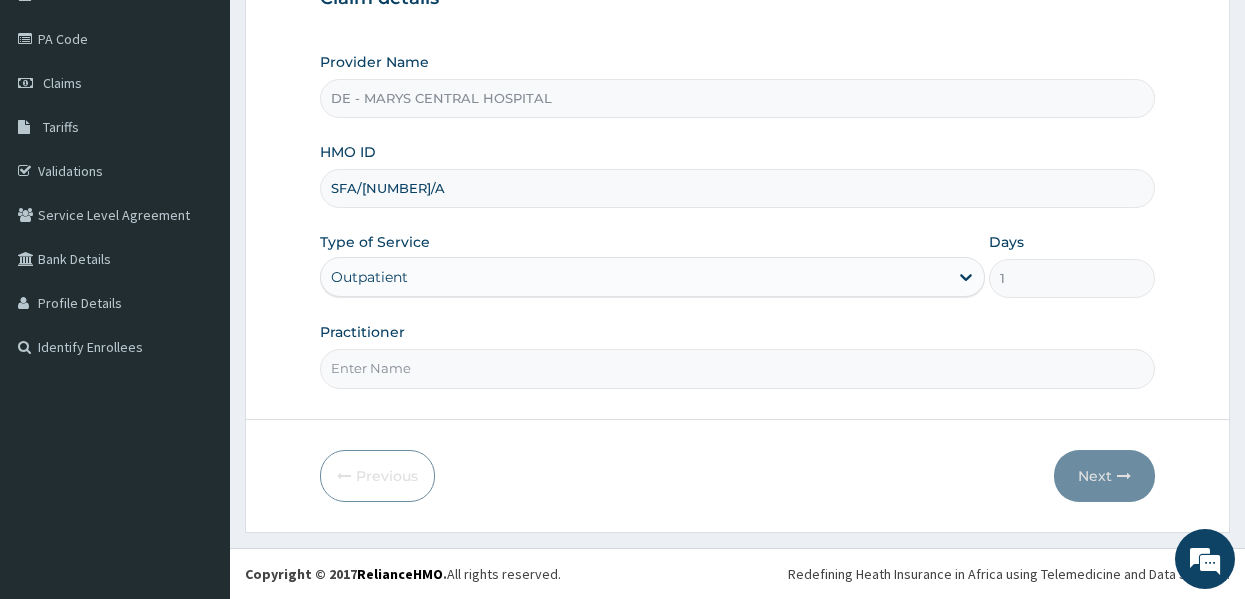 type on "DR MUSA" 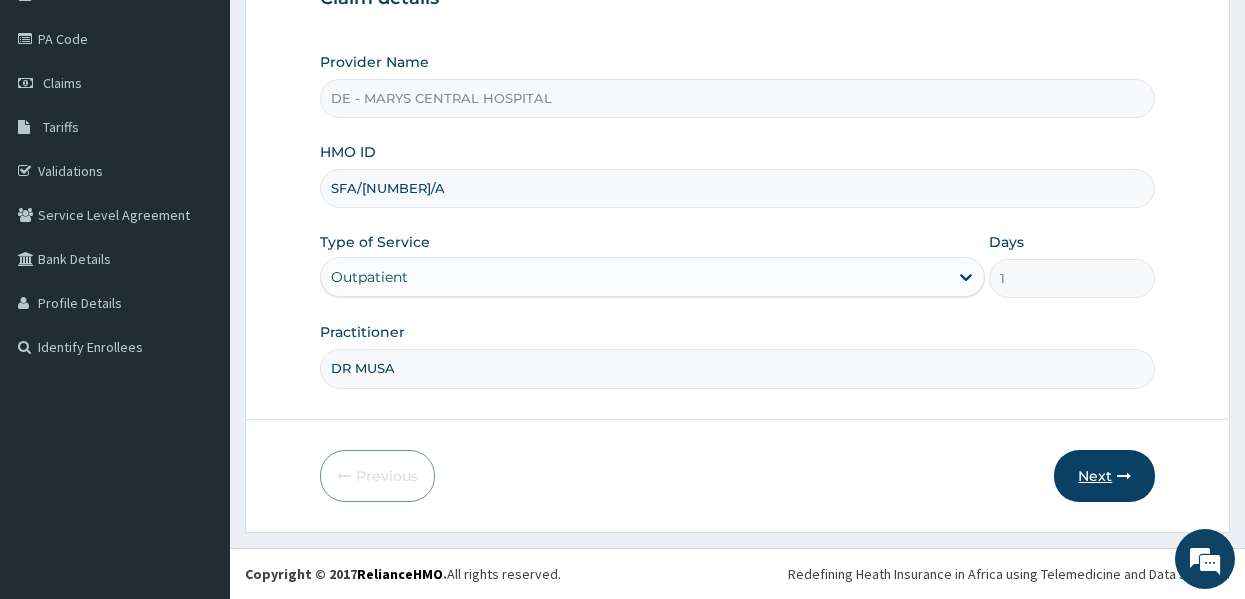 click on "Next" at bounding box center [1104, 476] 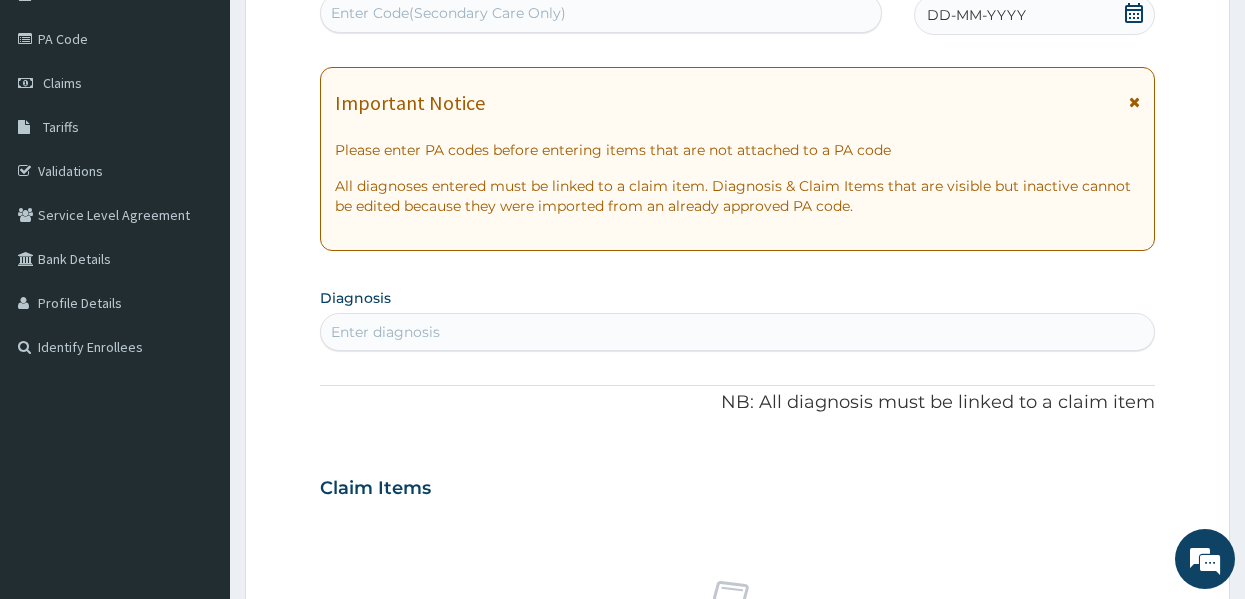 click on "DD-MM-YYYY" at bounding box center (976, 15) 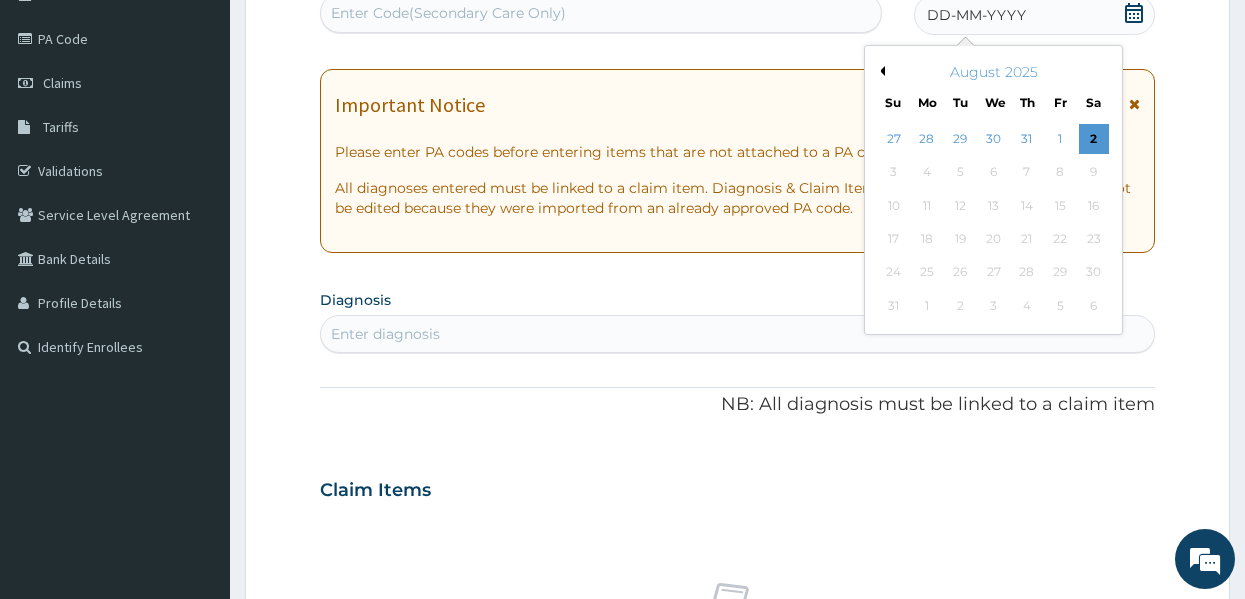 click on "Previous Month" at bounding box center [880, 71] 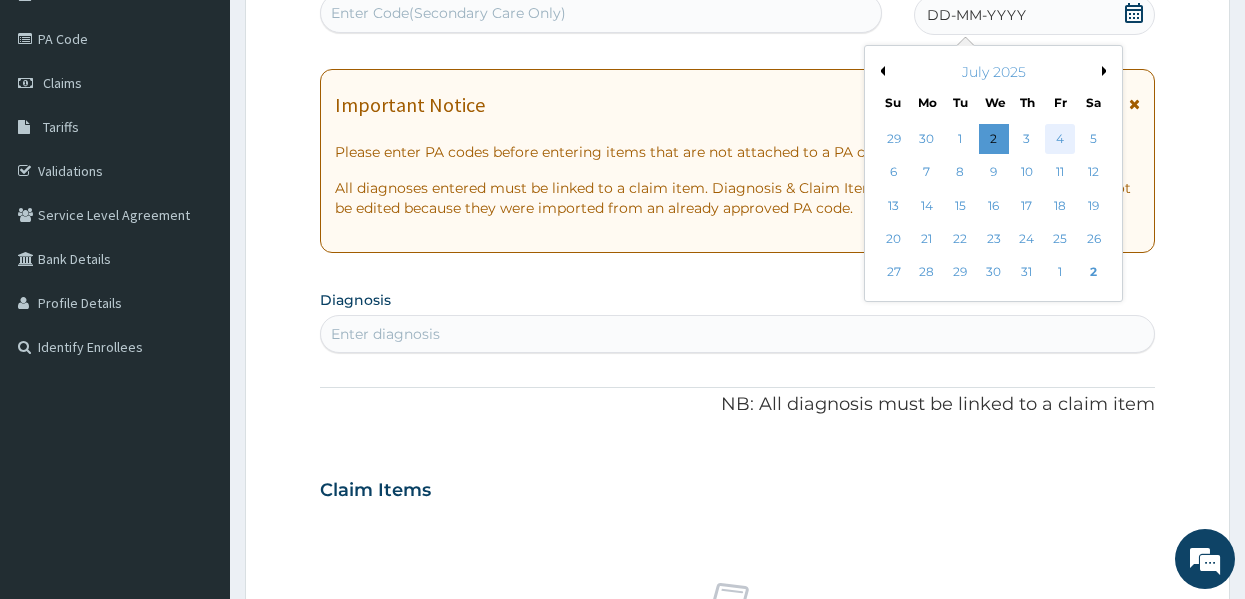 click on "4" at bounding box center (1060, 139) 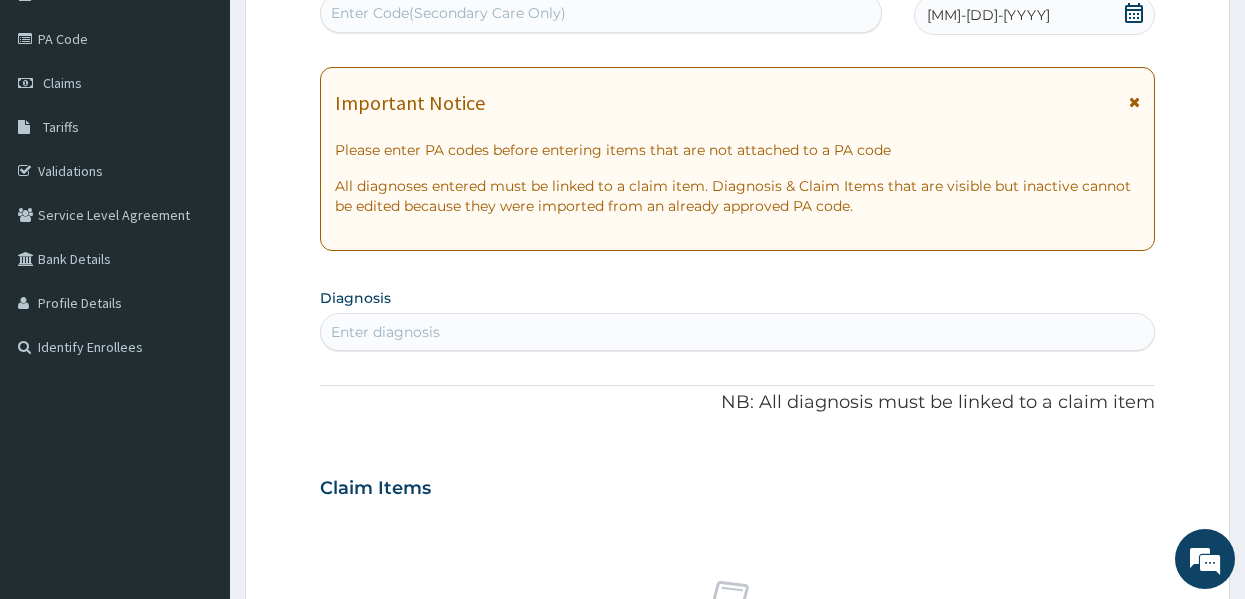 click on "Enter diagnosis" at bounding box center [738, 332] 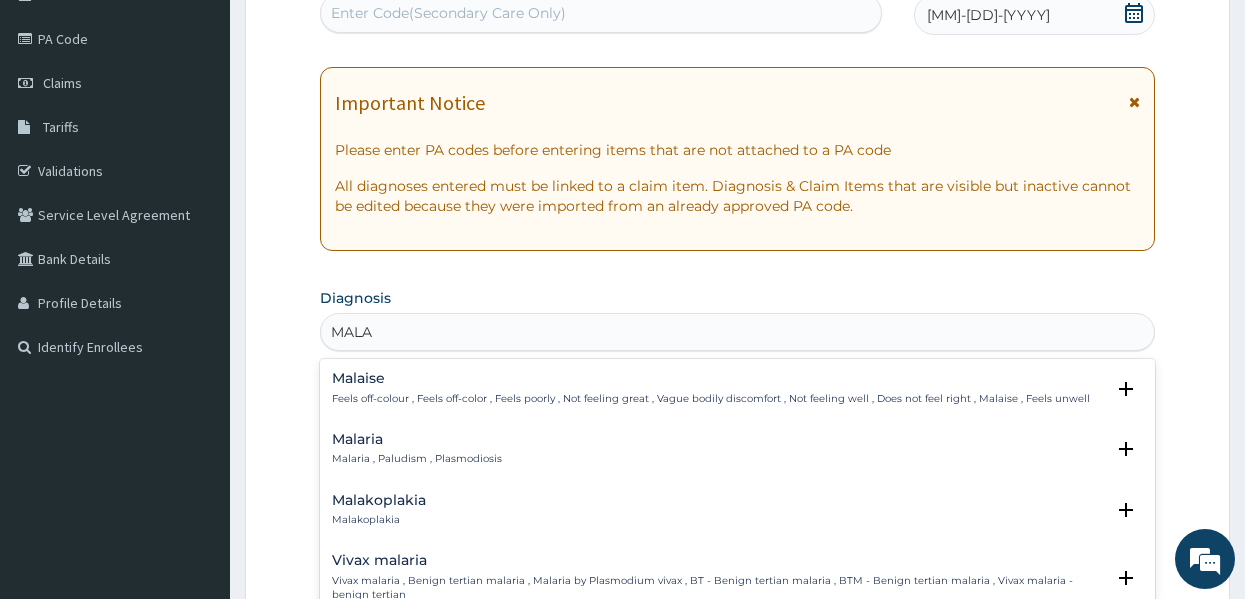 type on "MALAR" 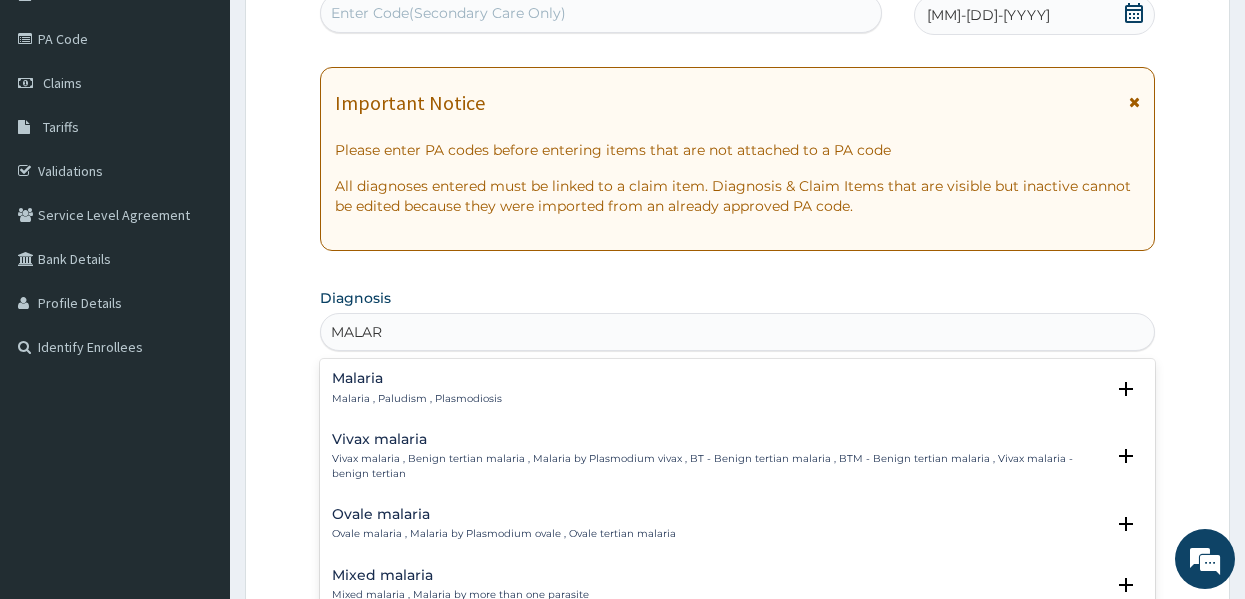 click on "Malaria" at bounding box center [417, 378] 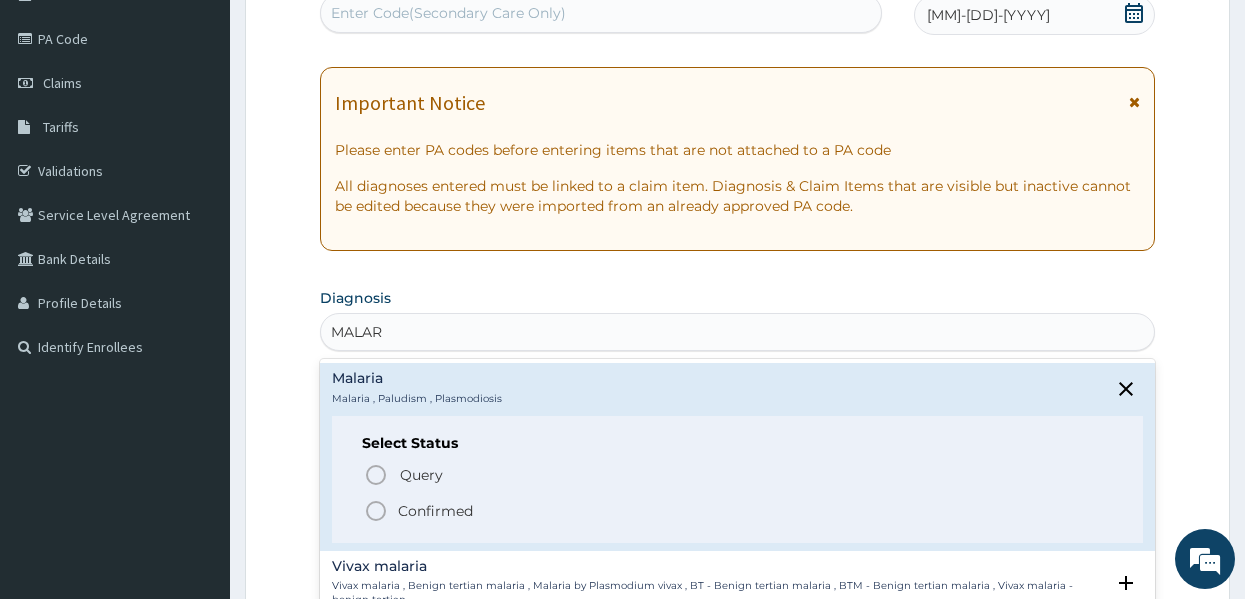 click on "Confirmed" at bounding box center [435, 511] 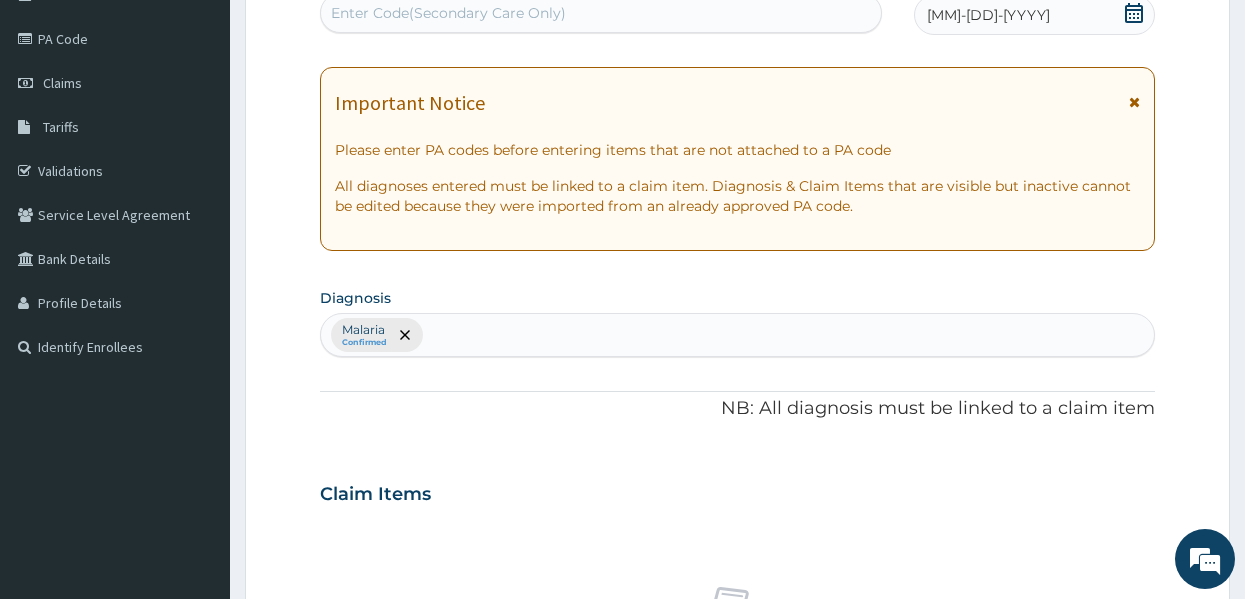 click on "Malaria Confirmed" at bounding box center [738, 335] 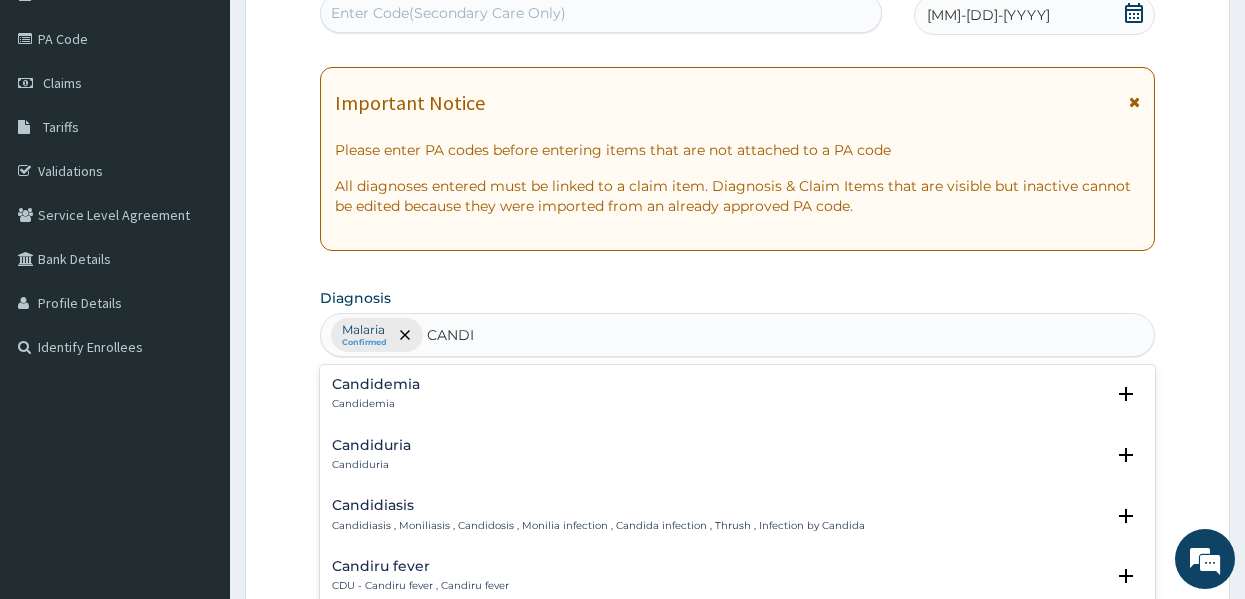 type on "CANDID" 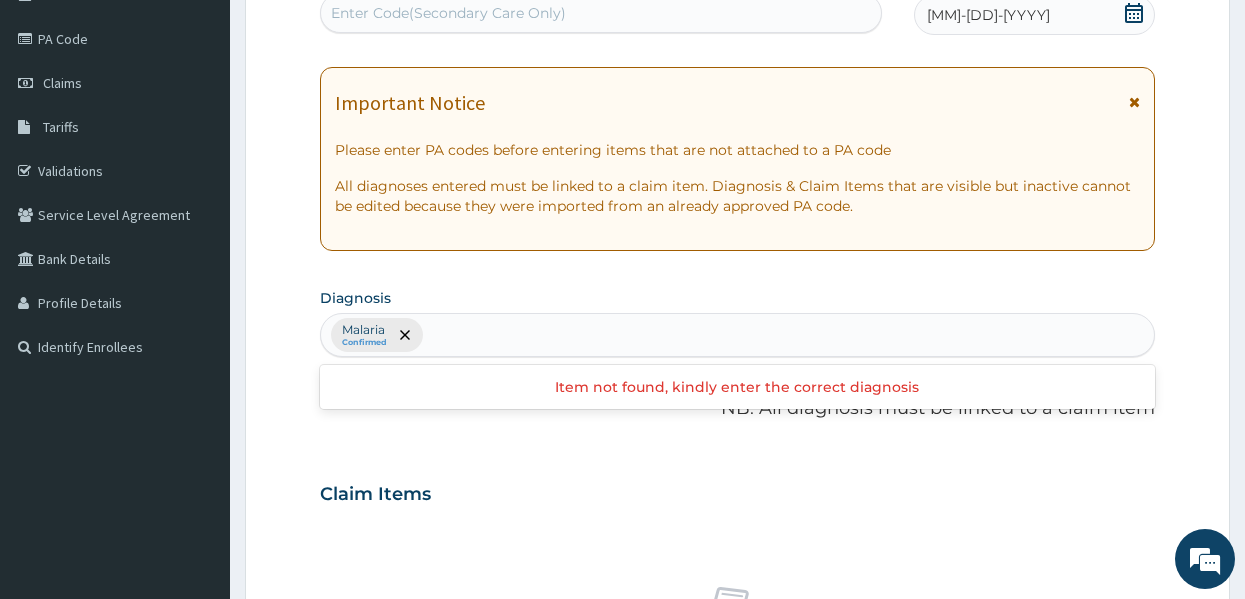 drag, startPoint x: 503, startPoint y: 328, endPoint x: 460, endPoint y: 338, distance: 44.14748 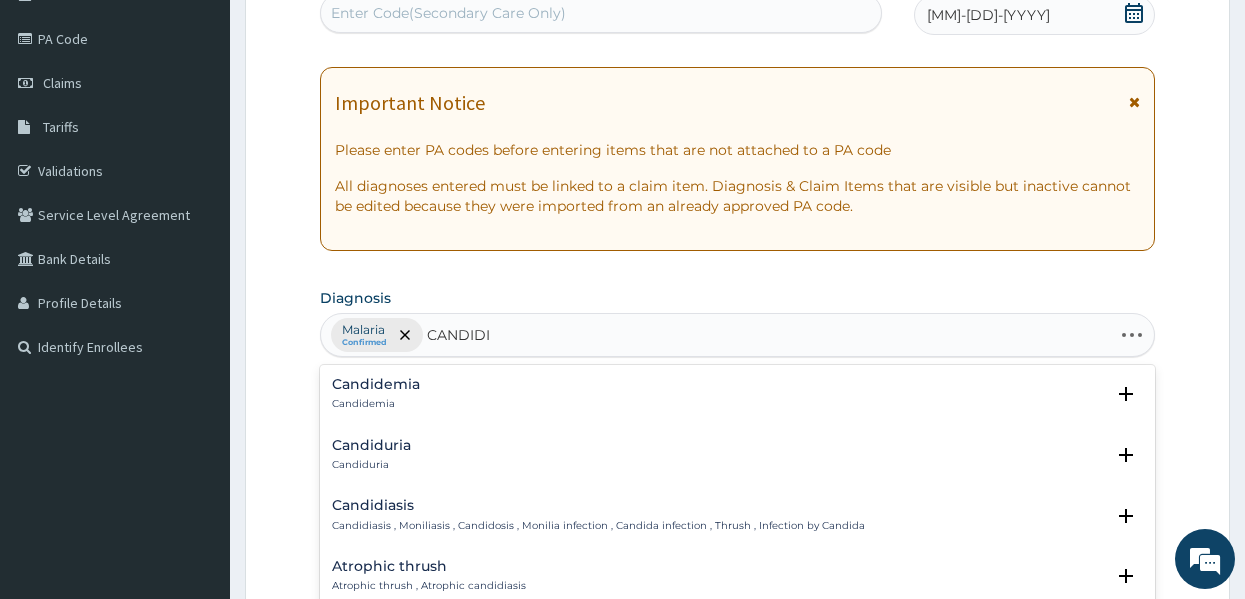 type on "CANDIDIA" 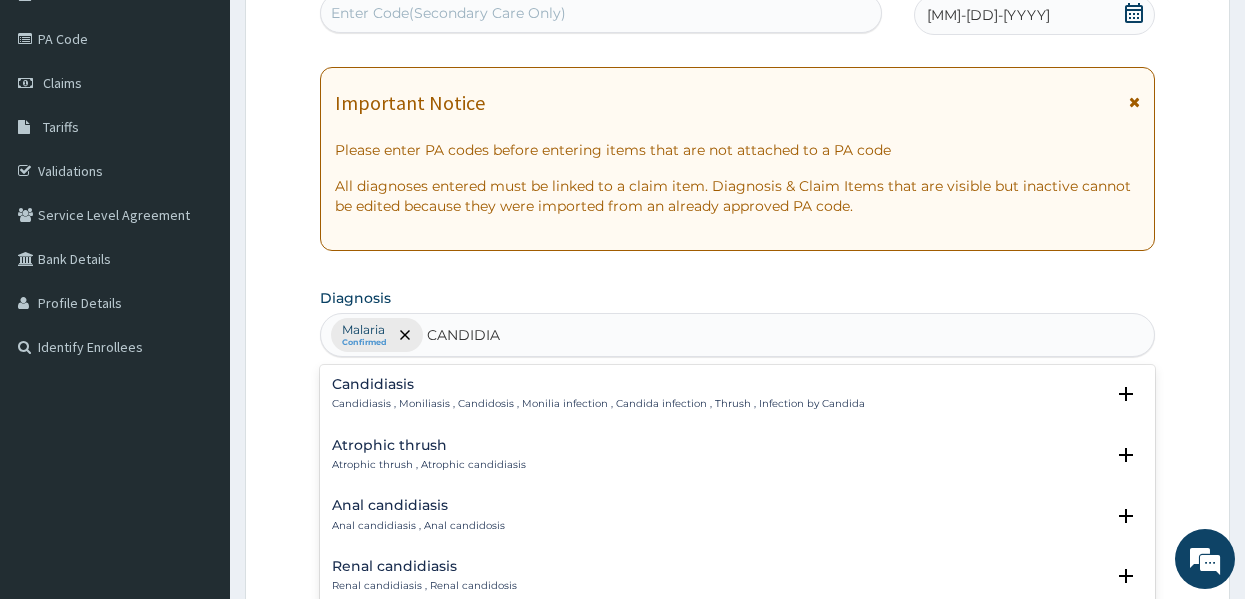 click on "Candidiasis , Moniliasis , Candidosis , Monilia infection , Candida infection , Thrush , Infection by Candida" at bounding box center (598, 404) 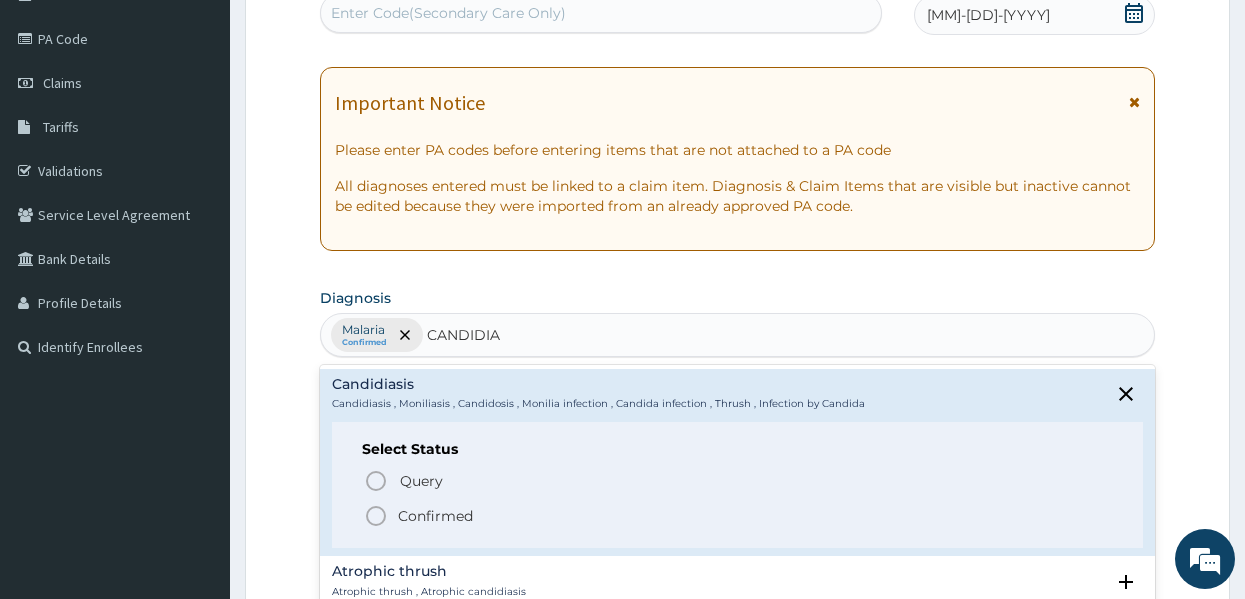 click on "Confirmed" at bounding box center [435, 516] 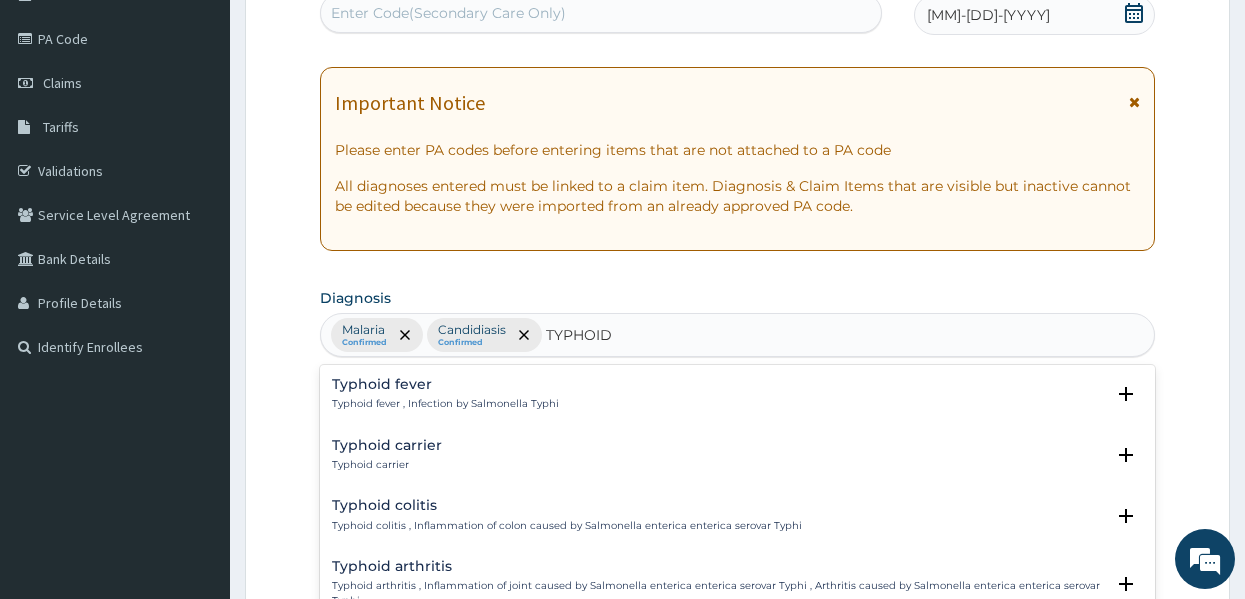click on "Typhoid fever" at bounding box center (445, 384) 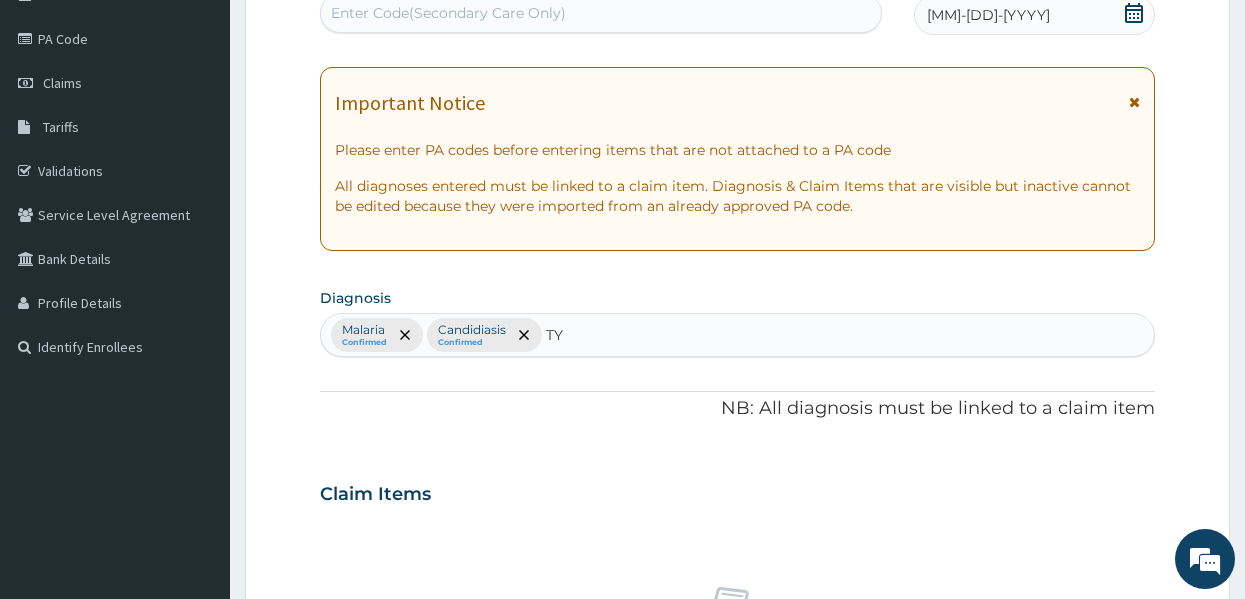 type on "T" 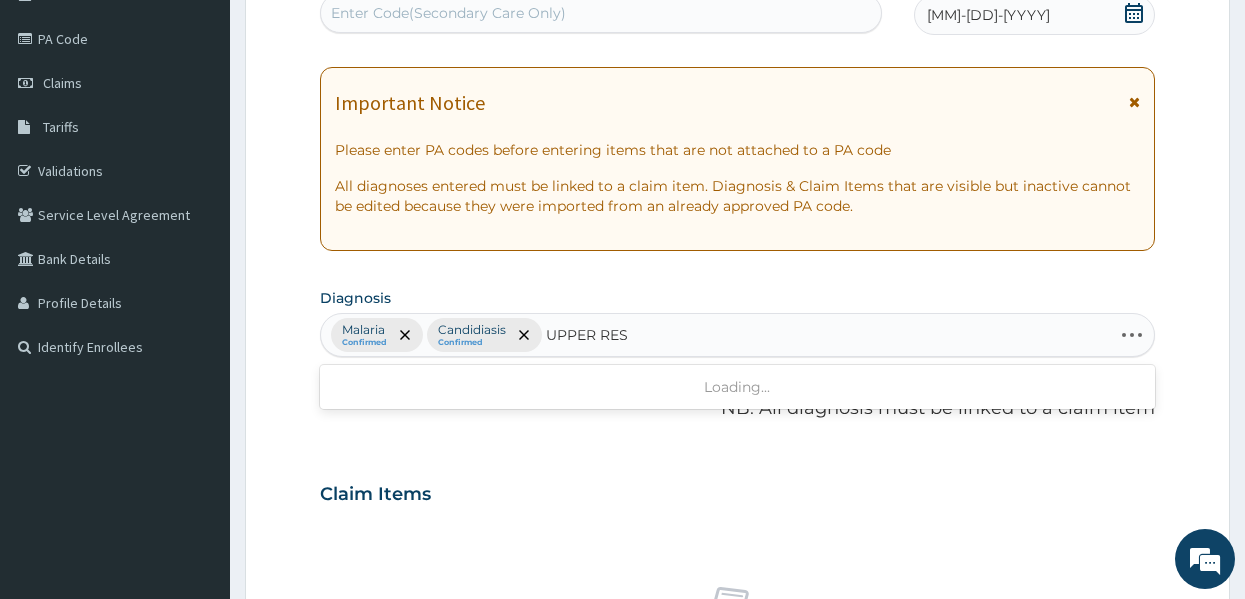 type on "UPPER RESP" 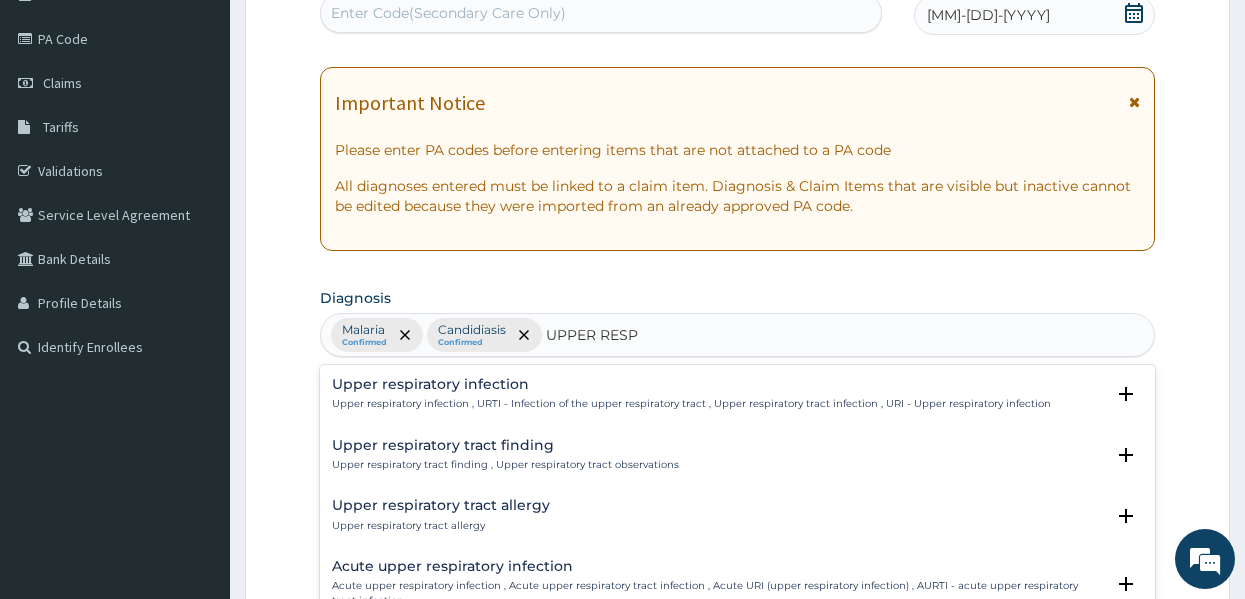 click on "Upper respiratory infection , URTI - Infection of the upper respiratory tract , Upper respiratory tract infection , URI - Upper respiratory infection" at bounding box center (691, 404) 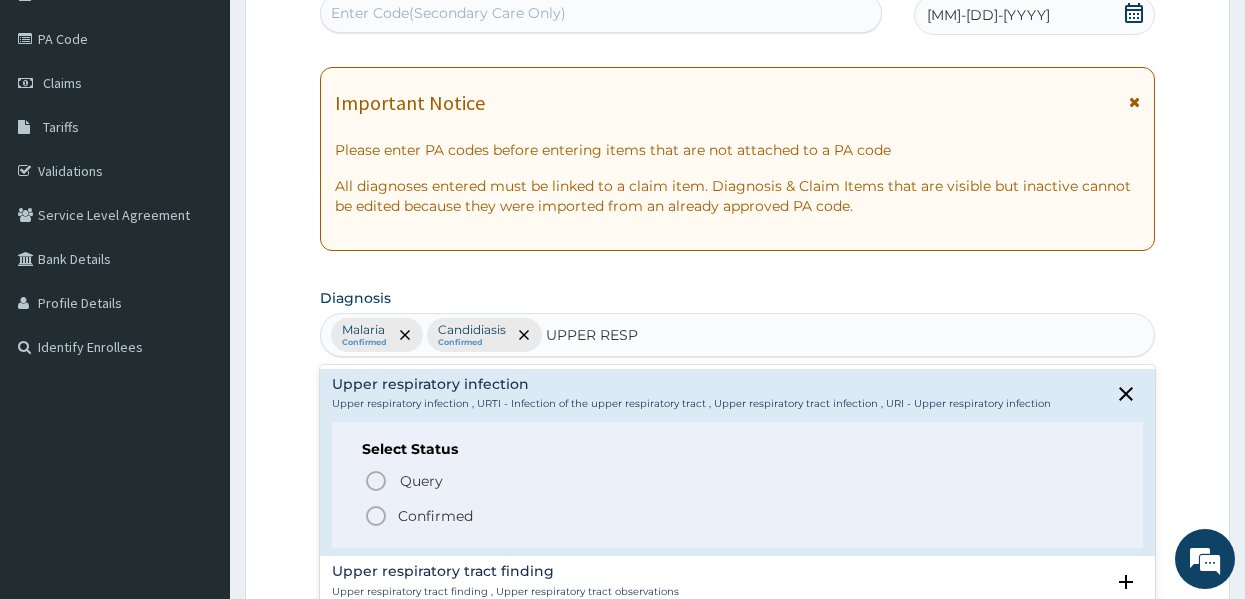 click 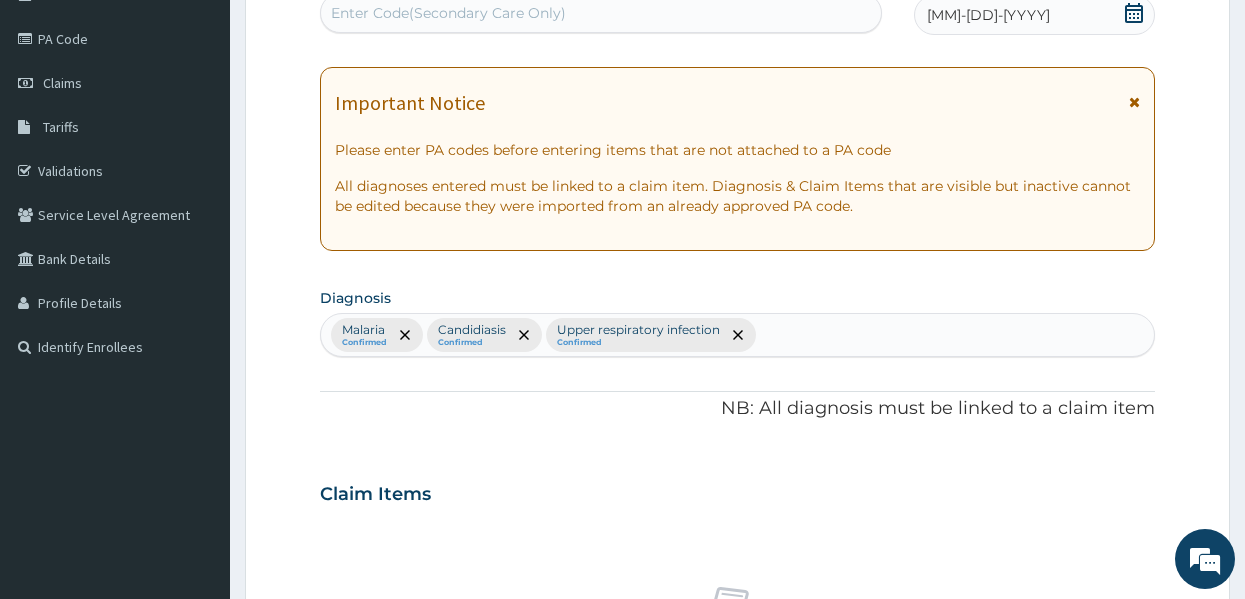 click on "Claim Items" at bounding box center [738, 490] 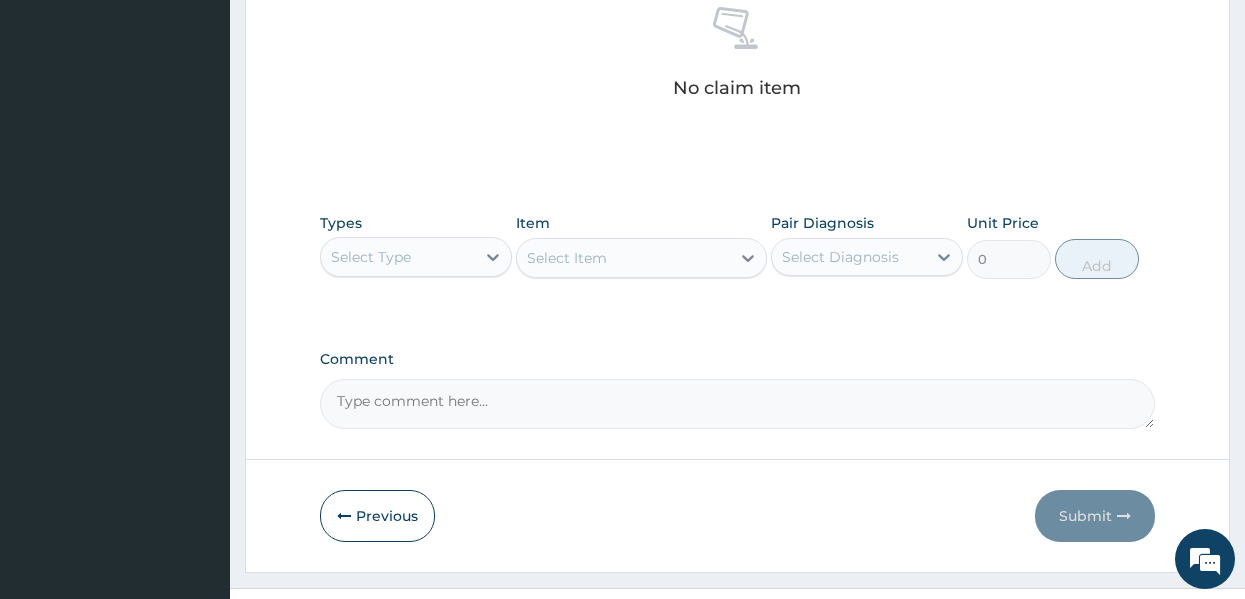 scroll, scrollTop: 843, scrollLeft: 0, axis: vertical 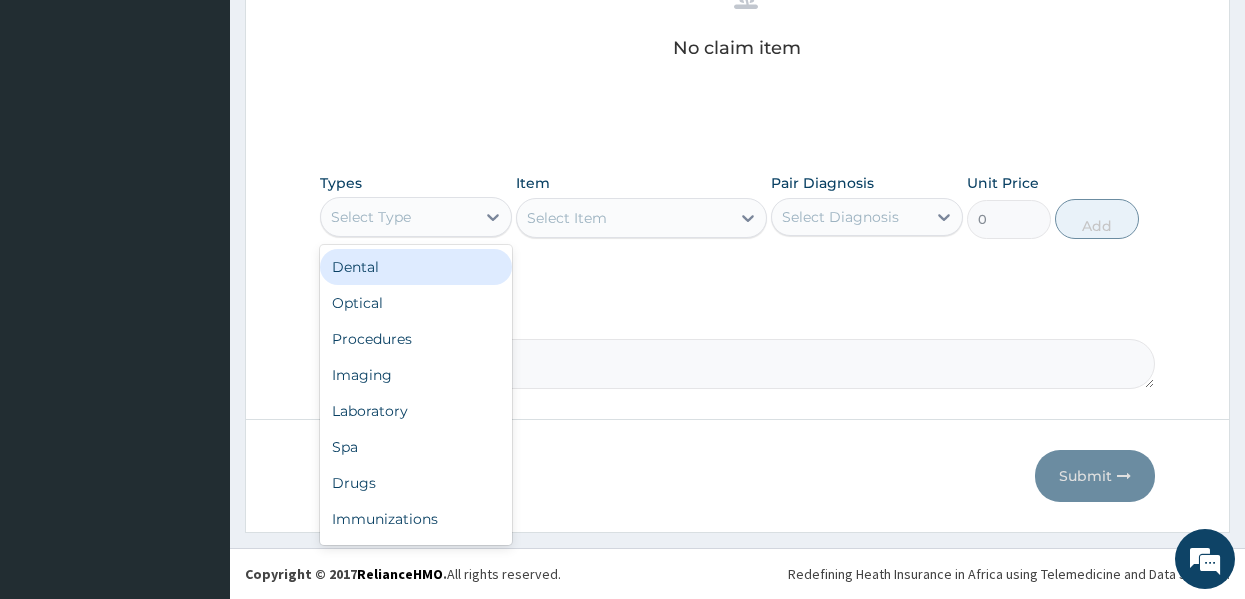 click on "Select Type" at bounding box center [416, 217] 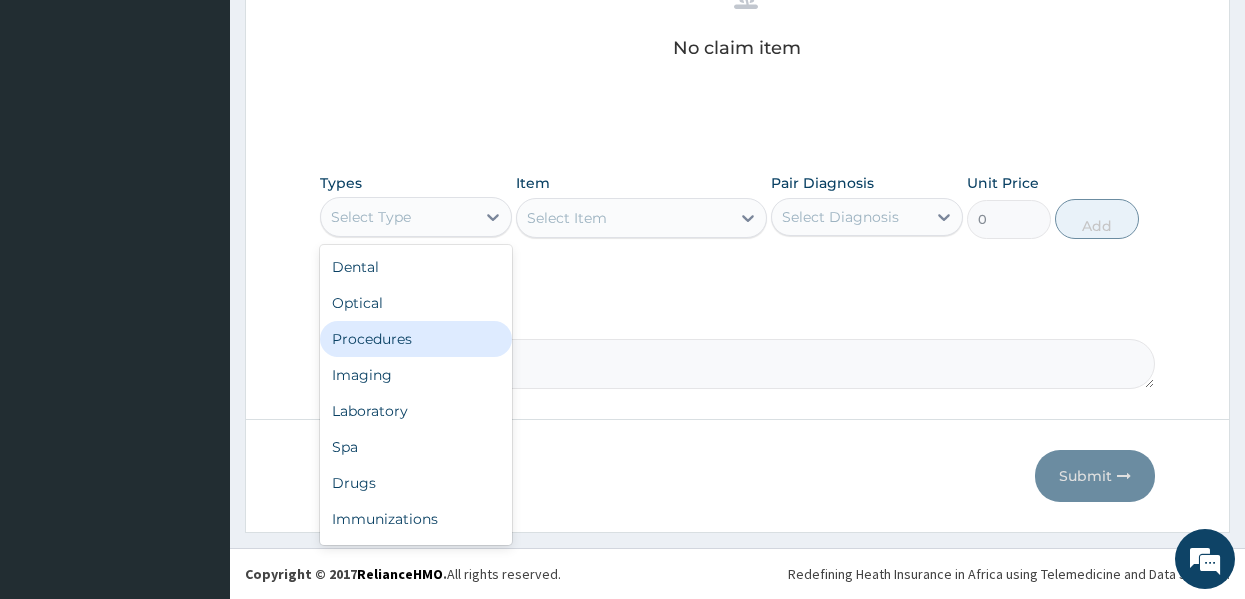 click on "Procedures" at bounding box center [416, 339] 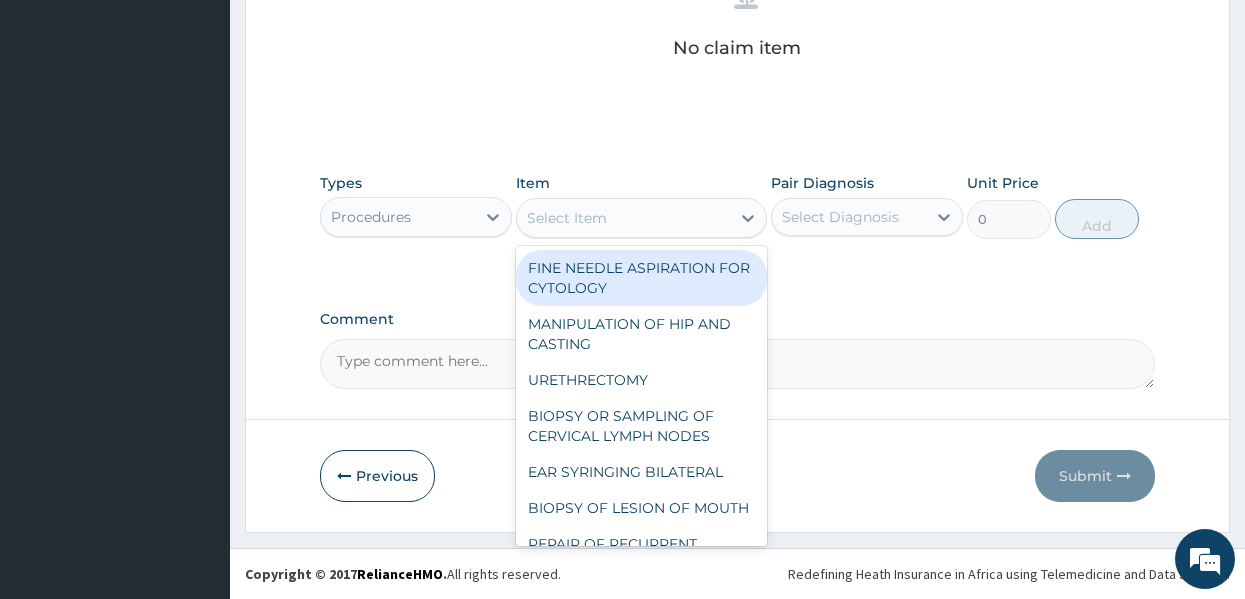 click on "Select Item" at bounding box center (623, 218) 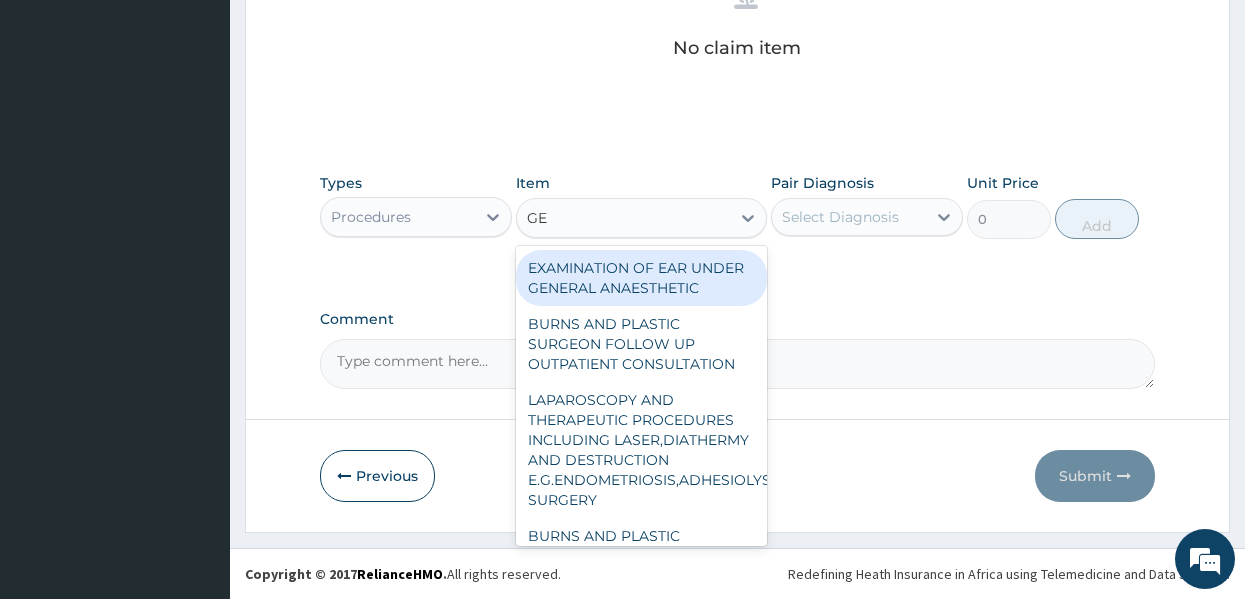 type on "GEN" 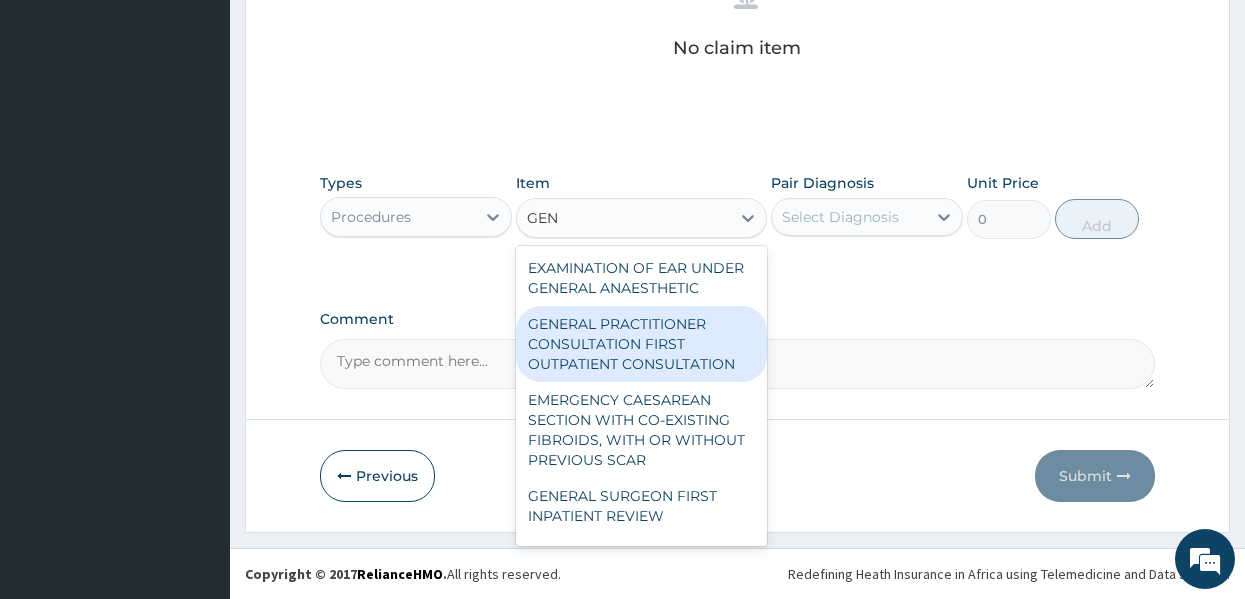 click on "GENERAL PRACTITIONER CONSULTATION FIRST OUTPATIENT CONSULTATION" at bounding box center [641, 344] 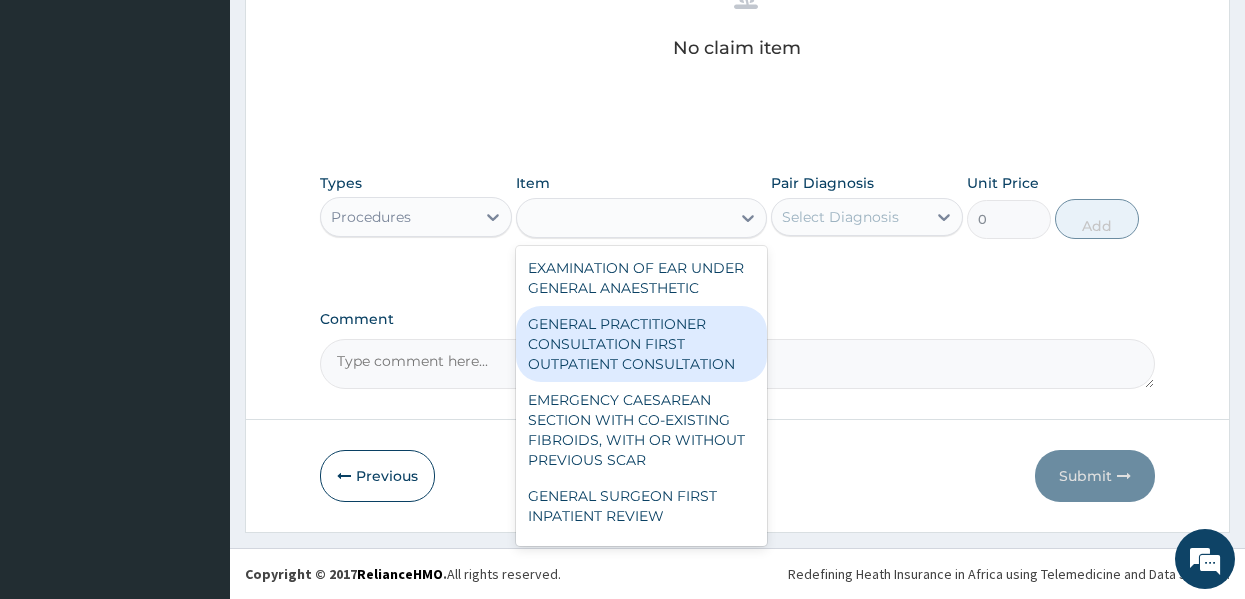 type on "3547.5" 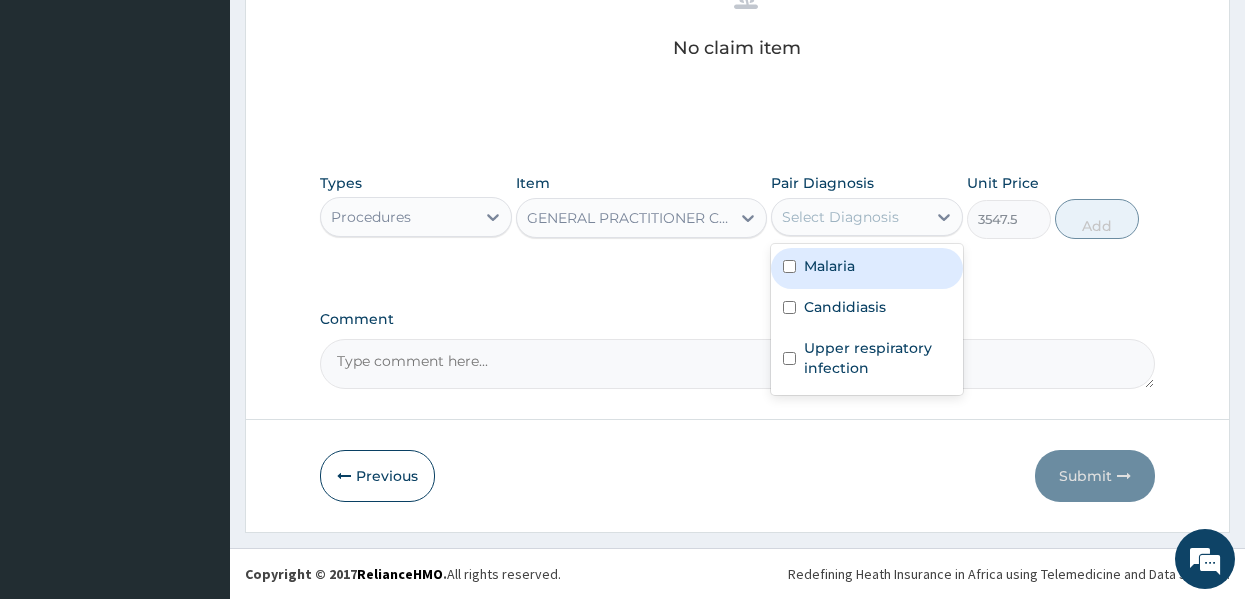 click on "Select Diagnosis" at bounding box center [840, 217] 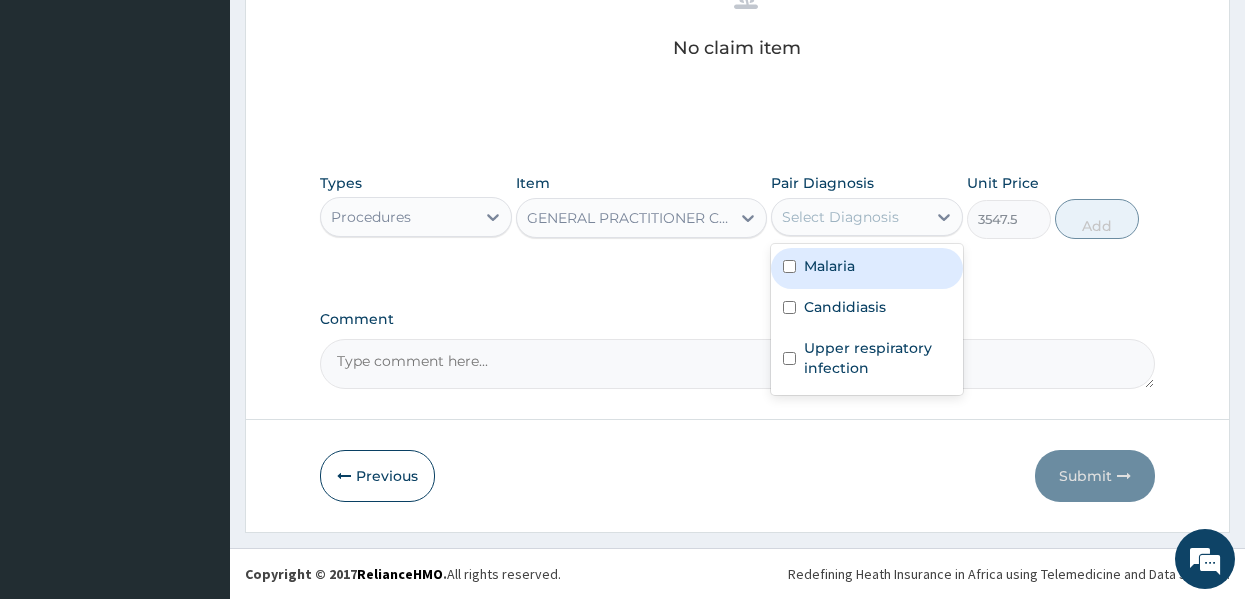 click on "Malaria" at bounding box center [867, 268] 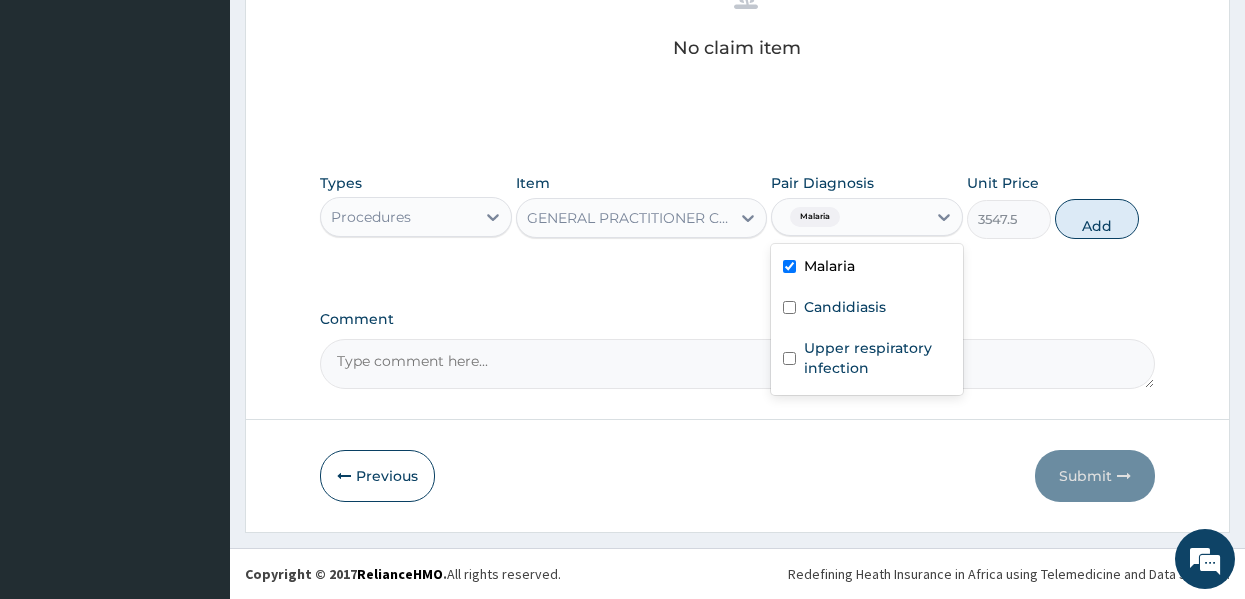 checkbox on "true" 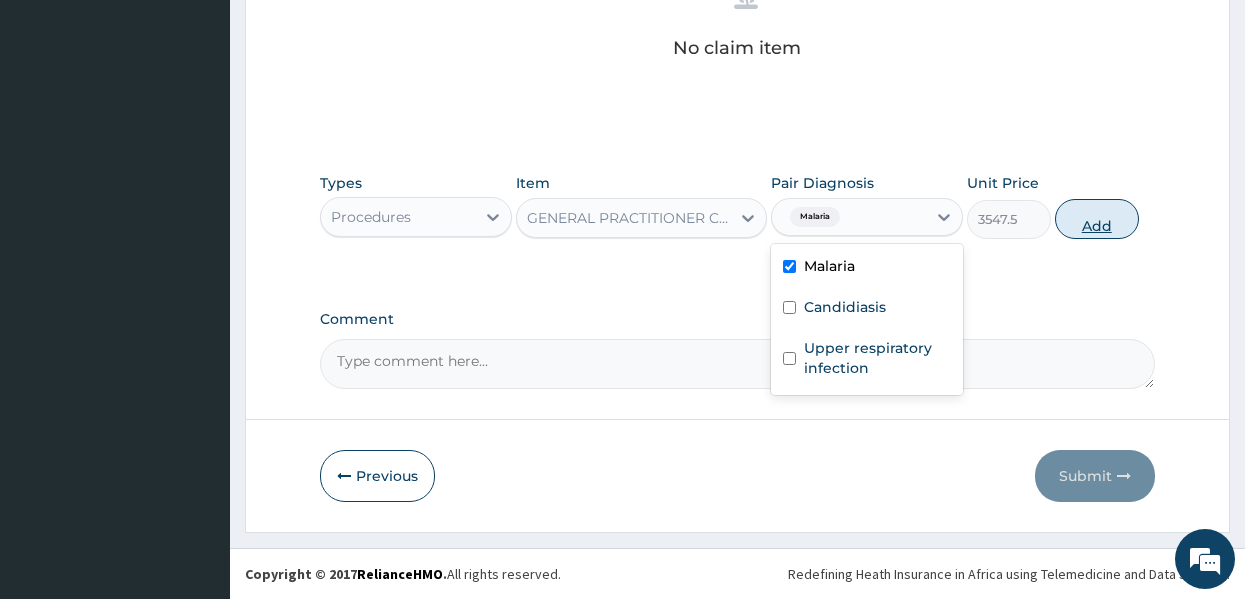 click on "Add" at bounding box center [1097, 219] 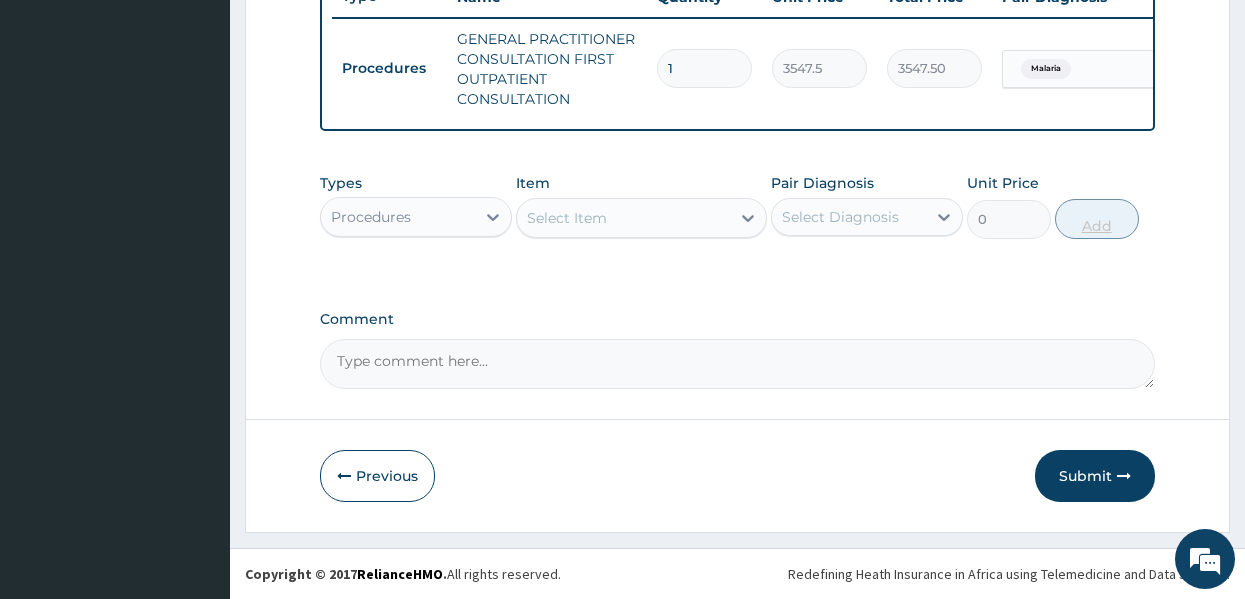 scroll, scrollTop: 794, scrollLeft: 0, axis: vertical 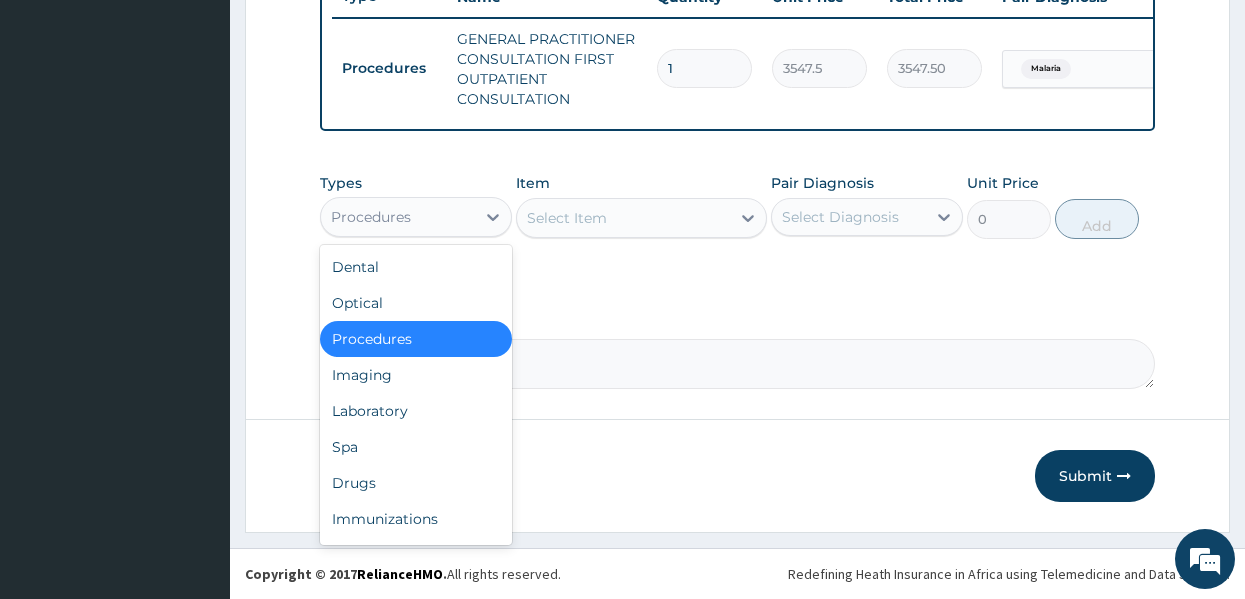 click on "Procedures" at bounding box center (398, 217) 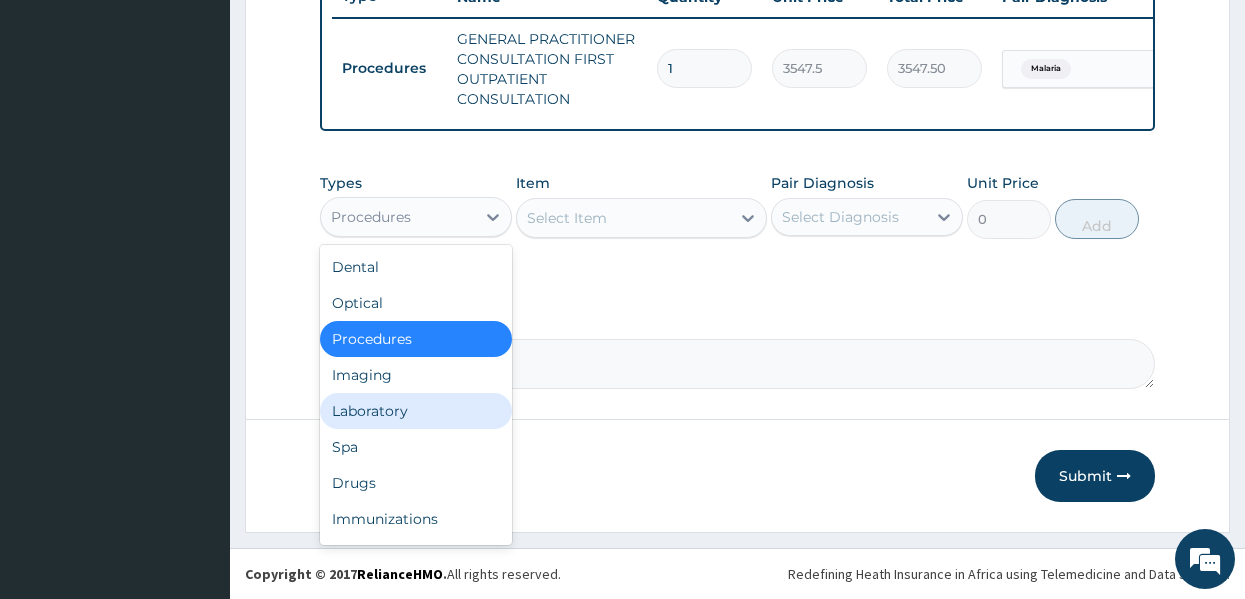 click on "Laboratory" at bounding box center [416, 411] 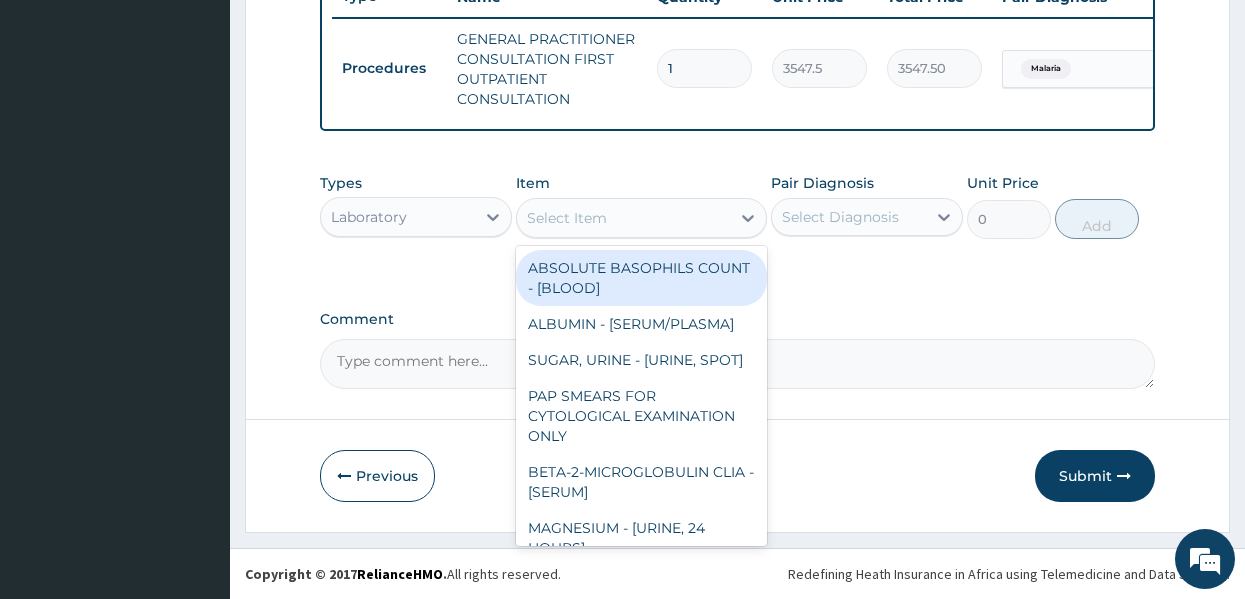 click on "Select Item" at bounding box center (567, 218) 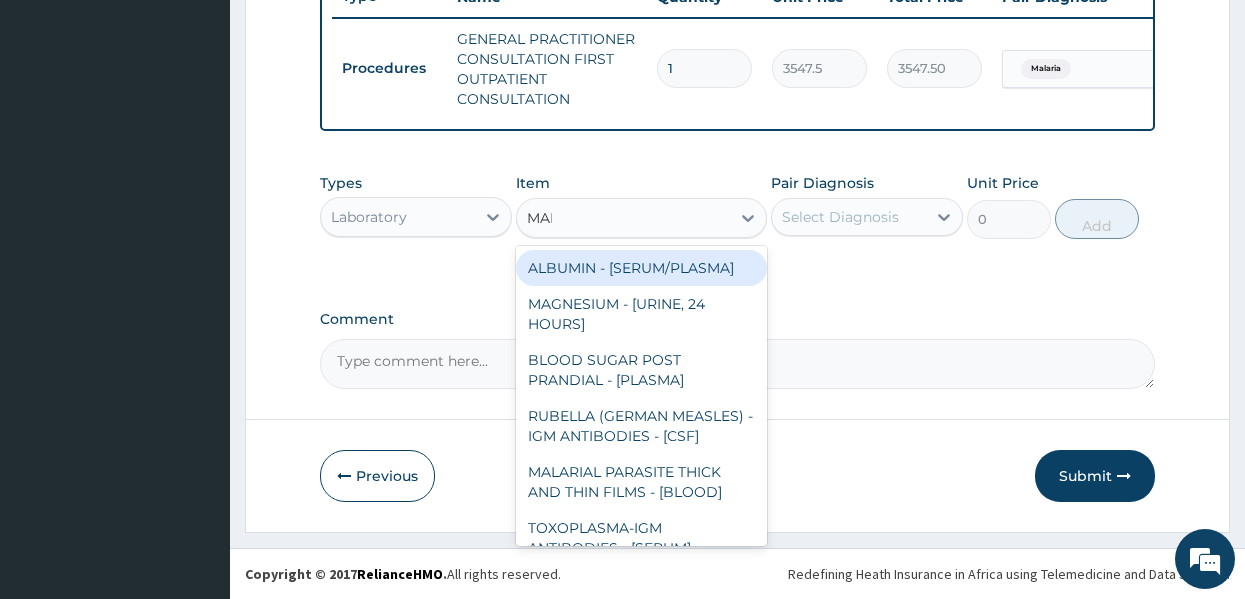 type on "MALA" 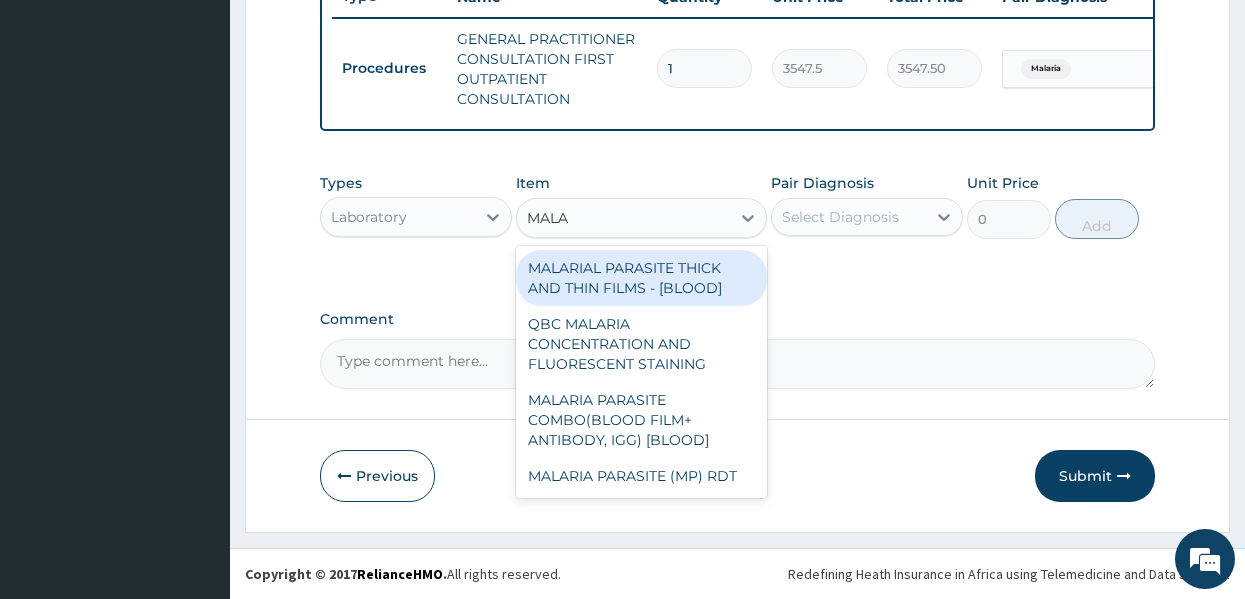 click on "MALARIAL PARASITE THICK AND THIN FILMS - [BLOOD]" at bounding box center (641, 278) 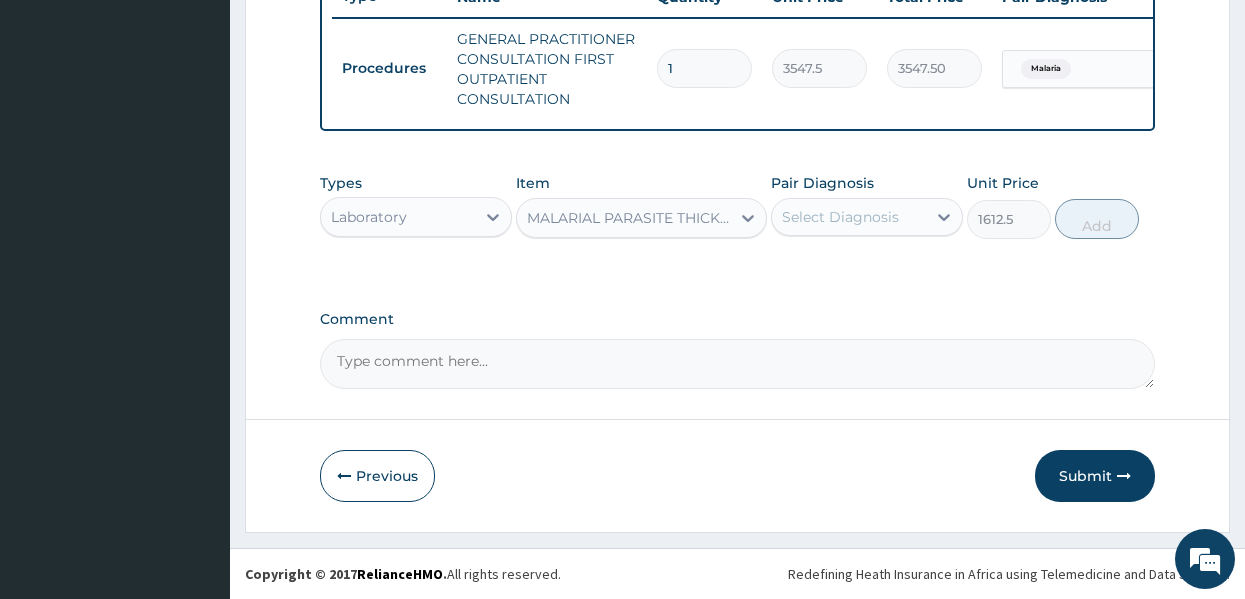 click on "Select Diagnosis" at bounding box center [840, 217] 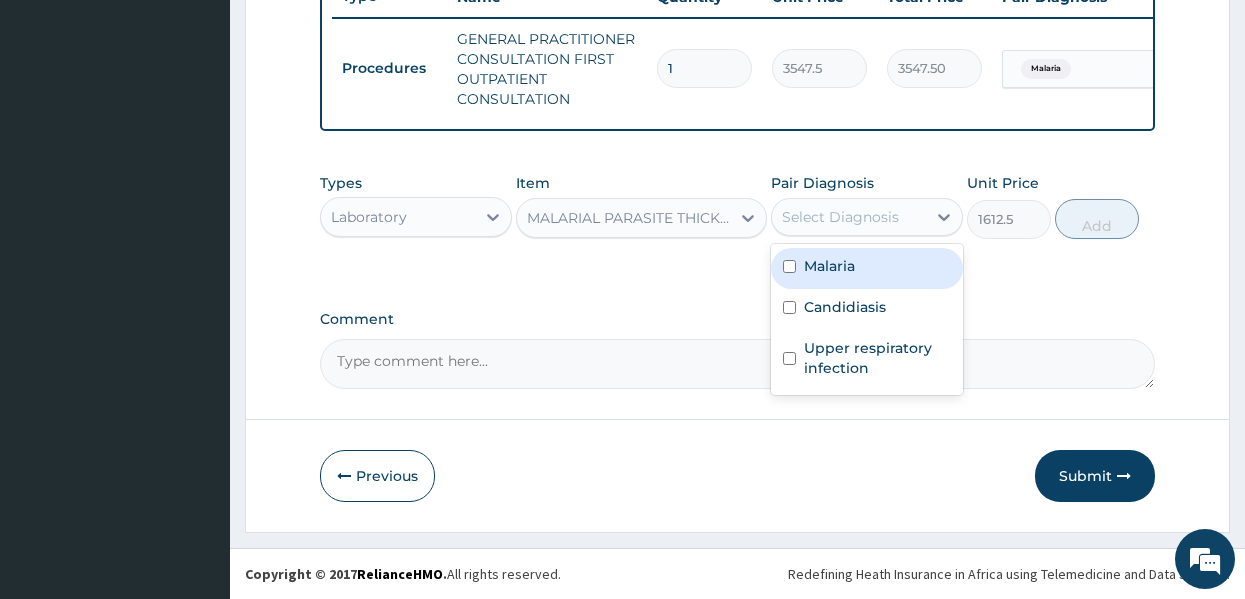 click on "Malaria" at bounding box center (829, 266) 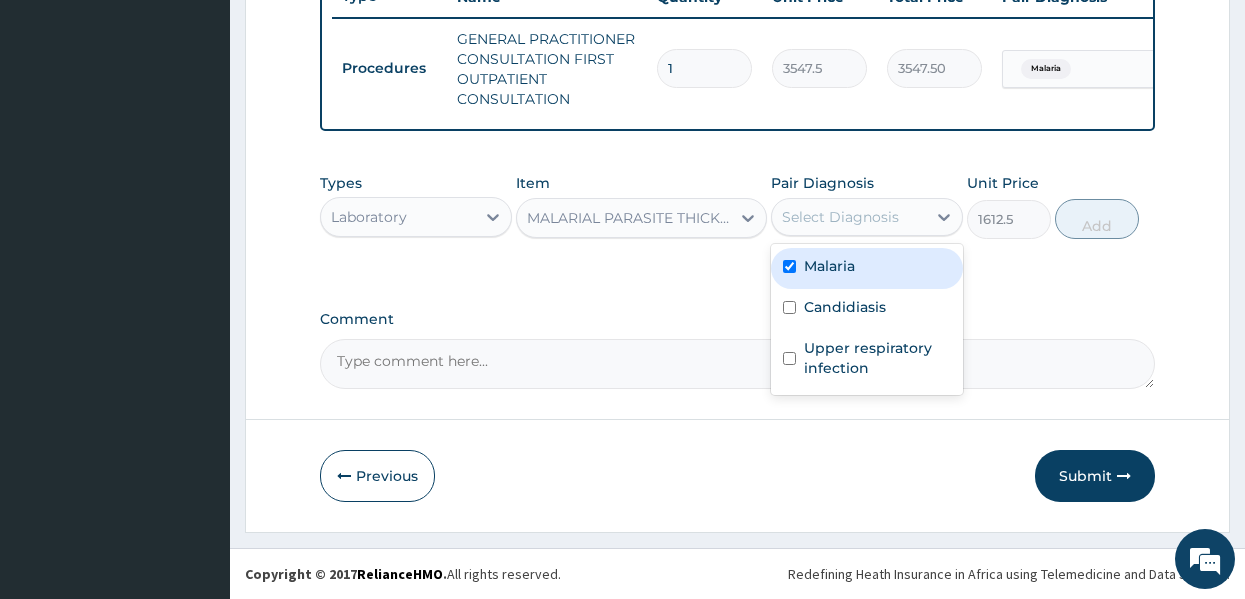 checkbox on "true" 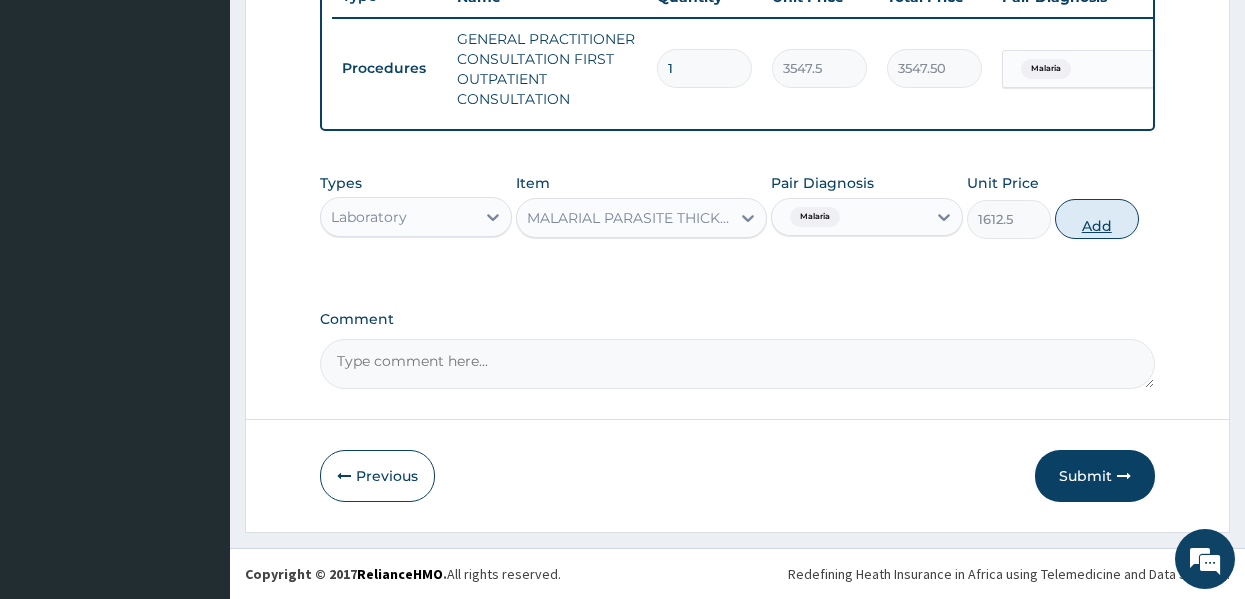 click on "Add" at bounding box center (1097, 219) 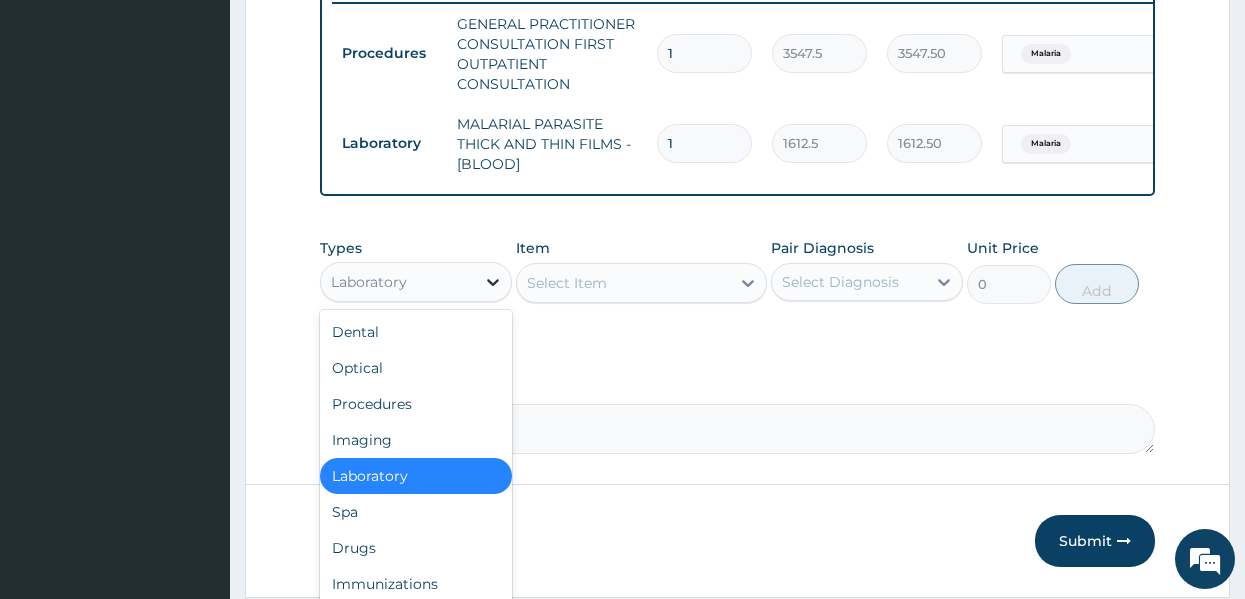 click 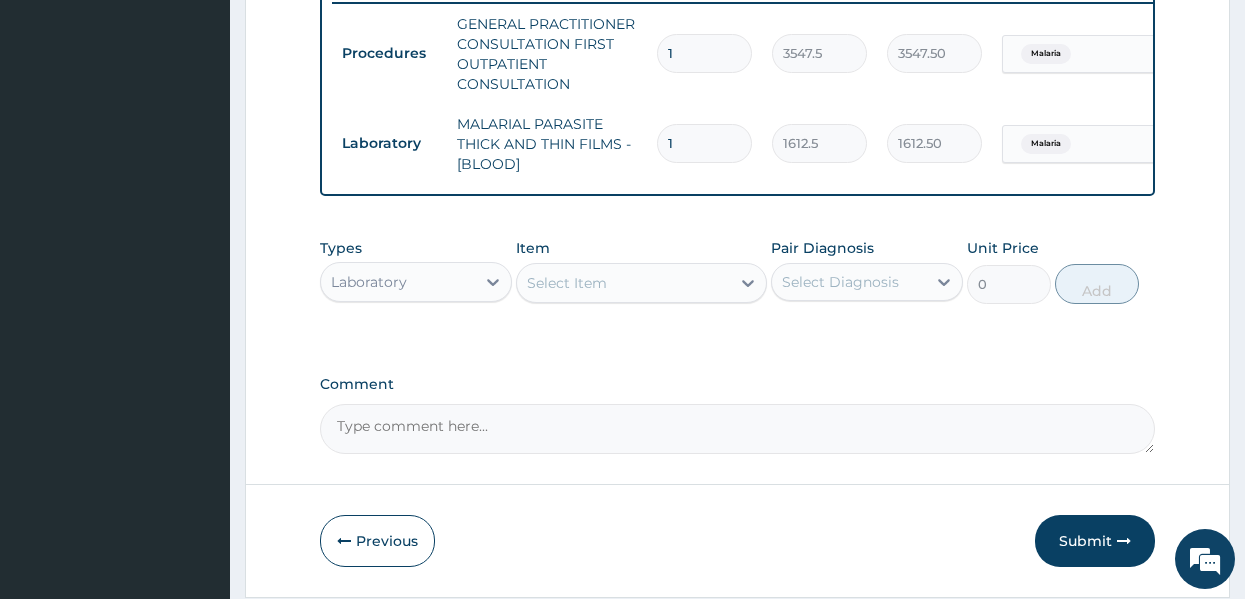 click on "PA Code / Prescription Code Enter Code(Secondary Care Only) Encounter Date 04-07-2025 Important Notice Please enter PA codes before entering items that are not attached to a PA code   All diagnoses entered must be linked to a claim item. Diagnosis & Claim Items that are visible but inactive cannot be edited because they were imported from an already approved PA code. Diagnosis Malaria Confirmed Candidiasis Confirmed Upper respiratory infection Confirmed NB: All diagnosis must be linked to a claim item Claim Items Type Name Quantity Unit Price Total Price Pair Diagnosis Actions Procedures GENERAL PRACTITIONER CONSULTATION FIRST OUTPATIENT CONSULTATION 1 3547.5 3547.50 Malaria Delete Laboratory MALARIAL PARASITE THICK AND THIN FILMS - [BLOOD] 1 1612.5 1612.50 Malaria Delete Types Laboratory Item Select Item Pair Diagnosis Select Diagnosis Unit Price 0 Add Comment" at bounding box center (738, -75) 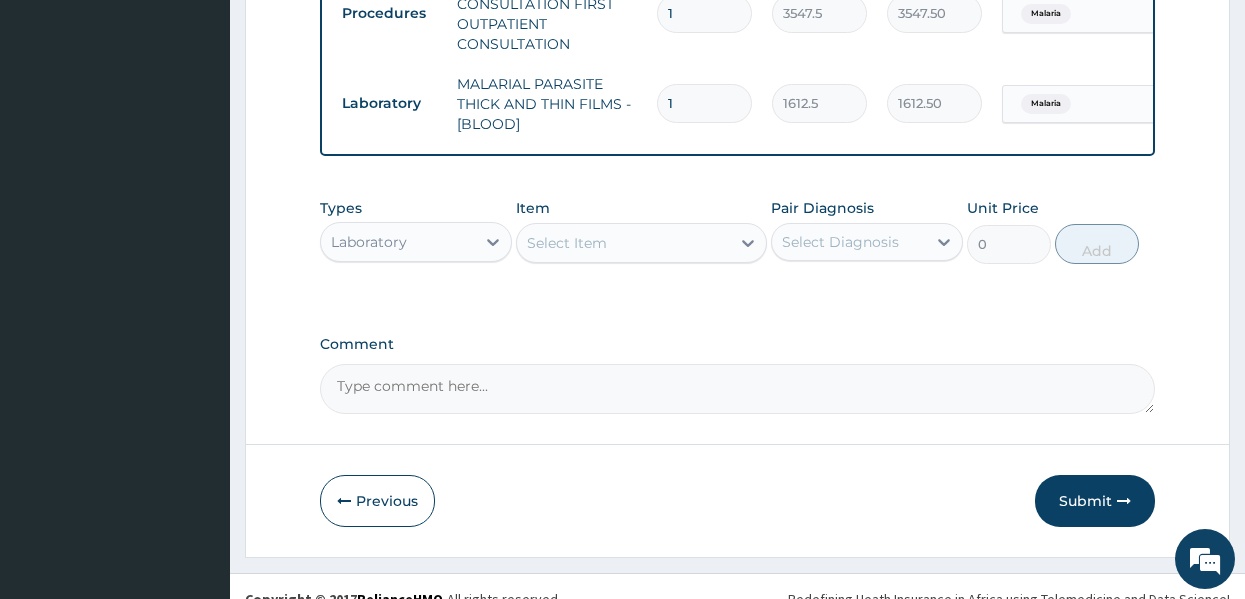 scroll, scrollTop: 874, scrollLeft: 0, axis: vertical 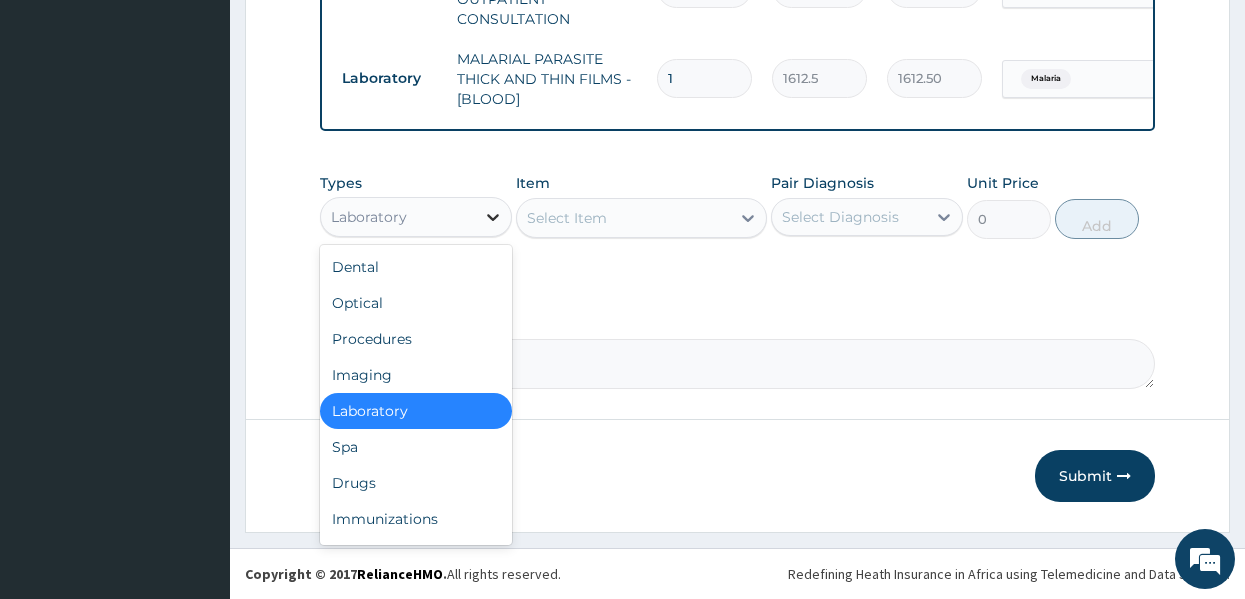 click at bounding box center (493, 217) 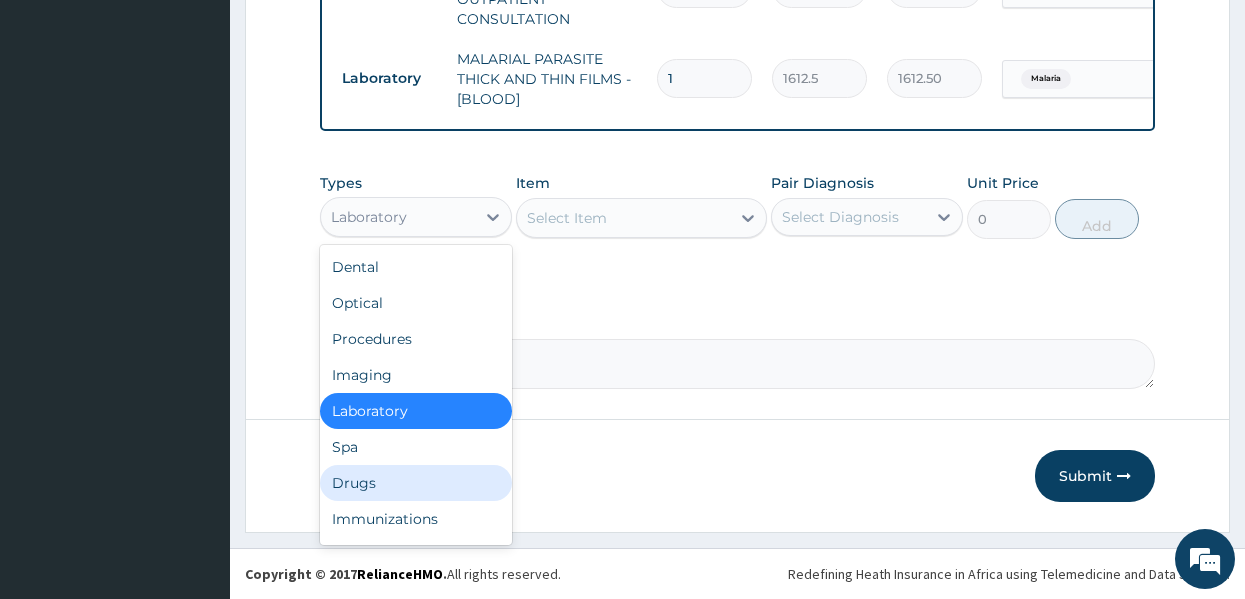 click on "Drugs" at bounding box center [416, 483] 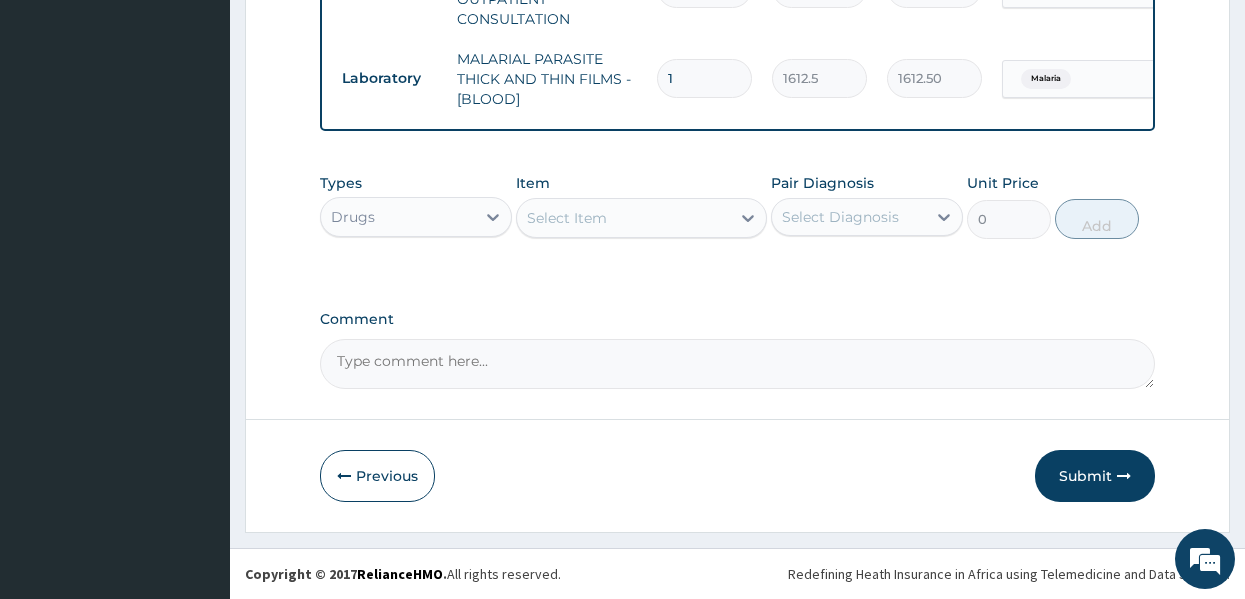 click on "Select Item" at bounding box center (567, 218) 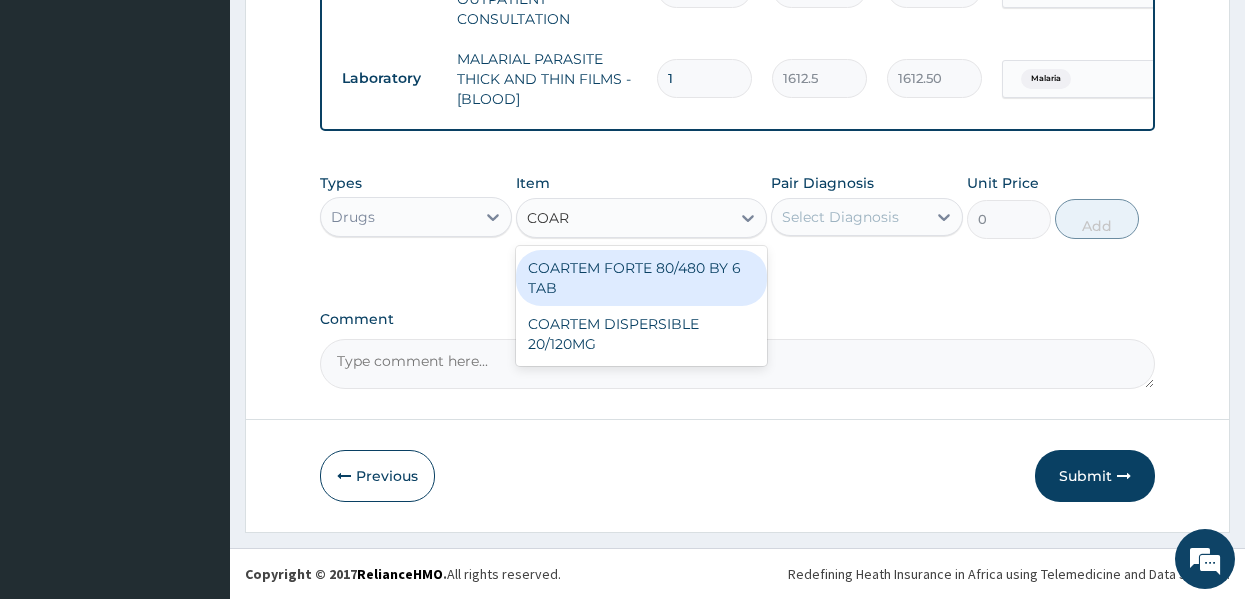 type on "COART" 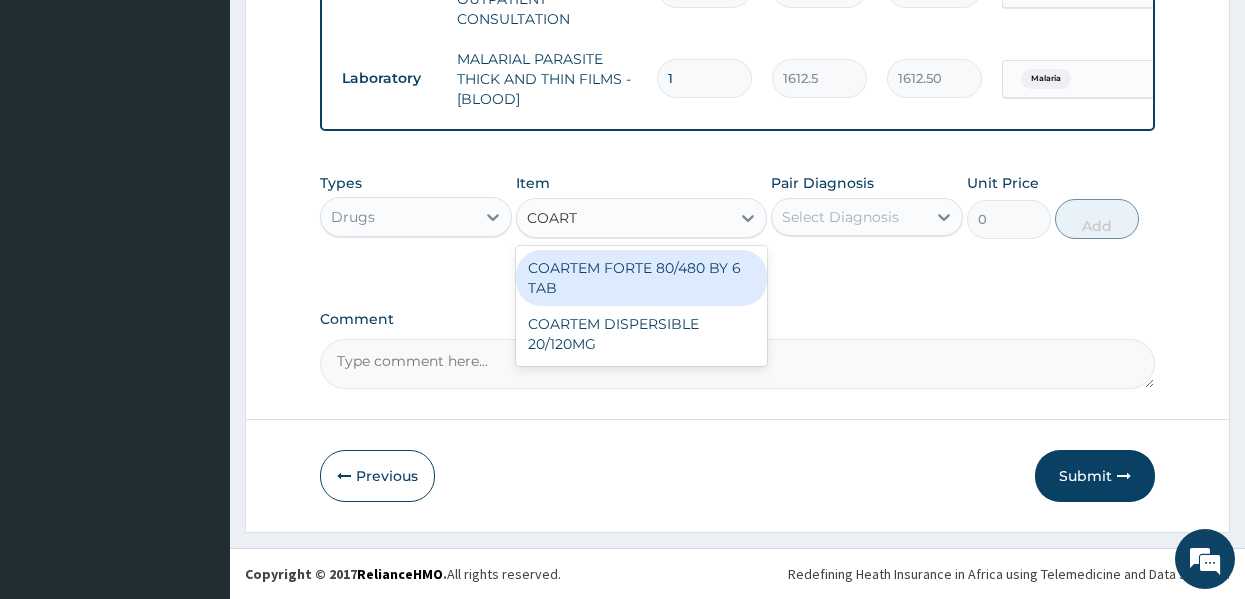 click on "COARTEM FORTE 80/480 BY 6 TAB" at bounding box center (641, 278) 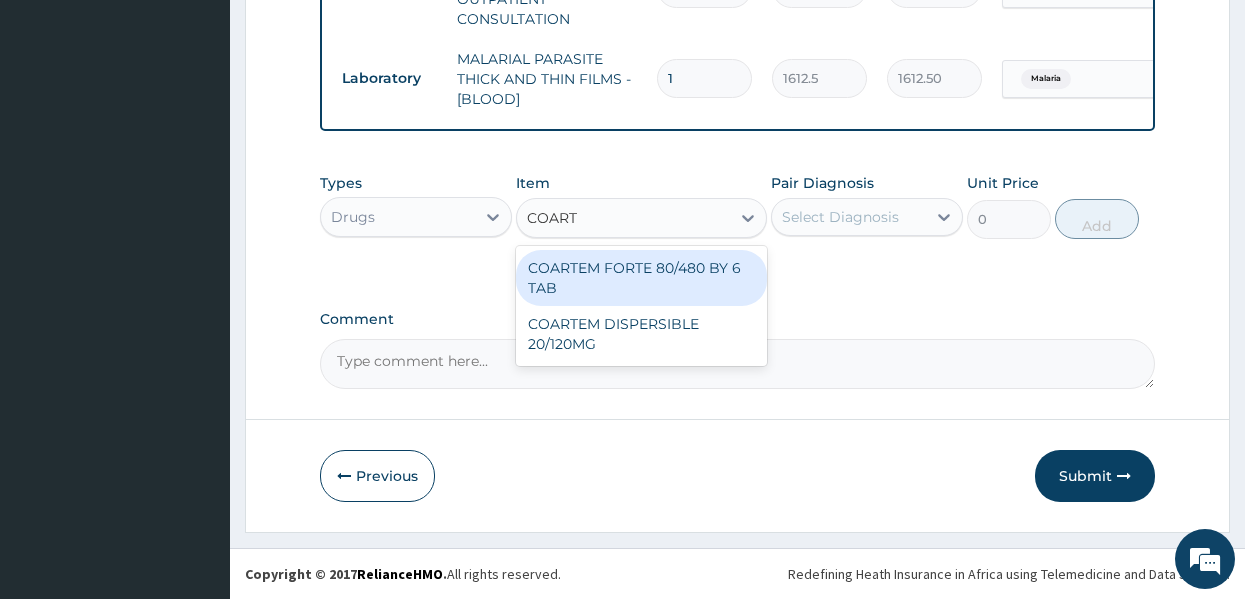 type 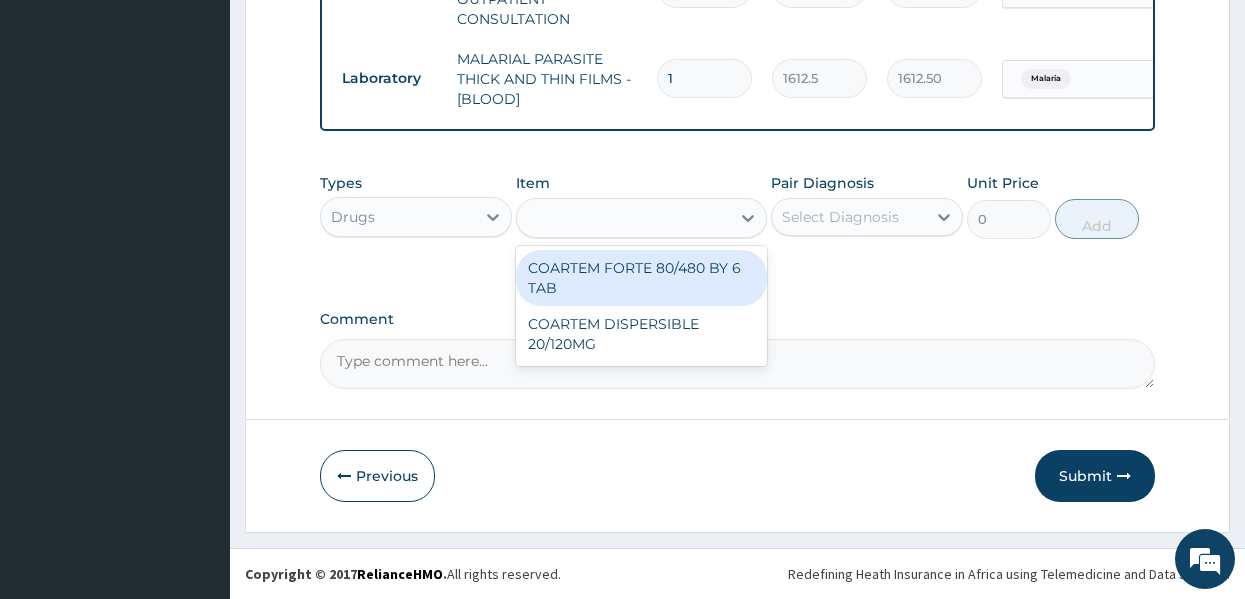 type on "600" 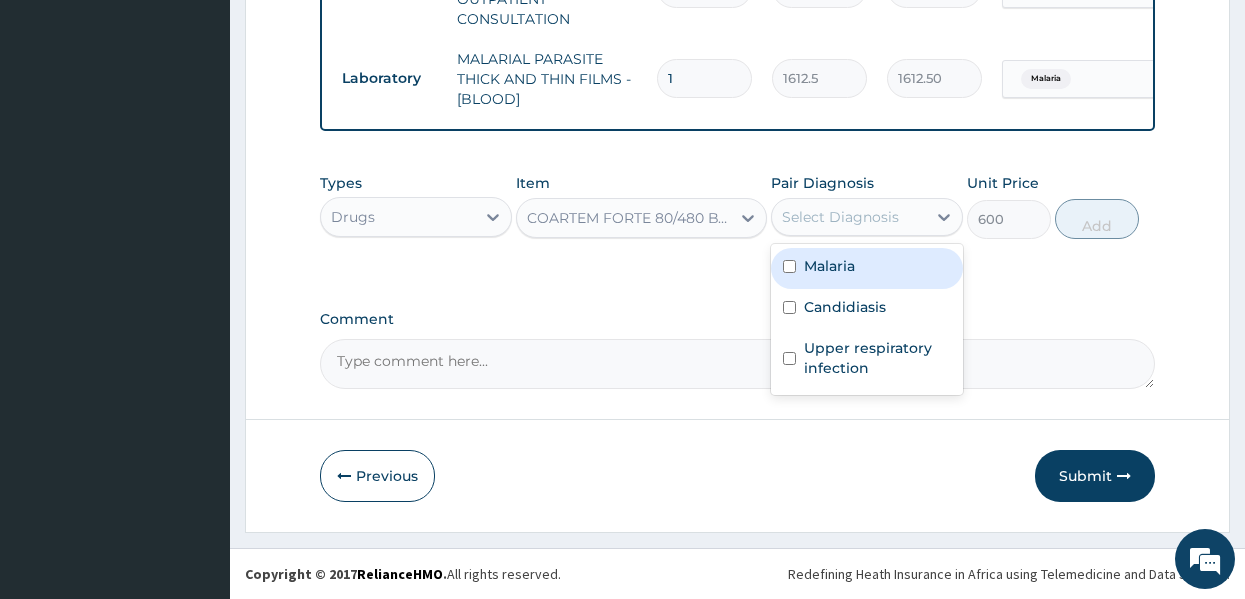 click on "Select Diagnosis" at bounding box center (840, 217) 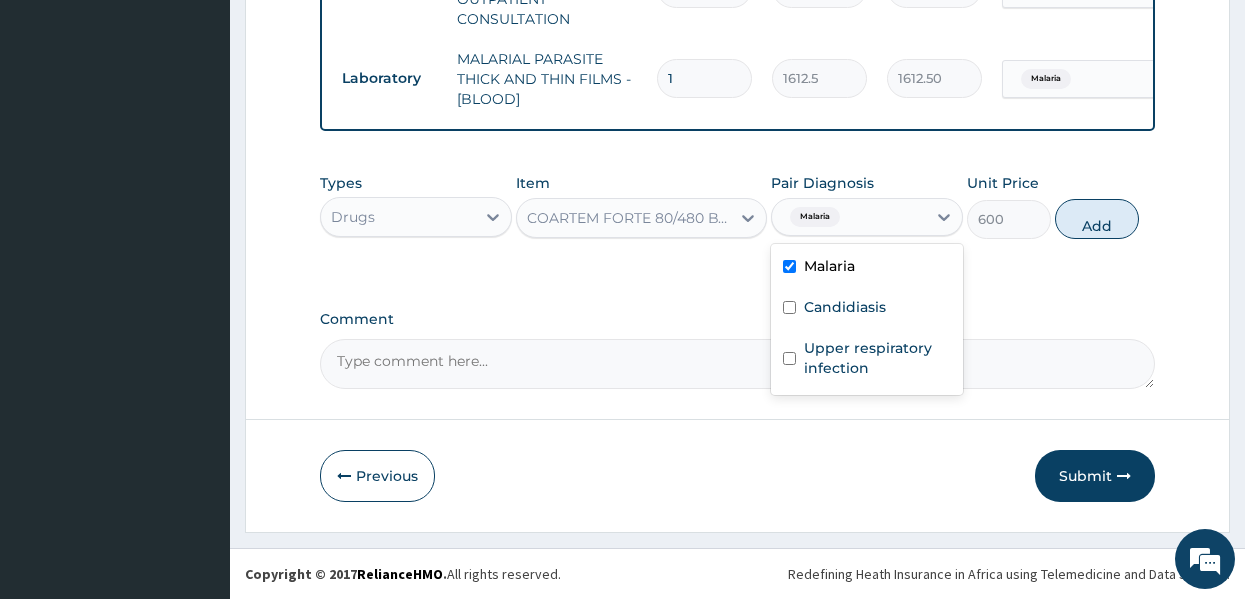 checkbox on "true" 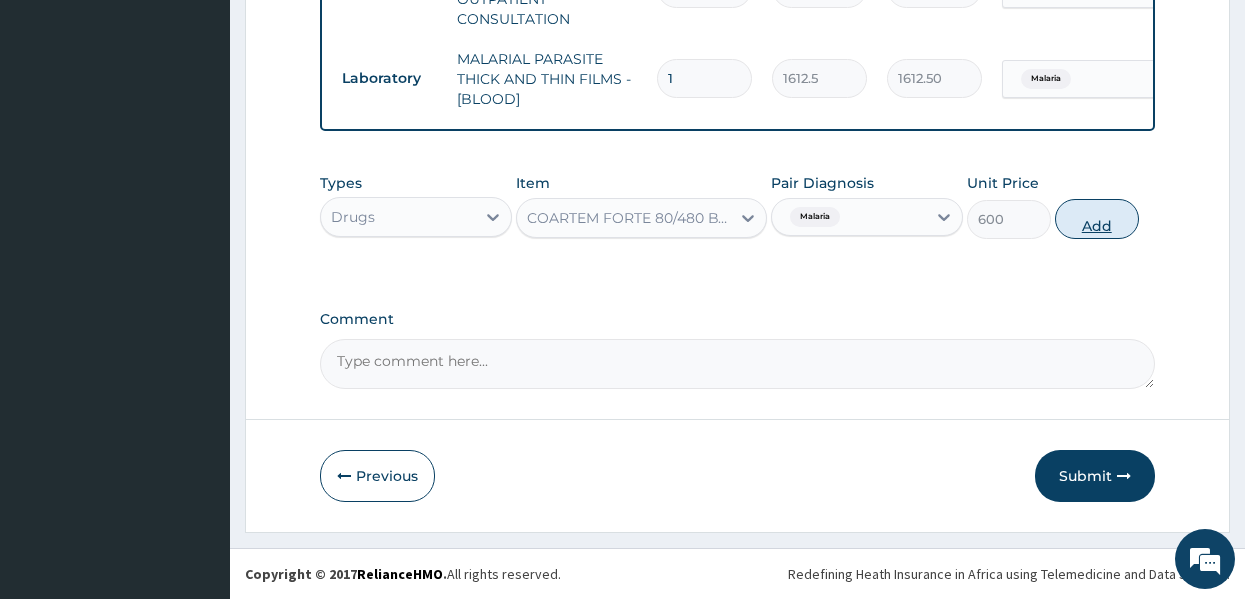 click on "Add" at bounding box center [1097, 219] 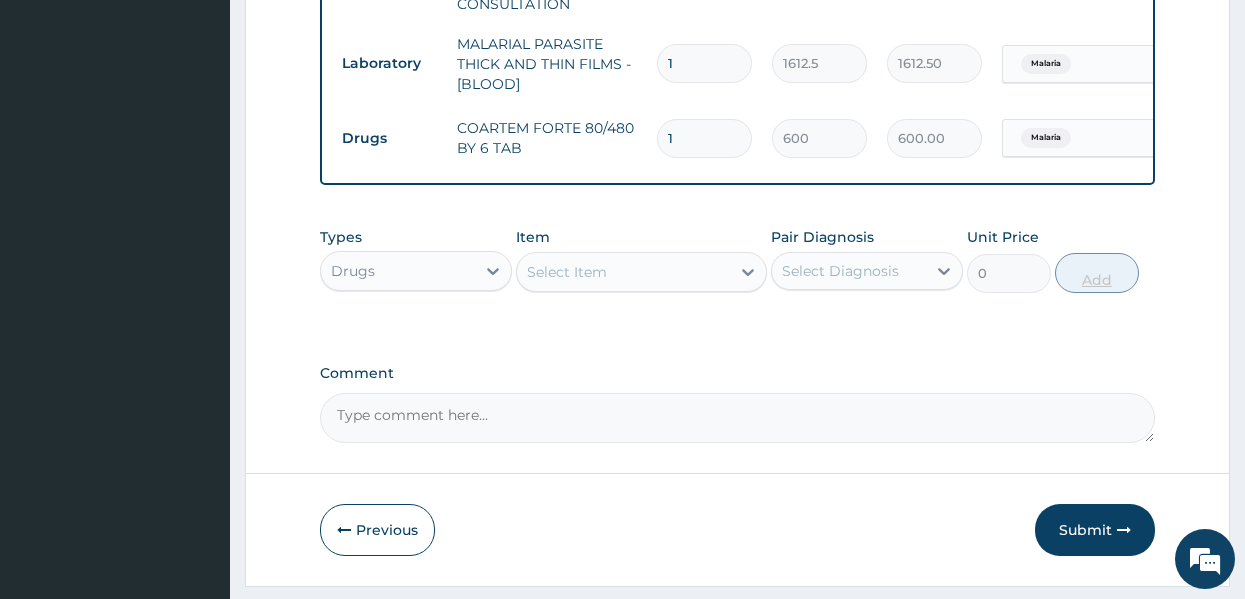 type 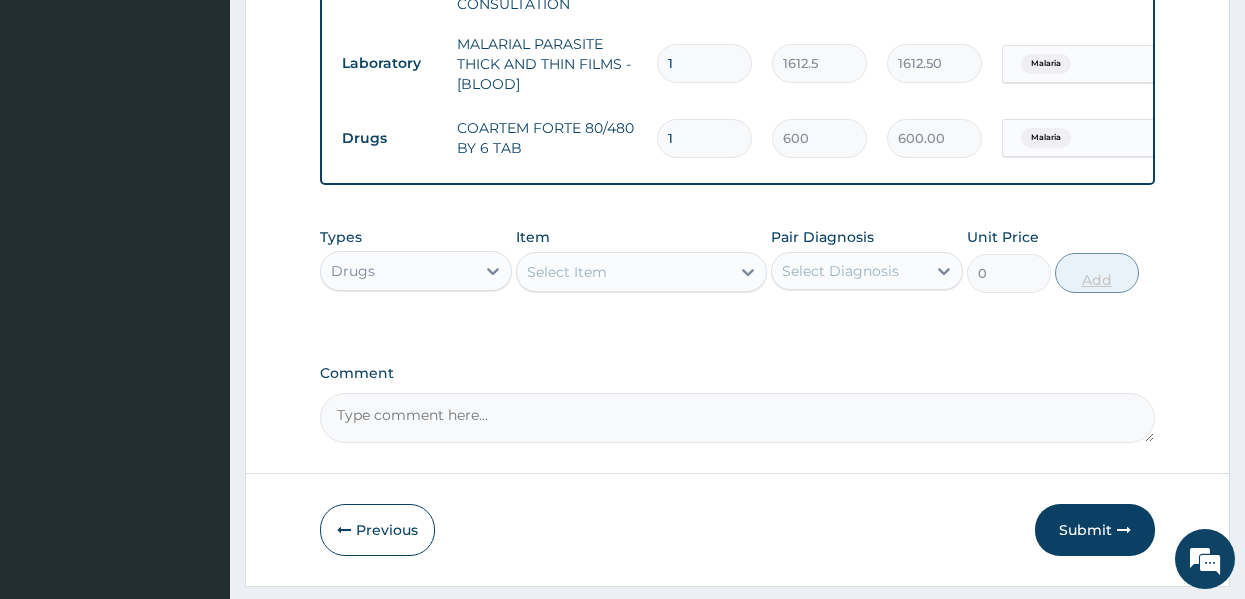 type on "0.00" 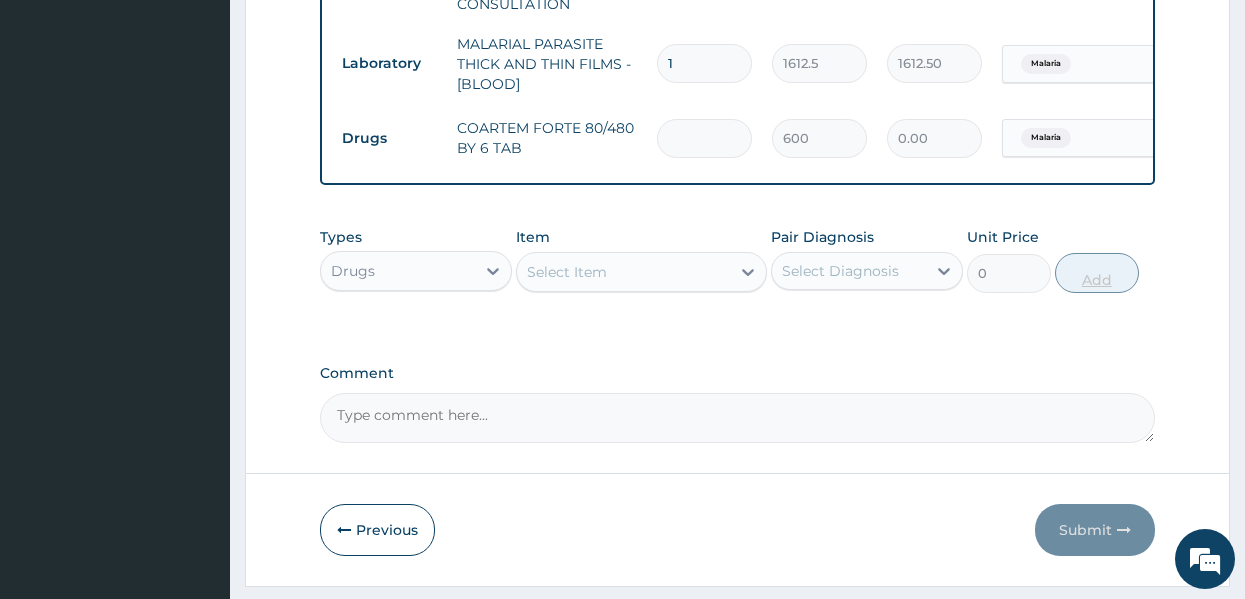type on "3" 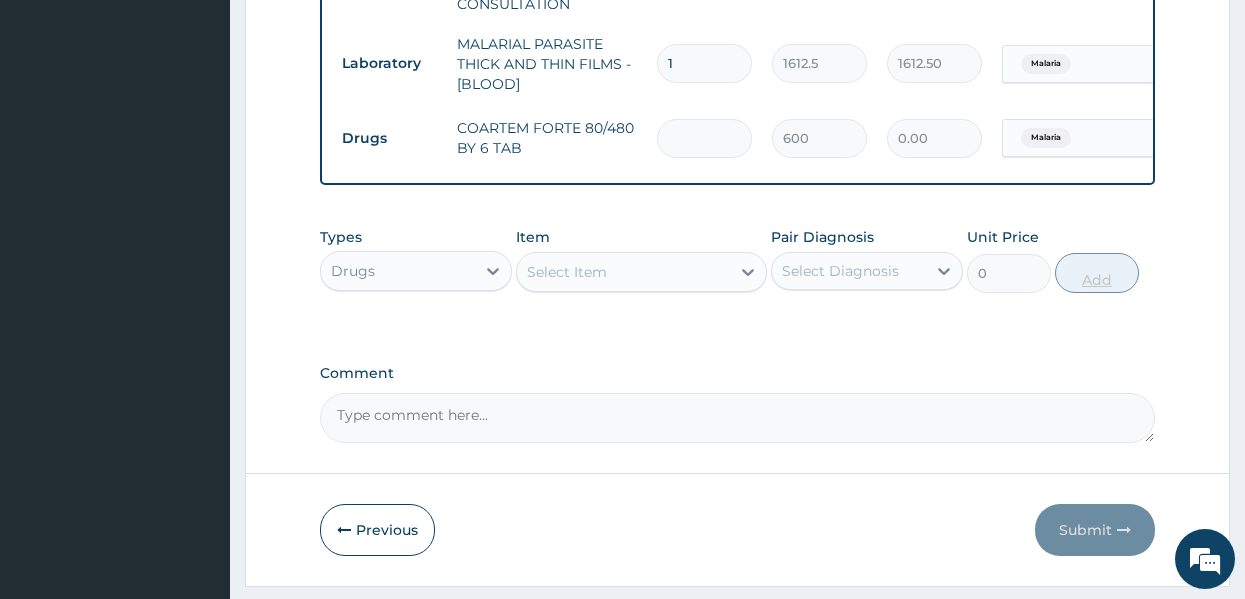 type on "1800.00" 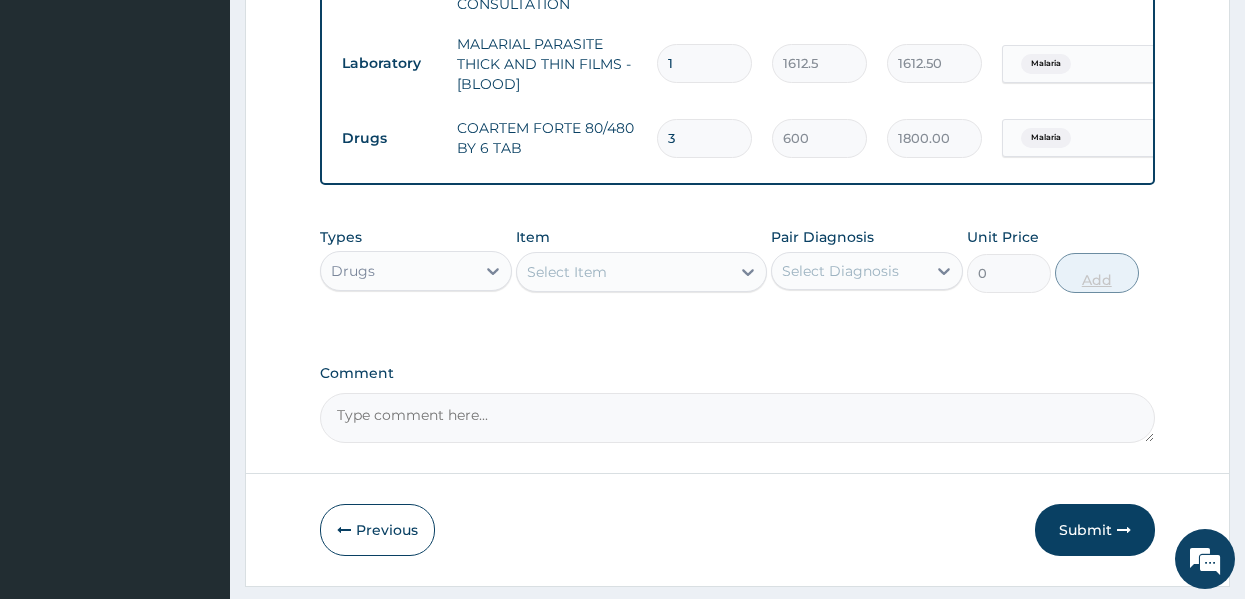 type 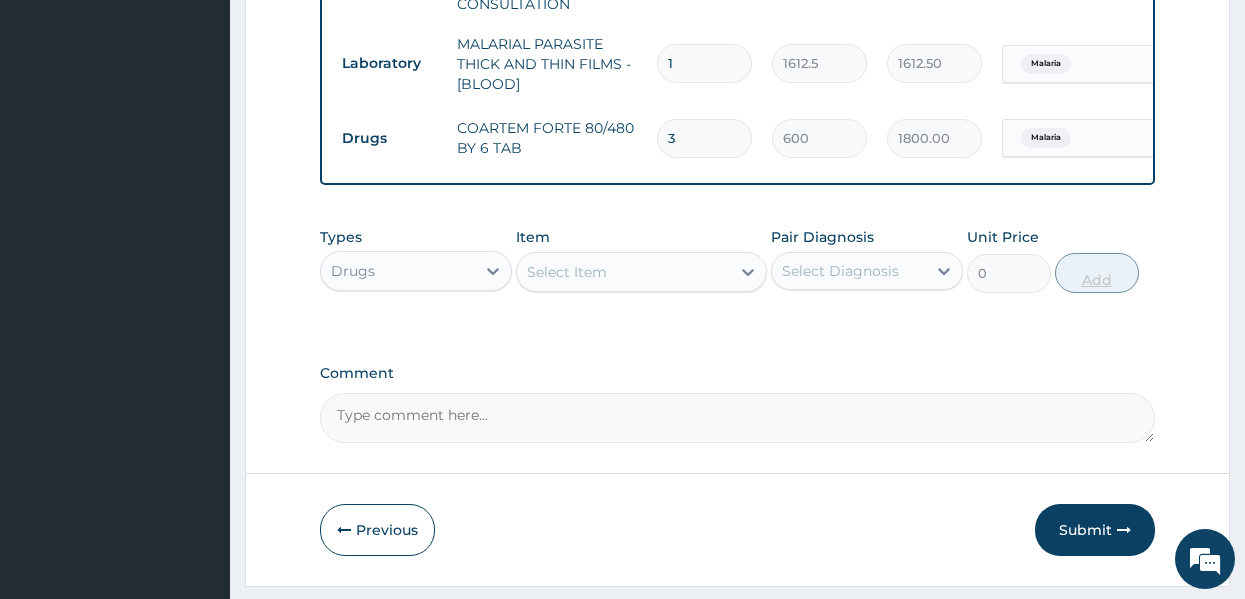 type on "0.00" 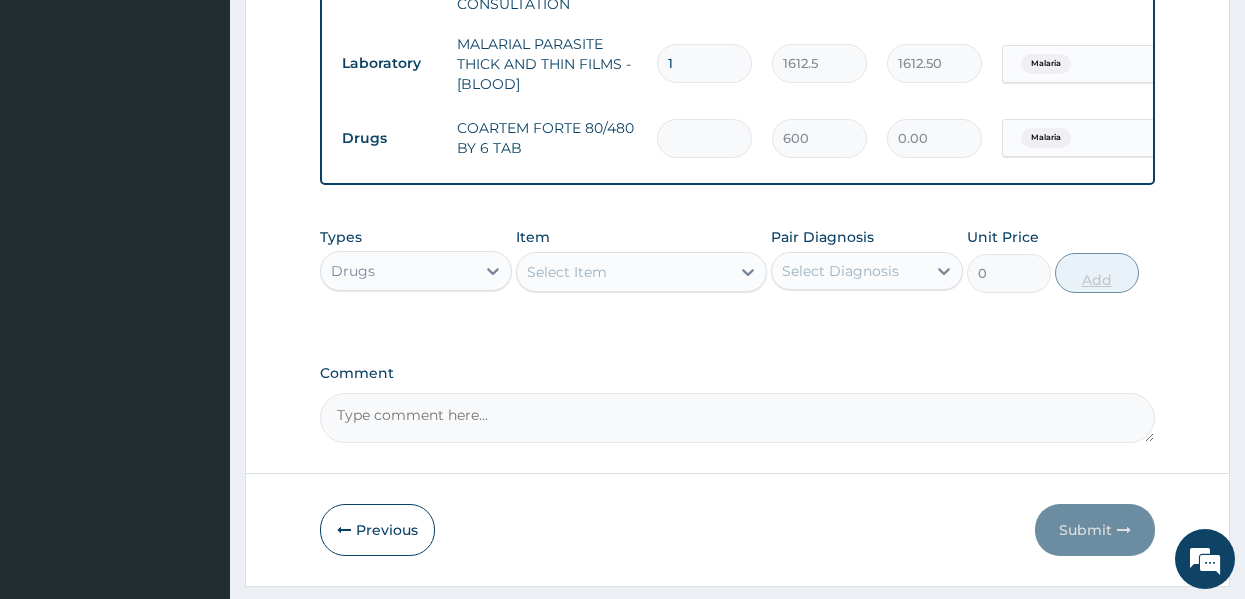 type on "6" 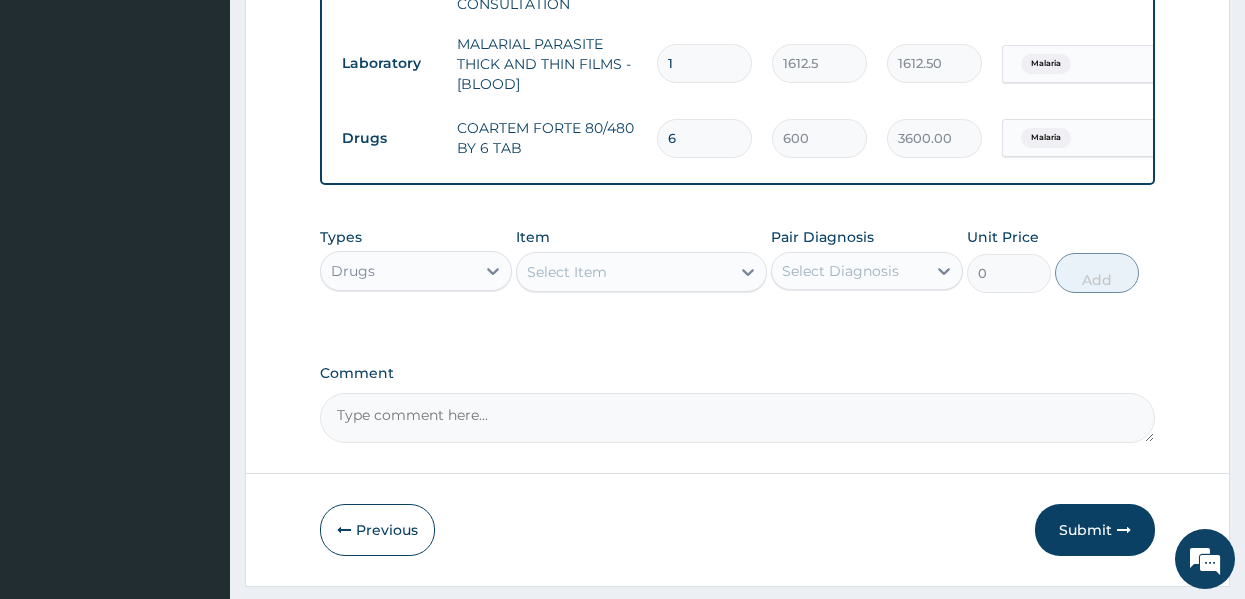 type on "6" 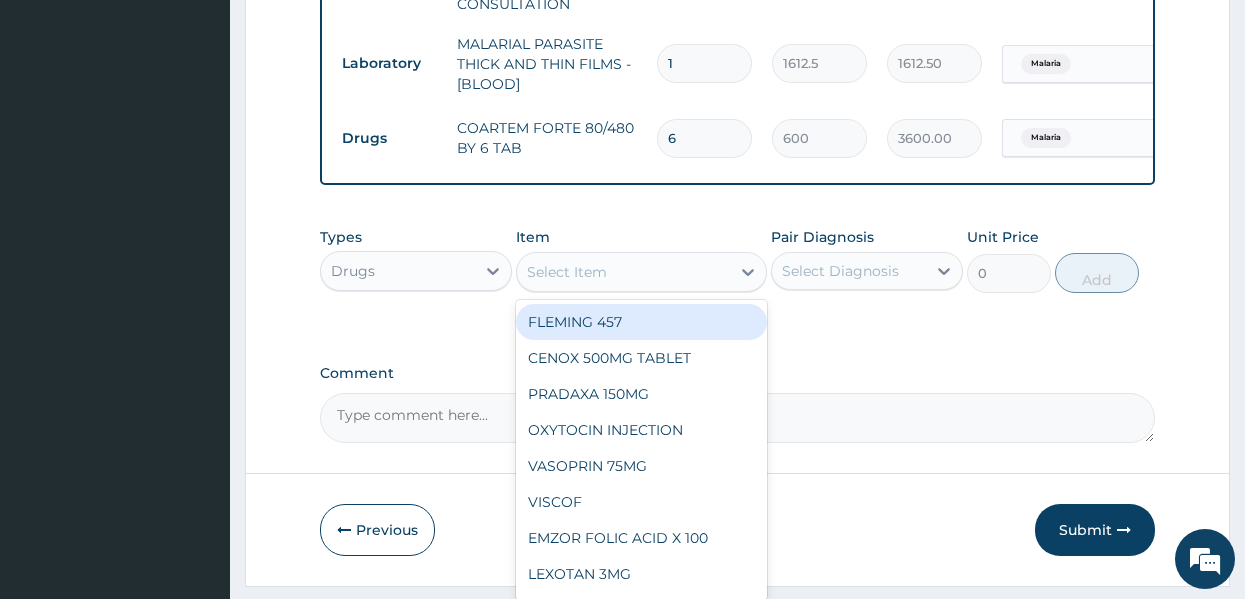 click on "Select Item" at bounding box center (623, 272) 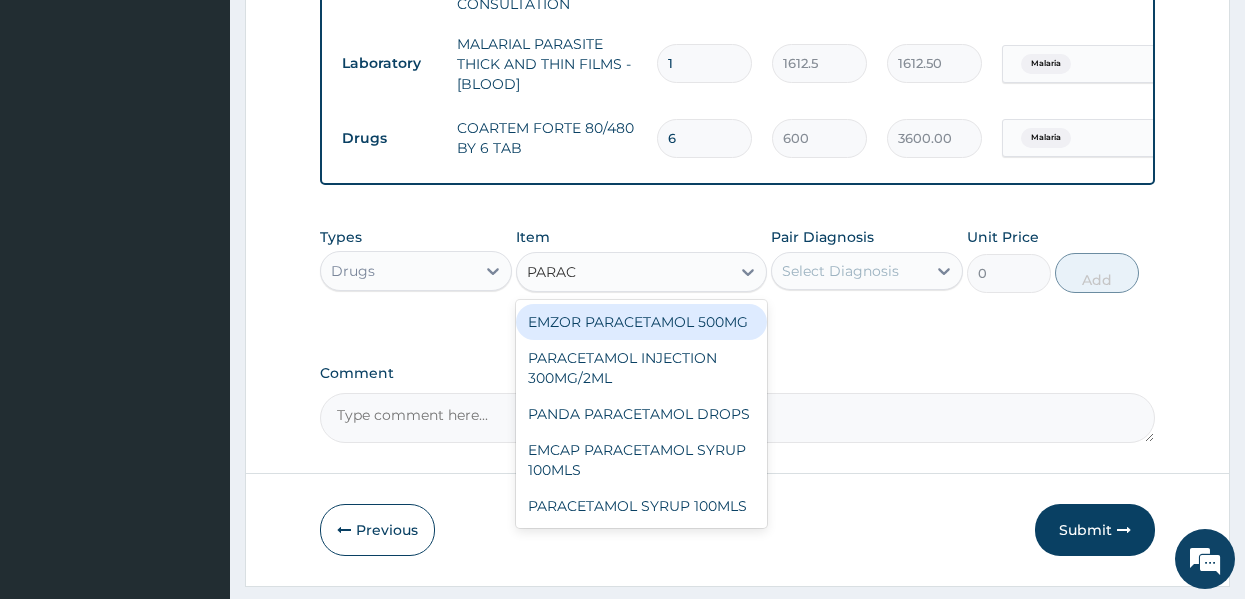 type on "PARACE" 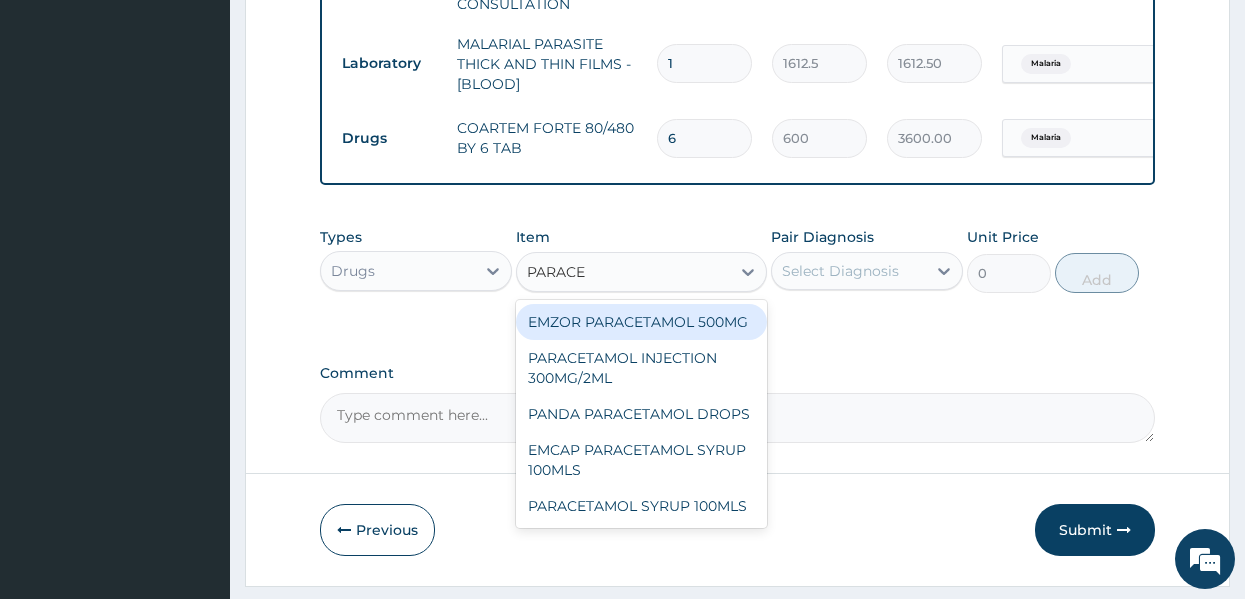 click on "EMZOR PARACETAMOL 500MG" at bounding box center [641, 322] 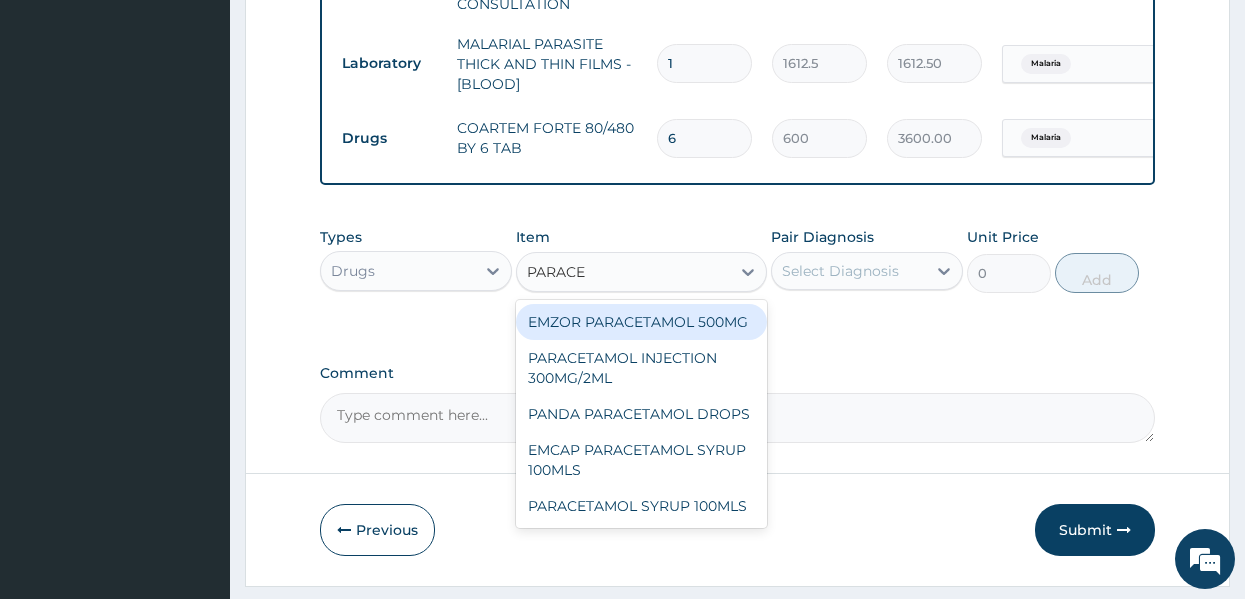 type 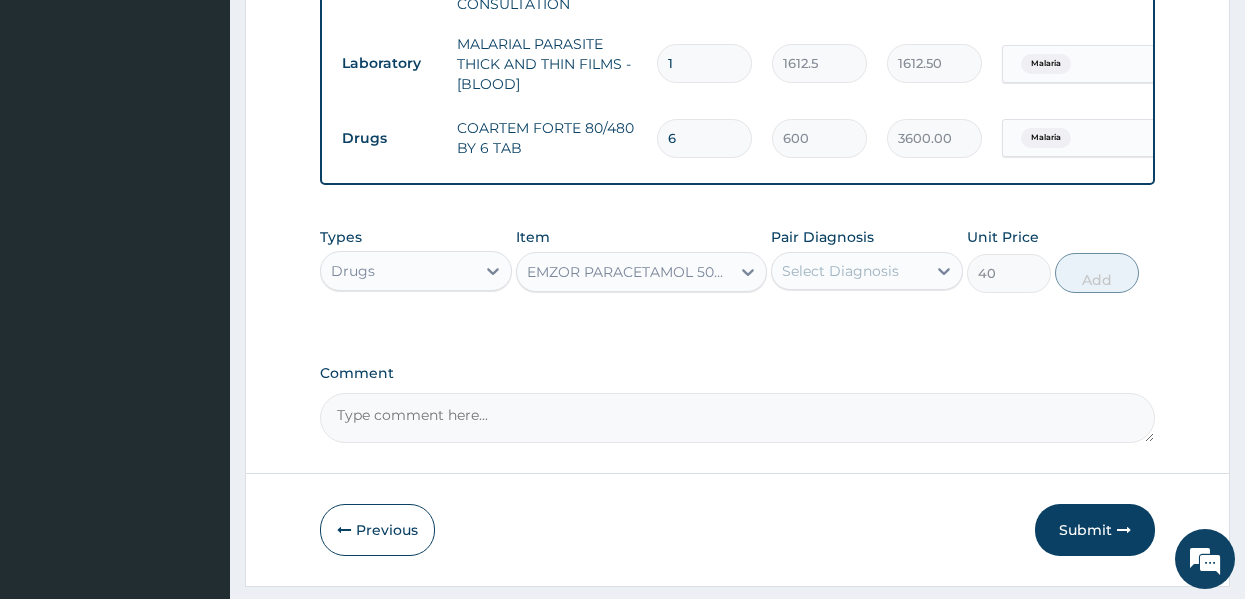 click on "Select Diagnosis" at bounding box center [840, 271] 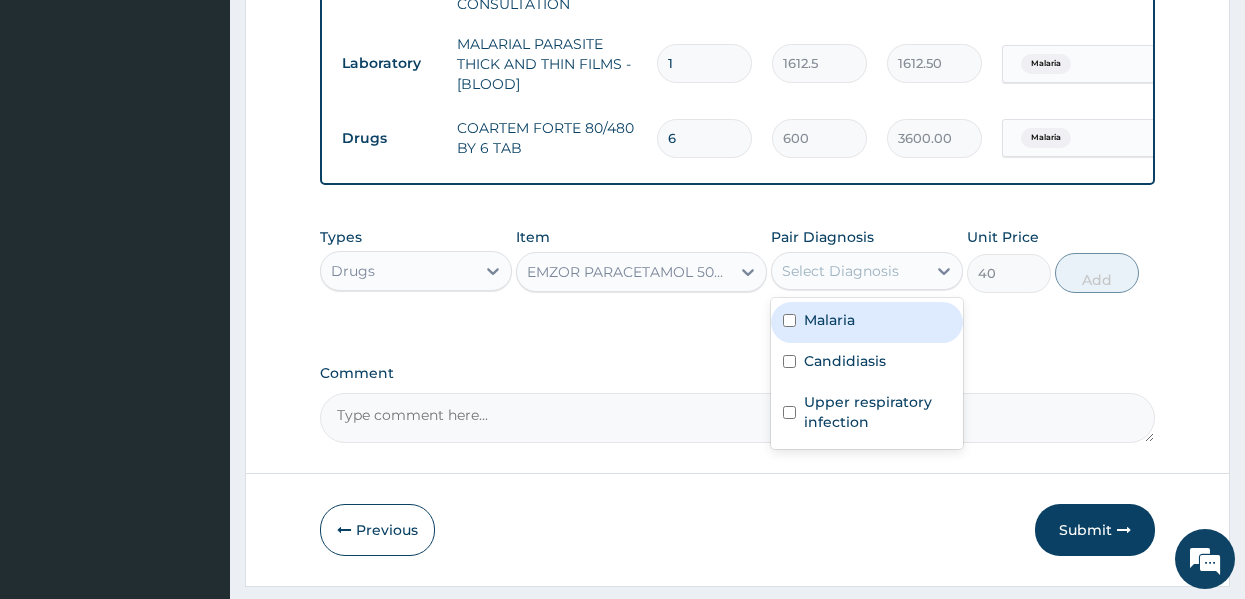 click on "Malaria" at bounding box center [829, 320] 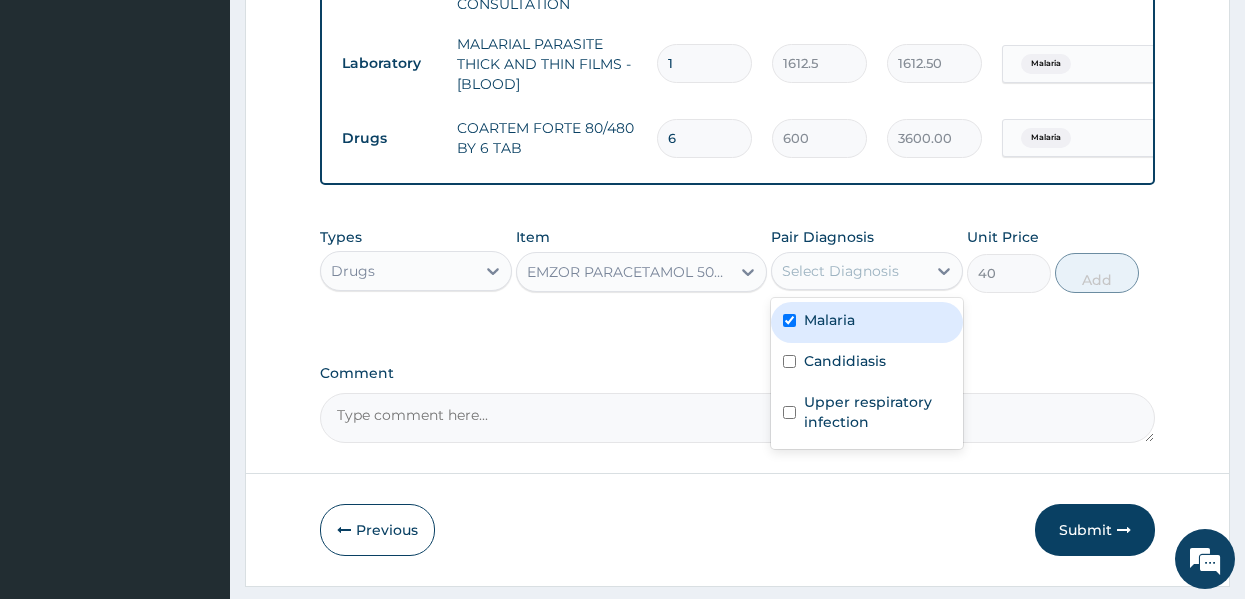 checkbox on "true" 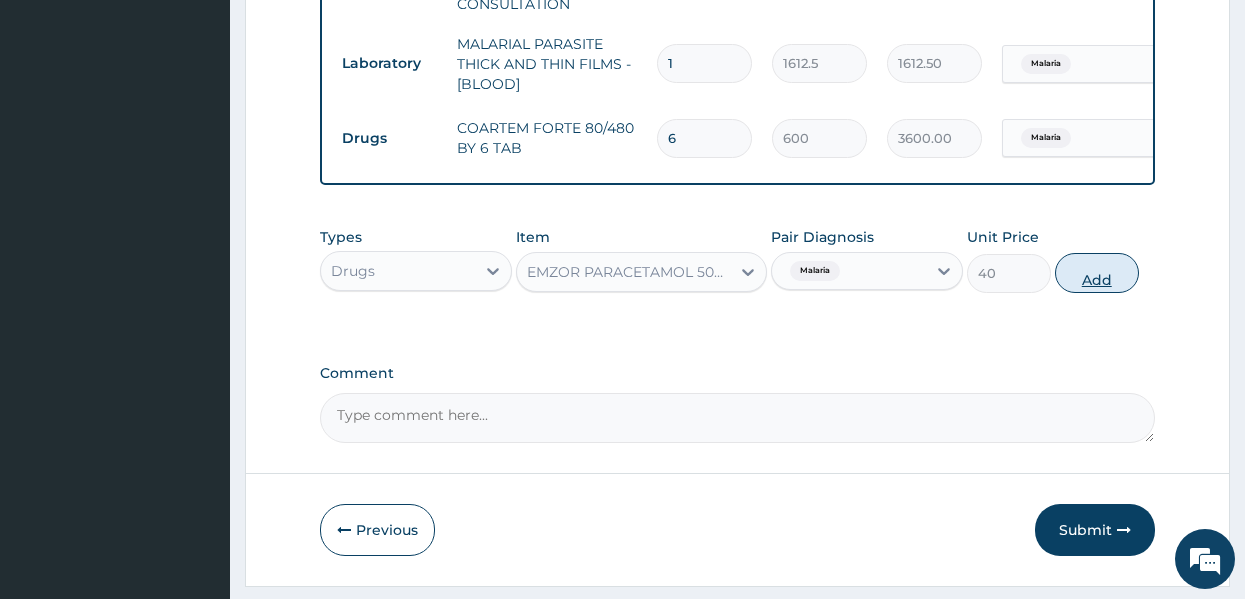 click on "Add" at bounding box center [1097, 273] 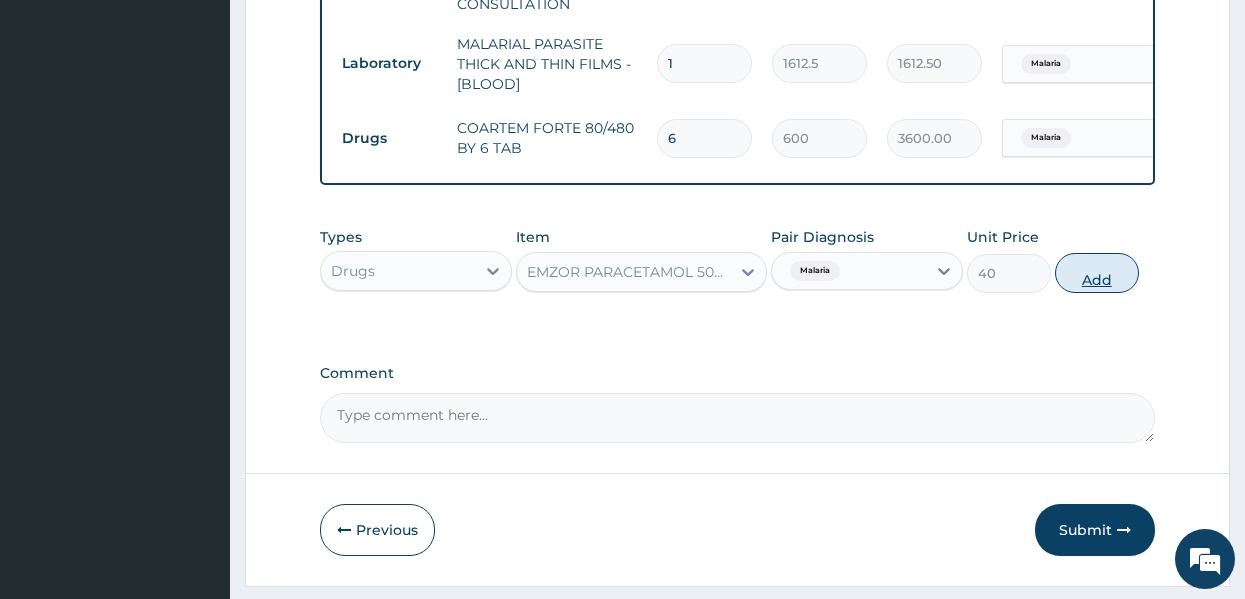 type on "0" 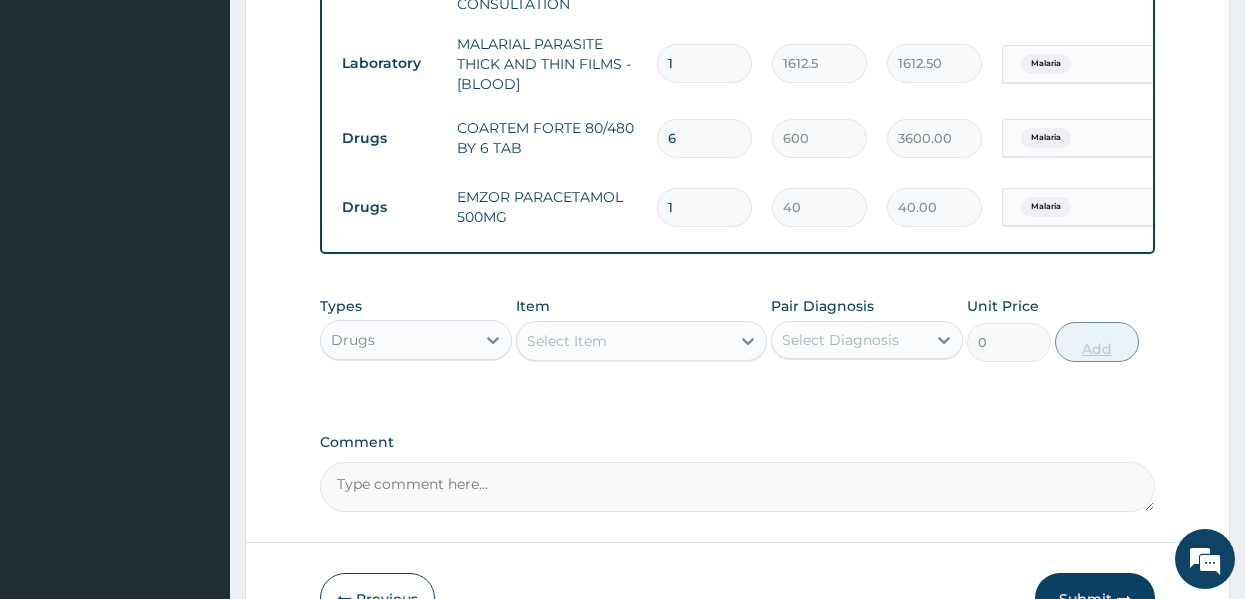 type on "18" 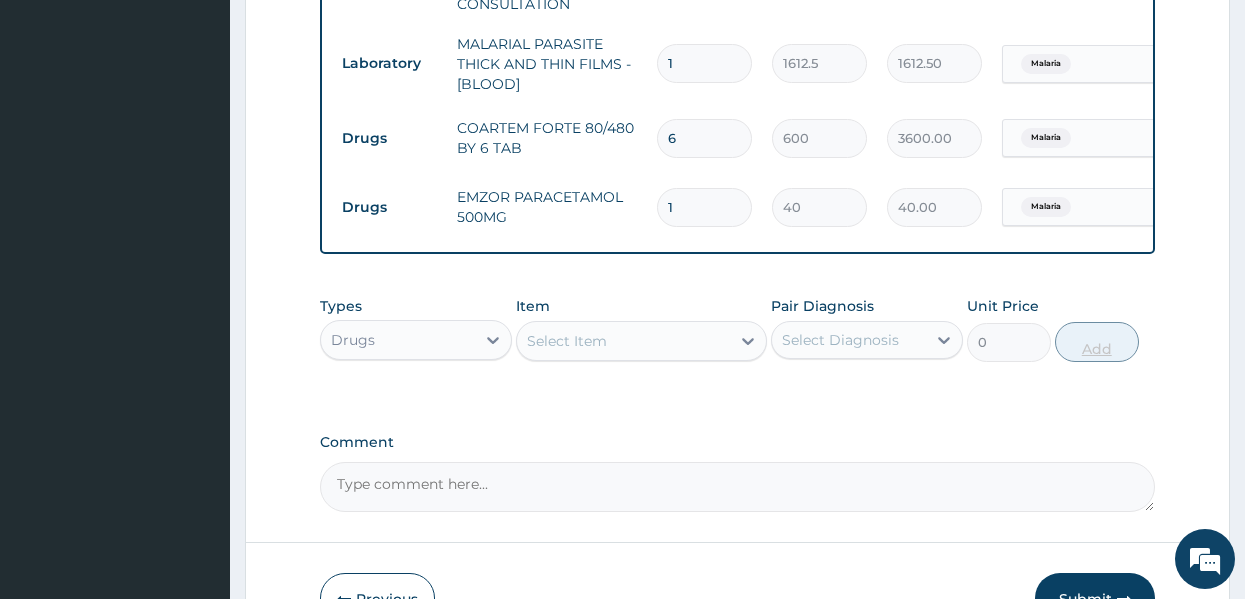 type on "720.00" 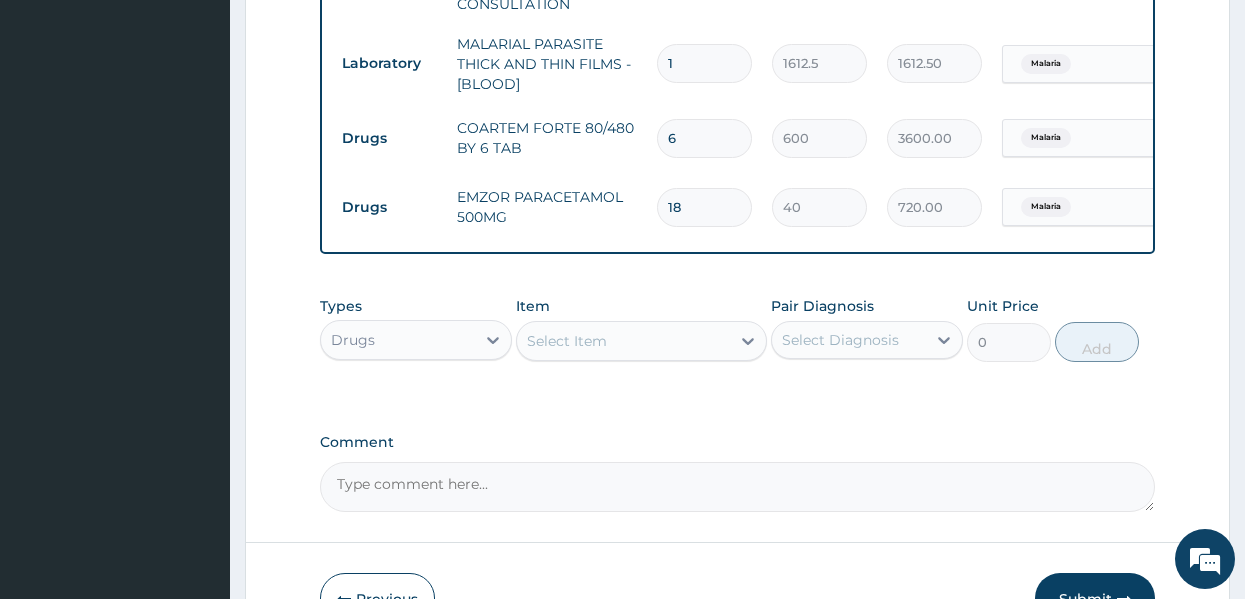 type on "18" 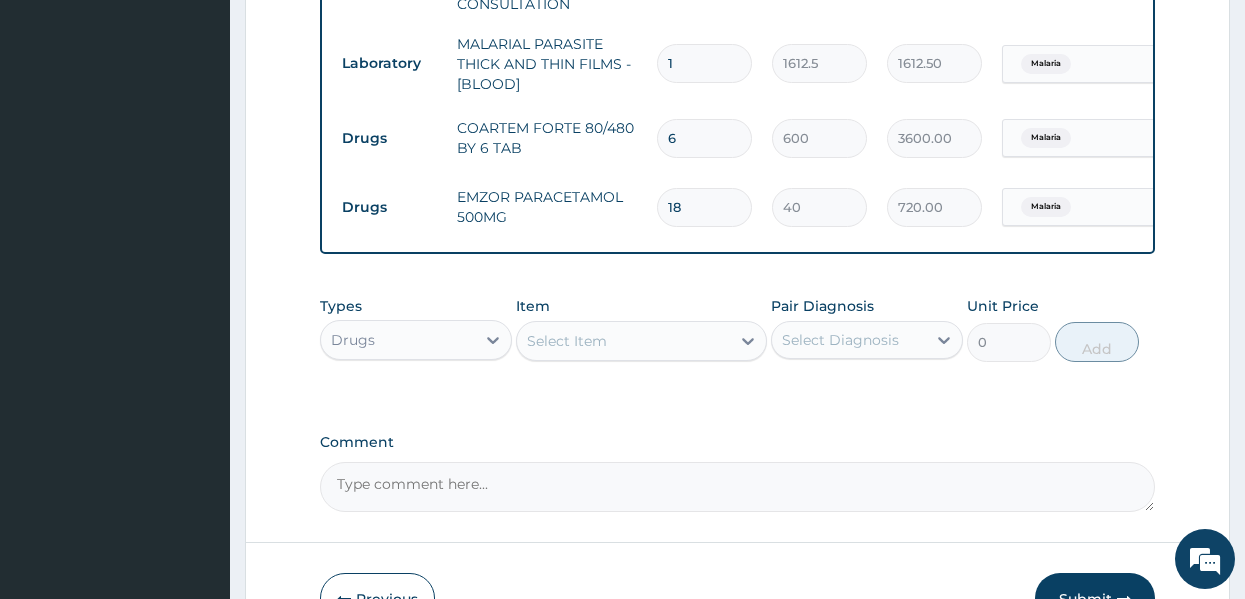click on "Select Item" at bounding box center [623, 341] 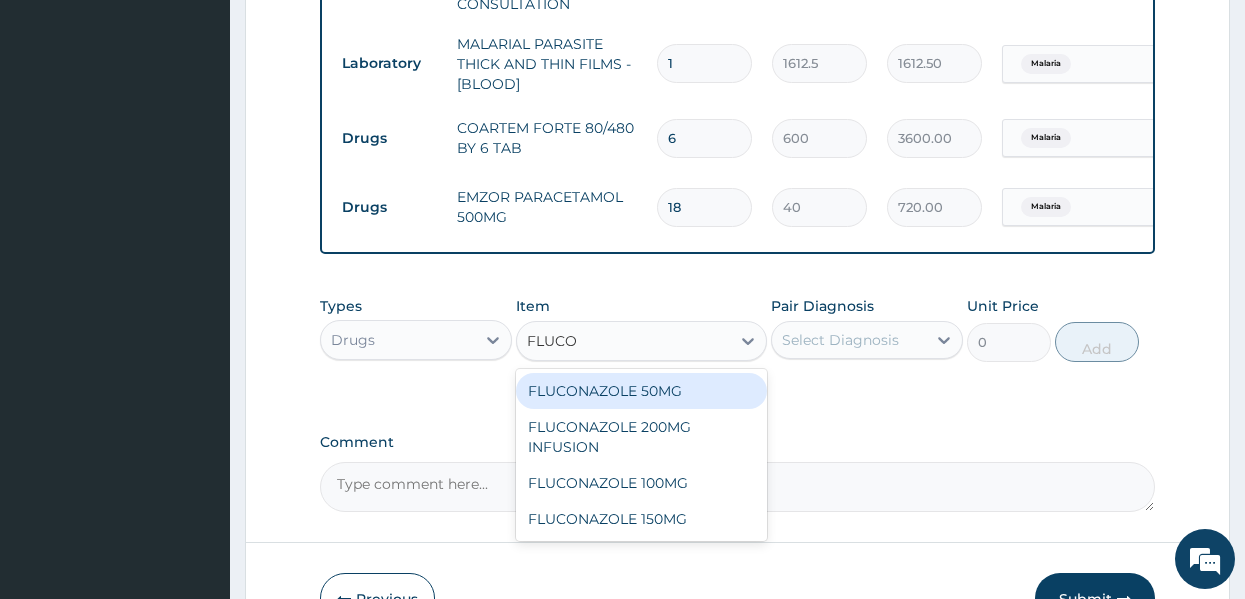 type on "FLUCON" 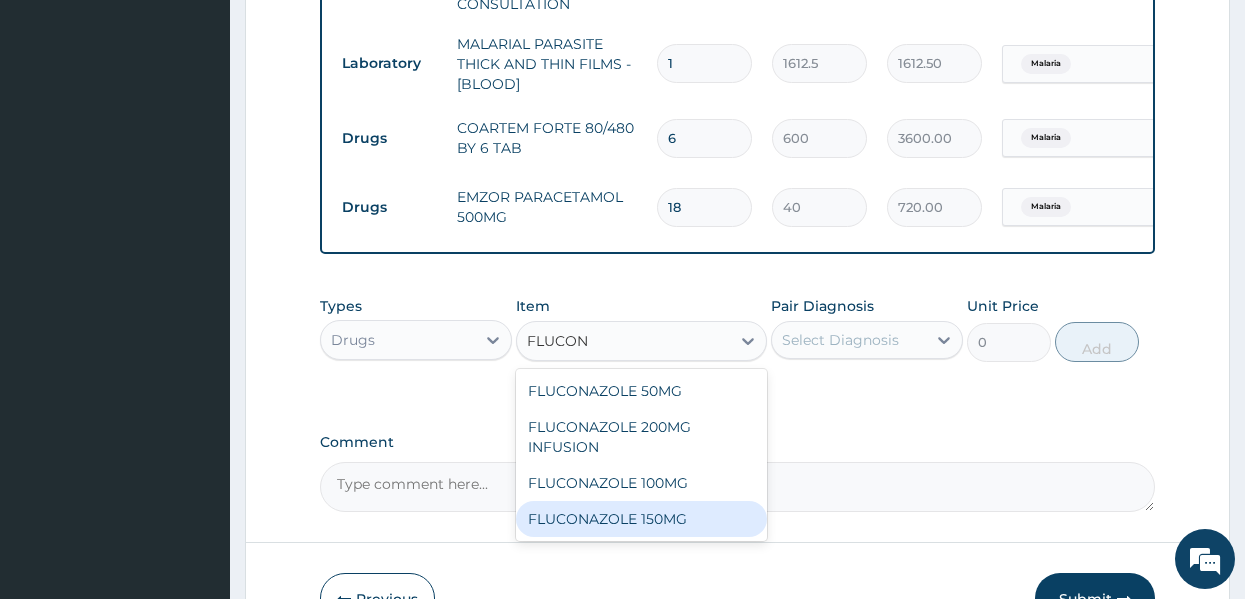 click on "FLUCONAZOLE 150MG" at bounding box center [641, 519] 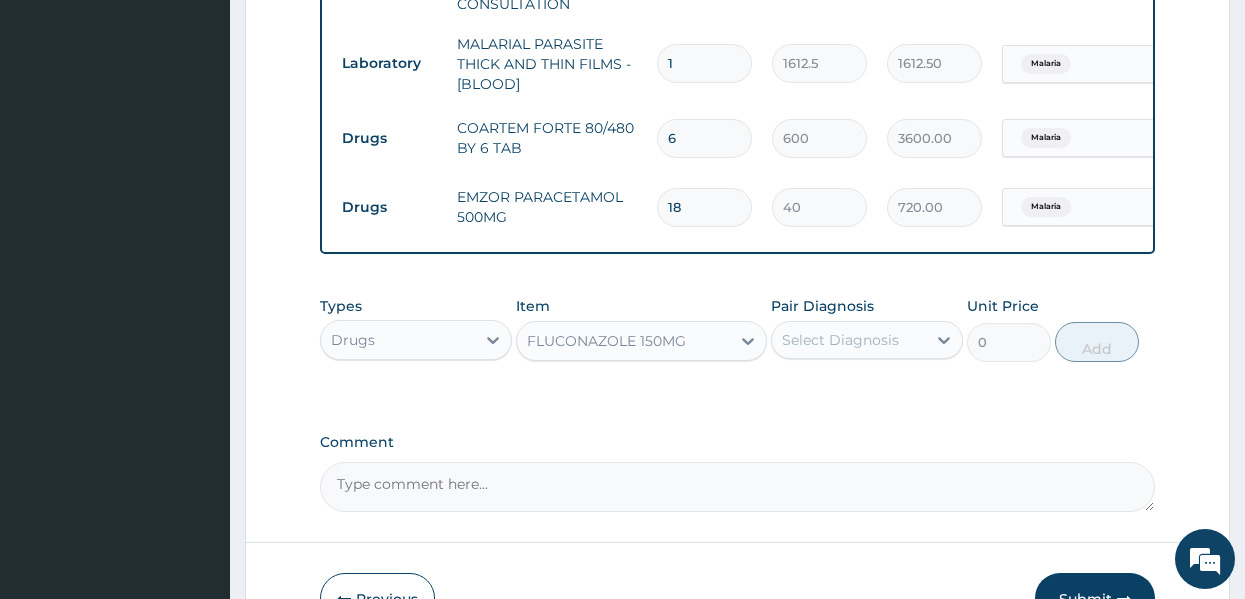 type 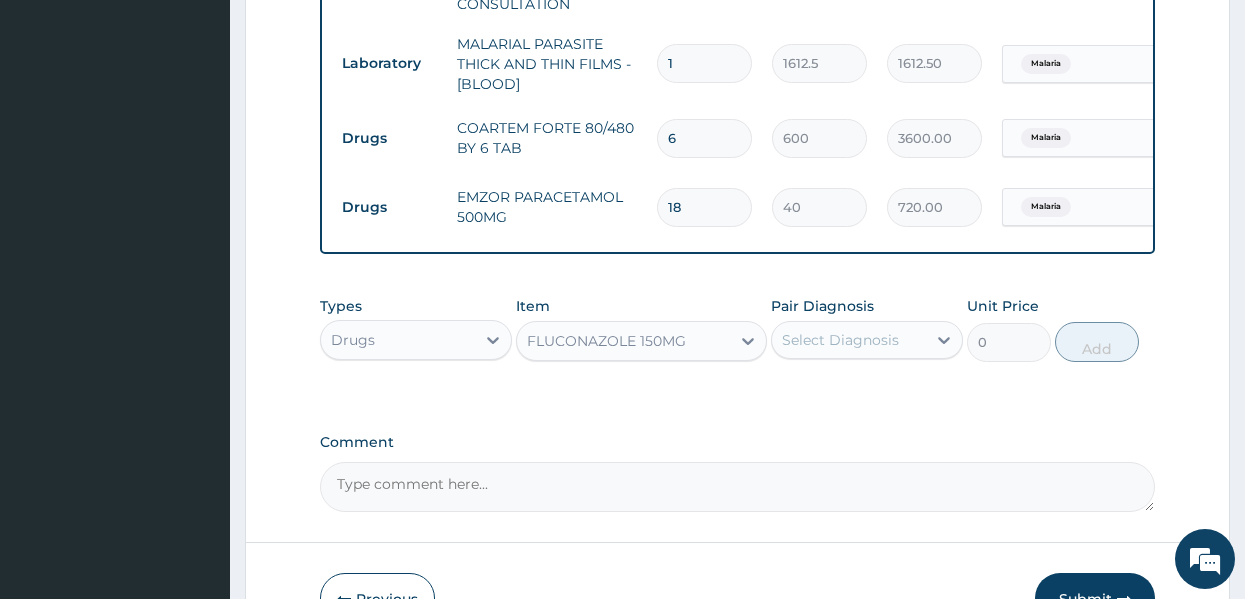 type on "1537.25" 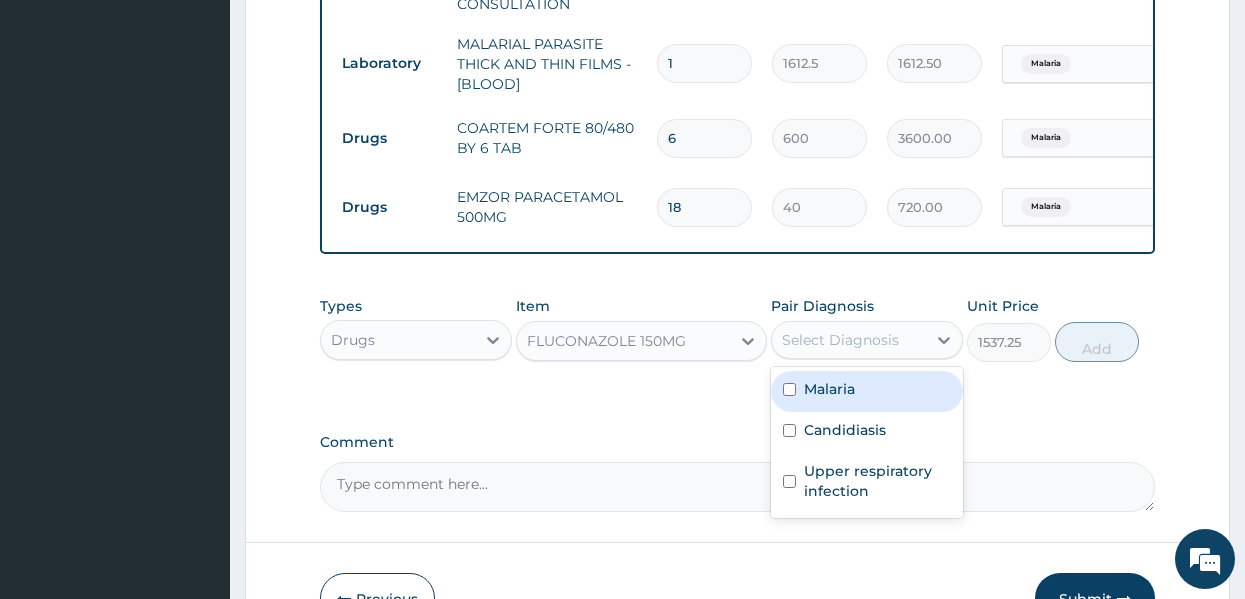 click on "Select Diagnosis" at bounding box center [840, 340] 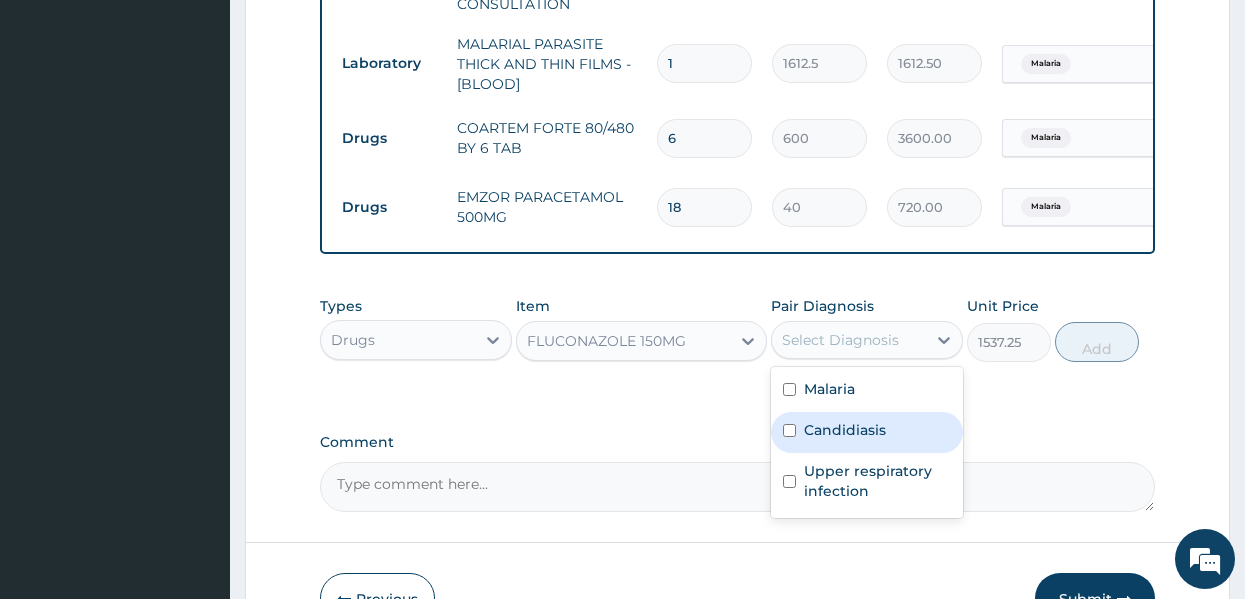 click on "Candidiasis" at bounding box center [845, 430] 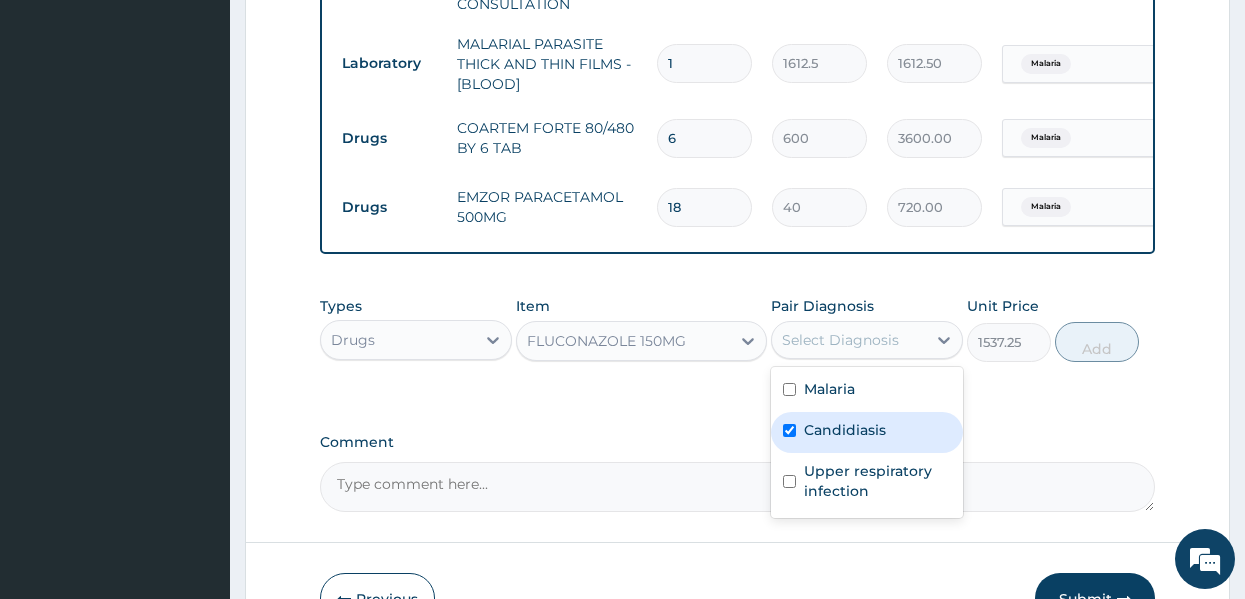 checkbox on "true" 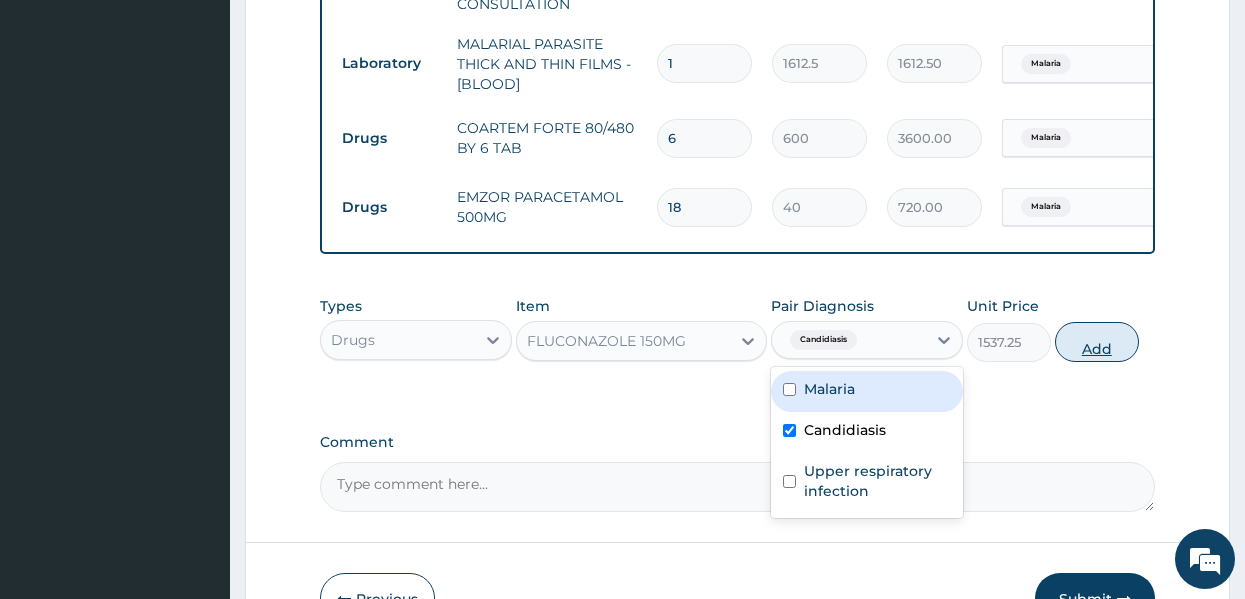 click on "Add" at bounding box center (1097, 342) 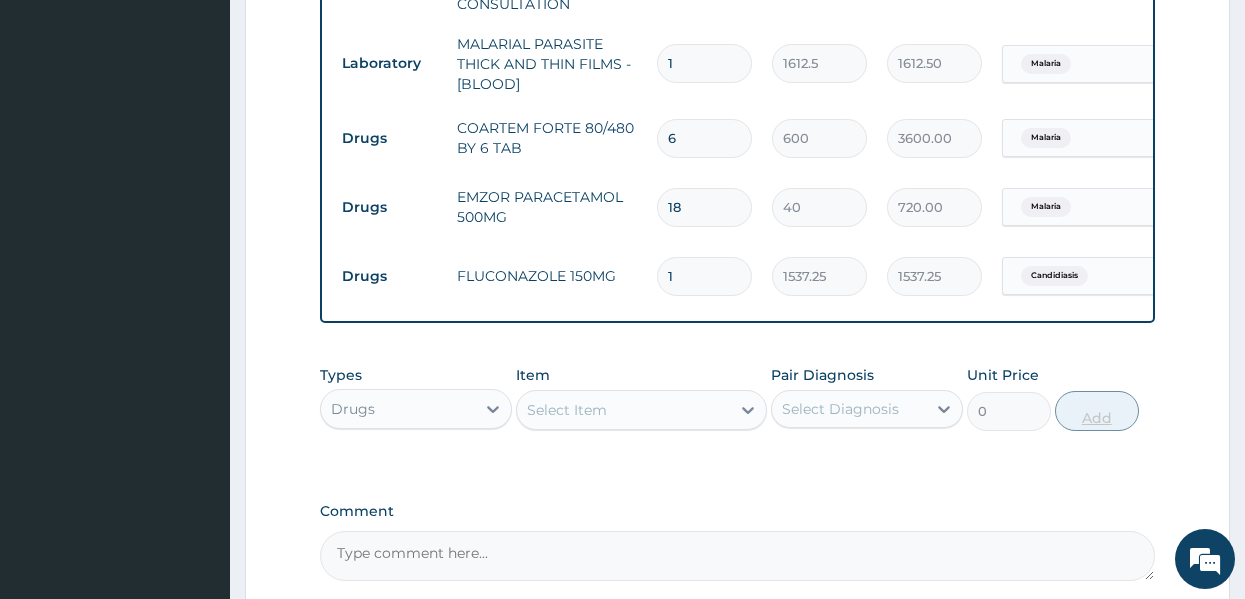 type on "10" 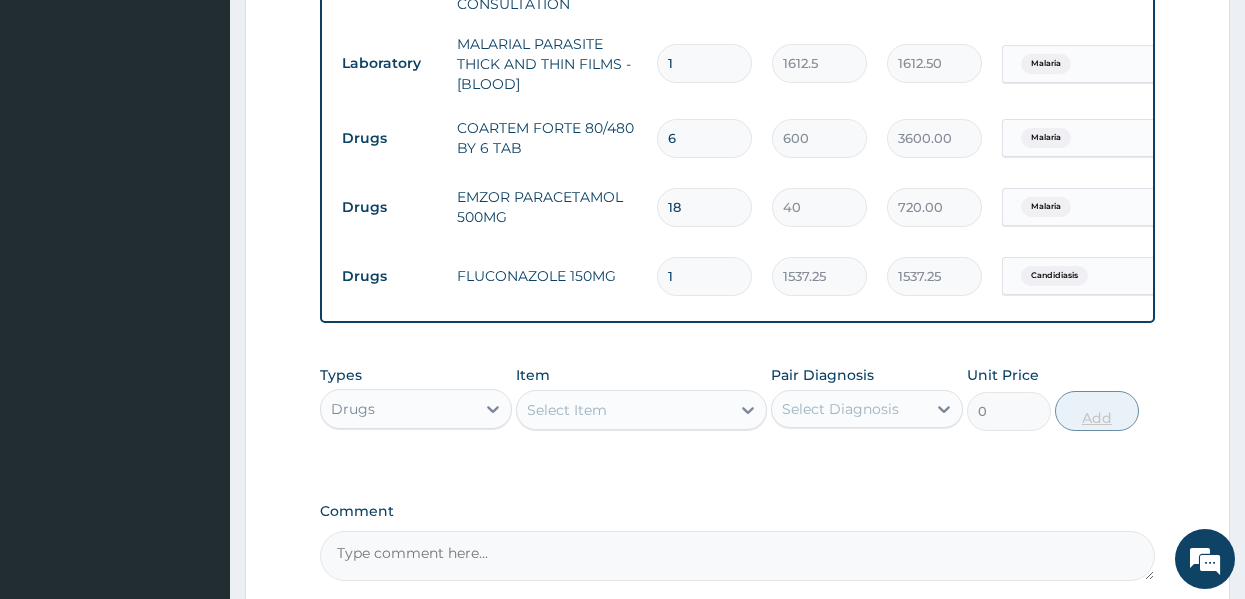 type on "15372.50" 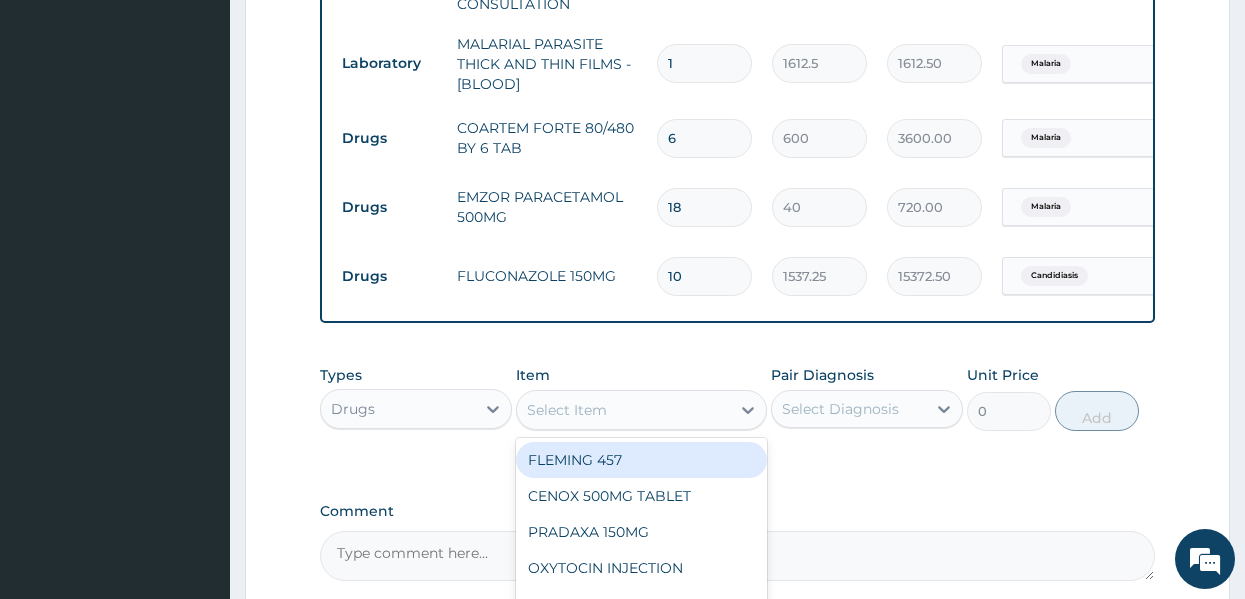 click on "Select Item" at bounding box center (623, 410) 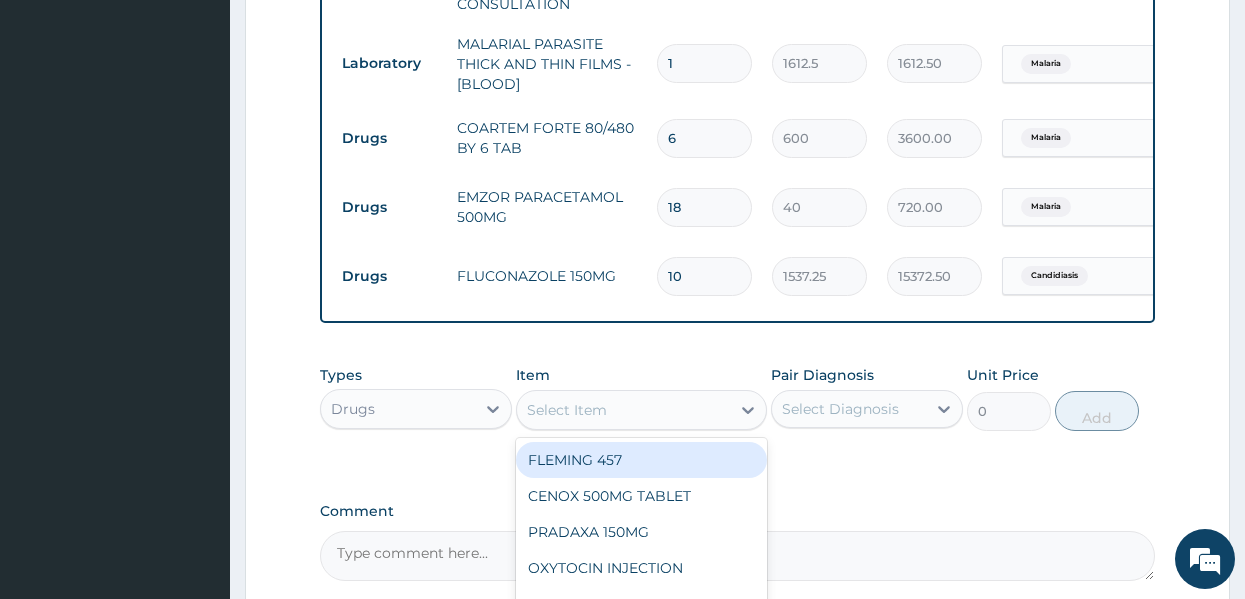 click on "10" at bounding box center (704, 276) 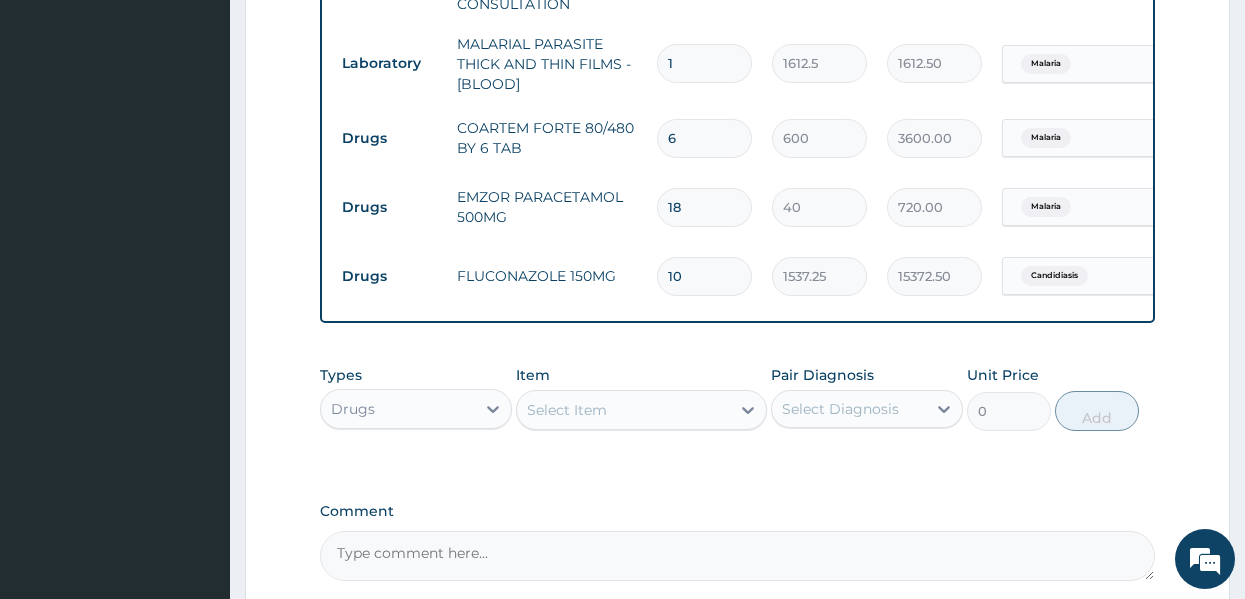 type on "1" 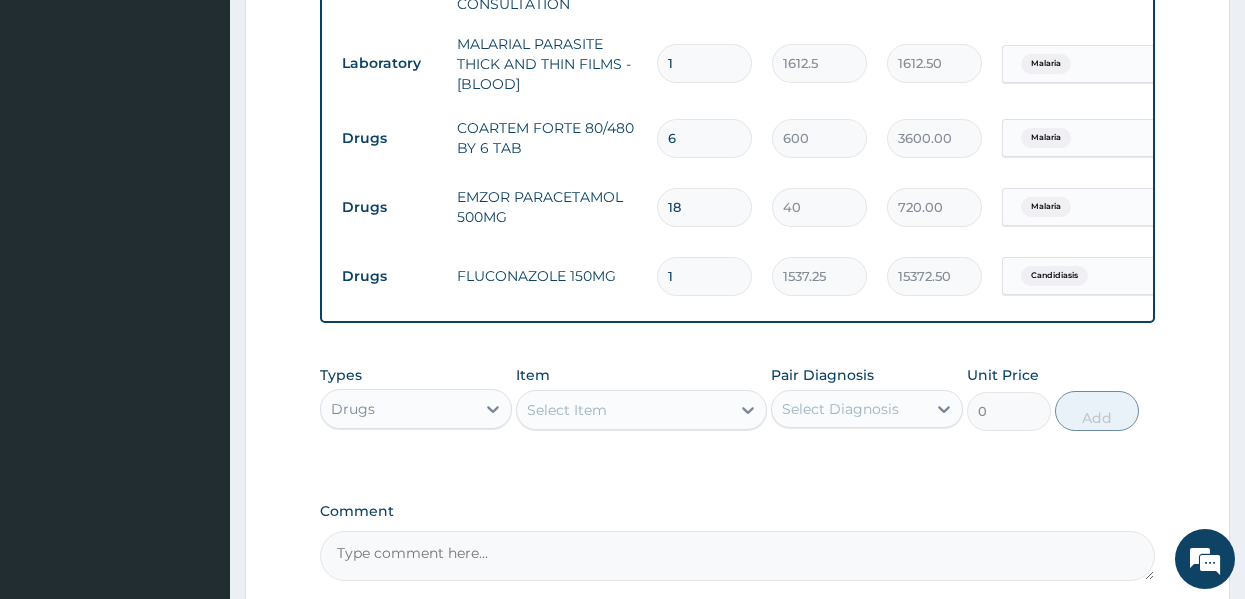 type on "1537.25" 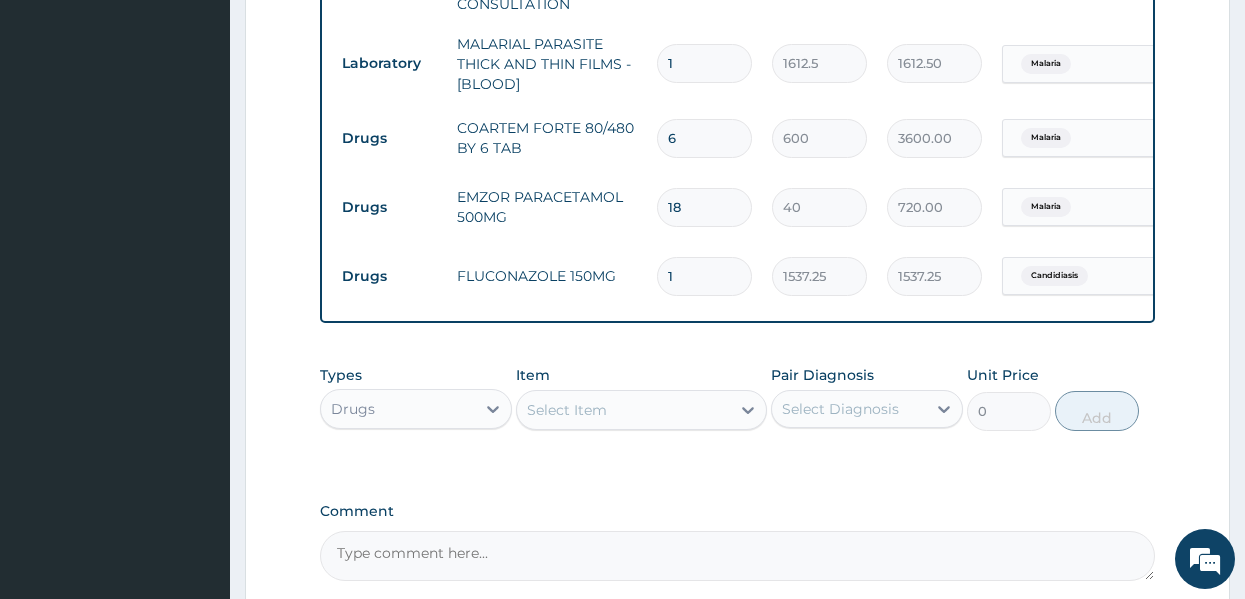 type on "1" 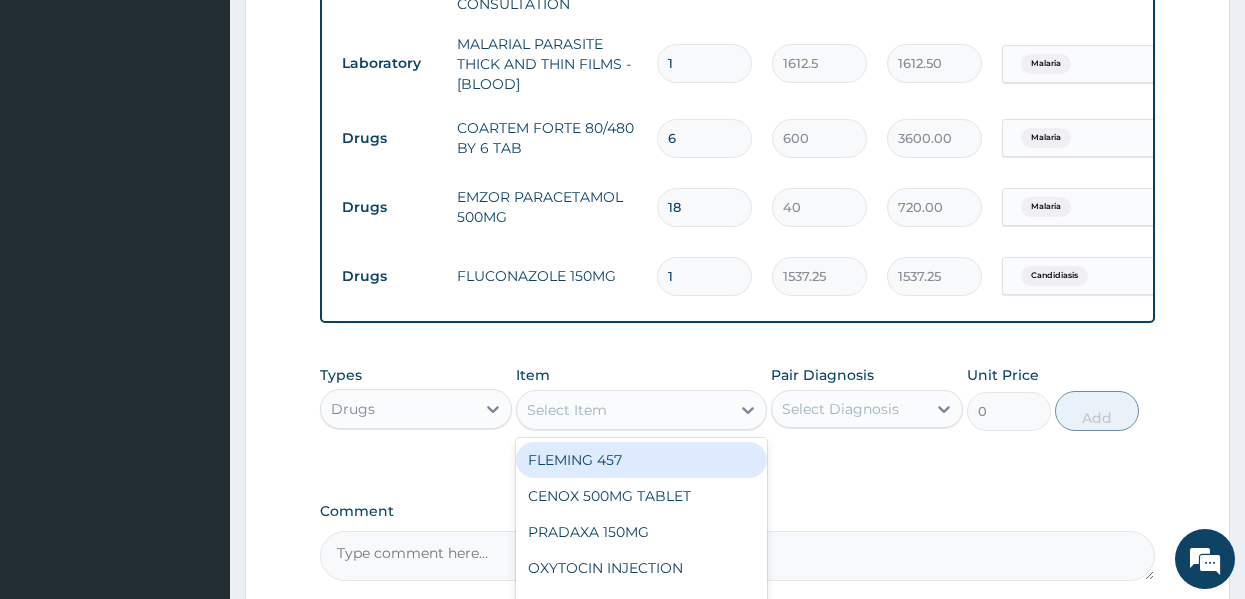 click on "Select Item" at bounding box center (623, 410) 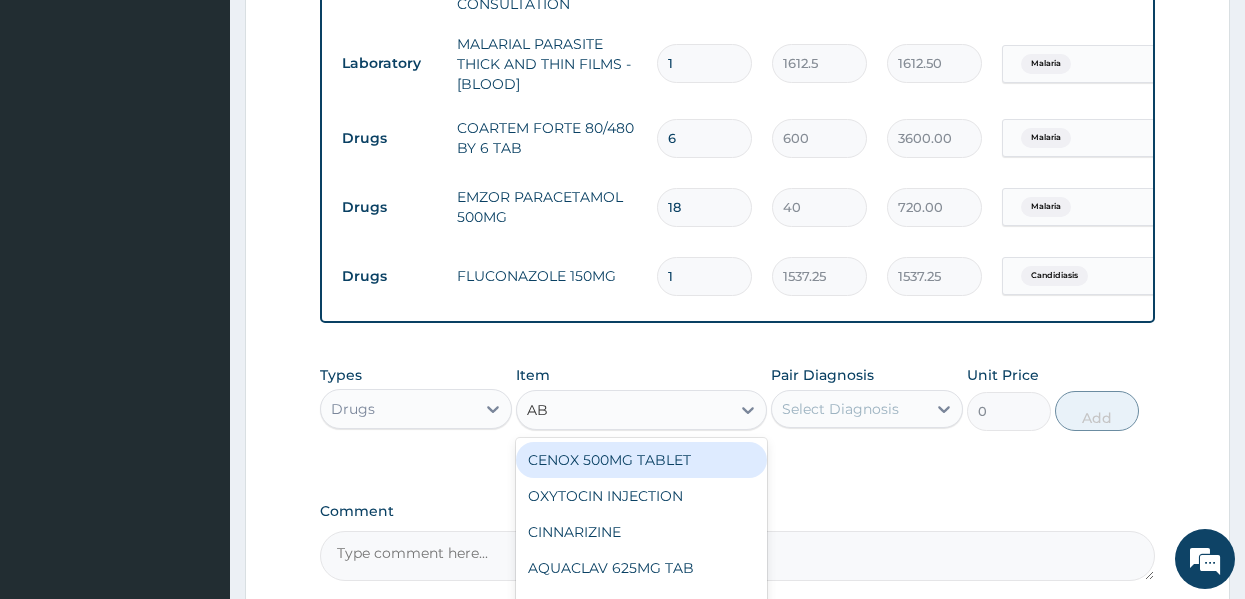type on "ABF" 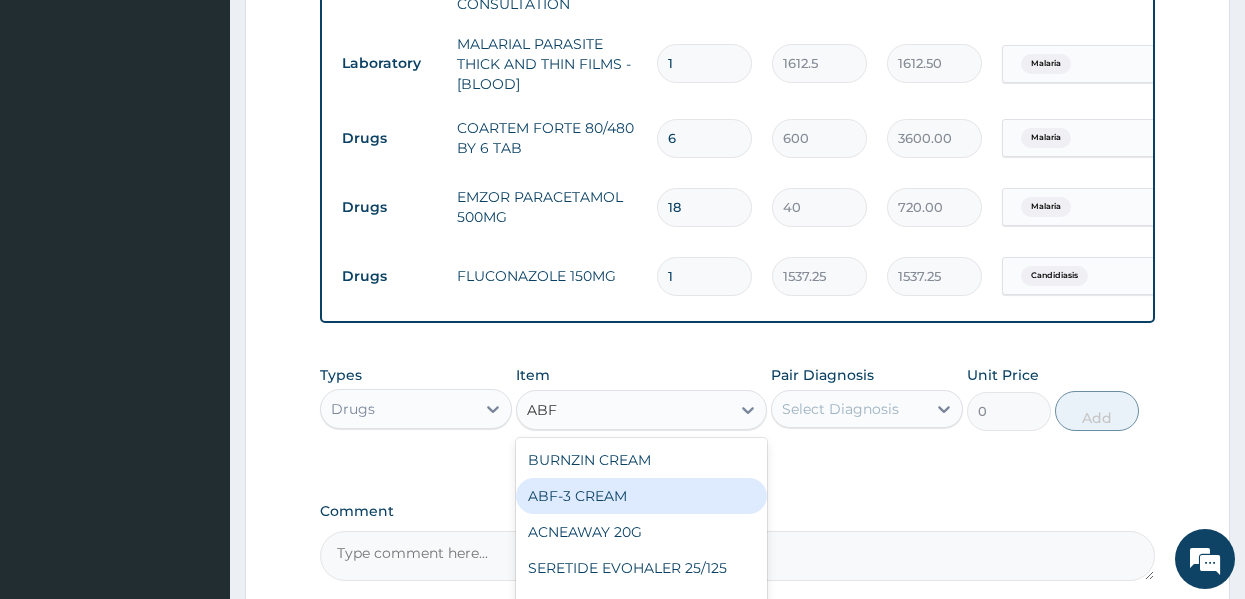 click on "ABF-3 CREAM" at bounding box center (641, 496) 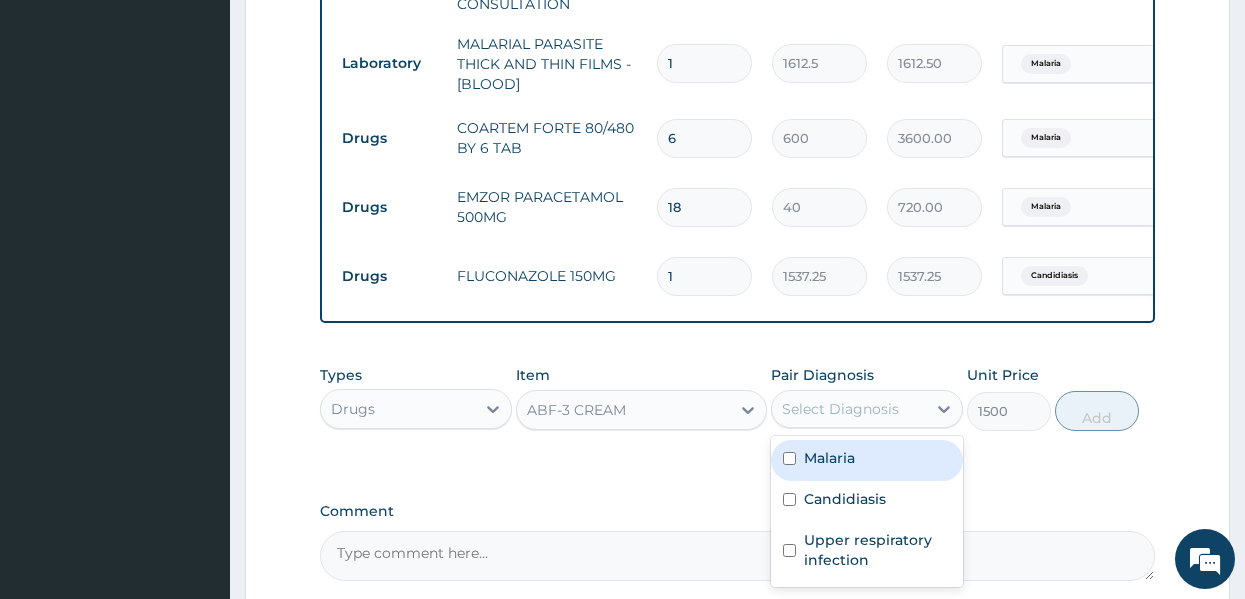 click on "Select Diagnosis" at bounding box center (840, 409) 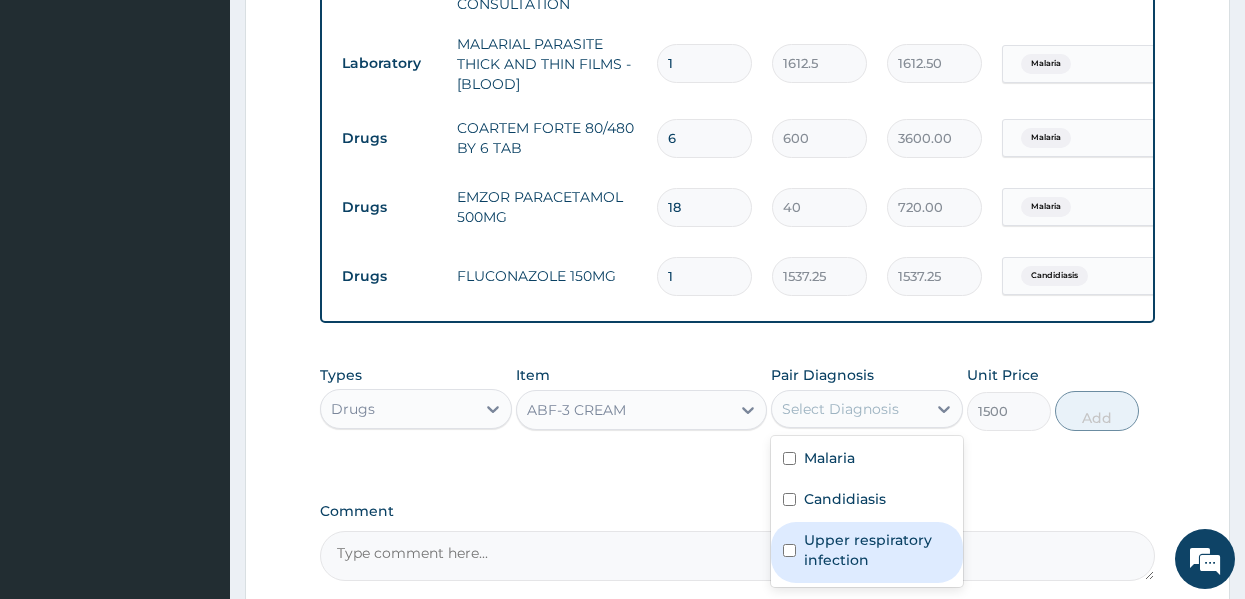 click on "Upper respiratory infection" at bounding box center (877, 550) 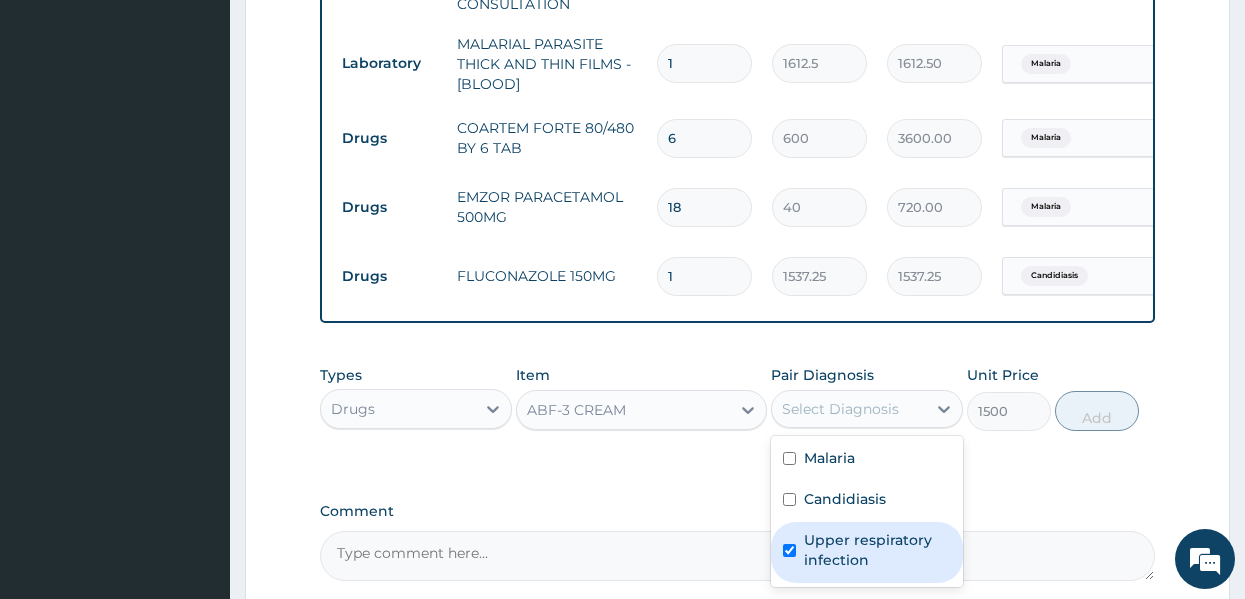 checkbox on "true" 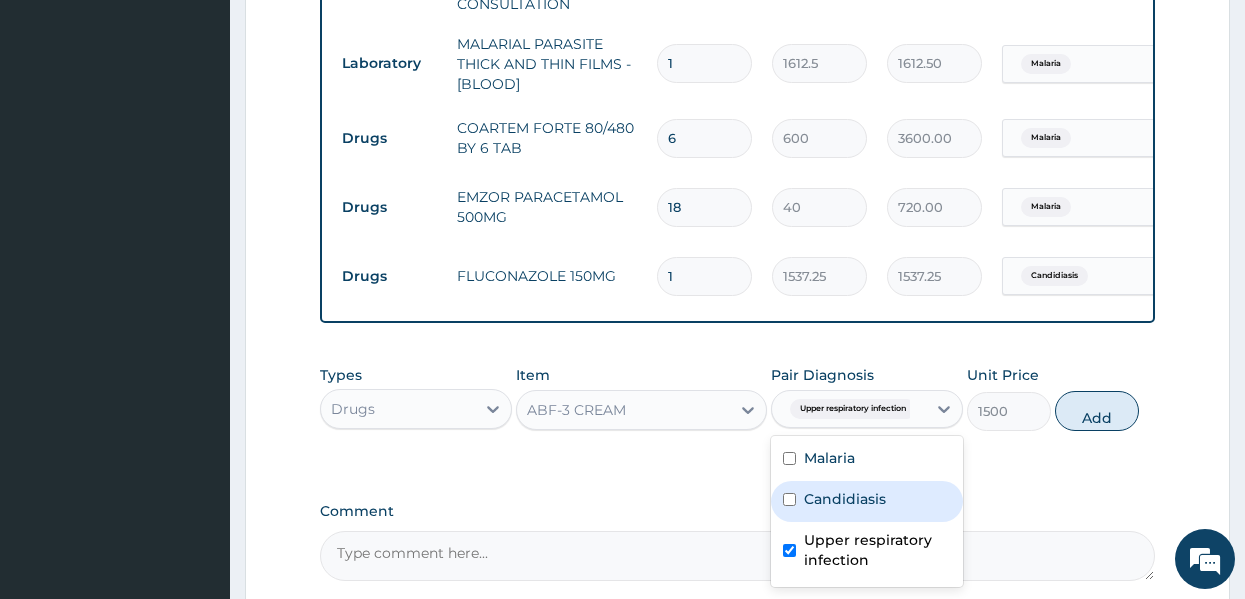 click on "Candidiasis" at bounding box center [845, 499] 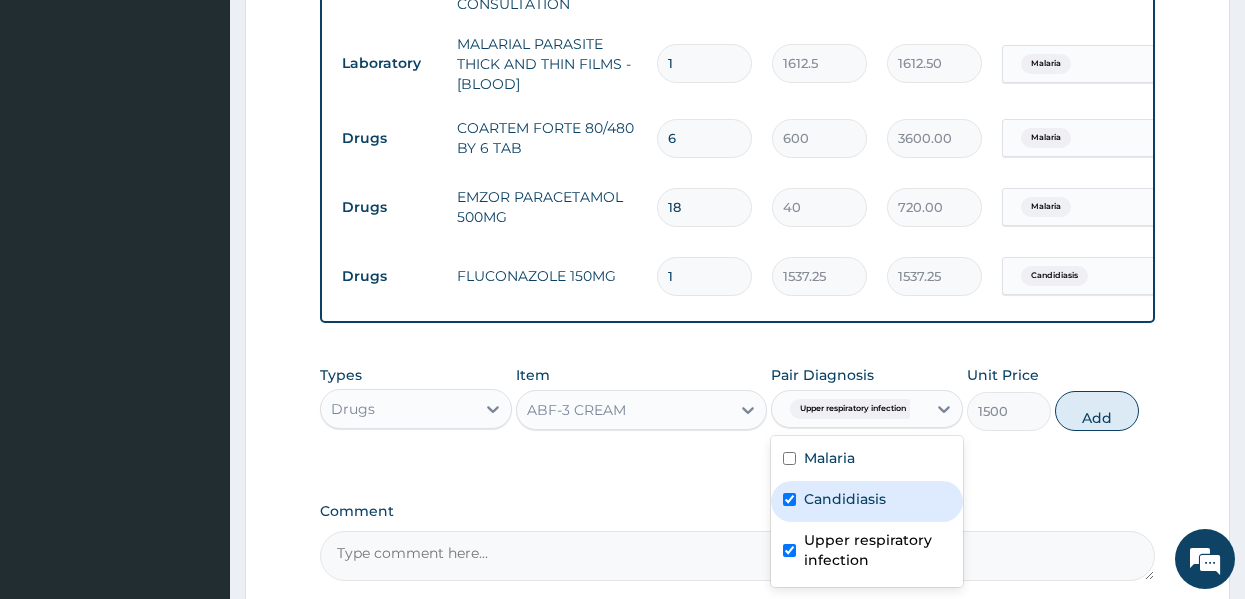 checkbox on "true" 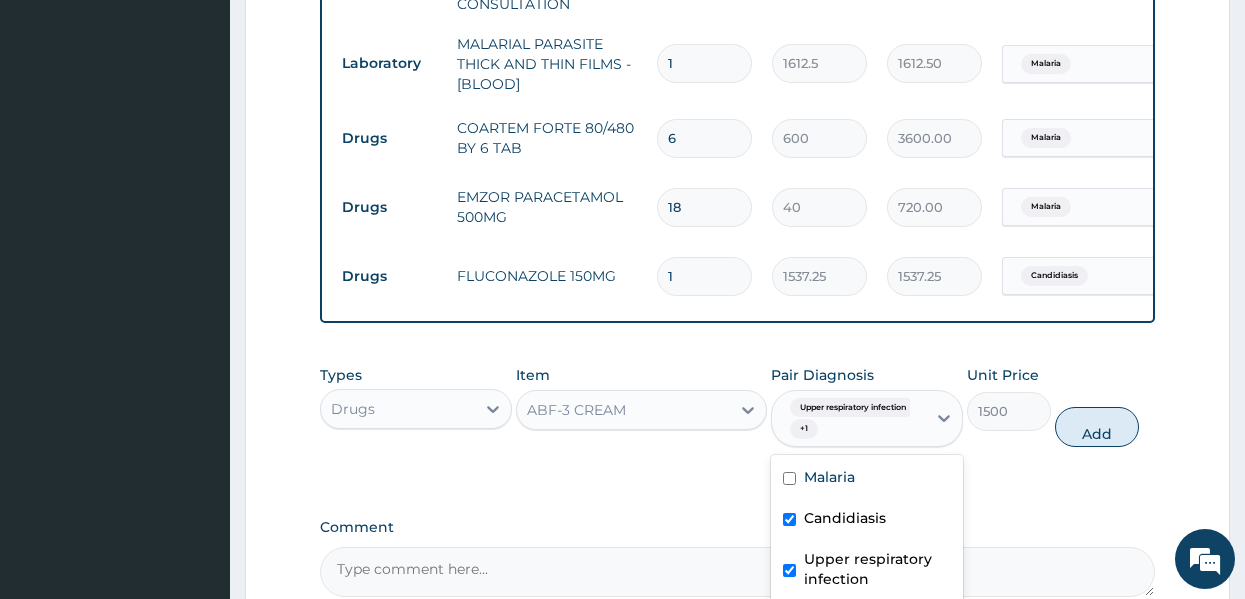 click on "Upper respiratory infection" at bounding box center [877, 569] 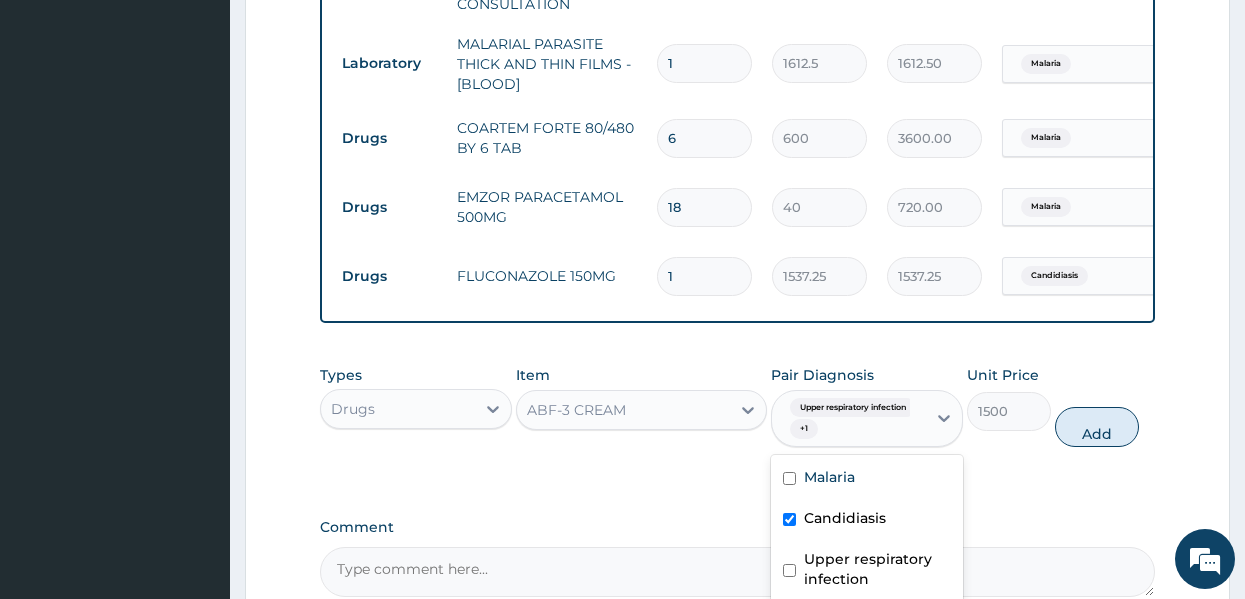 checkbox on "false" 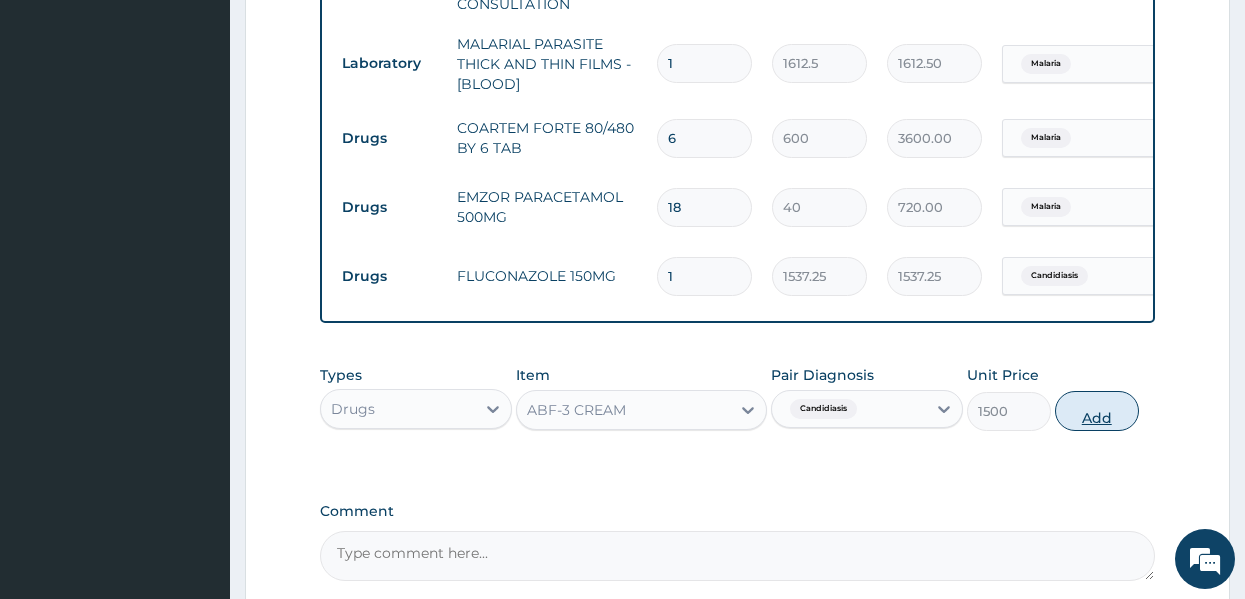 click on "Add" at bounding box center [1097, 411] 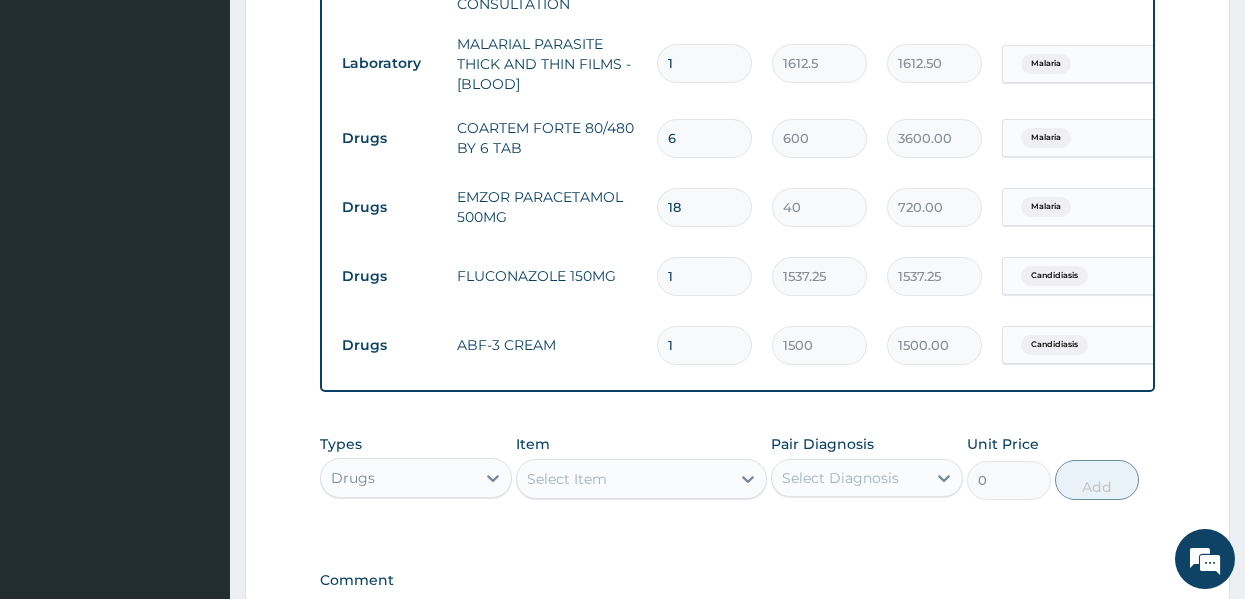 click on "Types Drugs Item Select Item Pair Diagnosis Select Diagnosis Unit Price 0 Add" at bounding box center [738, 482] 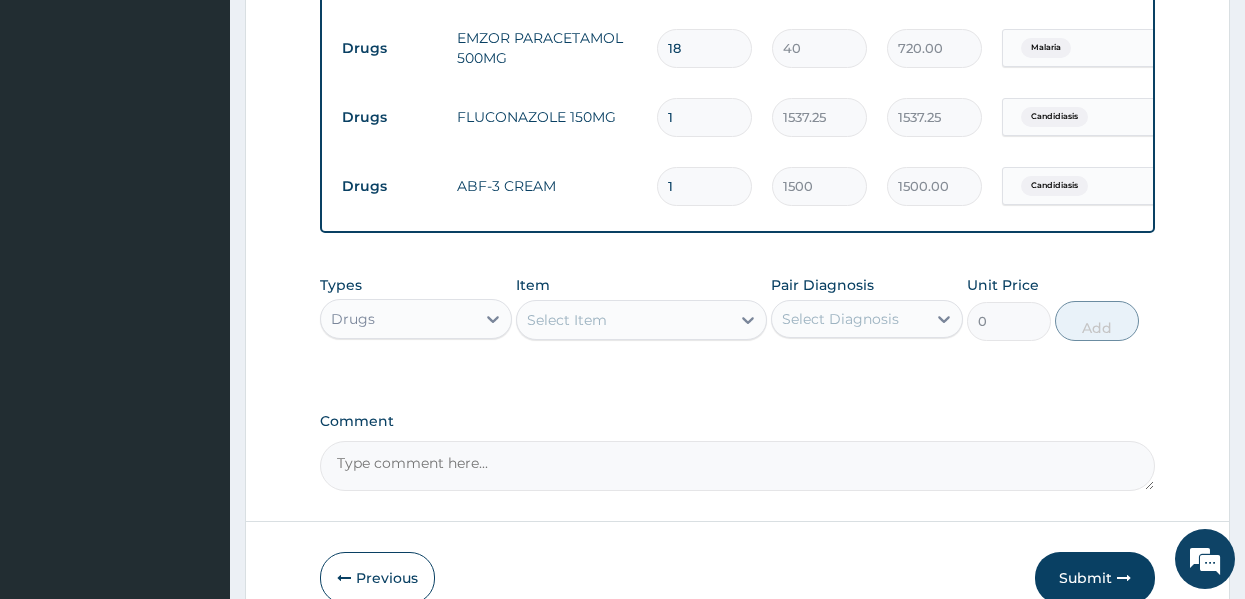 scroll, scrollTop: 1034, scrollLeft: 0, axis: vertical 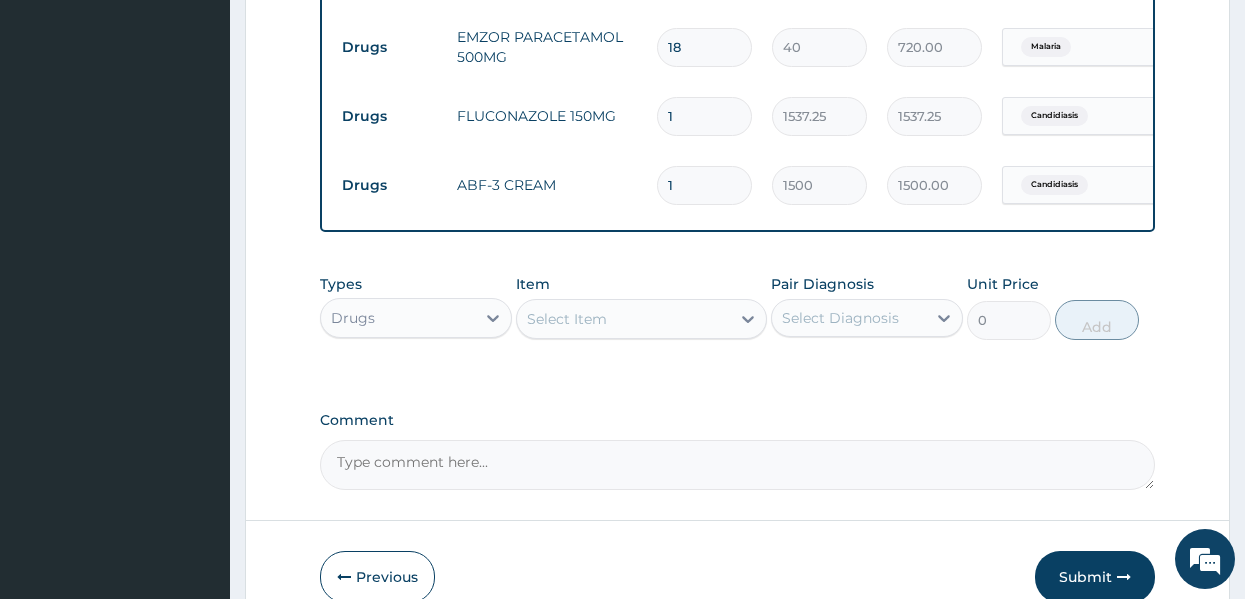 click on "Select Item" at bounding box center (623, 319) 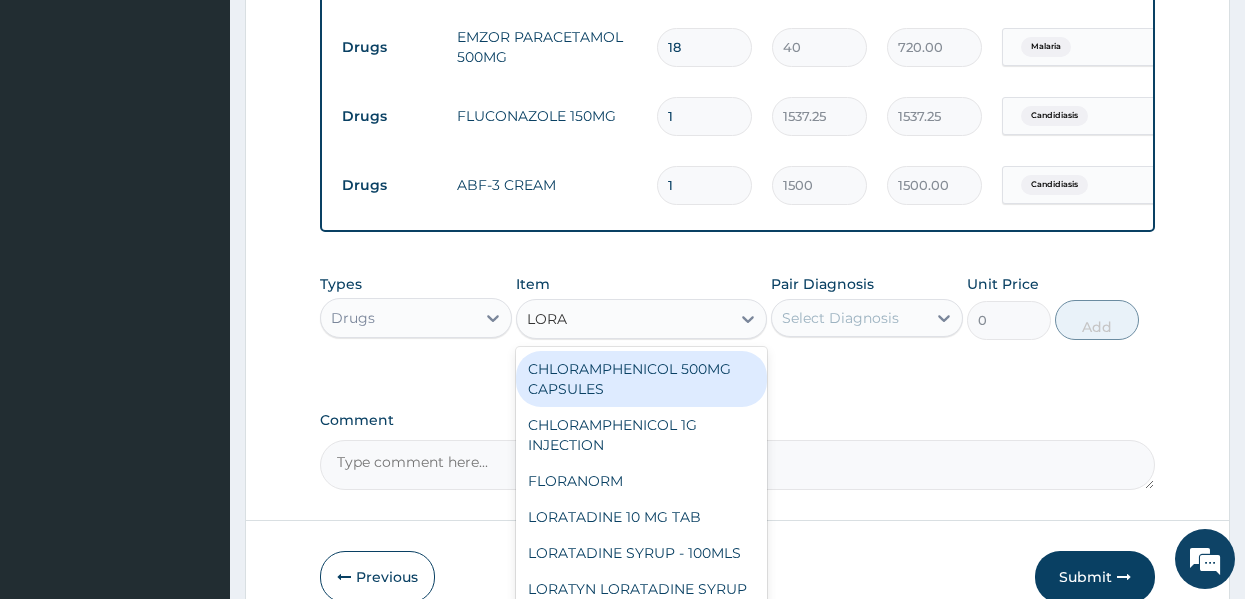 type on "LORAT" 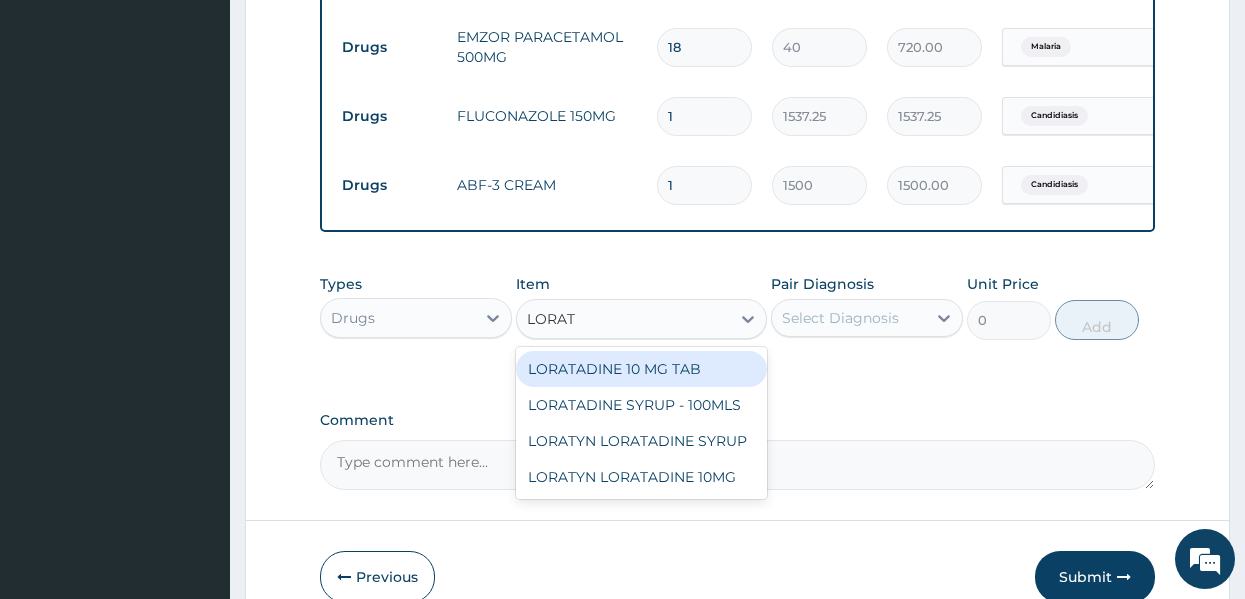 click on "LORATADINE 10 MG TAB" at bounding box center [641, 369] 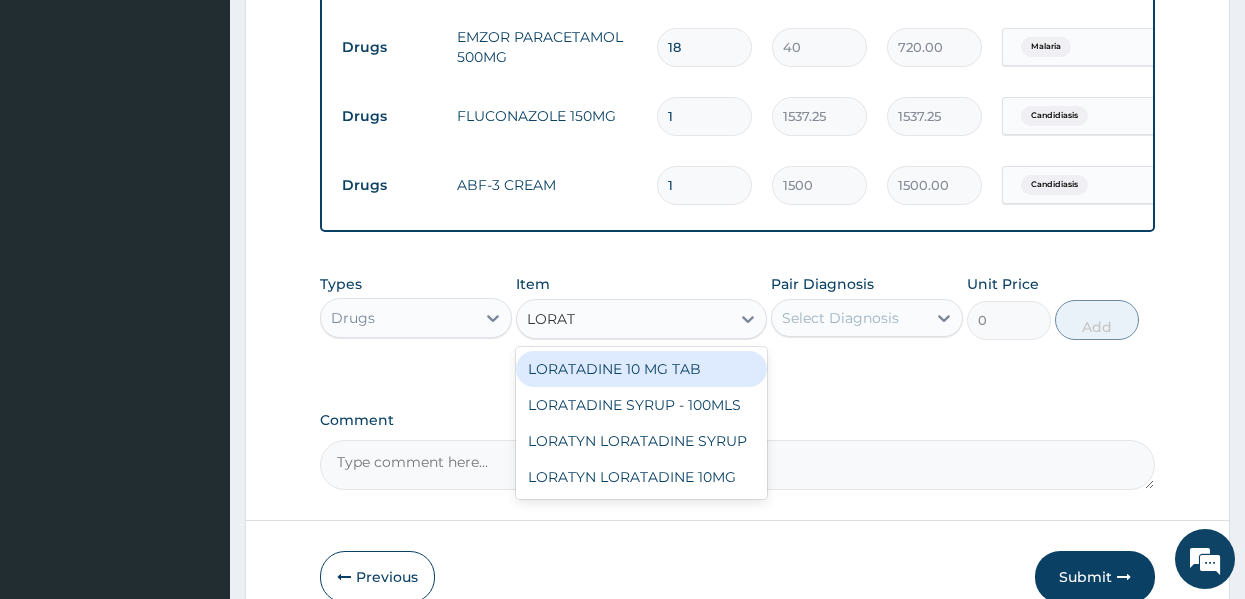 type 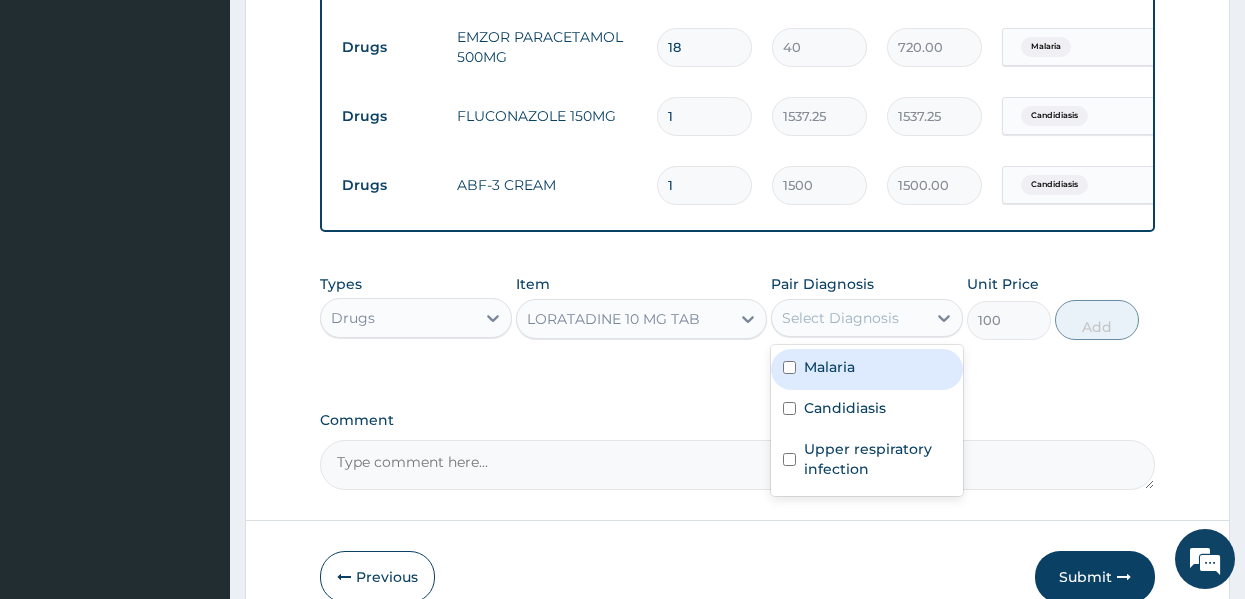 click on "Select Diagnosis" at bounding box center (840, 318) 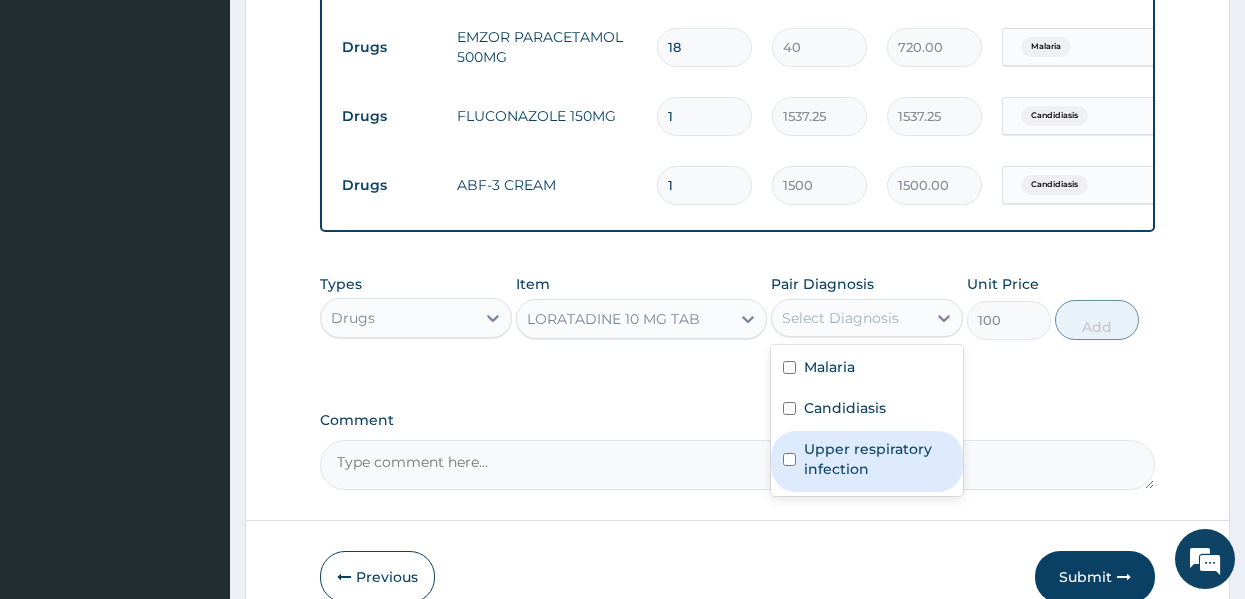 click on "Upper respiratory infection" at bounding box center (877, 459) 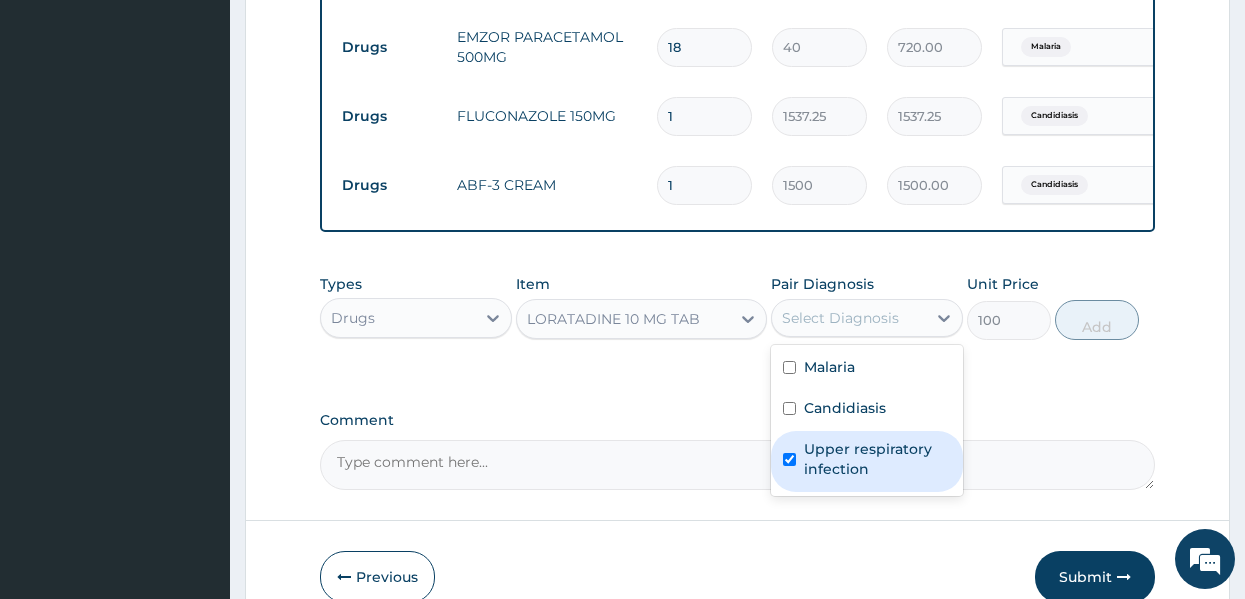checkbox on "true" 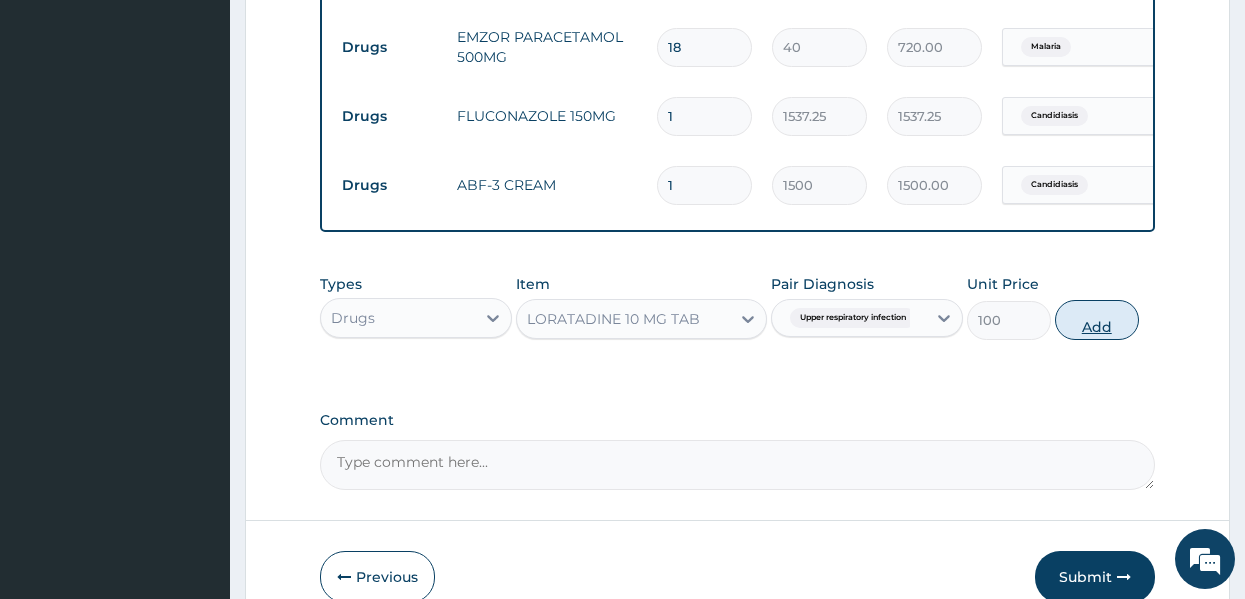 click on "Add" at bounding box center [1097, 320] 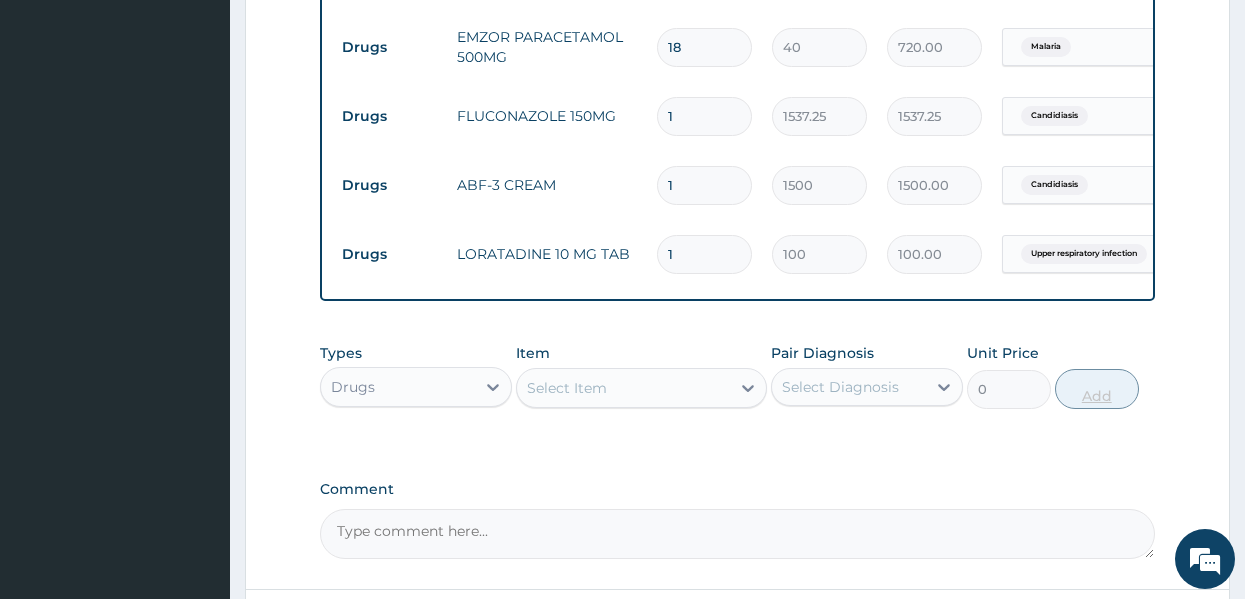 type on "10" 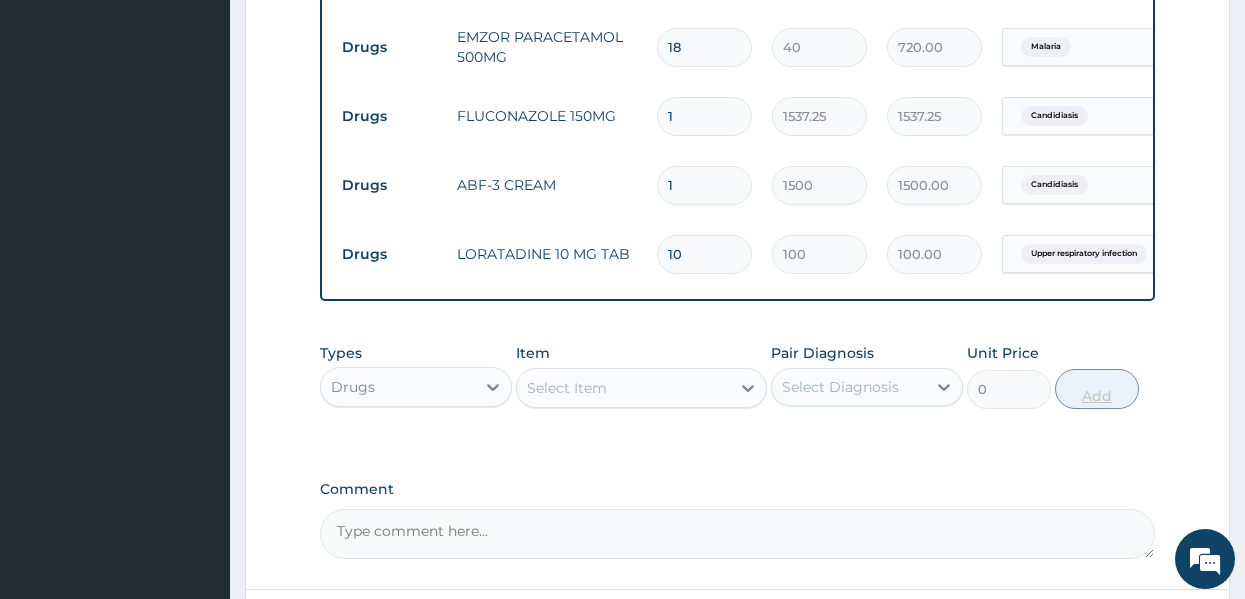 type on "1000.00" 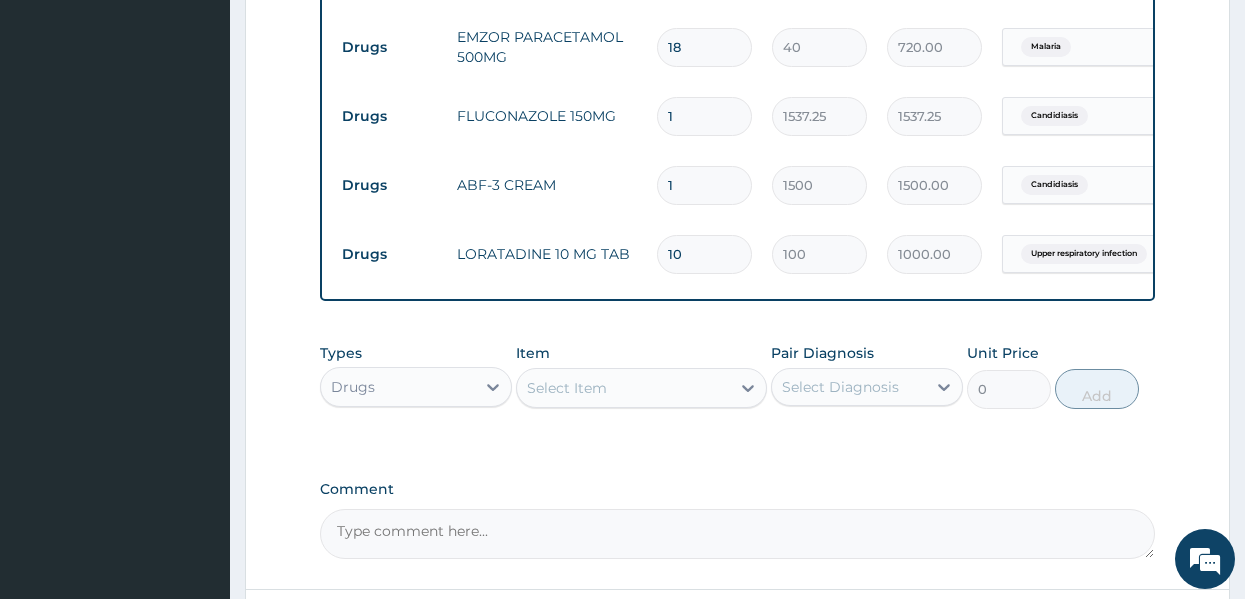 type on "10" 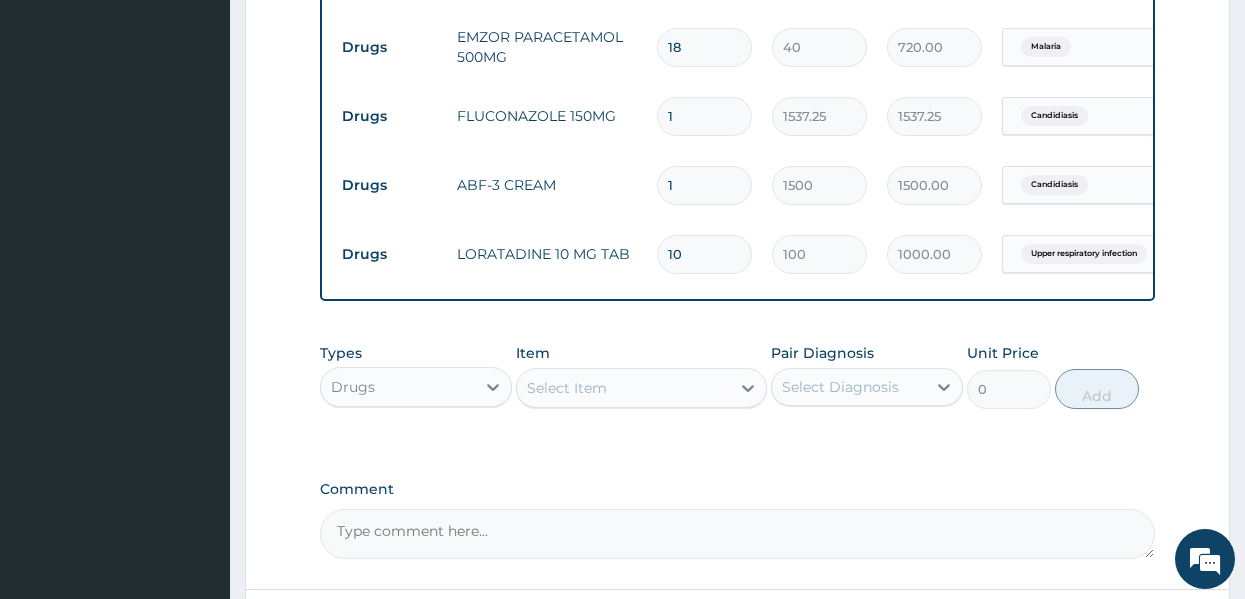 click on "Types Drugs Item Select Item Pair Diagnosis Select Diagnosis Unit Price 0 Add" at bounding box center (738, 391) 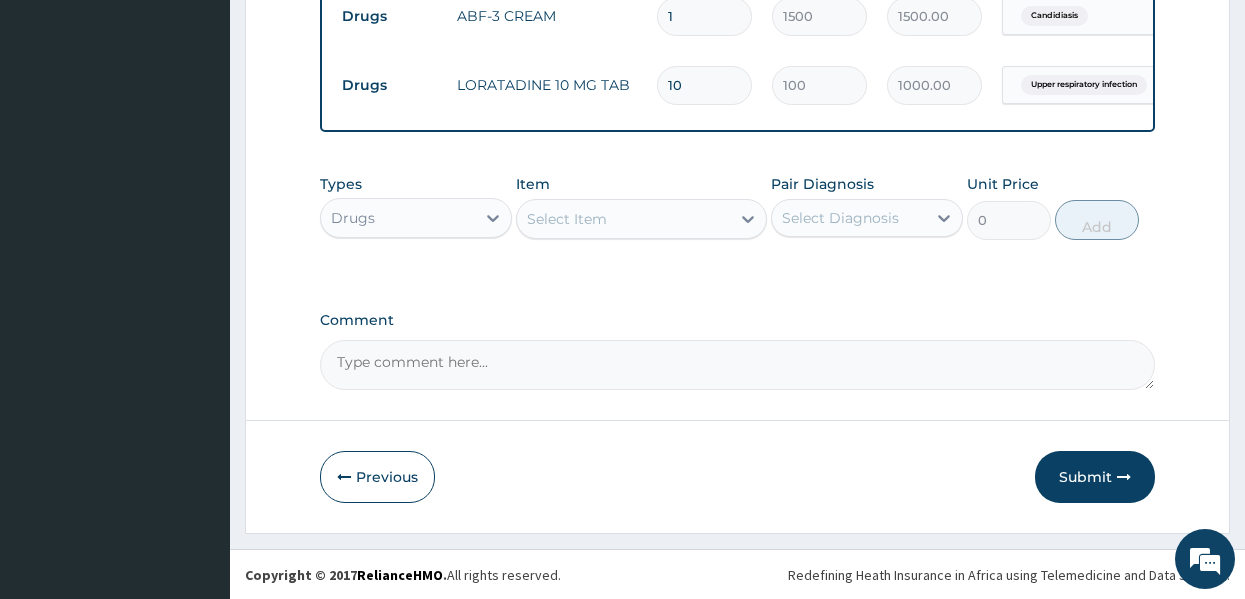 scroll, scrollTop: 1219, scrollLeft: 0, axis: vertical 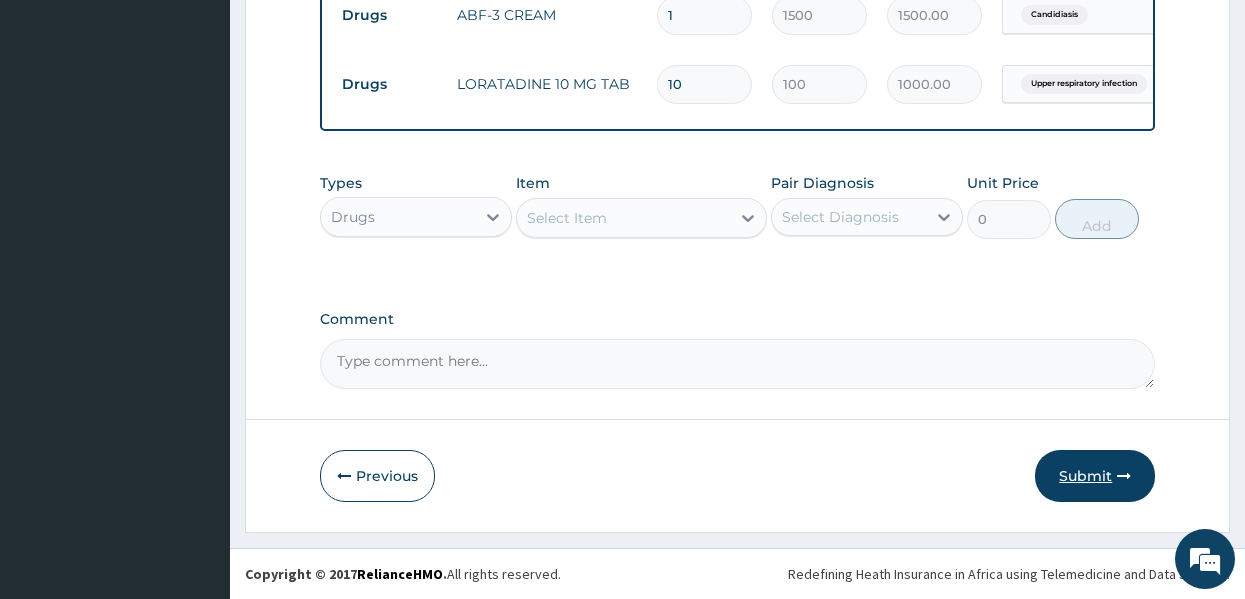 click at bounding box center [1124, 476] 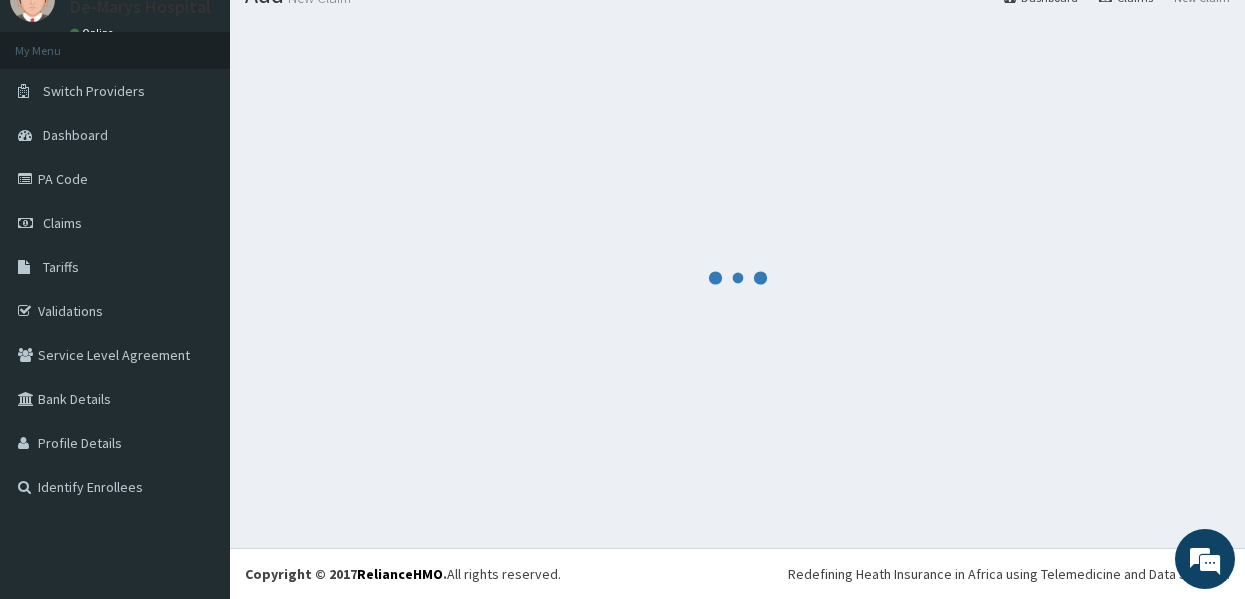 scroll, scrollTop: 1219, scrollLeft: 0, axis: vertical 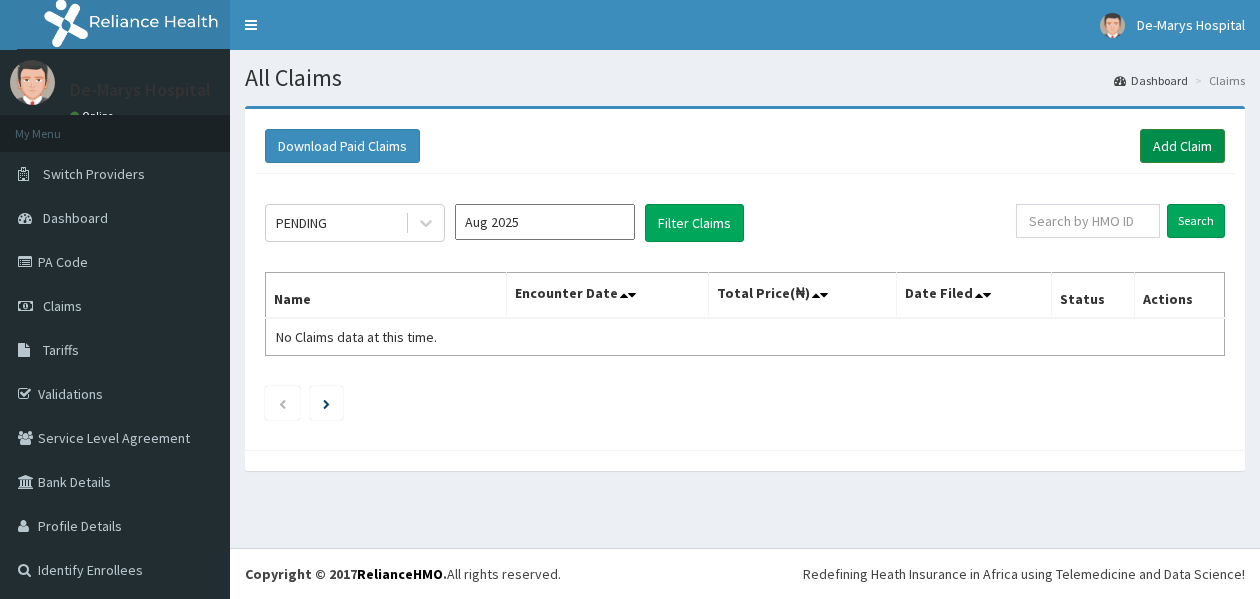 click on "Add Claim" at bounding box center (1182, 146) 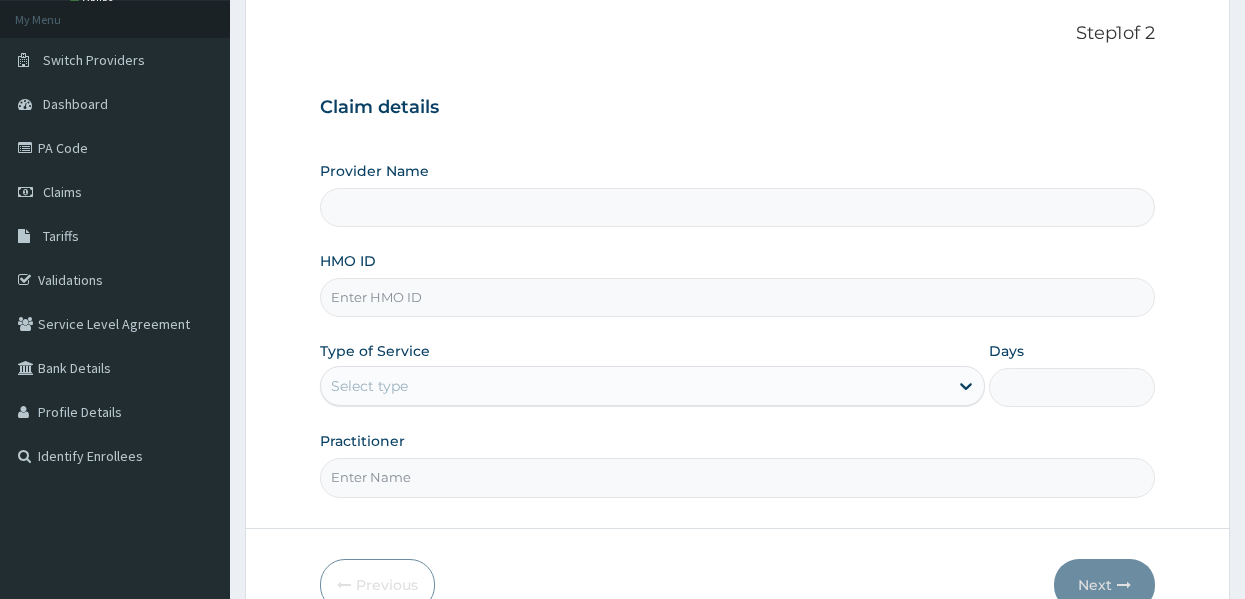 scroll, scrollTop: 0, scrollLeft: 0, axis: both 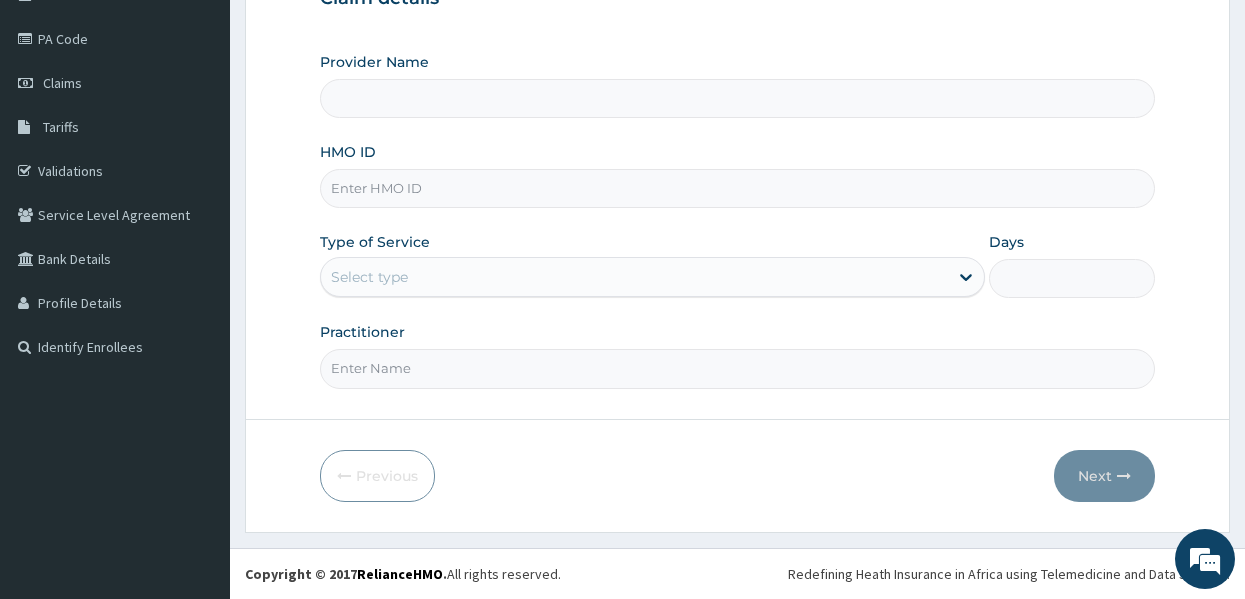 type on "DE - MARYS CENTRAL HOSPITAL" 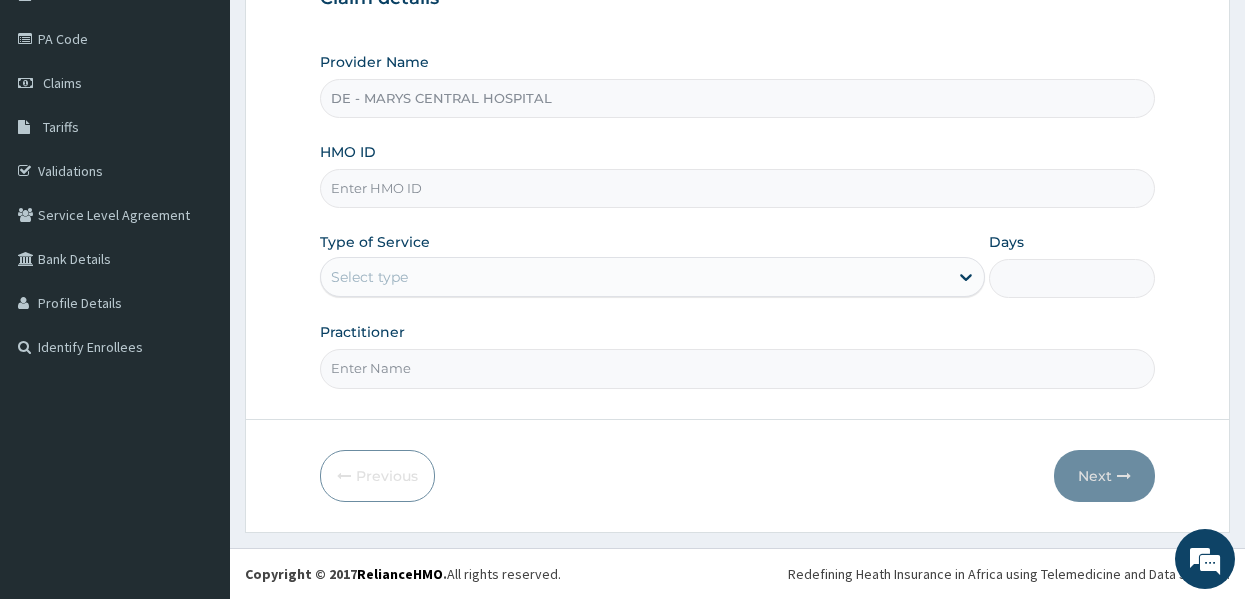 click on "HMO ID" at bounding box center (738, 188) 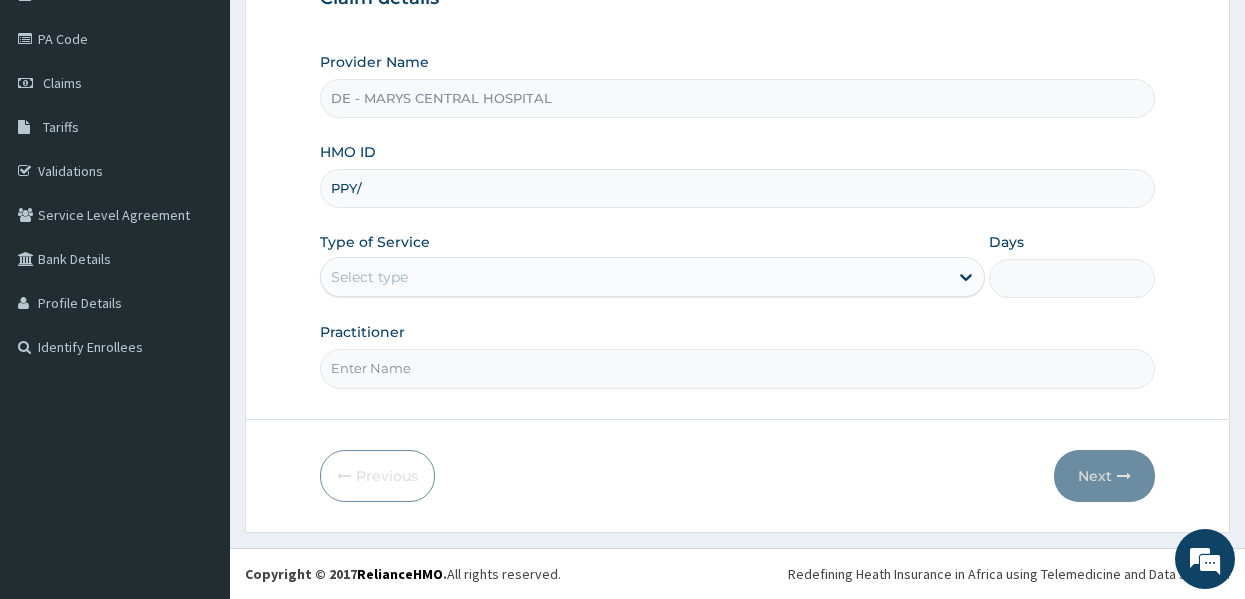 scroll, scrollTop: 0, scrollLeft: 0, axis: both 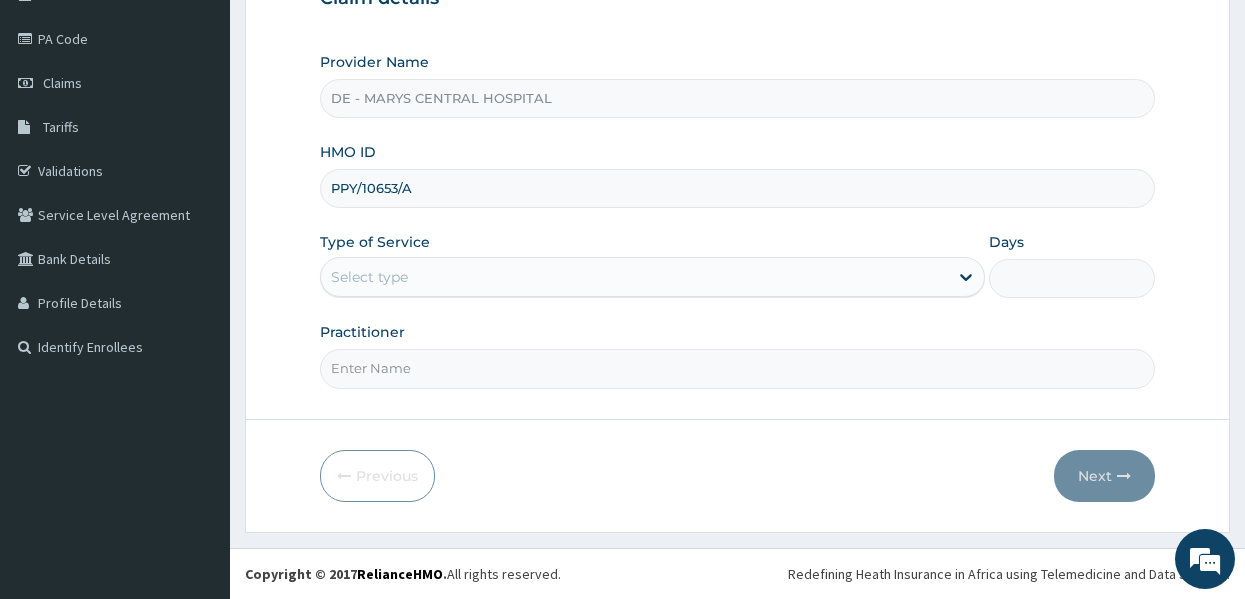 type on "PPY/10653/A" 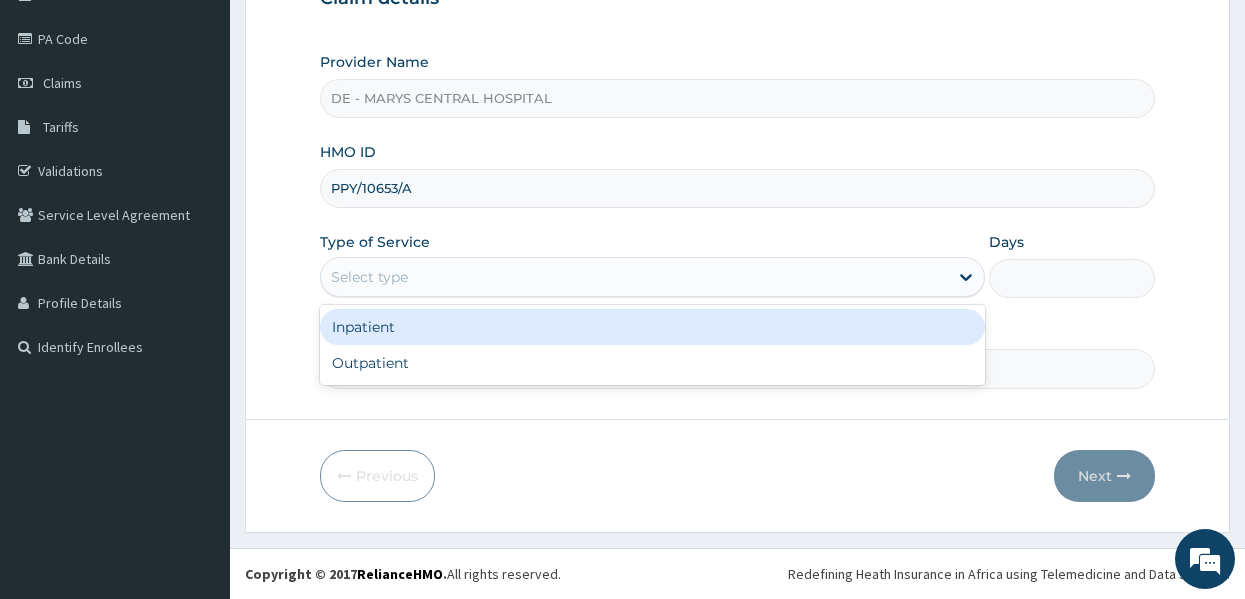 click on "Select type" at bounding box center [634, 277] 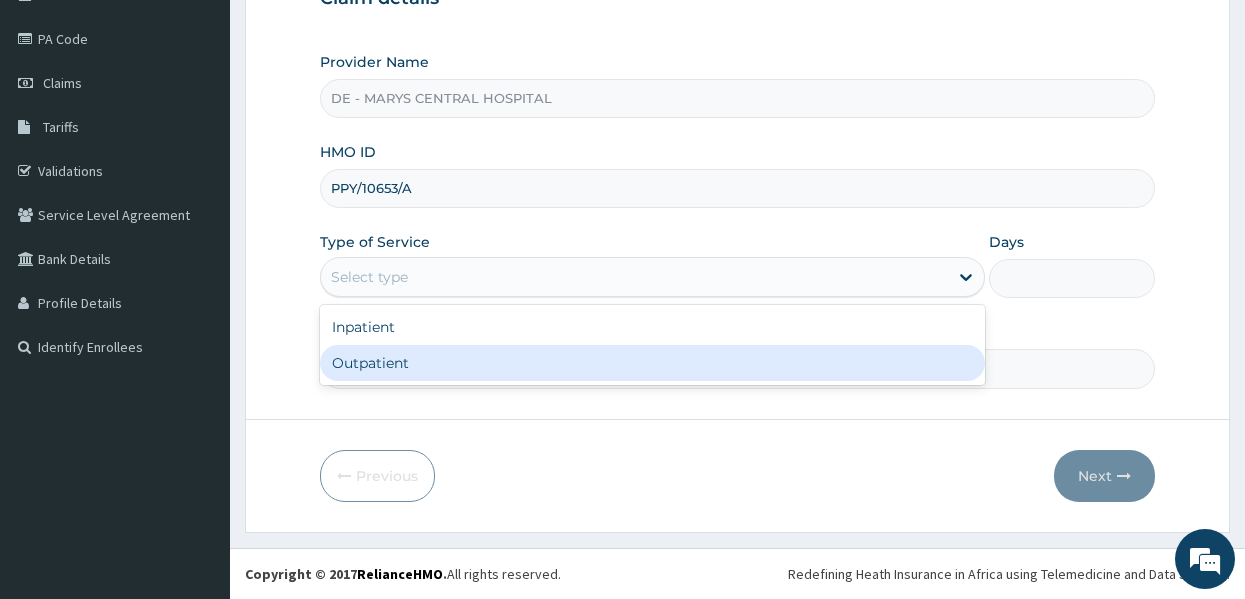 click on "Outpatient" at bounding box center (652, 363) 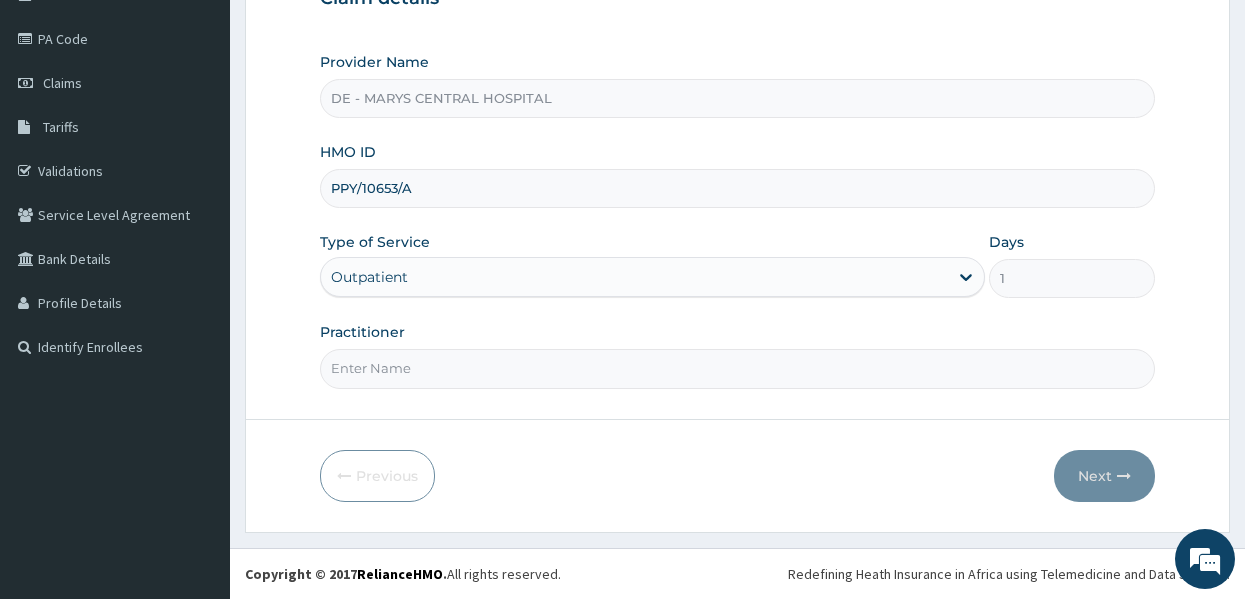 click on "Practitioner" at bounding box center (738, 368) 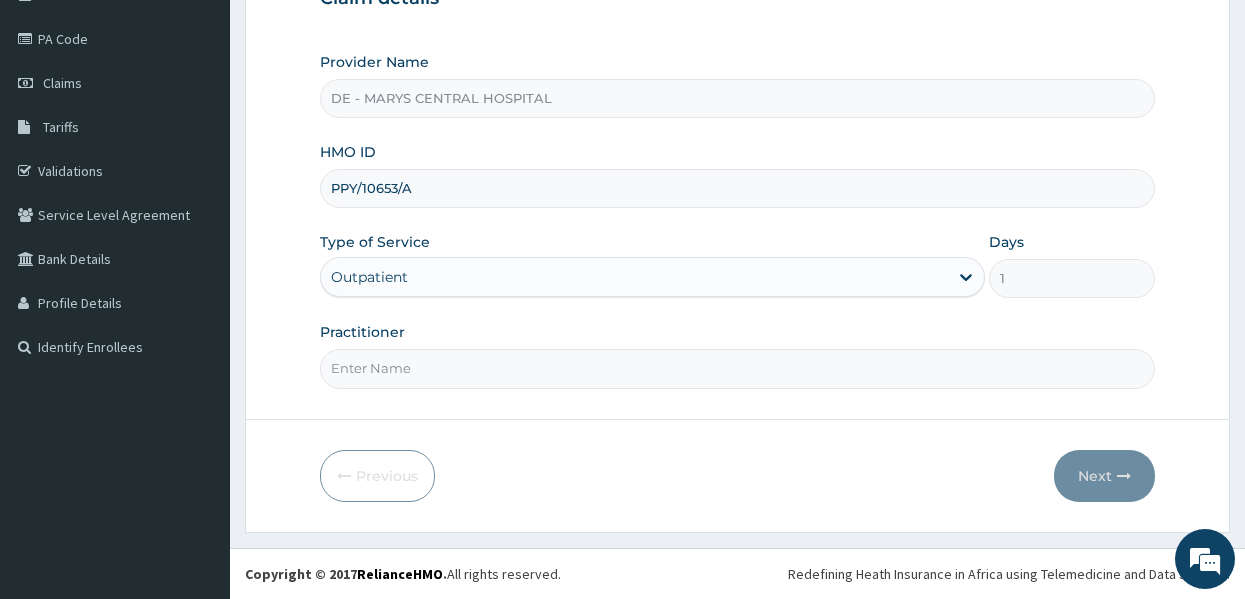 type on "DR MUSA" 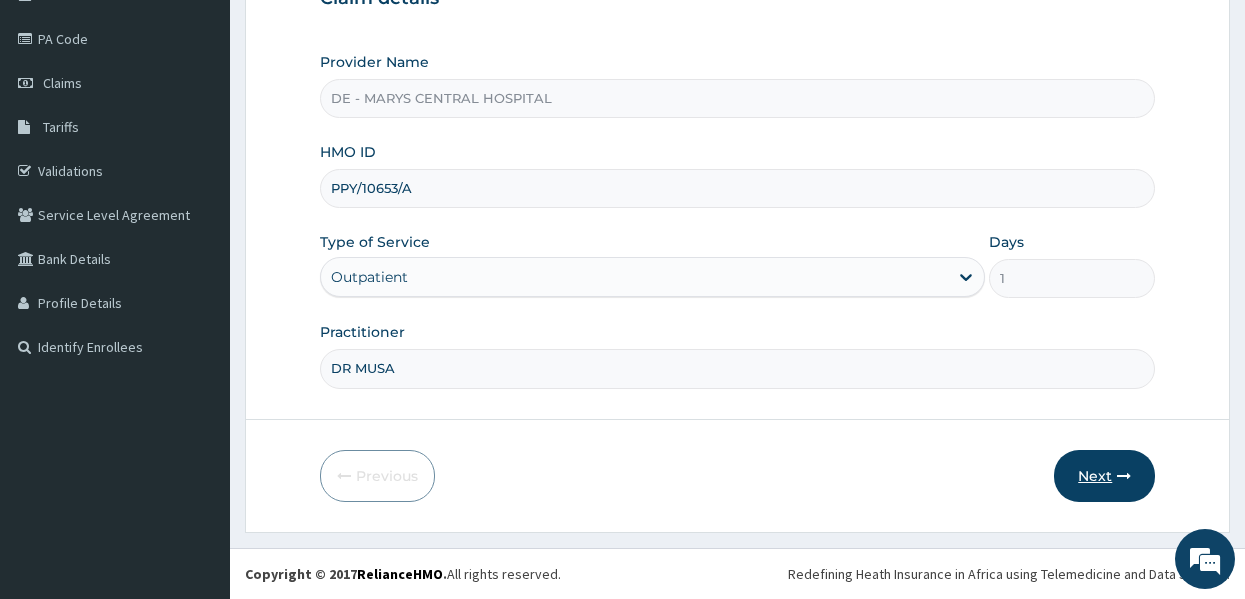 click on "Next" at bounding box center (1104, 476) 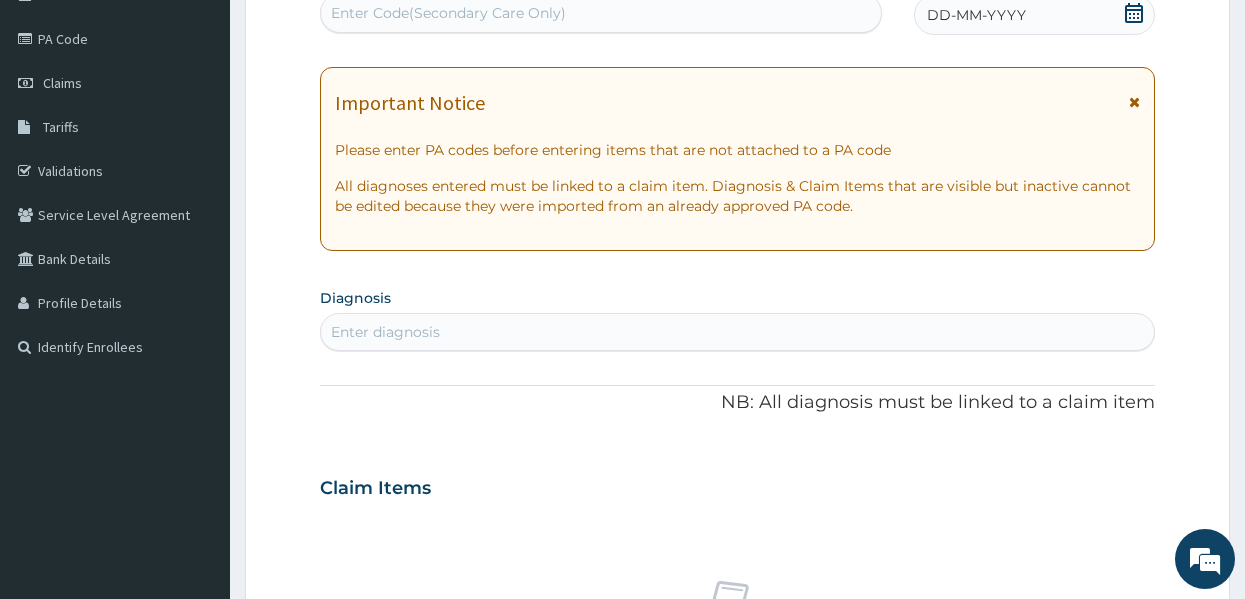 click on "DD-MM-YYYY" at bounding box center (976, 15) 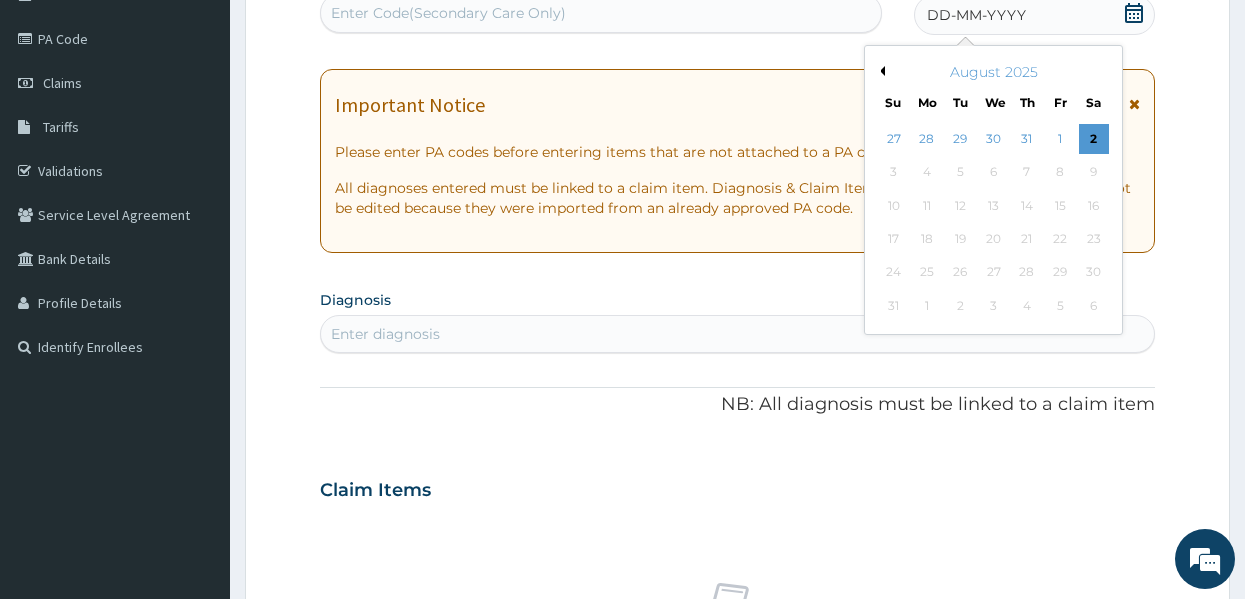 click on "Previous Month" at bounding box center (880, 71) 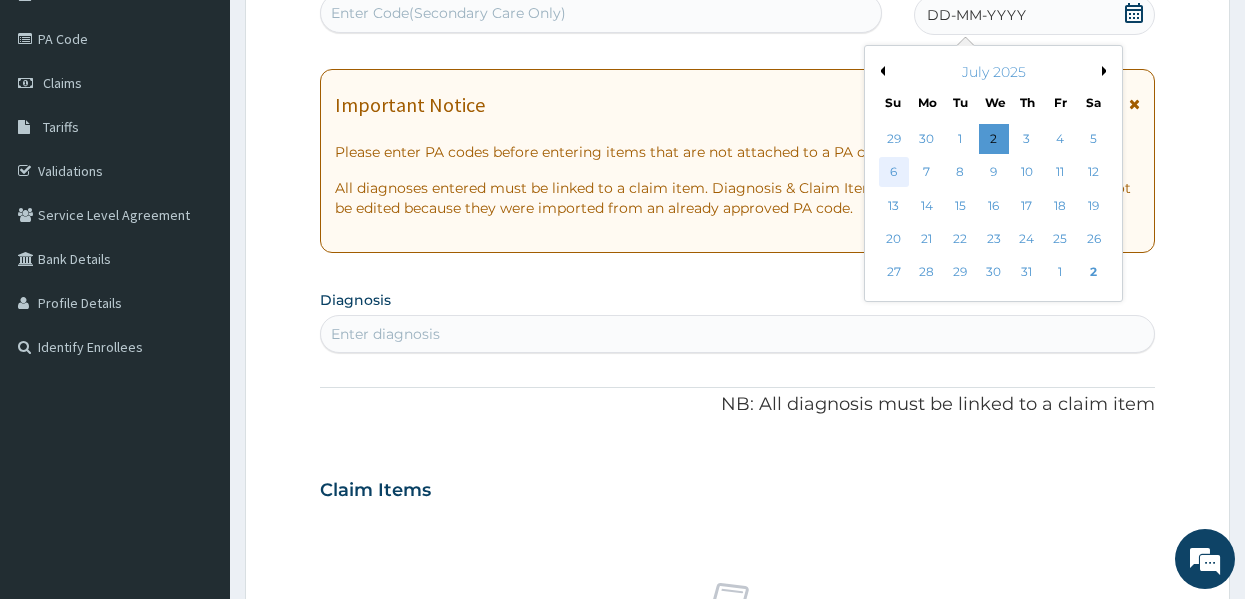 click on "6" at bounding box center (894, 173) 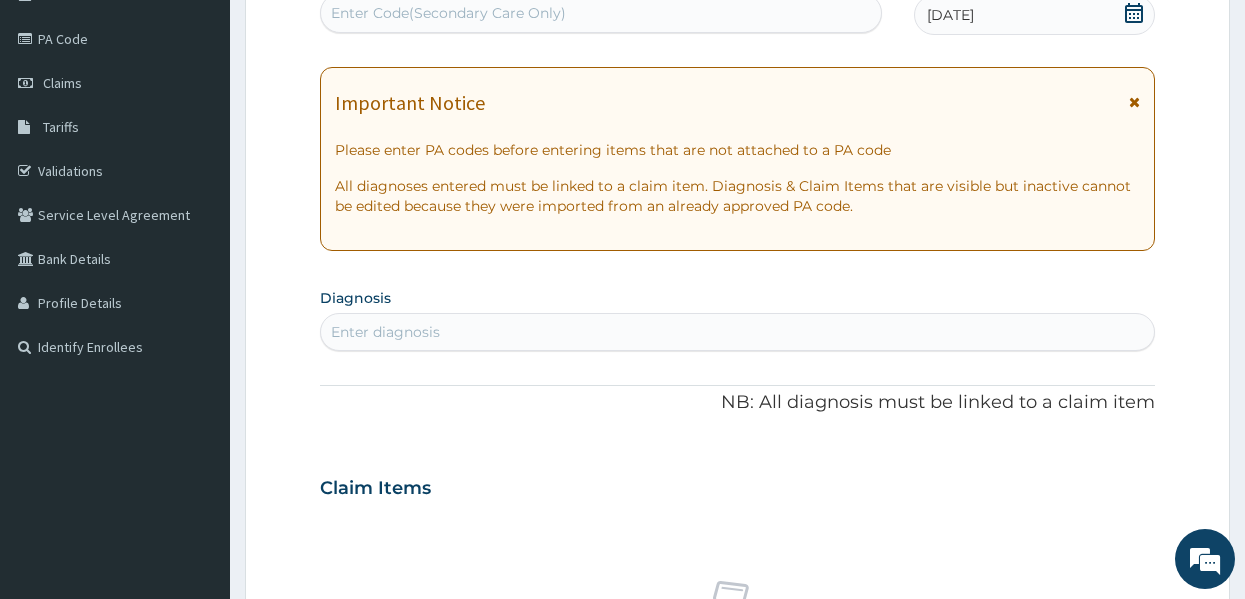 click on "Enter diagnosis" at bounding box center (738, 332) 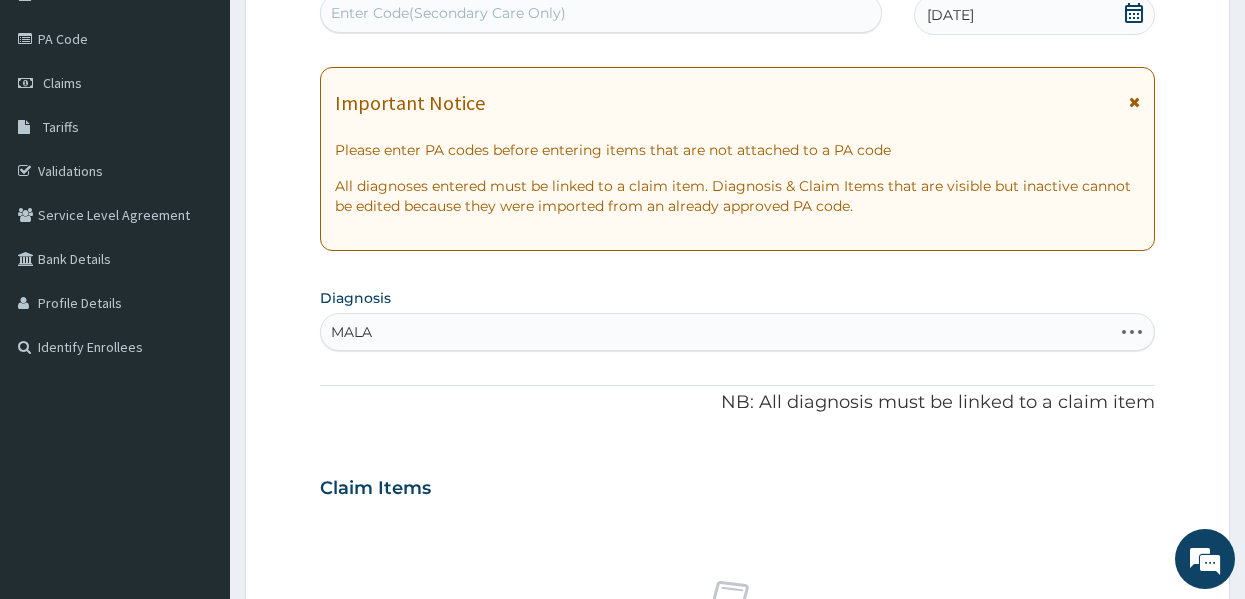 type on "MALAR" 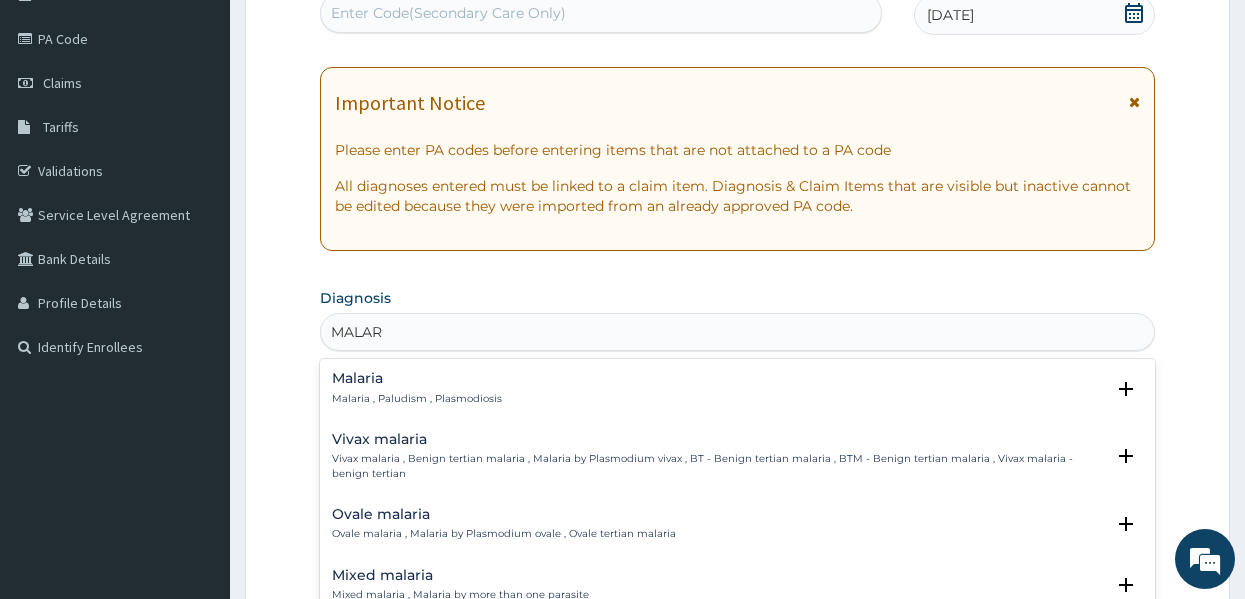 click on "Malaria Malaria , Paludism , Plasmodiosis" at bounding box center [417, 388] 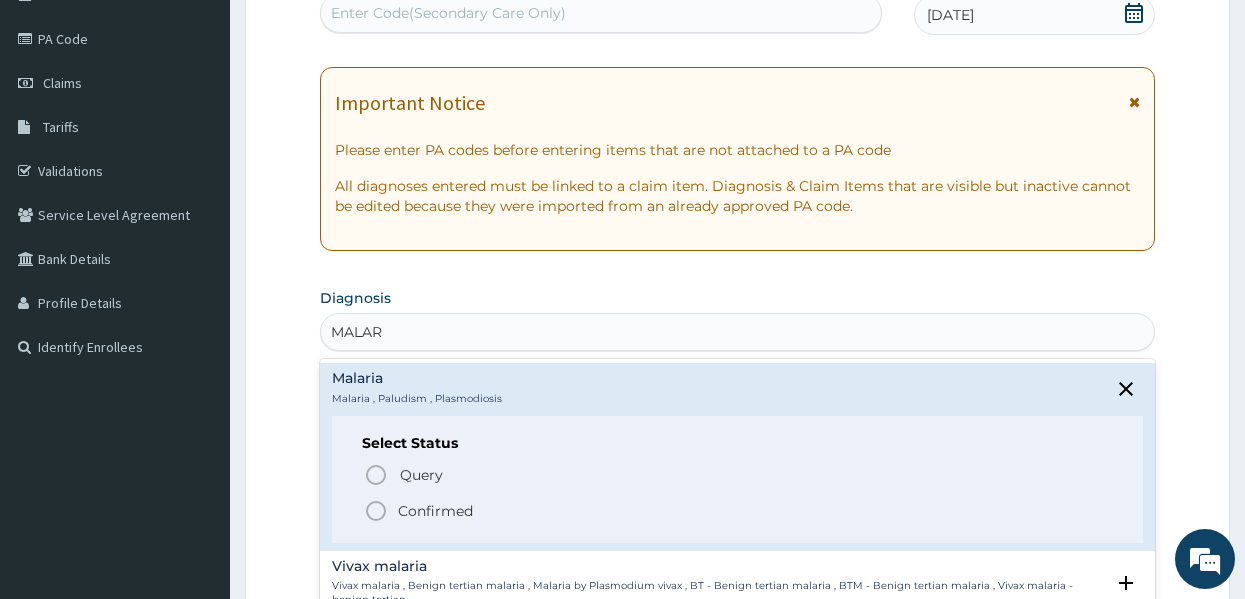click on "Confirmed" at bounding box center (435, 511) 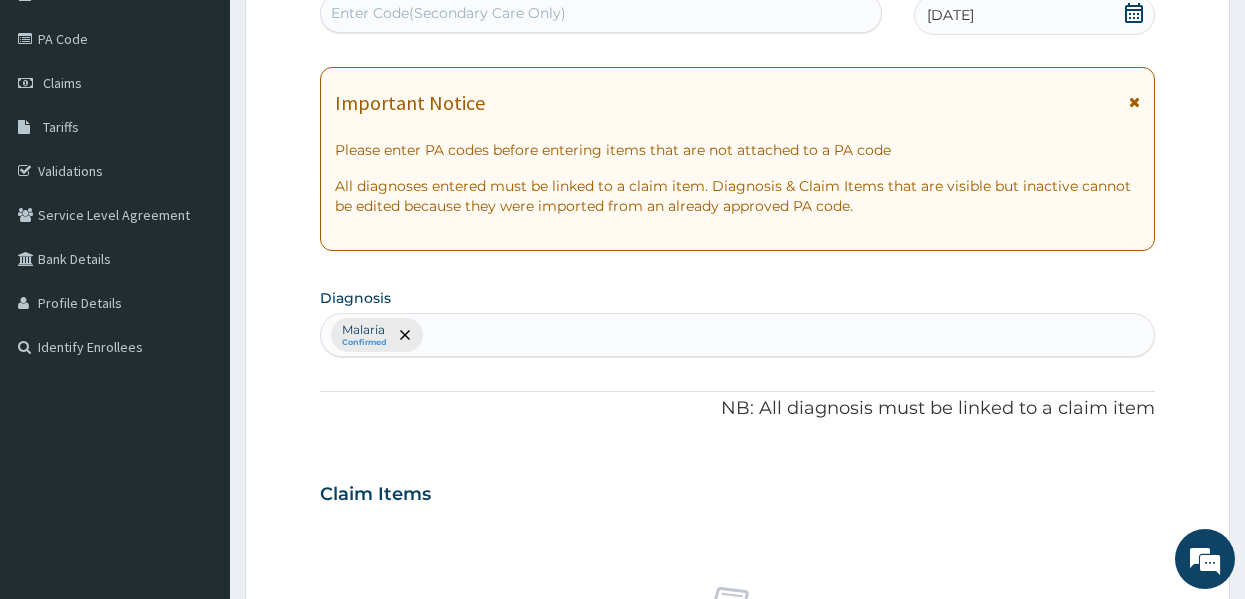 click on "Claim Items" at bounding box center (738, 490) 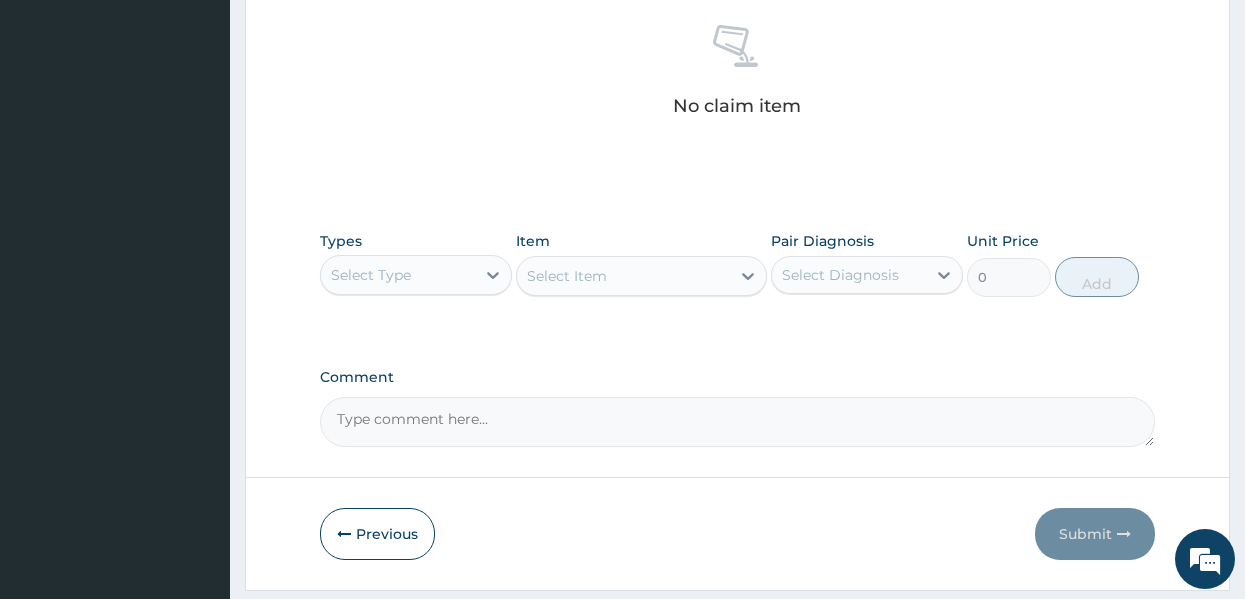 scroll, scrollTop: 843, scrollLeft: 0, axis: vertical 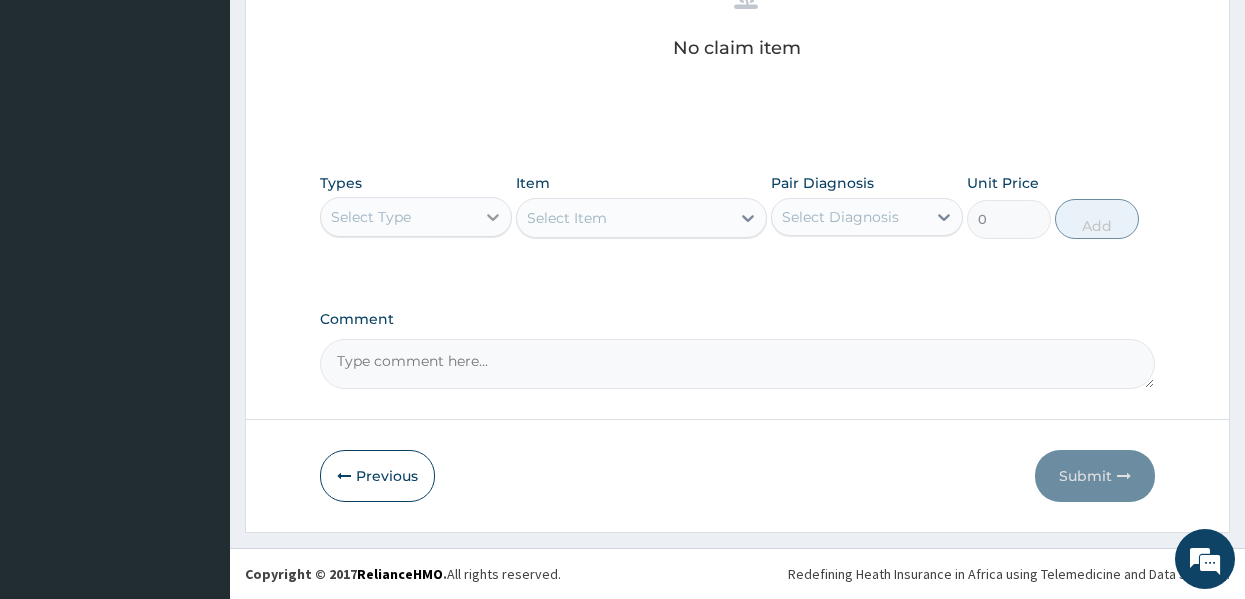 click at bounding box center [493, 217] 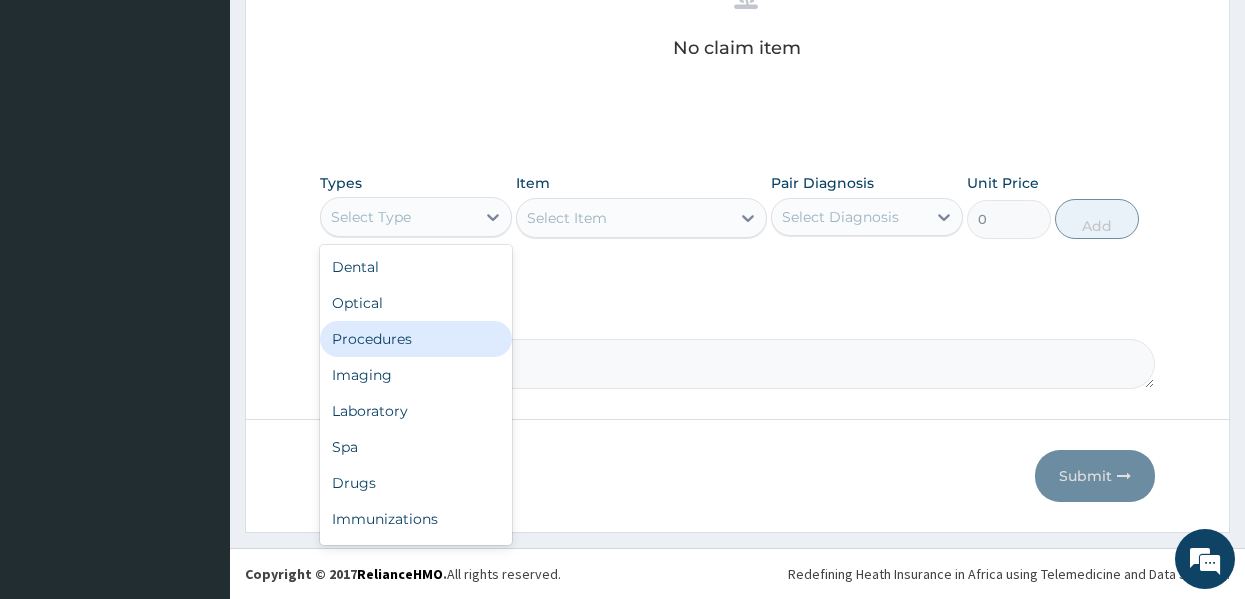 click on "Procedures" at bounding box center (416, 339) 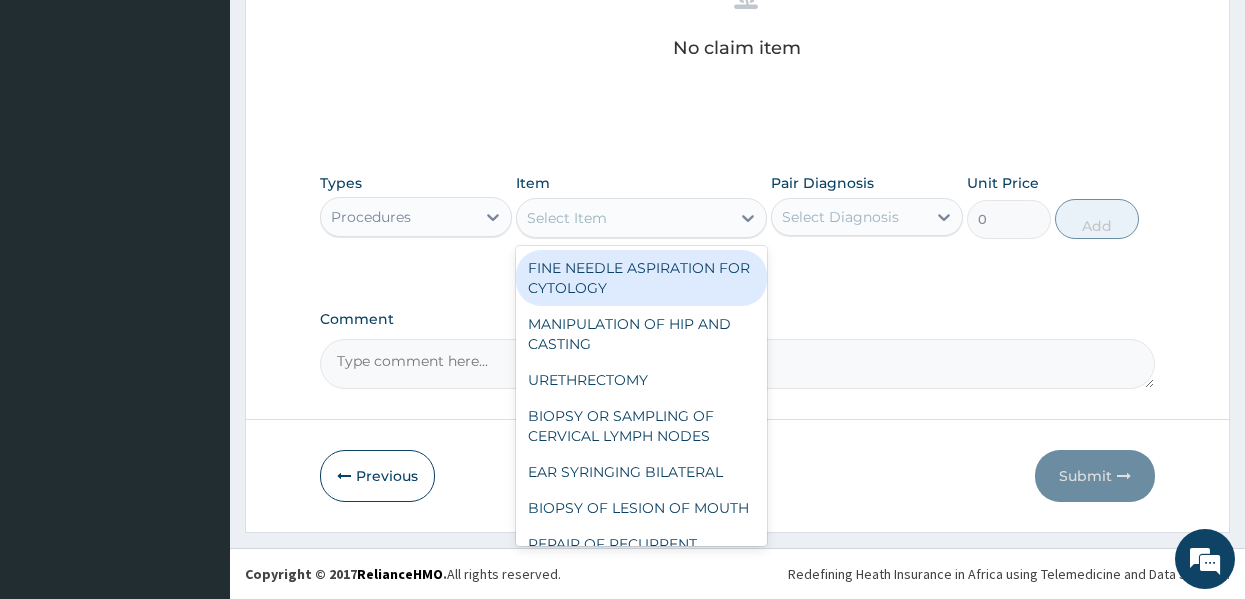 click on "Select Item" at bounding box center [567, 218] 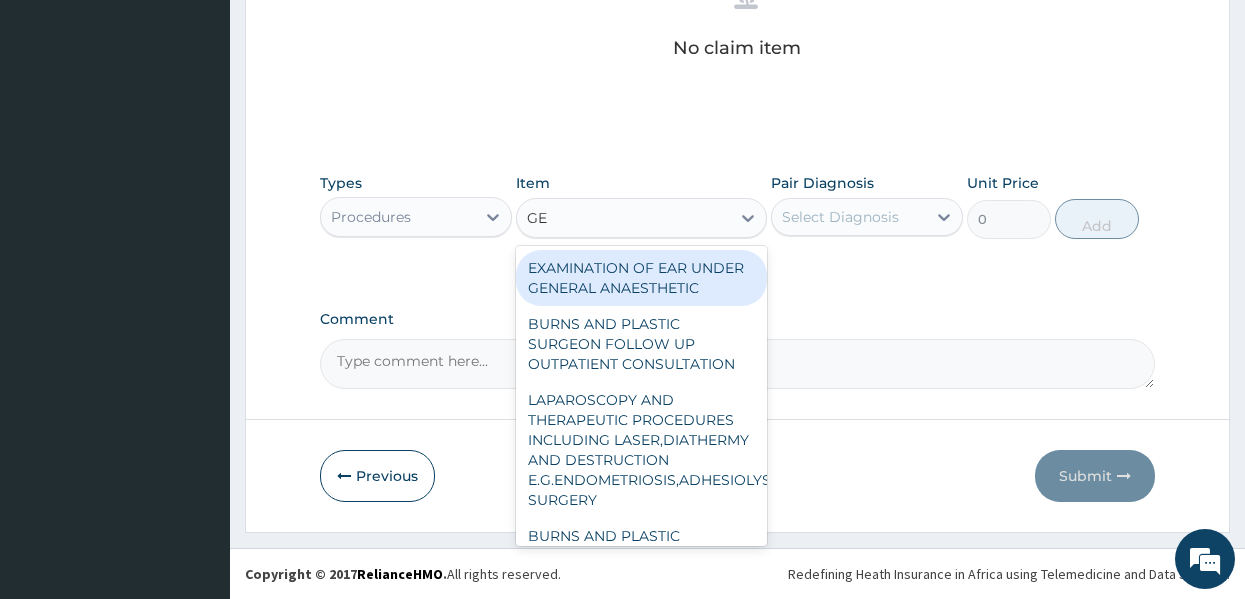 type on "GEN" 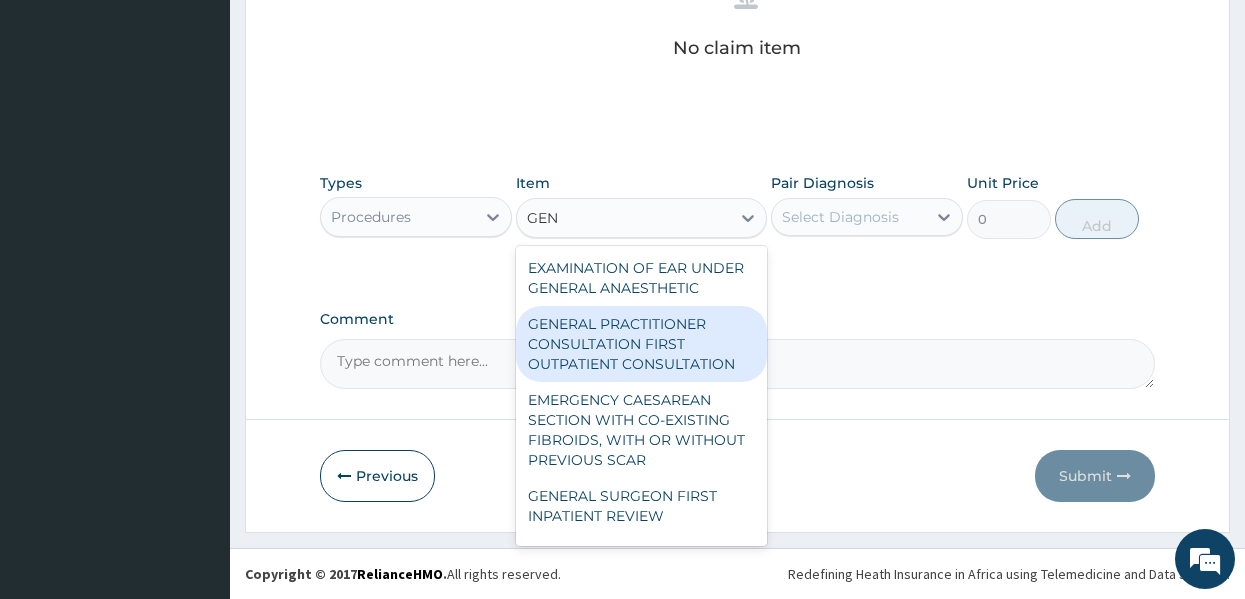 click on "GENERAL PRACTITIONER CONSULTATION FIRST OUTPATIENT CONSULTATION" at bounding box center [641, 344] 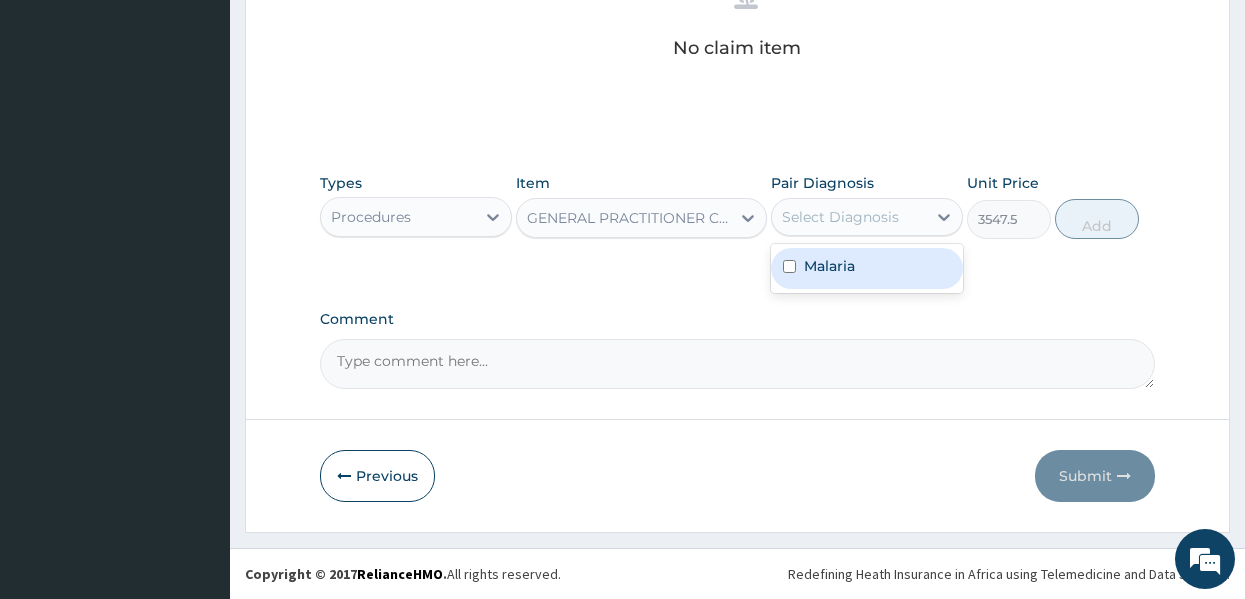 click on "Select Diagnosis" at bounding box center (840, 217) 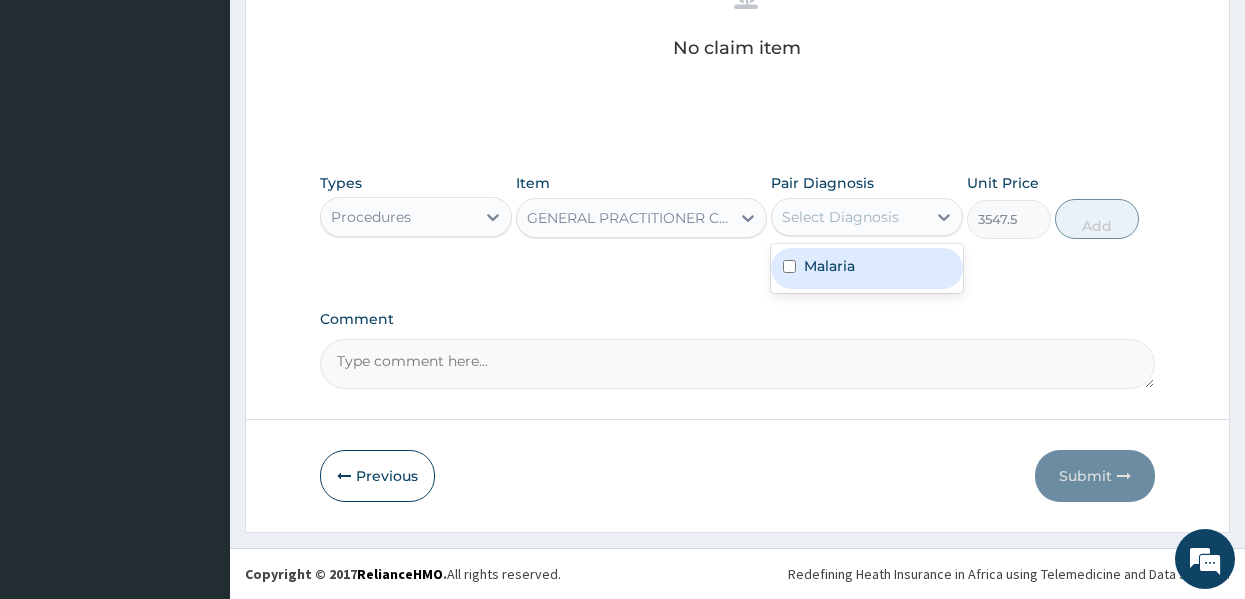 click on "Malaria" at bounding box center [829, 266] 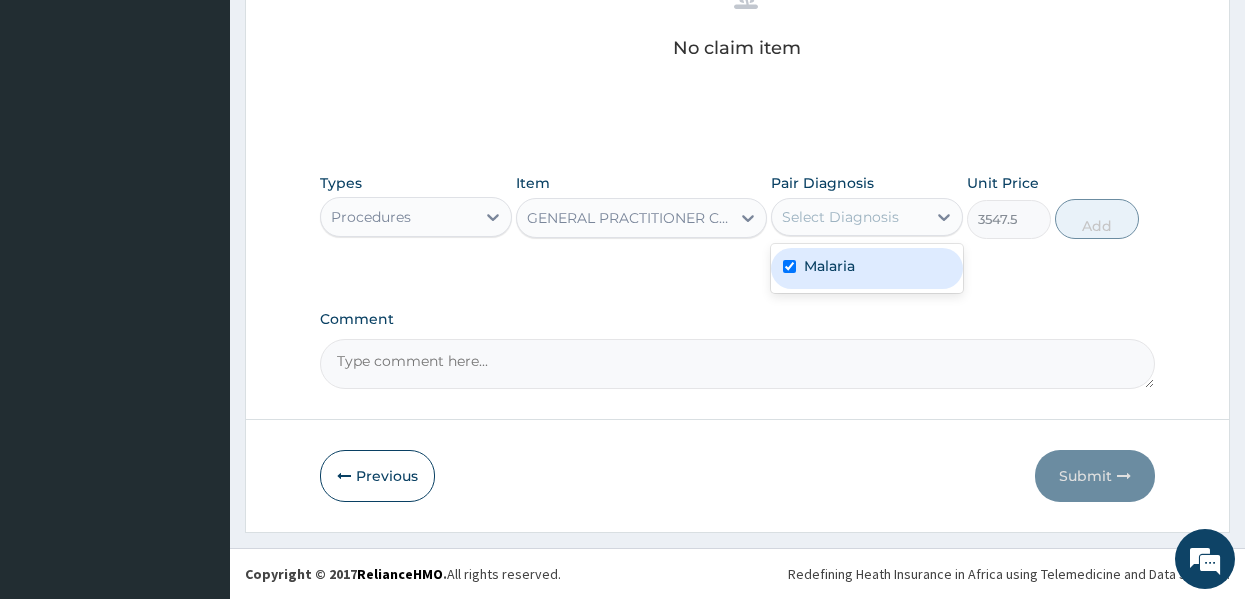 checkbox on "true" 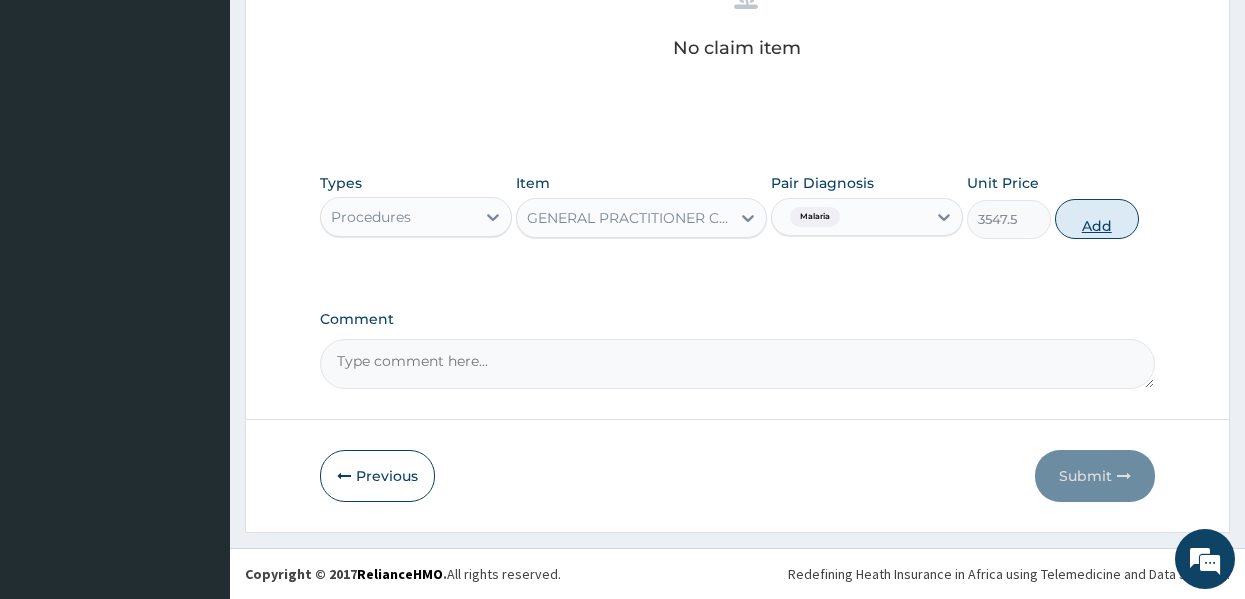 click on "Add" at bounding box center (1097, 219) 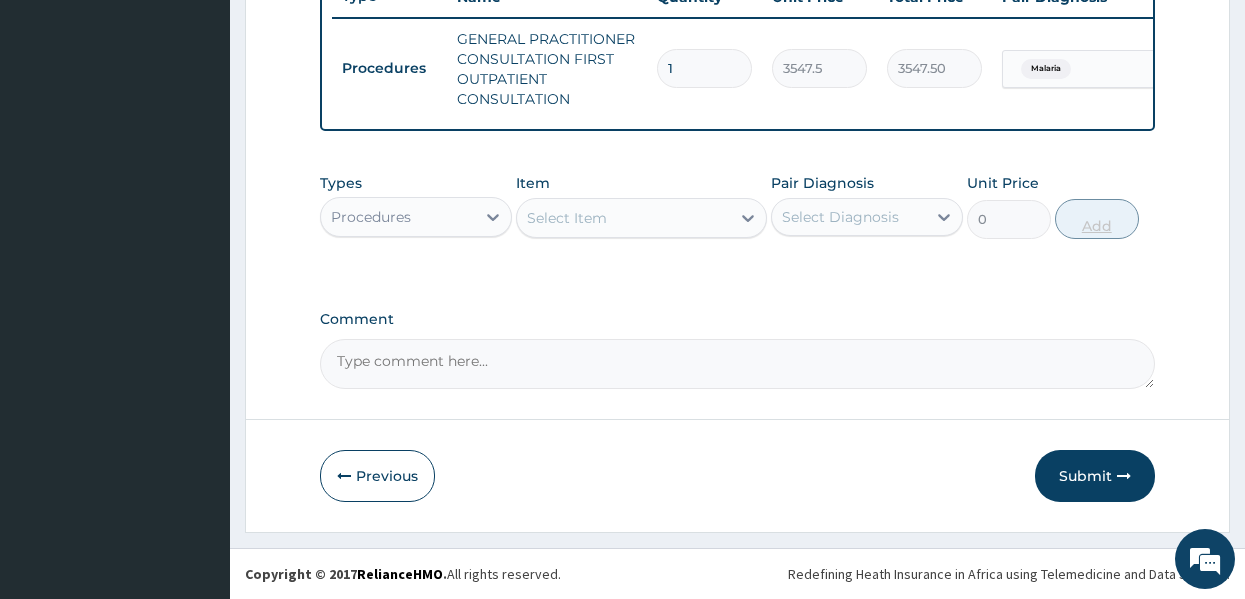 scroll, scrollTop: 794, scrollLeft: 0, axis: vertical 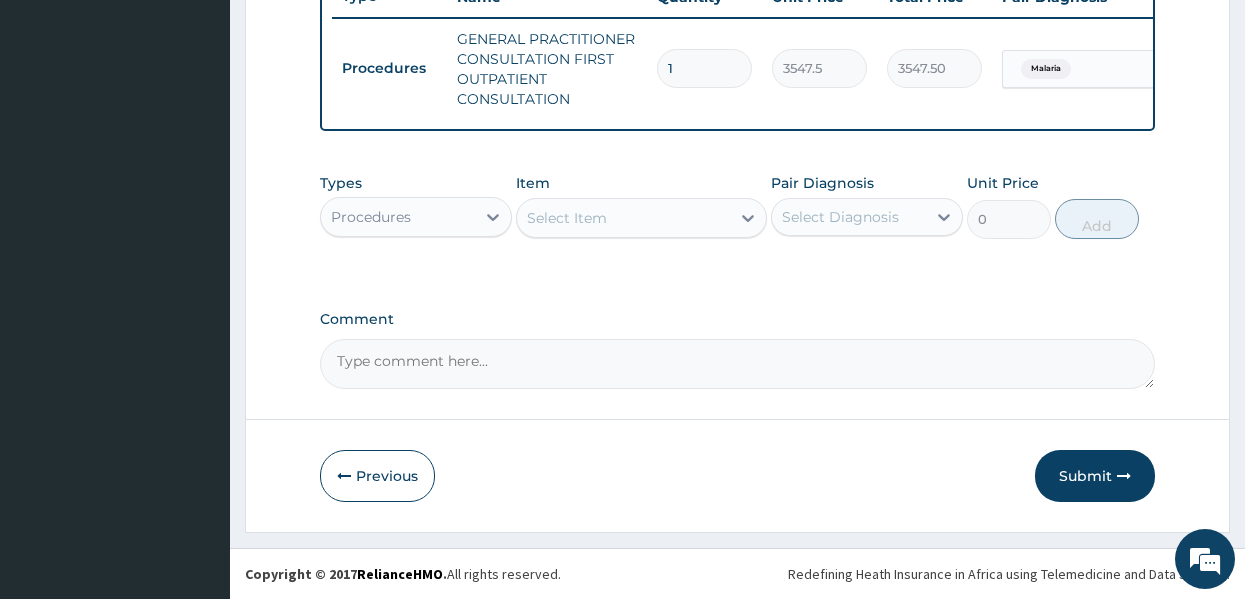 click on "Select Item" at bounding box center (567, 218) 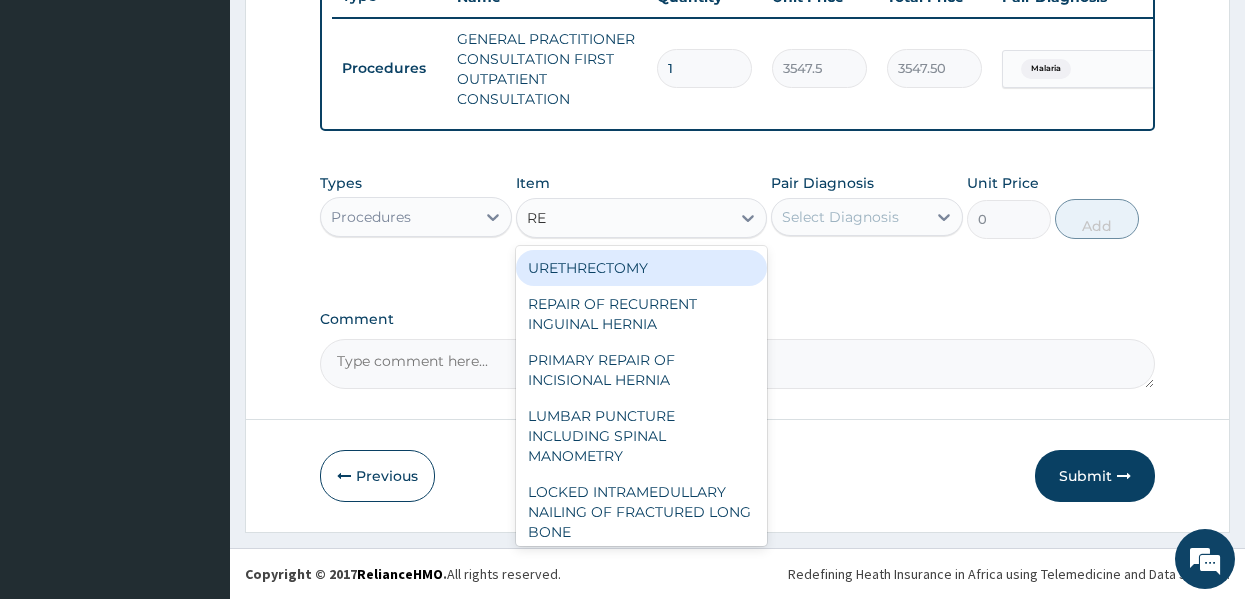 type on "REG" 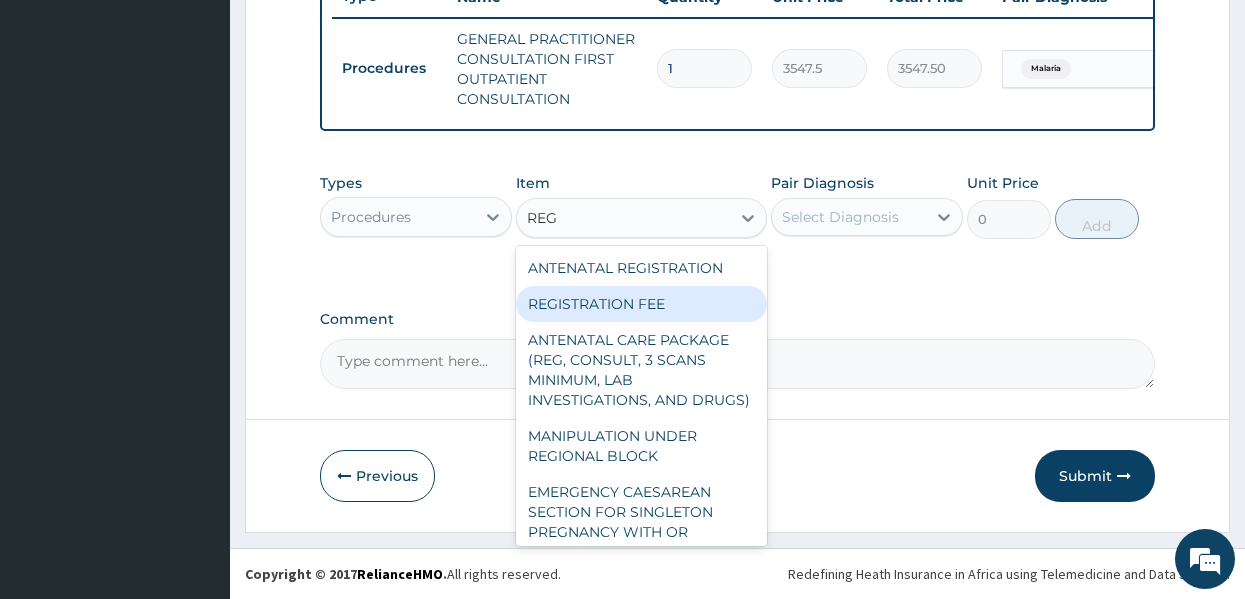click on "REGISTRATION FEE" at bounding box center (641, 304) 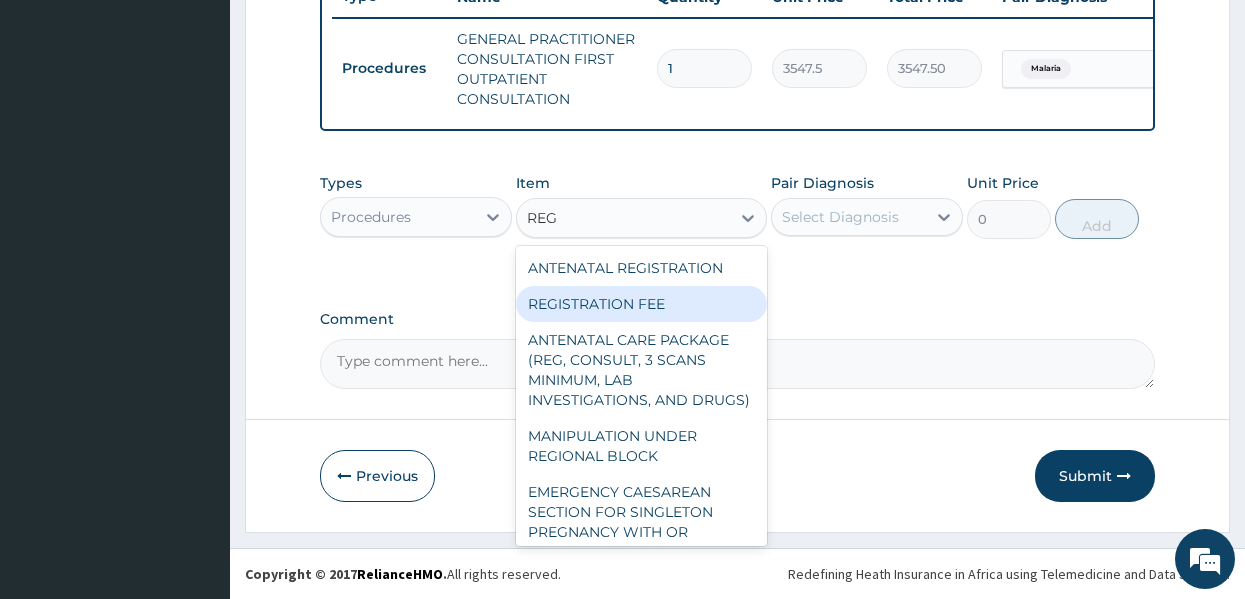 type 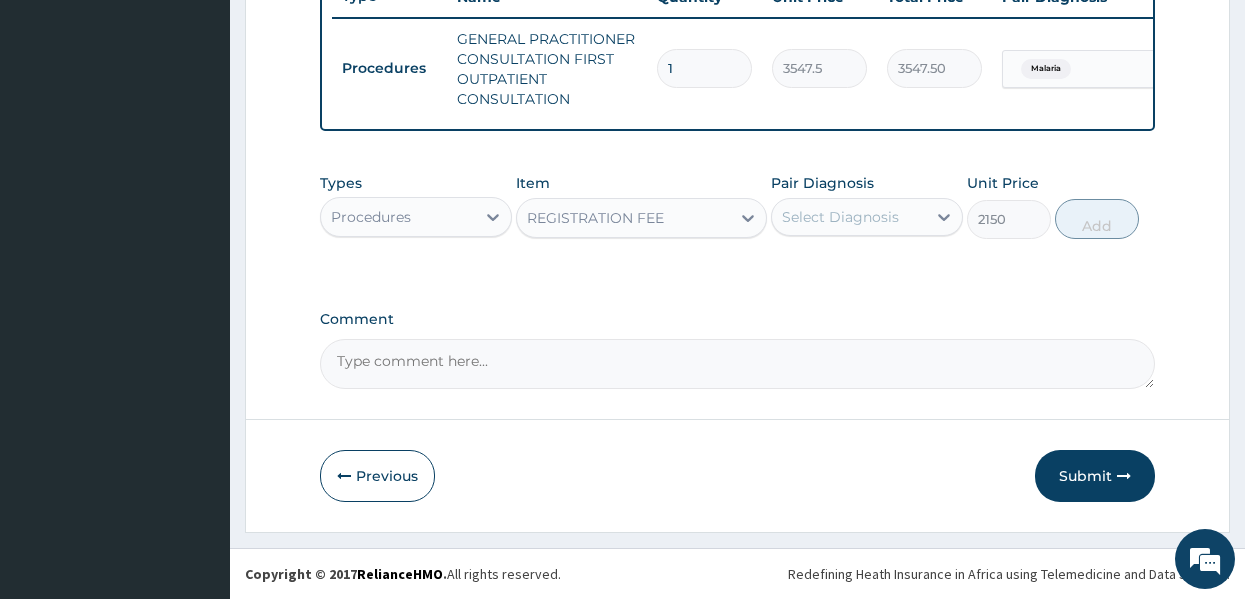 click on "Pair Diagnosis Select Diagnosis" at bounding box center [867, 206] 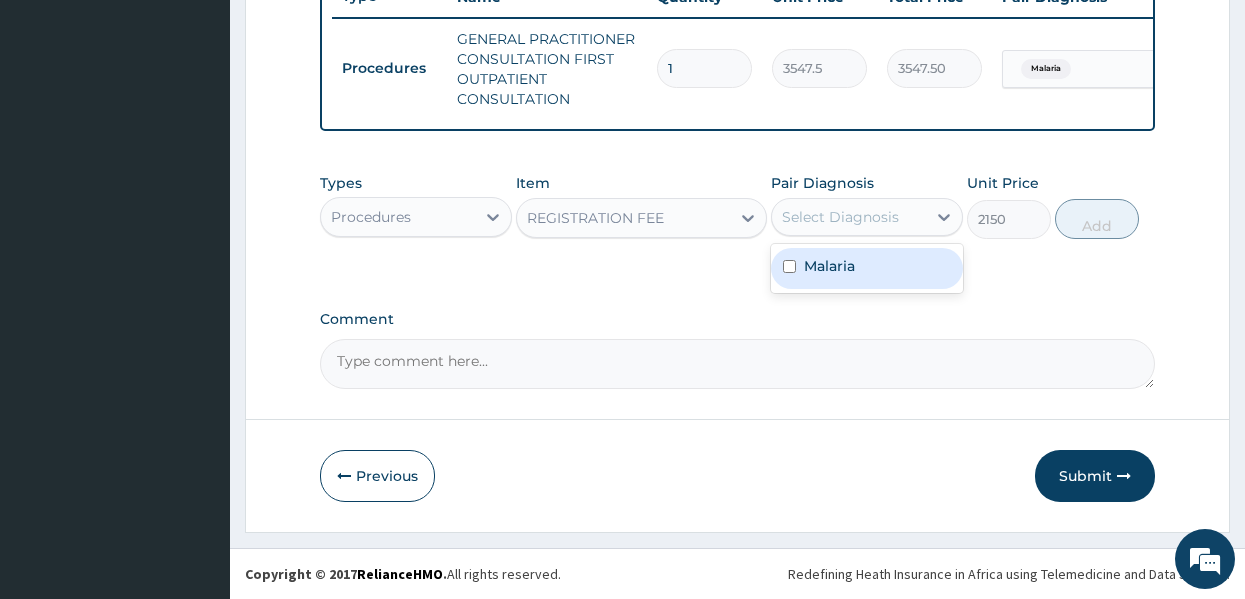 click on "Select Diagnosis" at bounding box center [840, 217] 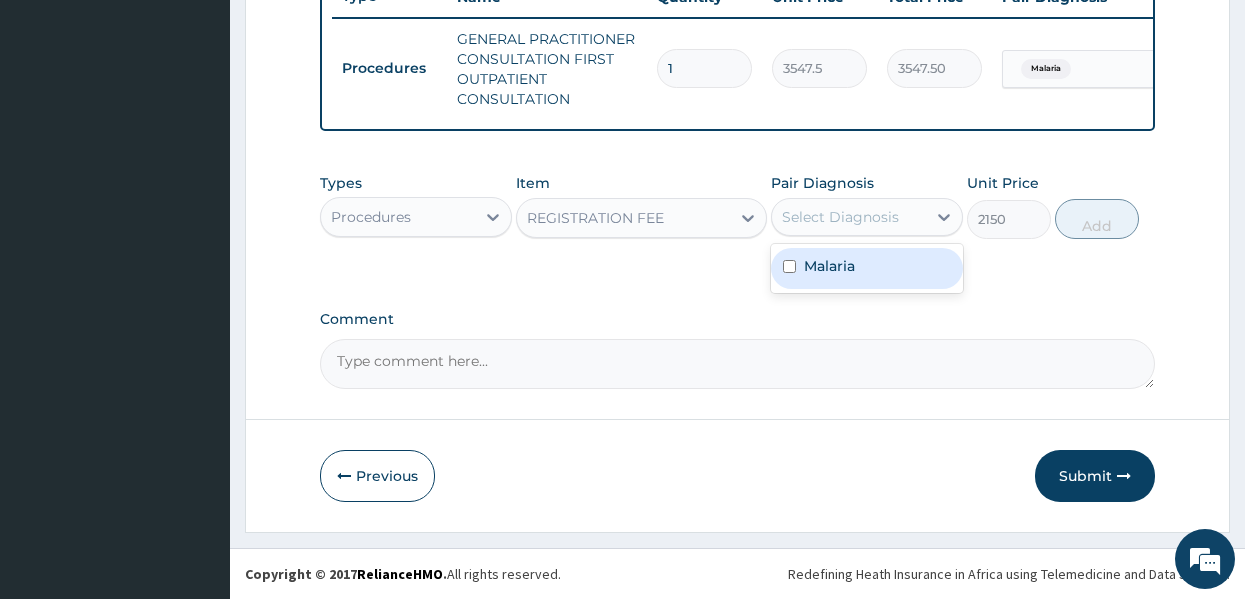 click on "Malaria" at bounding box center [829, 266] 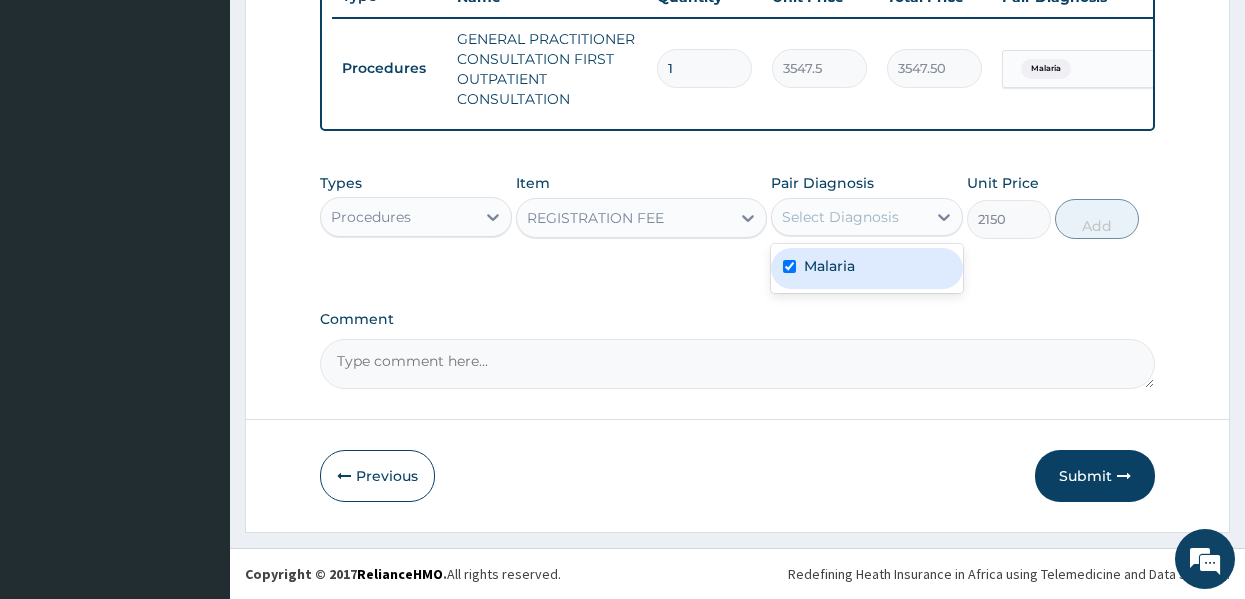 checkbox on "true" 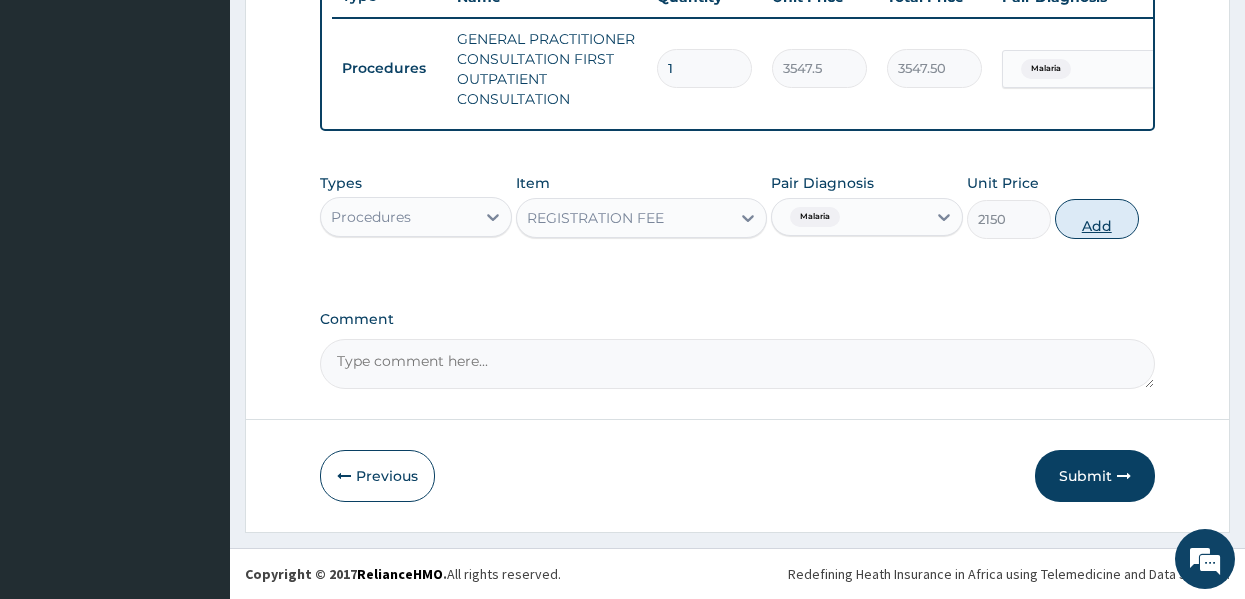 click on "Add" at bounding box center [1097, 219] 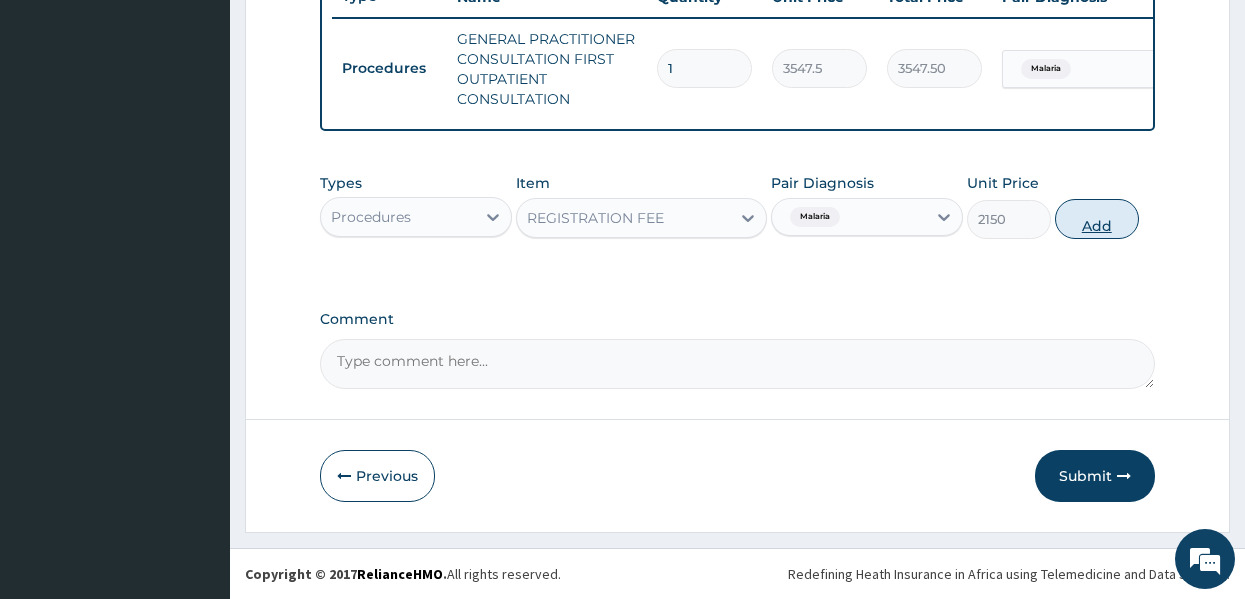 type on "0" 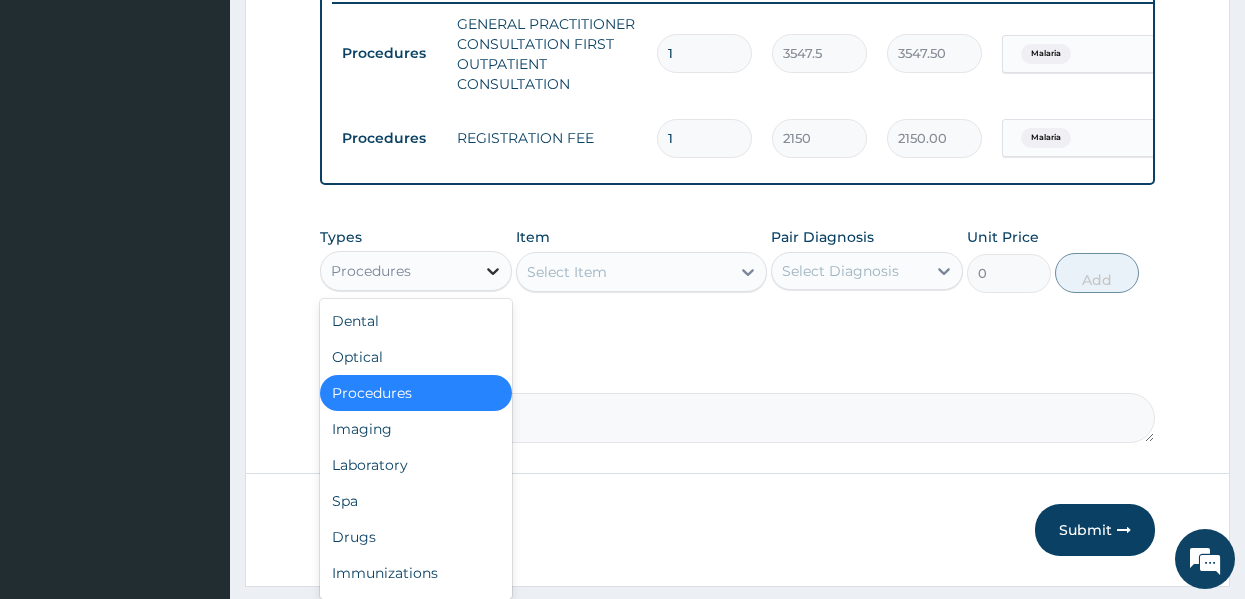 click 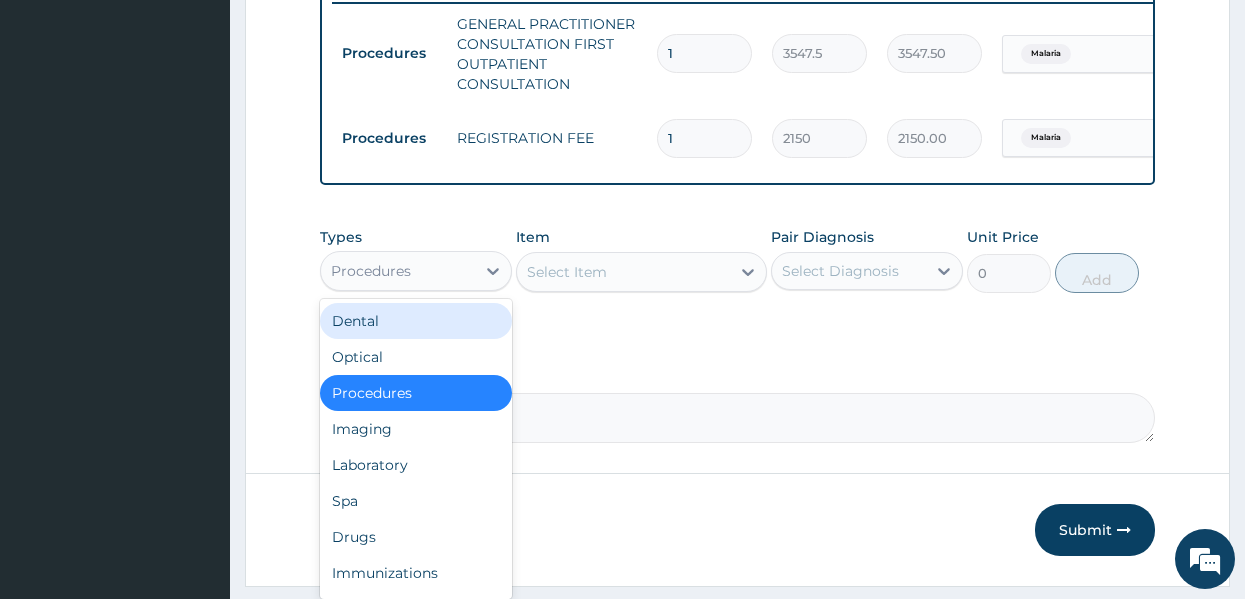 scroll, scrollTop: 68, scrollLeft: 0, axis: vertical 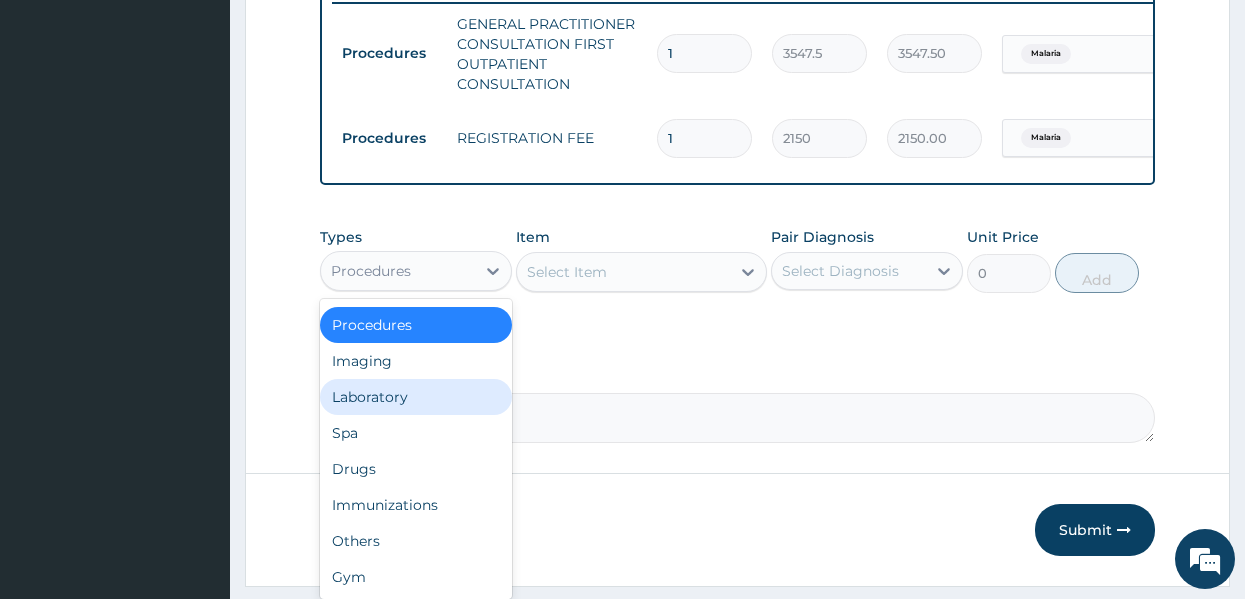 click on "Laboratory" at bounding box center [416, 397] 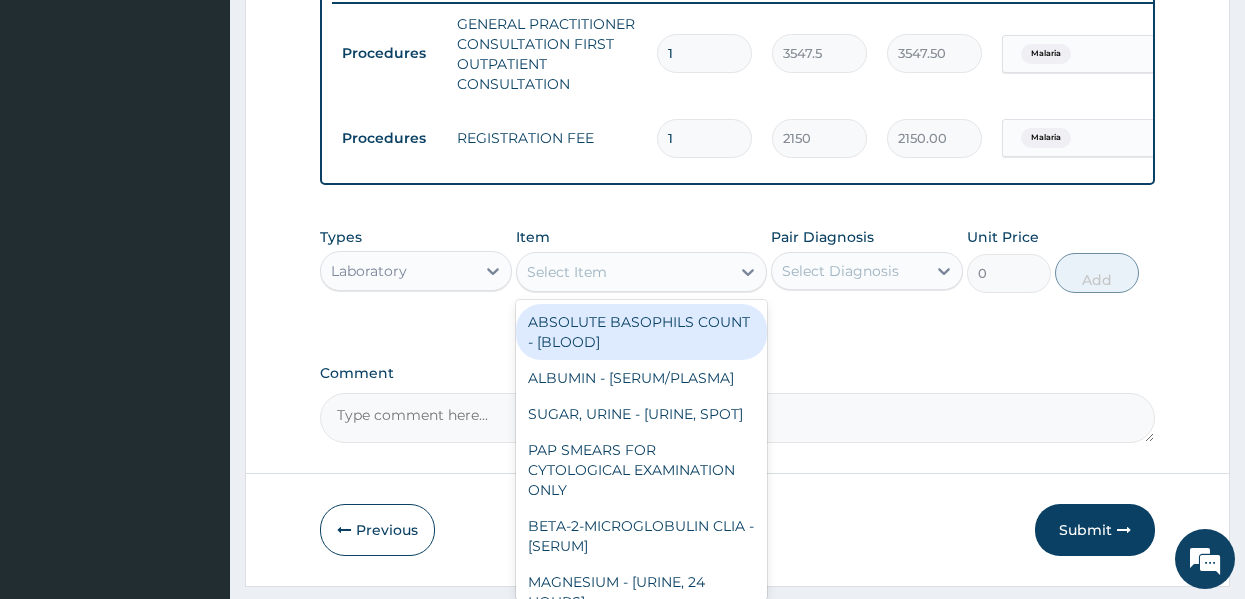 click on "Select Item" at bounding box center (623, 272) 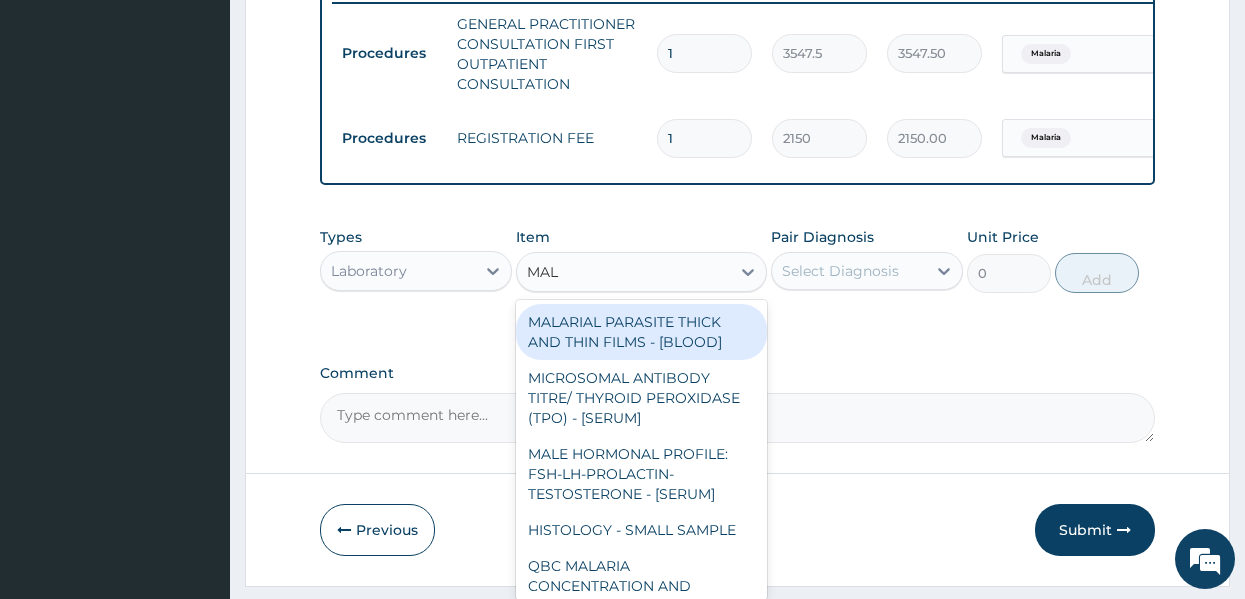 type on "MALA" 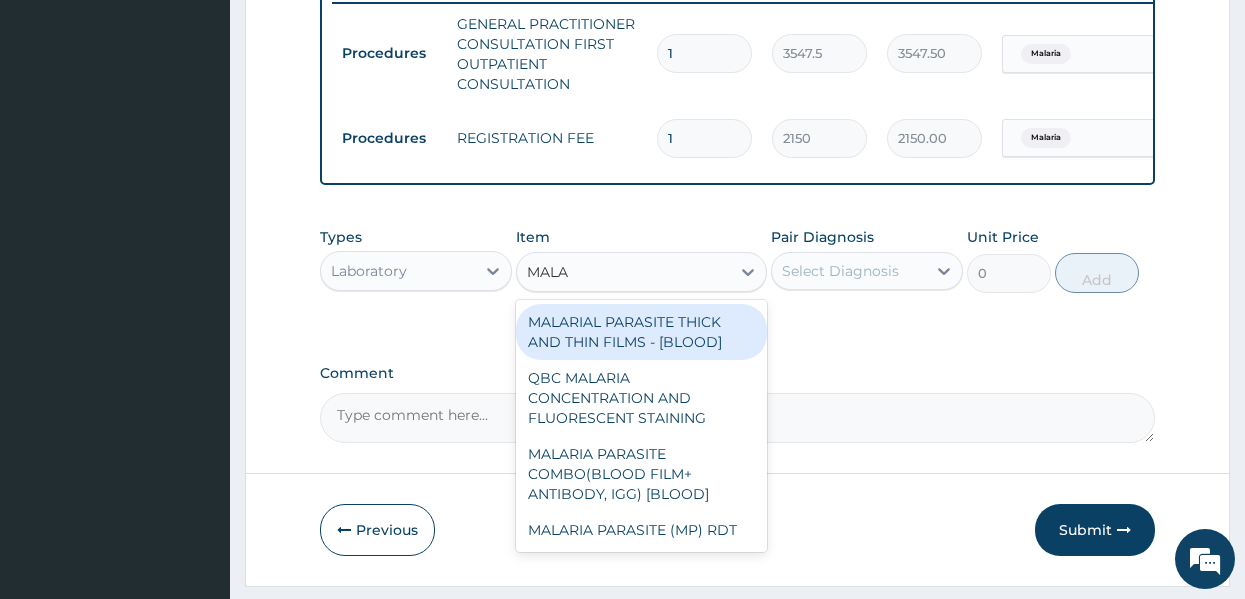 click on "MALARIAL PARASITE THICK AND THIN FILMS - [BLOOD]" at bounding box center [641, 332] 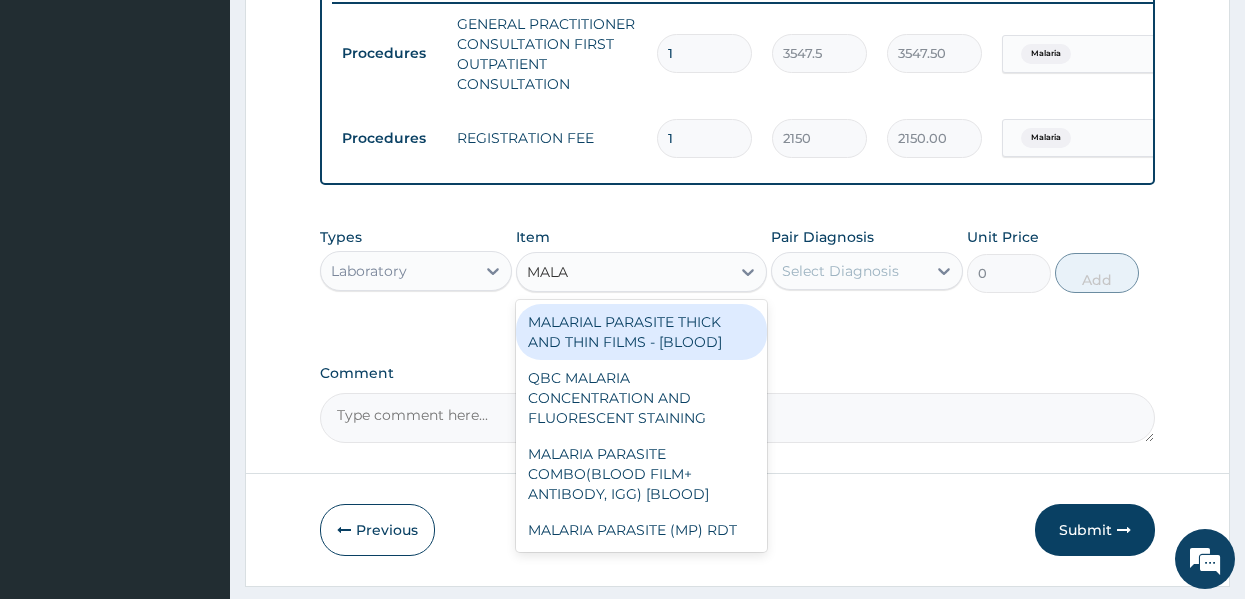 type 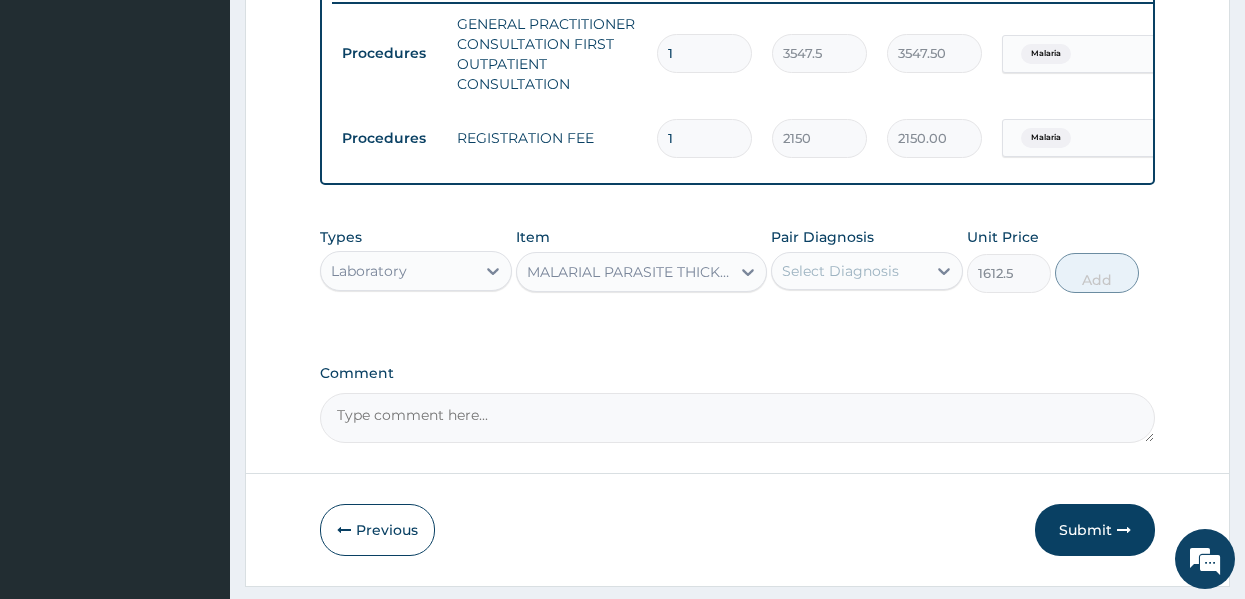 click on "Select Diagnosis" at bounding box center (840, 271) 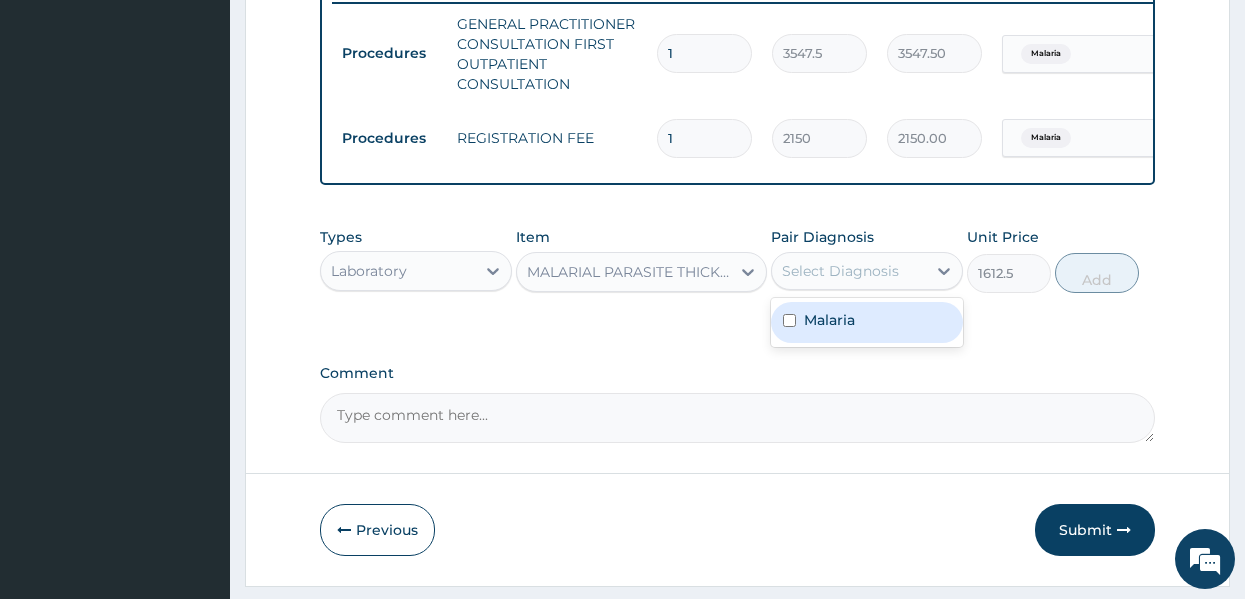 click on "Malaria" at bounding box center (829, 320) 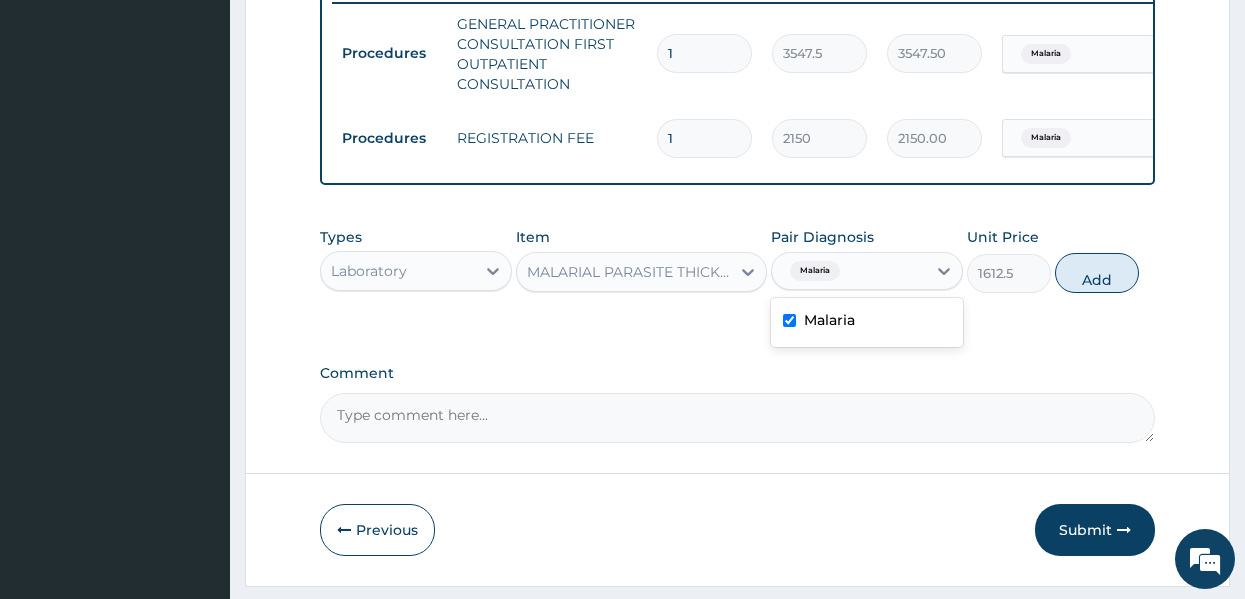 click on "Malaria" at bounding box center (829, 320) 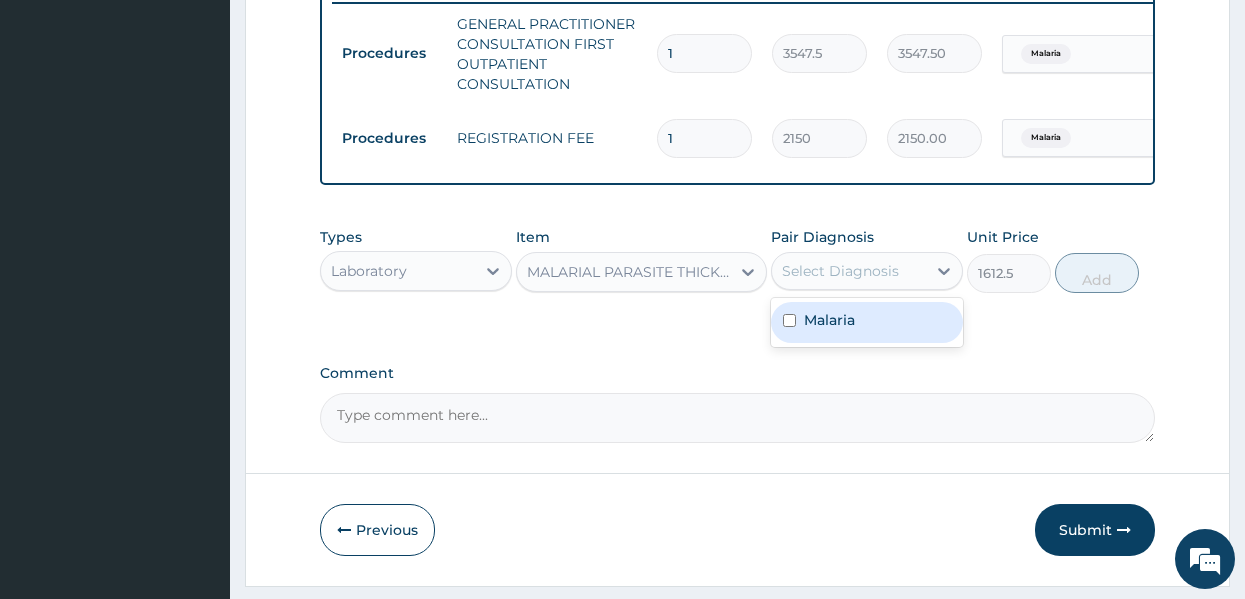 click on "Malaria" at bounding box center [829, 320] 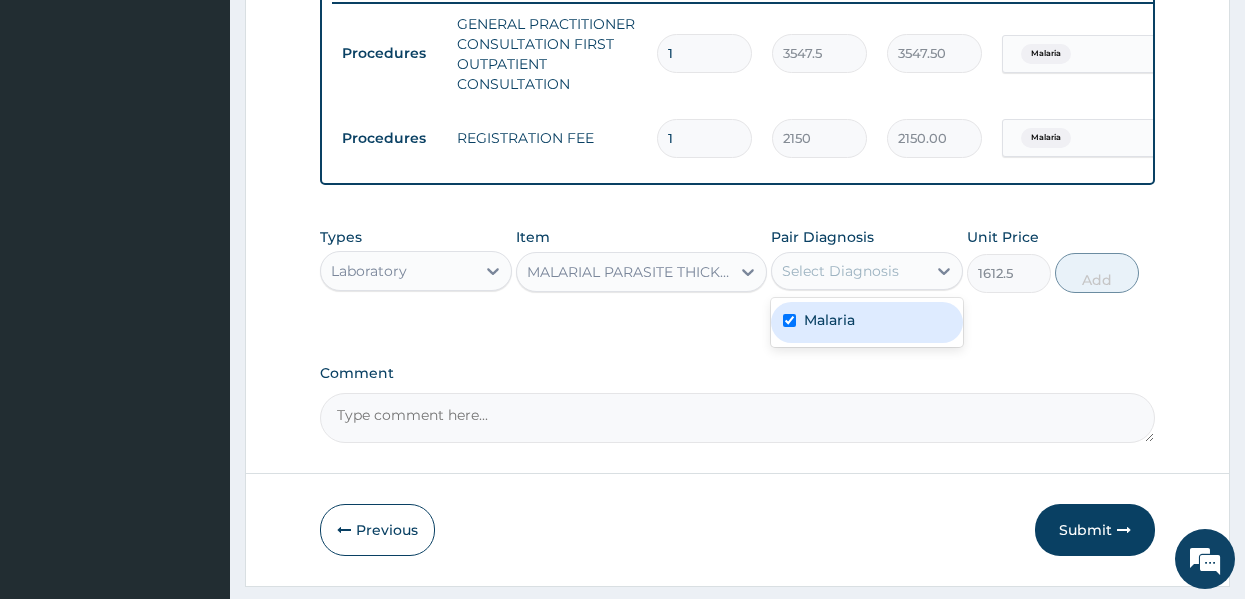 checkbox on "true" 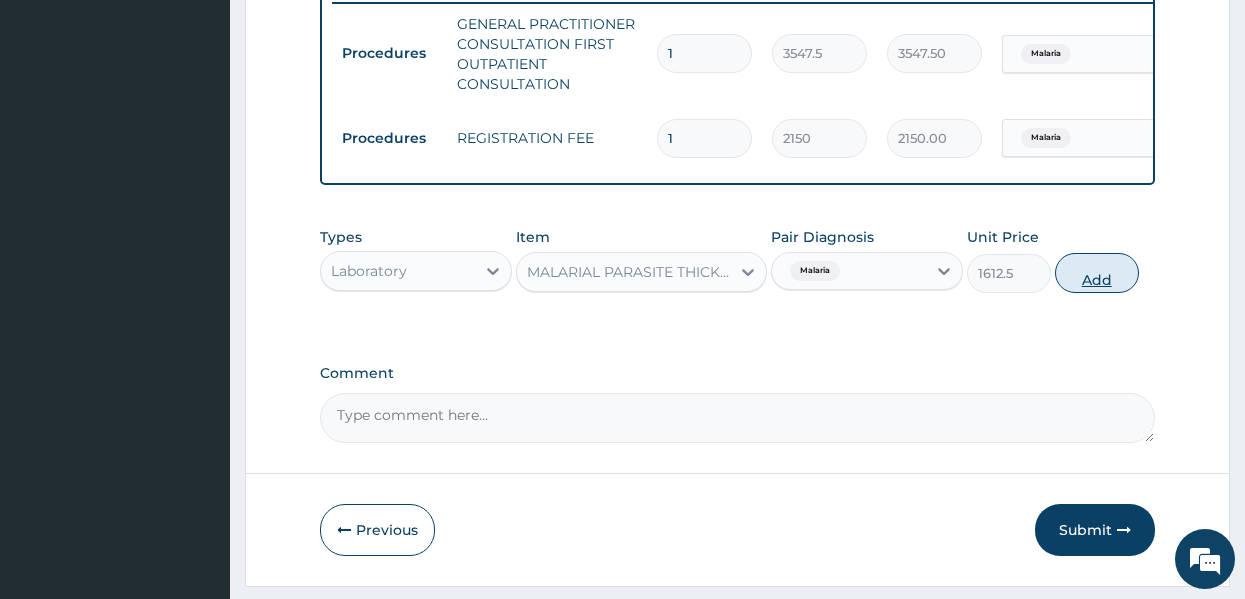 click on "Add" at bounding box center (1097, 273) 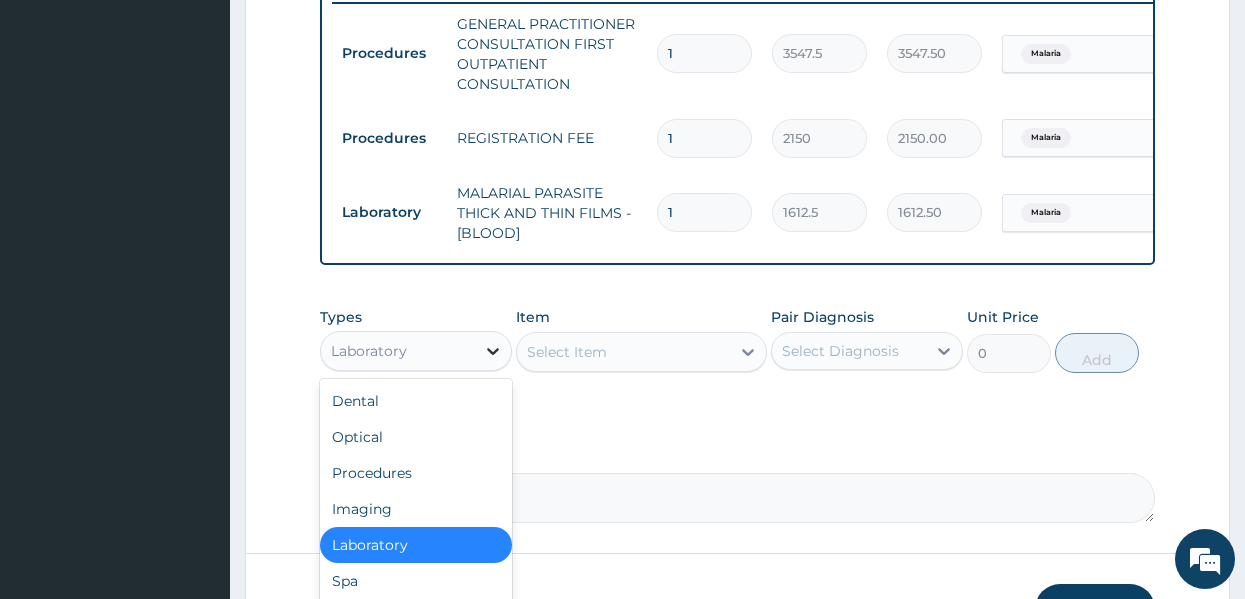 click at bounding box center [493, 351] 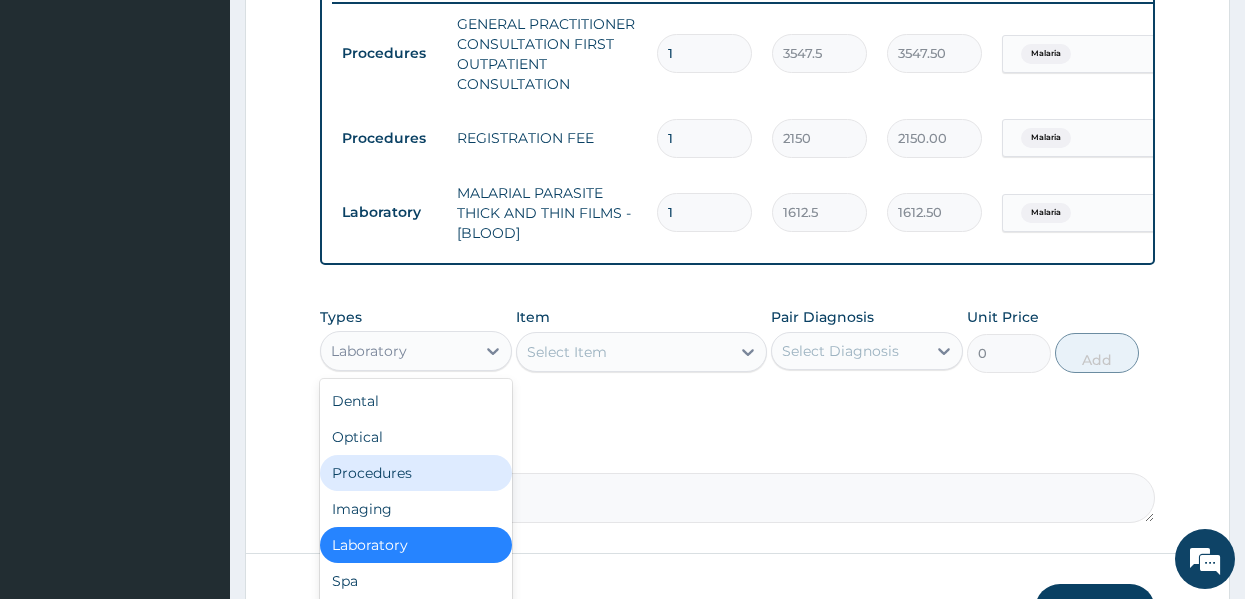 scroll, scrollTop: 68, scrollLeft: 0, axis: vertical 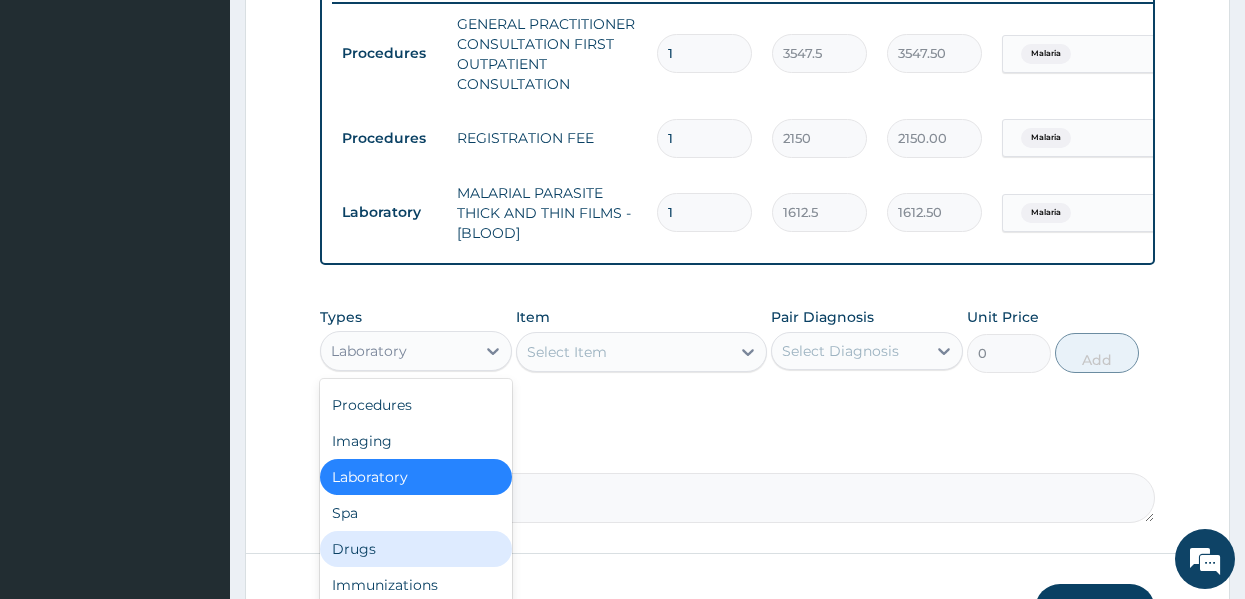 click on "Drugs" at bounding box center [416, 549] 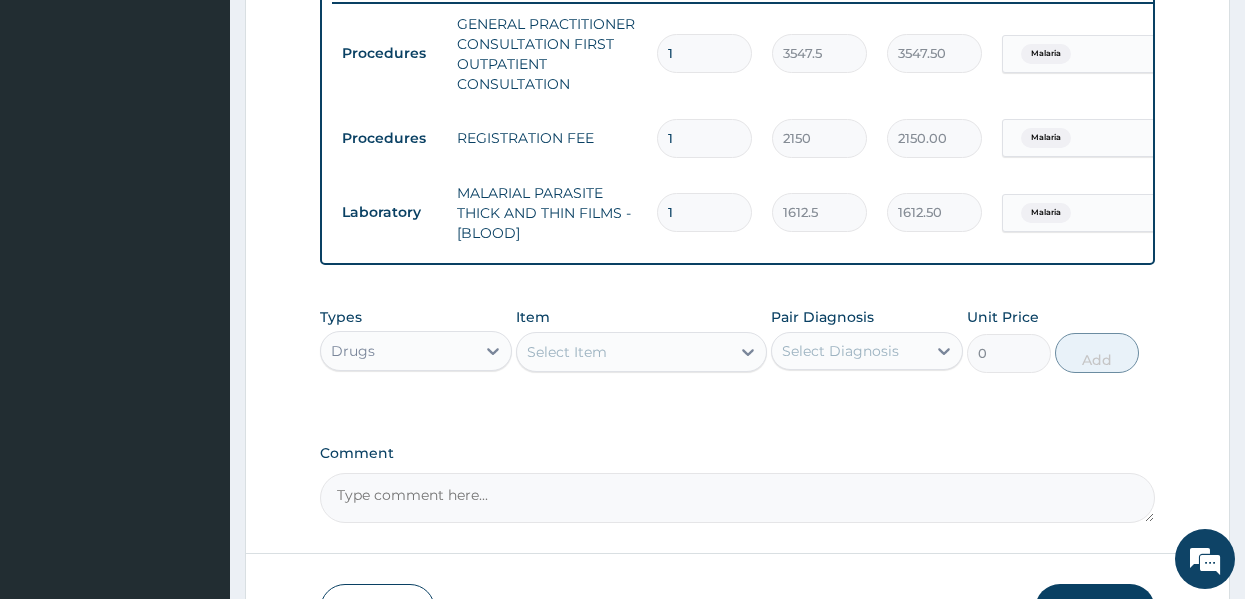 click on "Select Item" at bounding box center (623, 352) 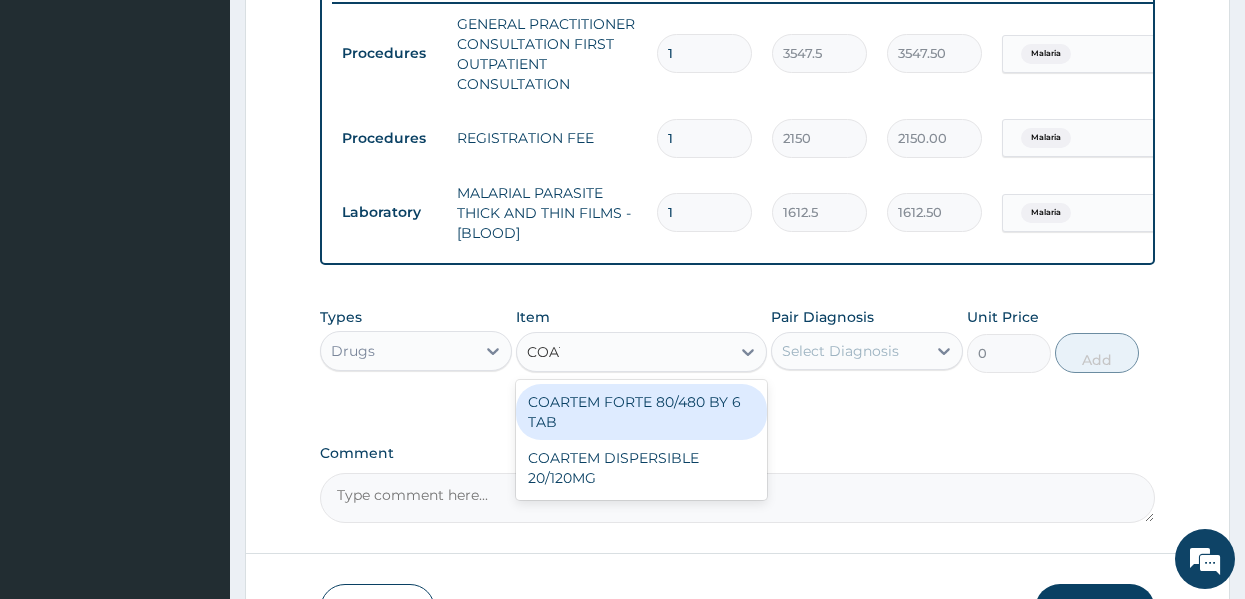 type on "COA" 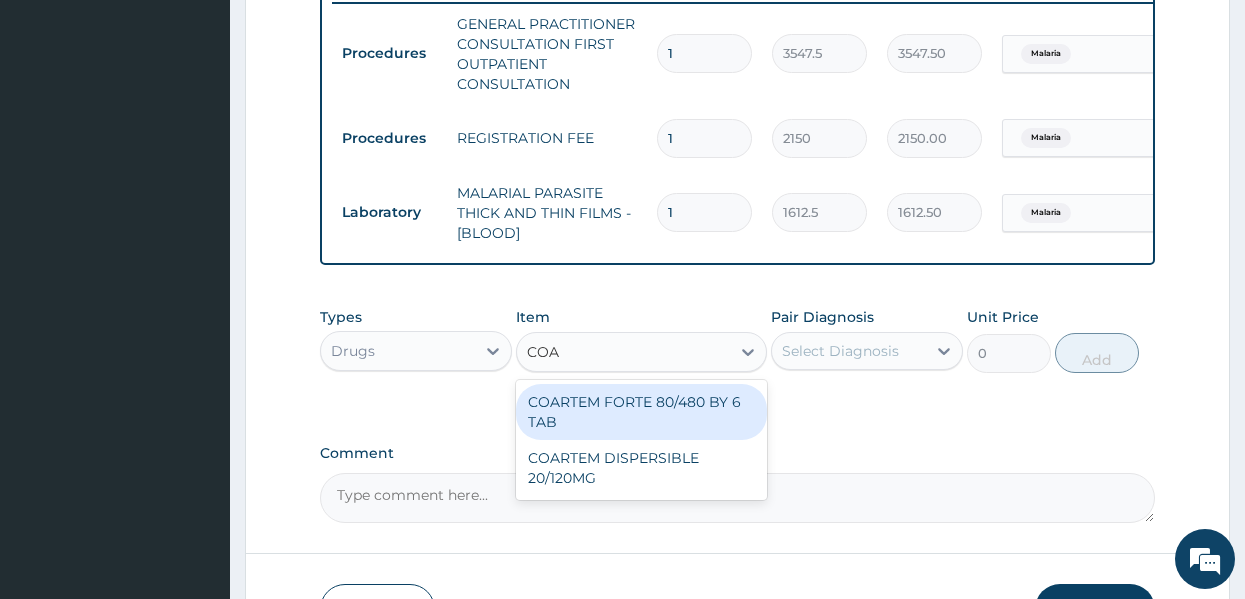 click on "COARTEM FORTE 80/480 BY 6 TAB" at bounding box center [641, 412] 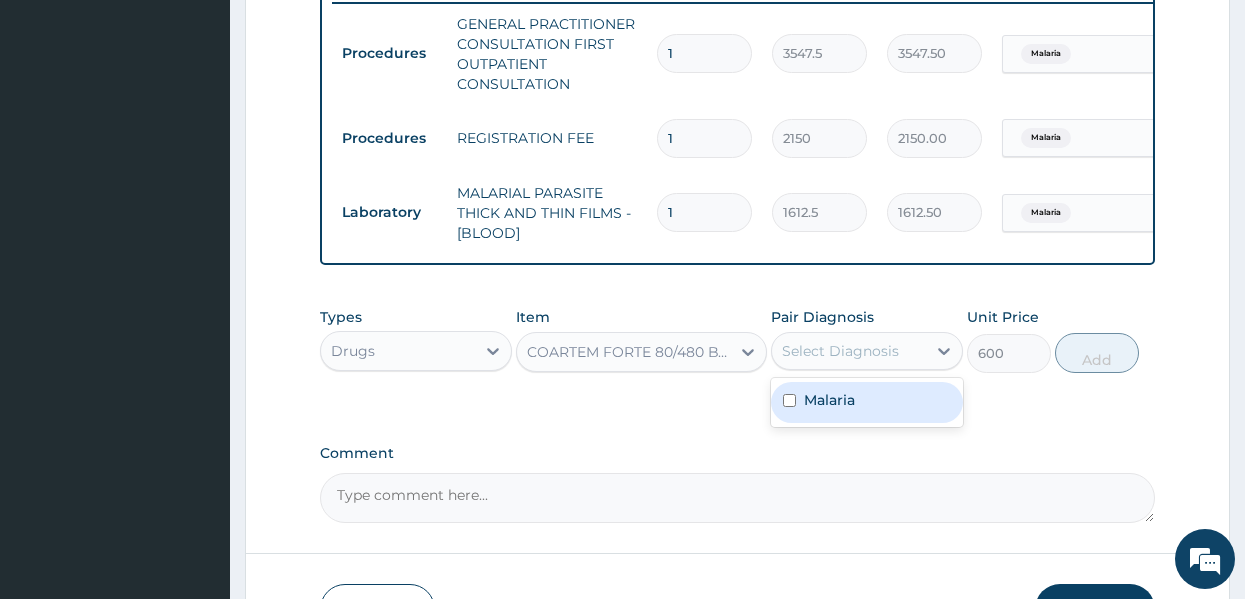 click on "Select Diagnosis" at bounding box center [840, 351] 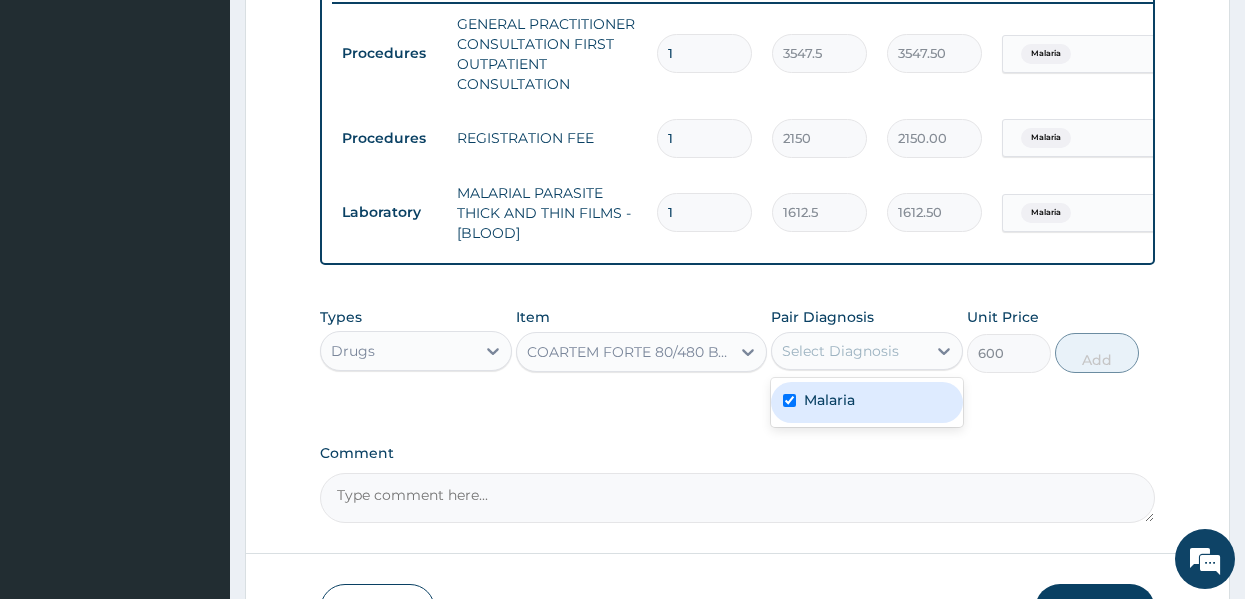 checkbox on "true" 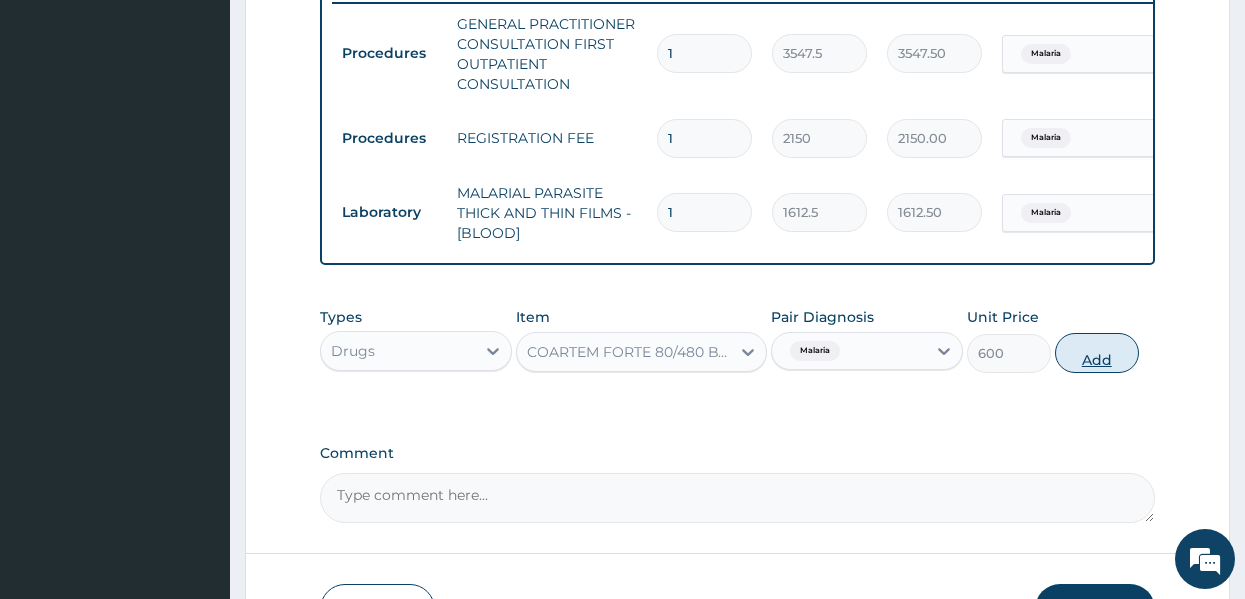 click on "Add" at bounding box center [1097, 353] 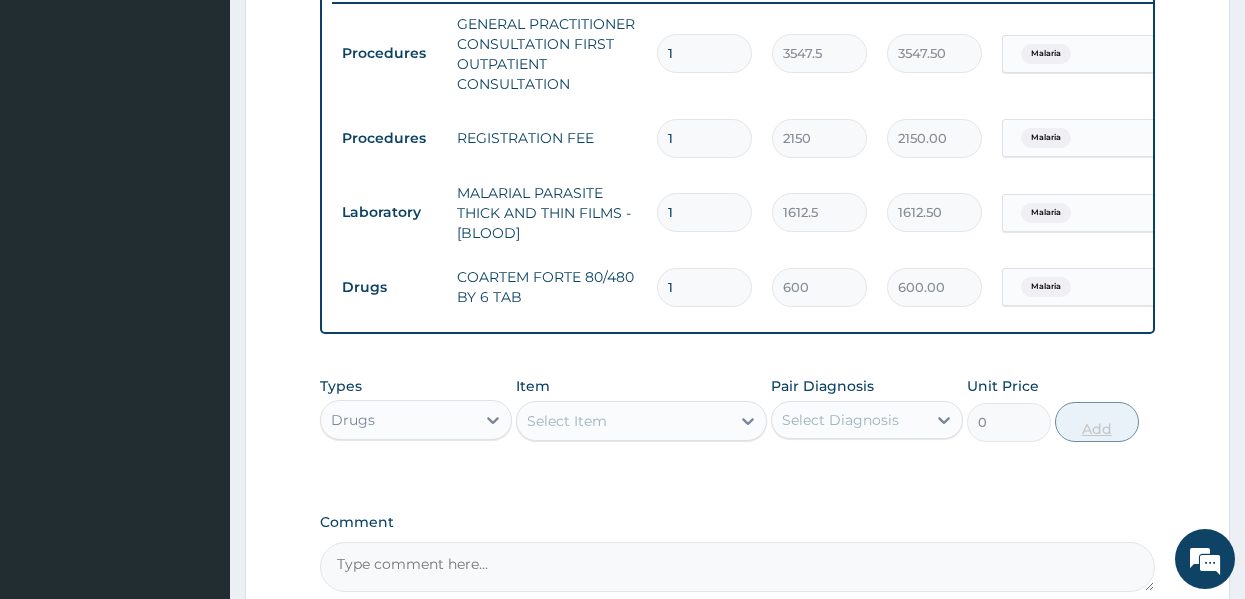 type 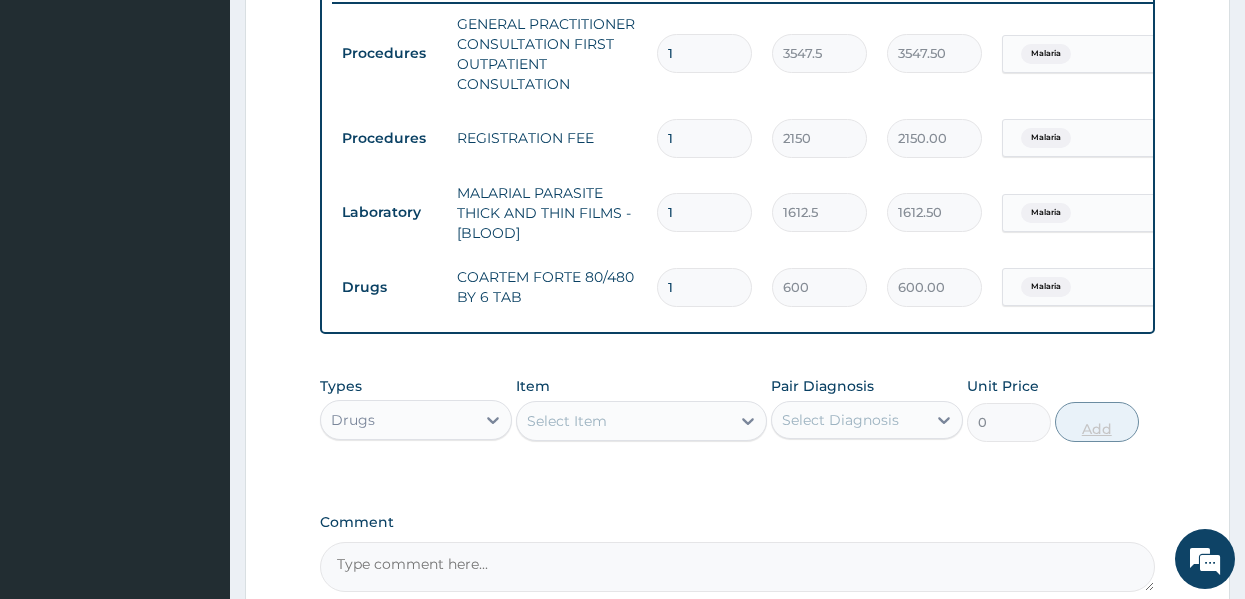 type on "0.00" 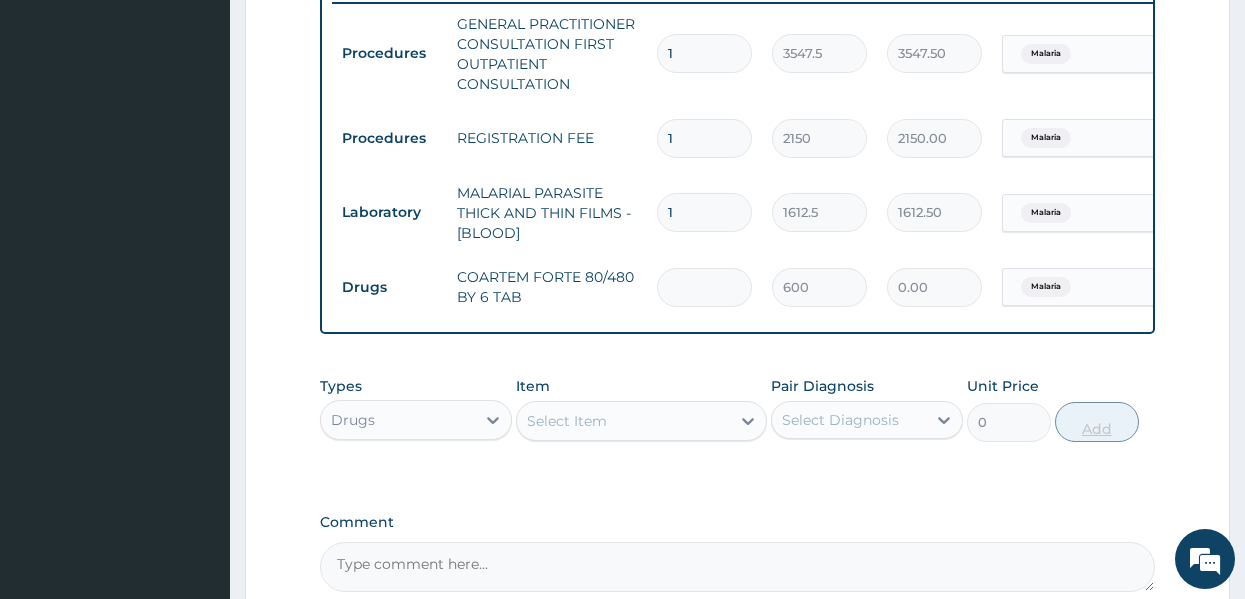 type on "6" 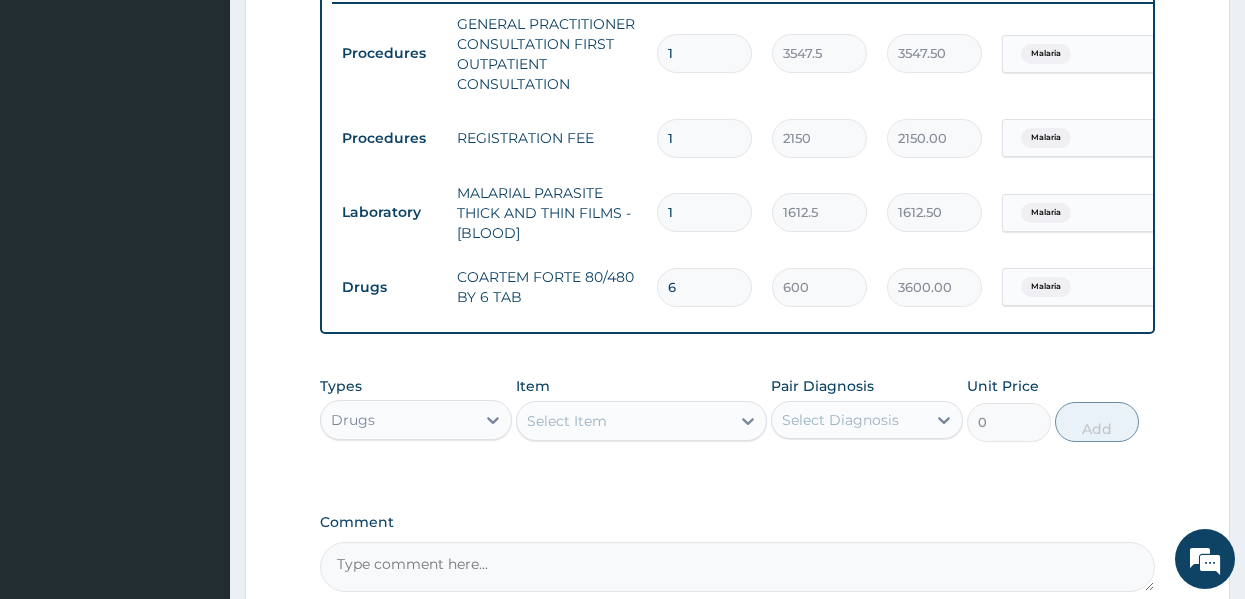 type on "6" 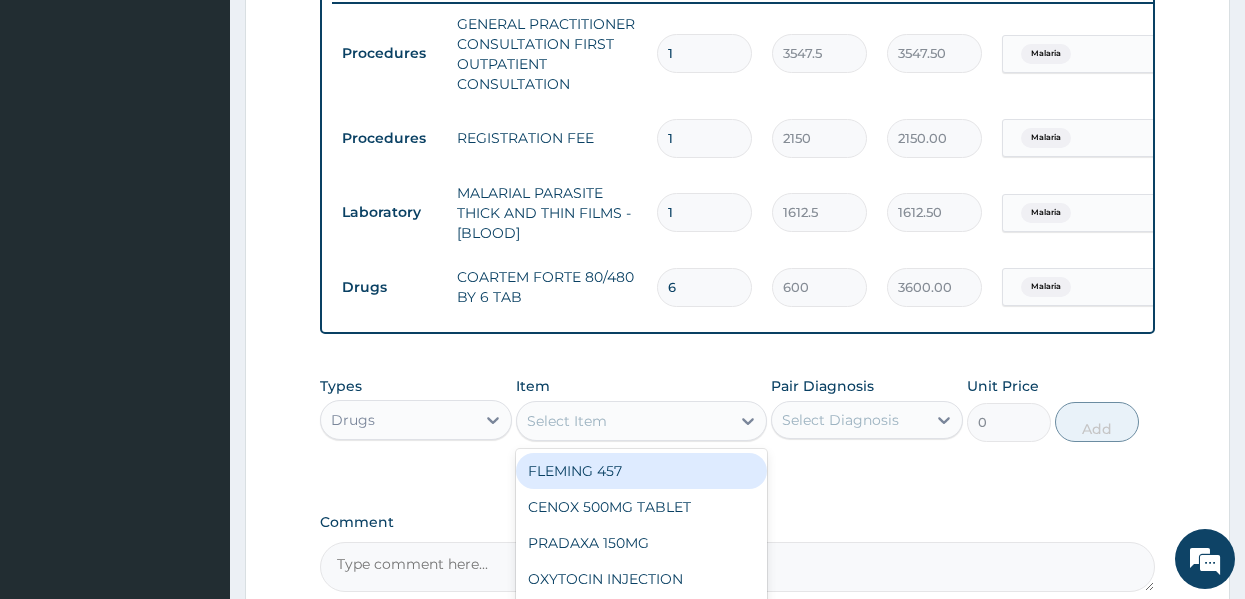 click on "Select Item" at bounding box center (623, 421) 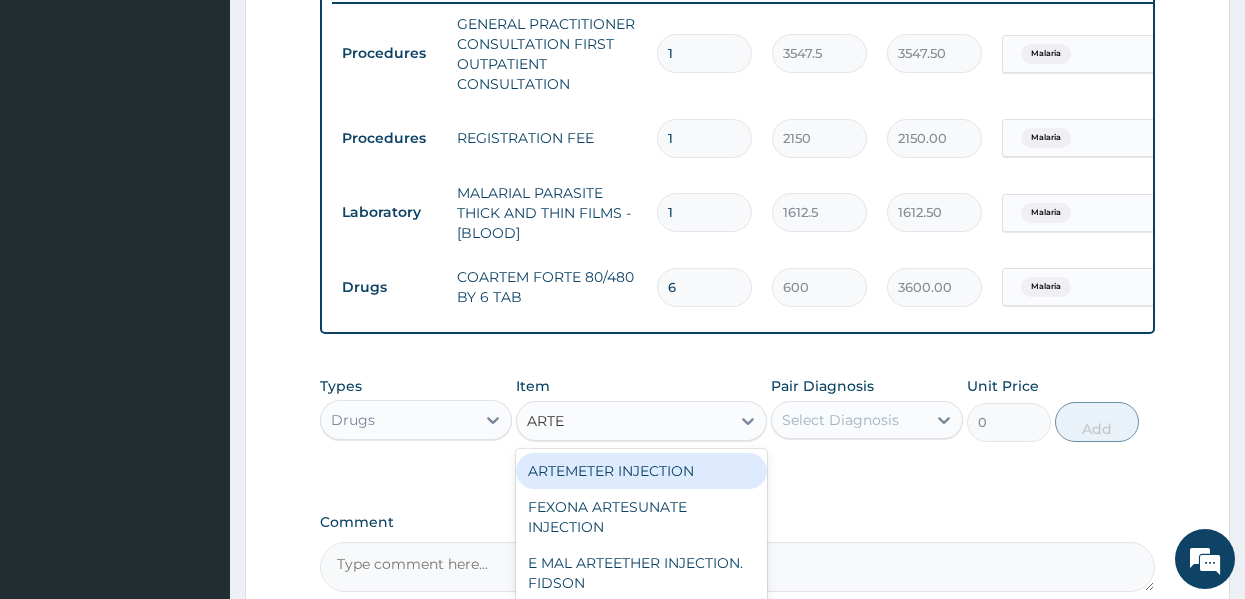 type on "ARTEE" 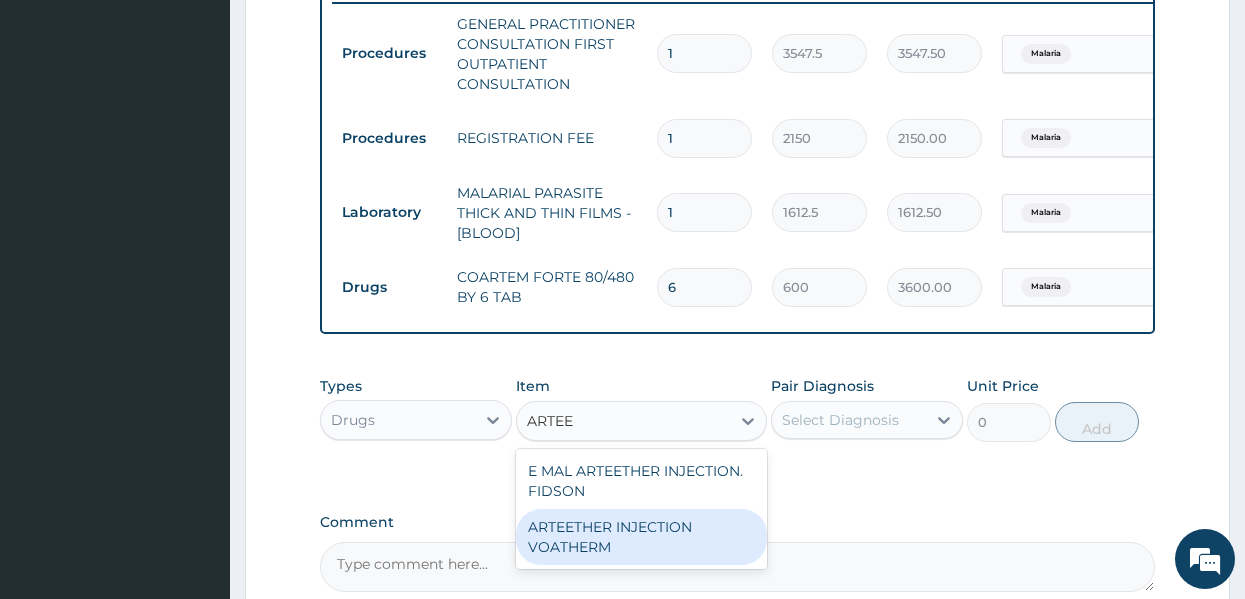 click on "ARTEETHER INJECTION VOATHERM" at bounding box center [641, 537] 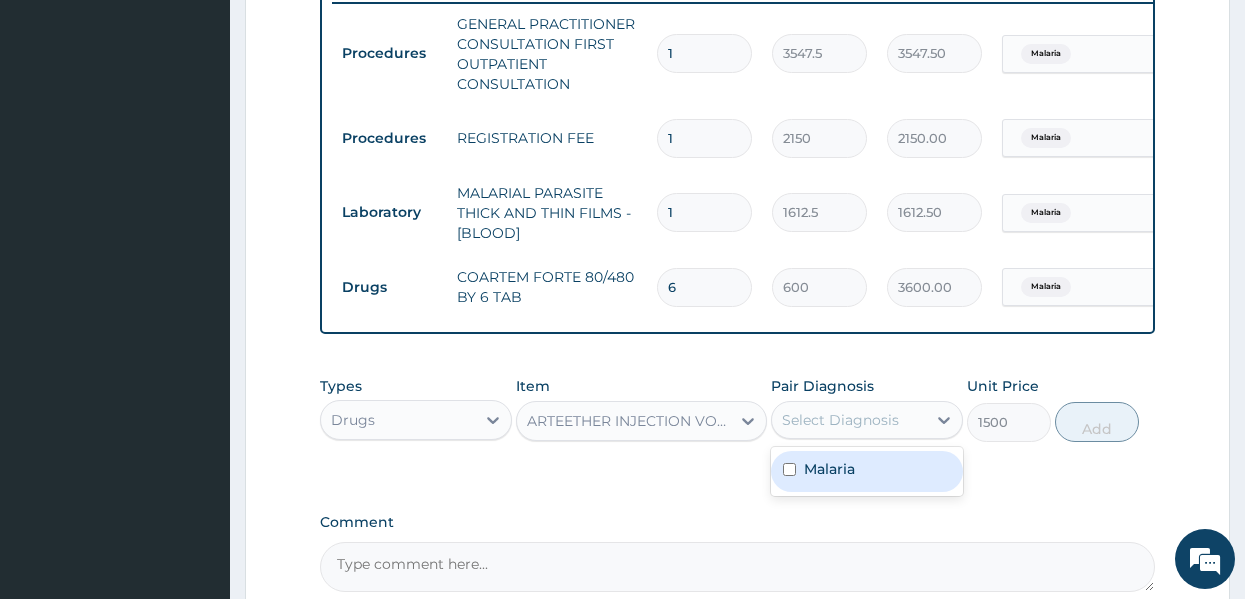 click on "Select Diagnosis" at bounding box center [840, 420] 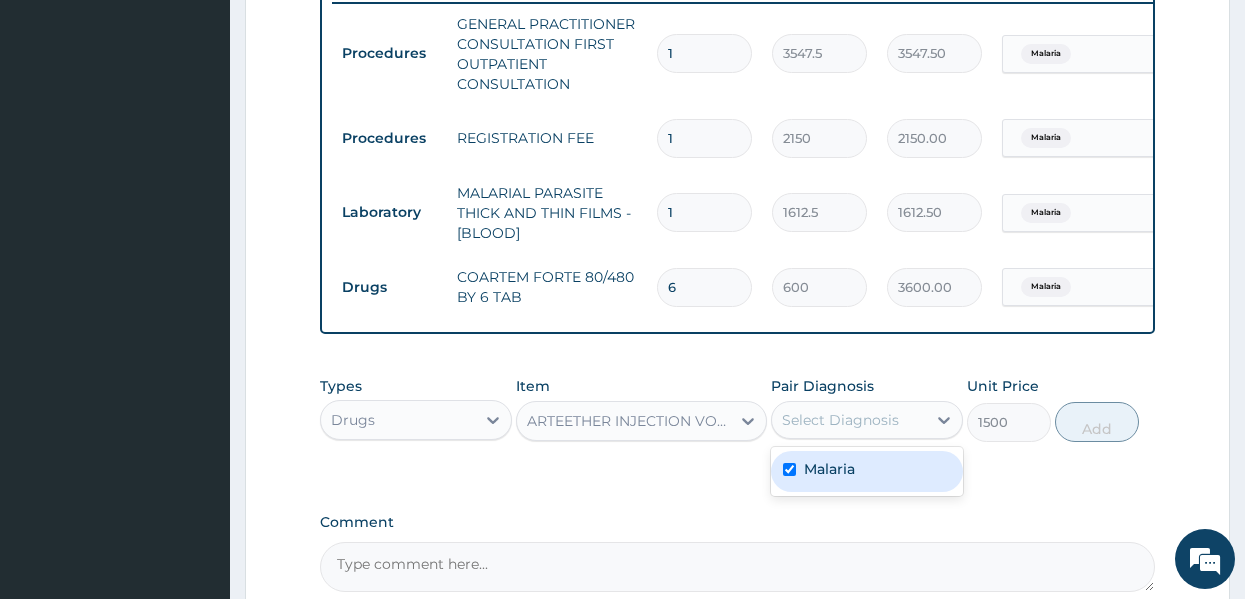 checkbox on "true" 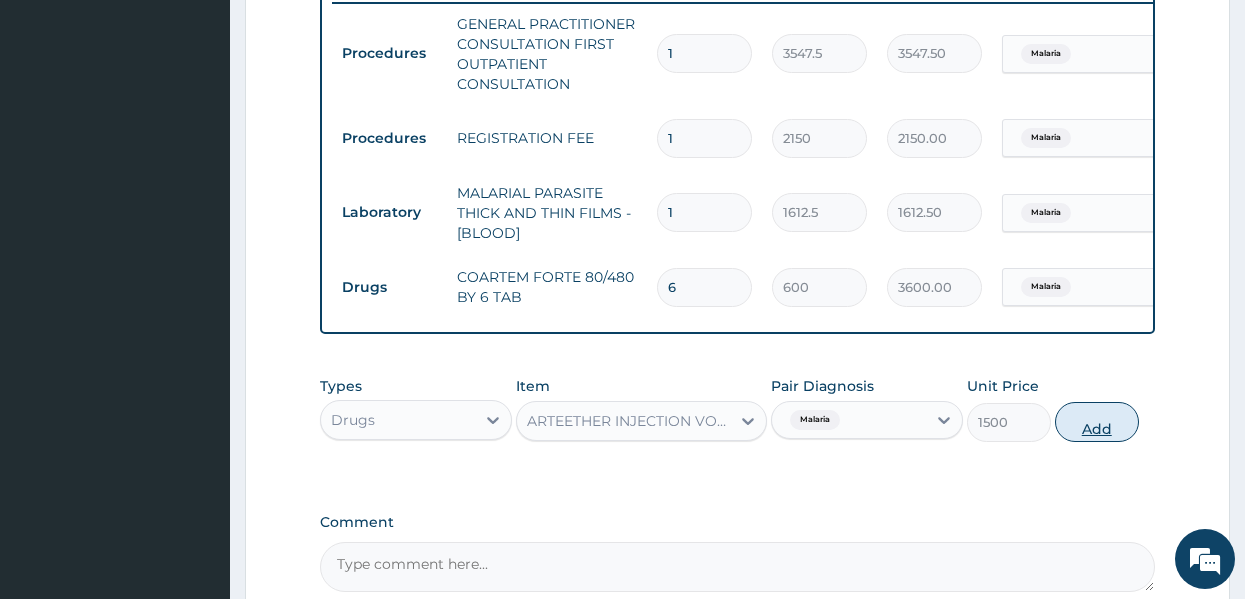 click on "Add" at bounding box center (1097, 422) 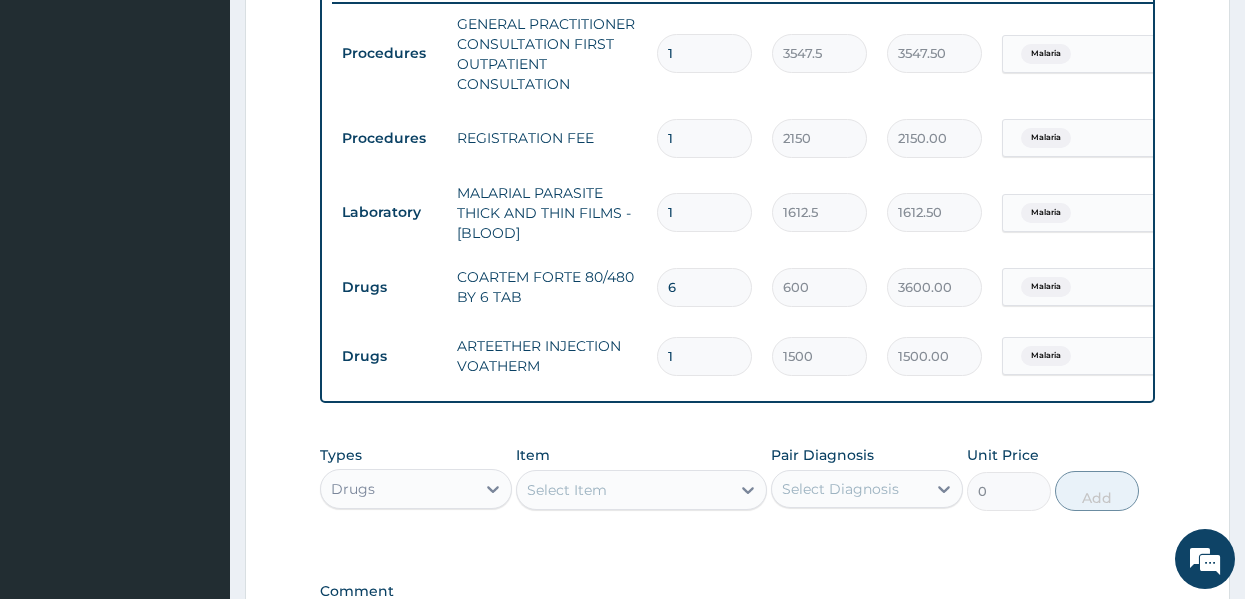 type 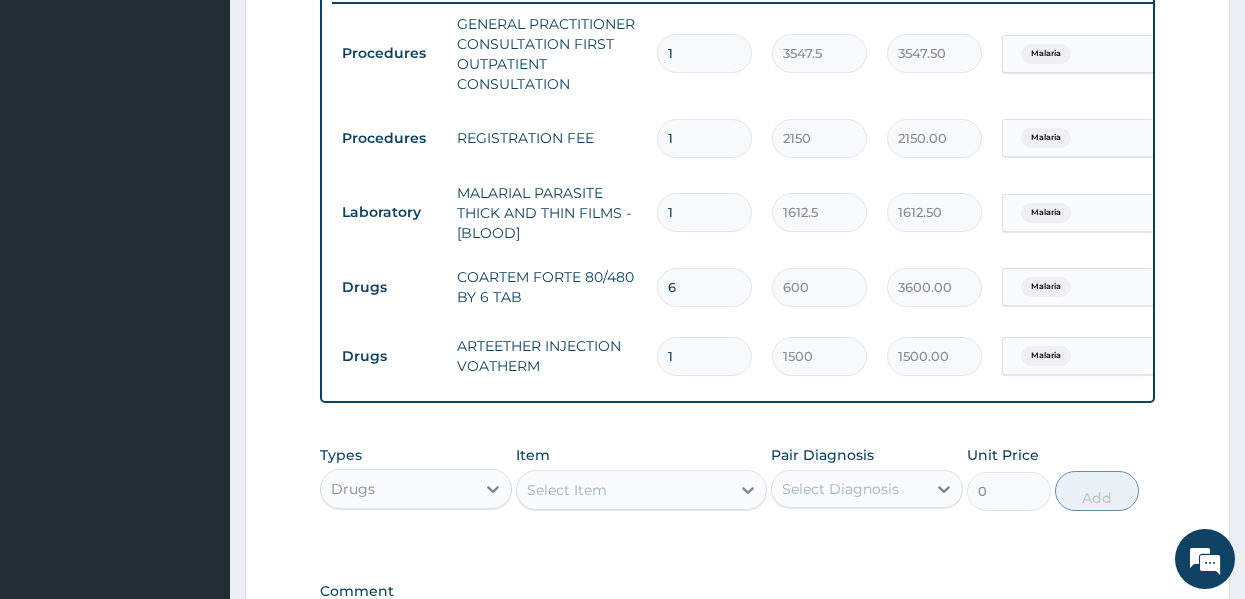 type on "0.00" 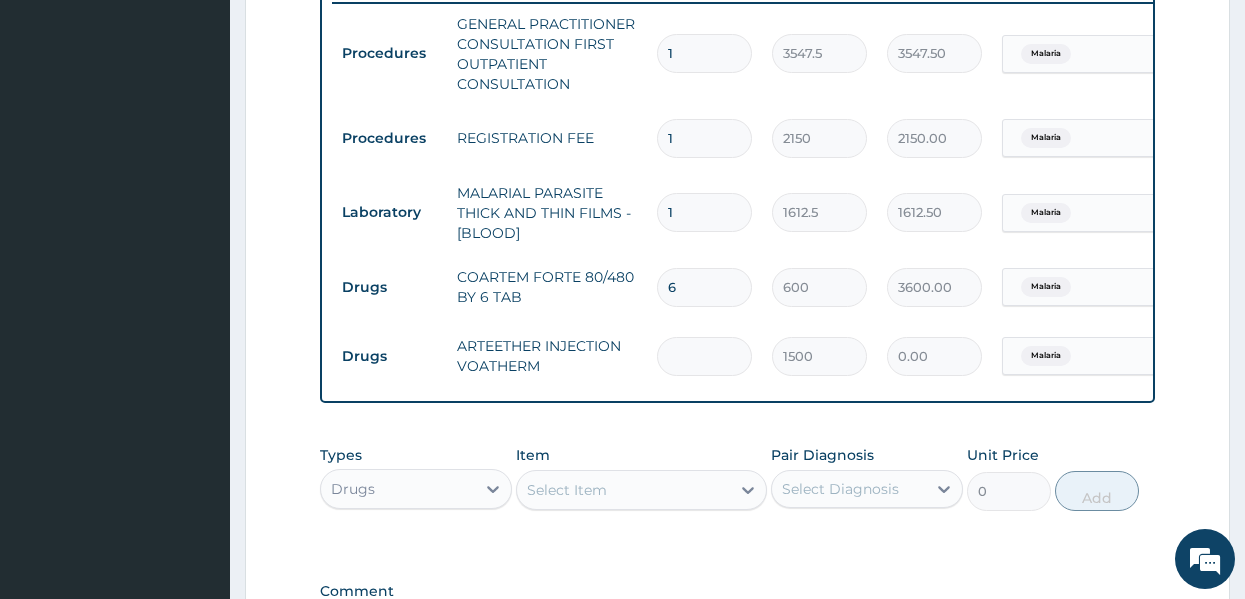 type on "3" 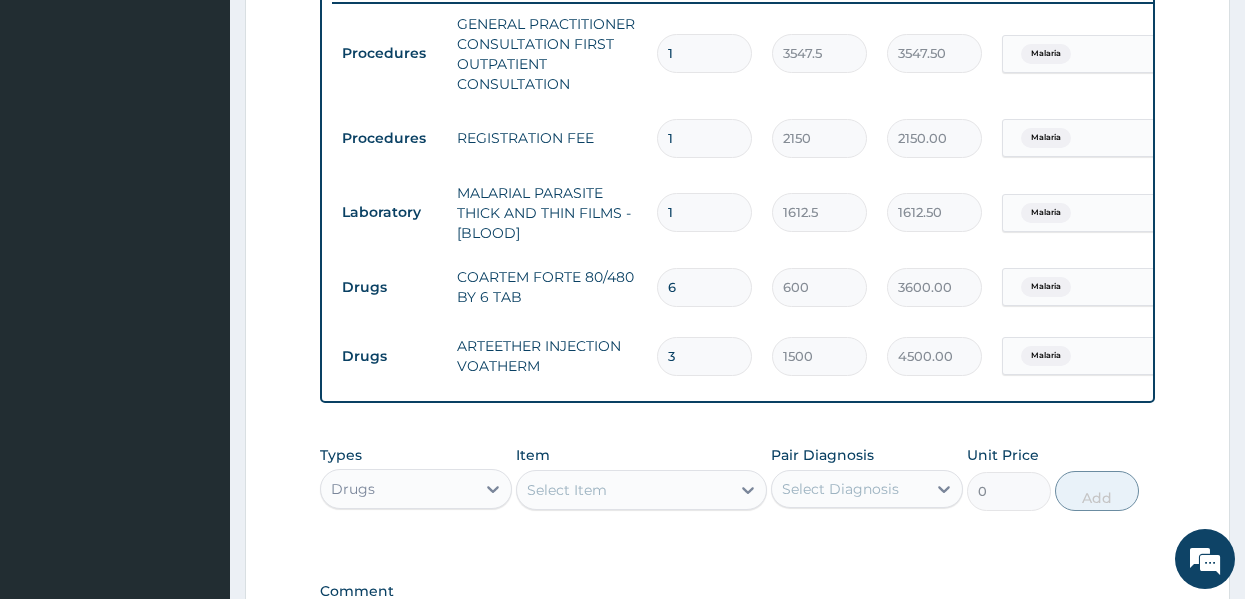 type on "3" 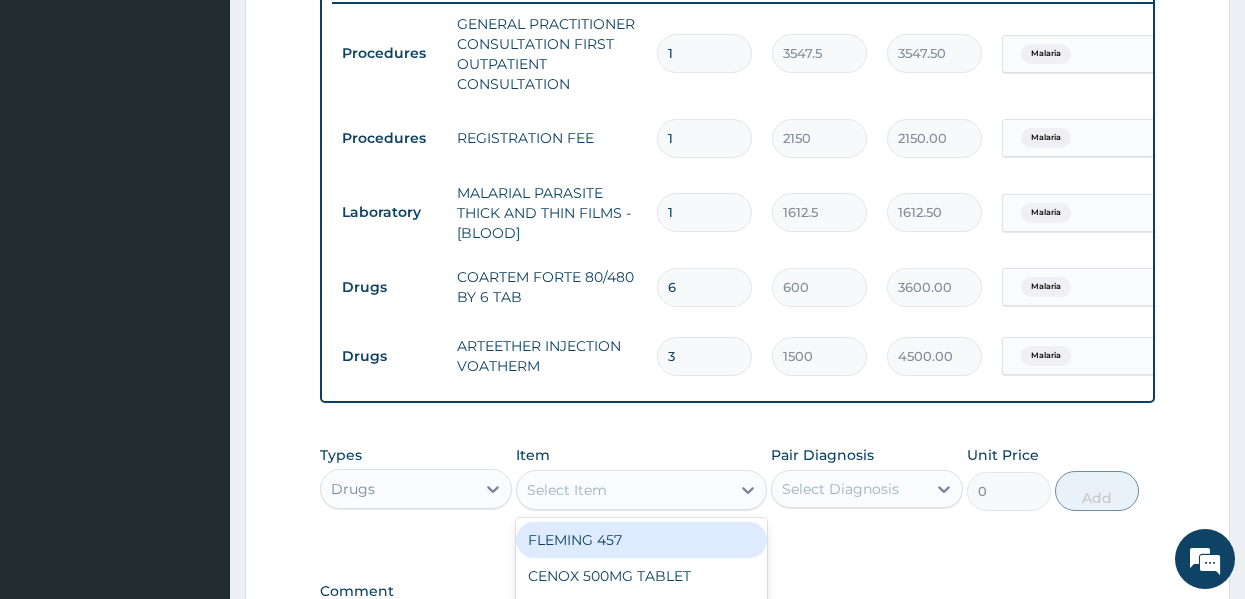 click on "Select Item" at bounding box center [567, 490] 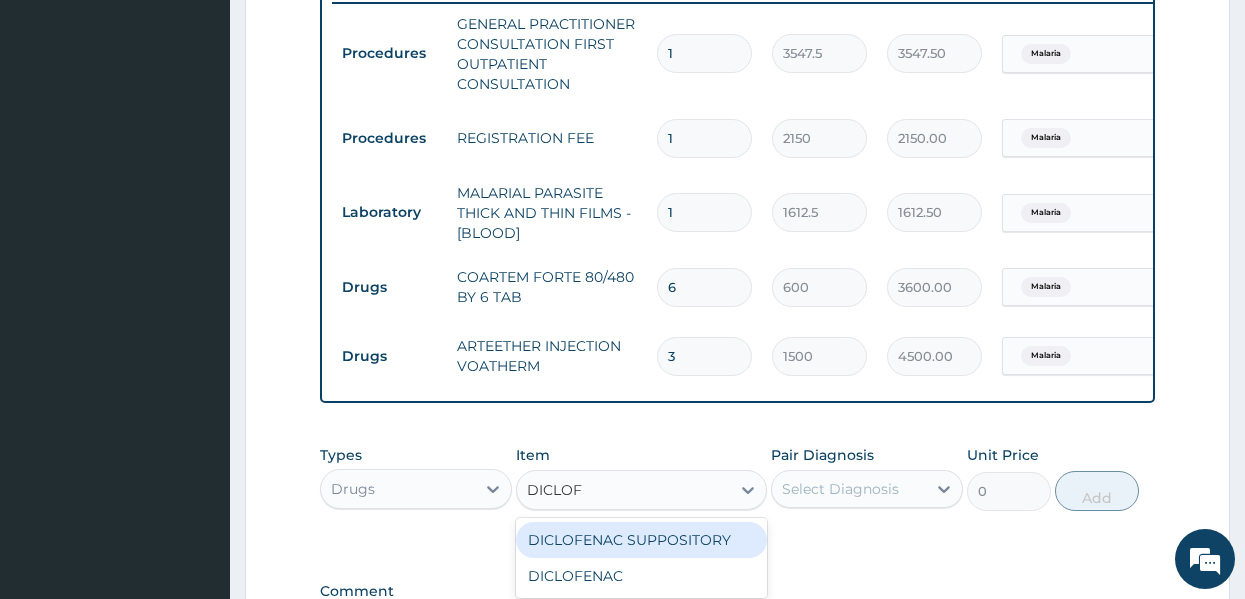 type on "DICLOFE" 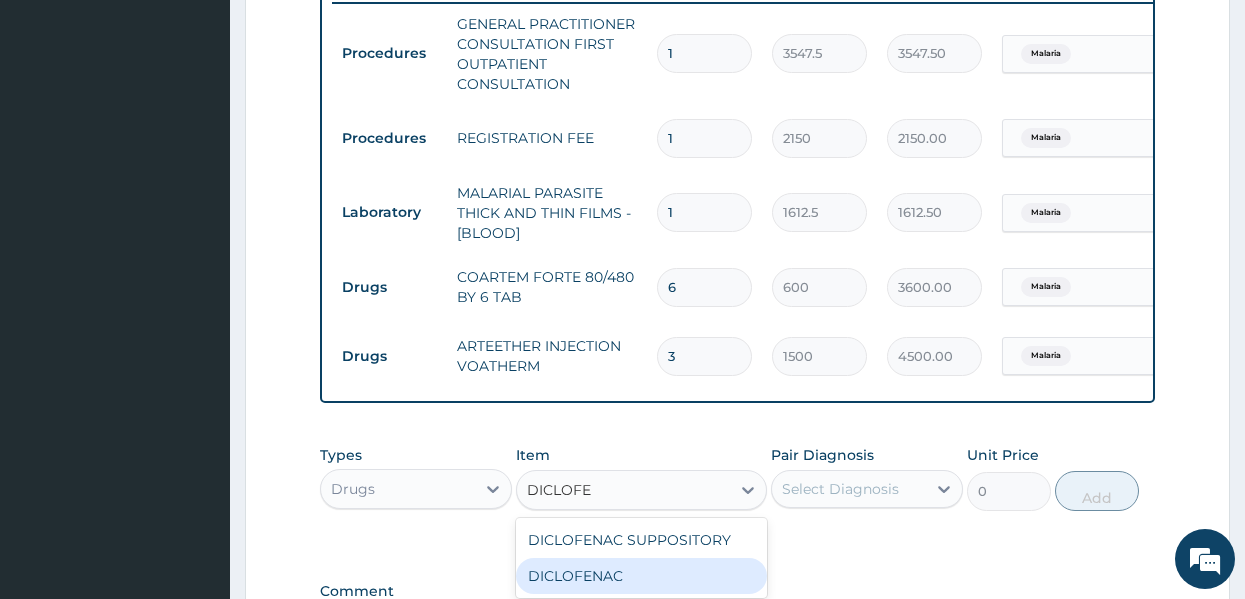 click on "DICLOFENAC" at bounding box center (641, 576) 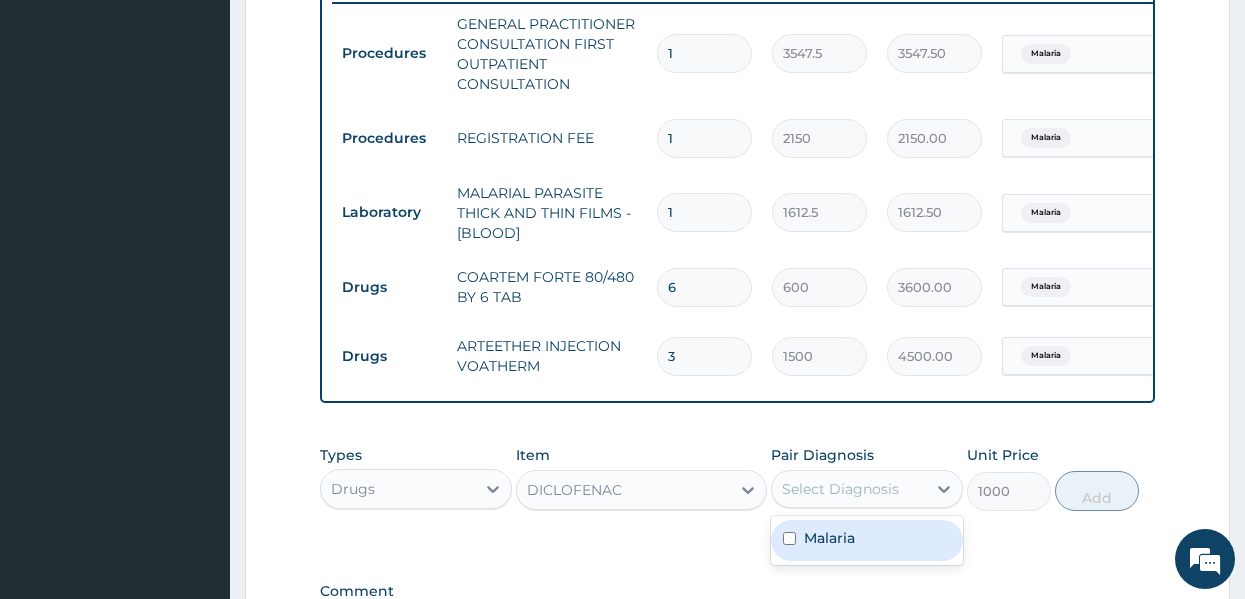 click on "Select Diagnosis" at bounding box center [840, 489] 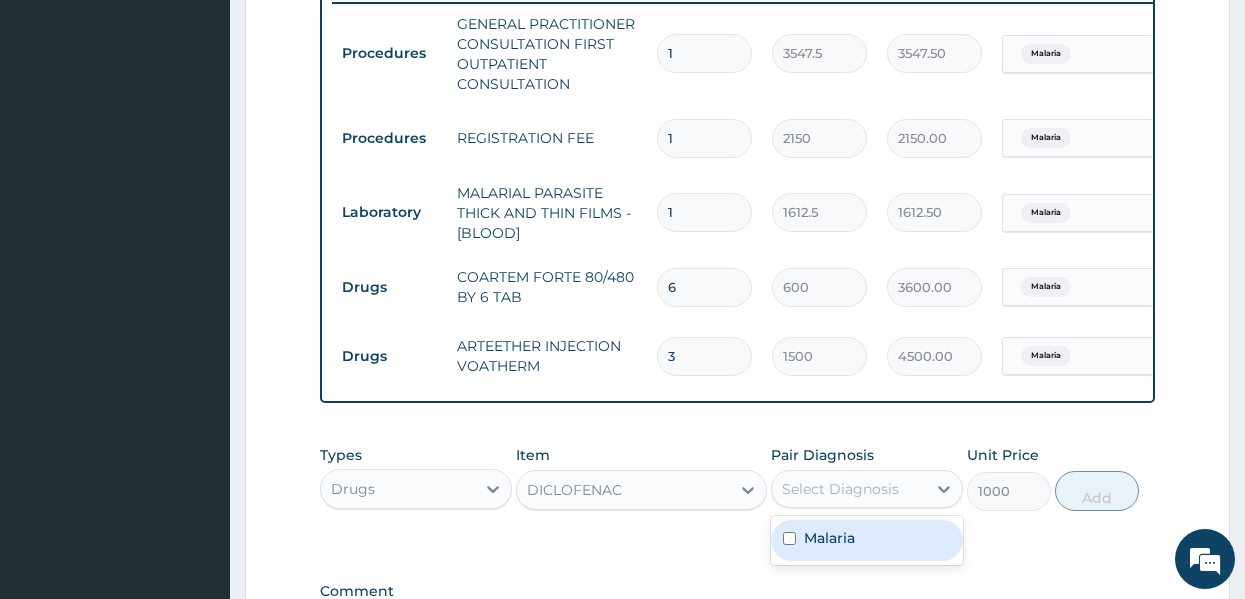 click on "Malaria" at bounding box center (829, 538) 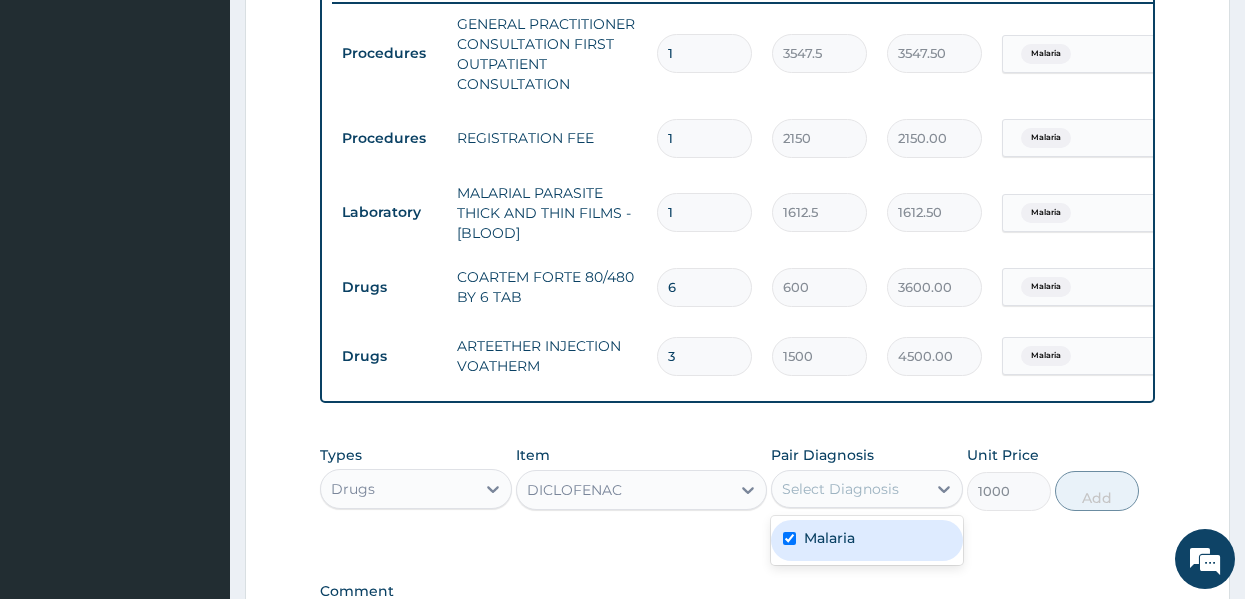checkbox on "true" 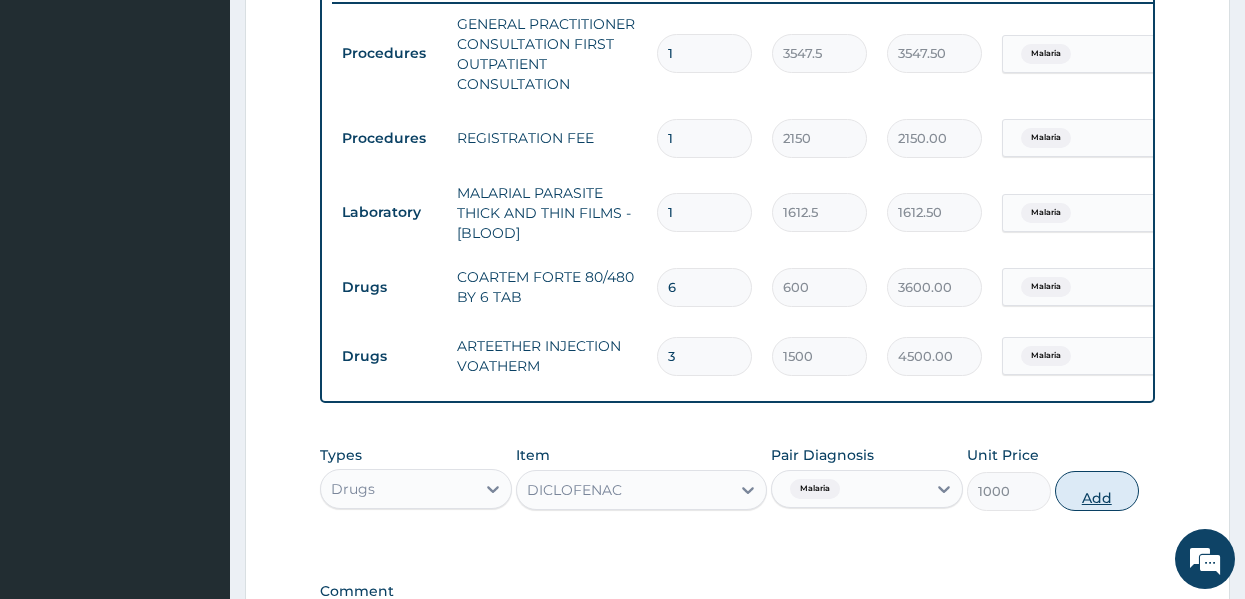 click on "Add" at bounding box center [1097, 491] 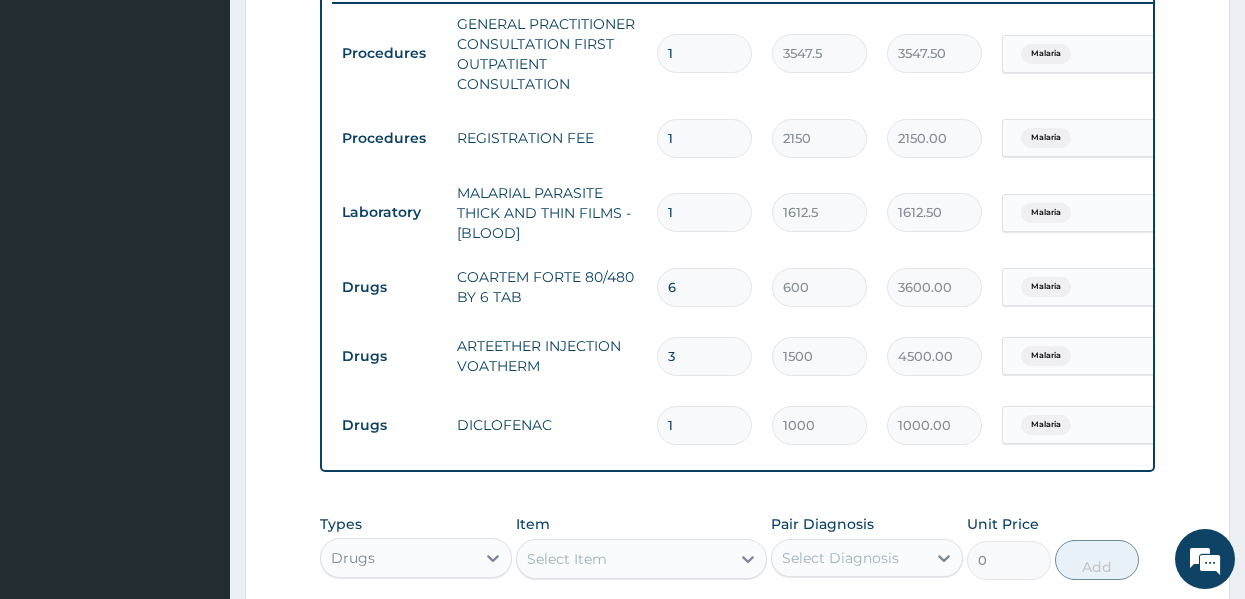 type 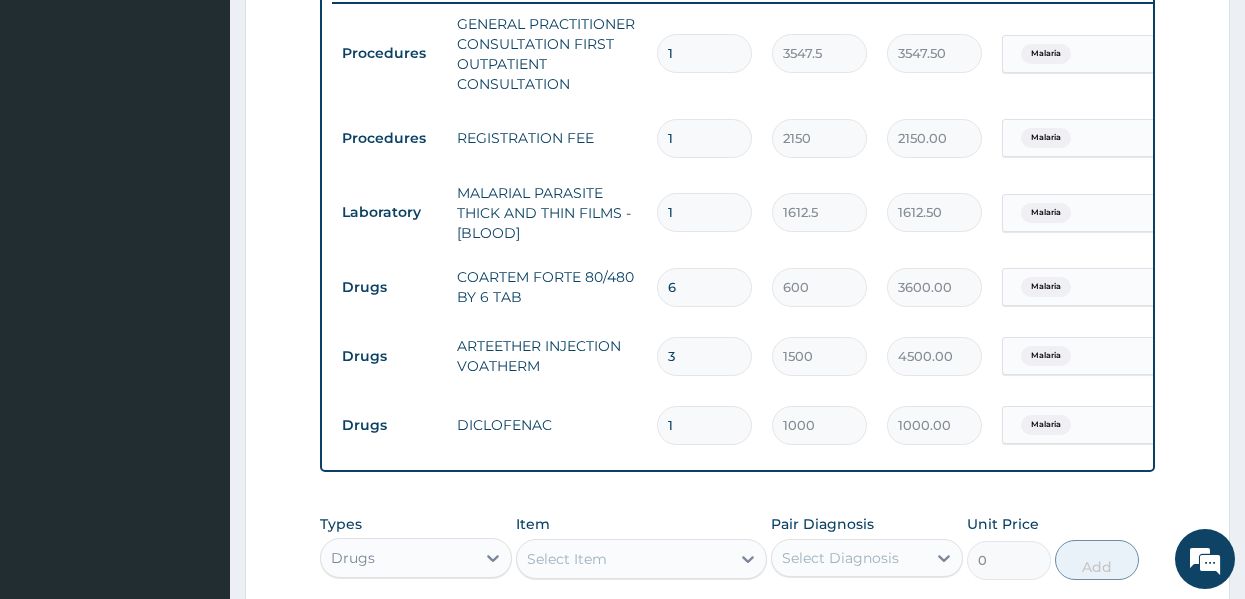 type on "0.00" 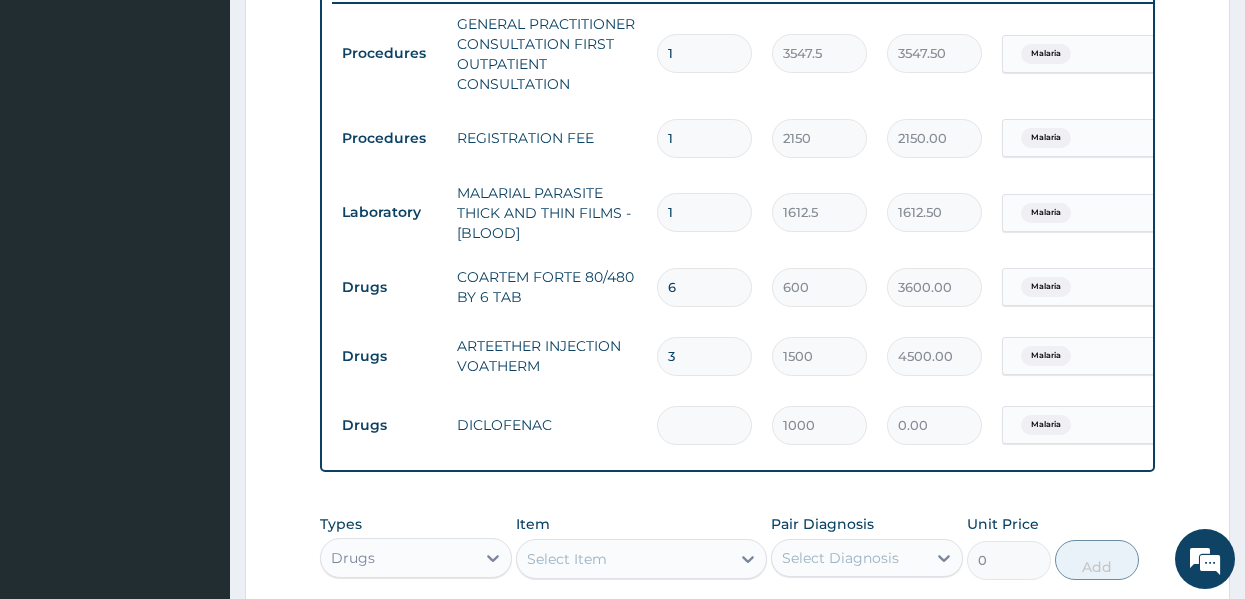 type on "3" 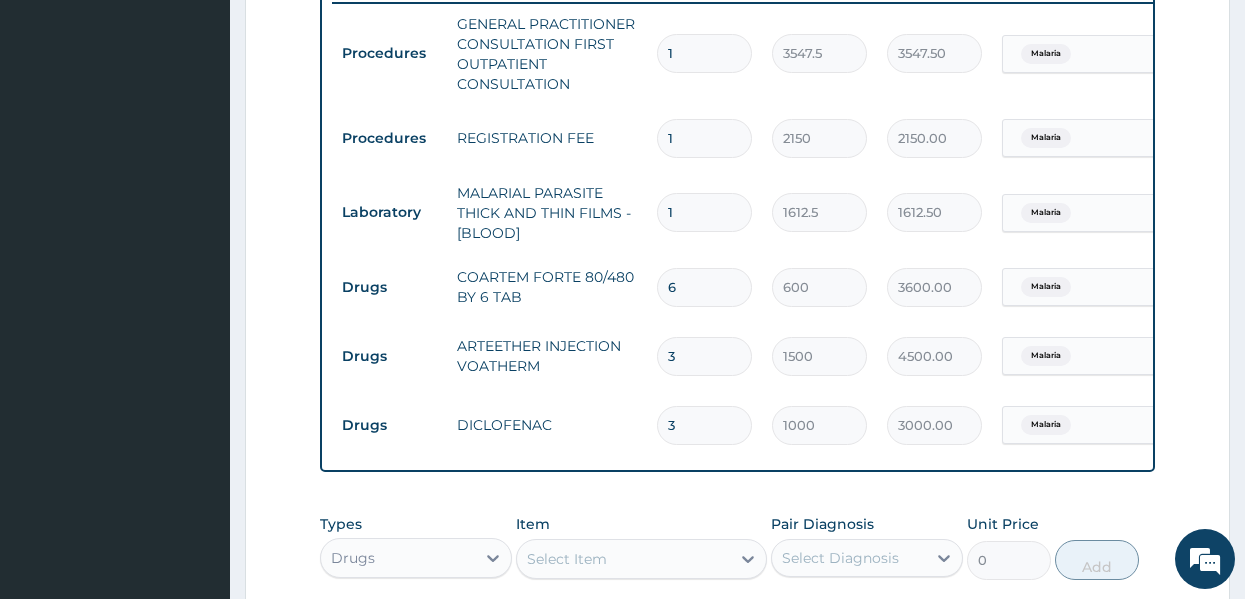 type on "3" 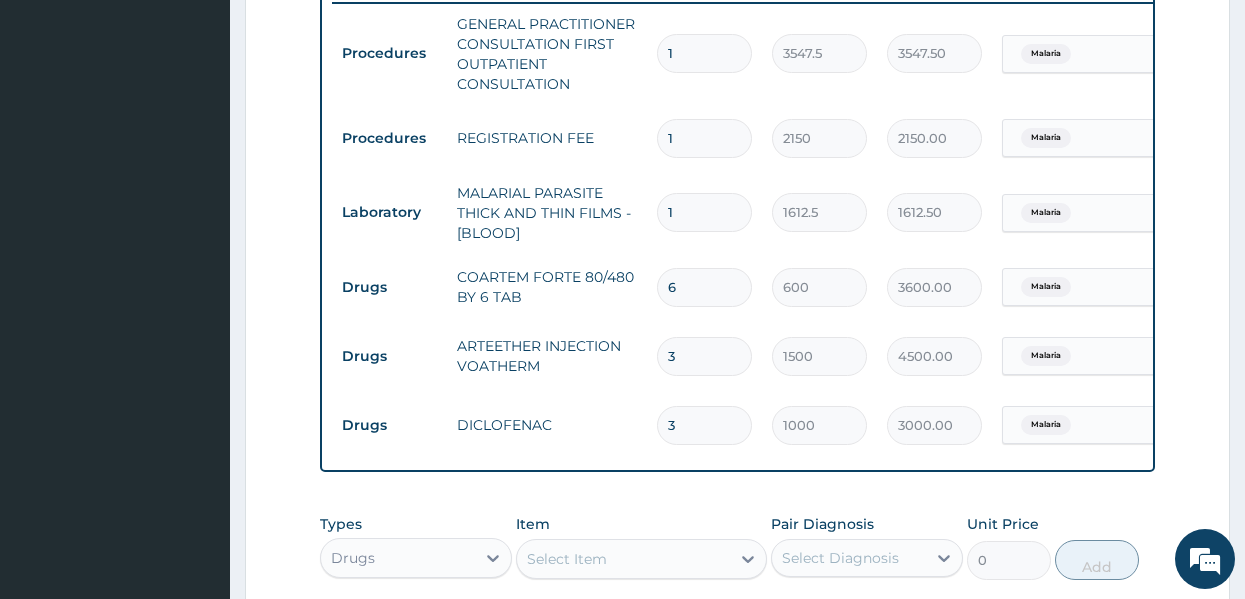 click on "Select Item" at bounding box center (567, 559) 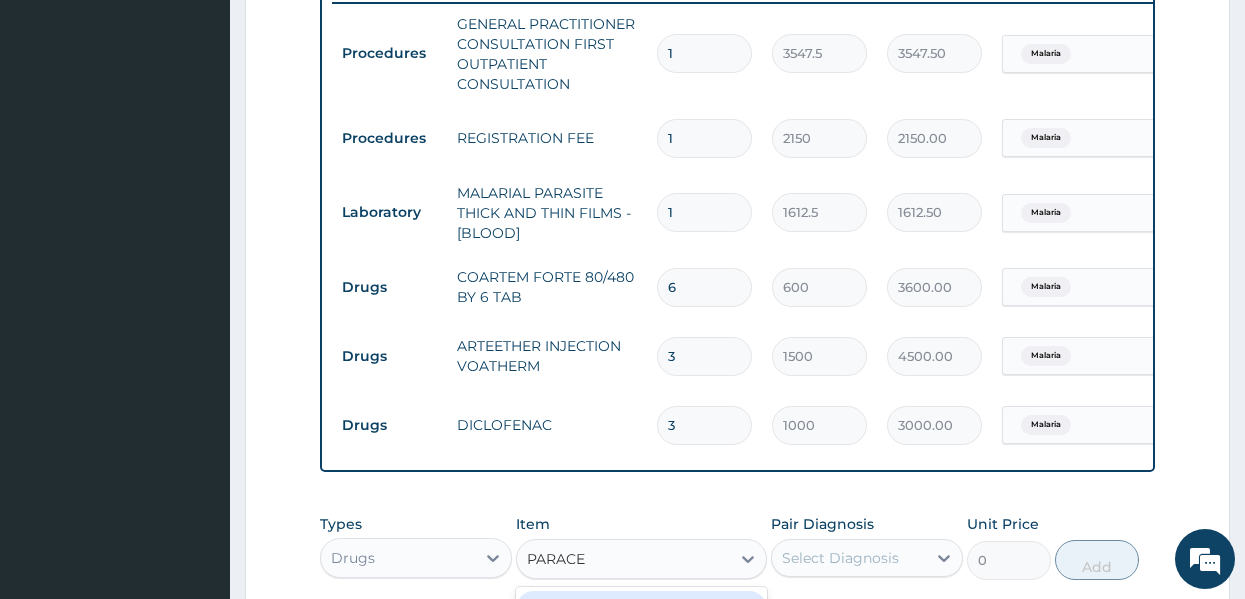 type on "PARACET" 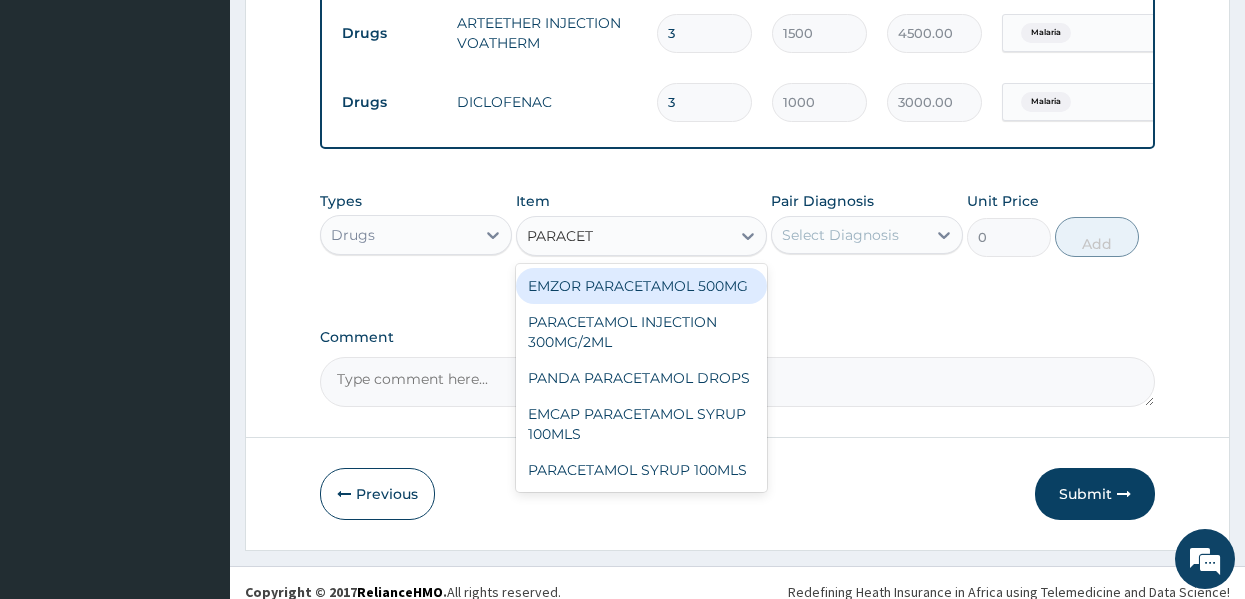 scroll, scrollTop: 1120, scrollLeft: 0, axis: vertical 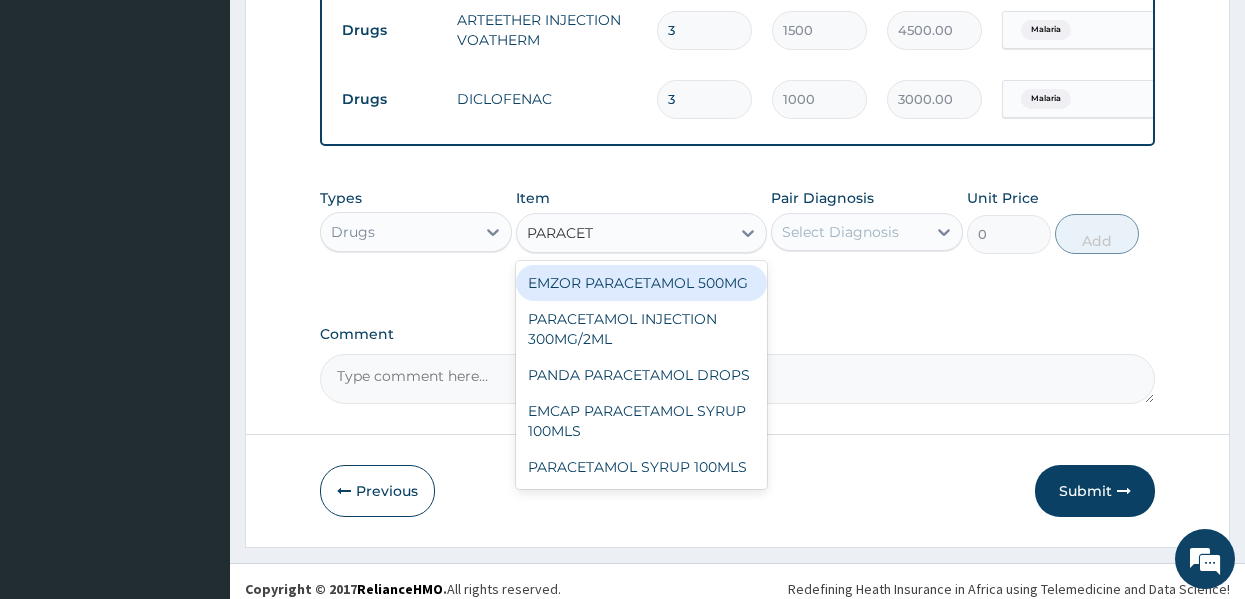 click on "EMZOR PARACETAMOL 500MG" at bounding box center [641, 283] 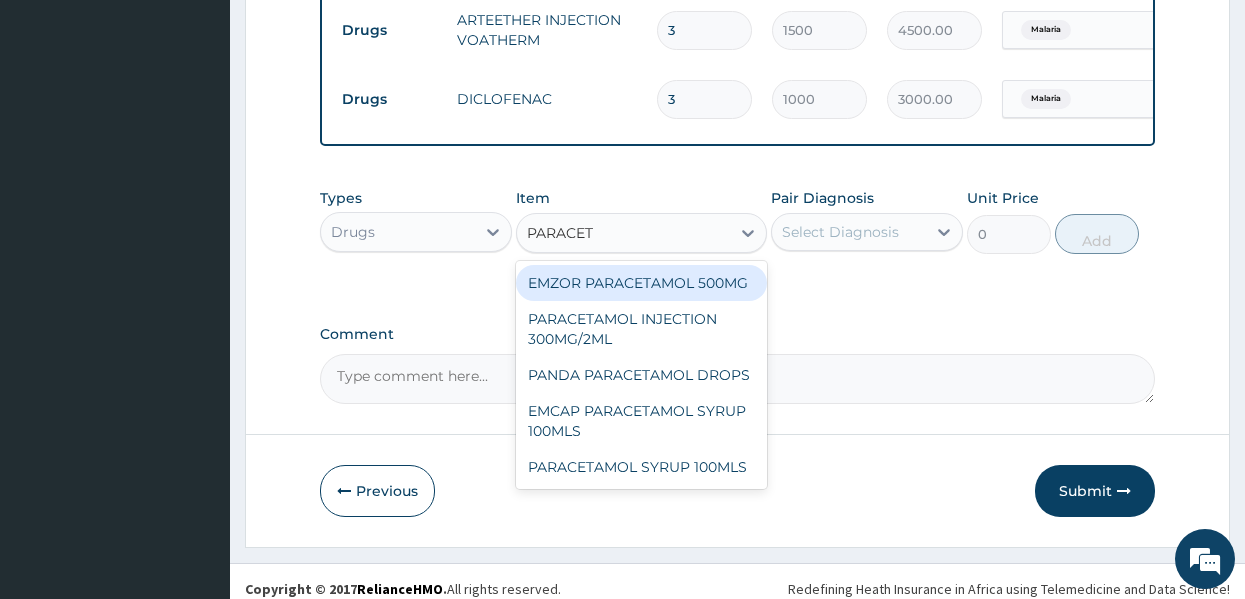 type 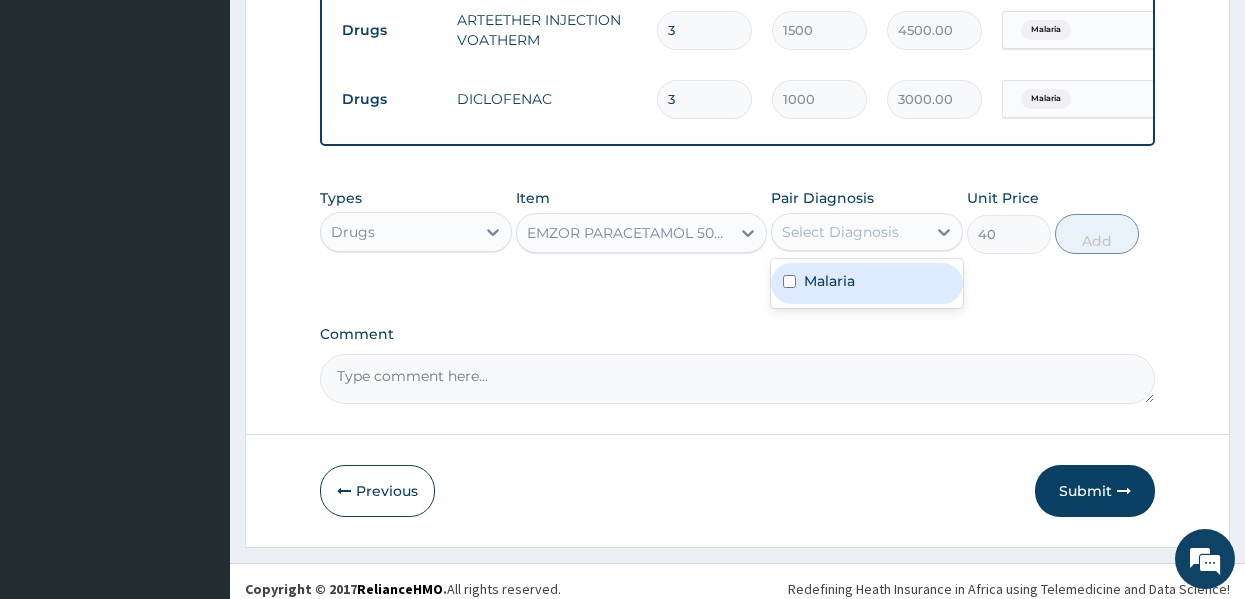 click on "Select Diagnosis" at bounding box center (840, 232) 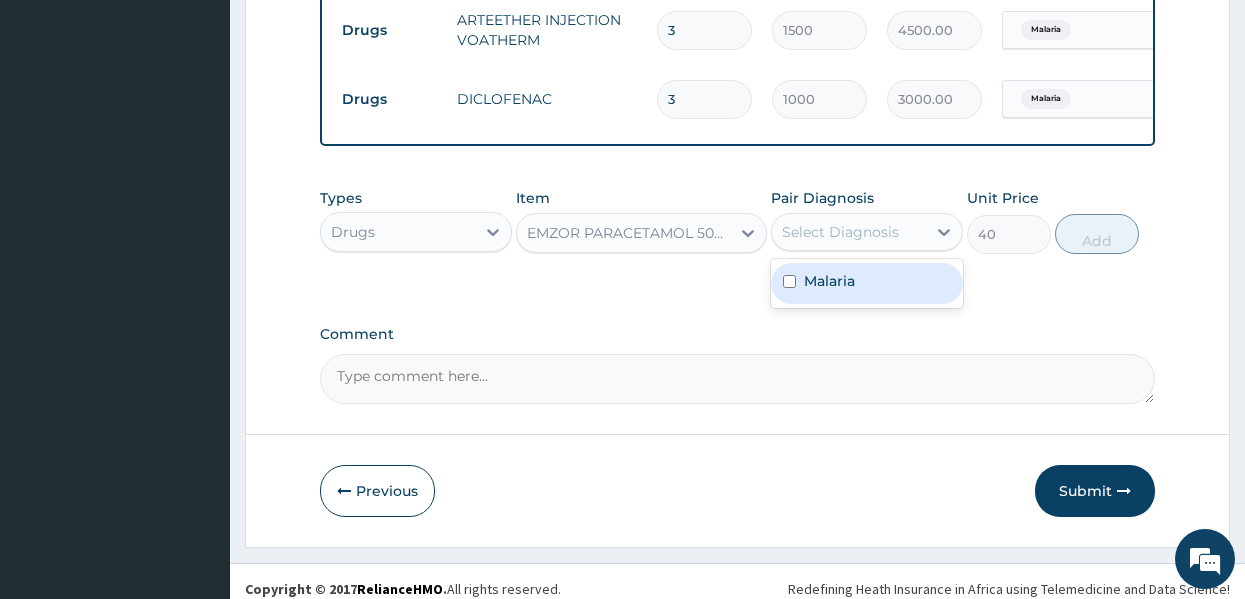 click on "Malaria" at bounding box center (829, 281) 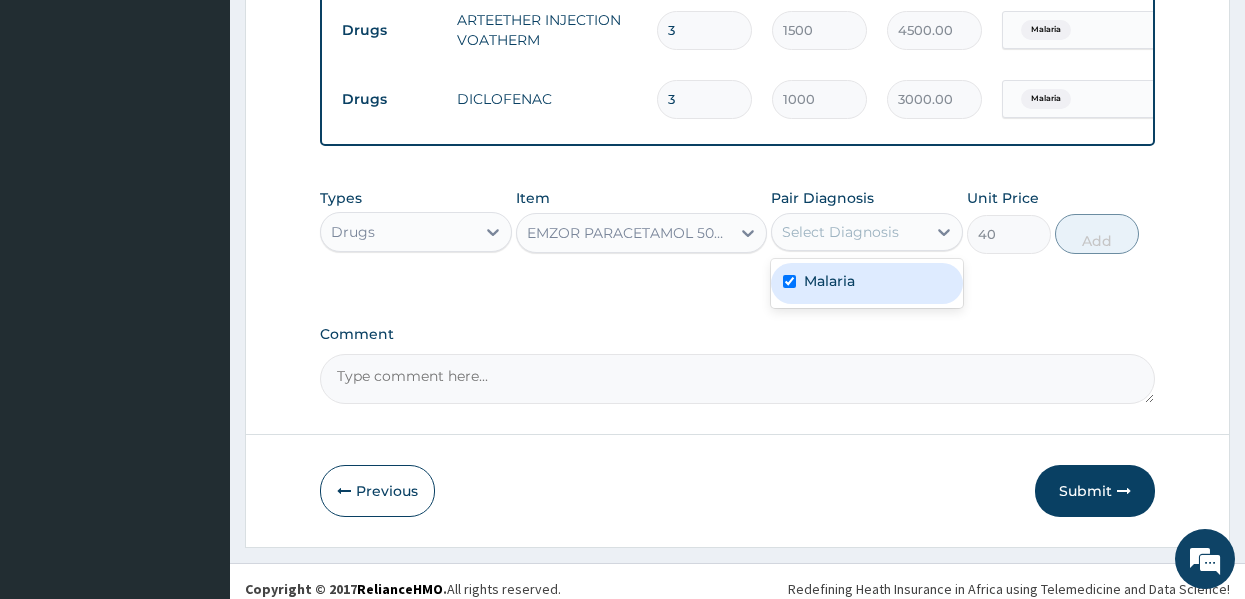 checkbox on "true" 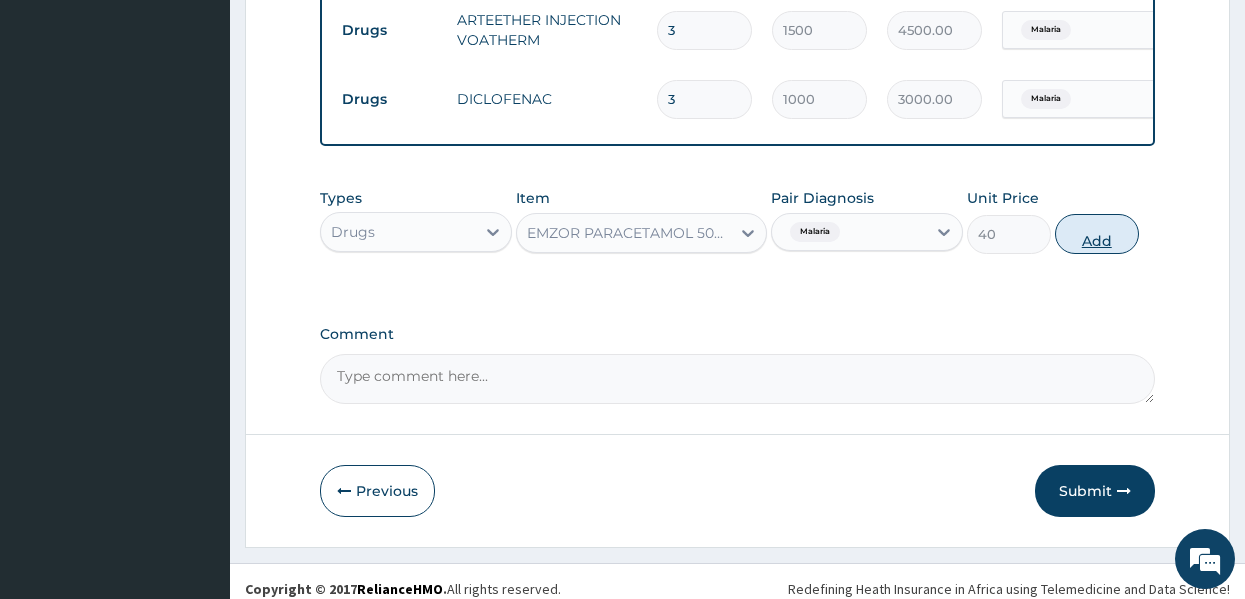 click on "Add" at bounding box center [1097, 234] 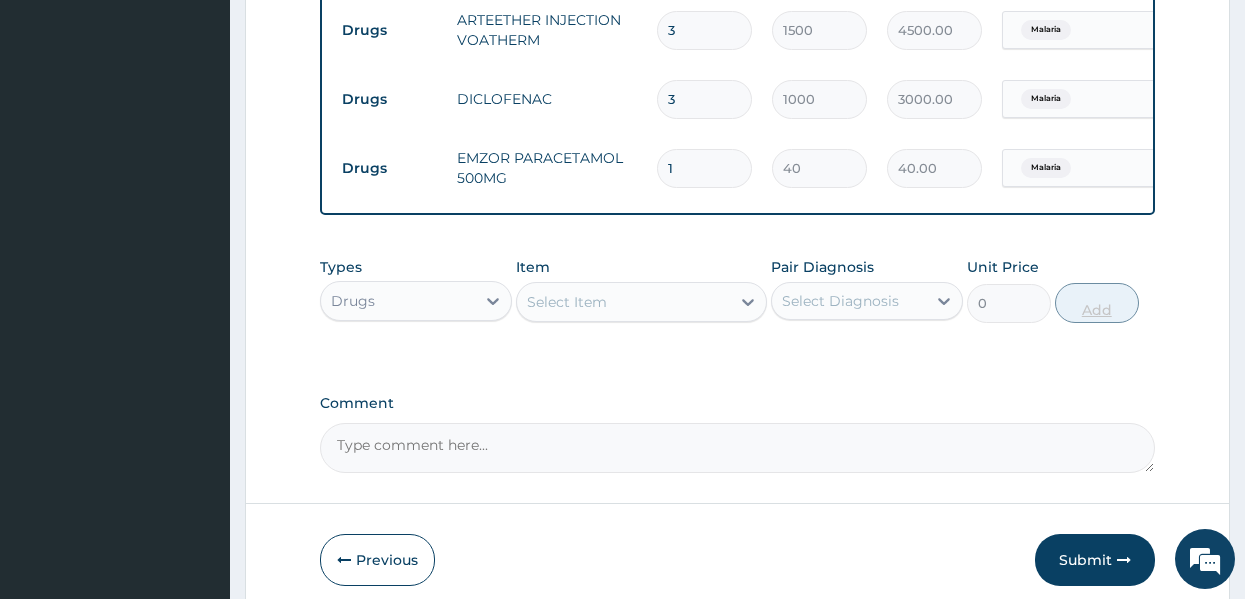 type on "18" 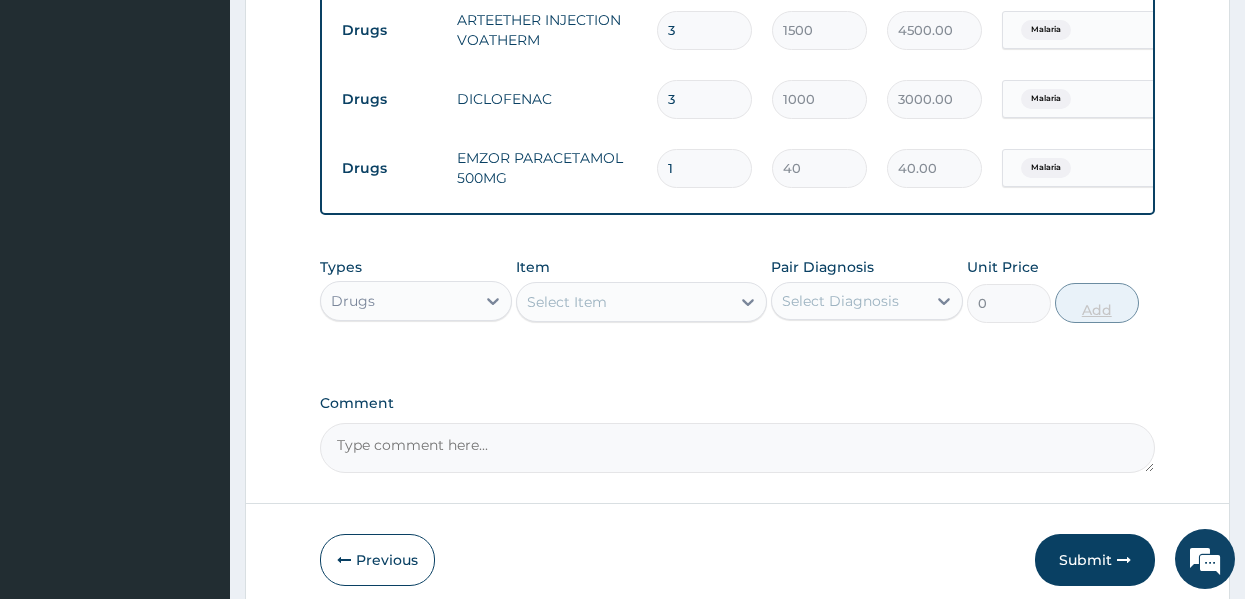 type on "720.00" 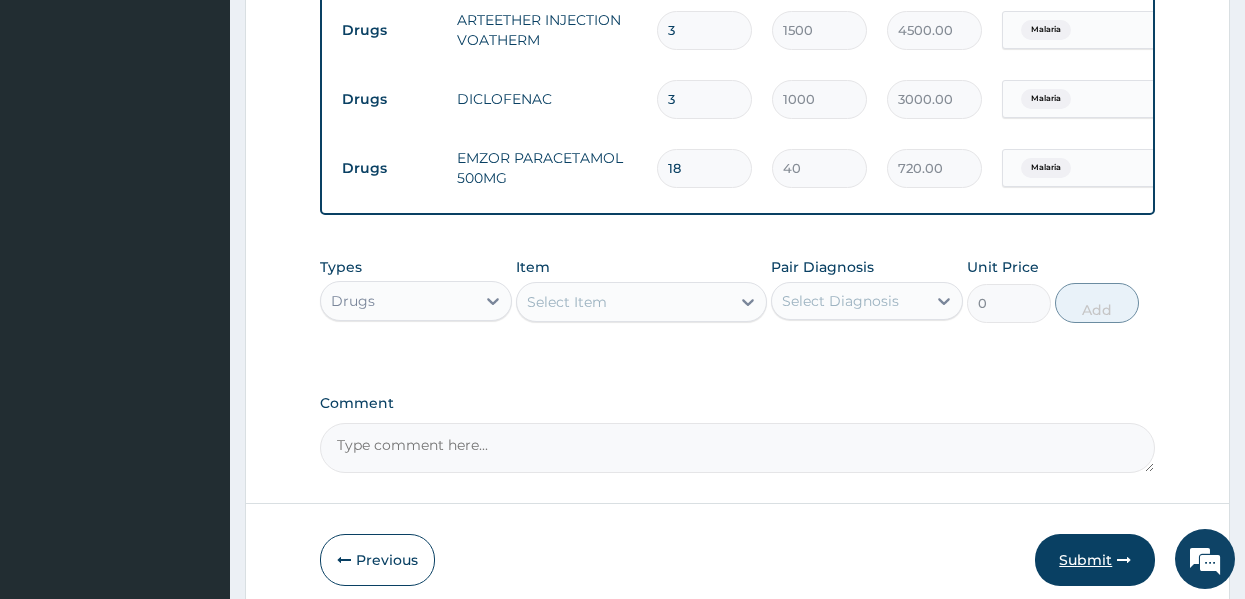 type on "18" 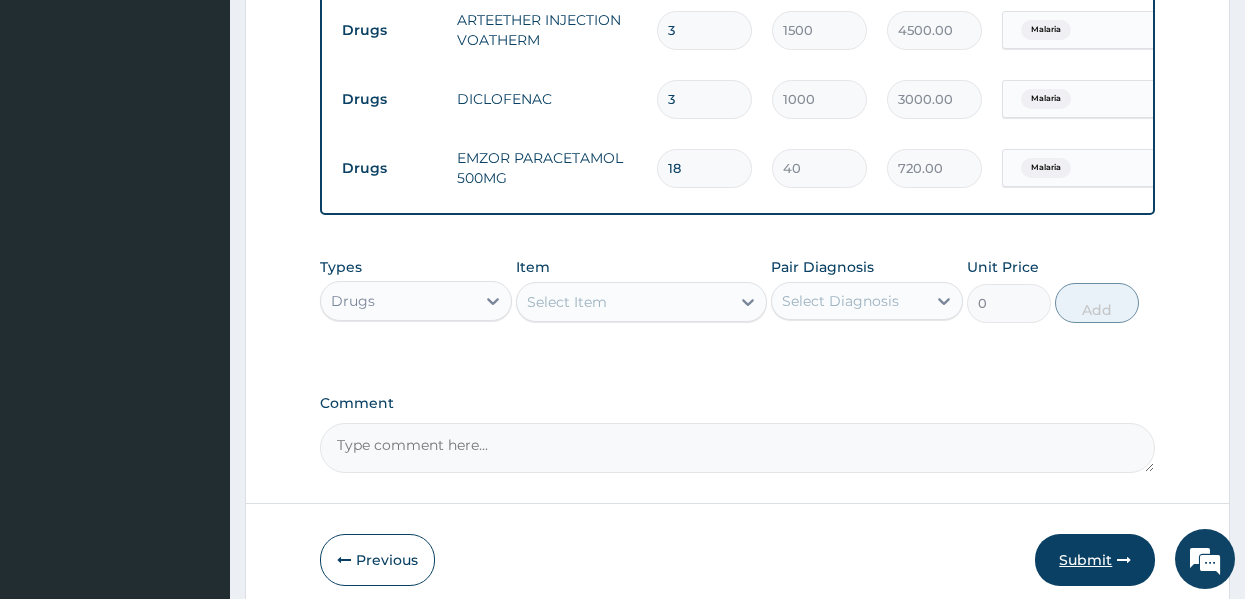 click on "Submit" at bounding box center [1095, 560] 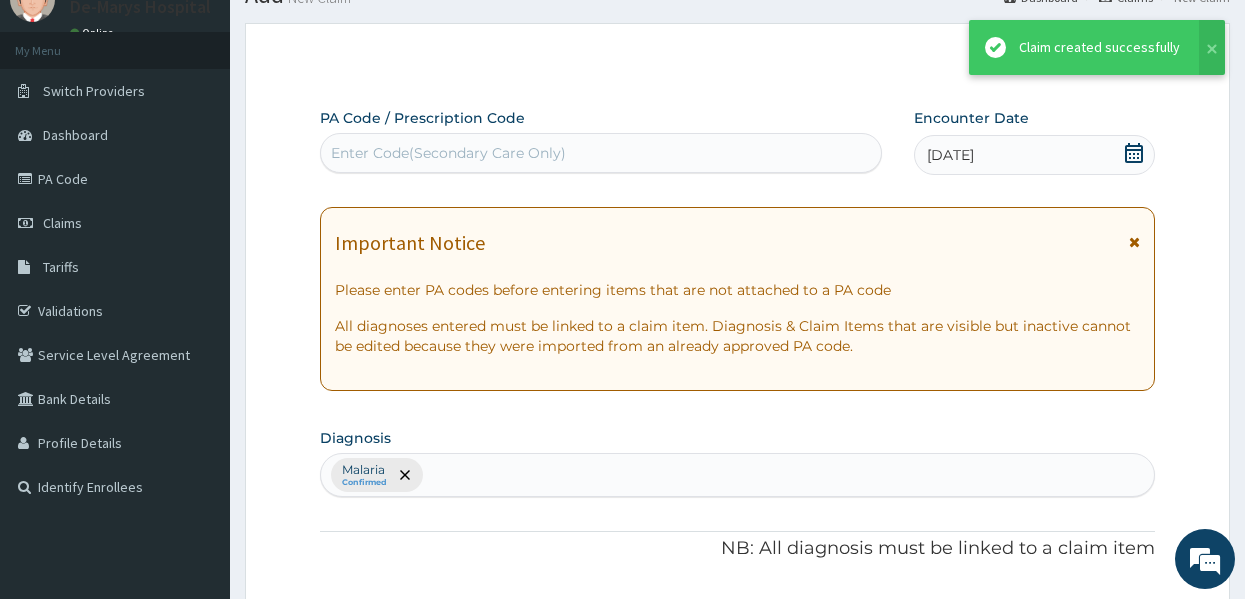 scroll, scrollTop: 1120, scrollLeft: 0, axis: vertical 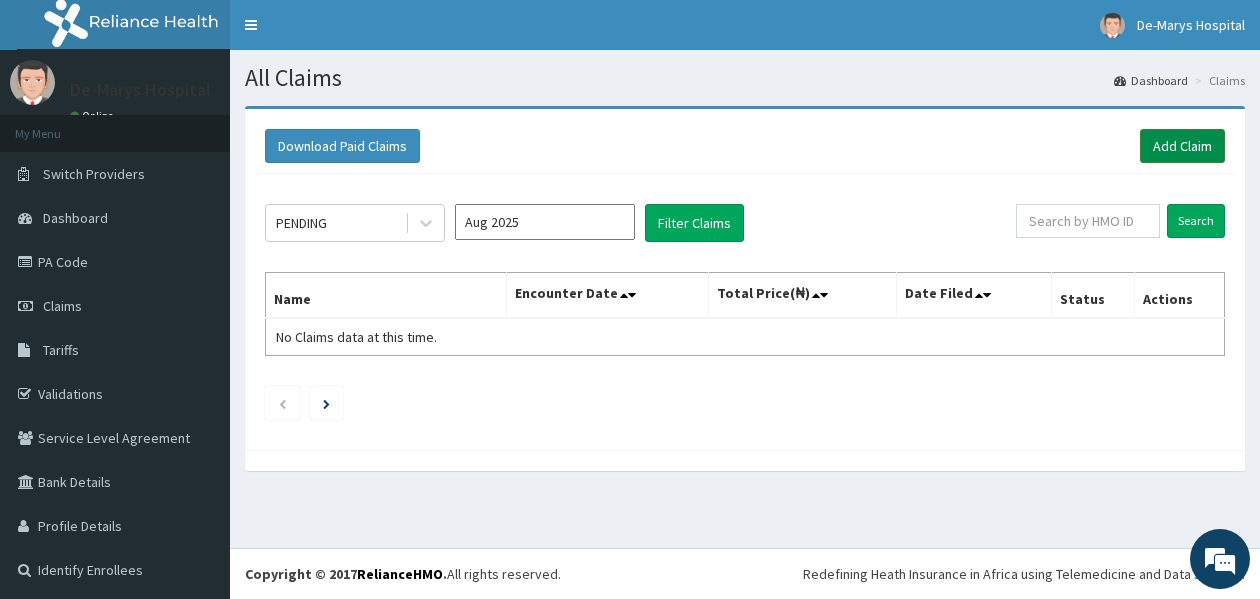 click on "Add Claim" at bounding box center (1182, 146) 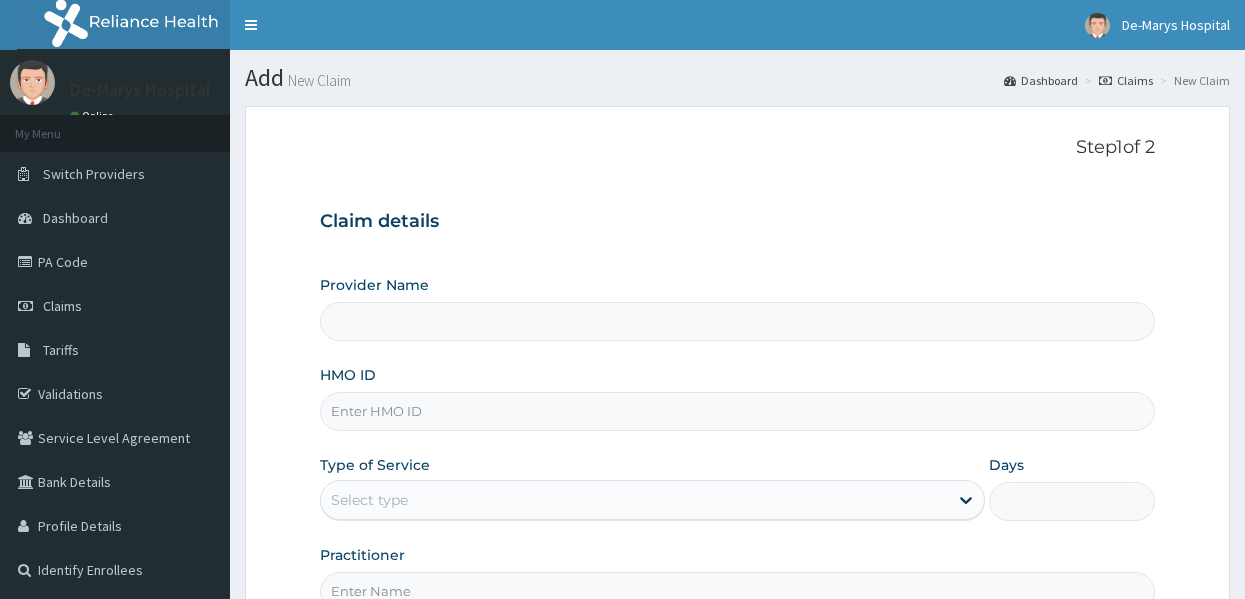 scroll, scrollTop: 0, scrollLeft: 0, axis: both 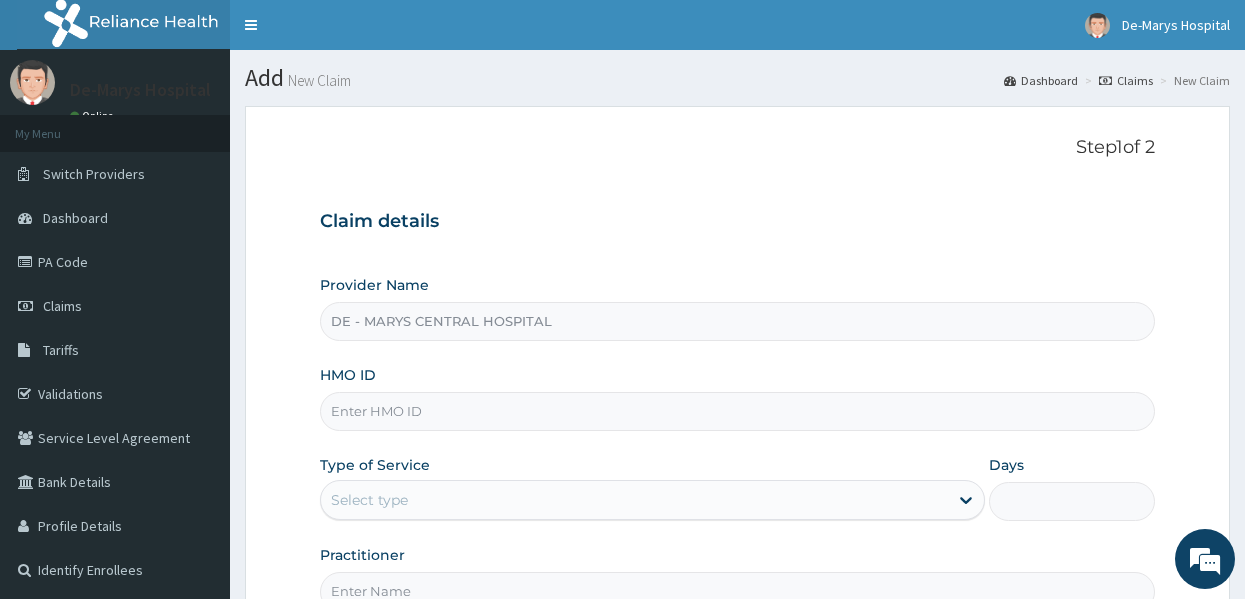 click on "HMO ID" at bounding box center [738, 411] 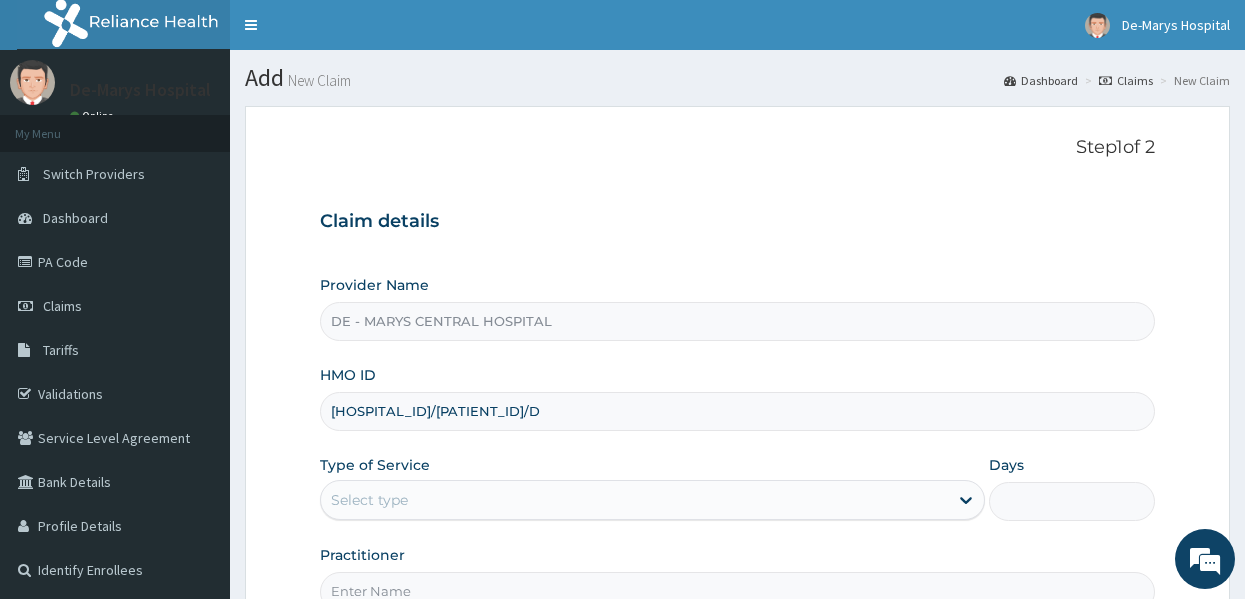 type on "[HOSPITAL_ID]/[PATIENT_ID]/D" 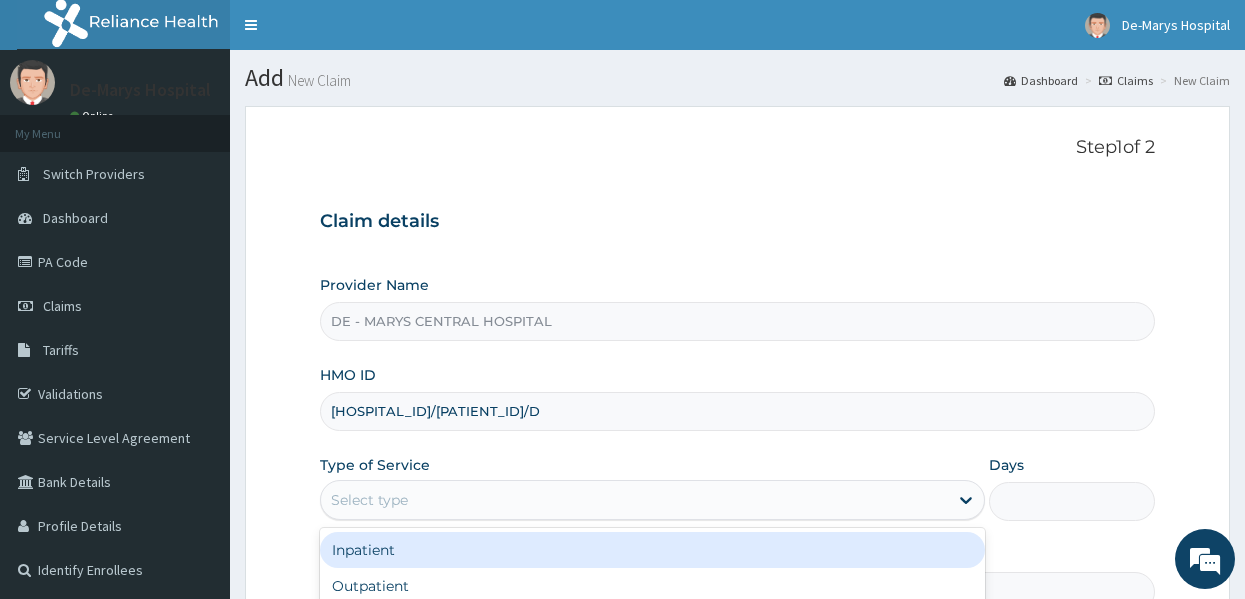 click on "Select type" at bounding box center (634, 500) 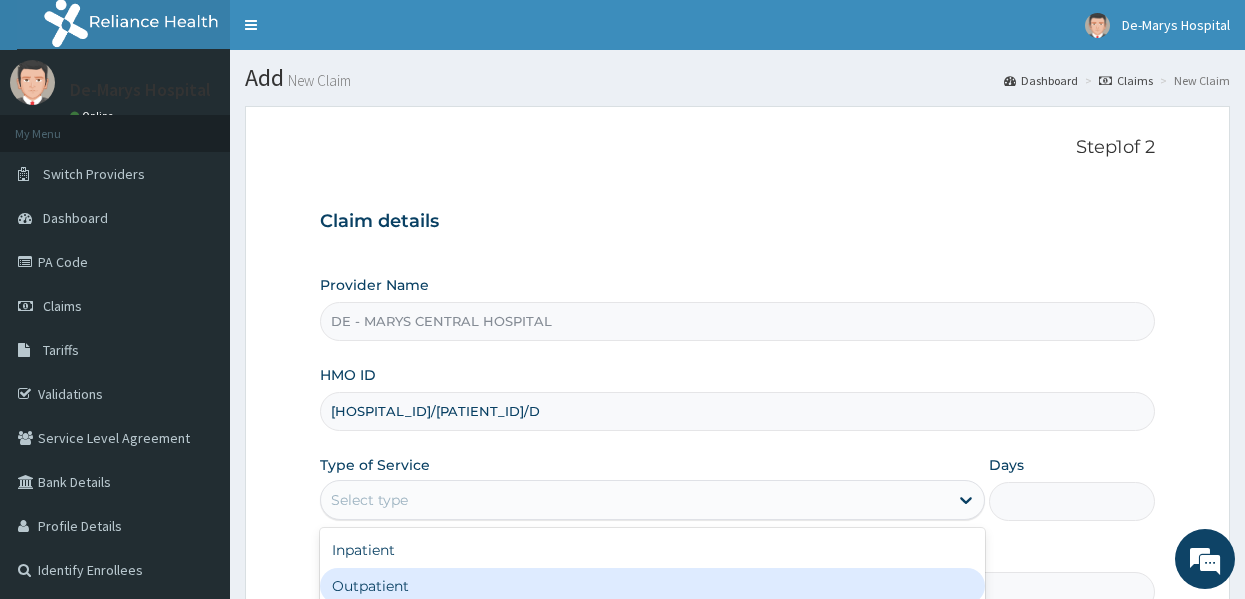 click on "Outpatient" at bounding box center (652, 586) 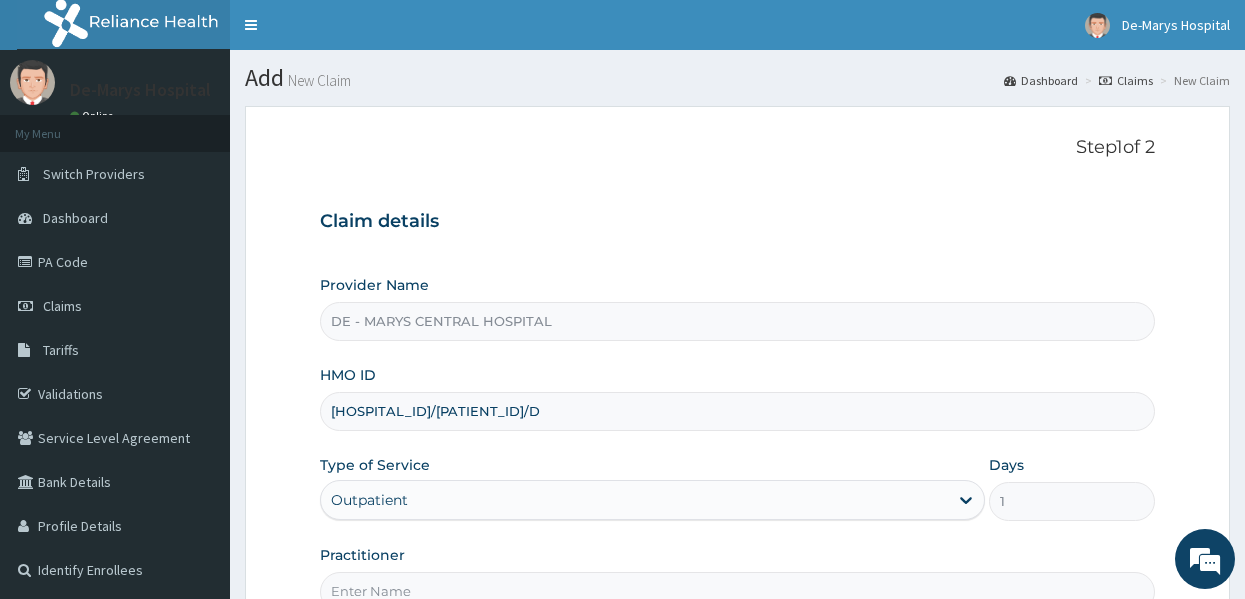 click on "Provider Name DE - [HOSPITAL_NAME] HMO ID [HOSPITAL_ID]/[PATIENT_ID]/D Type of Service Outpatient Days 1 Practitioner" at bounding box center (738, 443) 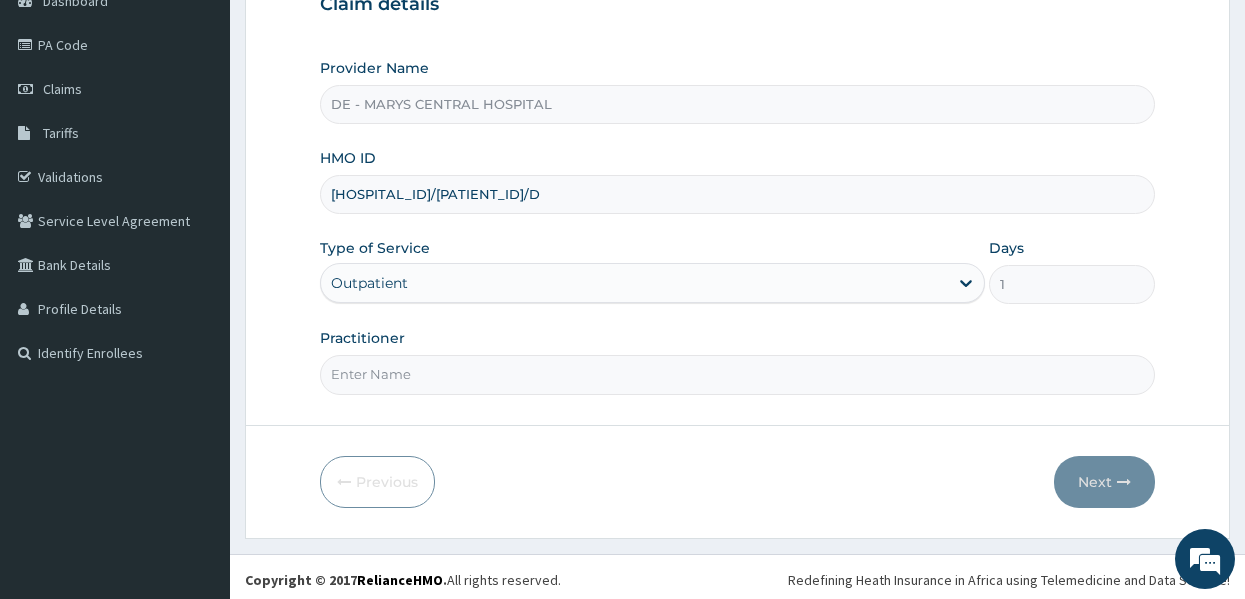 scroll, scrollTop: 223, scrollLeft: 0, axis: vertical 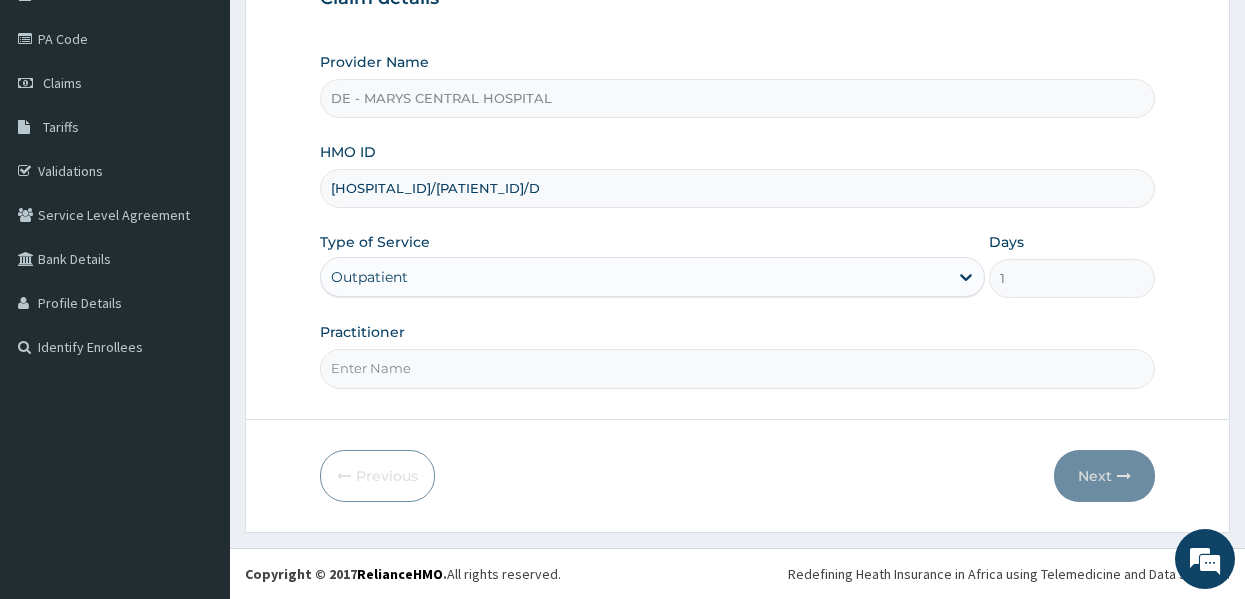 click on "Practitioner" at bounding box center (738, 368) 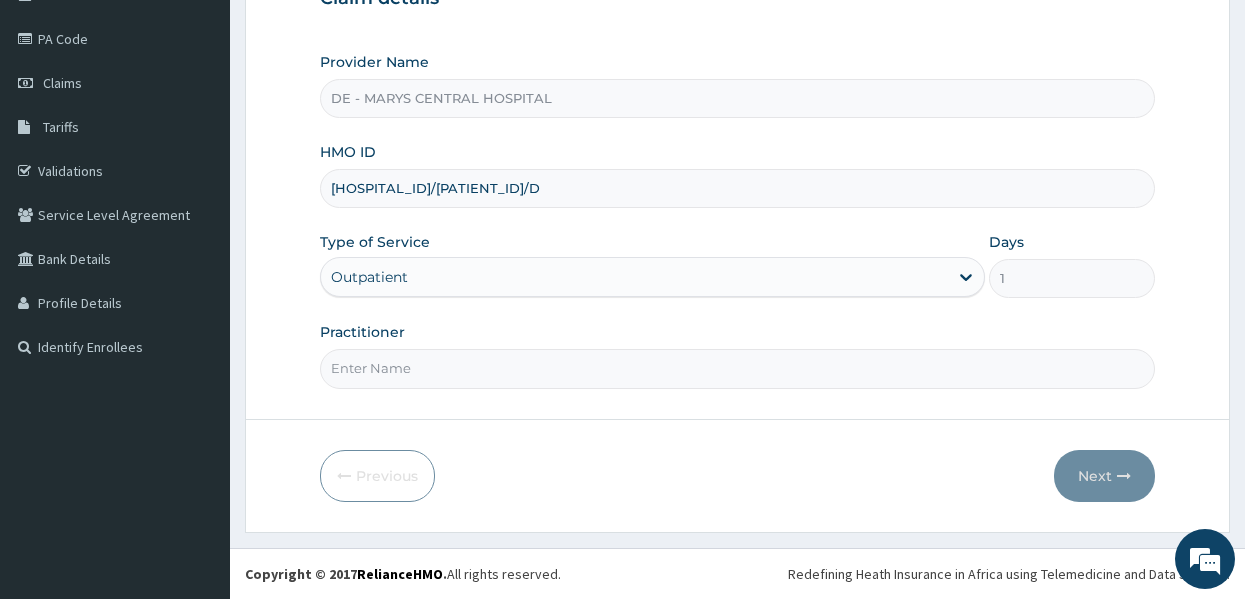 type on "DR MUSA" 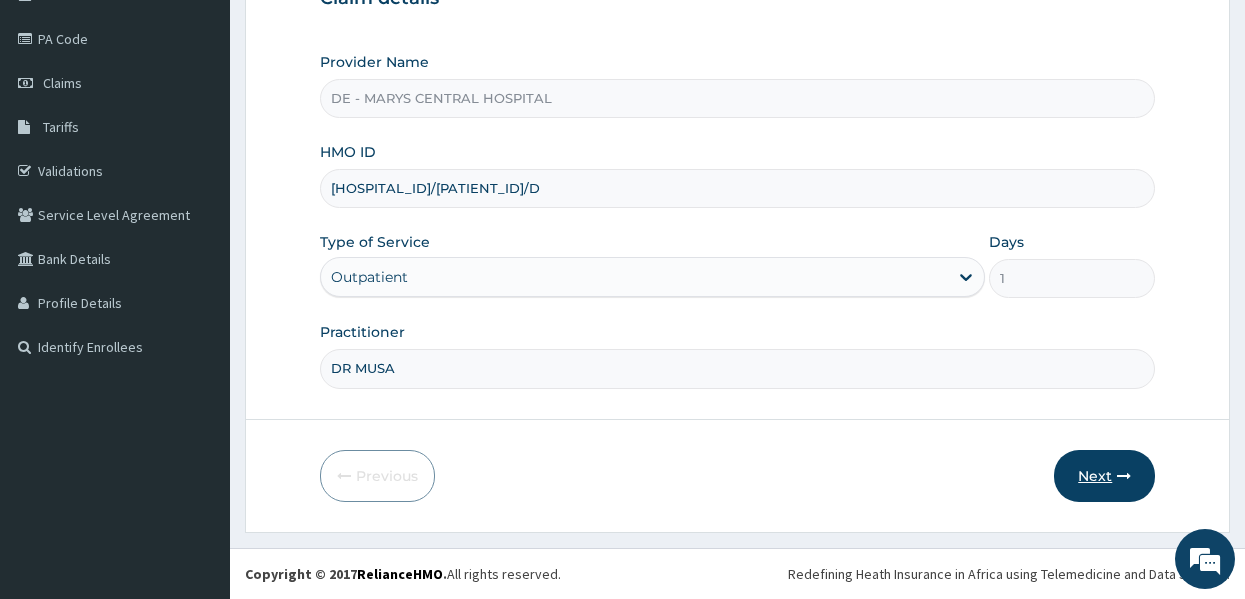 click on "Next" at bounding box center [1104, 476] 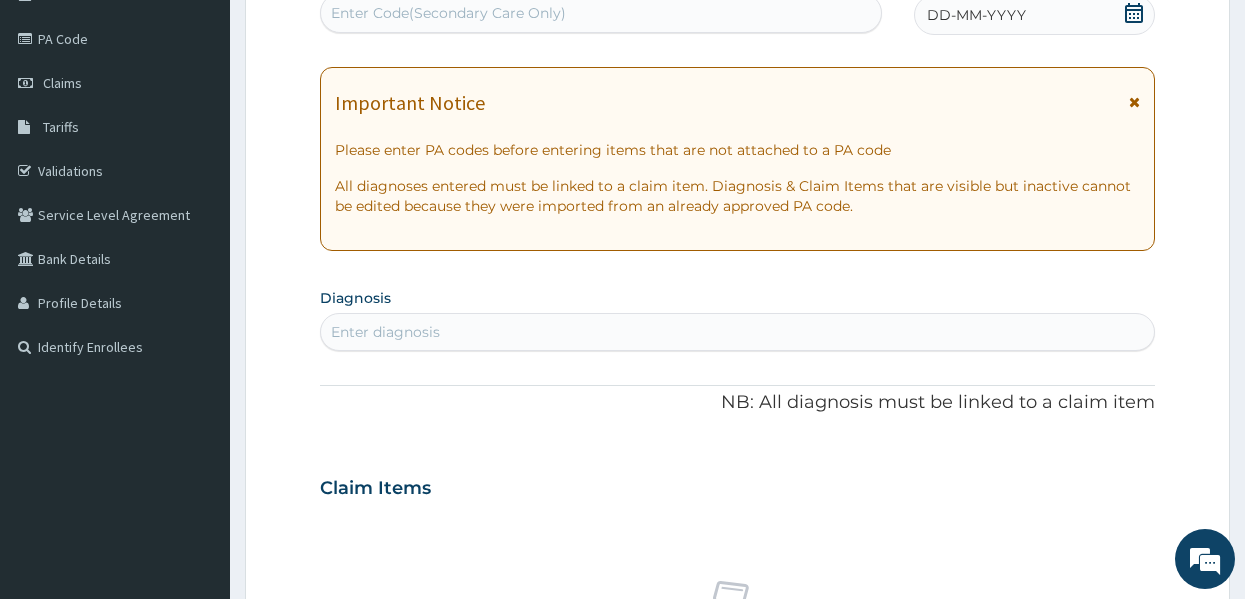 click on "Enter diagnosis" at bounding box center (738, 332) 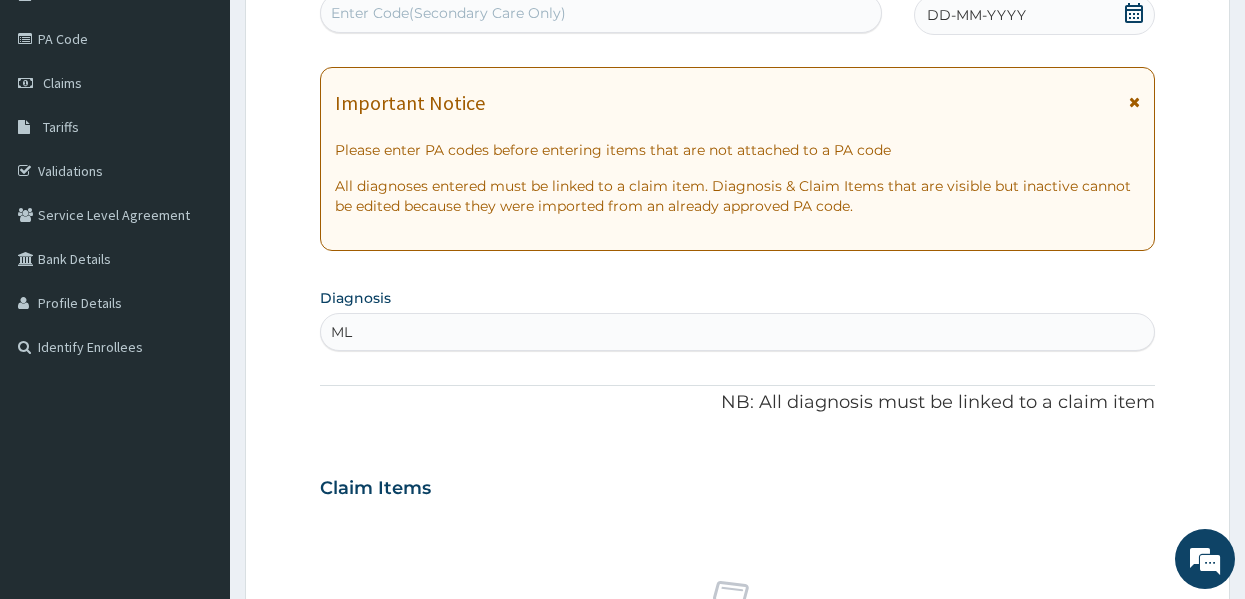 type on "M" 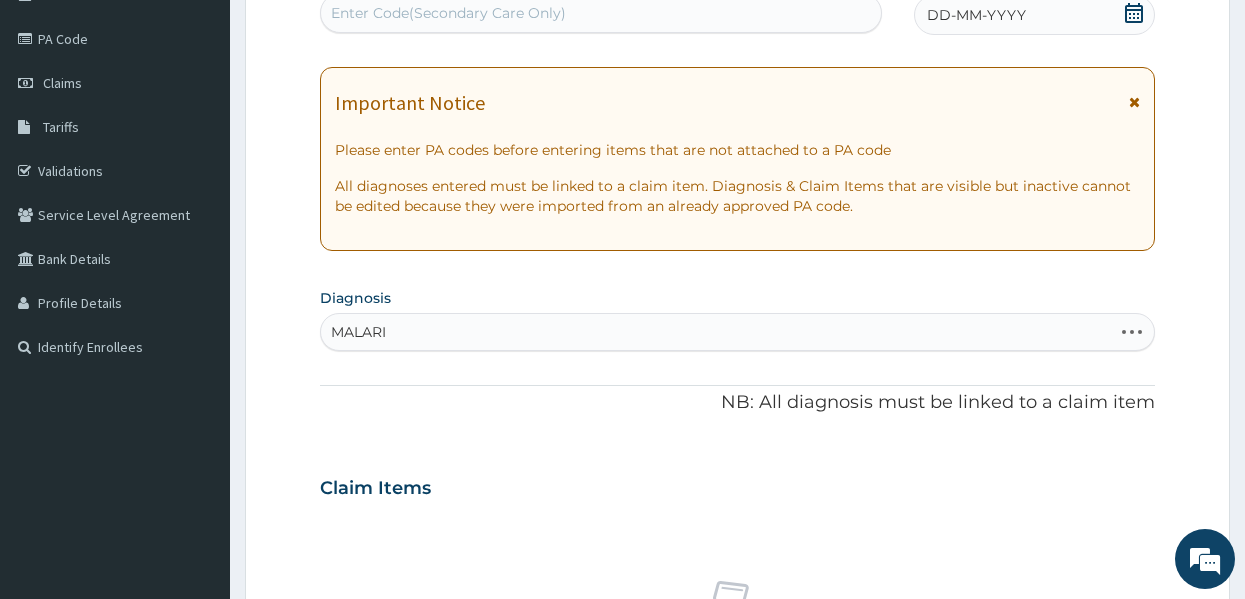 type on "MALARIA" 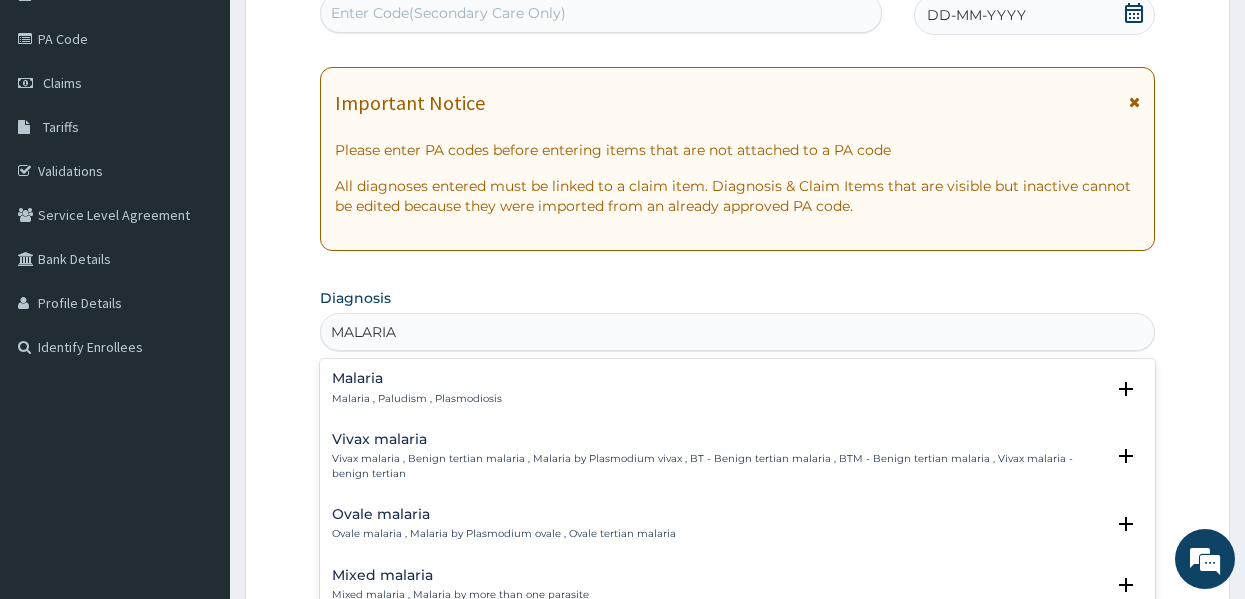click on "Malaria" at bounding box center [417, 378] 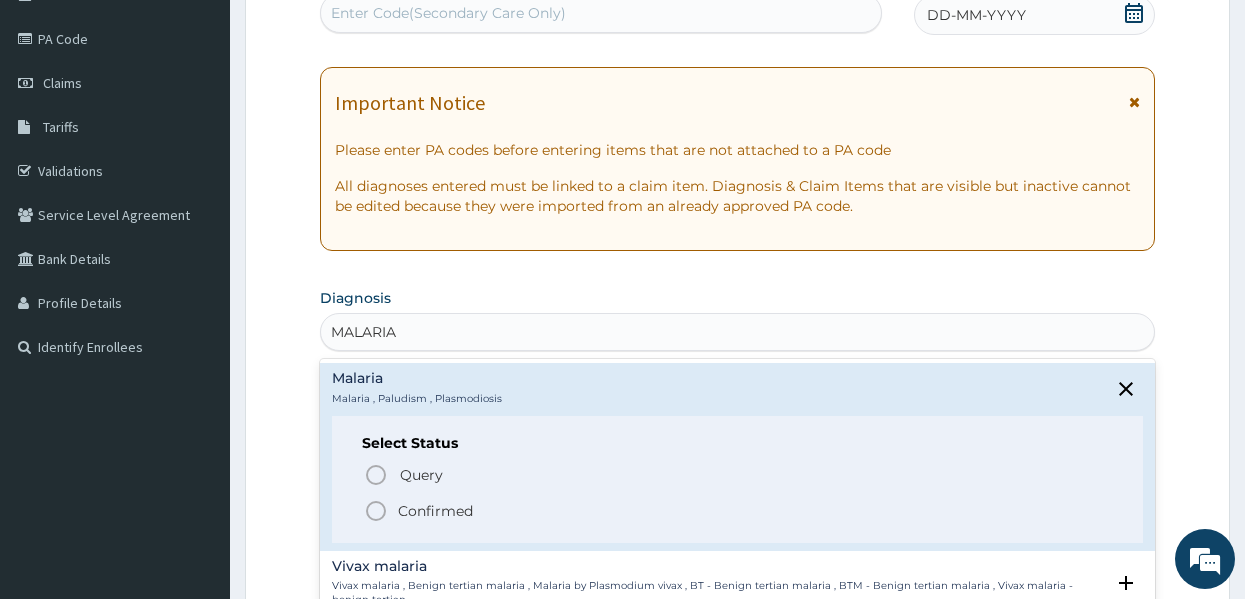 click on "Confirmed" at bounding box center (435, 511) 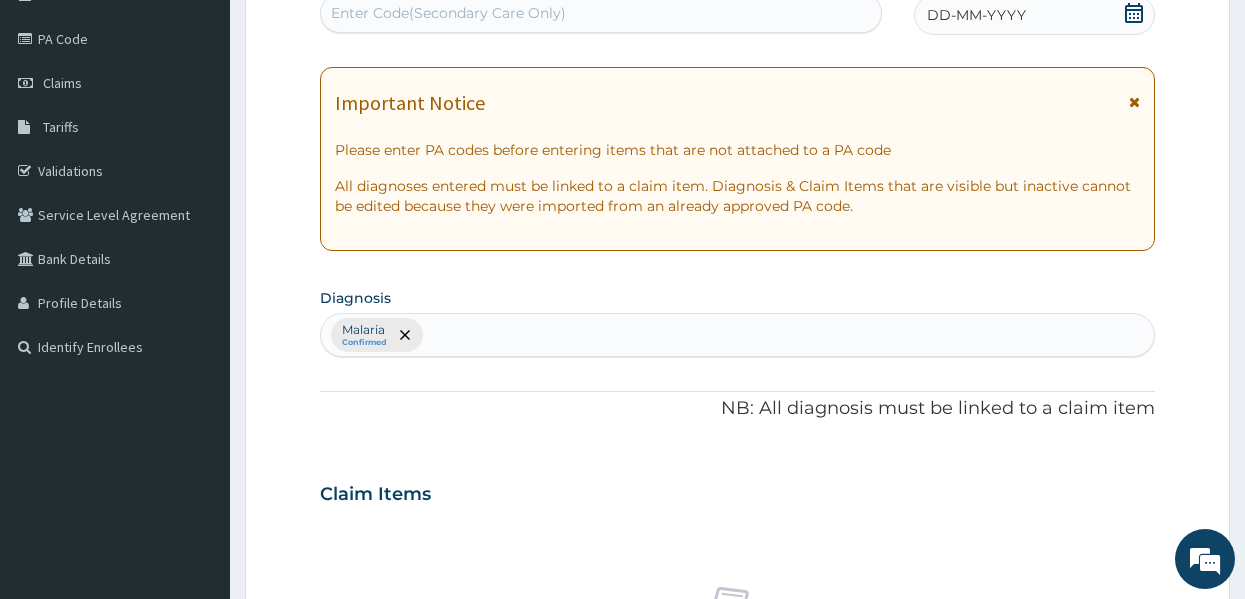 click on "Malaria Confirmed" at bounding box center [738, 335] 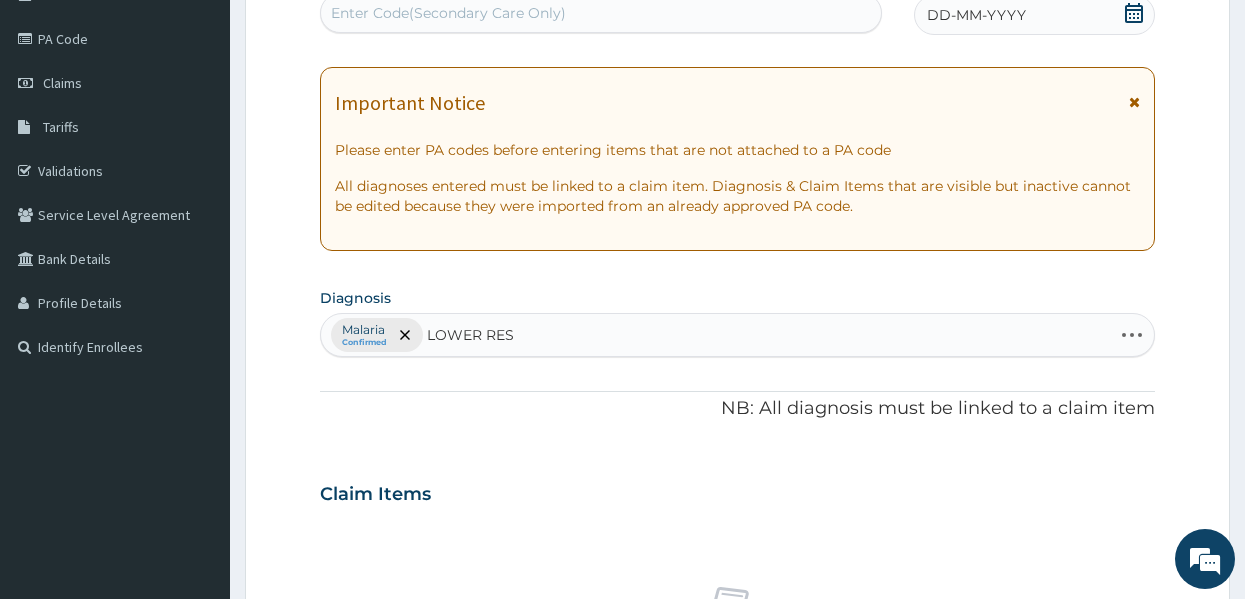 type on "LOWER RESP" 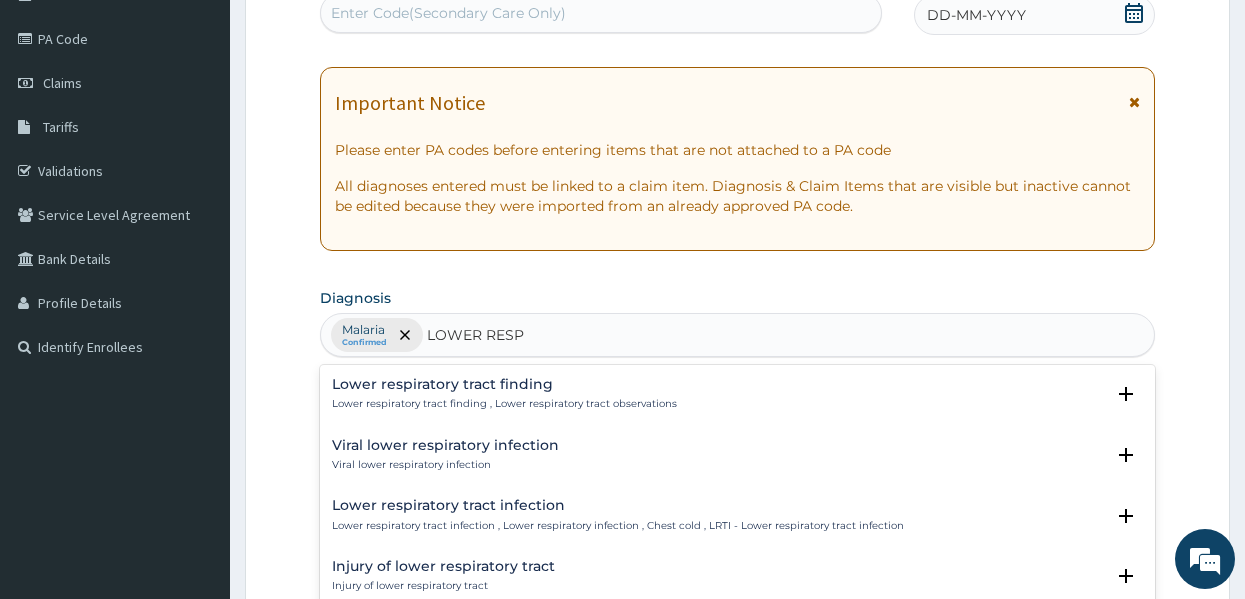click on "Lower respiratory tract infection" at bounding box center (618, 505) 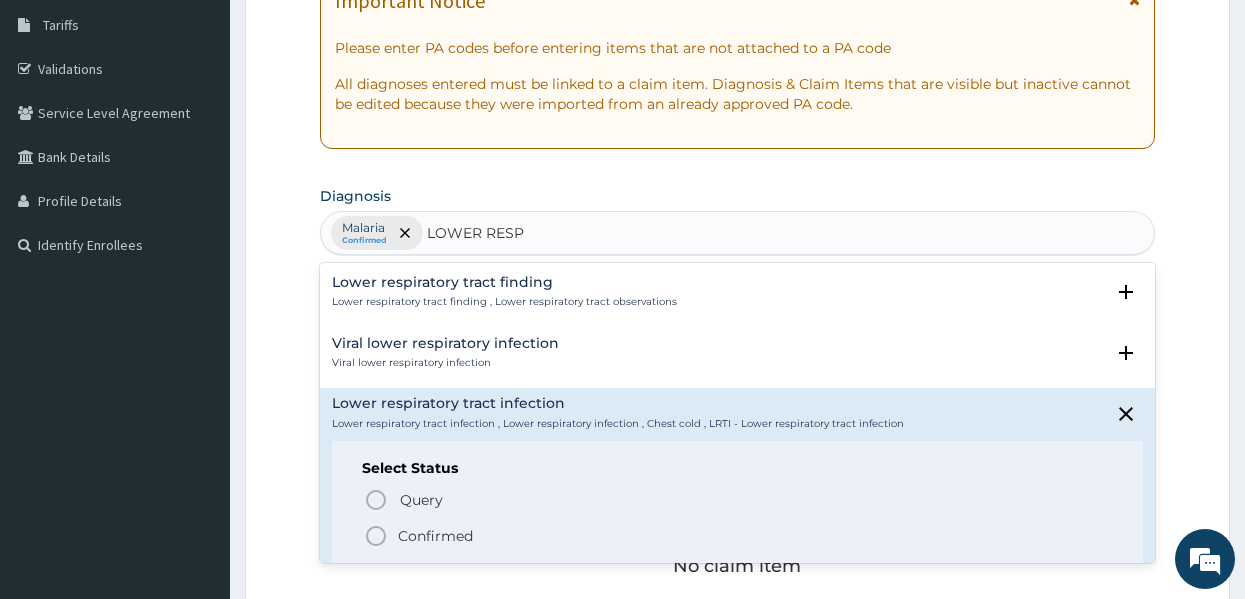 scroll, scrollTop: 366, scrollLeft: 0, axis: vertical 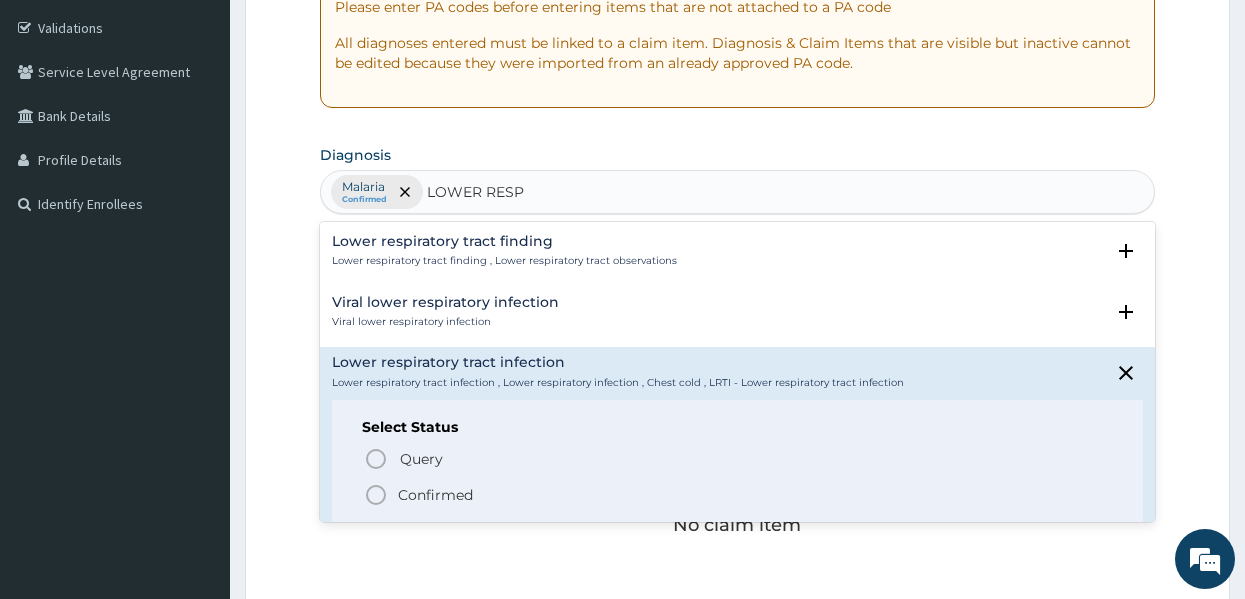 click on "Confirmed" at bounding box center (435, 495) 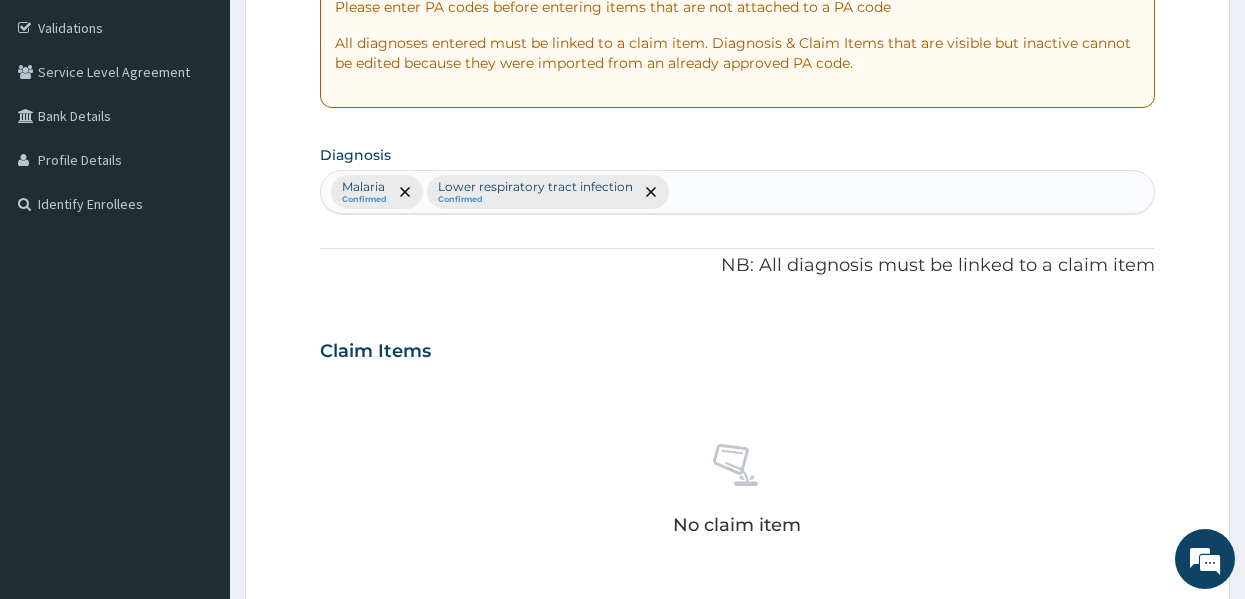 click on "Claim Items" at bounding box center [738, 347] 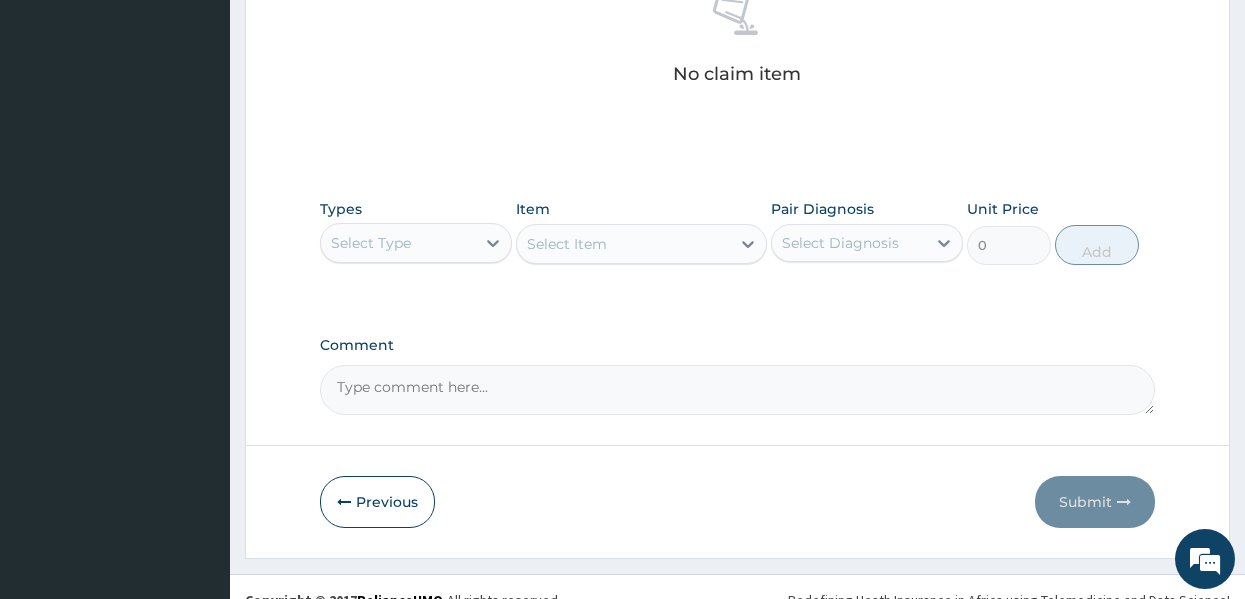 scroll, scrollTop: 843, scrollLeft: 0, axis: vertical 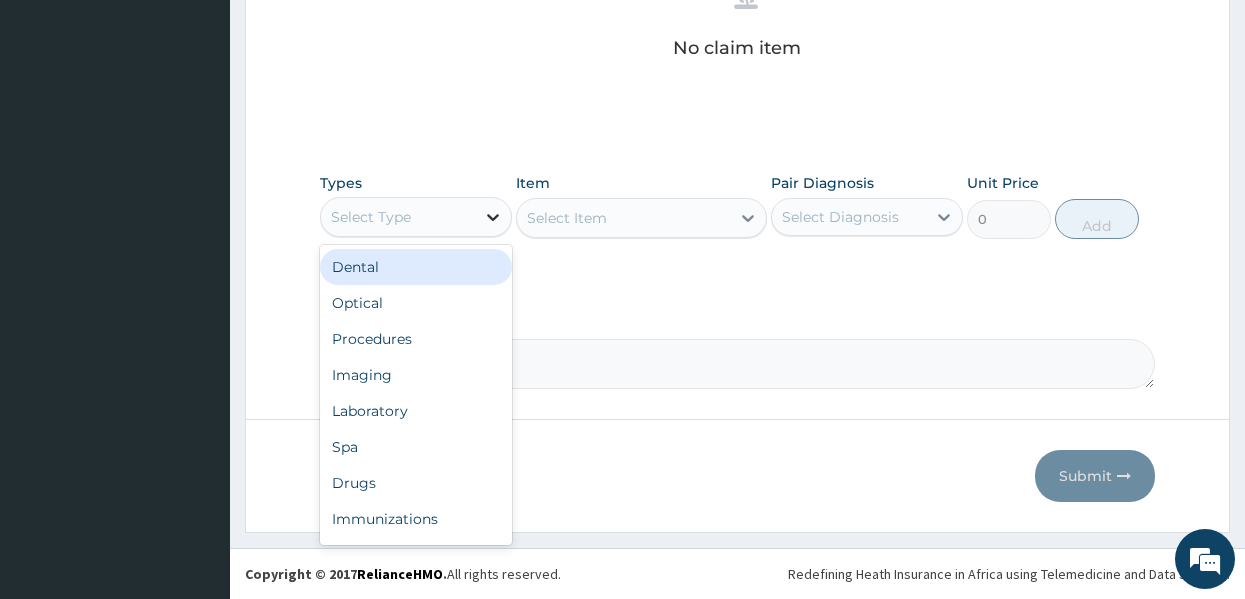 click 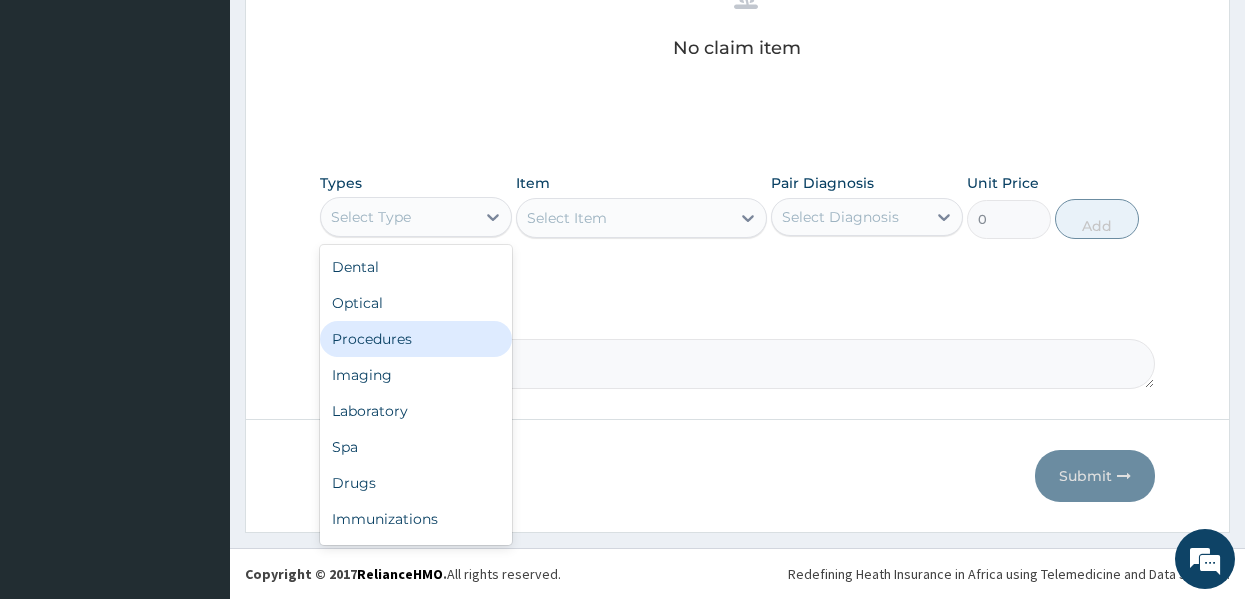 click on "Procedures" at bounding box center (416, 339) 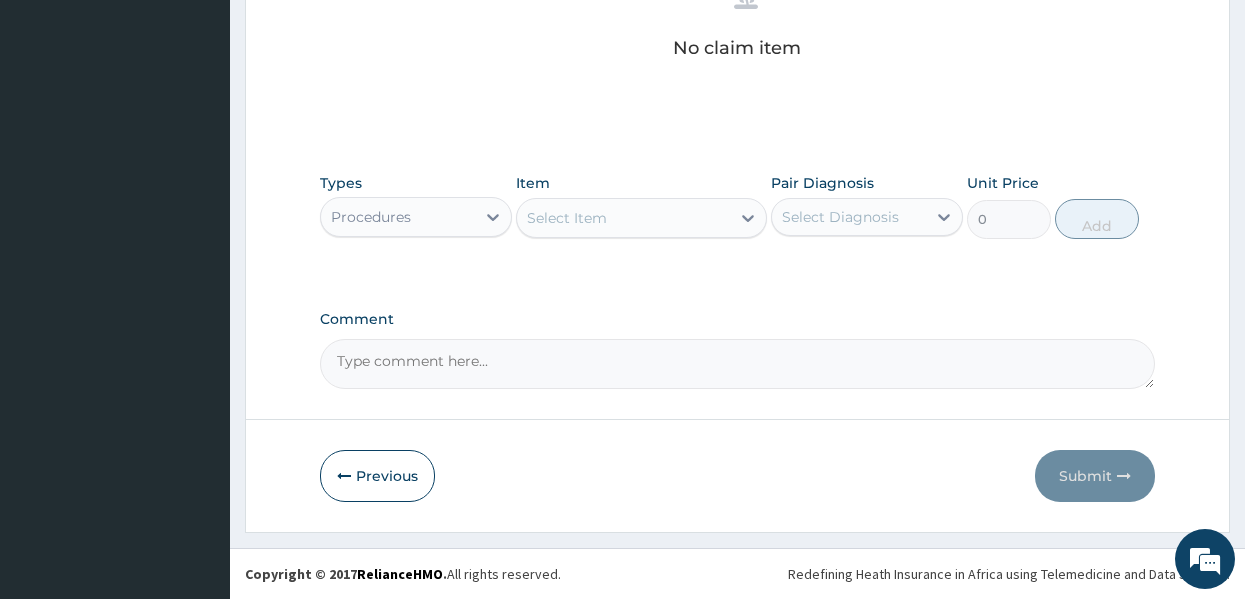 click on "Select Item" at bounding box center [567, 218] 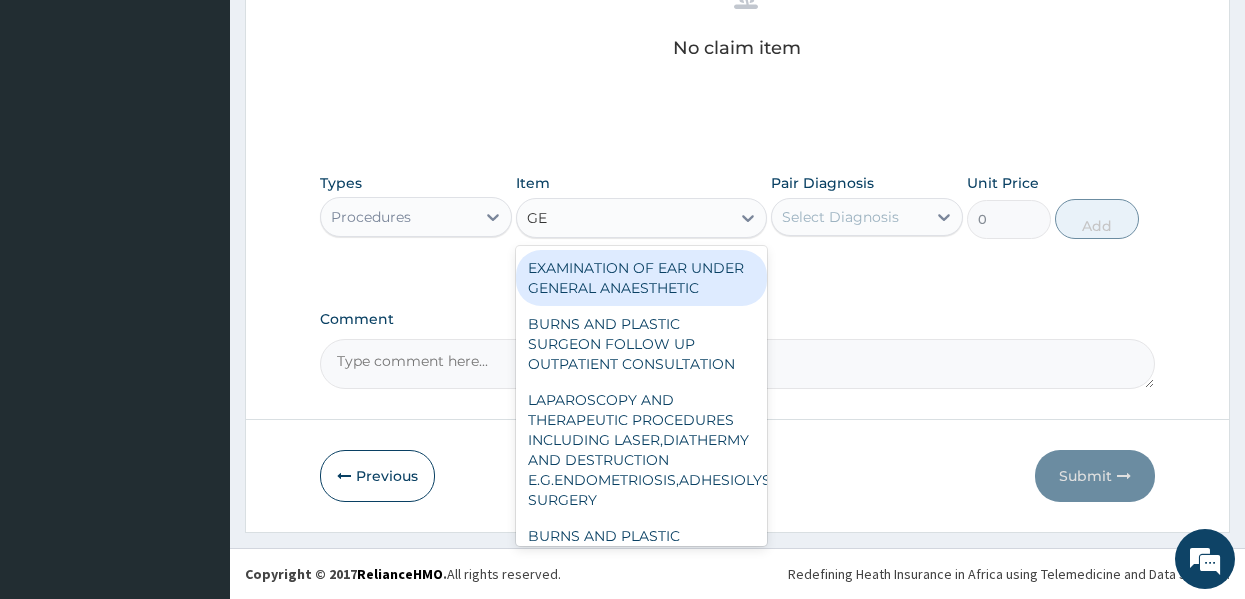 type on "GEN" 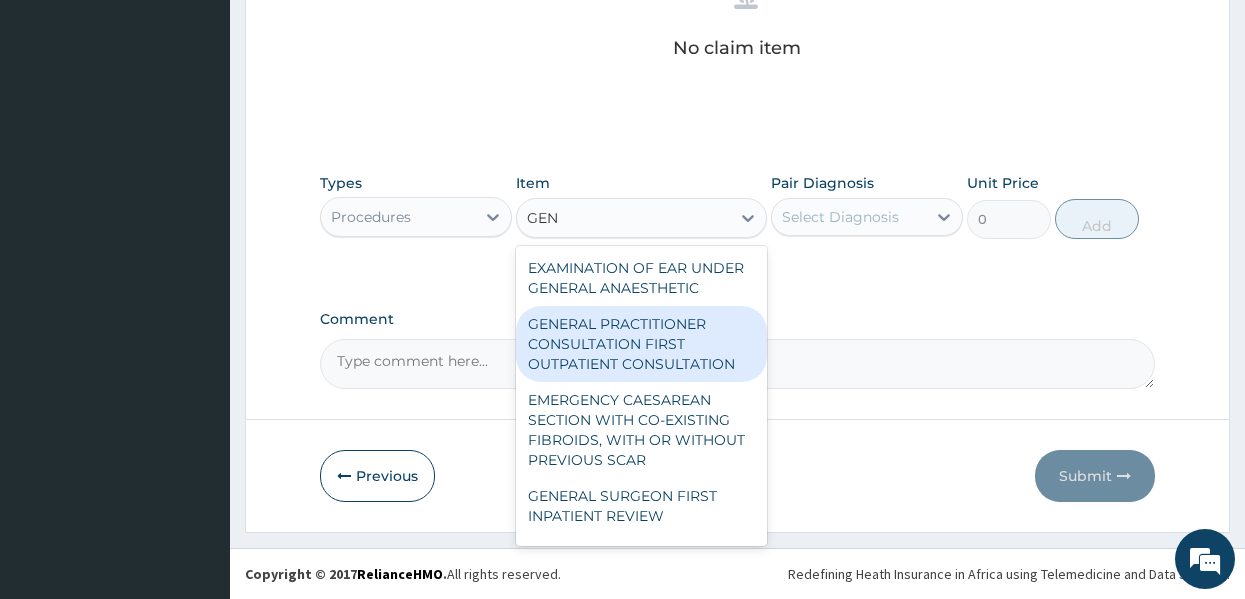 click on "GENERAL PRACTITIONER CONSULTATION FIRST OUTPATIENT CONSULTATION" at bounding box center [641, 344] 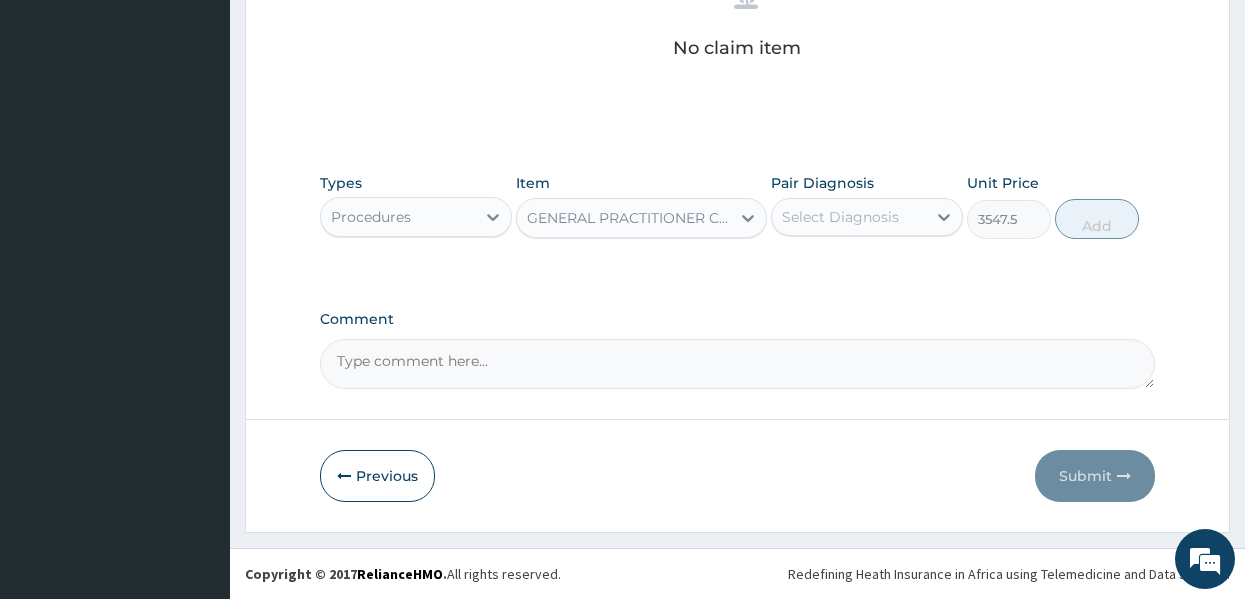 click on "Select Diagnosis" at bounding box center (849, 217) 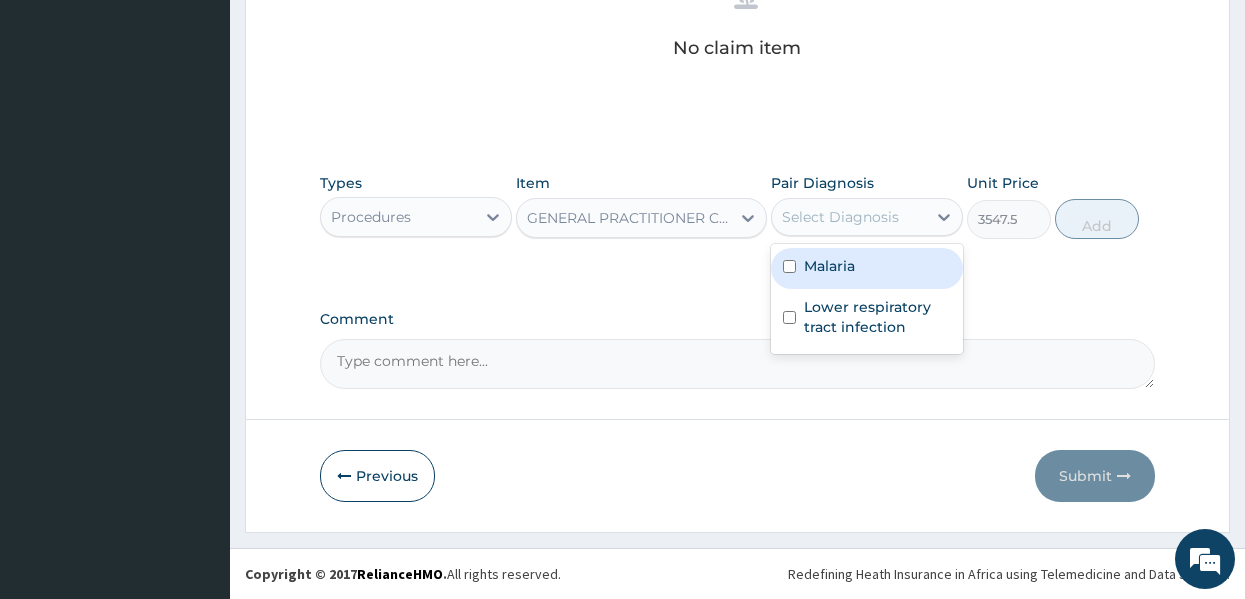 click on "Malaria" at bounding box center [829, 266] 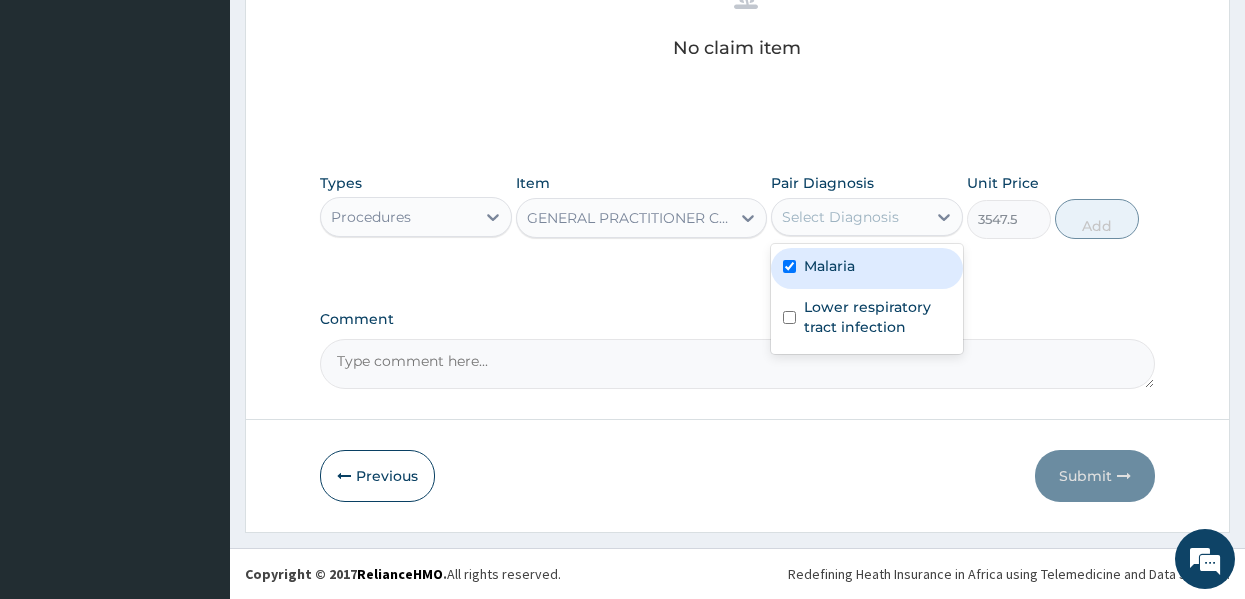 checkbox on "true" 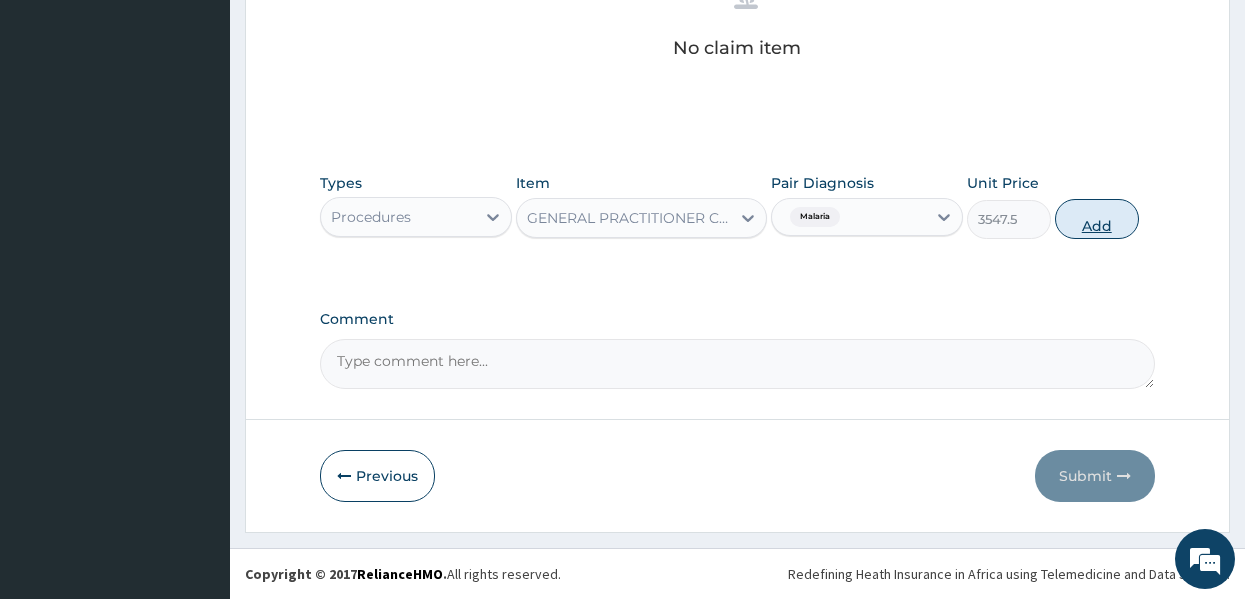 click on "Add" at bounding box center [1097, 219] 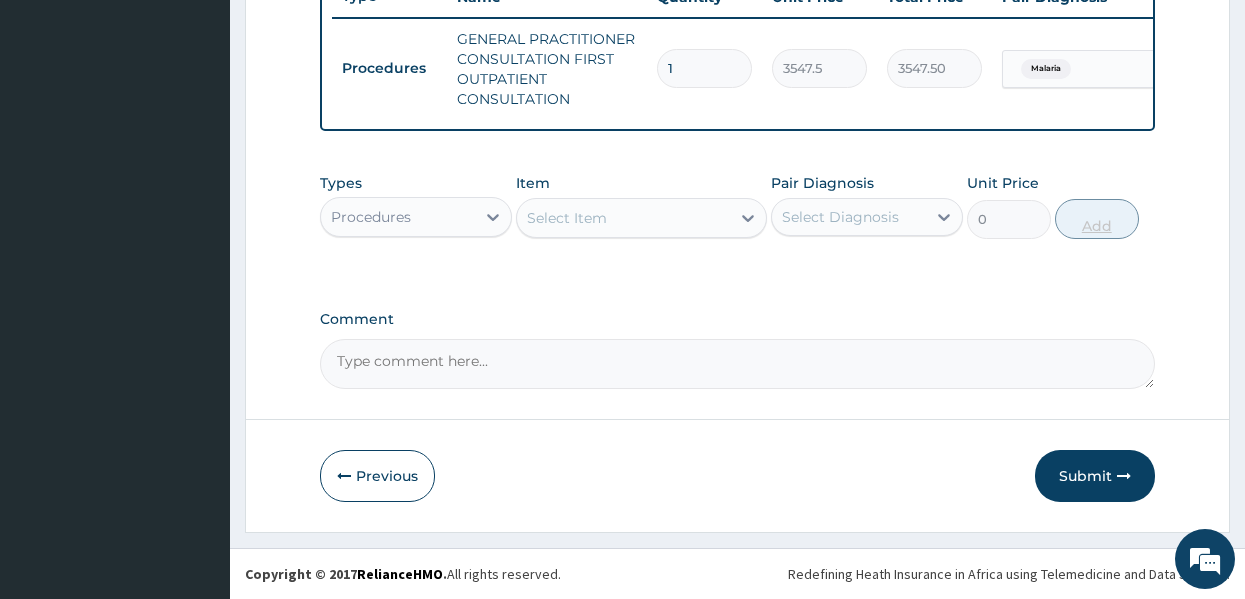 scroll, scrollTop: 794, scrollLeft: 0, axis: vertical 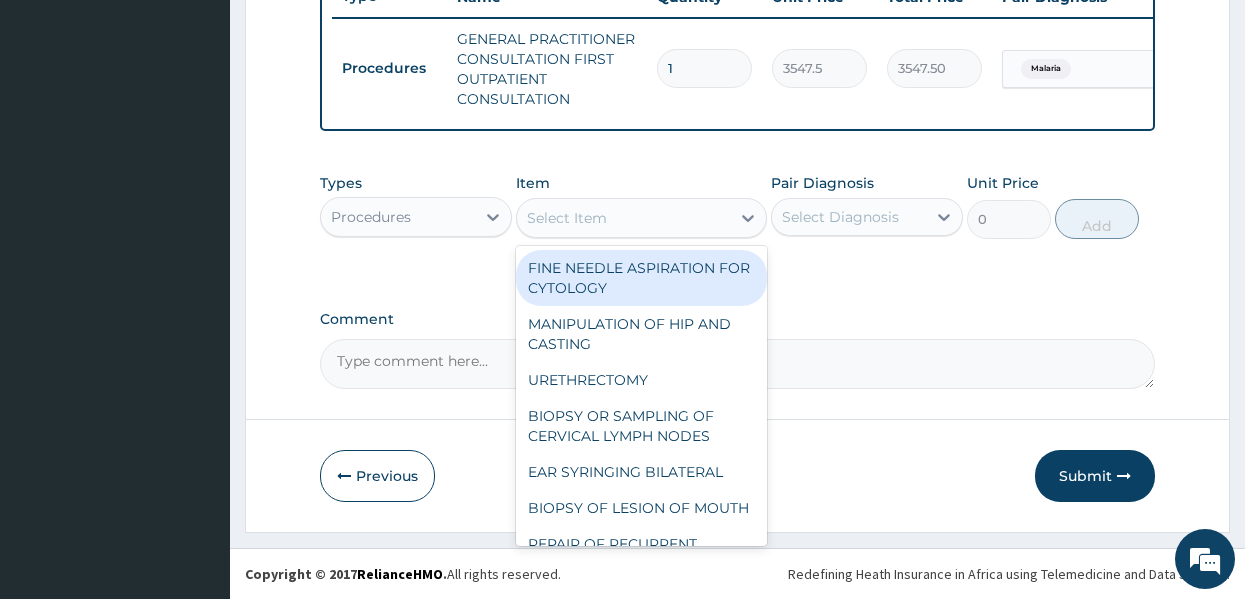 click on "Select Item" at bounding box center [567, 218] 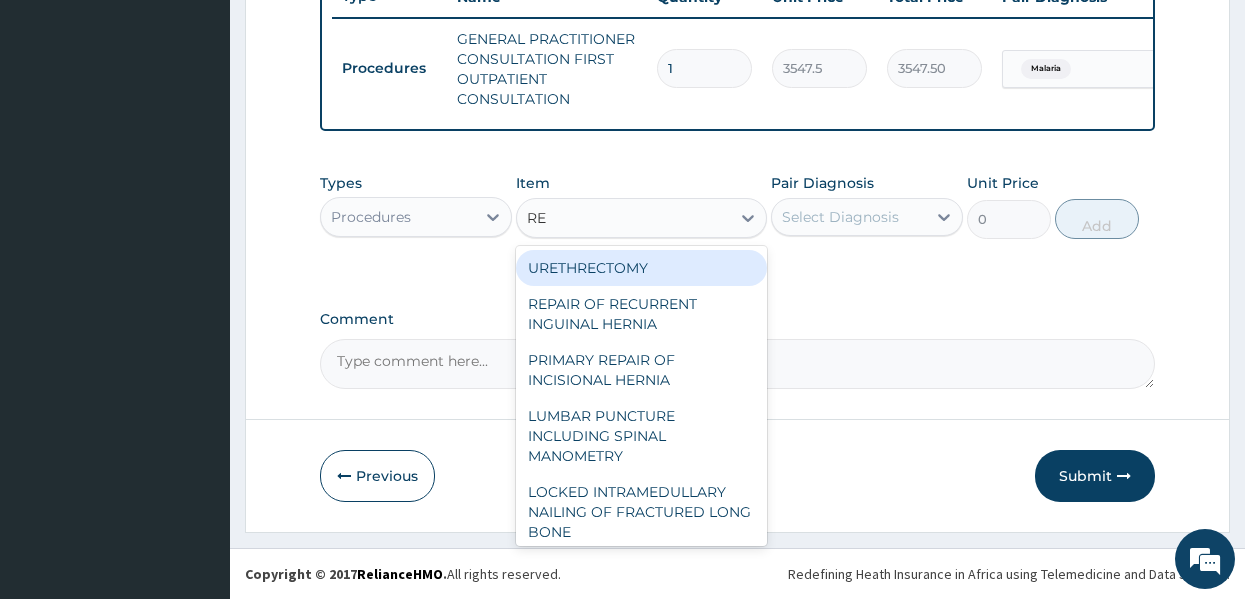 type on "REG" 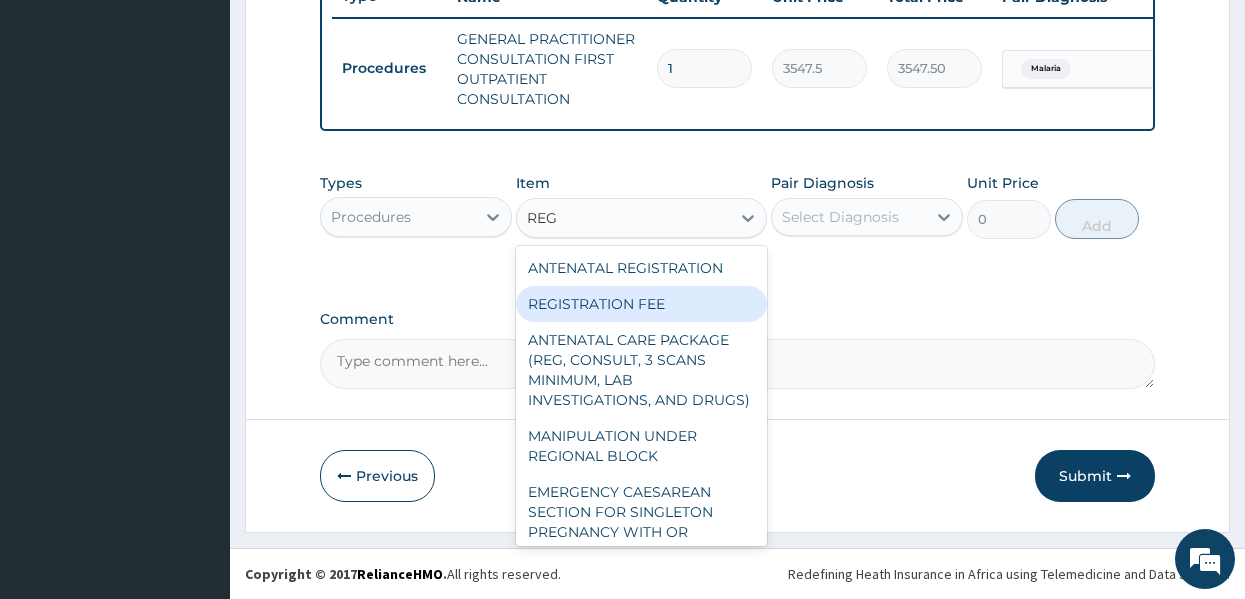 click on "REGISTRATION FEE" at bounding box center [641, 304] 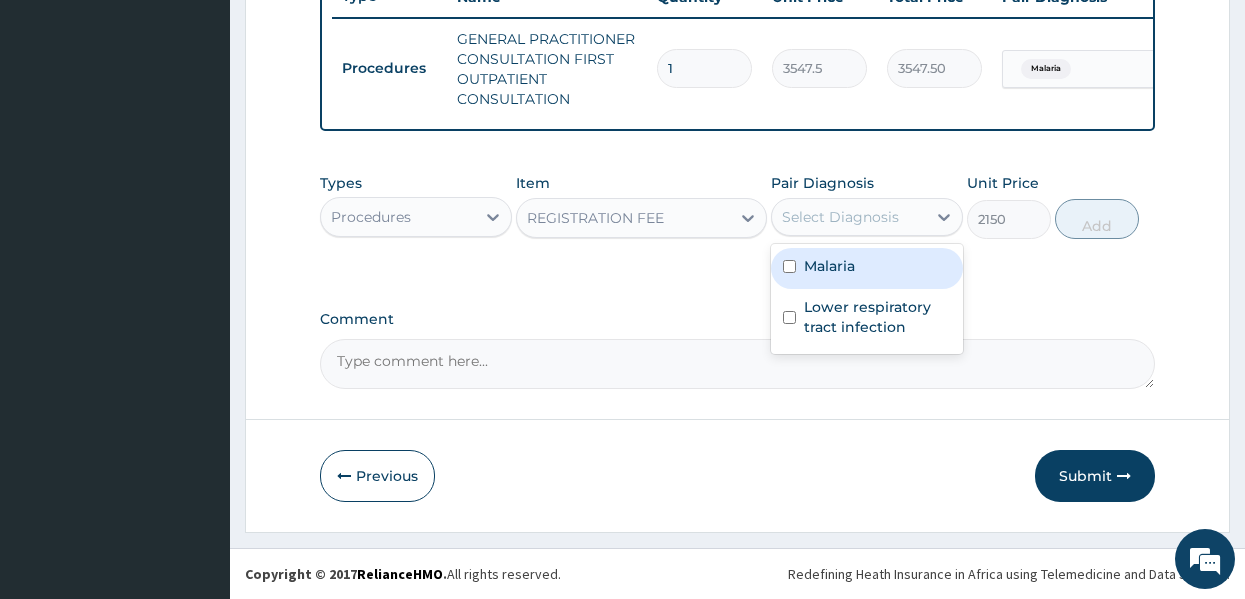 click on "Select Diagnosis" at bounding box center [840, 217] 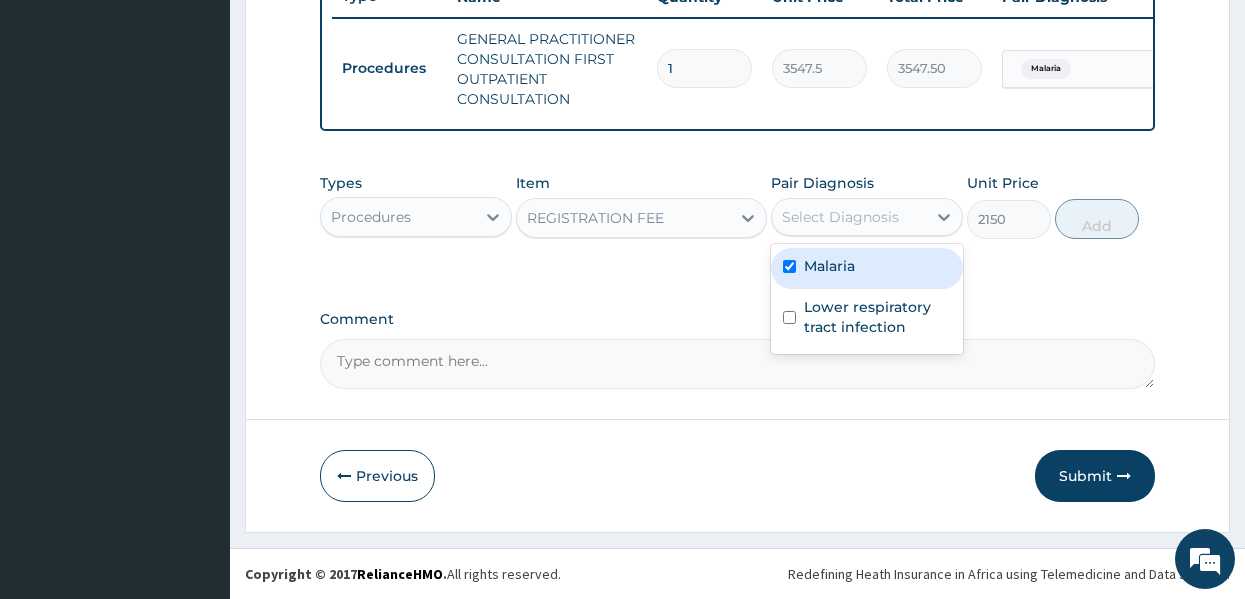 checkbox on "true" 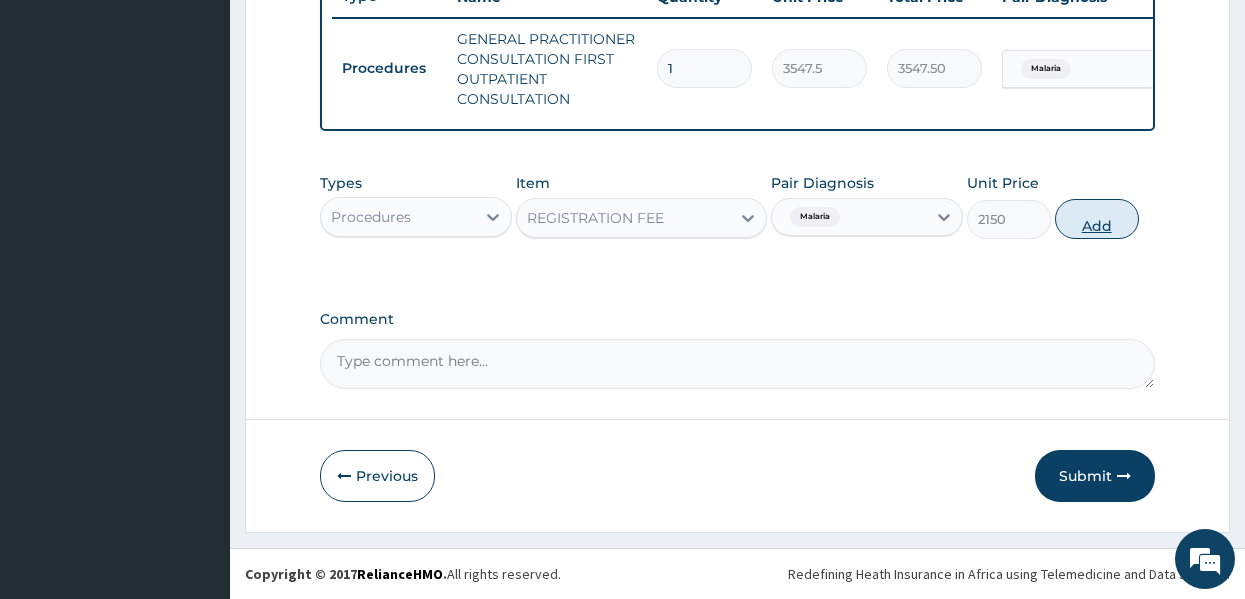 click on "Add" at bounding box center (1097, 219) 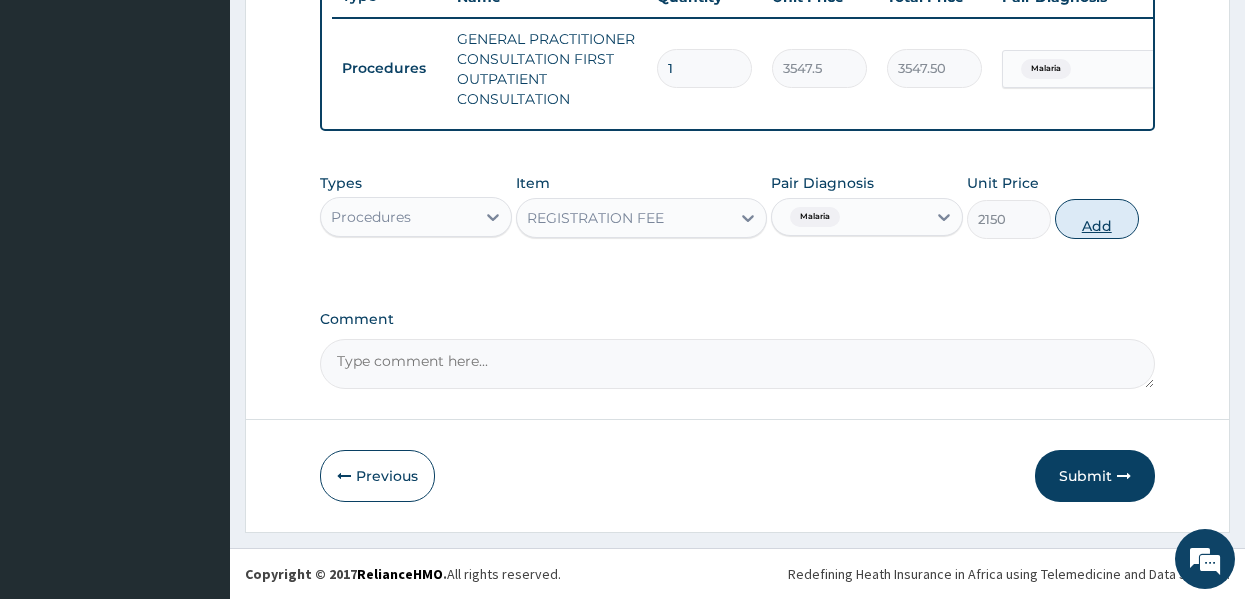 type on "0" 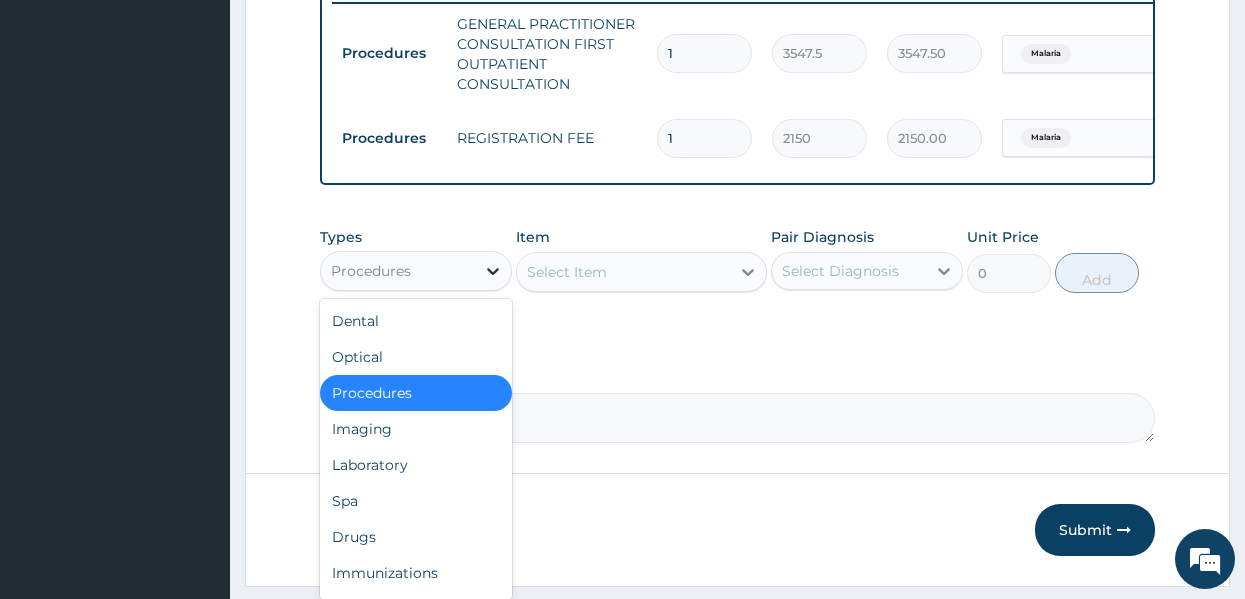 click 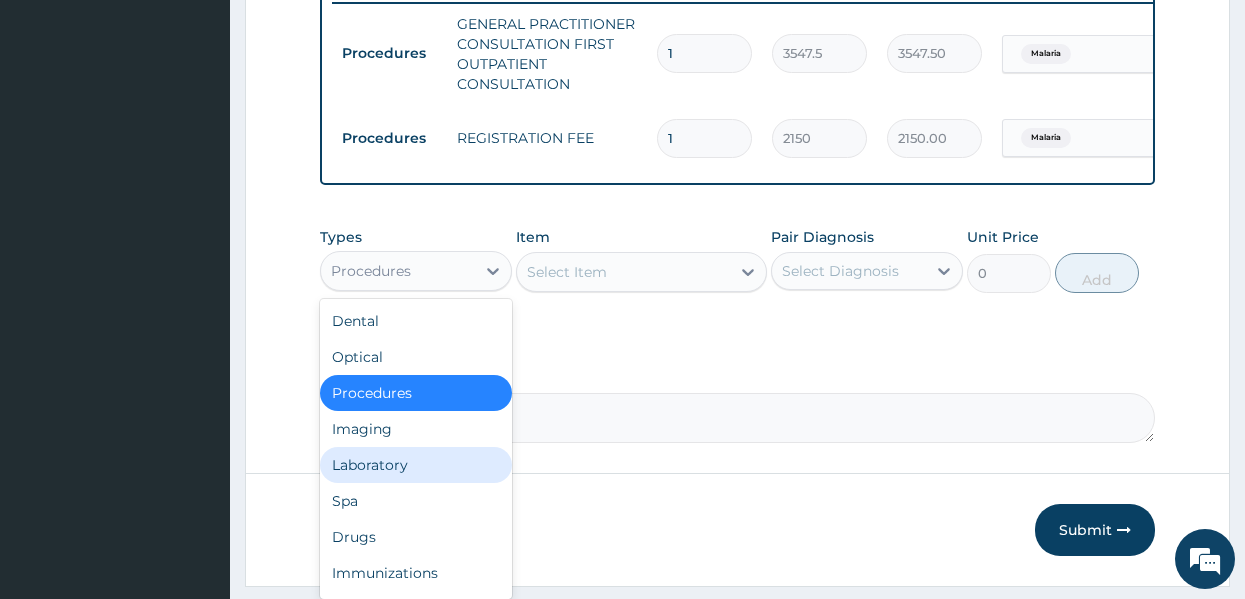 click on "Laboratory" at bounding box center [416, 465] 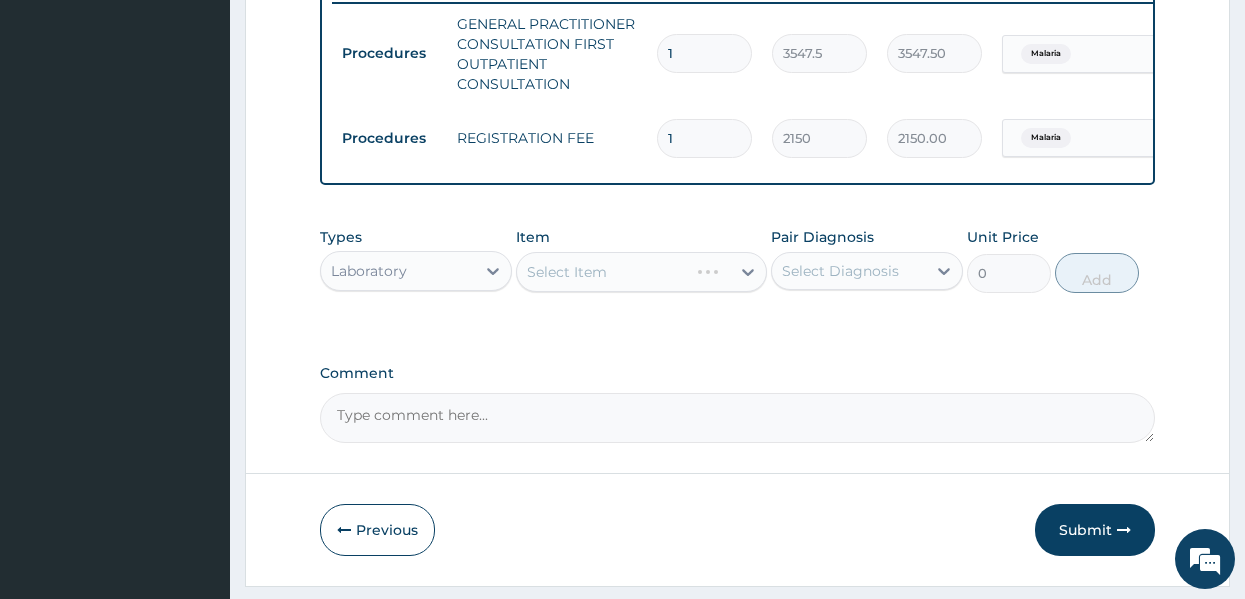 click on "Item Select Item" at bounding box center [641, 260] 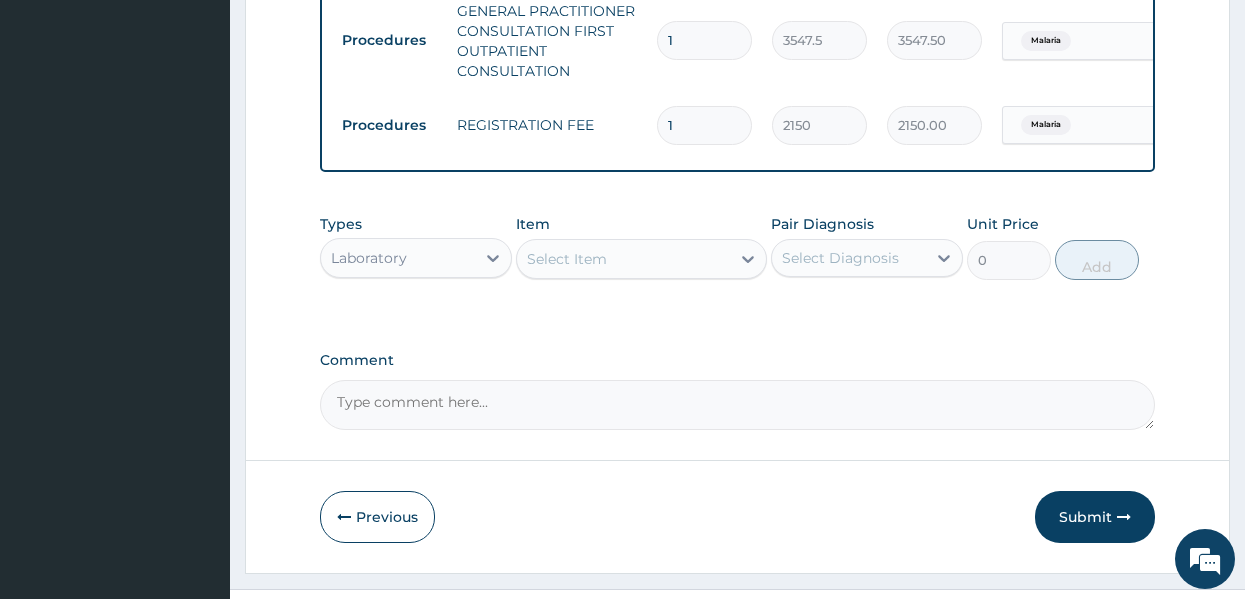 scroll, scrollTop: 817, scrollLeft: 0, axis: vertical 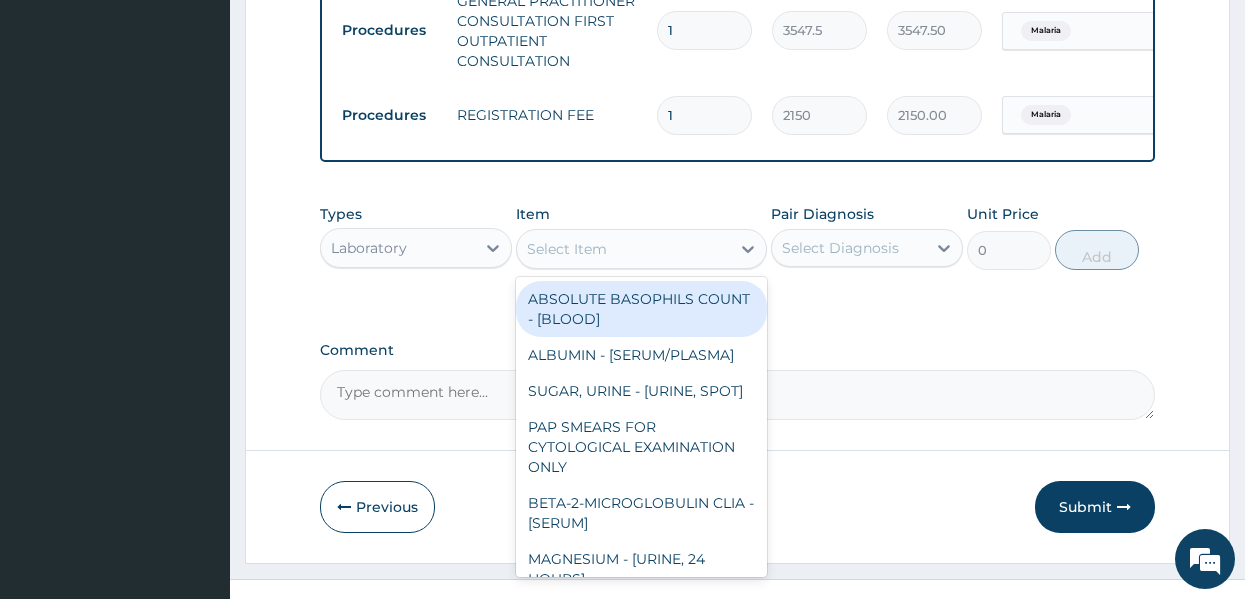 click on "Select Item" at bounding box center (623, 249) 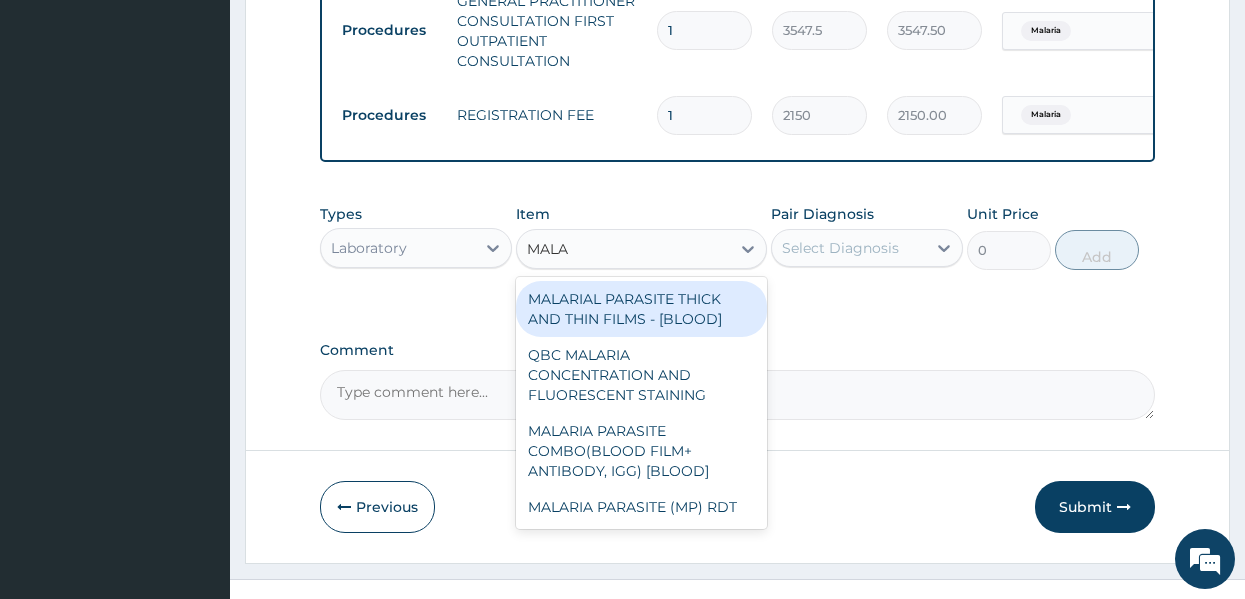 type on "MALAR" 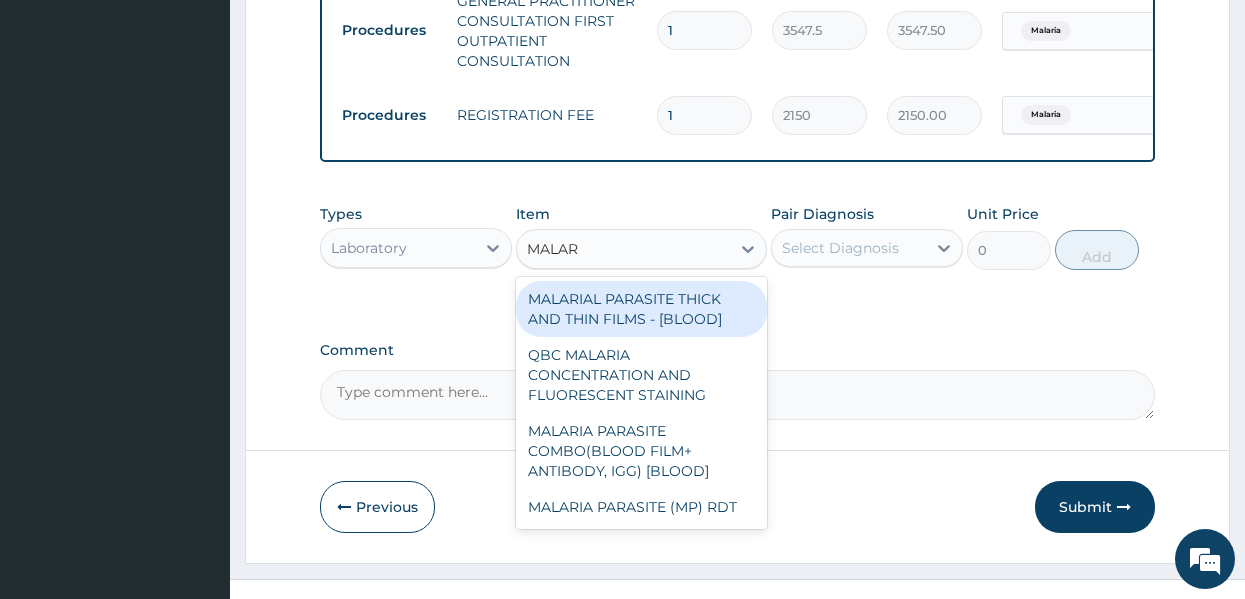click on "MALARIAL PARASITE THICK AND THIN FILMS - [BLOOD]" at bounding box center [641, 309] 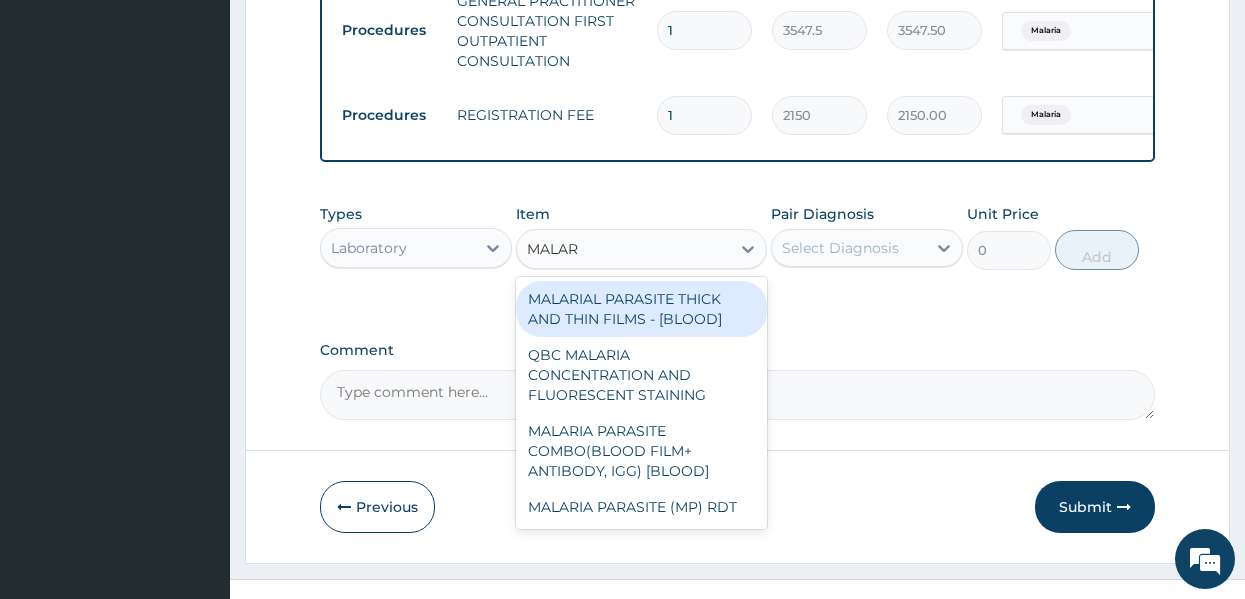 type 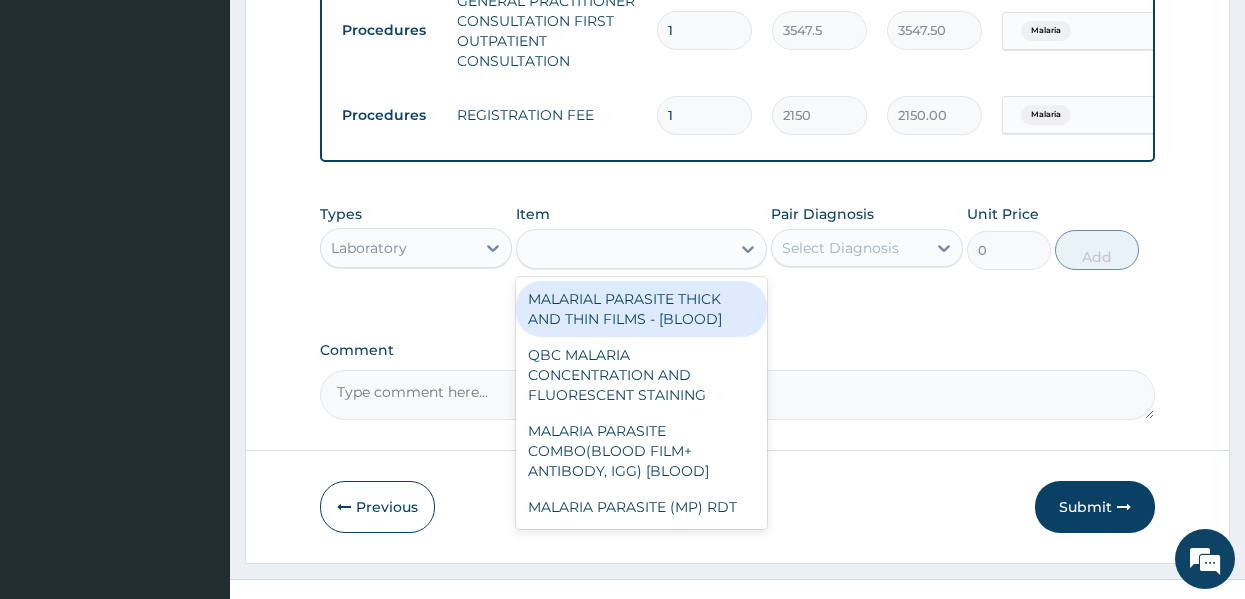 type on "1612.5" 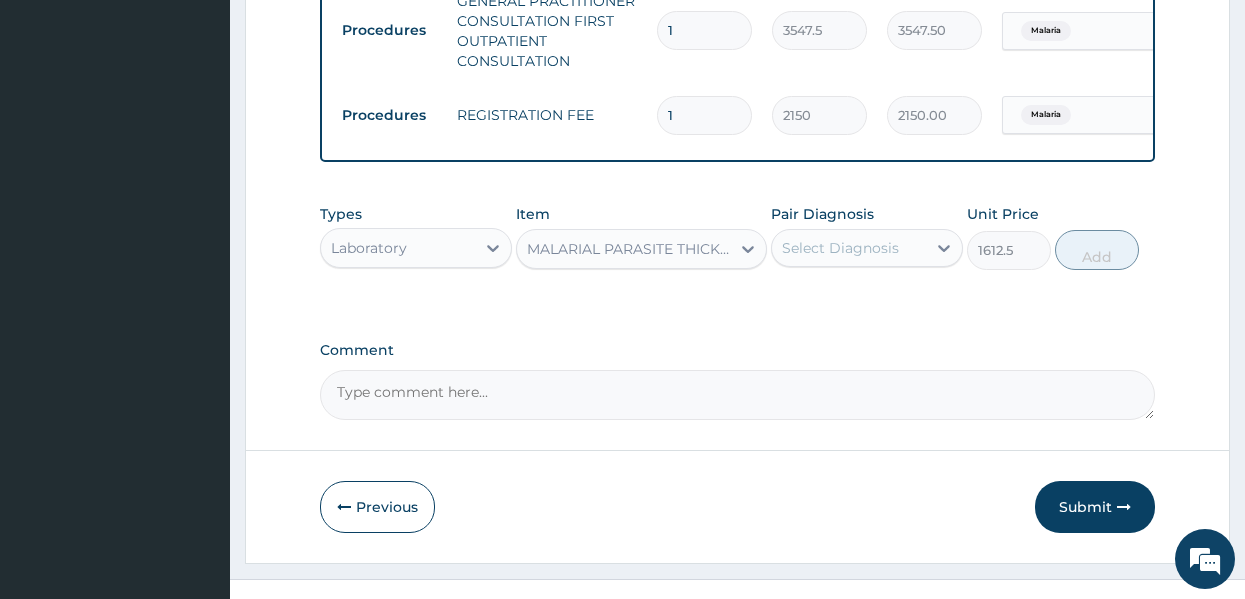 click on "Select Diagnosis" at bounding box center (840, 248) 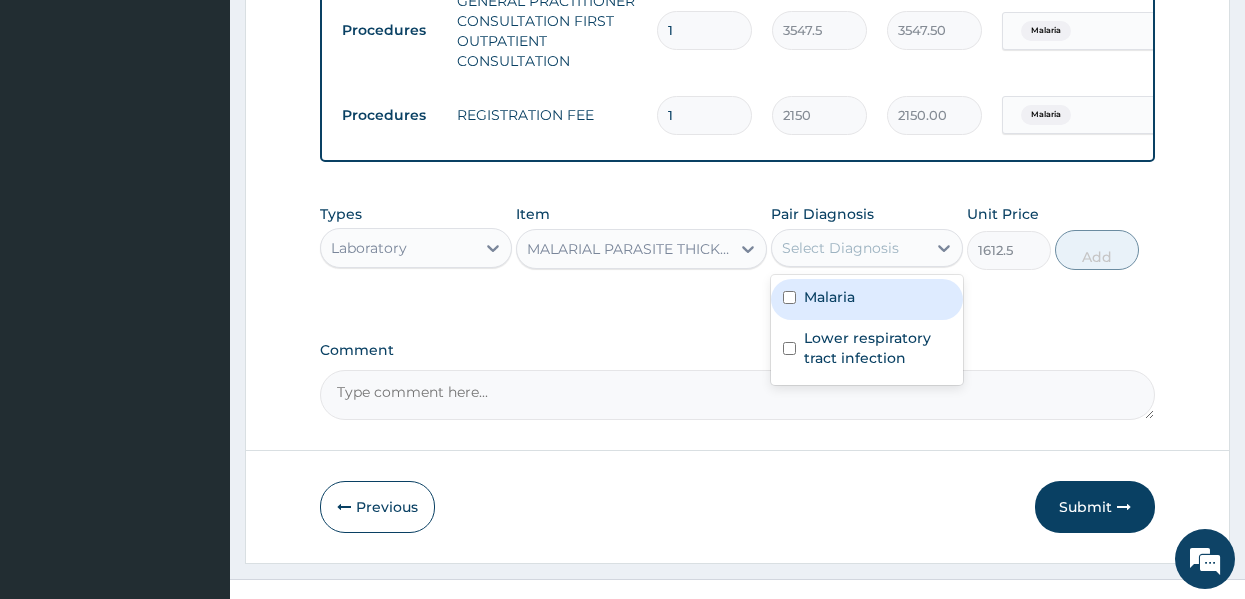 click on "Malaria" at bounding box center (829, 297) 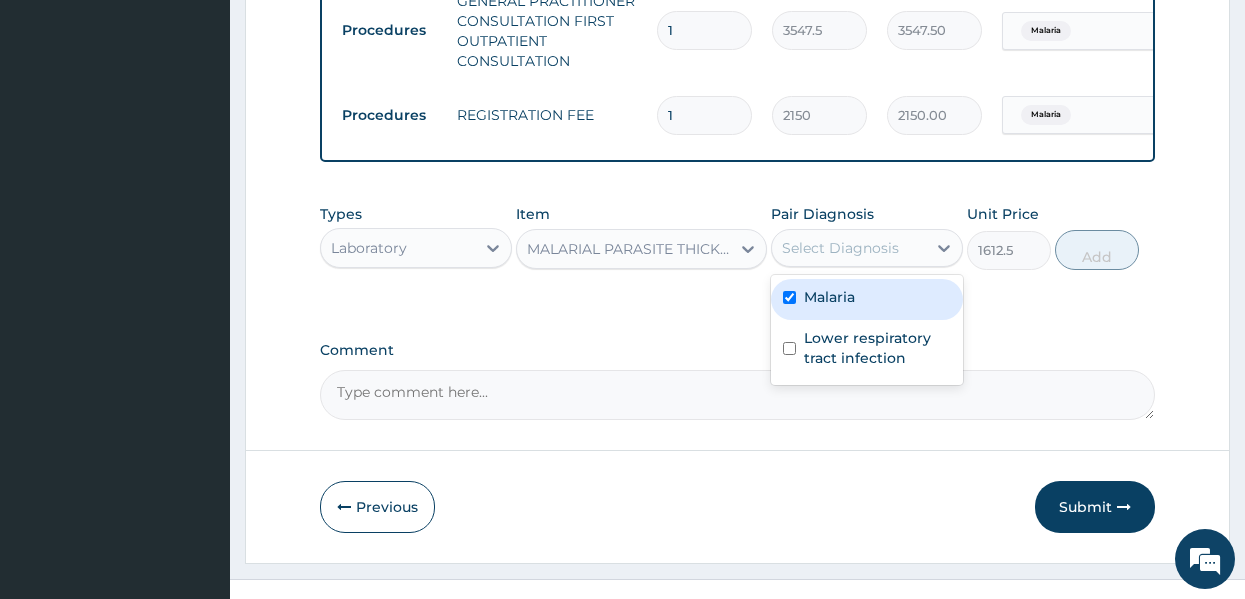 checkbox on "true" 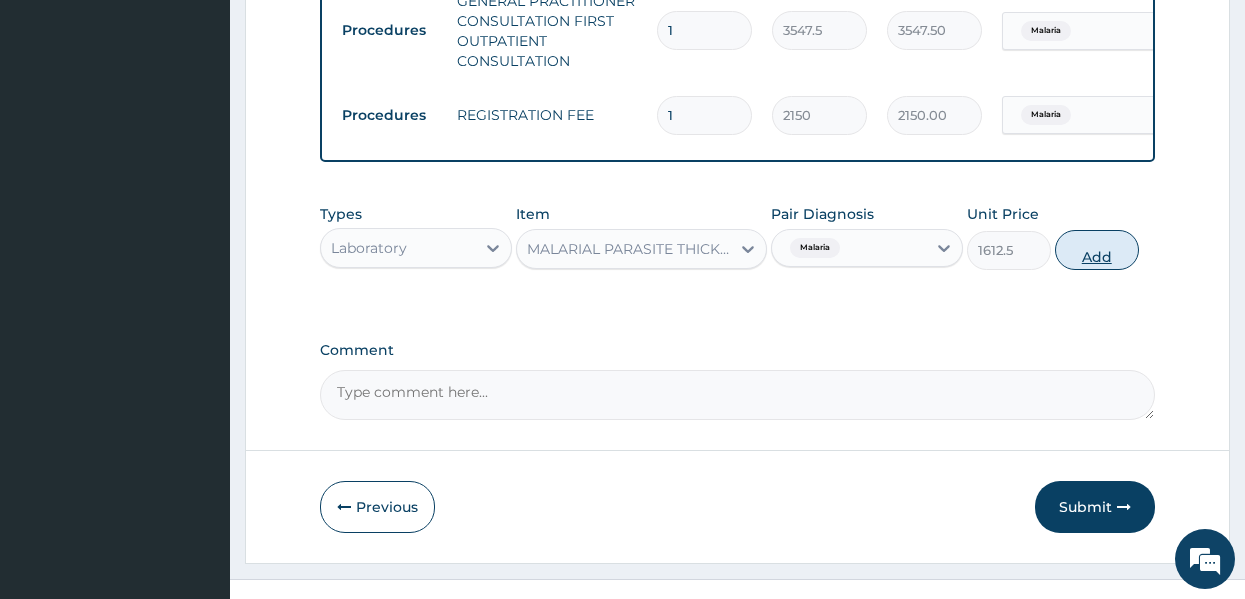 click on "Add" at bounding box center (1097, 250) 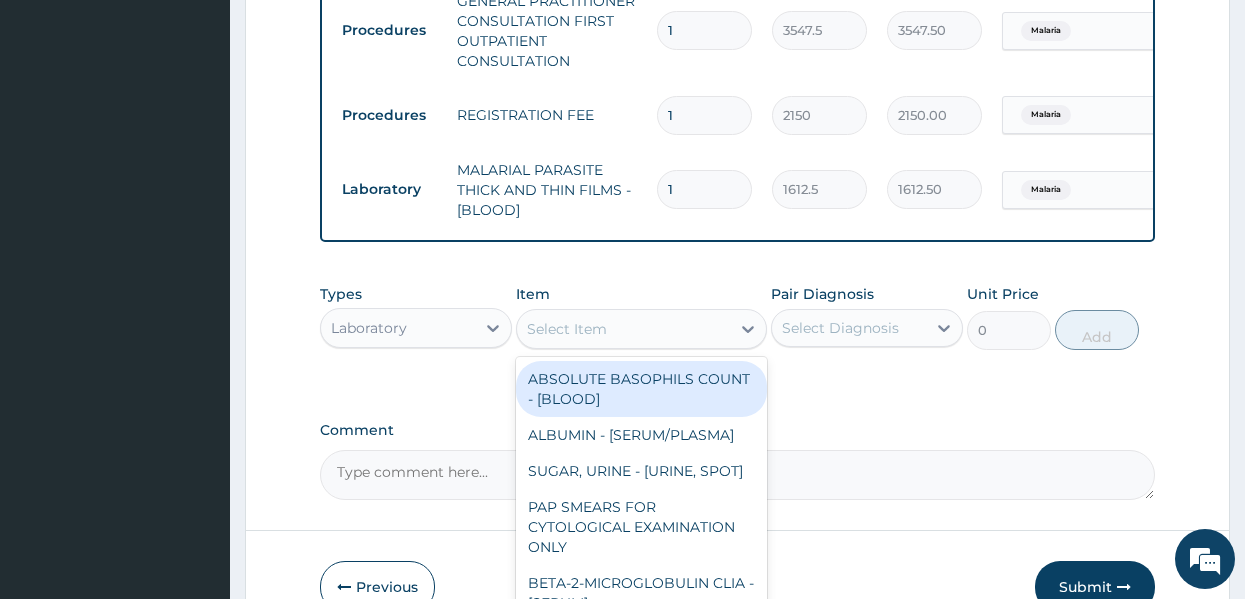 click on "Select Item" at bounding box center (623, 329) 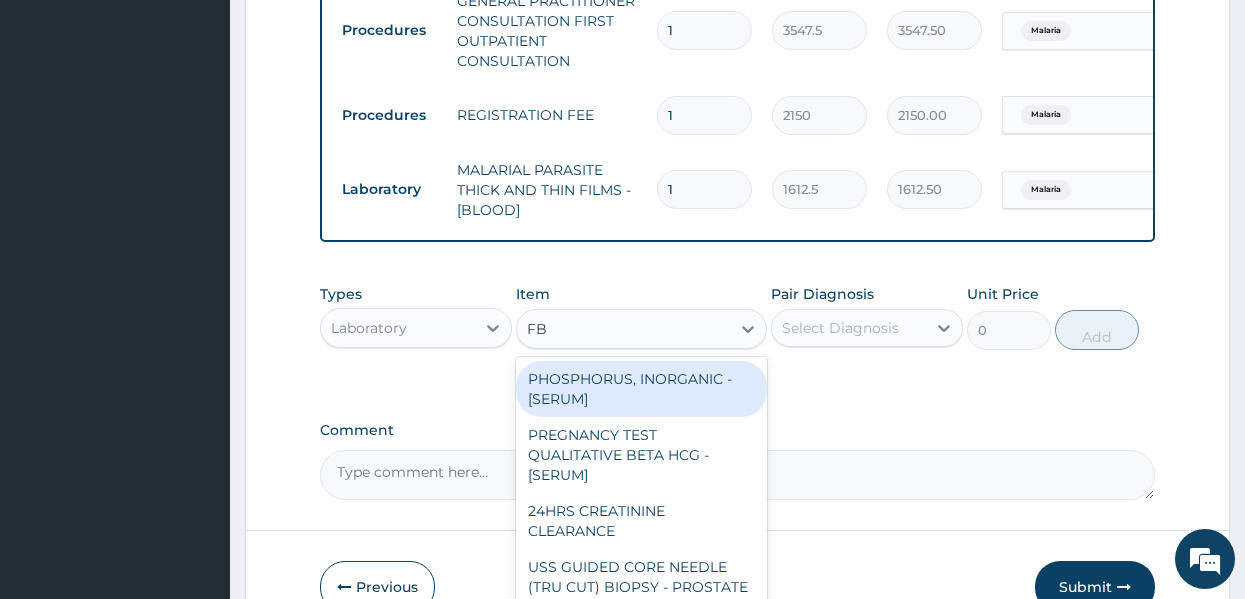 type on "FBC" 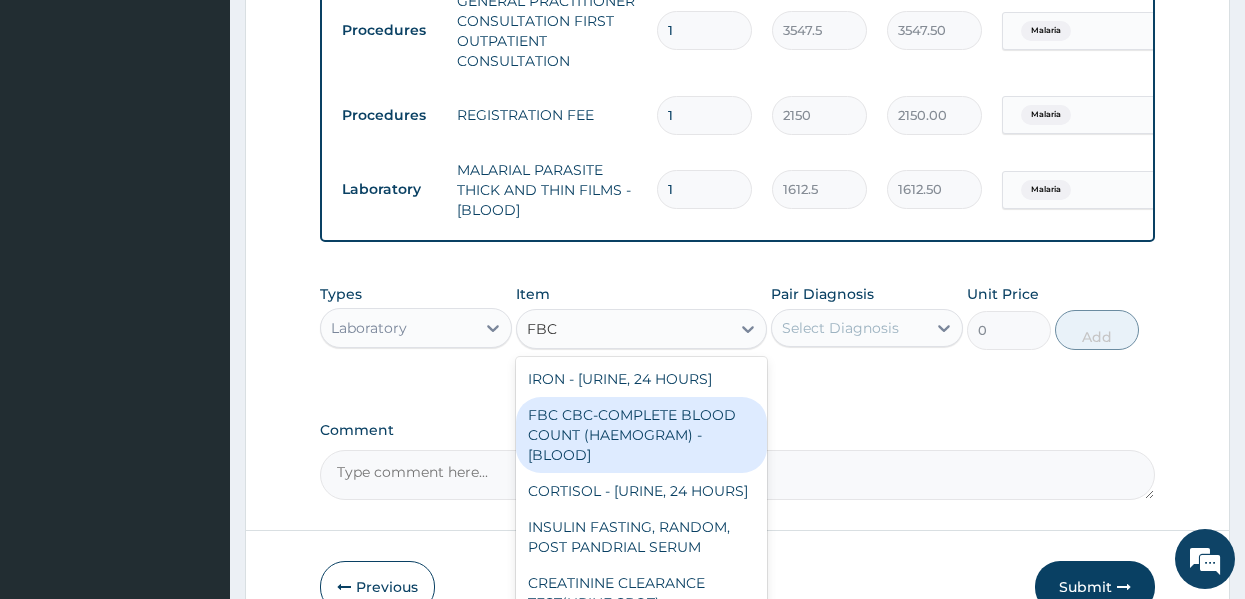 click on "FBC CBC-COMPLETE BLOOD COUNT (HAEMOGRAM) - [BLOOD]" at bounding box center [641, 435] 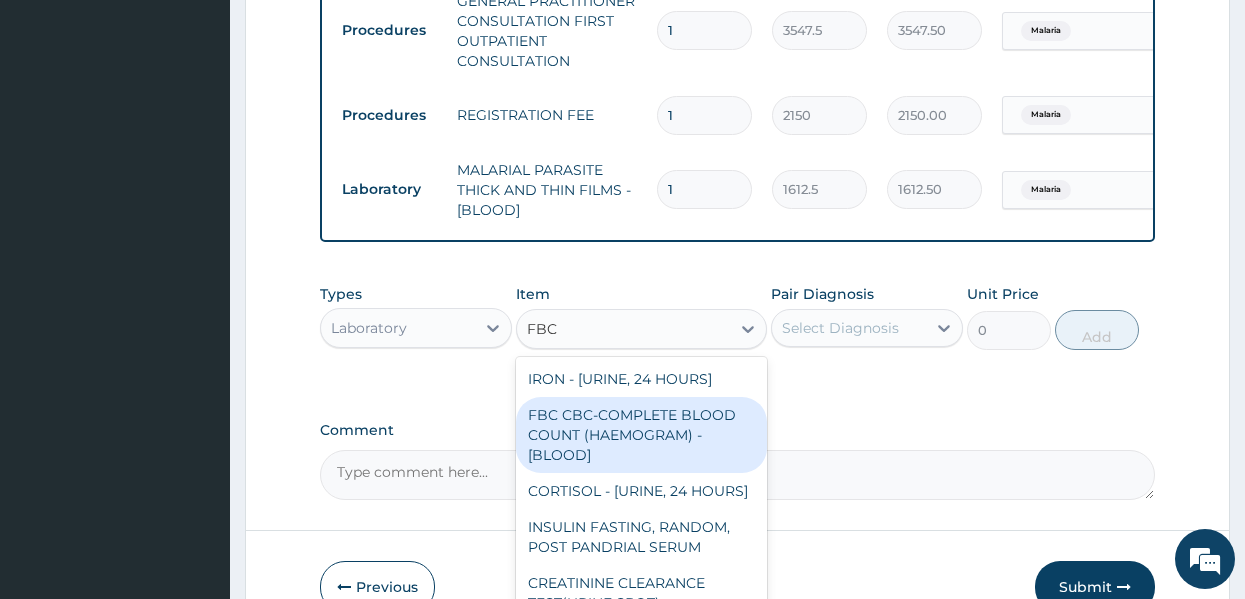 type 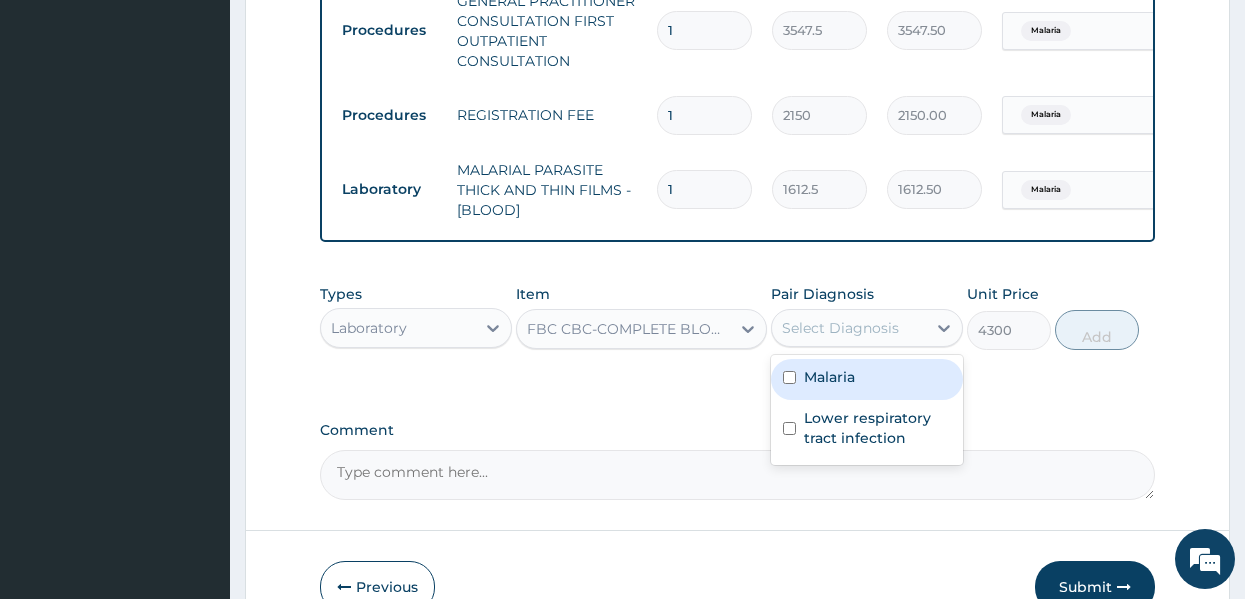 click on "Select Diagnosis" at bounding box center (849, 328) 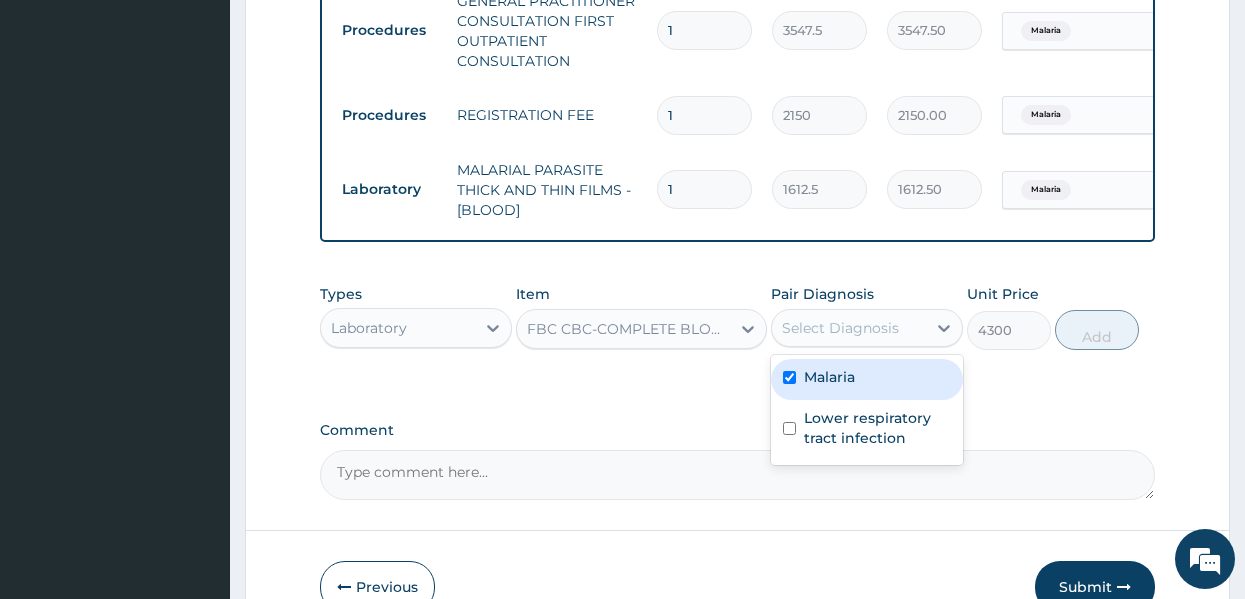 checkbox on "true" 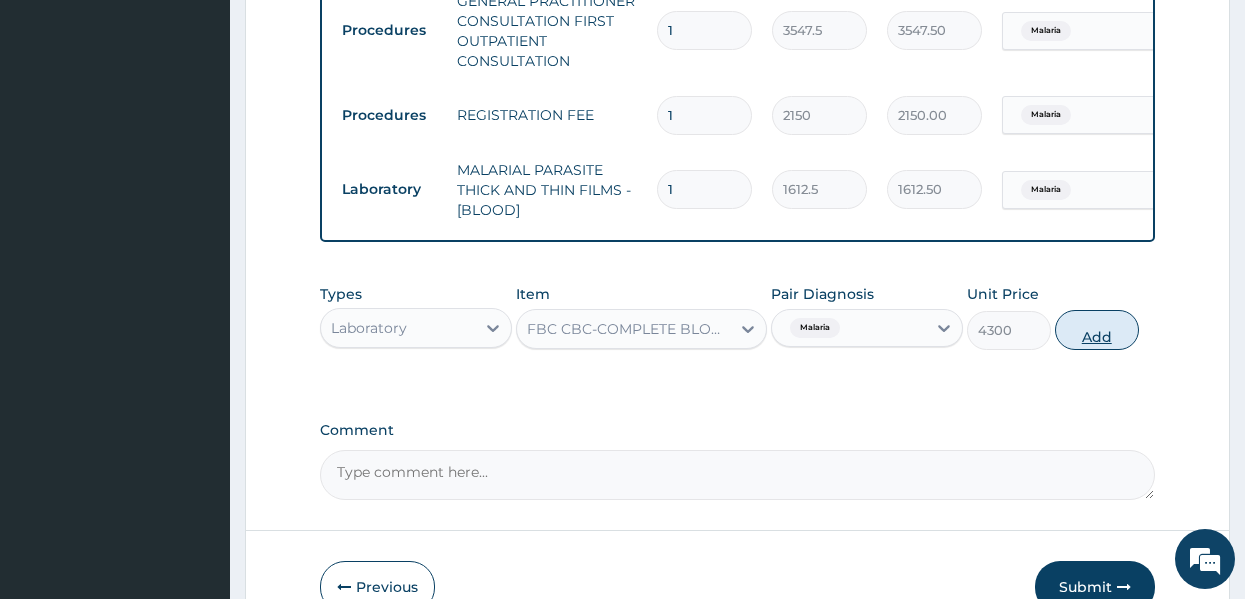 click on "Add" at bounding box center [1097, 330] 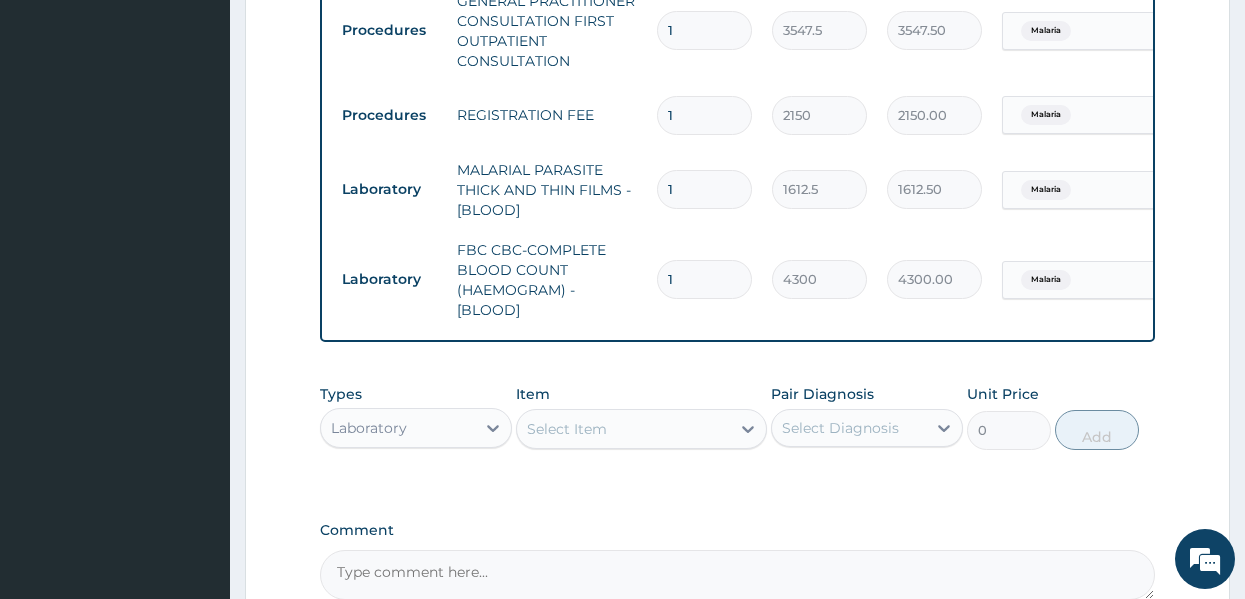click on "Step  2  of 2 PA Code / Prescription Code Enter Code(Secondary Care Only) Encounter Date [DD]-[MM]-[YYYY] Important Notice Please enter PA codes before entering items that are not attached to a PA code   All diagnoses entered must be linked to a claim item. Diagnosis Malaria Confirmed Lower respiratory tract infection Confirmed NB: All diagnosis must be linked to a claim item Claim Items Type Name Quantity Unit Price Total Price Pair Diagnosis Actions Procedures GENERAL PRACTITIONER CONSULTATION FIRST OUTPATIENT CONSULTATION 1 3547.5 3547.50 Malaria Delete Procedures REGISTRATION FEE 1 2150 2150.00 Malaria Delete Laboratory MALARIAL PARASITE THICK AND THIN FILMS - [BLOOD] 1 1612.5 1612.50 Malaria Delete Laboratory FBC CBC-COMPLETE BLOOD COUNT (HAEMOGRAM) - [BLOOD] 1 4300 4300.00 Malaria Delete Types Laboratory Item Select Item Pair Diagnosis Select Diagnosis Unit Price 0 Add Comment" at bounding box center (737, 16) 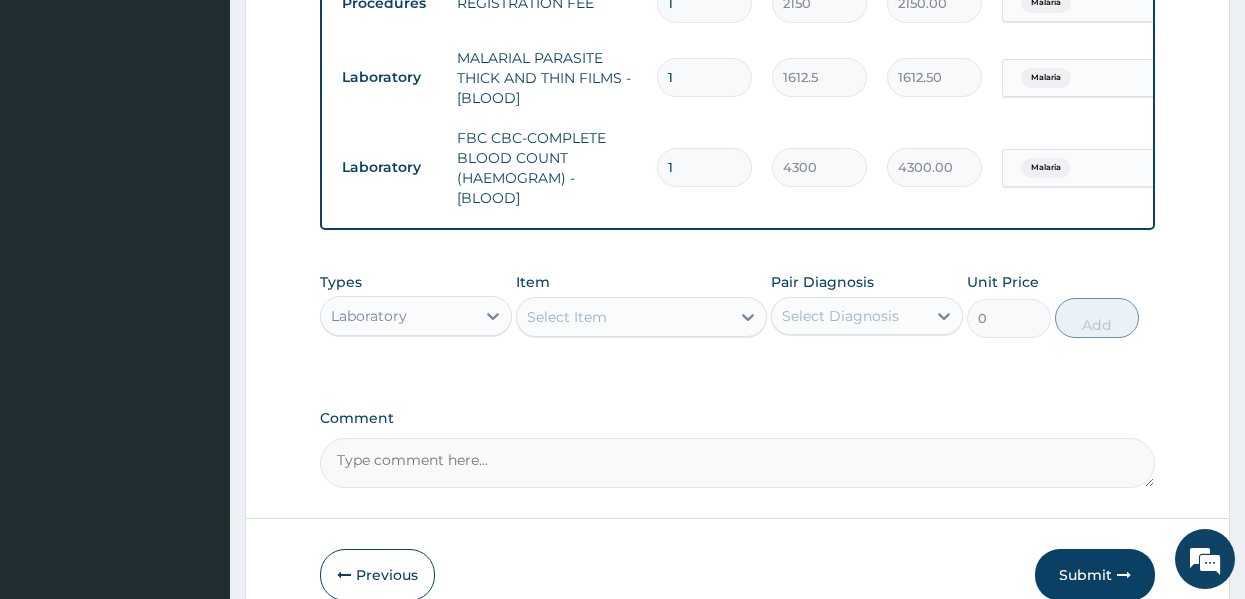 scroll, scrollTop: 1043, scrollLeft: 0, axis: vertical 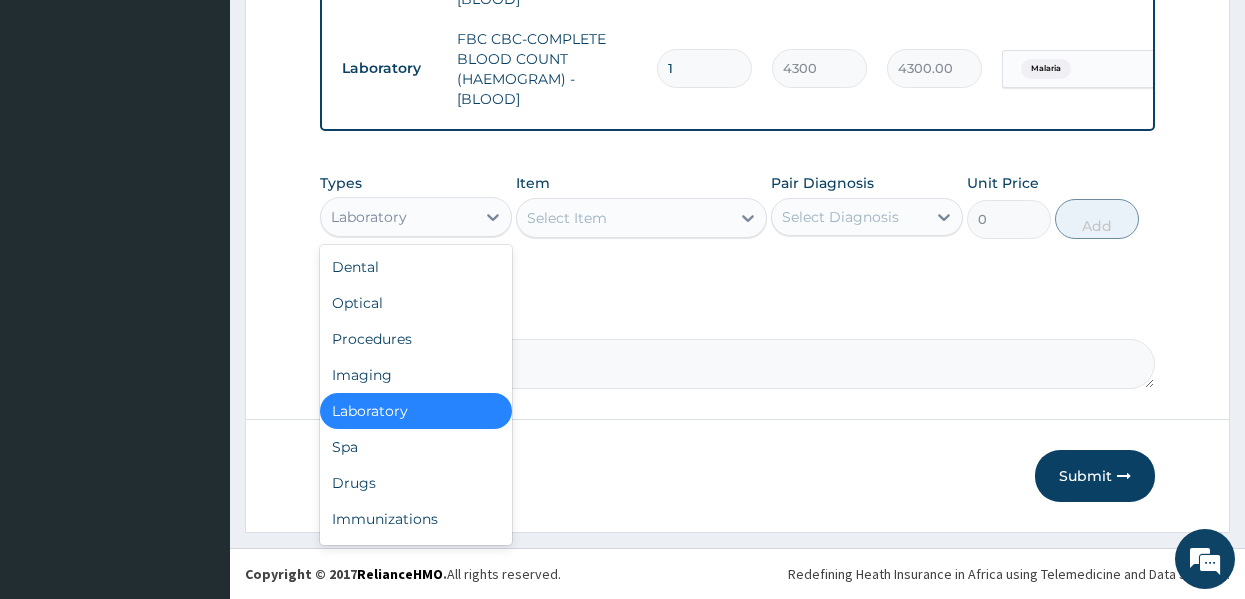 click on "Laboratory" at bounding box center [398, 217] 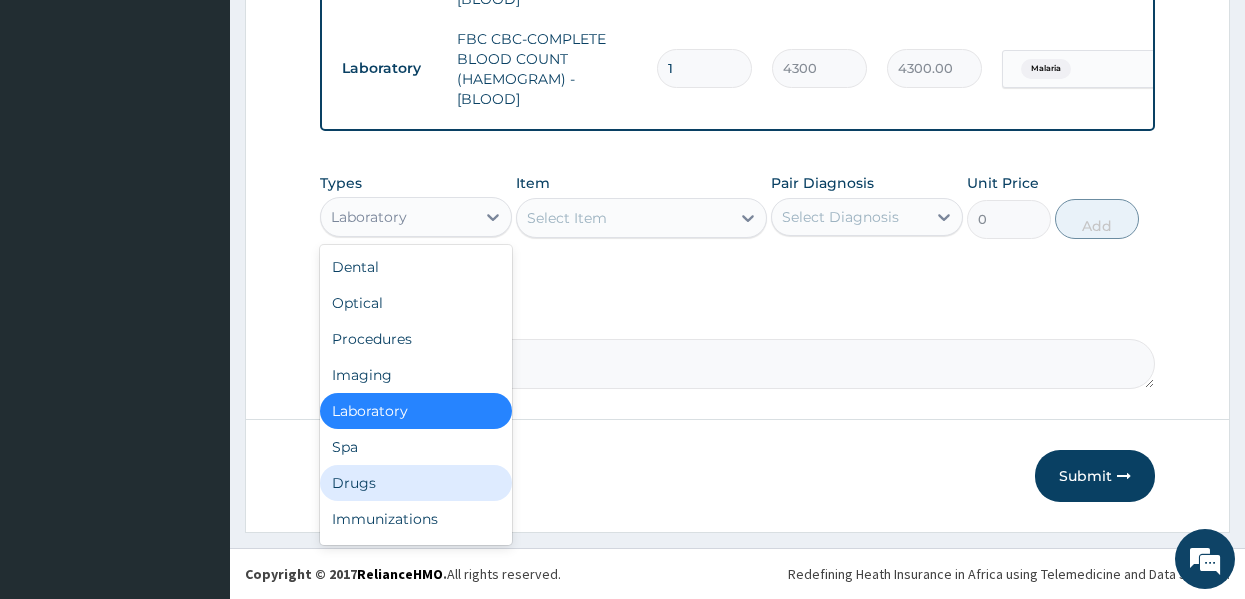 click on "Drugs" at bounding box center (416, 483) 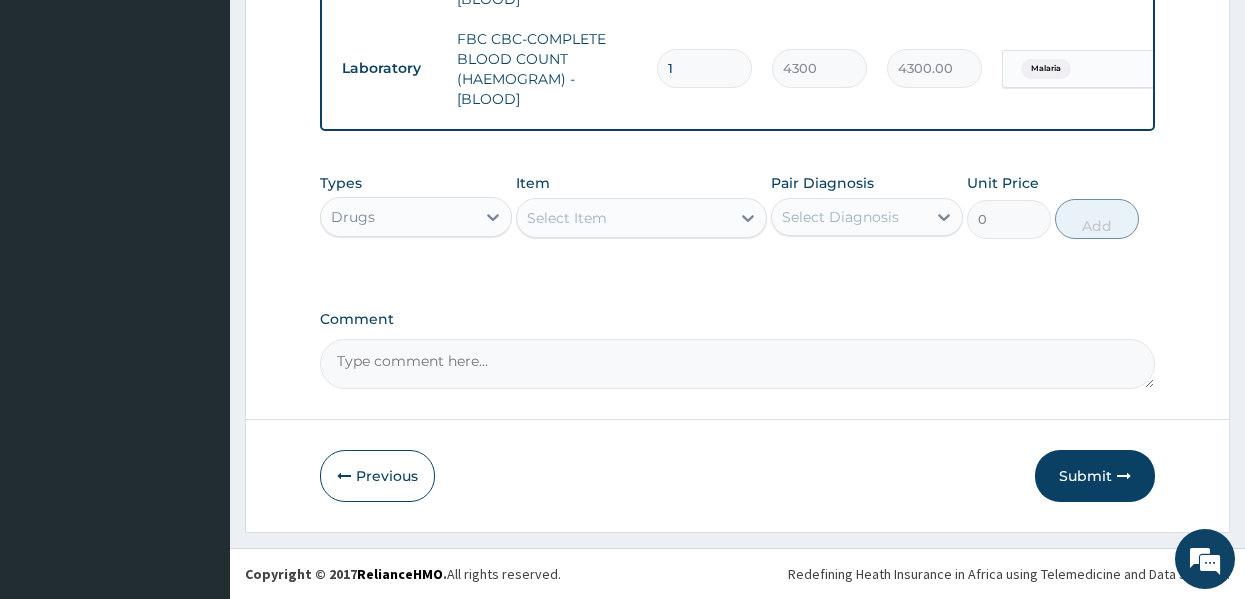 click on "Select Item" at bounding box center (623, 218) 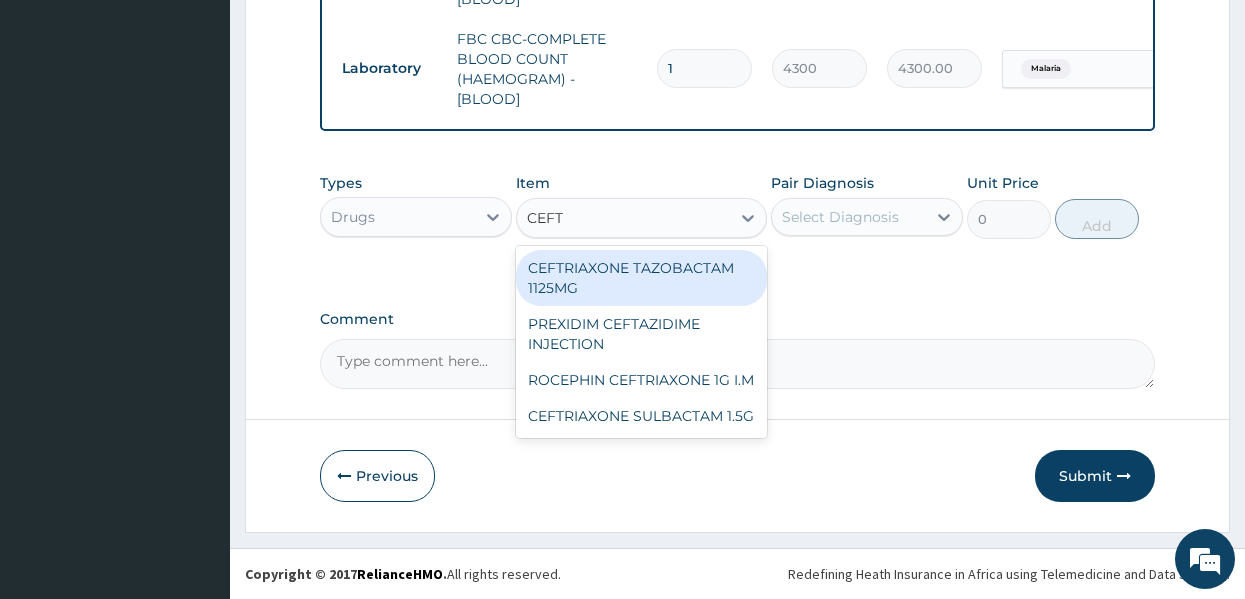 type on "CEFTR" 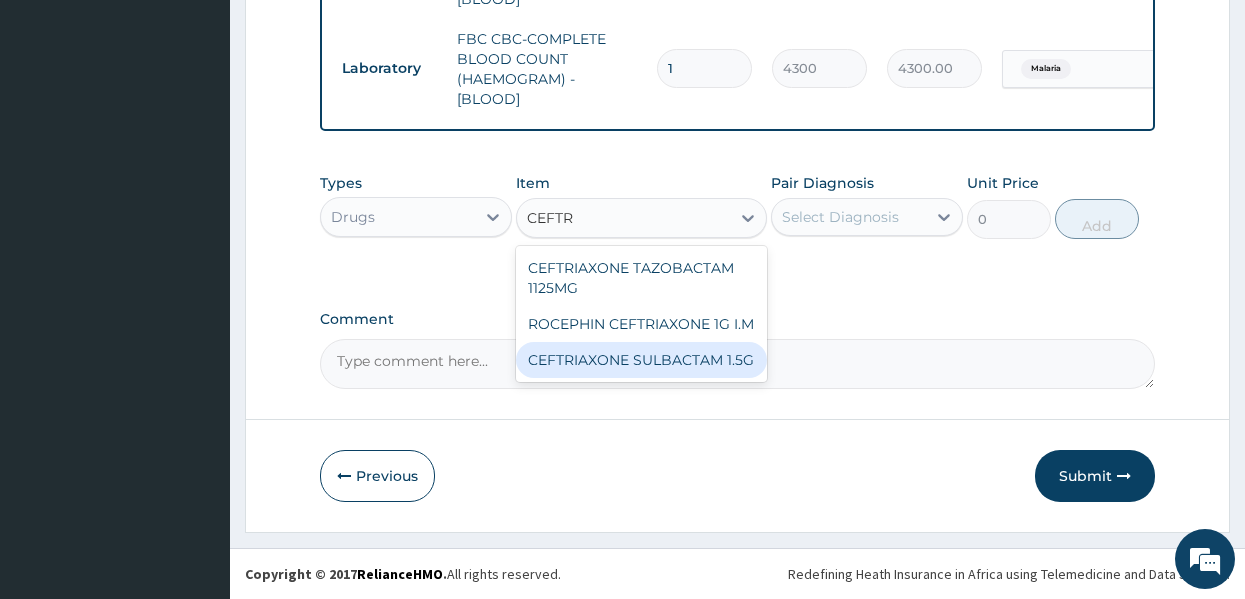 click on "CEFTRIAXONE SULBACTAM 1.5G" at bounding box center (641, 360) 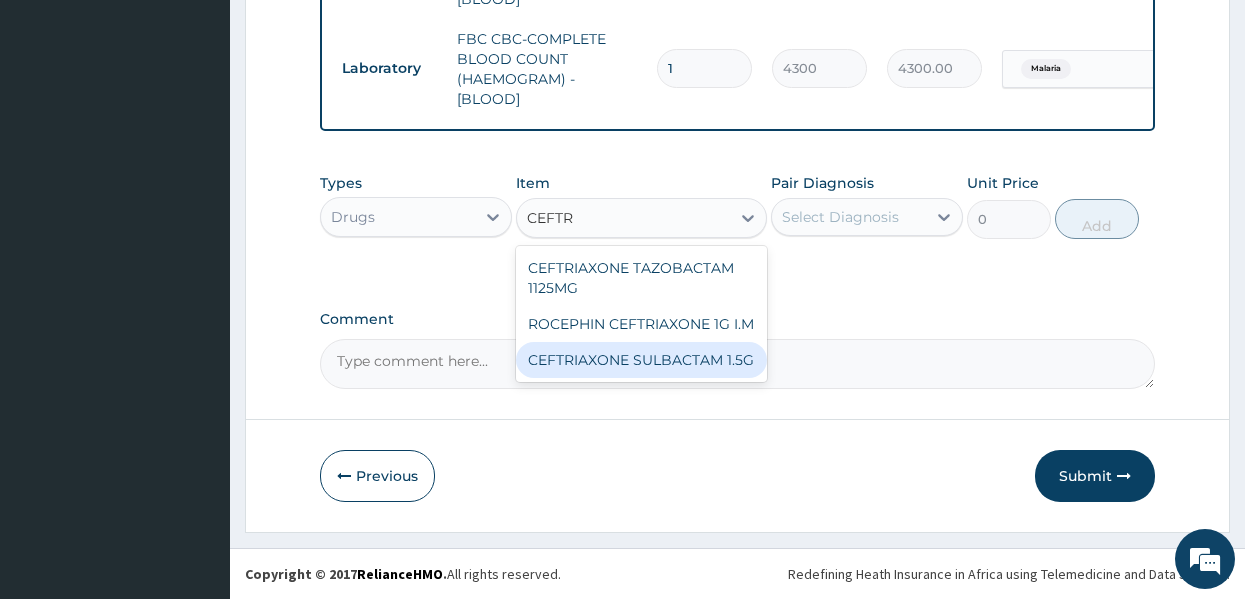 type 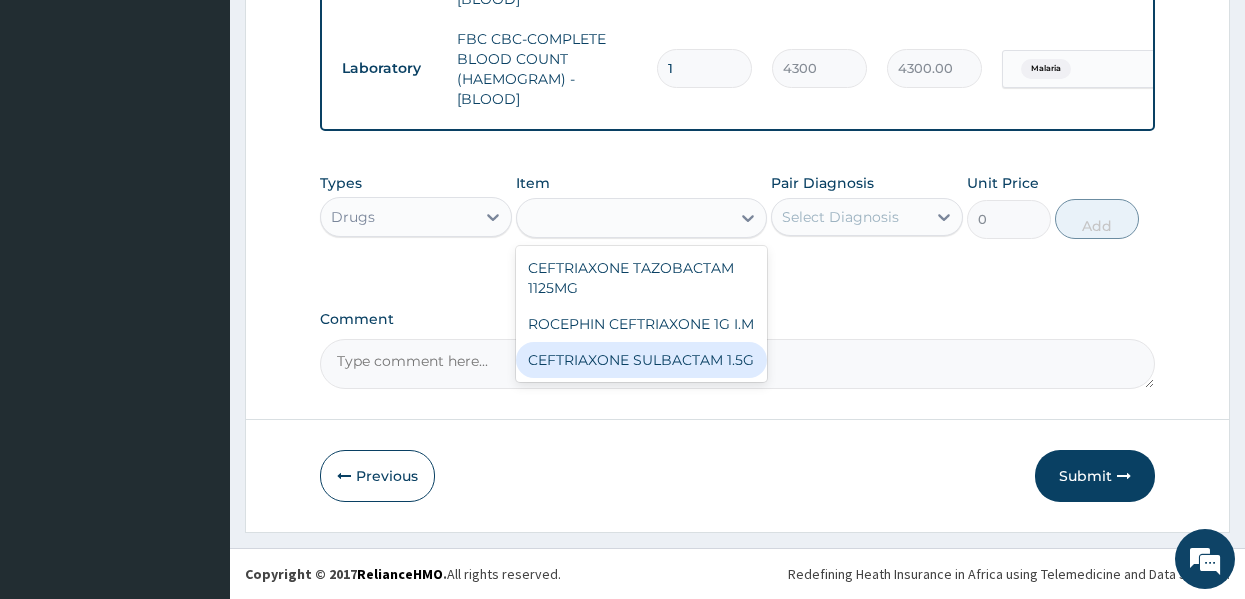 type on "3555" 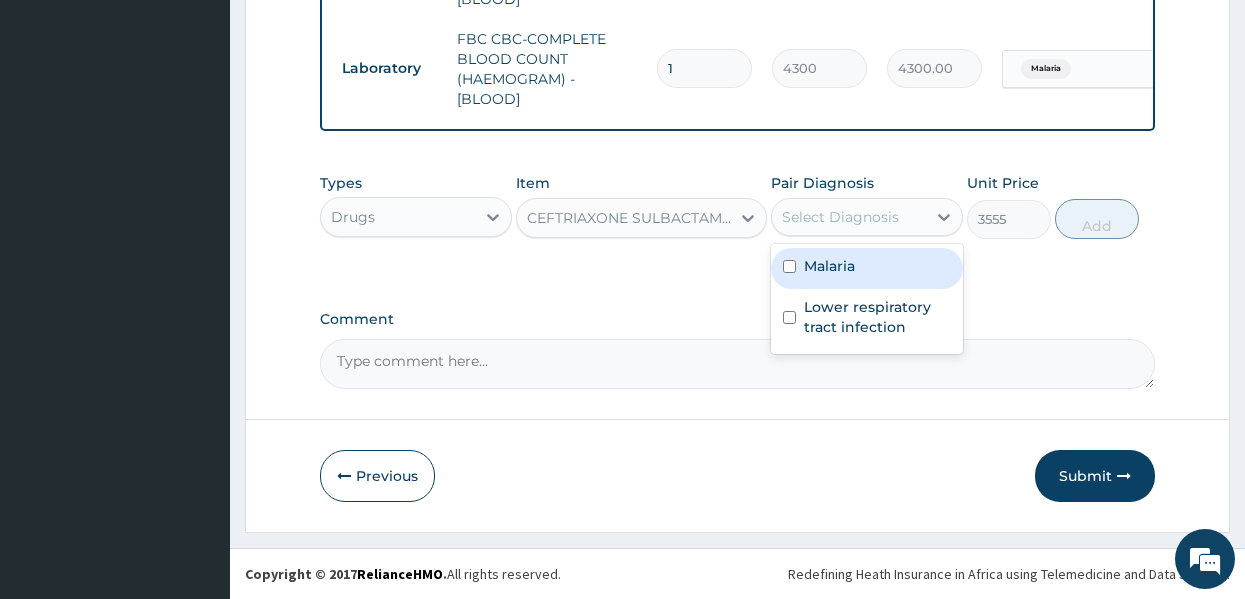 click on "Select Diagnosis" at bounding box center [840, 217] 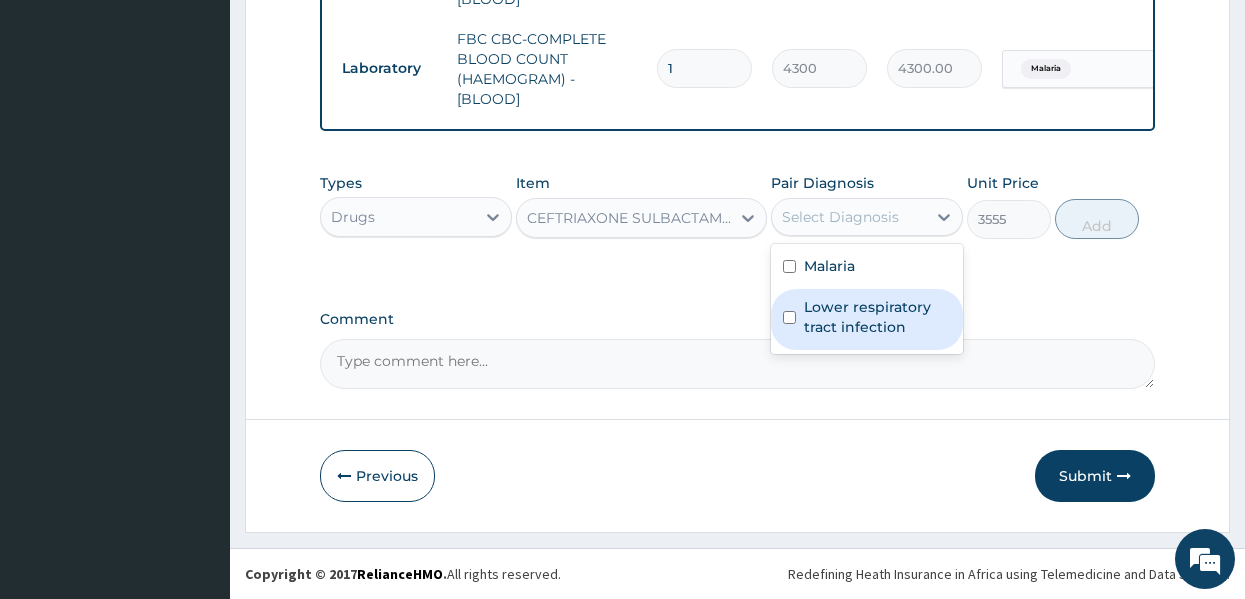 click on "Lower respiratory tract infection" at bounding box center [877, 317] 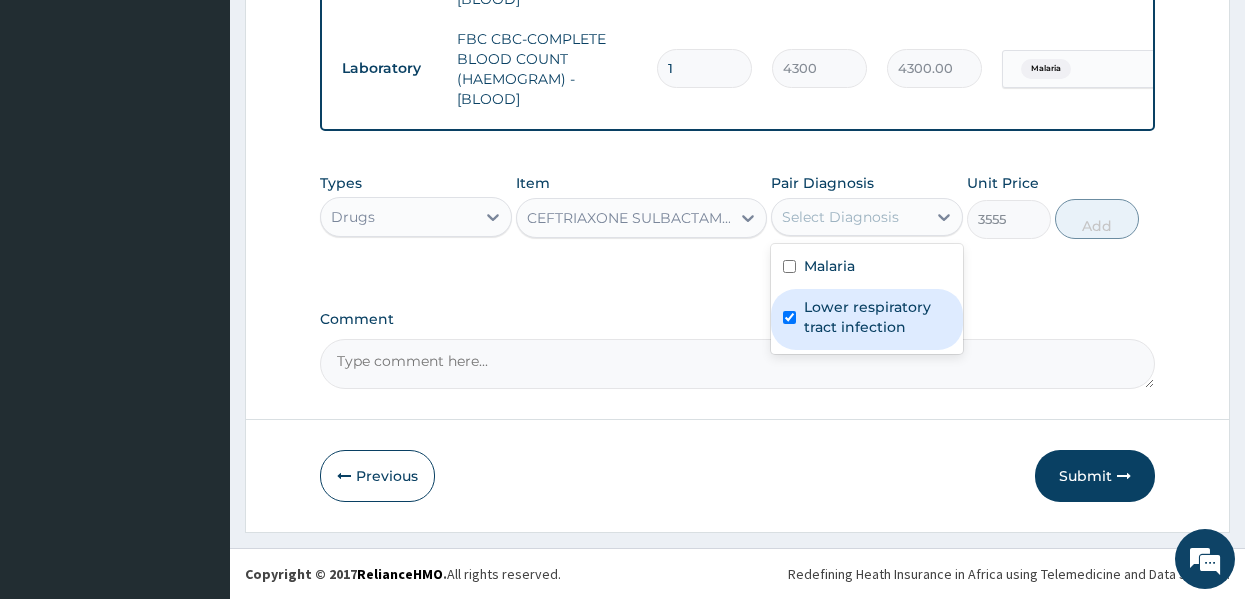 checkbox on "true" 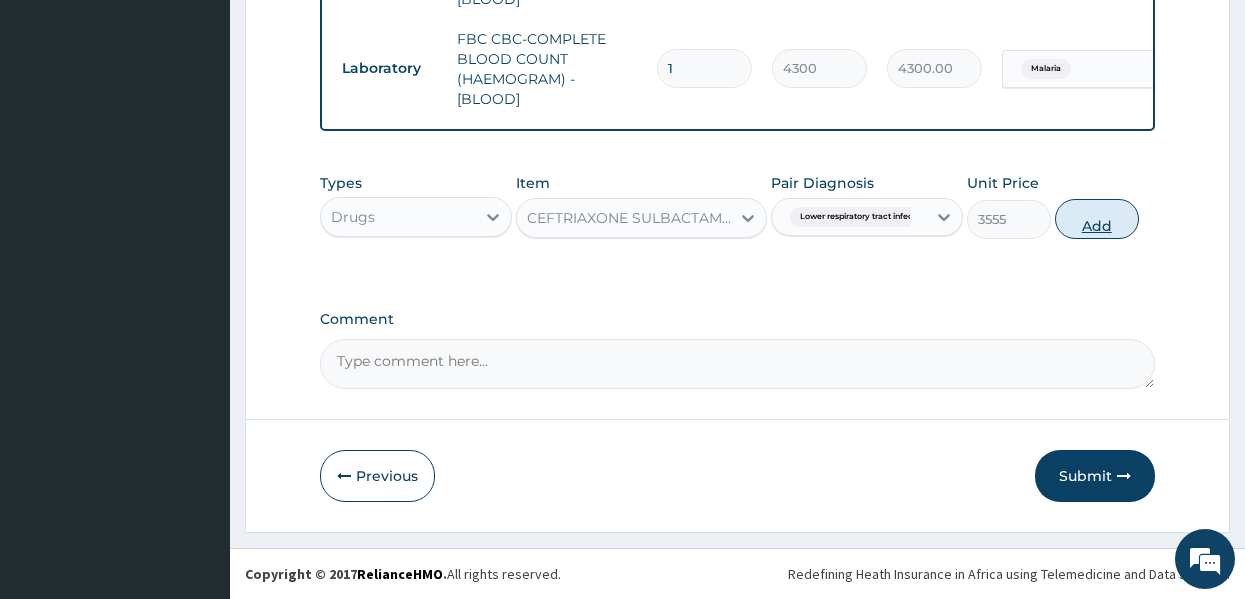 click on "Add" at bounding box center [1097, 219] 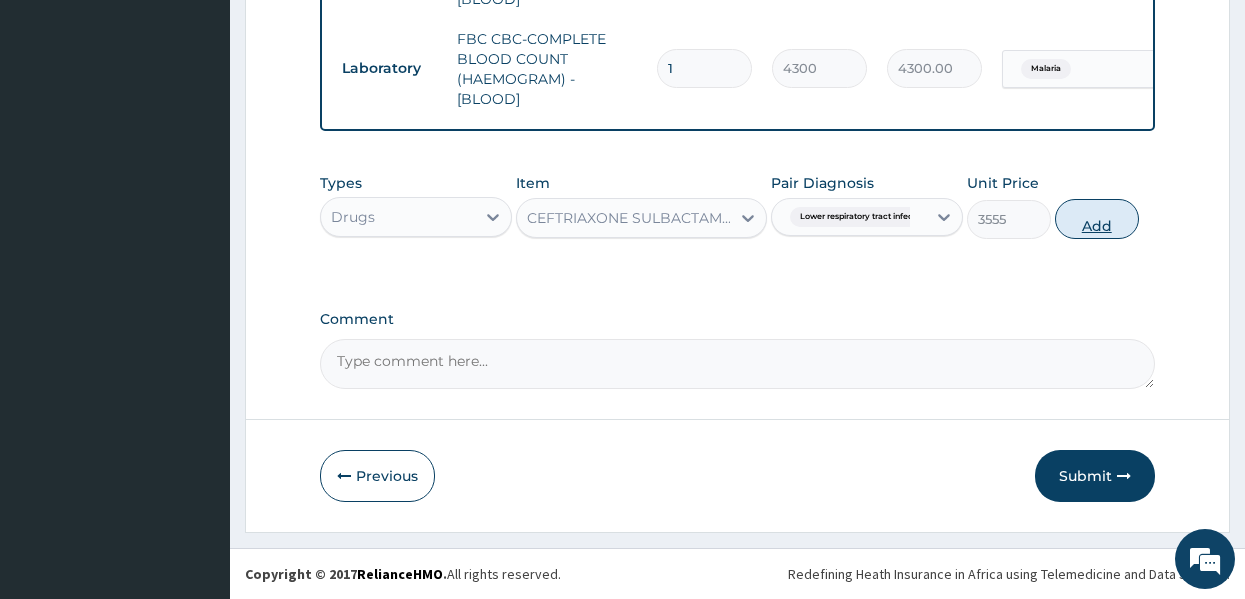 type on "0" 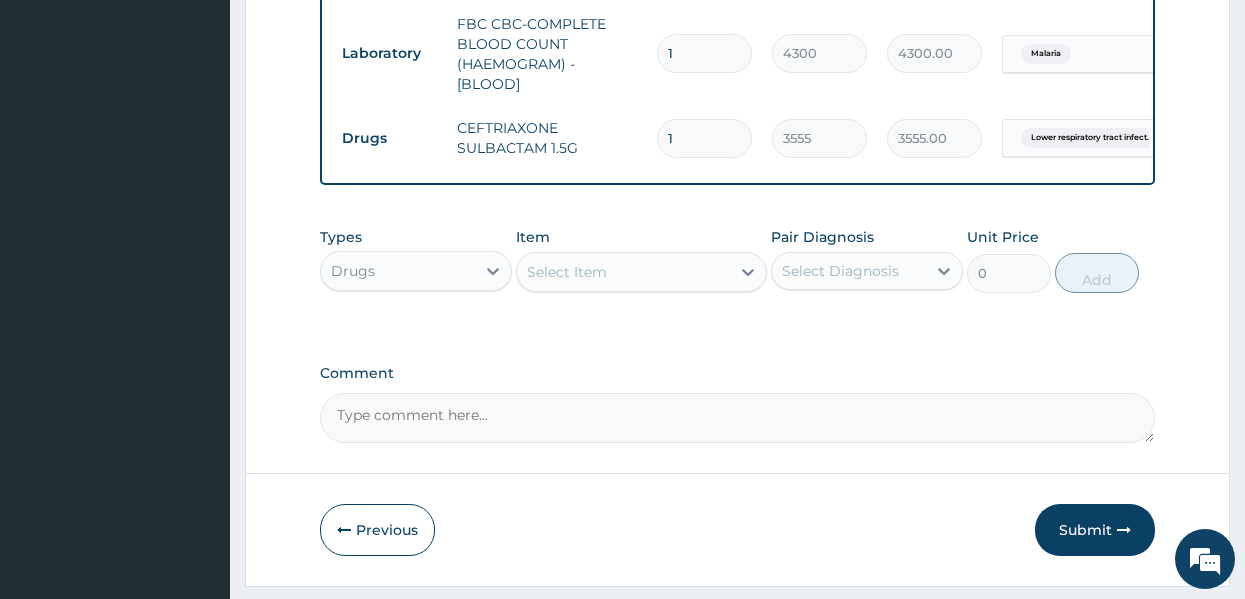type 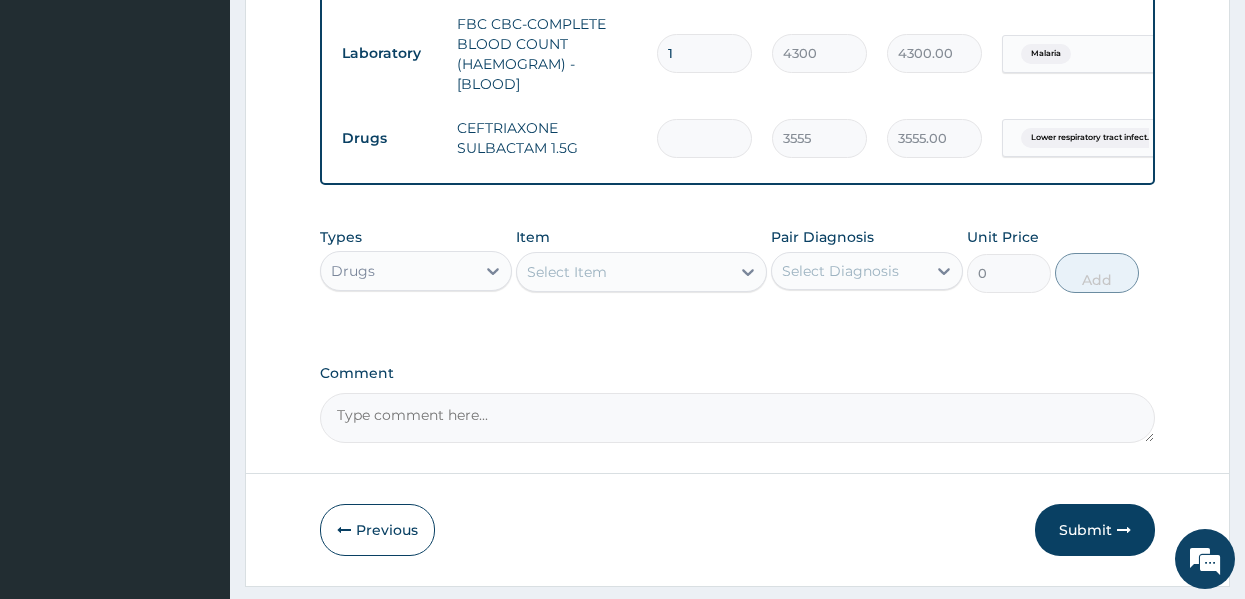 type on "0.00" 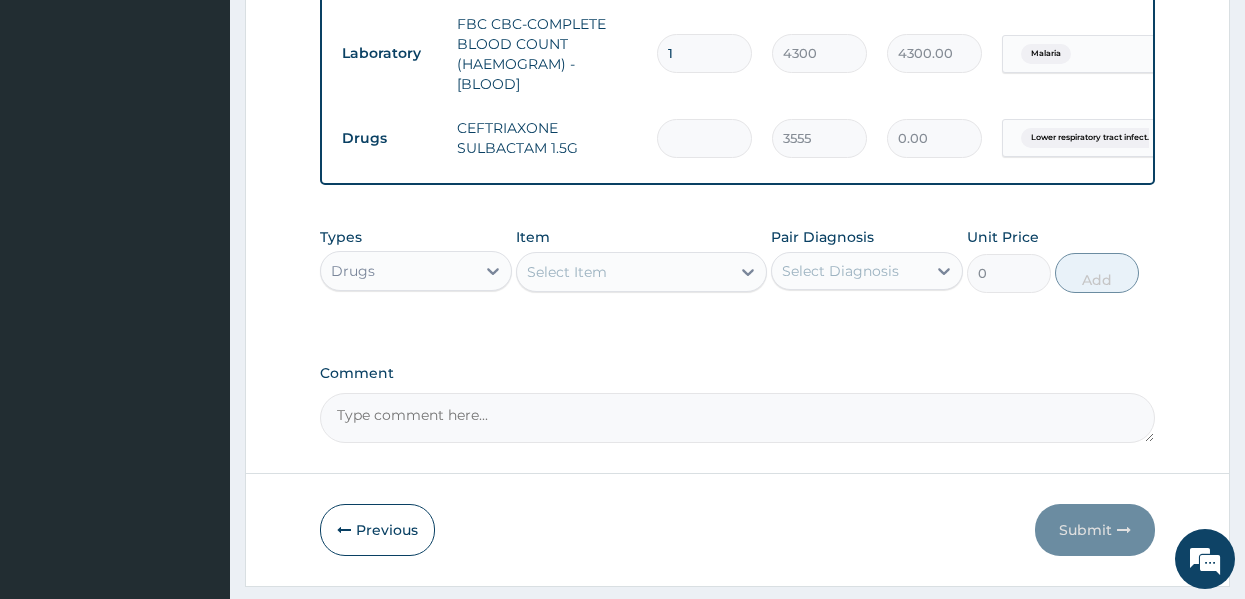 type on "3" 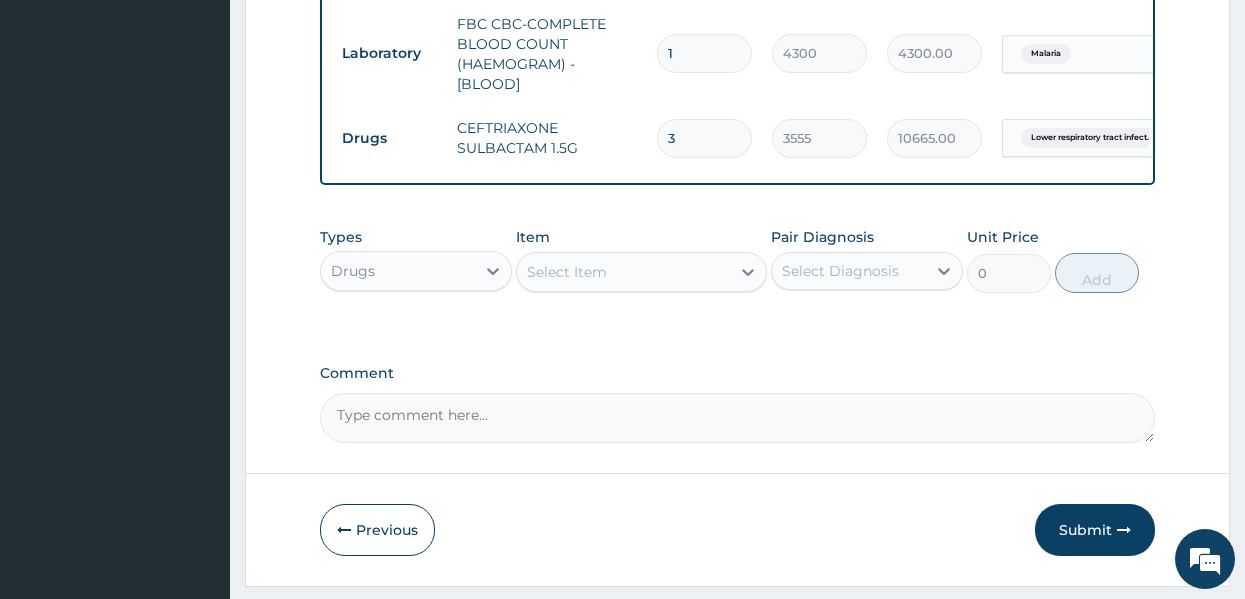 type on "3" 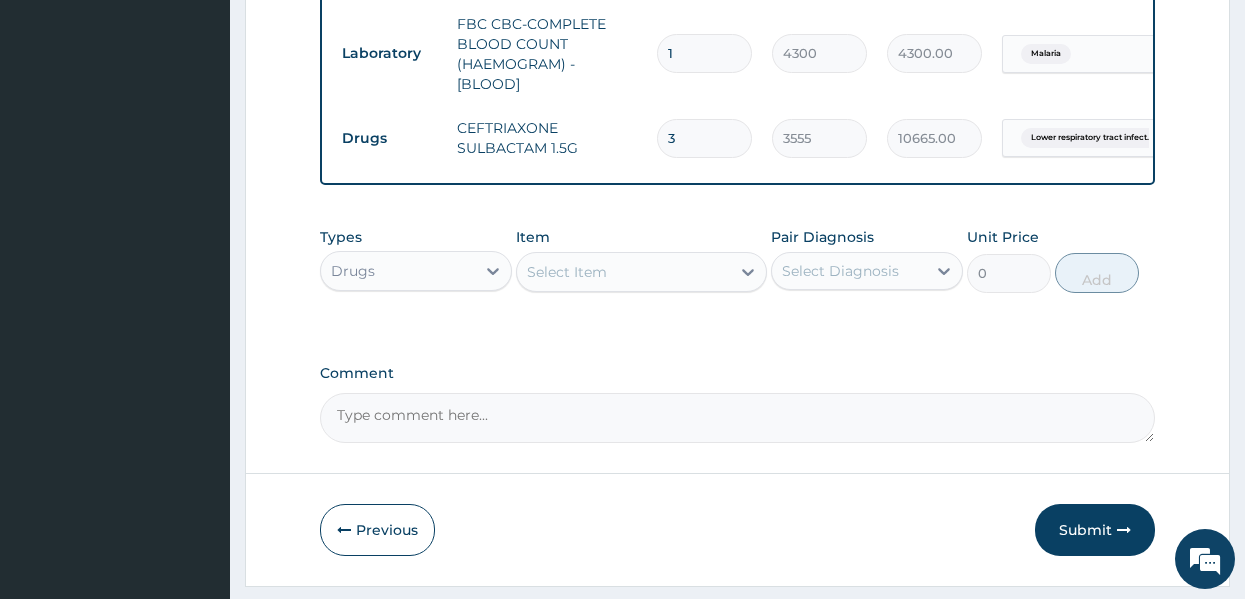 click on "Select Item" at bounding box center (623, 272) 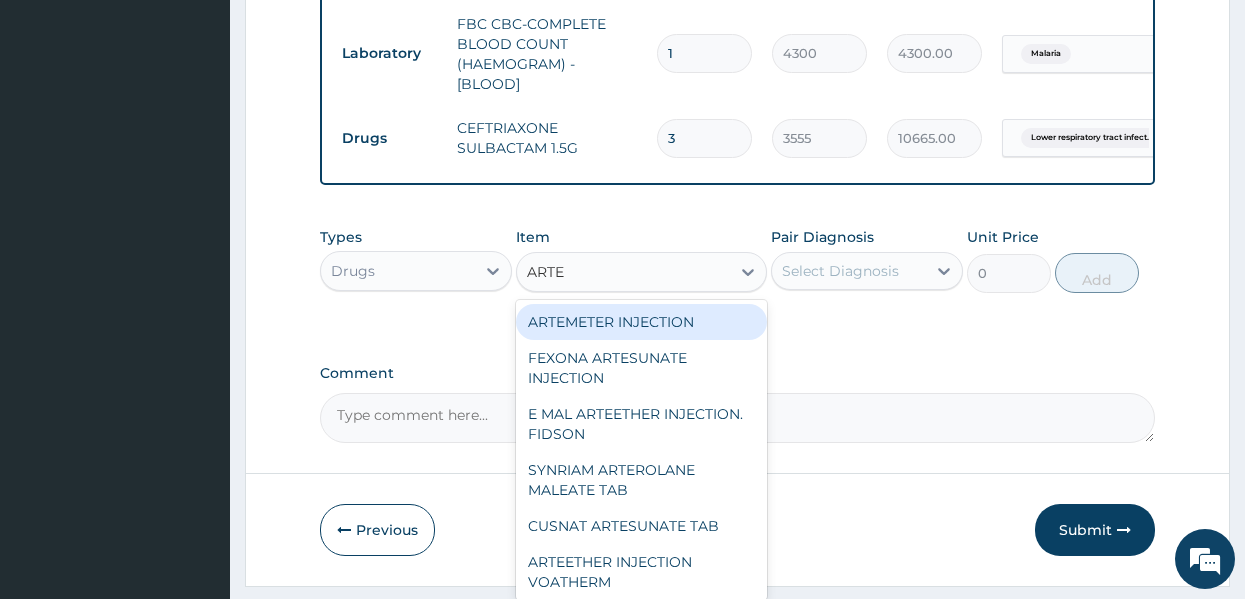 type on "ARTEE" 